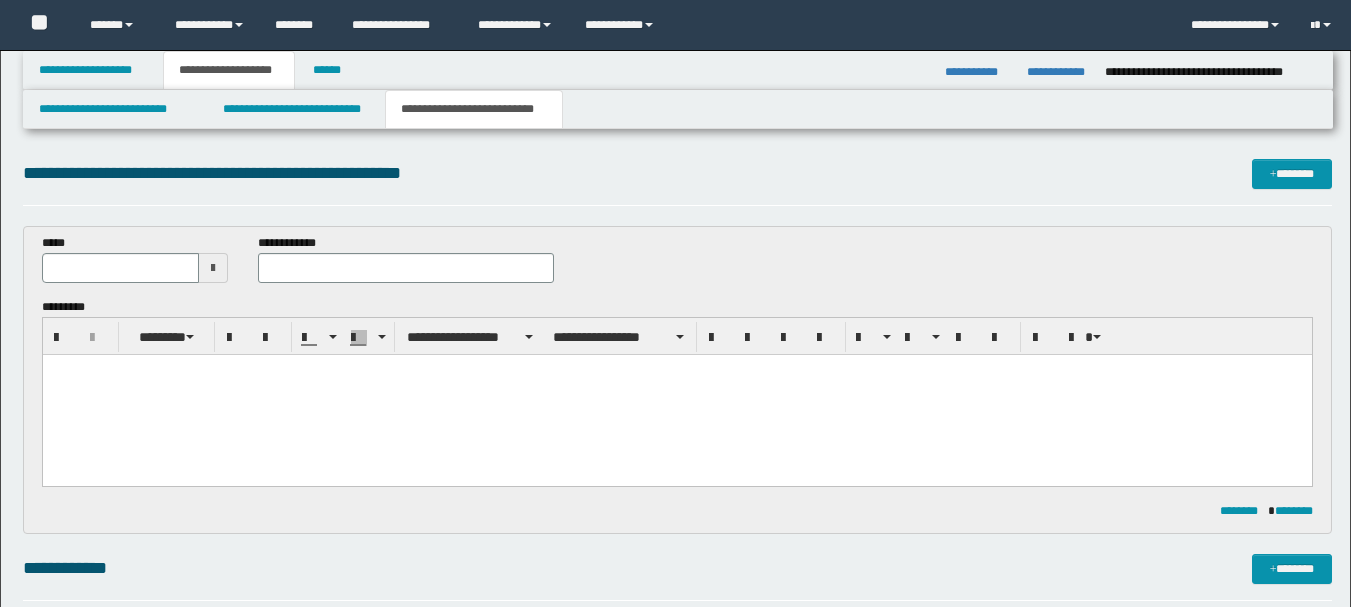 scroll, scrollTop: 531, scrollLeft: 0, axis: vertical 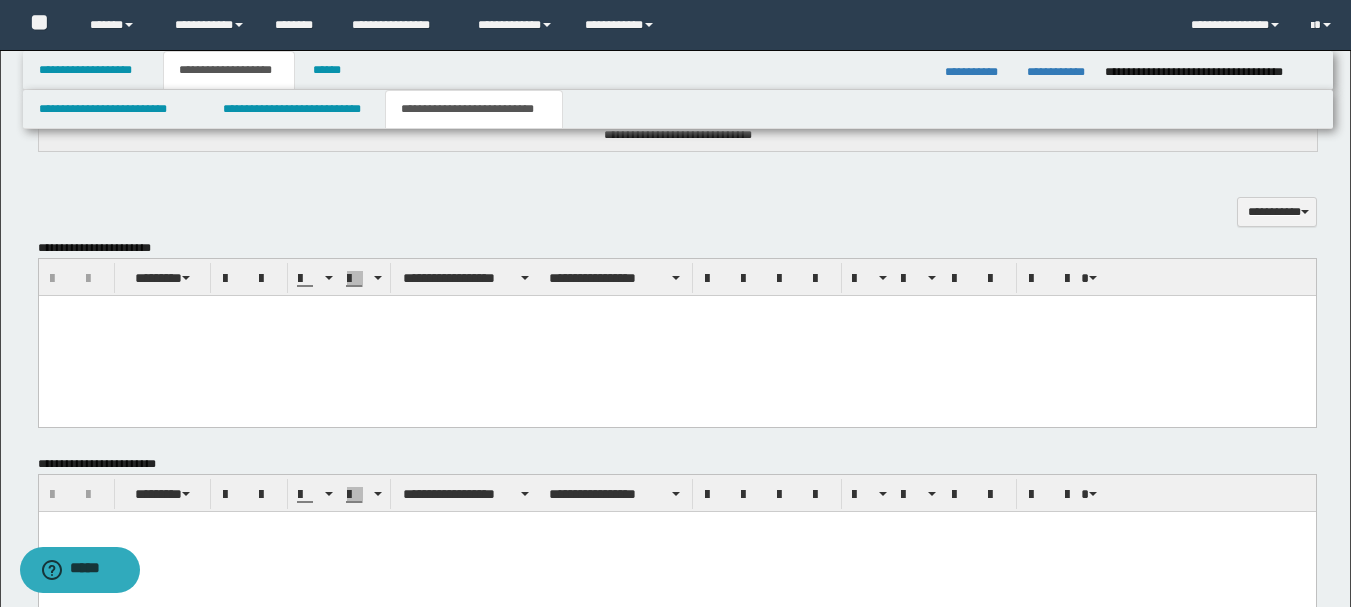 click at bounding box center [676, 336] 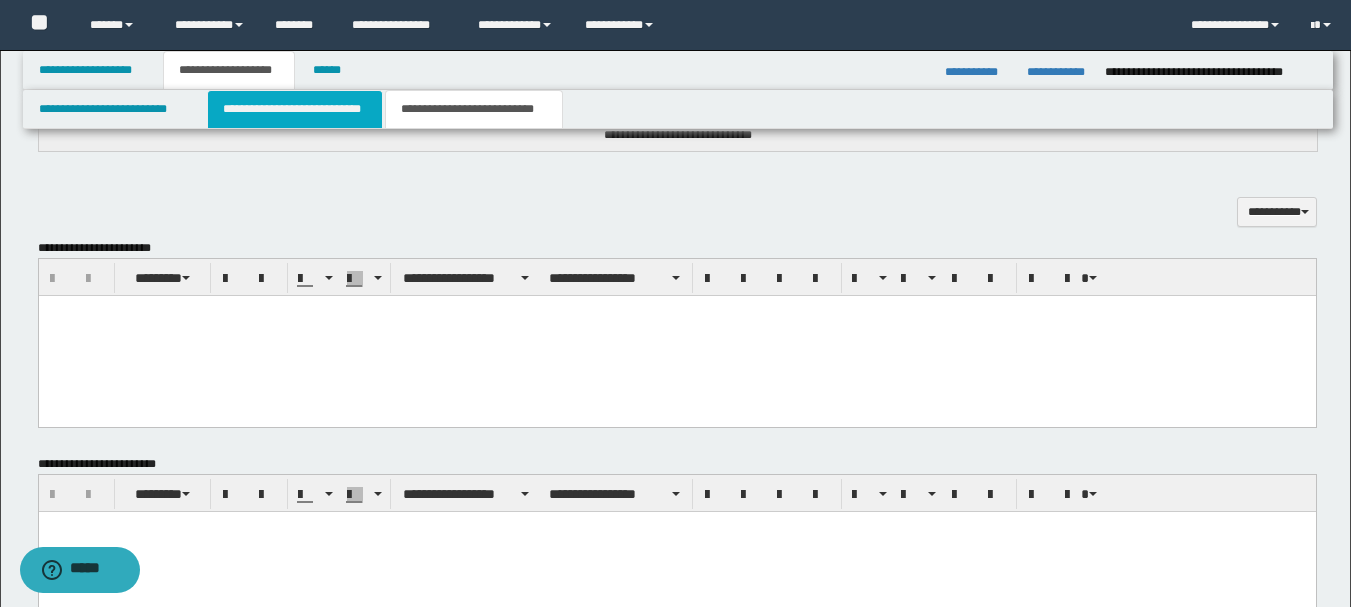 click on "**********" at bounding box center [295, 109] 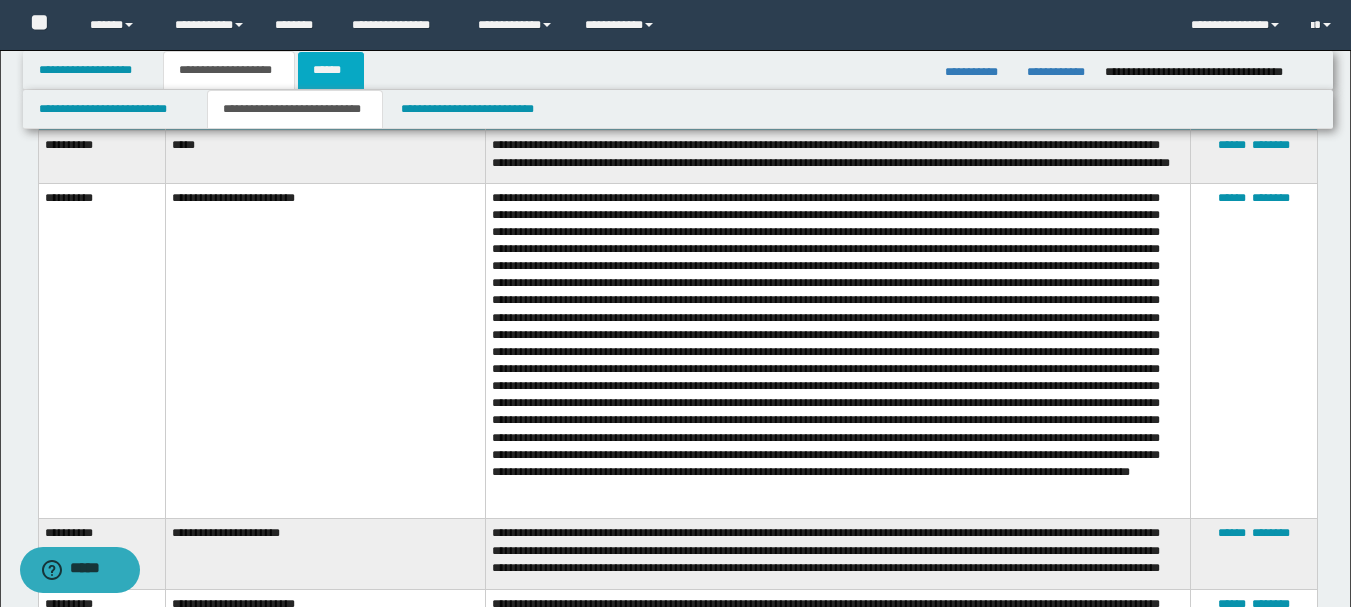 click on "******" at bounding box center [331, 70] 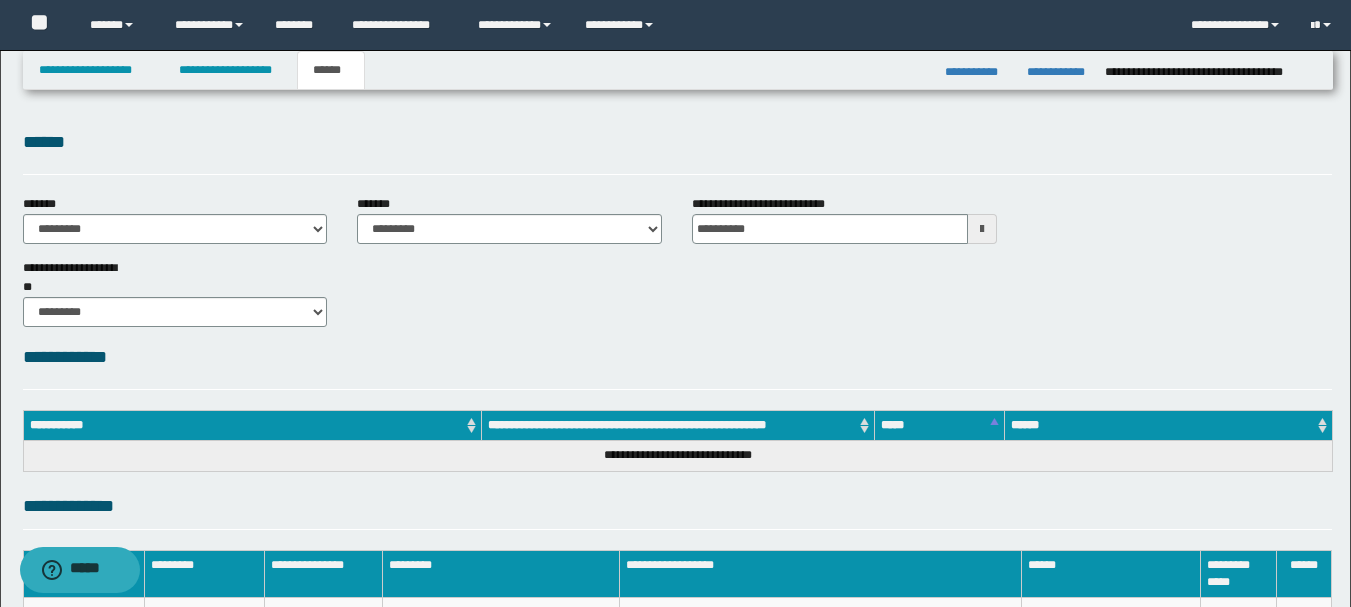 scroll, scrollTop: 0, scrollLeft: 0, axis: both 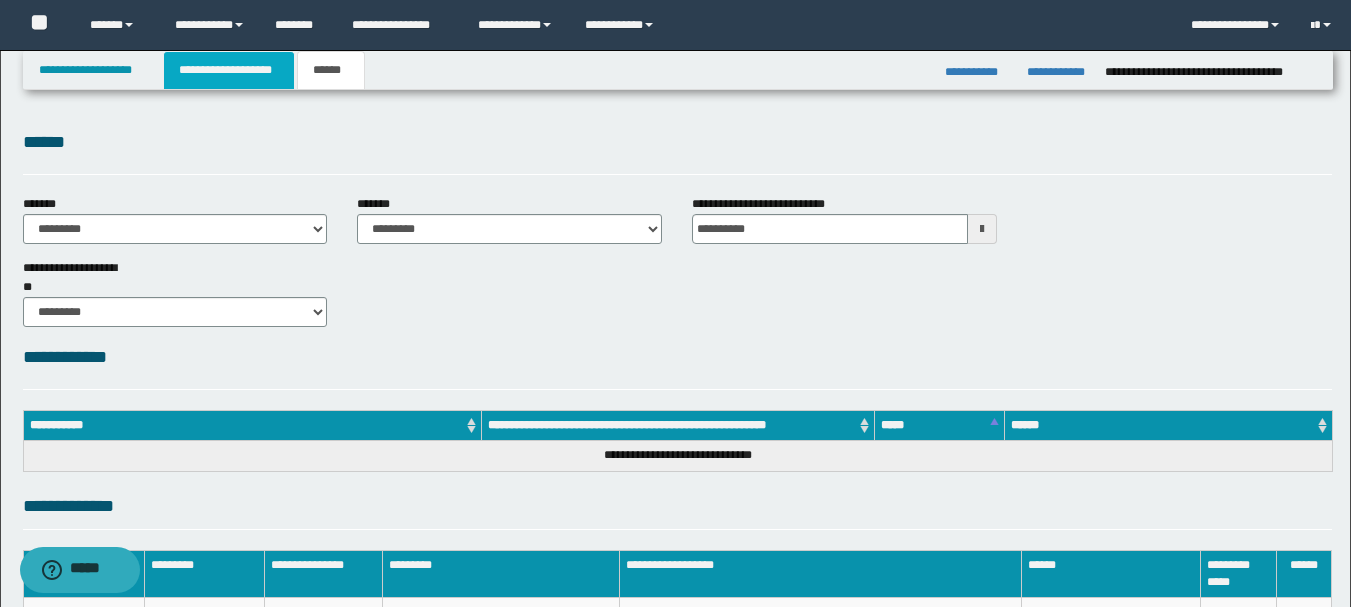 click on "**********" at bounding box center (229, 70) 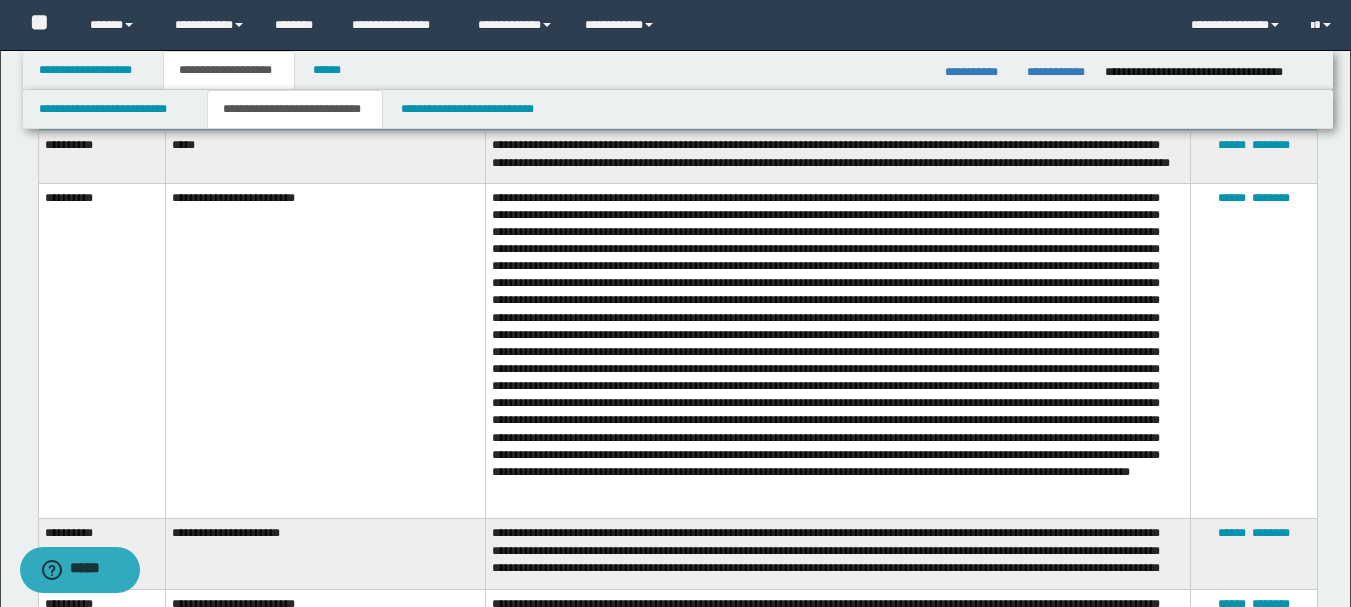 scroll, scrollTop: 0, scrollLeft: 0, axis: both 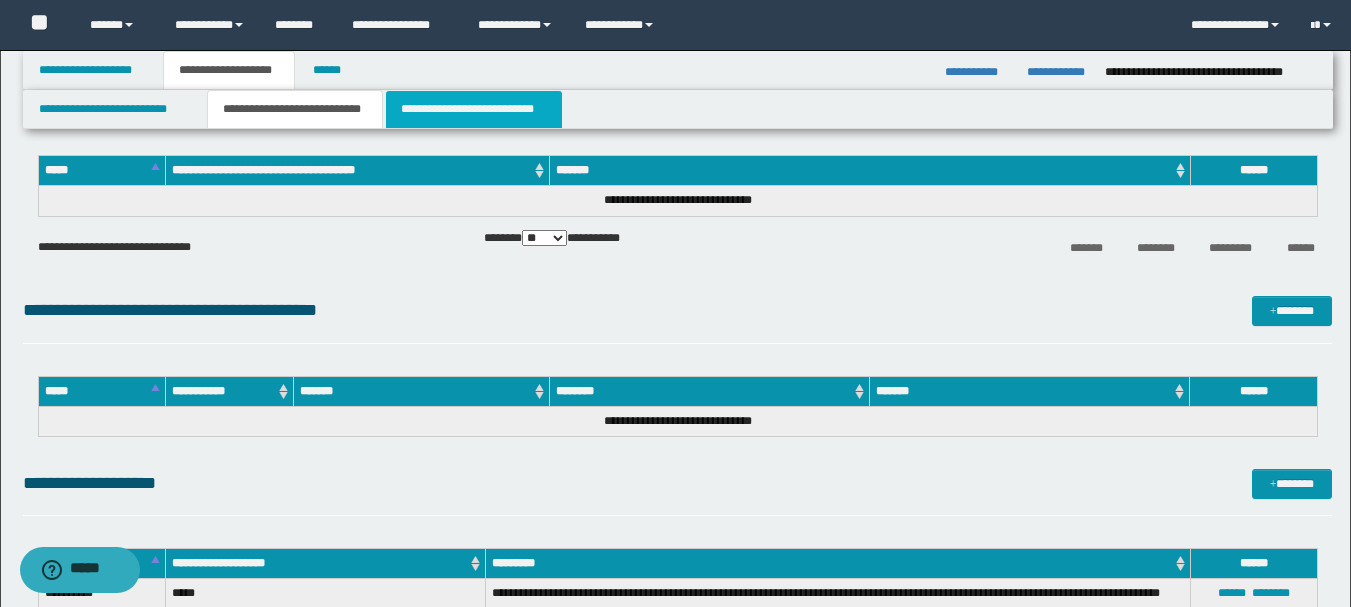 click on "**********" at bounding box center (474, 109) 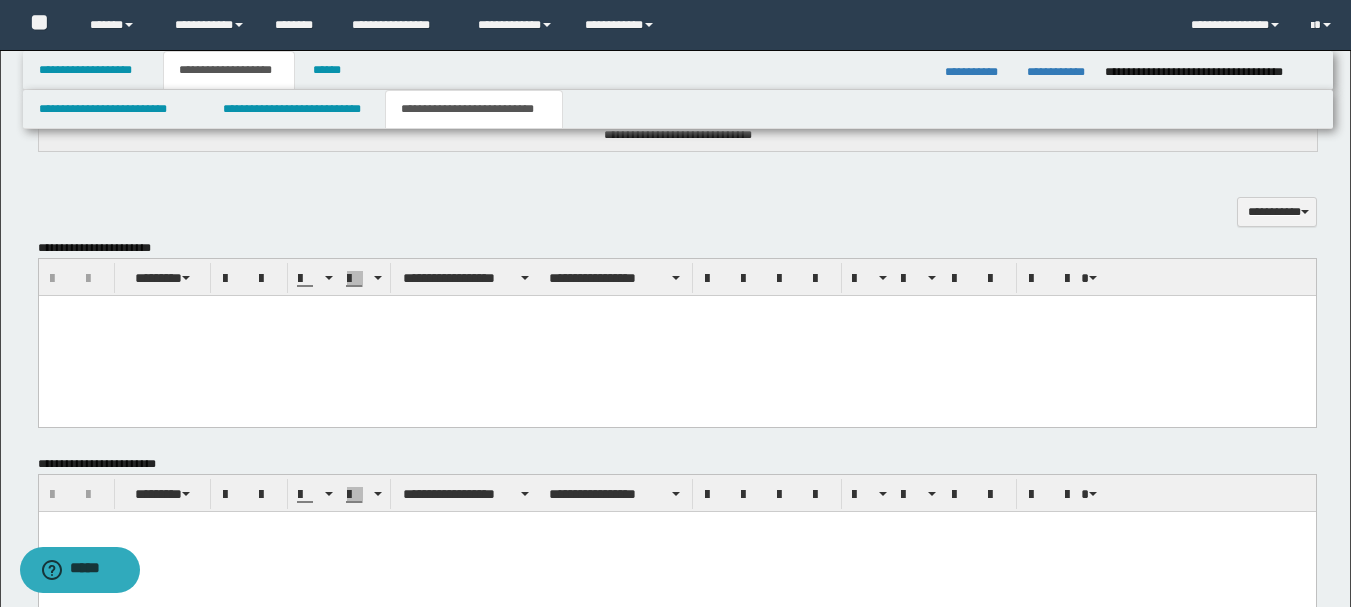 scroll, scrollTop: 0, scrollLeft: 0, axis: both 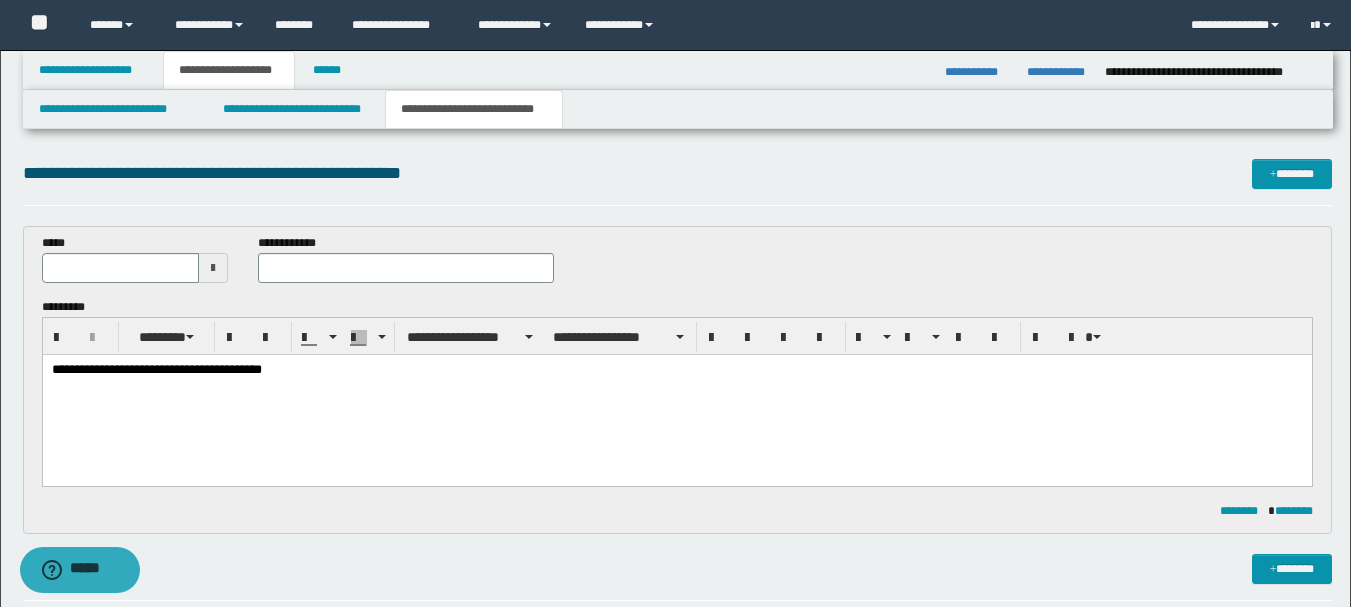 click on "**********" at bounding box center [675, 720] 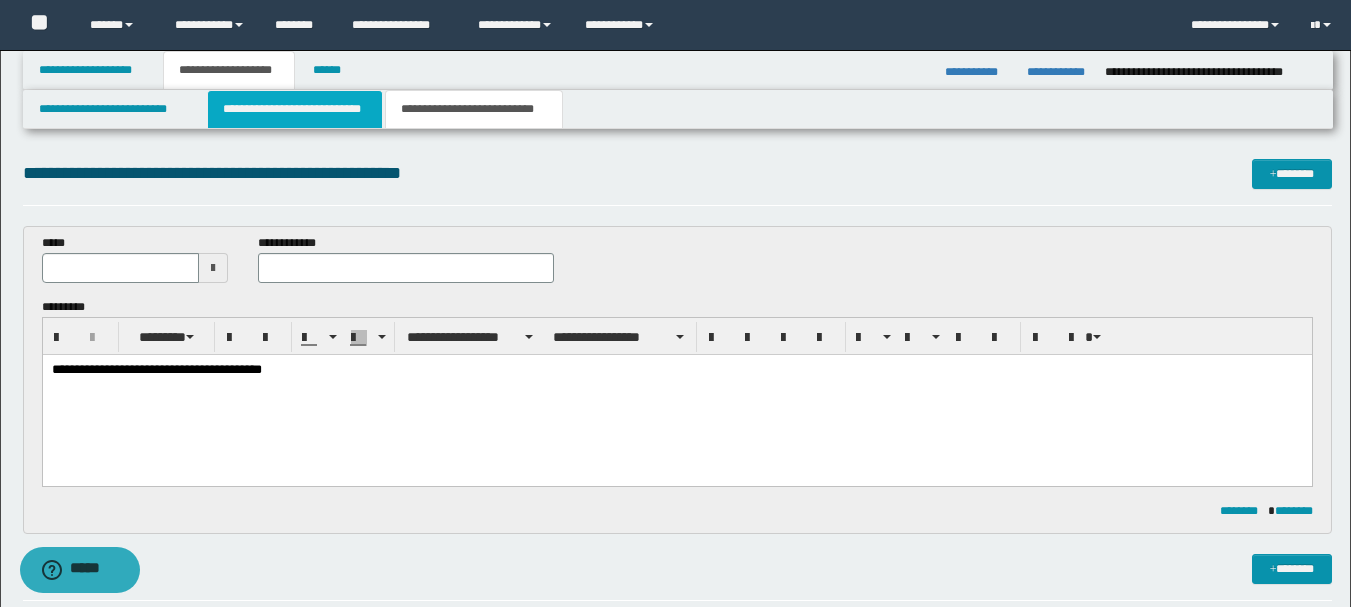 click on "**********" at bounding box center [295, 109] 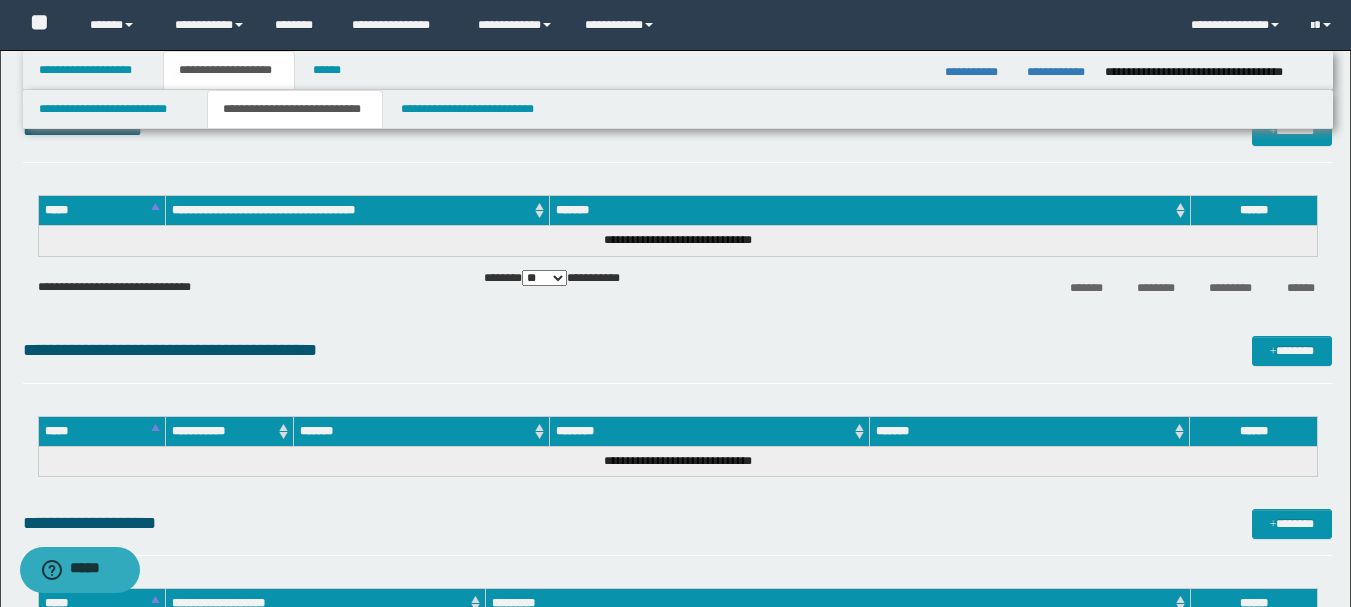 scroll, scrollTop: 0, scrollLeft: 0, axis: both 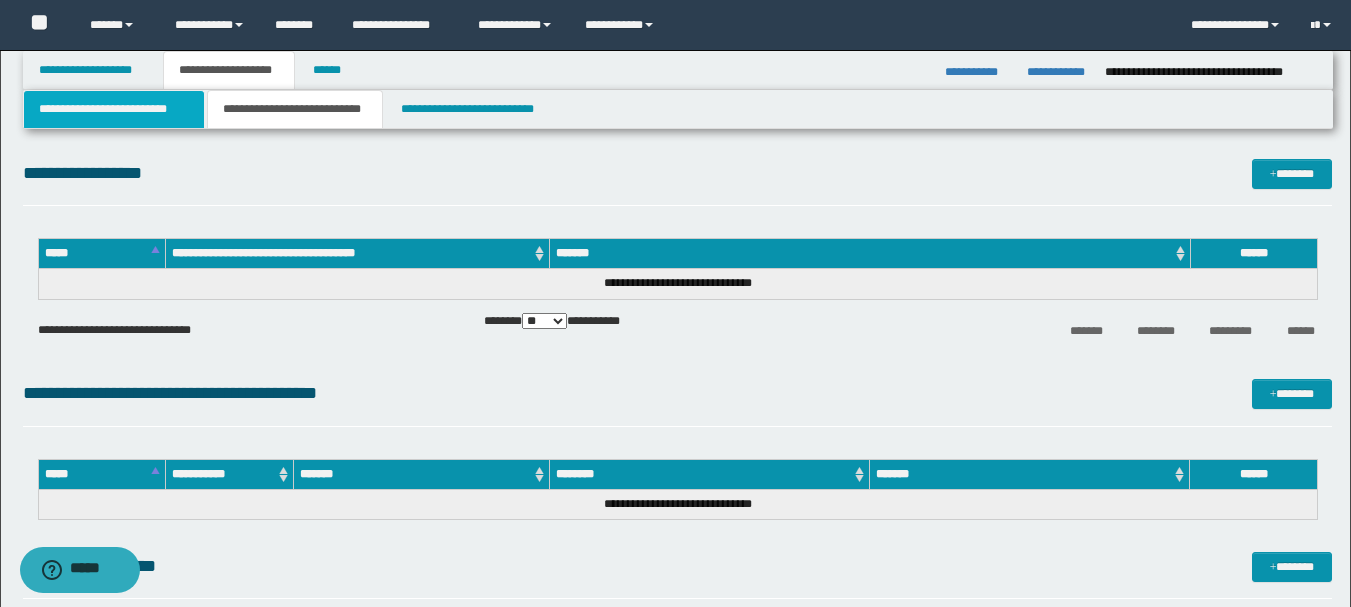 click on "**********" at bounding box center (114, 109) 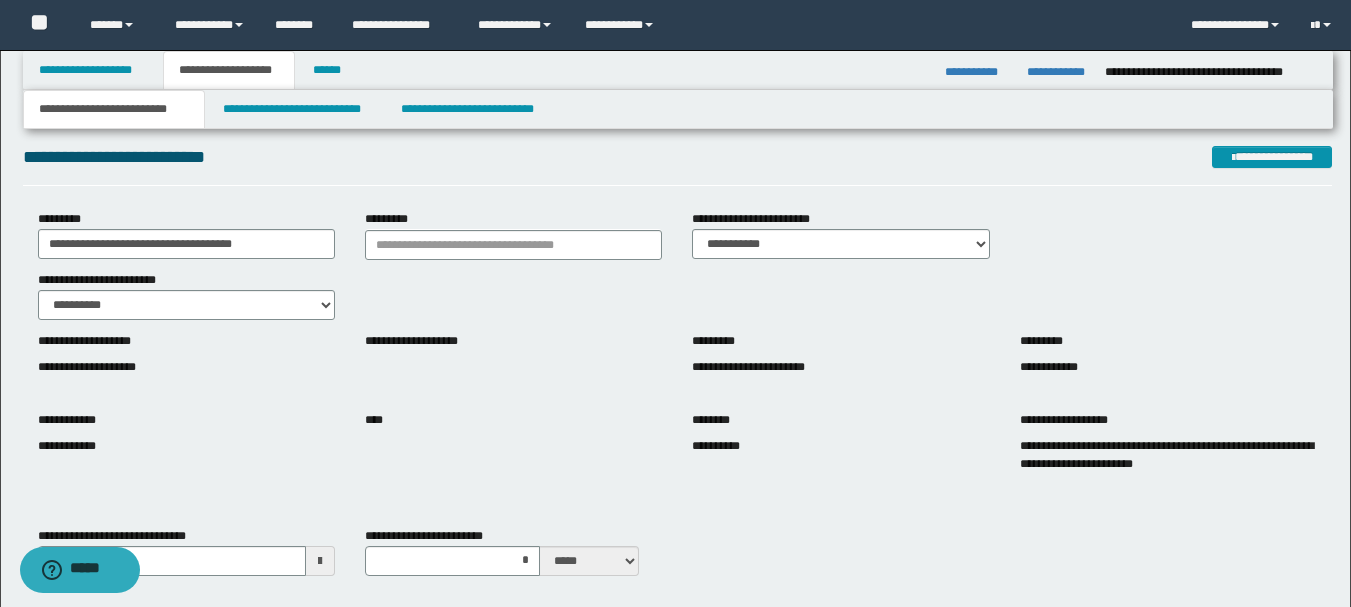 scroll, scrollTop: 0, scrollLeft: 0, axis: both 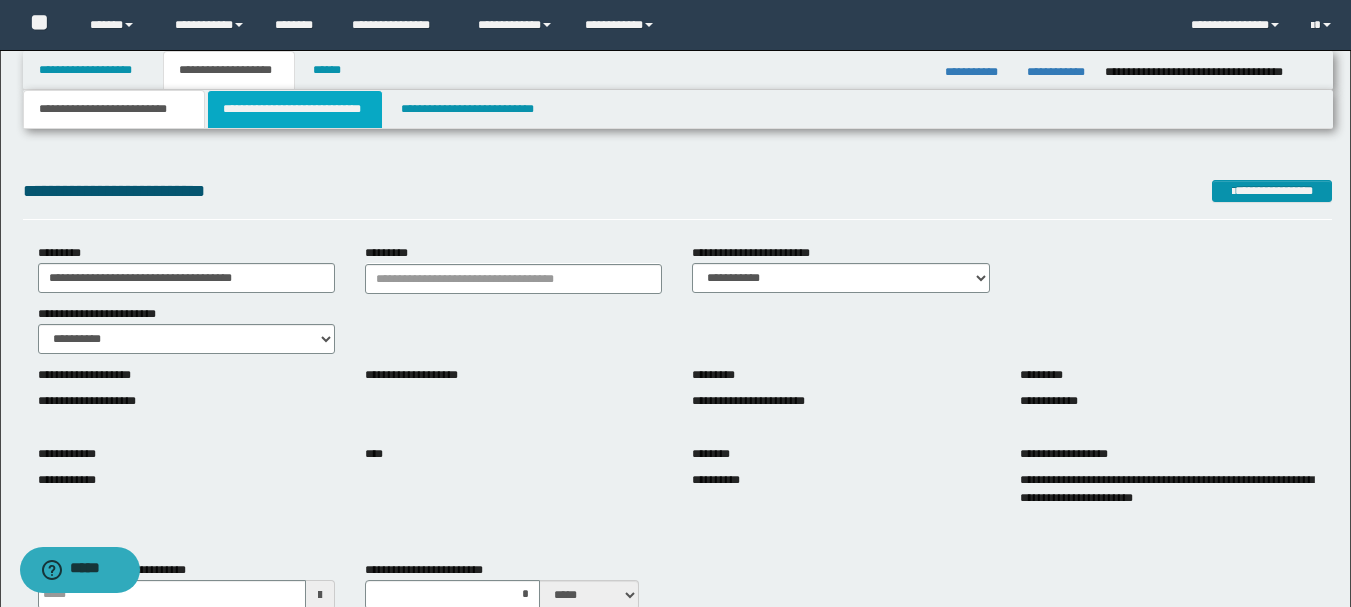 click on "**********" at bounding box center (295, 109) 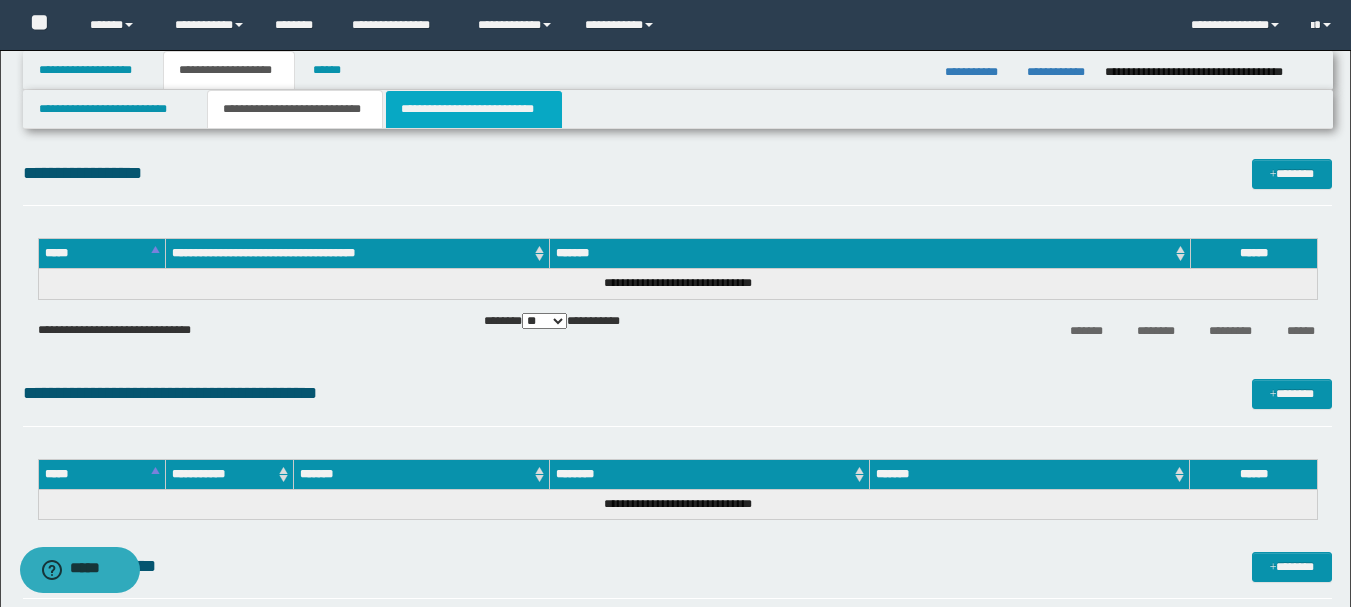 click on "**********" at bounding box center [474, 109] 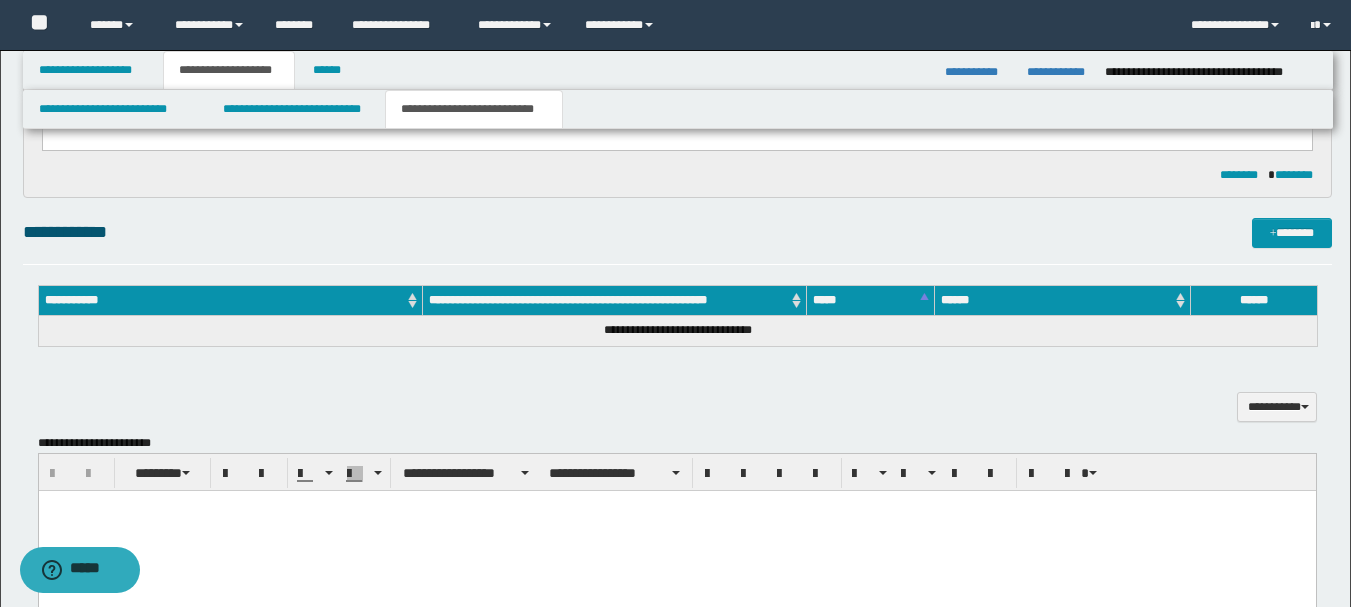 scroll, scrollTop: 349, scrollLeft: 0, axis: vertical 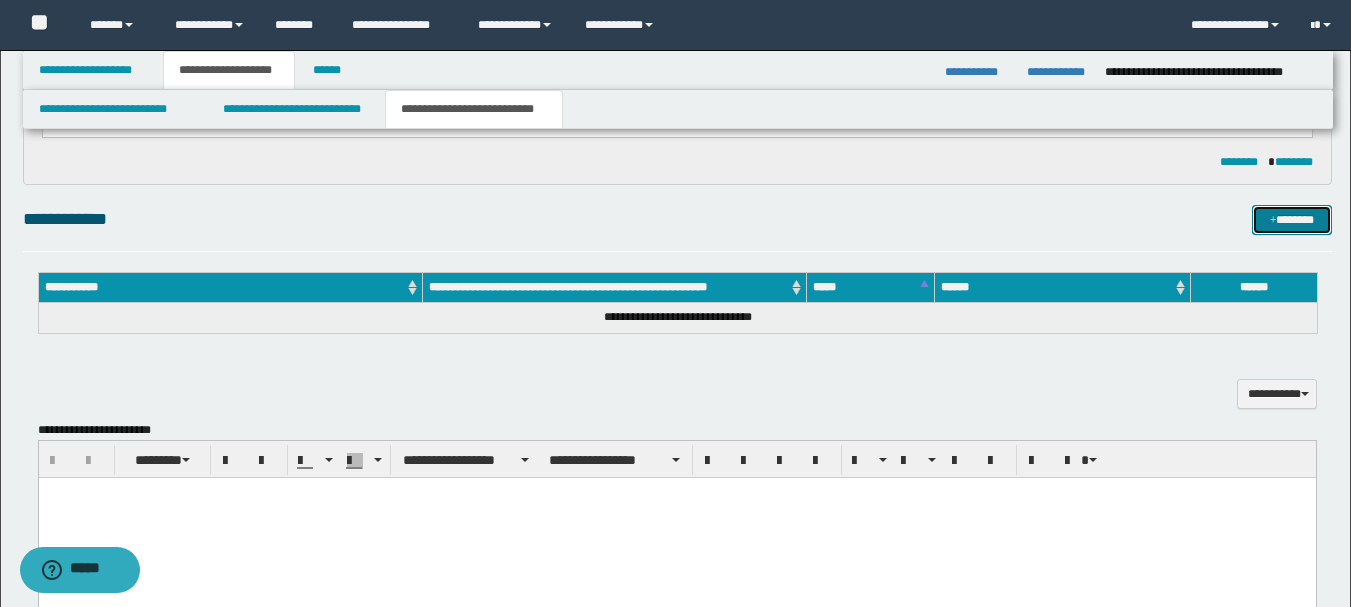 click on "*******" at bounding box center (1292, 220) 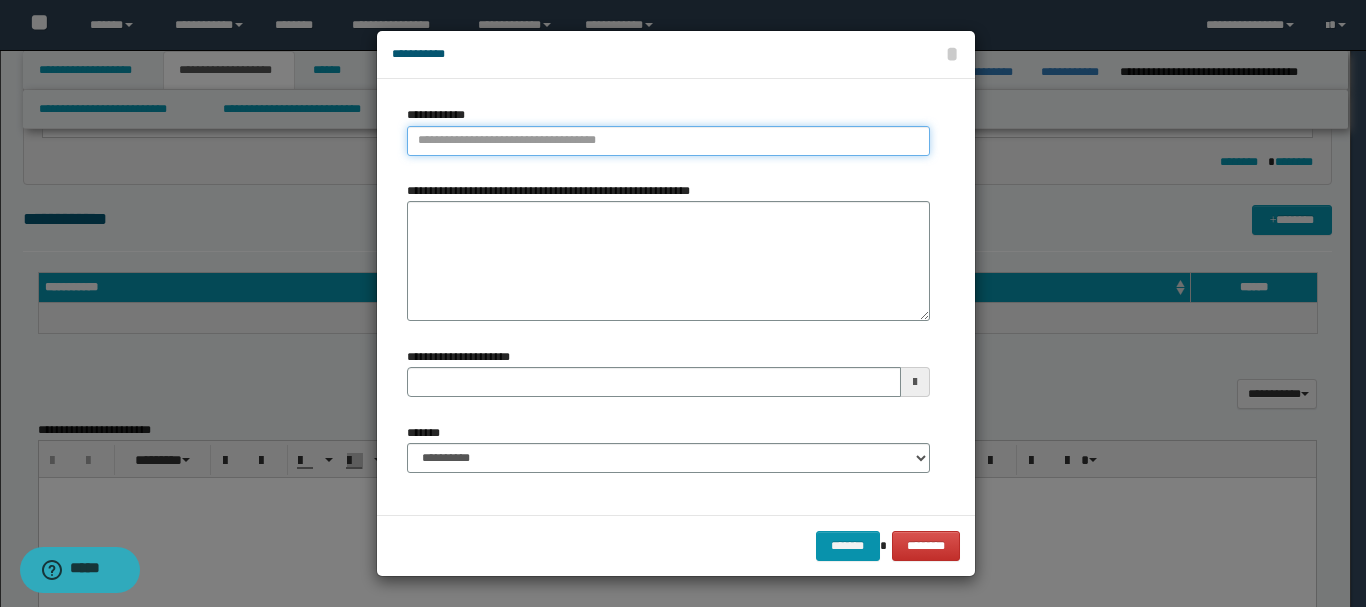 click on "**********" at bounding box center [668, 141] 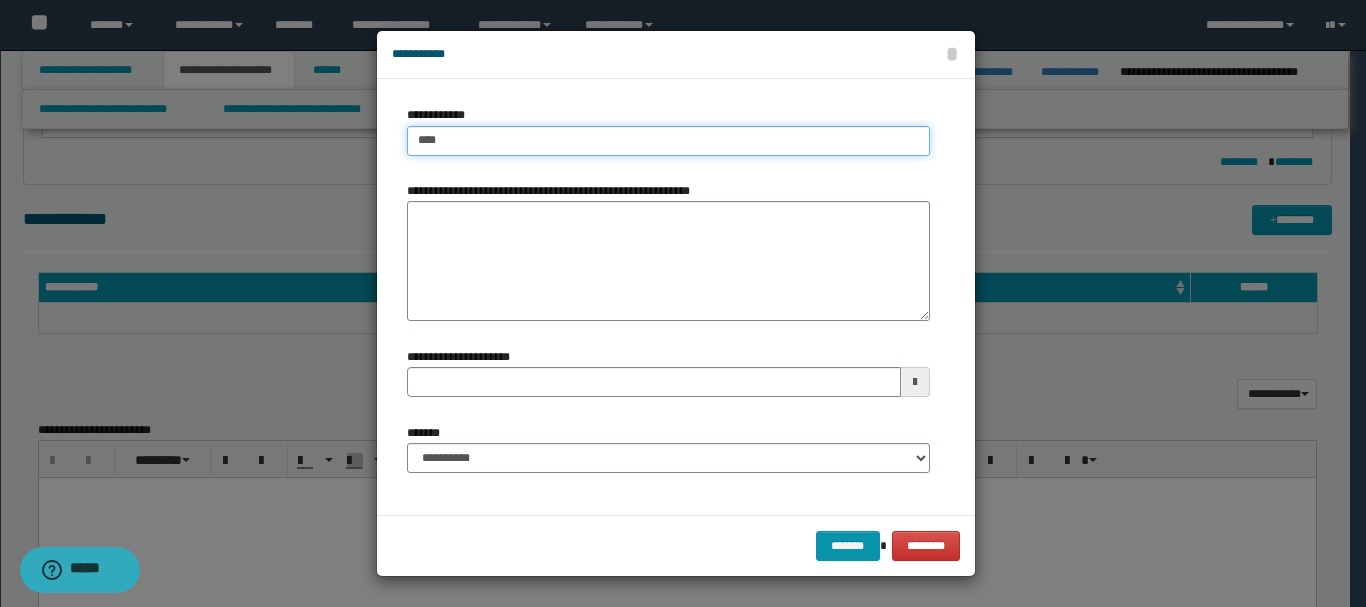 type on "****" 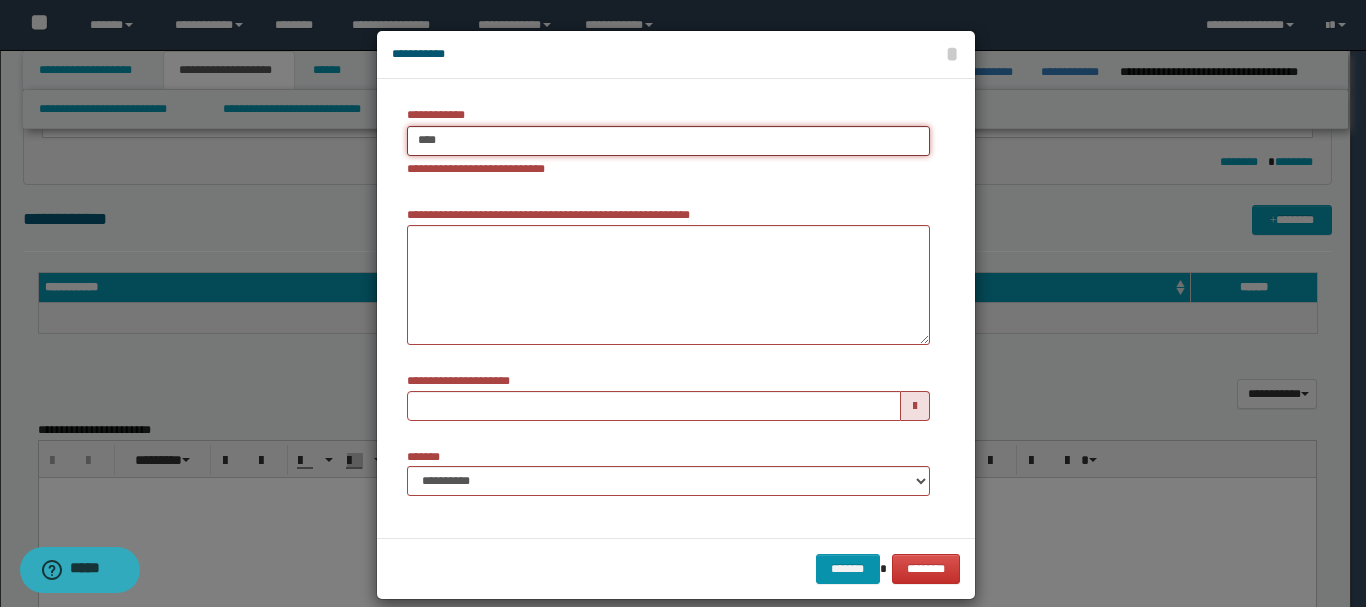 type on "****" 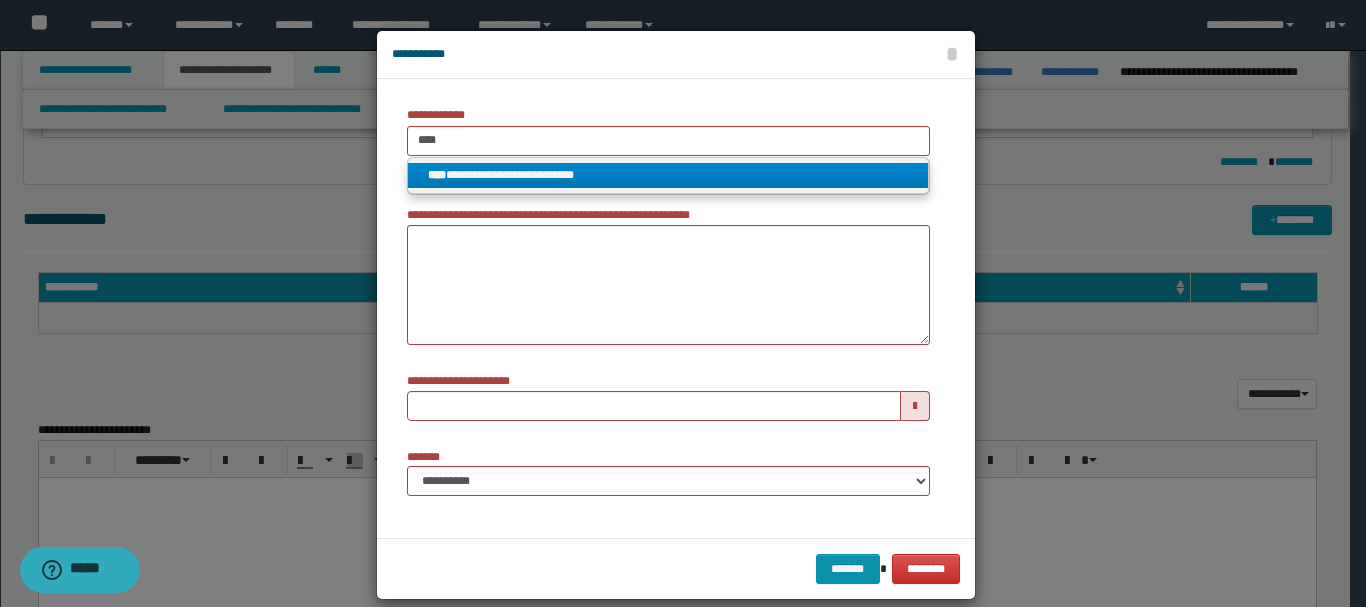 click on "**********" at bounding box center [668, 175] 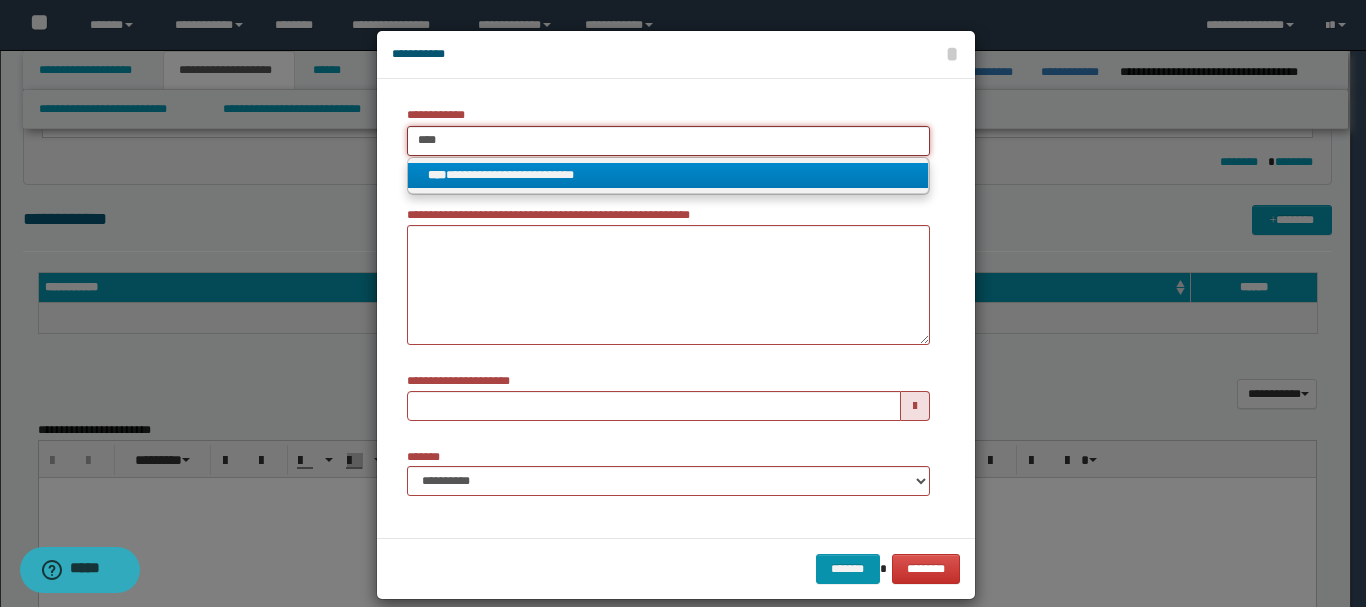 type 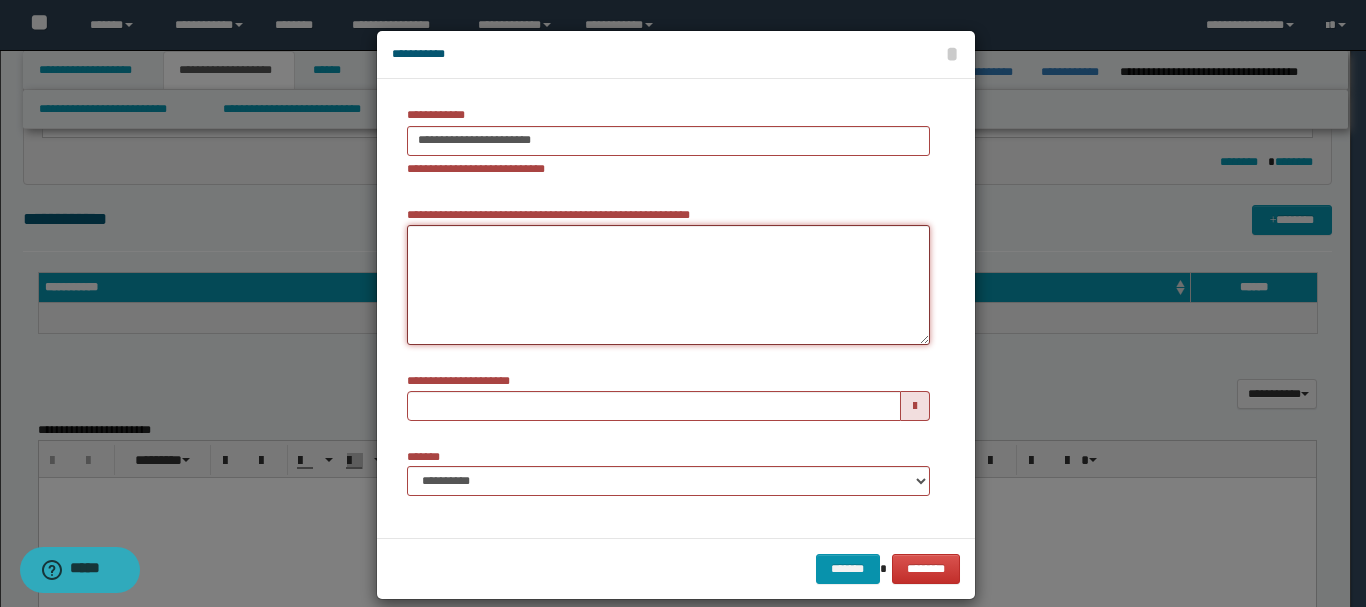 click on "**********" at bounding box center [668, 285] 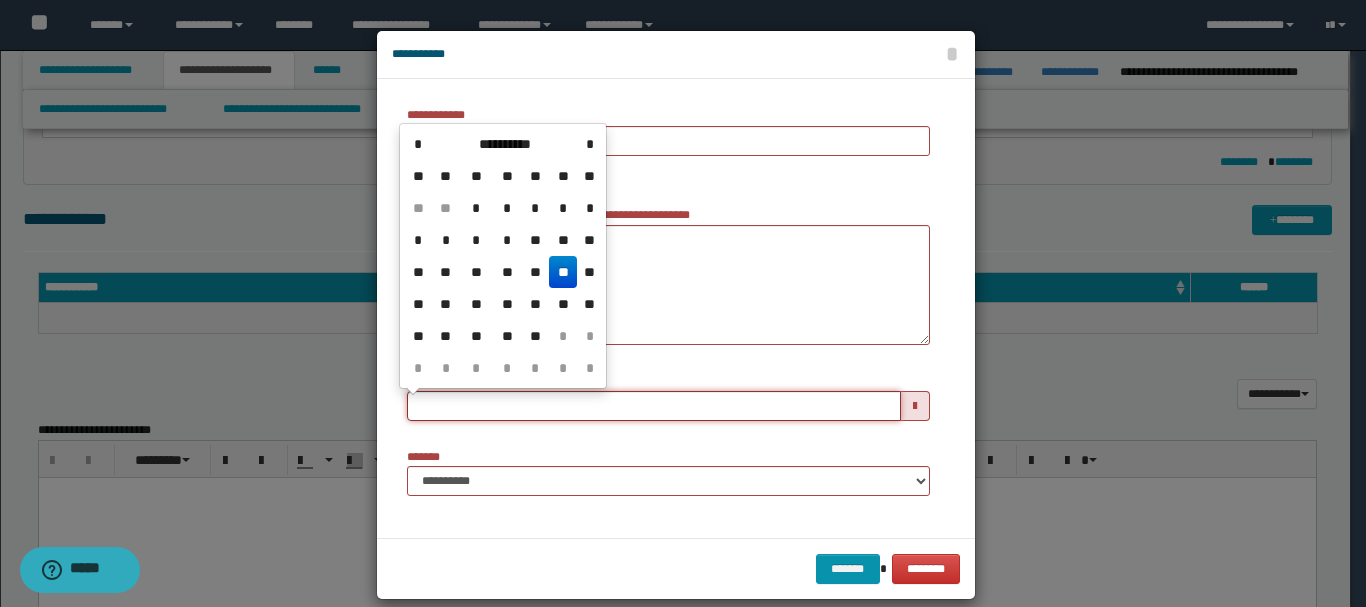 click on "**********" at bounding box center (654, 406) 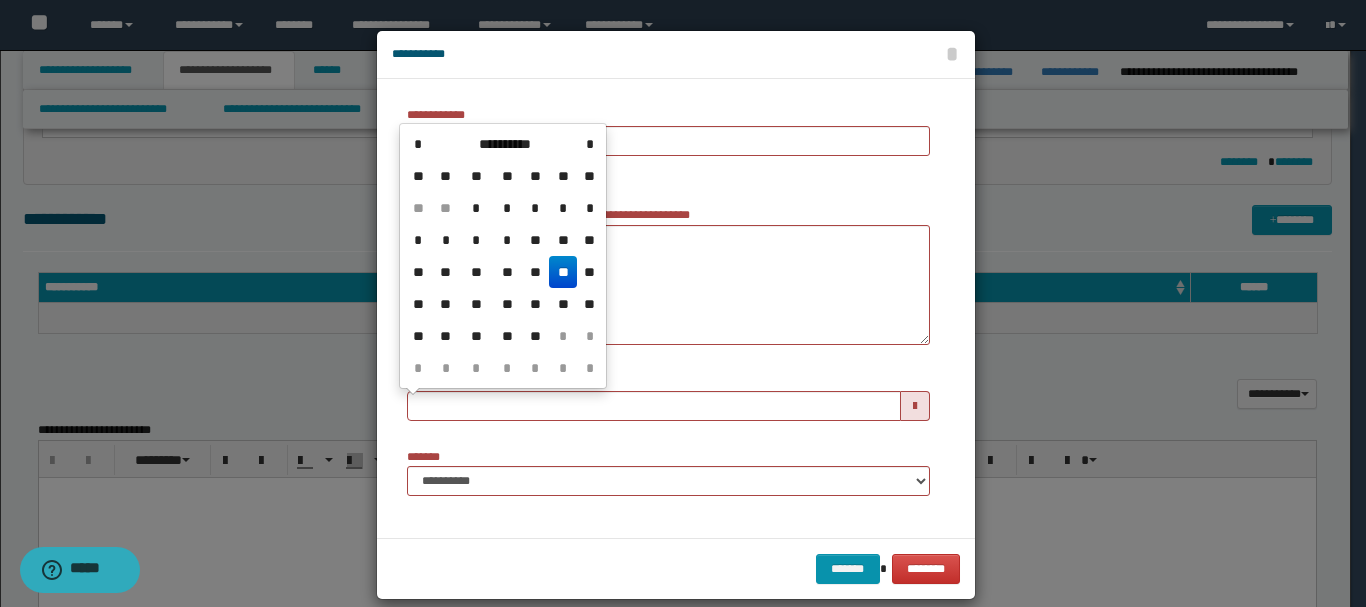 click on "**********" at bounding box center [676, 308] 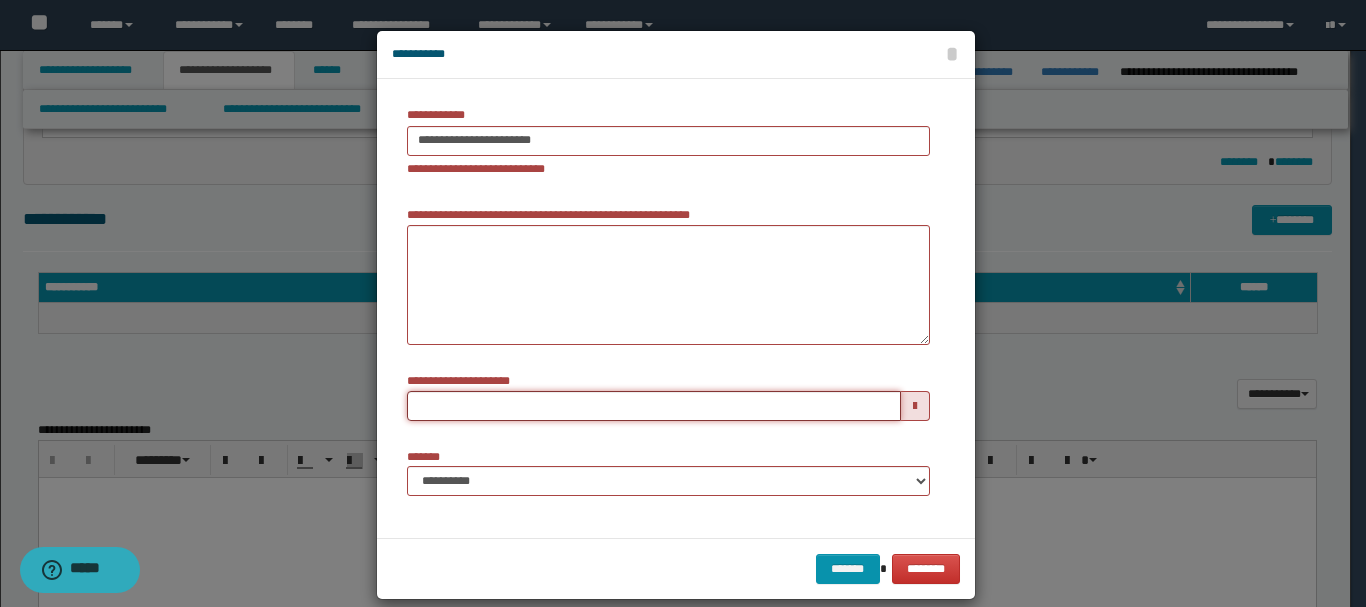 click on "**********" at bounding box center (654, 406) 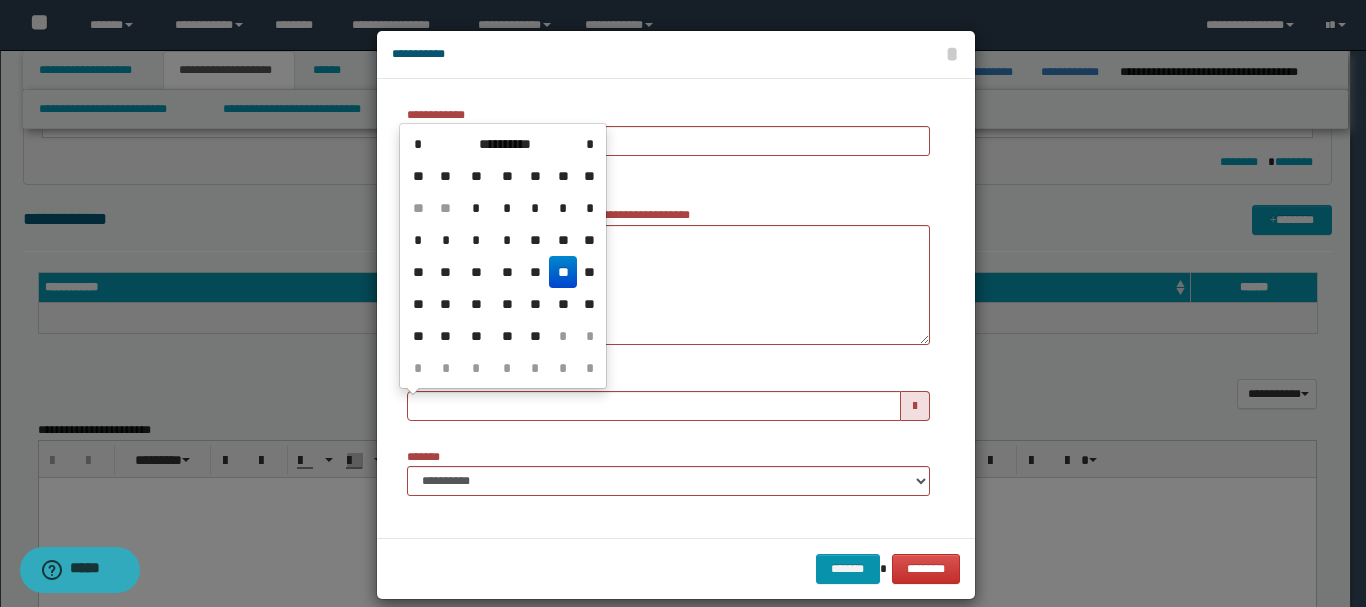 drag, startPoint x: 419, startPoint y: 151, endPoint x: 469, endPoint y: 176, distance: 55.9017 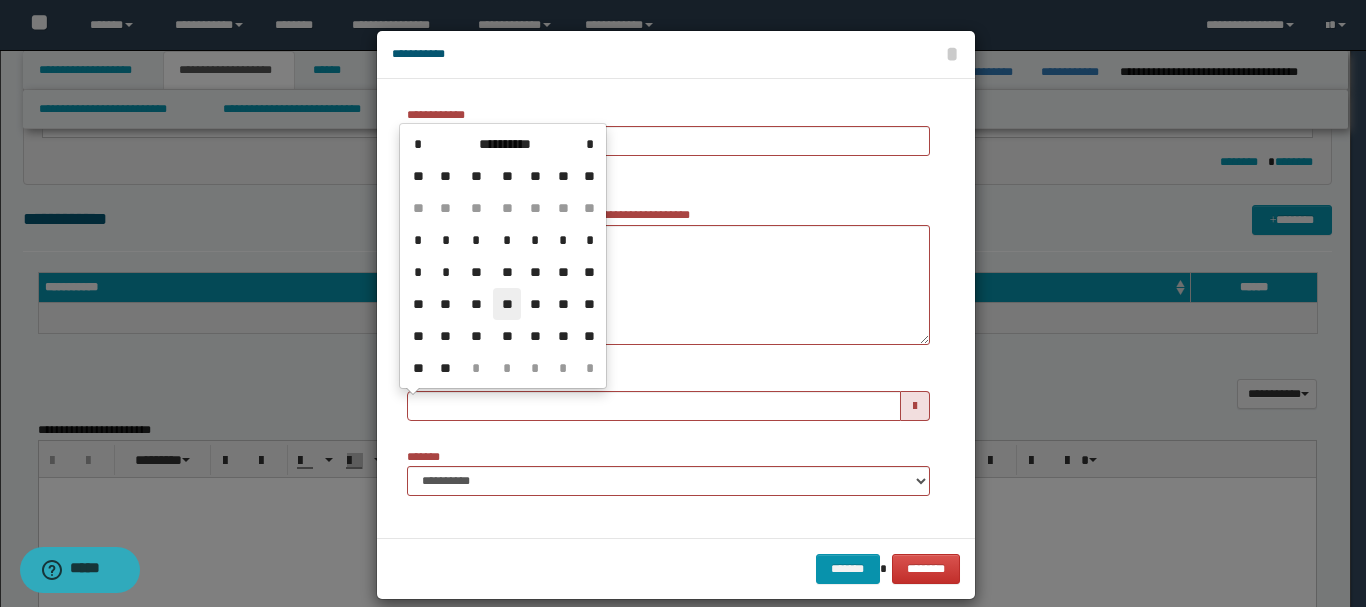 click on "**" at bounding box center (507, 304) 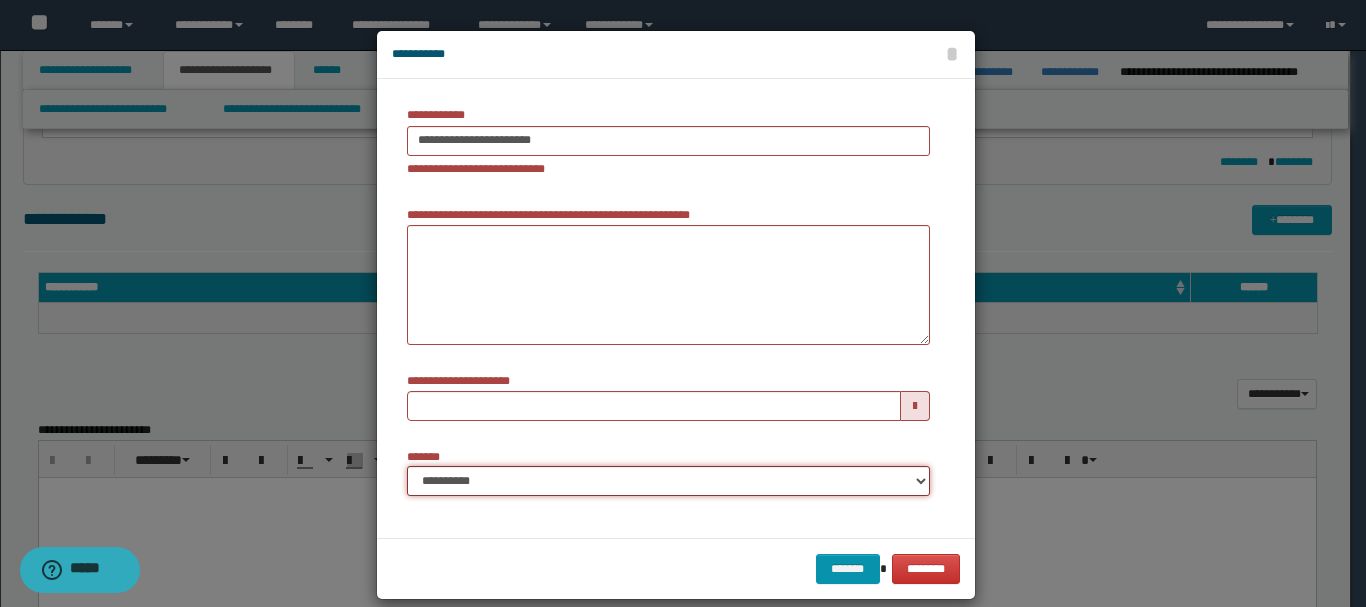 click on "**********" at bounding box center (668, 481) 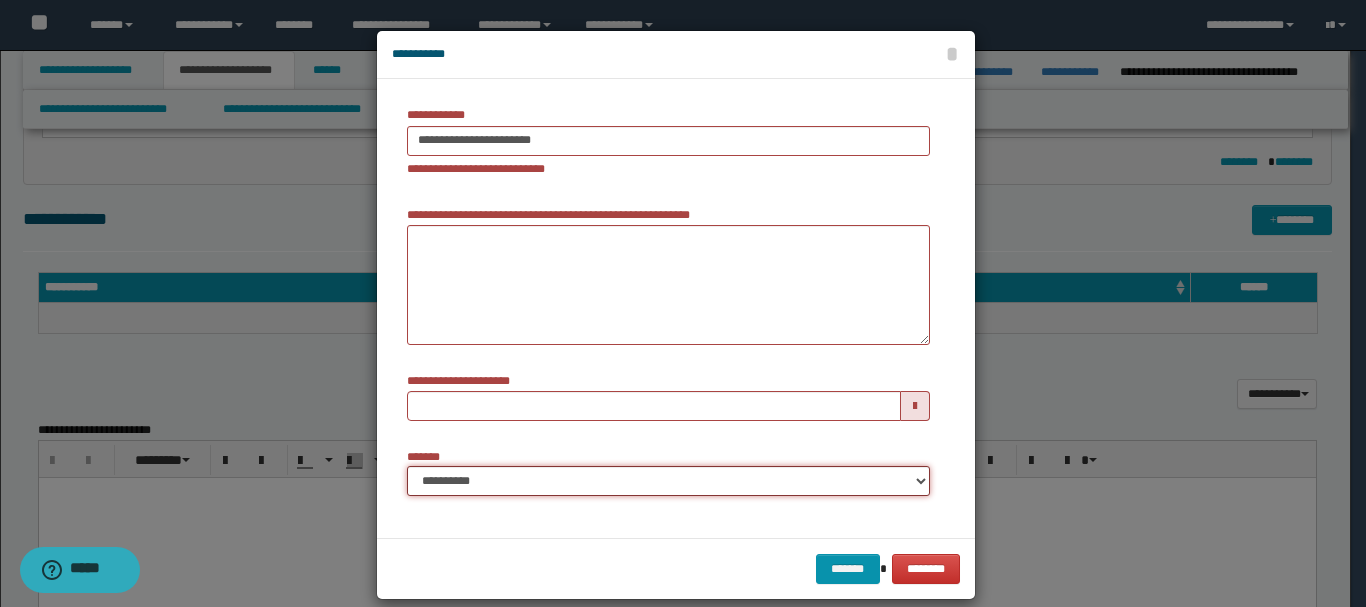 select on "*" 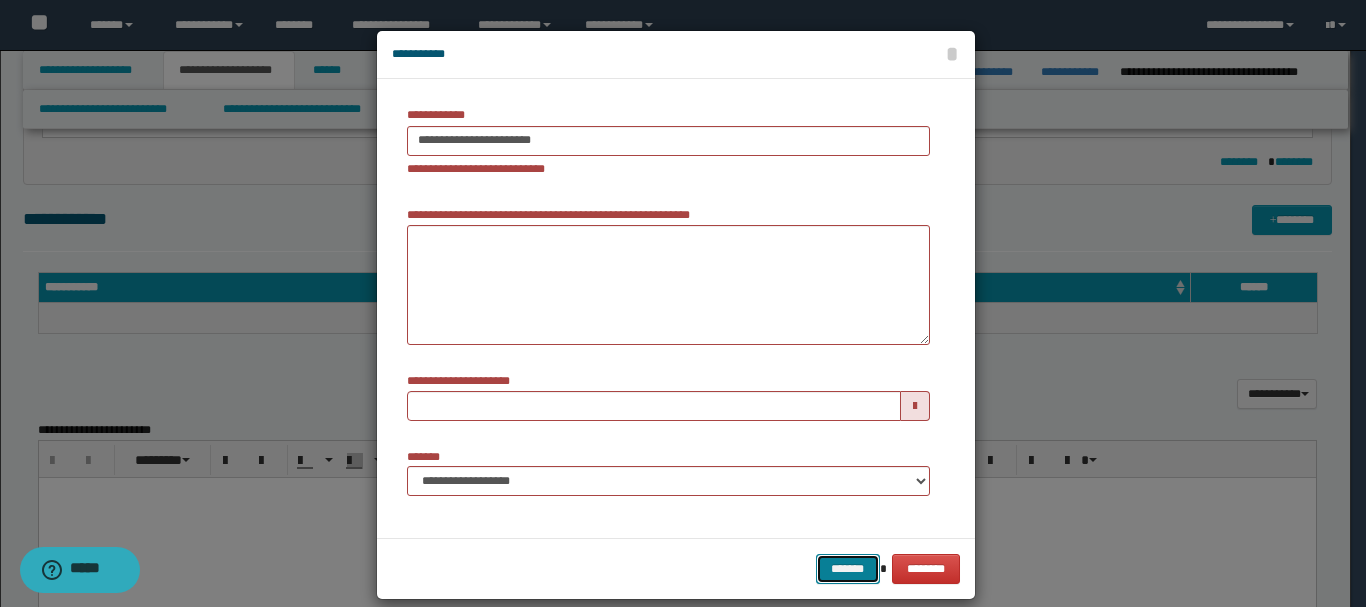 click on "*******" at bounding box center [848, 569] 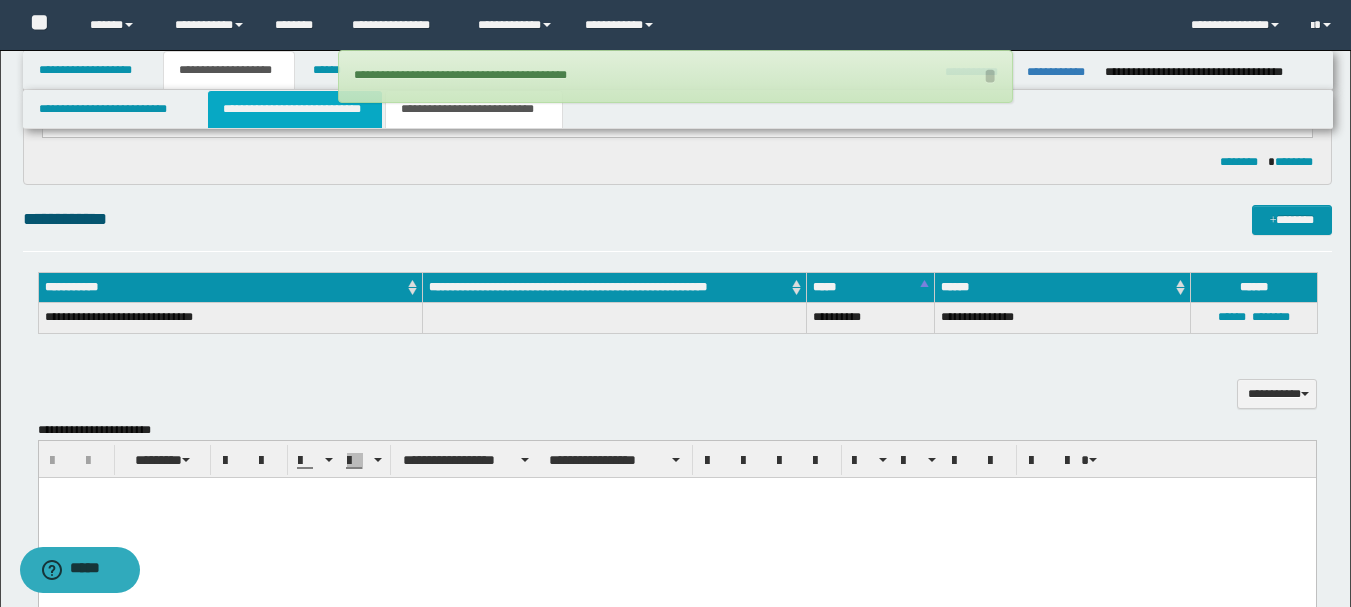 click on "**********" at bounding box center [295, 109] 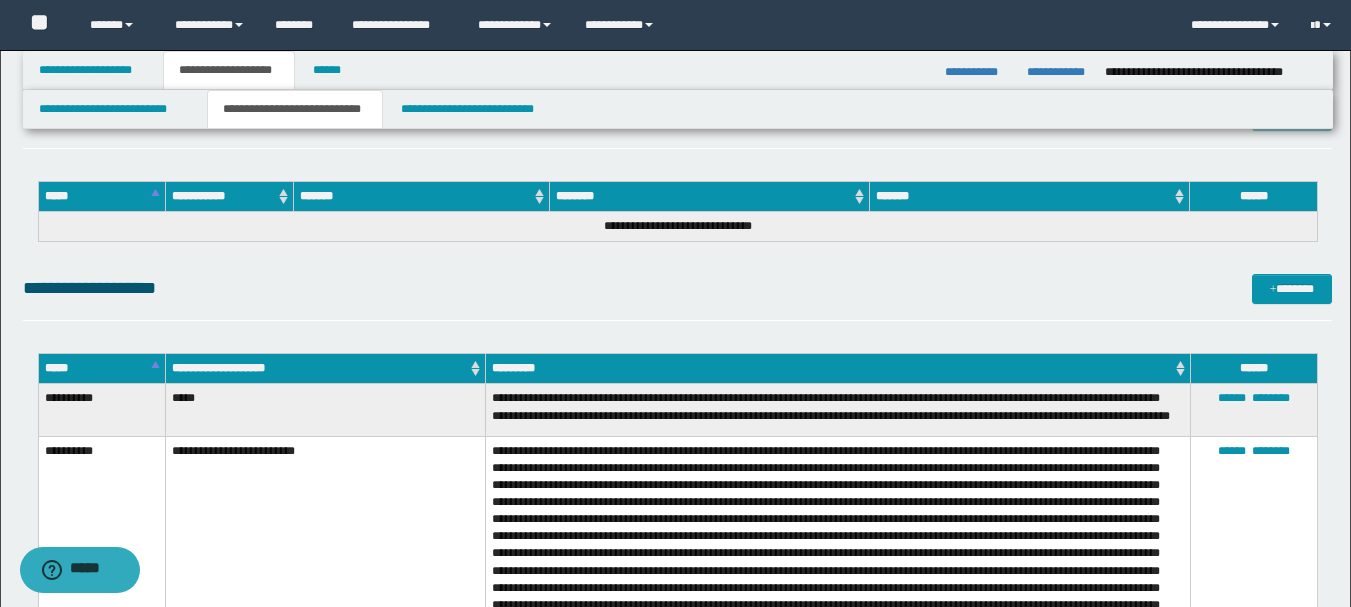 scroll, scrollTop: 0, scrollLeft: 0, axis: both 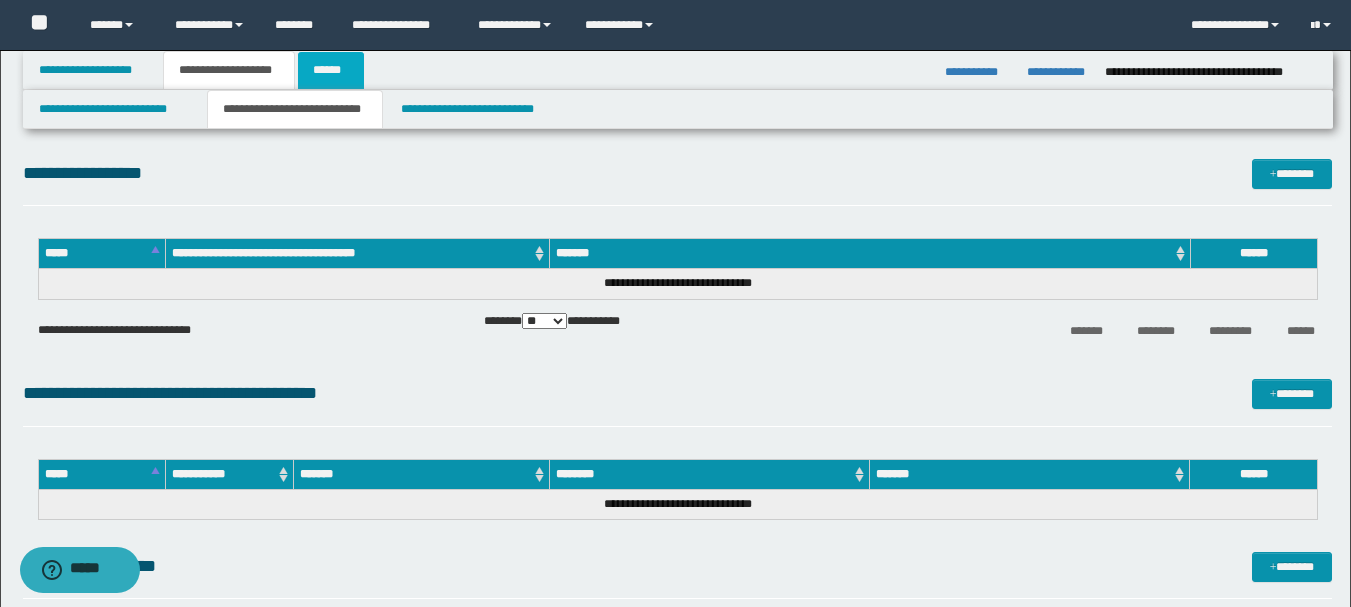 click on "******" at bounding box center (331, 70) 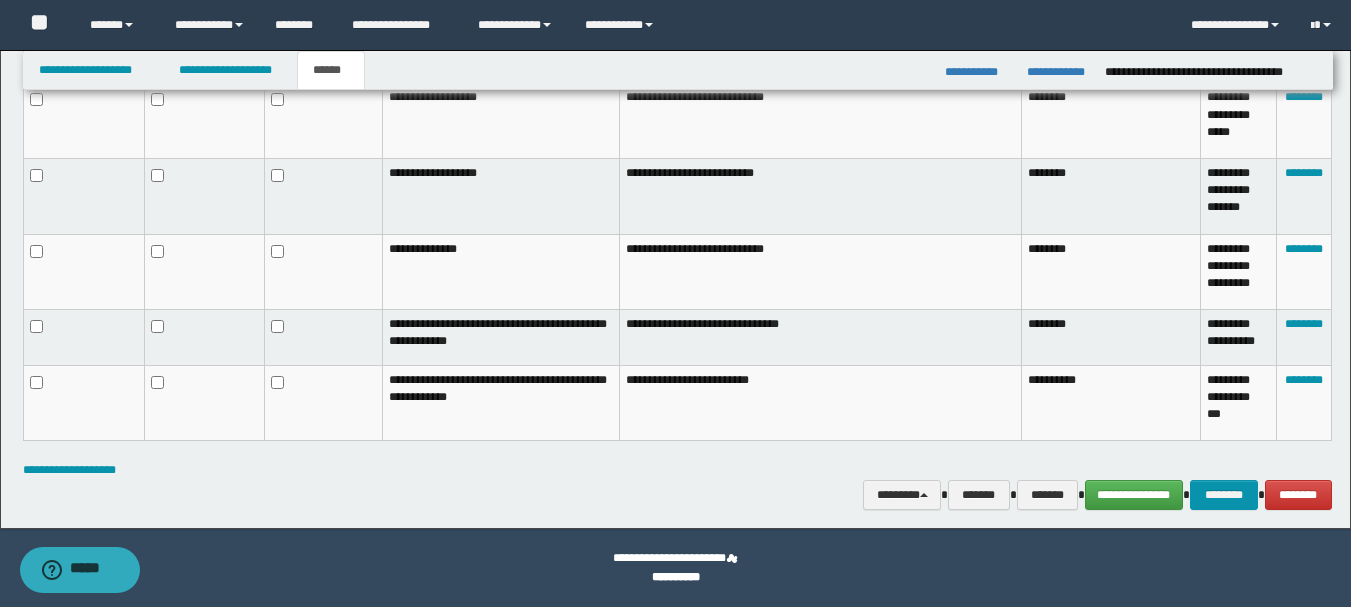 scroll, scrollTop: 0, scrollLeft: 0, axis: both 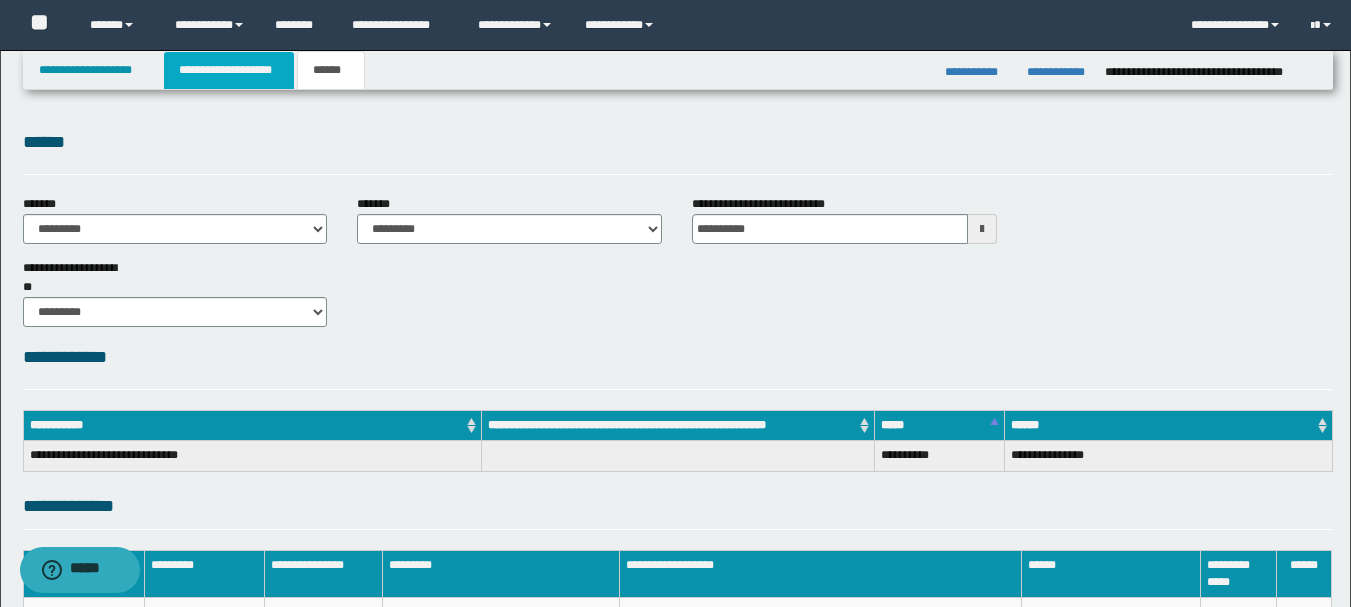 click on "**********" at bounding box center [229, 70] 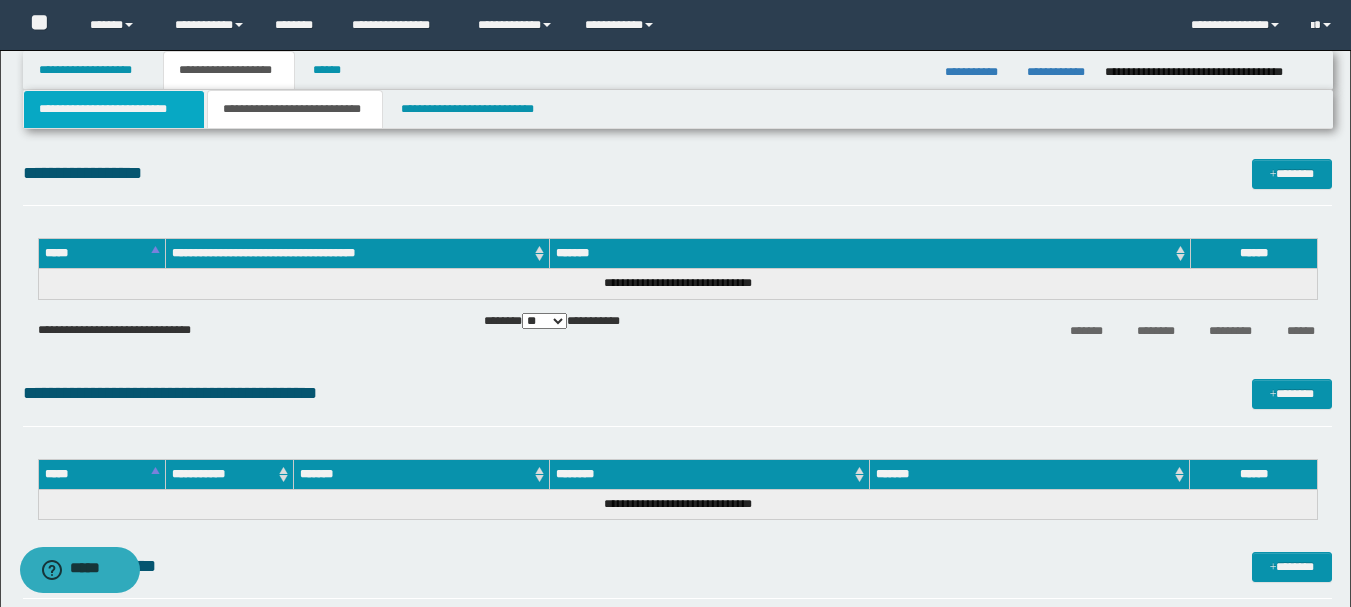 click on "**********" at bounding box center [114, 109] 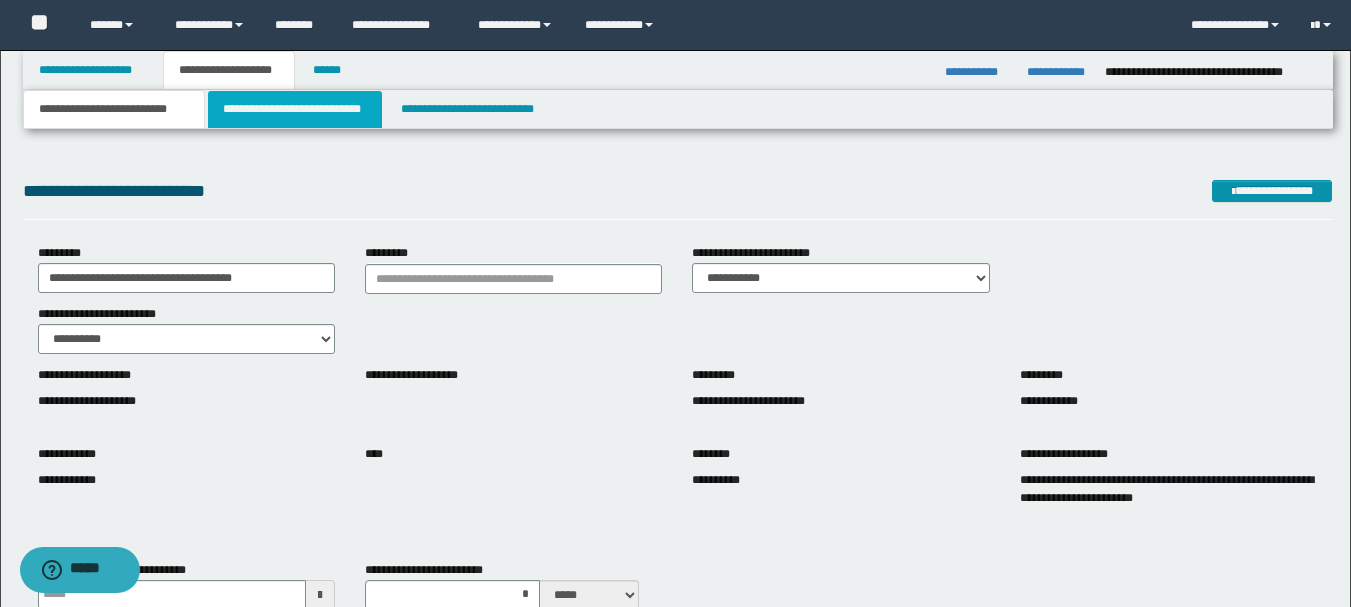 click on "**********" at bounding box center (295, 109) 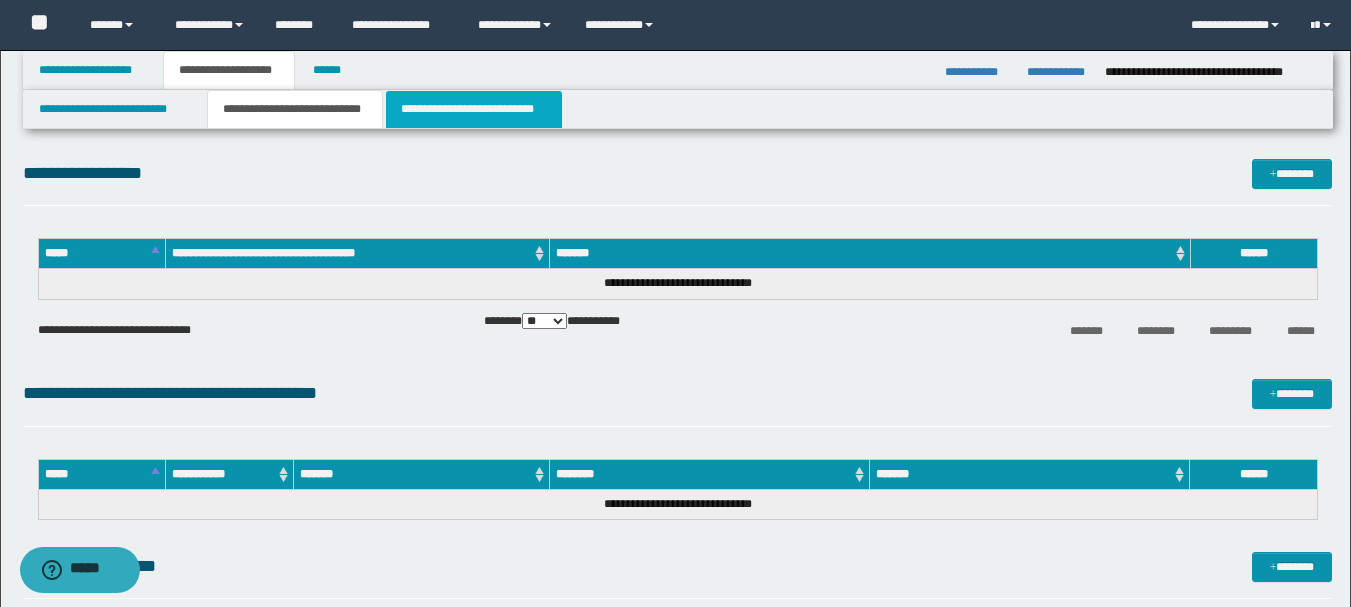 click on "**********" at bounding box center (474, 109) 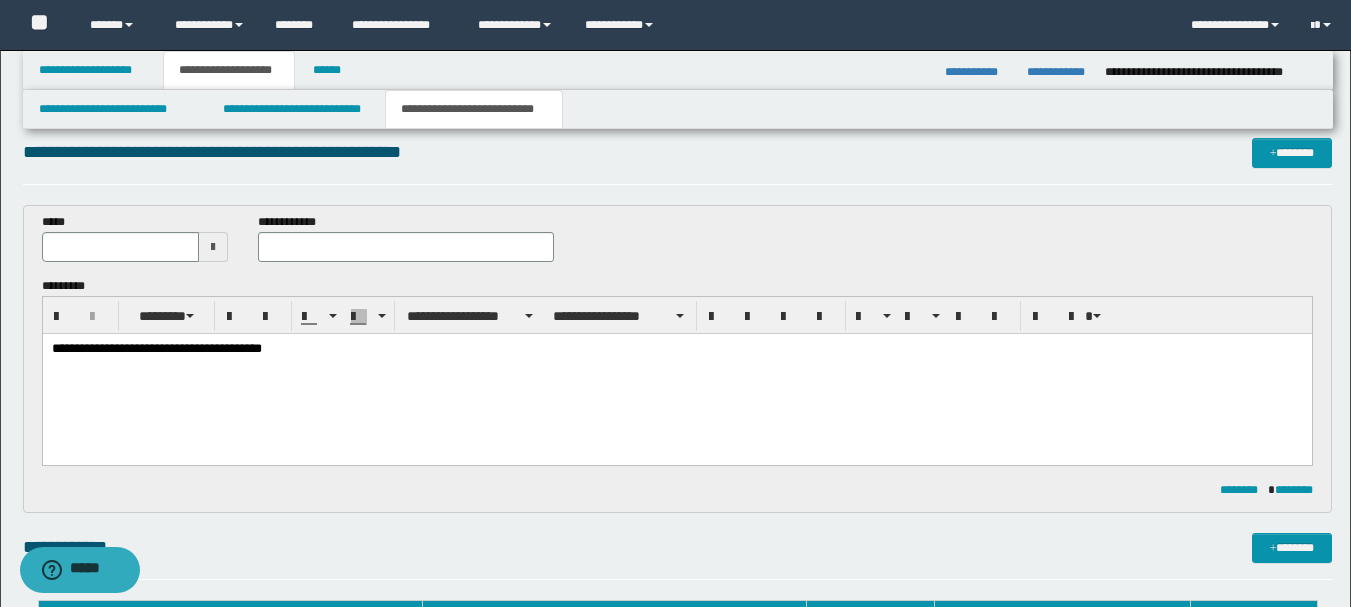 scroll, scrollTop: 0, scrollLeft: 0, axis: both 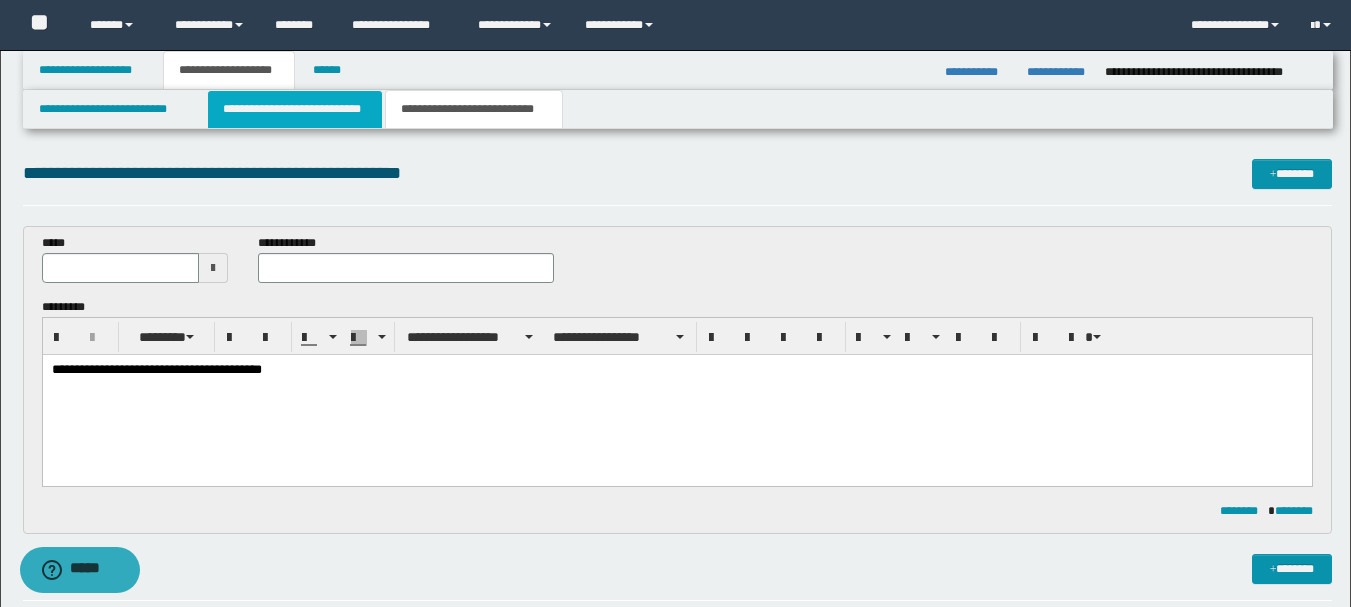 click on "**********" at bounding box center (295, 109) 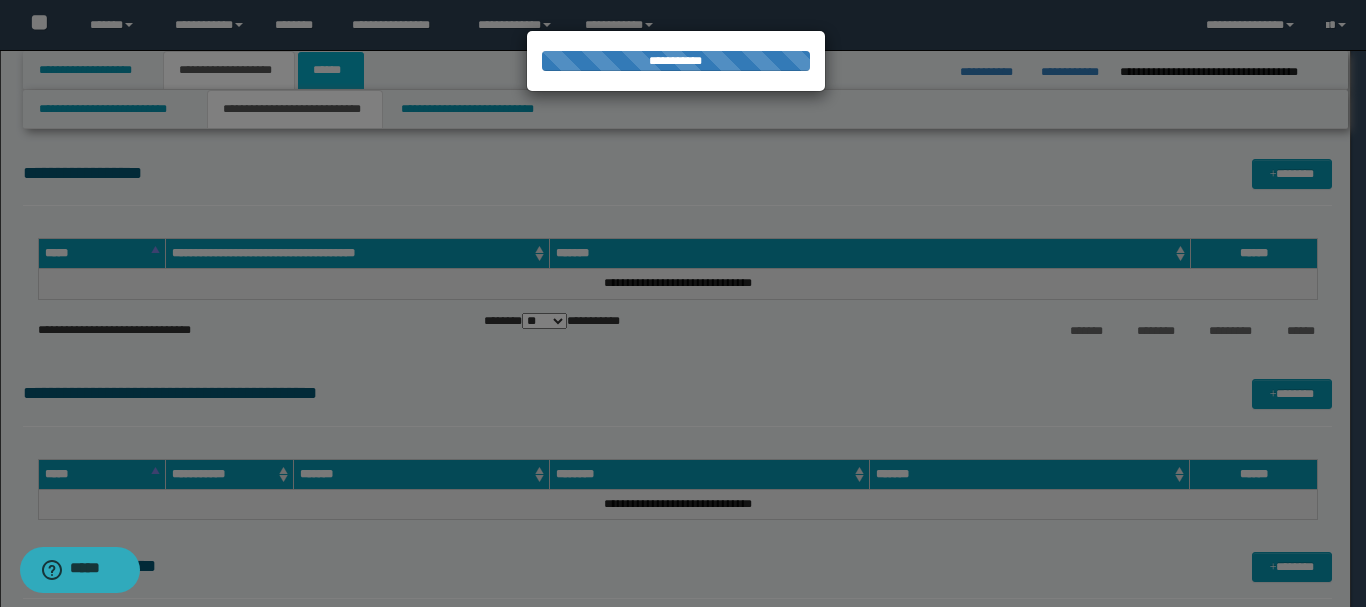 click on "******" at bounding box center [331, 70] 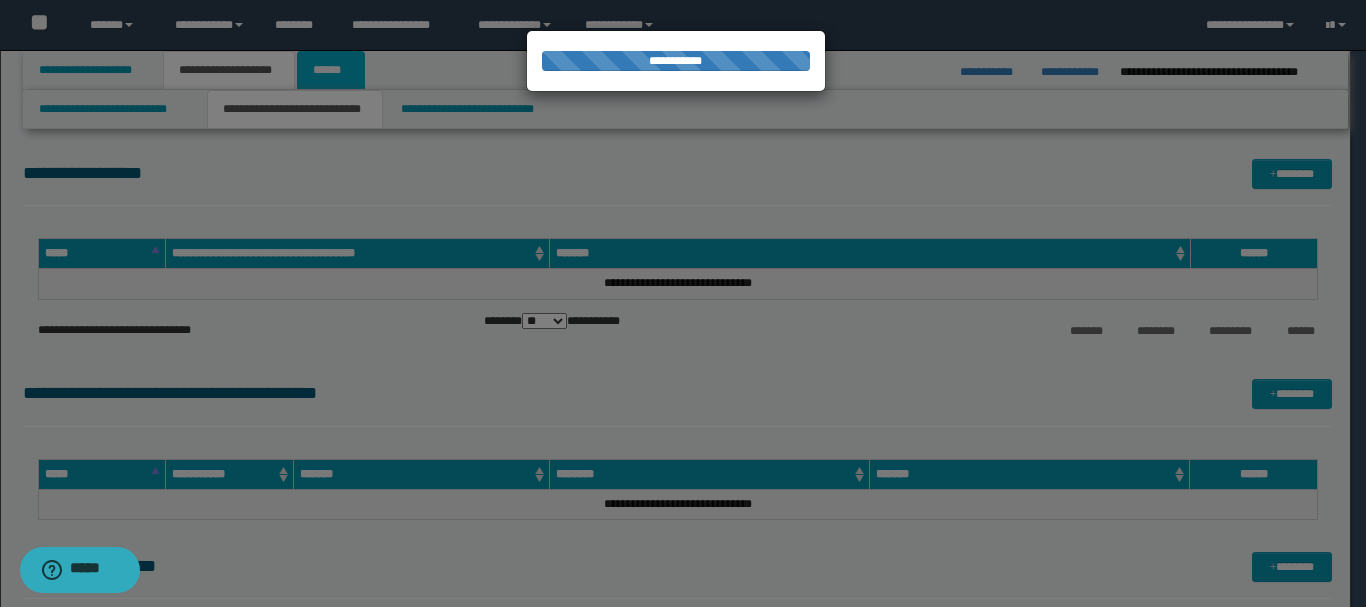type on "**********" 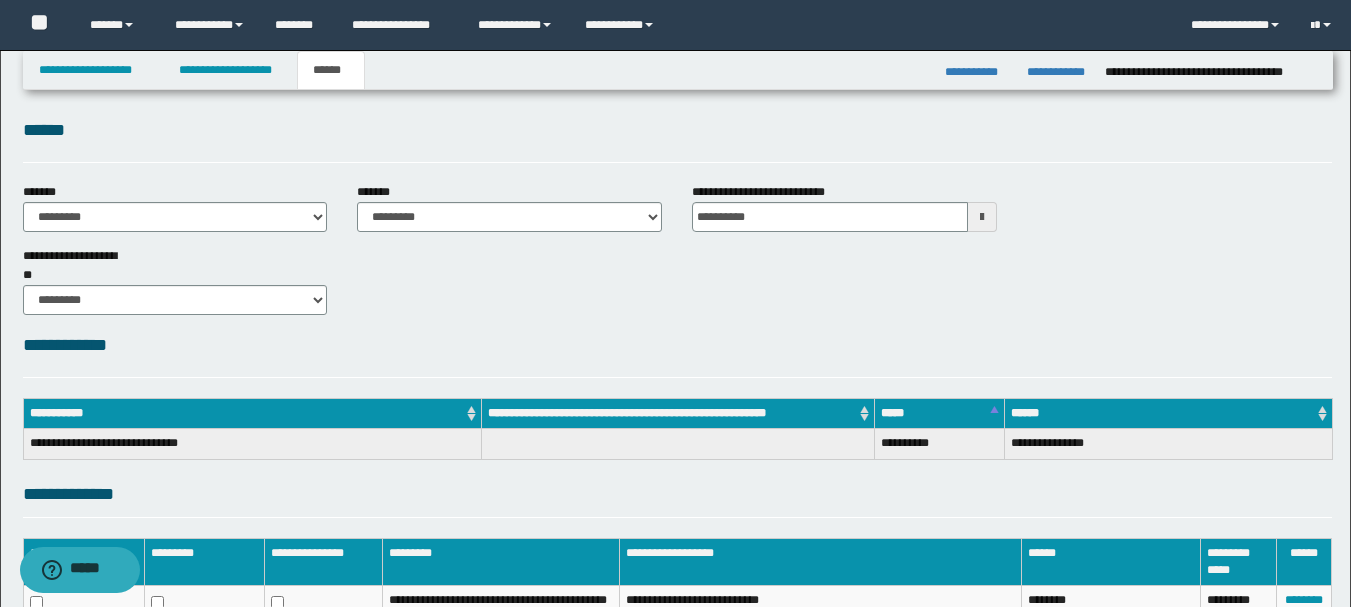 scroll, scrollTop: 0, scrollLeft: 0, axis: both 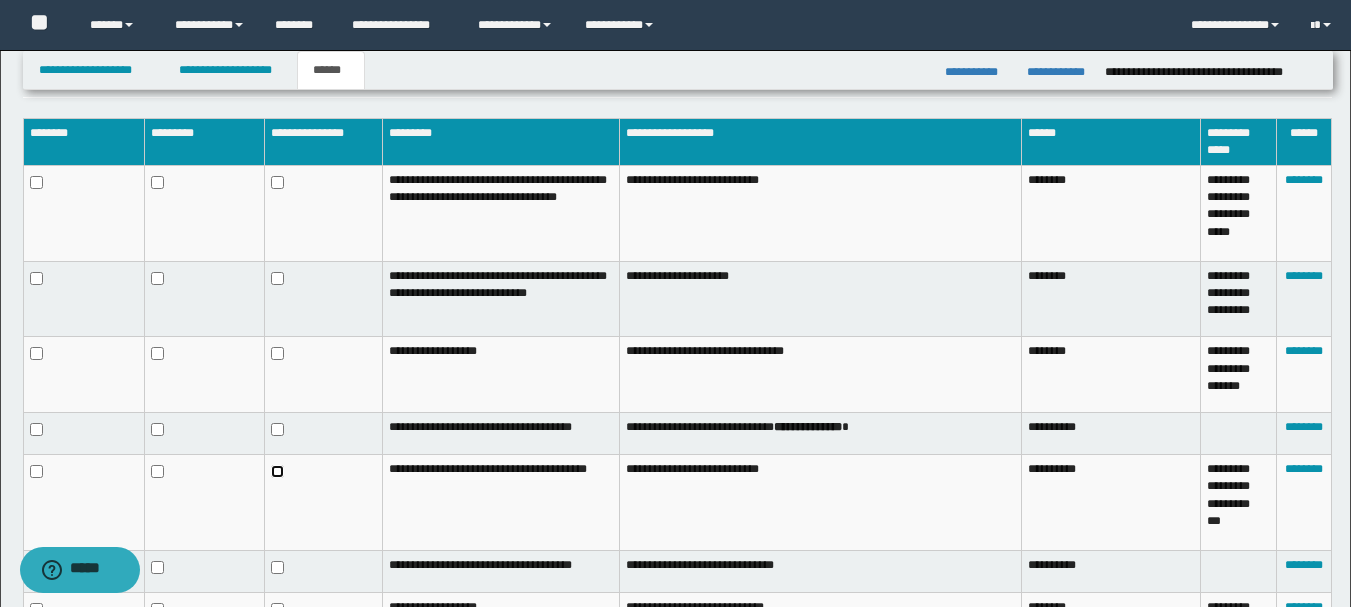 click at bounding box center (323, 503) 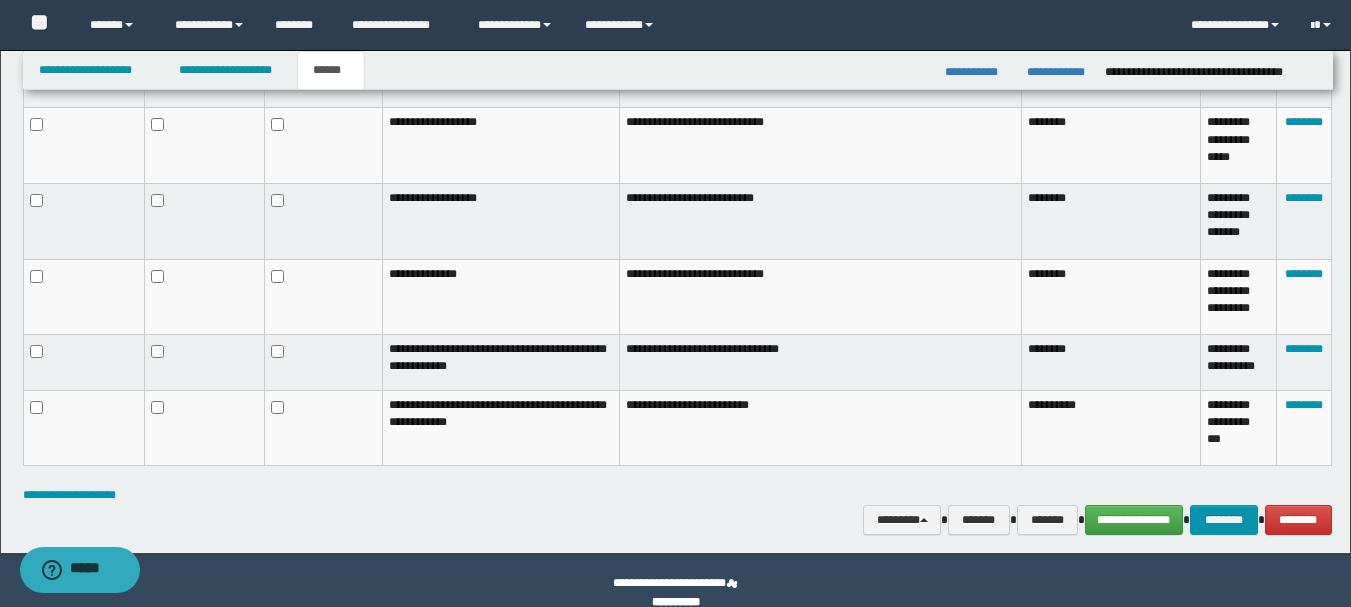 scroll, scrollTop: 942, scrollLeft: 0, axis: vertical 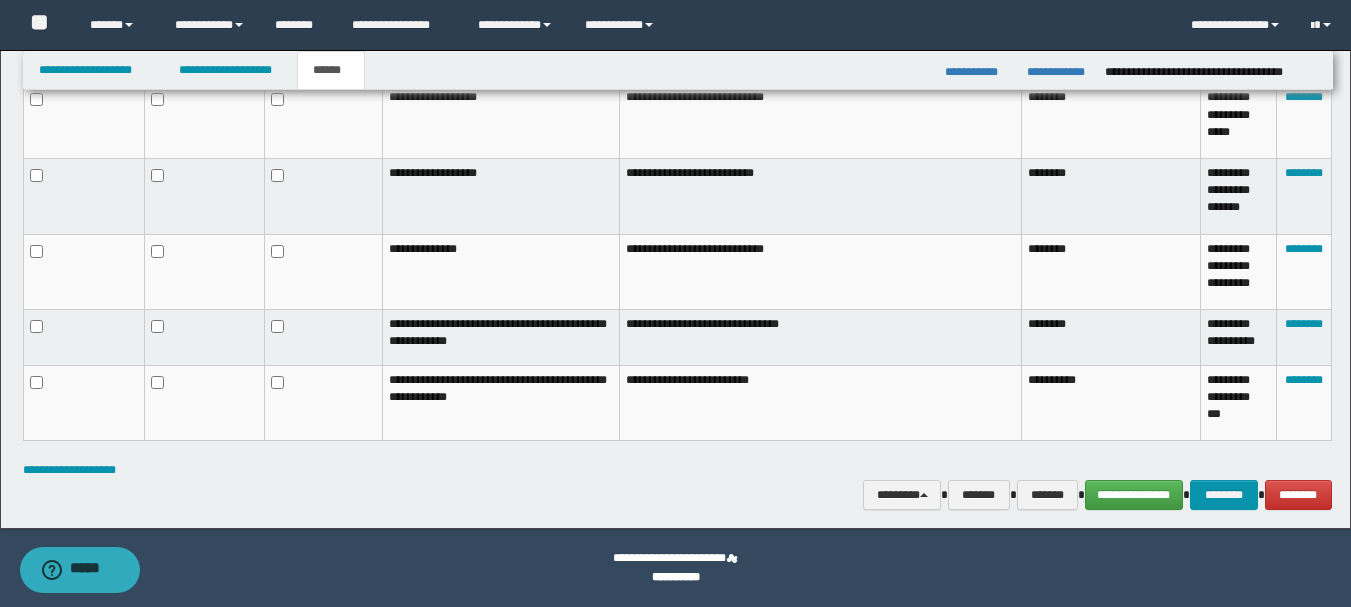 click at bounding box center [323, 403] 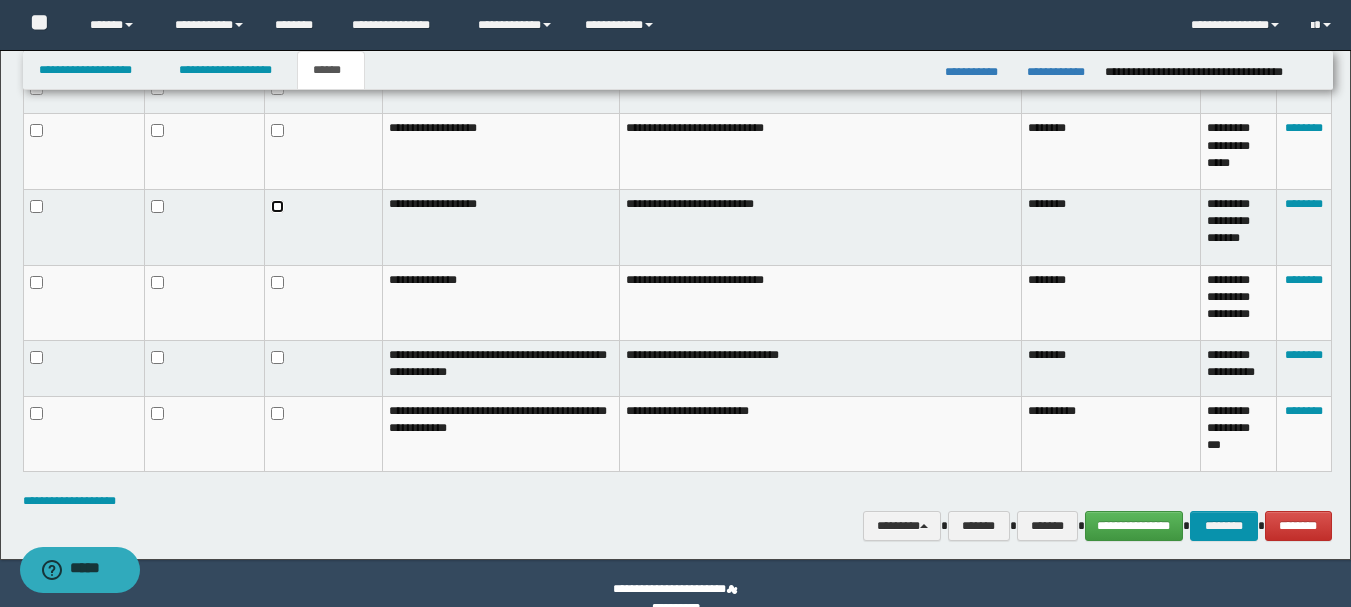 scroll, scrollTop: 411, scrollLeft: 0, axis: vertical 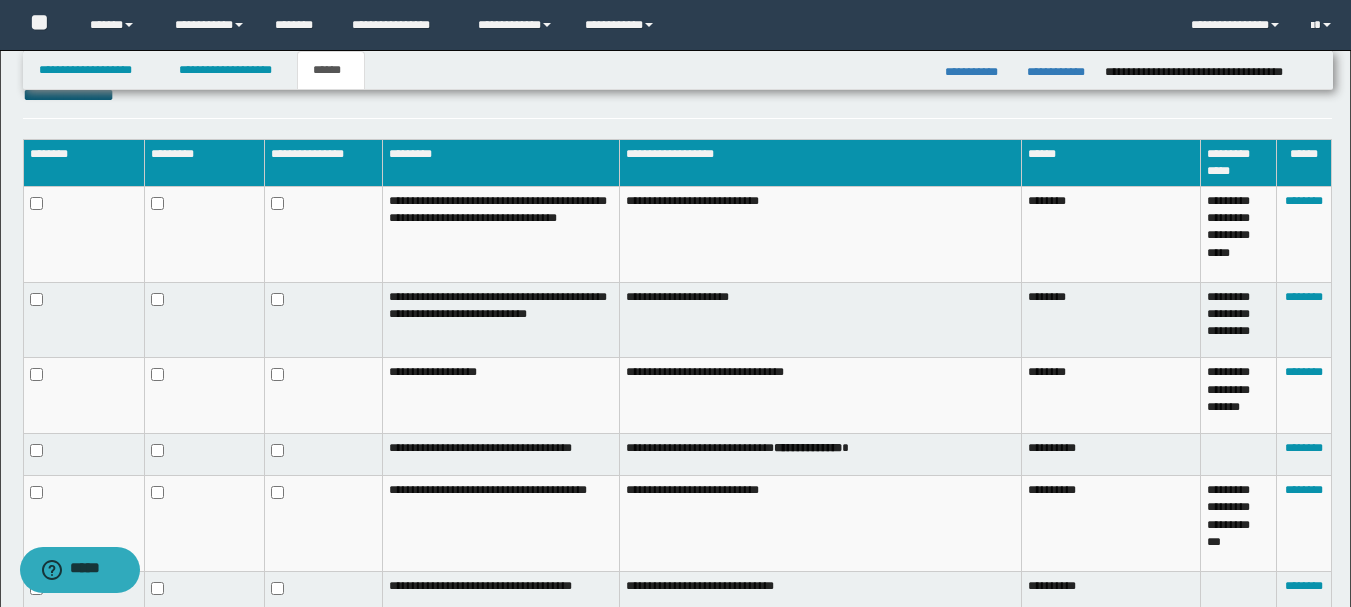 click on "**********" at bounding box center (675, -108) 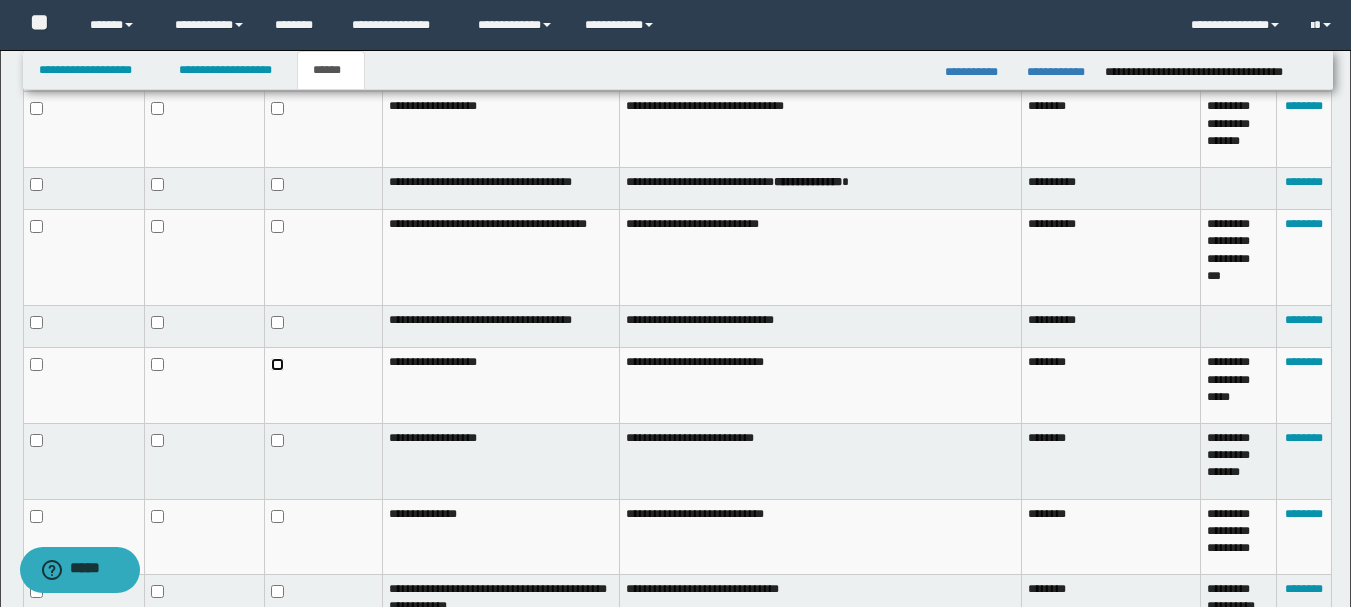 scroll, scrollTop: 146, scrollLeft: 0, axis: vertical 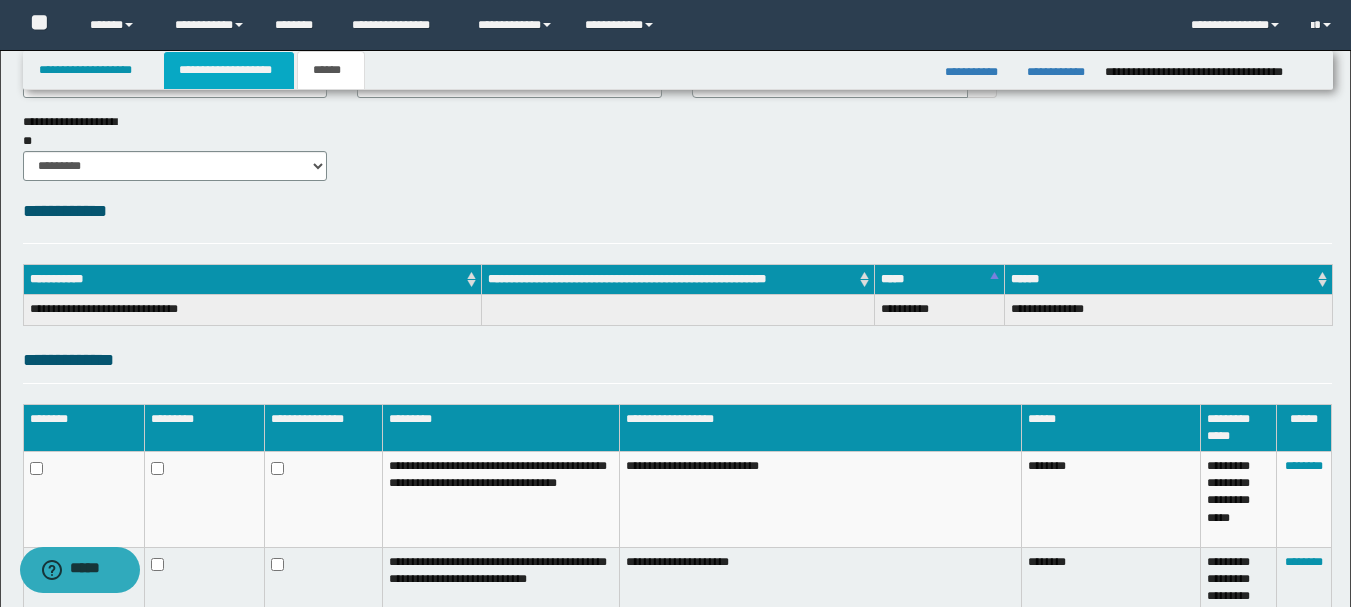 click on "**********" at bounding box center [229, 70] 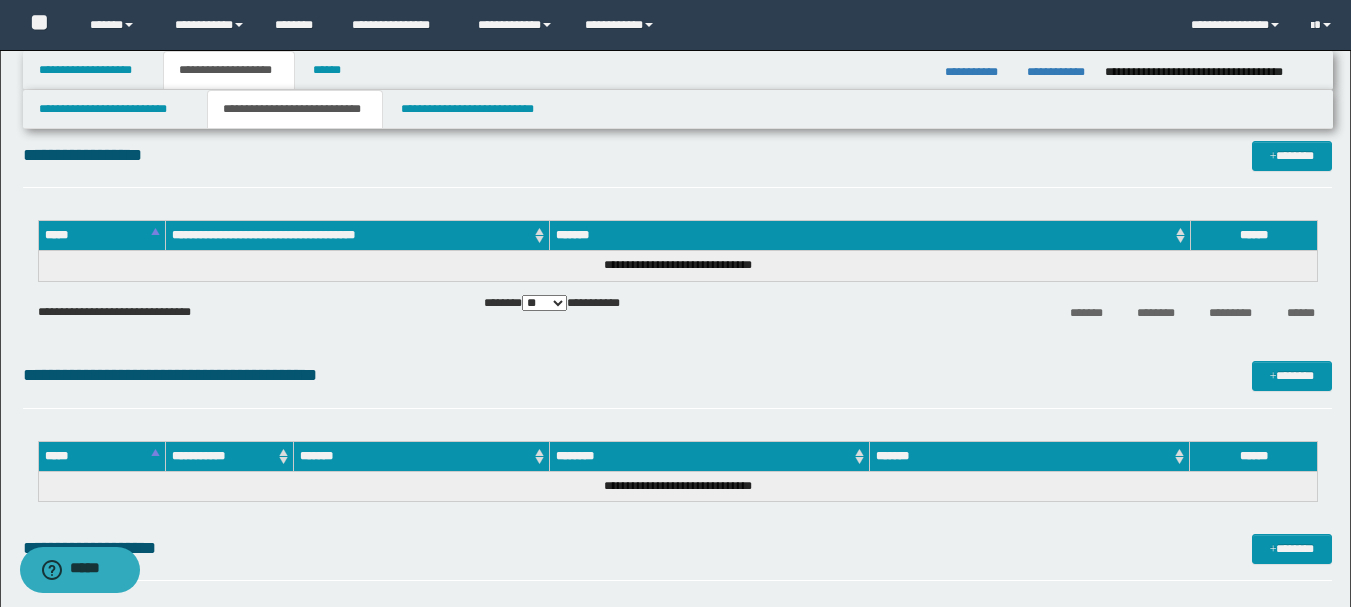 scroll, scrollTop: 0, scrollLeft: 0, axis: both 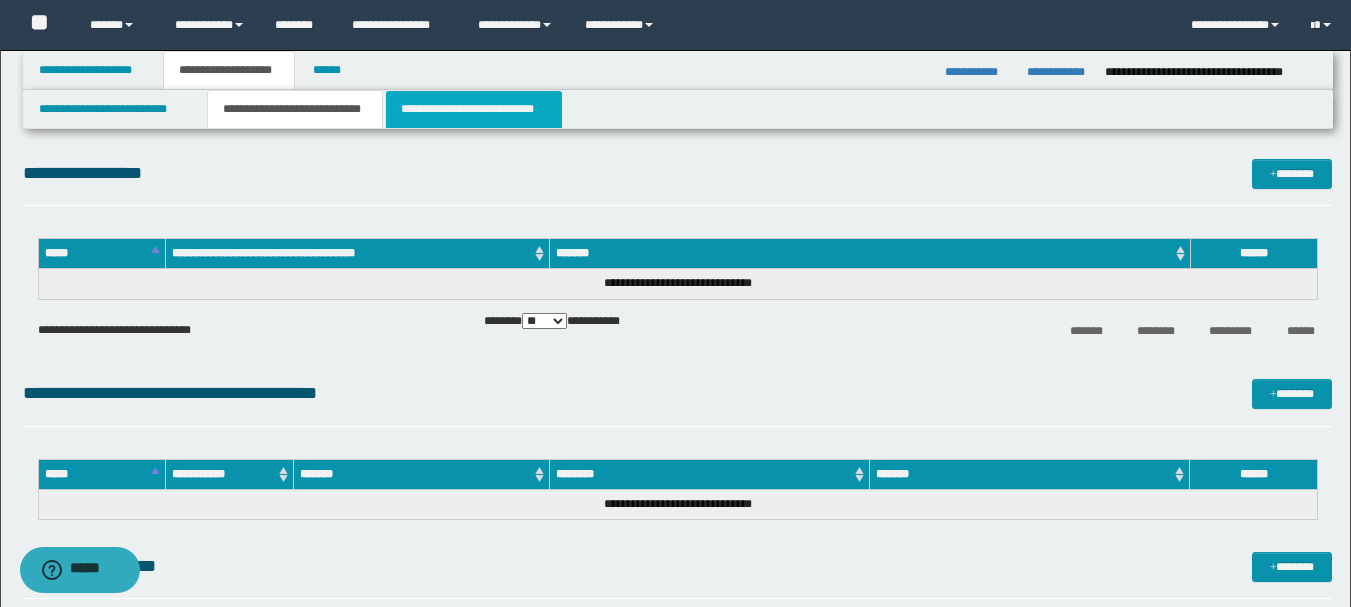 click on "**********" at bounding box center [474, 109] 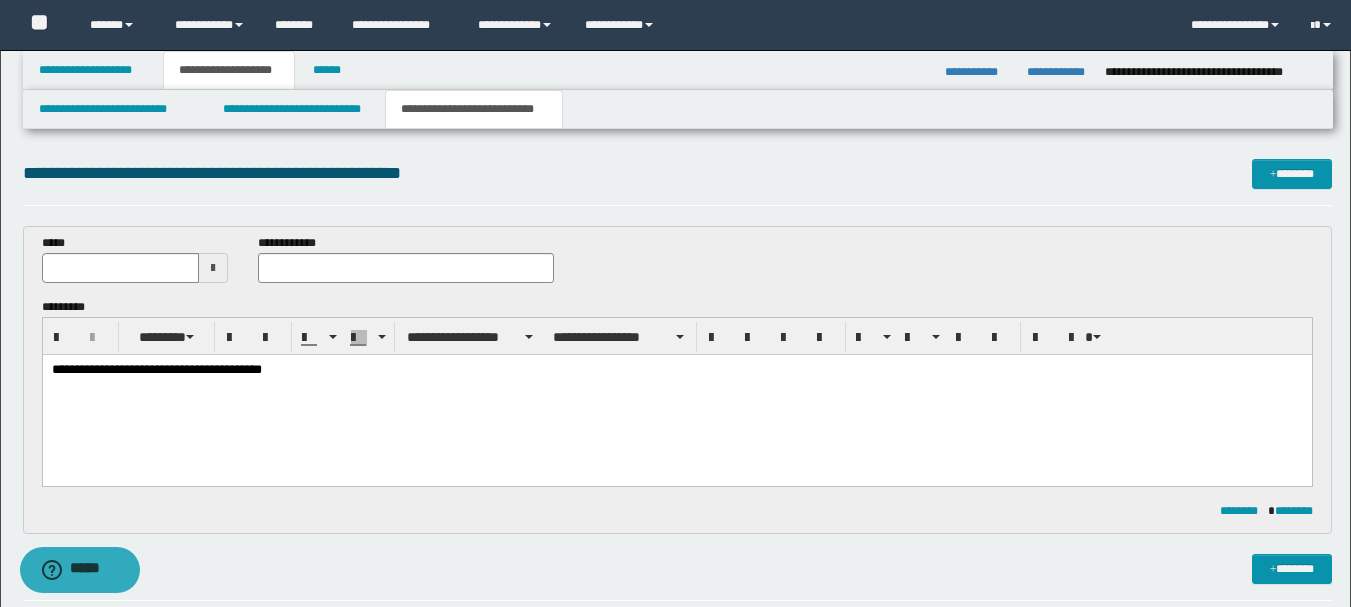scroll, scrollTop: 531, scrollLeft: 0, axis: vertical 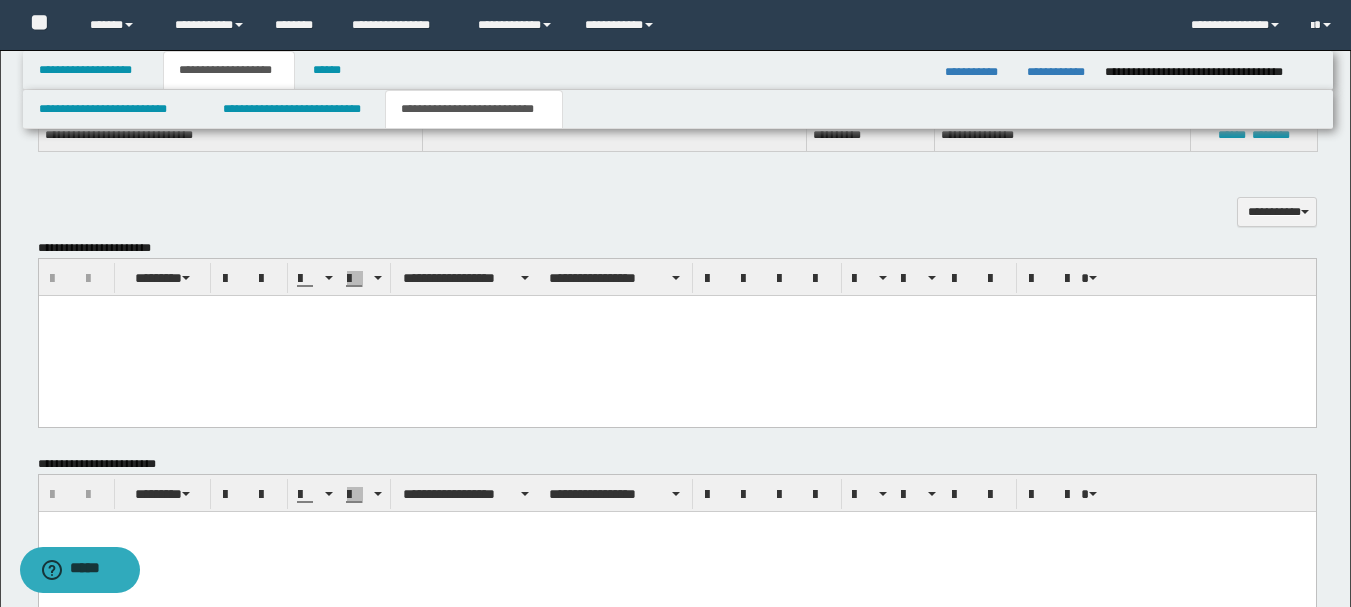 click at bounding box center (676, 336) 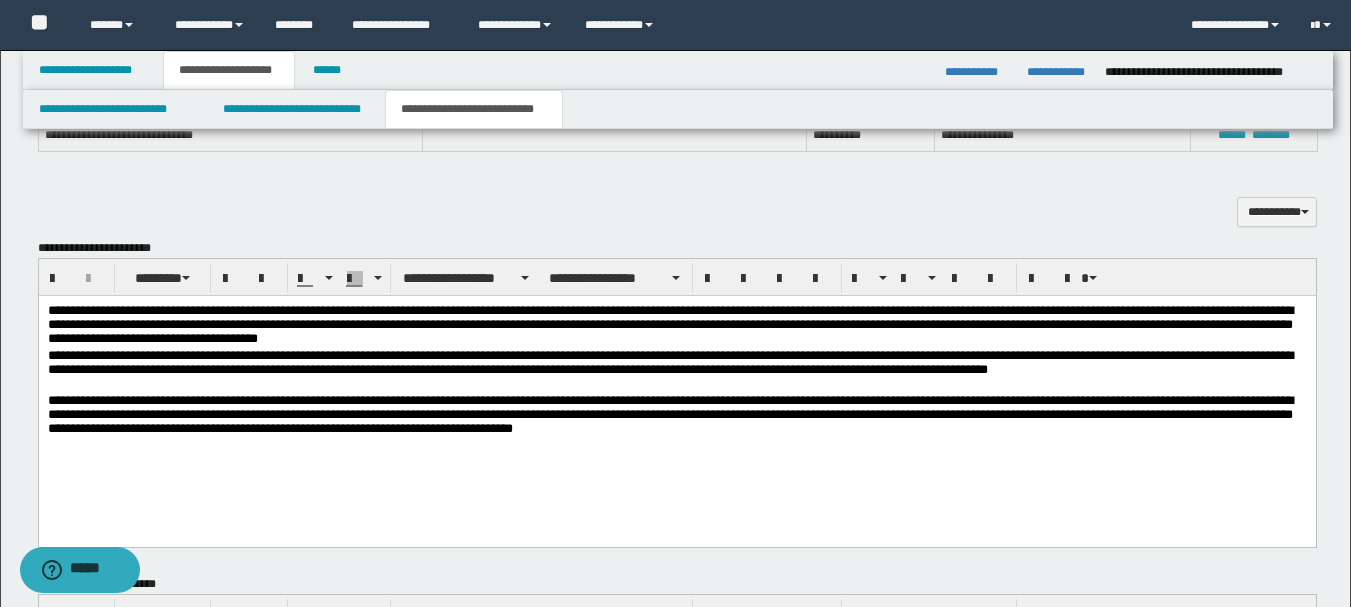 click on "**********" at bounding box center (676, 326) 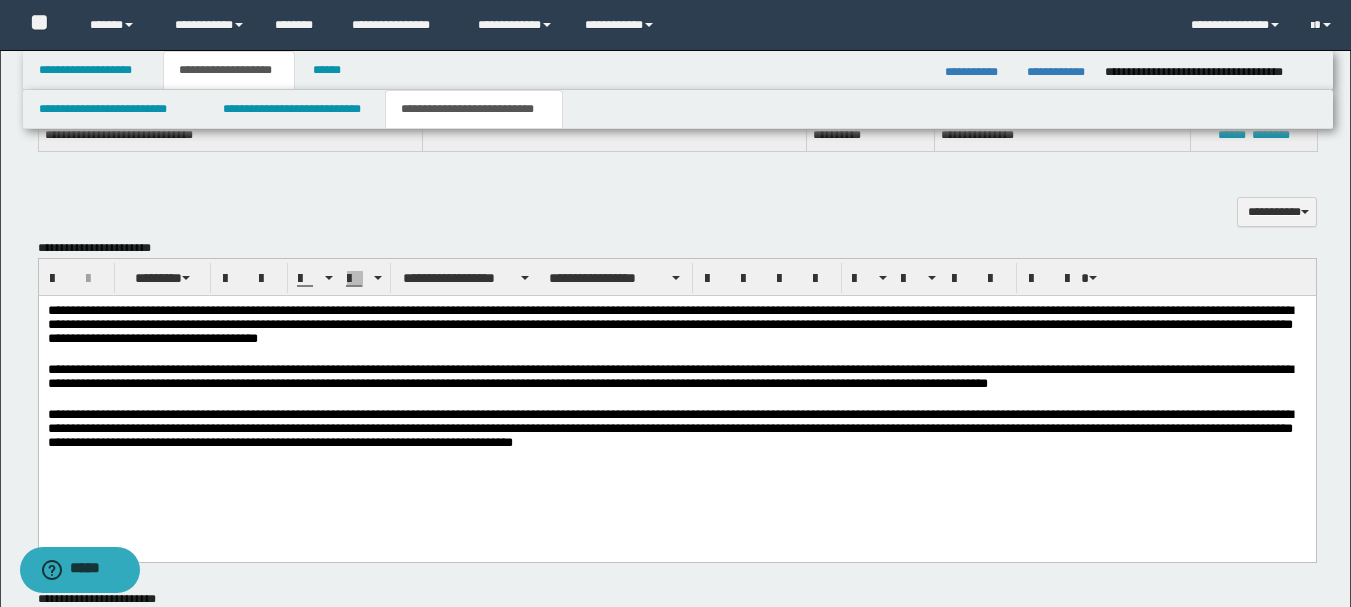 click on "**********" at bounding box center [676, 385] 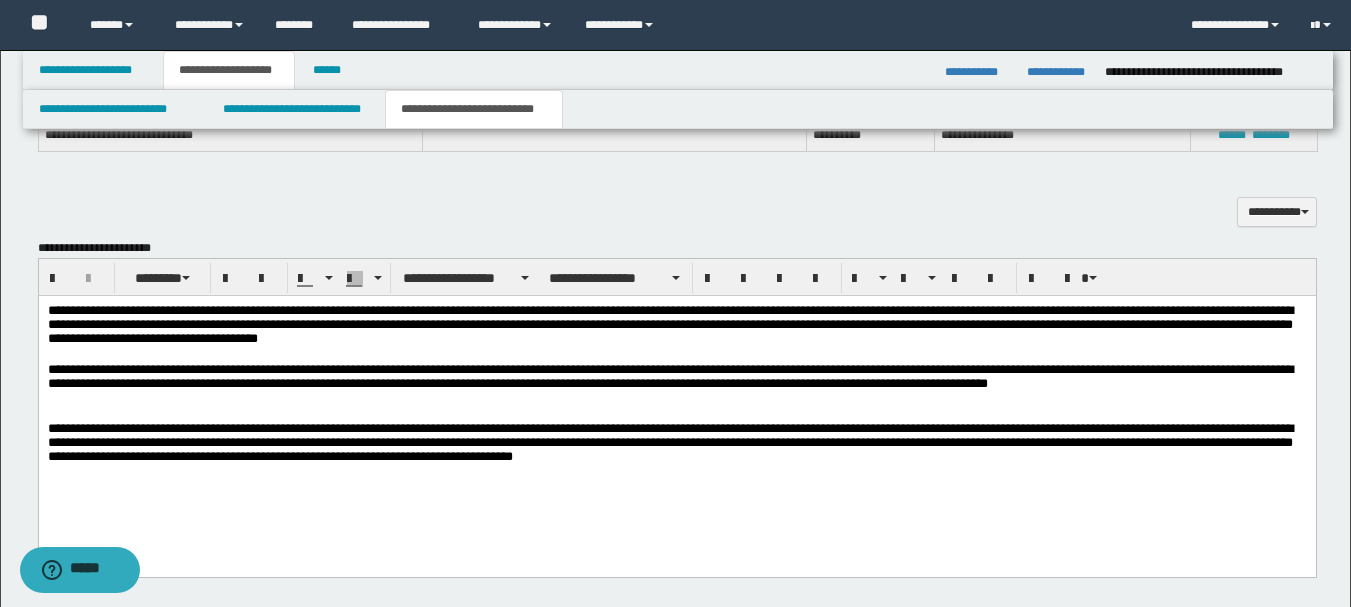 click on "**********" at bounding box center [676, 444] 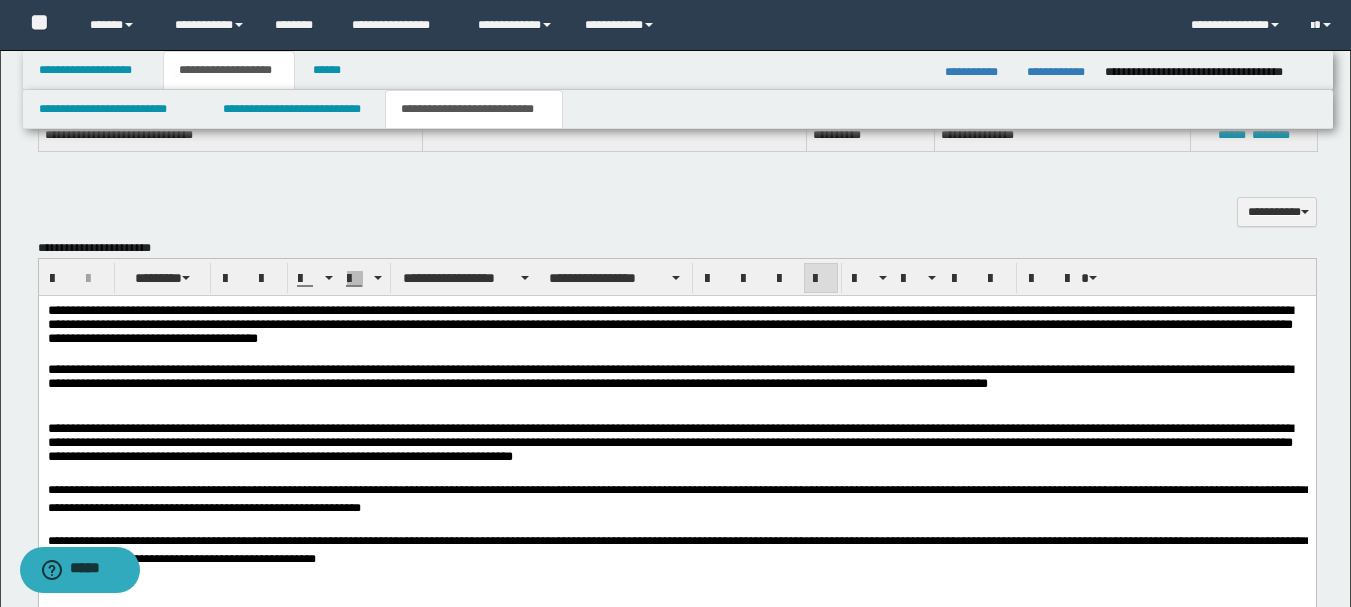 click on "**********" at bounding box center (676, 326) 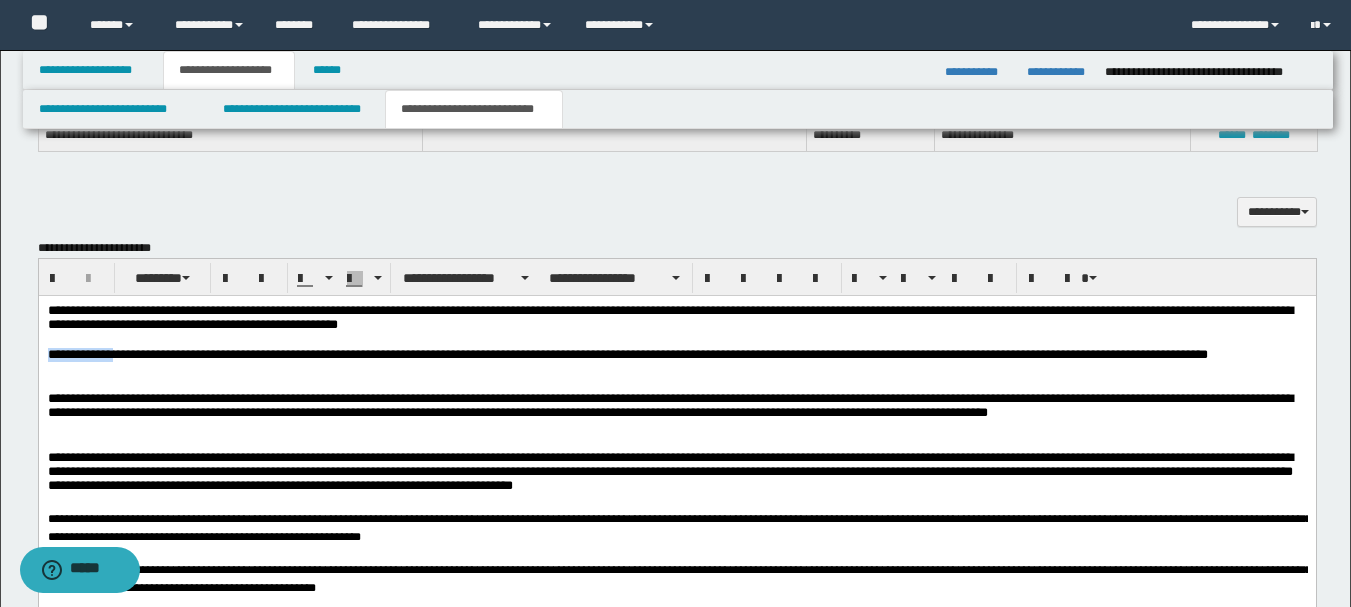 drag, startPoint x: 122, startPoint y: 355, endPoint x: 35, endPoint y: 355, distance: 87 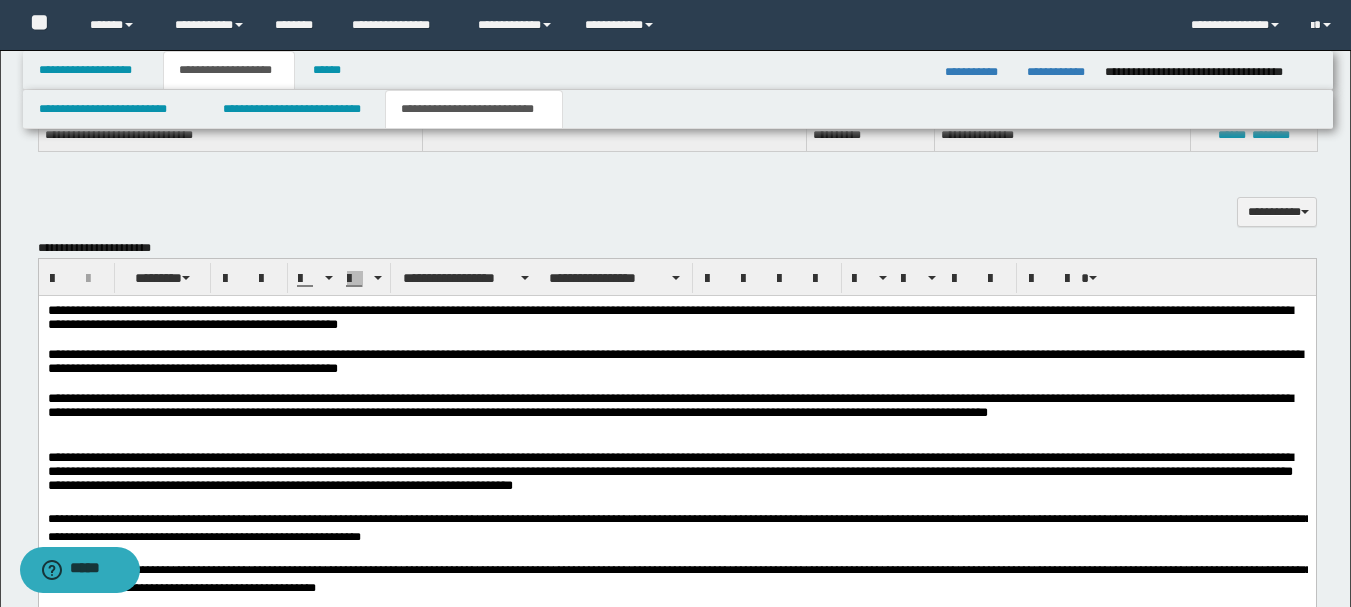drag, startPoint x: 119, startPoint y: 365, endPoint x: 106, endPoint y: 356, distance: 15.811388 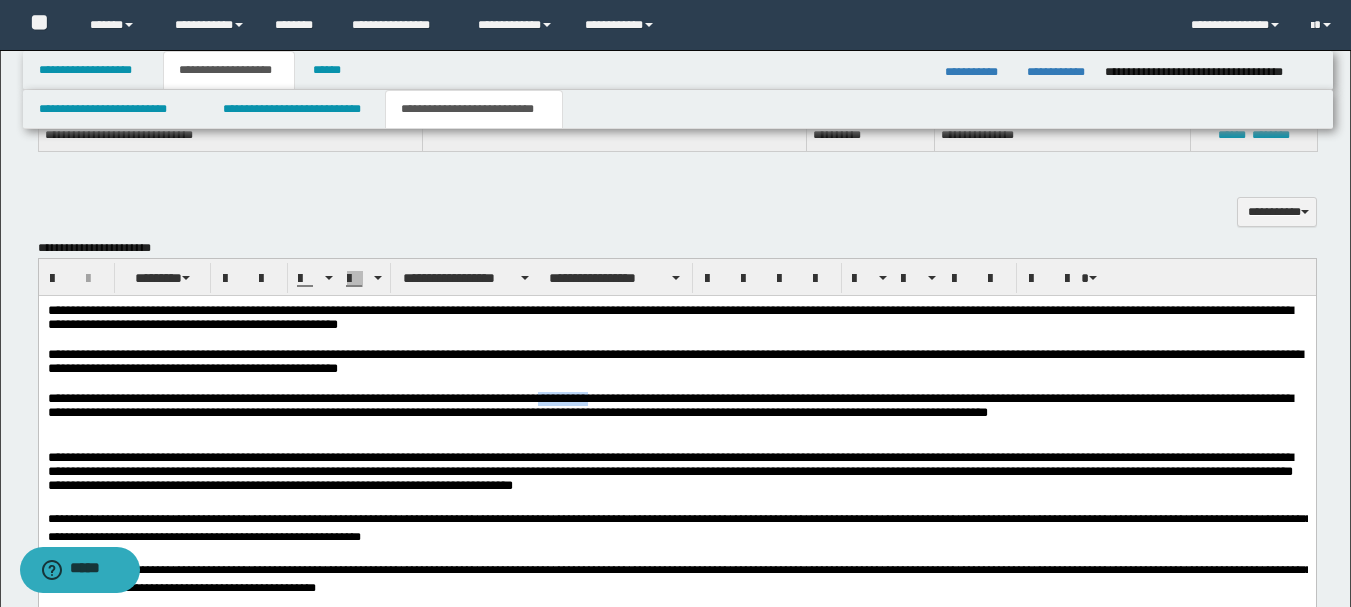 click on "**********" at bounding box center [676, 414] 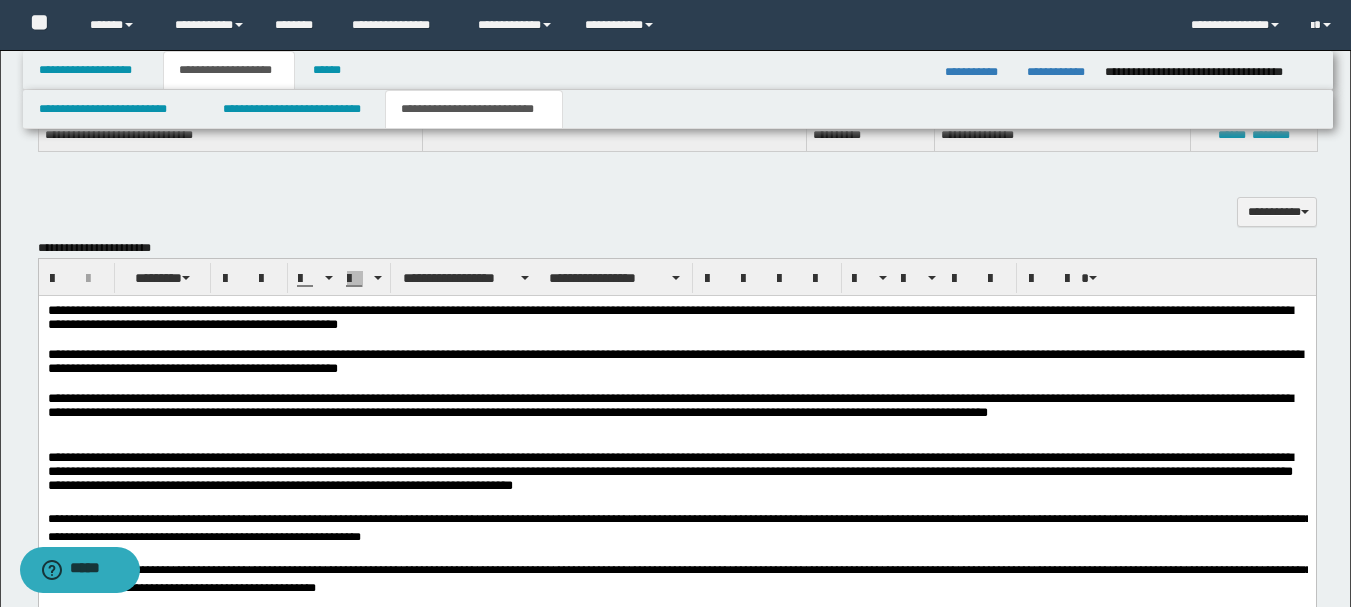 click at bounding box center [676, 385] 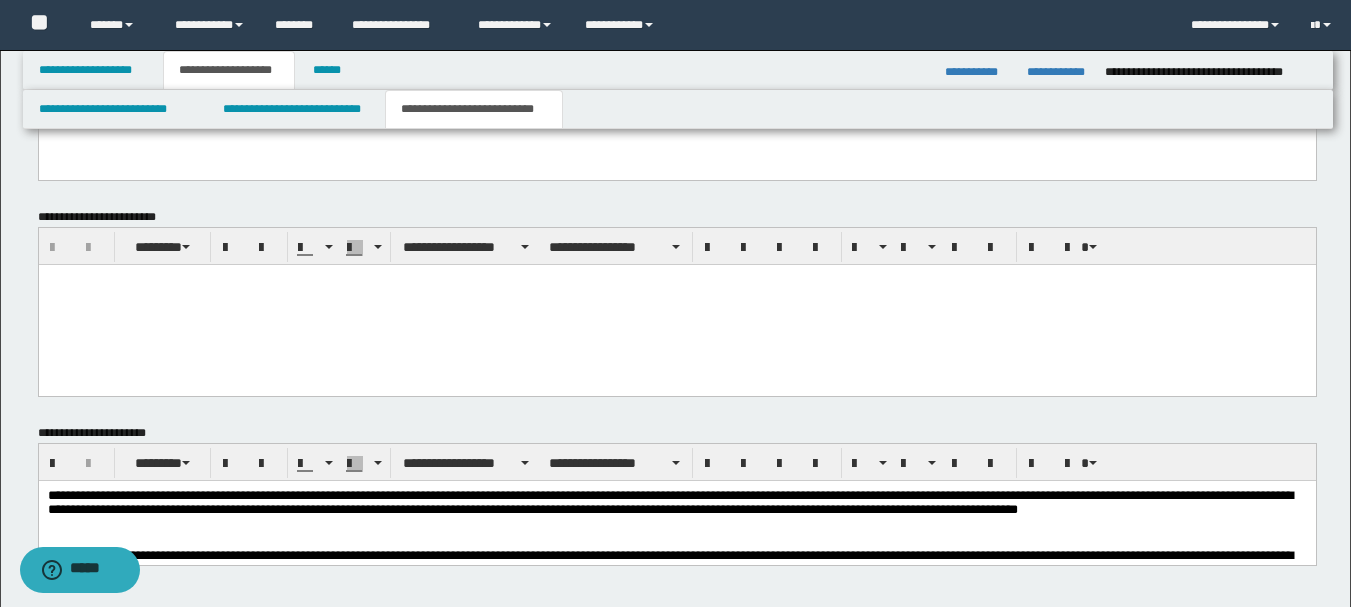 scroll, scrollTop: 531, scrollLeft: 0, axis: vertical 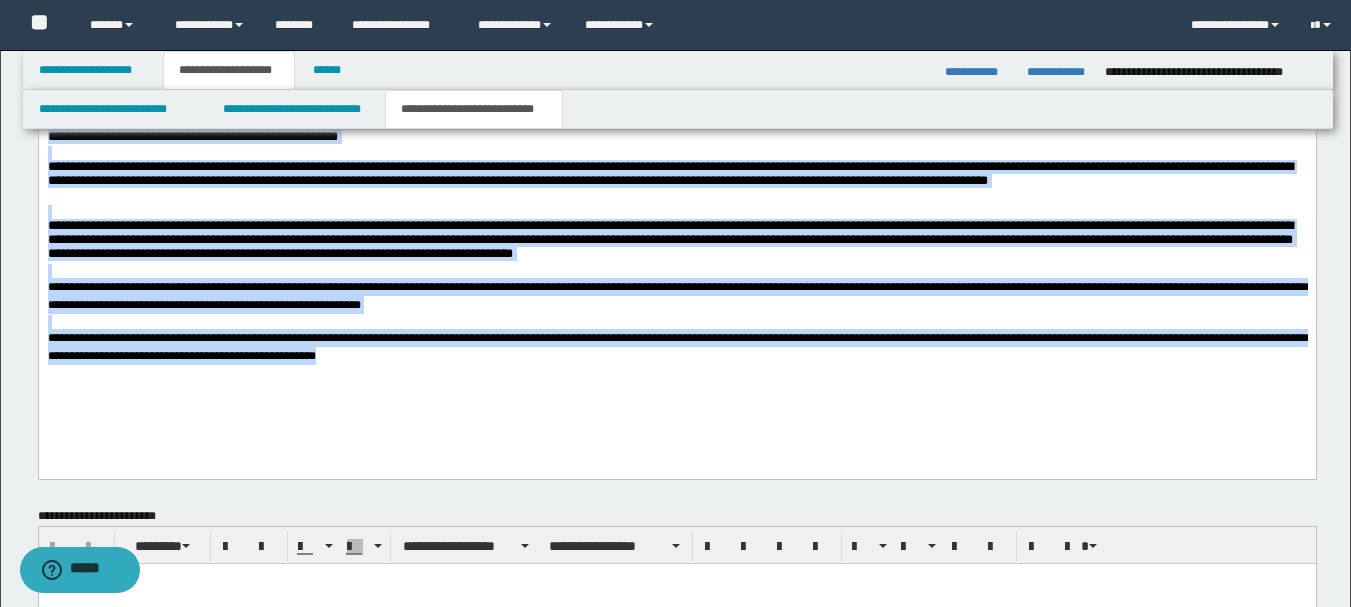 drag, startPoint x: 45, startPoint y: 72, endPoint x: 424, endPoint y: 378, distance: 487.11087 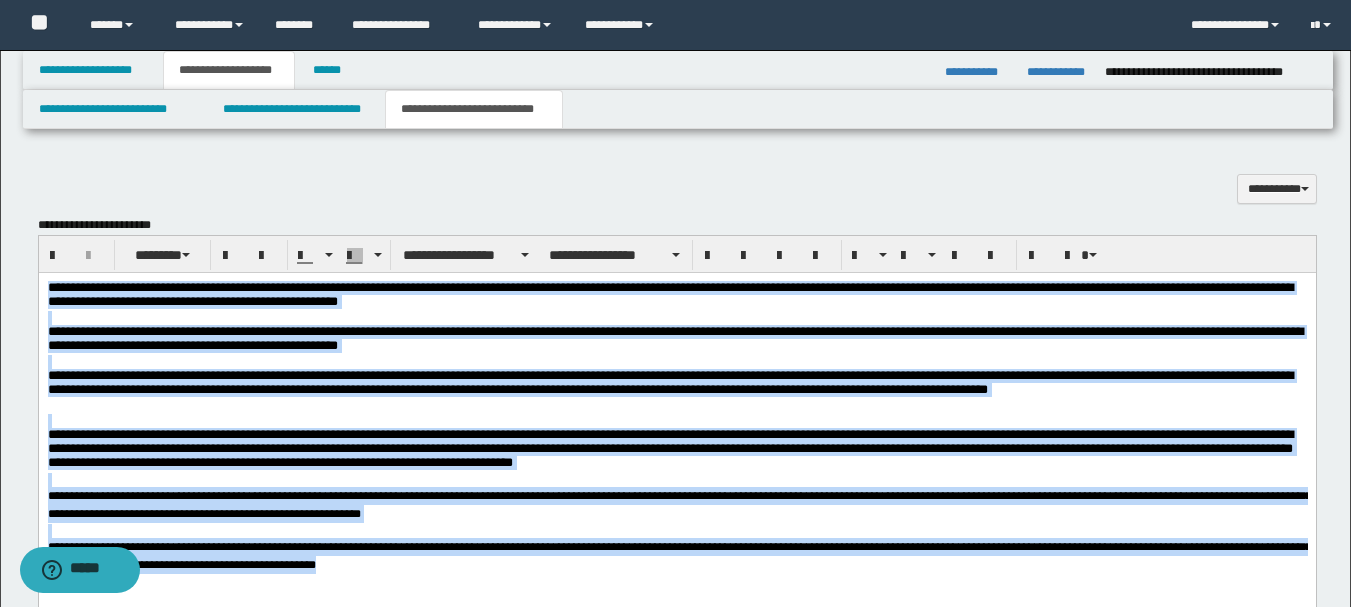 scroll, scrollTop: 585, scrollLeft: 0, axis: vertical 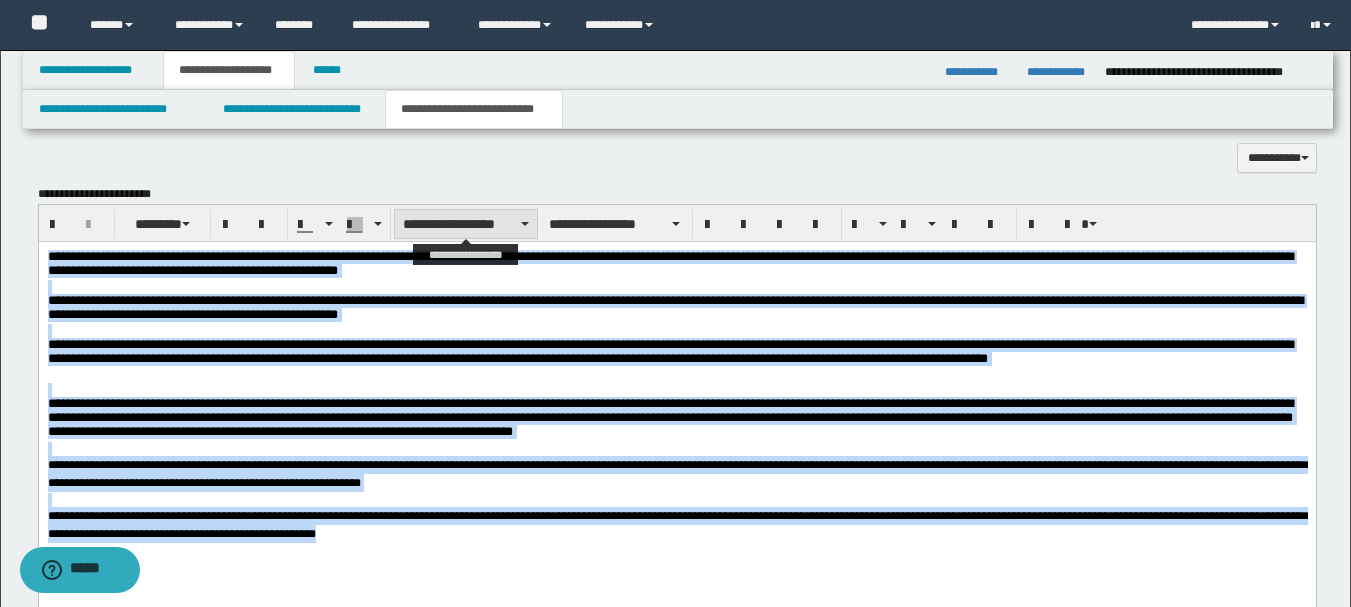click on "**********" at bounding box center [466, 224] 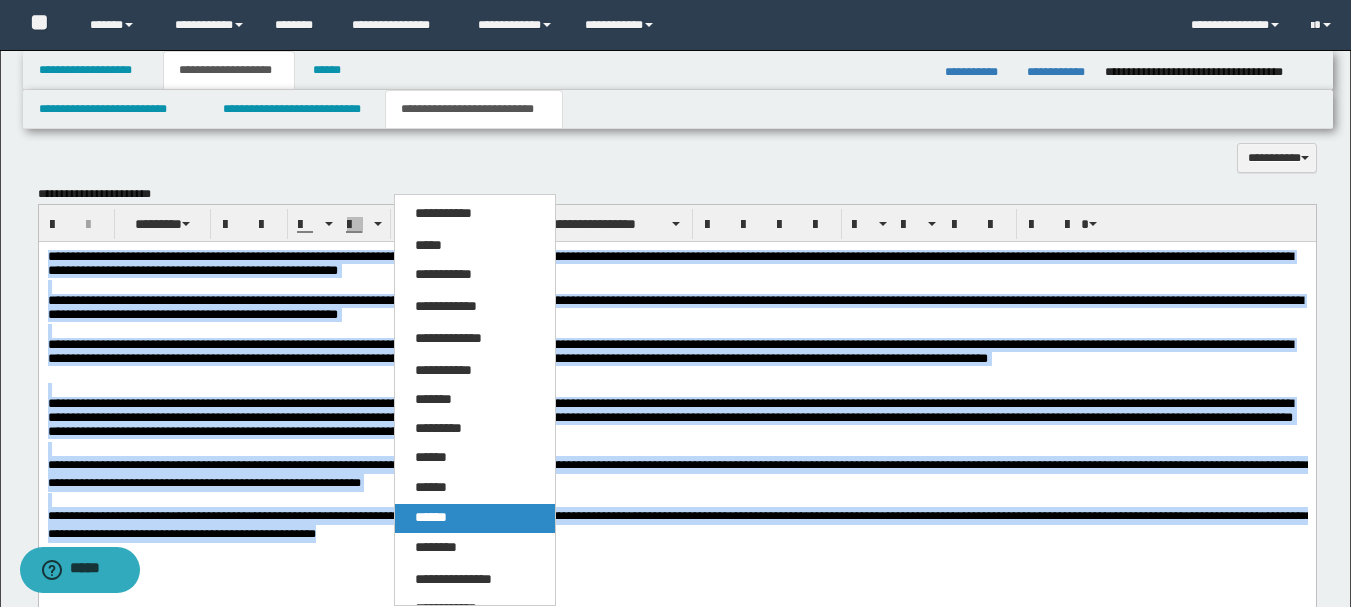 click on "******" at bounding box center (431, 517) 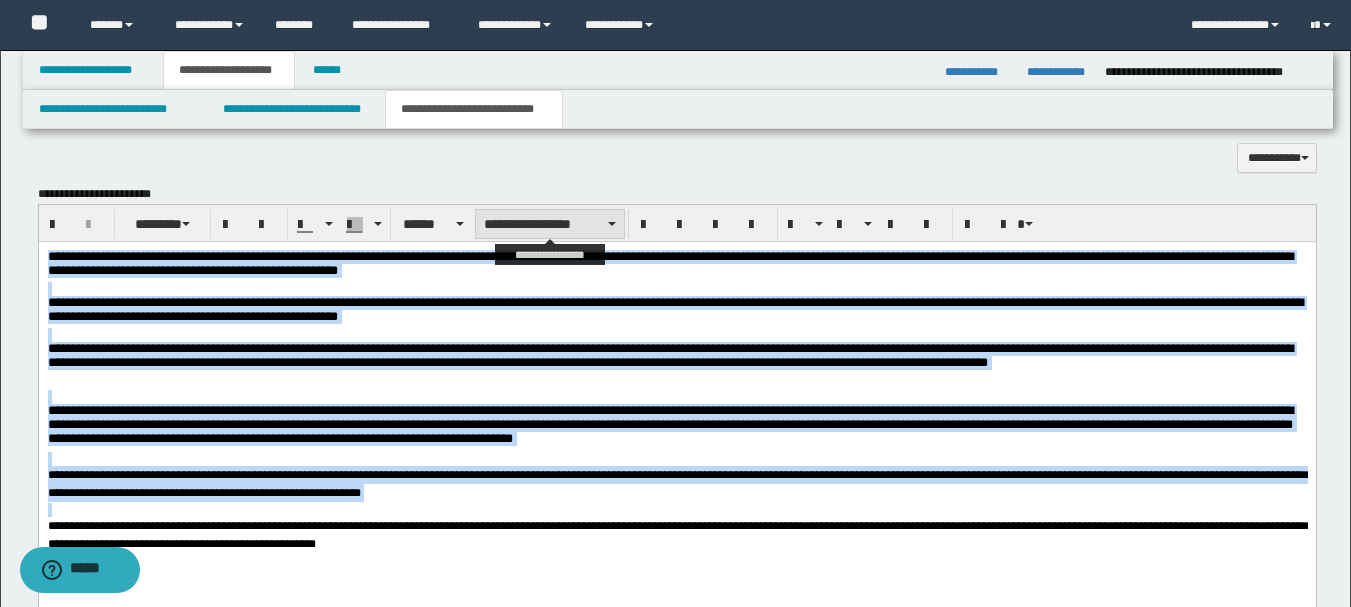 drag, startPoint x: 574, startPoint y: 221, endPoint x: 581, endPoint y: 230, distance: 11.401754 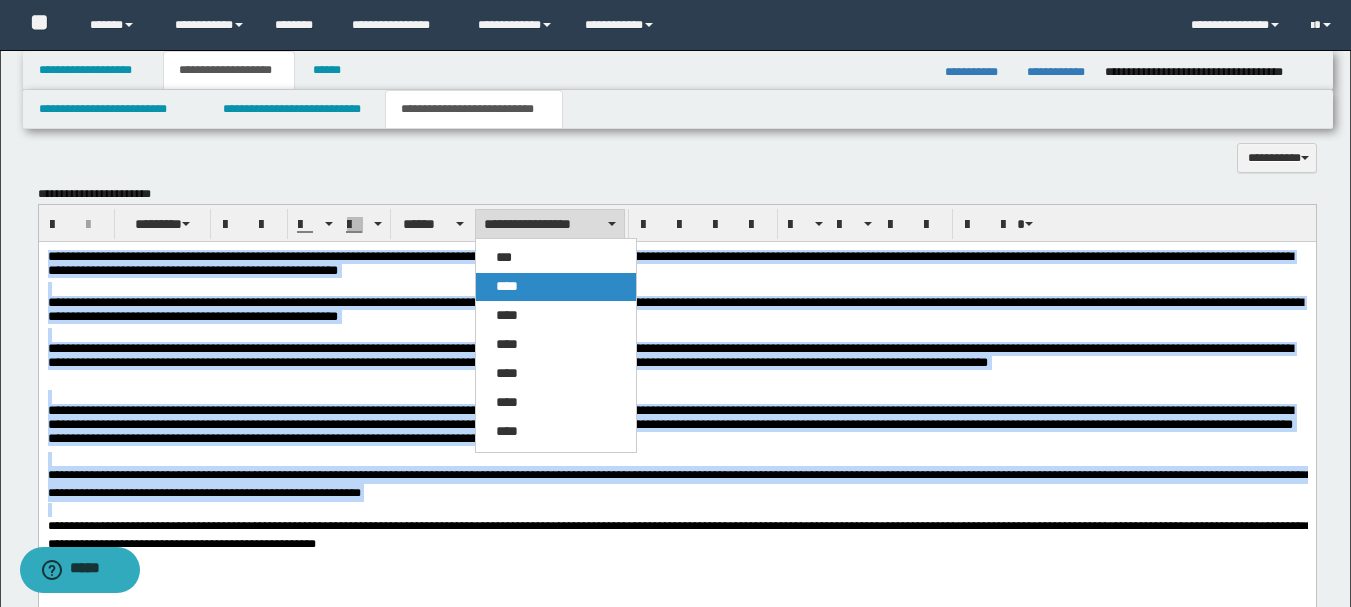 click on "****" at bounding box center [556, 287] 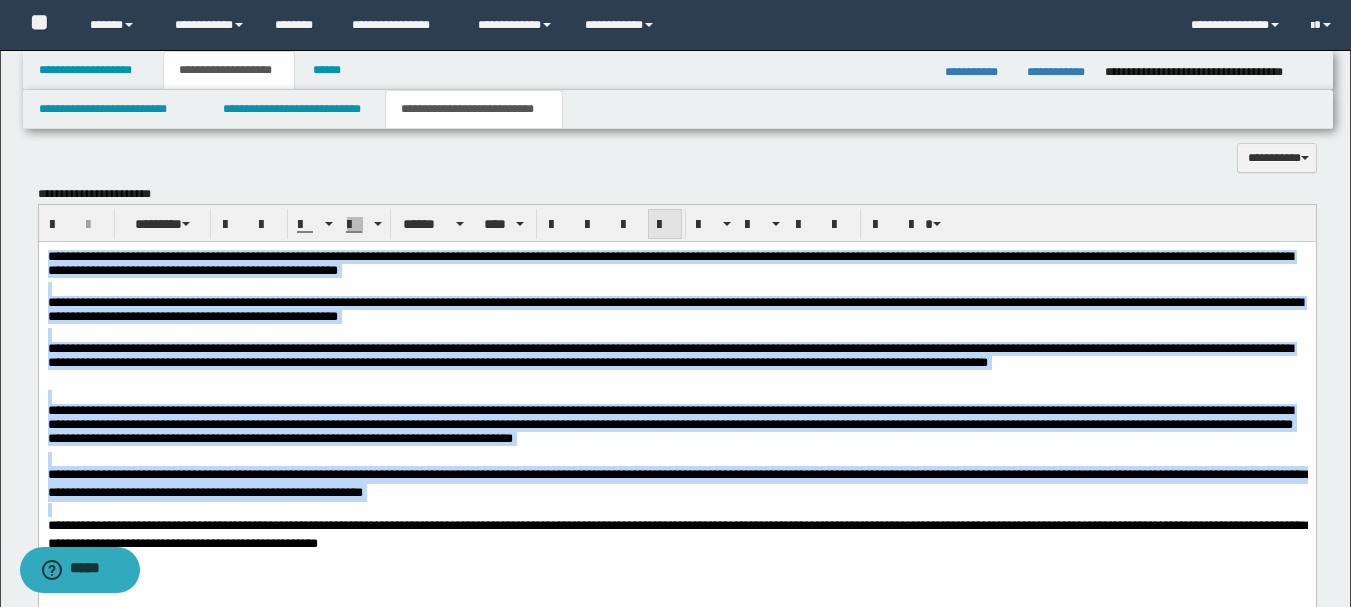 click at bounding box center [665, 225] 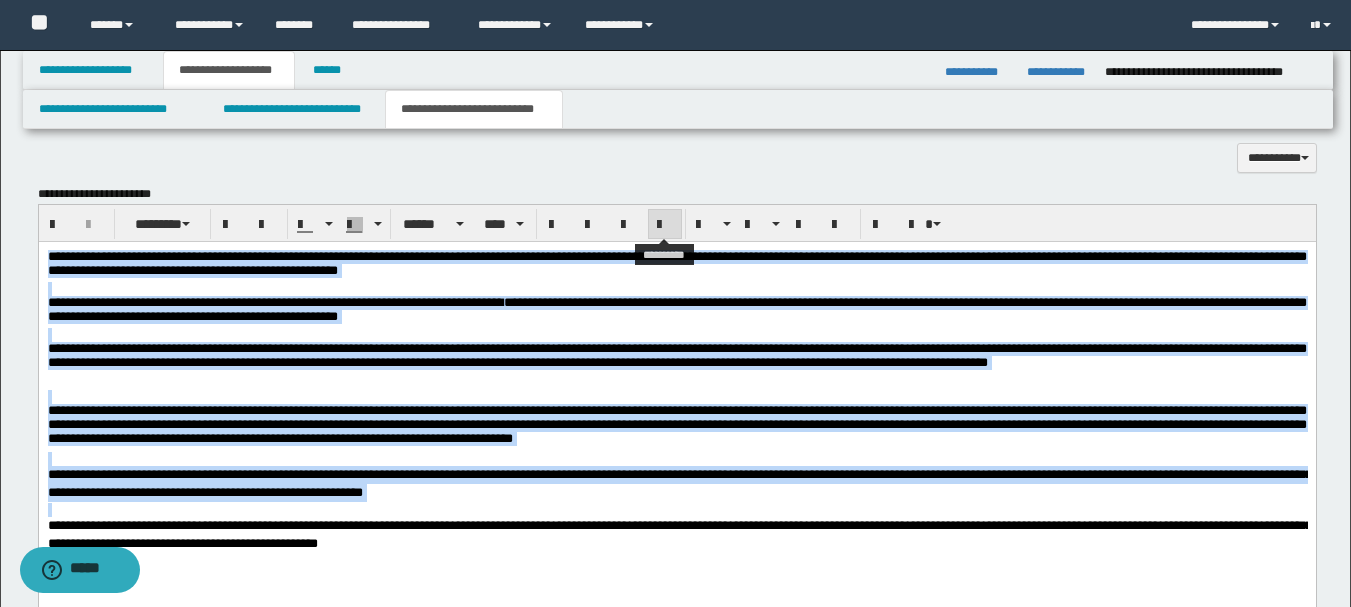 click at bounding box center (665, 225) 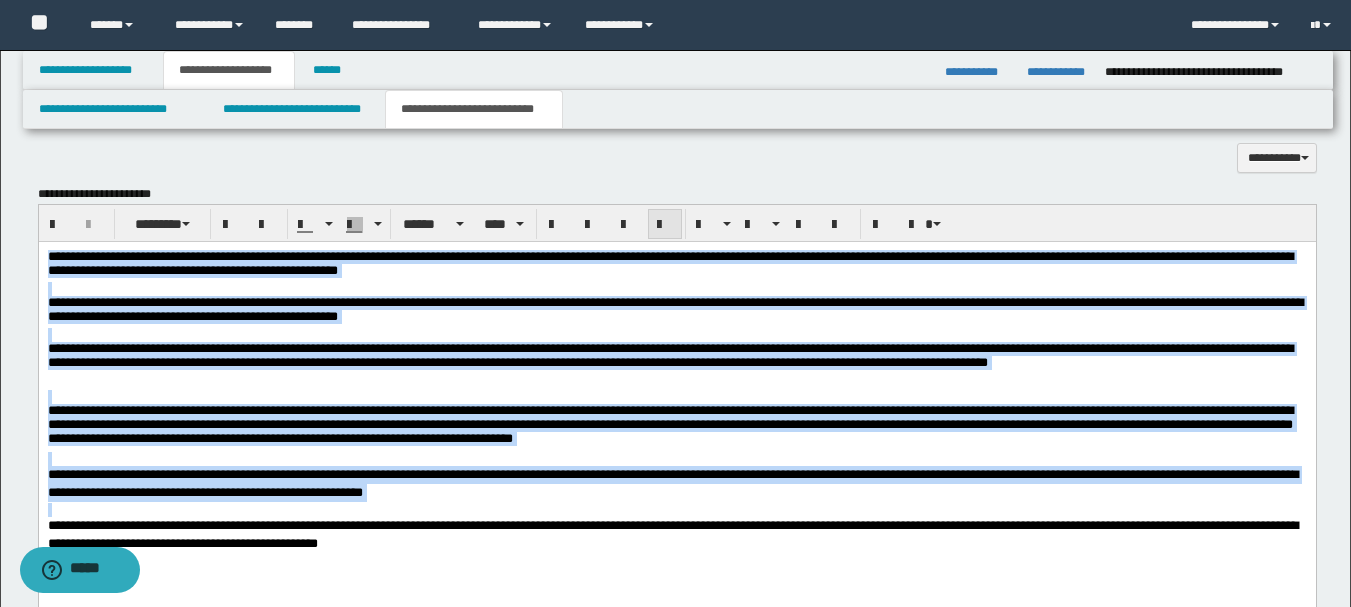 click at bounding box center [665, 225] 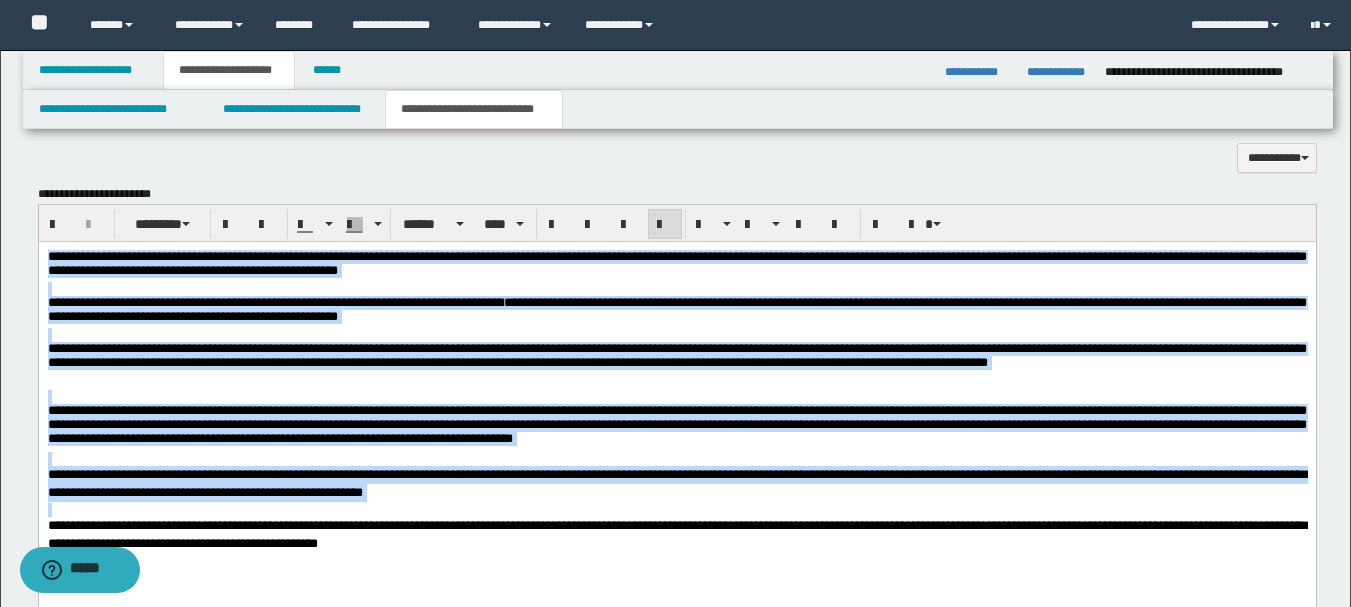 click on "**********" at bounding box center [676, 312] 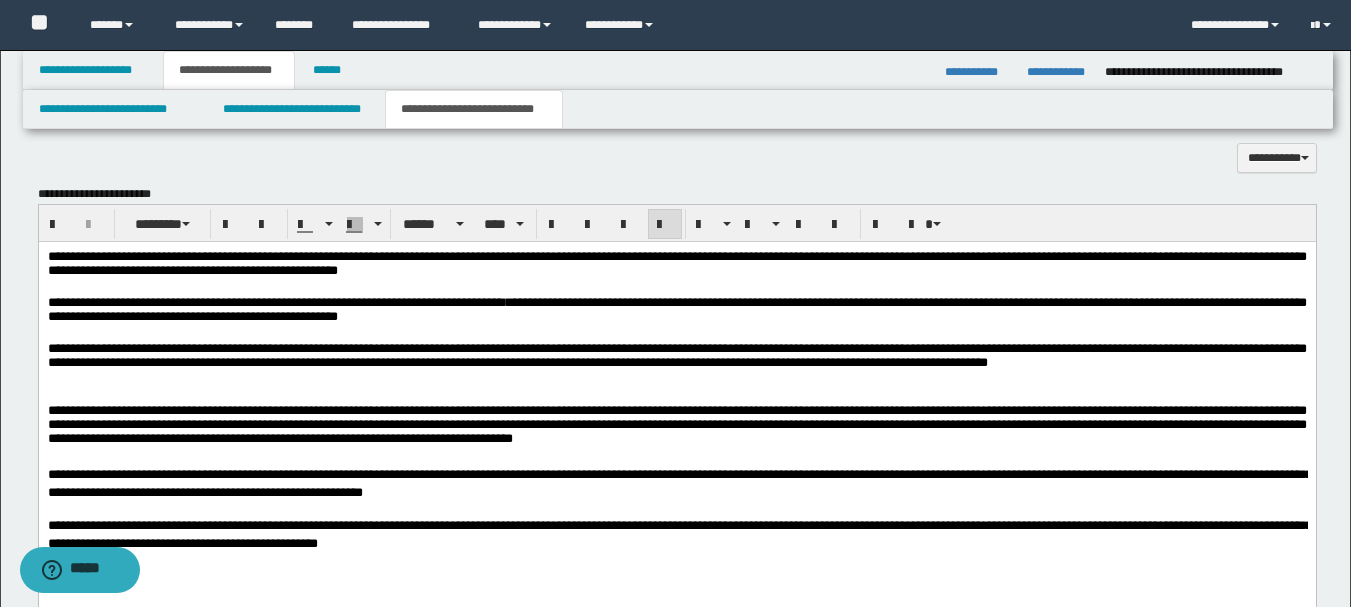 scroll, scrollTop: 1158, scrollLeft: 0, axis: vertical 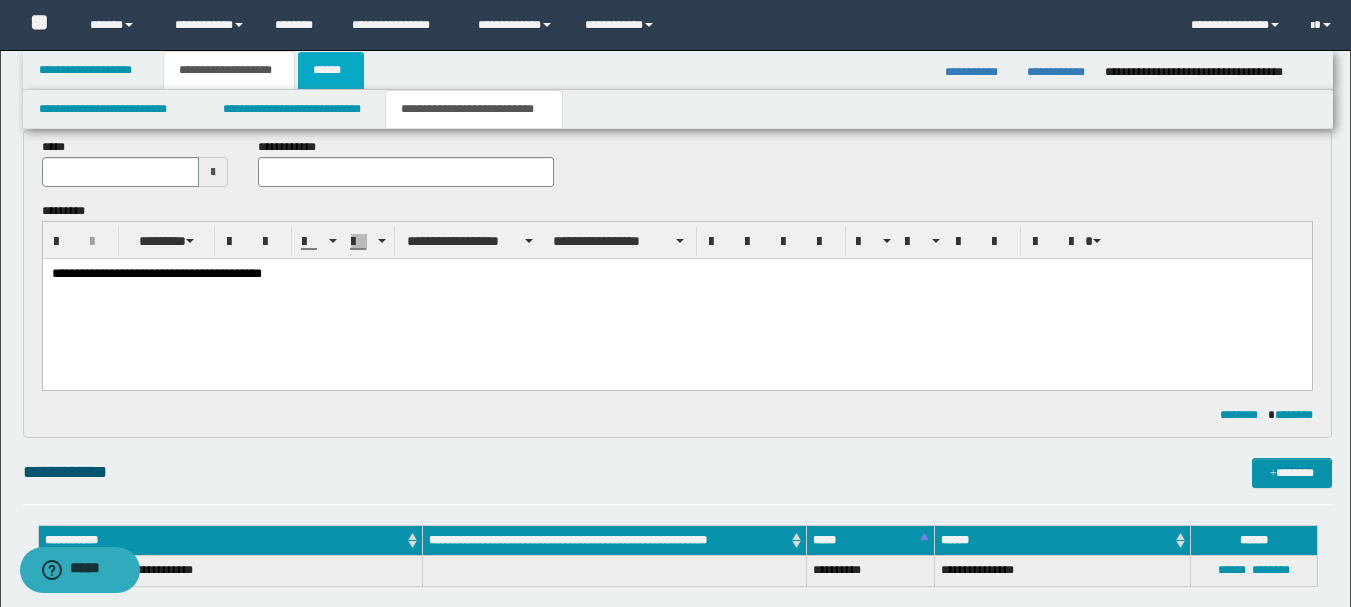 click on "******" at bounding box center (331, 70) 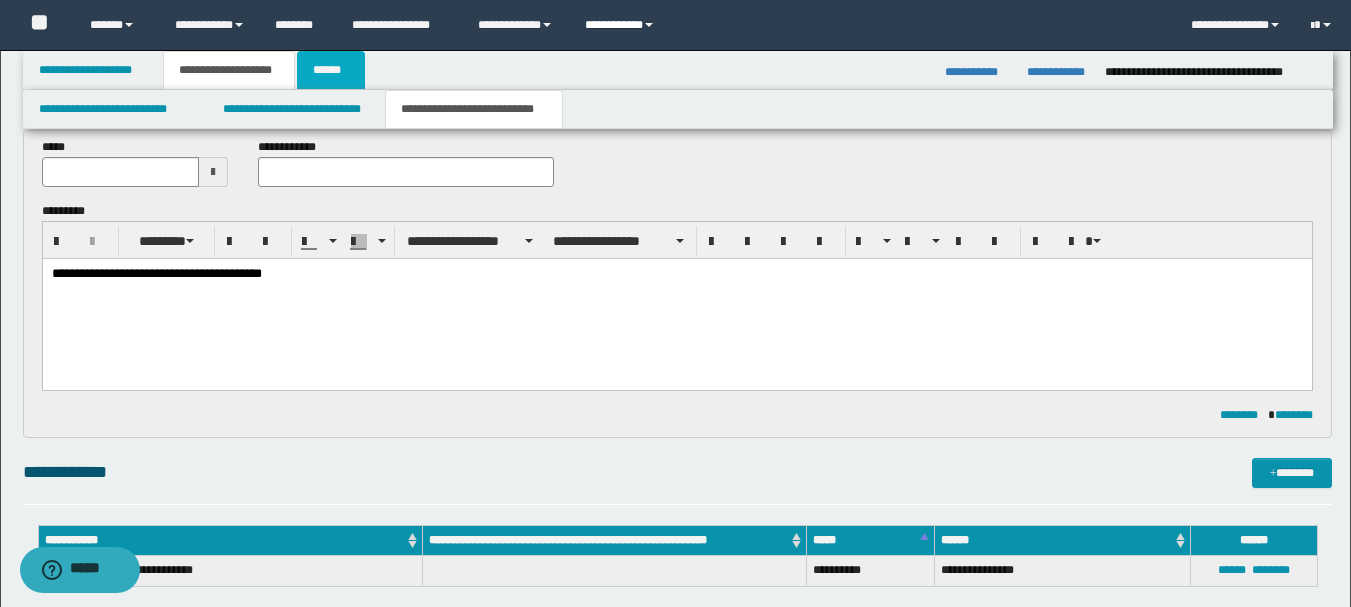 type on "**********" 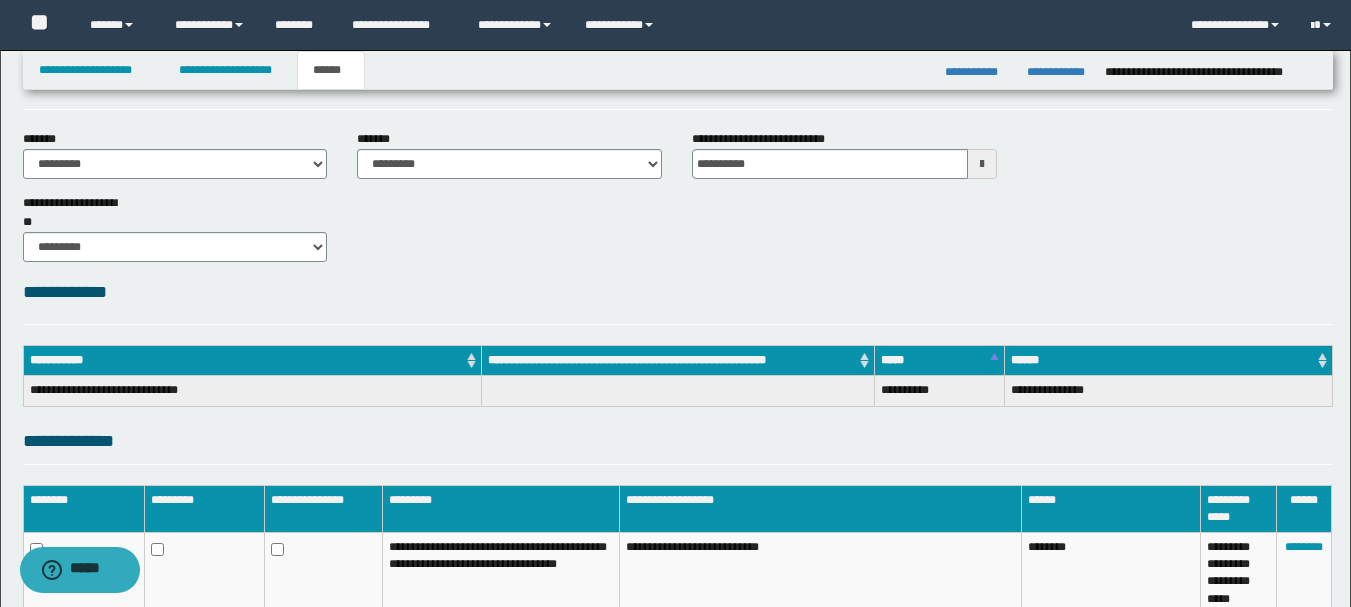 scroll, scrollTop: 596, scrollLeft: 0, axis: vertical 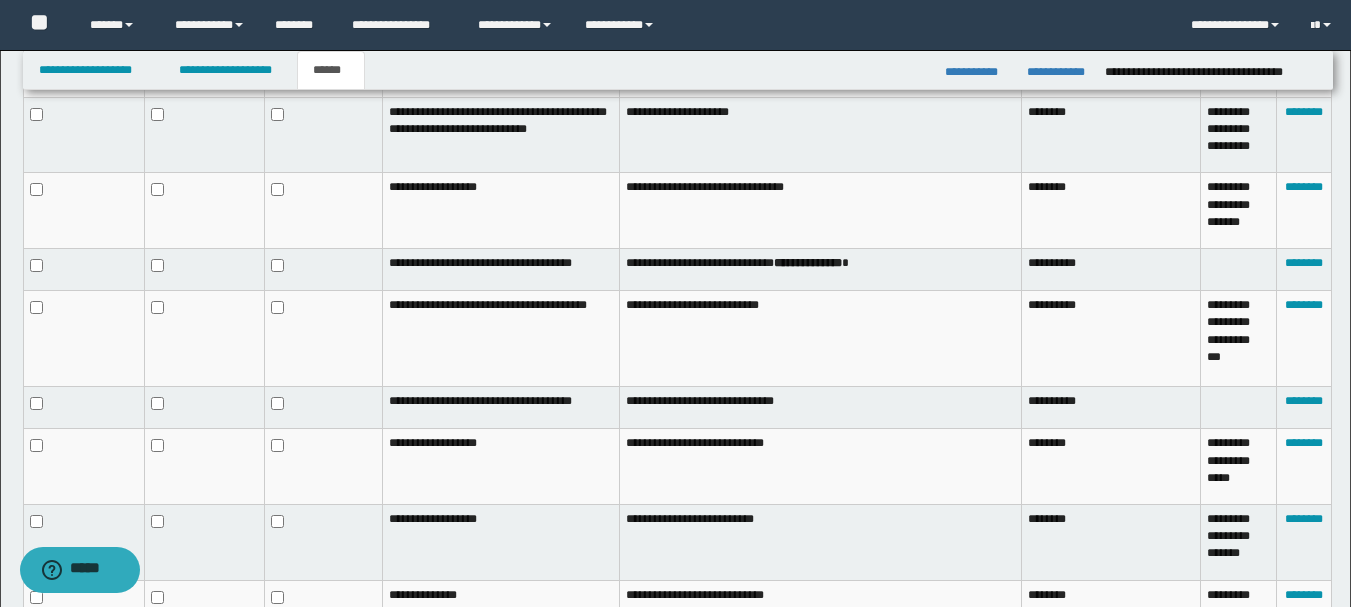 click at bounding box center [323, 269] 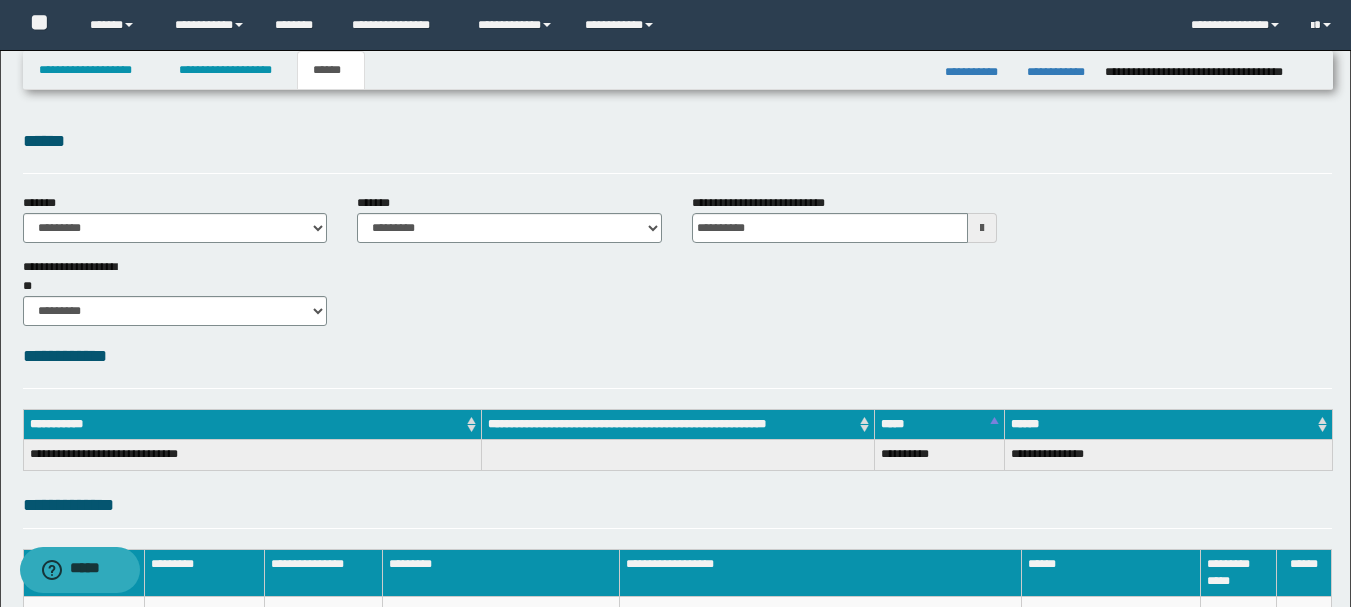 scroll, scrollTop: 0, scrollLeft: 0, axis: both 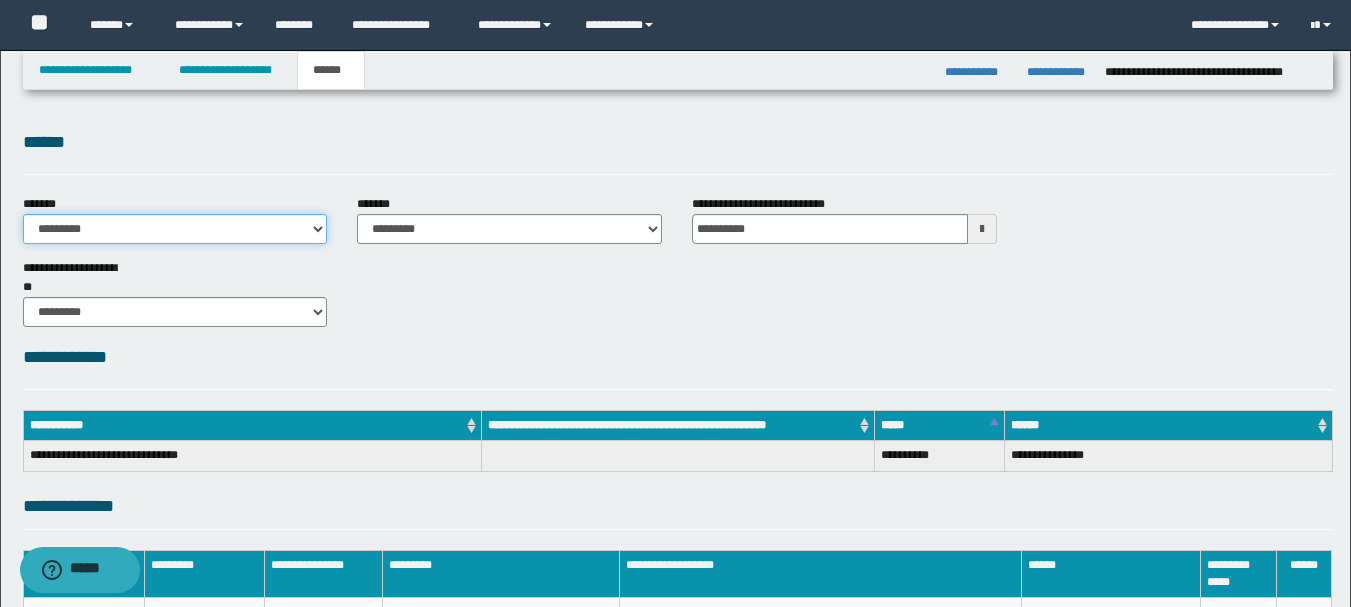 click on "**********" at bounding box center (175, 229) 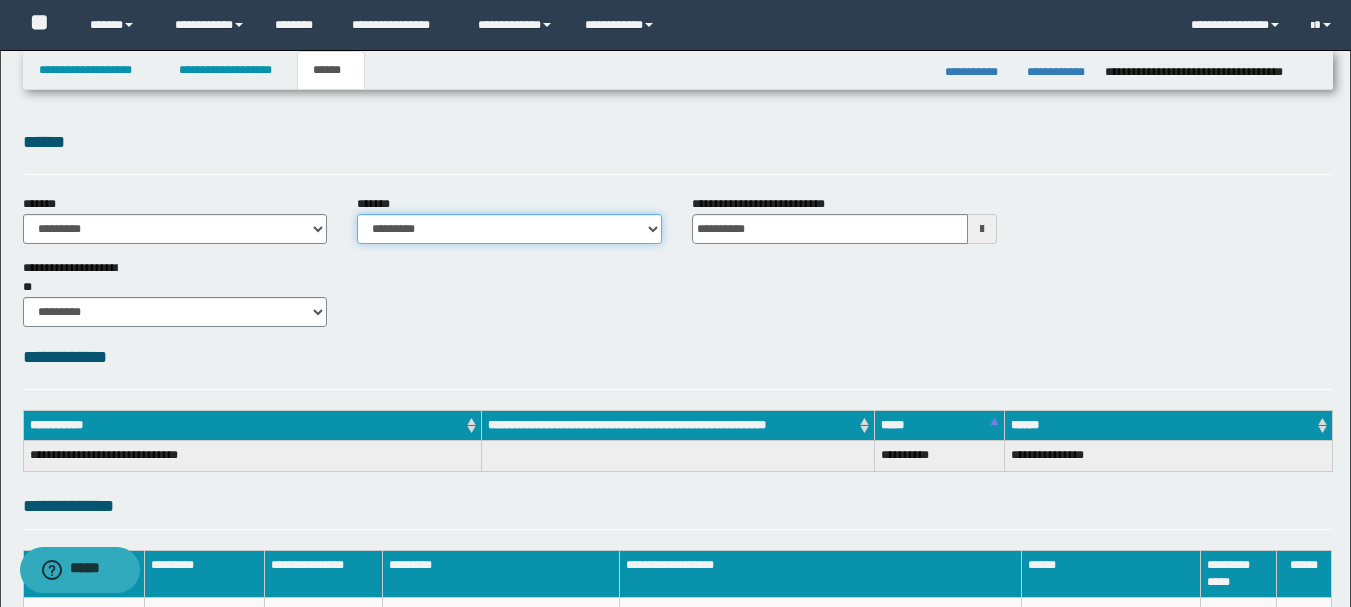 click on "**********" at bounding box center [509, 229] 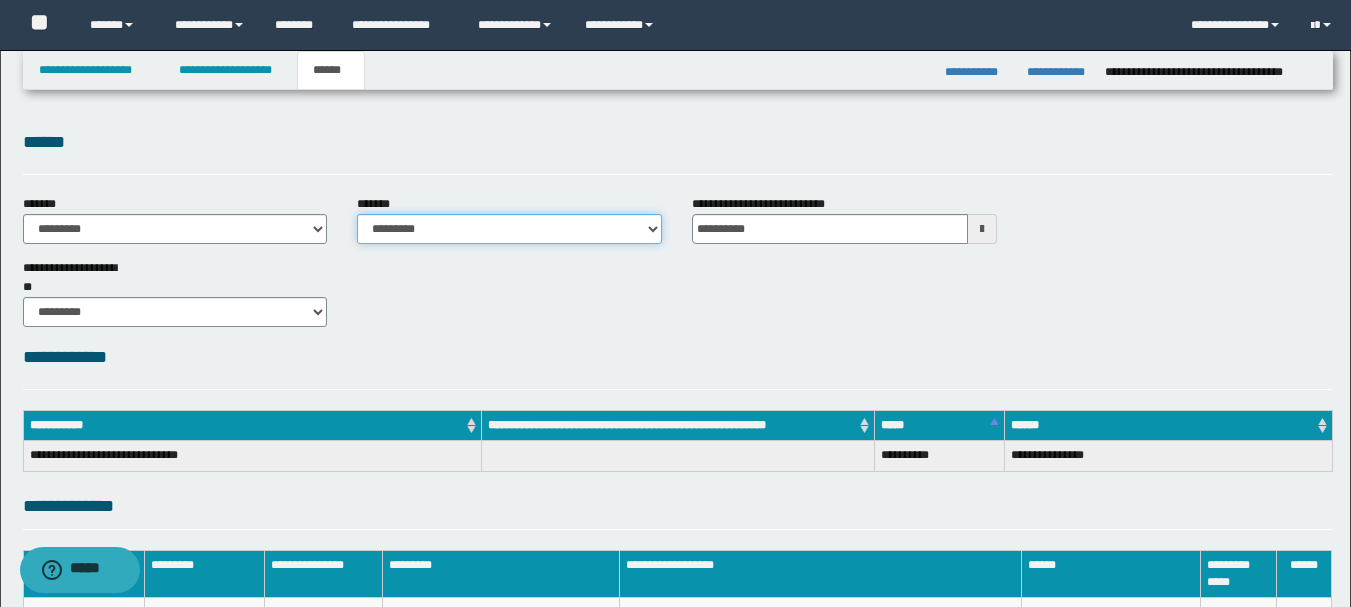 select on "*" 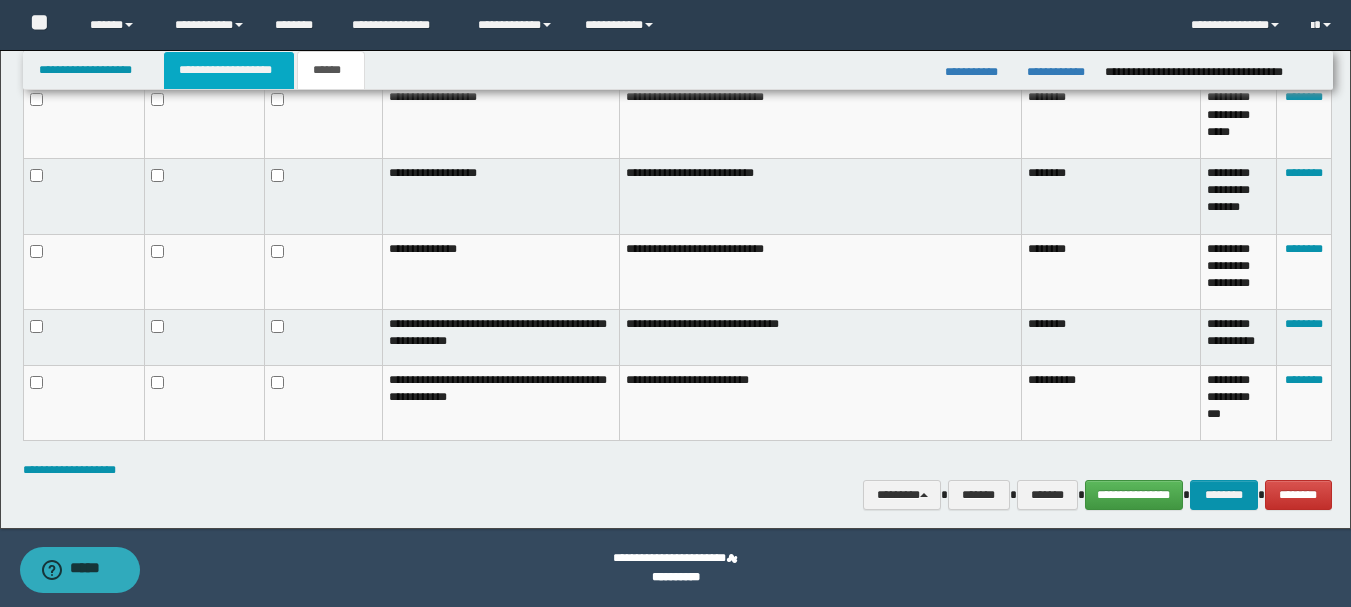 click on "**********" at bounding box center (229, 70) 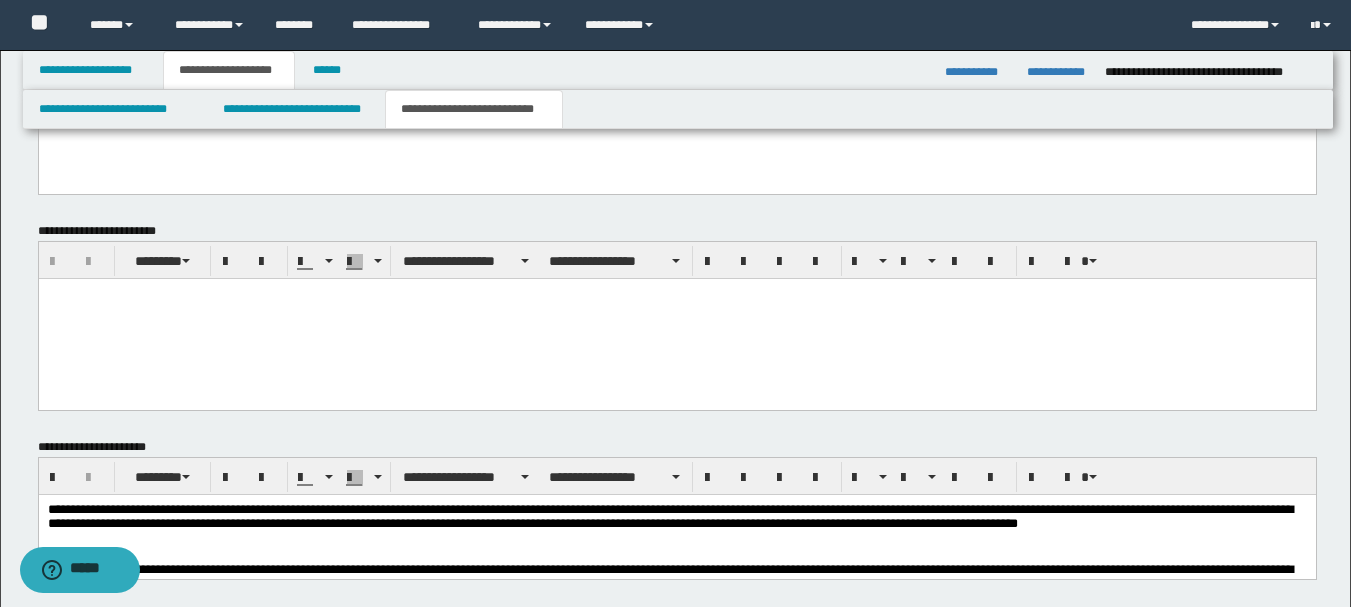 scroll, scrollTop: 531, scrollLeft: 0, axis: vertical 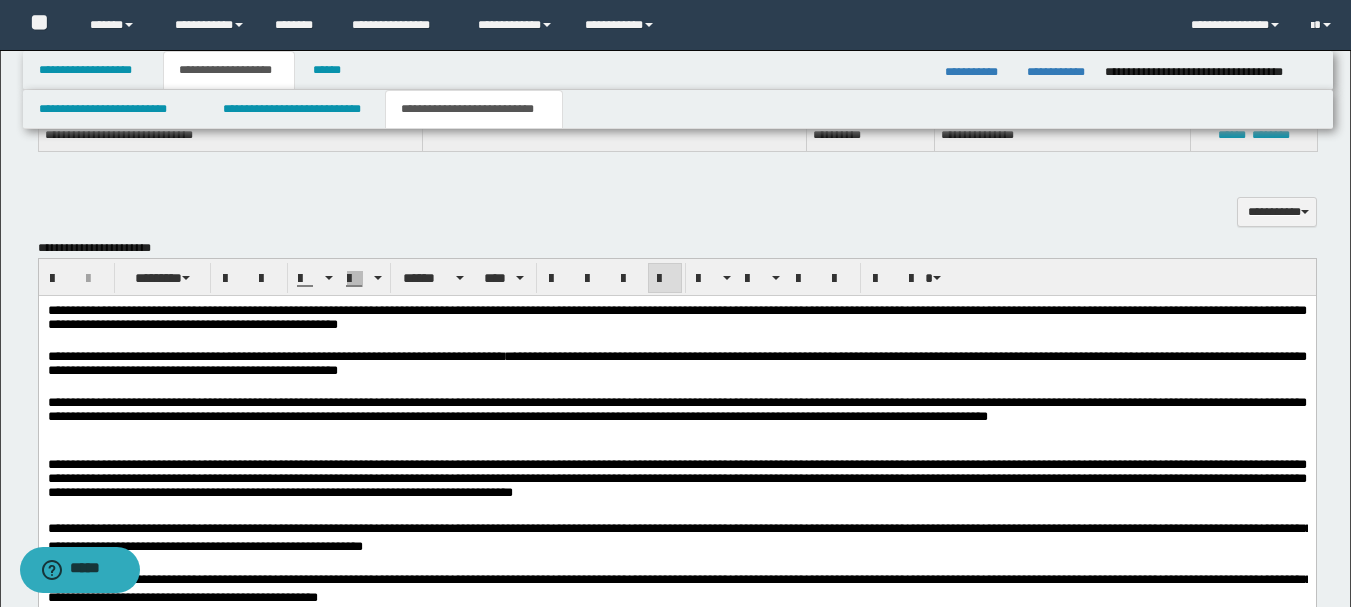 click on "**********" at bounding box center (676, 420) 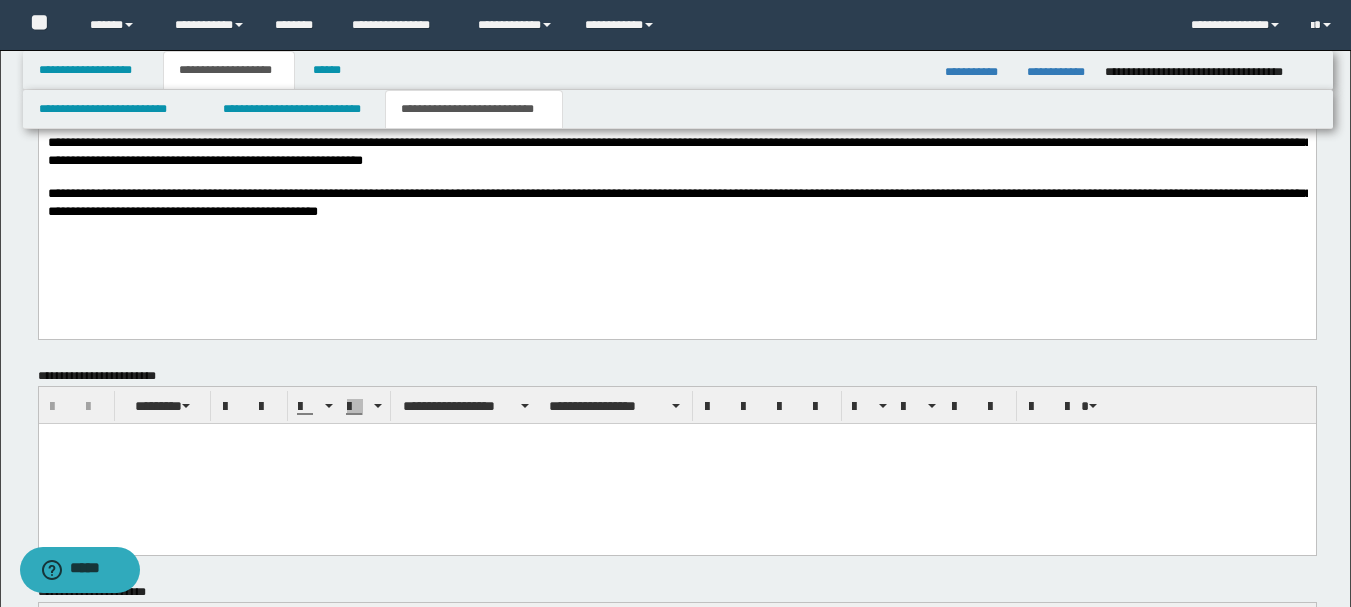 scroll, scrollTop: 1158, scrollLeft: 0, axis: vertical 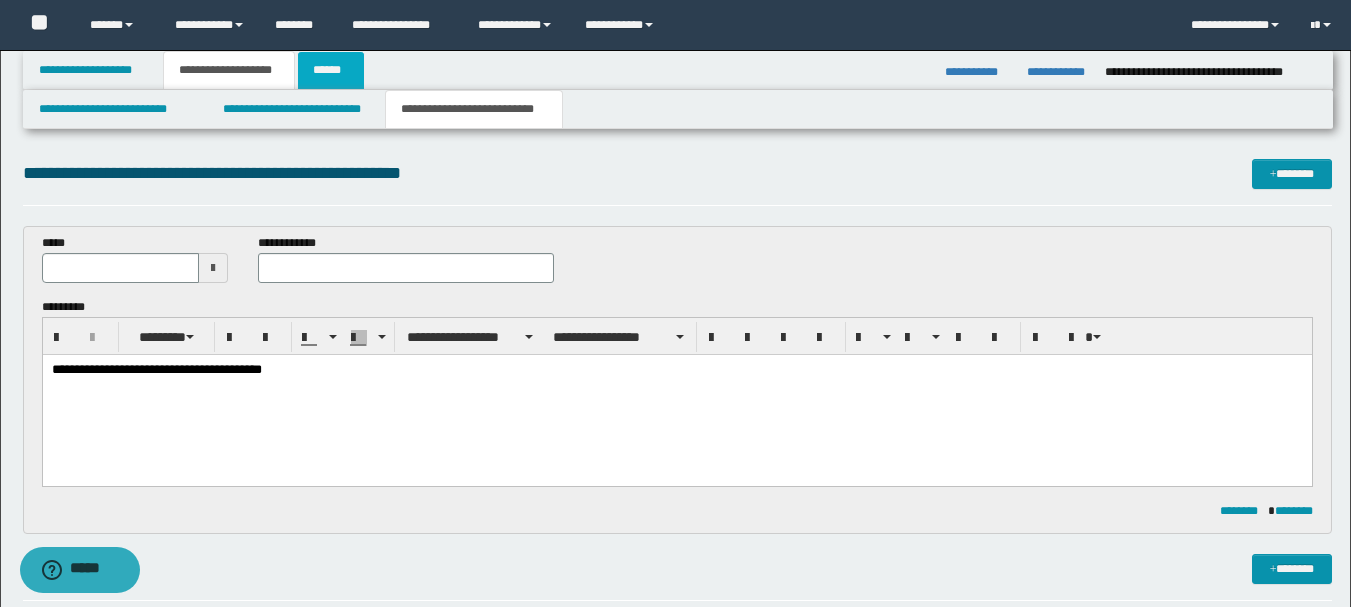 click on "******" at bounding box center (331, 70) 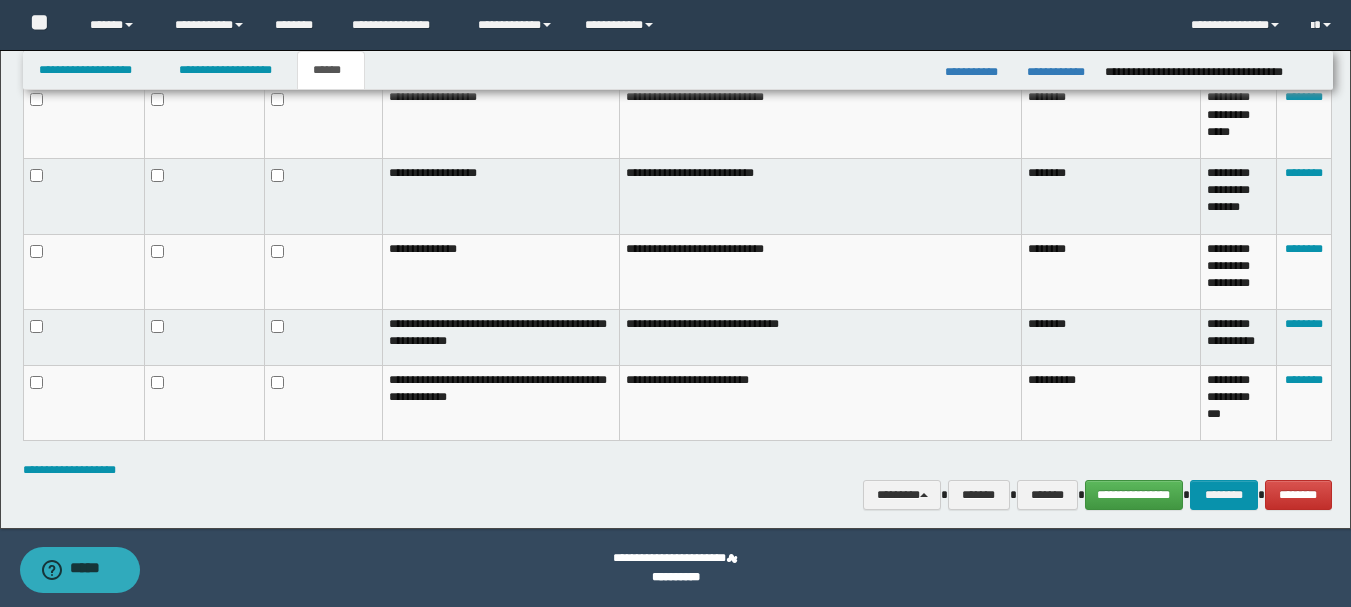 scroll, scrollTop: 411, scrollLeft: 0, axis: vertical 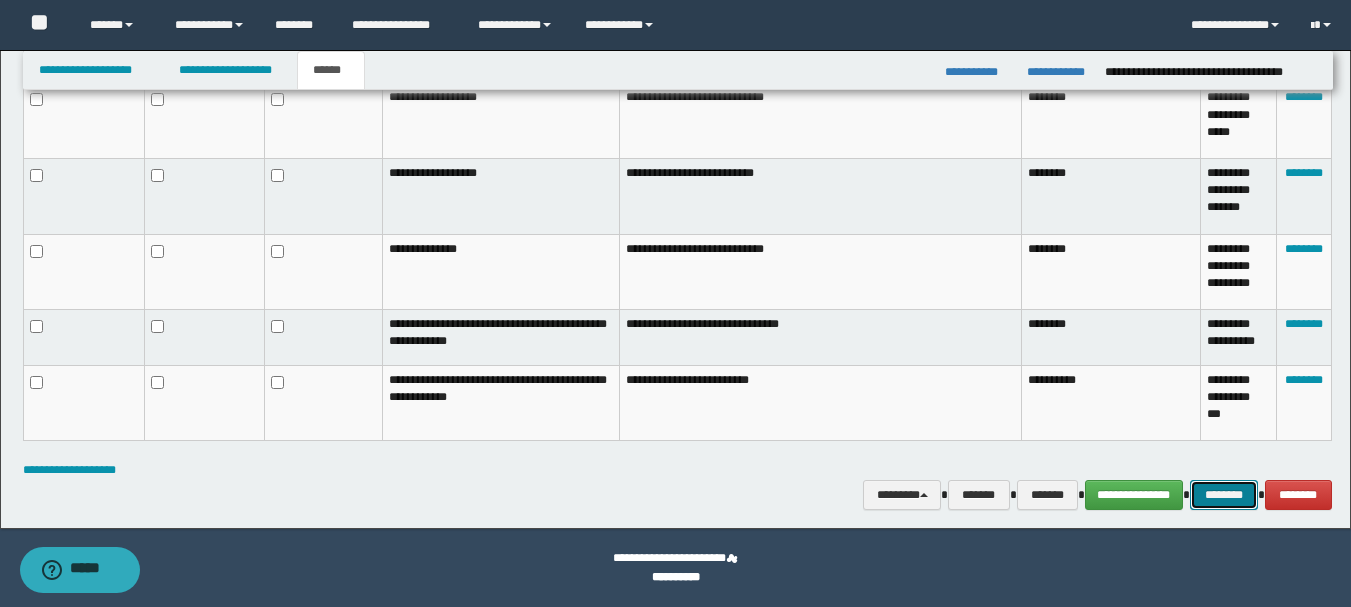 click on "********" at bounding box center [1224, 495] 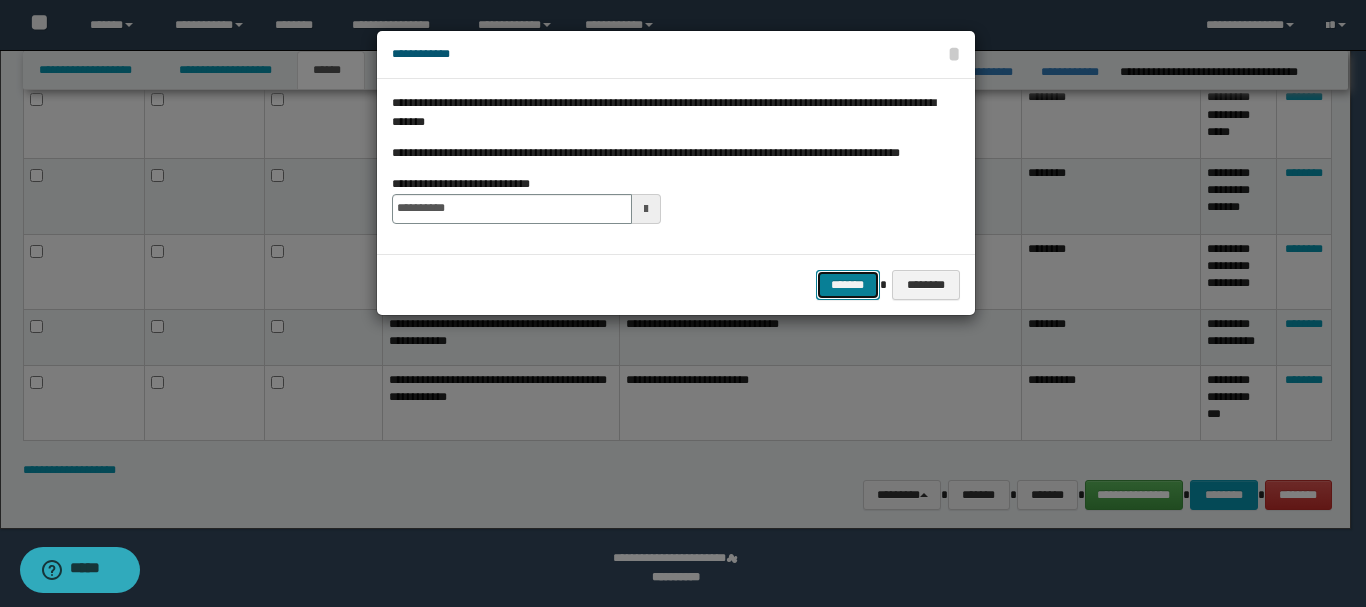 click on "*******" at bounding box center (848, 285) 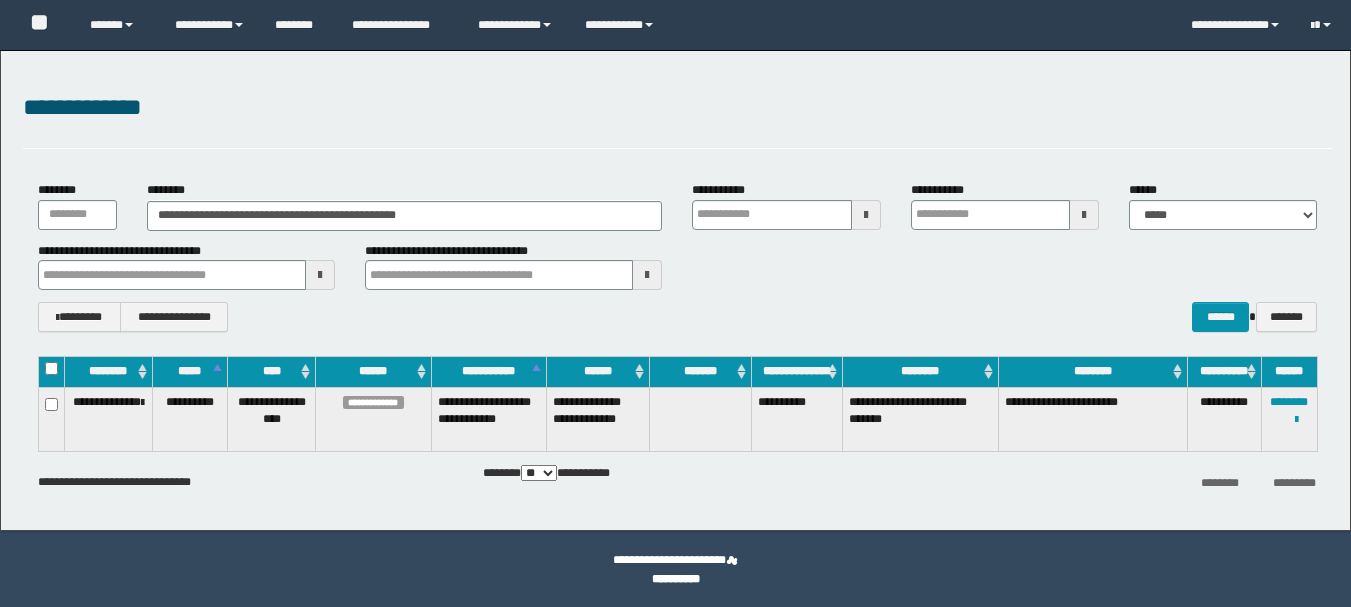 scroll, scrollTop: 0, scrollLeft: 0, axis: both 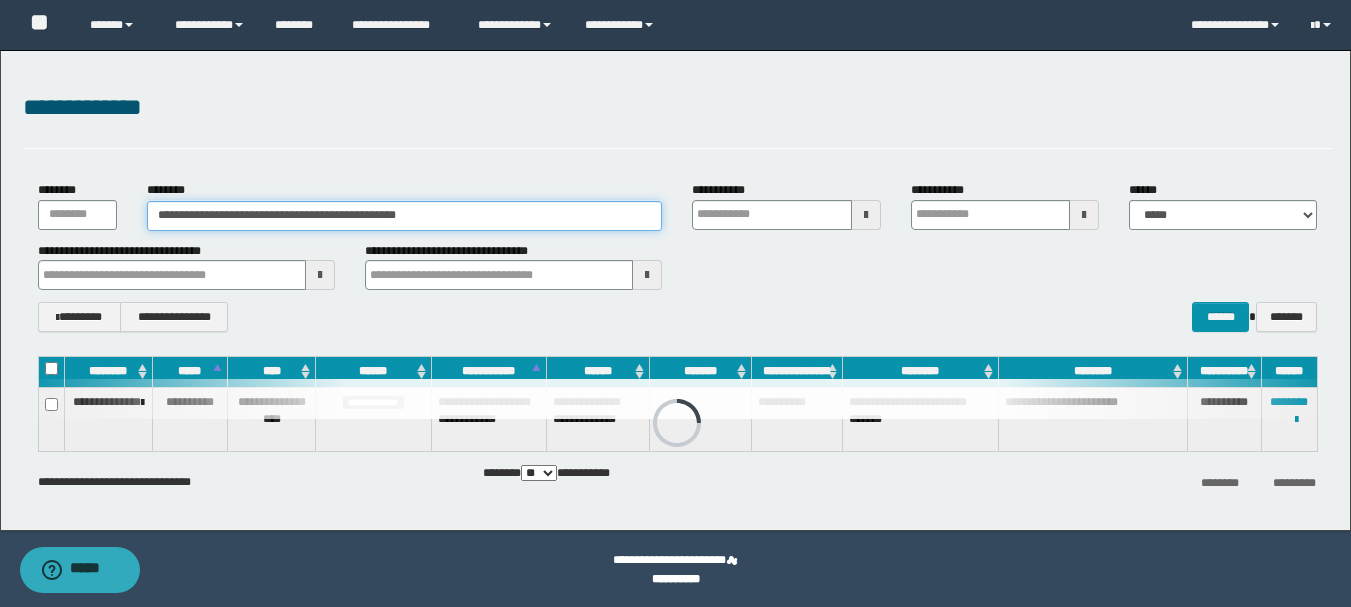 click on "**********" at bounding box center [405, 216] 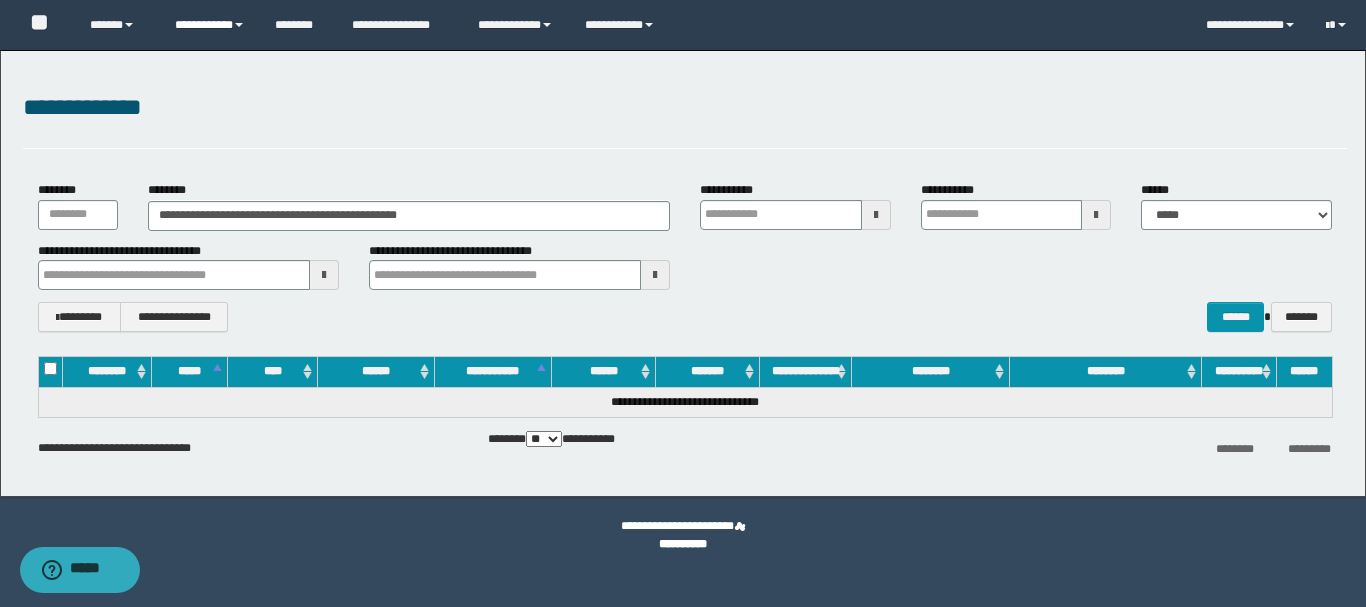 click on "**********" at bounding box center [210, 25] 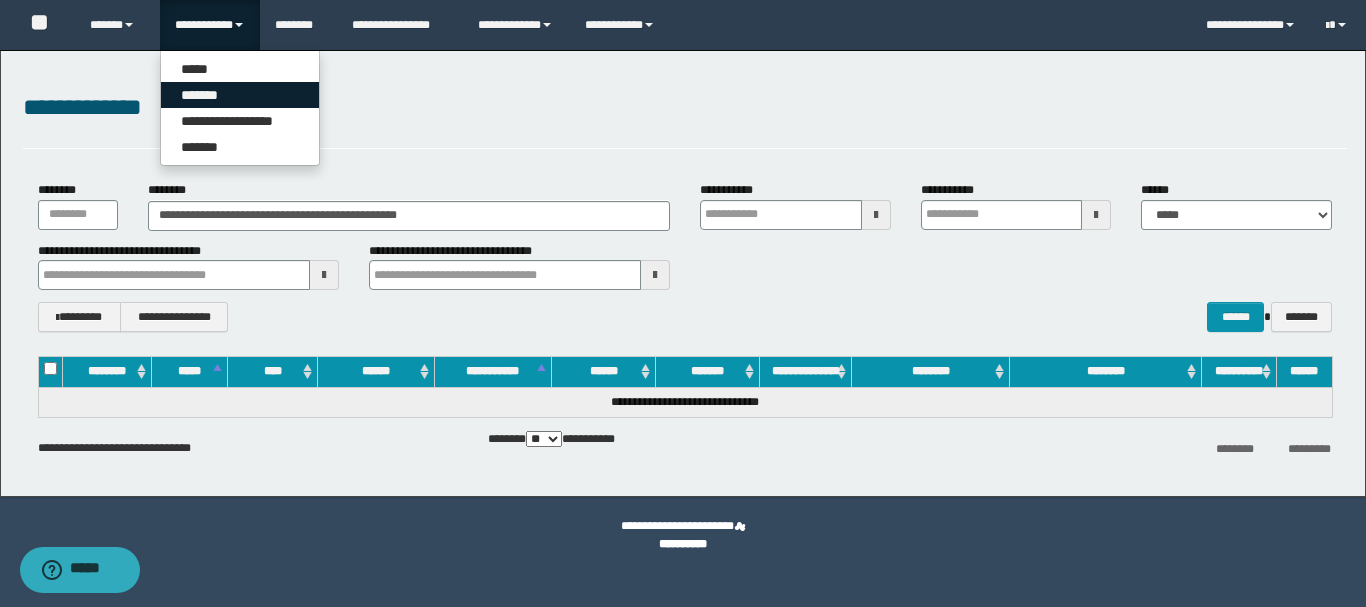 click on "*******" at bounding box center [240, 95] 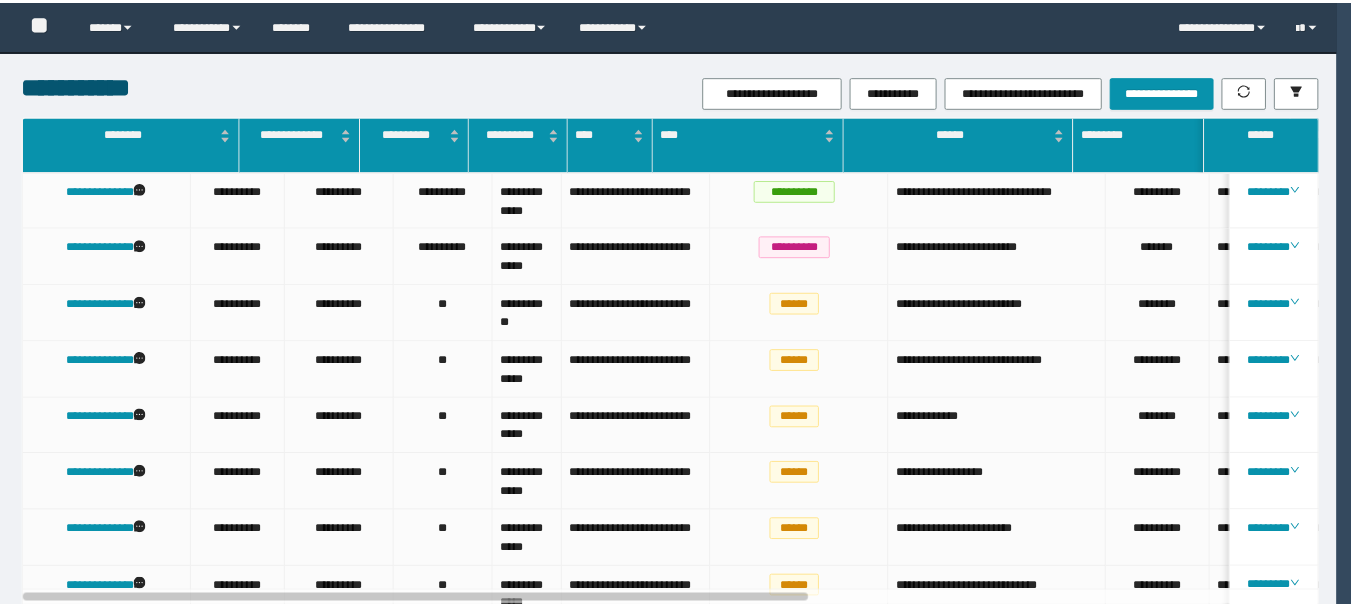 scroll, scrollTop: 0, scrollLeft: 0, axis: both 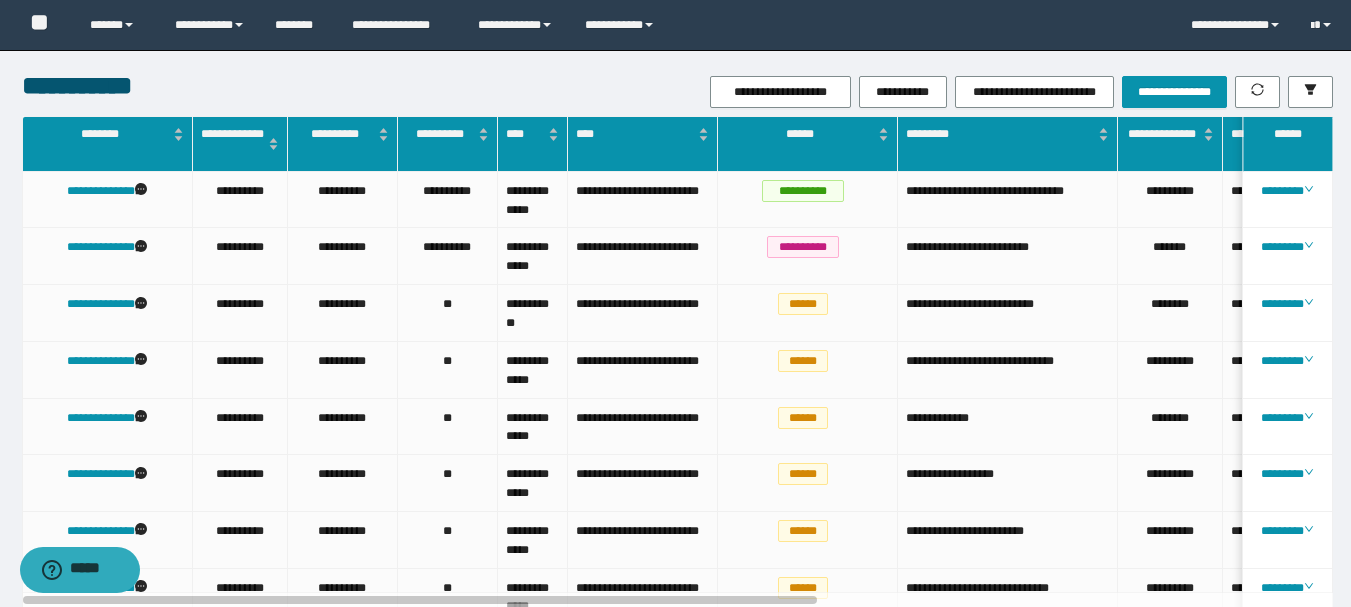 drag, startPoint x: 205, startPoint y: 60, endPoint x: 855, endPoint y: 60, distance: 650 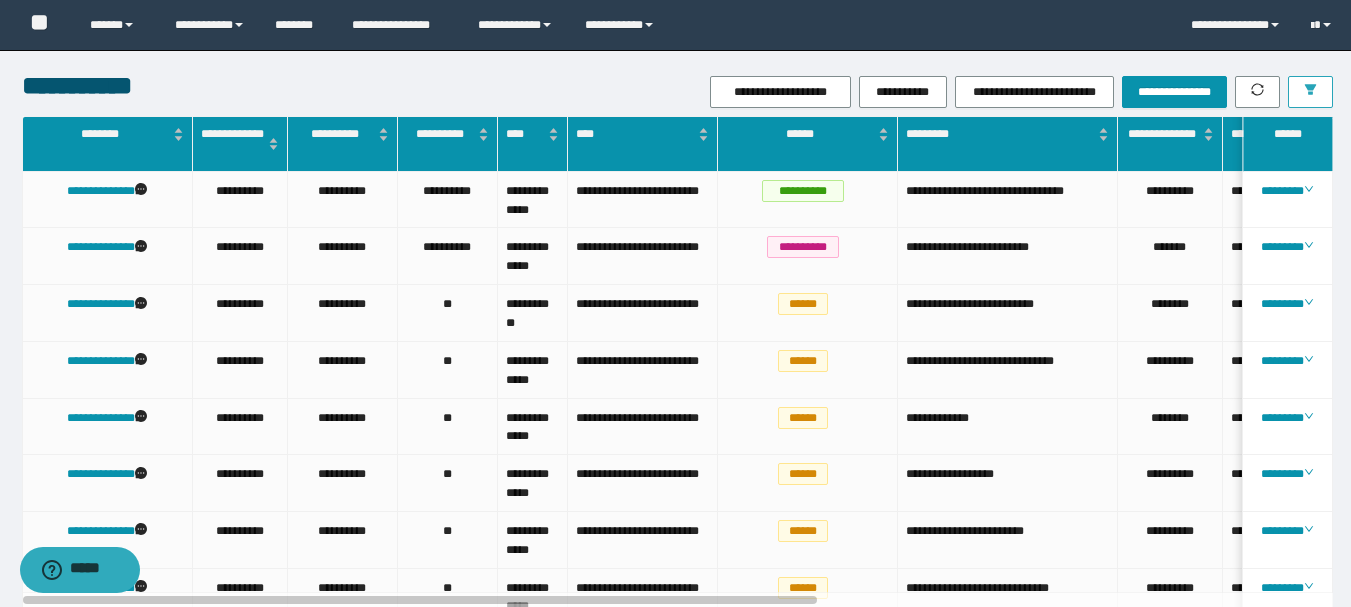 click at bounding box center [1310, 92] 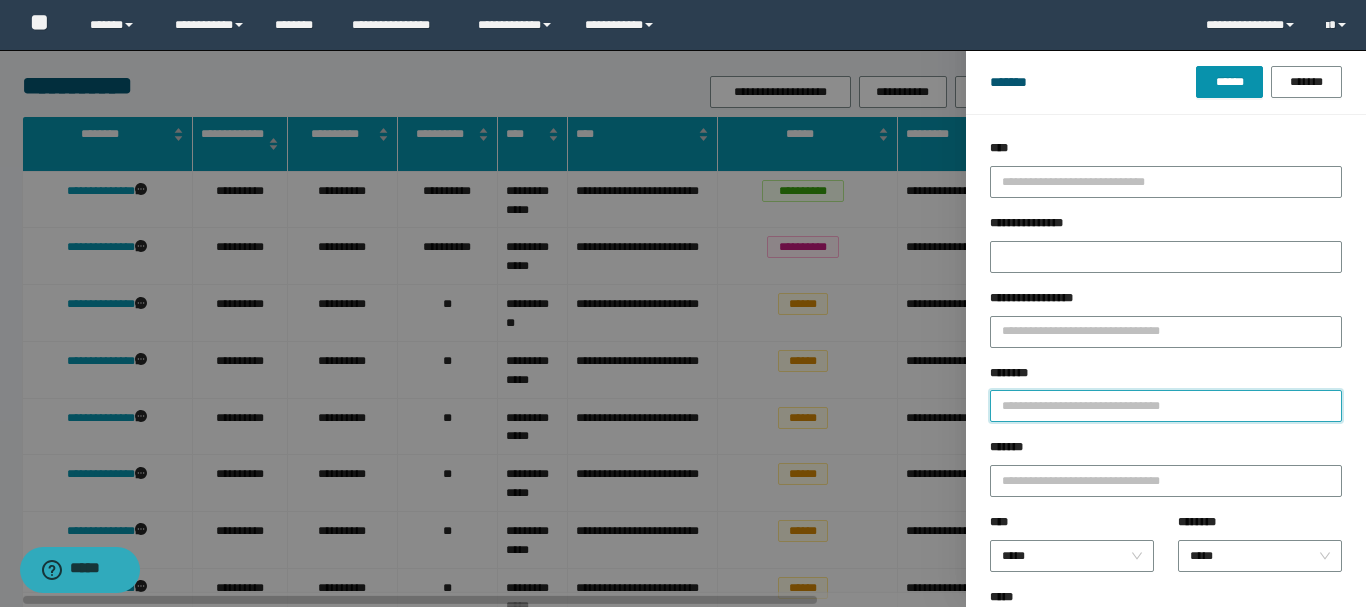 click on "********" at bounding box center (1166, 406) 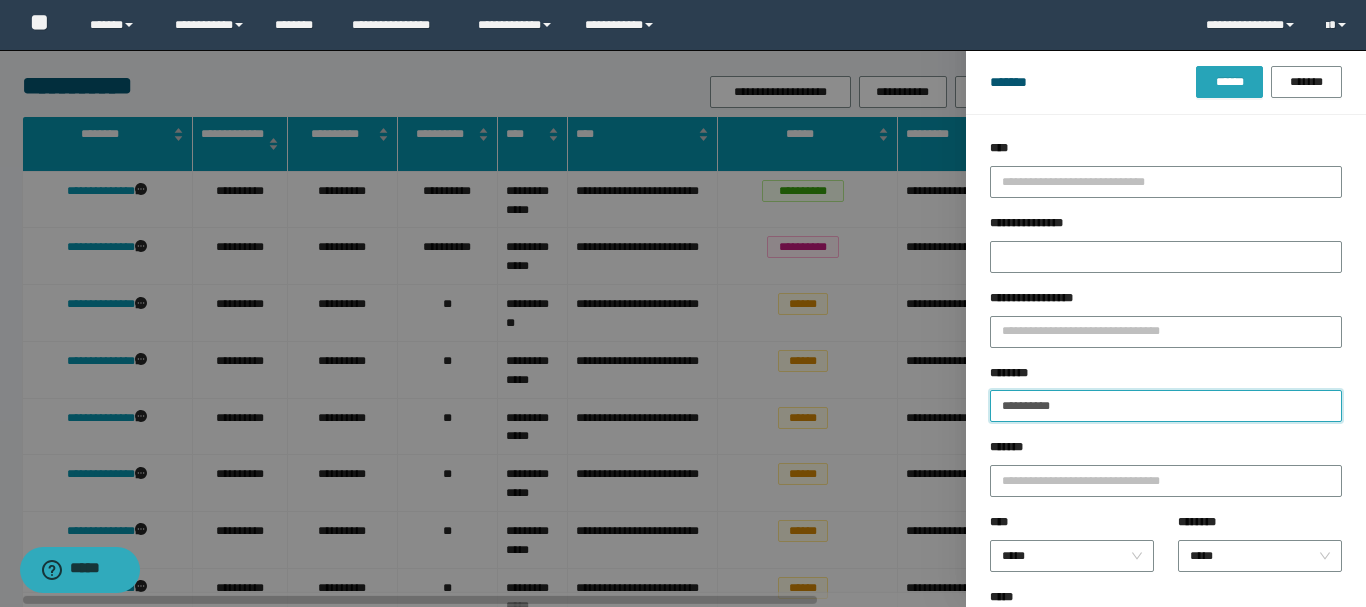 type on "**********" 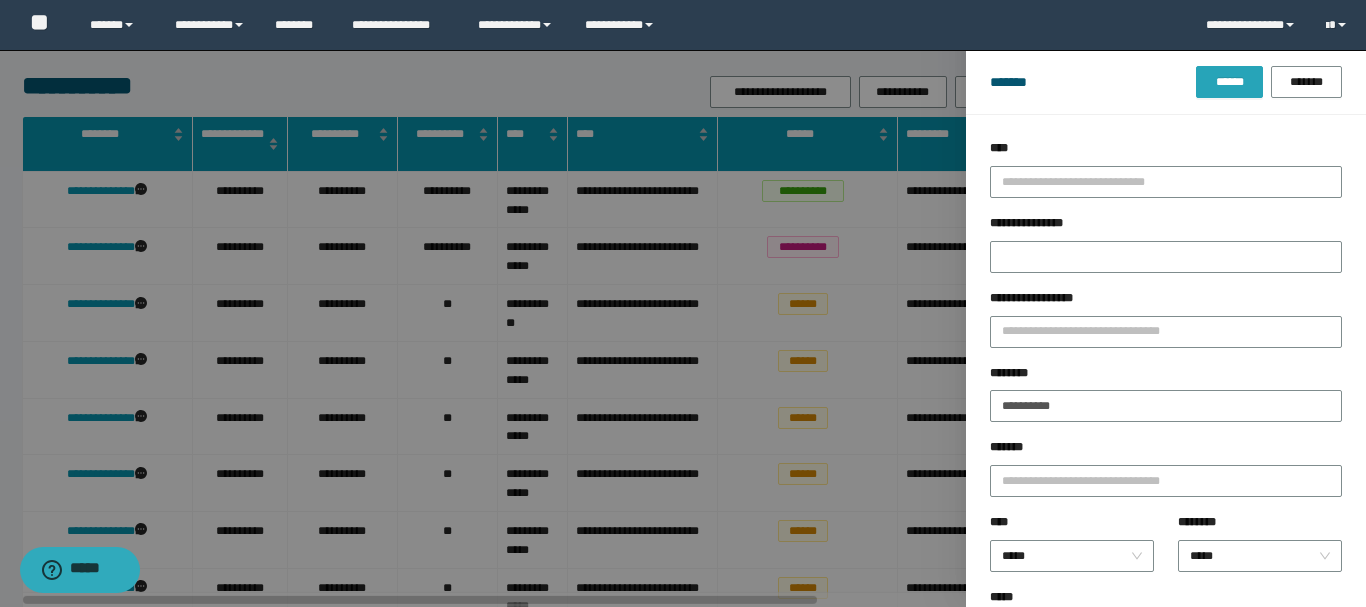 click on "******" at bounding box center [1229, 82] 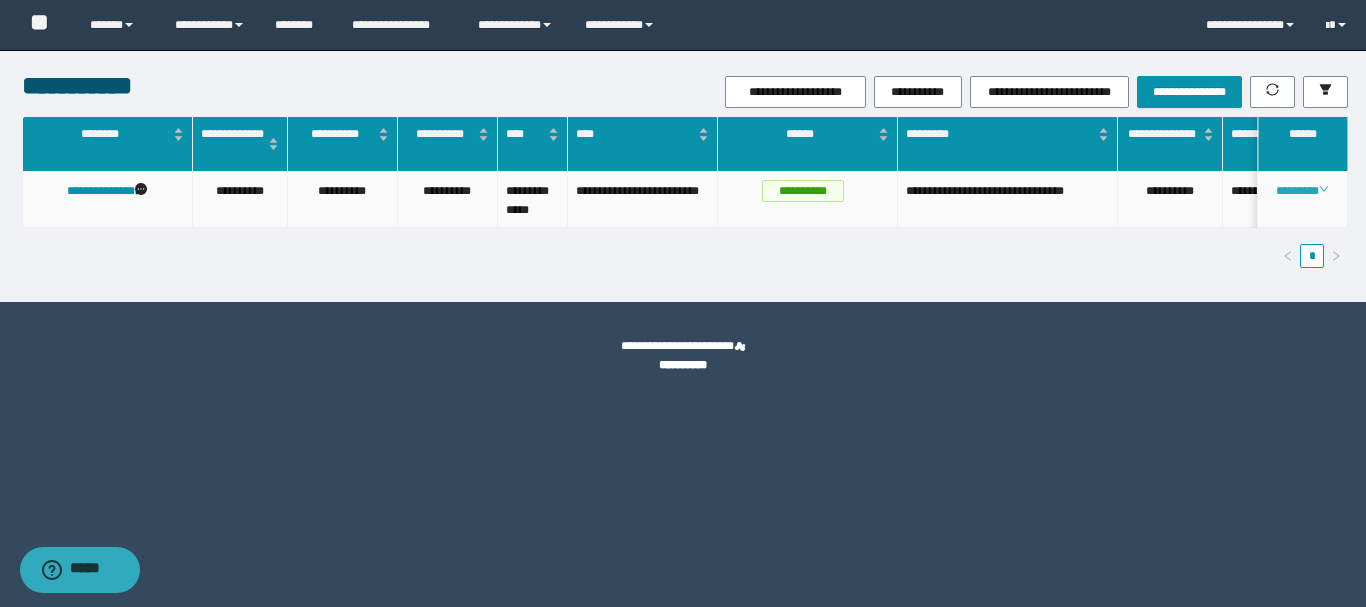 click on "********" at bounding box center (1302, 191) 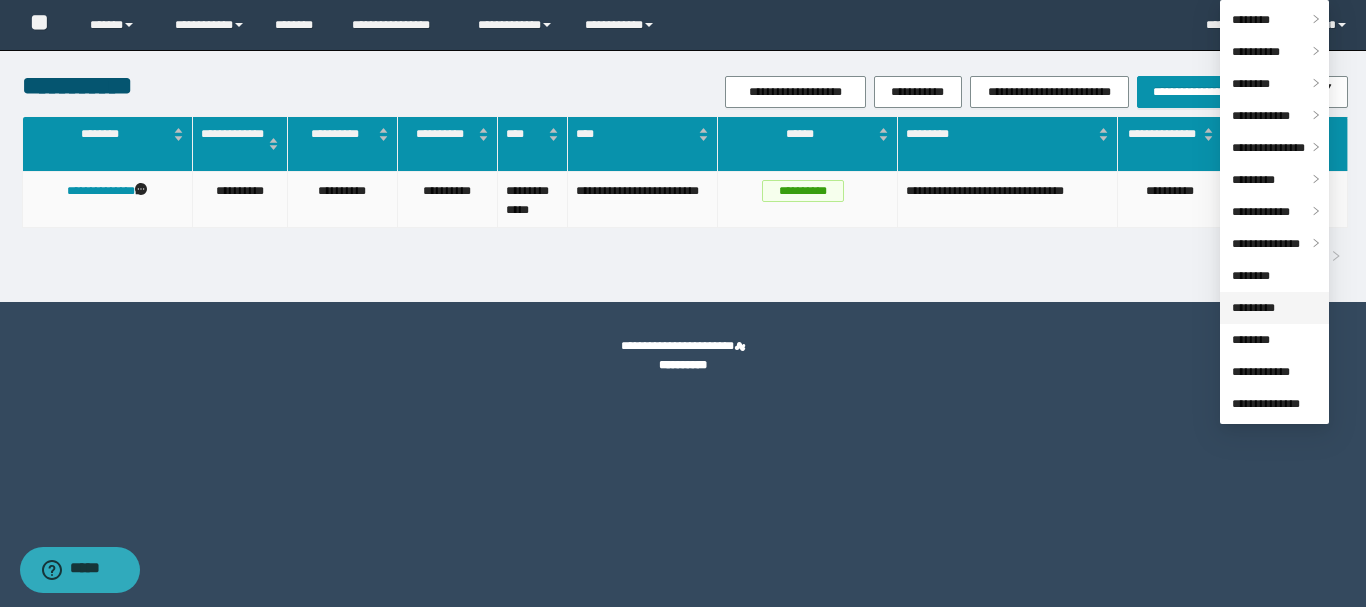 click on "*********" at bounding box center [1253, 308] 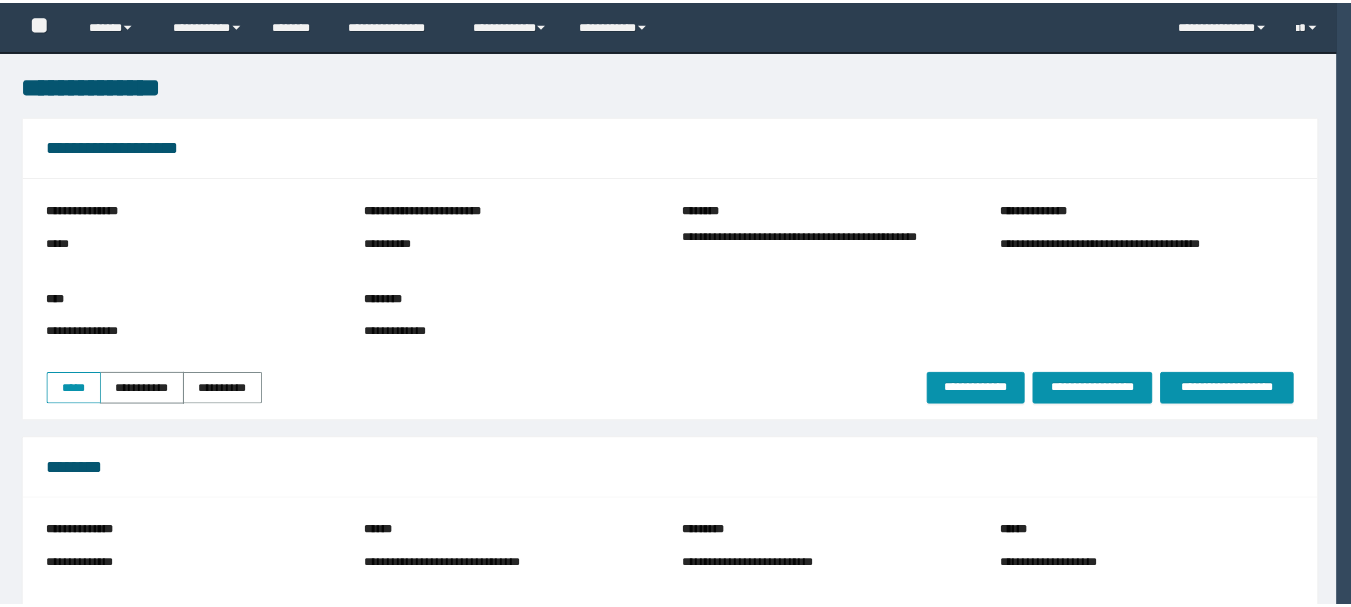 scroll, scrollTop: 0, scrollLeft: 0, axis: both 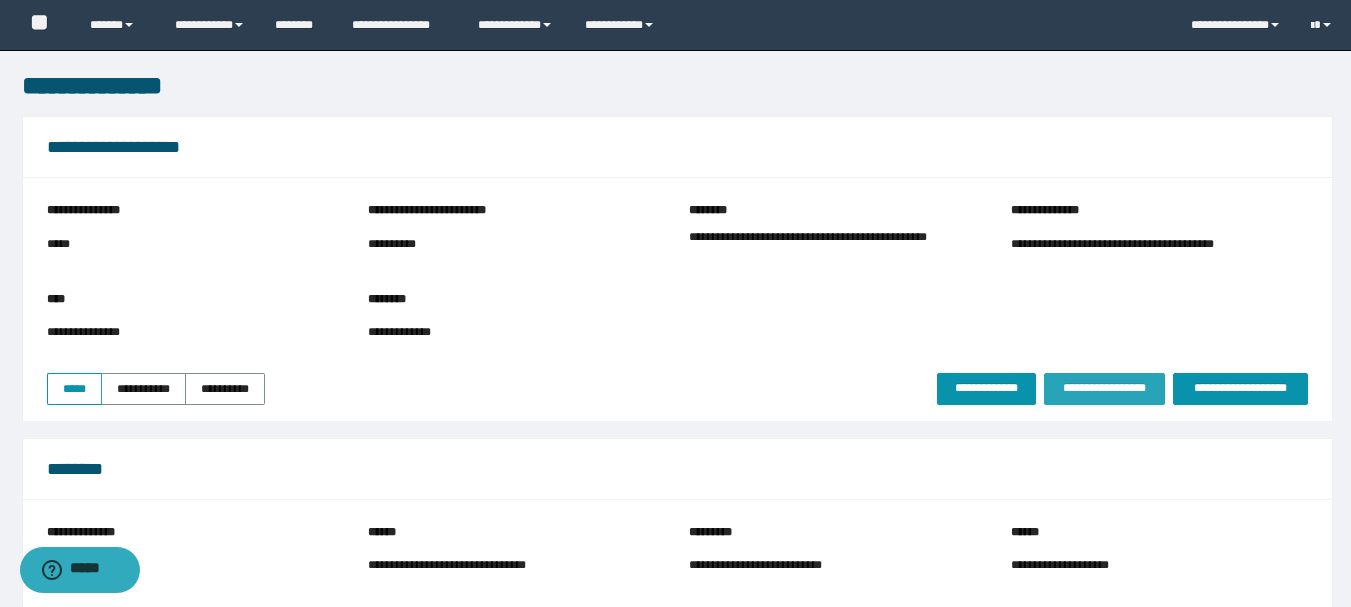 click on "**********" at bounding box center [1104, 388] 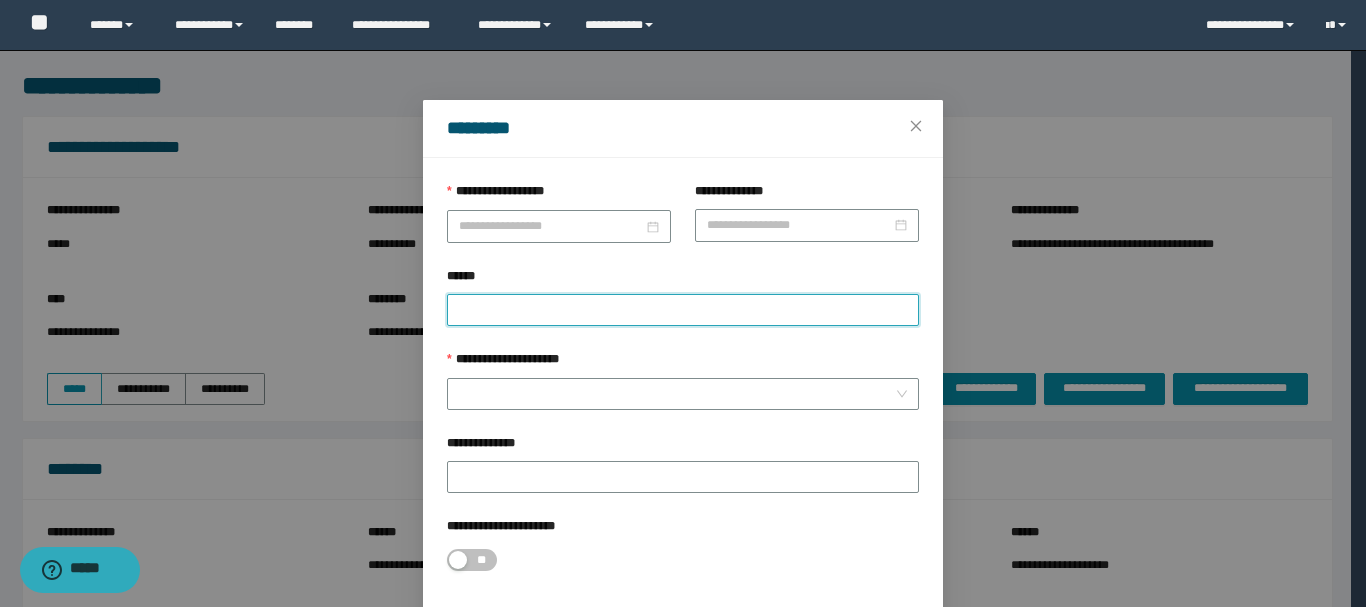 click on "******" at bounding box center [683, 310] 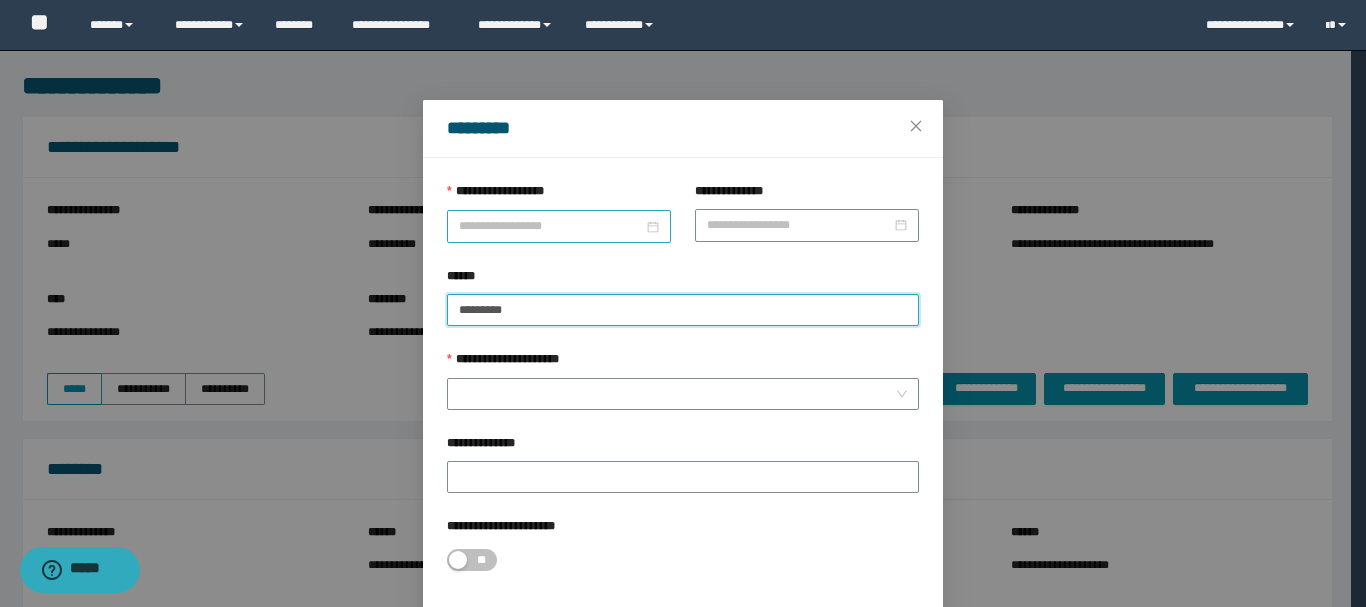 paste on "********" 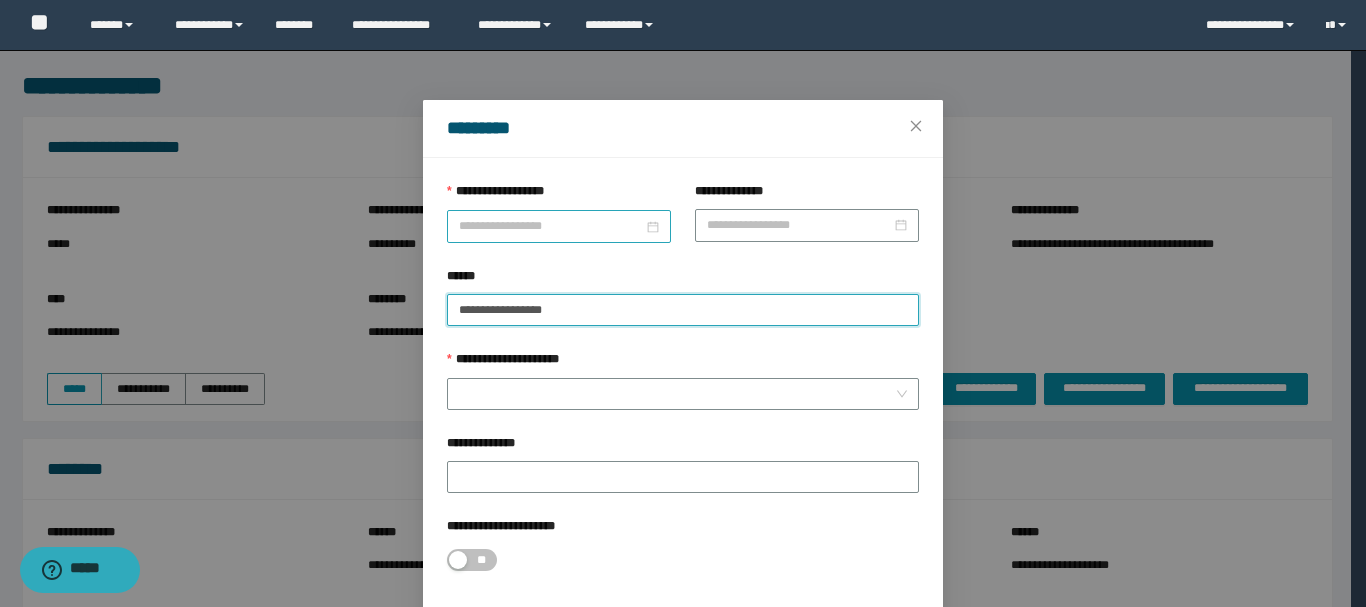 type on "**********" 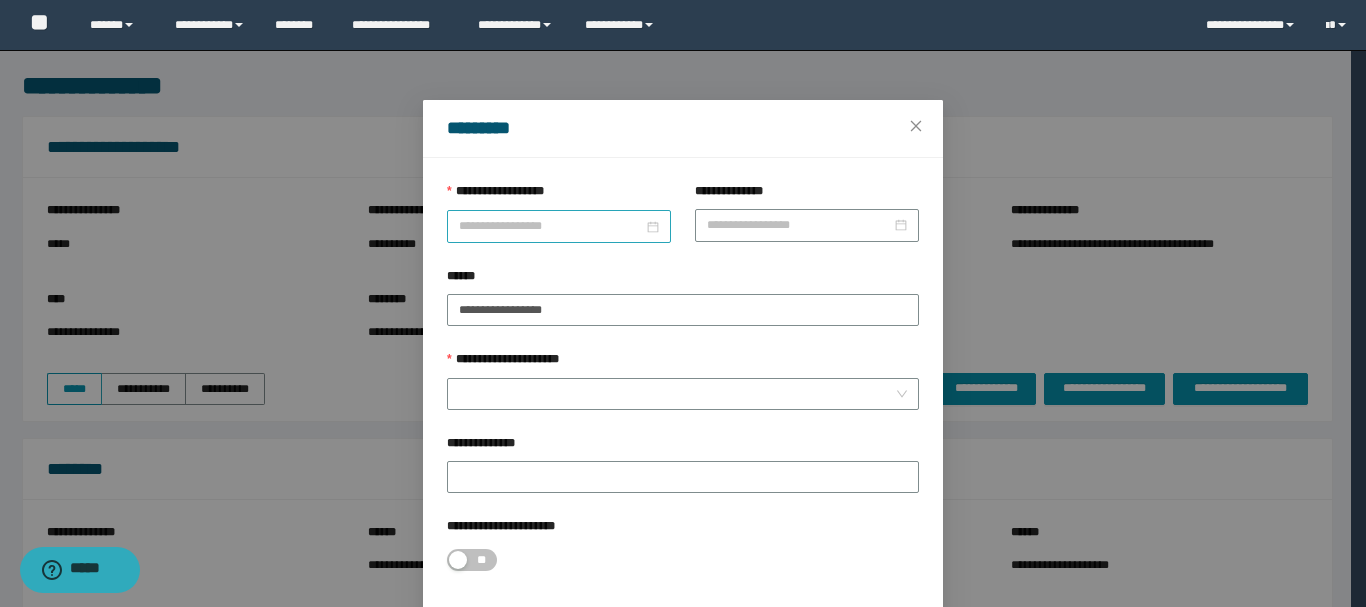 click at bounding box center [559, 226] 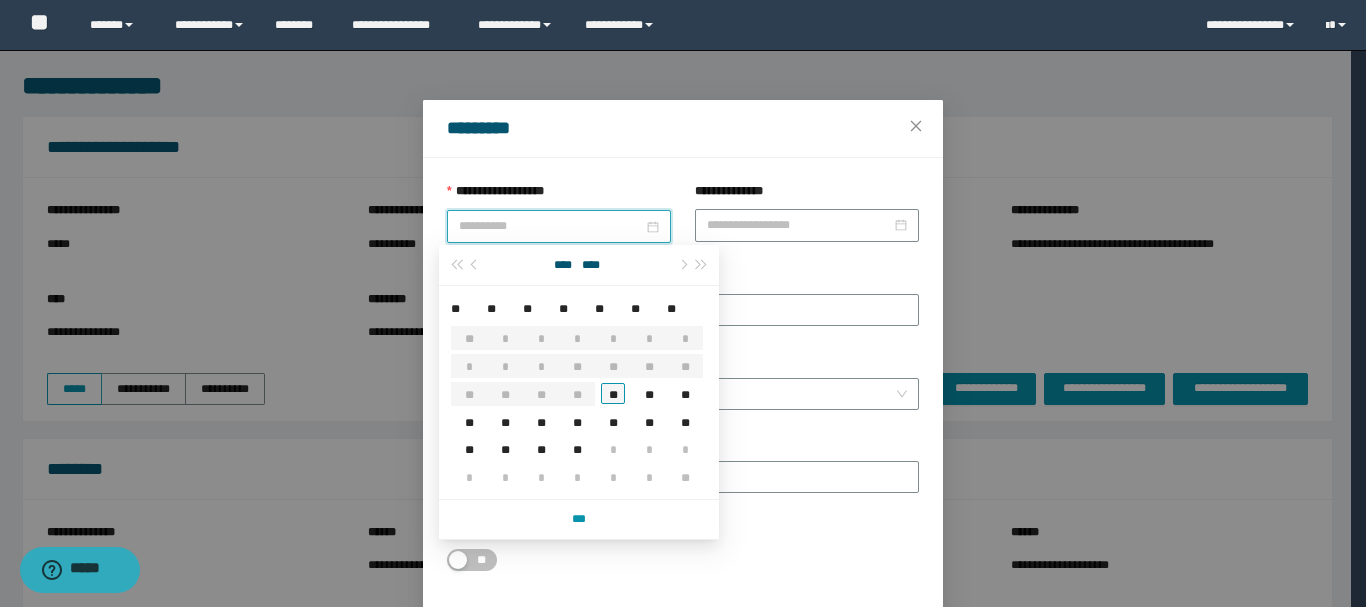 type on "**********" 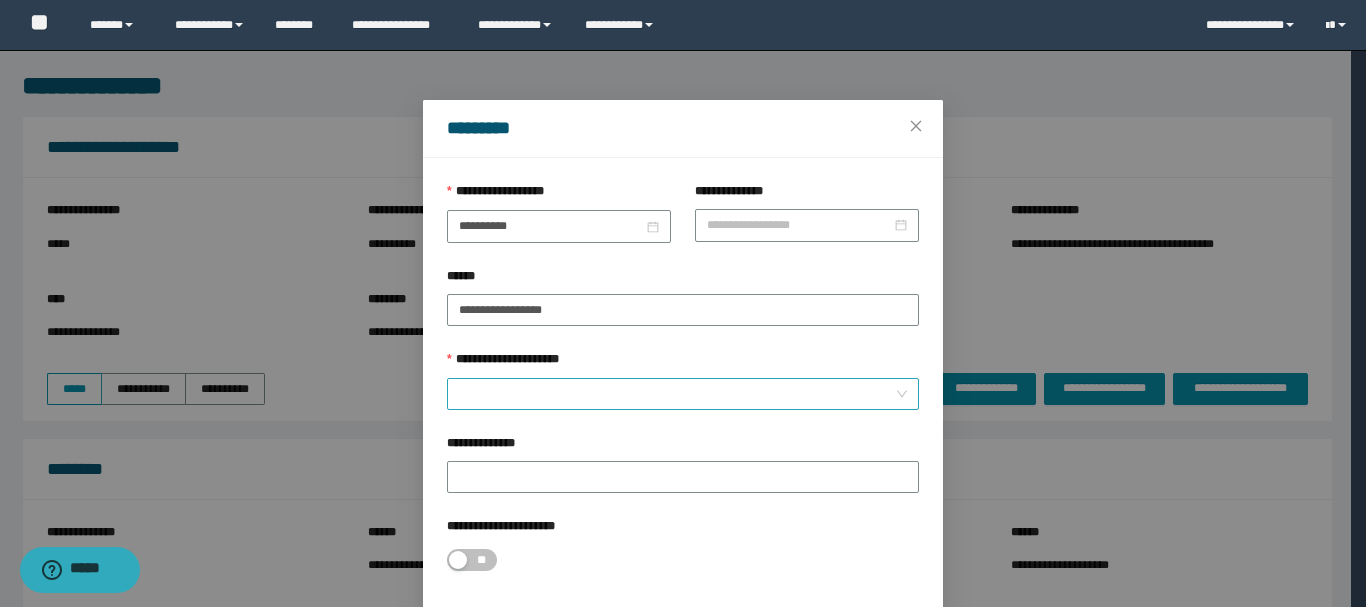 click on "**********" at bounding box center [677, 394] 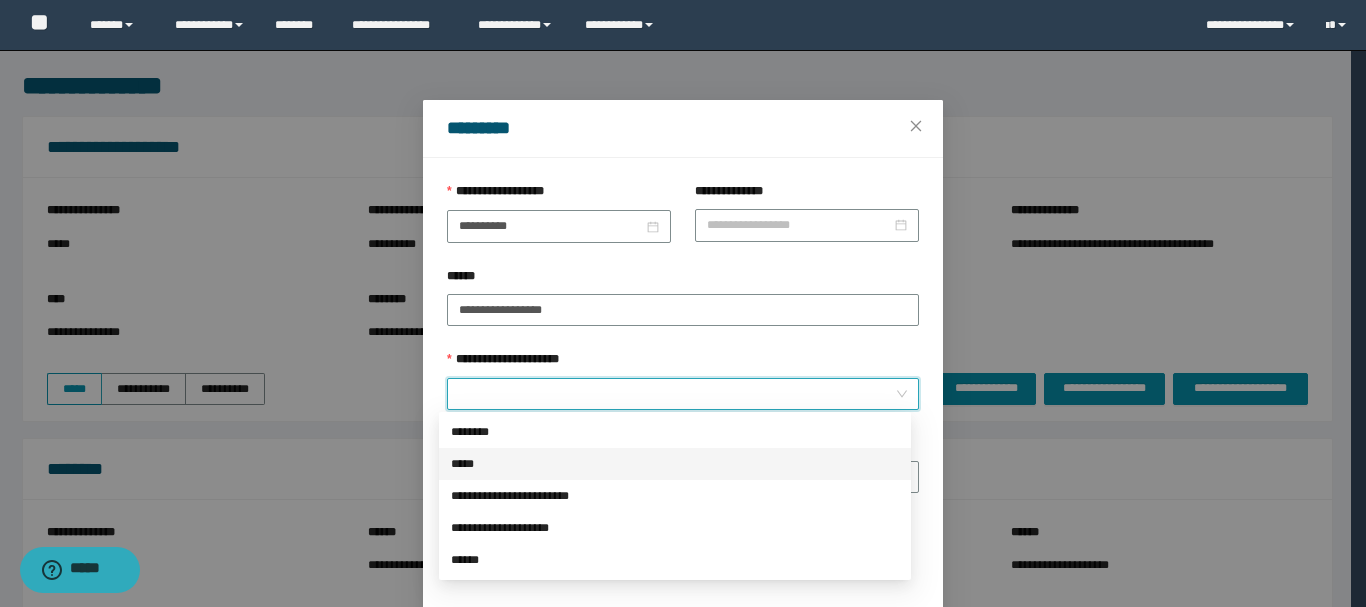 drag, startPoint x: 499, startPoint y: 448, endPoint x: 494, endPoint y: 439, distance: 10.29563 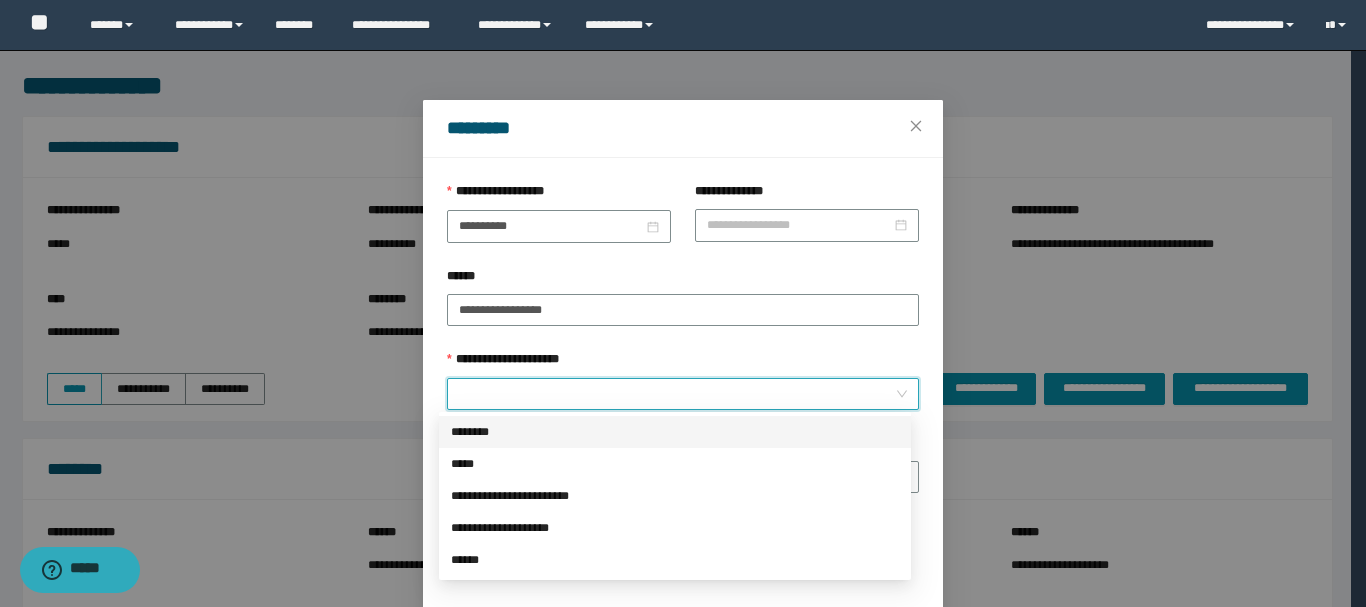 click on "********" at bounding box center (675, 432) 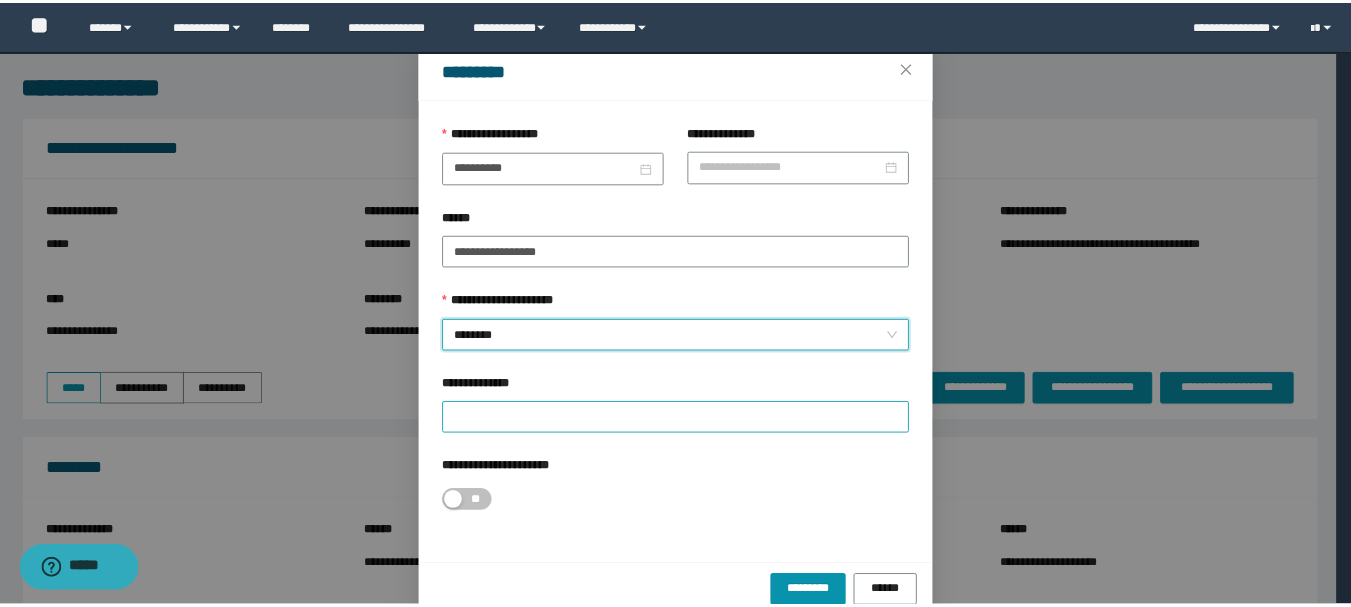 scroll, scrollTop: 92, scrollLeft: 0, axis: vertical 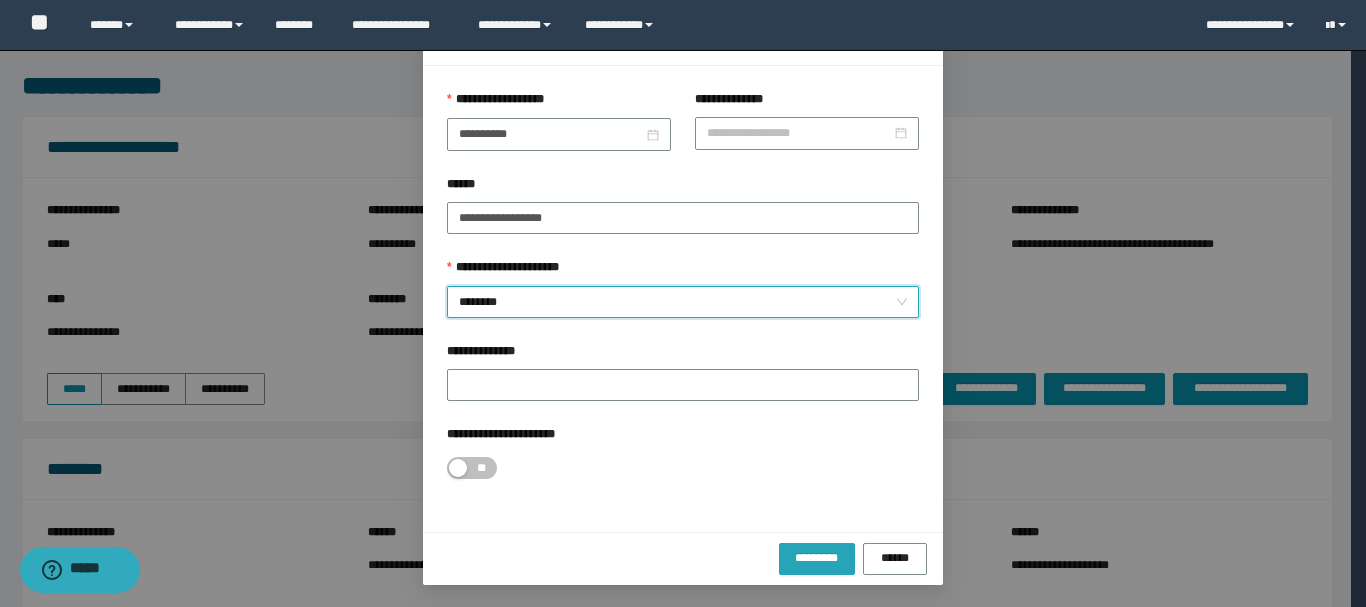 click on "*********" at bounding box center [817, 558] 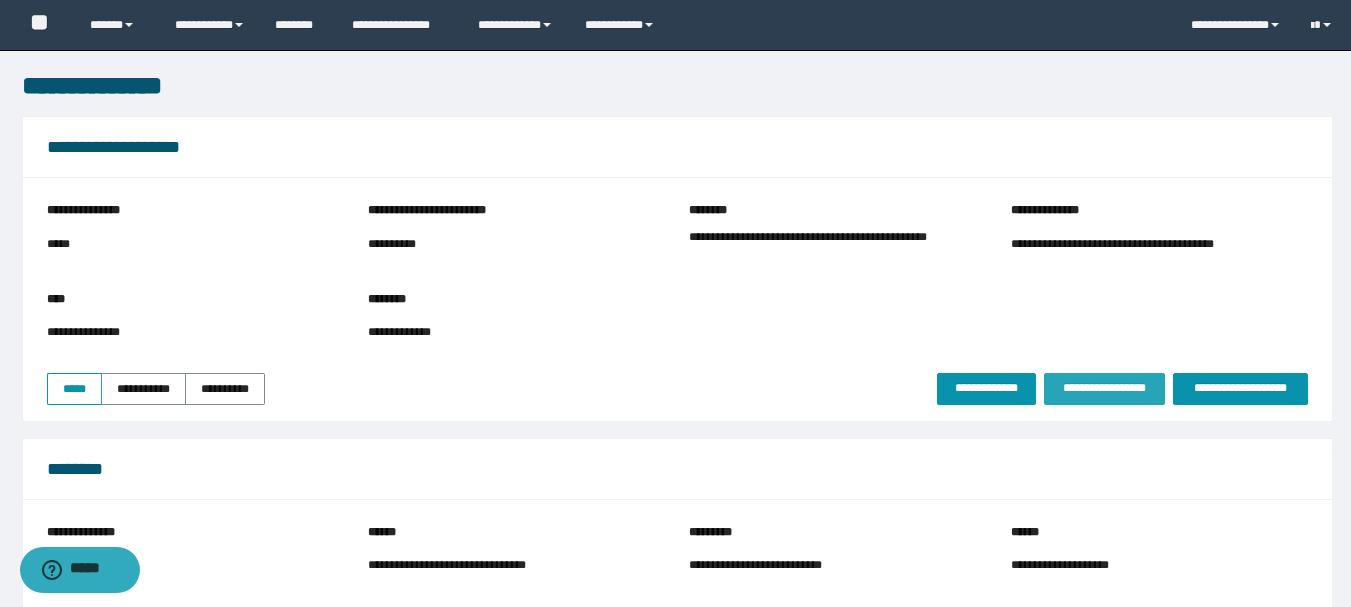 click on "**********" at bounding box center [1104, 389] 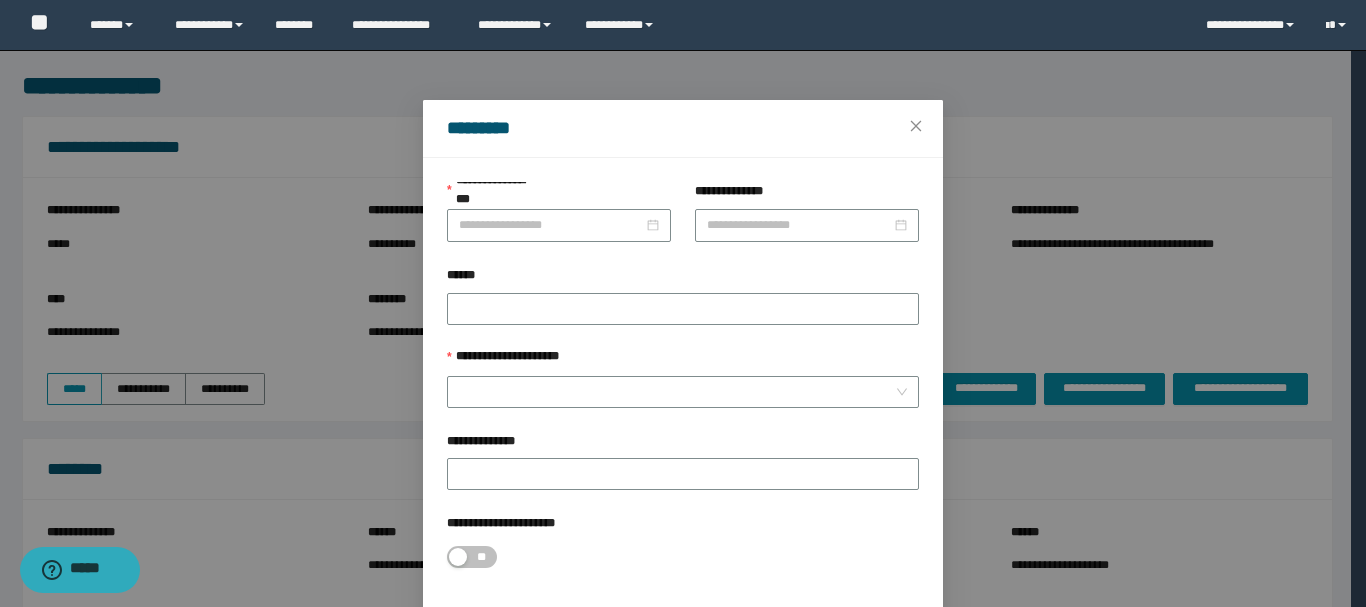 click on "**********" at bounding box center [683, 303] 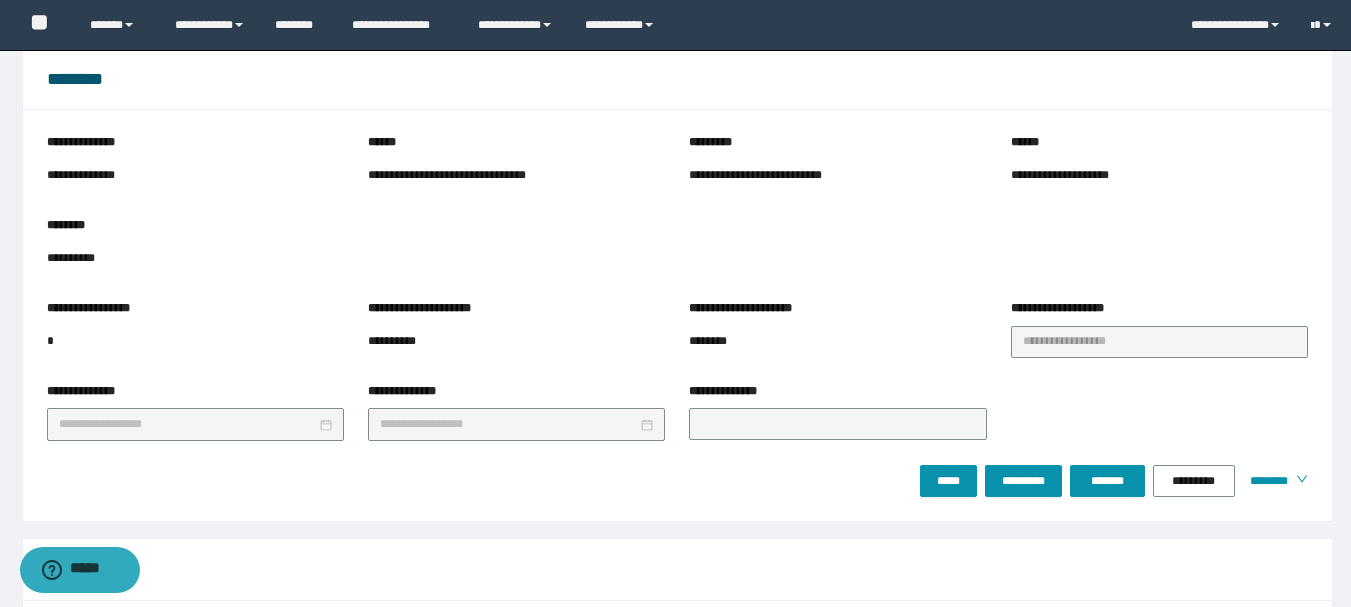 scroll, scrollTop: 403, scrollLeft: 0, axis: vertical 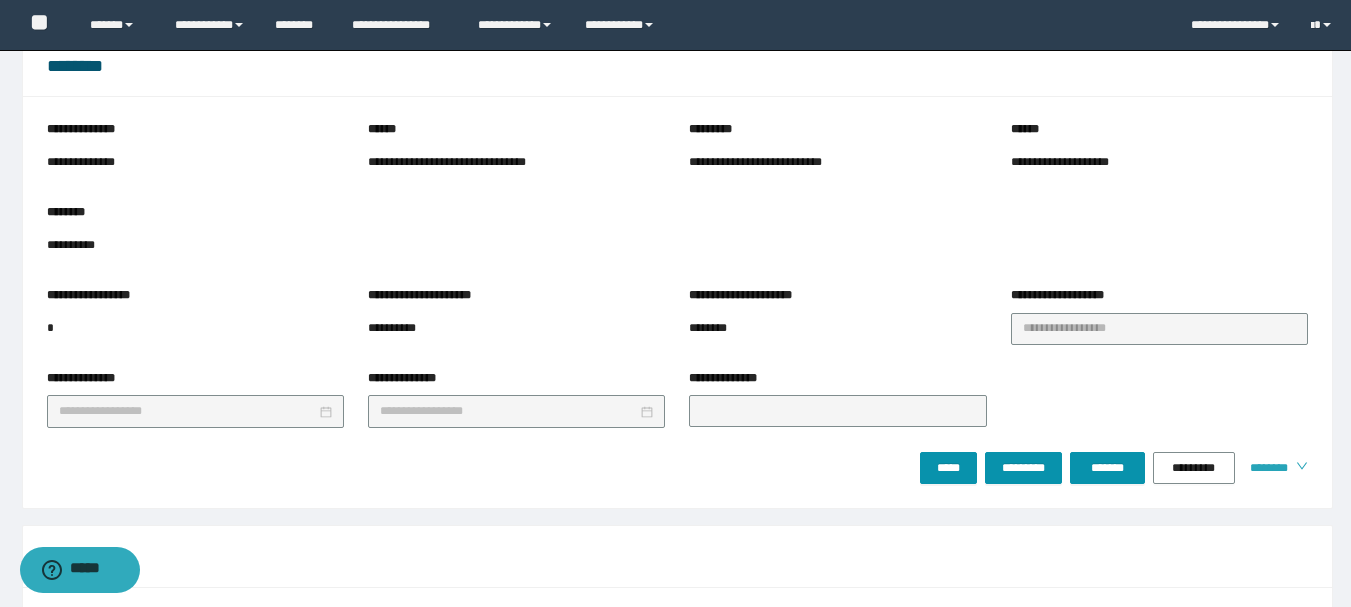 click on "********" at bounding box center (1265, 468) 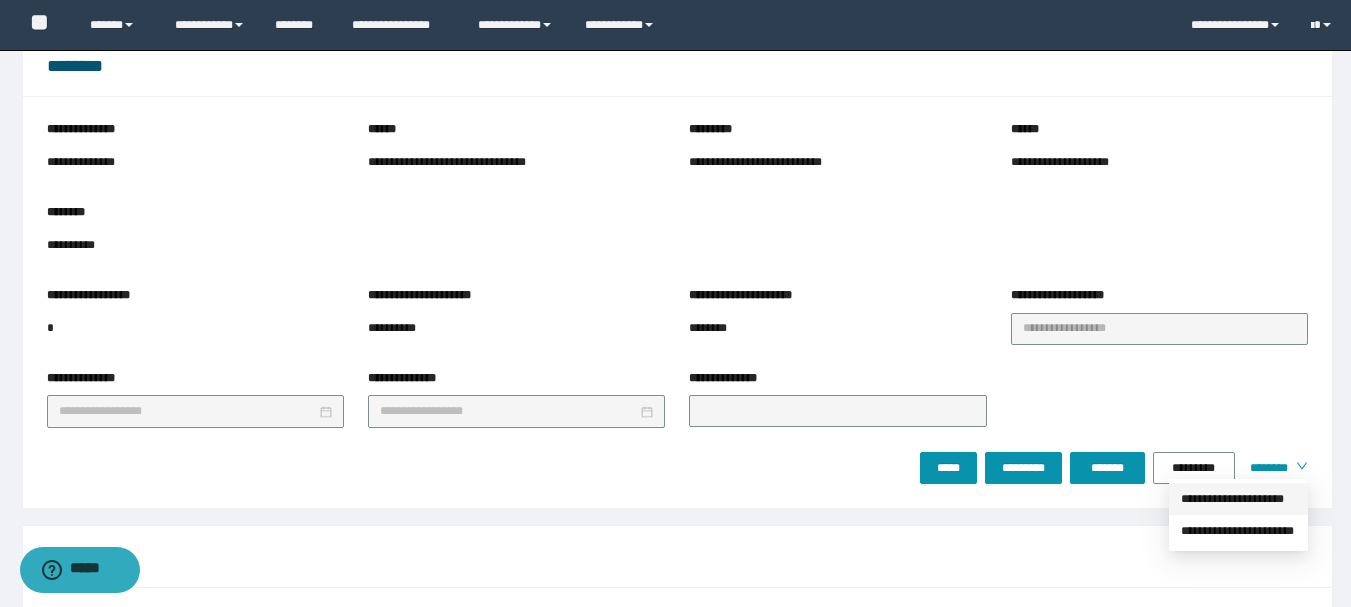 click on "**********" at bounding box center (1238, 499) 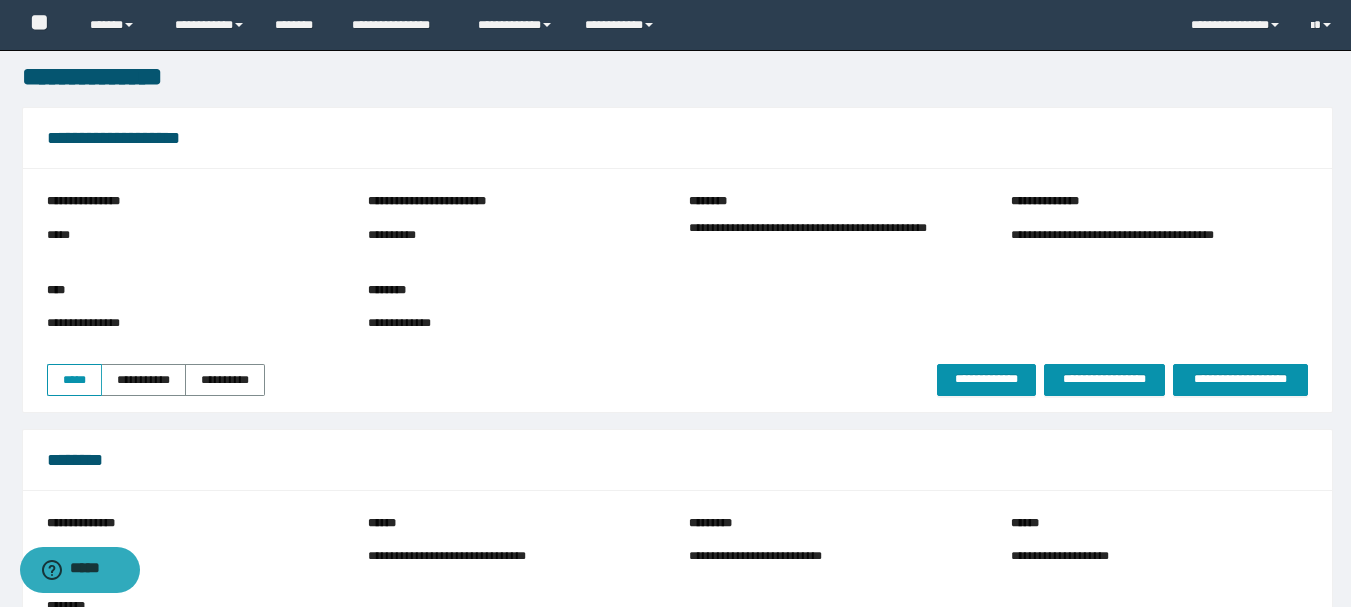 scroll, scrollTop: 0, scrollLeft: 0, axis: both 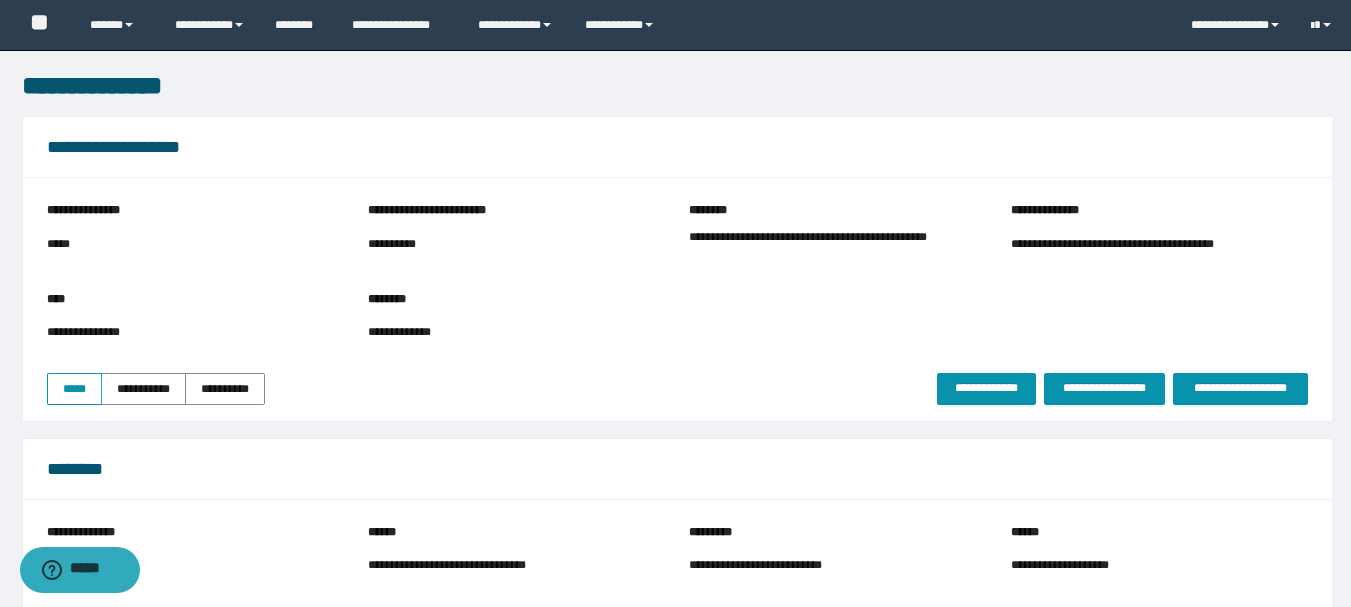 click on "**********" at bounding box center [837, 247] 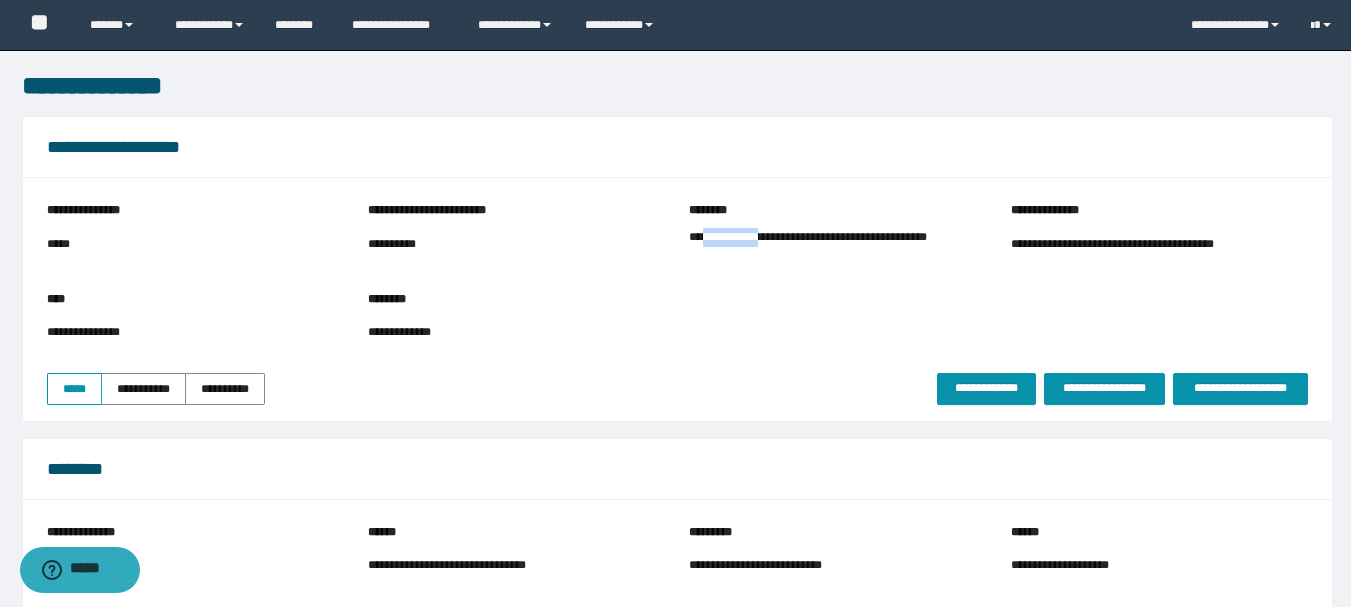 click on "**********" at bounding box center (837, 247) 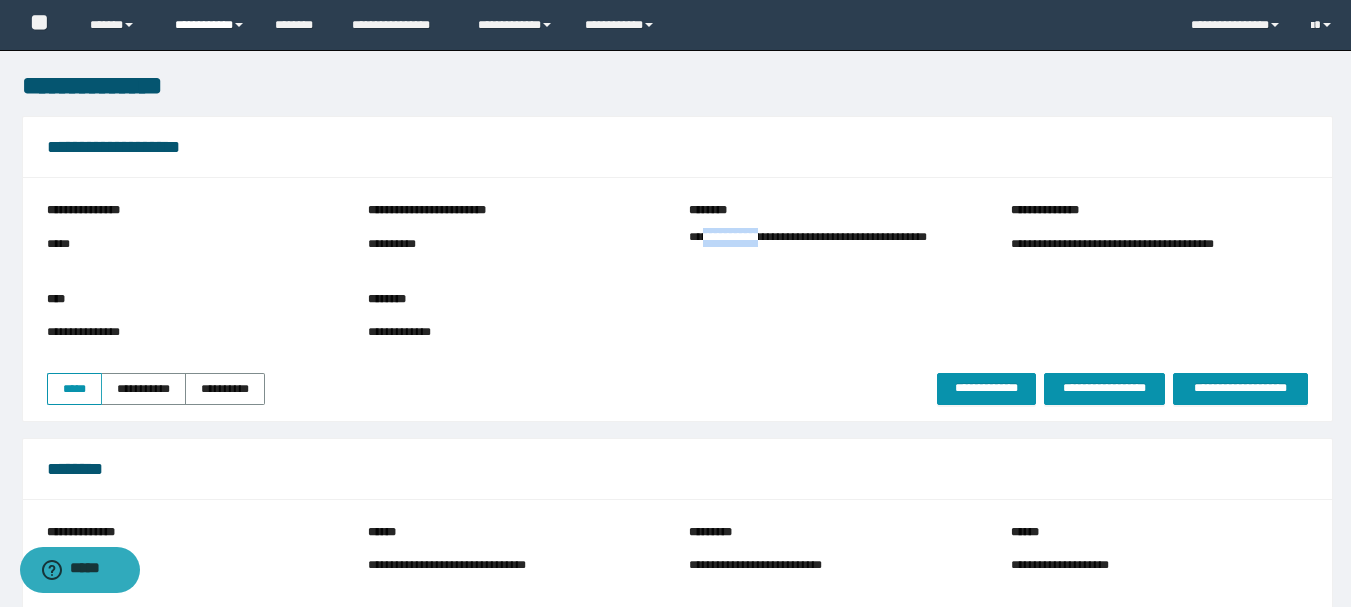 click on "**********" at bounding box center [210, 25] 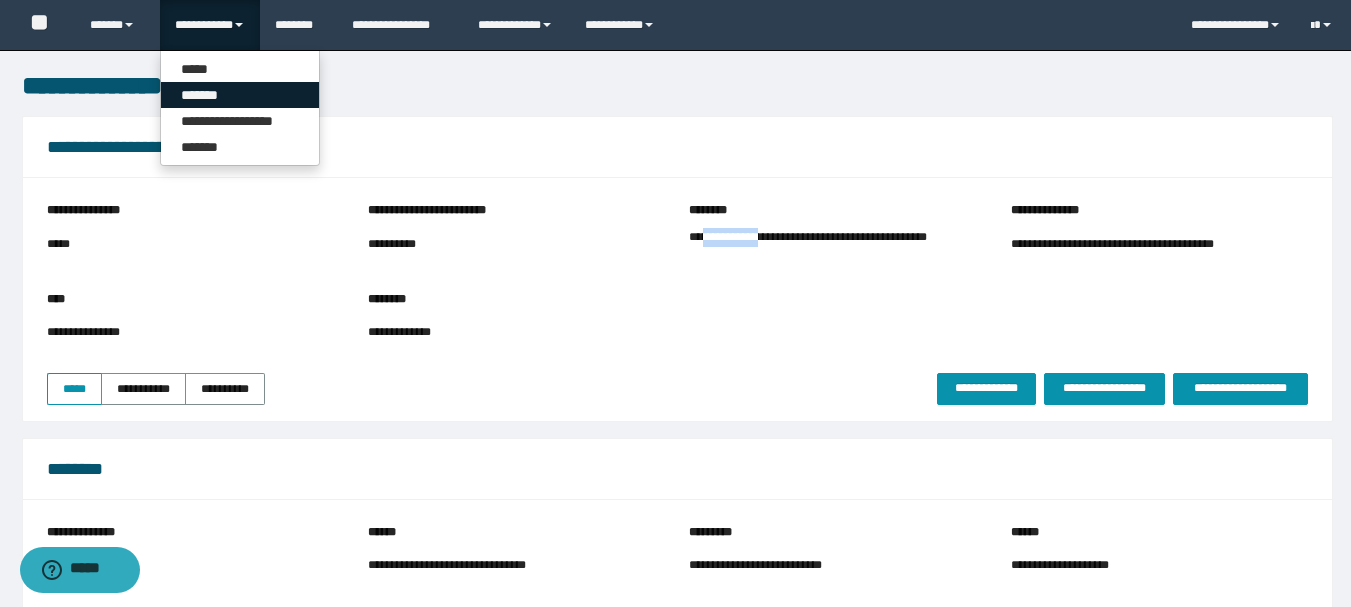 click on "*******" at bounding box center [240, 95] 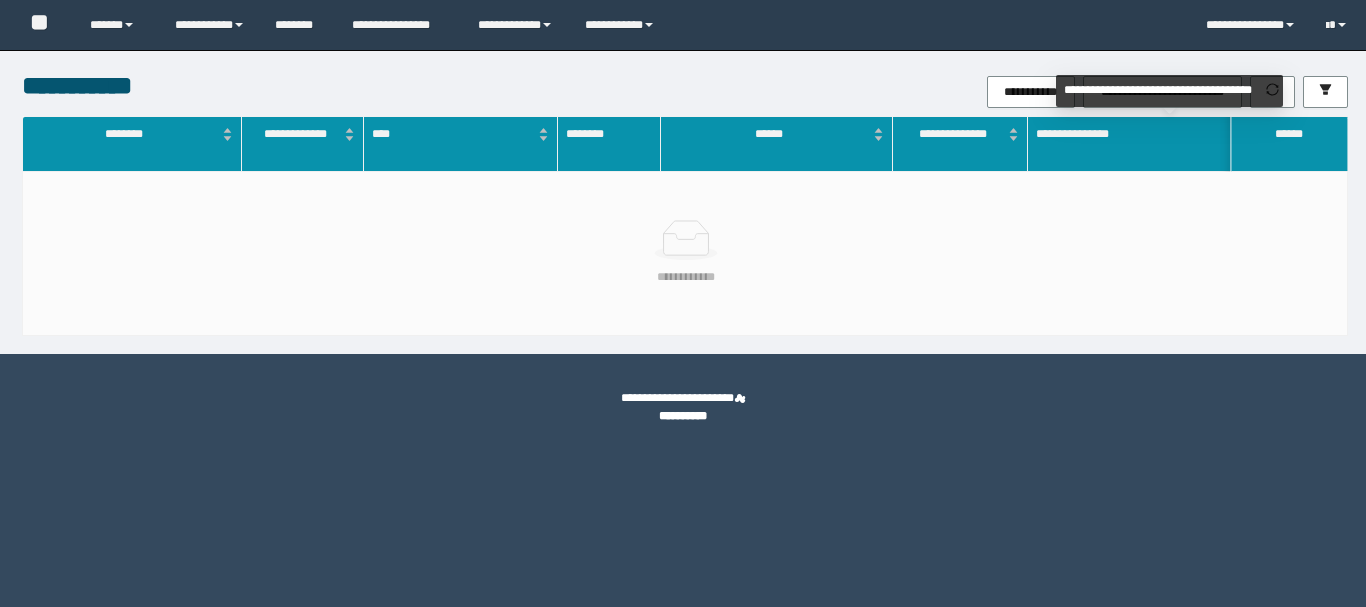 scroll, scrollTop: 0, scrollLeft: 0, axis: both 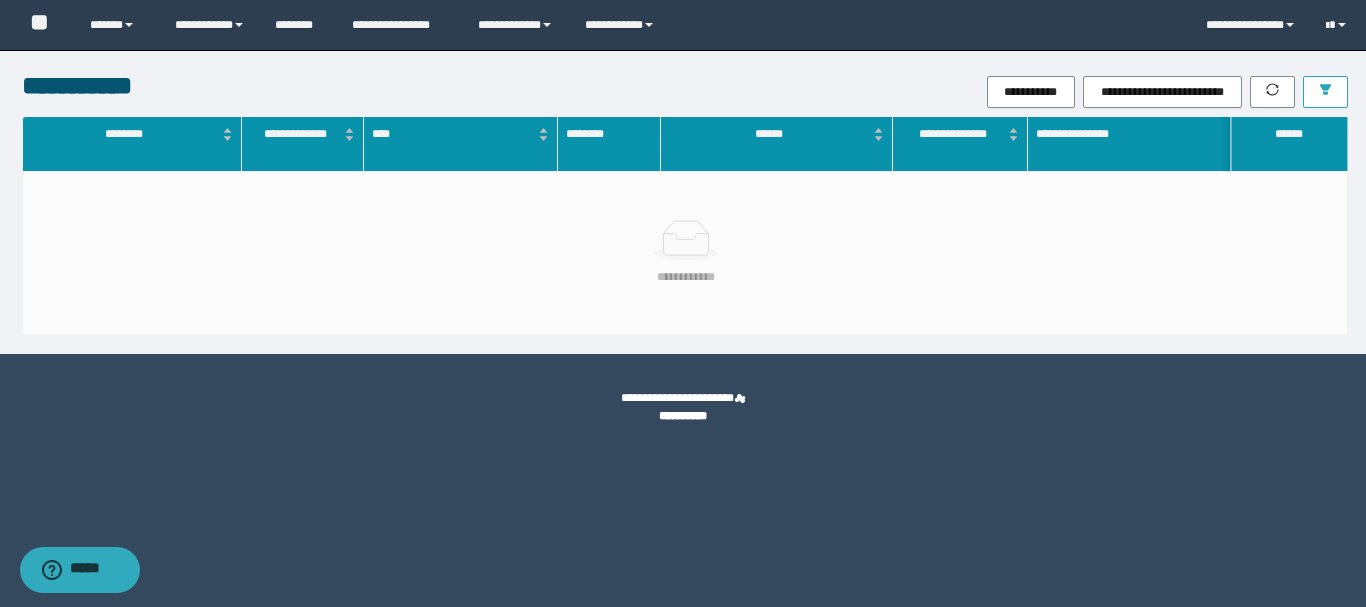 click 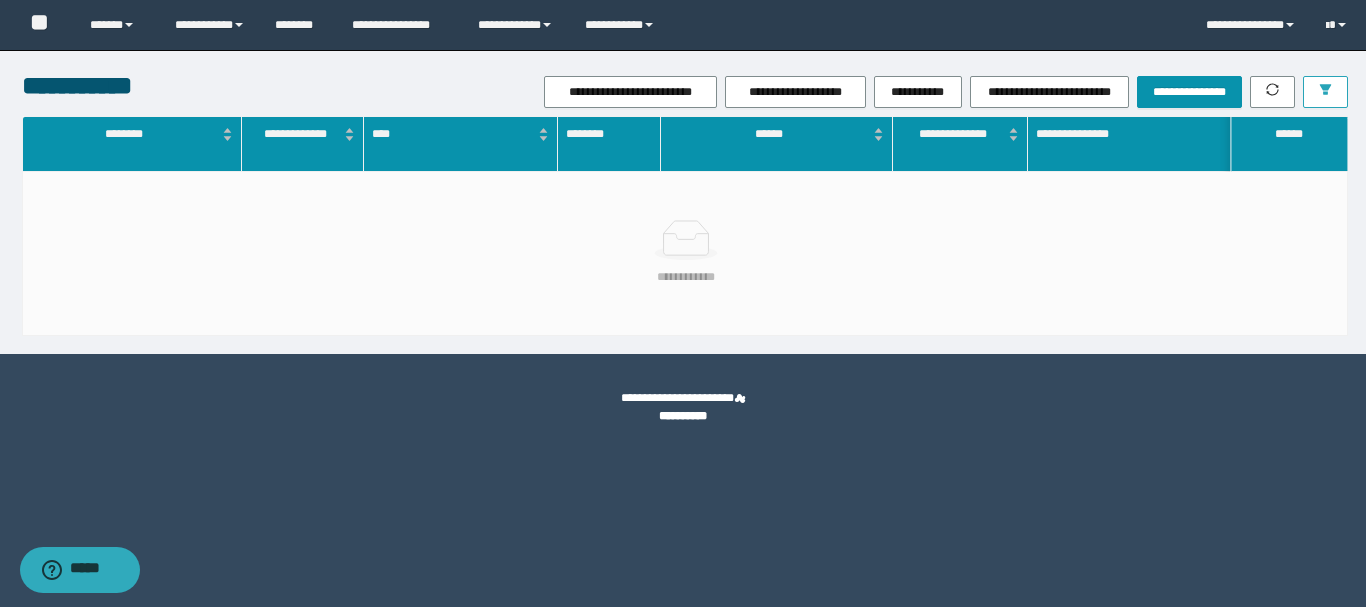 click 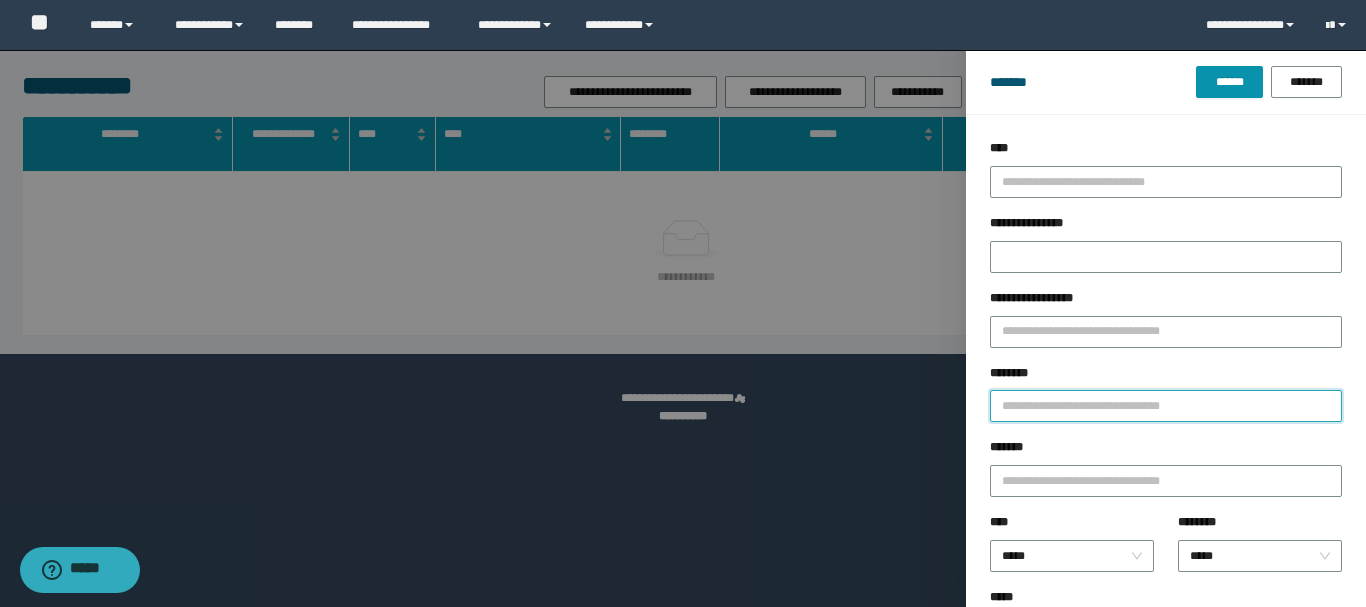 click on "********" at bounding box center (1166, 406) 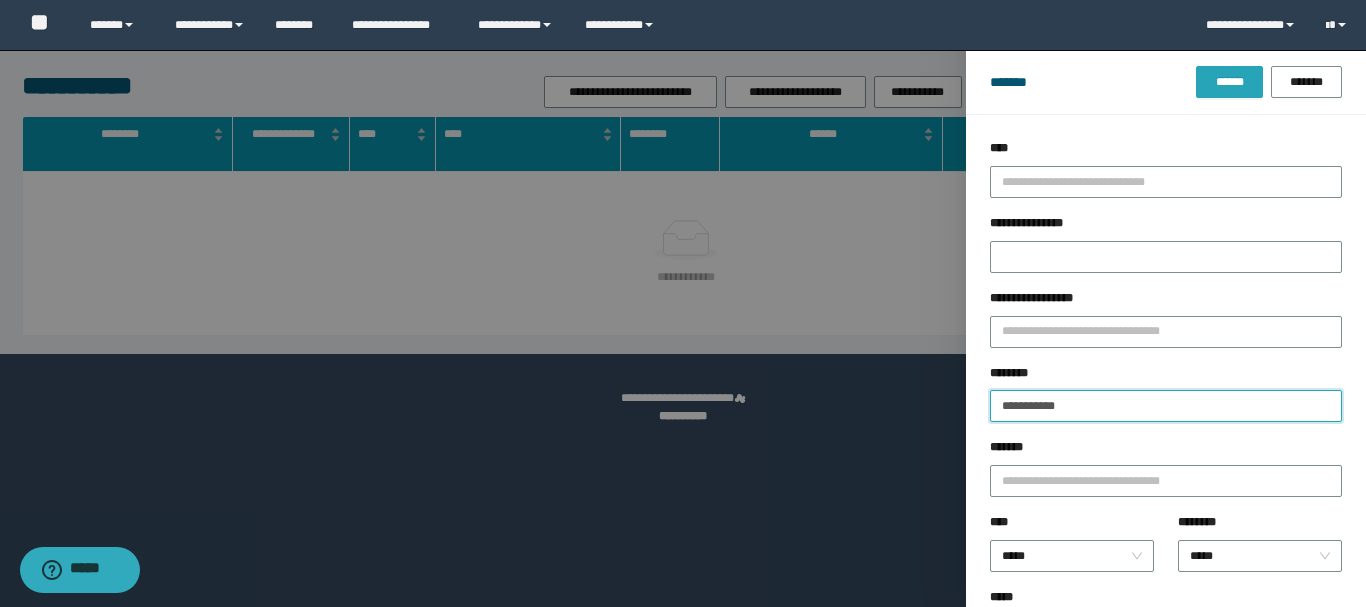 type on "**********" 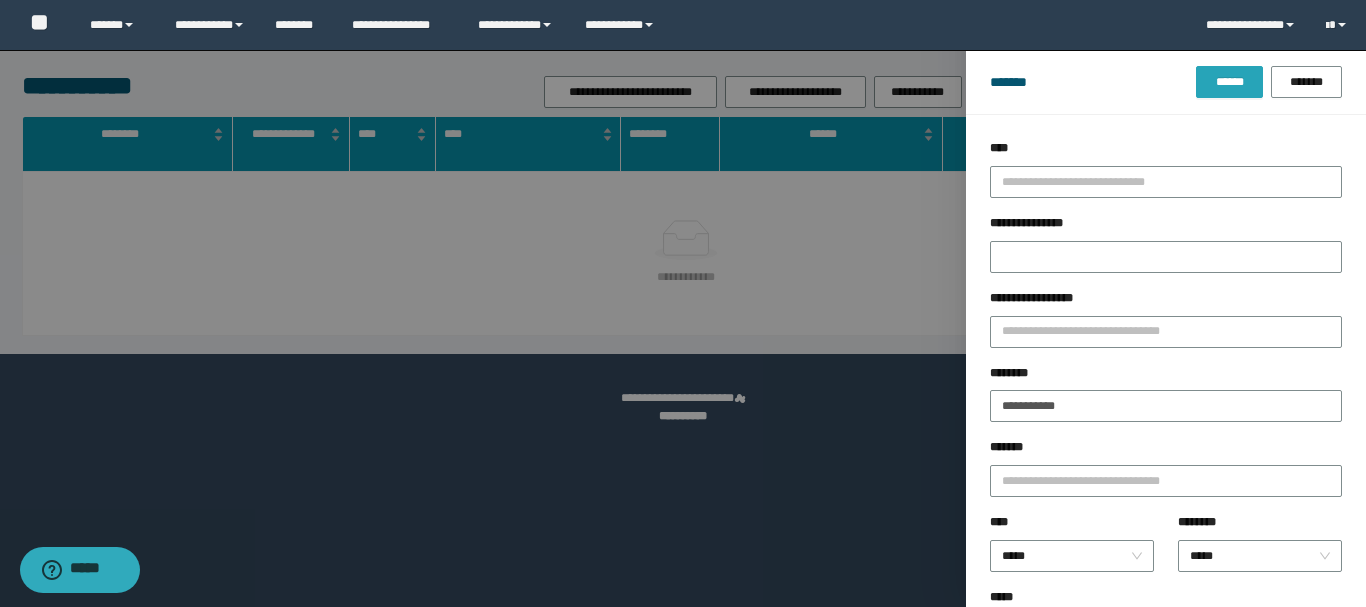 click on "******" at bounding box center [1229, 82] 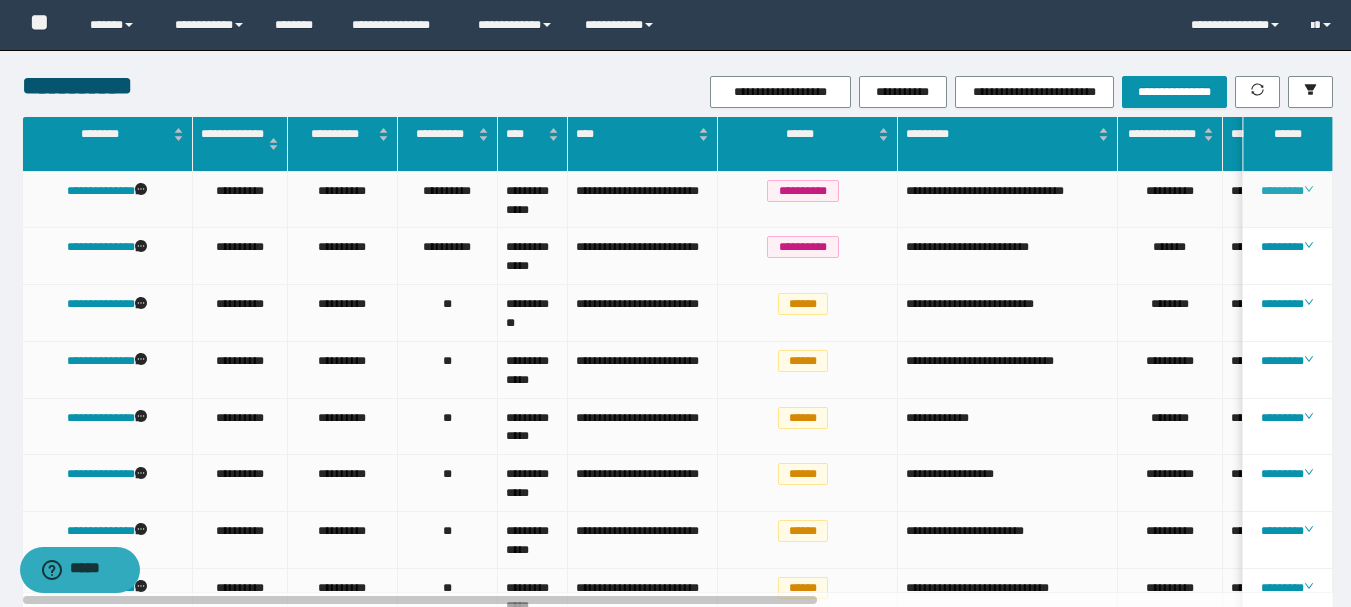 click on "********" at bounding box center [1287, 191] 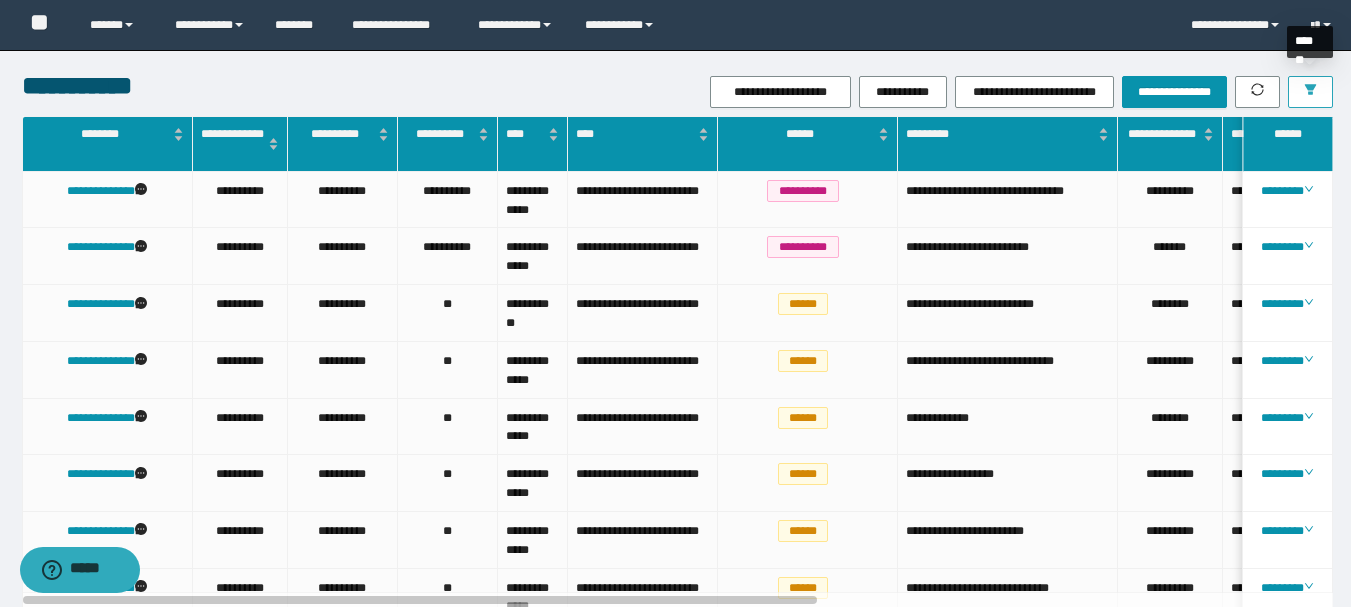 click 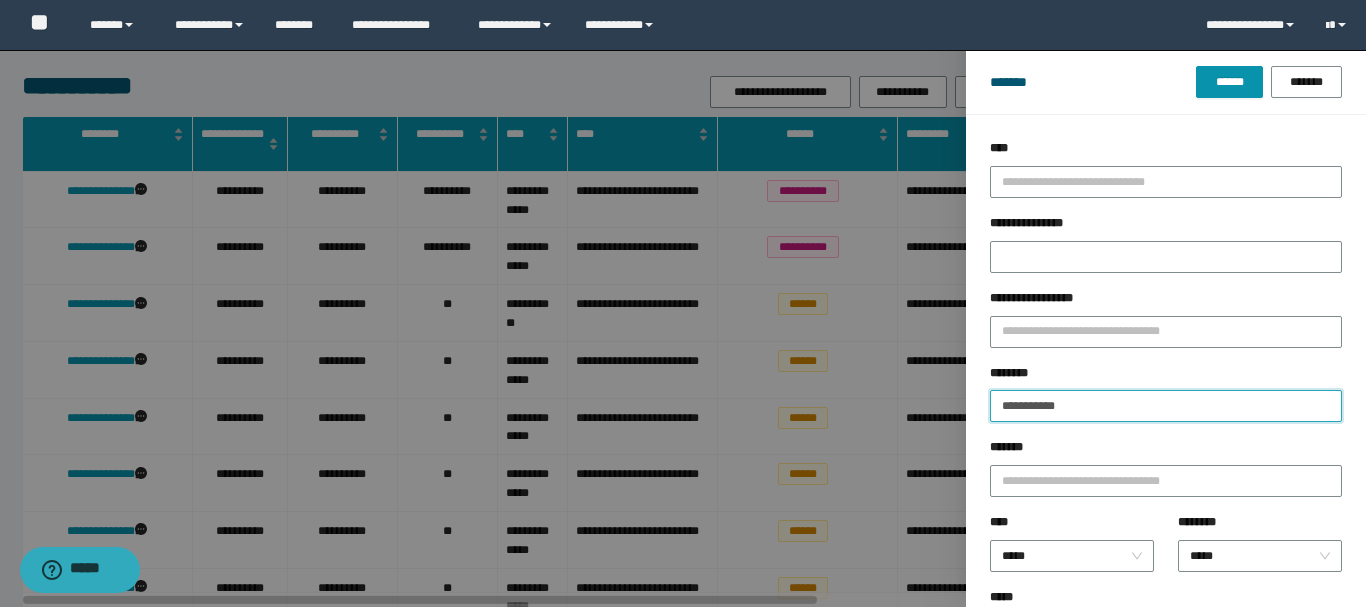 click on "**********" at bounding box center [1166, 406] 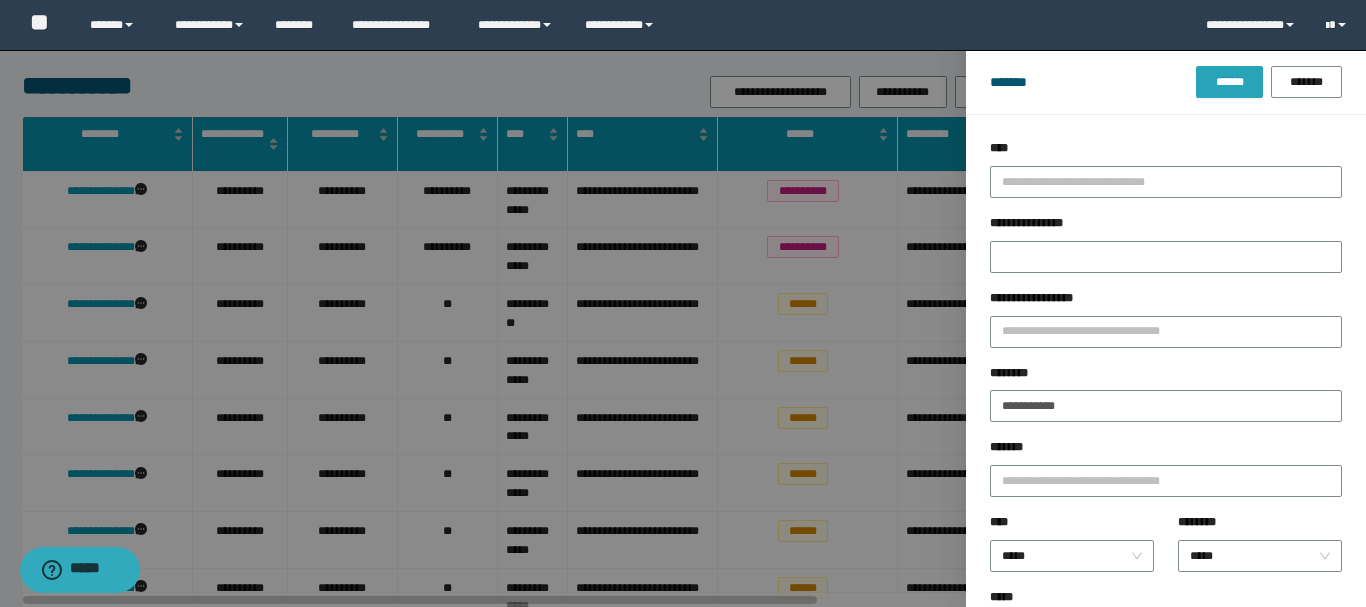 click on "******" at bounding box center [1229, 82] 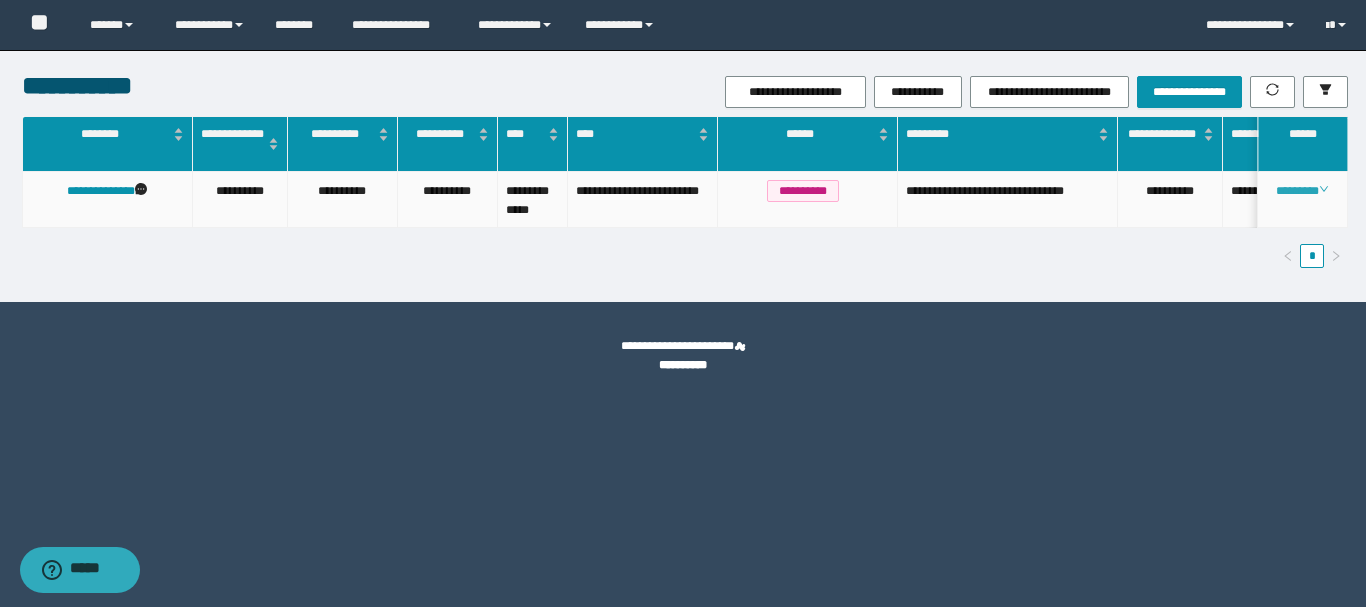 click on "********" at bounding box center [1302, 191] 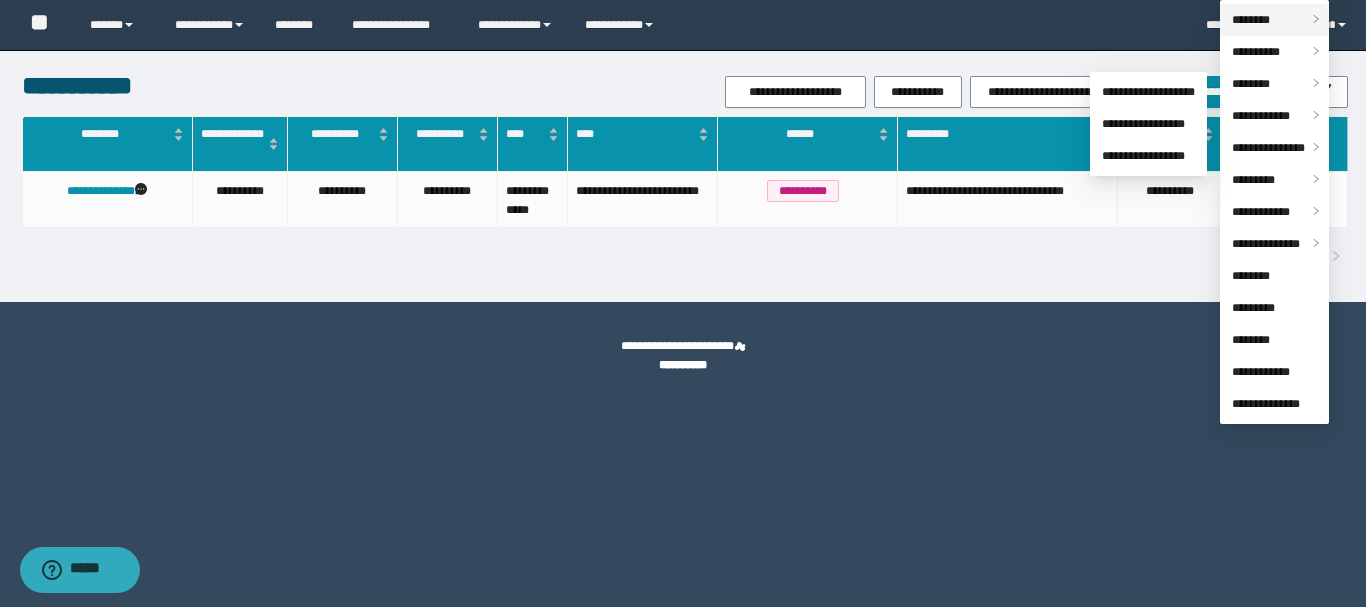 click on "********" at bounding box center (1251, 20) 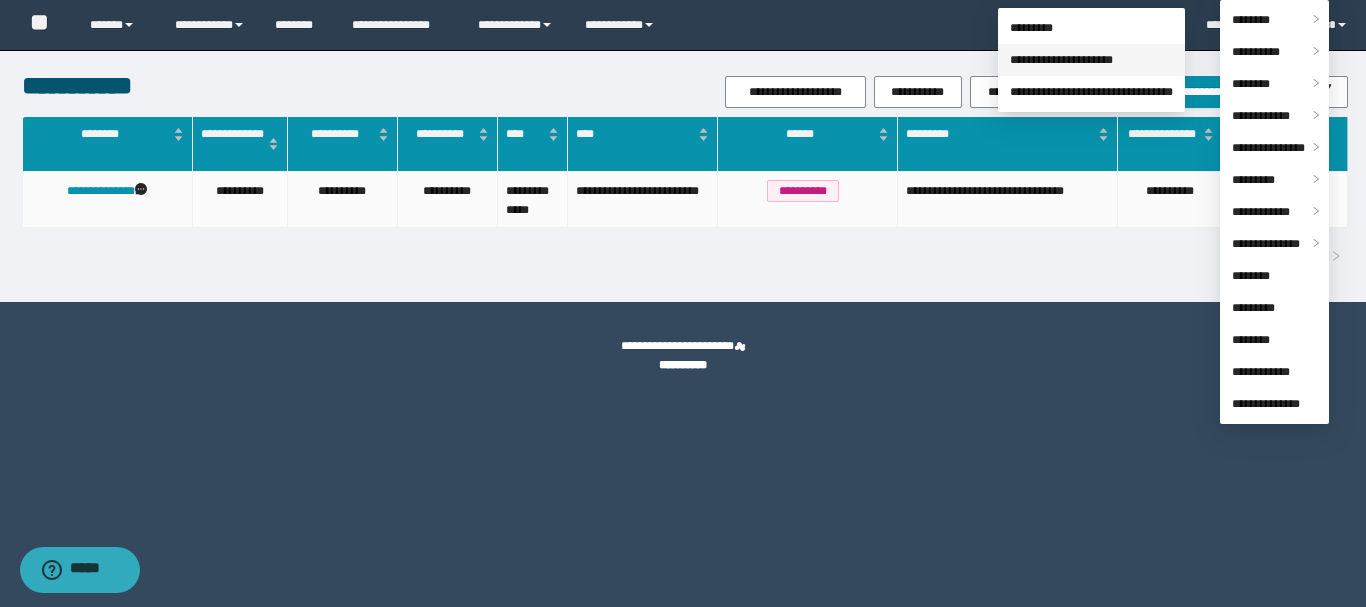 click on "**********" at bounding box center (1061, 60) 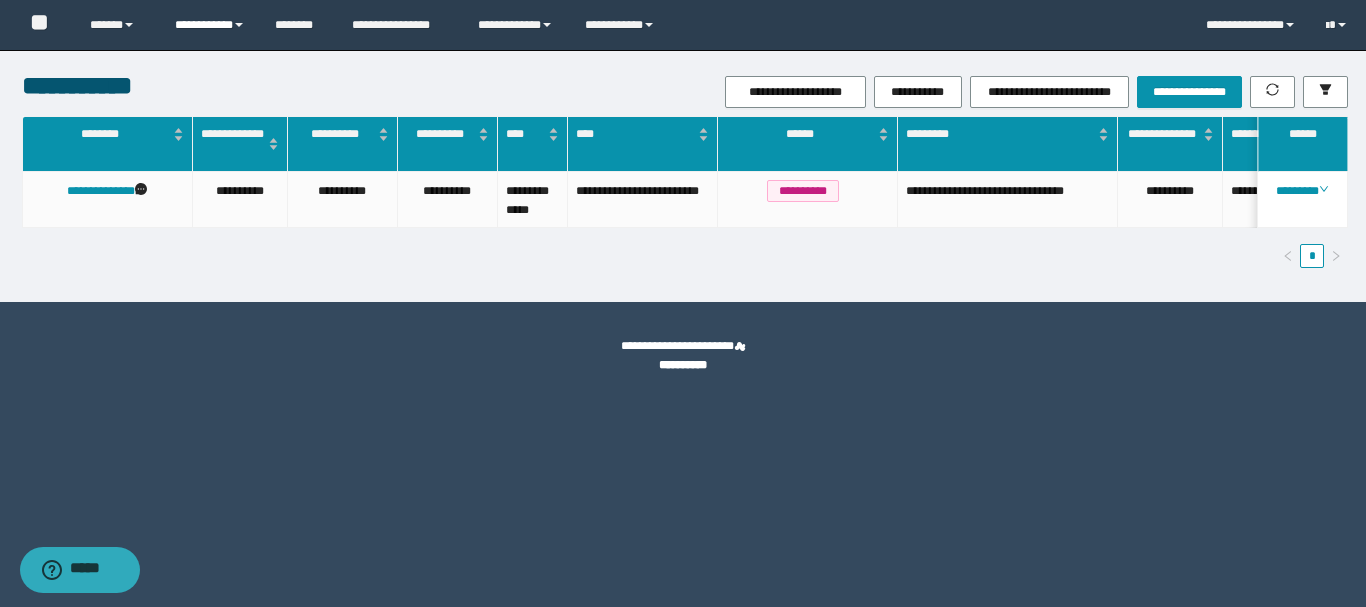 click on "**********" at bounding box center [210, 25] 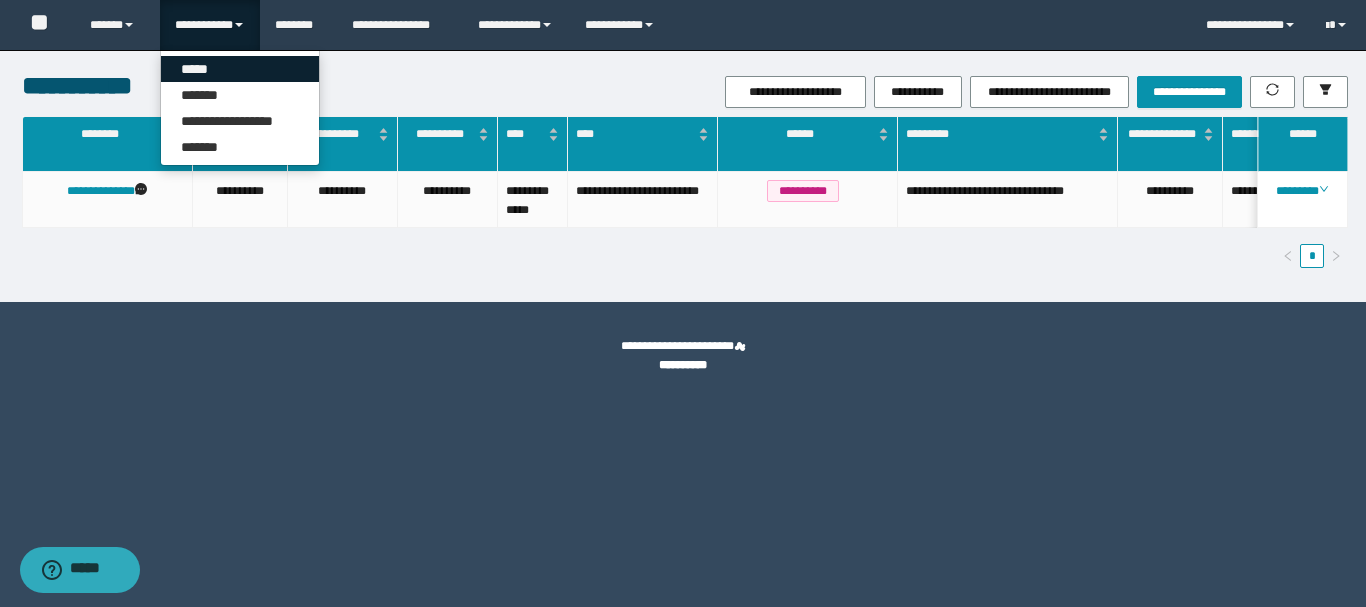 click on "*****" at bounding box center (240, 69) 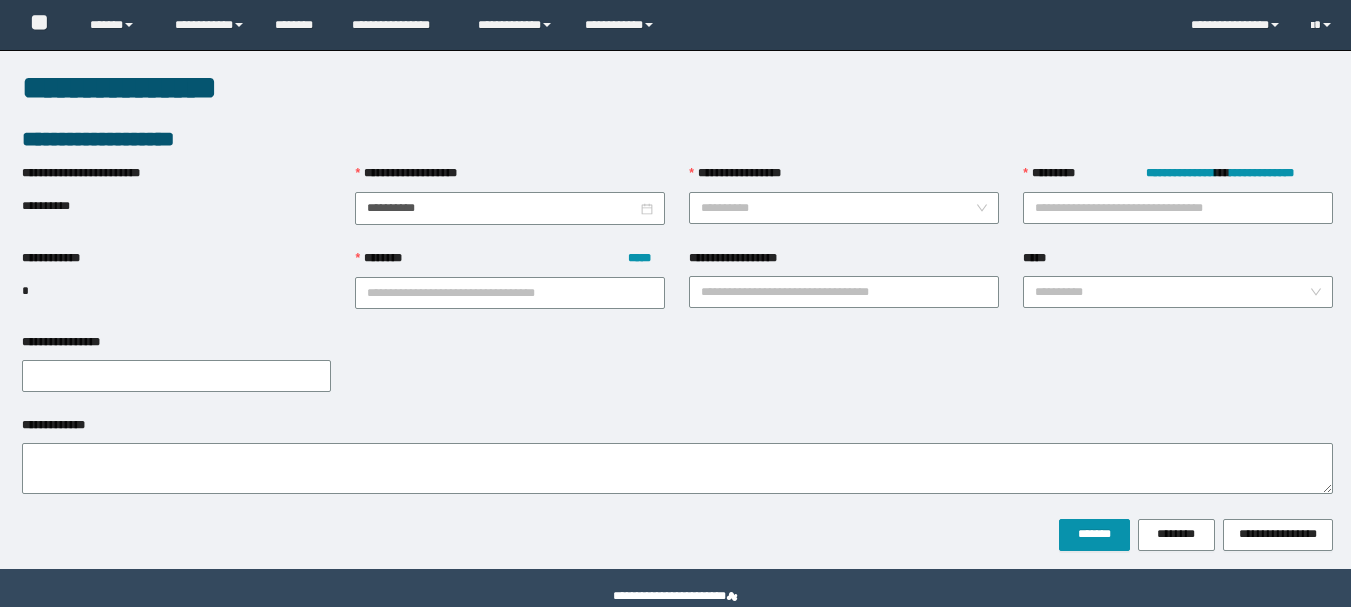 scroll, scrollTop: 0, scrollLeft: 0, axis: both 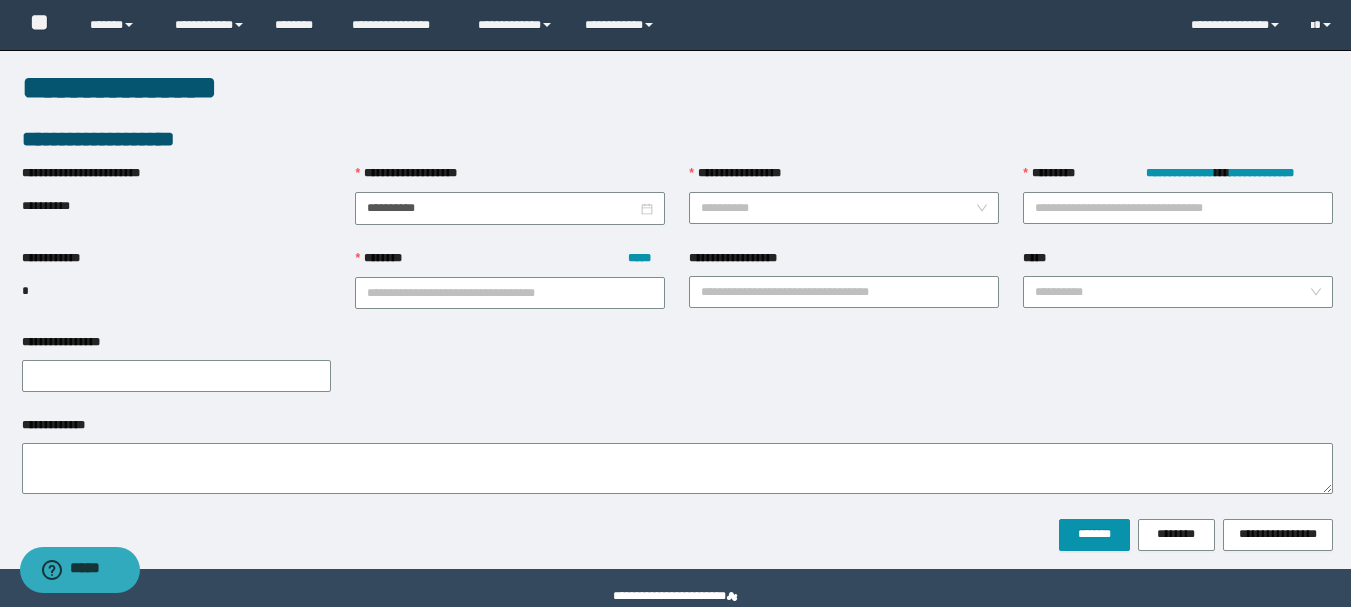 click on "**********" at bounding box center [677, 139] 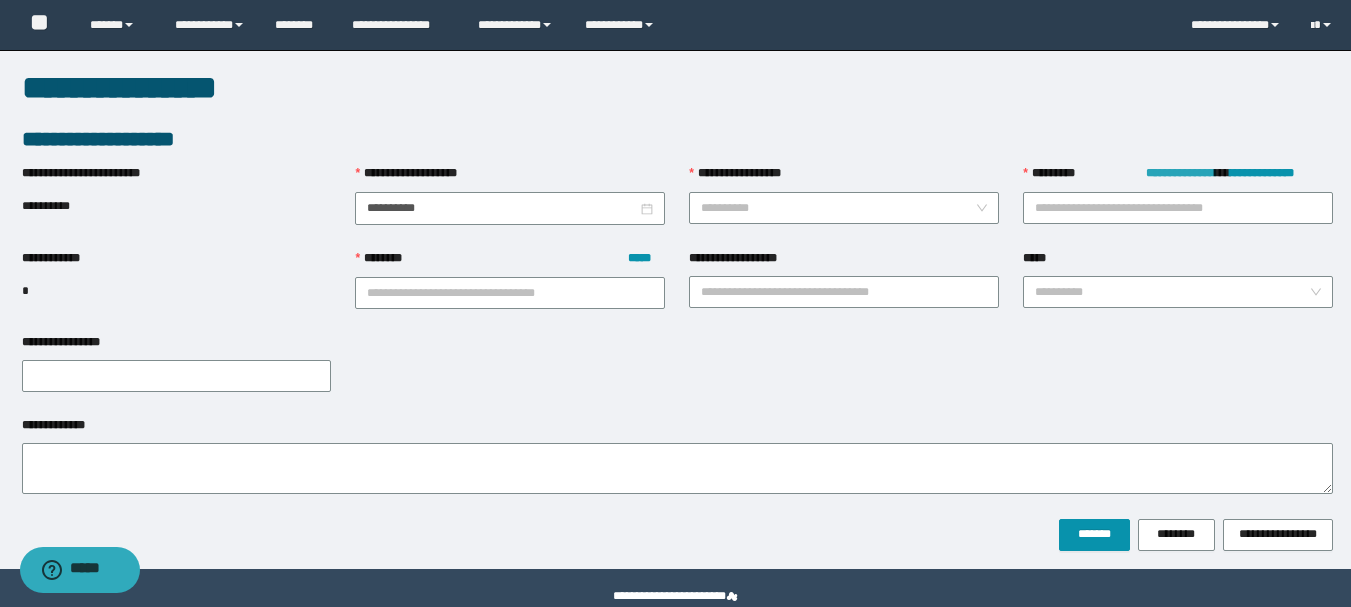 click on "**********" at bounding box center (1180, 173) 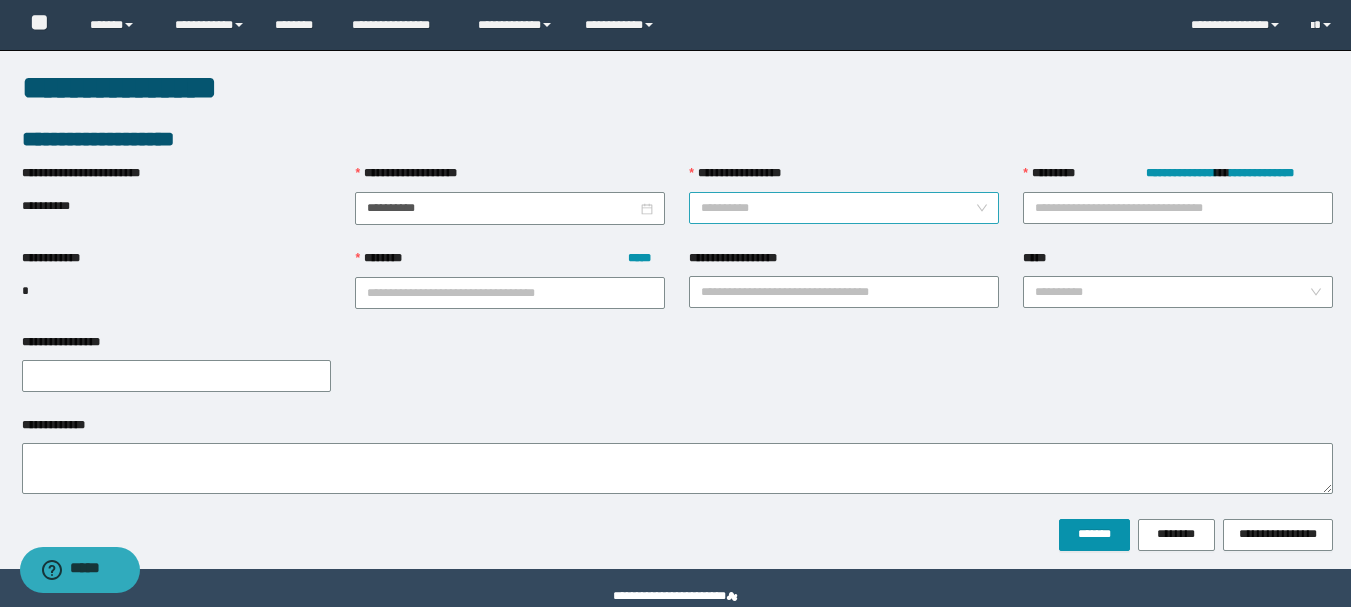 drag, startPoint x: 252, startPoint y: 194, endPoint x: 824, endPoint y: 218, distance: 572.5033 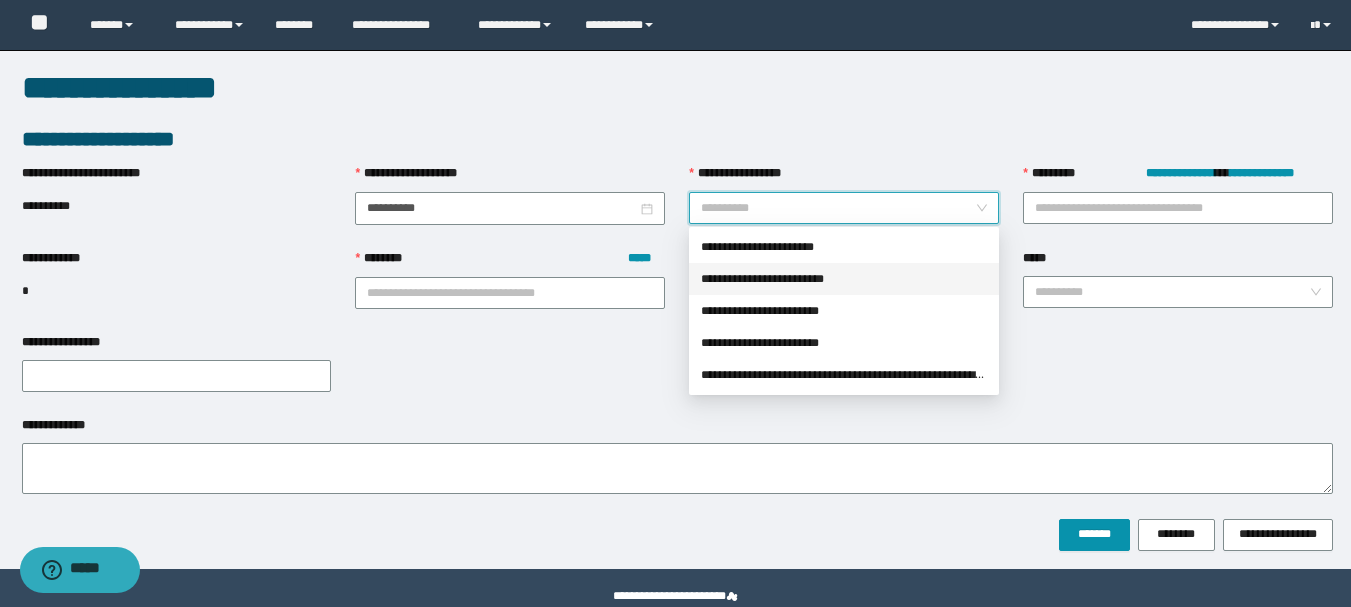 click on "**********" at bounding box center [844, 279] 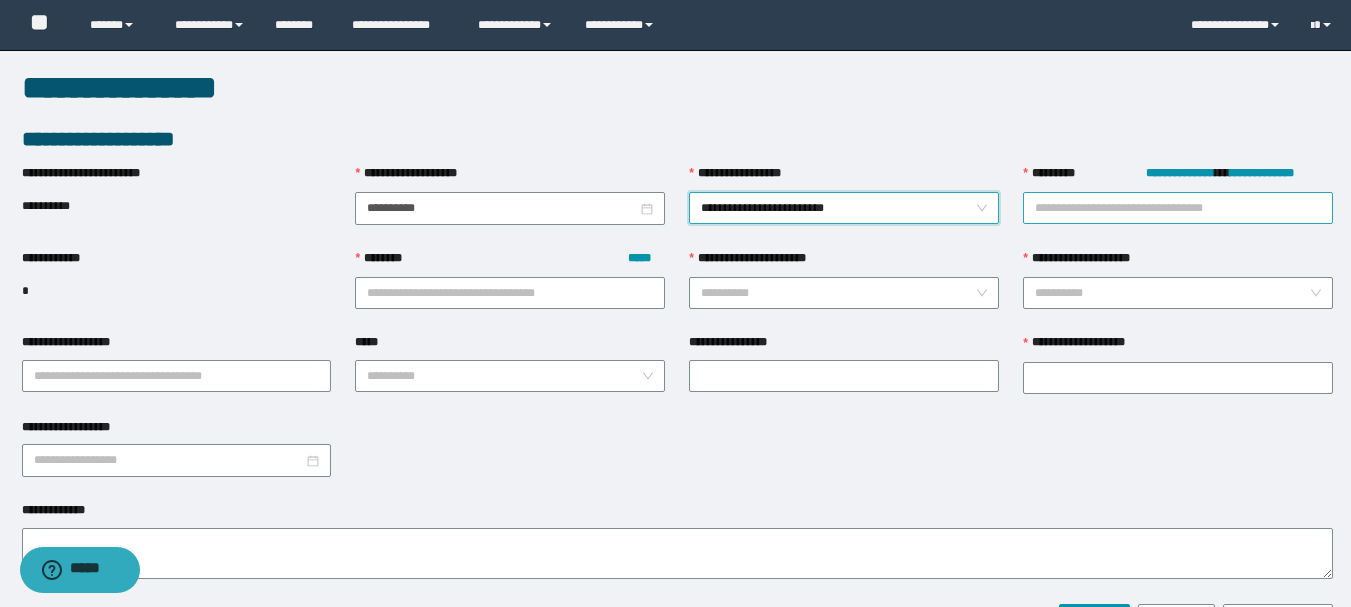 click on "**********" at bounding box center (1178, 208) 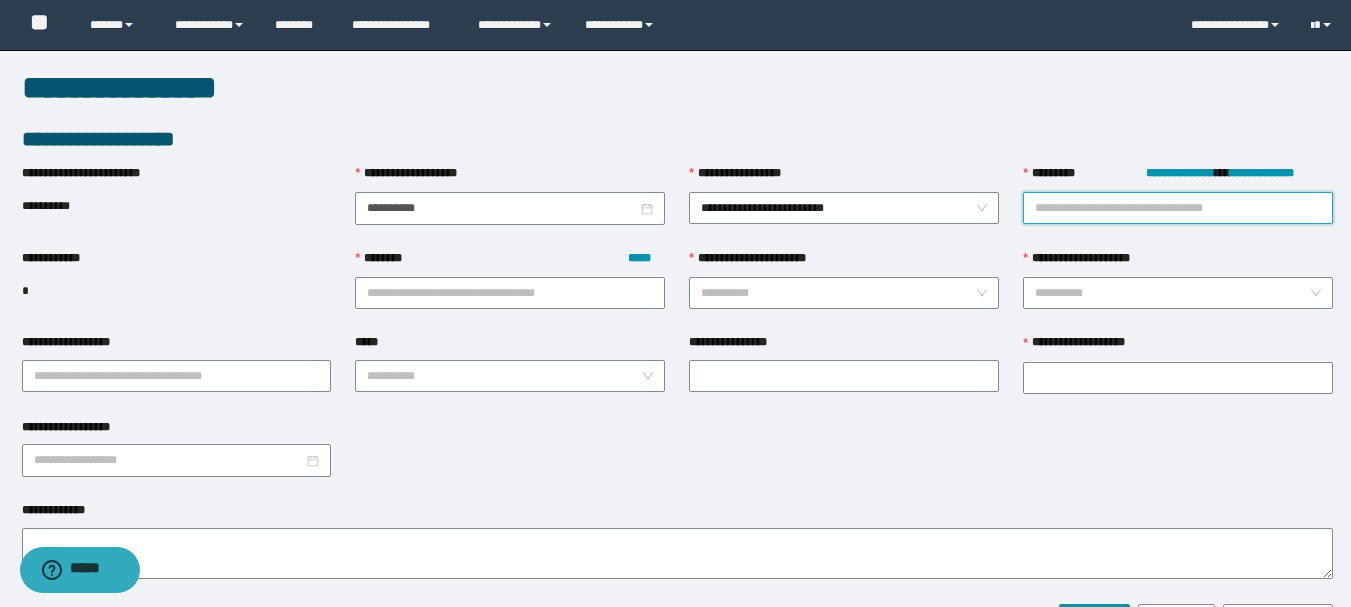 paste on "**********" 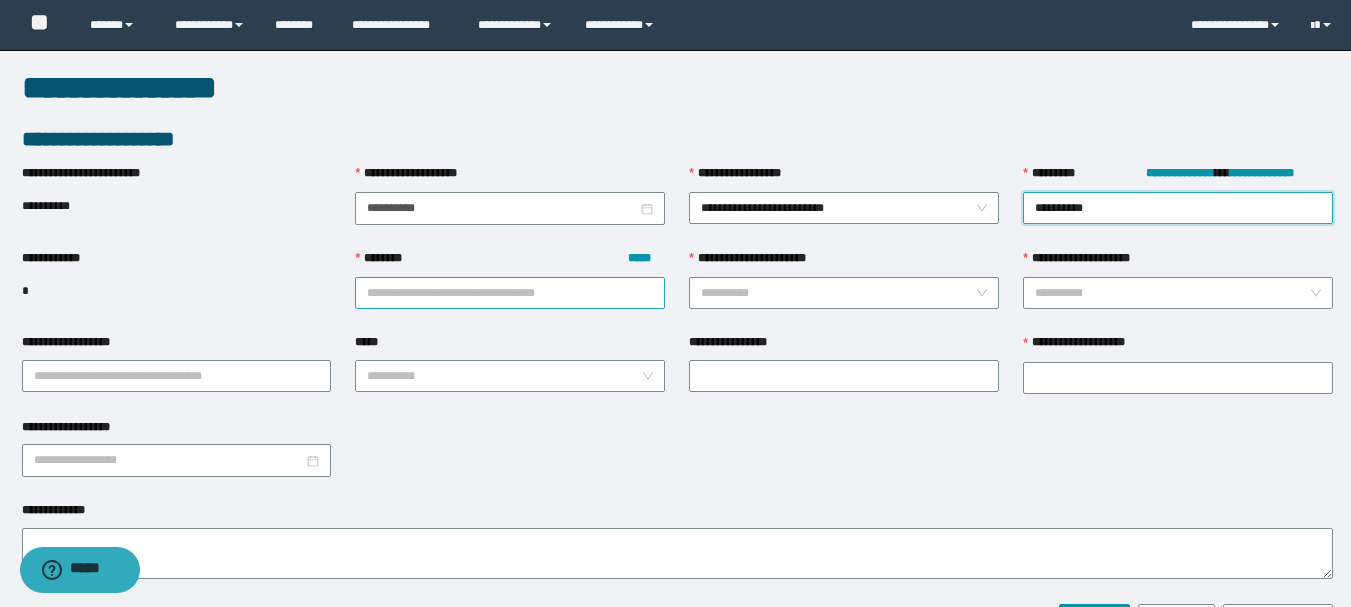type on "**********" 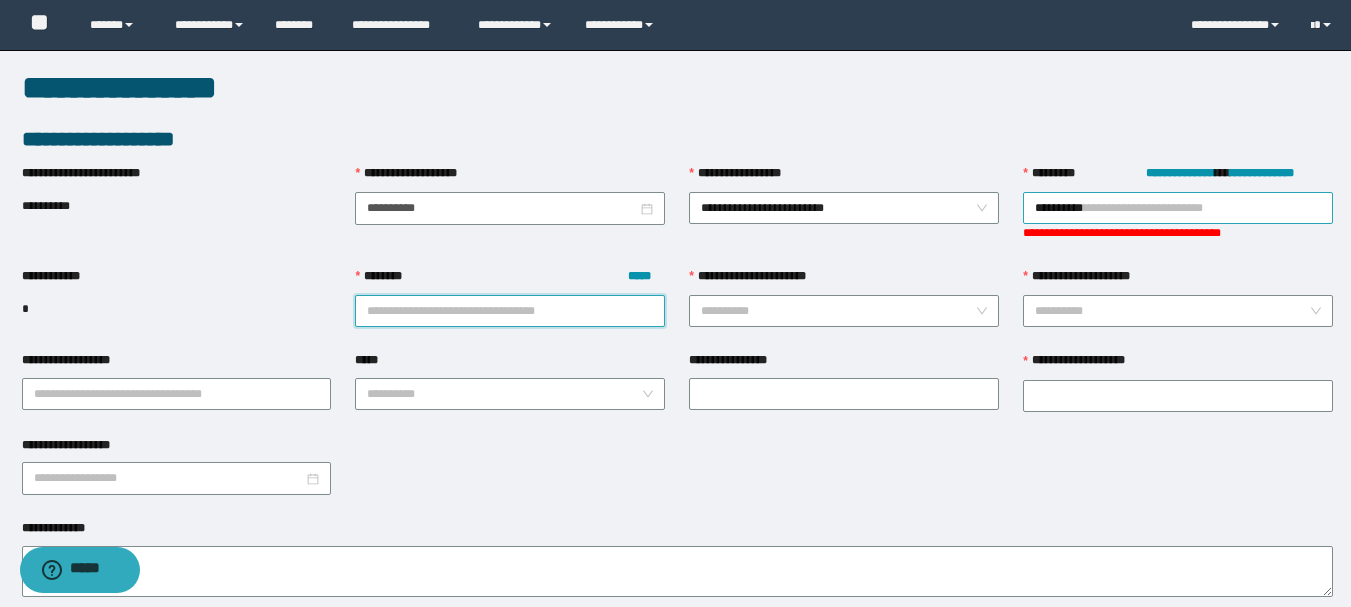click on "**********" at bounding box center (1178, 208) 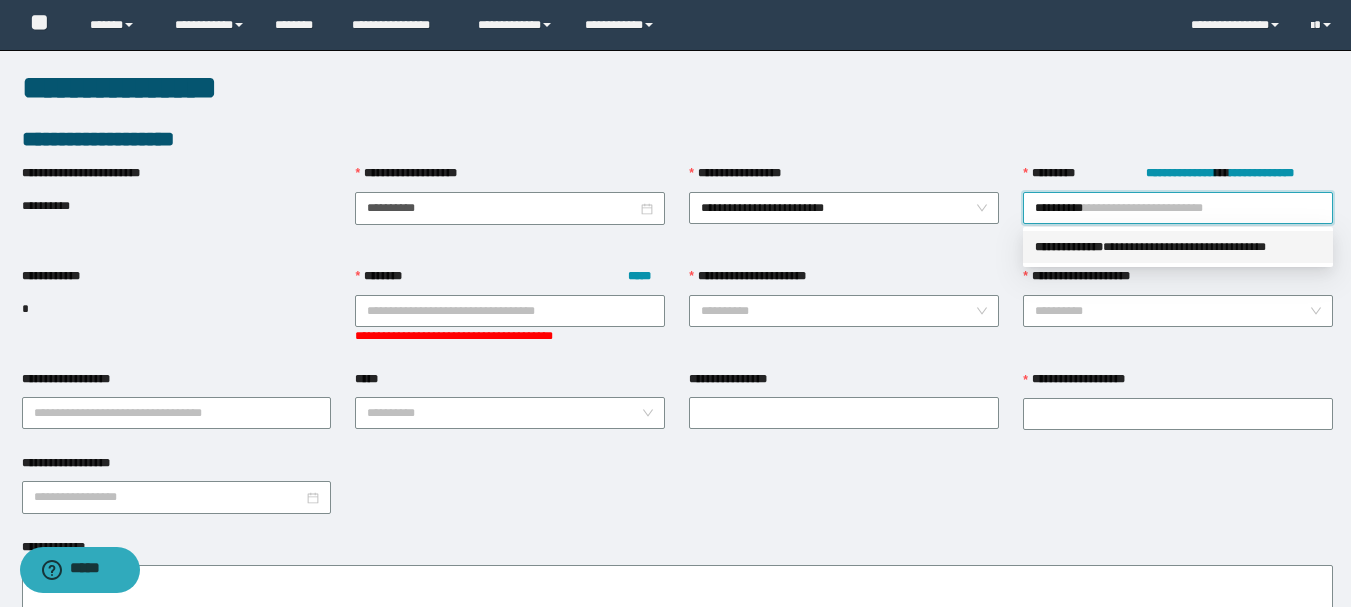 drag, startPoint x: 1102, startPoint y: 243, endPoint x: 983, endPoint y: 247, distance: 119.06721 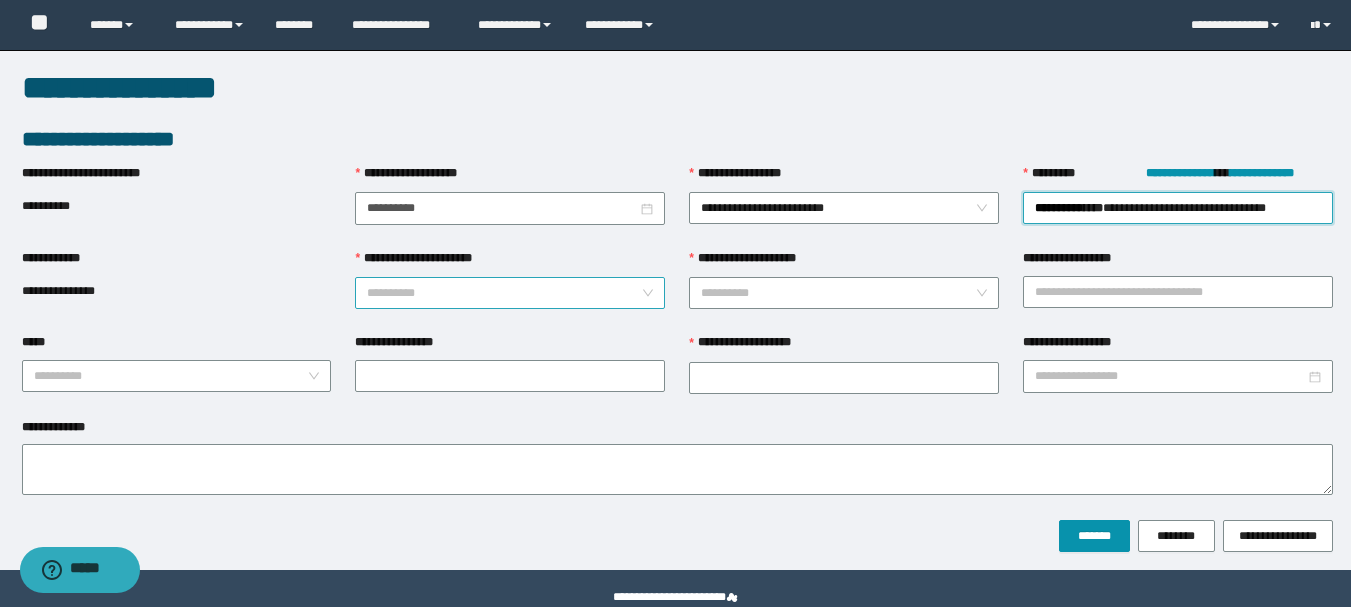 click on "**********" at bounding box center [504, 293] 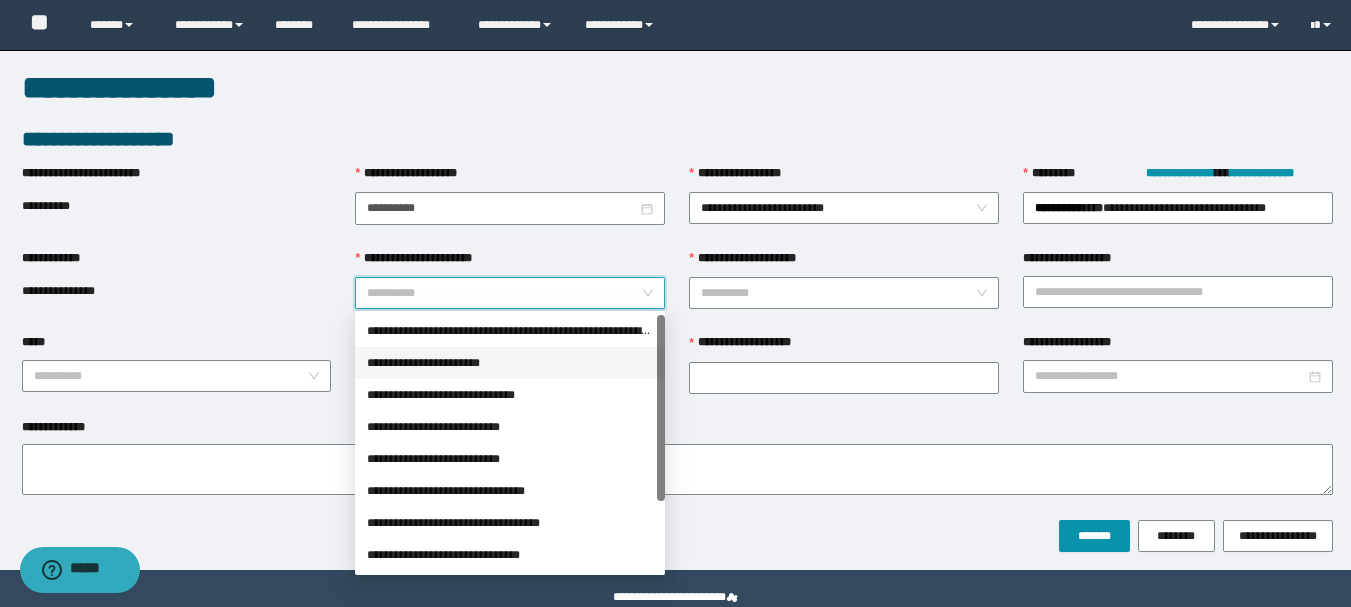 click on "**********" at bounding box center (510, 363) 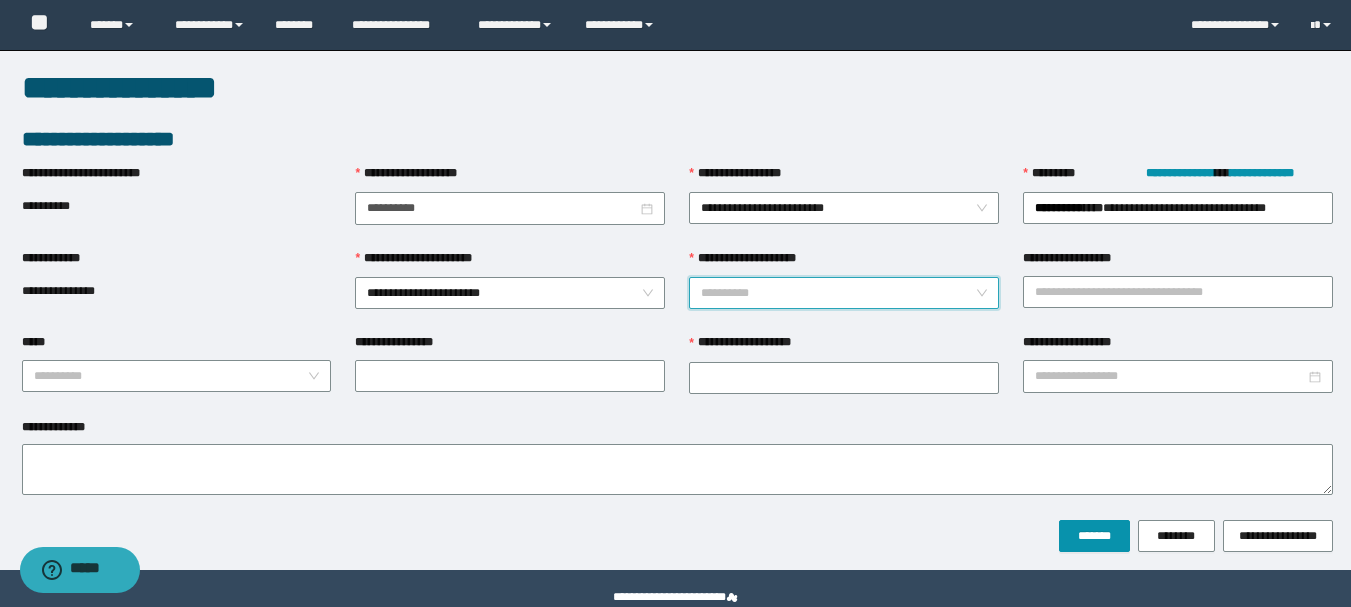click on "**********" at bounding box center (838, 293) 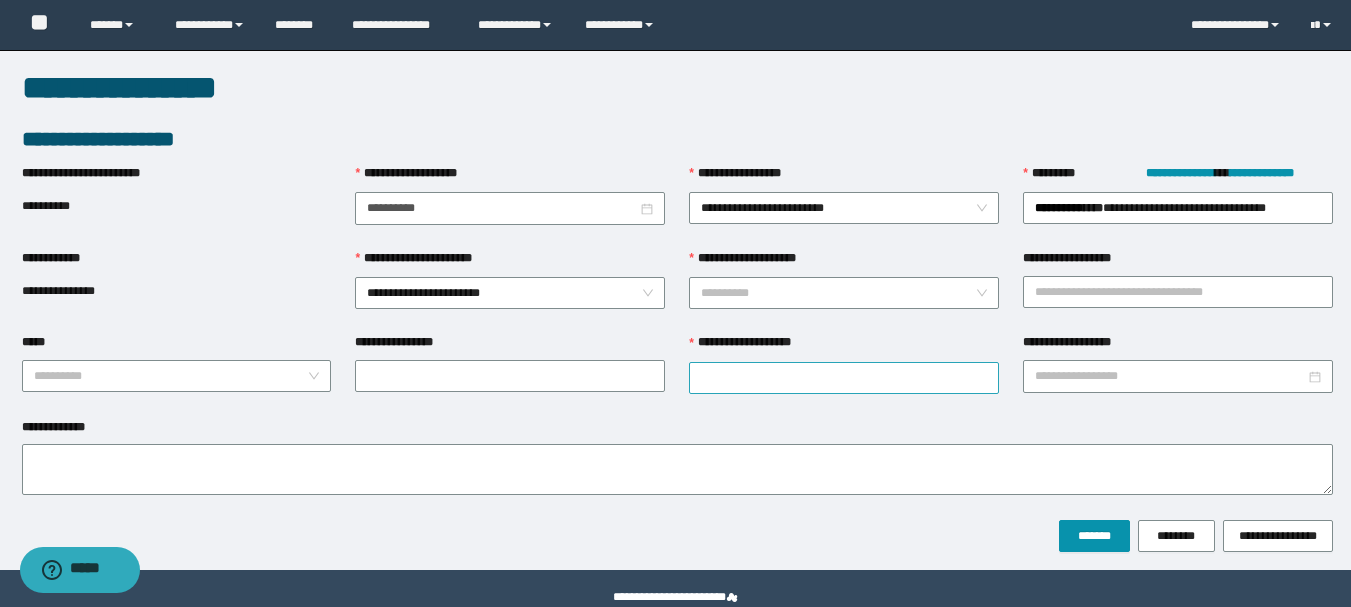 drag, startPoint x: 1000, startPoint y: 341, endPoint x: 996, endPoint y: 360, distance: 19.416489 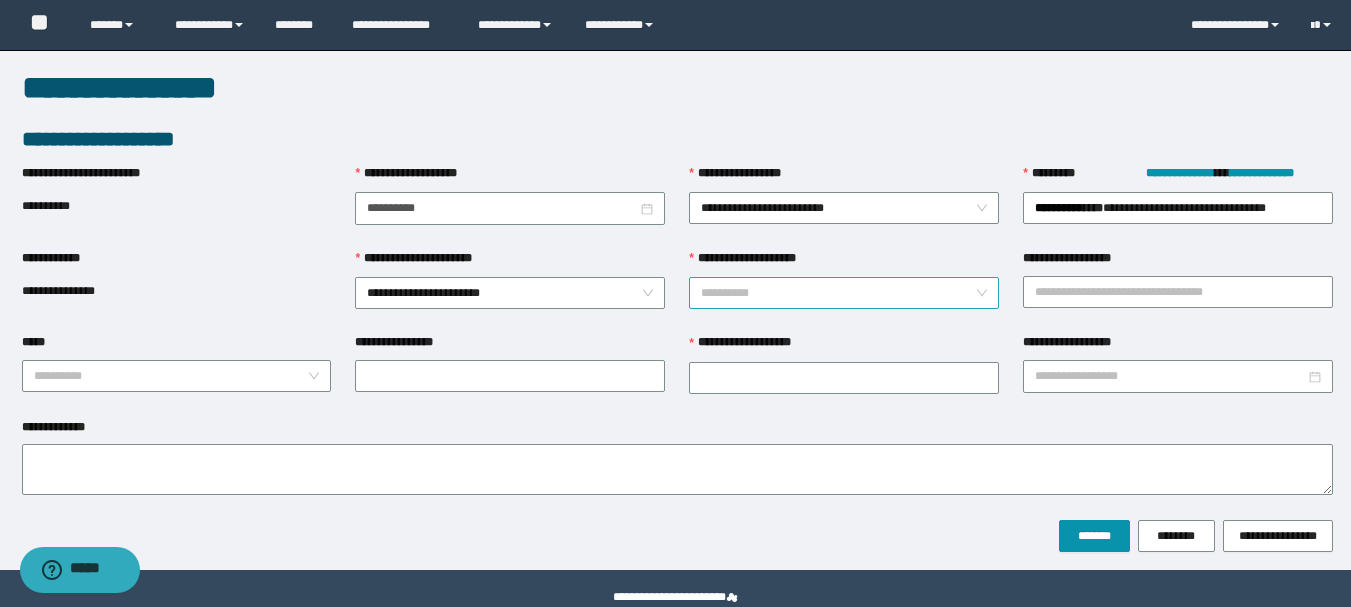 click on "**********" at bounding box center (844, 293) 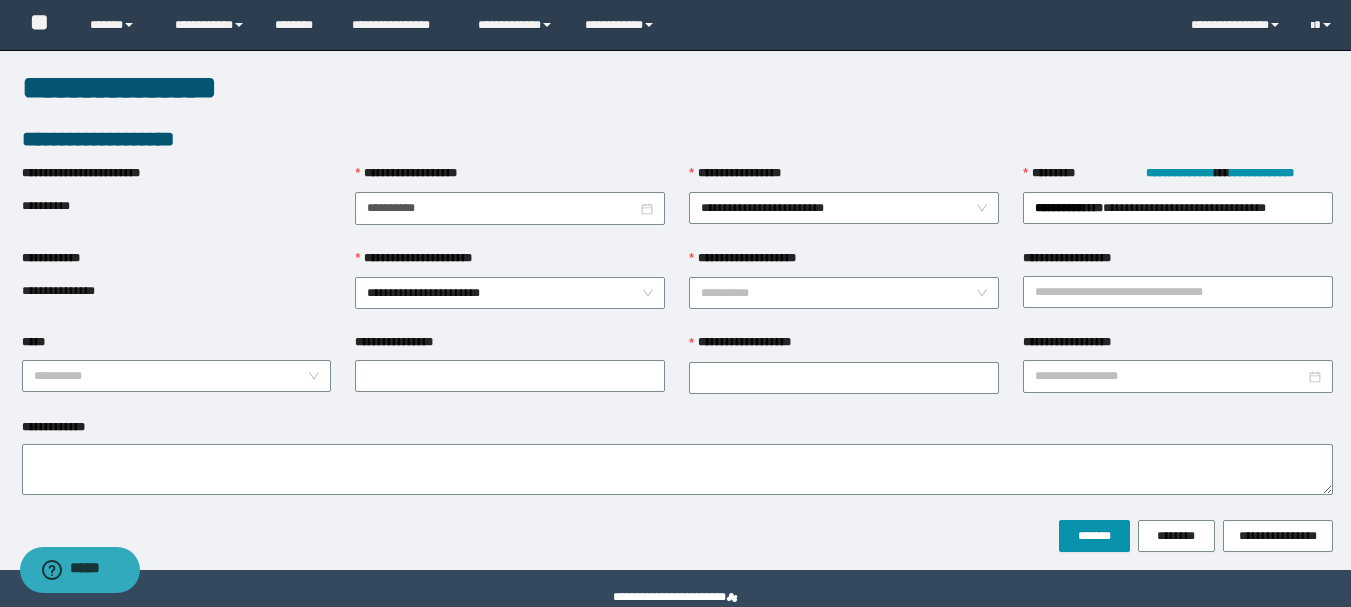 click on "**********" at bounding box center (844, 347) 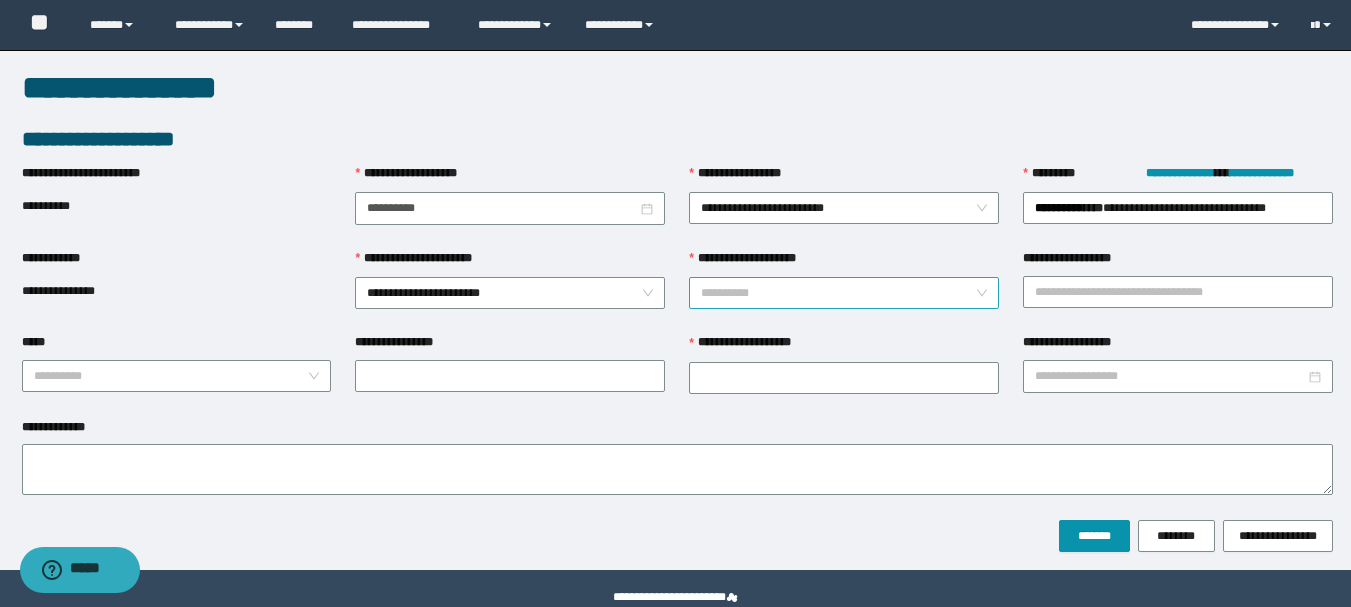 click on "**********" at bounding box center [844, 293] 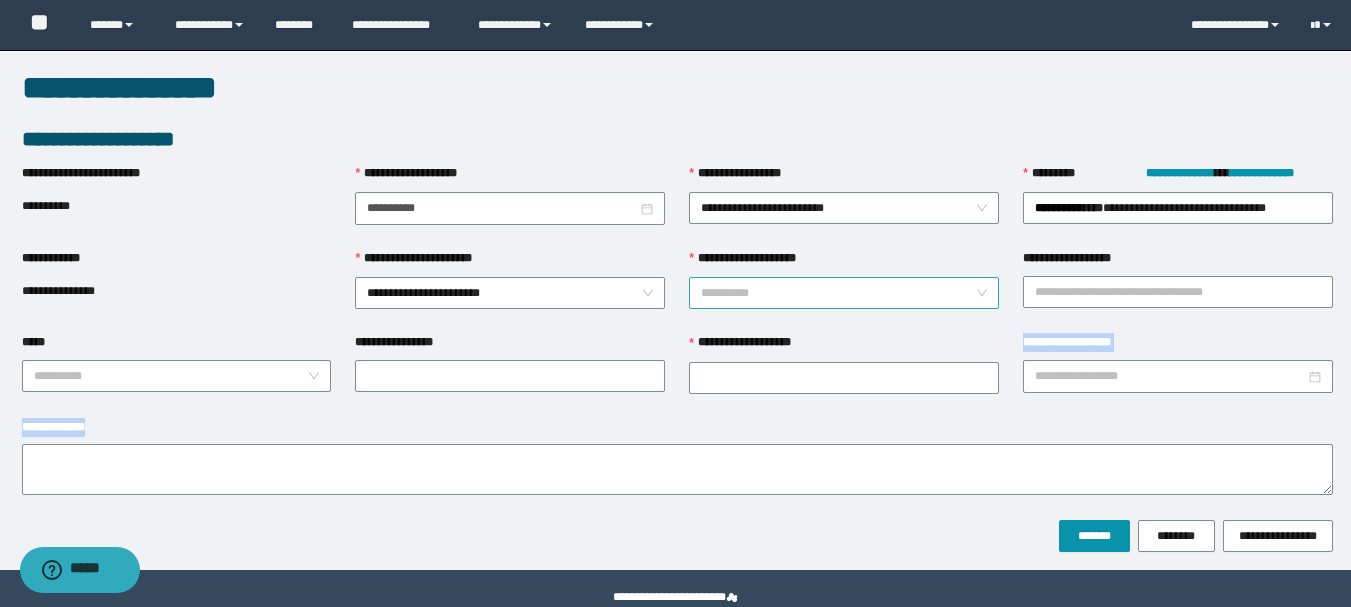 drag, startPoint x: 999, startPoint y: 356, endPoint x: 986, endPoint y: 295, distance: 62.369865 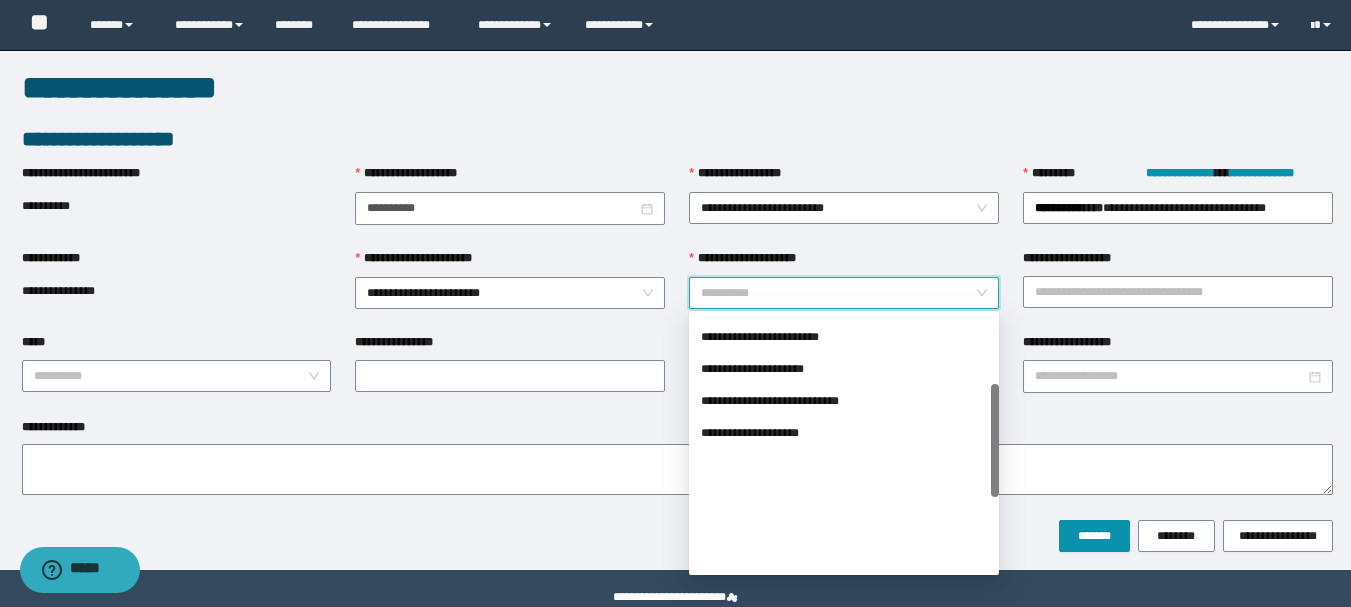 scroll, scrollTop: 320, scrollLeft: 0, axis: vertical 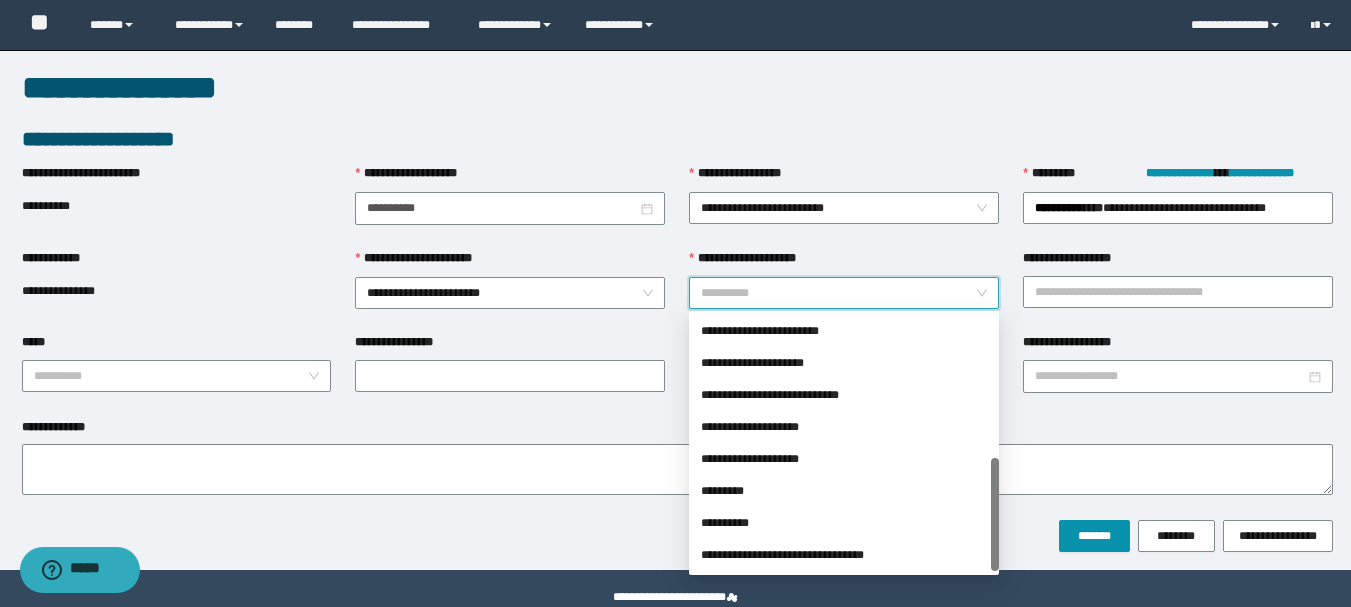 drag, startPoint x: 993, startPoint y: 339, endPoint x: 788, endPoint y: 478, distance: 247.68124 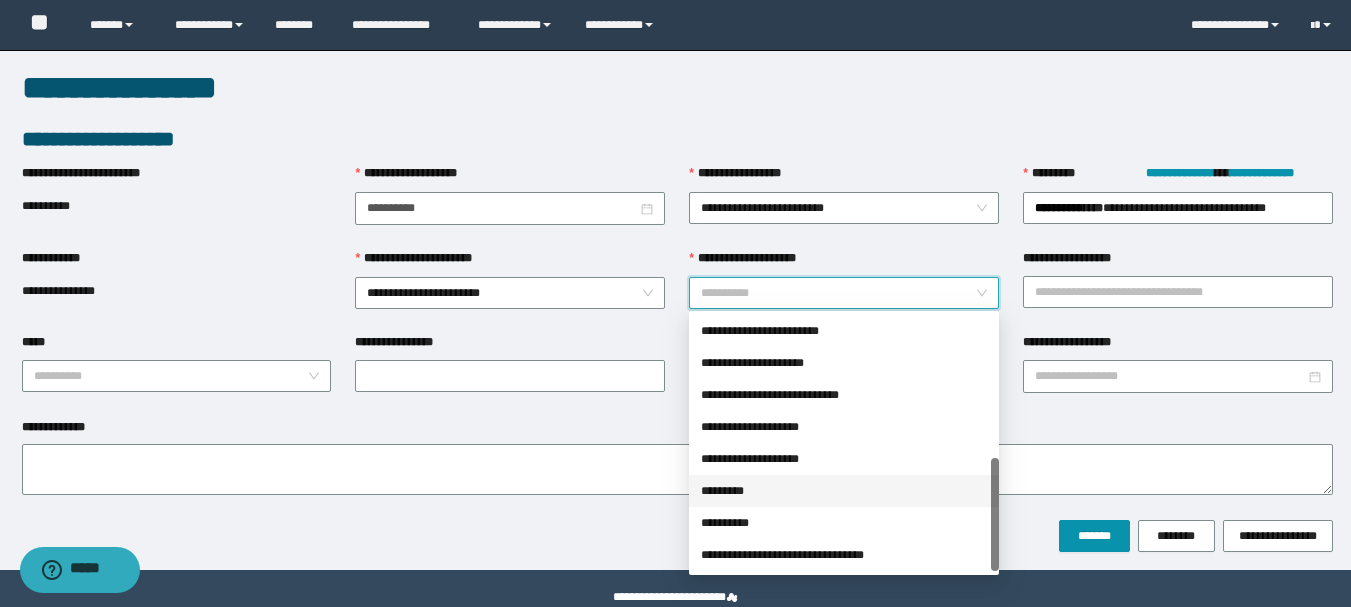 click on "*********" at bounding box center [844, 491] 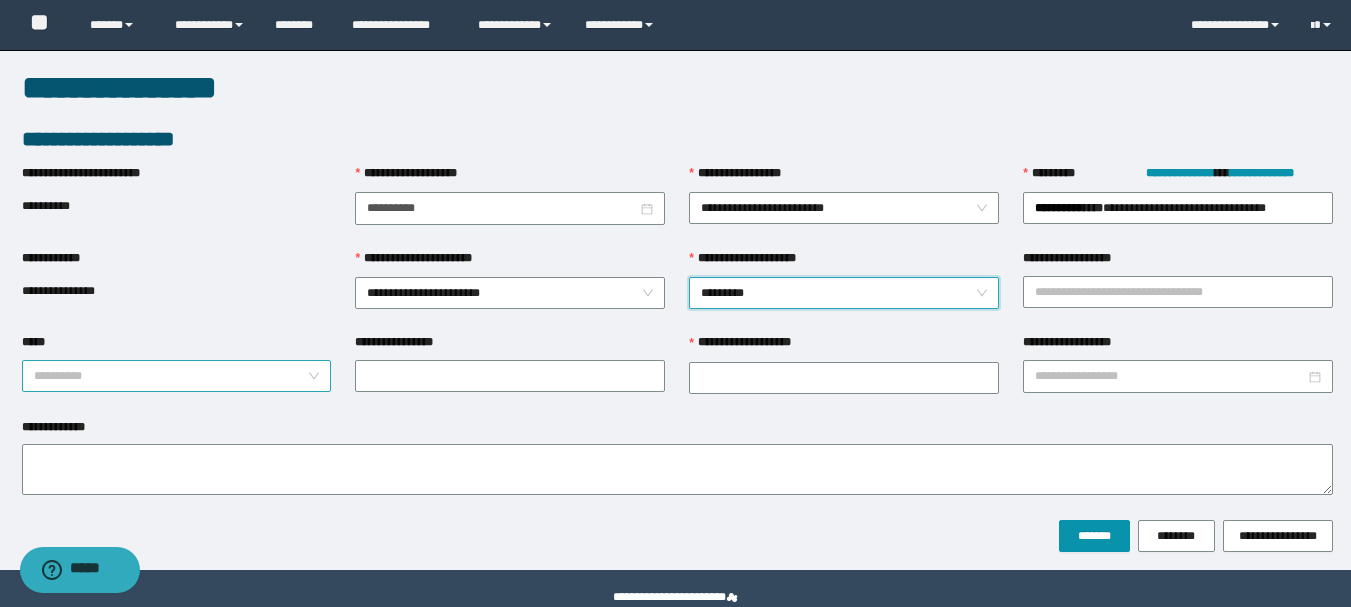click on "*****" at bounding box center (171, 376) 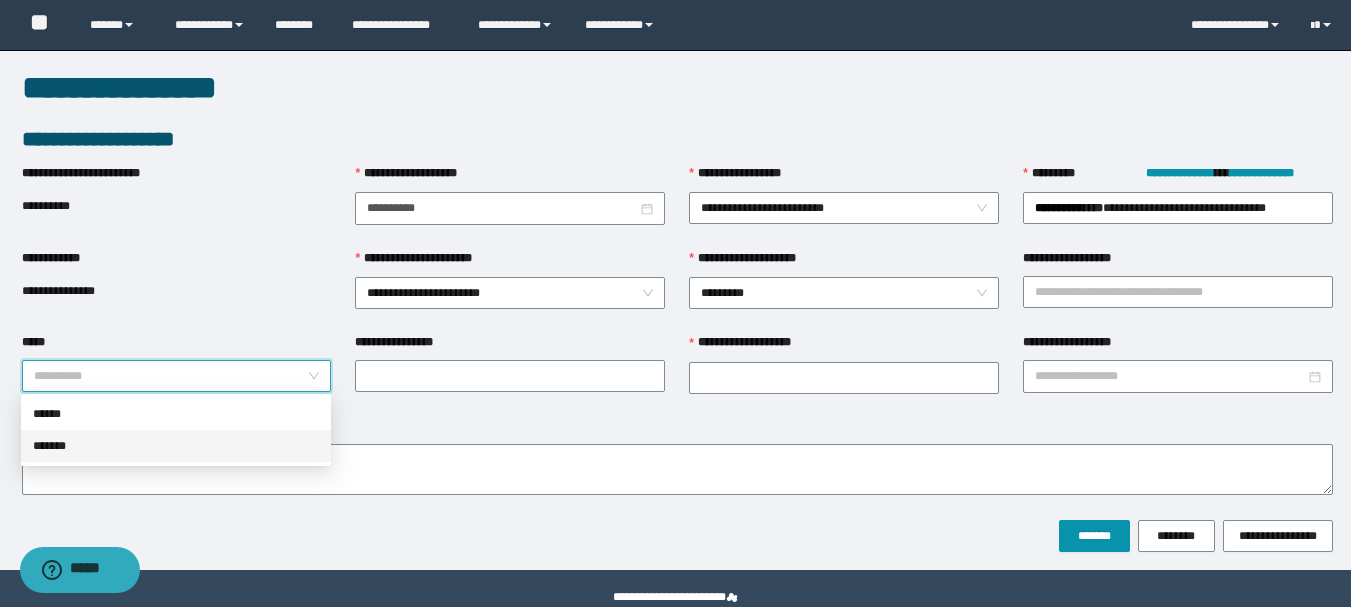 click on "*******" at bounding box center [176, 446] 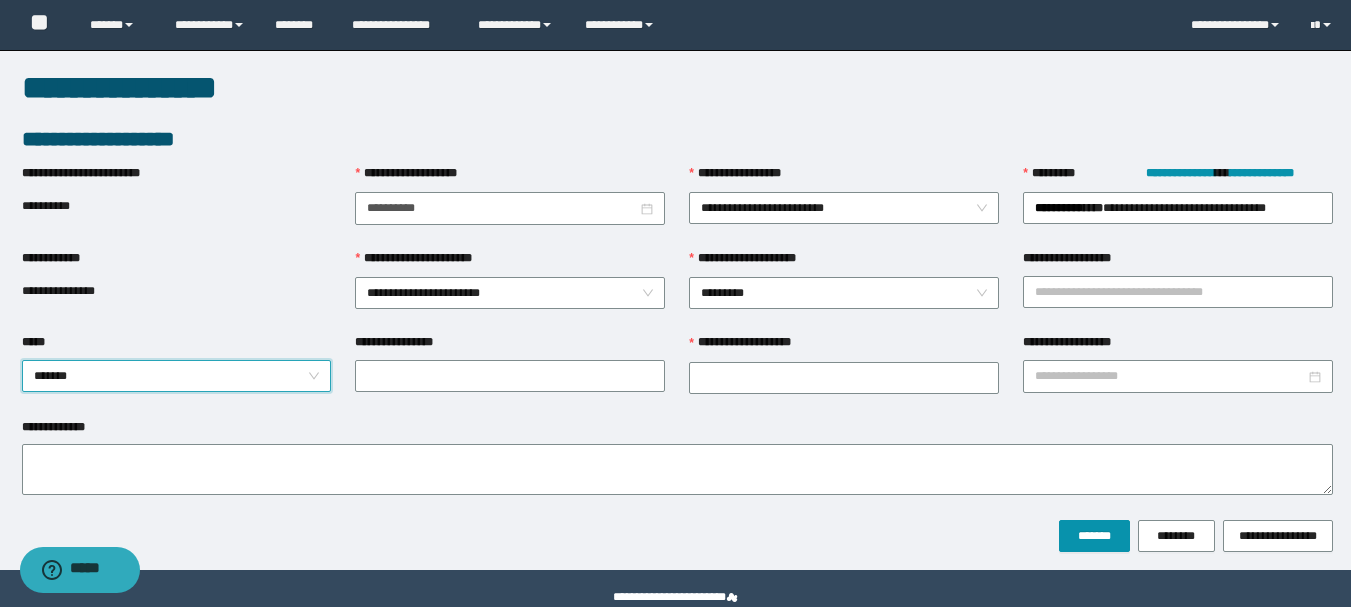 click on "**********" at bounding box center [510, 346] 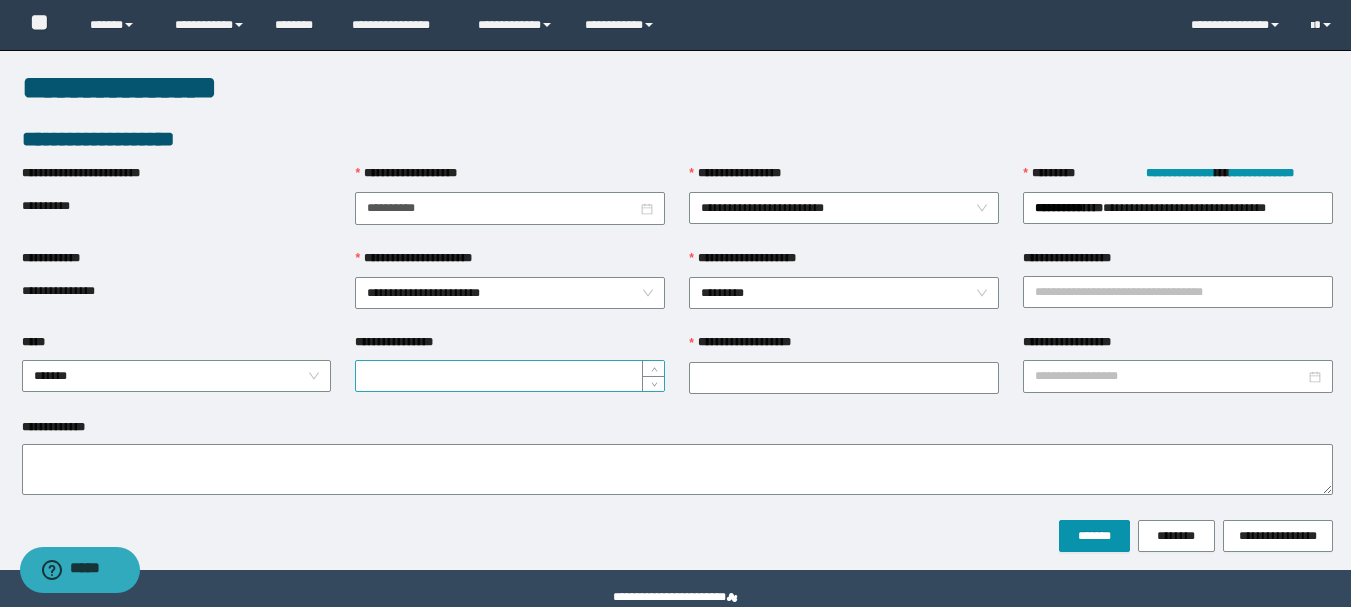 click on "**********" at bounding box center (510, 376) 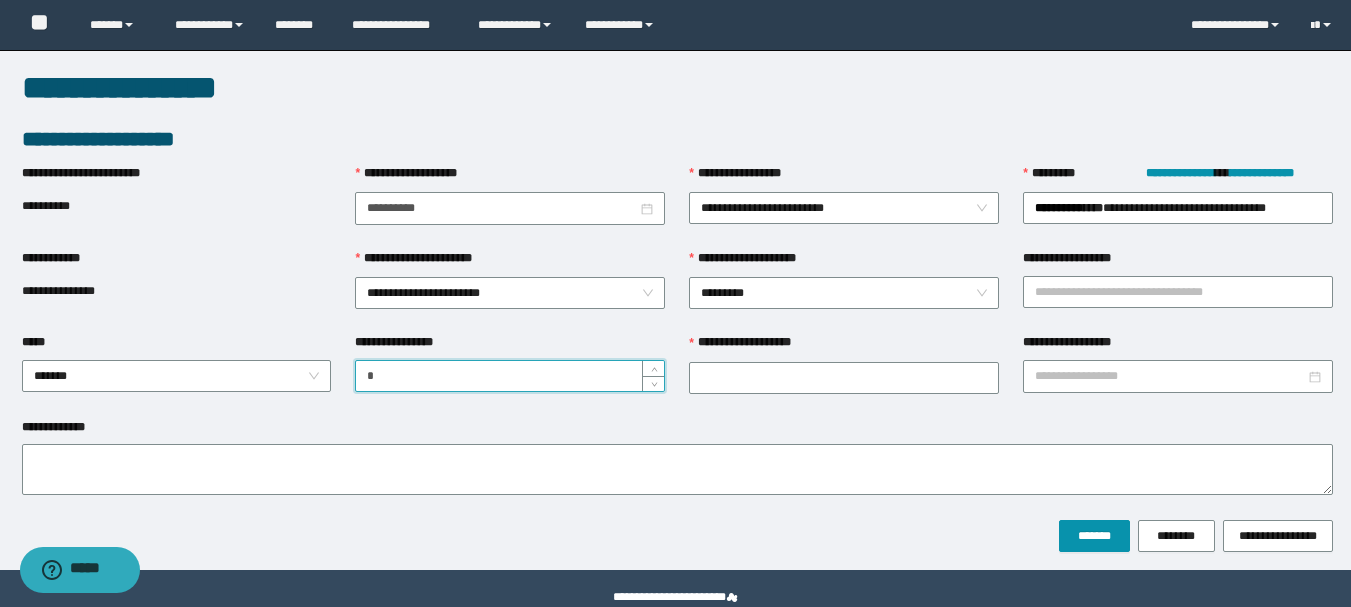 type on "*" 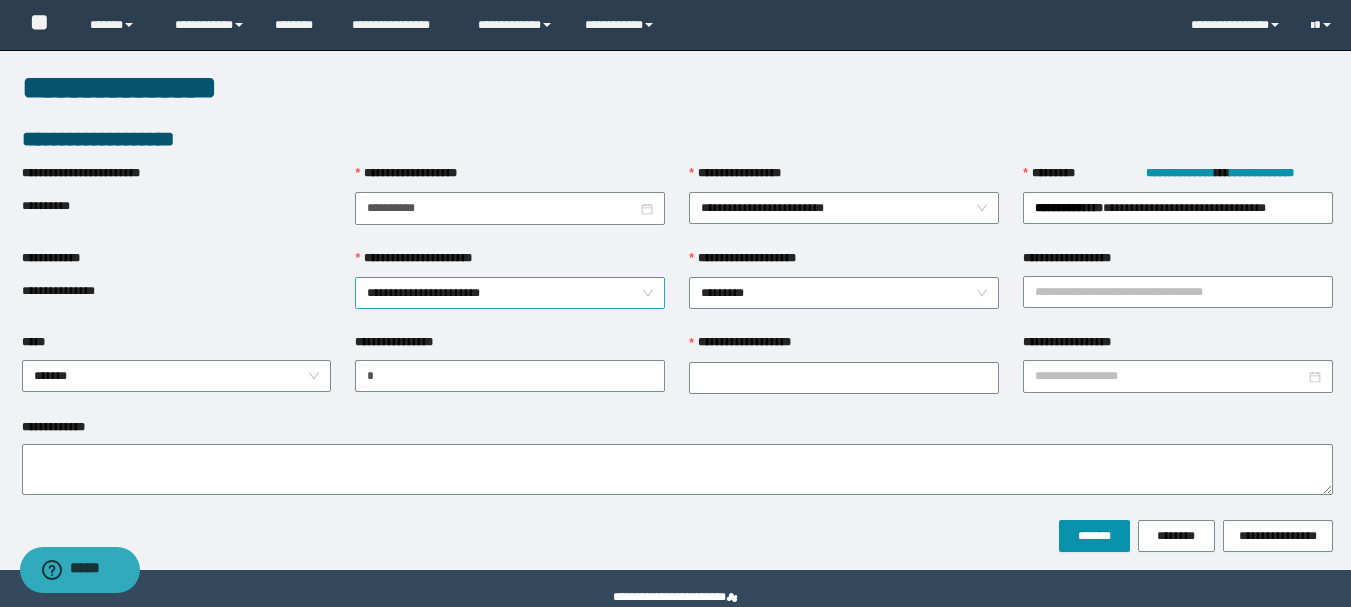 drag, startPoint x: 313, startPoint y: 216, endPoint x: 521, endPoint y: 305, distance: 226.24103 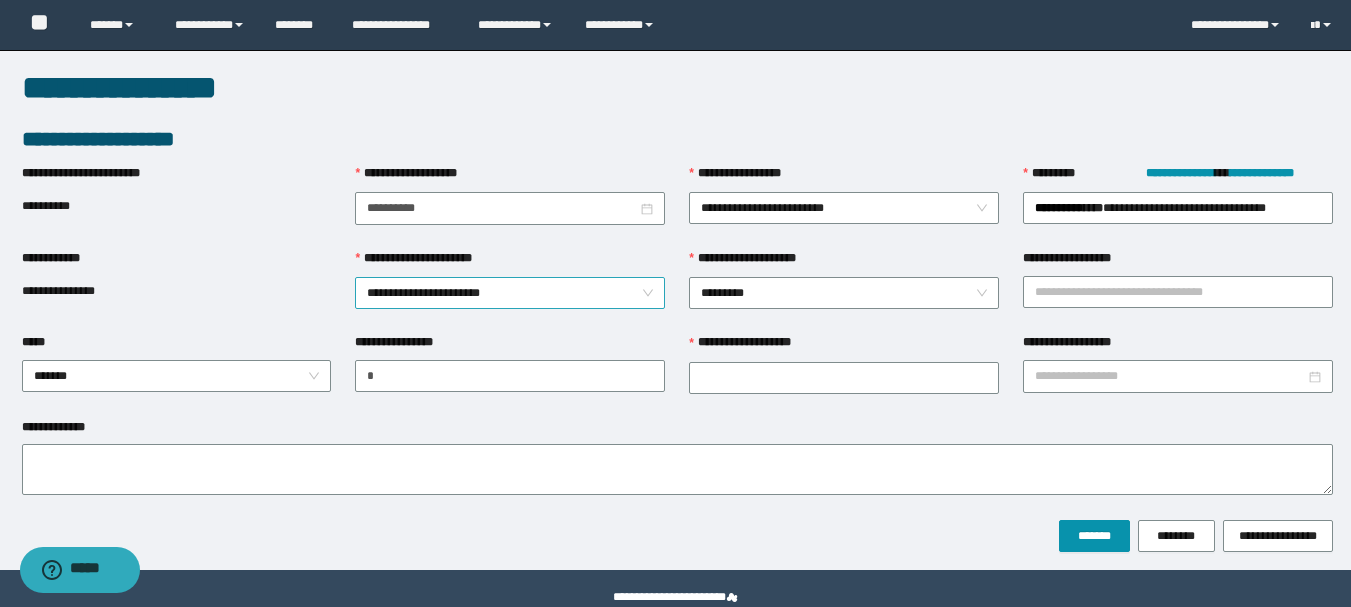 click on "**********" at bounding box center (177, 206) 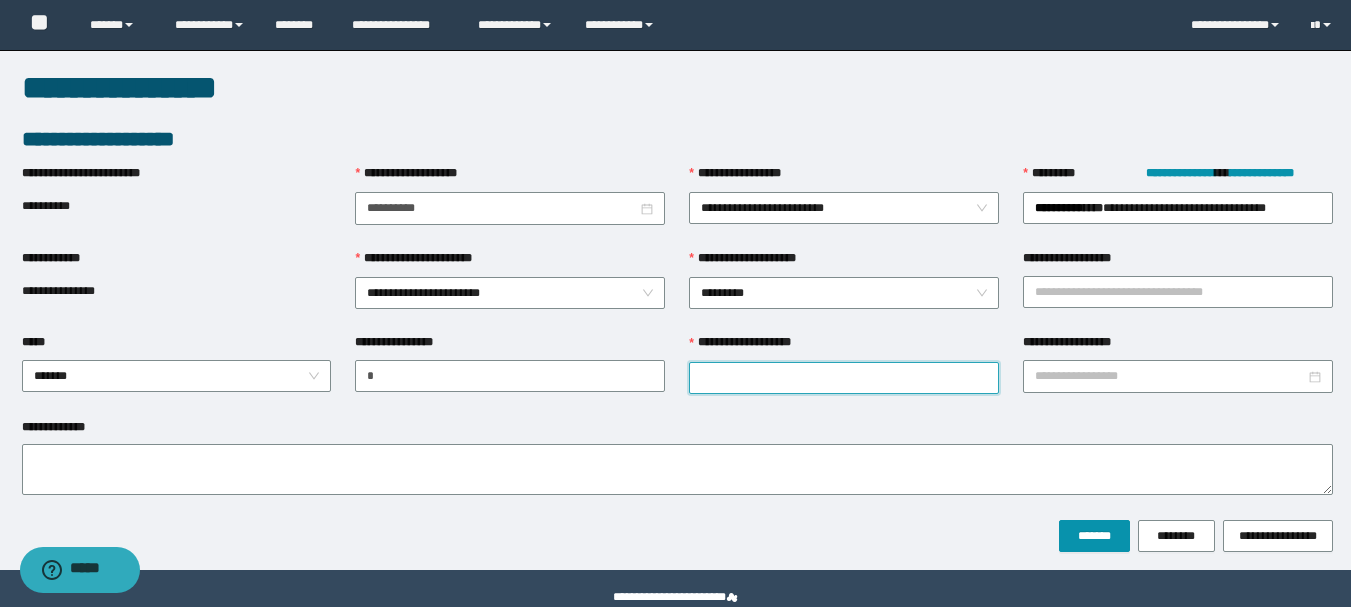 drag, startPoint x: 852, startPoint y: 384, endPoint x: 896, endPoint y: 380, distance: 44.181442 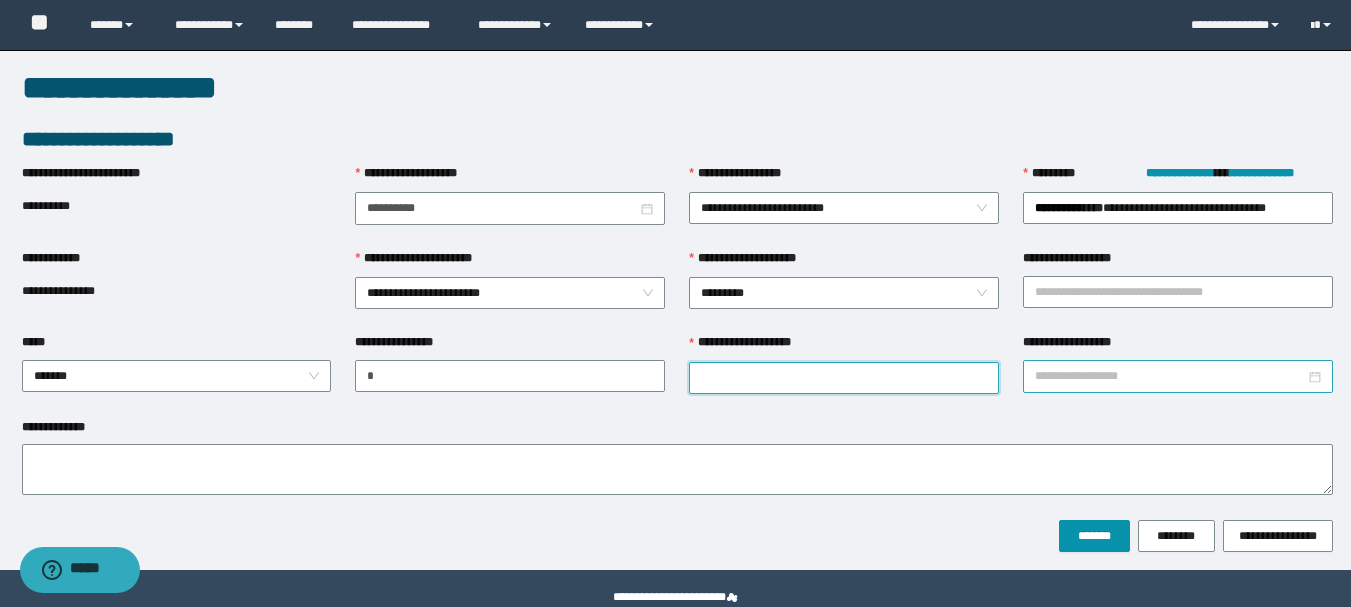 paste on "*********" 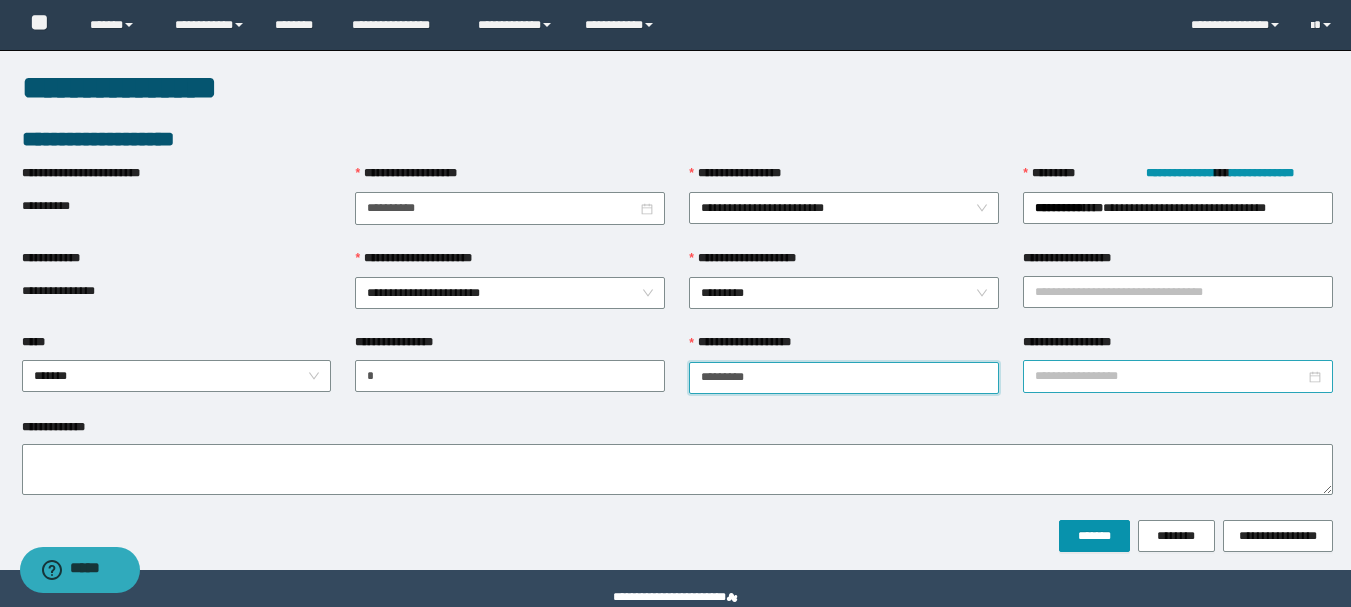 type on "*********" 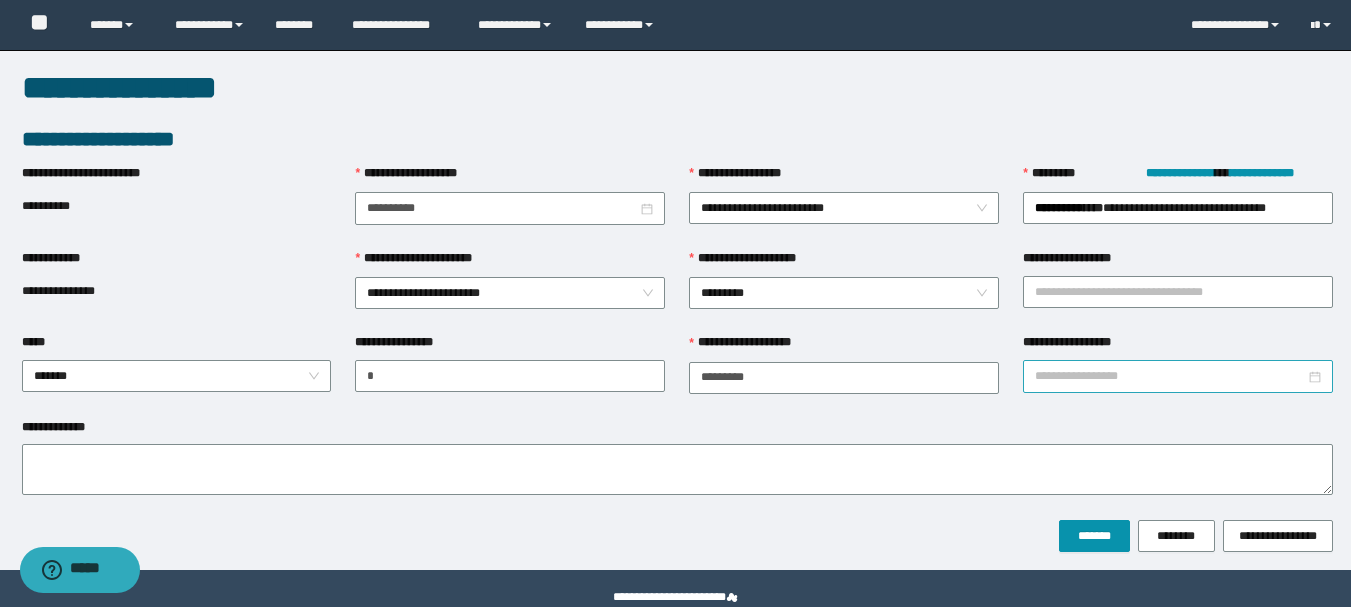 drag, startPoint x: 1077, startPoint y: 376, endPoint x: 1138, endPoint y: 389, distance: 62.369865 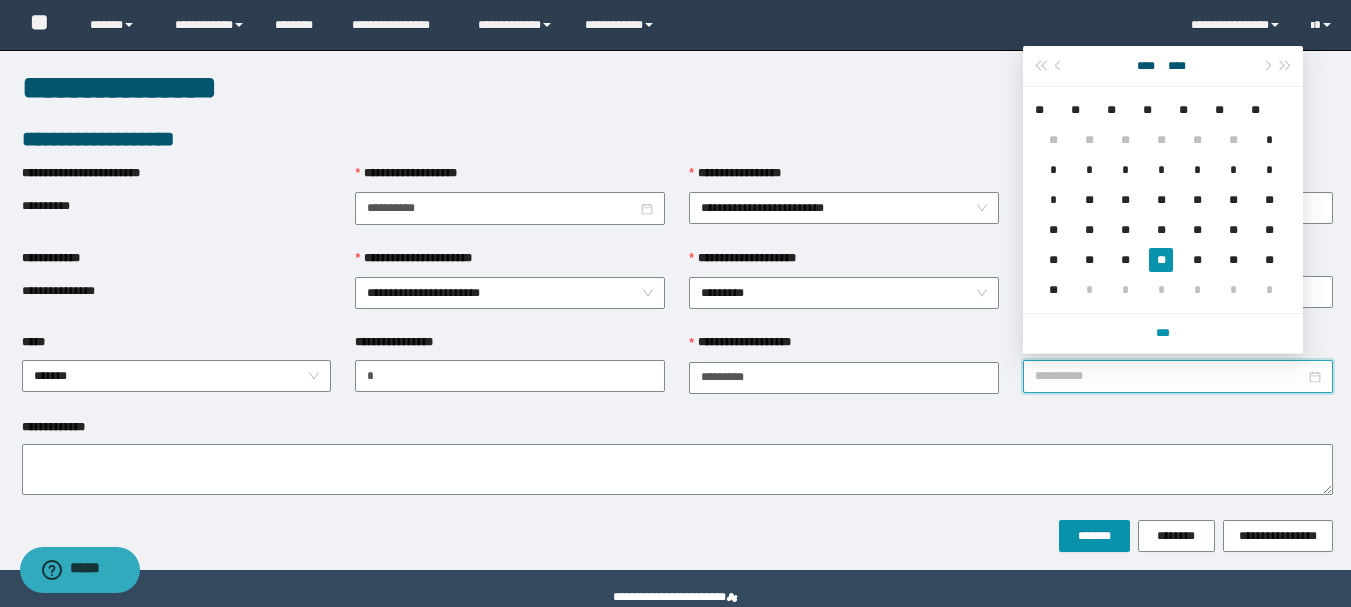 drag, startPoint x: 1163, startPoint y: 270, endPoint x: 1171, endPoint y: 262, distance: 11.313708 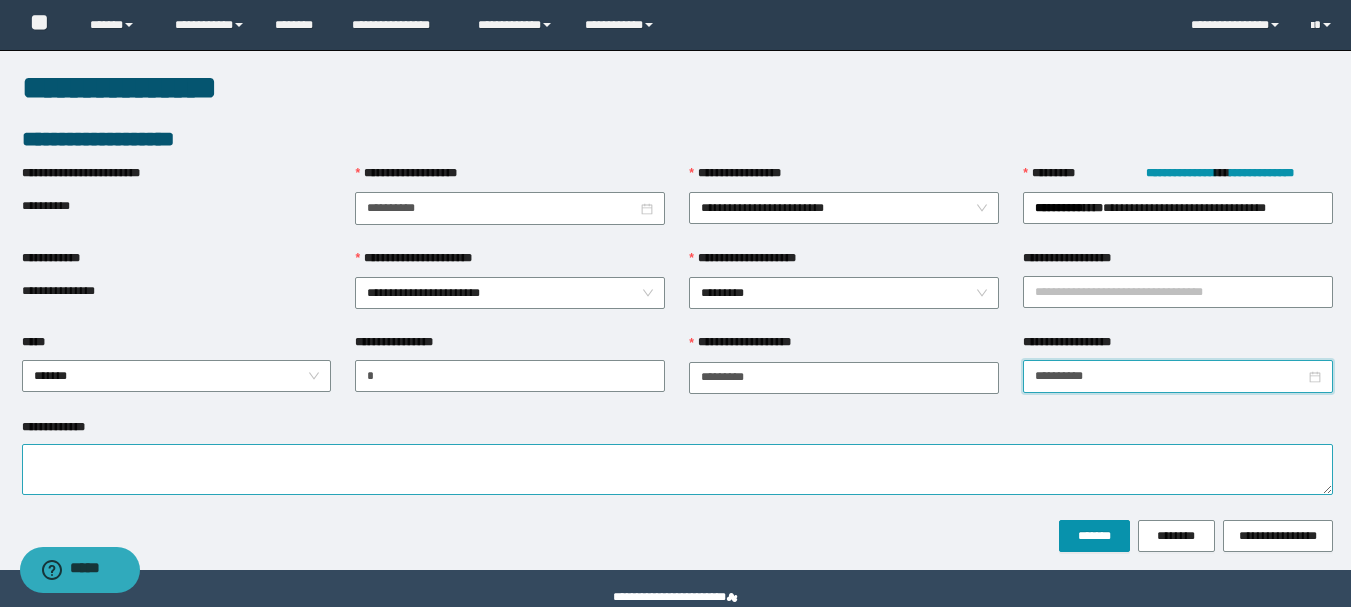 type on "**********" 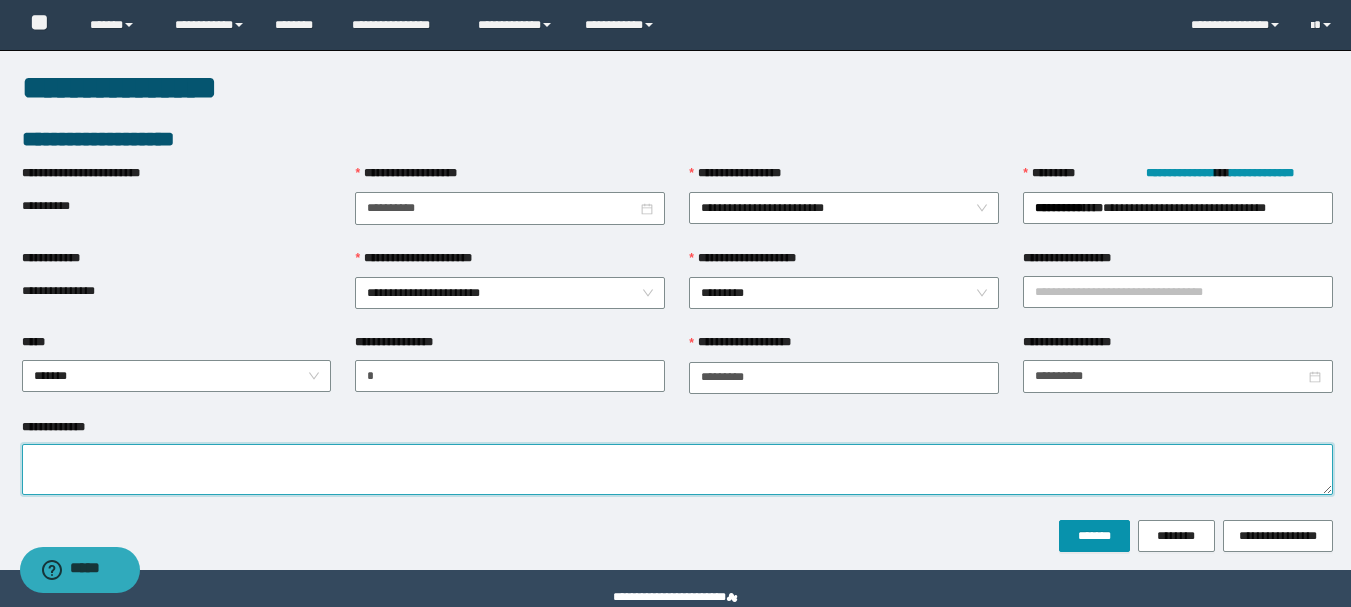 click on "**********" at bounding box center (677, 469) 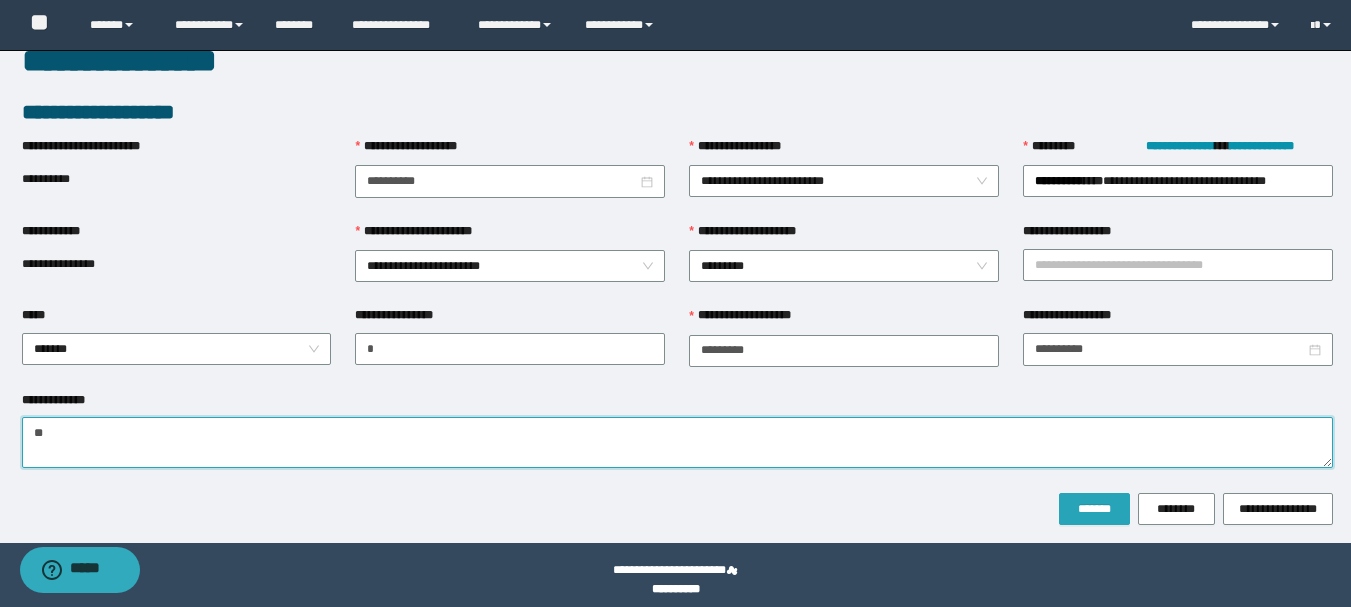 scroll, scrollTop: 39, scrollLeft: 0, axis: vertical 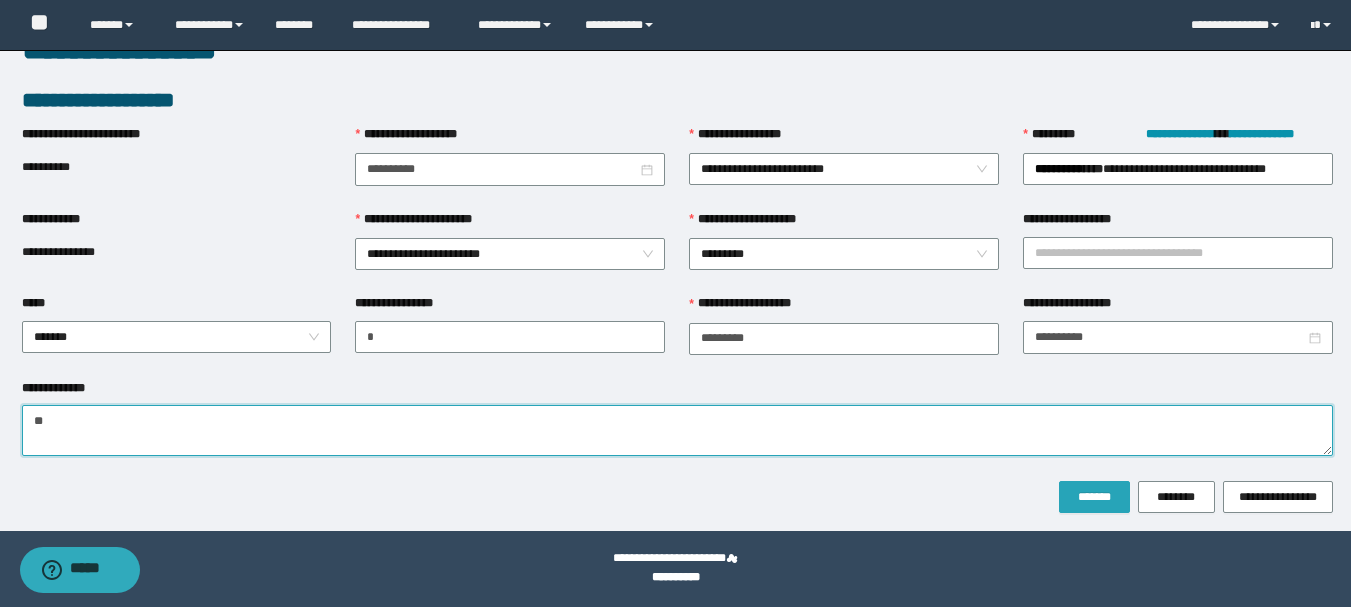 type on "**" 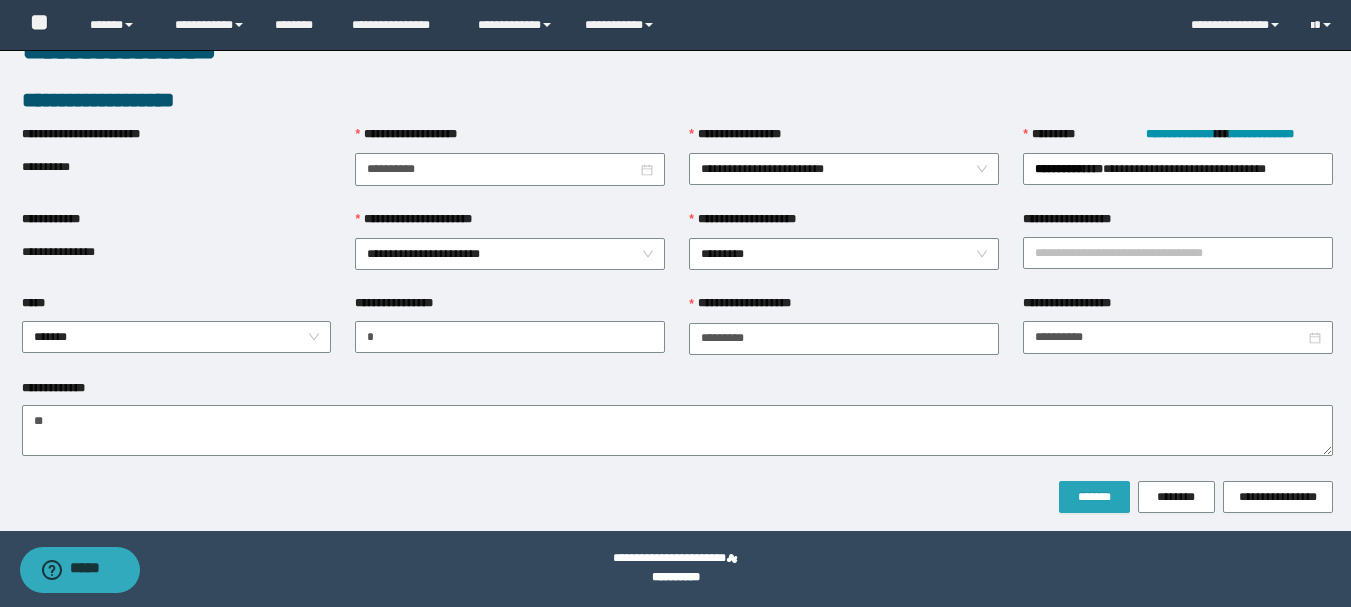 click on "*******" at bounding box center [1094, 497] 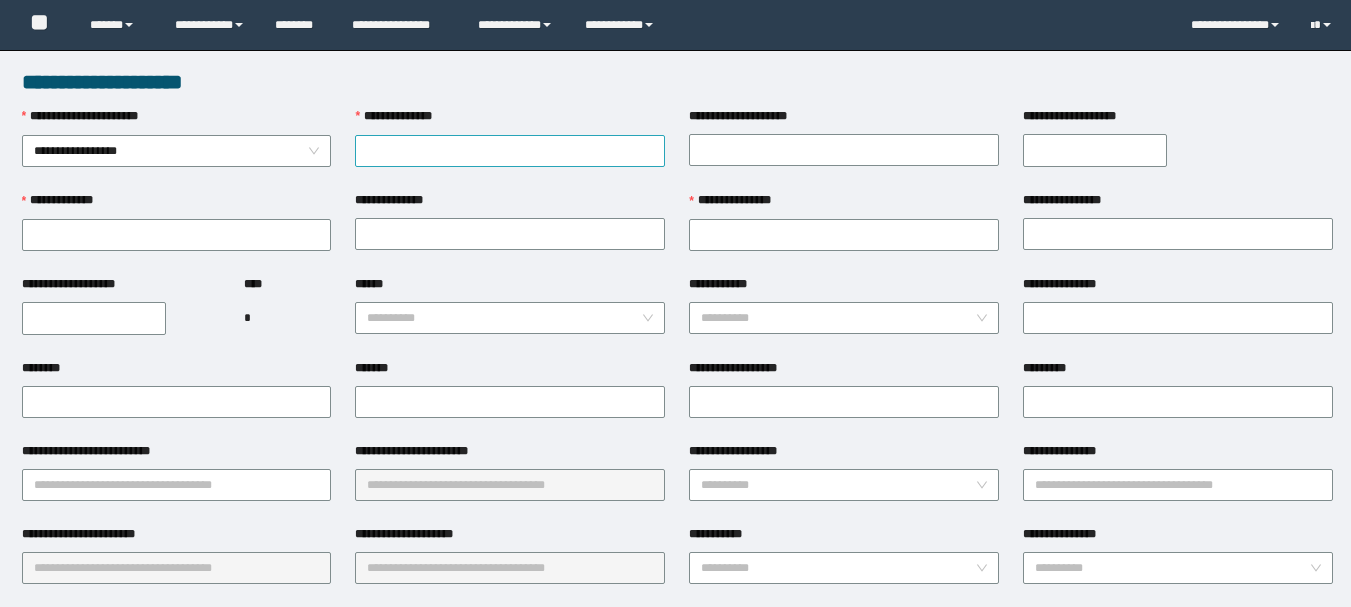 scroll, scrollTop: 0, scrollLeft: 0, axis: both 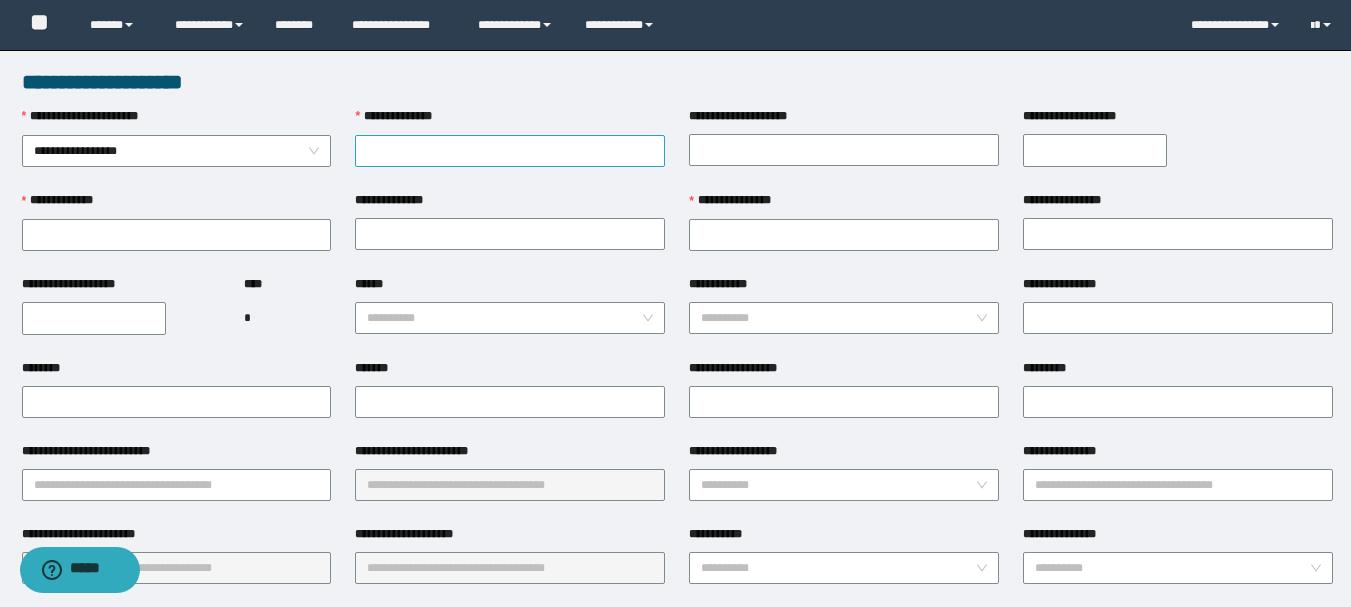 click on "**********" at bounding box center [510, 151] 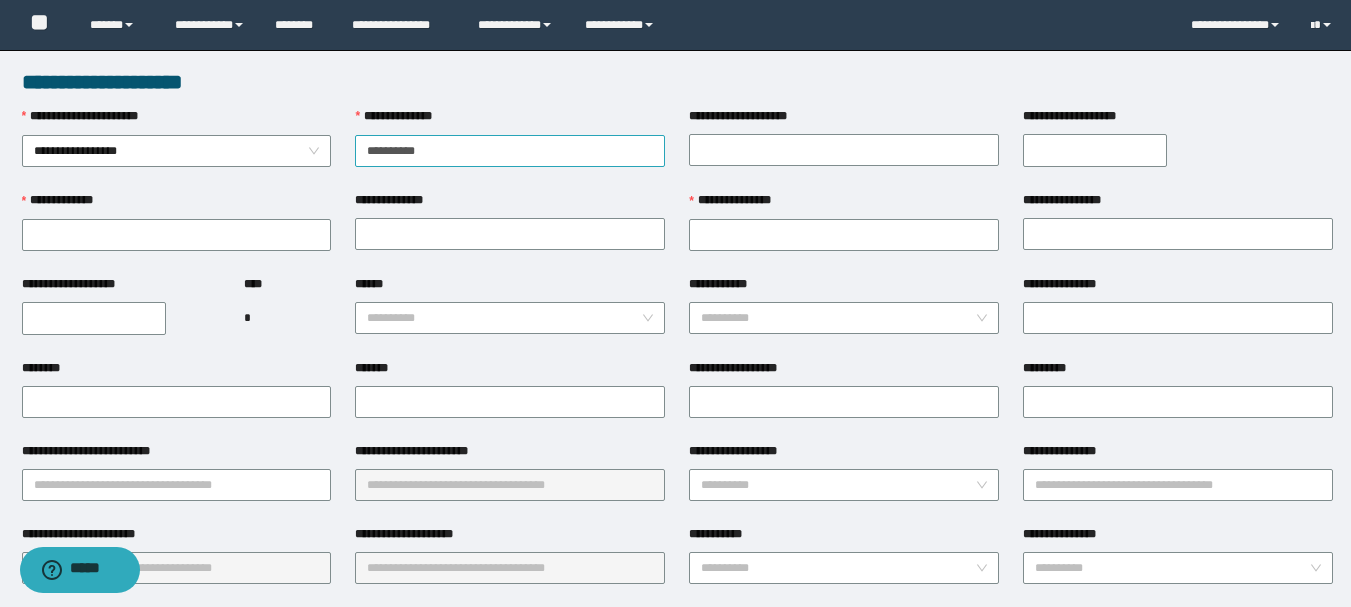 type on "**********" 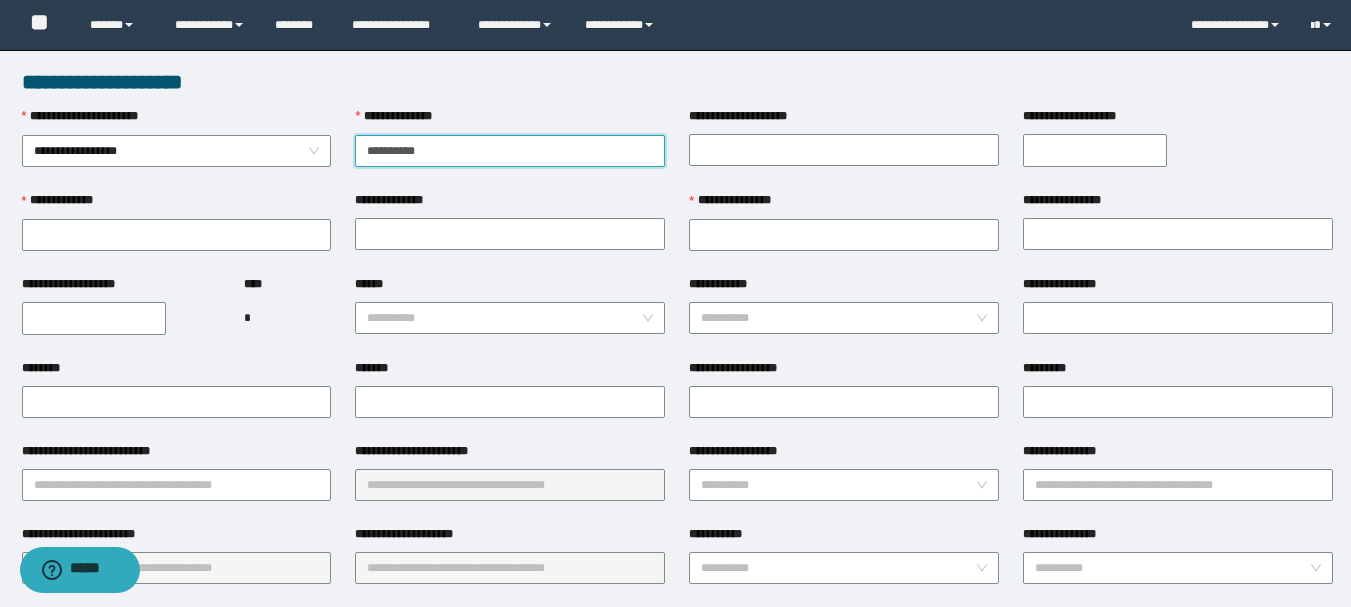 click on "**********" at bounding box center [510, 151] 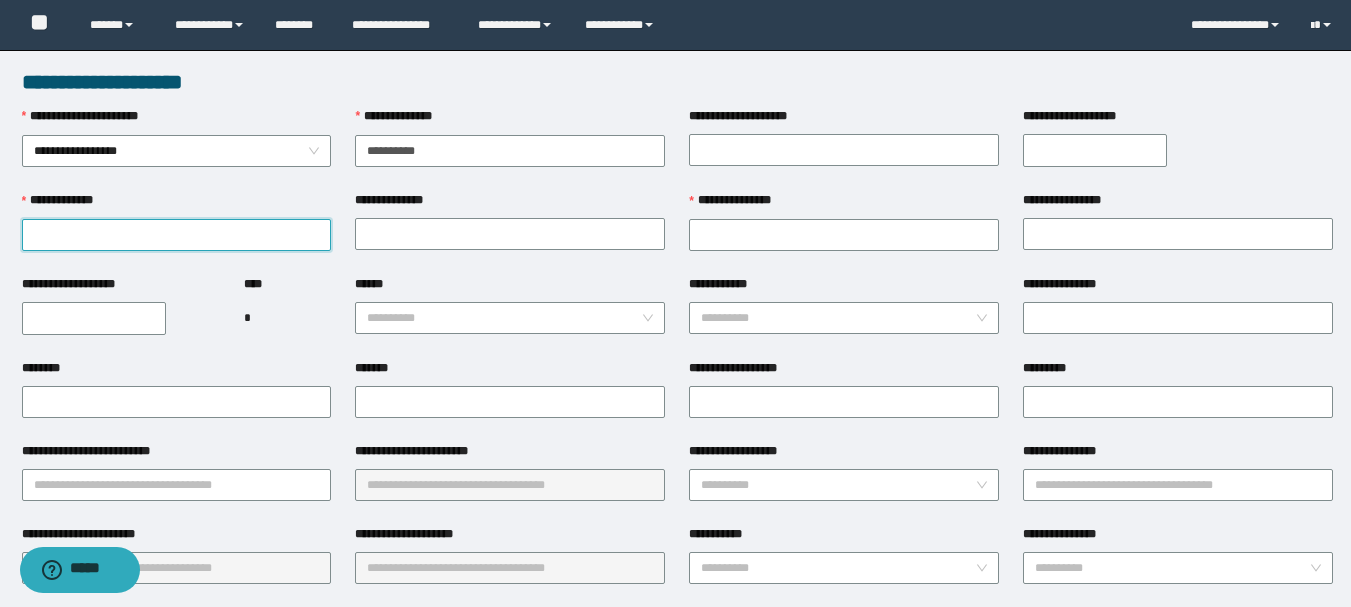 click on "**********" at bounding box center [177, 235] 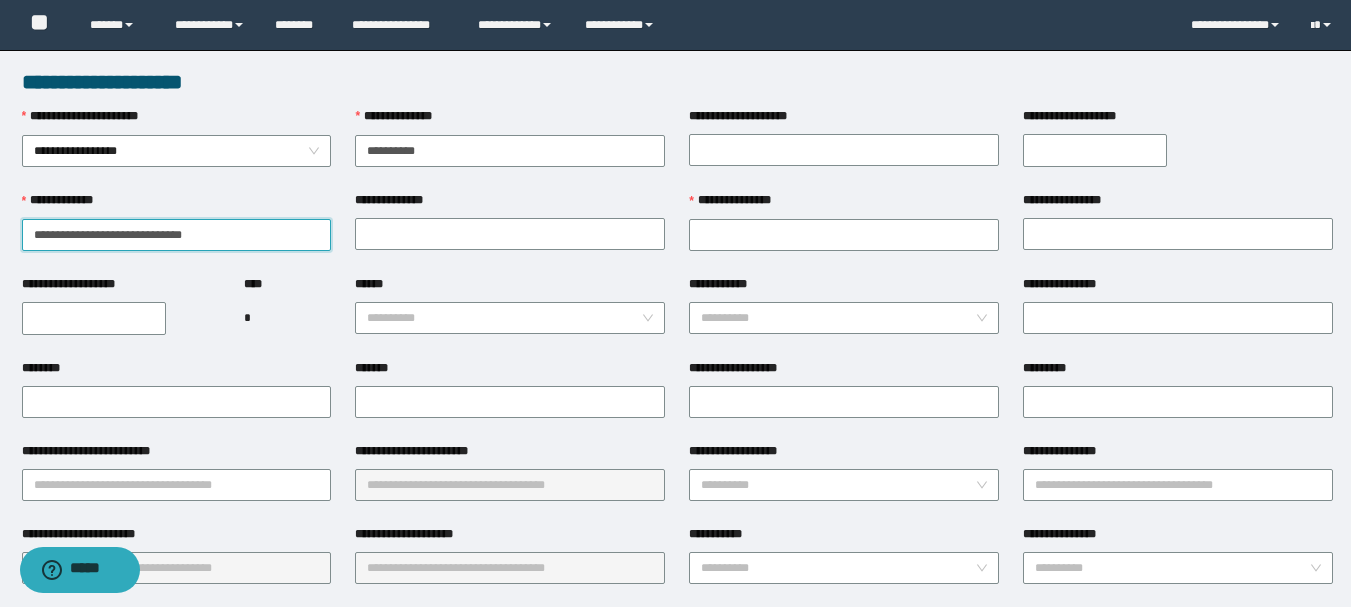 click on "**********" at bounding box center [177, 235] 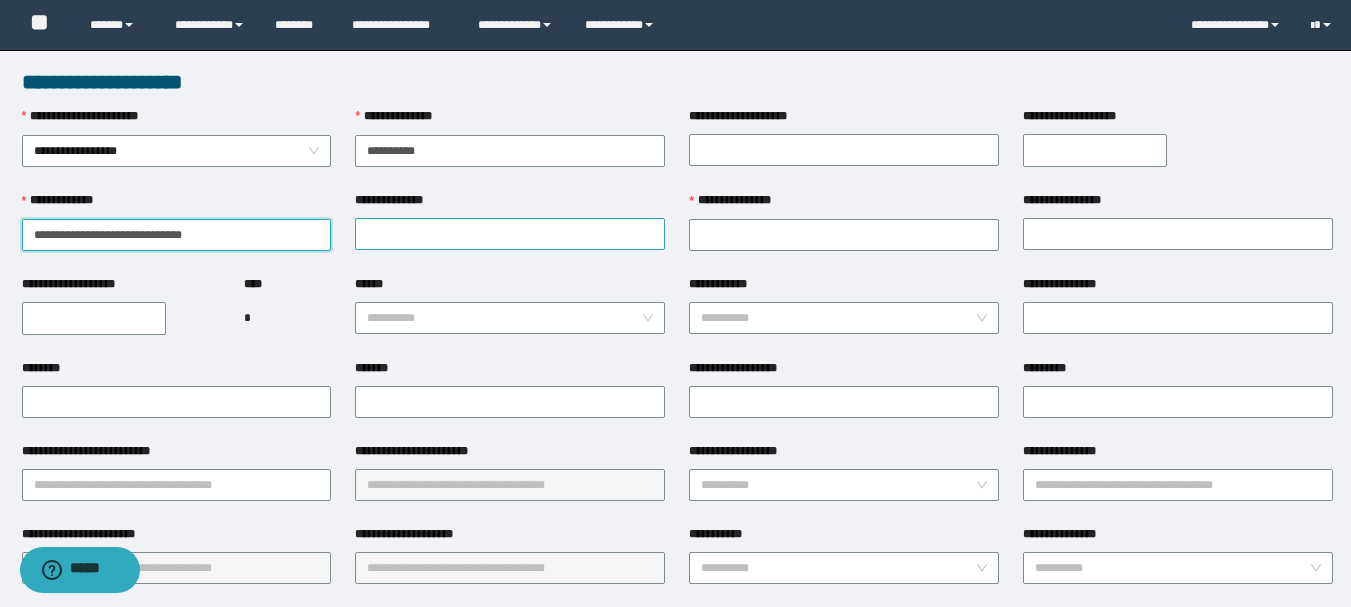 type on "**********" 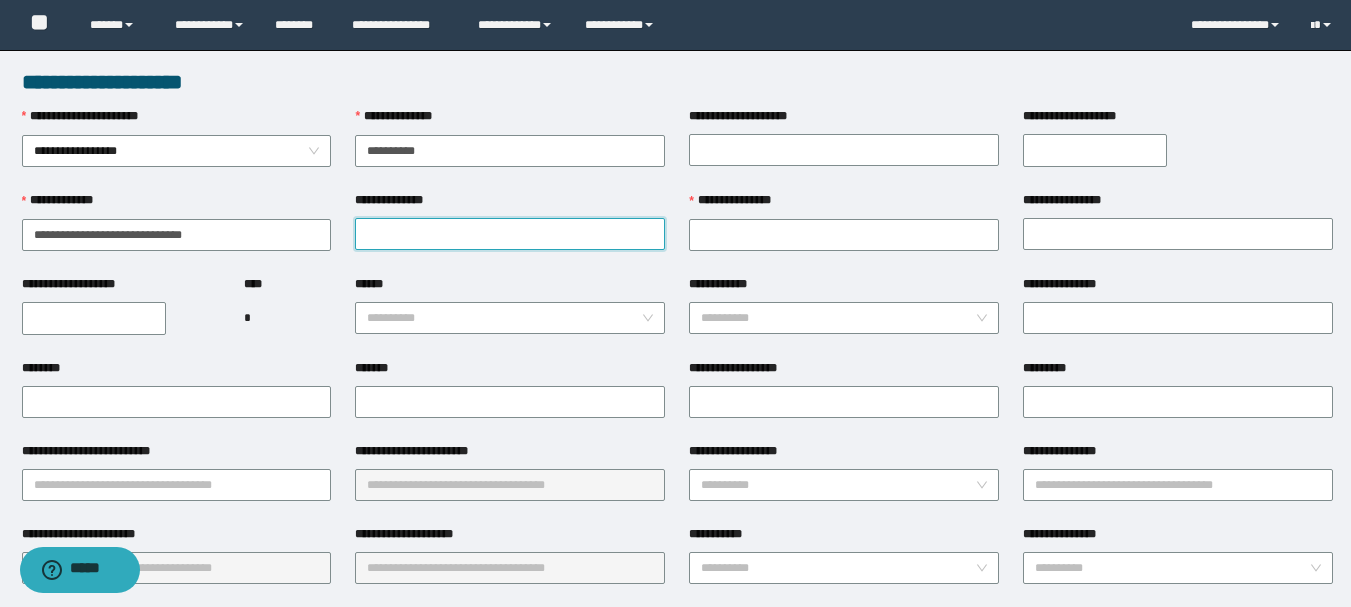 paste on "******" 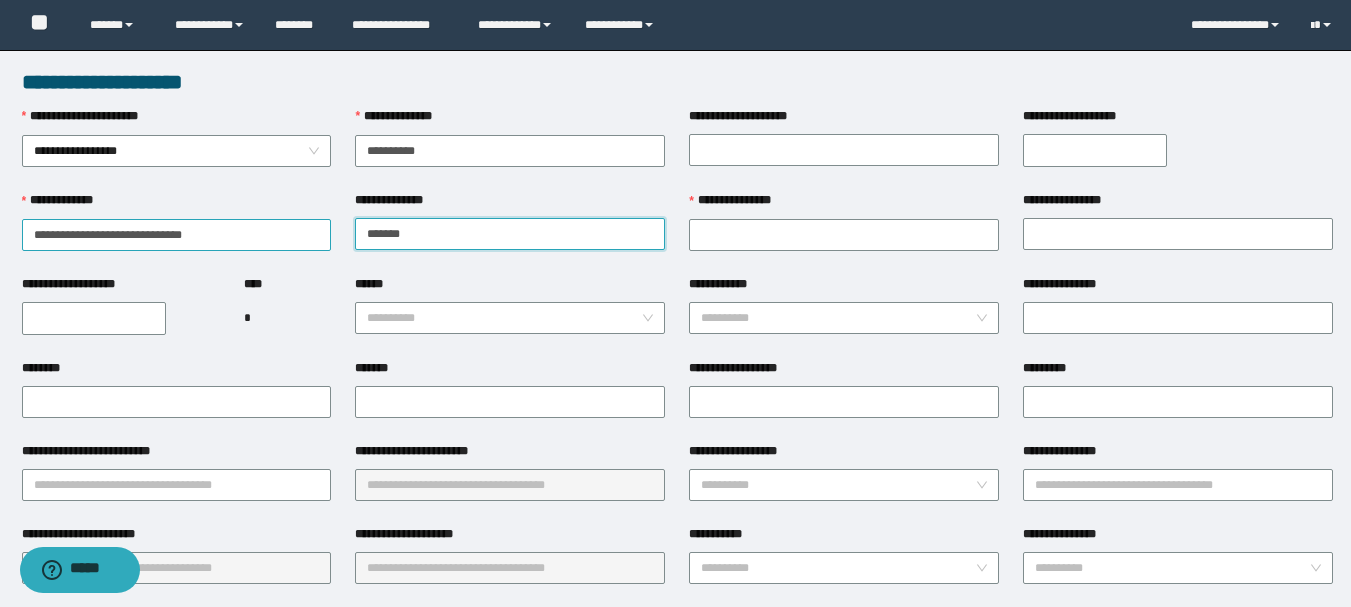 type on "******" 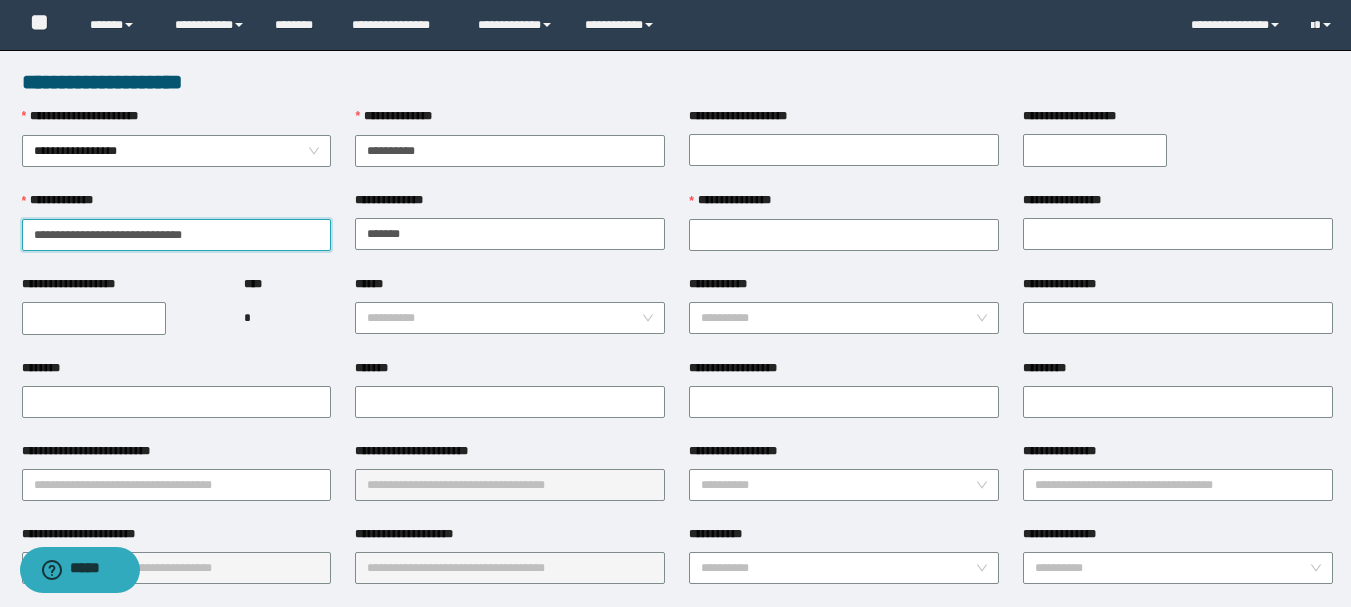 click on "**********" at bounding box center [177, 235] 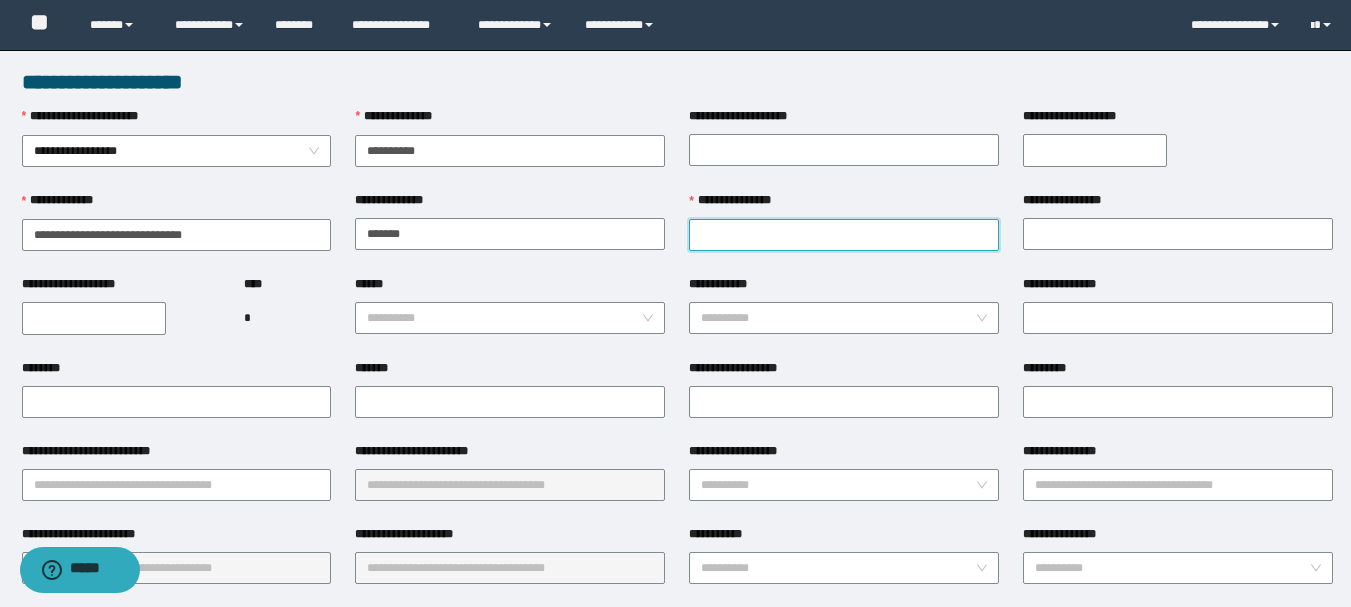 click on "**********" at bounding box center (844, 235) 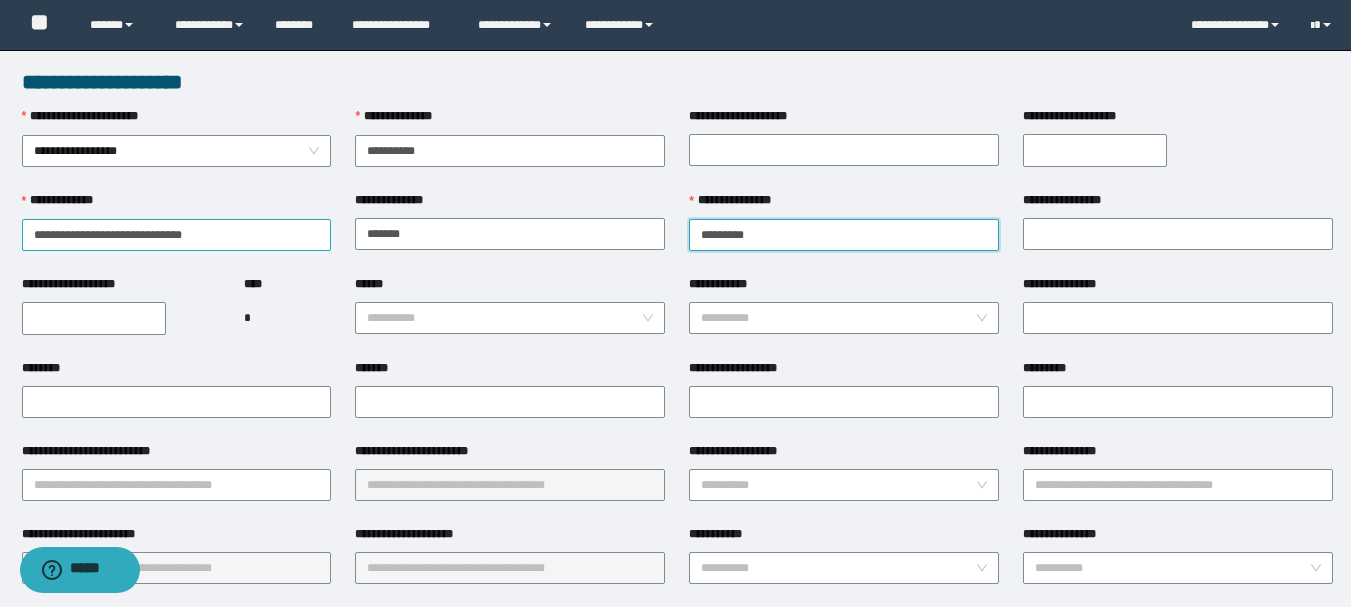 type on "********" 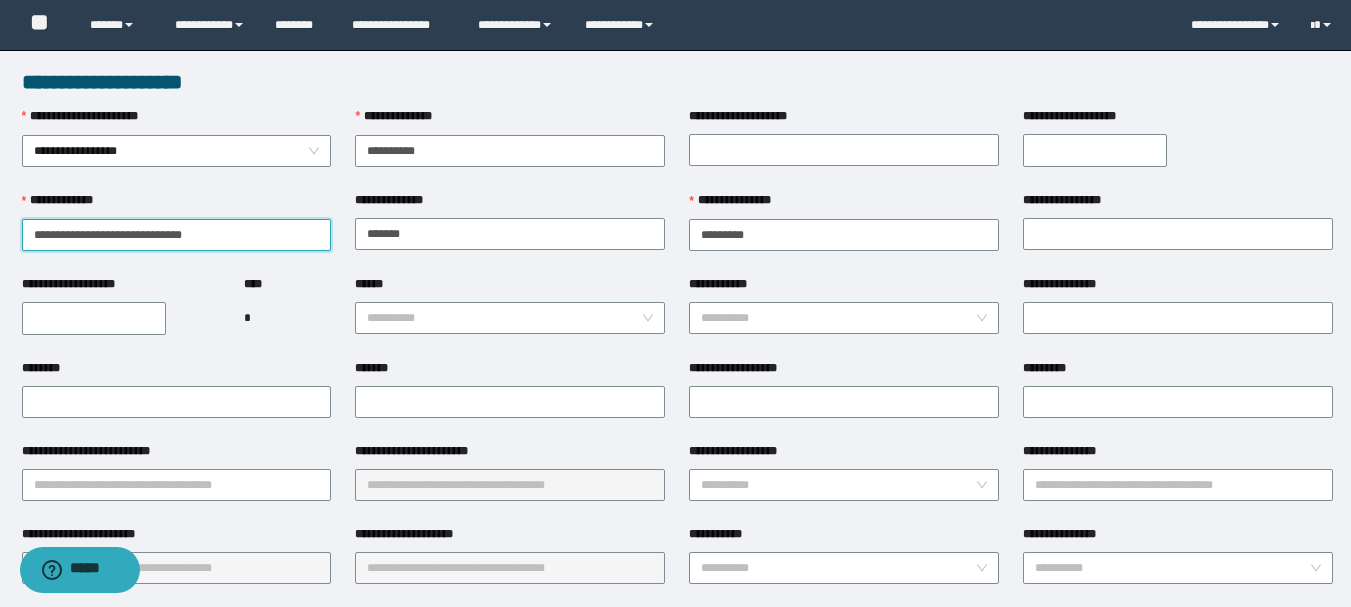 click on "**********" at bounding box center [177, 235] 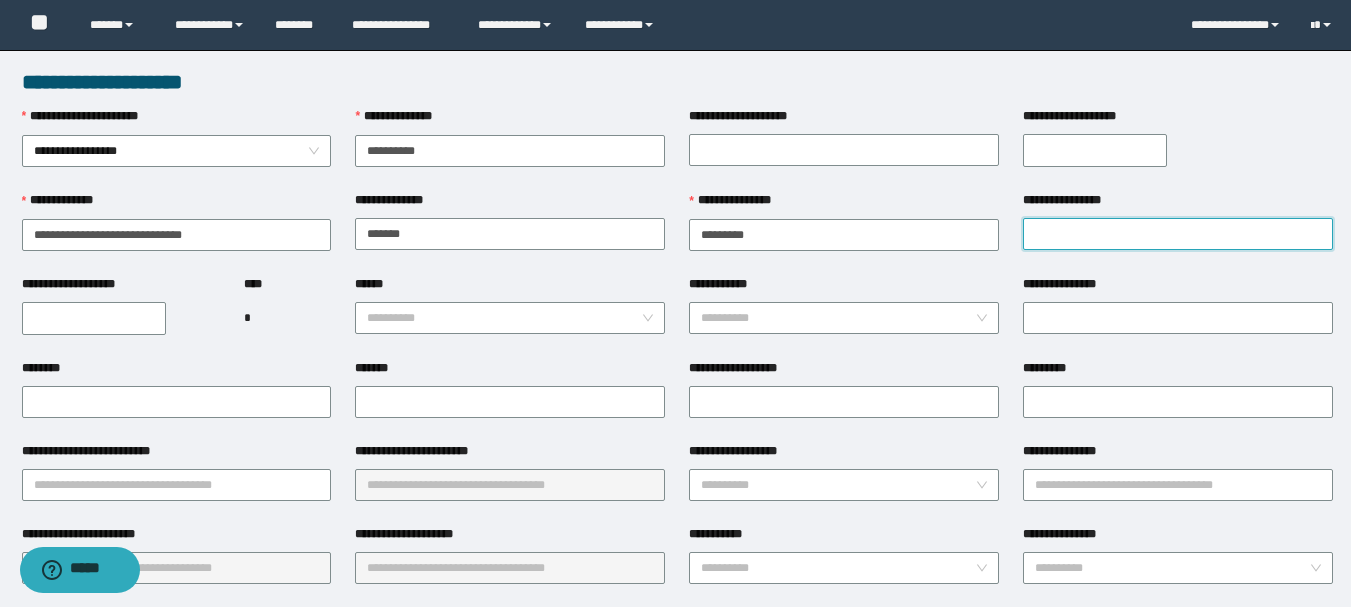 click on "**********" at bounding box center [1178, 234] 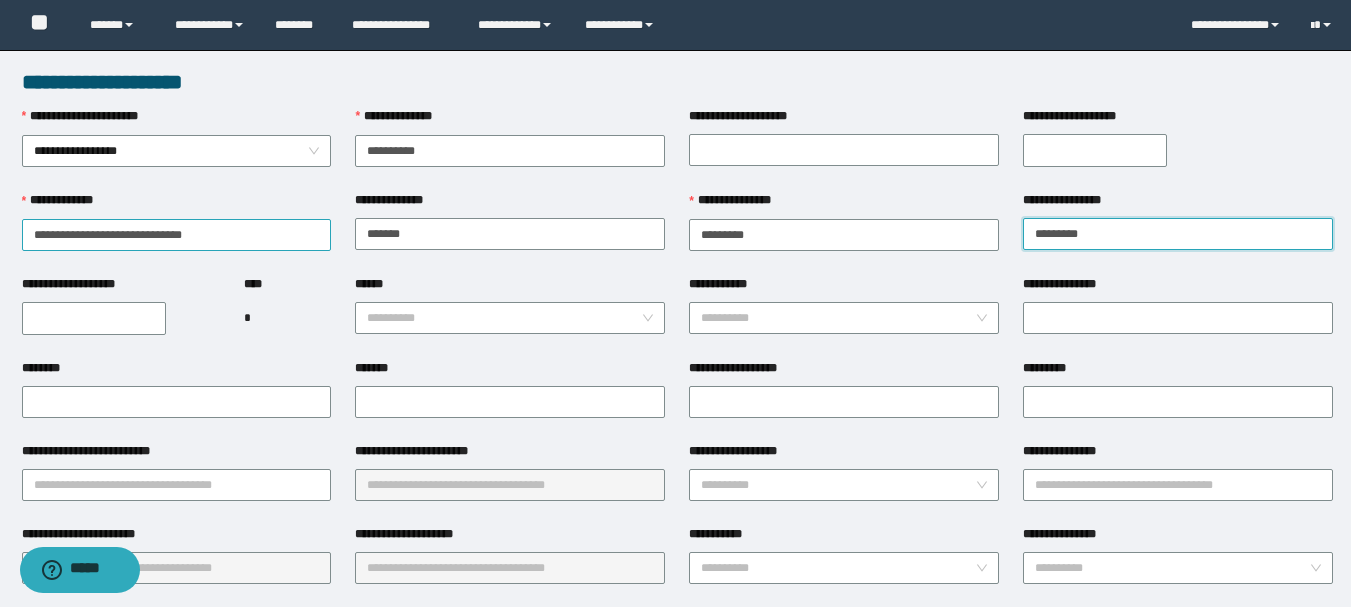 type on "*********" 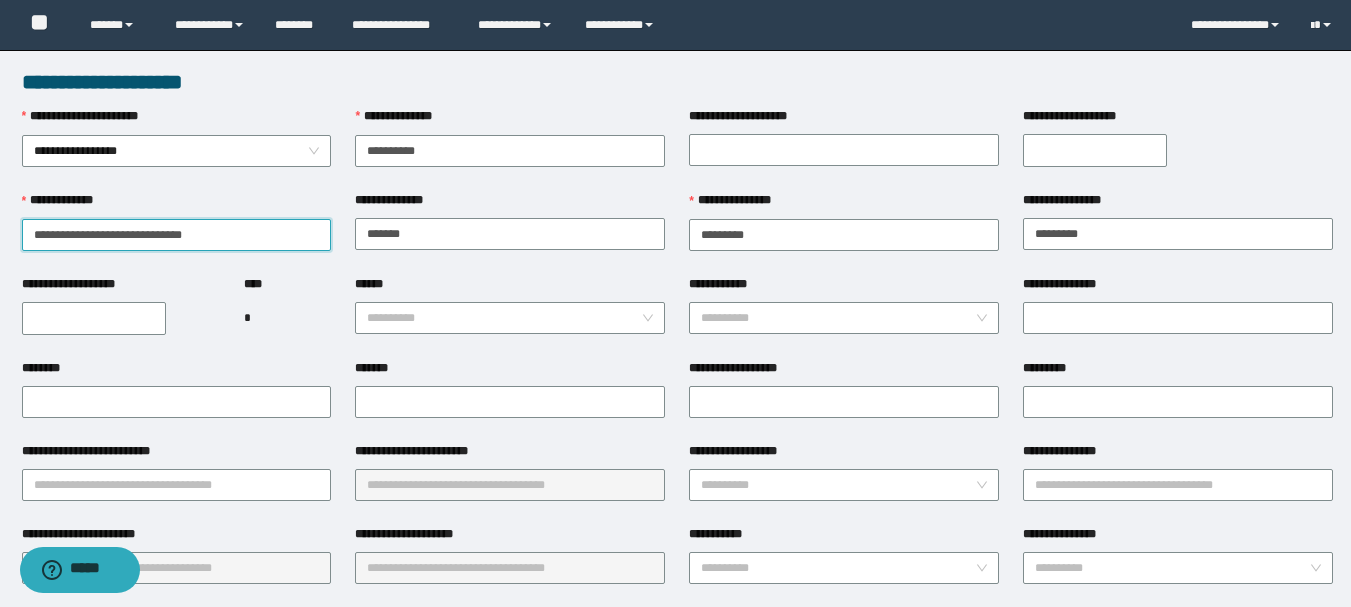 drag, startPoint x: 264, startPoint y: 236, endPoint x: 62, endPoint y: 232, distance: 202.0396 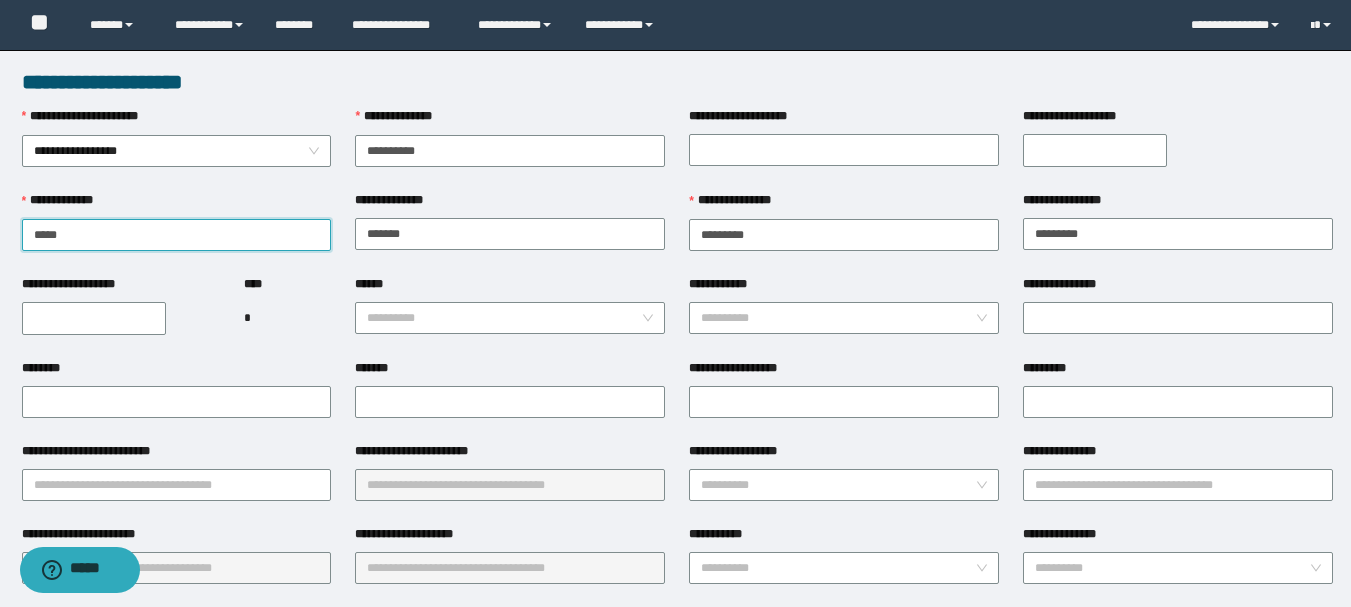 type on "****" 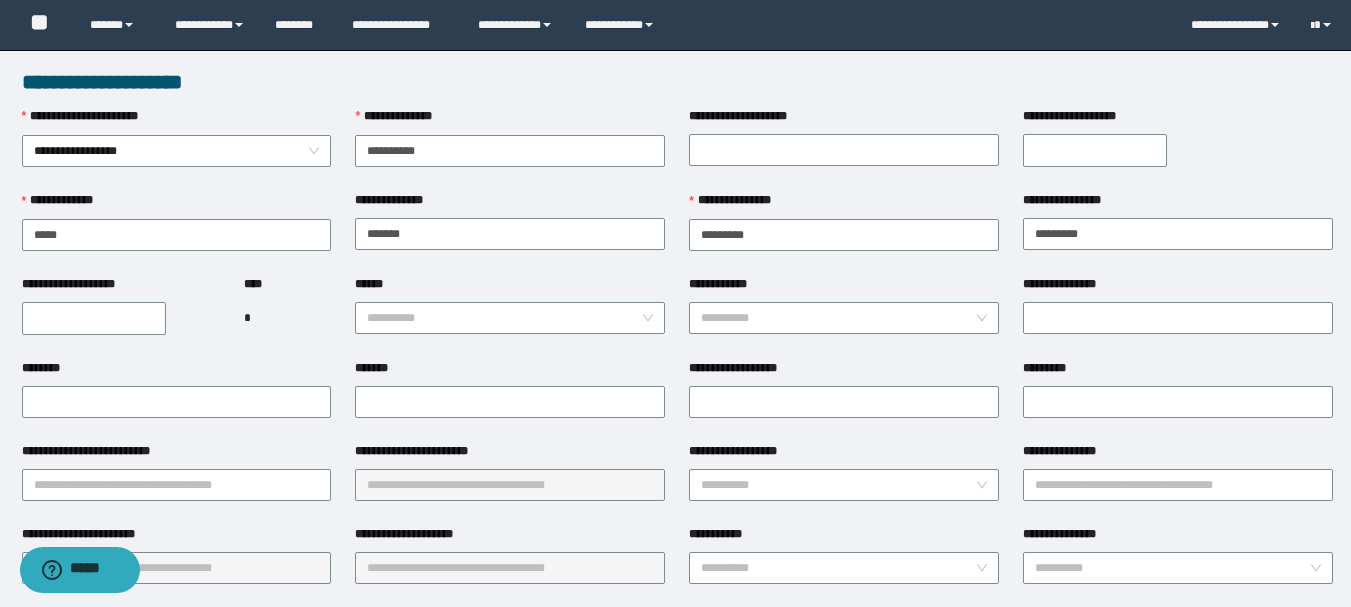 click on "**********" at bounding box center (94, 318) 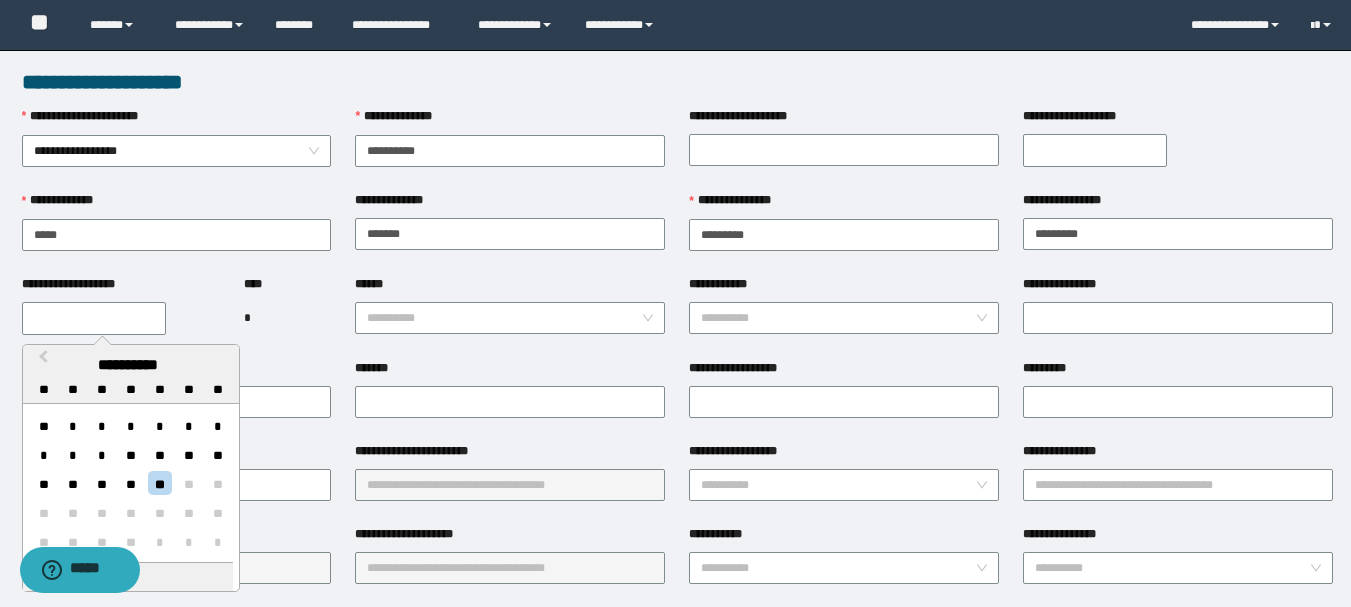click on "**********" at bounding box center (94, 318) 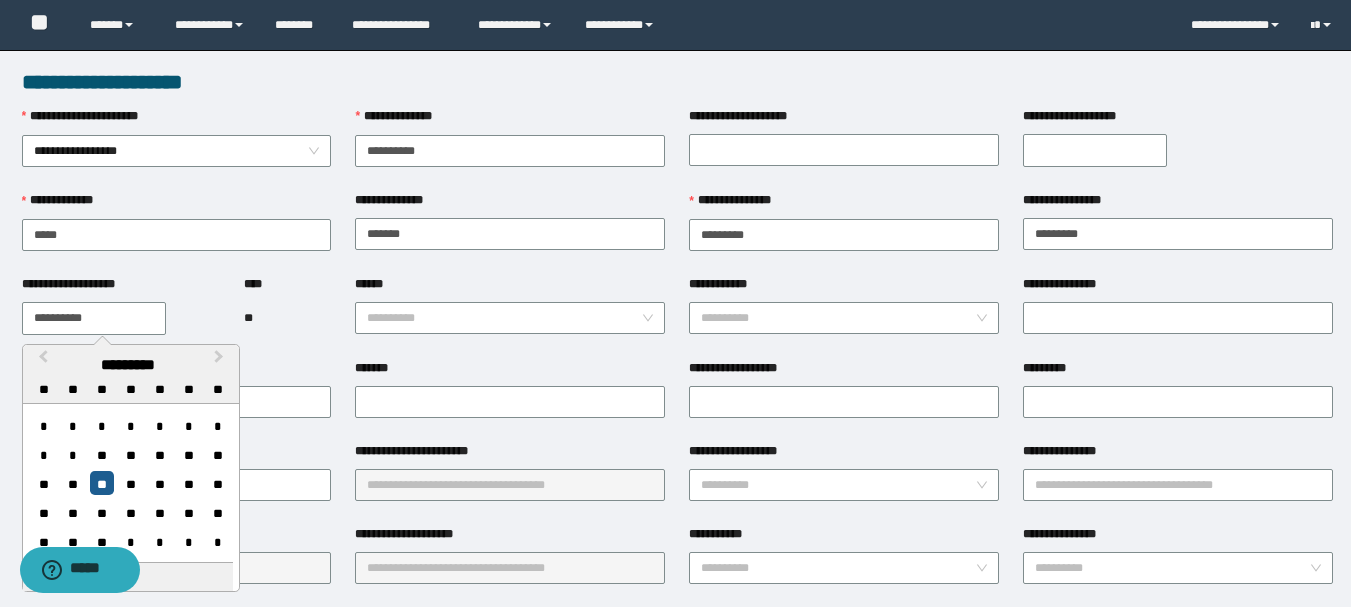 type on "**********" 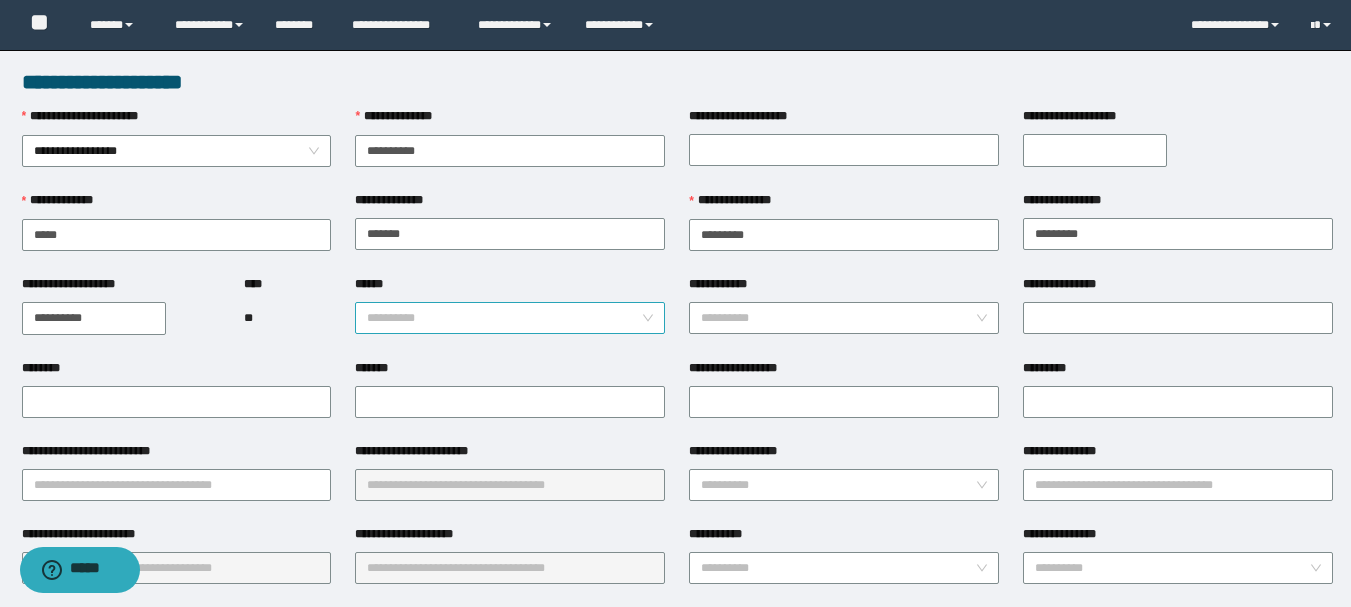 click on "******" at bounding box center [504, 318] 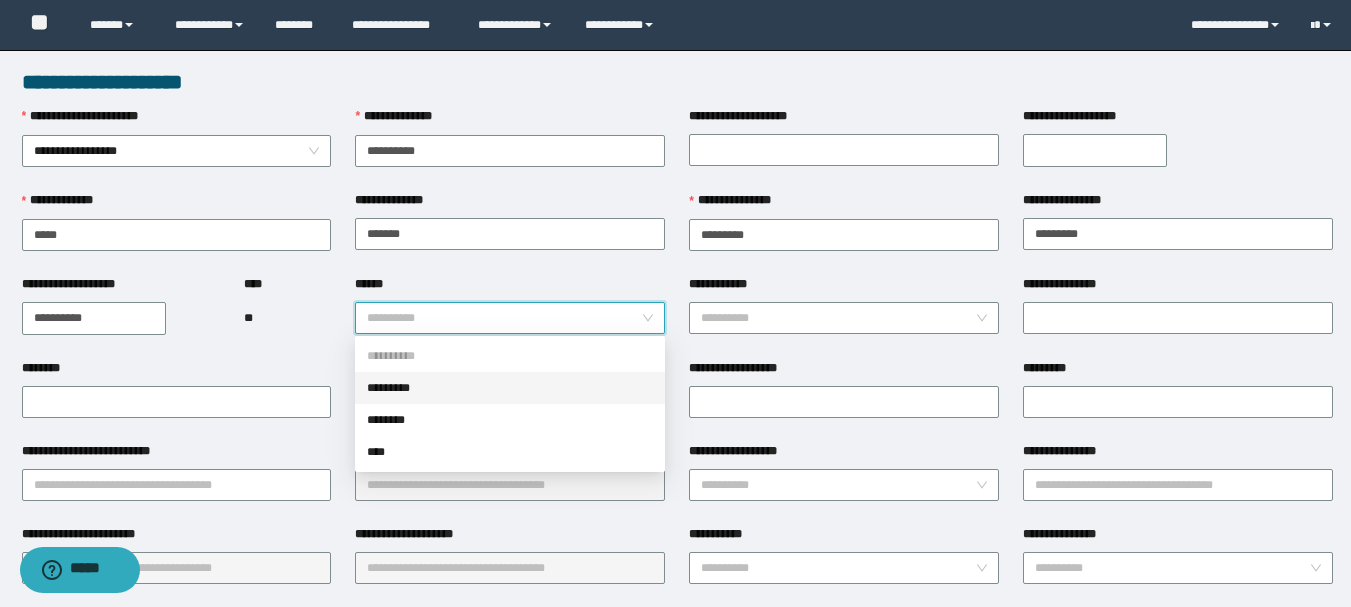 click on "*********" at bounding box center [510, 388] 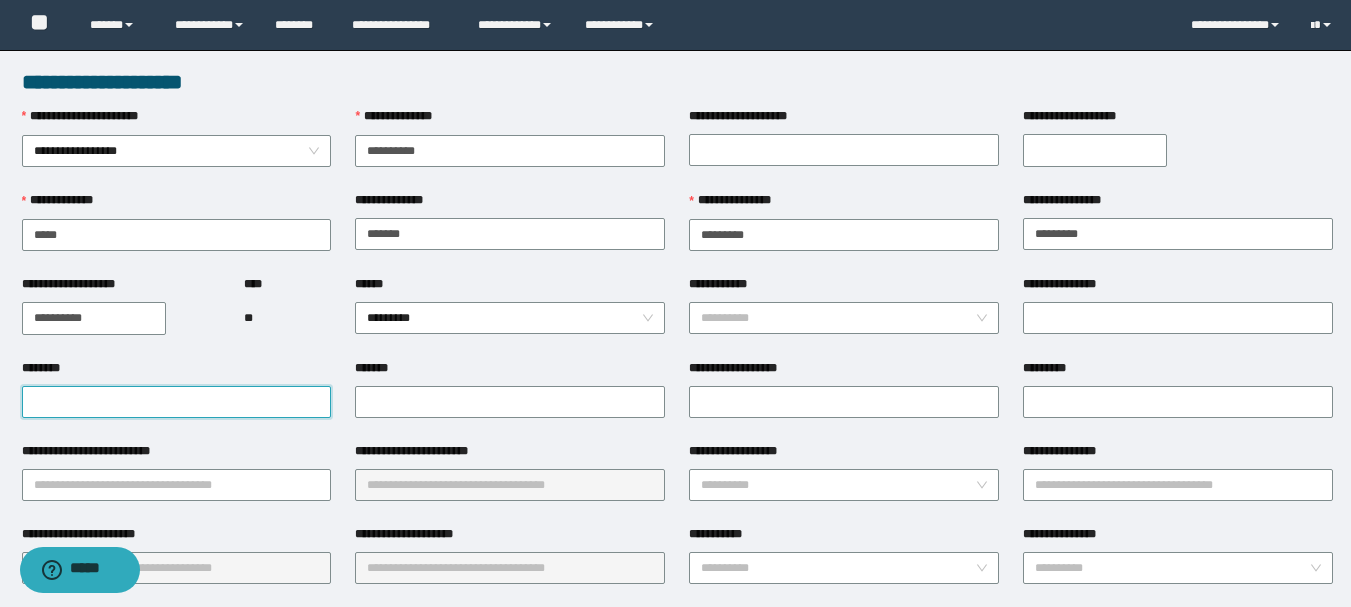 drag, startPoint x: 168, startPoint y: 396, endPoint x: 199, endPoint y: 391, distance: 31.400637 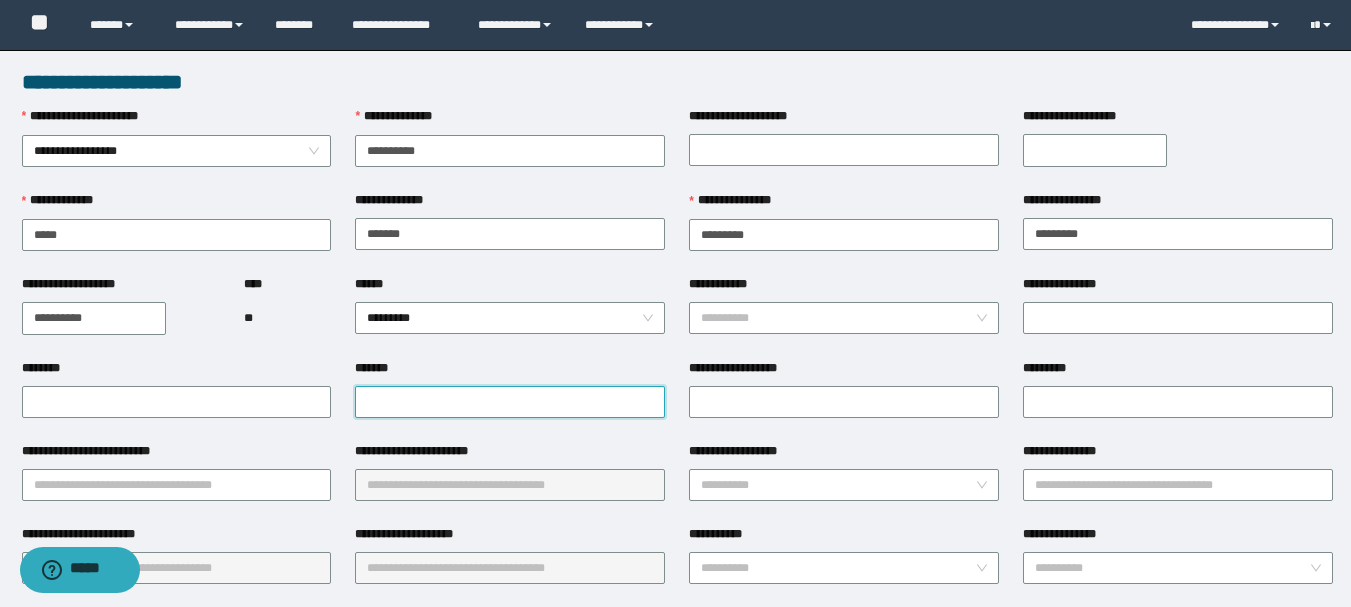 click on "*******" at bounding box center (510, 402) 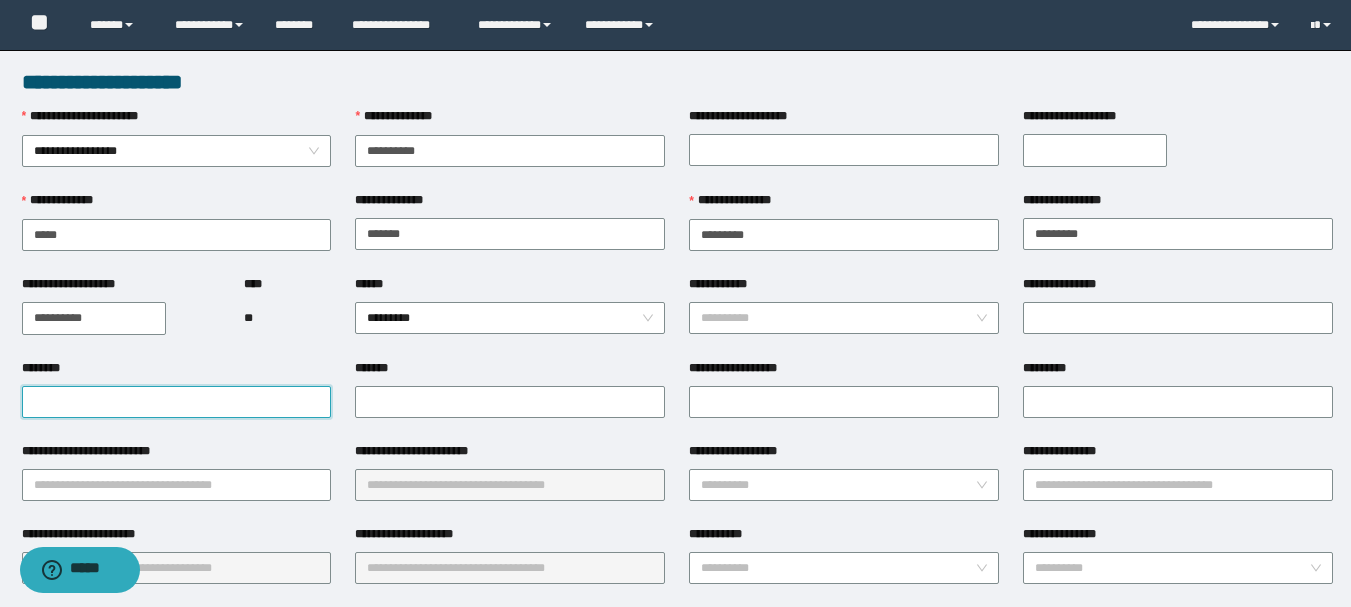 click on "********" at bounding box center (177, 402) 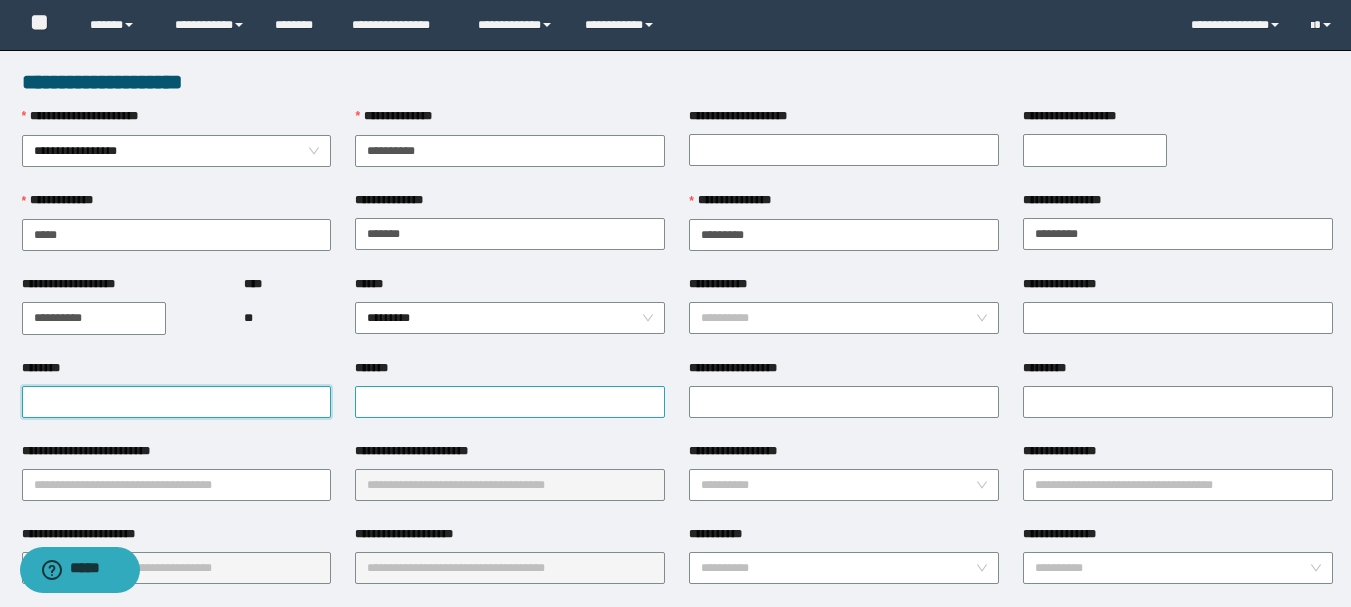 paste on "**********" 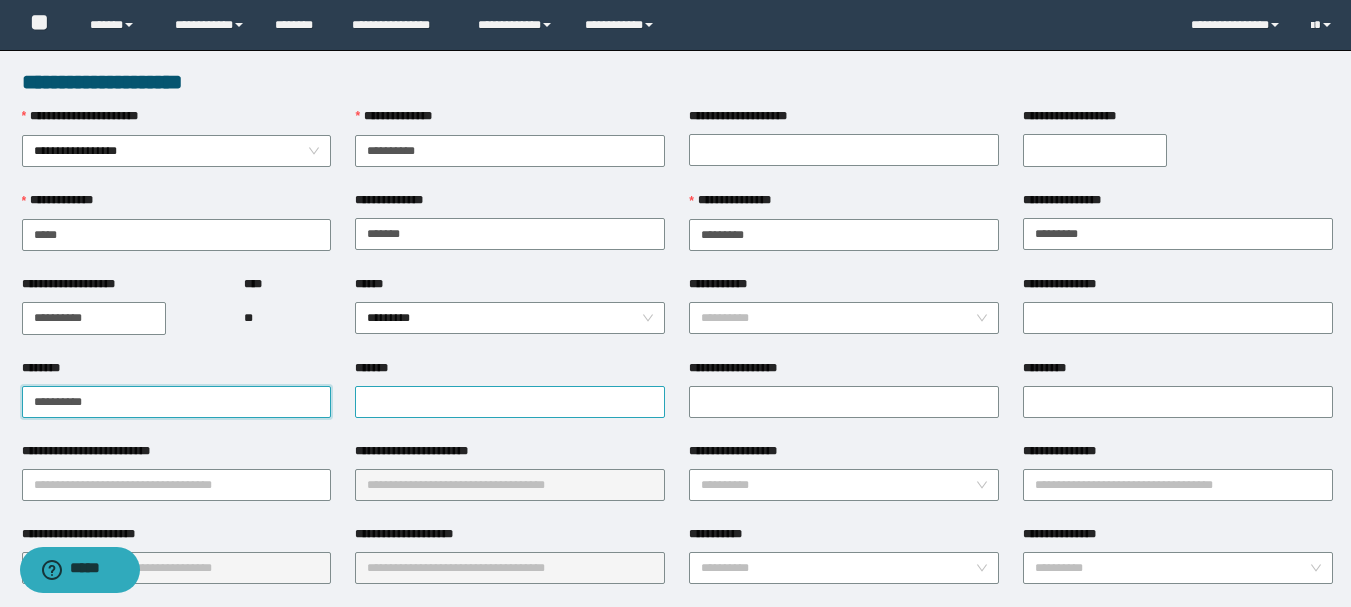 type on "**********" 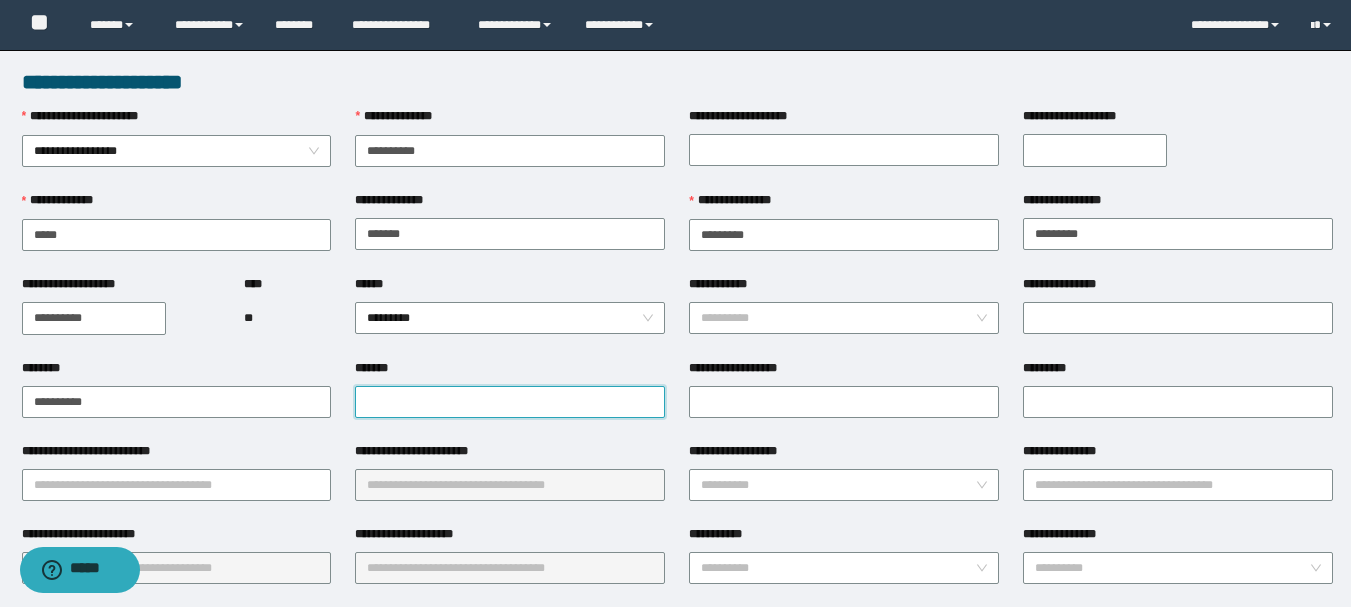 click on "*******" at bounding box center [510, 402] 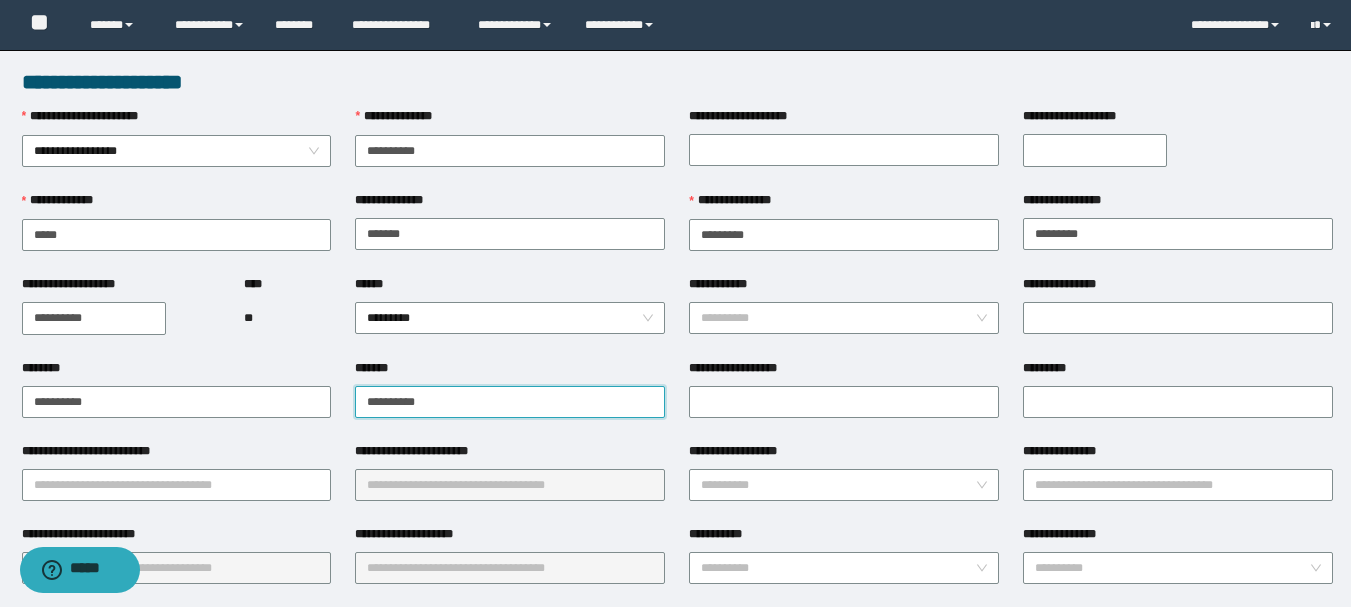 type on "**********" 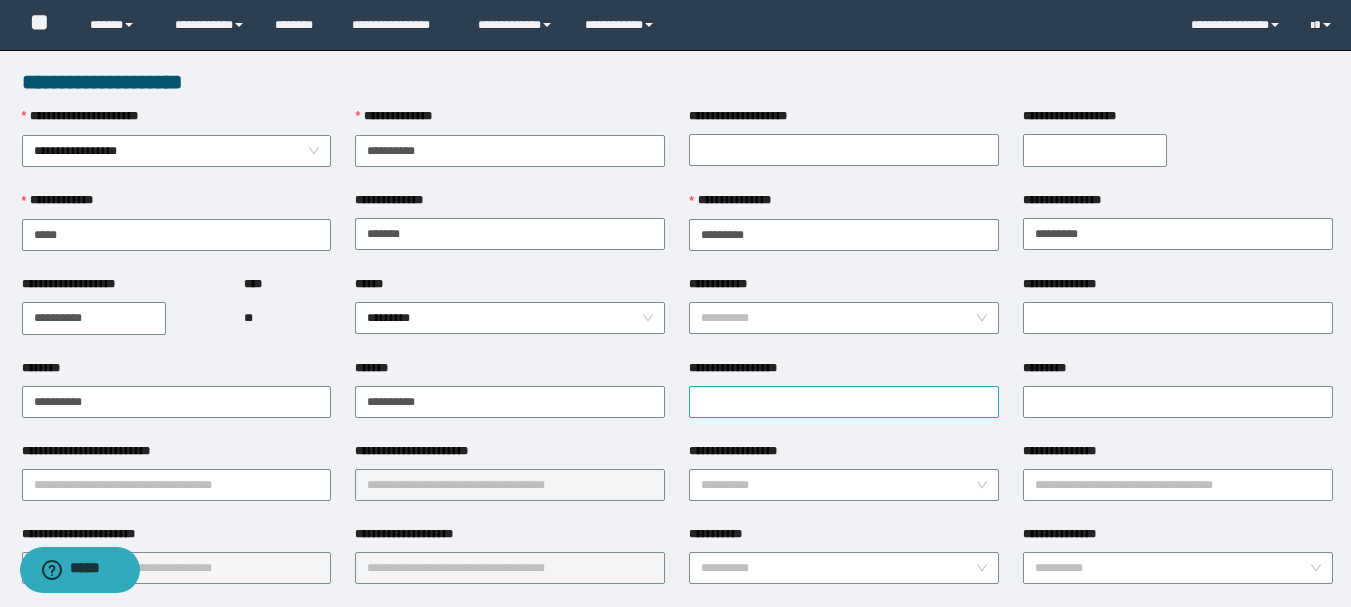 drag, startPoint x: 746, startPoint y: 421, endPoint x: 735, endPoint y: 407, distance: 17.804493 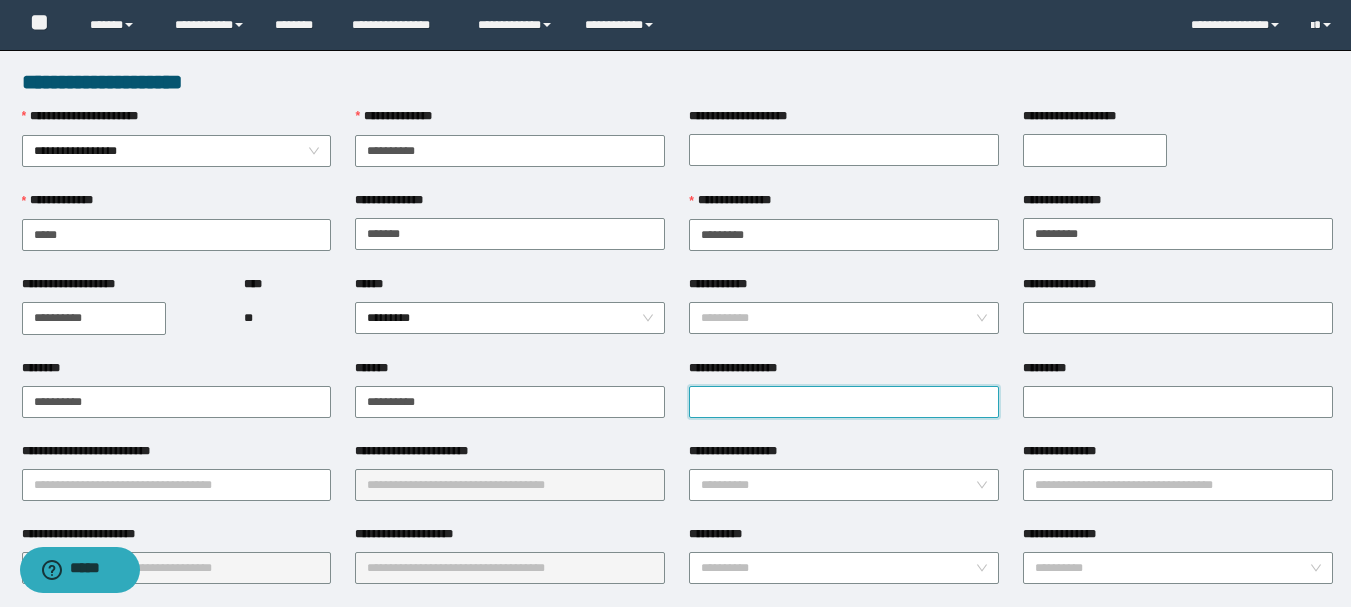 click on "**********" at bounding box center [844, 402] 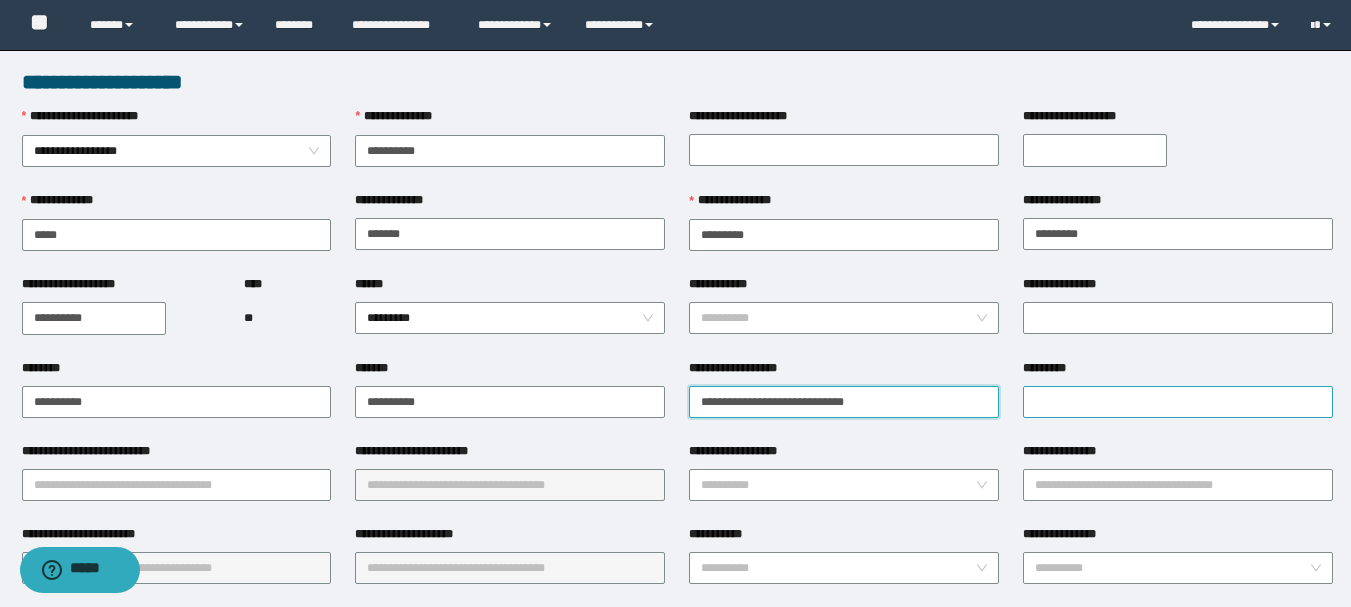 type on "**********" 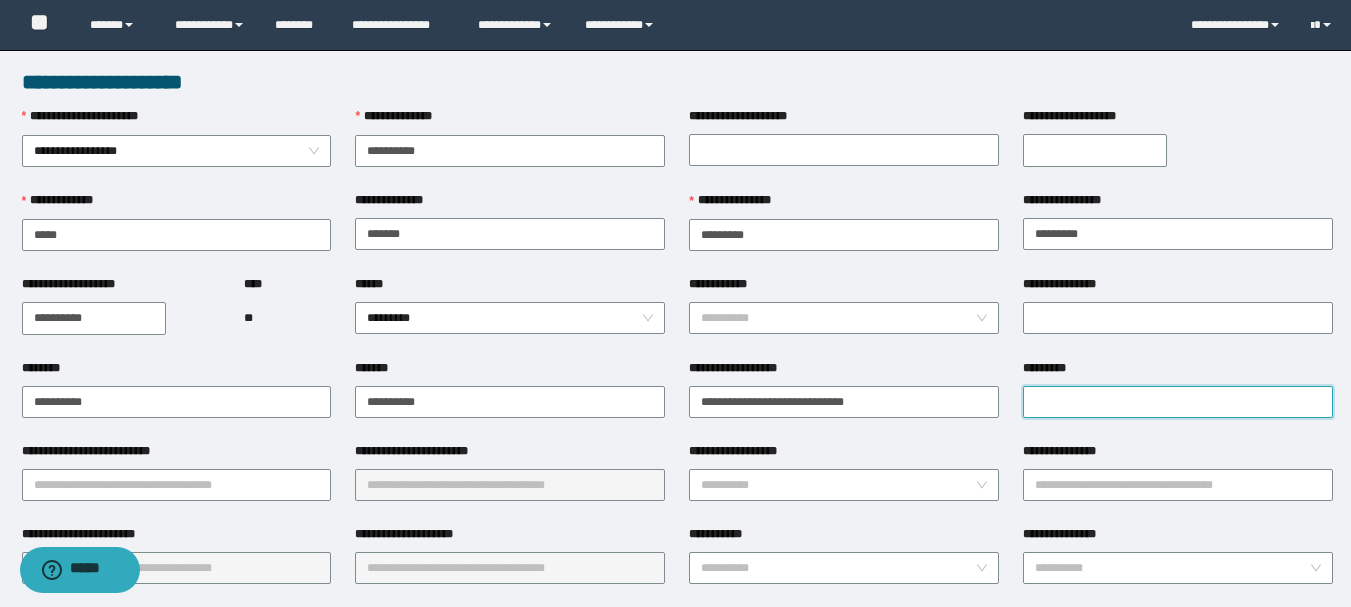 click on "*********" at bounding box center (1178, 402) 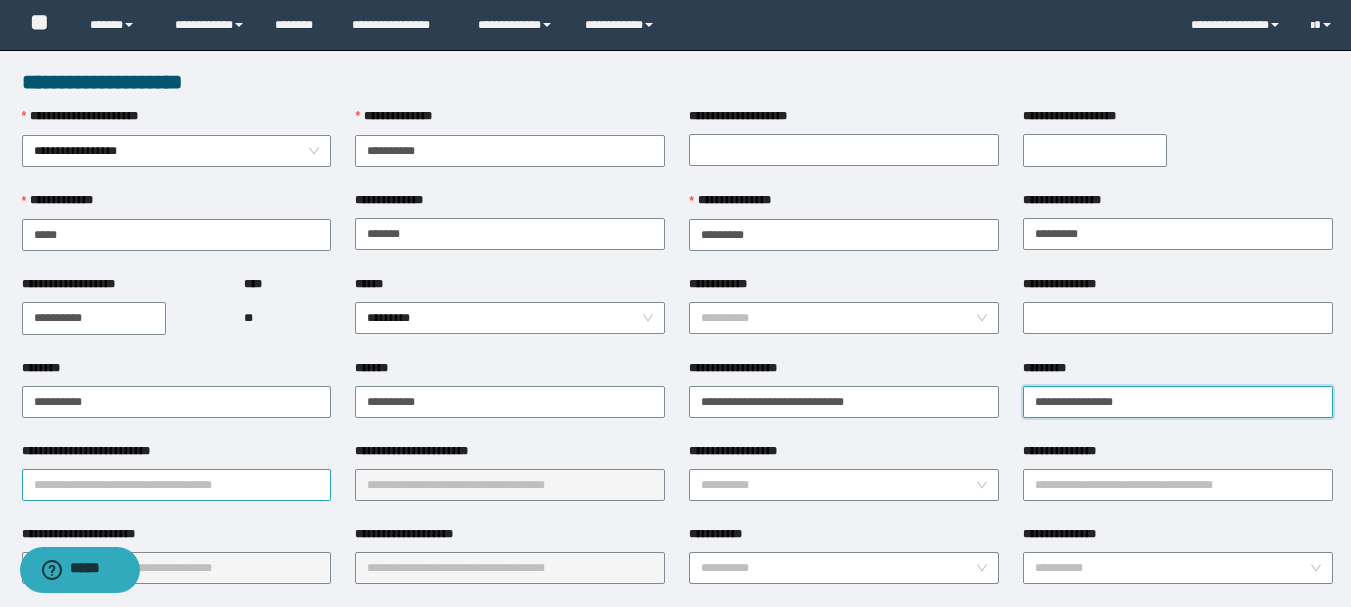 type on "**********" 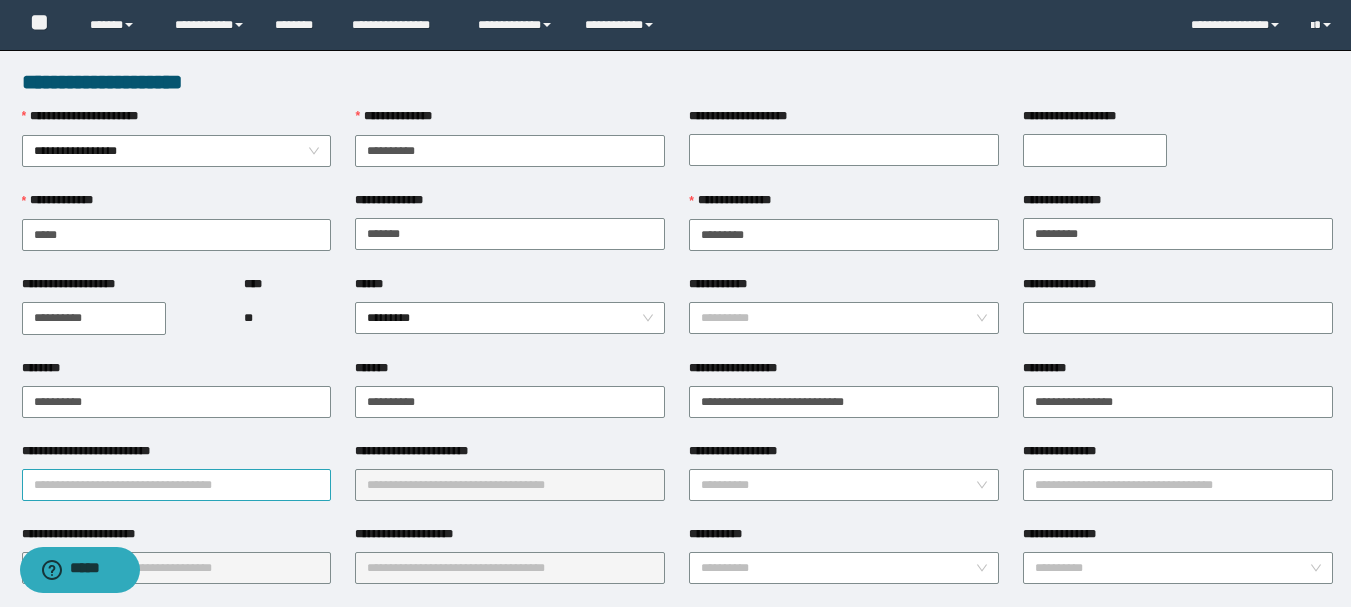 click on "**********" at bounding box center (177, 485) 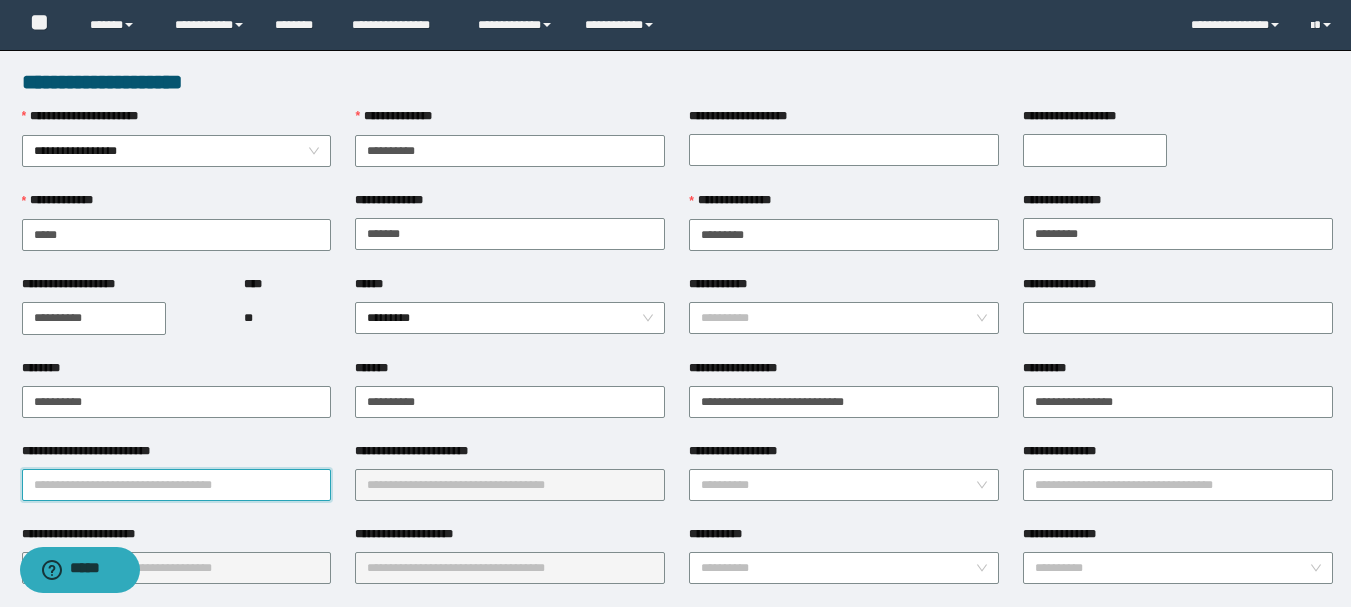 paste on "**********" 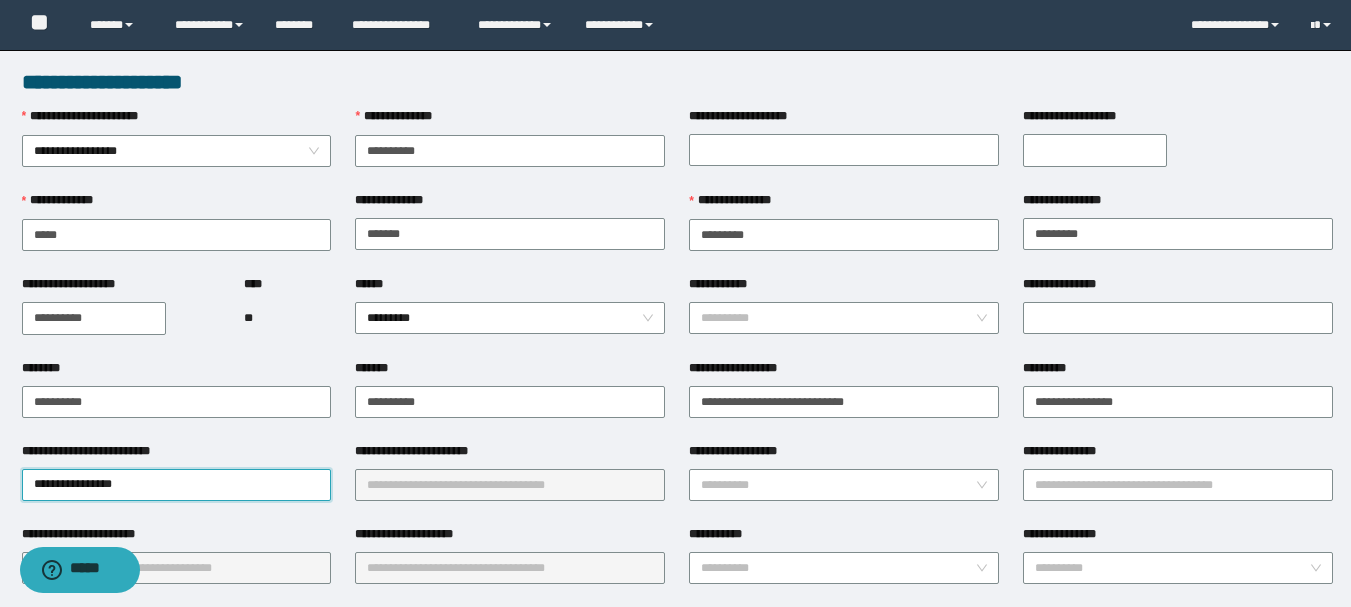 type on "**********" 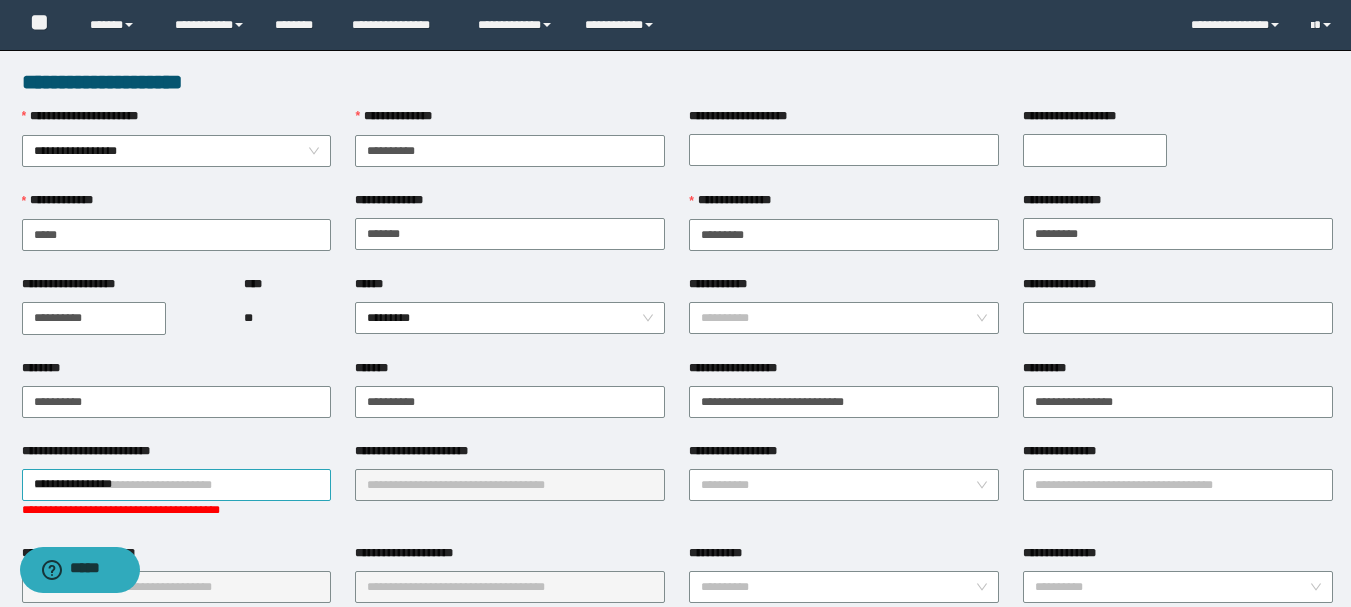 click on "**********" at bounding box center [177, 485] 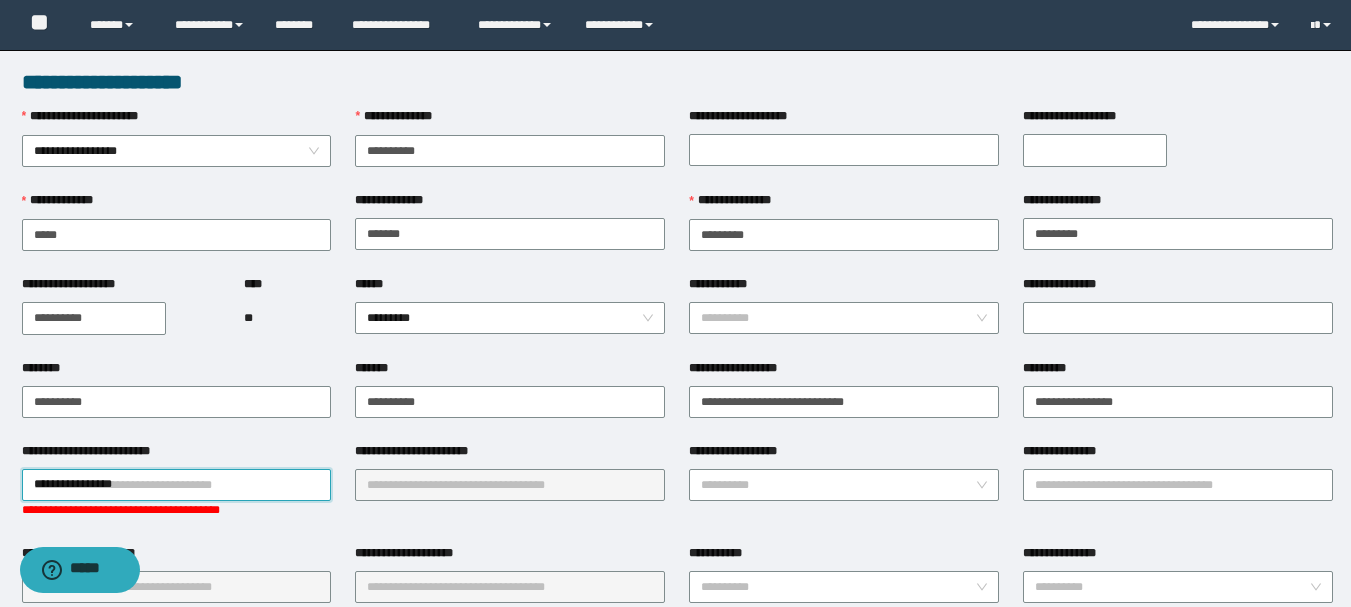 click on "**********" at bounding box center (177, 485) 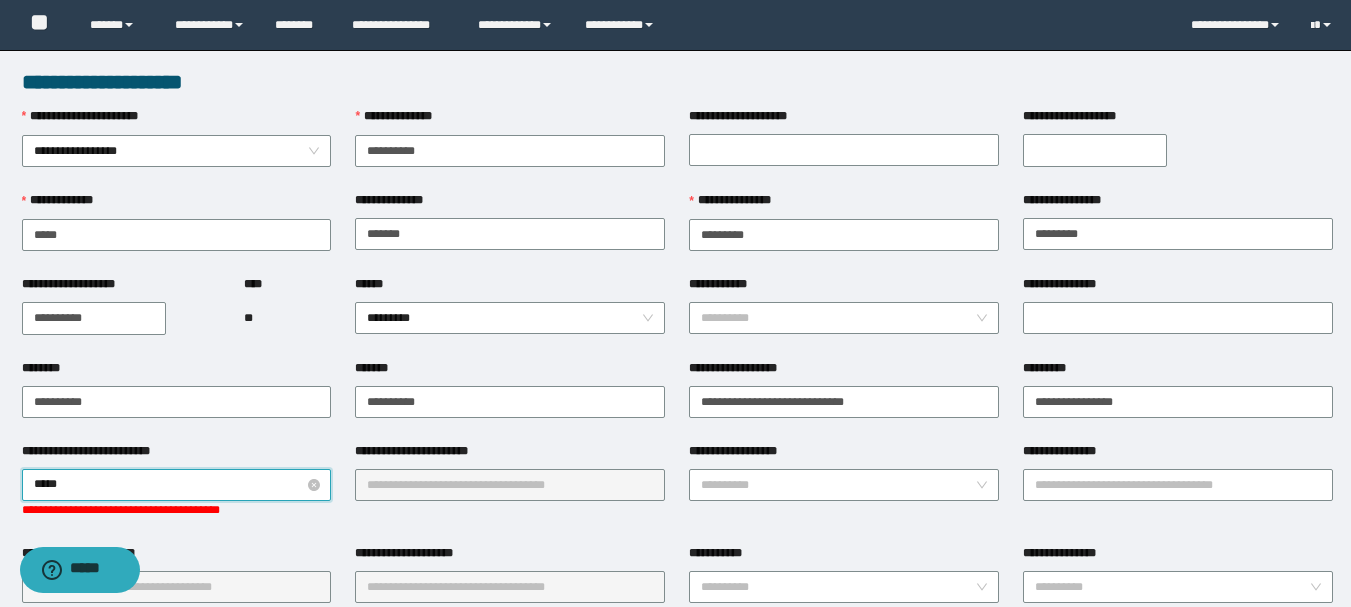 type on "******" 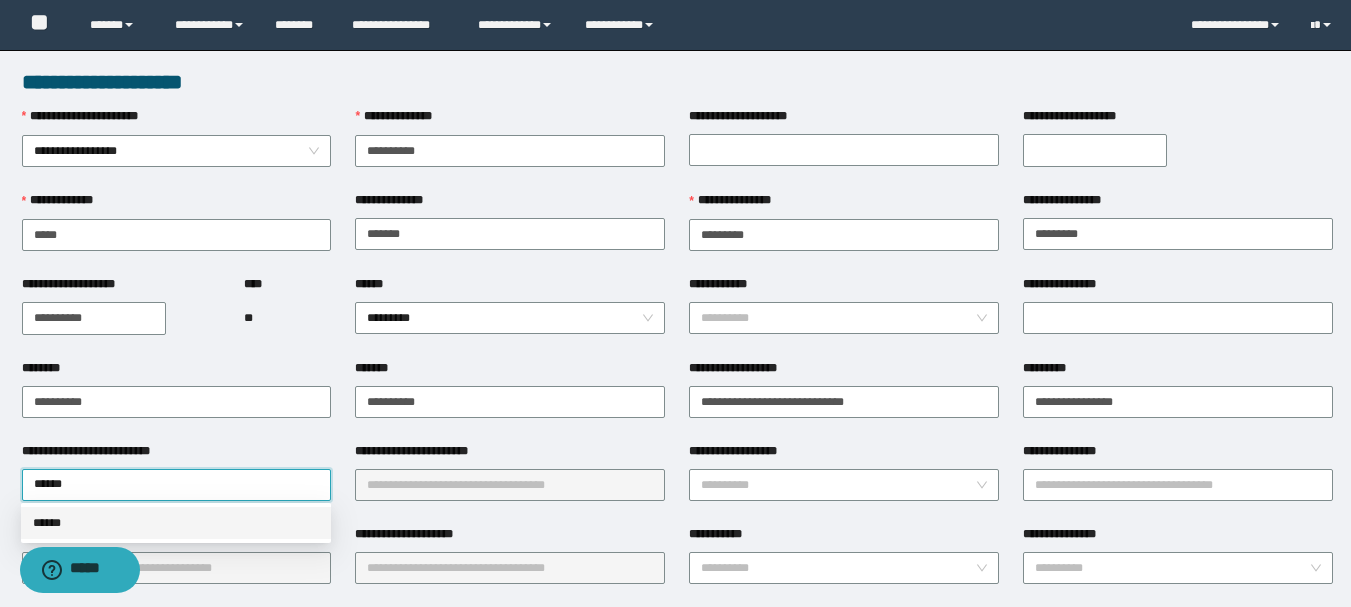click on "******" at bounding box center [176, 523] 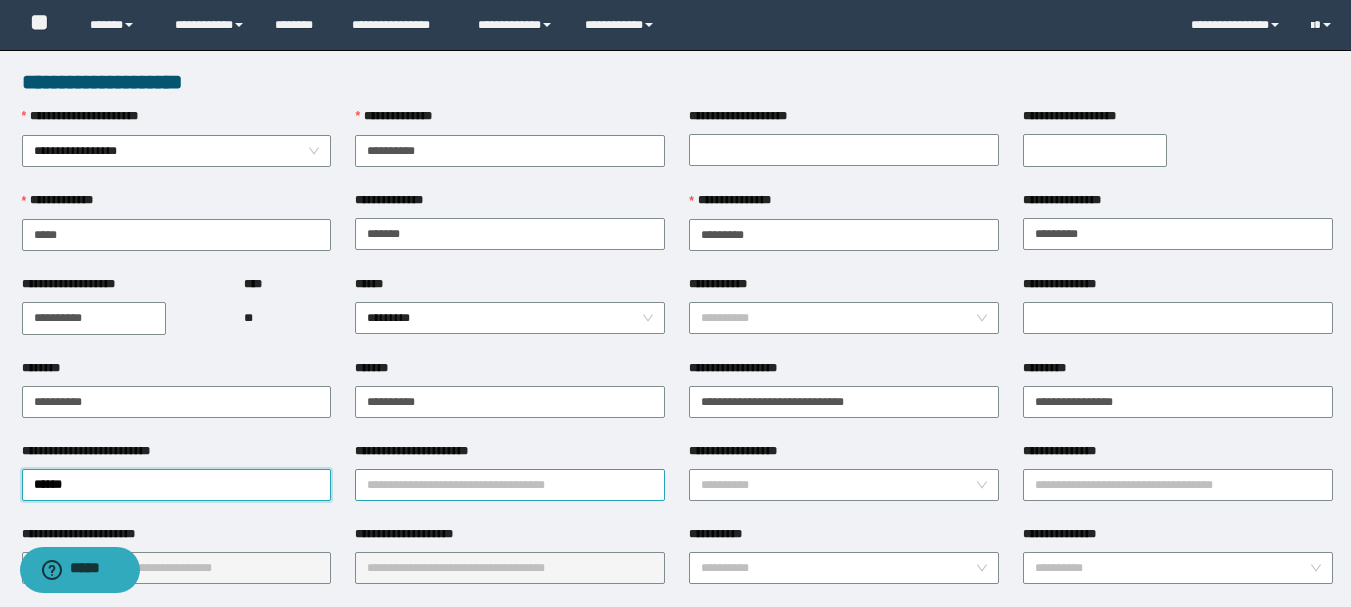click on "**********" at bounding box center [510, 485] 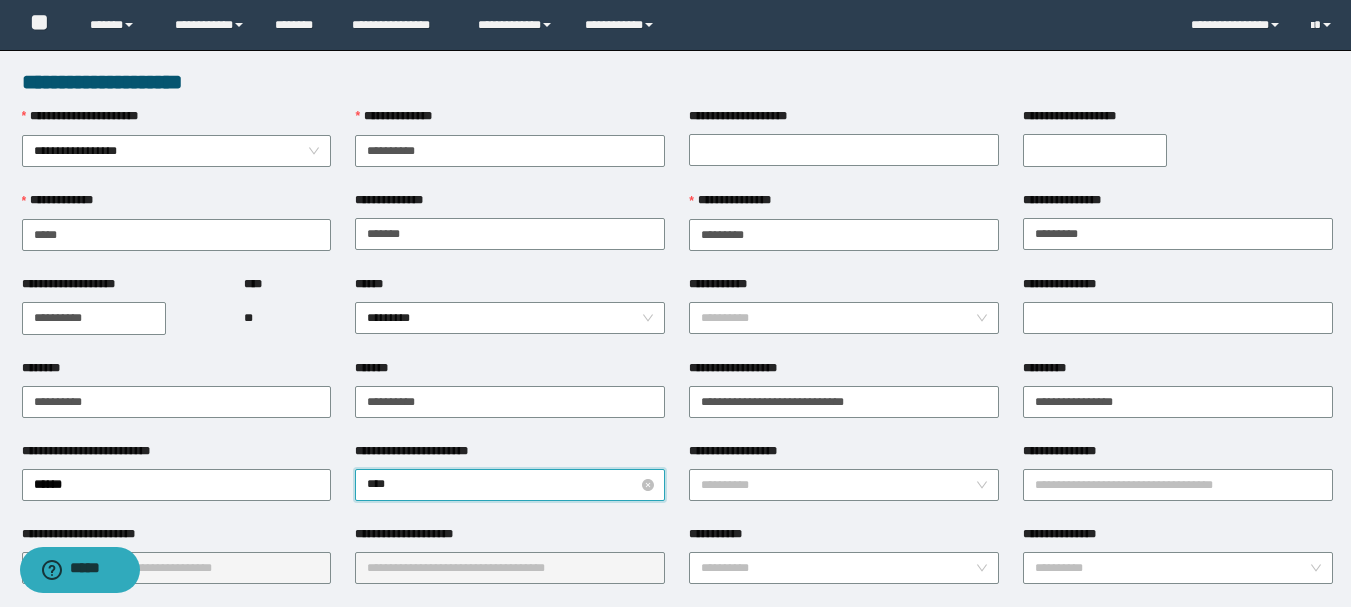 type on "*****" 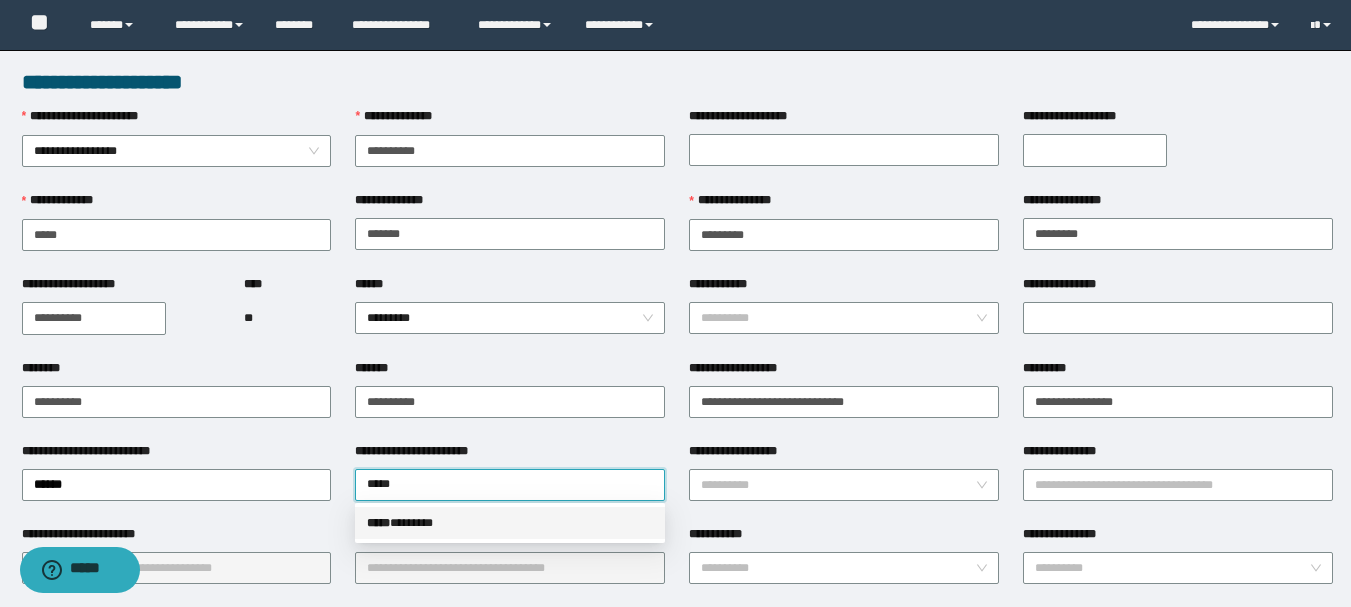 click on "***** * ******" at bounding box center [510, 523] 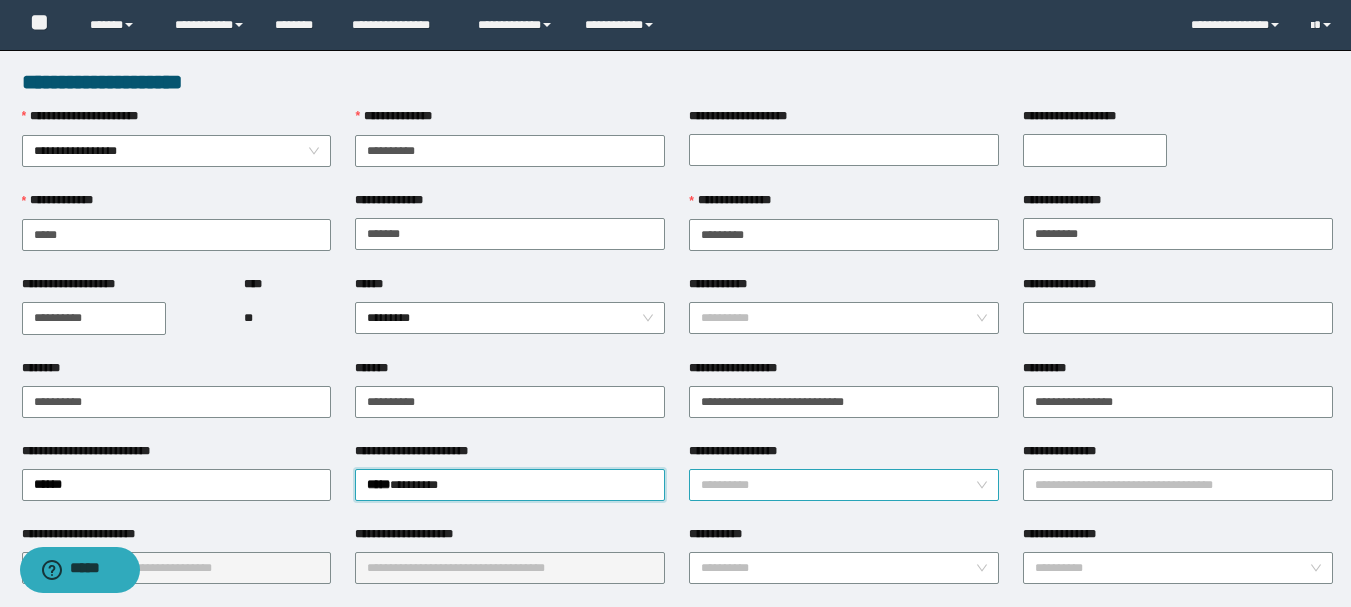 click on "**********" at bounding box center [838, 485] 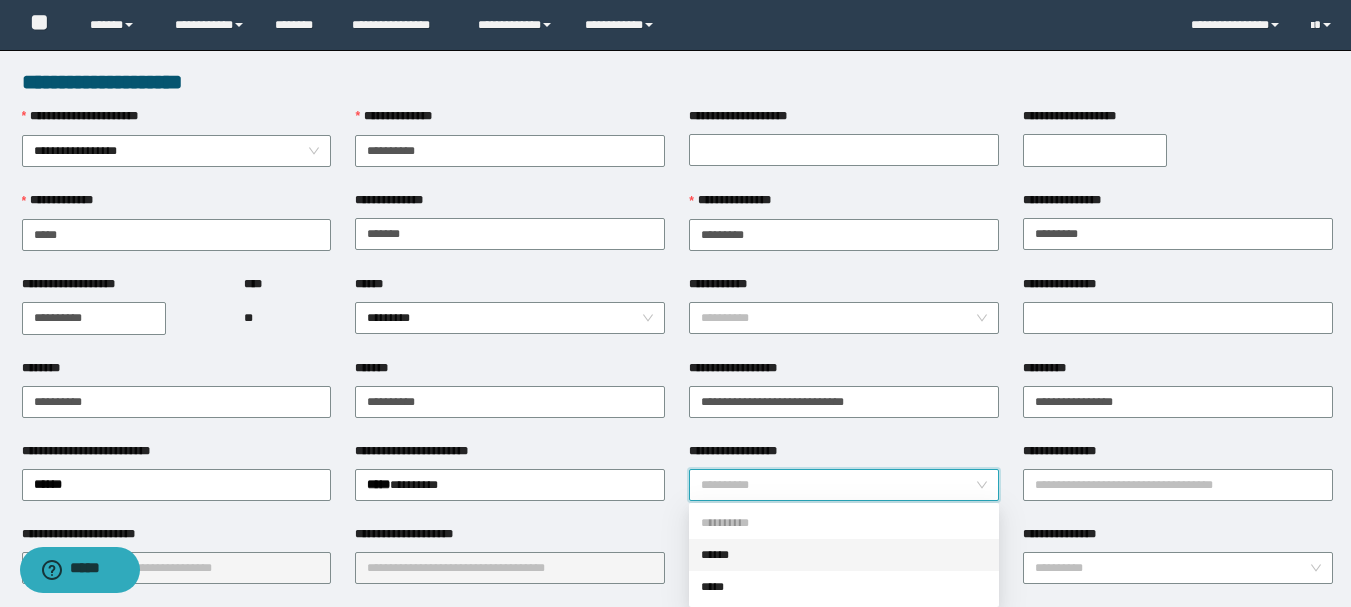 click on "******" at bounding box center (844, 555) 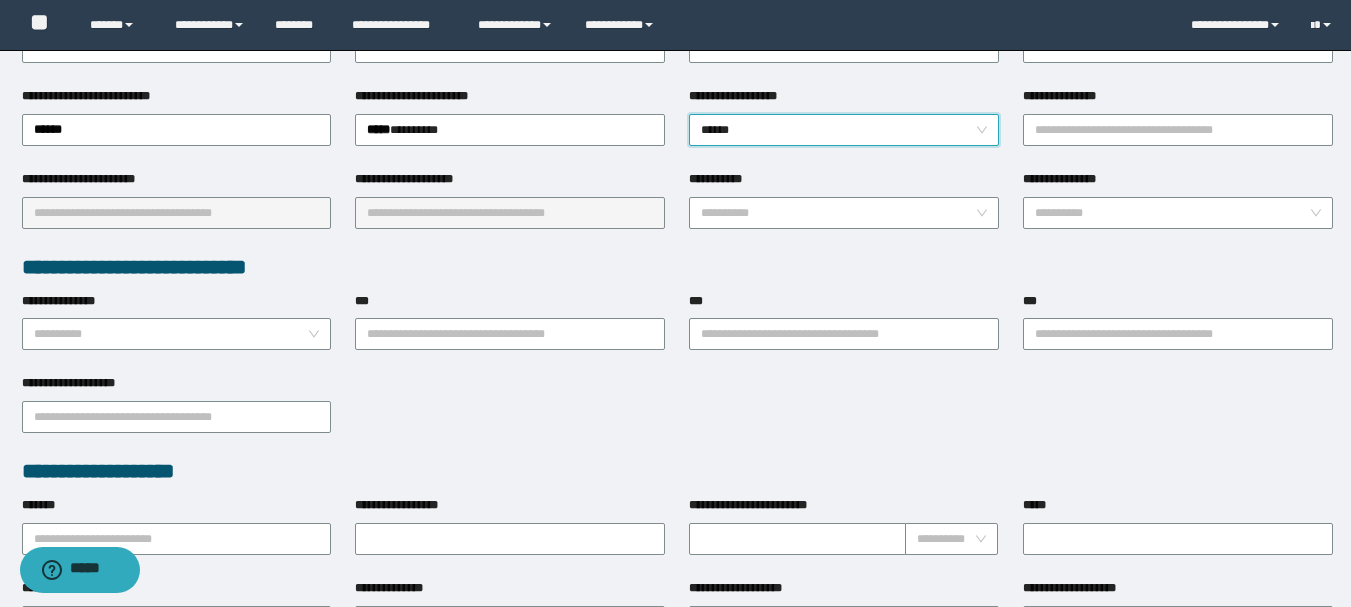 scroll, scrollTop: 385, scrollLeft: 0, axis: vertical 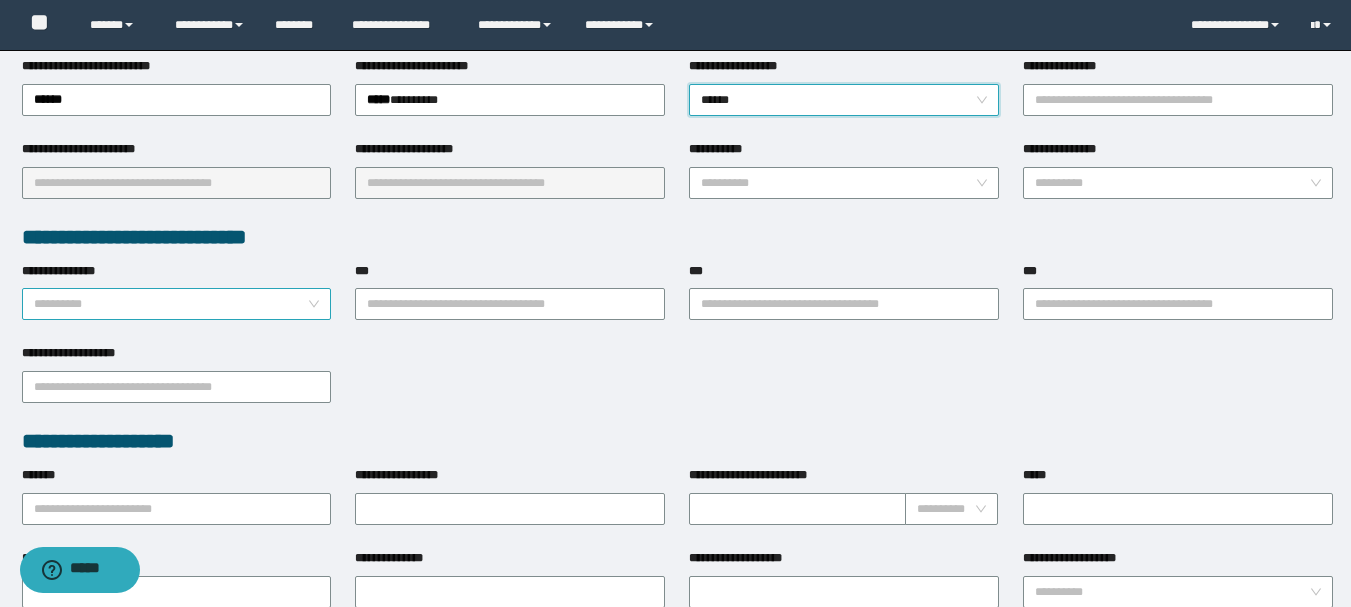 click on "**********" at bounding box center [171, 304] 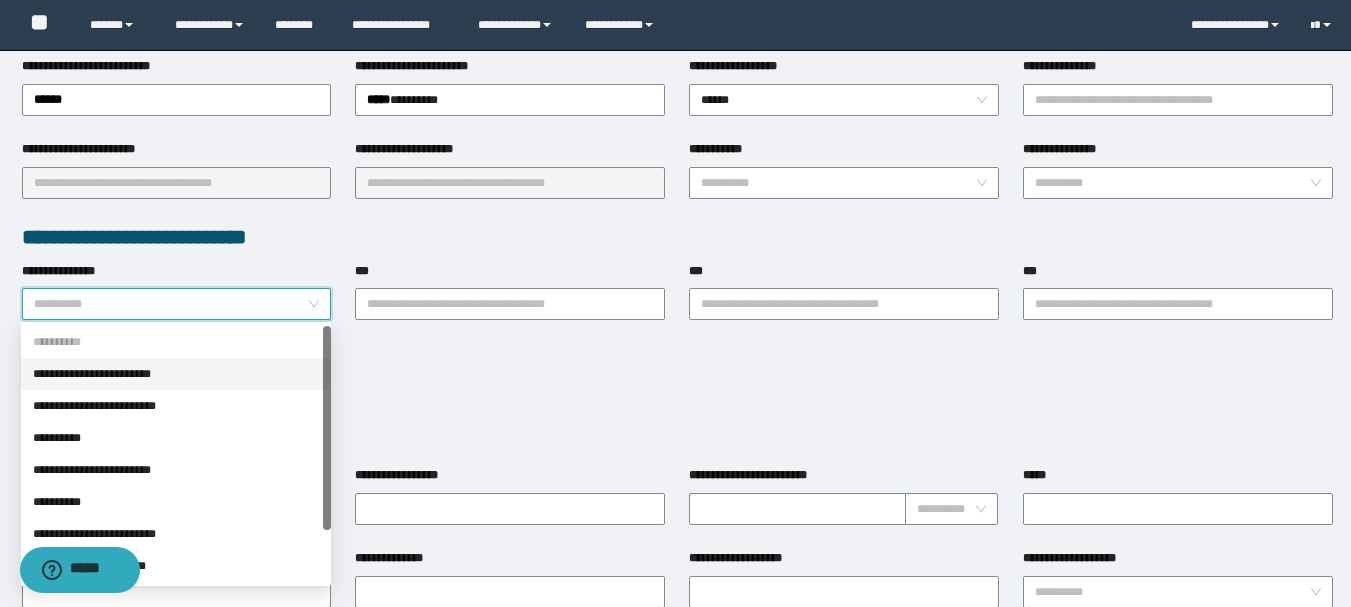 click on "**********" at bounding box center [176, 374] 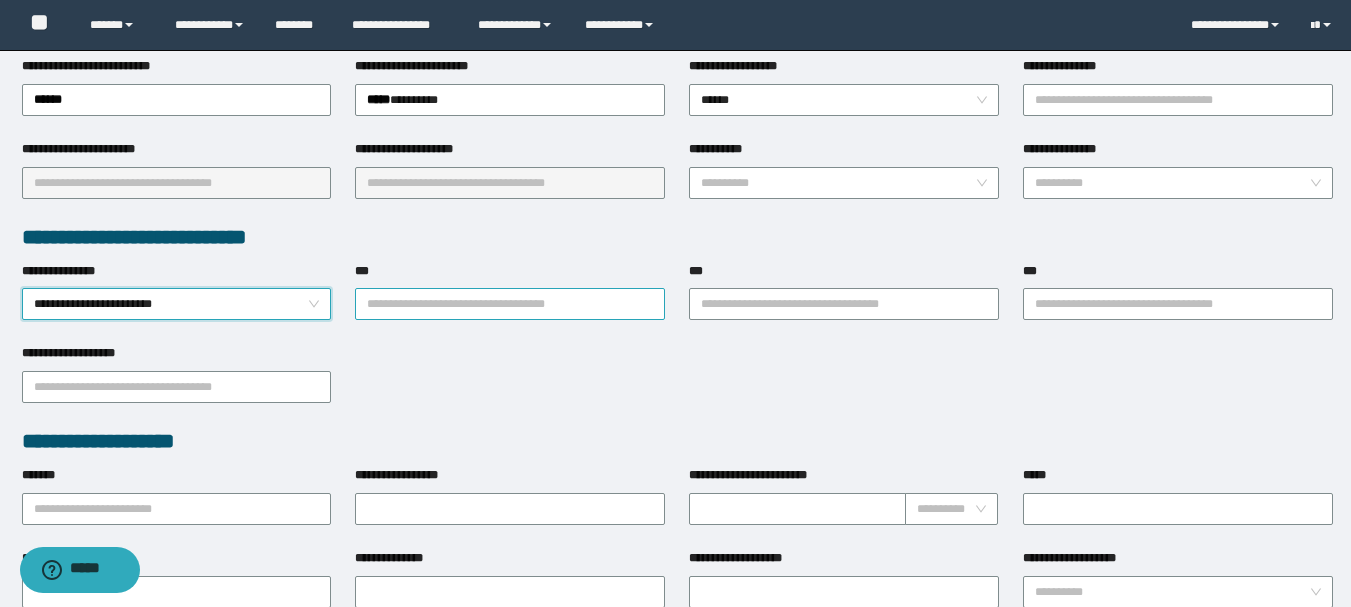 click on "***" at bounding box center (510, 304) 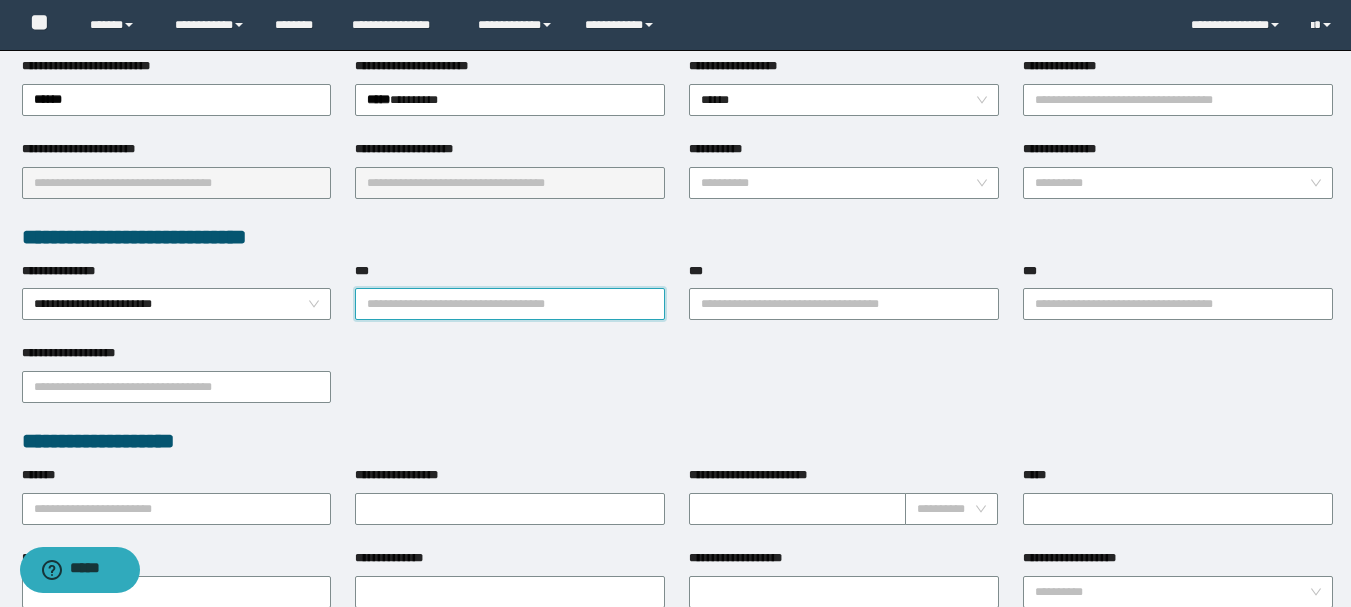 click on "***" at bounding box center (510, 304) 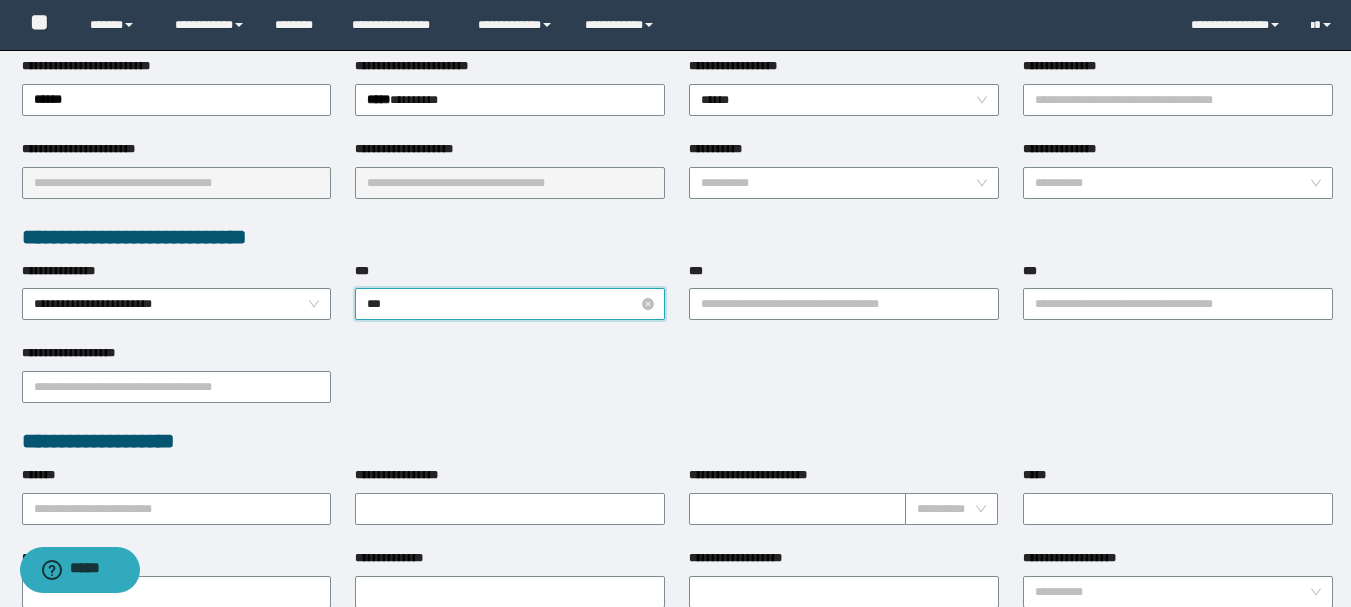 type on "****" 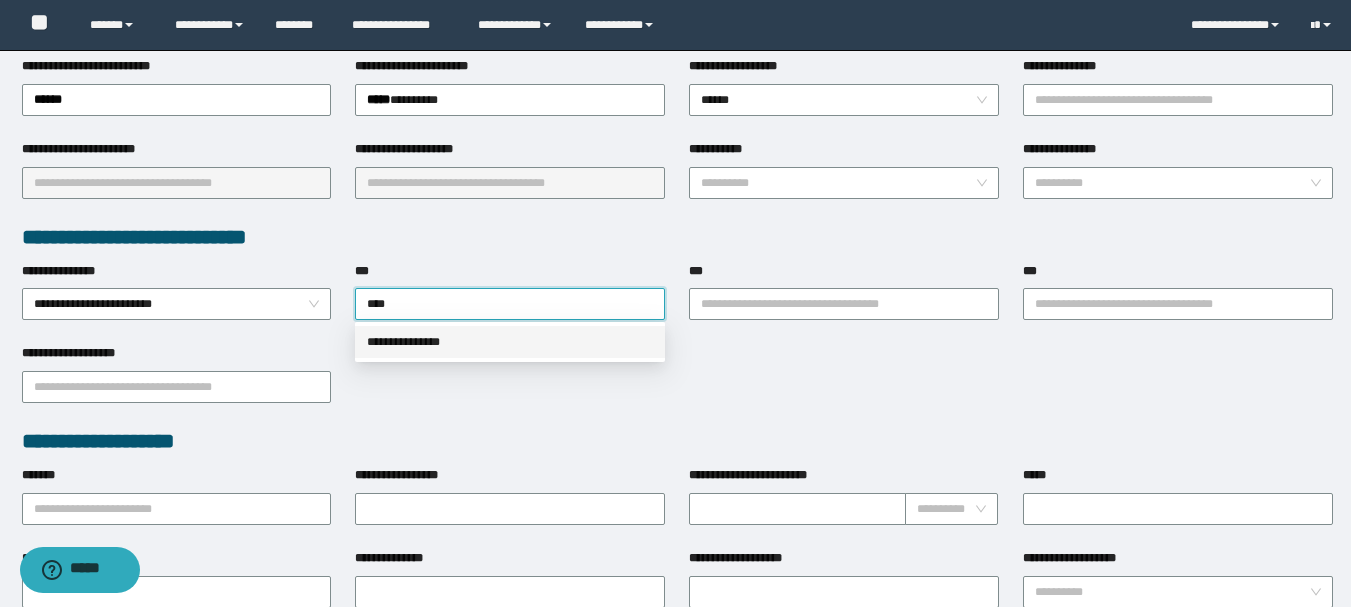 click on "**********" at bounding box center [510, 342] 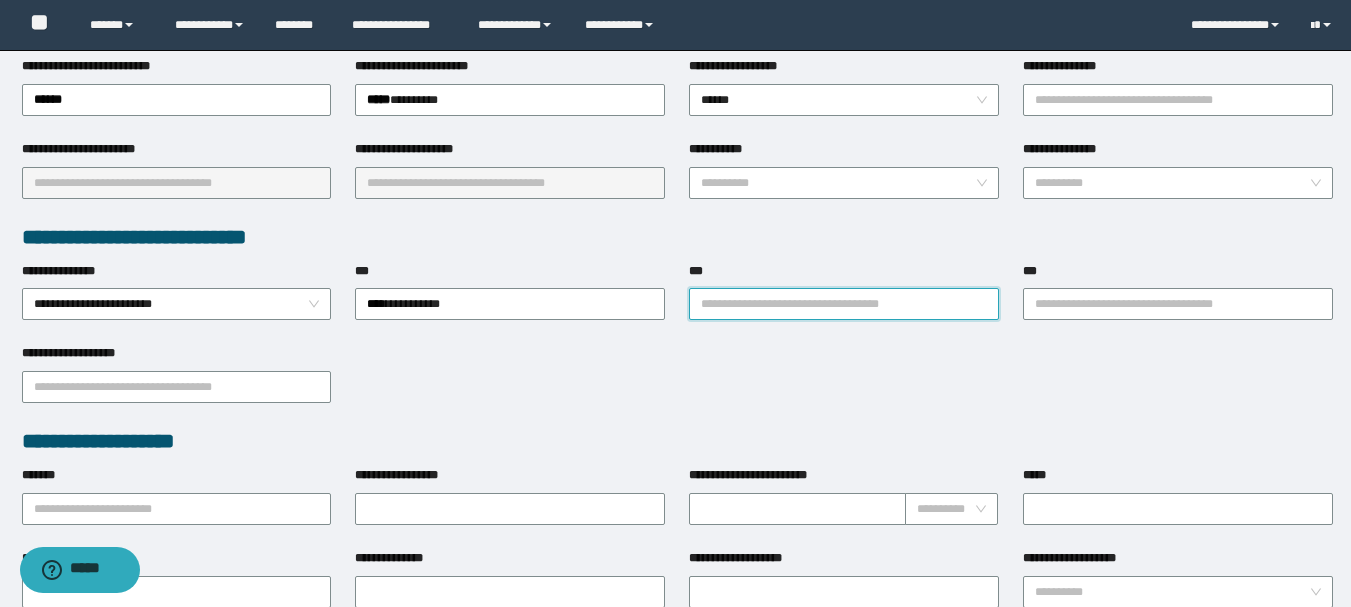 click on "***" at bounding box center (844, 304) 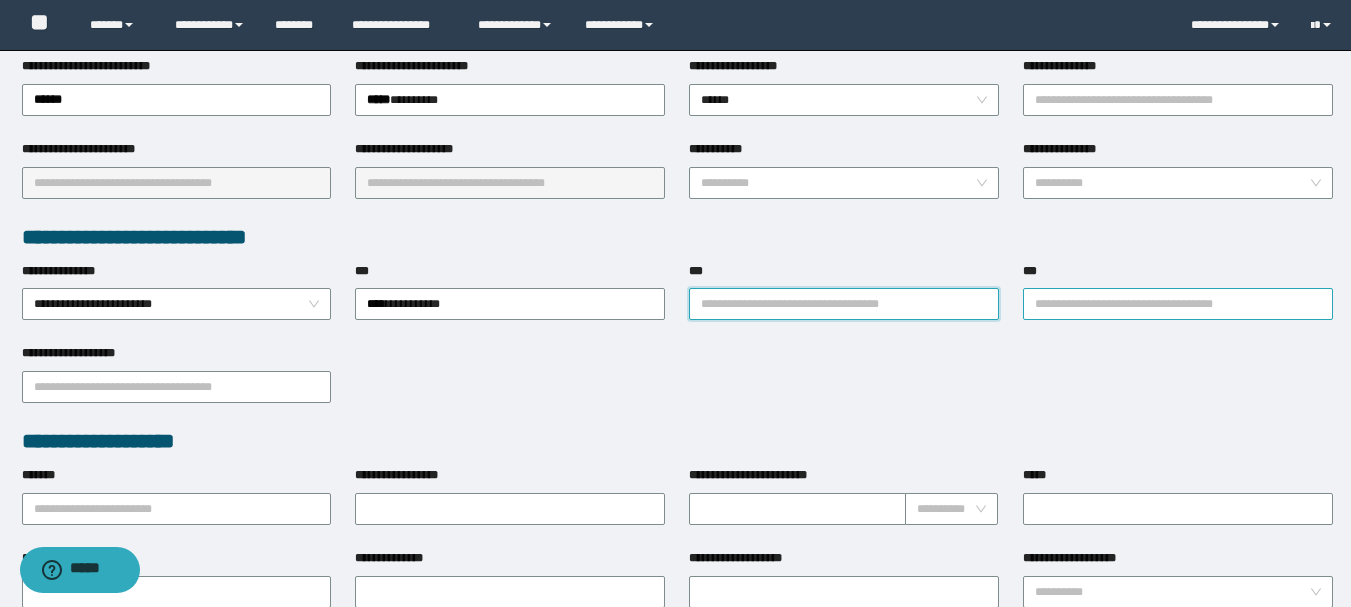 click on "**********" at bounding box center (1178, 304) 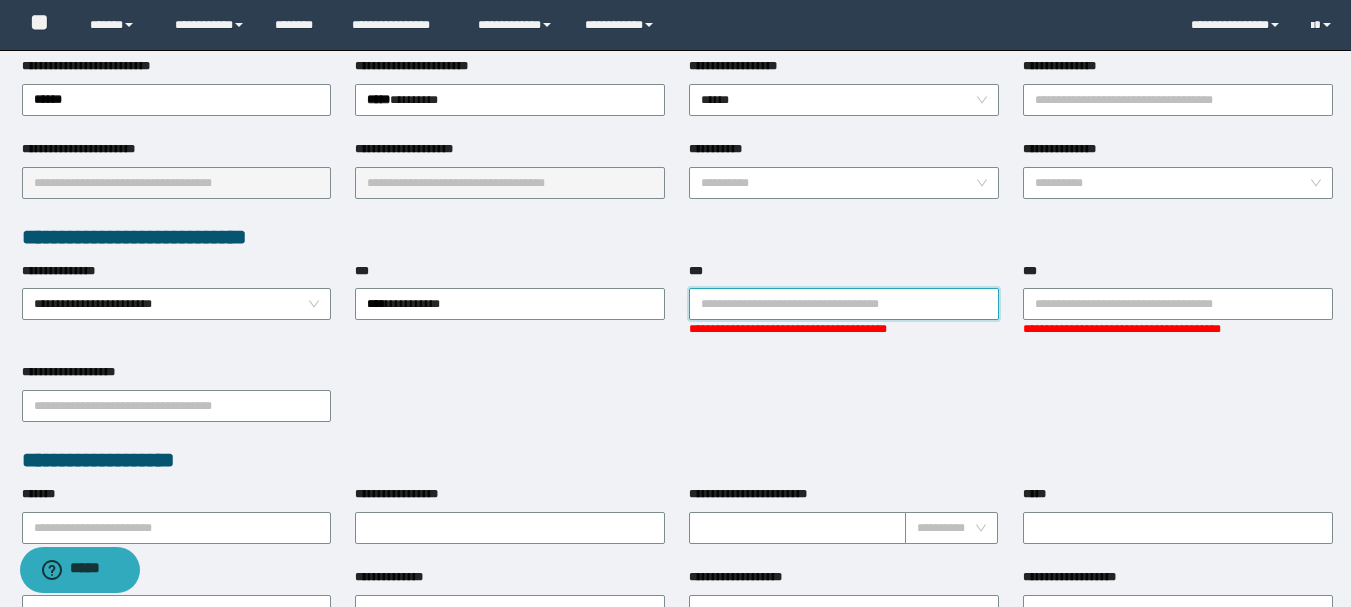 click on "***" at bounding box center (844, 304) 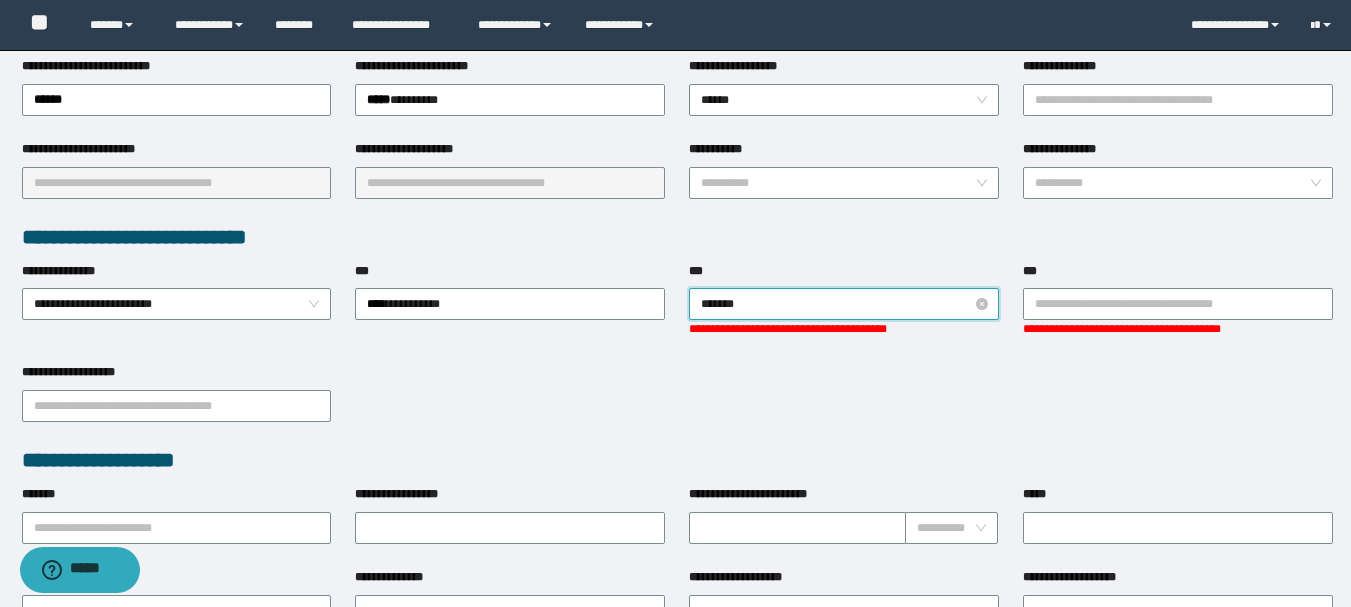 type on "********" 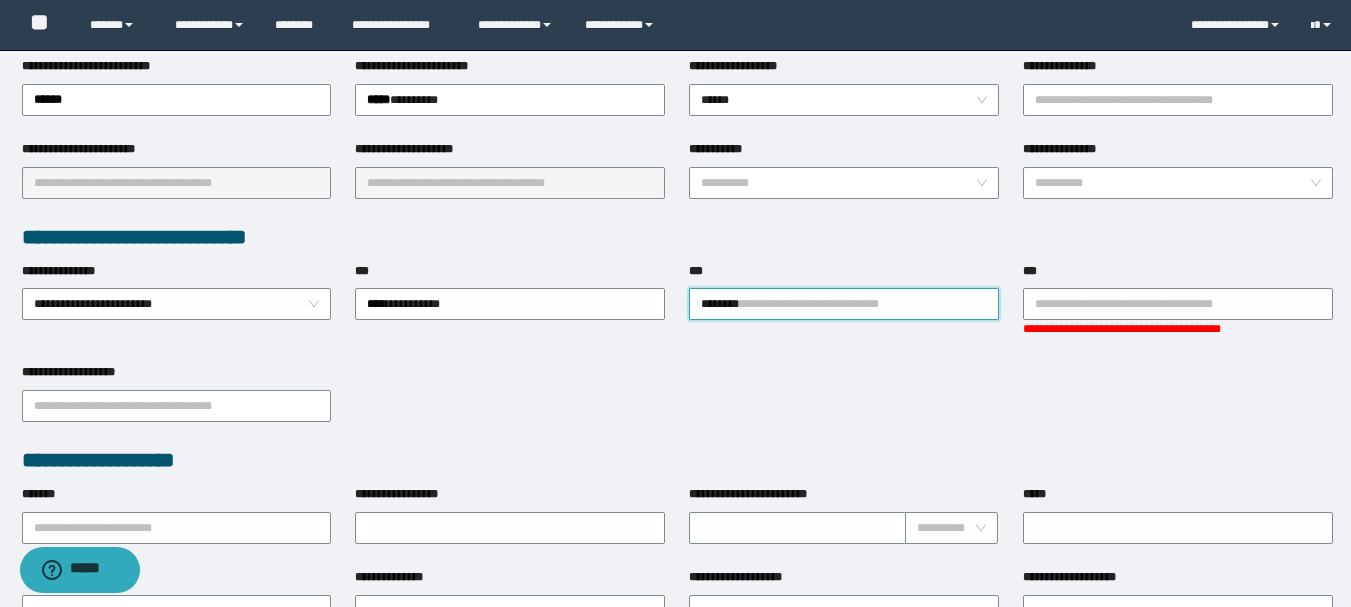 click on "********" at bounding box center [844, 304] 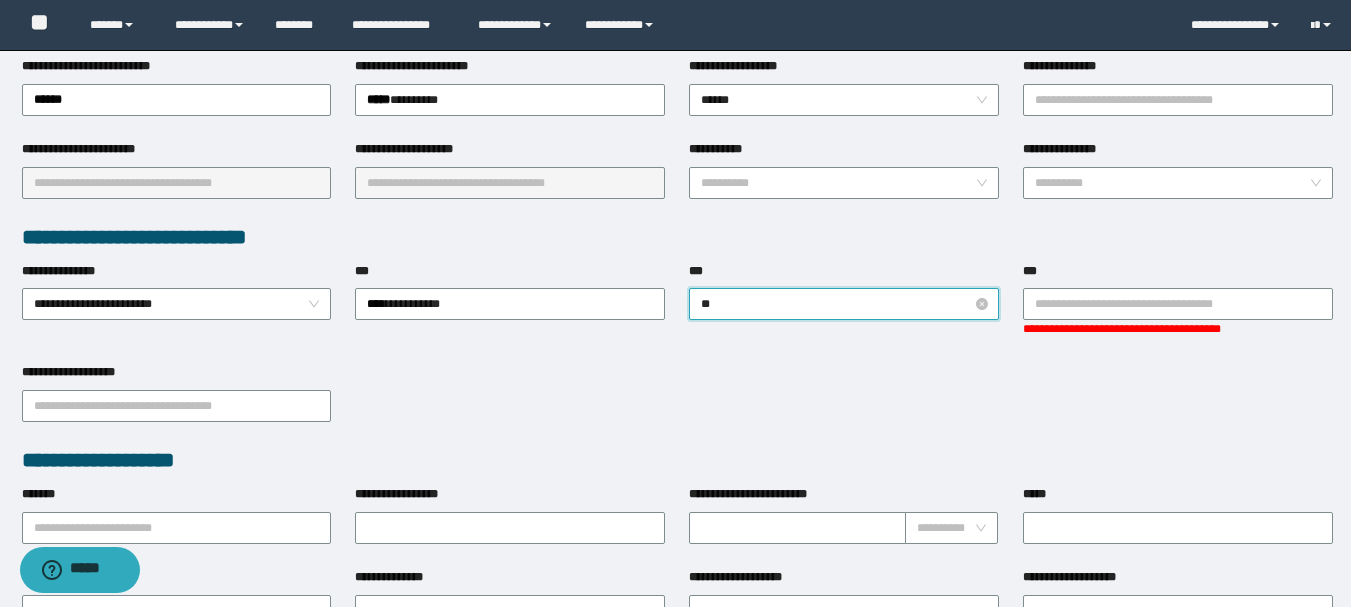 type on "*" 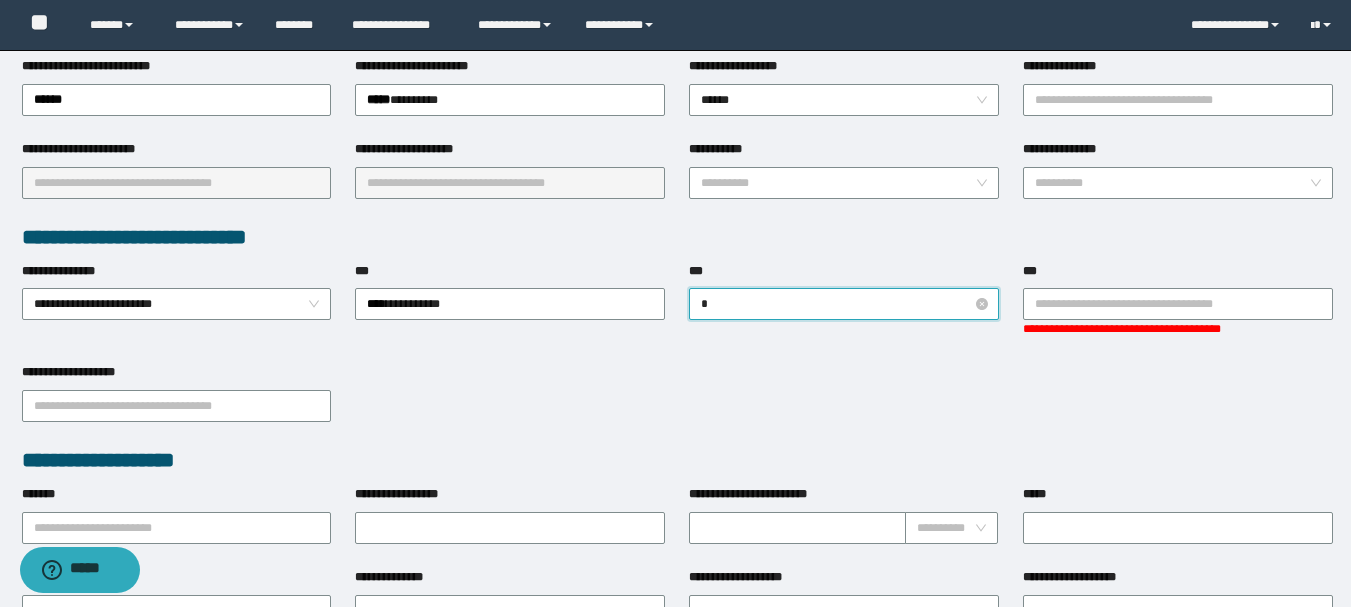 type 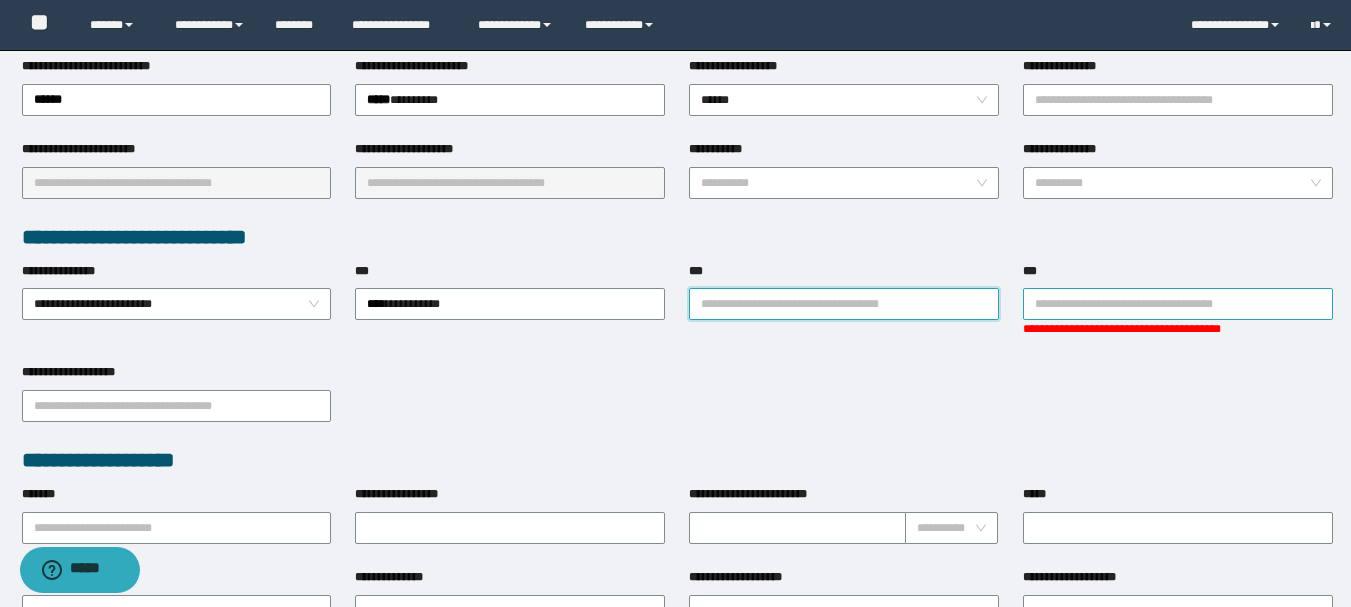 click on "***" at bounding box center (1178, 304) 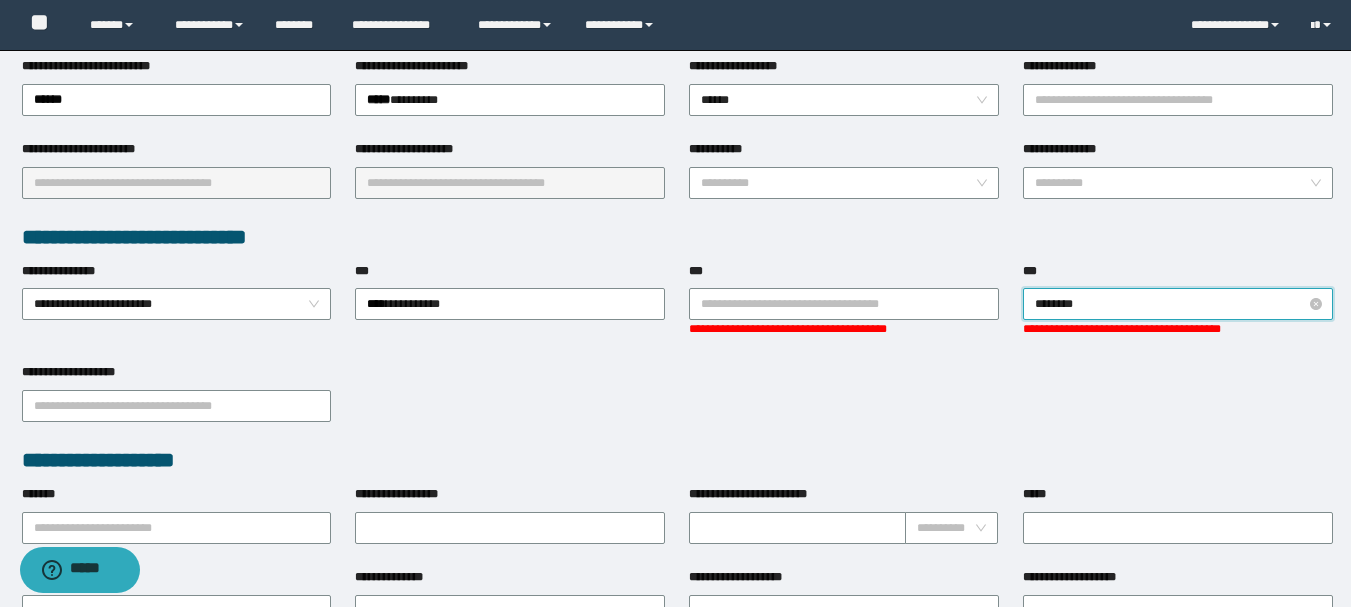type on "*********" 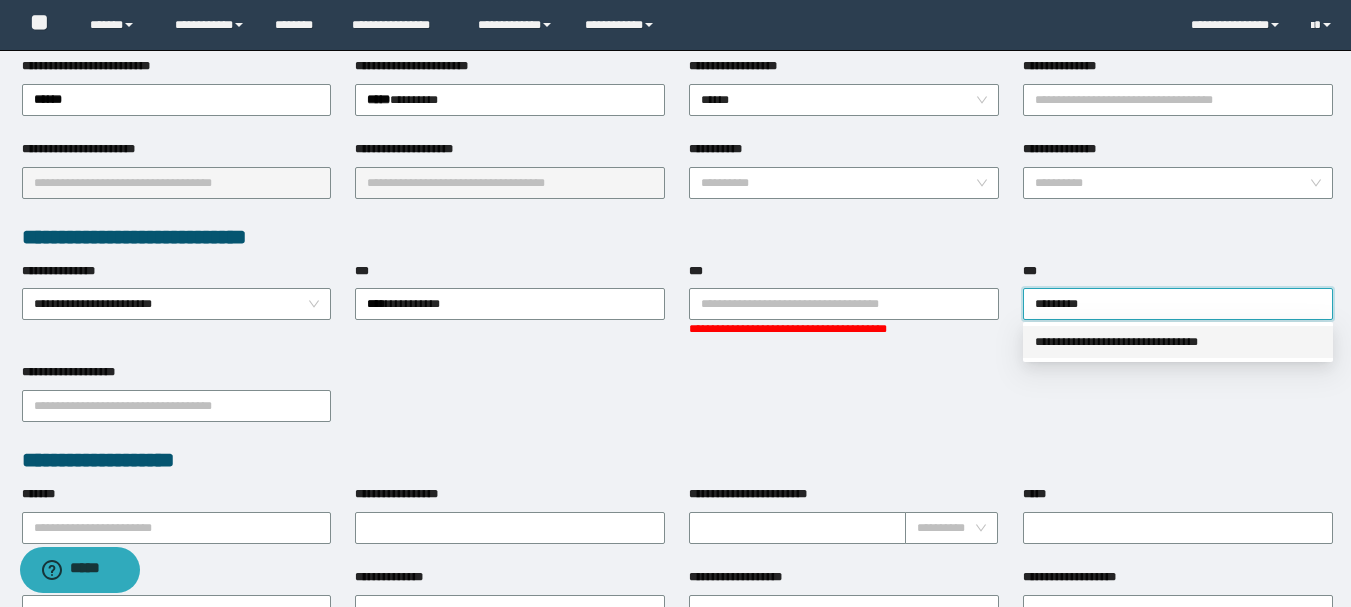 click on "**********" at bounding box center [1178, 342] 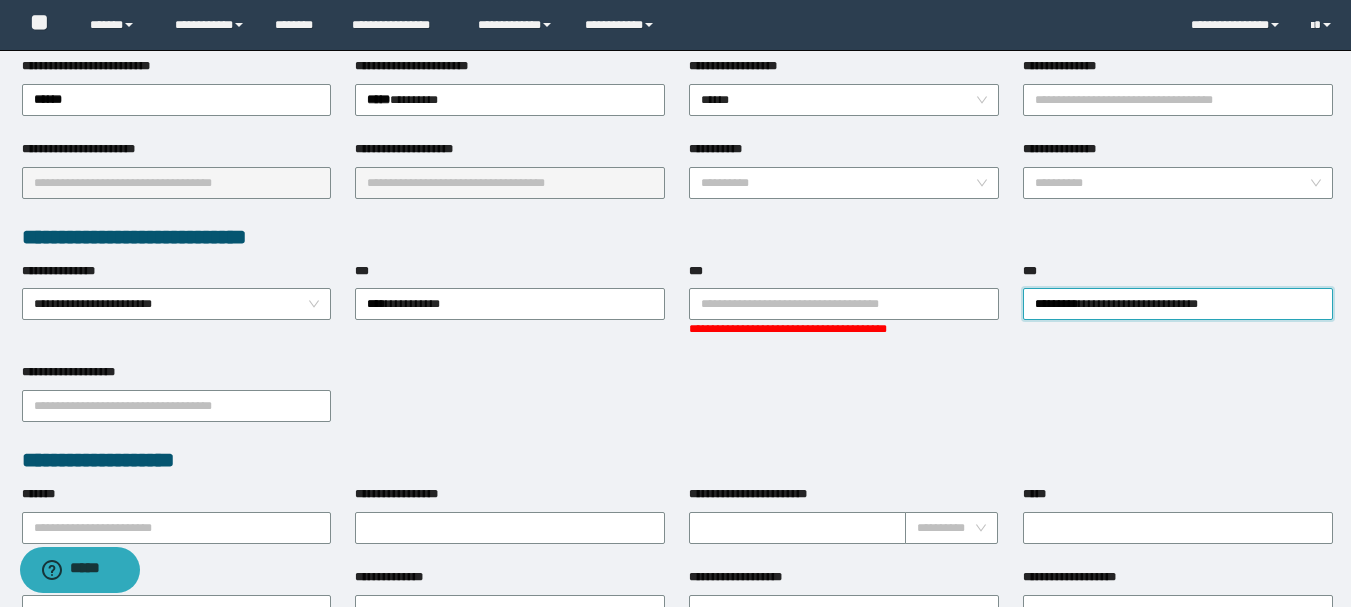 scroll, scrollTop: 433, scrollLeft: 0, axis: vertical 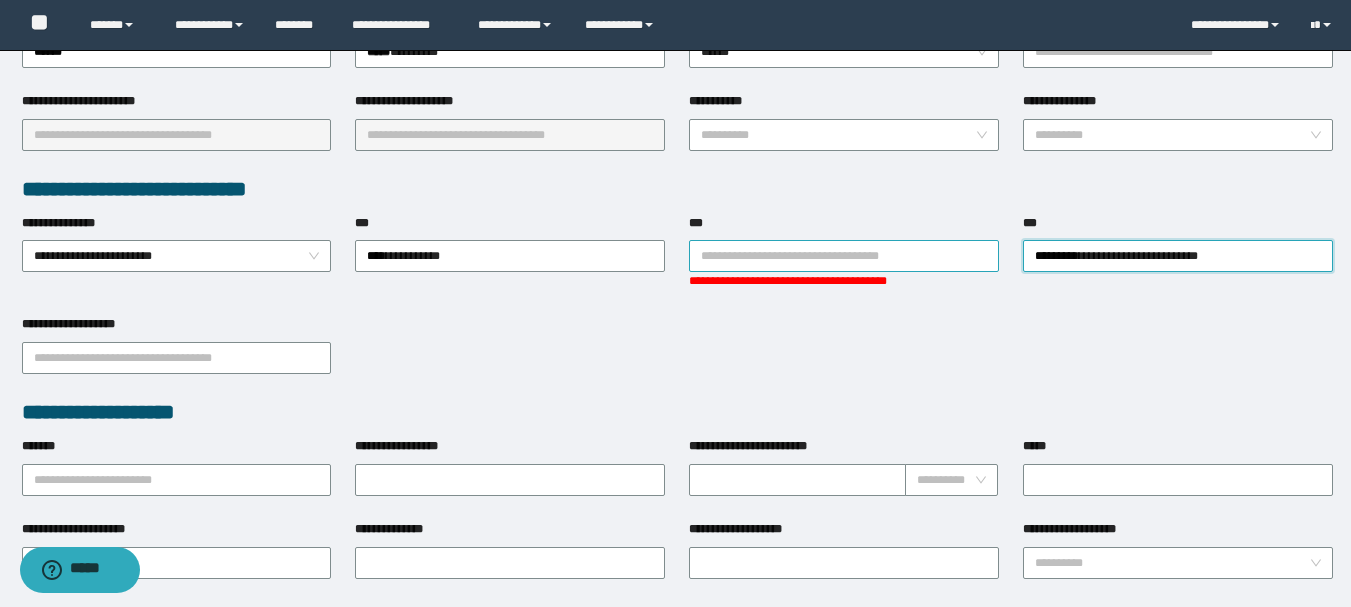 click on "***" at bounding box center [844, 256] 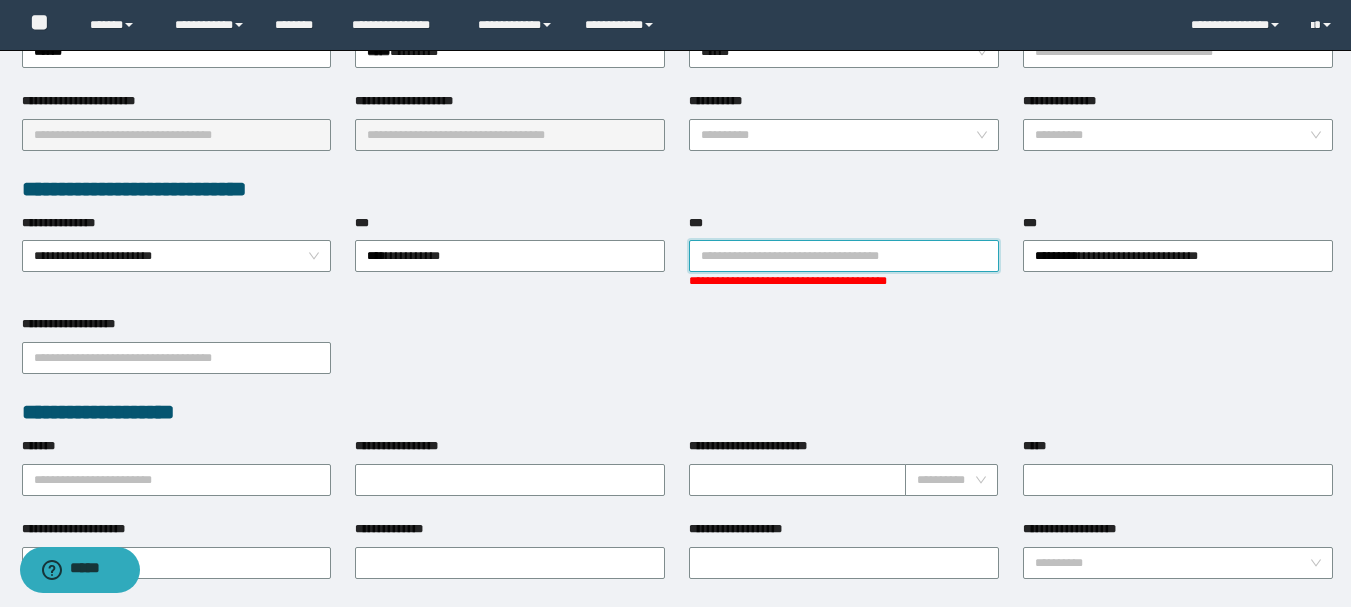 drag, startPoint x: 740, startPoint y: 239, endPoint x: 768, endPoint y: 241, distance: 28.071337 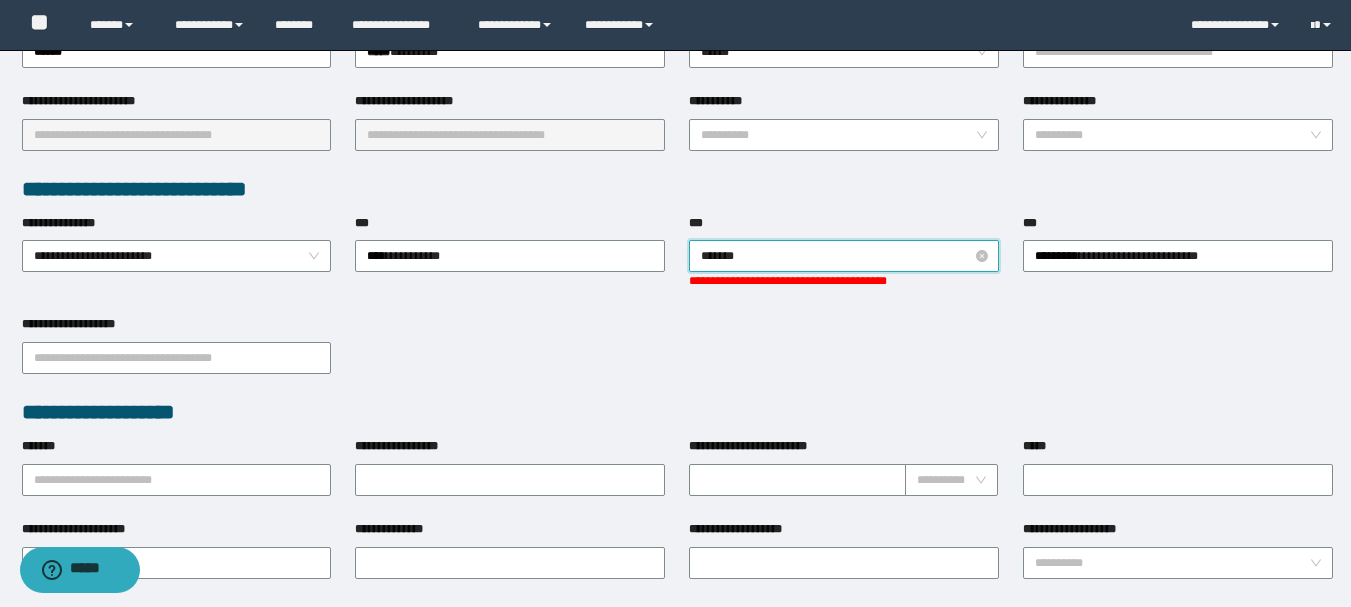 type on "********" 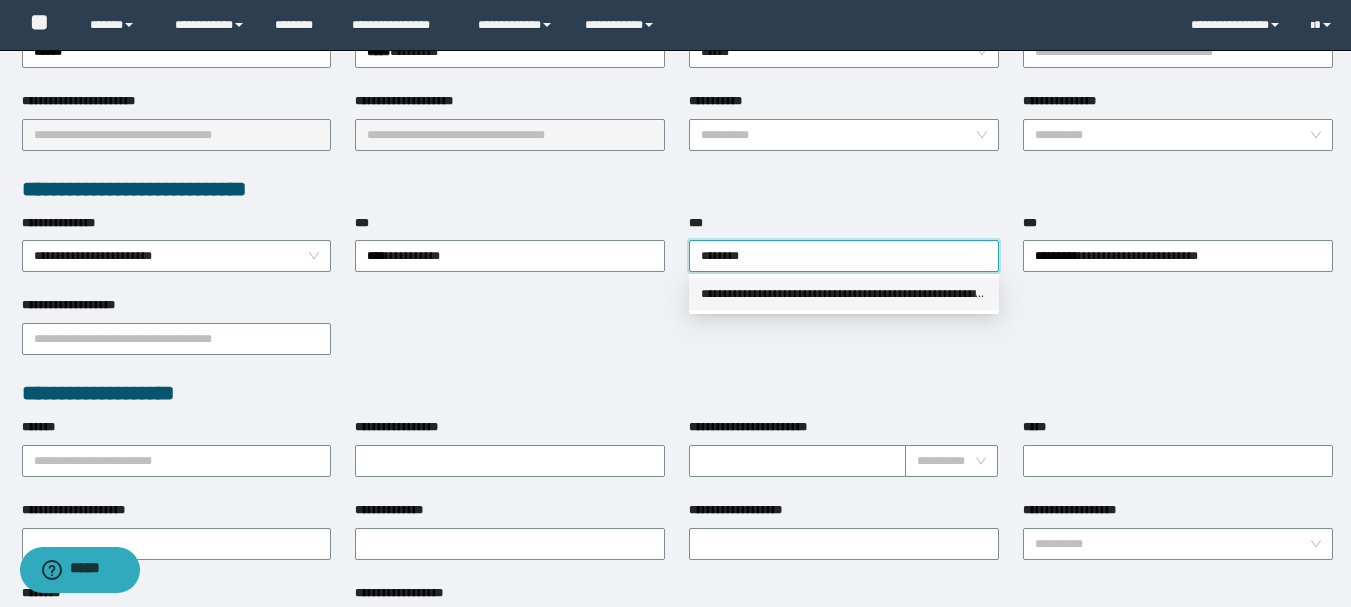 click on "**********" at bounding box center (844, 294) 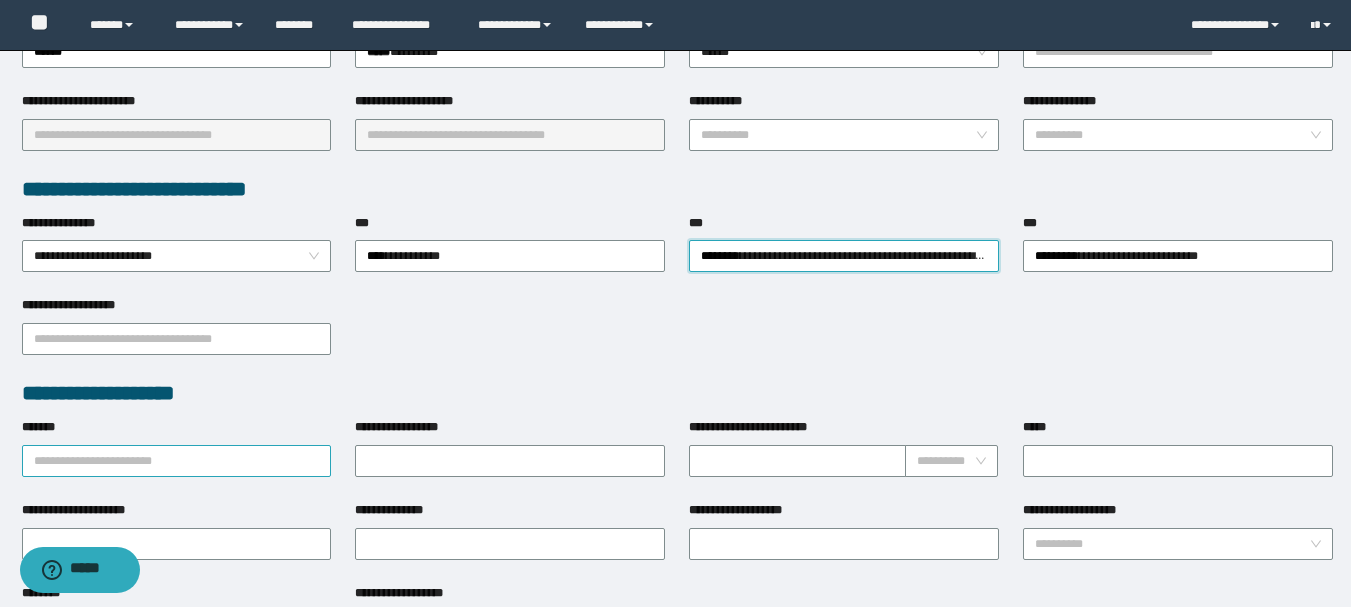 click on "*******" at bounding box center (177, 461) 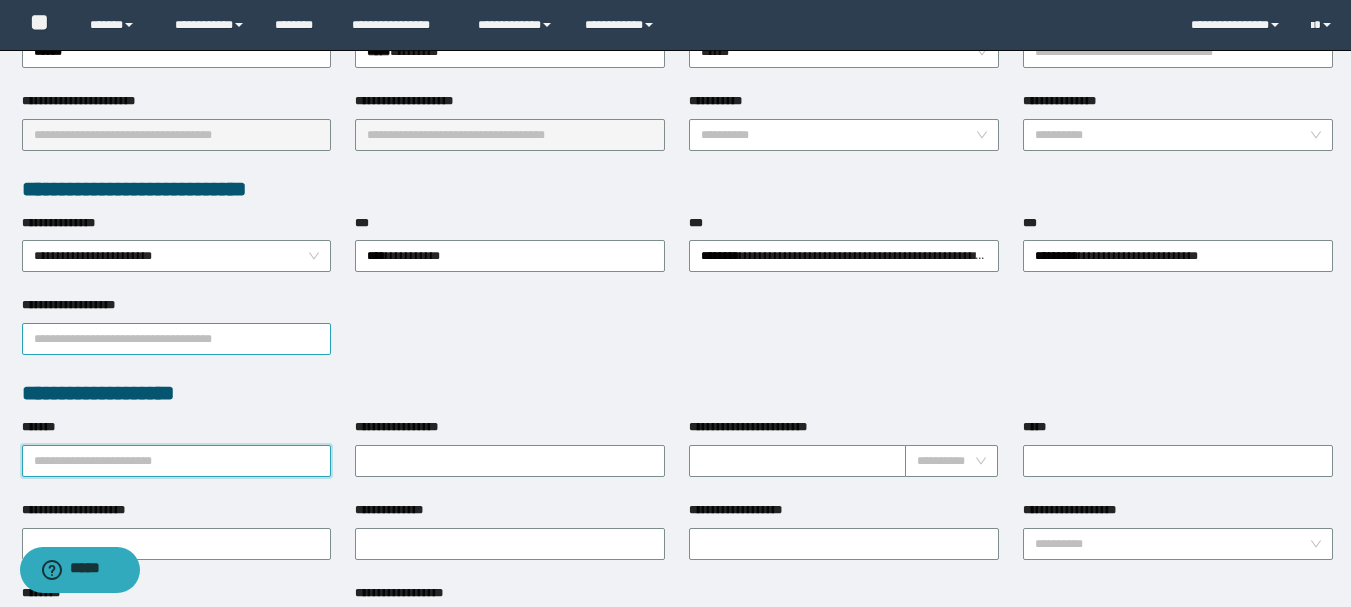 click on "**********" at bounding box center [177, 339] 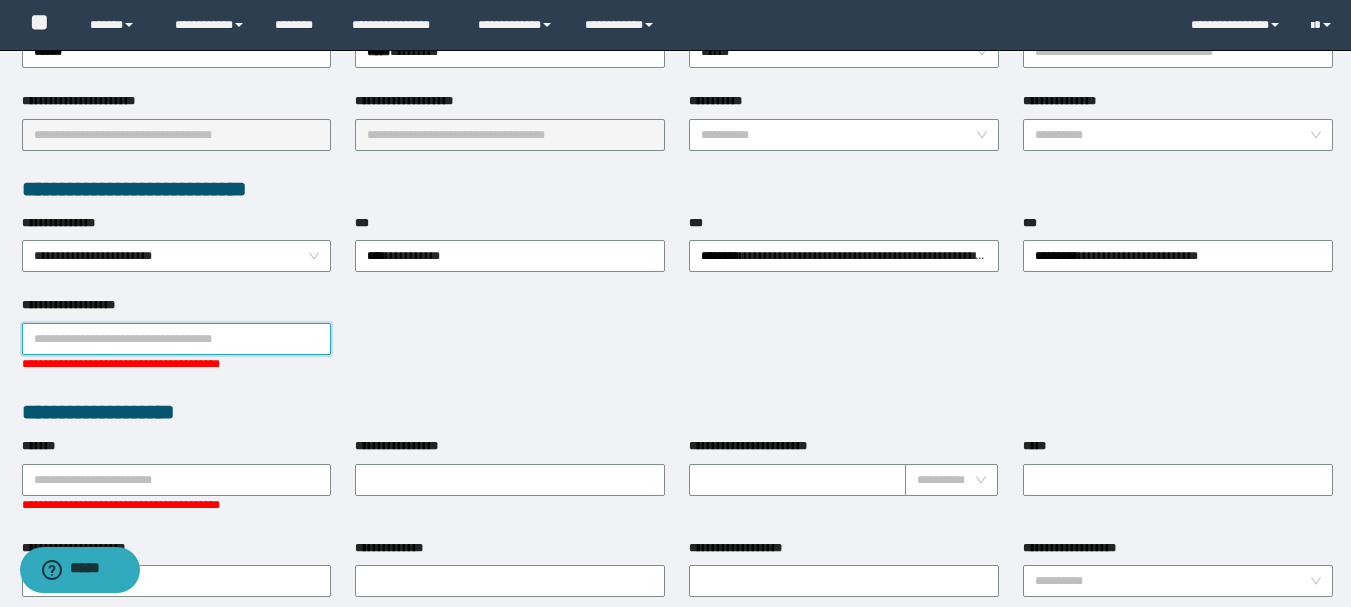 click on "**********" at bounding box center (177, 339) 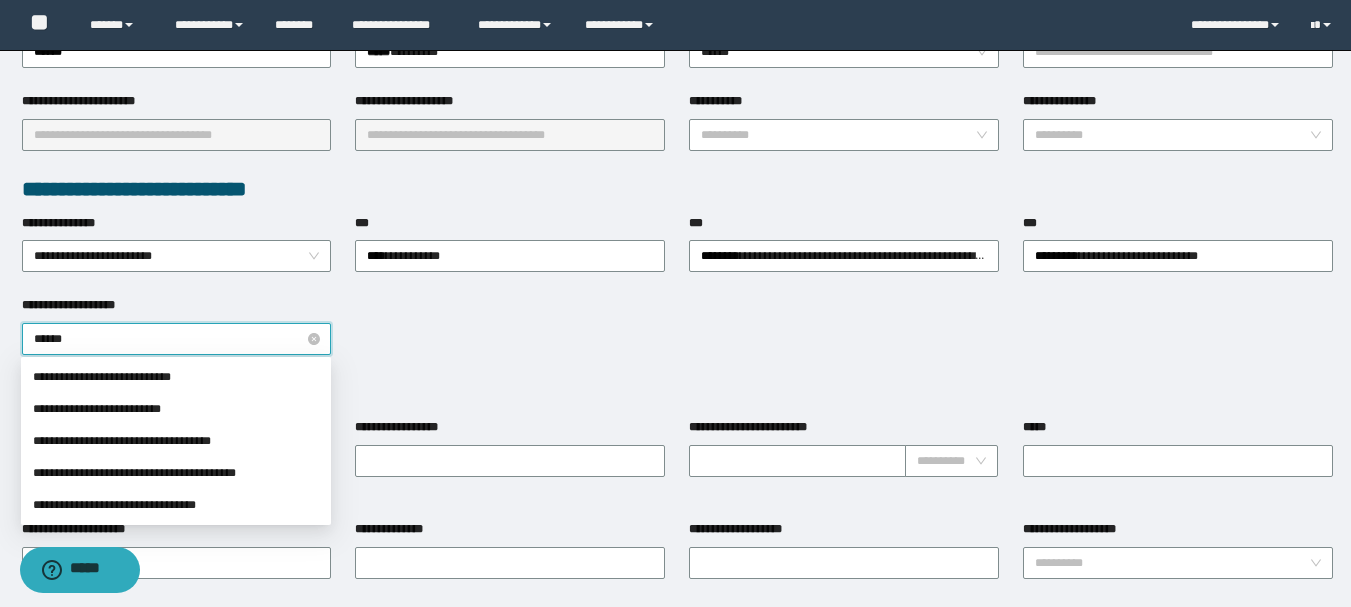 type on "*******" 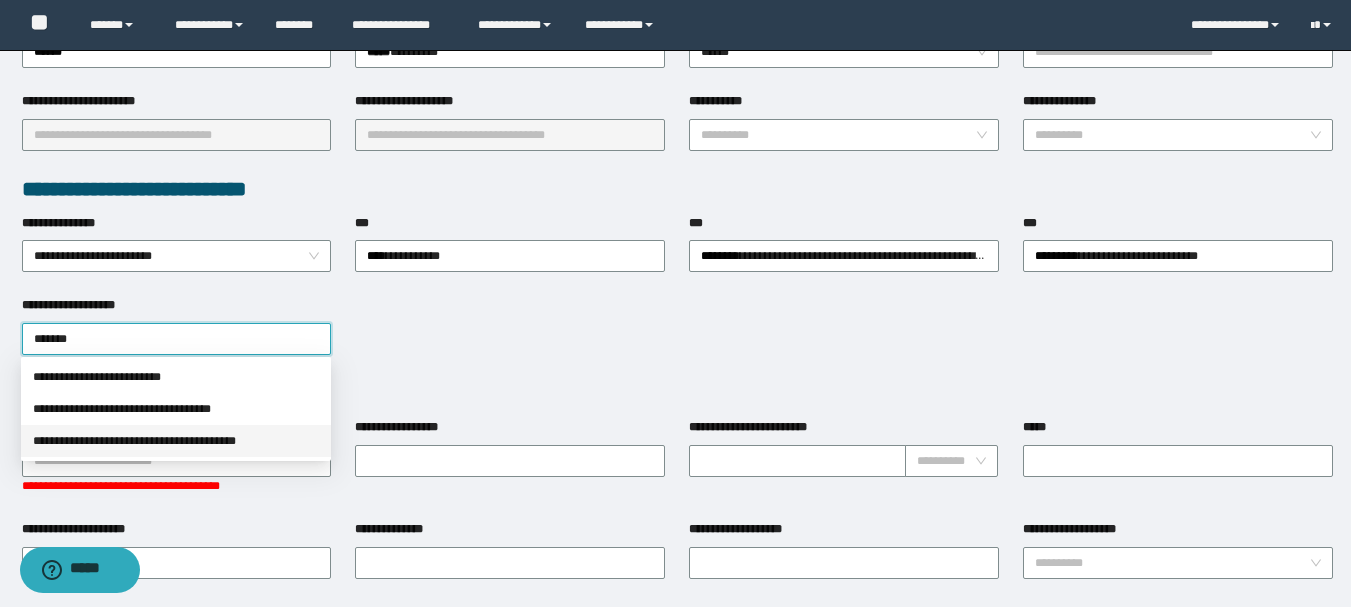 click on "**********" at bounding box center [176, 441] 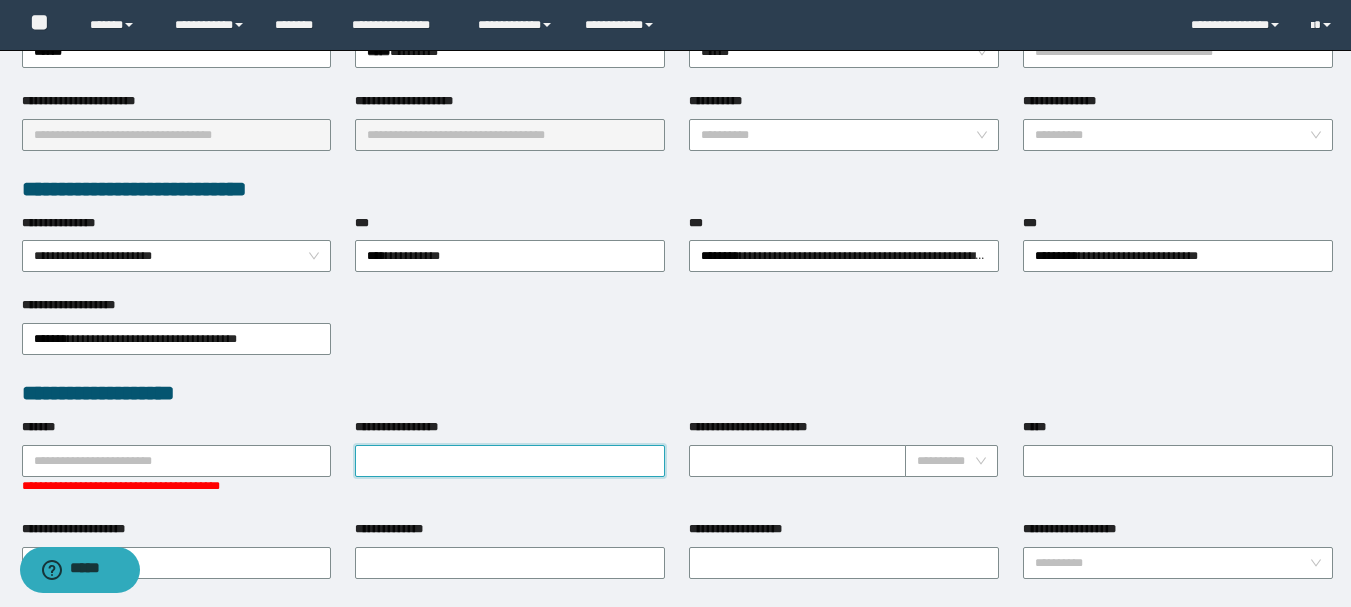 click on "**********" at bounding box center (510, 461) 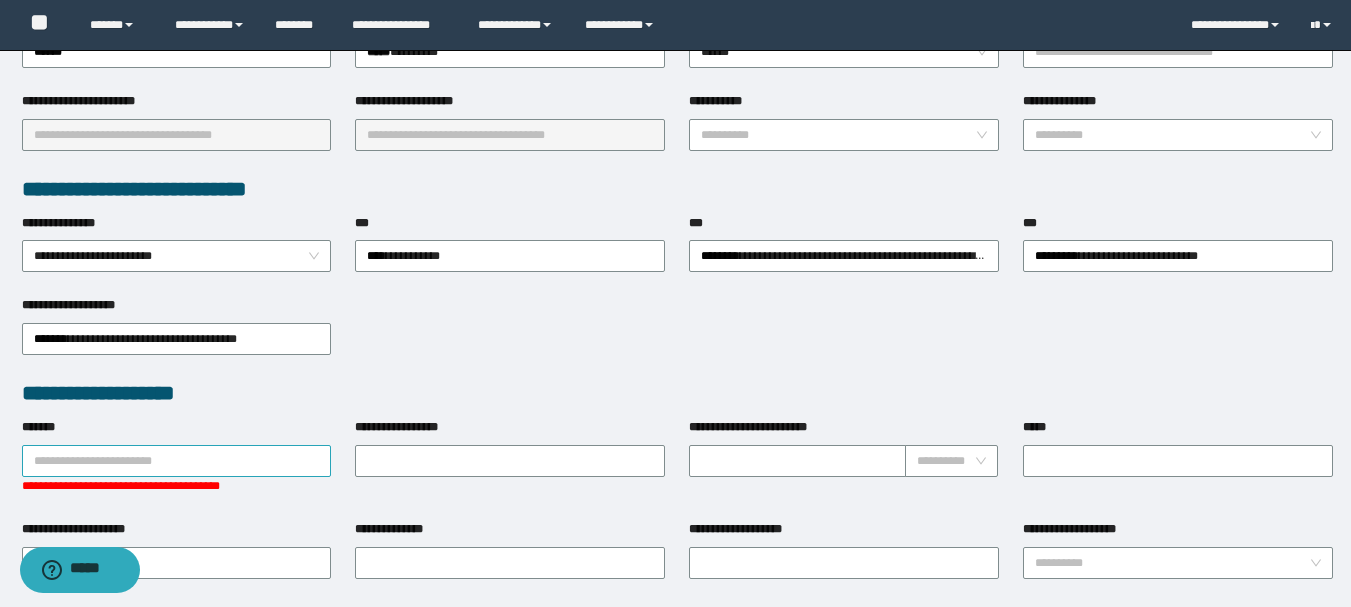 click on "*******" at bounding box center [177, 461] 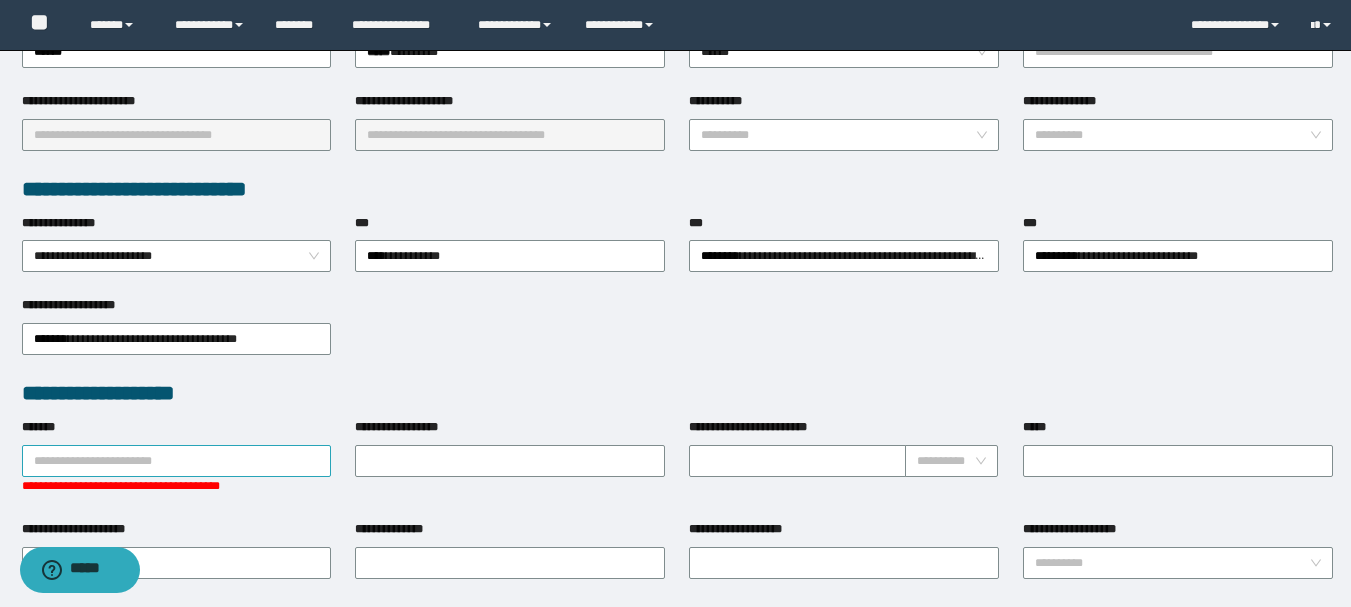 click on "*******" at bounding box center (177, 461) 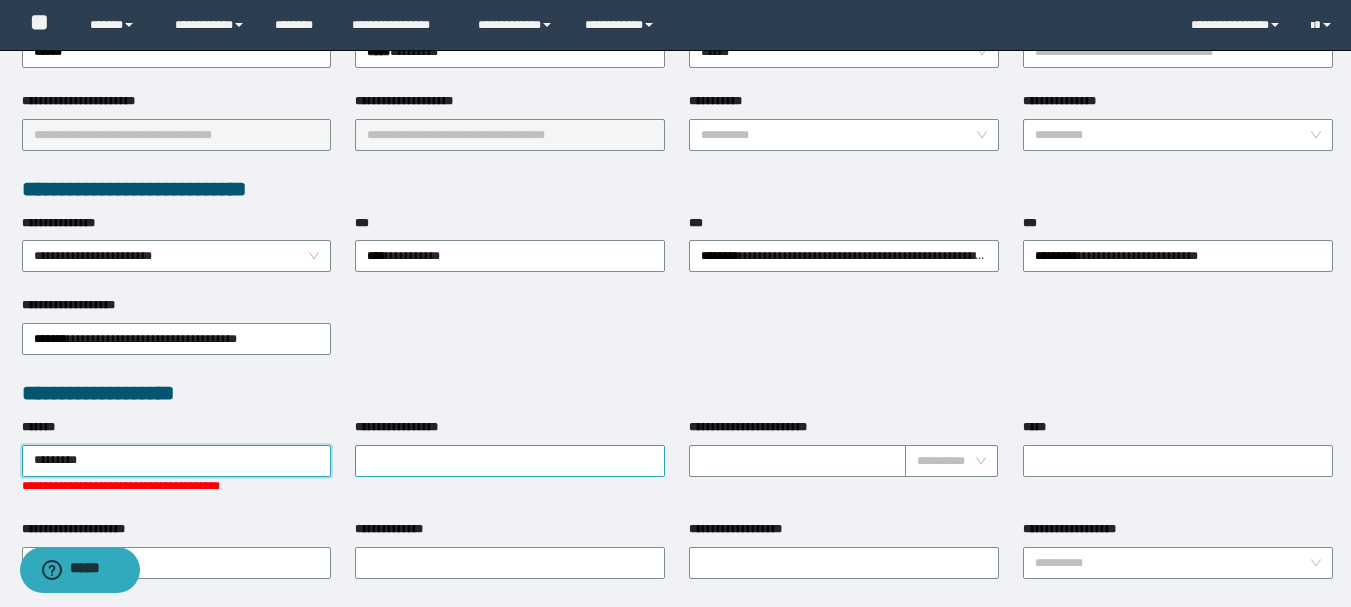 type on "*********" 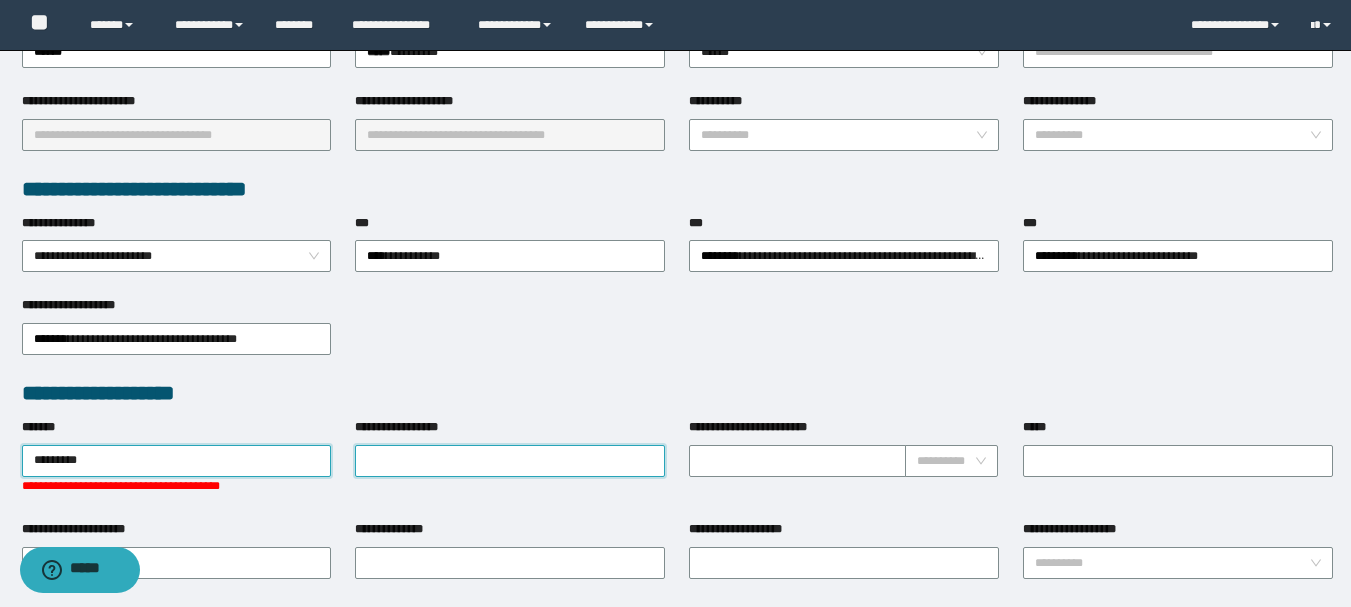 click on "**********" at bounding box center [510, 461] 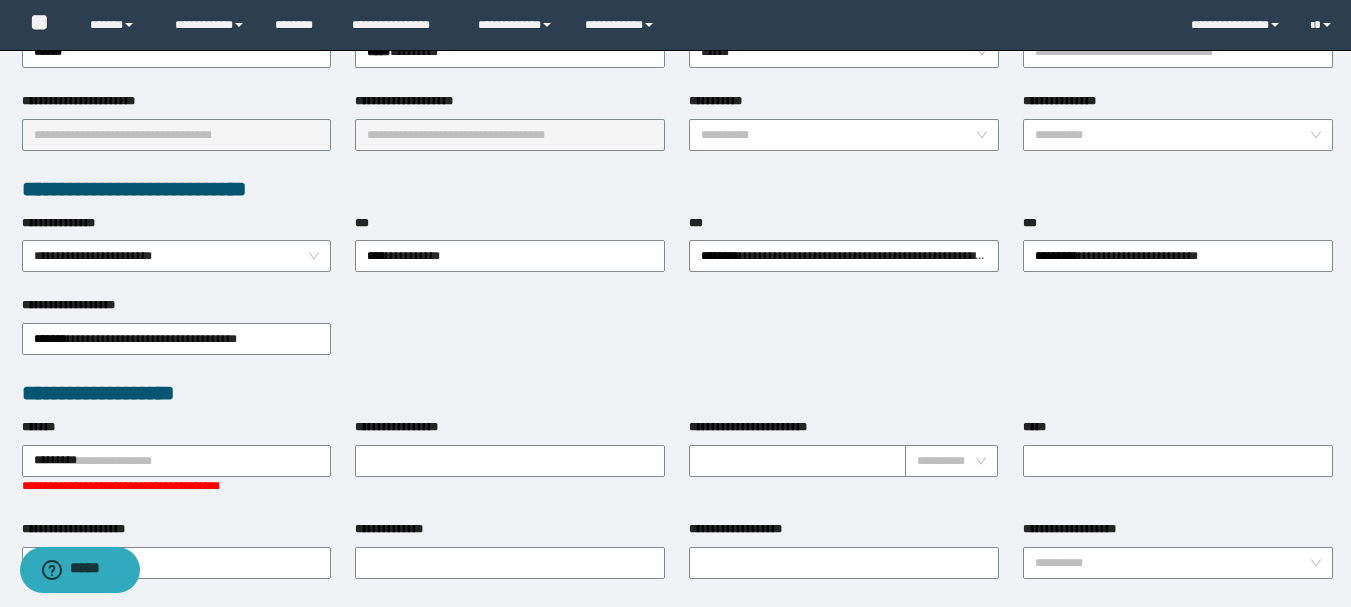 click on "**********" at bounding box center (510, 431) 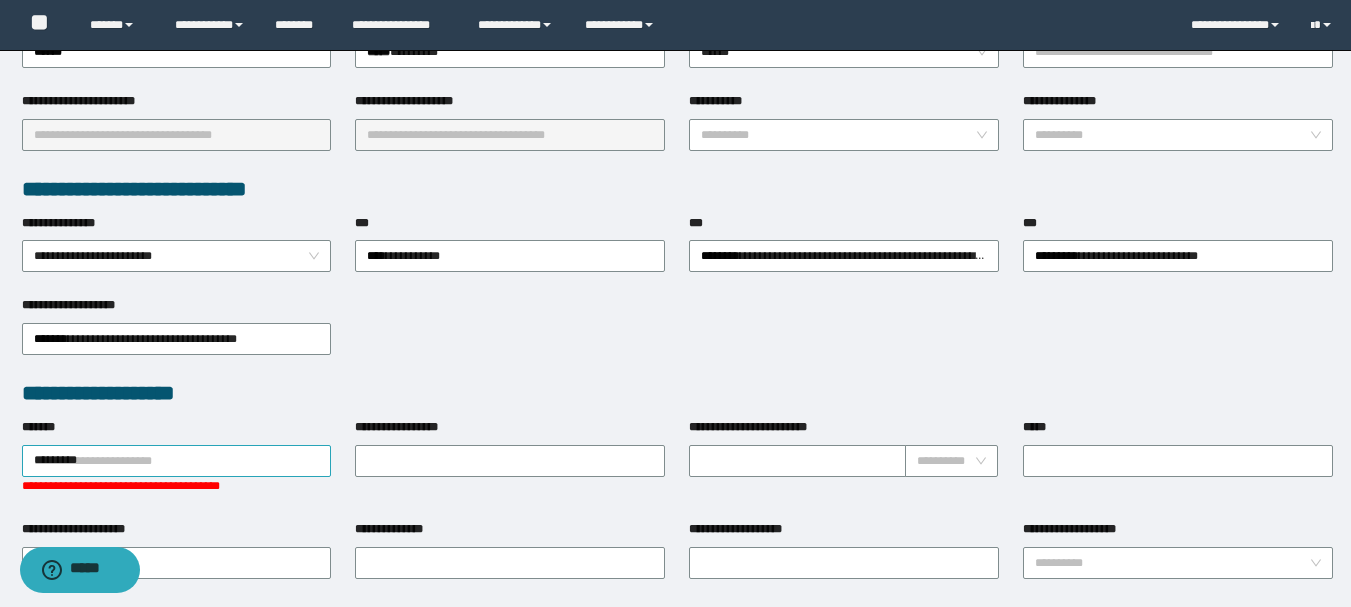click on "*********" at bounding box center [177, 461] 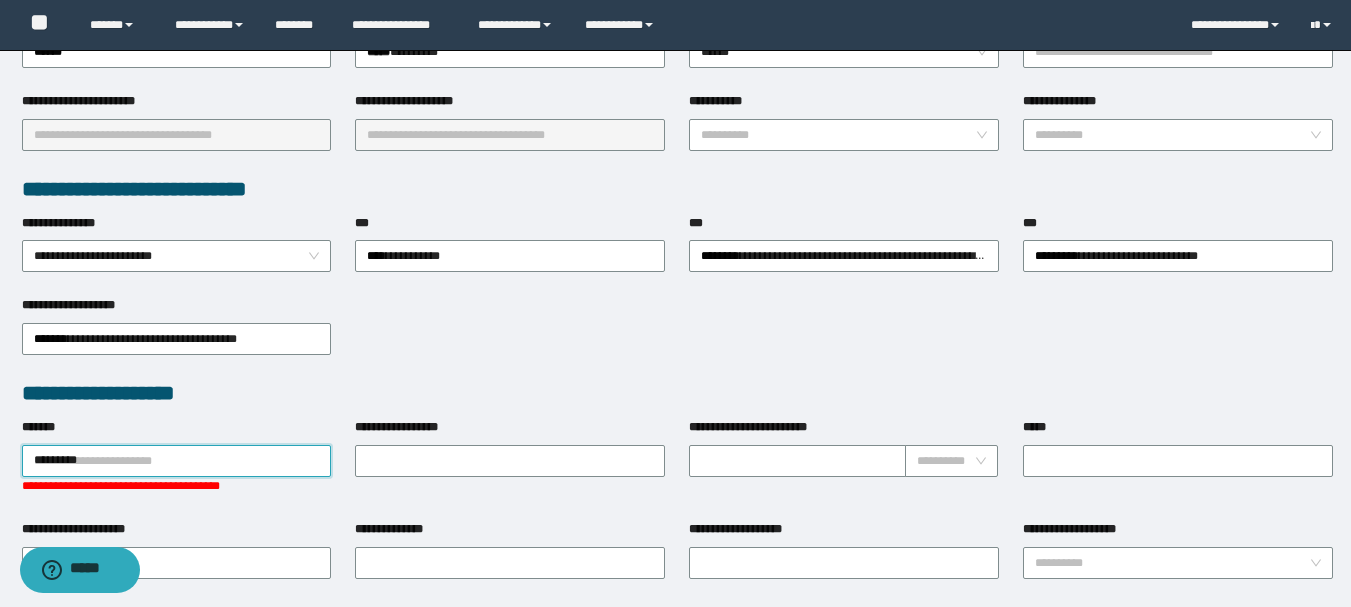 click on "*********" at bounding box center (177, 461) 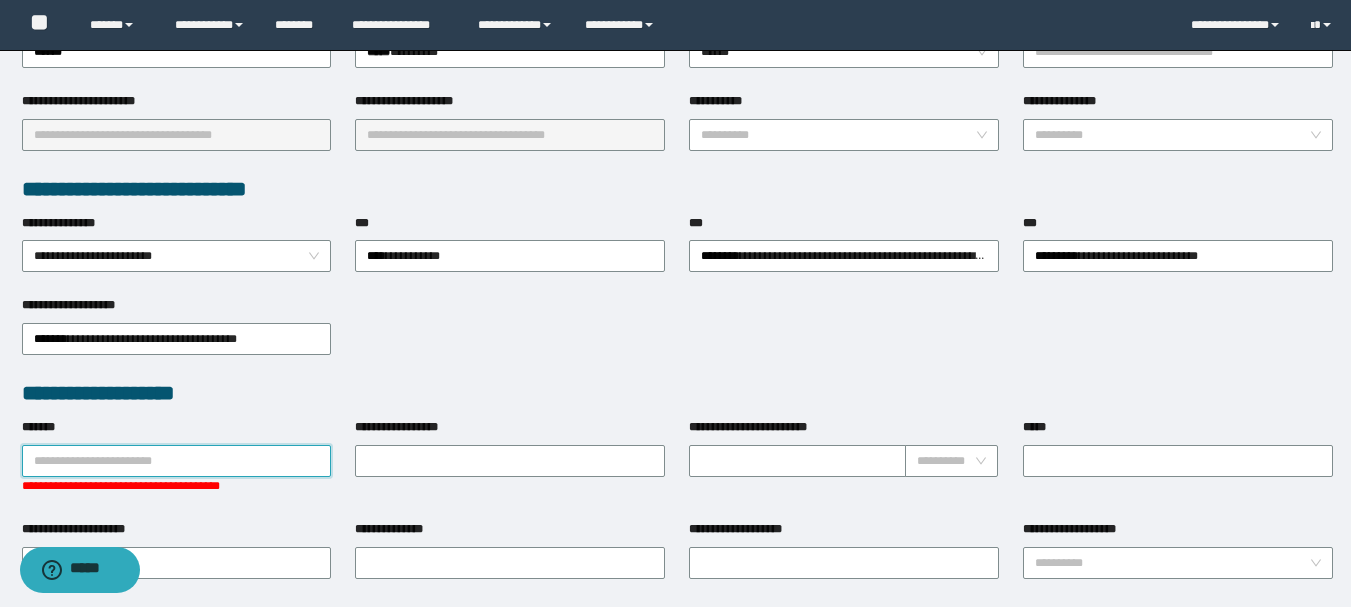 paste on "*********" 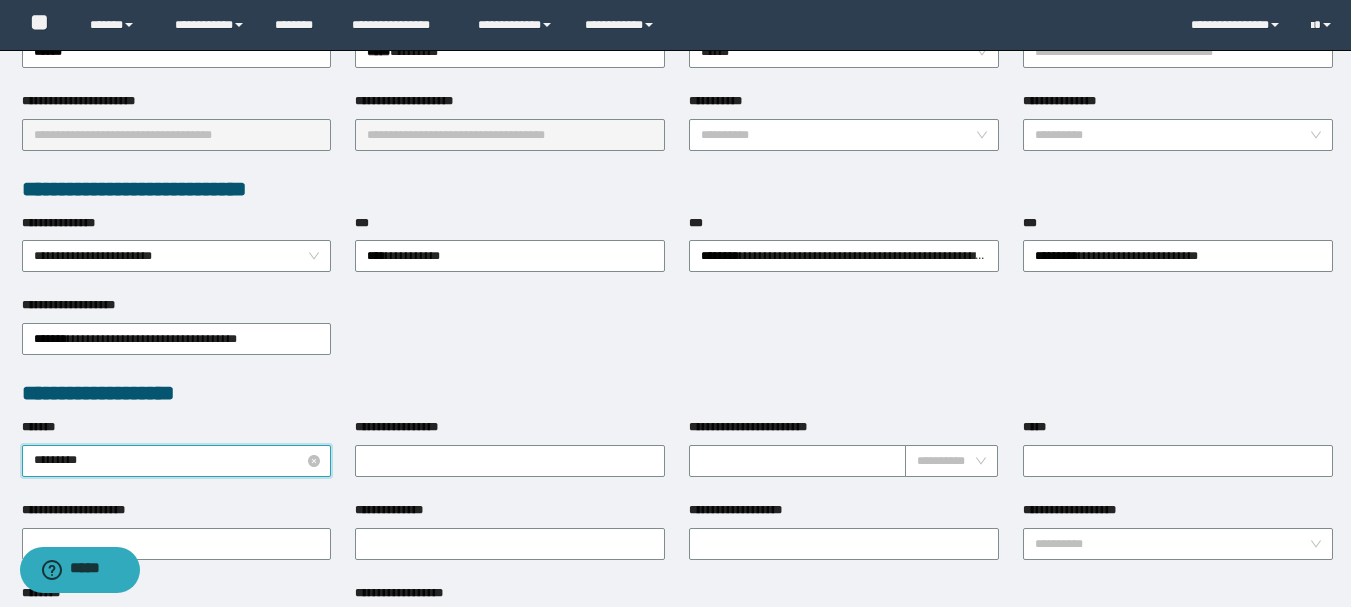 click on "*********" at bounding box center [177, 461] 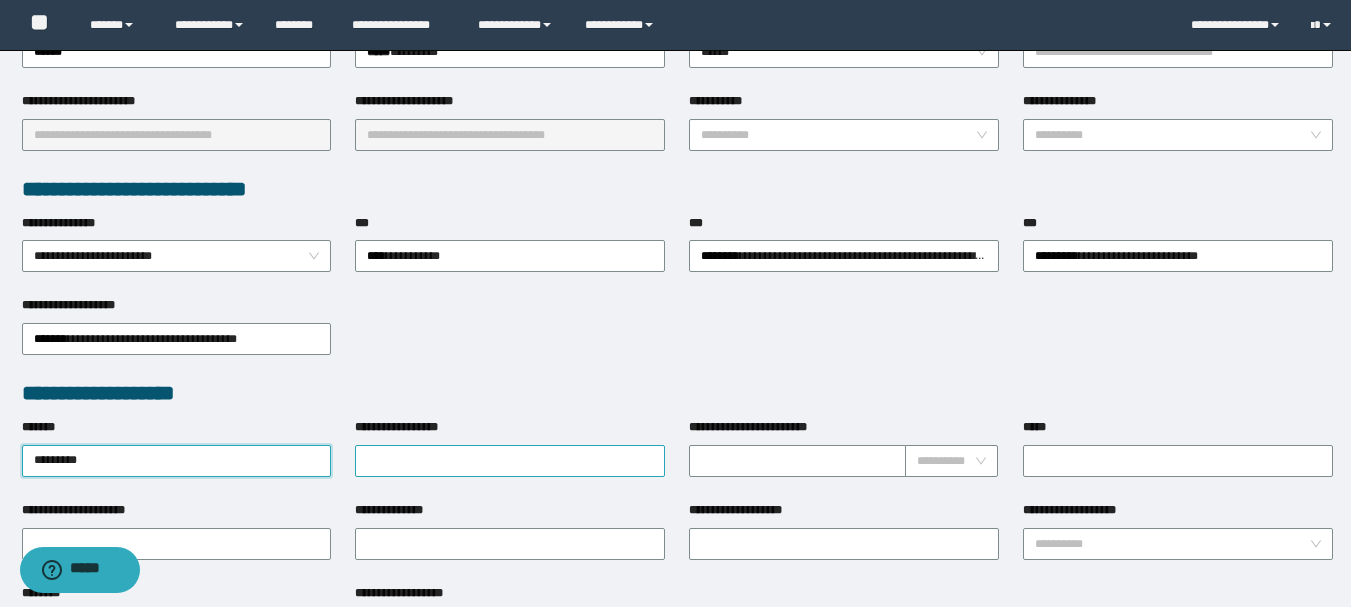 type on "*********" 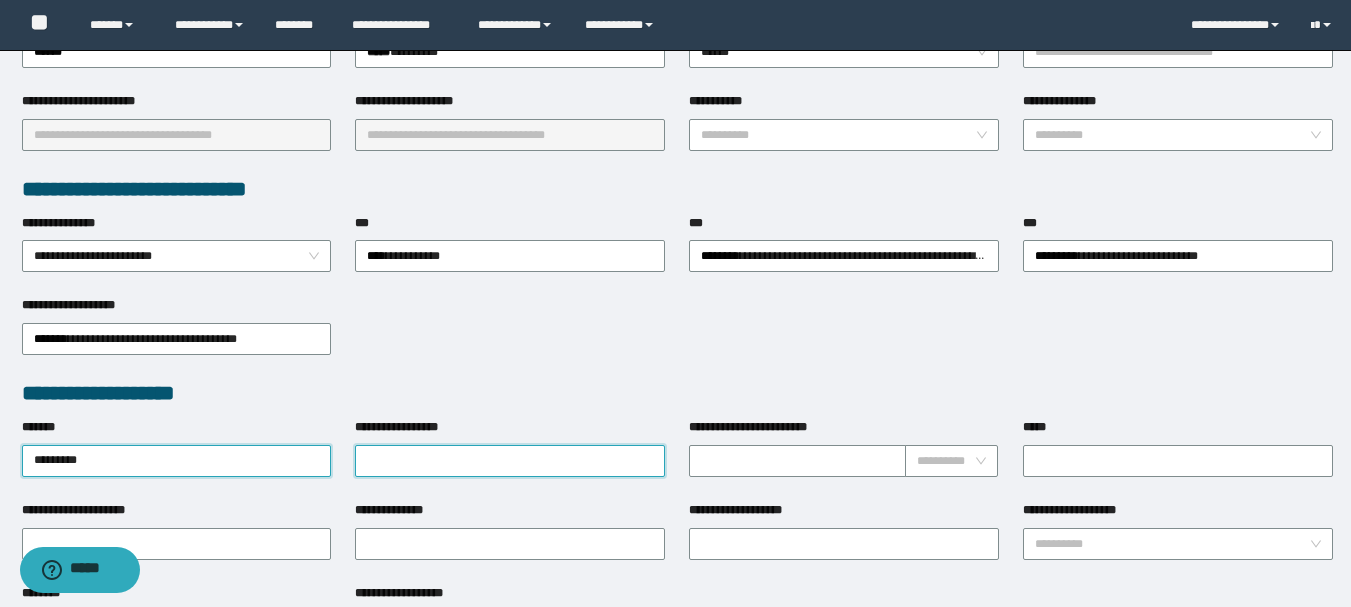click on "**********" at bounding box center (510, 461) 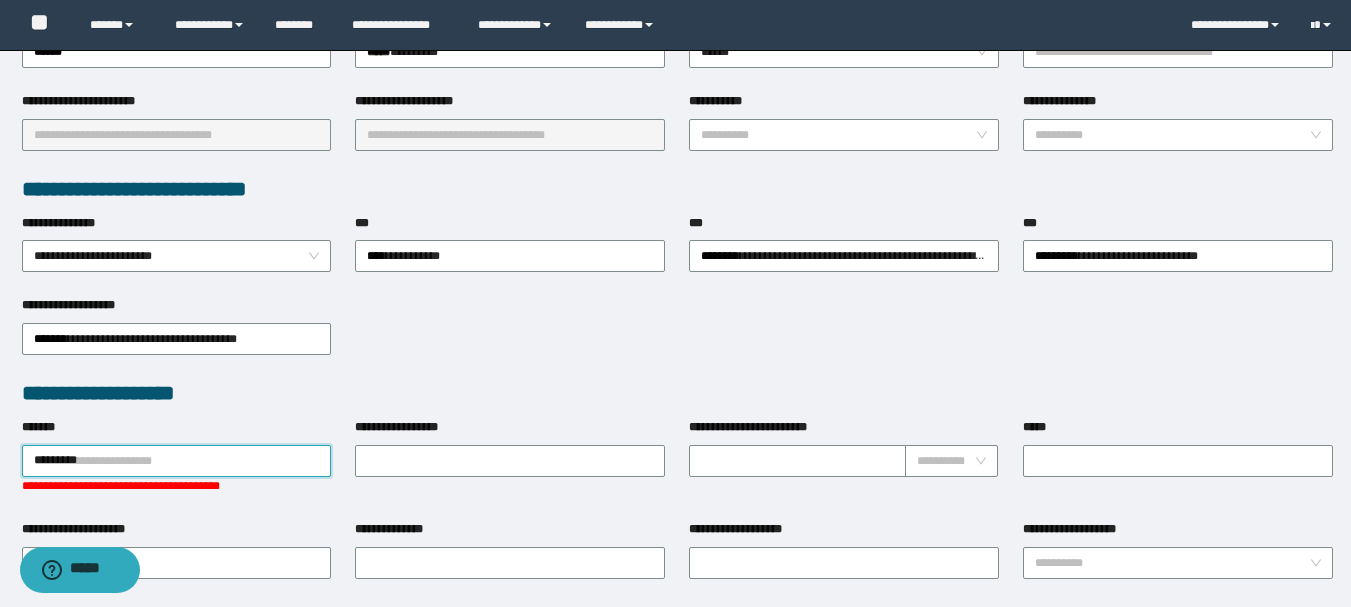click on "*********" at bounding box center [177, 461] 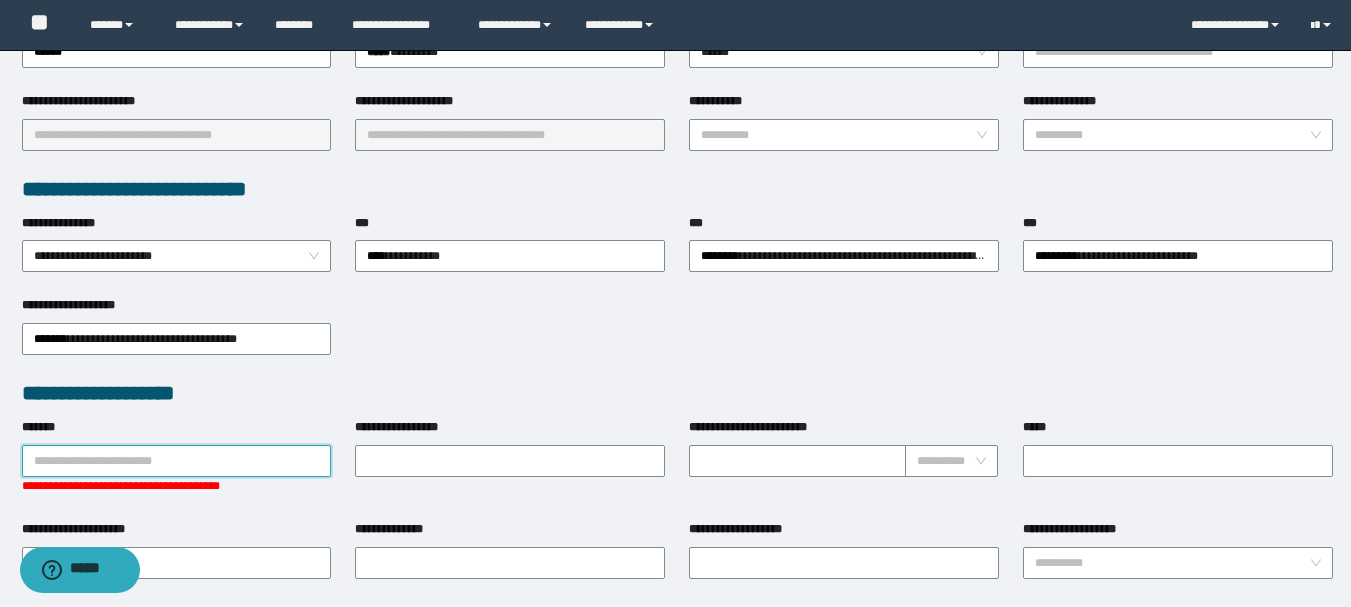 paste on "*********" 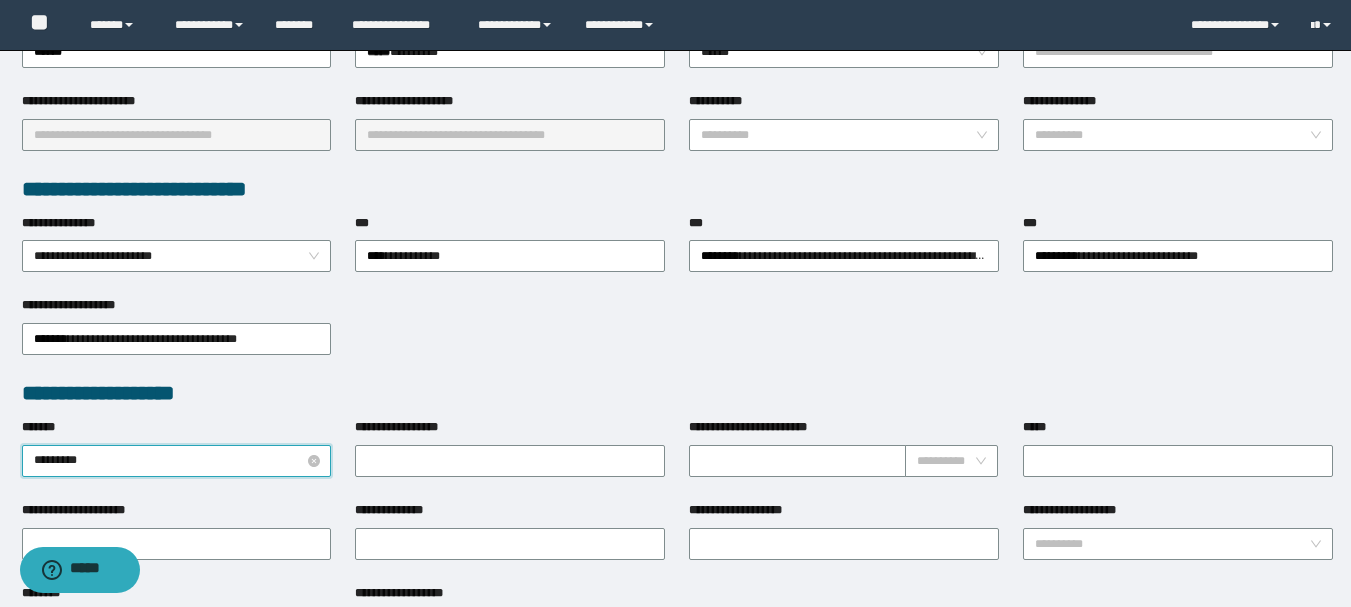drag, startPoint x: 157, startPoint y: 462, endPoint x: 291, endPoint y: 457, distance: 134.09325 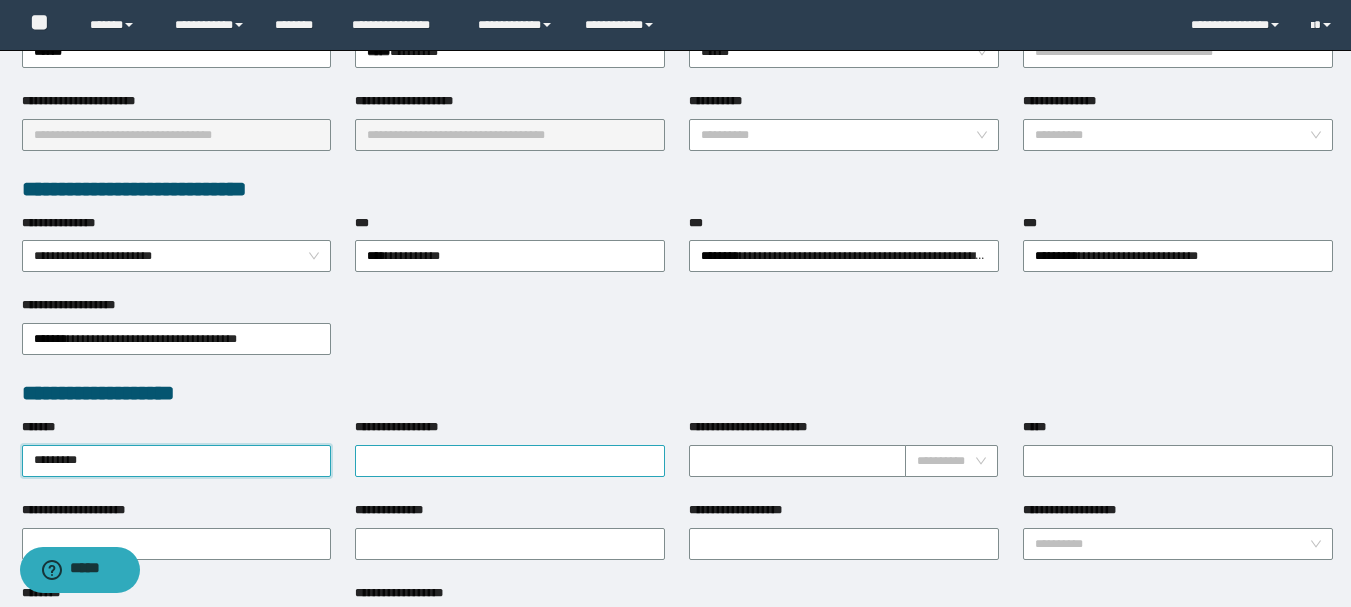 type on "*********" 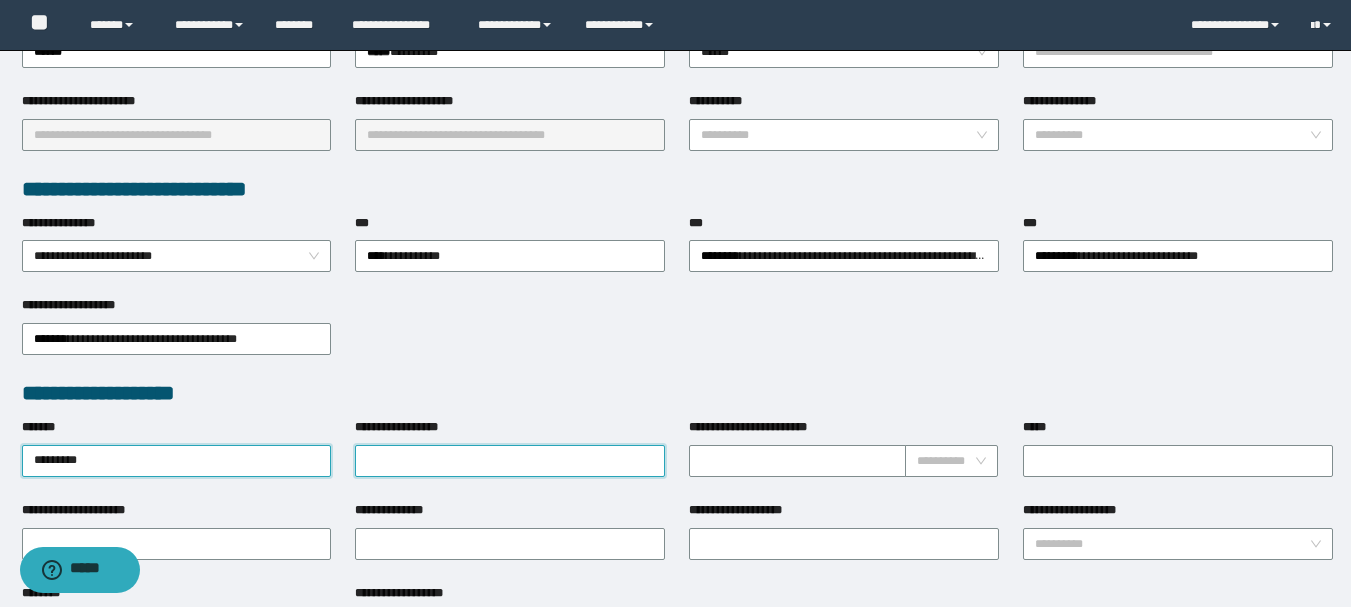 click on "**********" at bounding box center (510, 461) 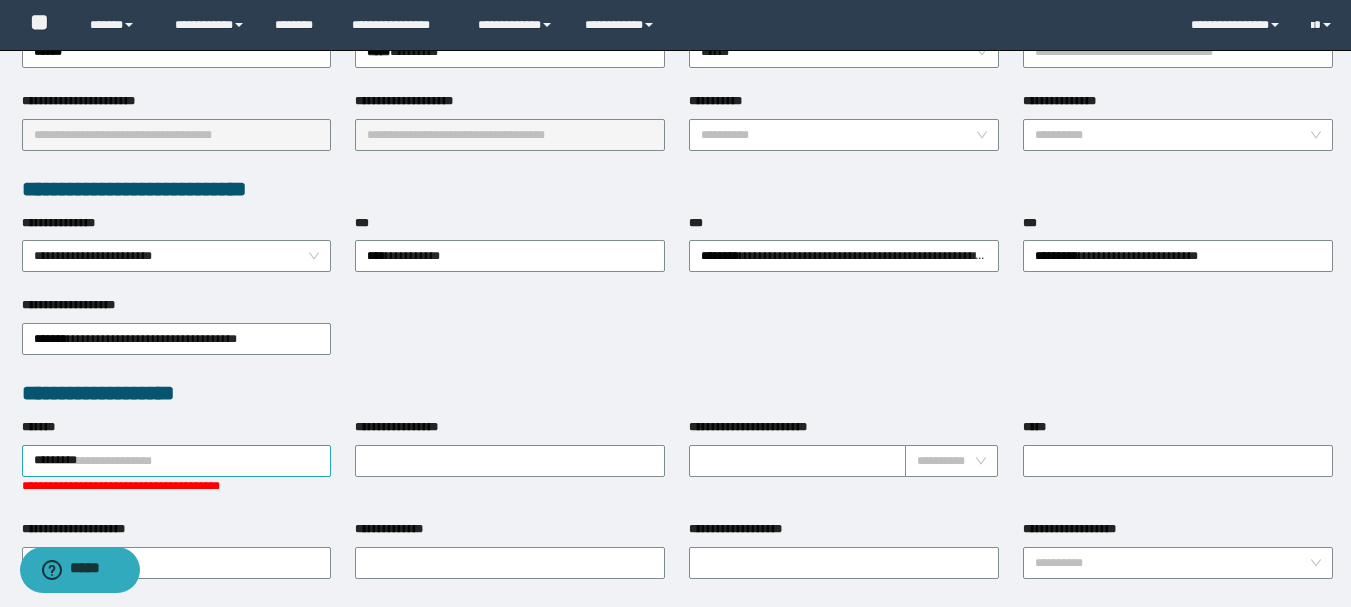click on "*********" at bounding box center [177, 461] 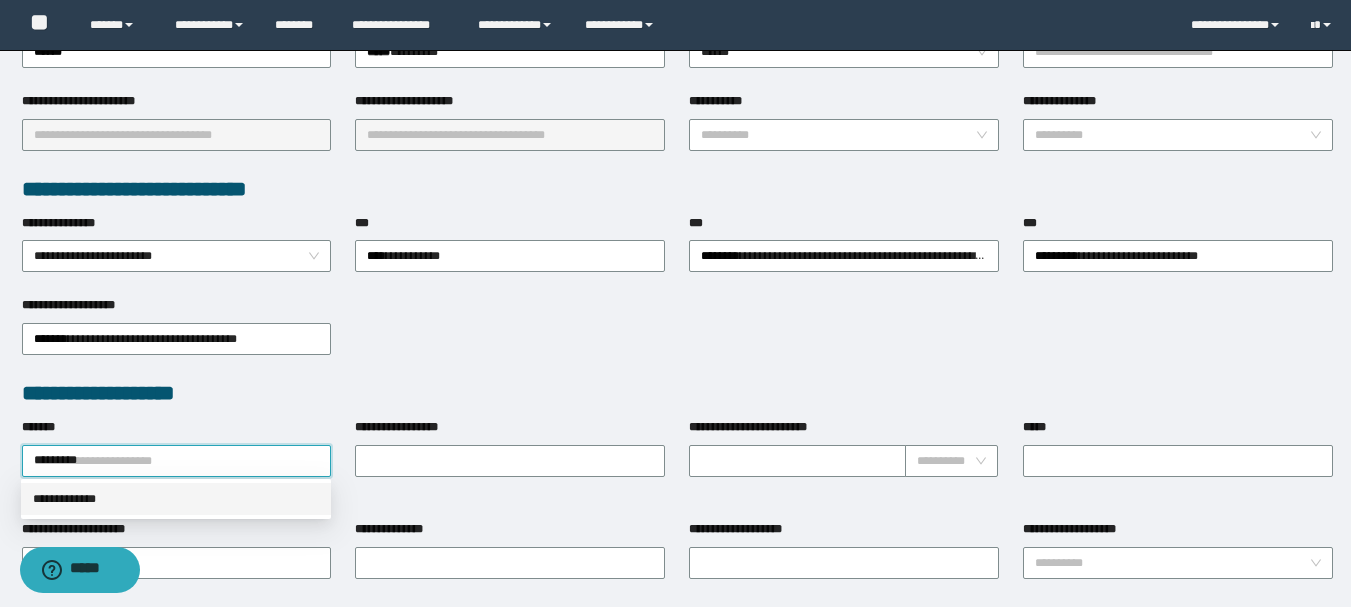 click on "**********" at bounding box center (176, 499) 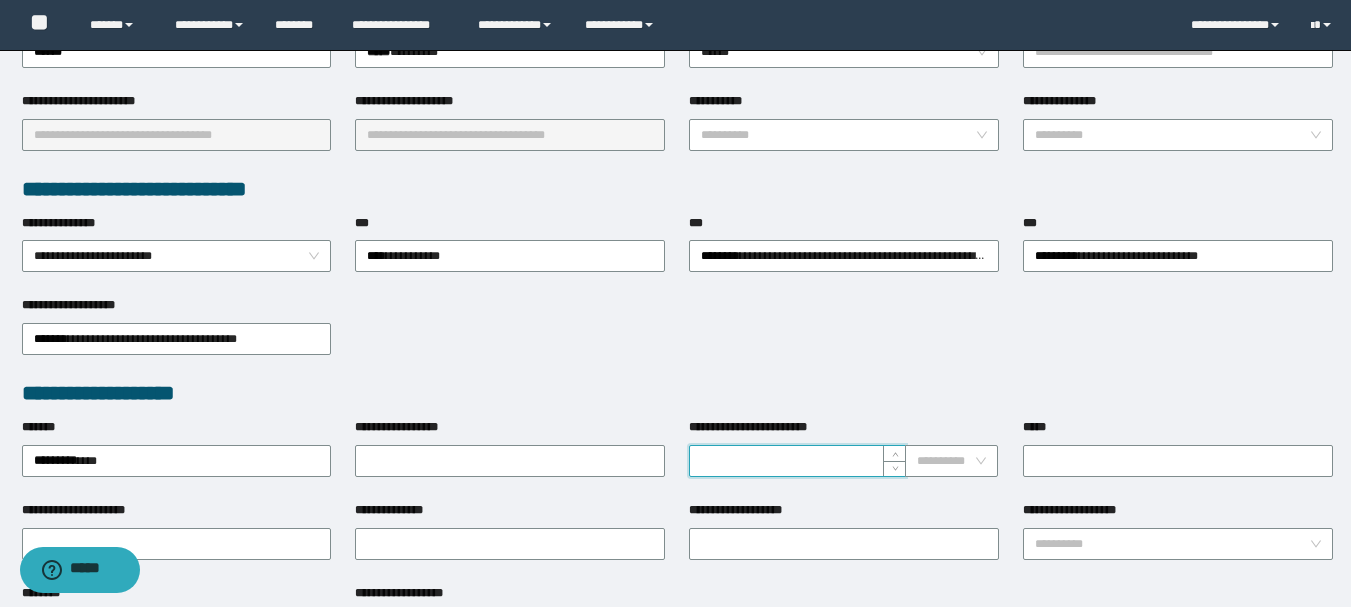 drag, startPoint x: 801, startPoint y: 451, endPoint x: 792, endPoint y: 404, distance: 47.853943 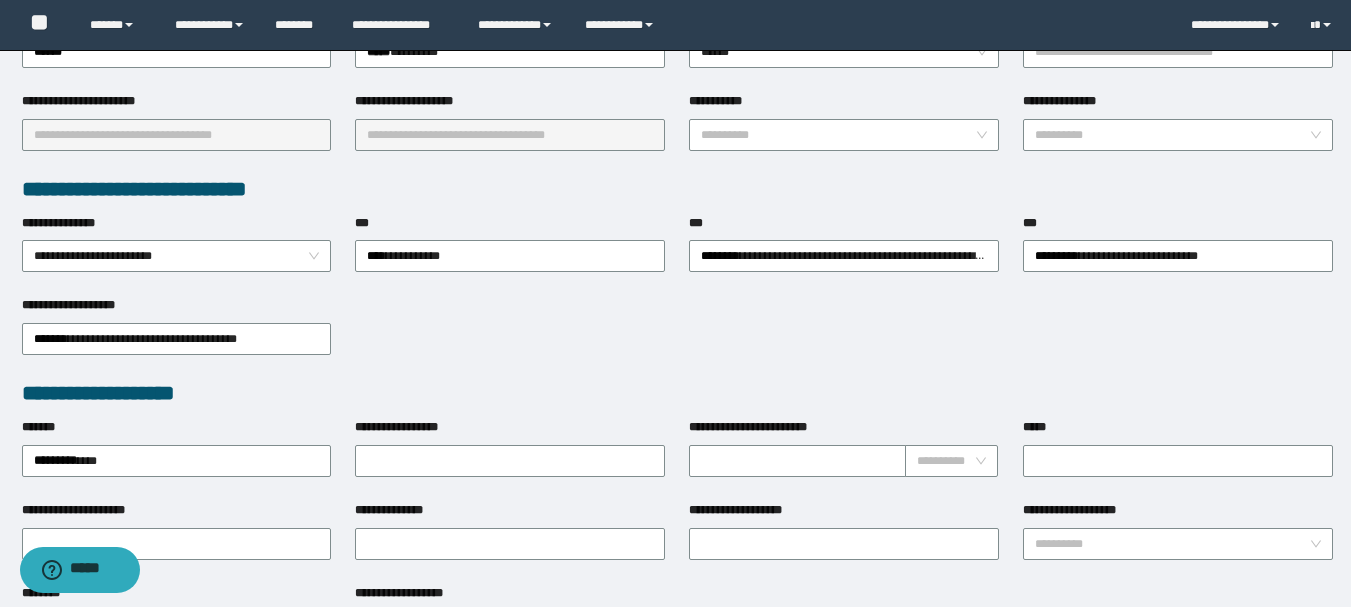 click on "**********" at bounding box center (677, 337) 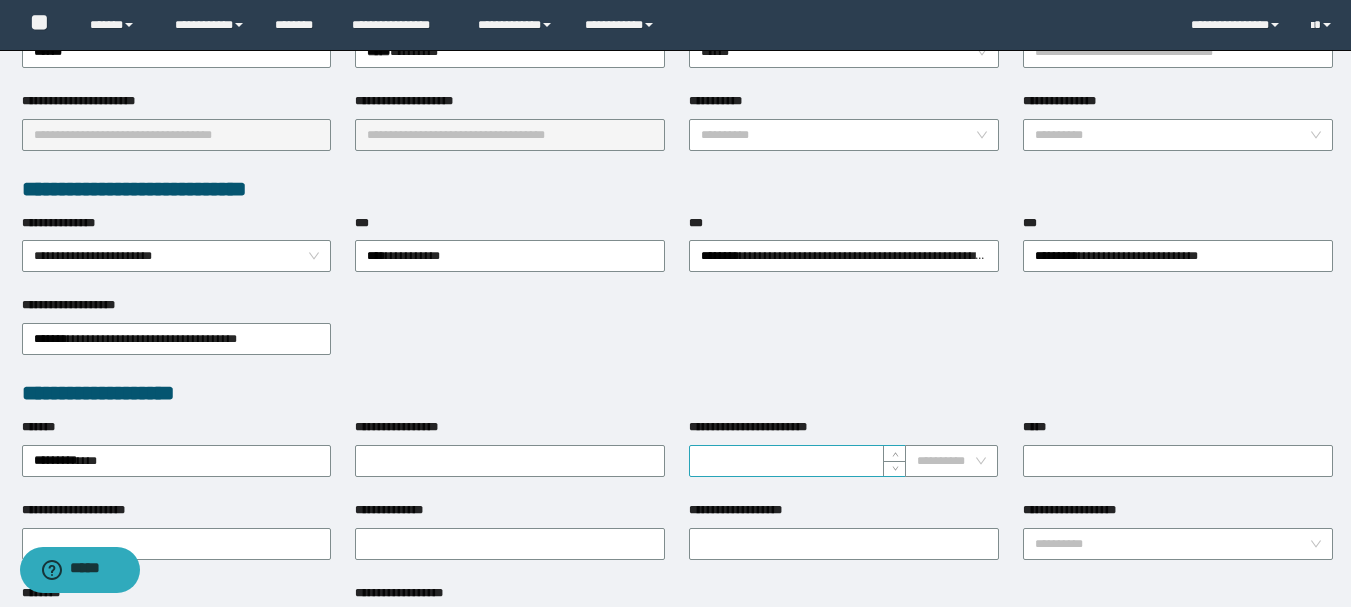 click on "**********" at bounding box center [797, 461] 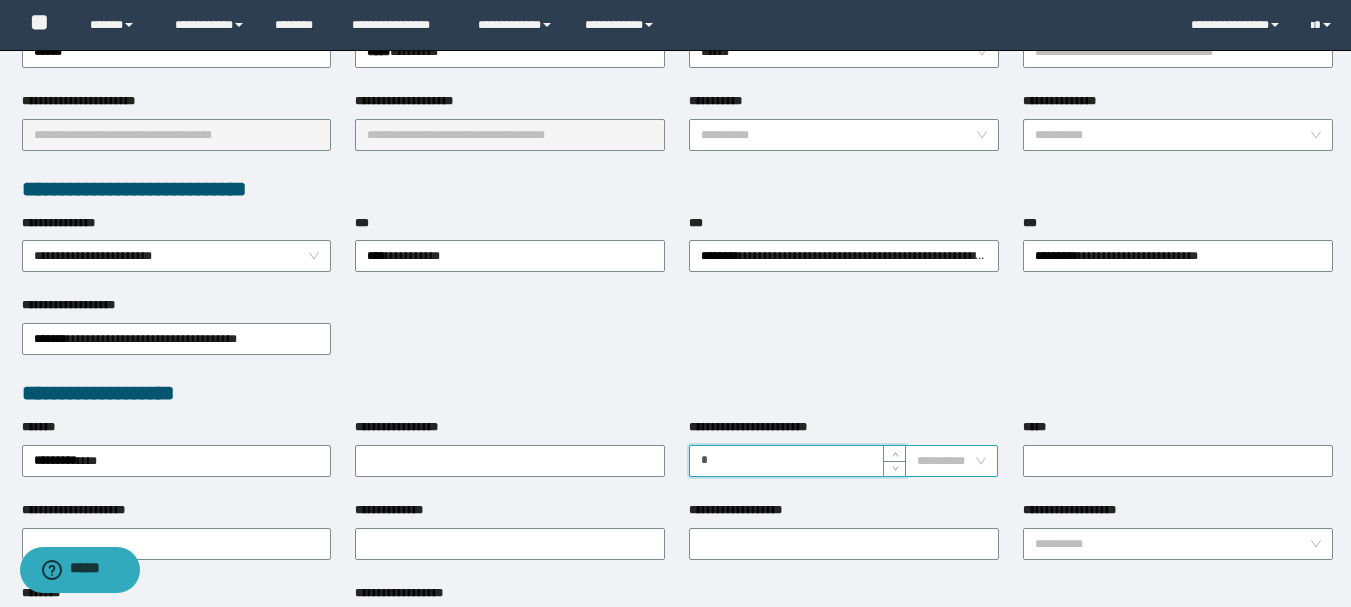 click on "**********" at bounding box center [951, 461] 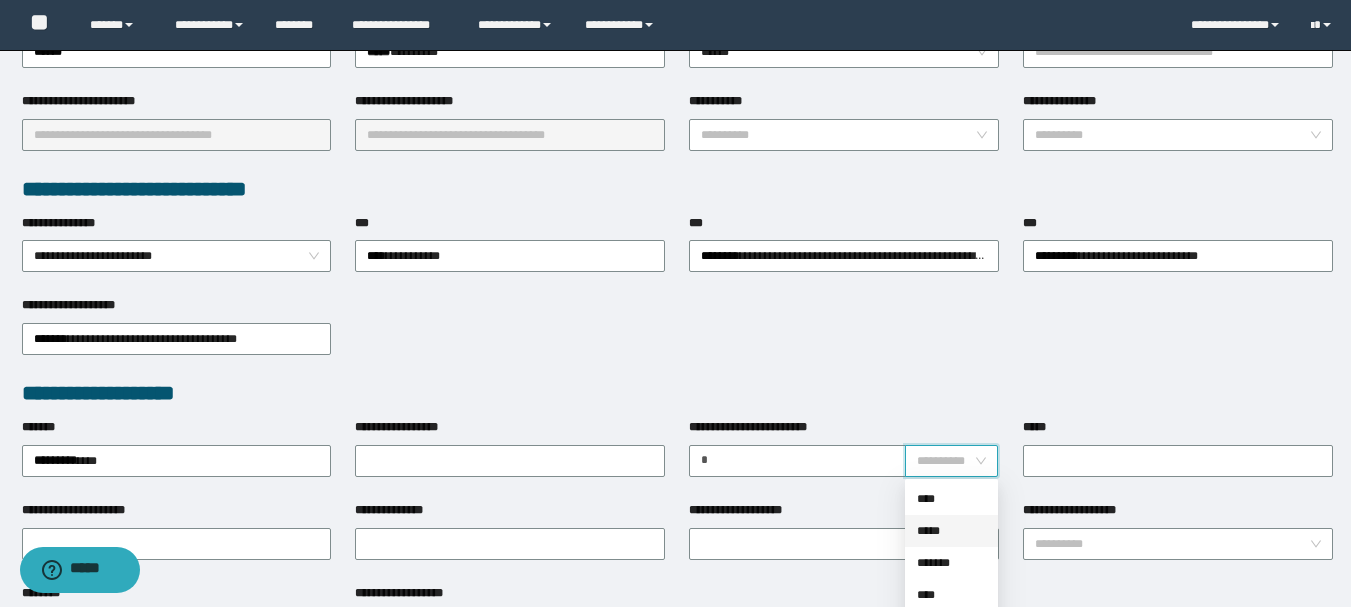 click on "*****" at bounding box center [951, 531] 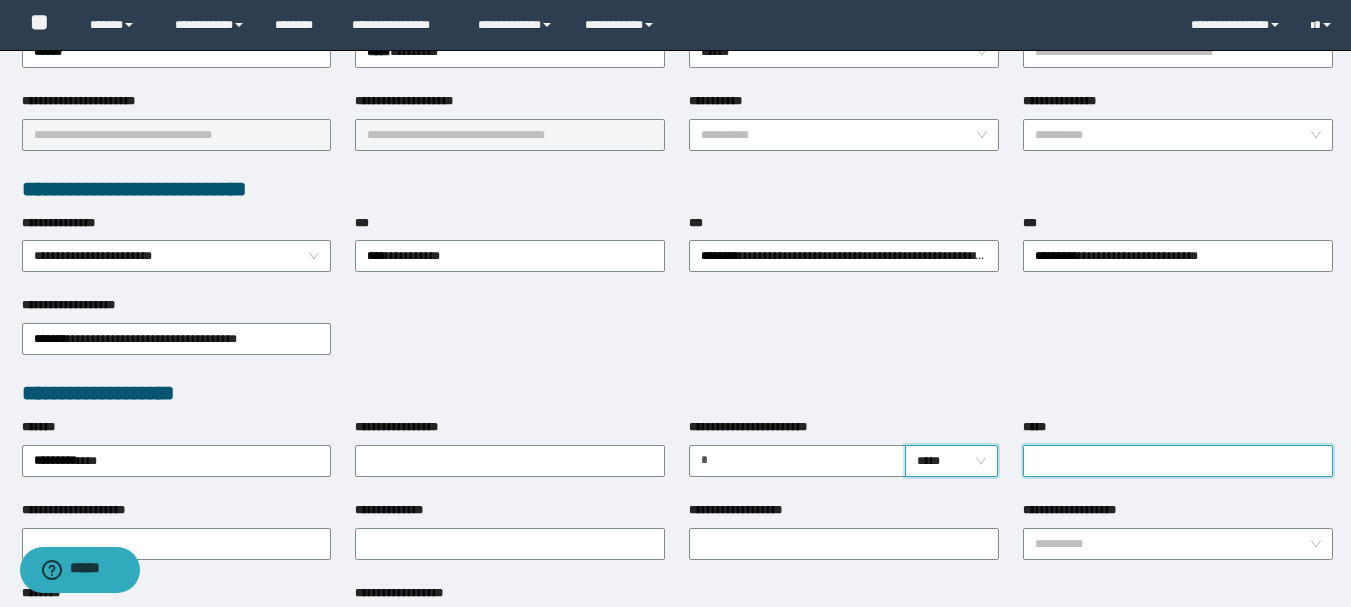 click on "*****" at bounding box center [1178, 461] 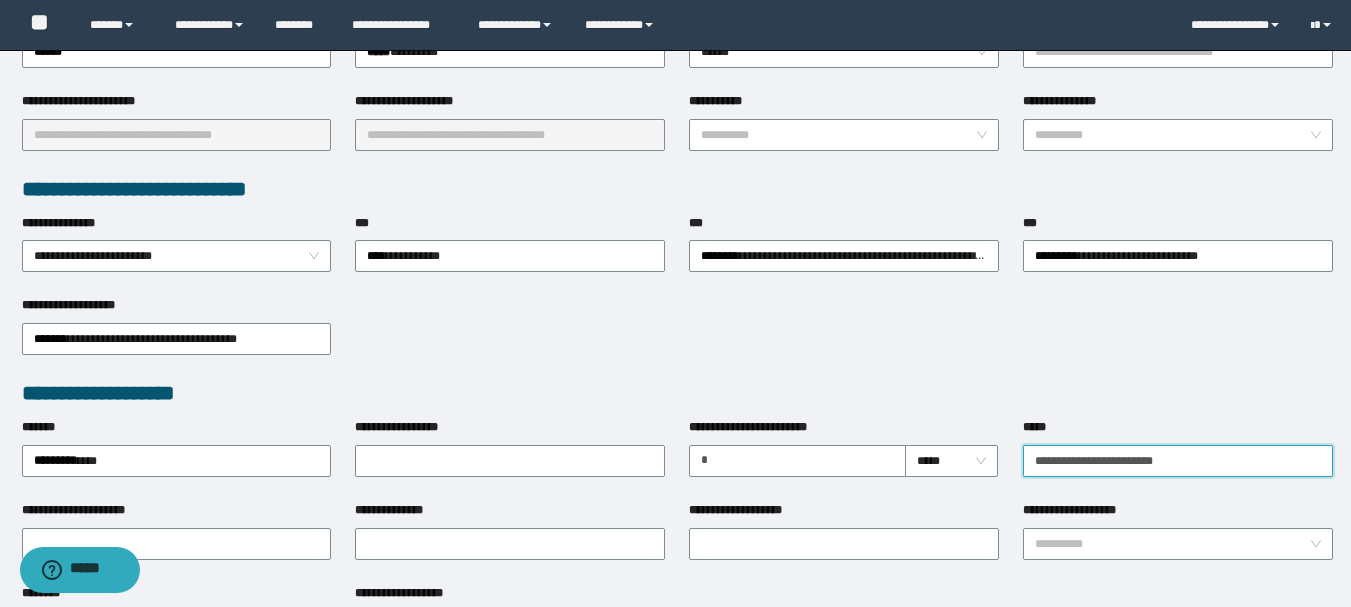 click on "**********" at bounding box center [1178, 461] 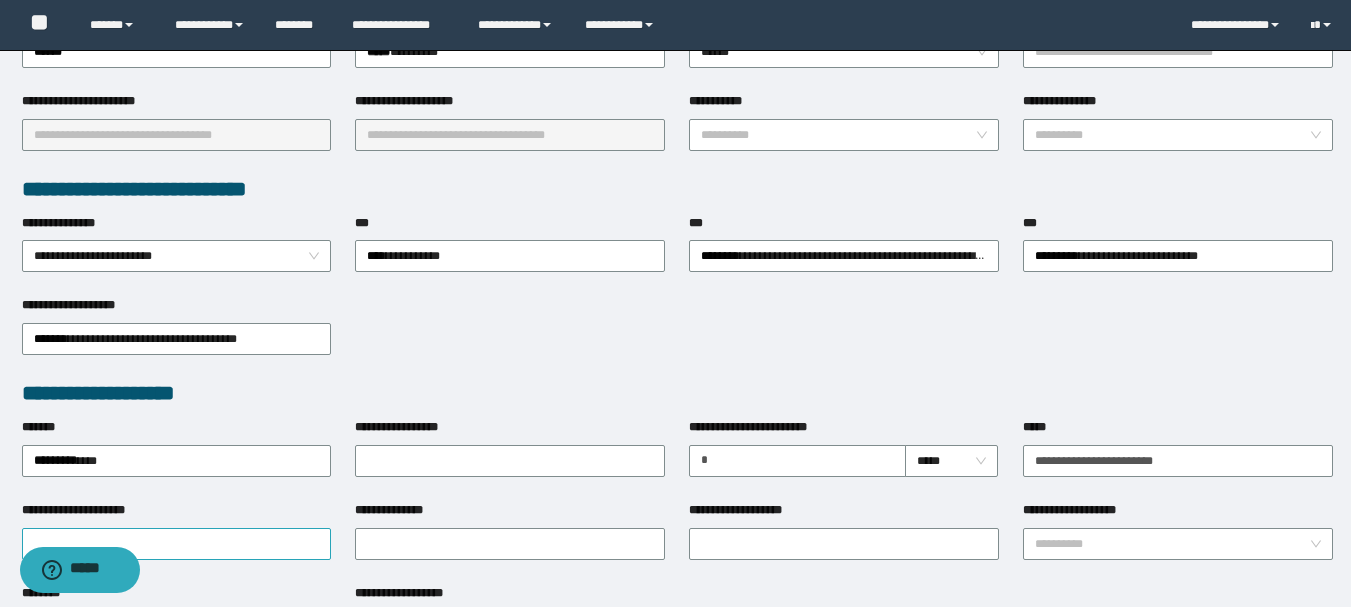 drag, startPoint x: 200, startPoint y: 519, endPoint x: 227, endPoint y: 534, distance: 30.88689 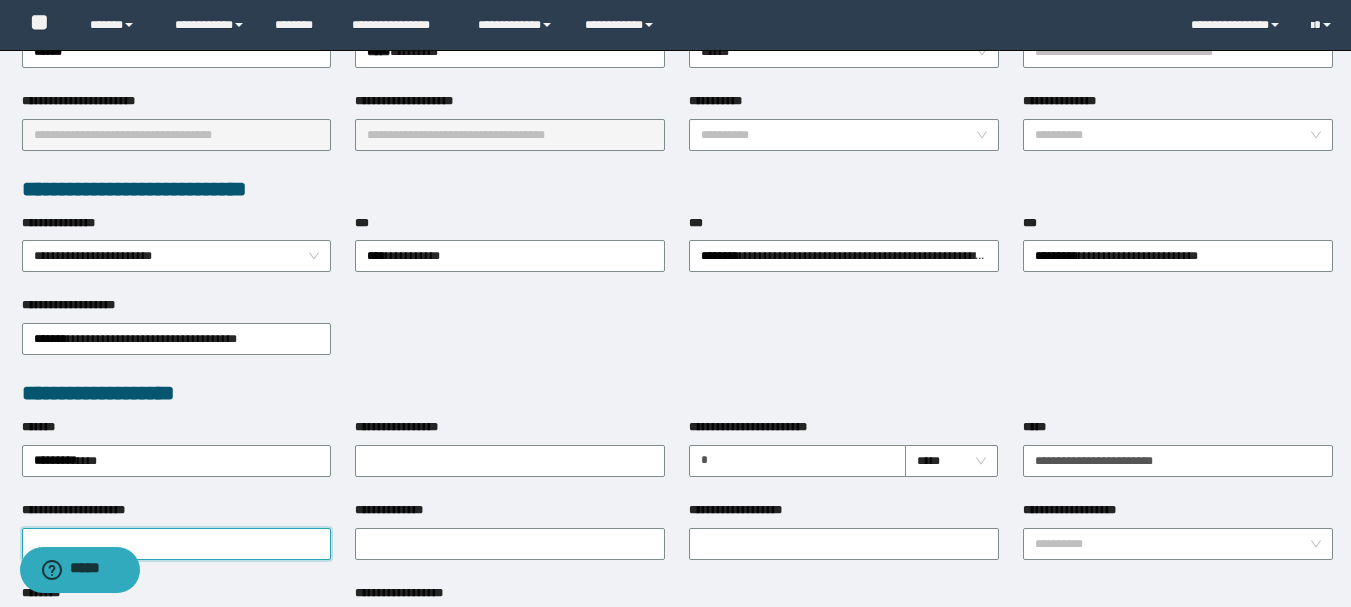 drag, startPoint x: 237, startPoint y: 536, endPoint x: 299, endPoint y: 525, distance: 62.968246 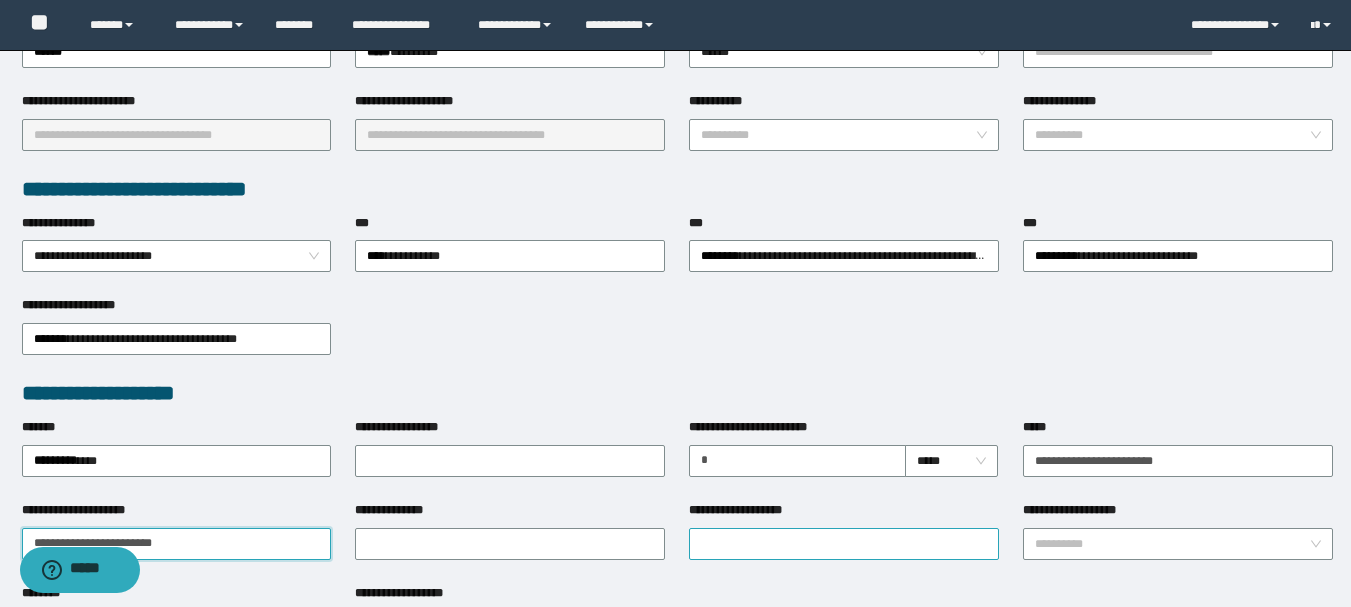 type on "**********" 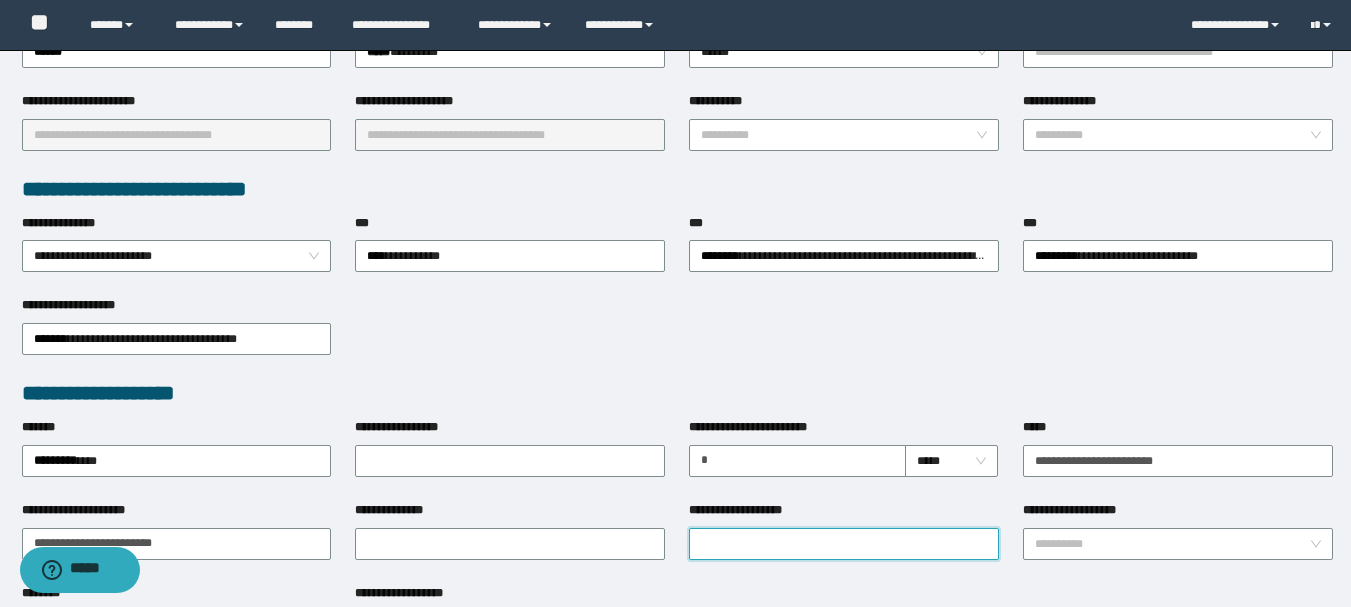 drag, startPoint x: 793, startPoint y: 532, endPoint x: 803, endPoint y: 527, distance: 11.18034 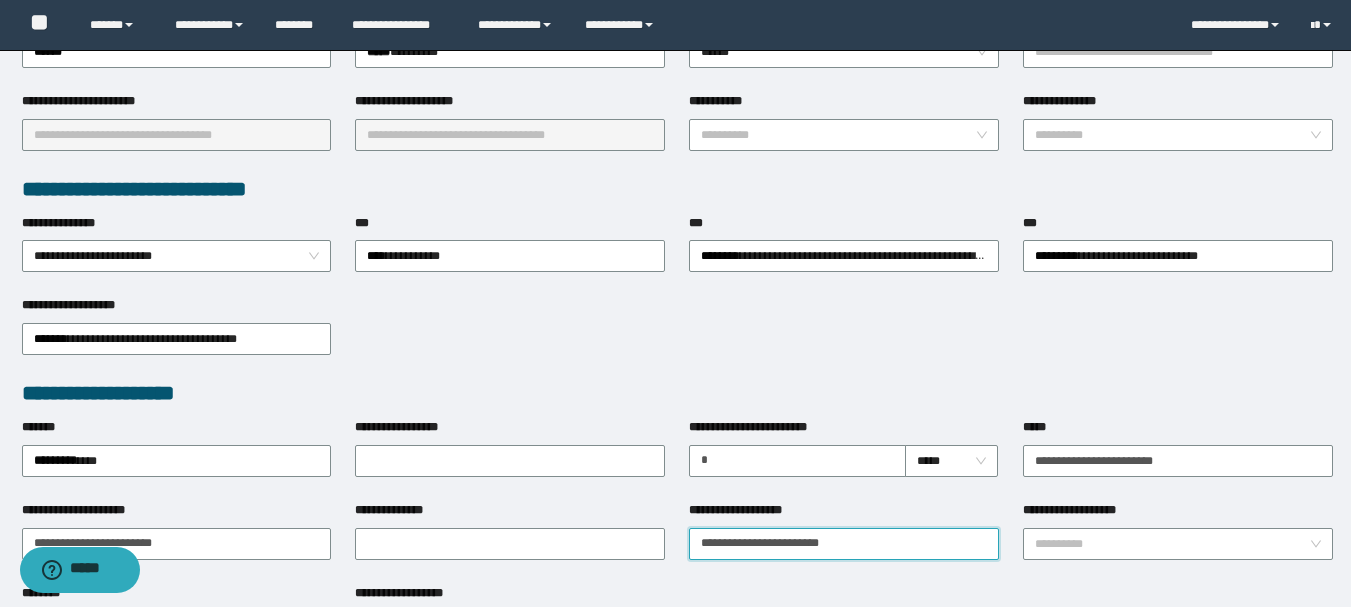 type on "**********" 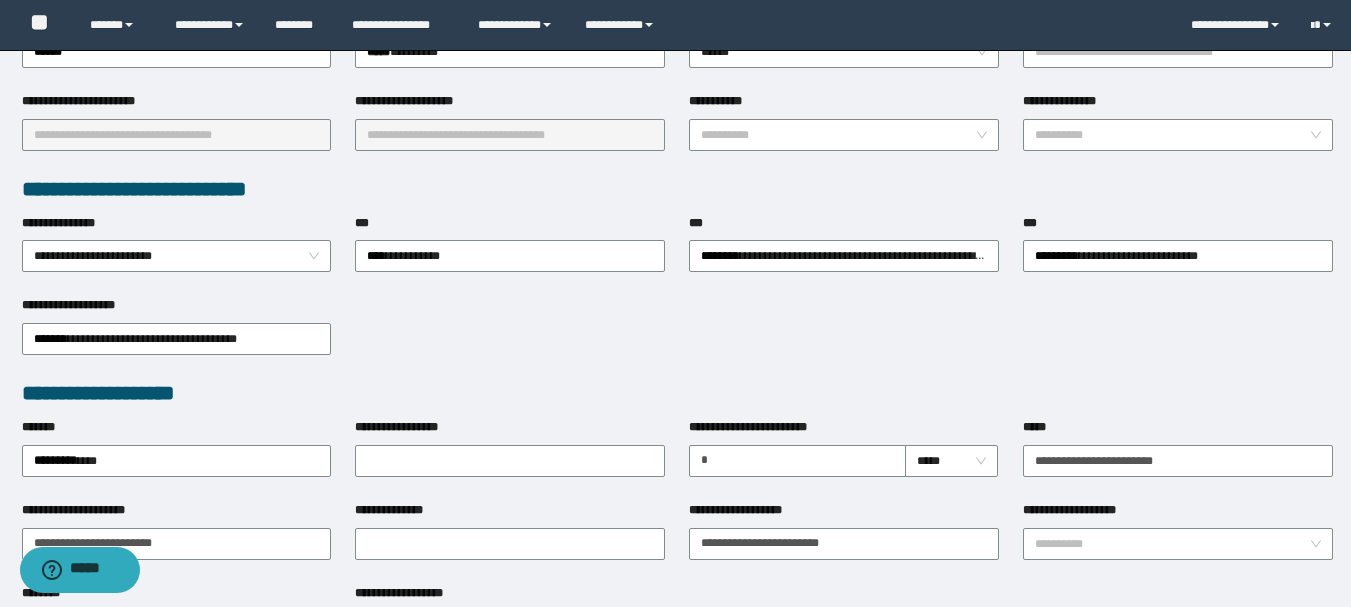 click on "**********" at bounding box center [677, 337] 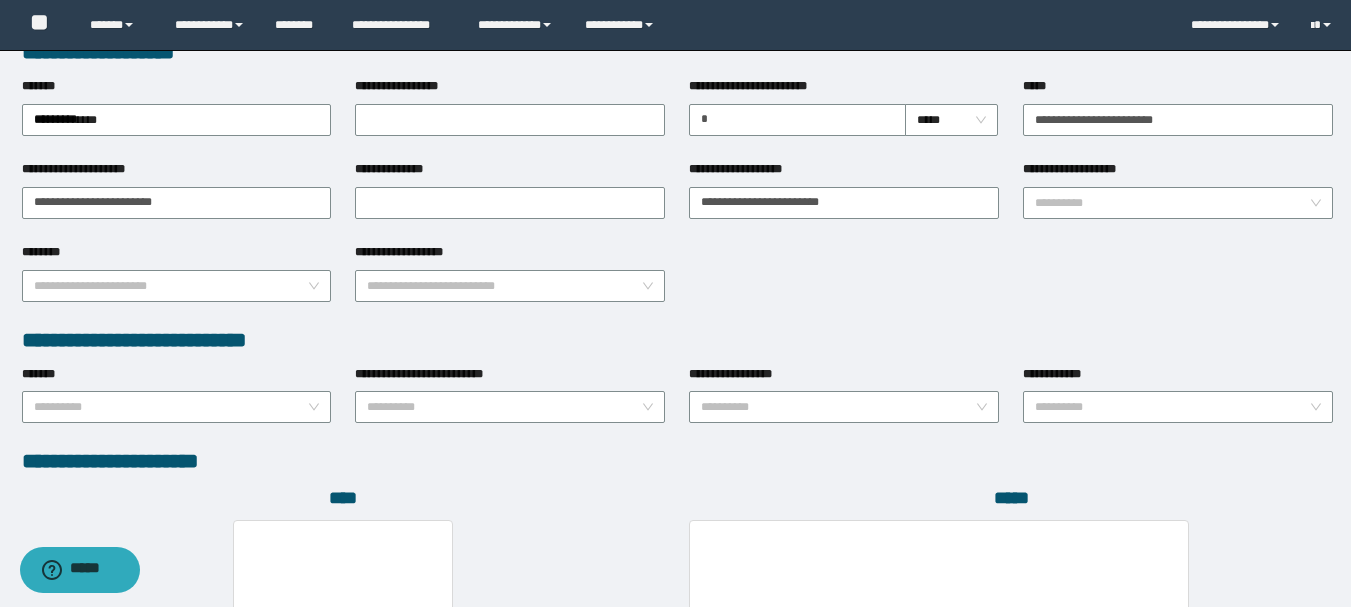 scroll, scrollTop: 1096, scrollLeft: 0, axis: vertical 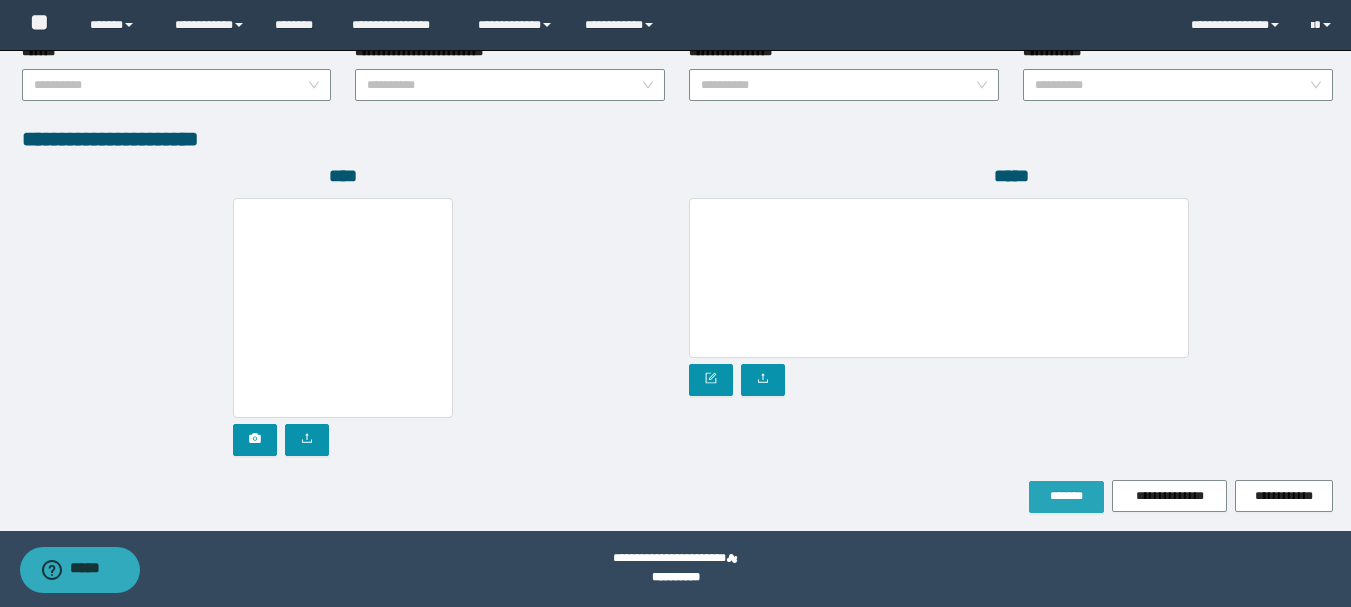click on "*******" at bounding box center [1066, 496] 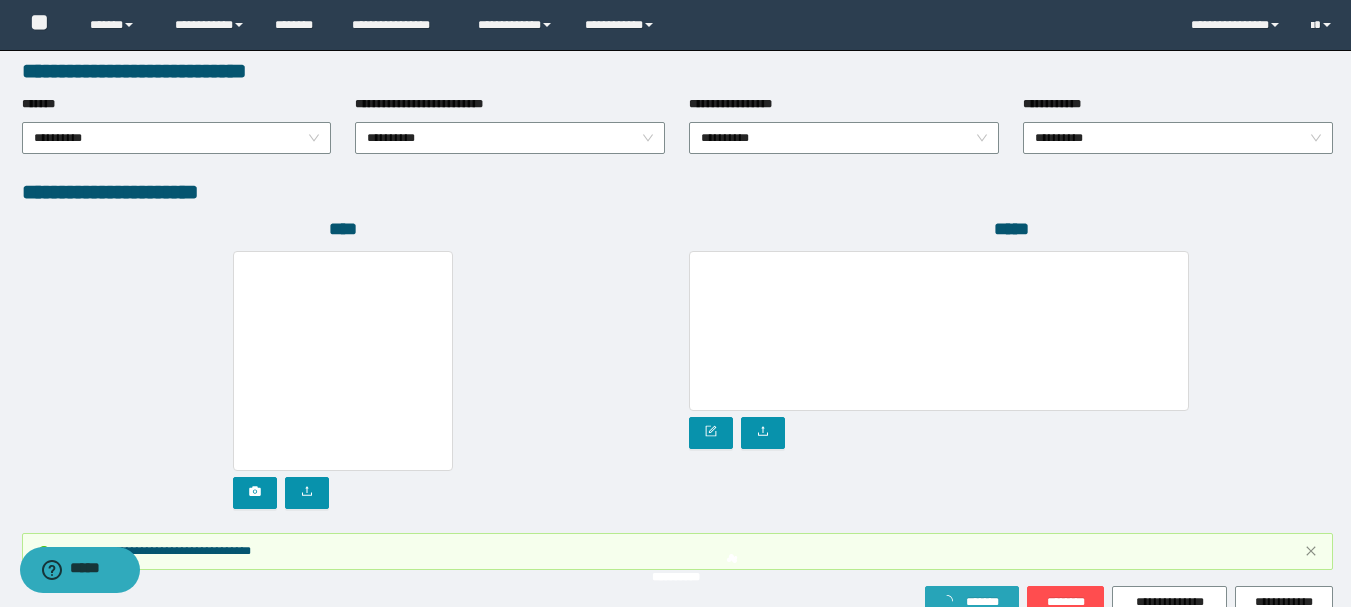 scroll, scrollTop: 1149, scrollLeft: 0, axis: vertical 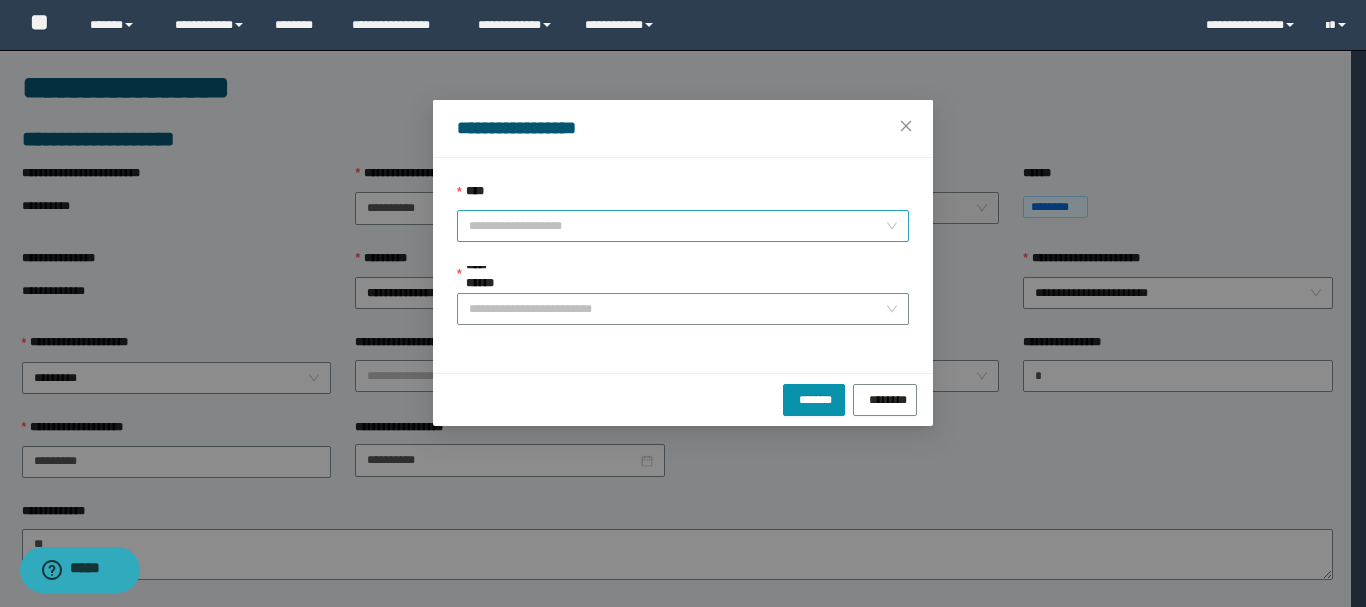 click on "****" at bounding box center [677, 226] 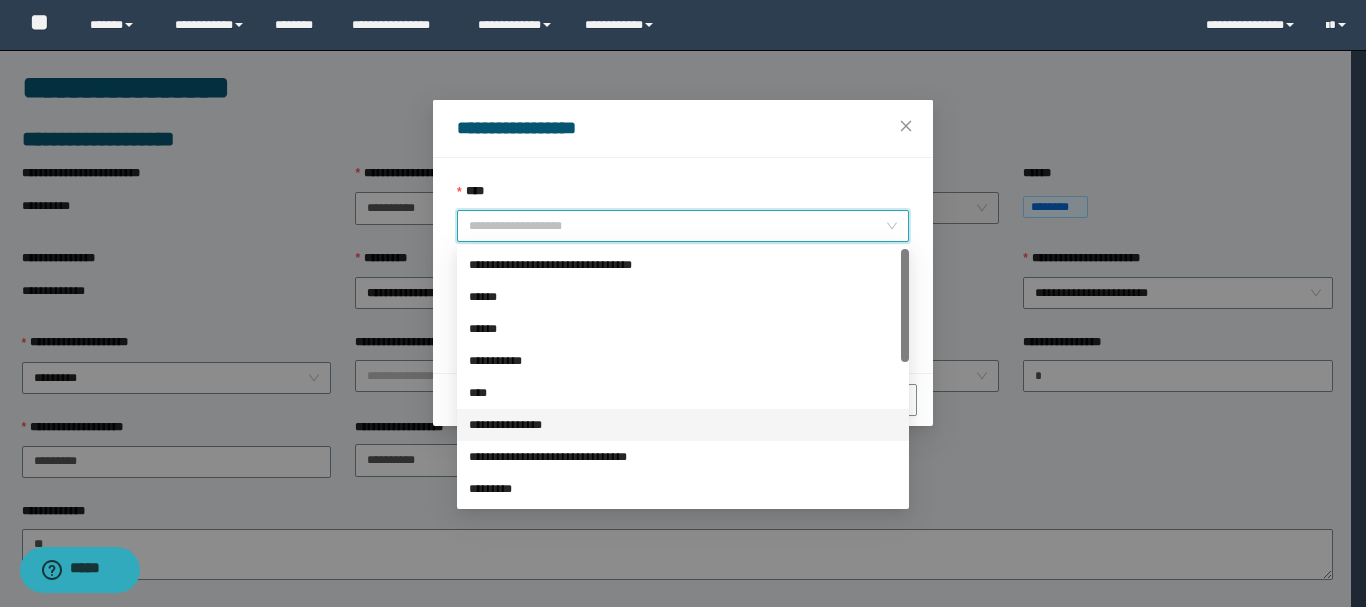 click on "**********" at bounding box center (683, 425) 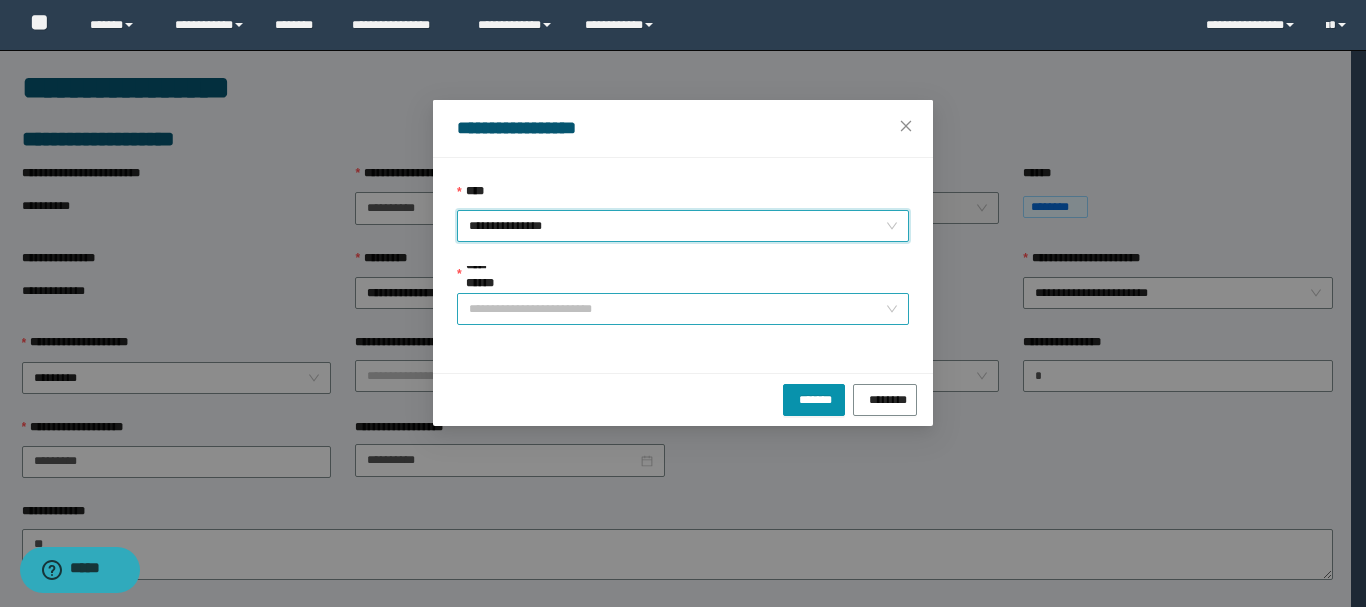 click on "**********" at bounding box center [677, 309] 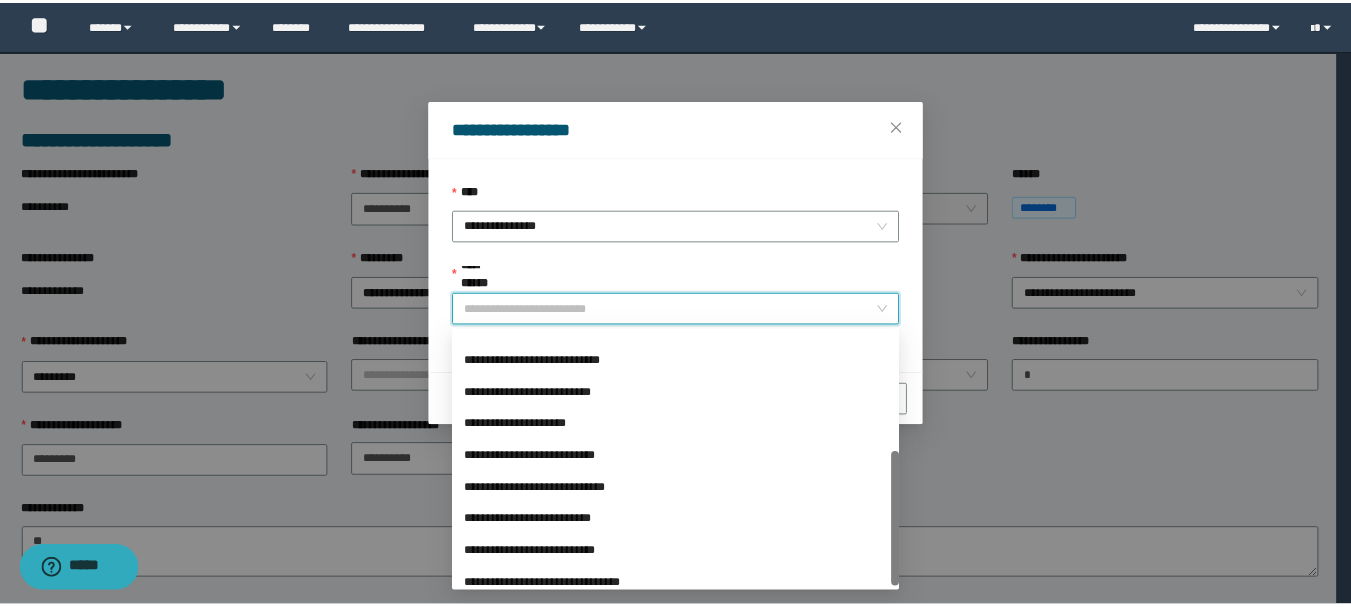 scroll, scrollTop: 224, scrollLeft: 0, axis: vertical 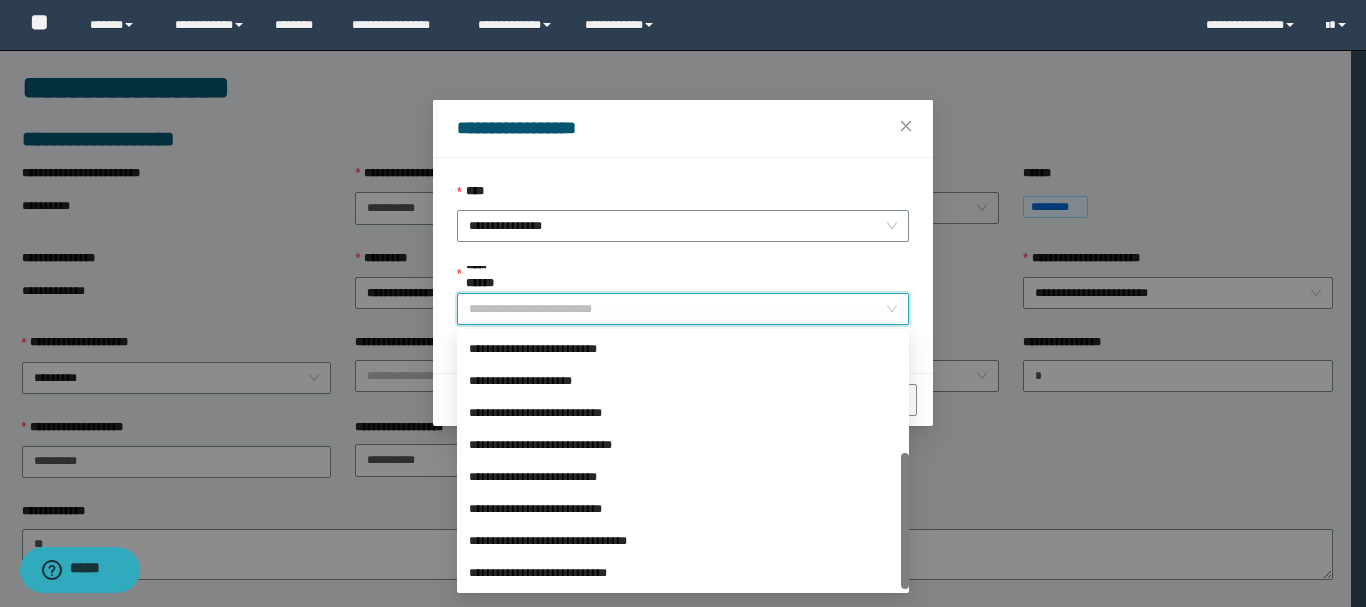 drag, startPoint x: 906, startPoint y: 351, endPoint x: 886, endPoint y: 552, distance: 201.99257 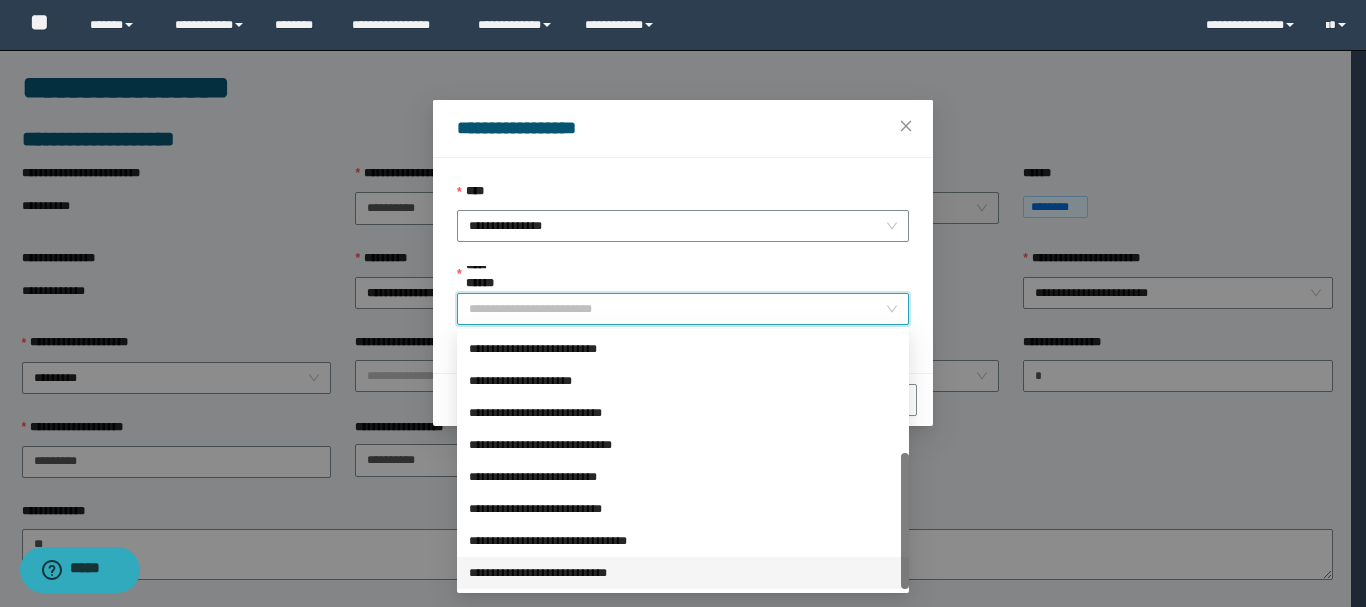 click on "**********" at bounding box center [683, 573] 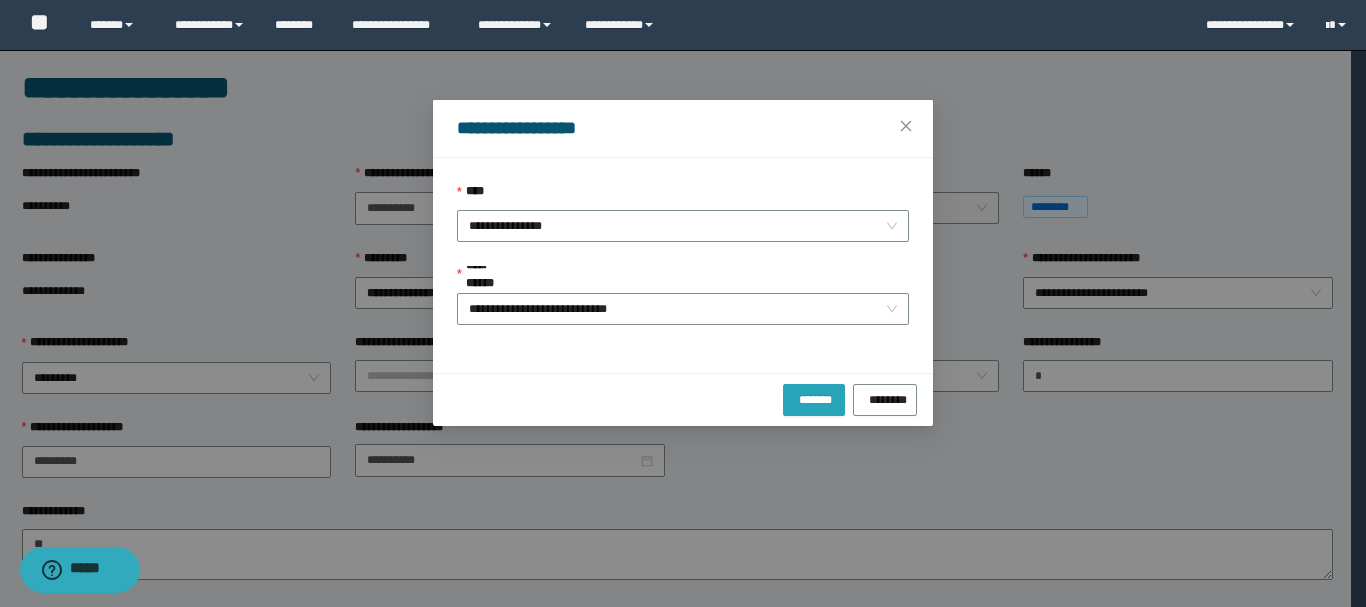 click on "*******" at bounding box center (814, 400) 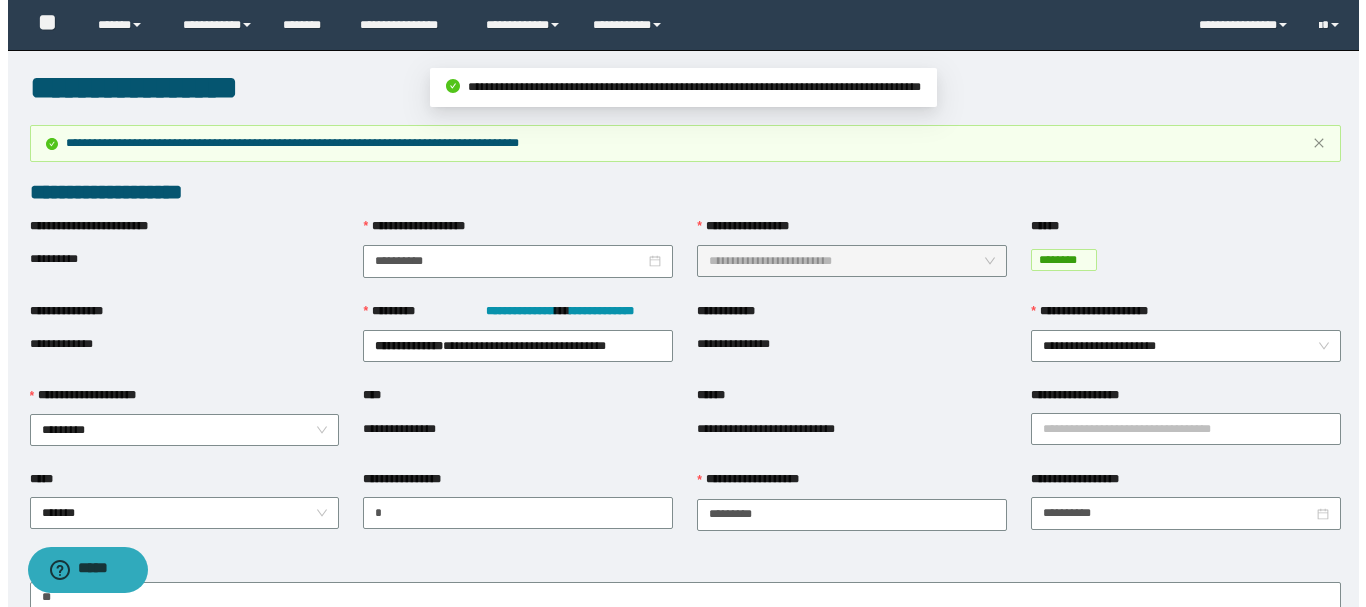 scroll, scrollTop: 480, scrollLeft: 0, axis: vertical 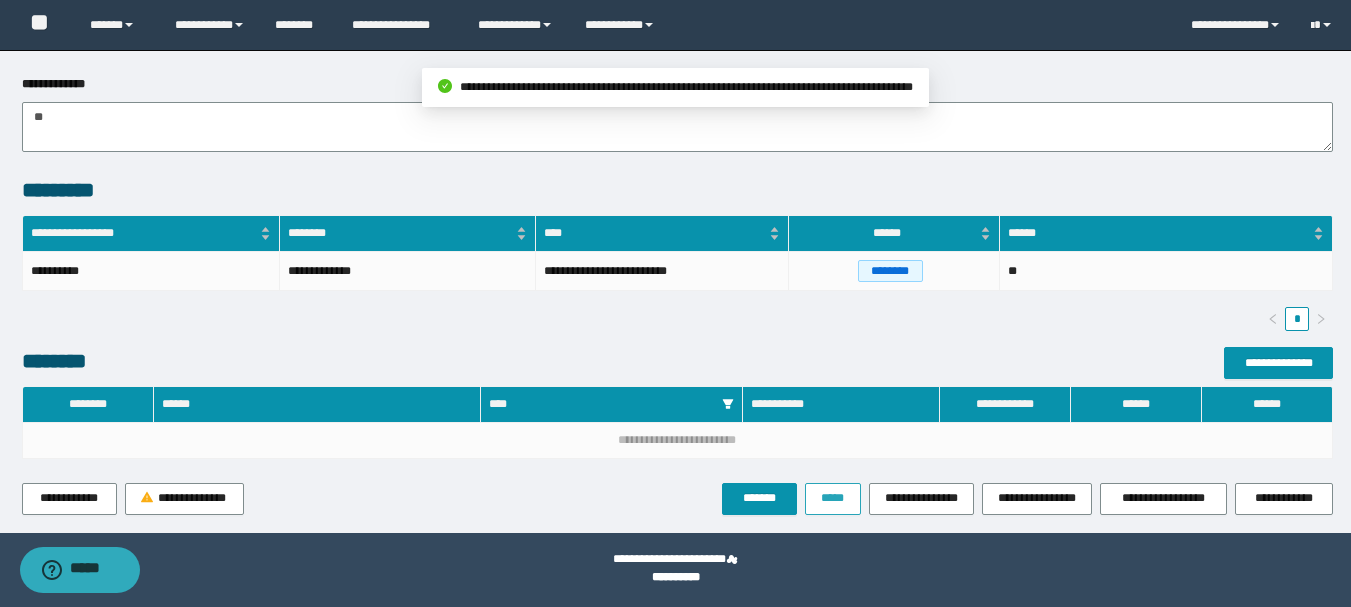 click on "*****" at bounding box center (833, 498) 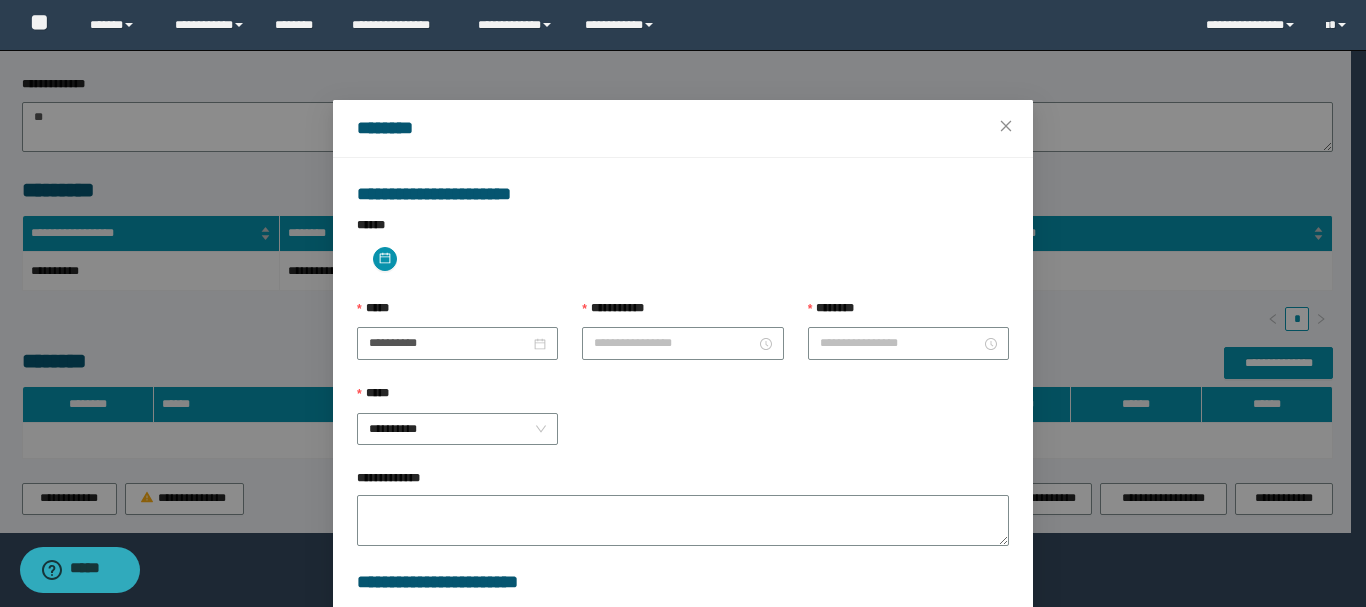 type on "**********" 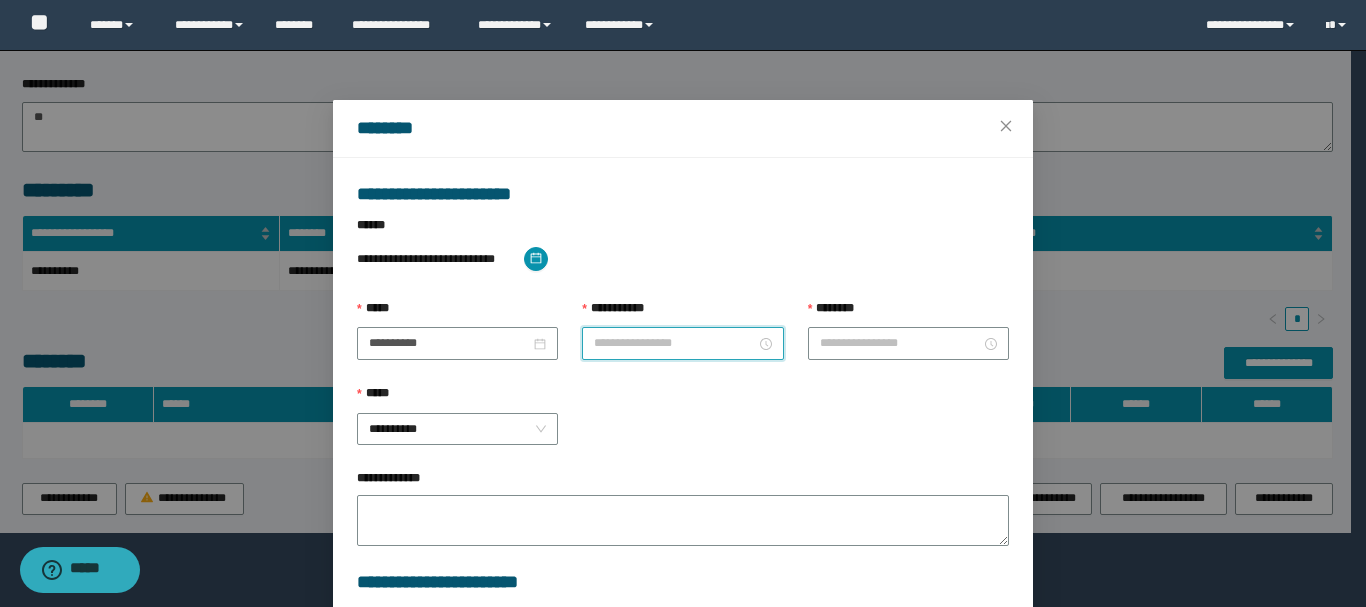 click on "**********" at bounding box center [674, 343] 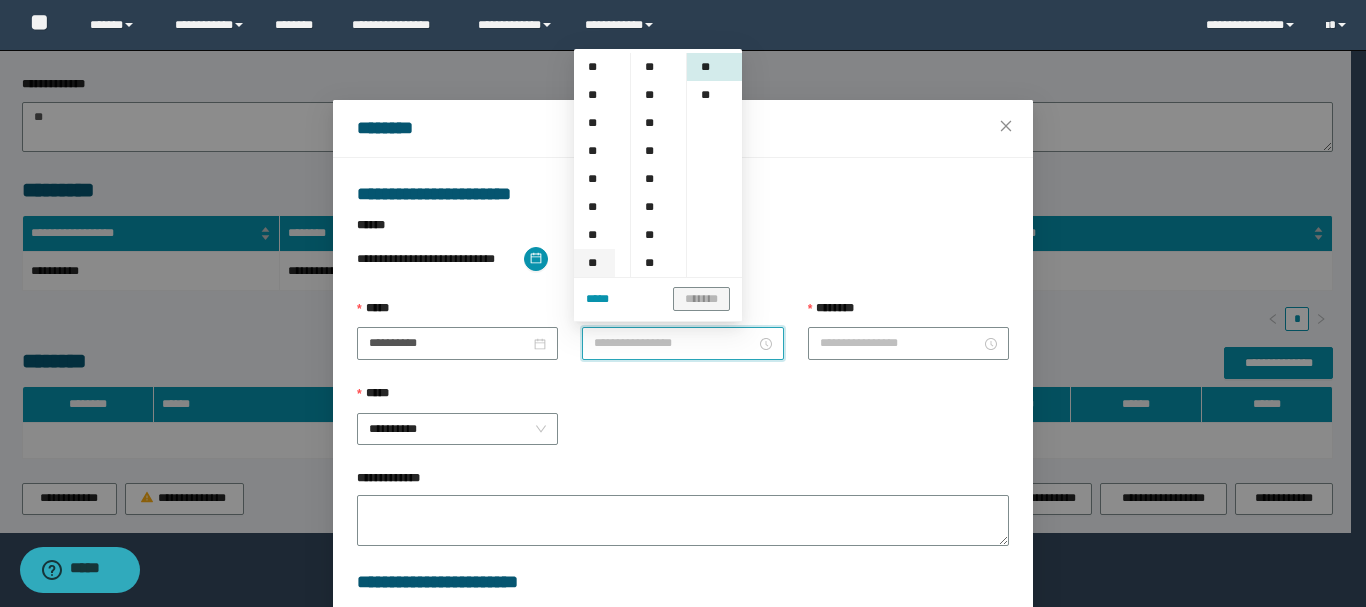 click on "**" at bounding box center [594, 263] 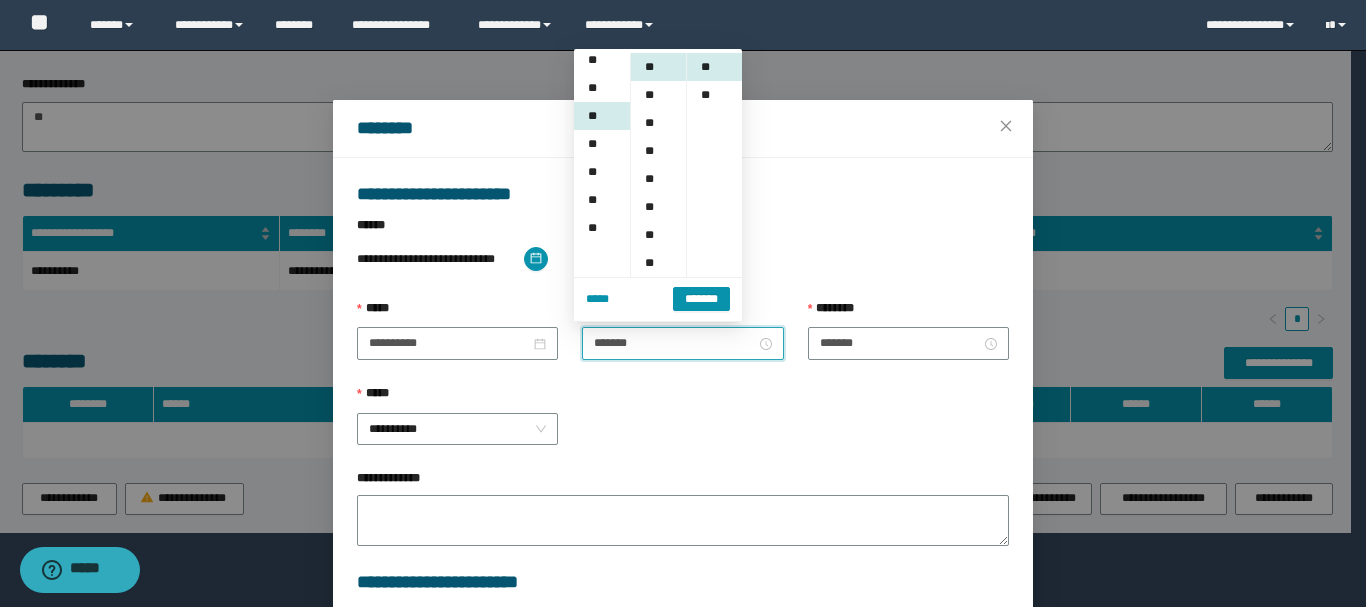 scroll, scrollTop: 196, scrollLeft: 0, axis: vertical 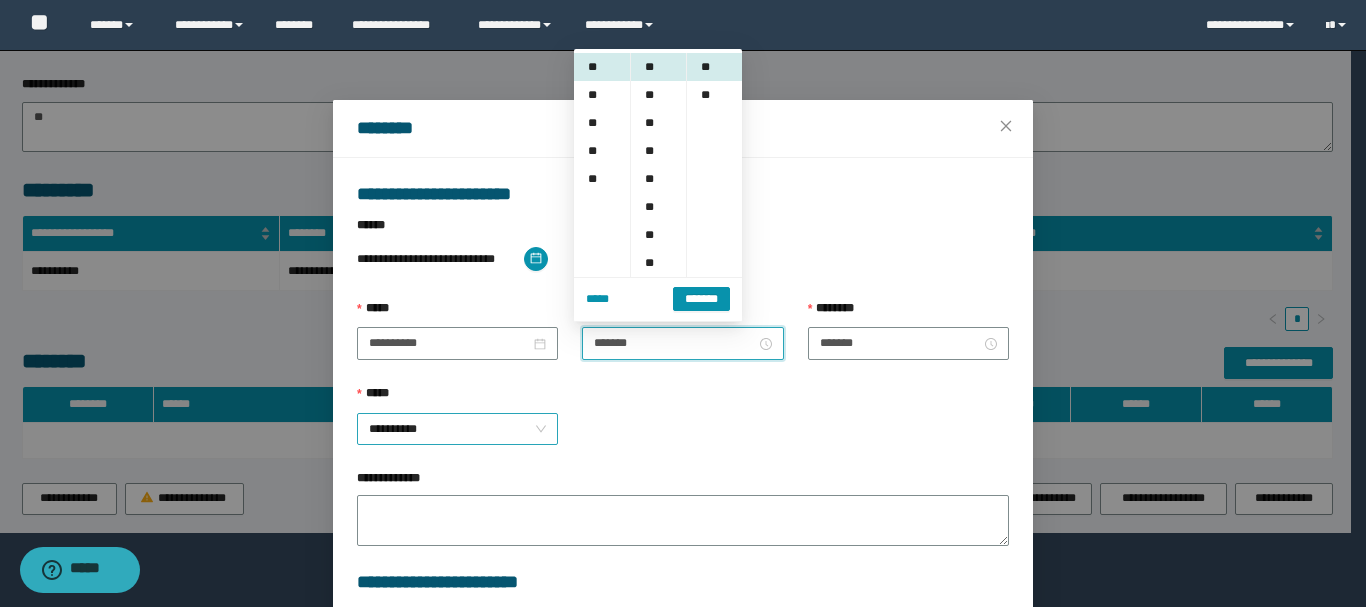 click on "**********" at bounding box center [457, 429] 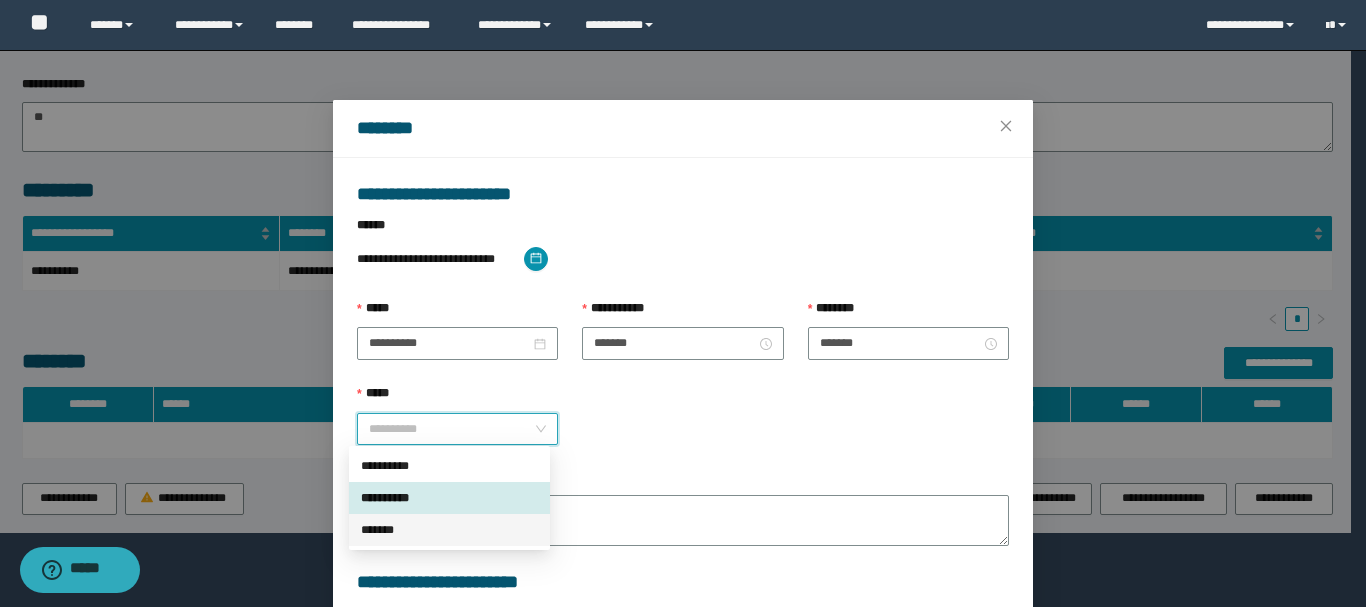 click on "*******" at bounding box center [449, 530] 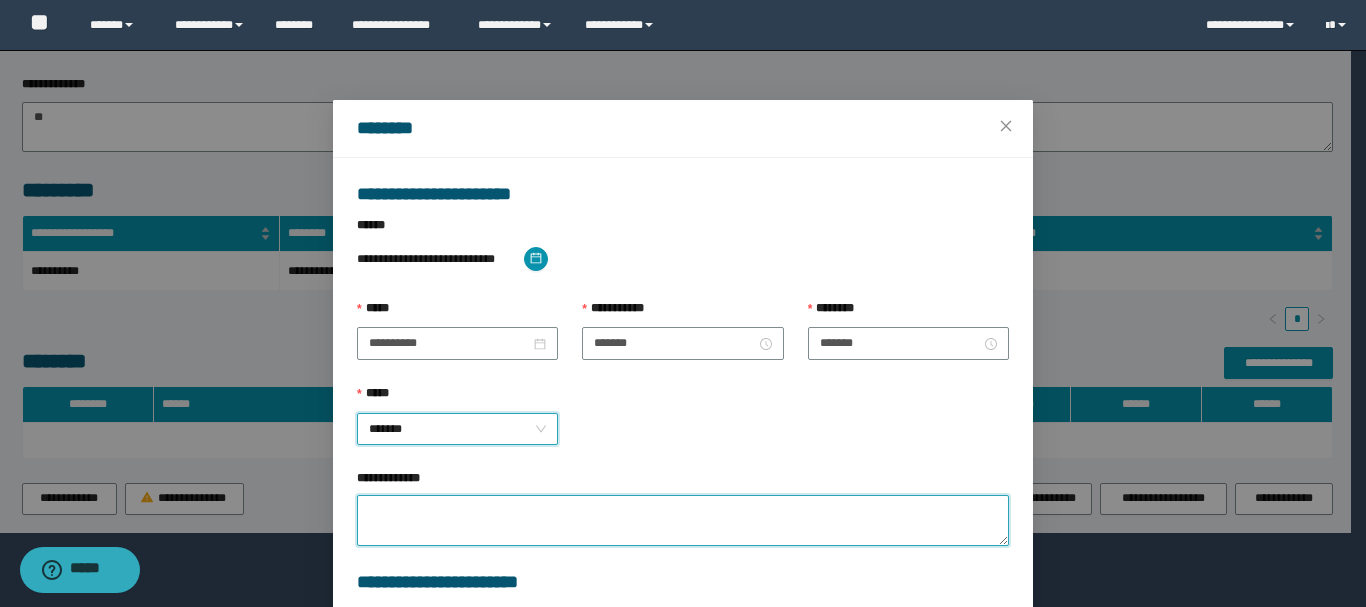 click on "**********" at bounding box center [683, 520] 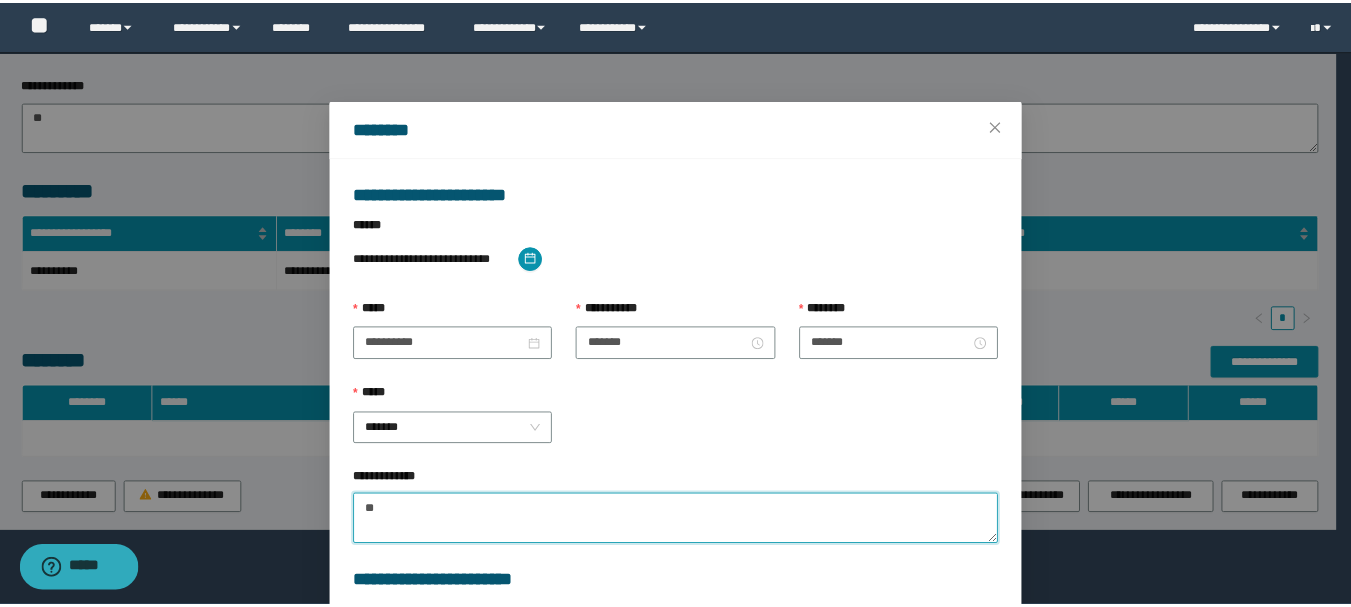 scroll, scrollTop: 263, scrollLeft: 0, axis: vertical 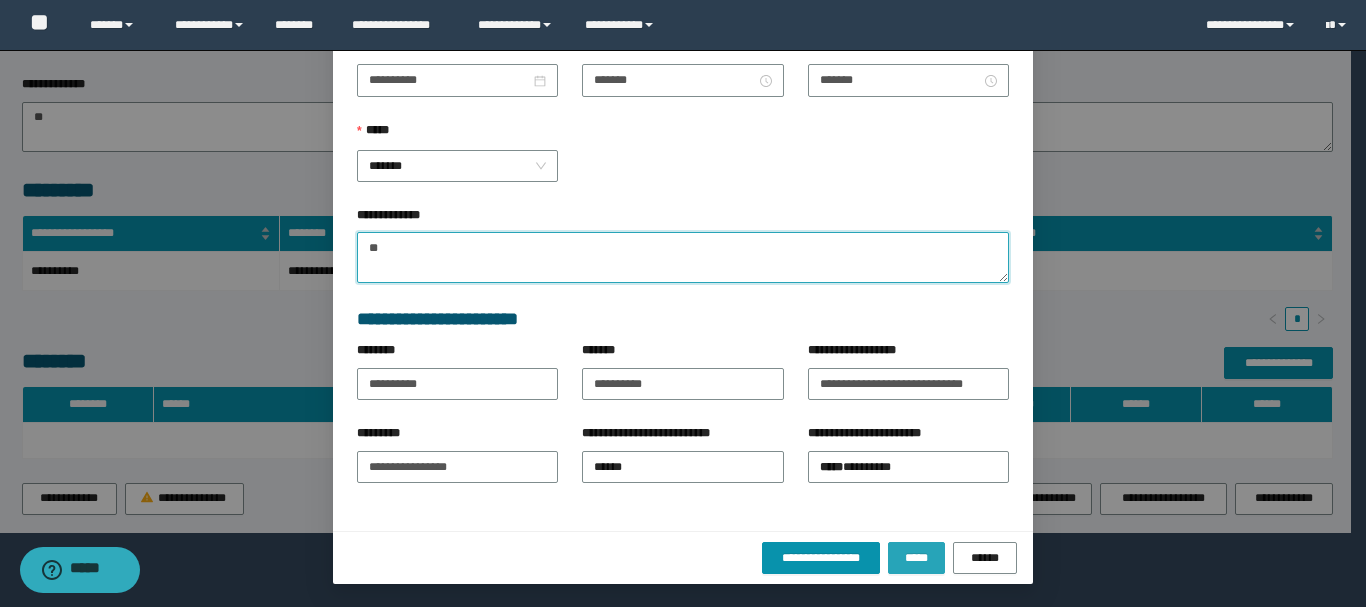 type on "**" 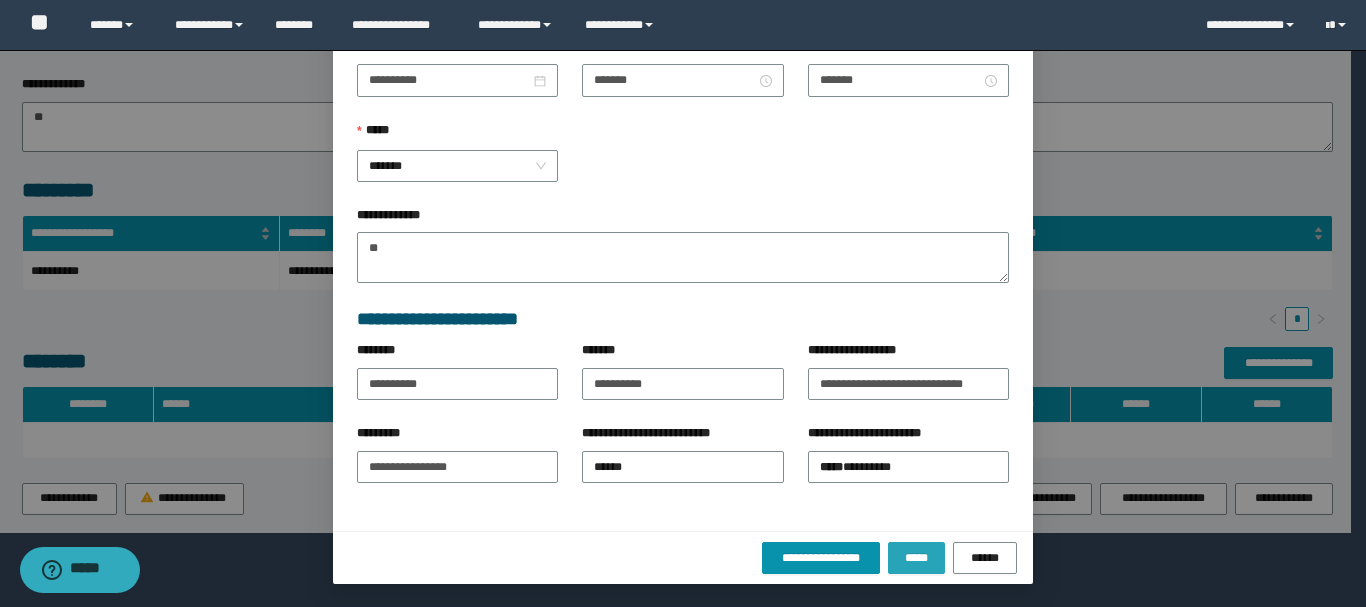 click on "*****" at bounding box center (916, 558) 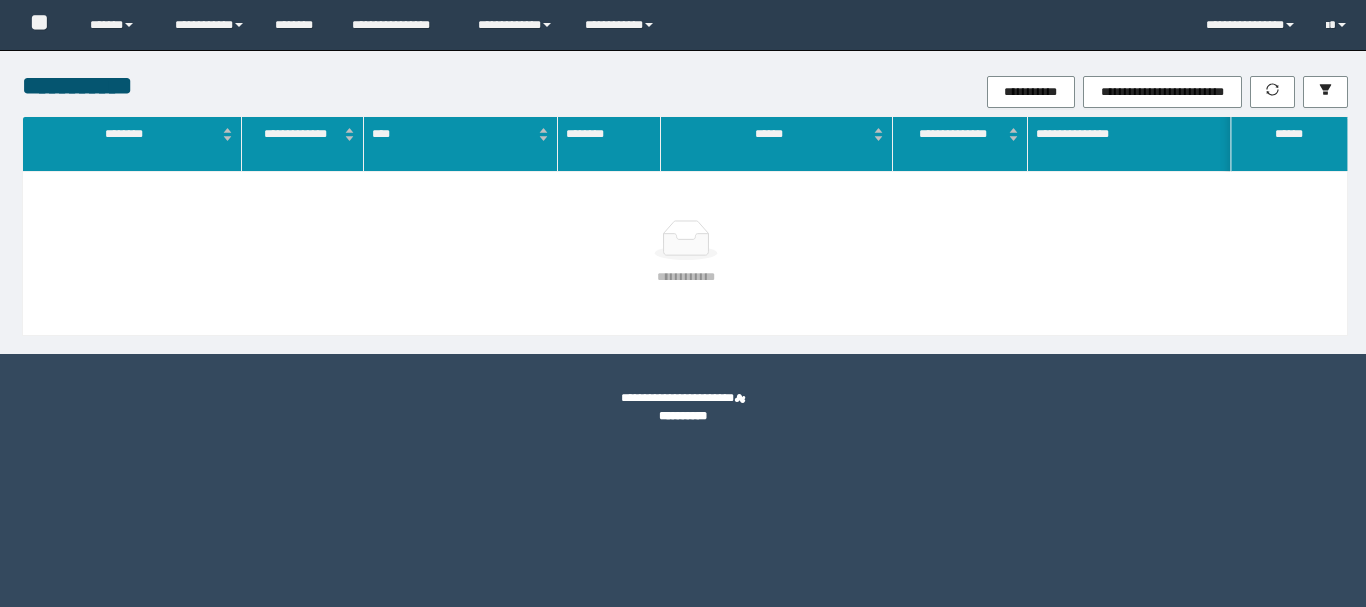 scroll, scrollTop: 0, scrollLeft: 0, axis: both 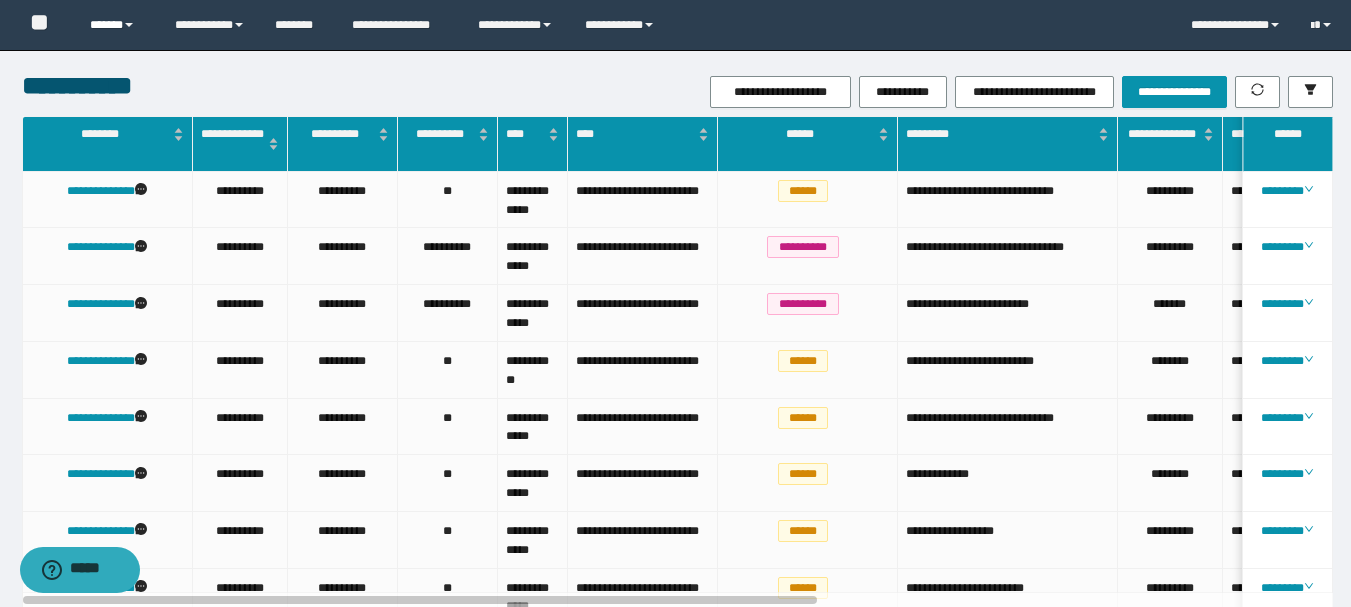 click on "******" at bounding box center [117, 25] 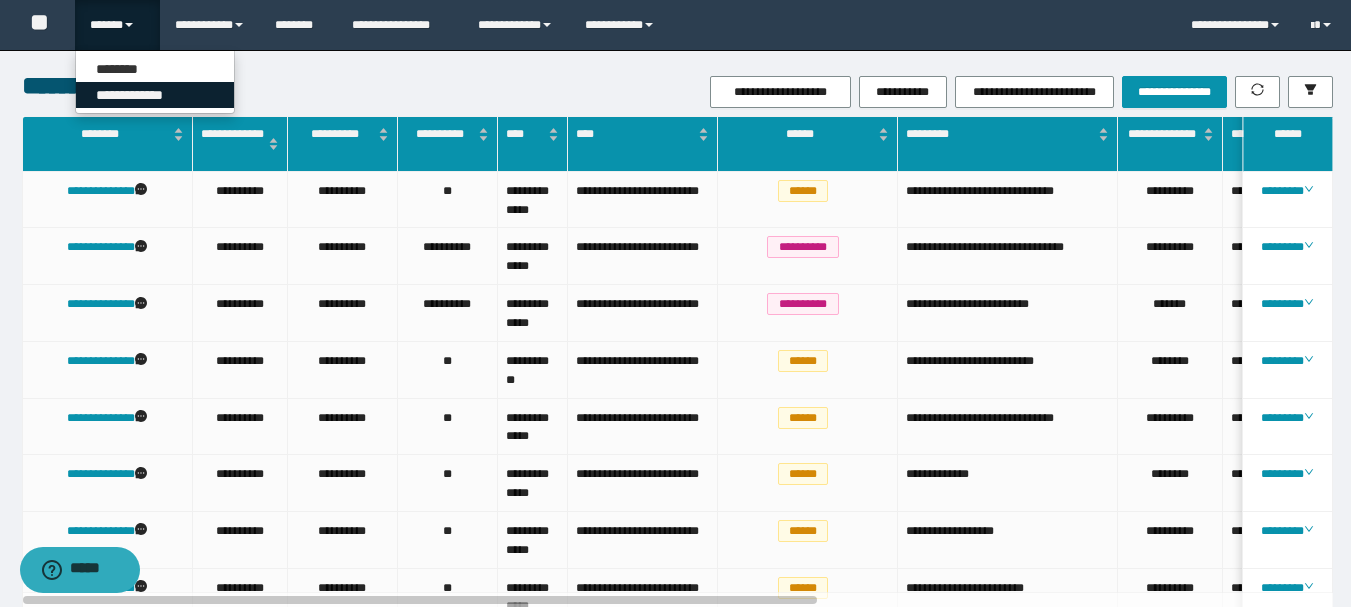 click on "**********" at bounding box center [155, 95] 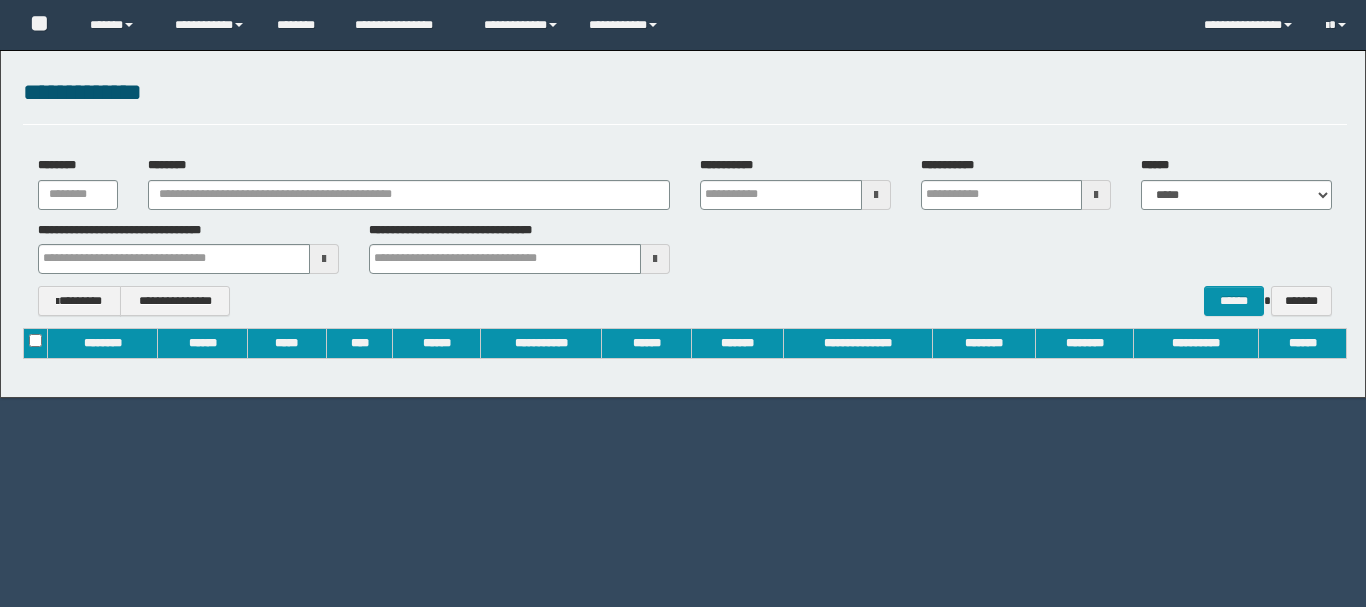 scroll, scrollTop: 0, scrollLeft: 0, axis: both 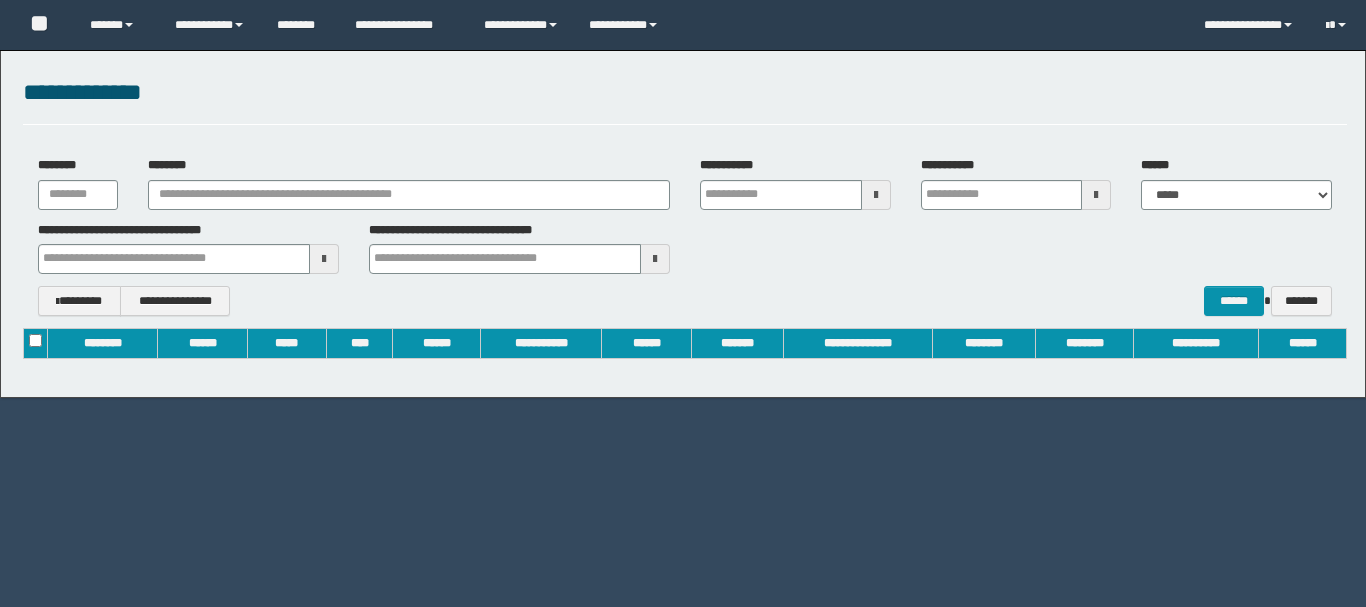 type on "**********" 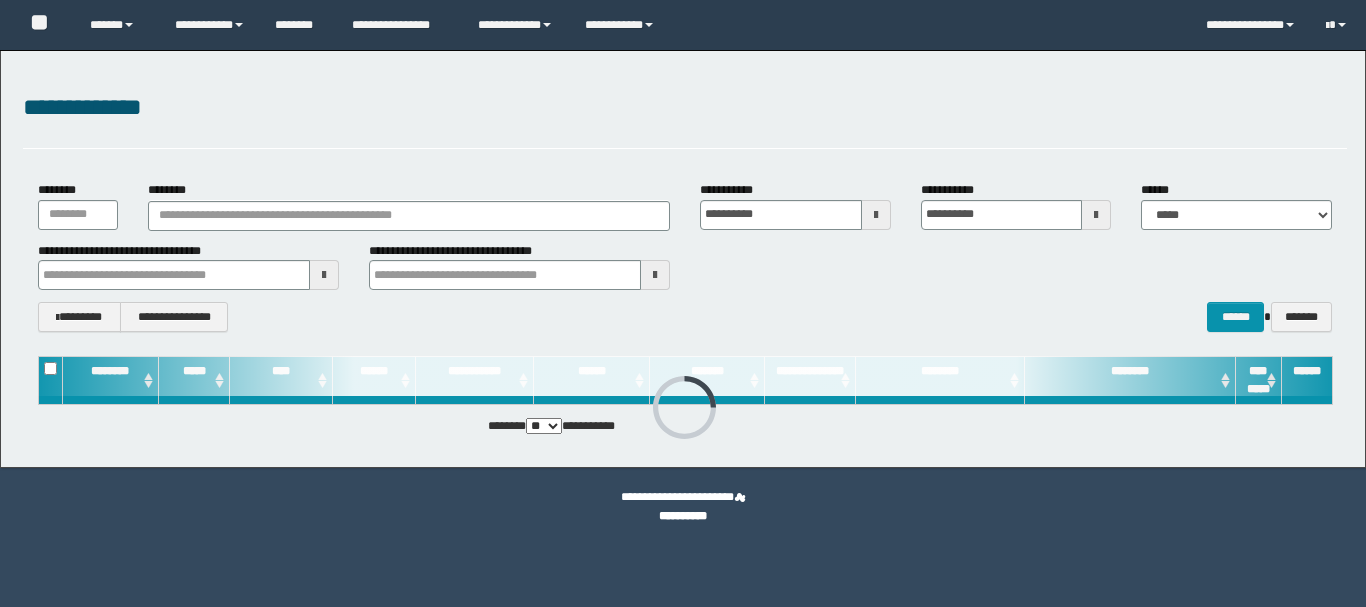 scroll, scrollTop: 0, scrollLeft: 0, axis: both 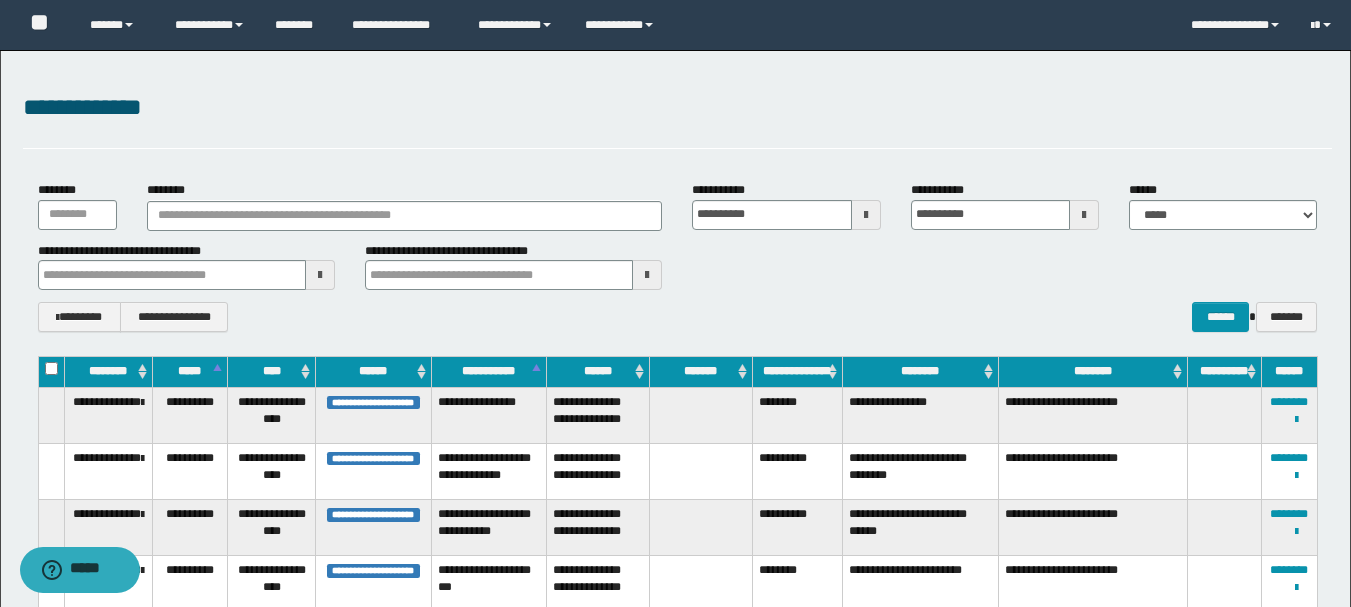 type 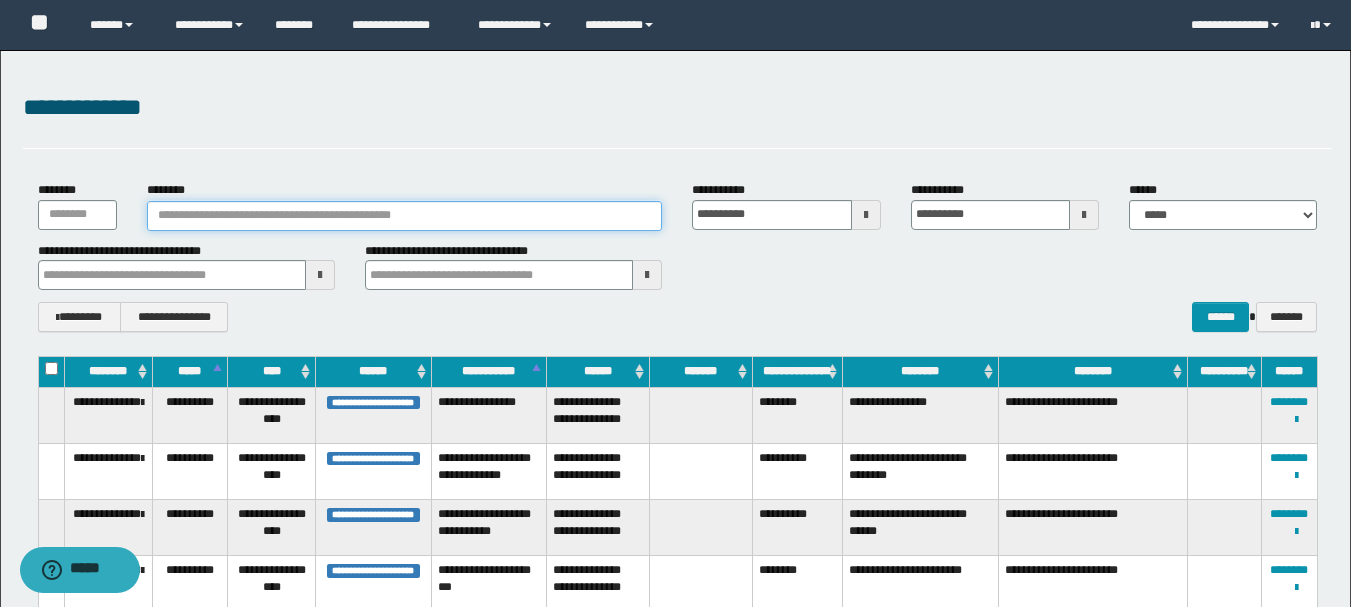 click on "********" at bounding box center (405, 216) 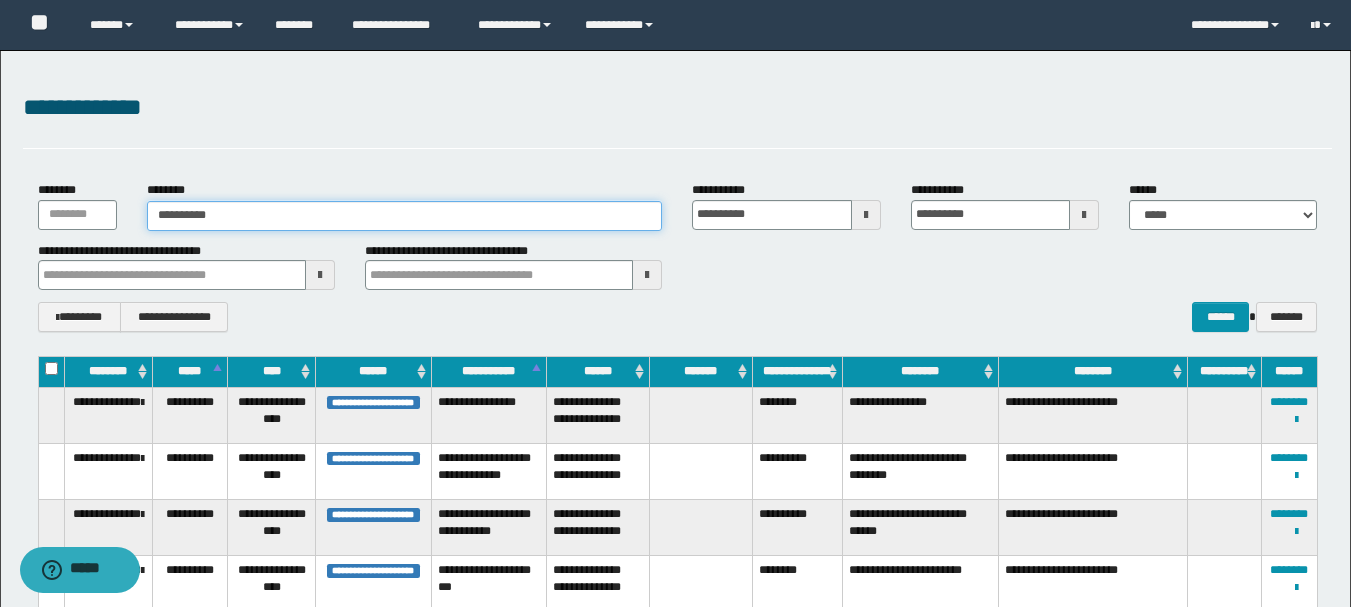 type on "**********" 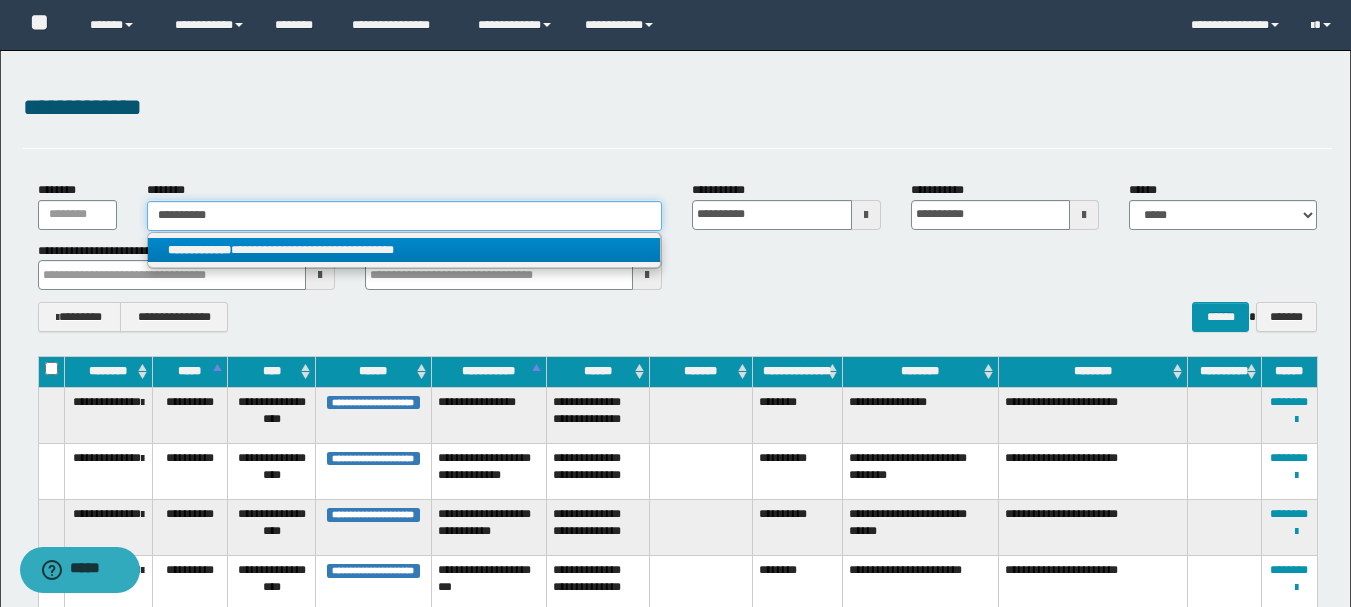 type on "**********" 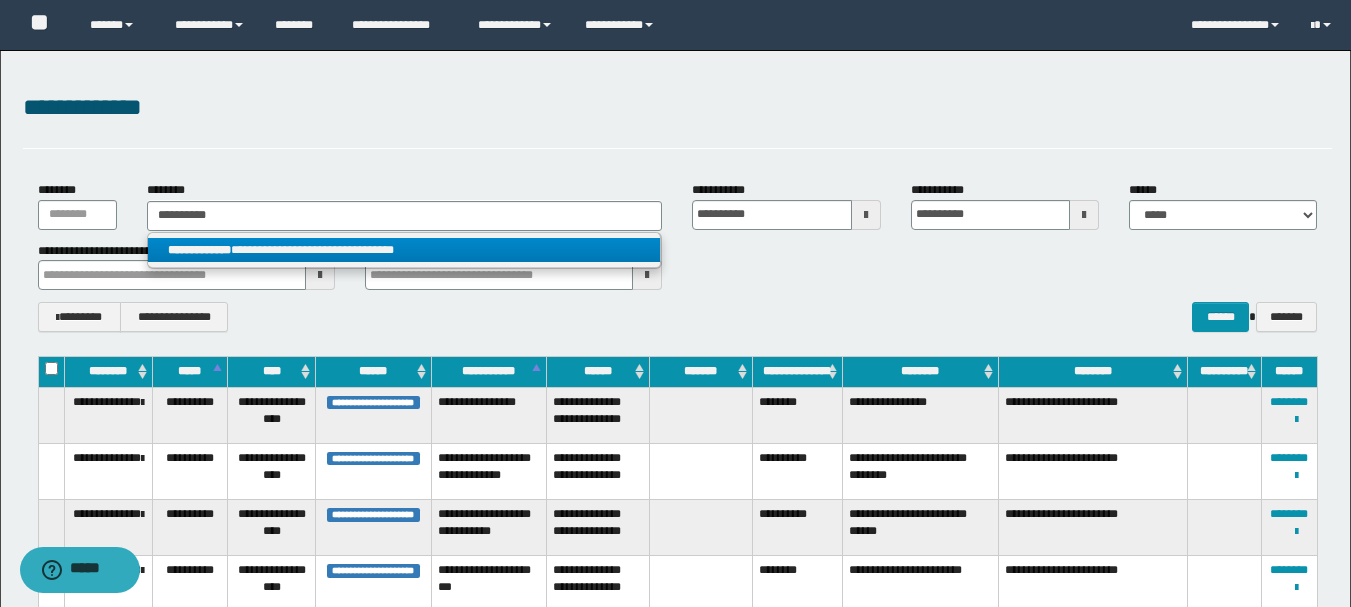 click on "**********" at bounding box center (404, 250) 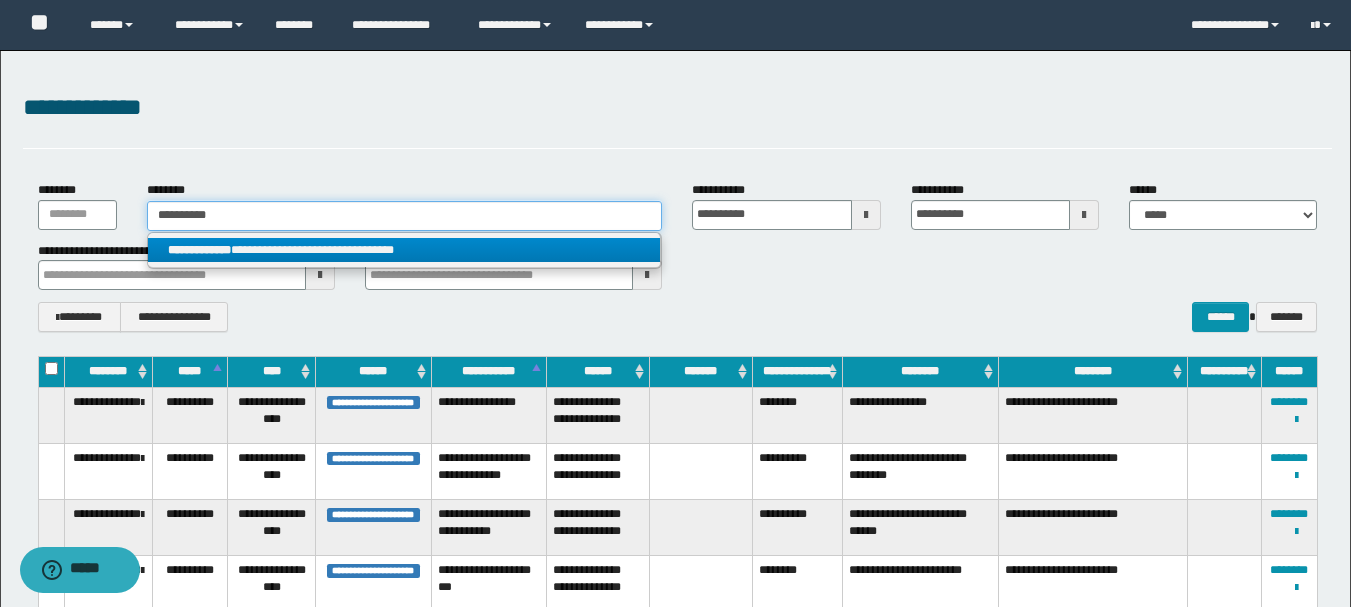 type 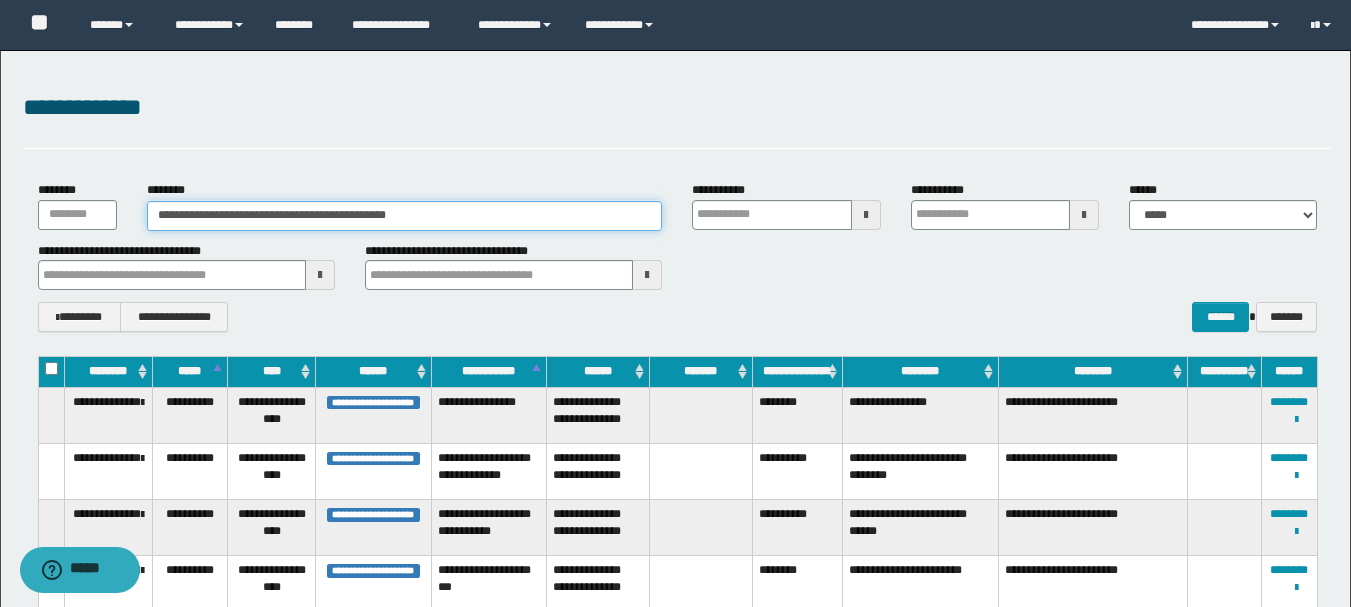 type 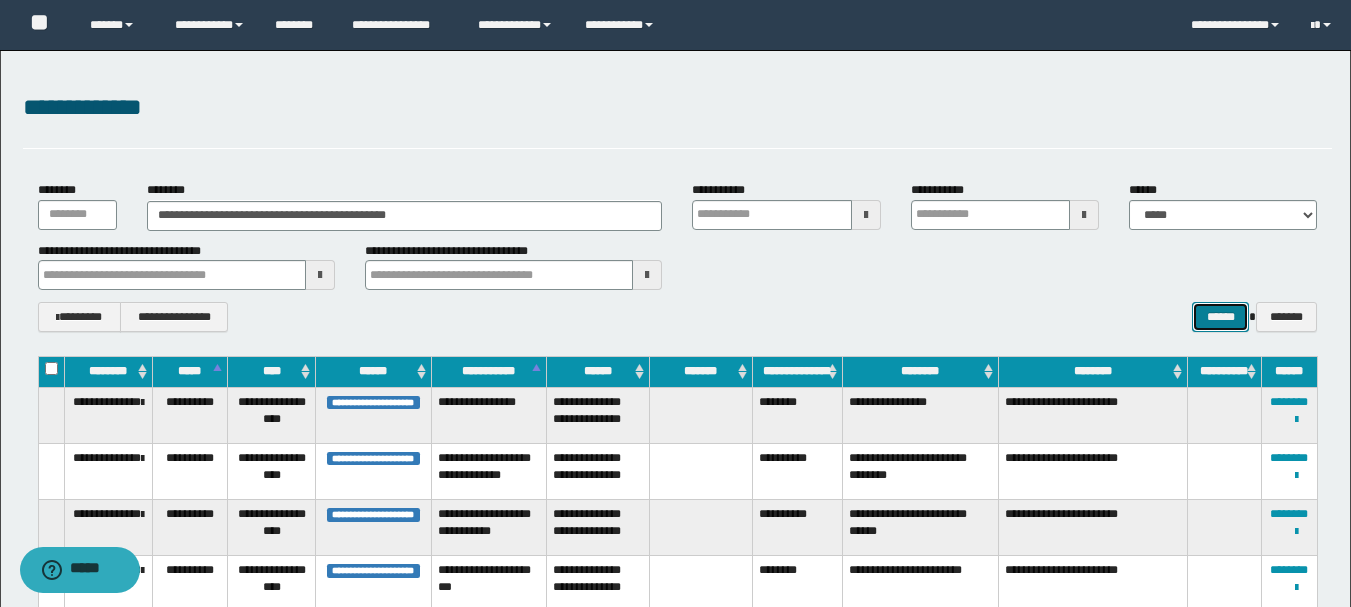 click on "******" at bounding box center (1220, 317) 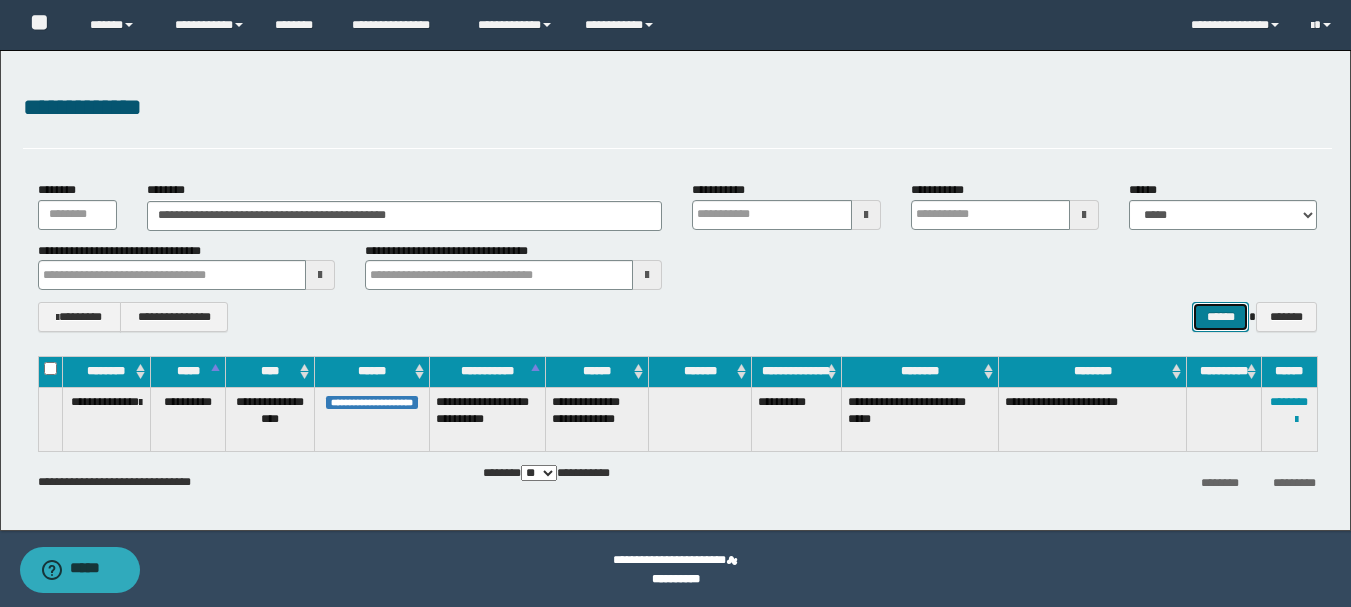 type 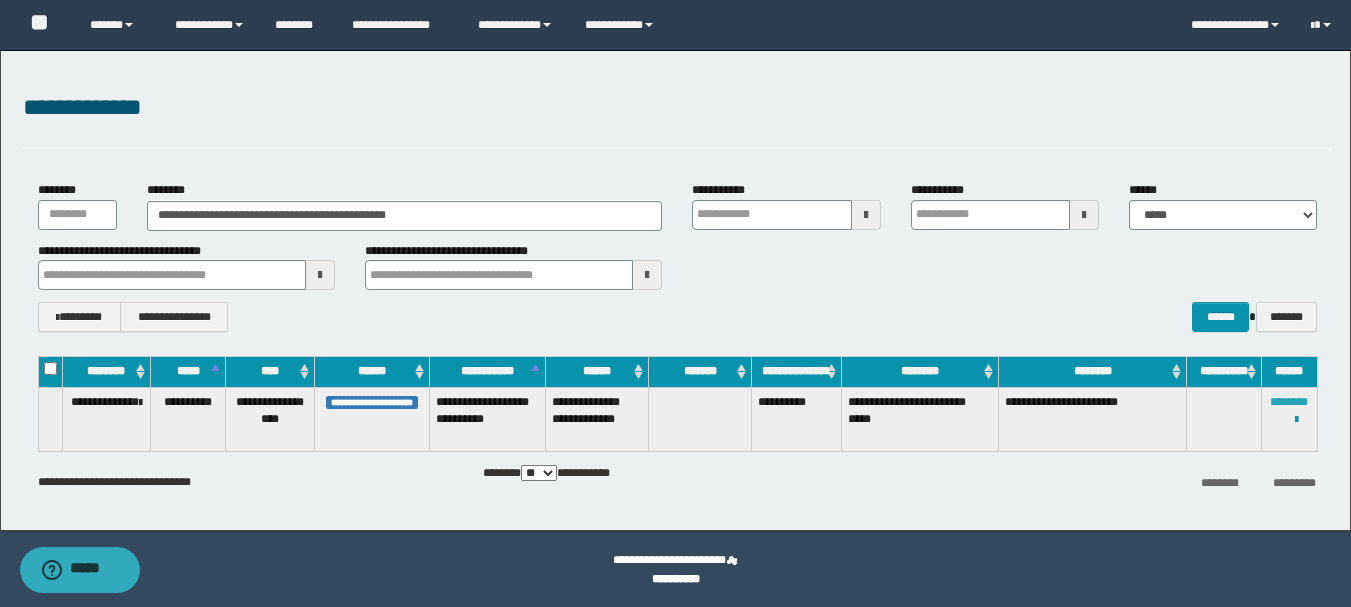 click on "********" at bounding box center [1289, 402] 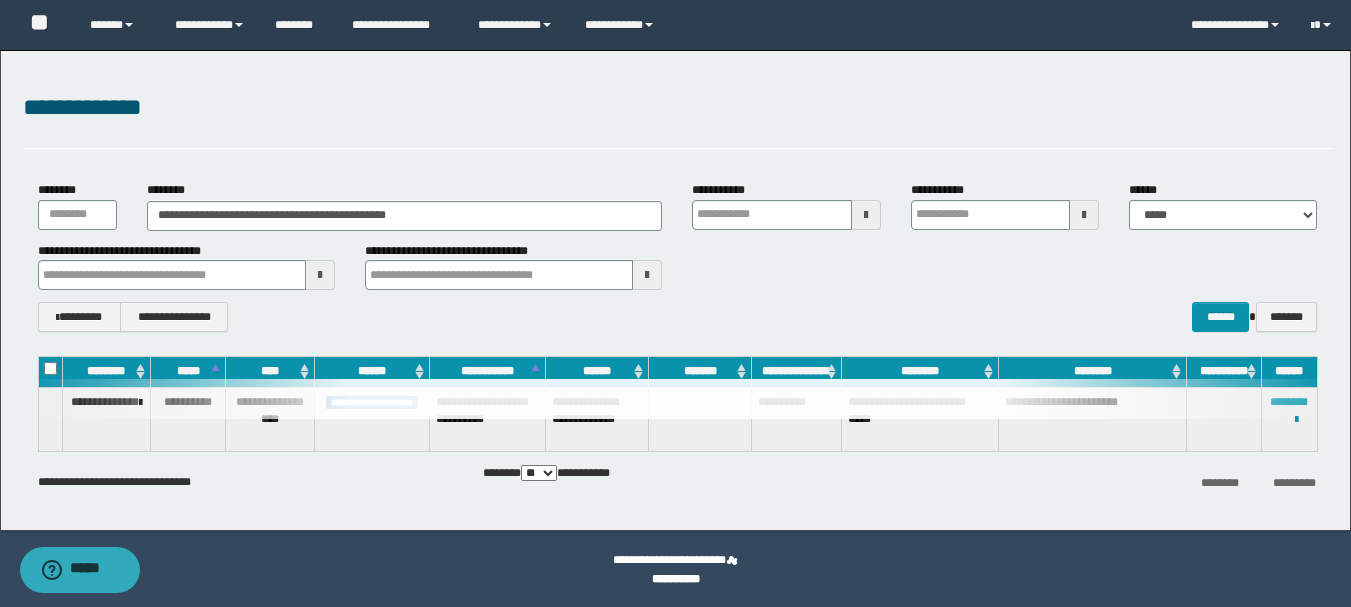 type 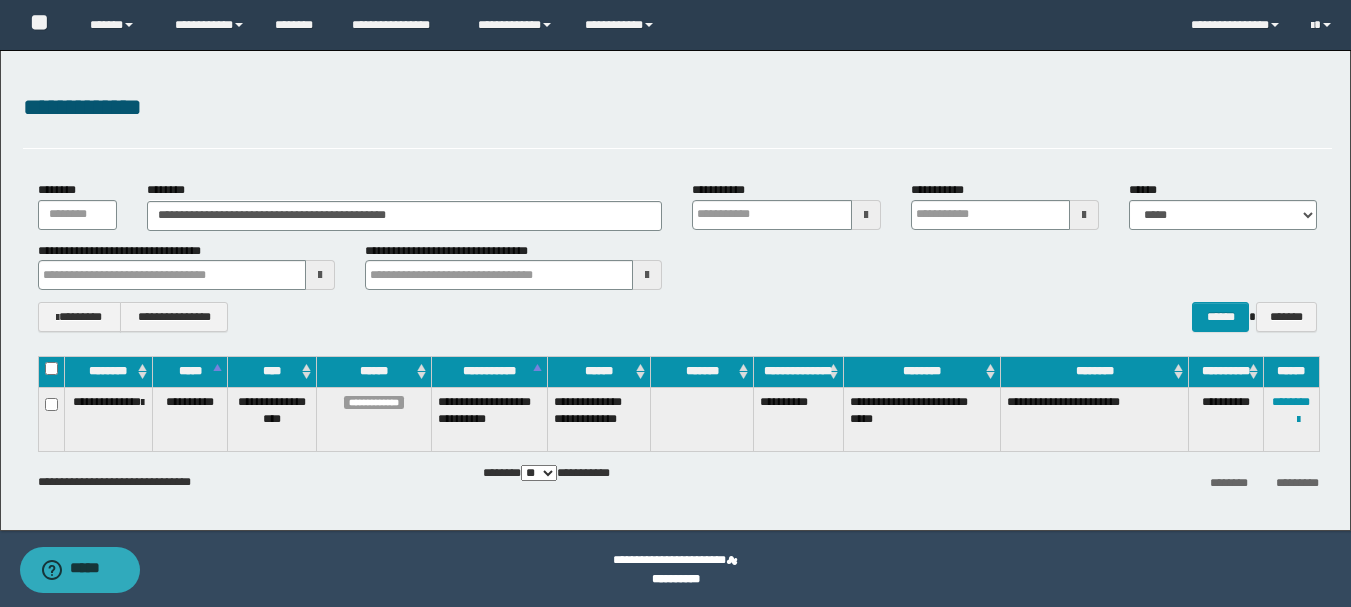 type 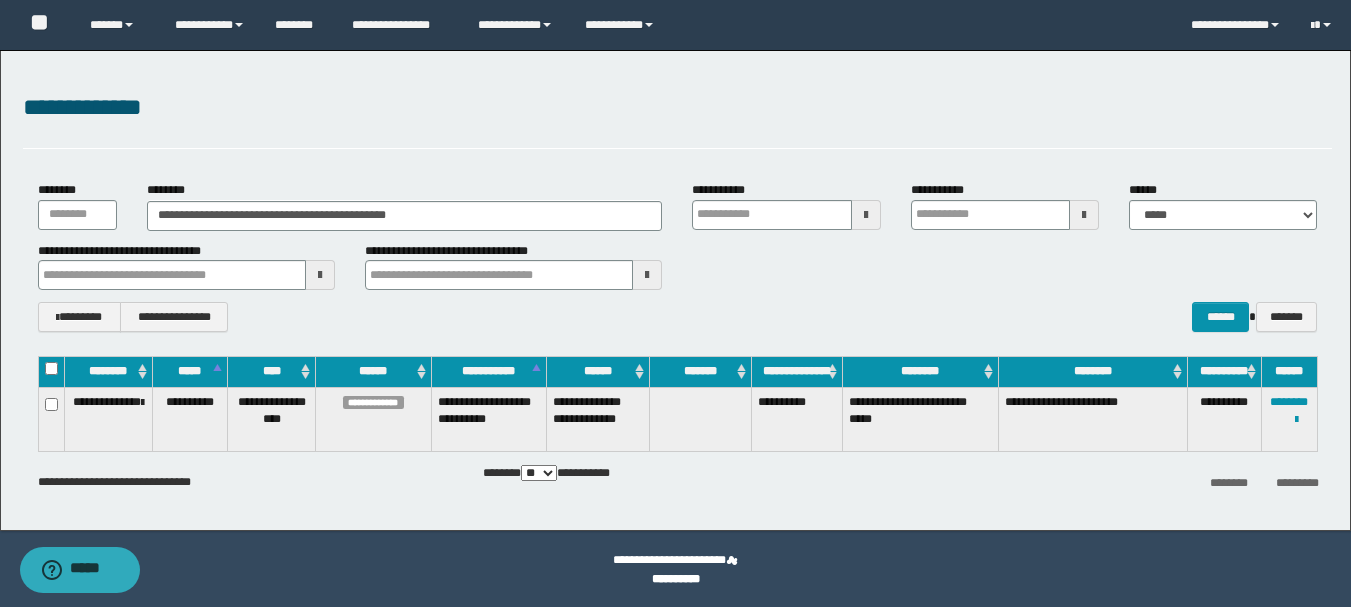 type 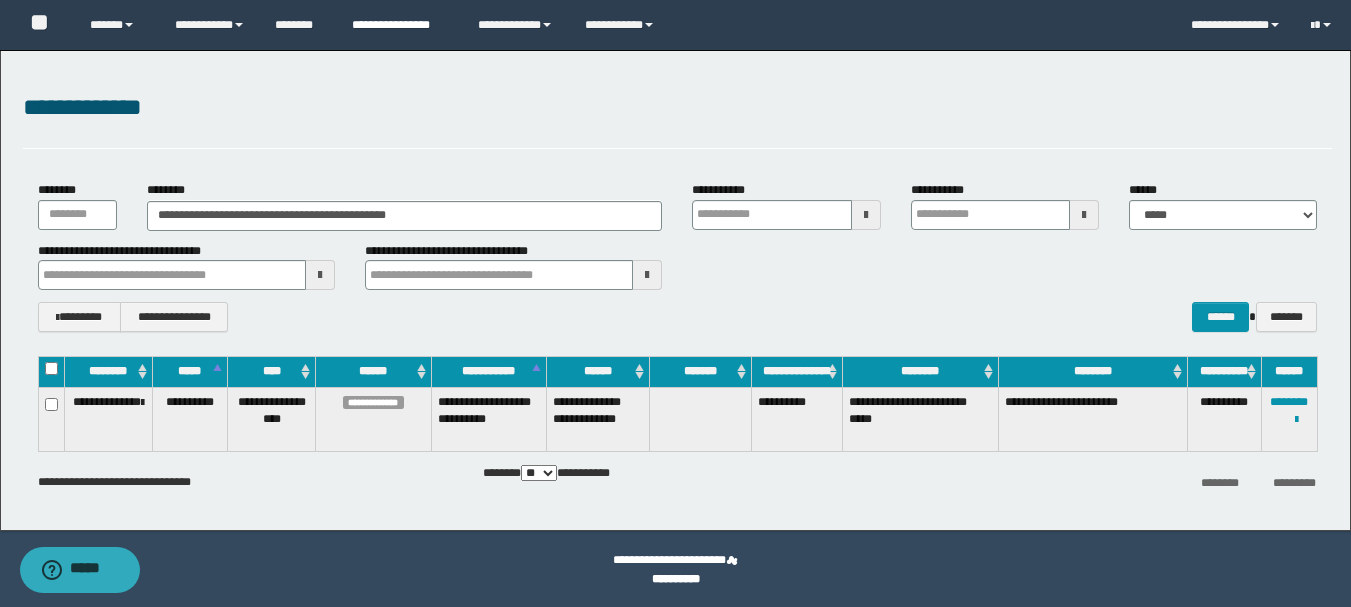 type 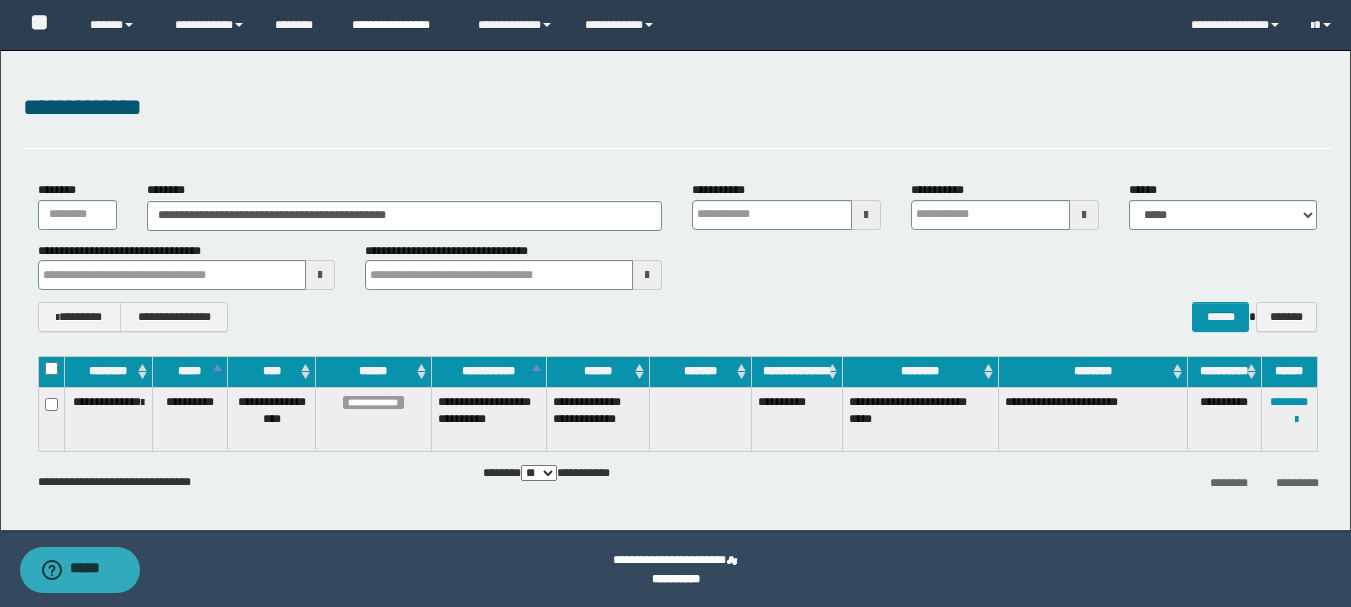 type 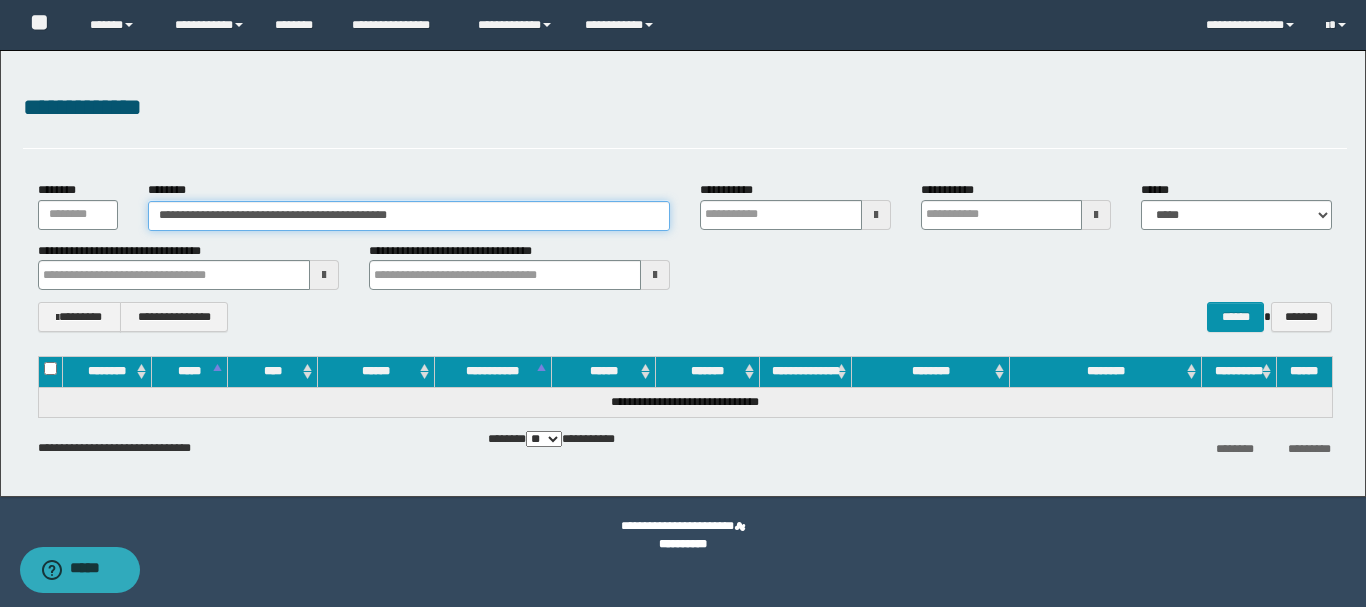 click on "**********" at bounding box center (409, 216) 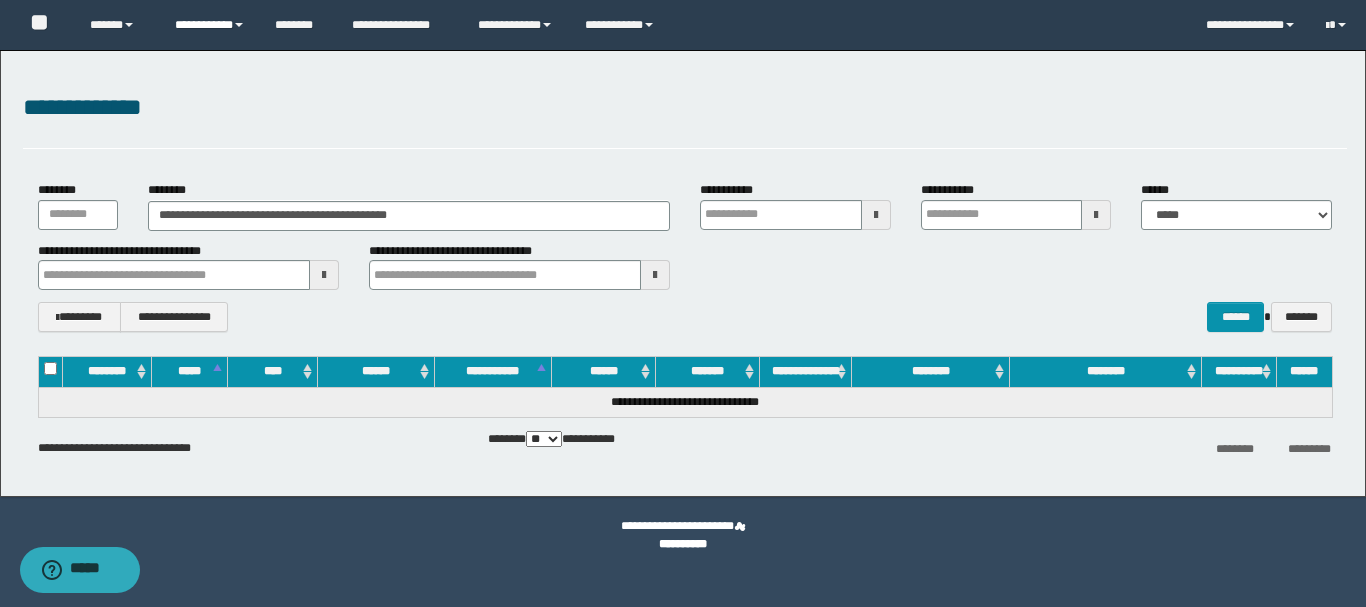 click on "**********" at bounding box center (210, 25) 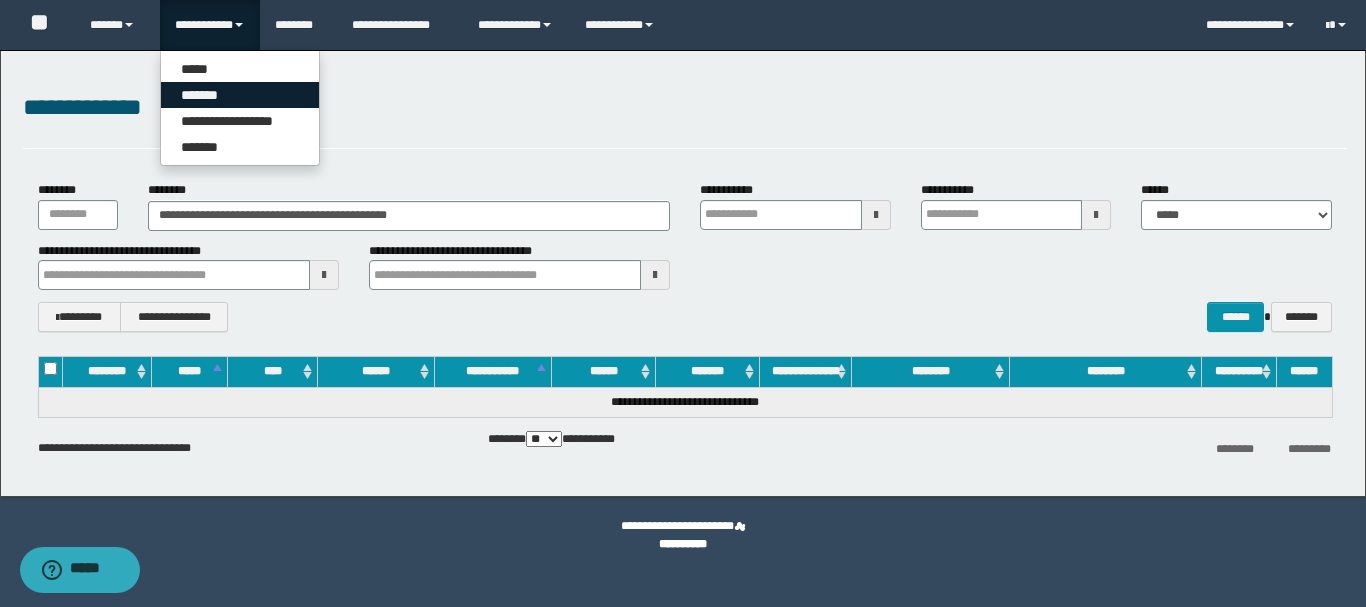 click on "*******" at bounding box center [240, 95] 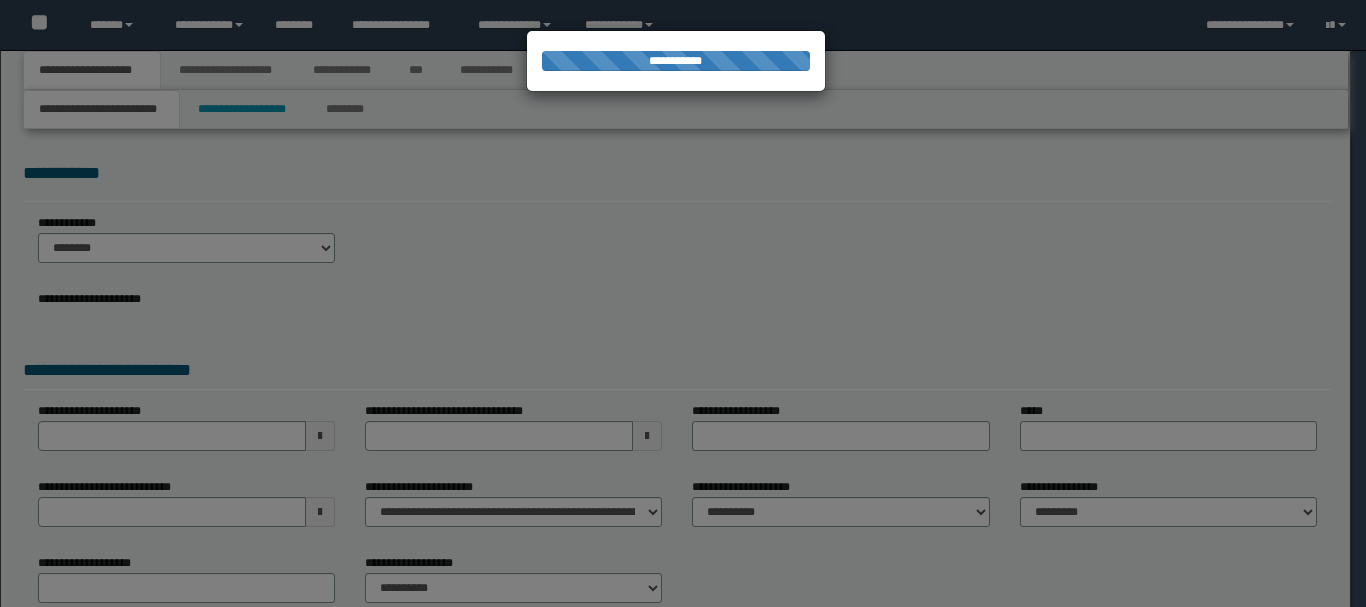 scroll, scrollTop: 0, scrollLeft: 0, axis: both 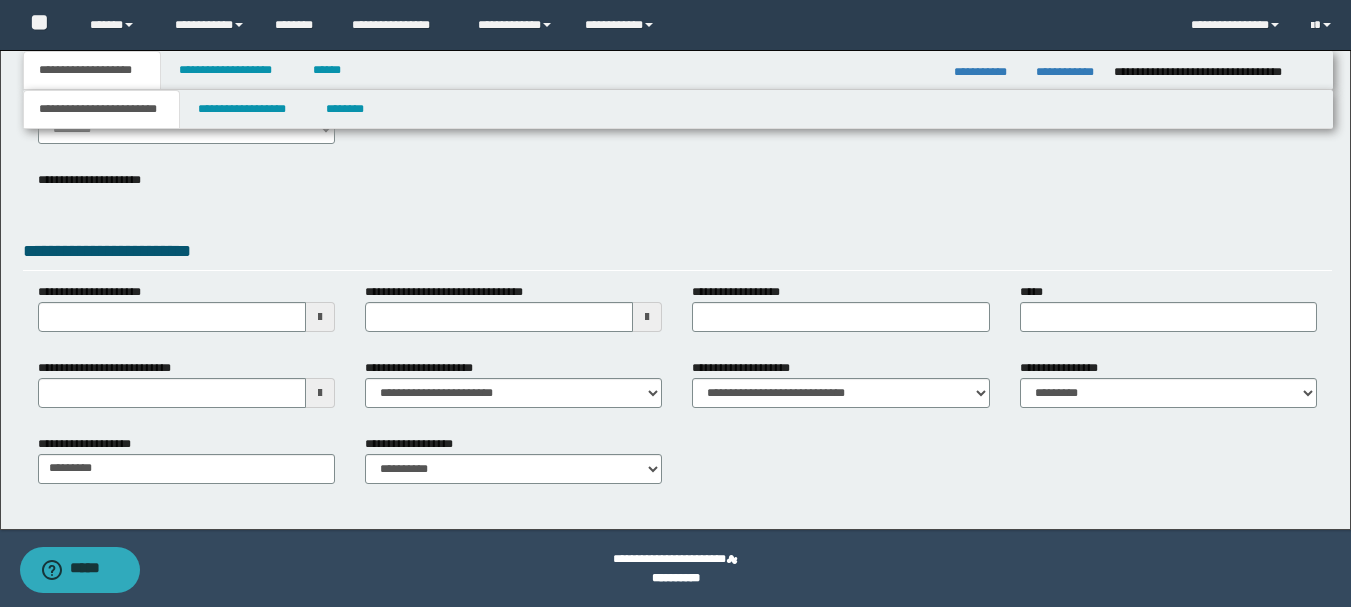 click at bounding box center [320, 317] 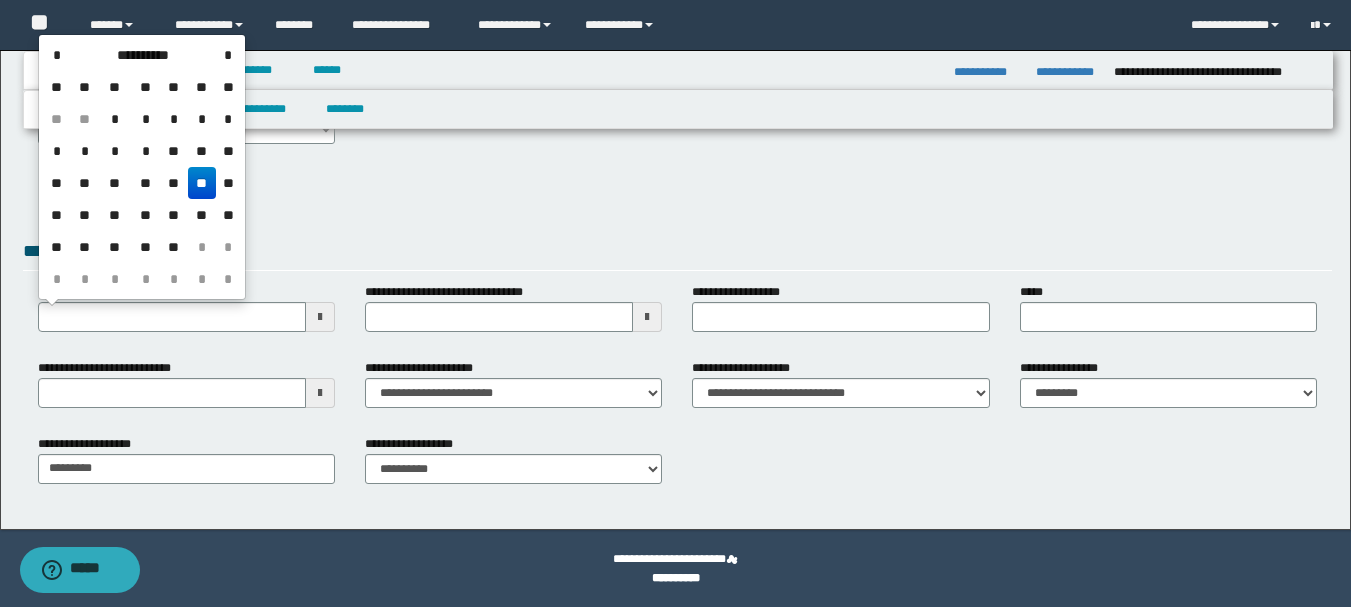 click on "**" at bounding box center (202, 183) 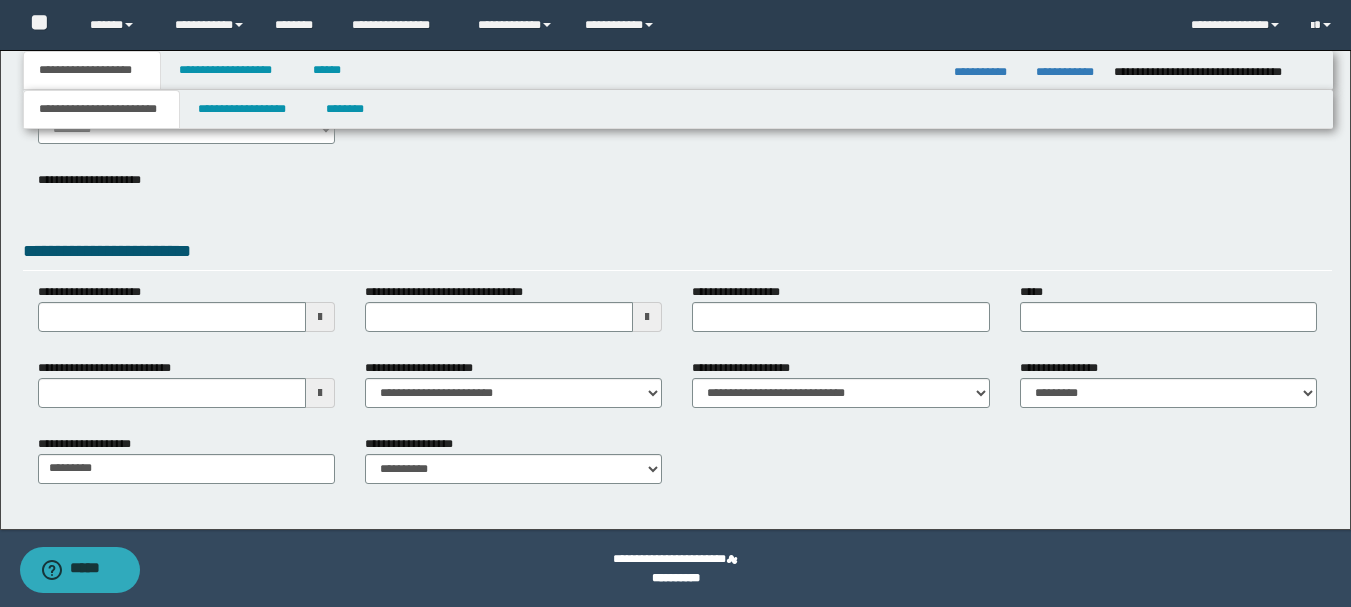 click at bounding box center [320, 393] 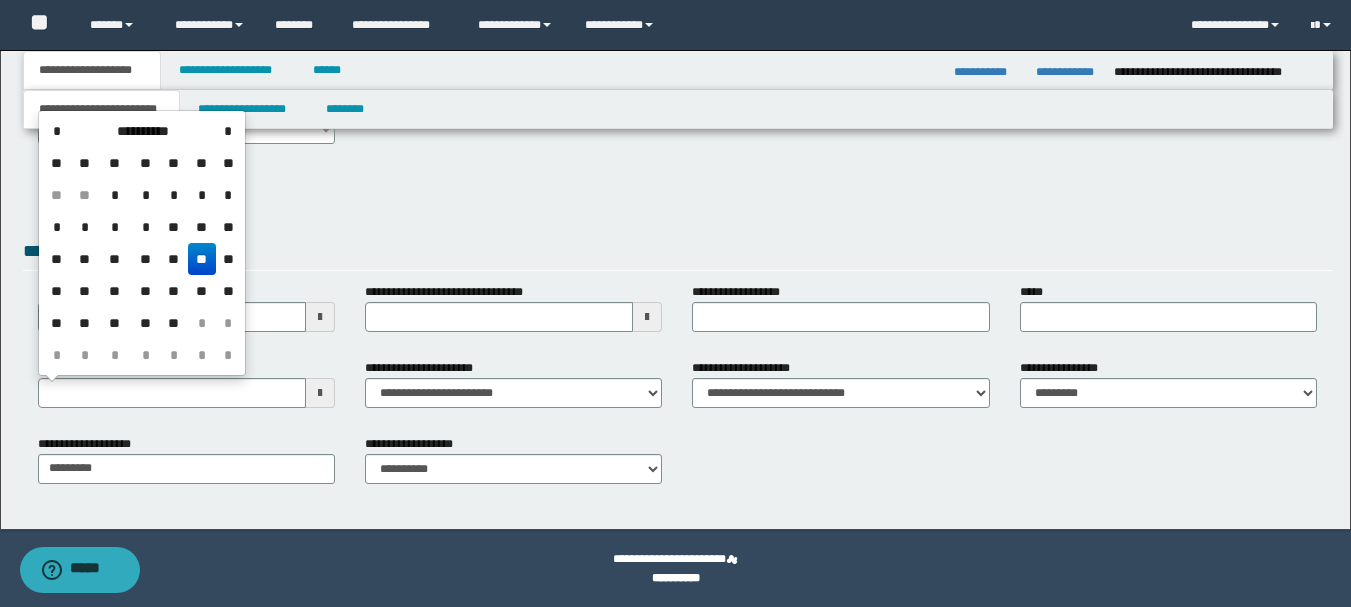 click on "**" at bounding box center (202, 259) 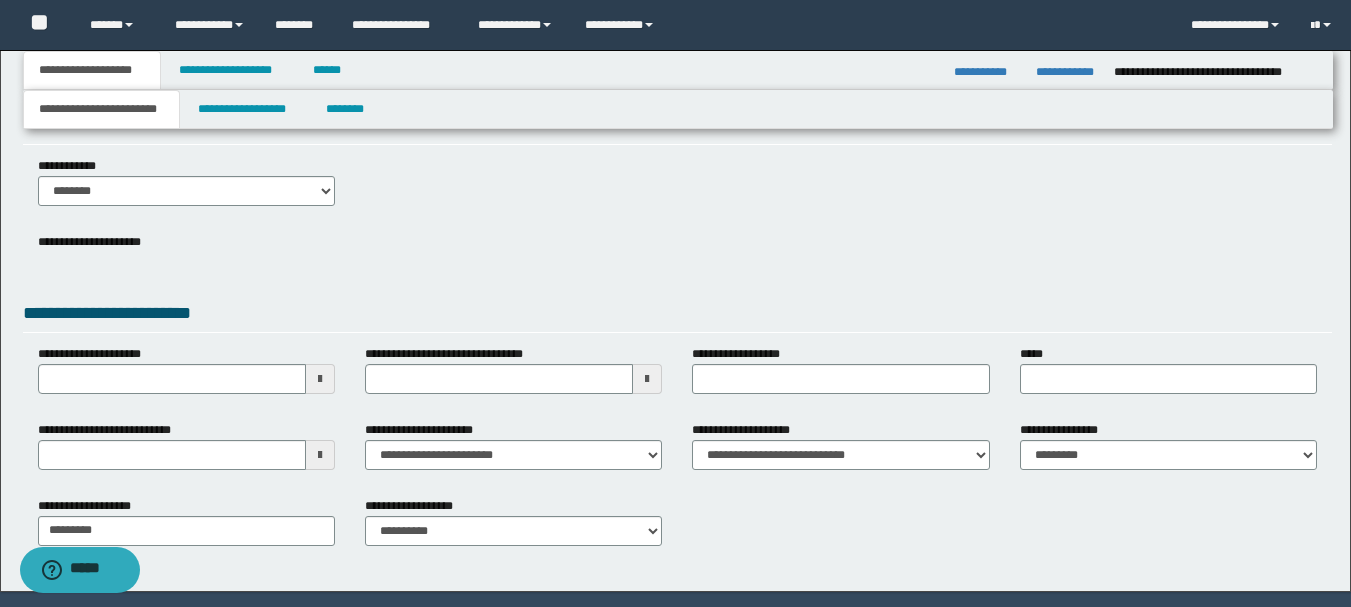scroll, scrollTop: 0, scrollLeft: 0, axis: both 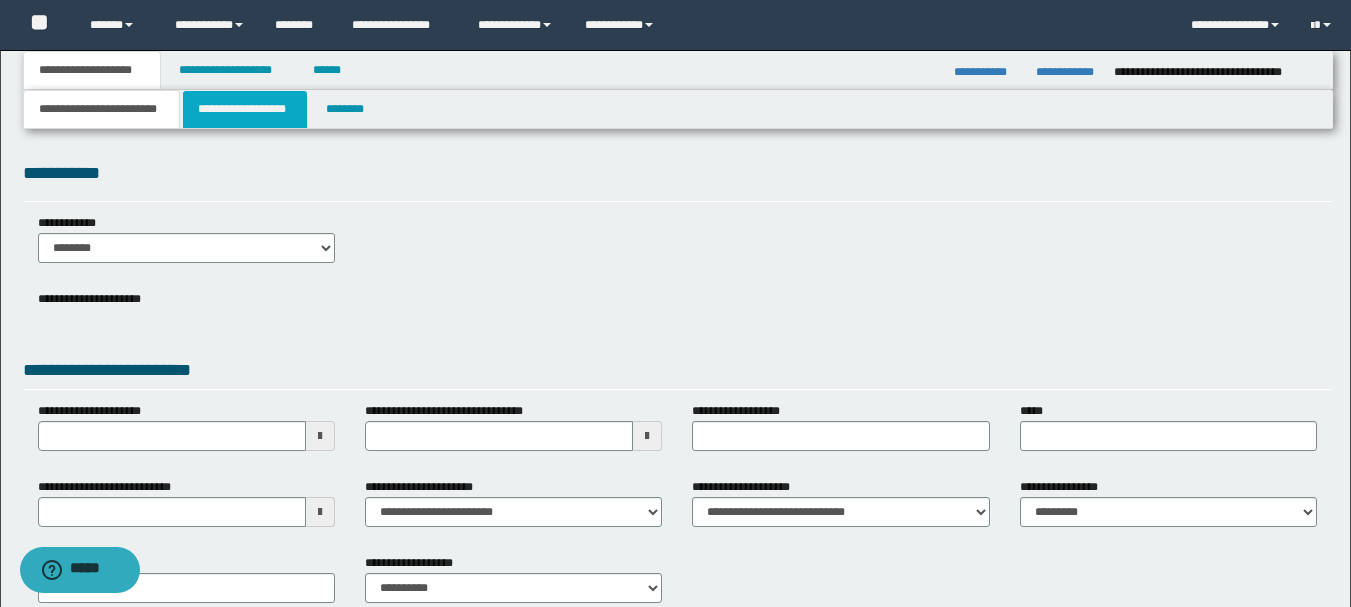 click on "**********" at bounding box center [245, 109] 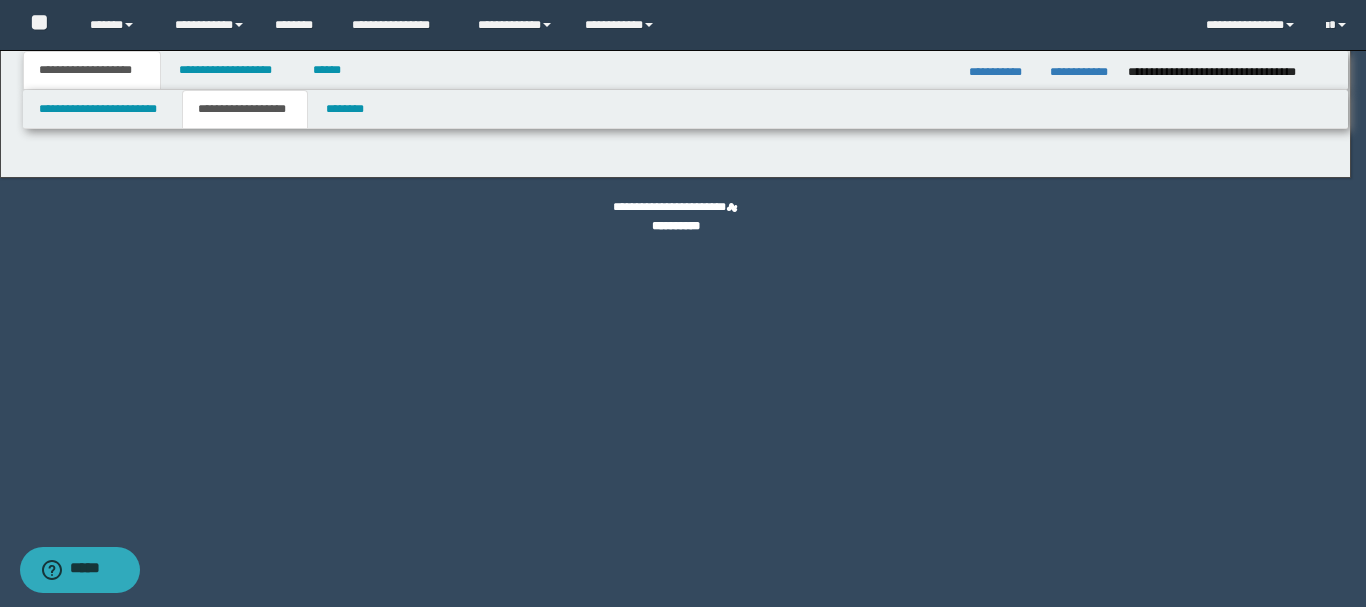 type on "**********" 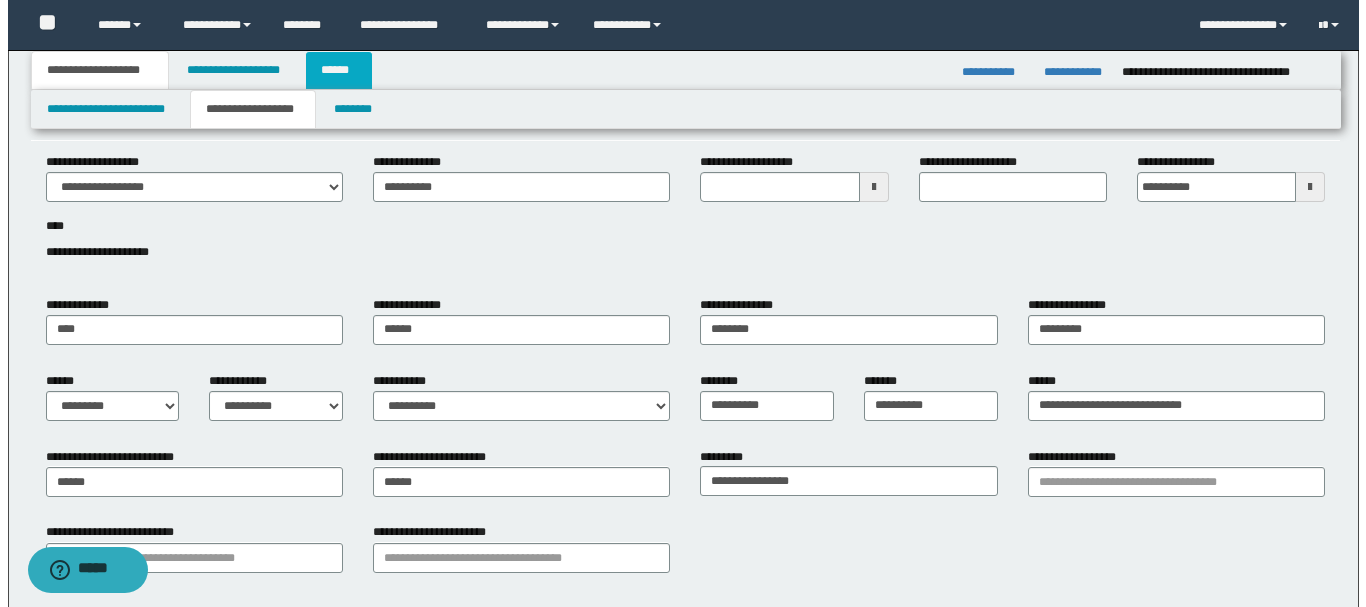 scroll, scrollTop: 0, scrollLeft: 0, axis: both 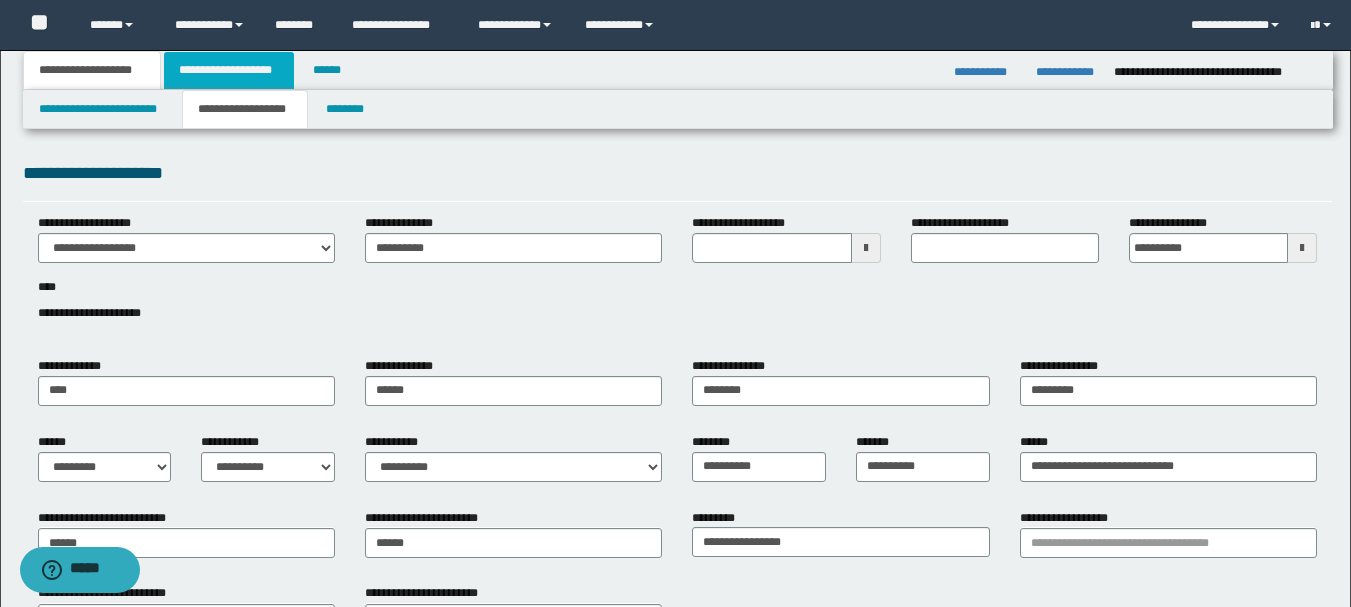 click on "**********" at bounding box center [229, 70] 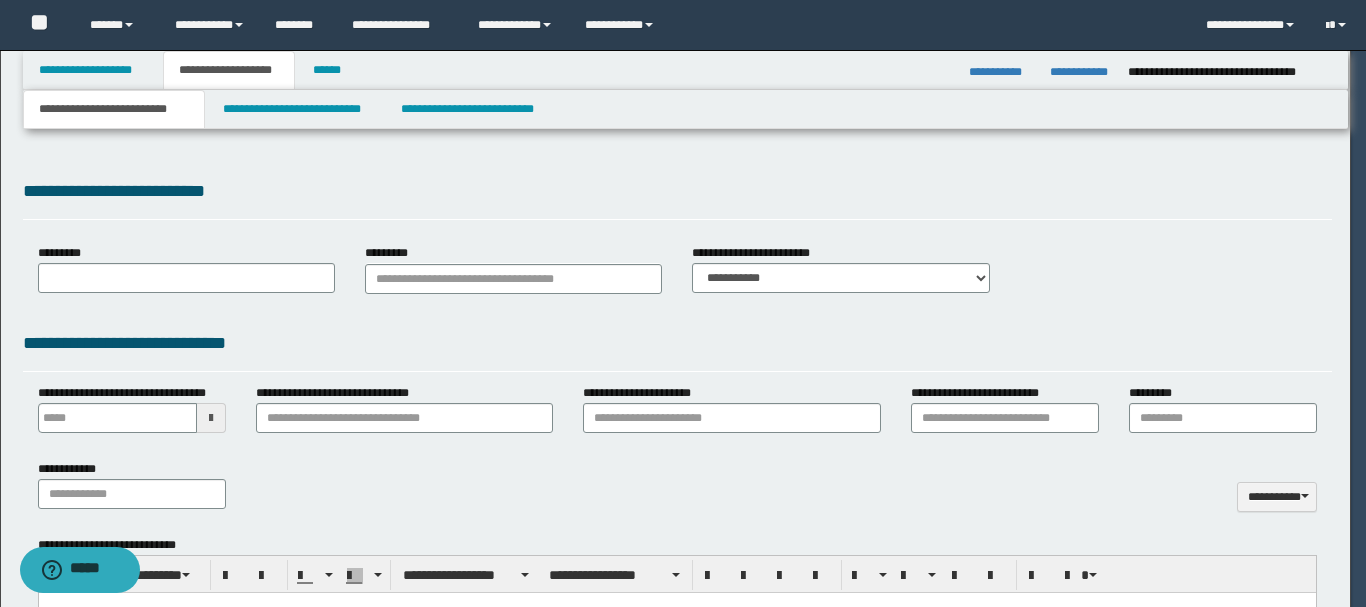 type on "**********" 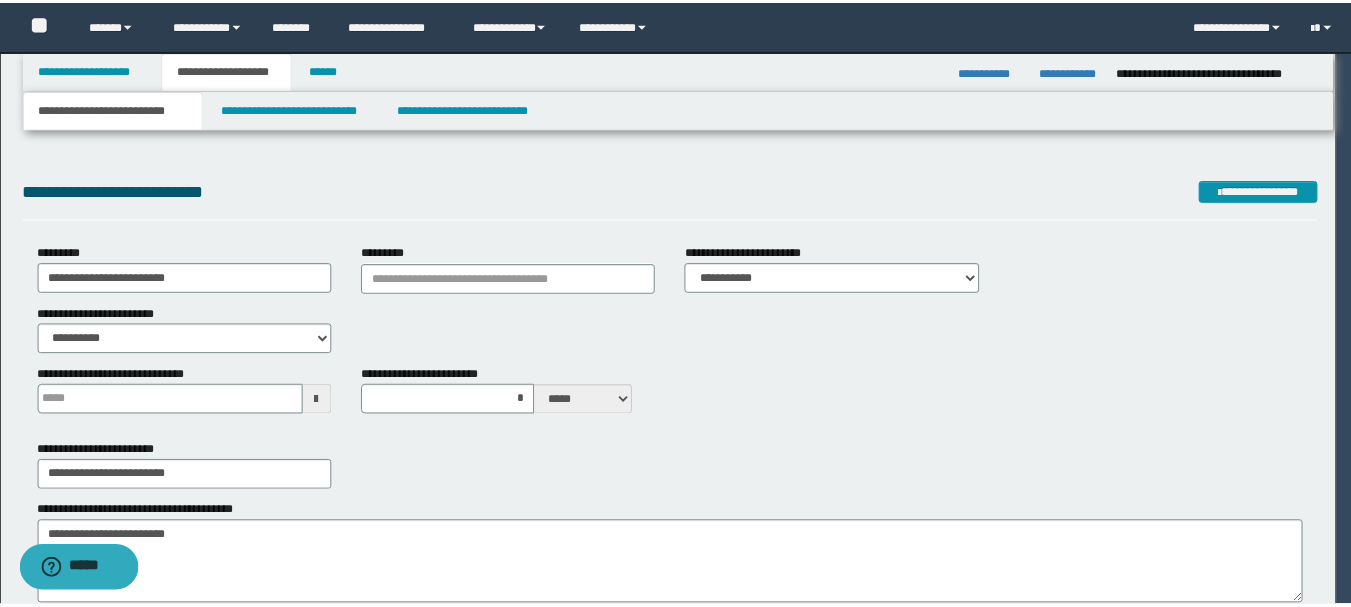 scroll, scrollTop: 0, scrollLeft: 0, axis: both 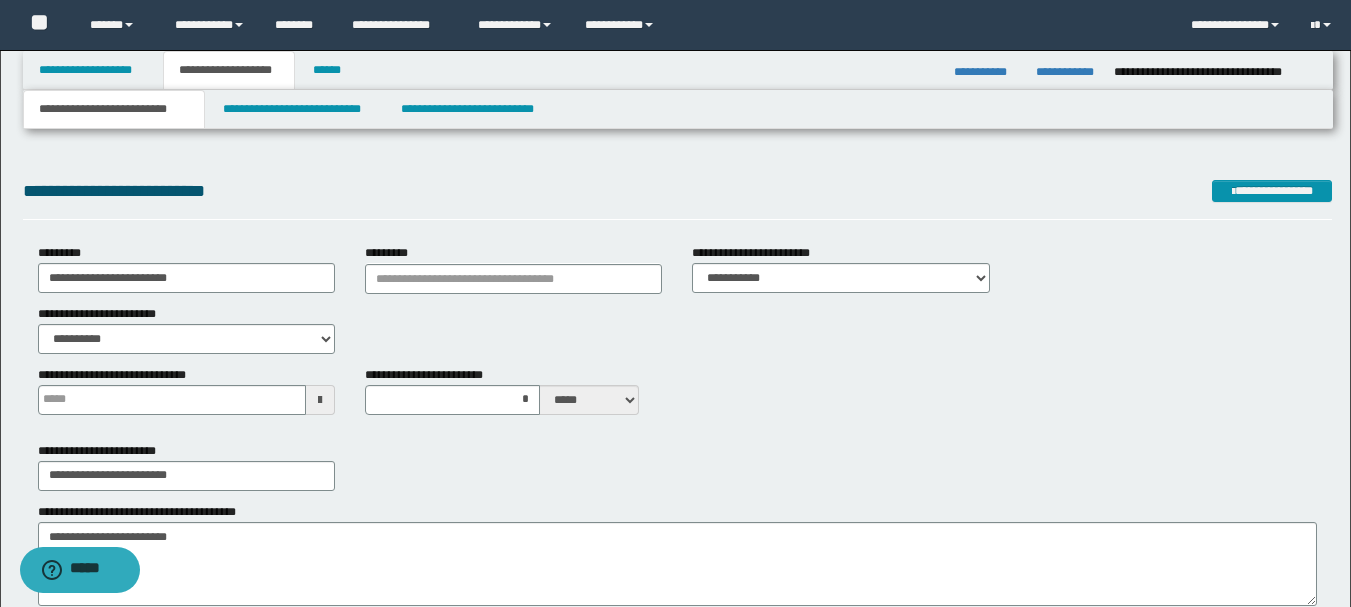 type 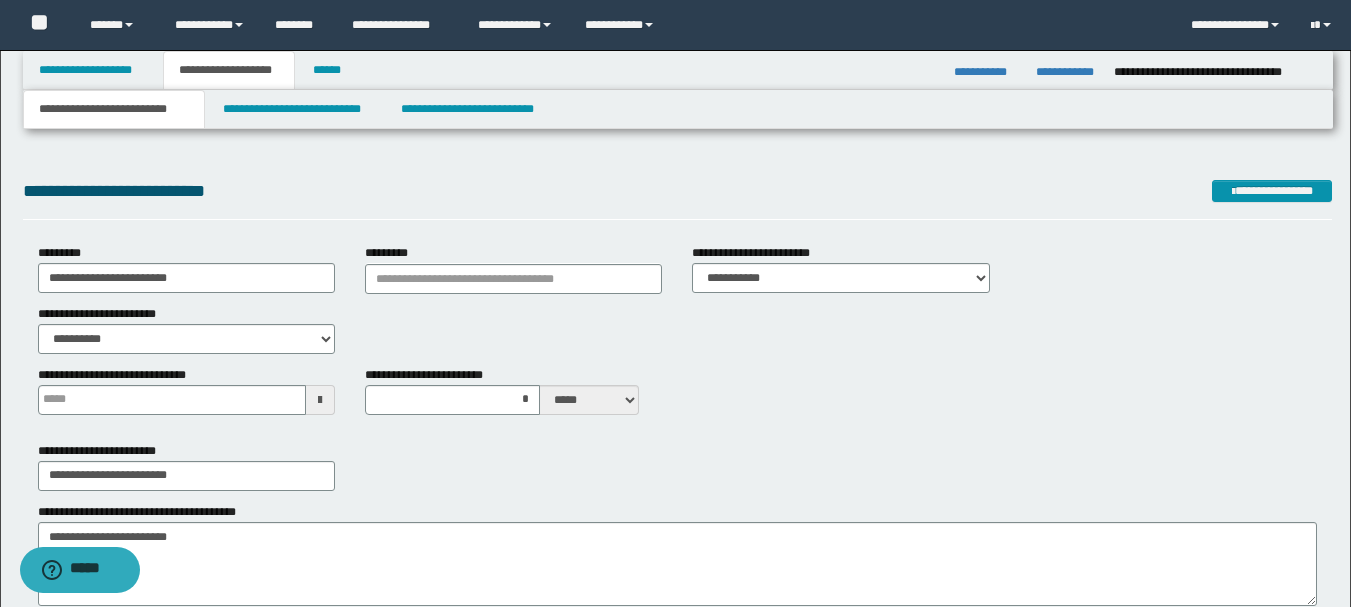 type on "*" 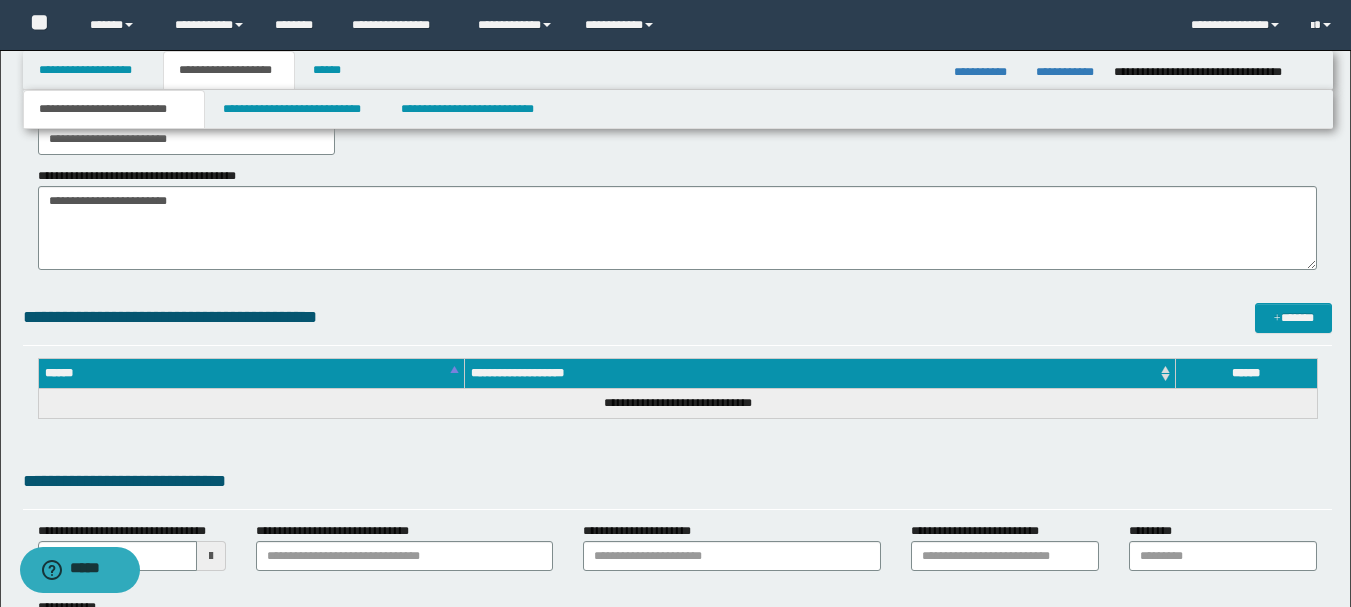 scroll, scrollTop: 1062, scrollLeft: 0, axis: vertical 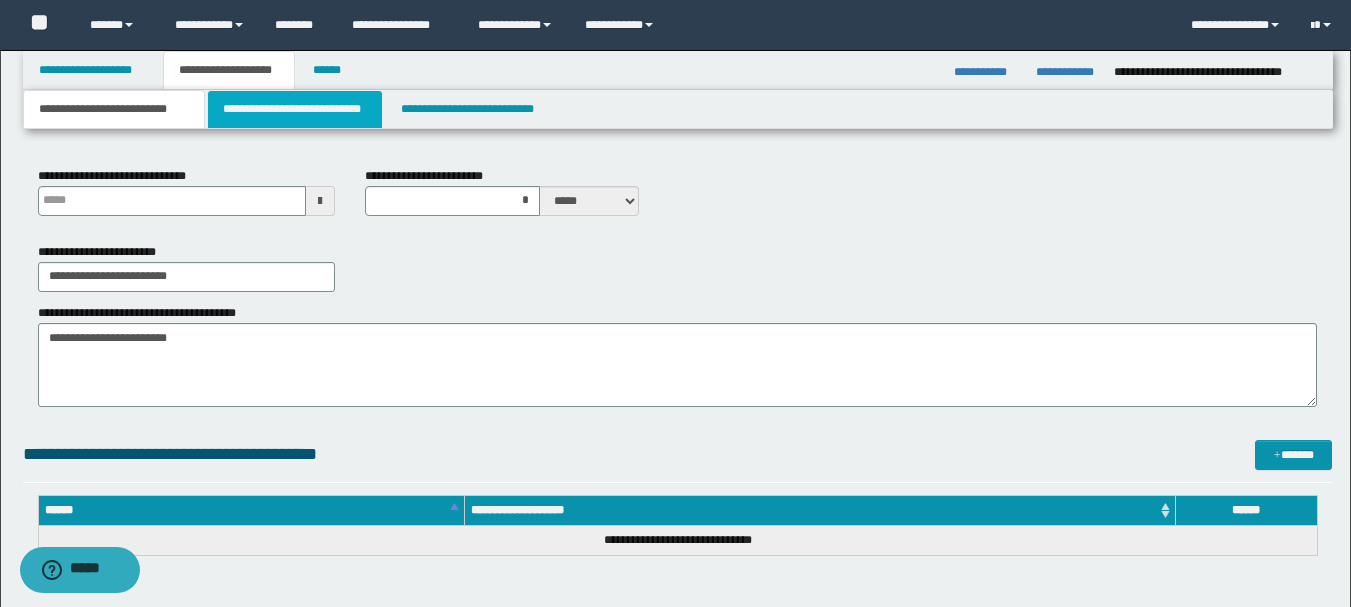 click on "**********" at bounding box center [295, 109] 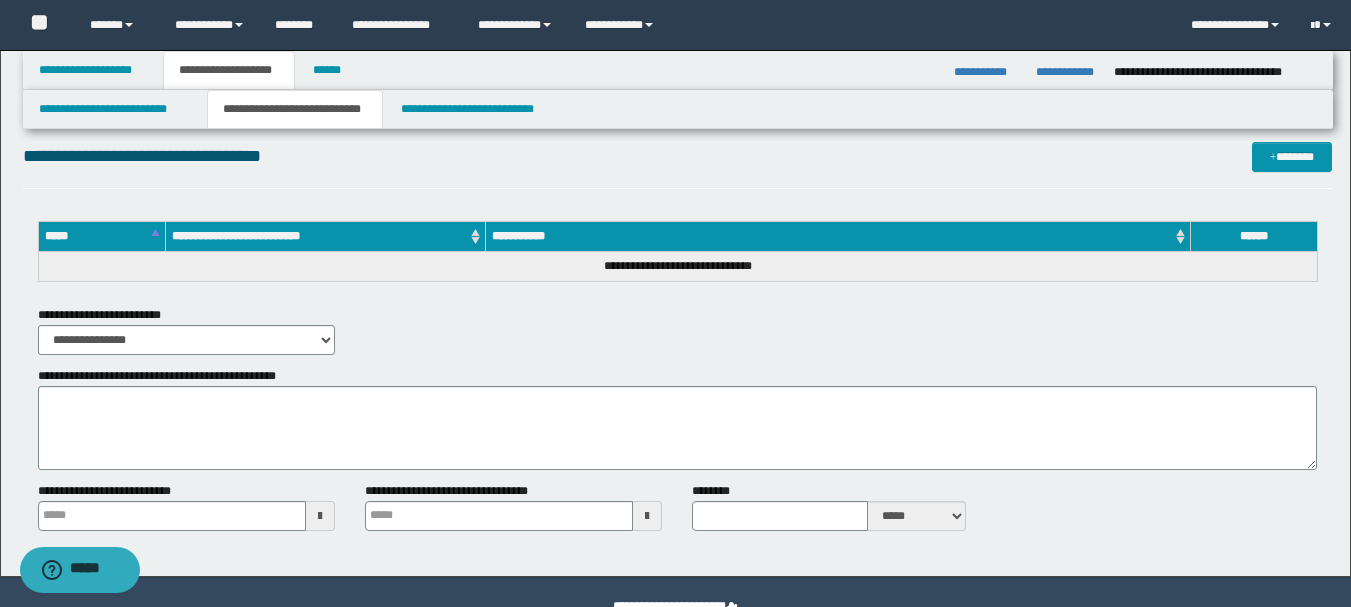 scroll, scrollTop: 630, scrollLeft: 0, axis: vertical 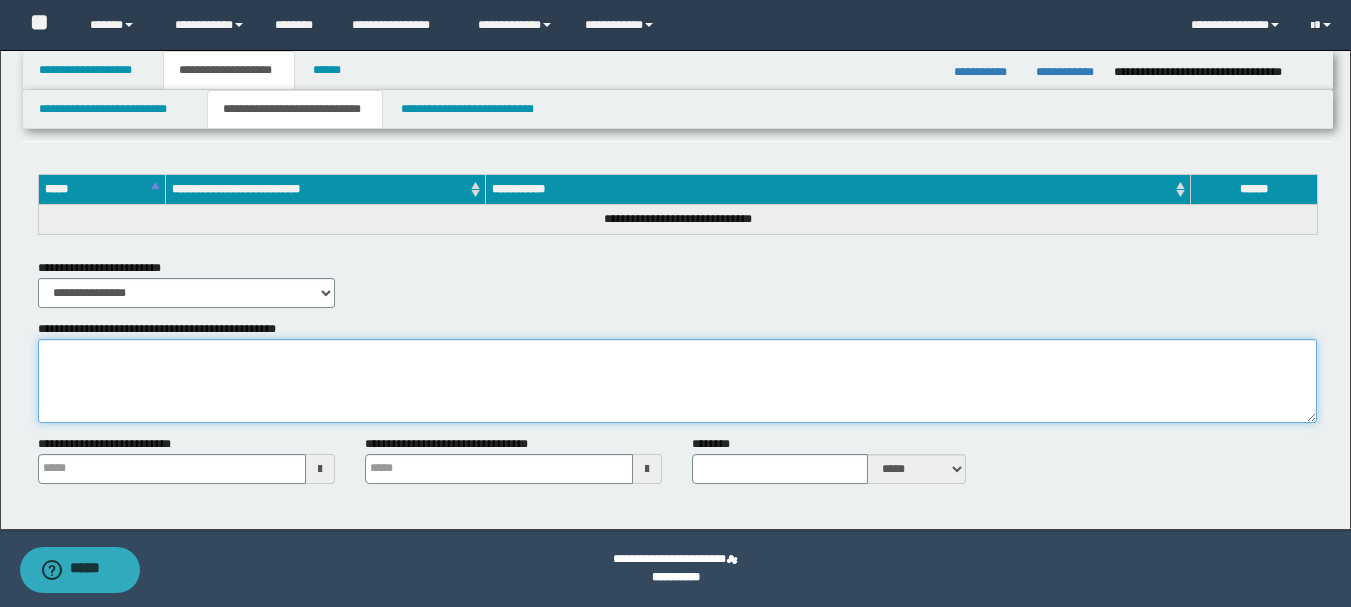 click on "**********" at bounding box center (677, 381) 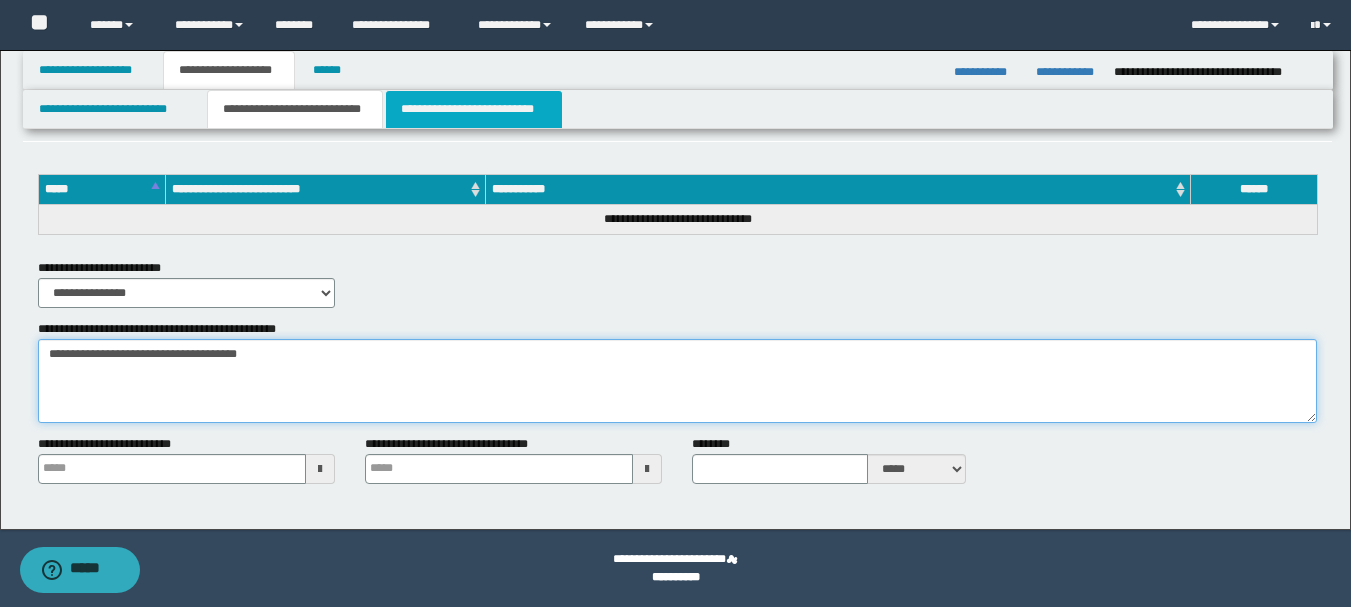 type on "**********" 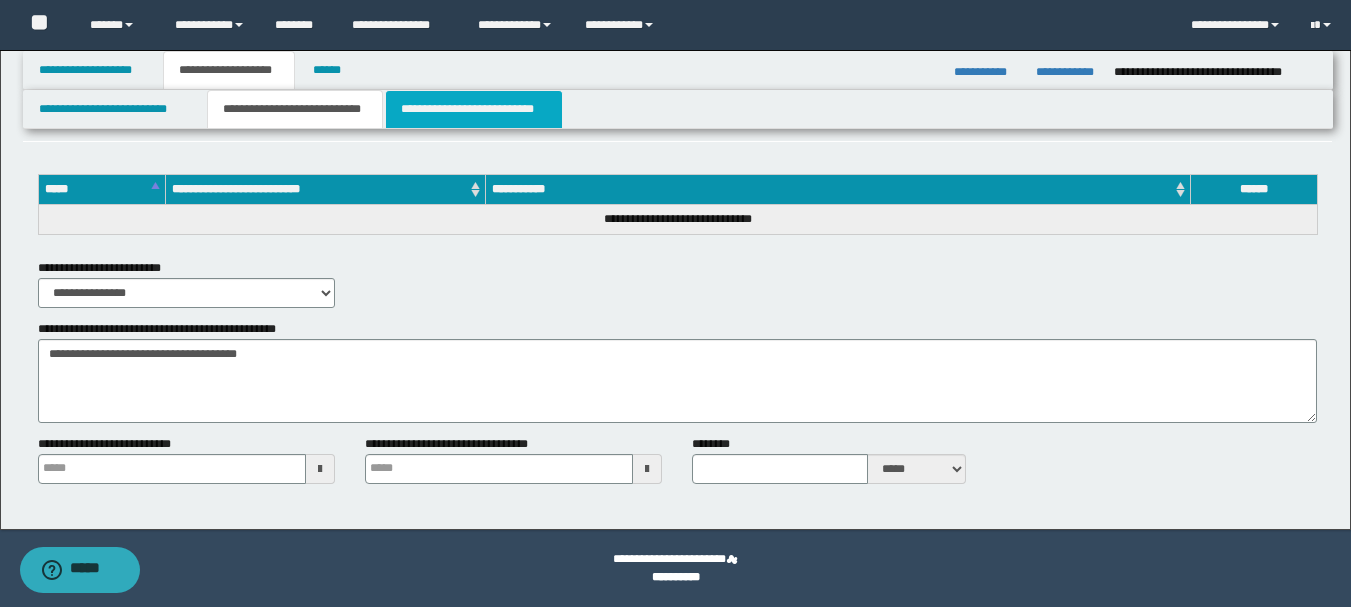 click on "**********" at bounding box center [474, 109] 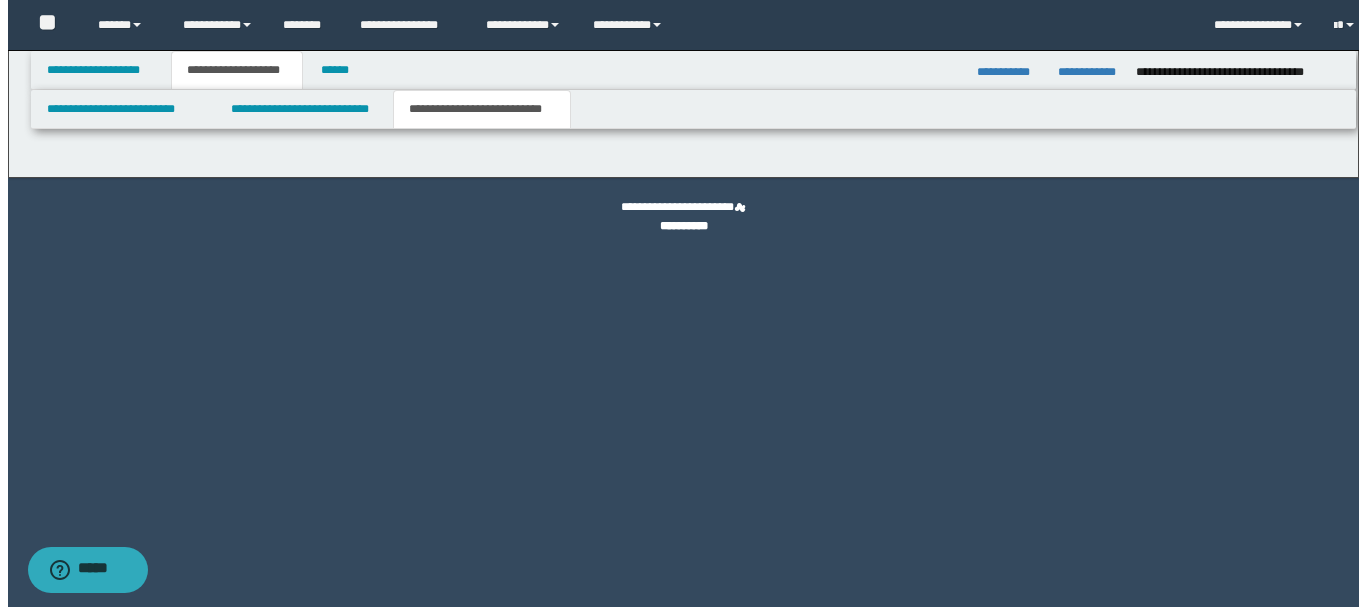 scroll, scrollTop: 0, scrollLeft: 0, axis: both 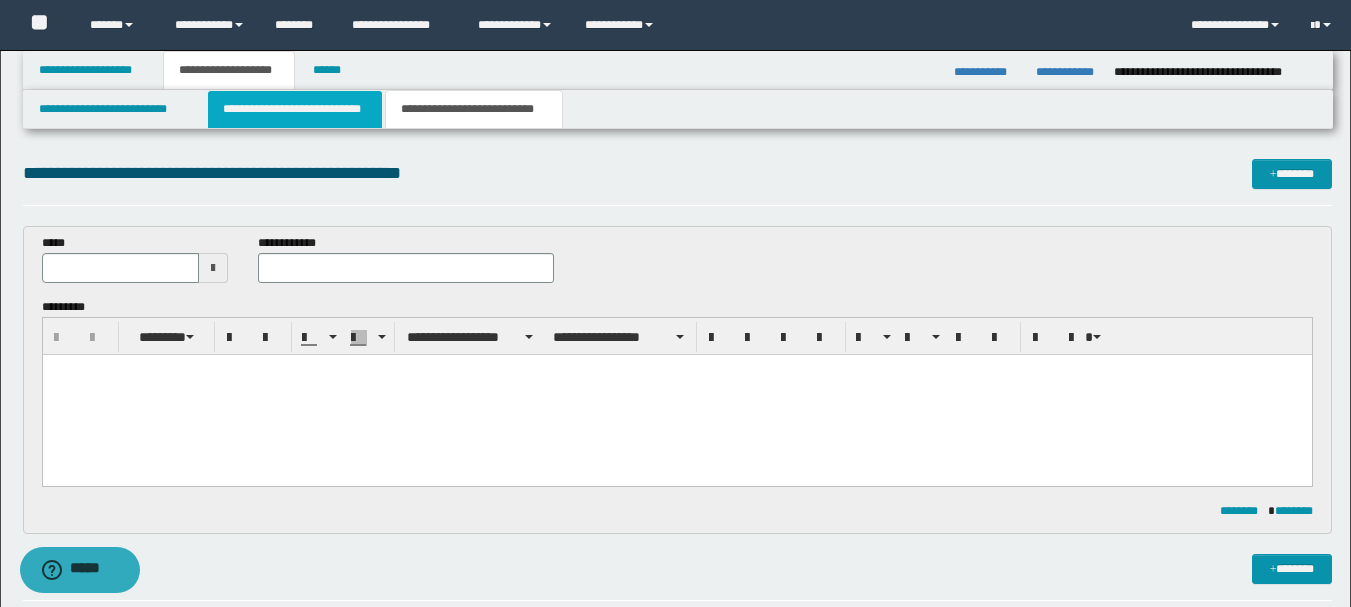 click on "**********" at bounding box center [295, 109] 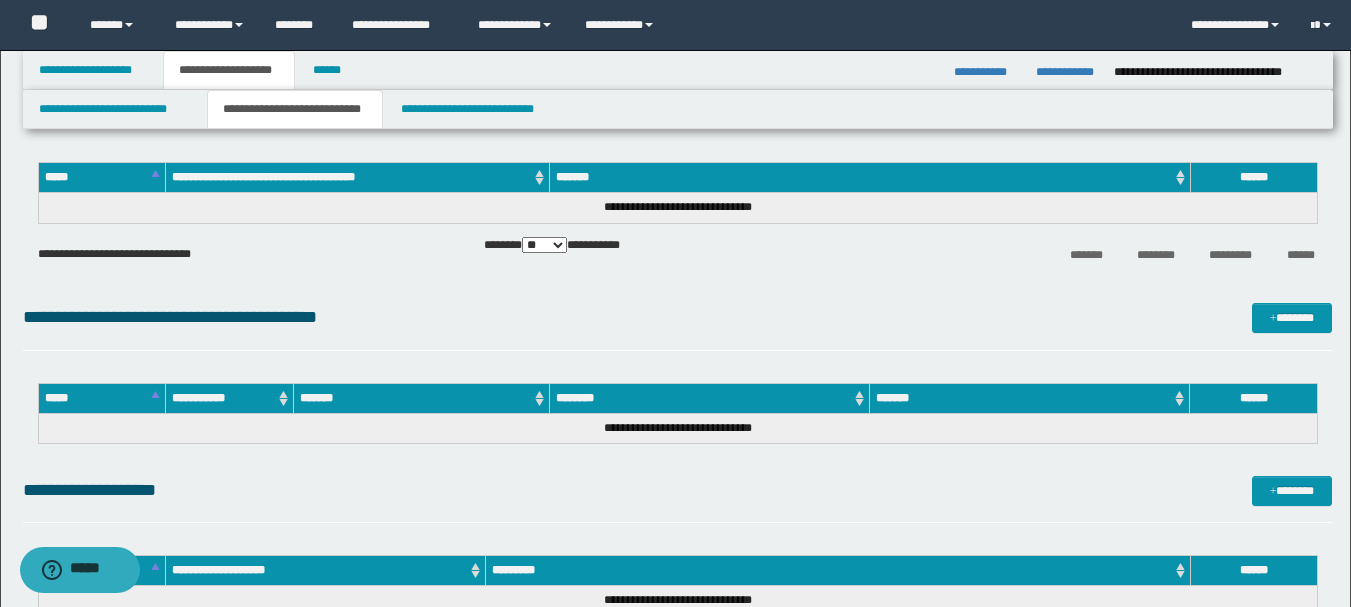 scroll, scrollTop: 0, scrollLeft: 0, axis: both 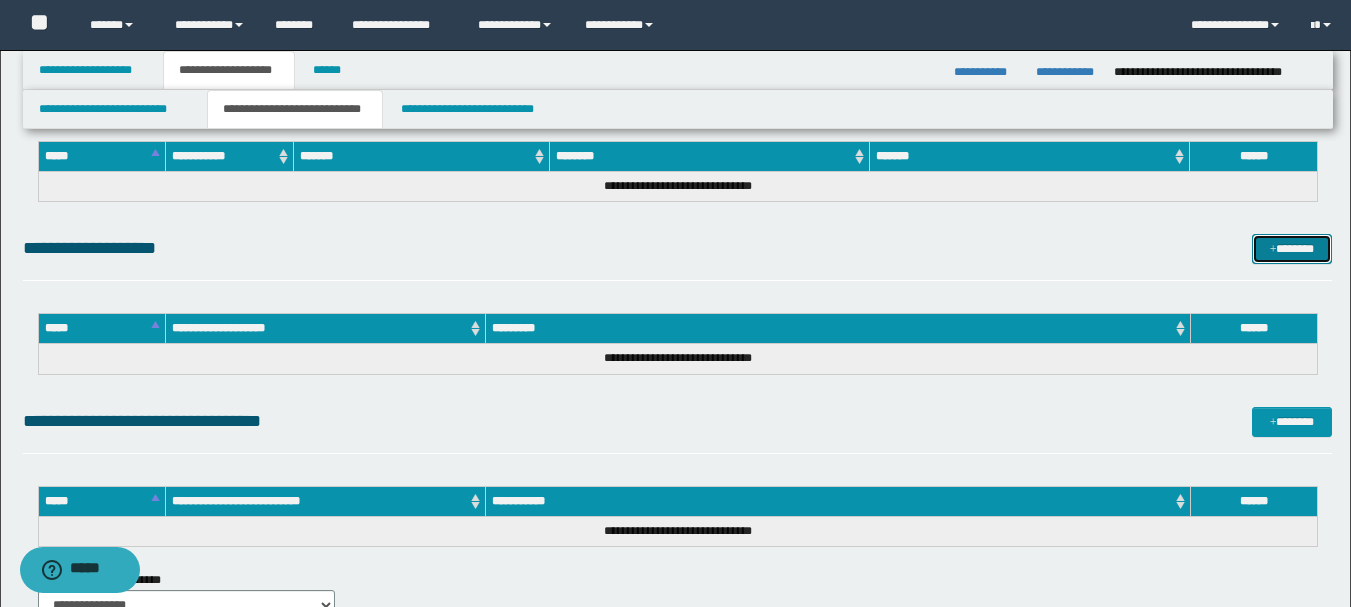 click on "*******" at bounding box center [1292, 249] 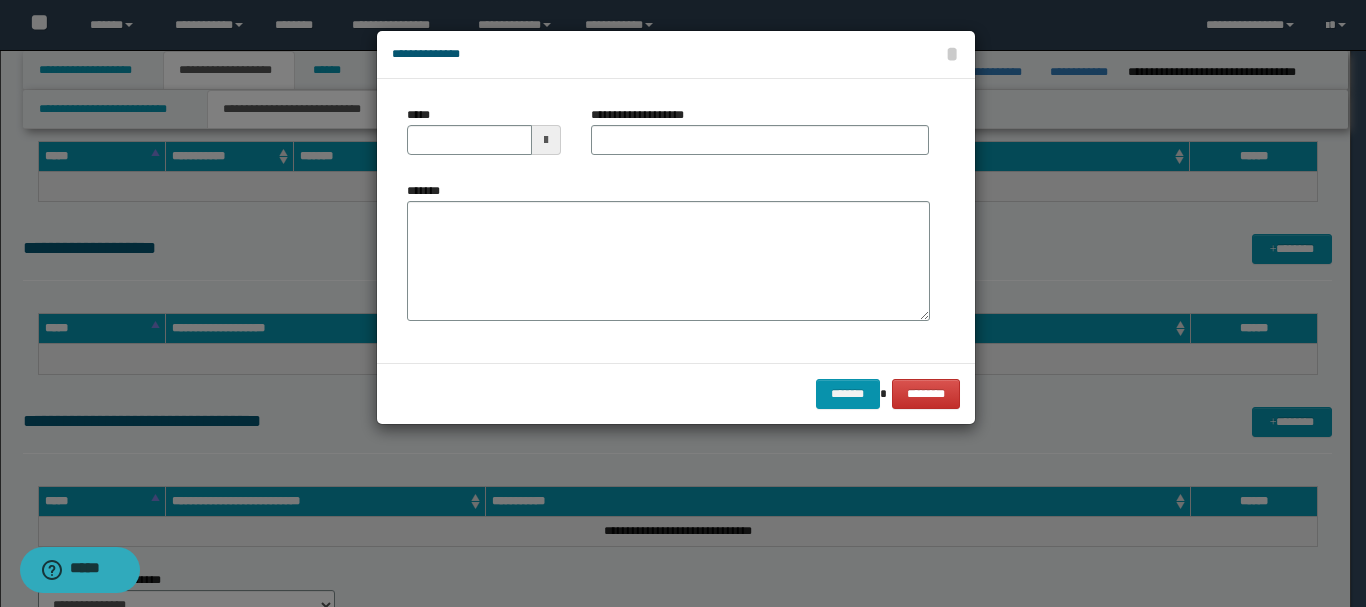 click at bounding box center (546, 140) 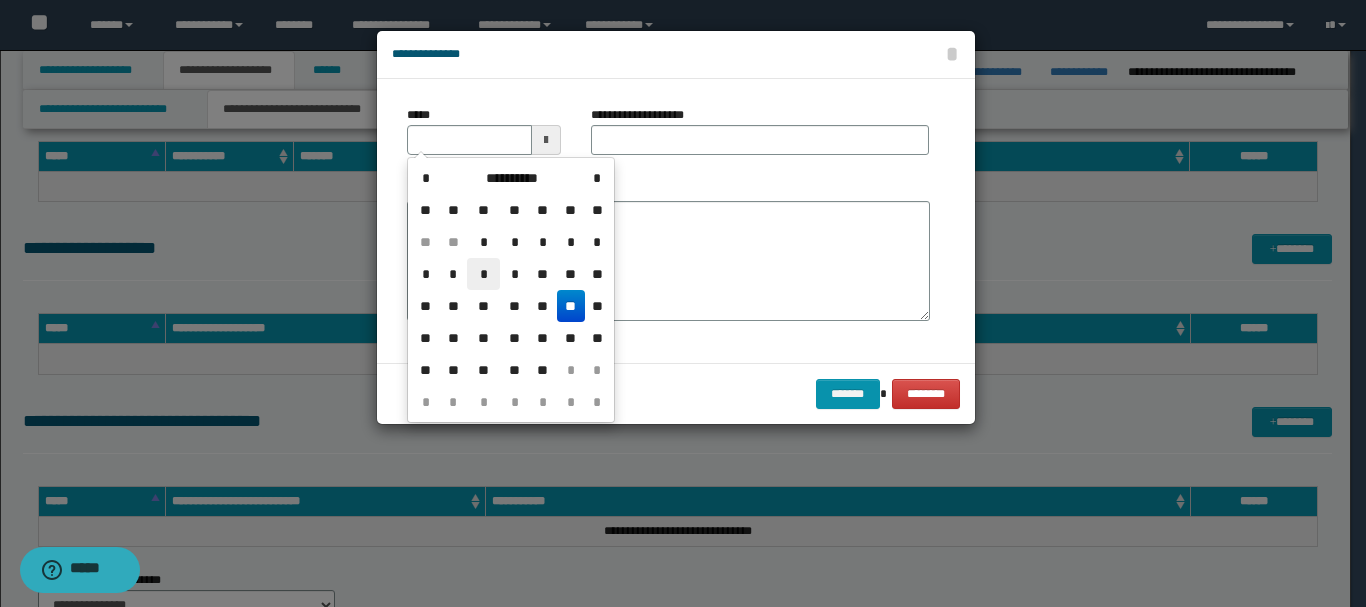 click on "*" at bounding box center (483, 274) 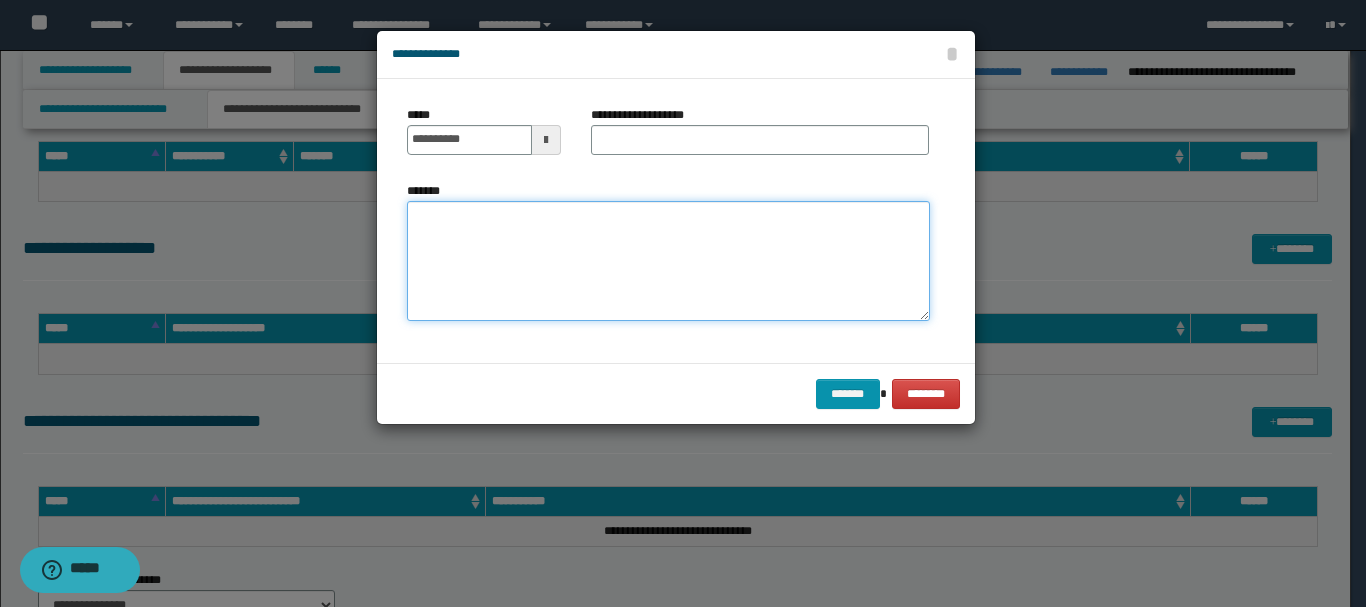 click on "*******" at bounding box center (668, 261) 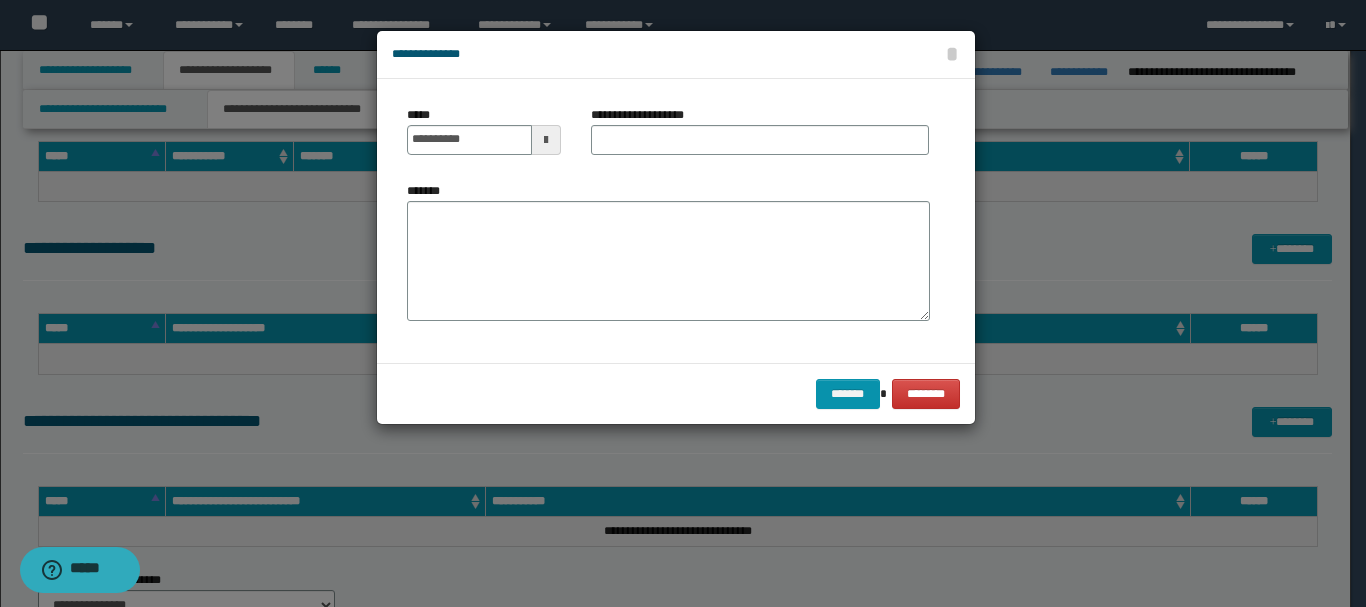 click on "**********" at bounding box center [668, 221] 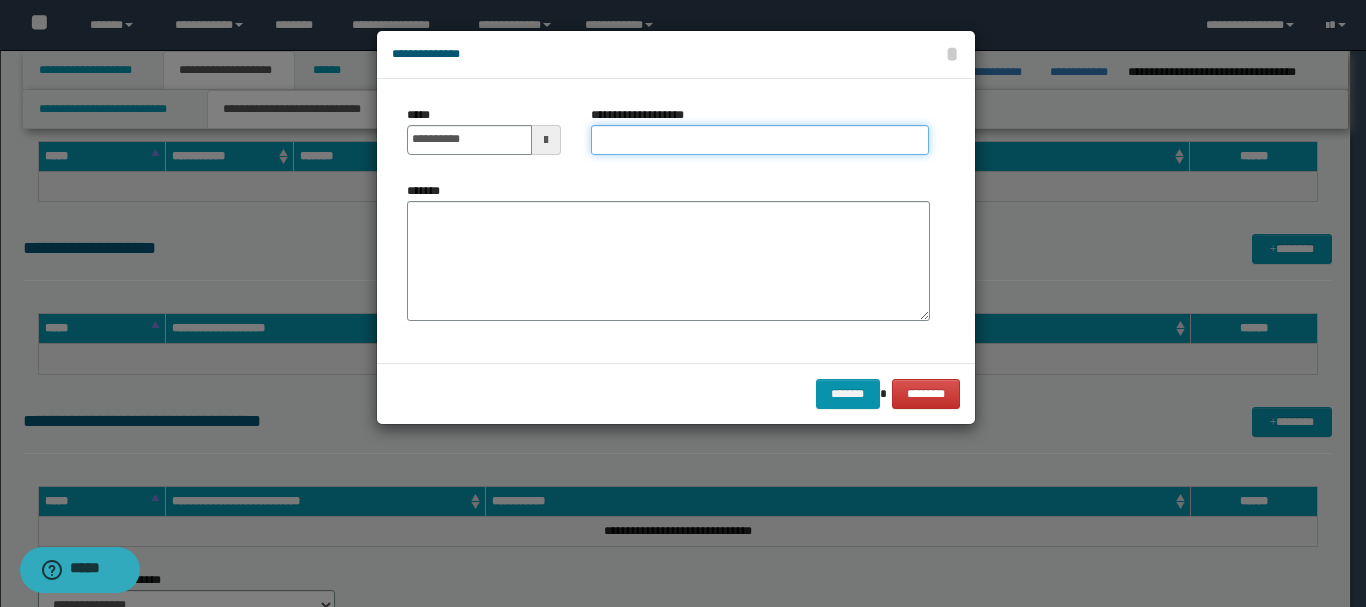 click on "**********" at bounding box center [760, 140] 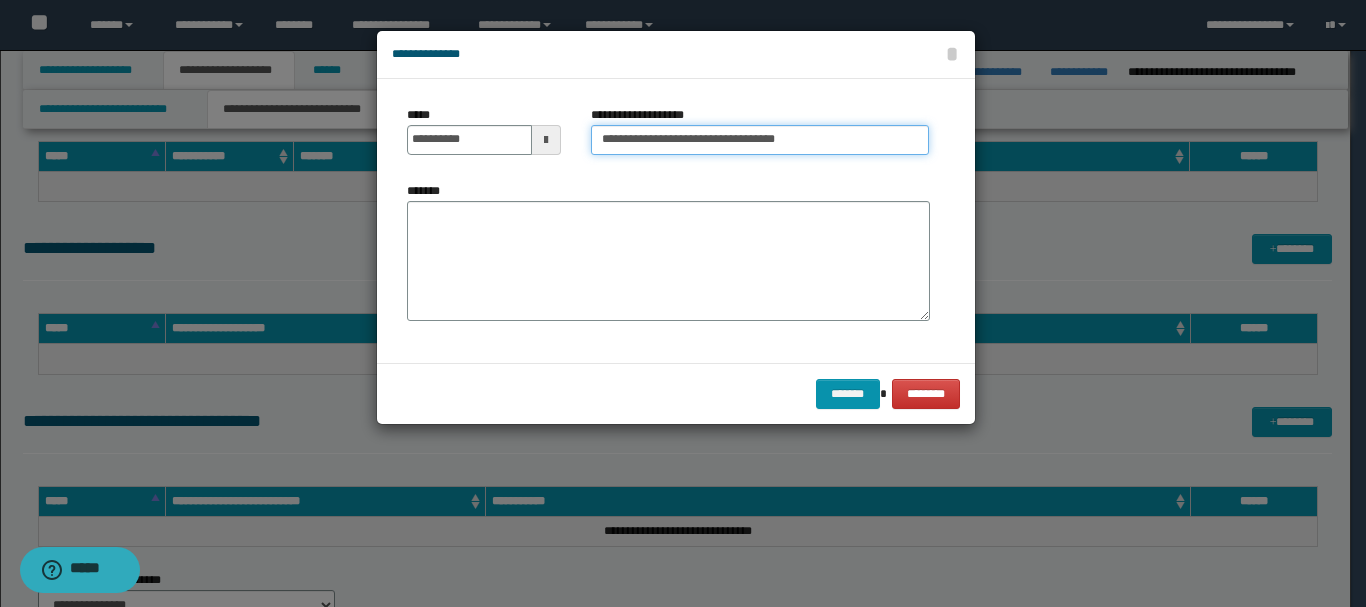 click on "**********" at bounding box center [760, 140] 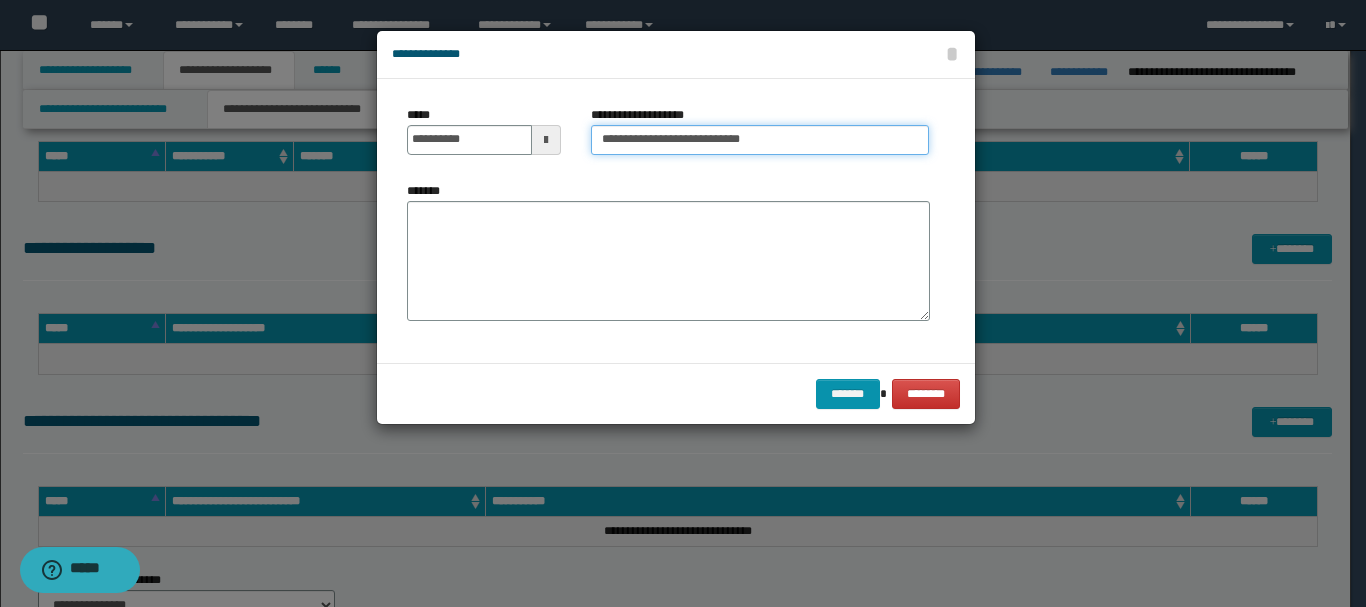 type on "**********" 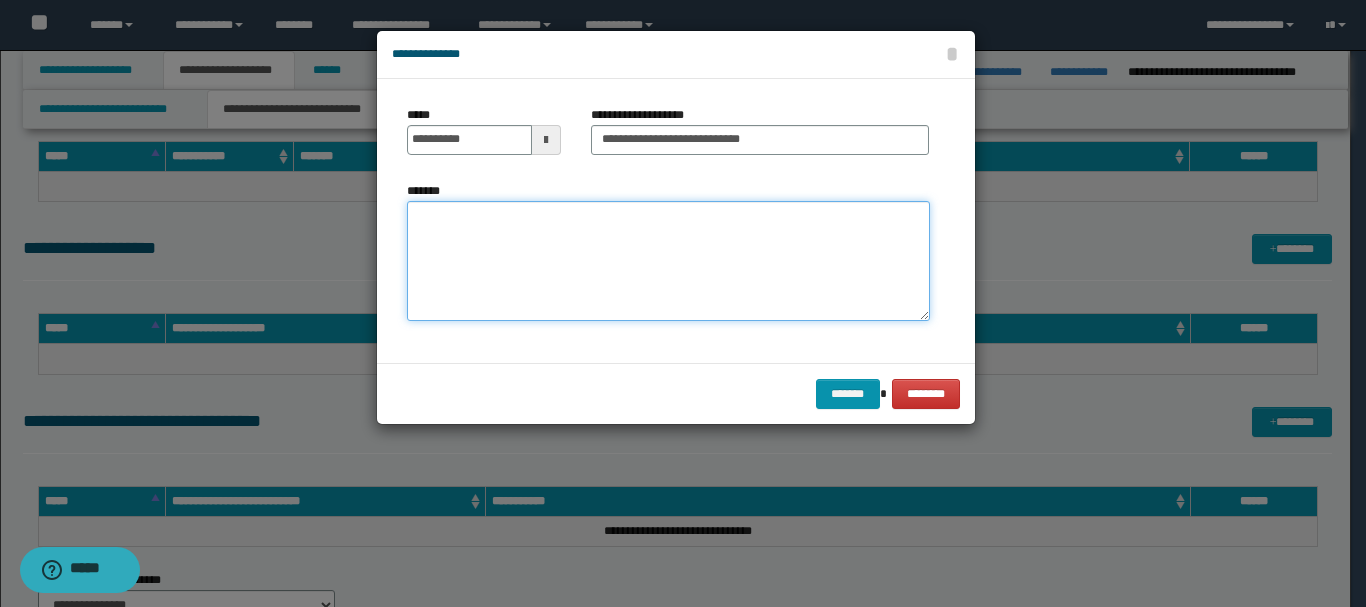 click on "*******" at bounding box center (668, 261) 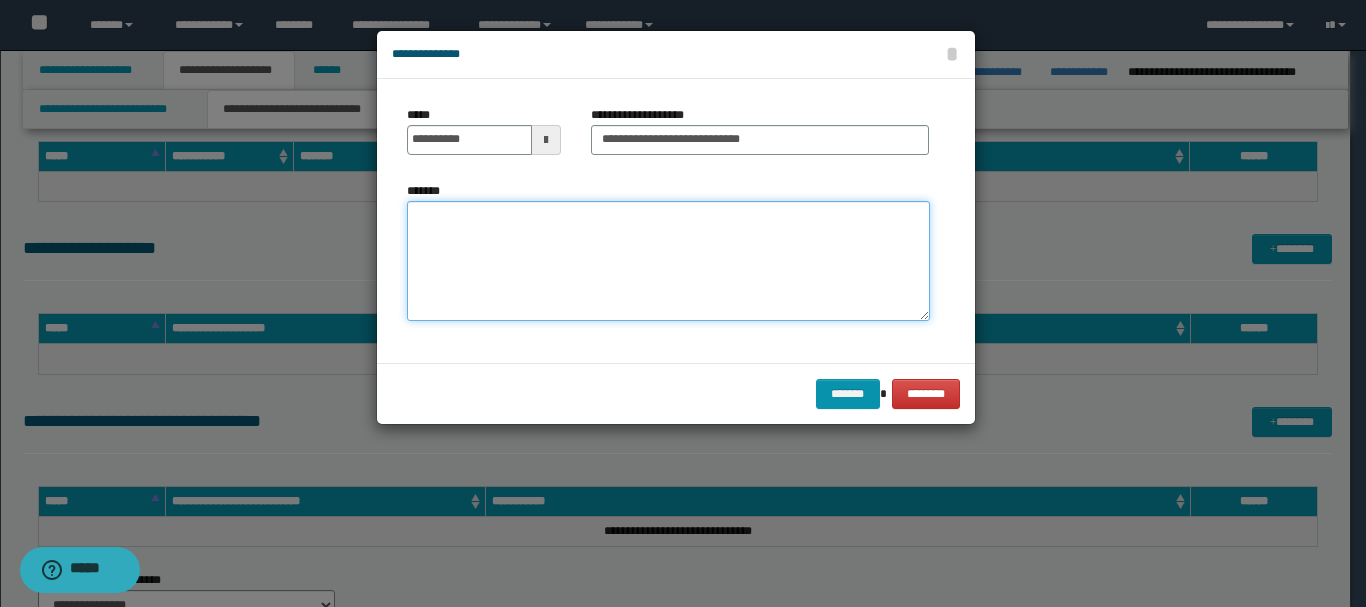 paste on "**********" 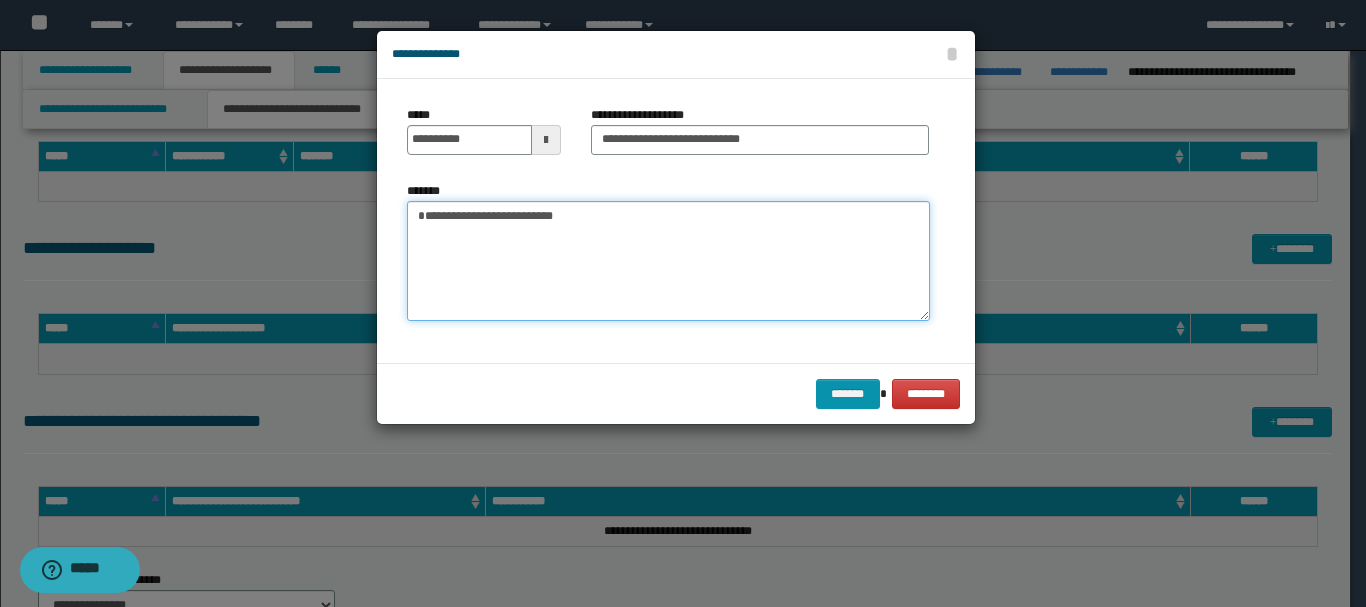 click on "**********" at bounding box center (668, 261) 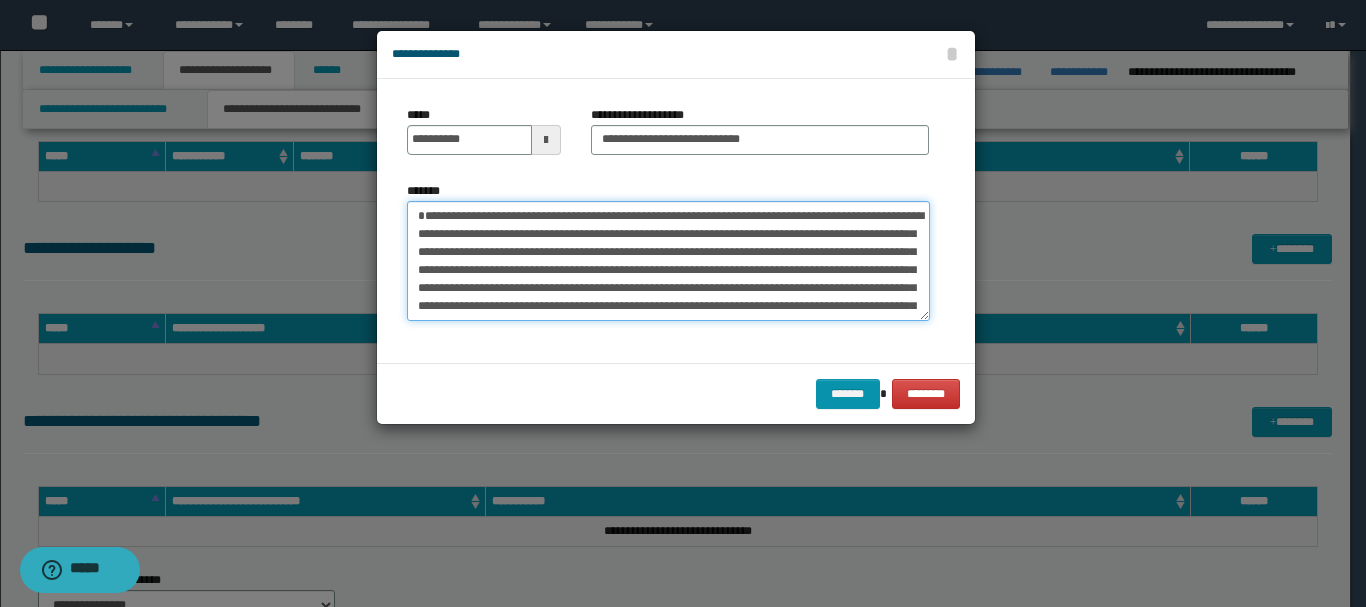 scroll, scrollTop: 138, scrollLeft: 0, axis: vertical 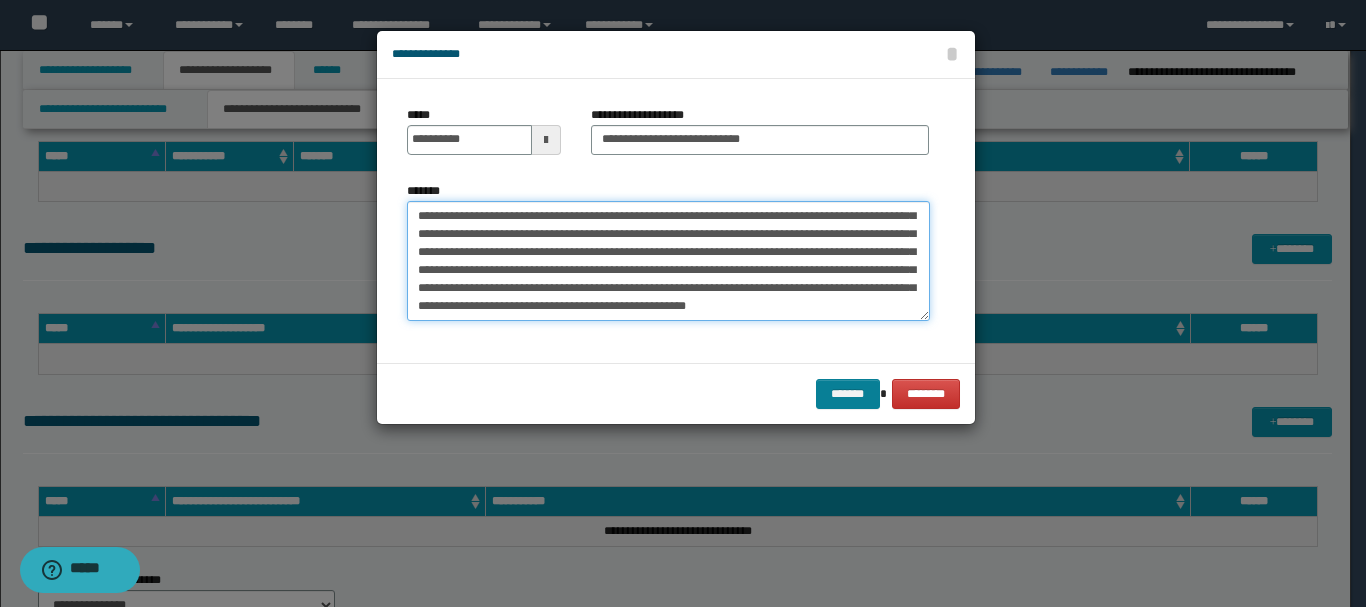 type on "**********" 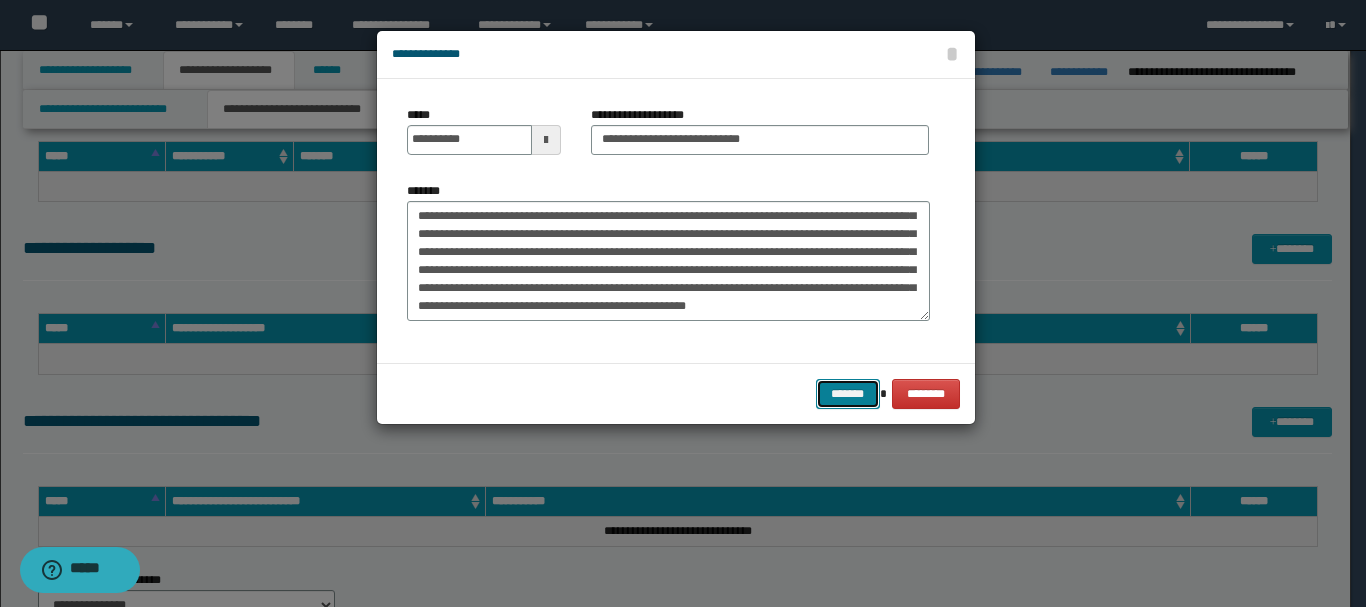 click on "*******" at bounding box center (848, 394) 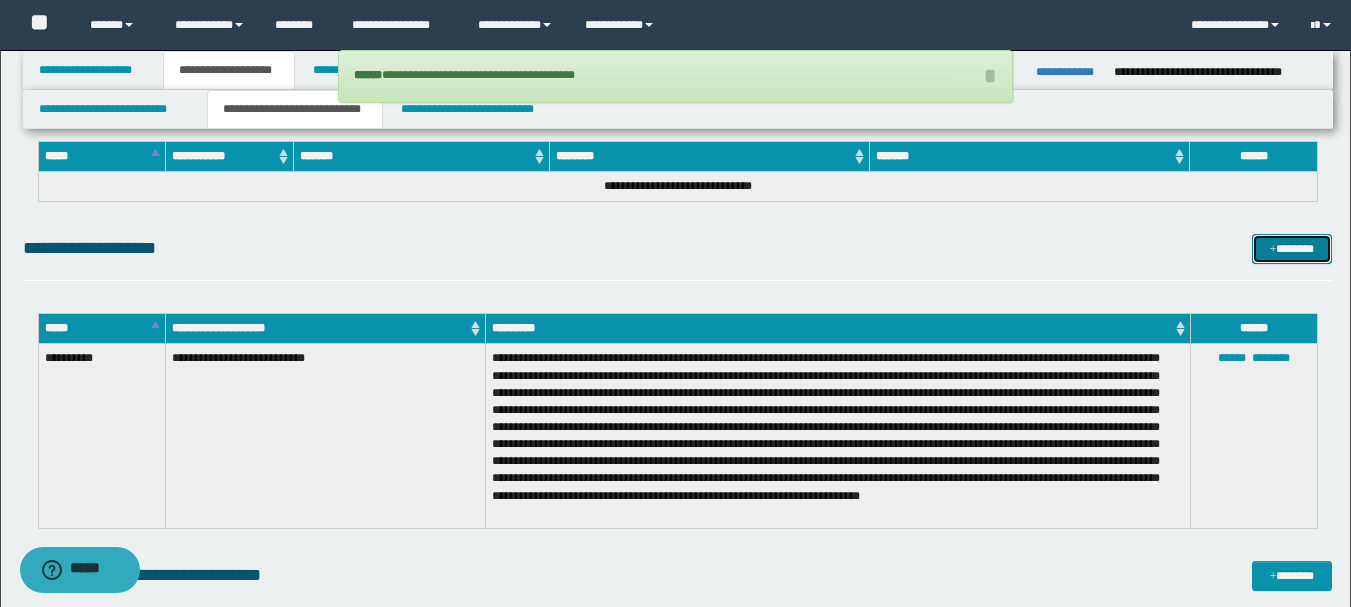 click at bounding box center [1273, 250] 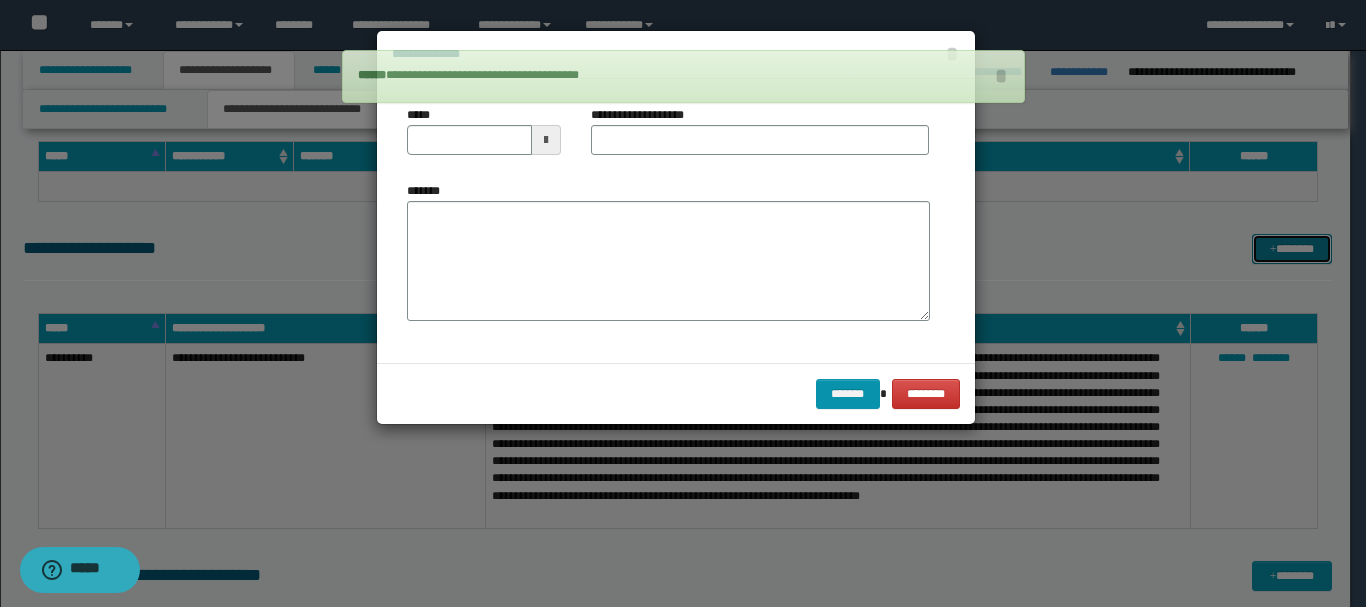scroll, scrollTop: 0, scrollLeft: 0, axis: both 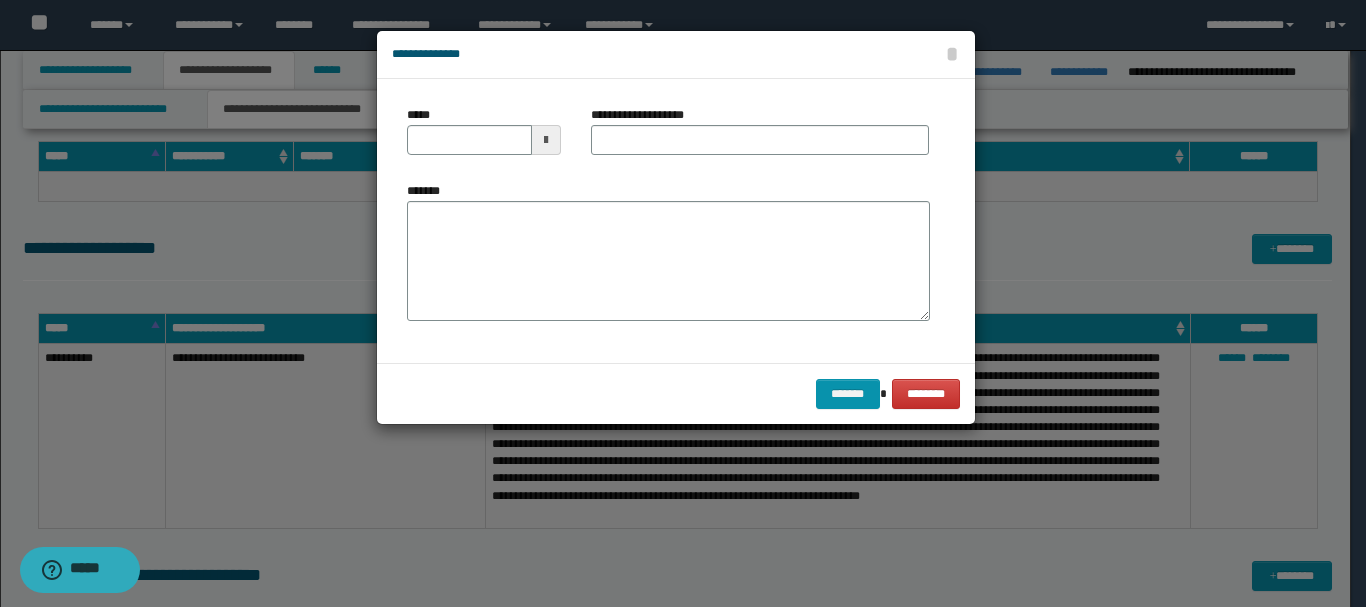 click at bounding box center [546, 140] 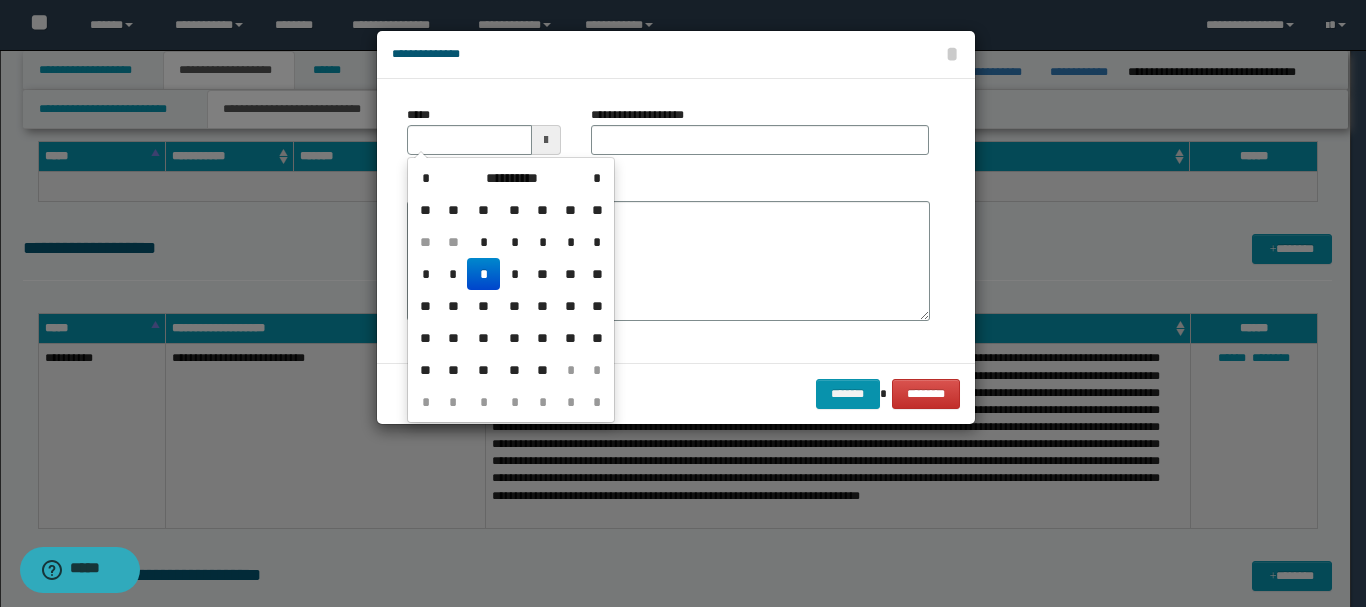 click on "*" at bounding box center (483, 274) 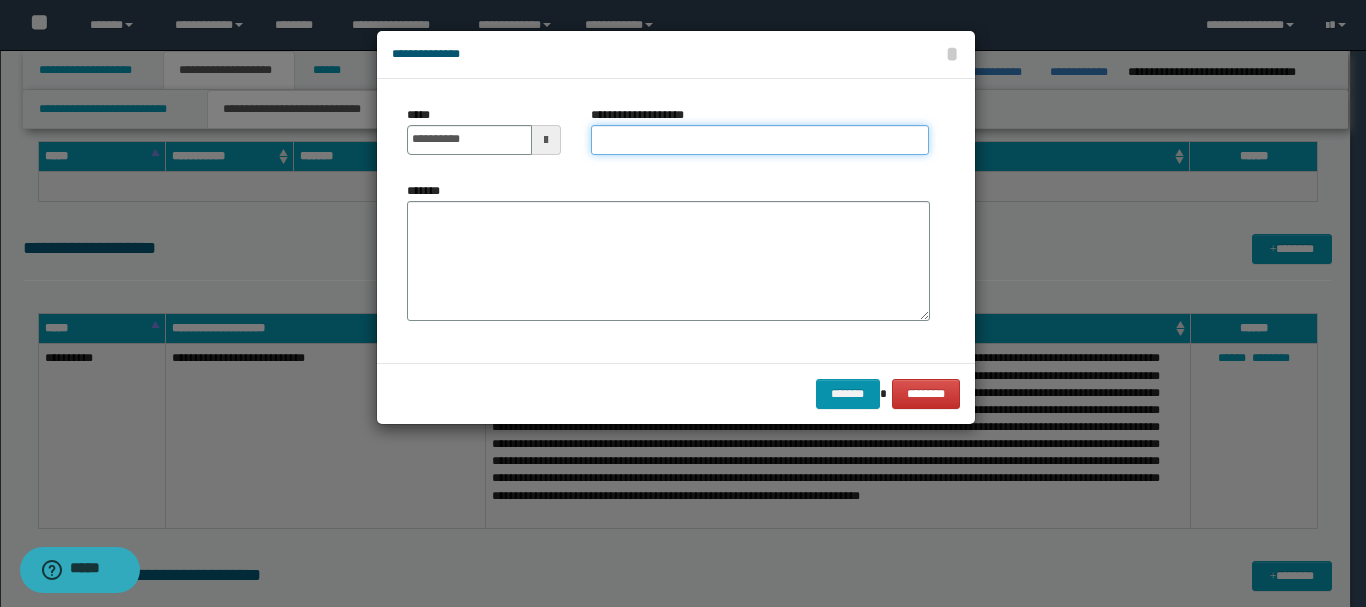 click on "**********" at bounding box center (760, 140) 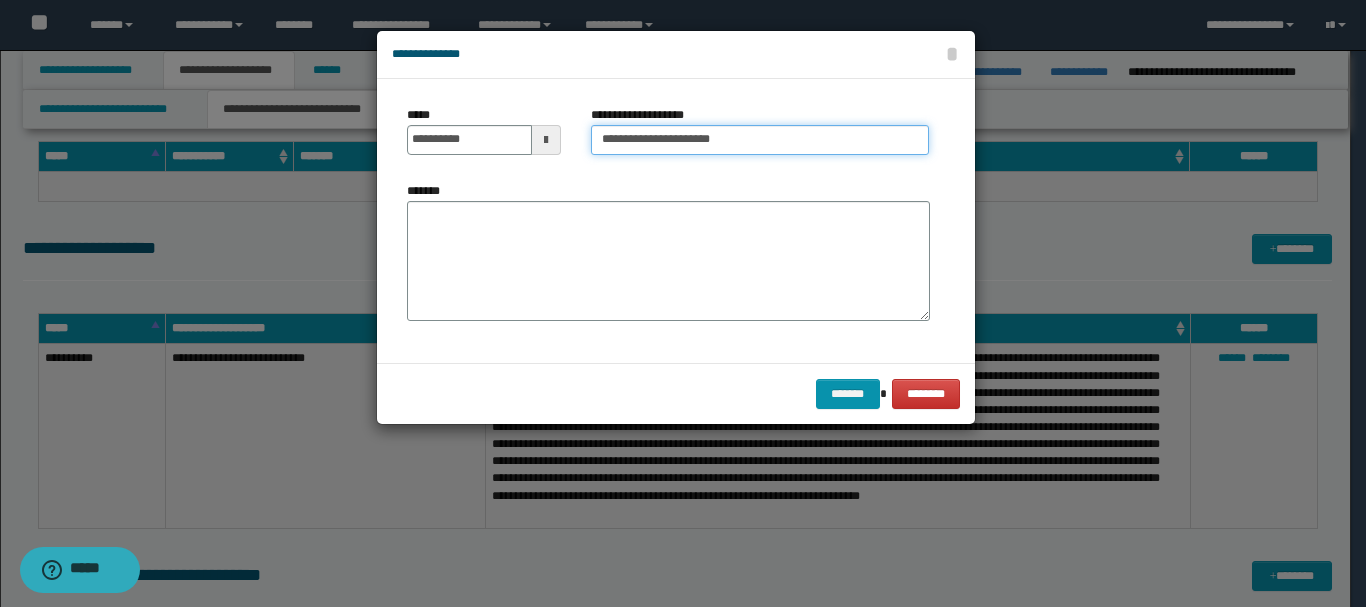 type on "**********" 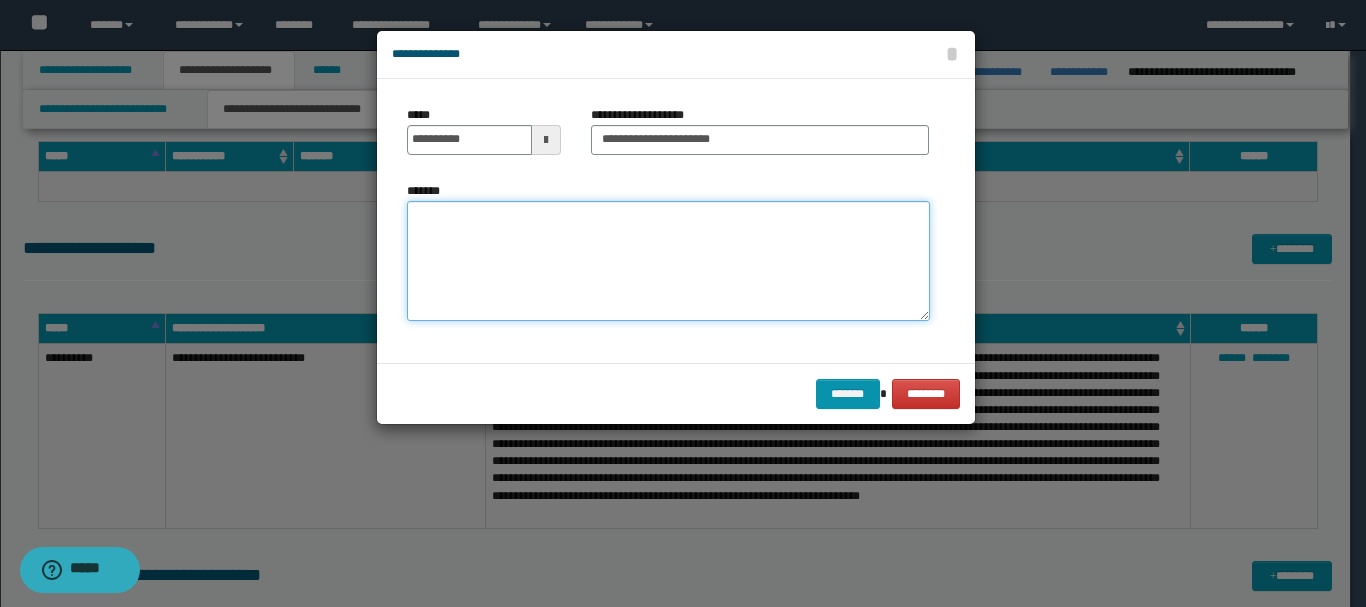 click on "*******" at bounding box center (668, 261) 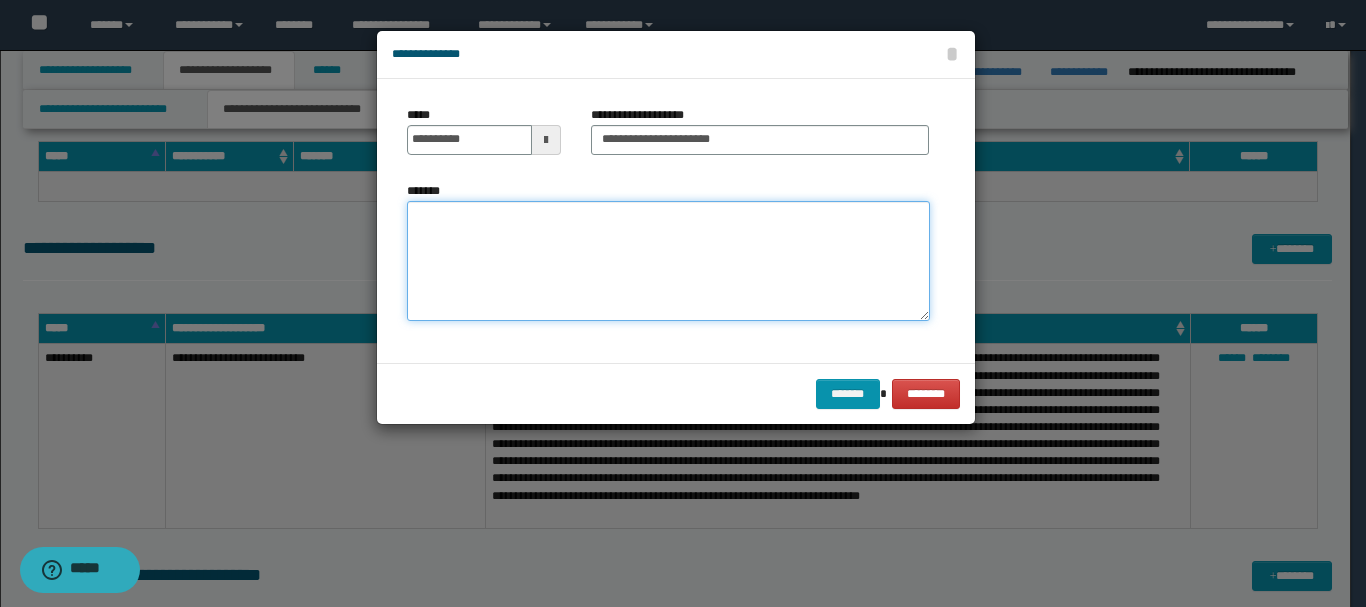 paste on "**********" 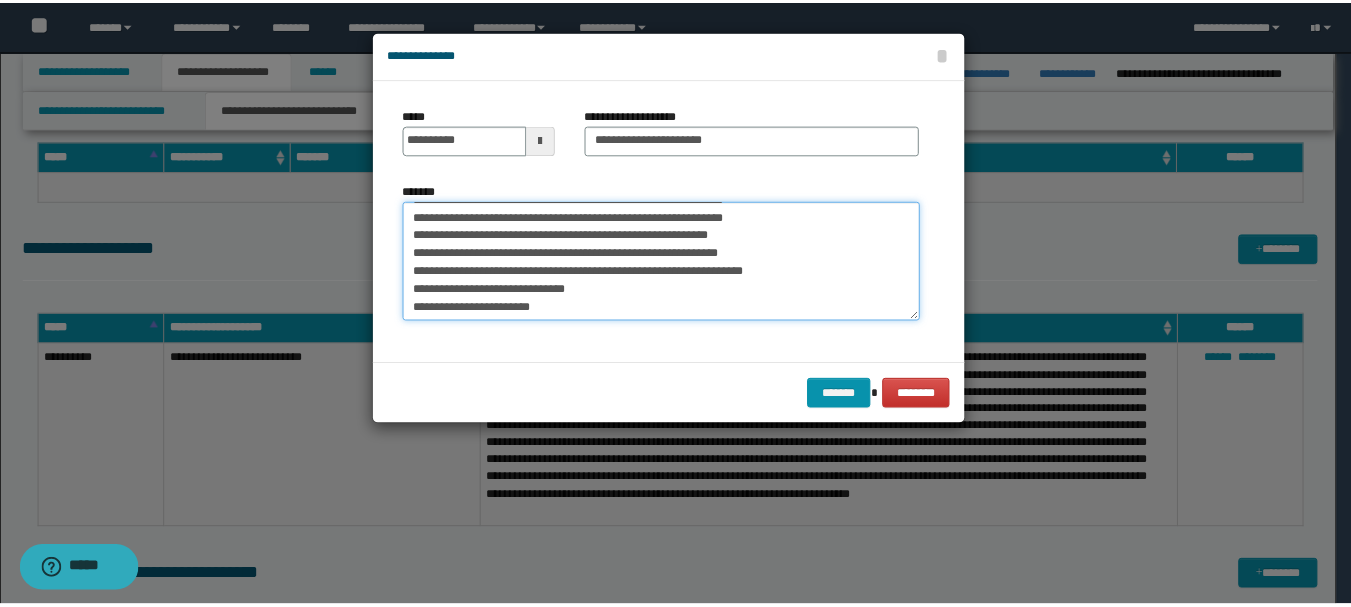 scroll, scrollTop: 0, scrollLeft: 0, axis: both 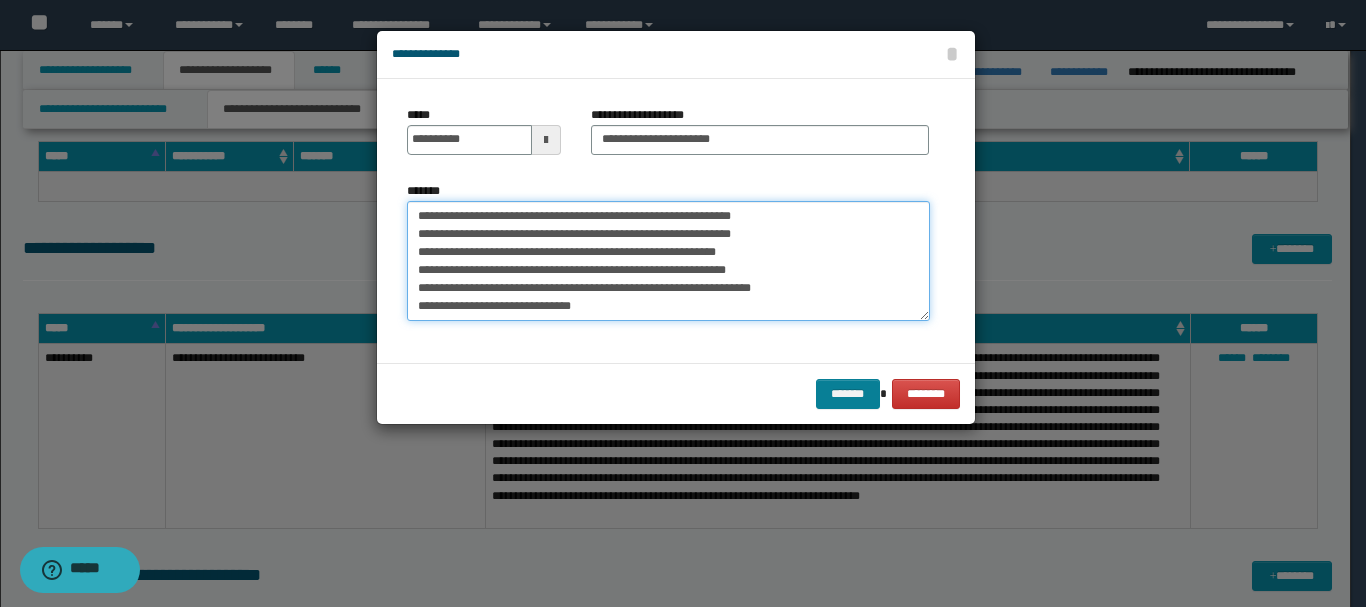 type on "**********" 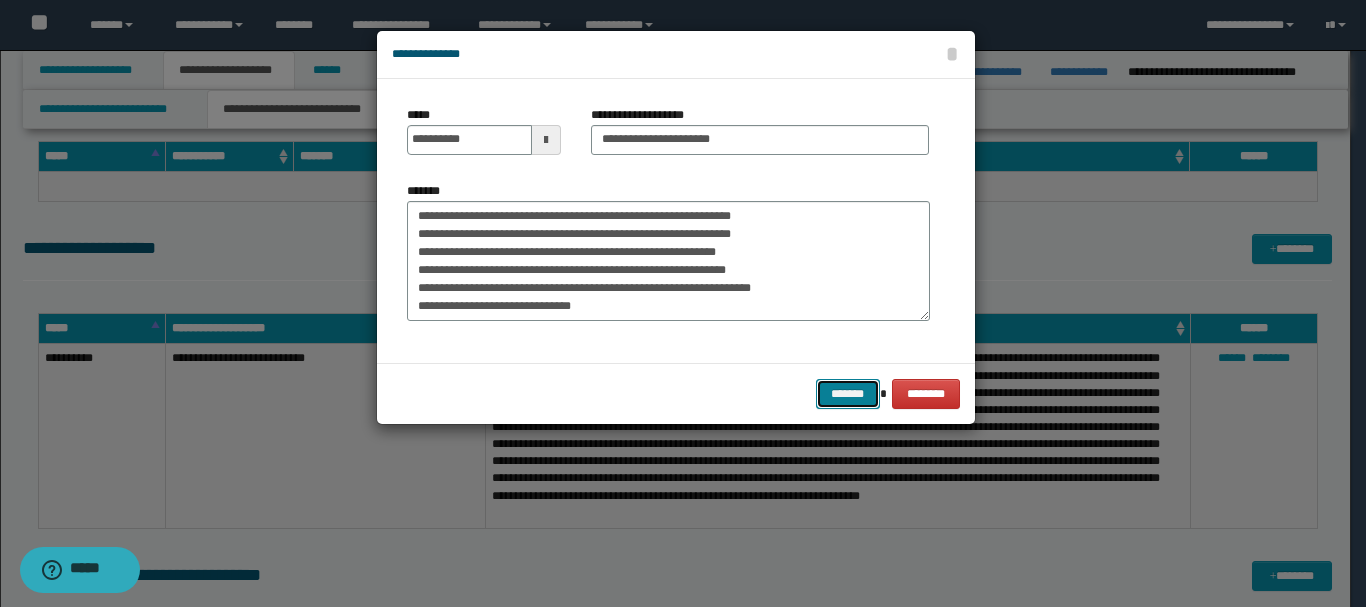 click on "*******" at bounding box center [848, 394] 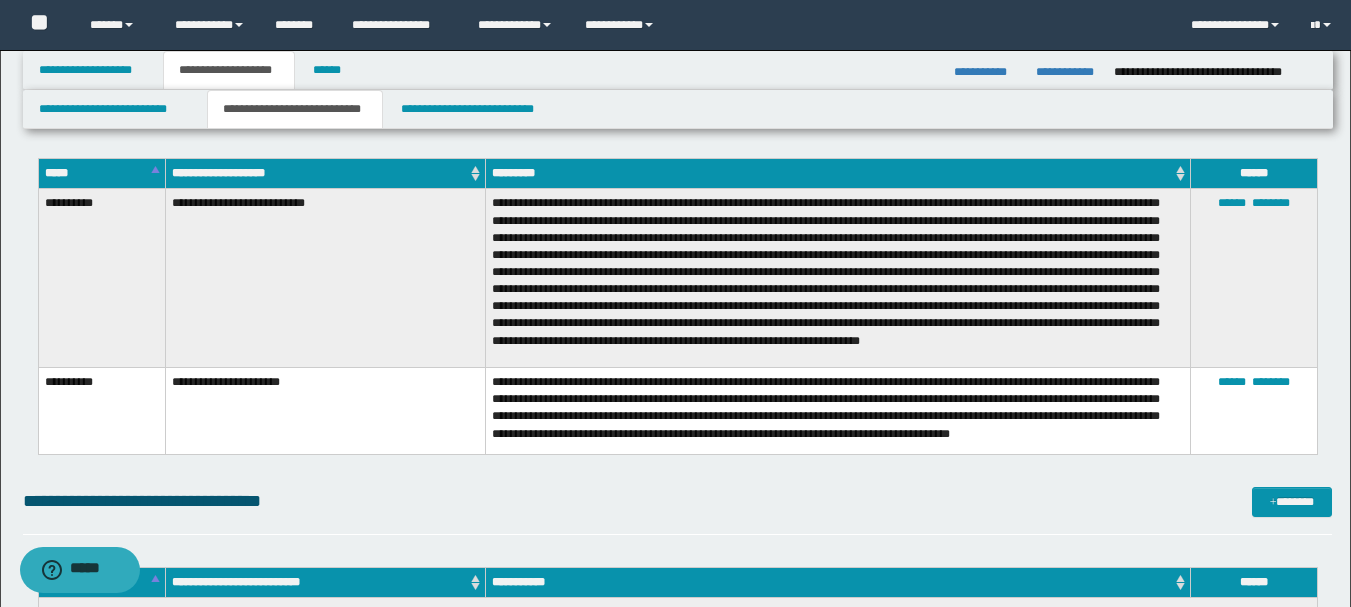 scroll, scrollTop: 481, scrollLeft: 0, axis: vertical 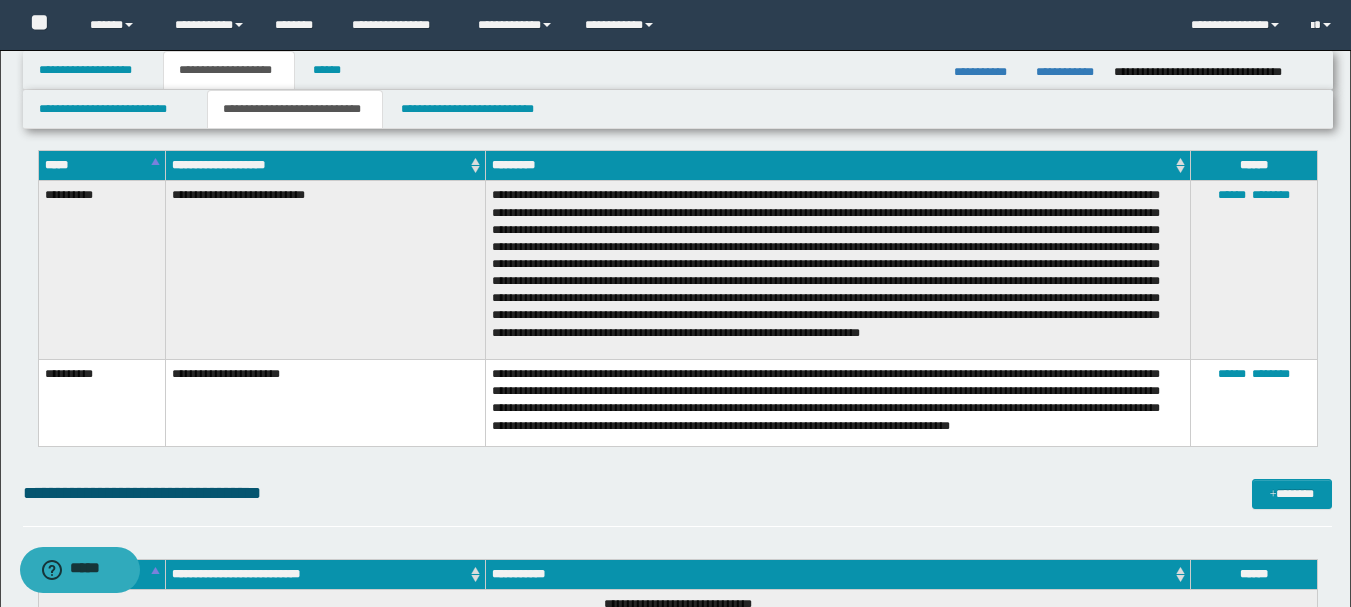 click on "**********" at bounding box center (837, 403) 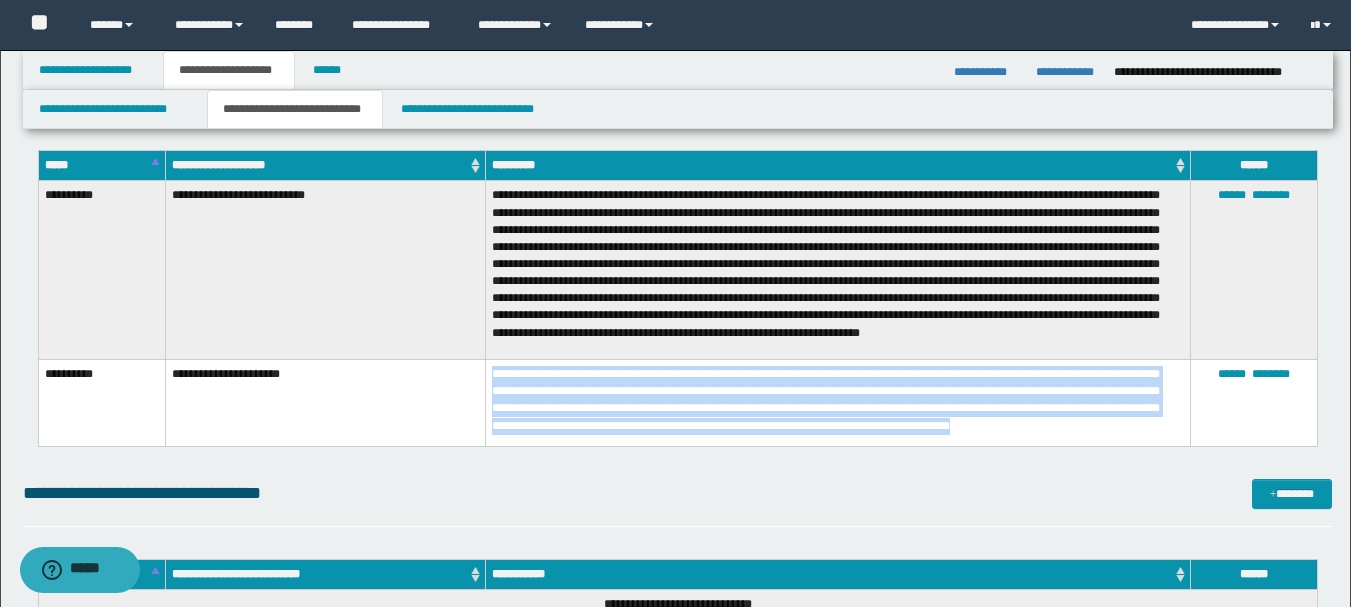 drag, startPoint x: 500, startPoint y: 373, endPoint x: 1158, endPoint y: 440, distance: 661.4023 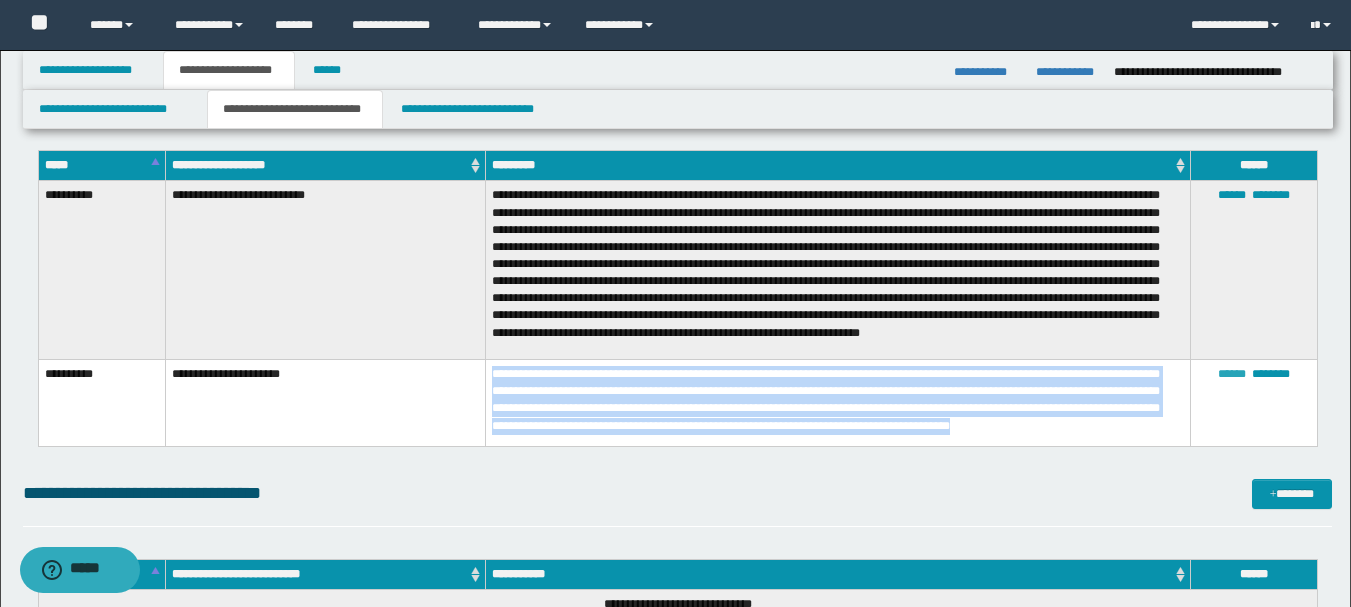 click on "******" at bounding box center (1232, 374) 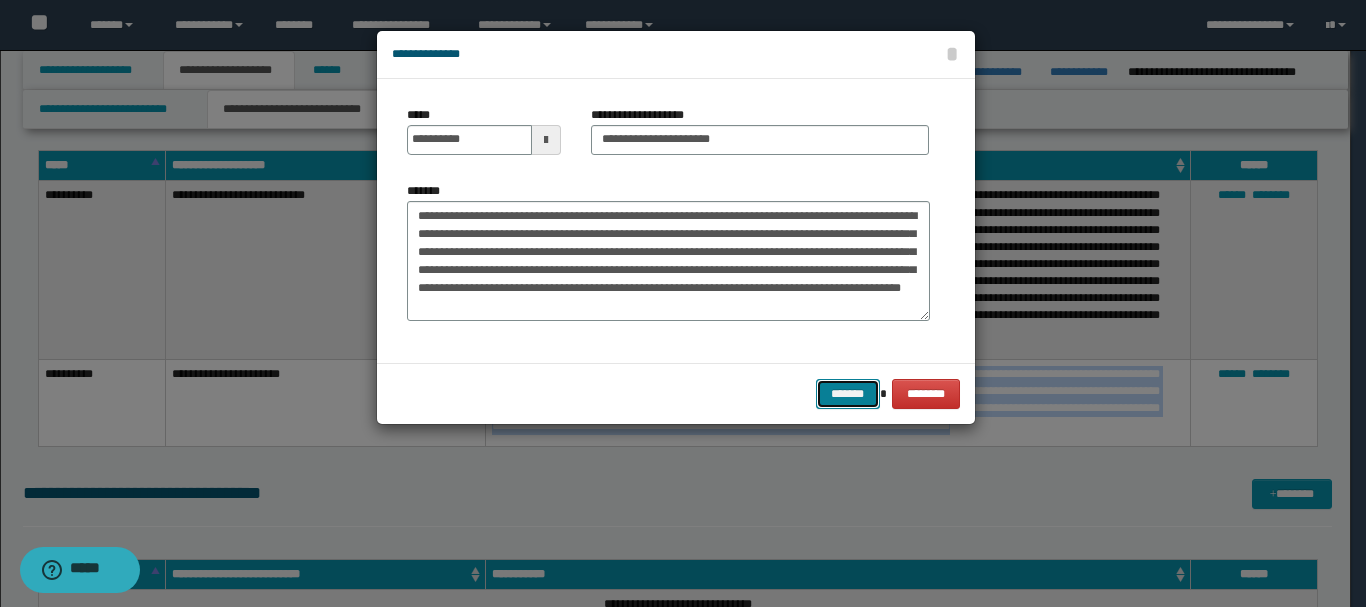 click on "*******" at bounding box center (848, 394) 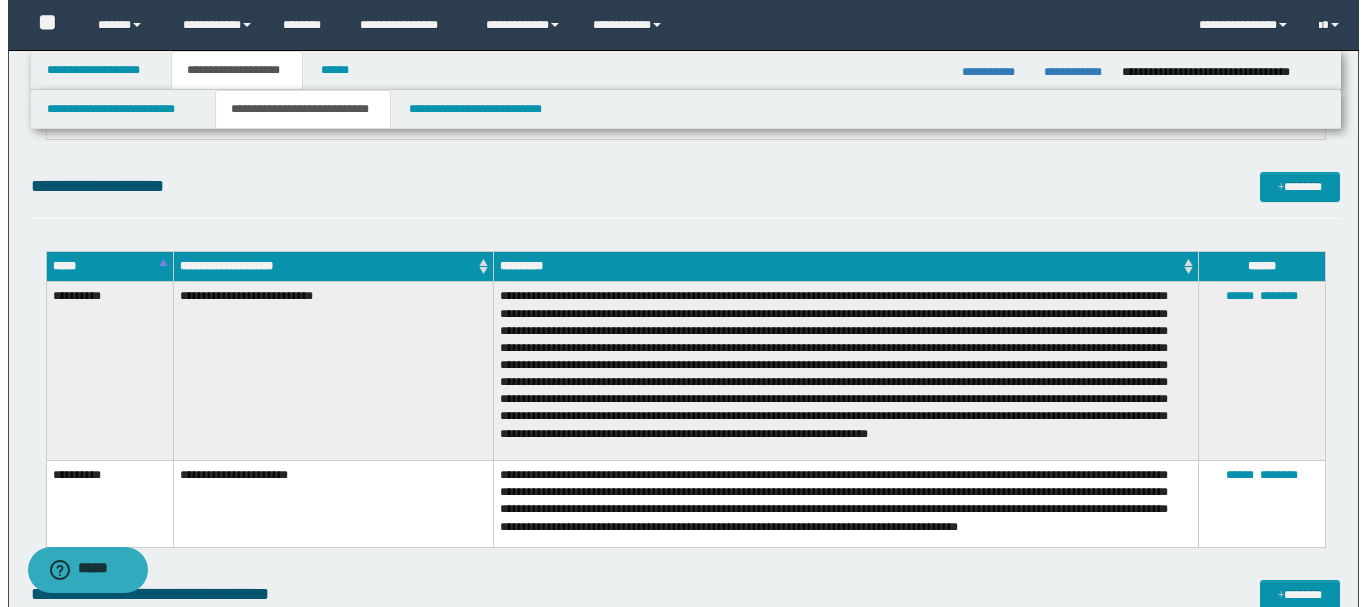 scroll, scrollTop: 357, scrollLeft: 0, axis: vertical 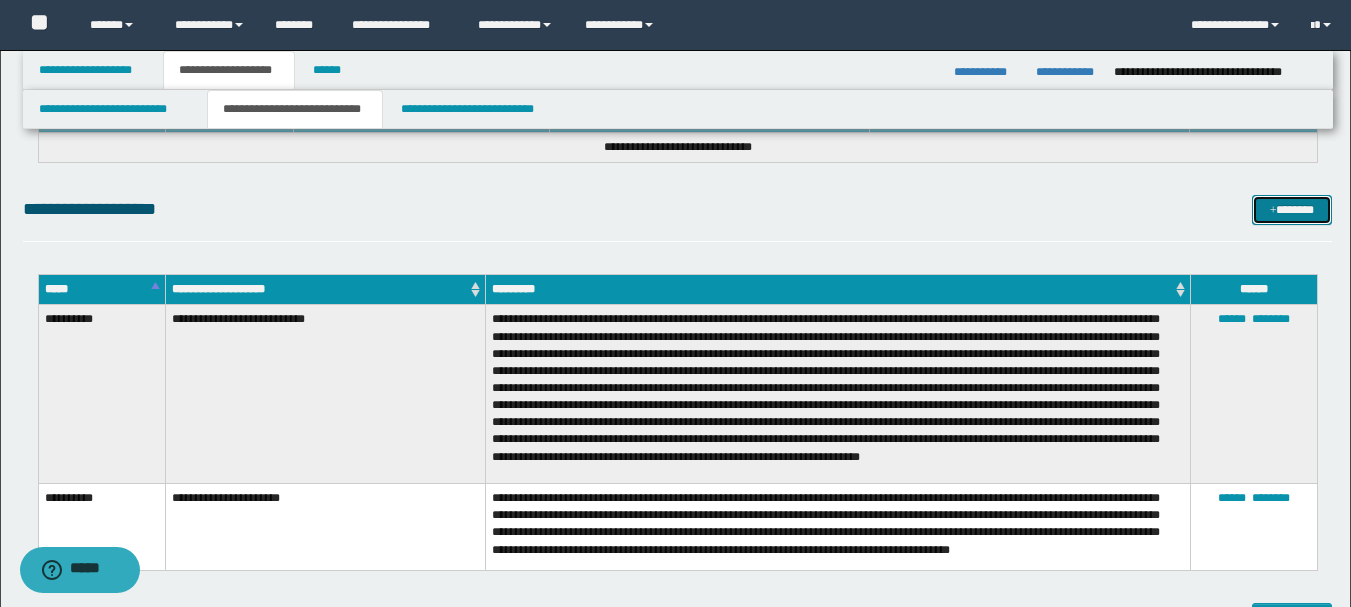 drag, startPoint x: 1293, startPoint y: 212, endPoint x: 1204, endPoint y: 225, distance: 89.94443 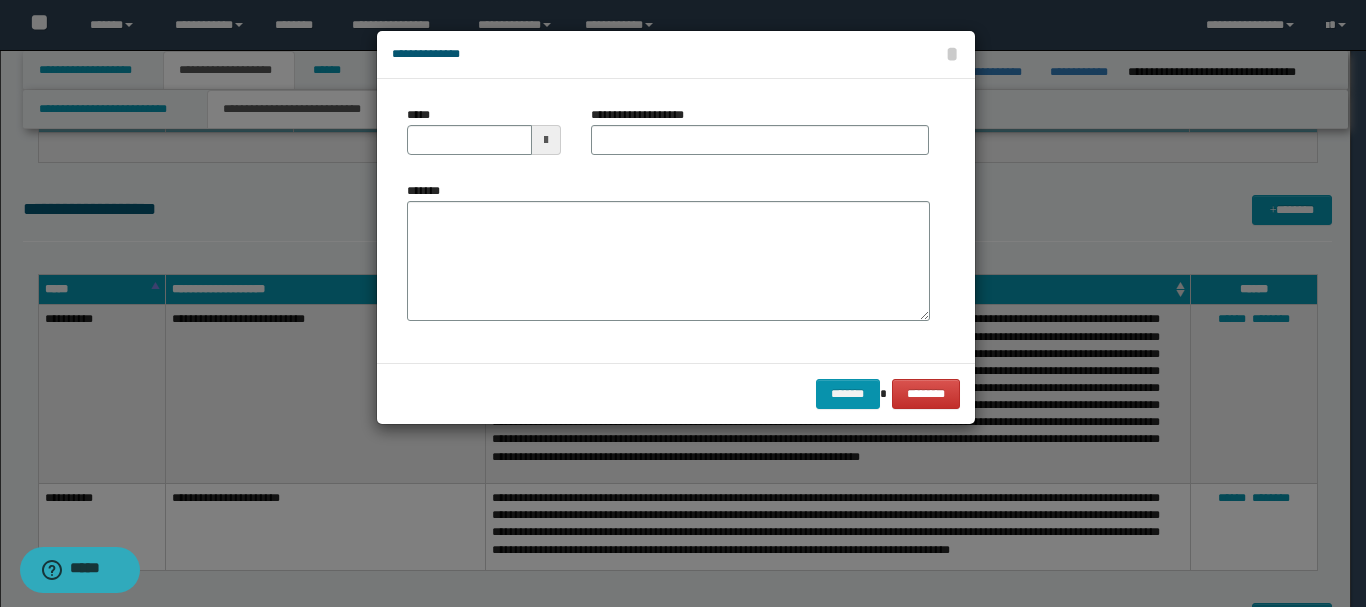 click at bounding box center [546, 140] 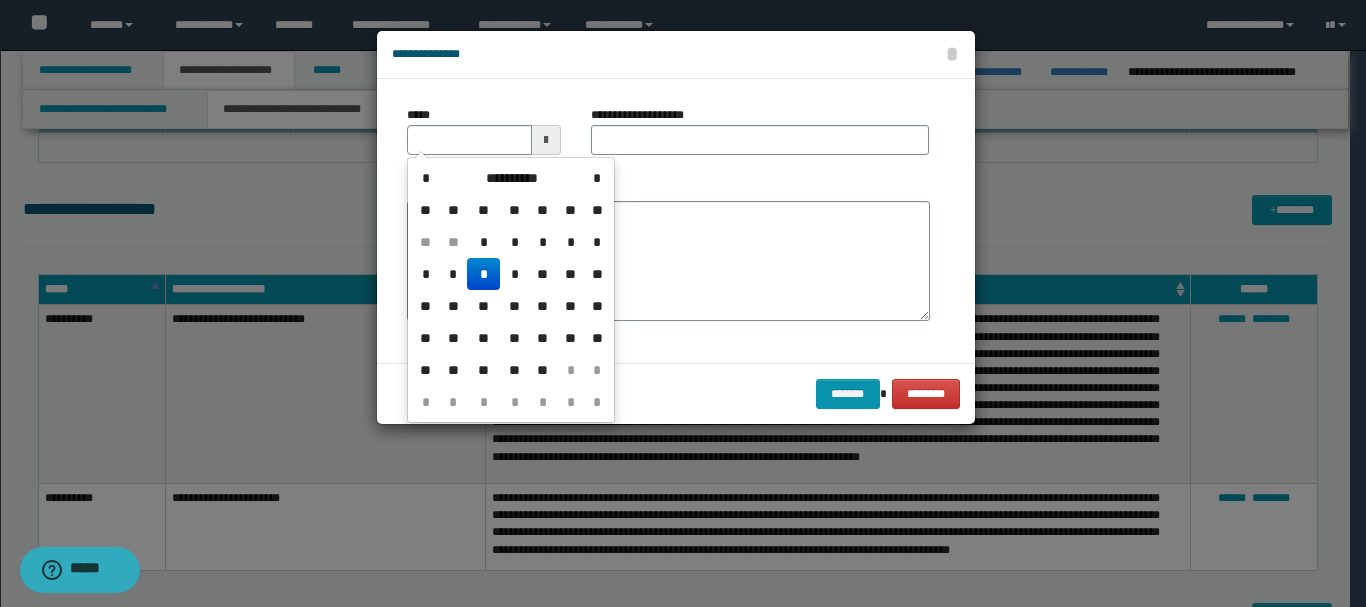 drag, startPoint x: 485, startPoint y: 281, endPoint x: 566, endPoint y: 234, distance: 93.64828 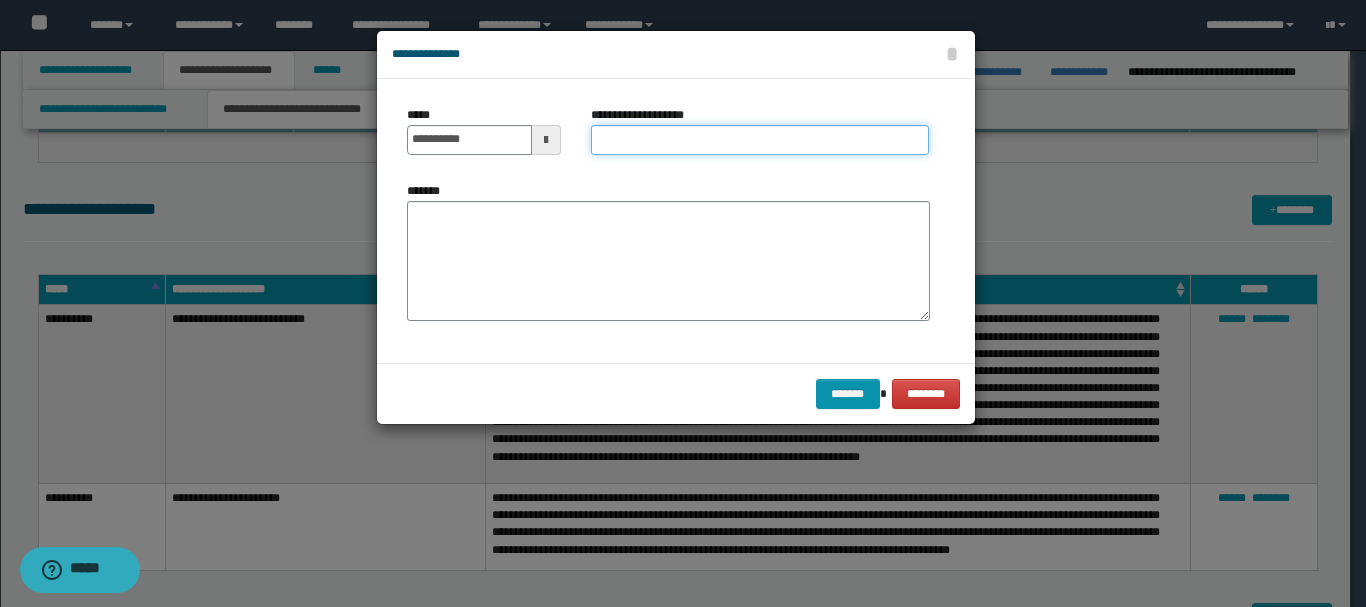 click on "**********" at bounding box center (760, 140) 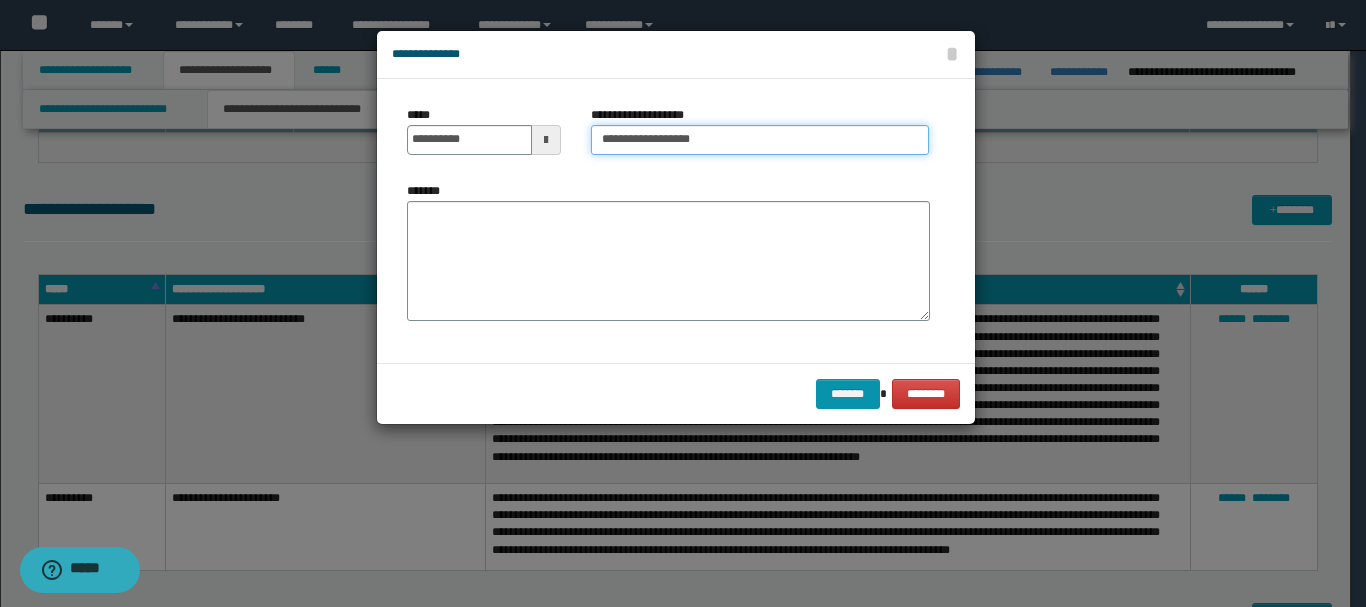 type on "**********" 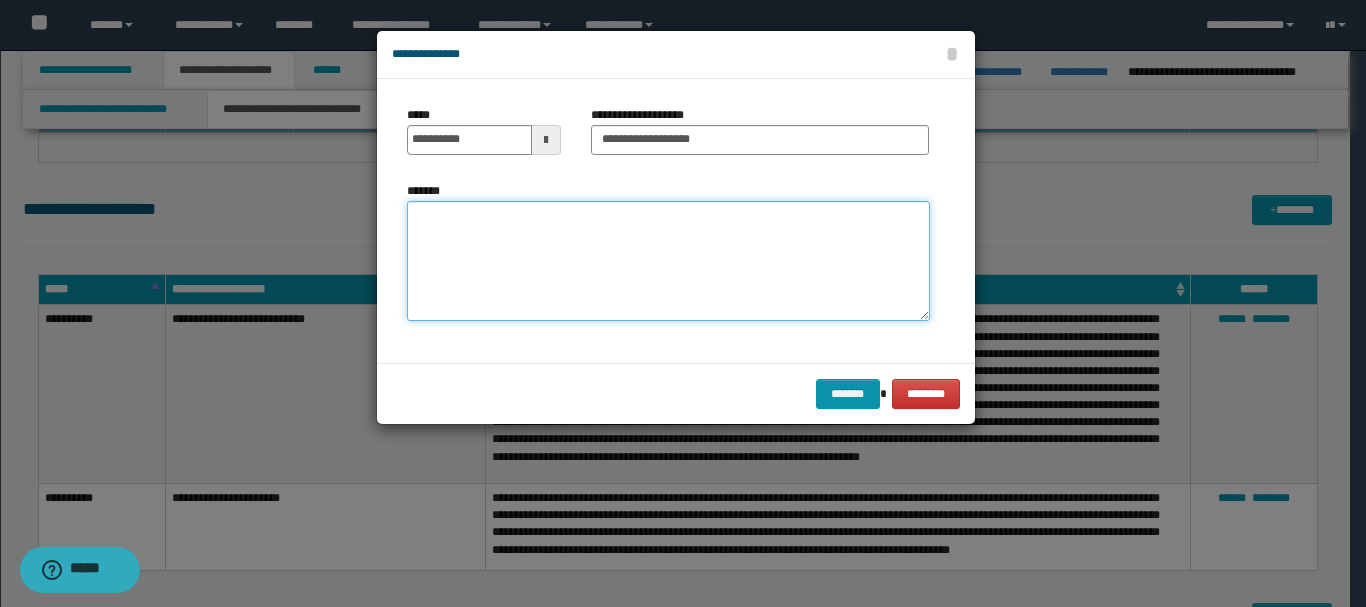 click on "*******" at bounding box center [668, 261] 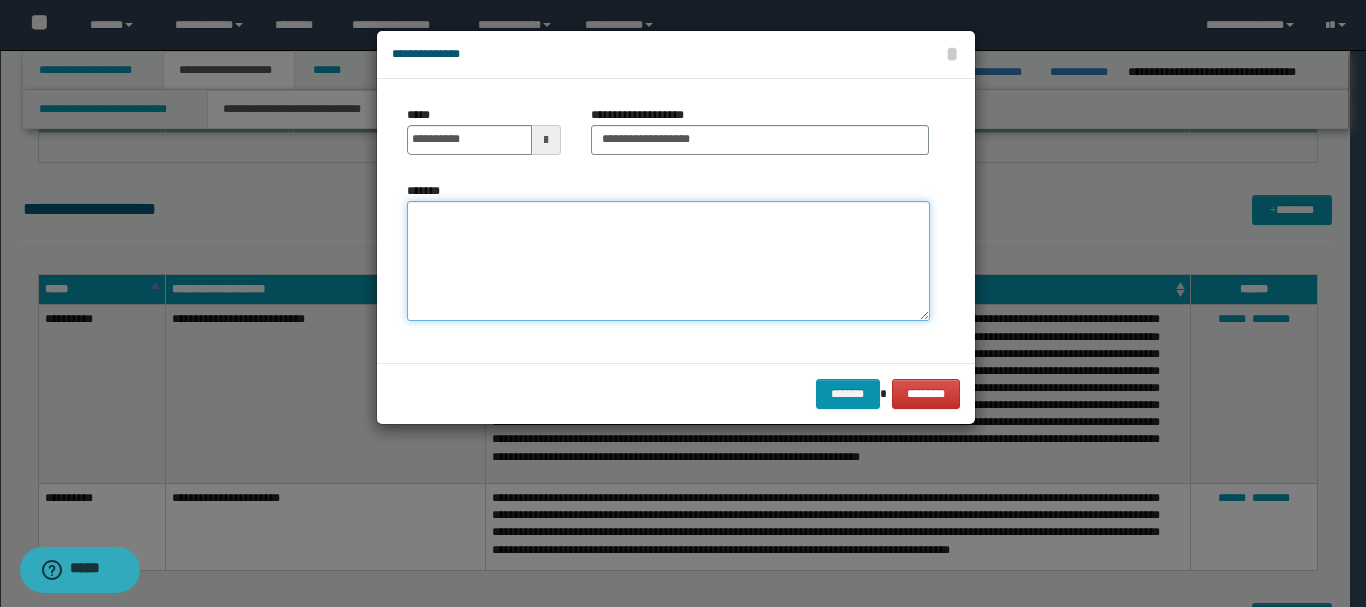 click on "*******" at bounding box center [668, 261] 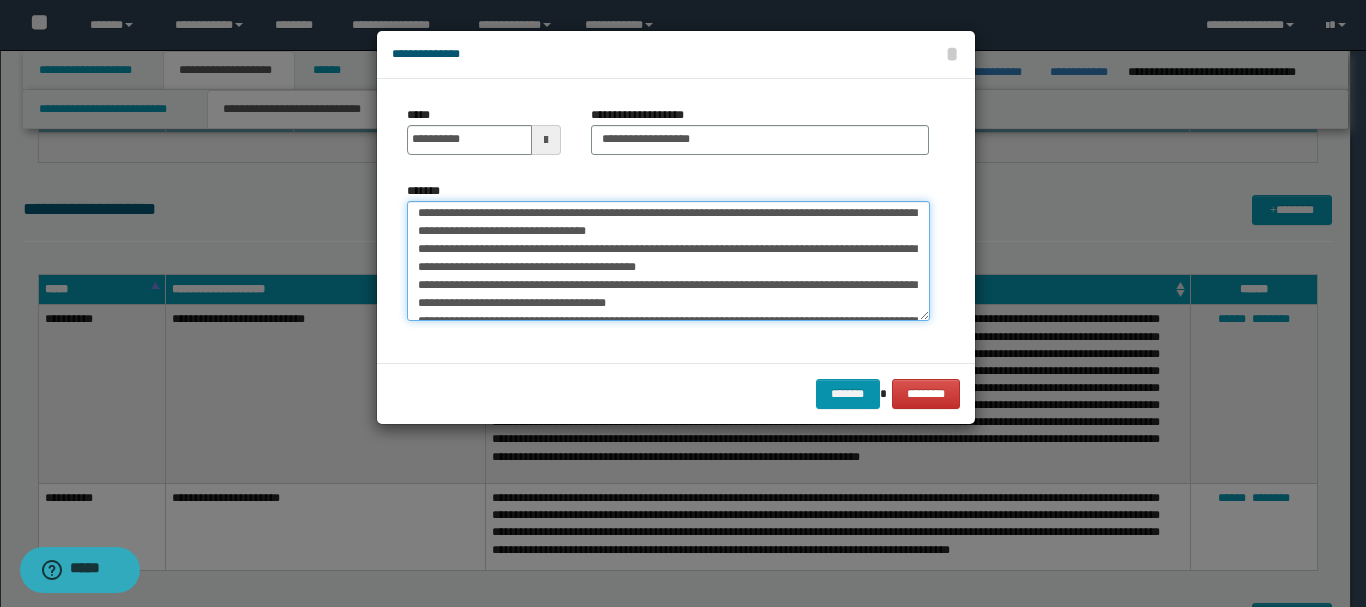 scroll, scrollTop: 0, scrollLeft: 0, axis: both 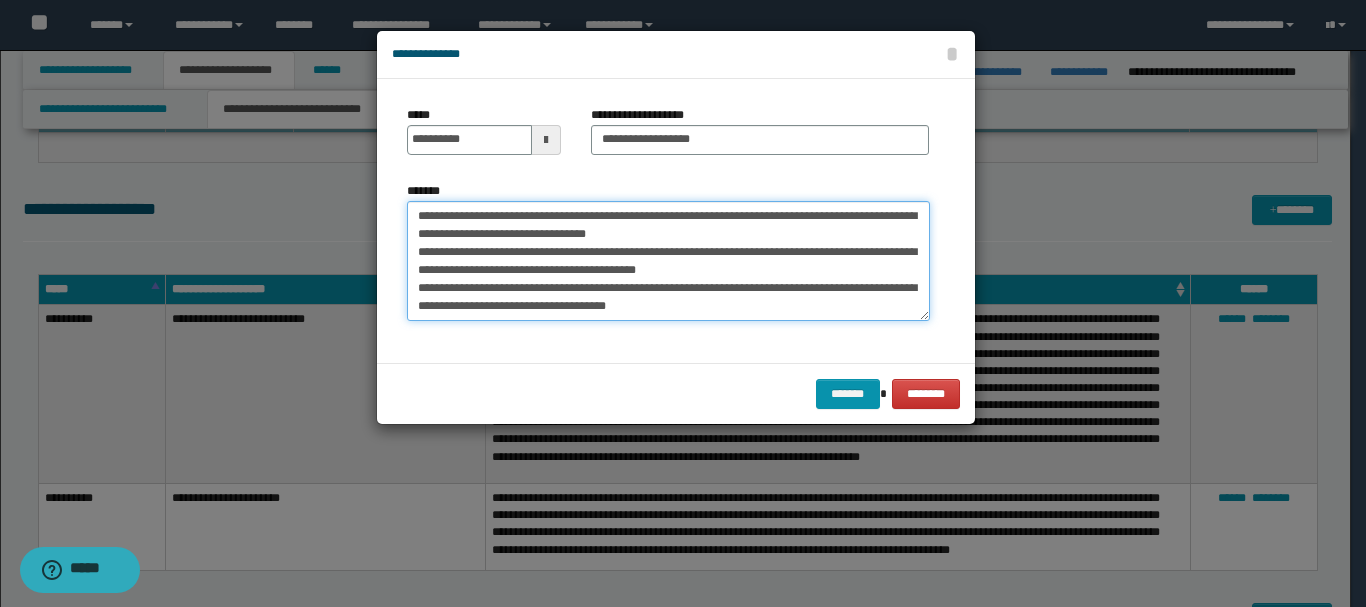 drag, startPoint x: 568, startPoint y: 311, endPoint x: 297, endPoint y: 153, distance: 313.6957 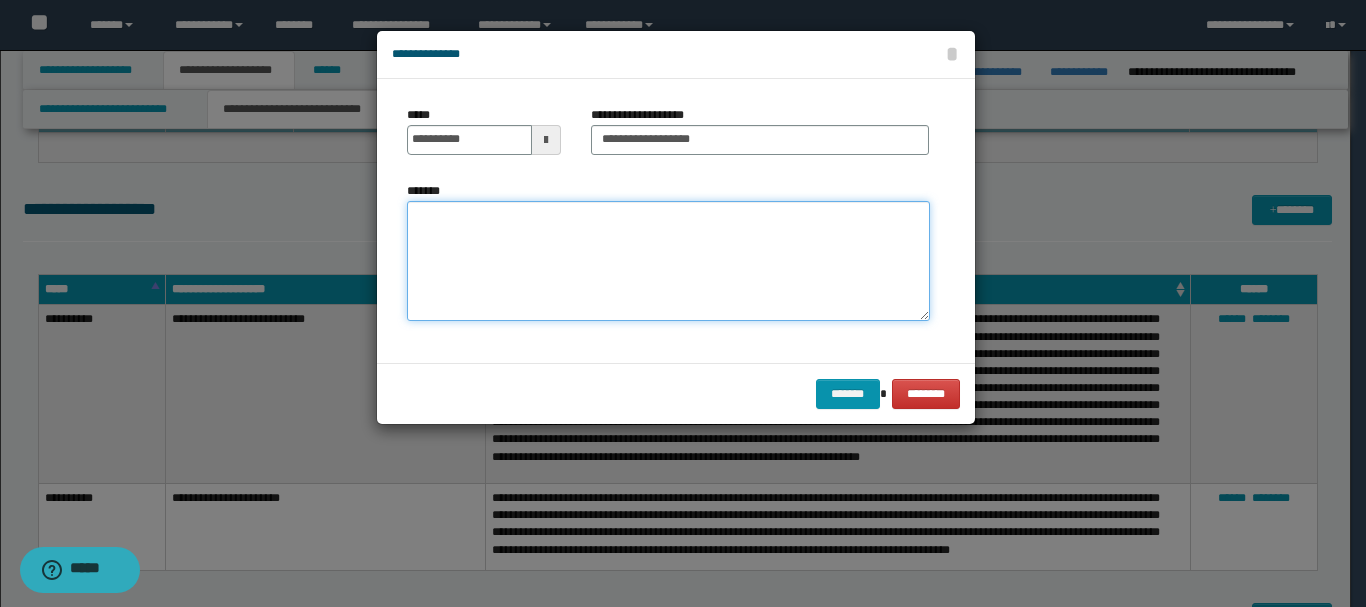 paste on "**********" 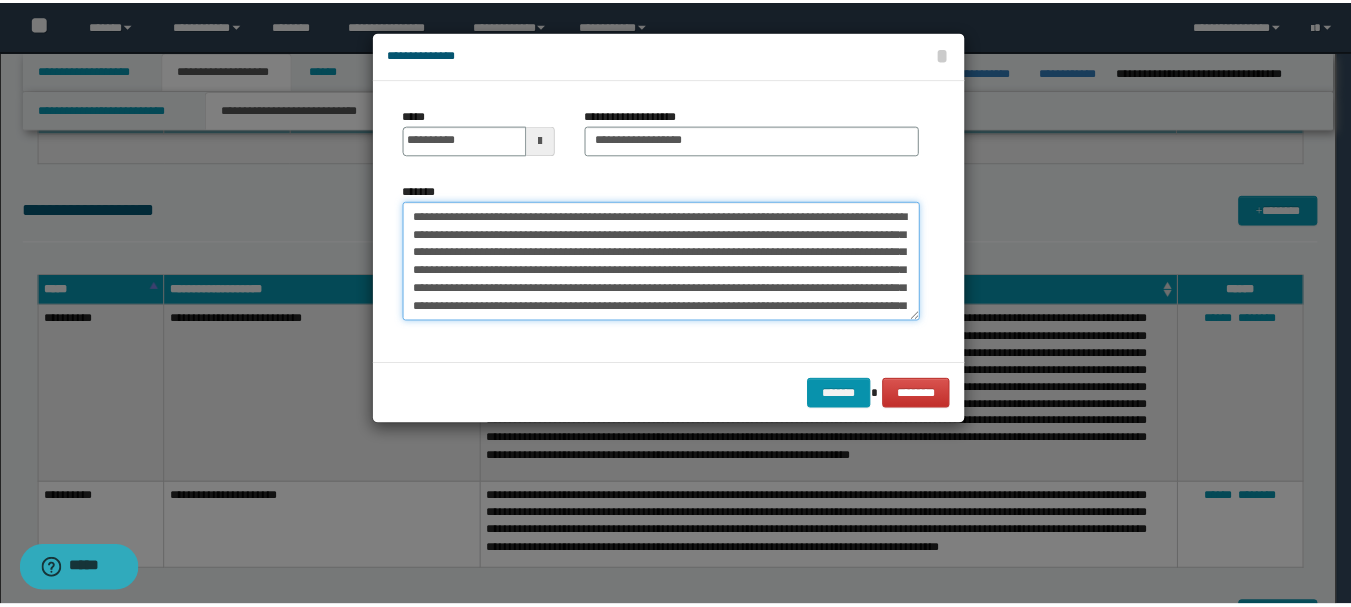 scroll, scrollTop: 120, scrollLeft: 0, axis: vertical 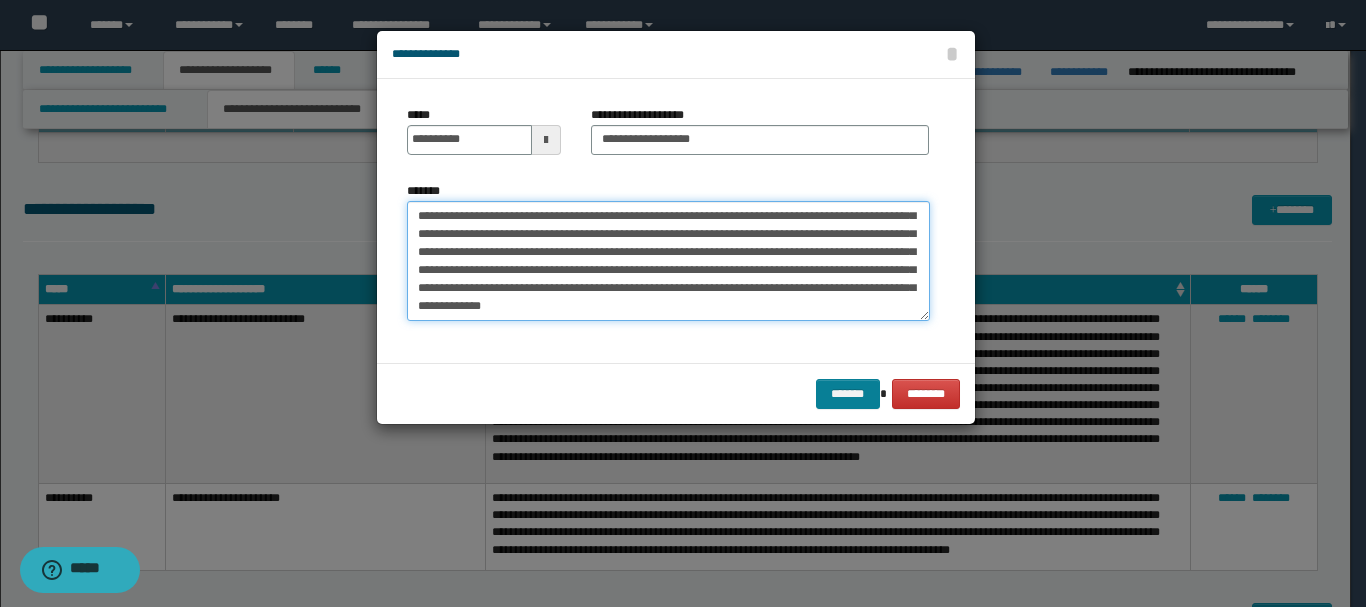 type on "**********" 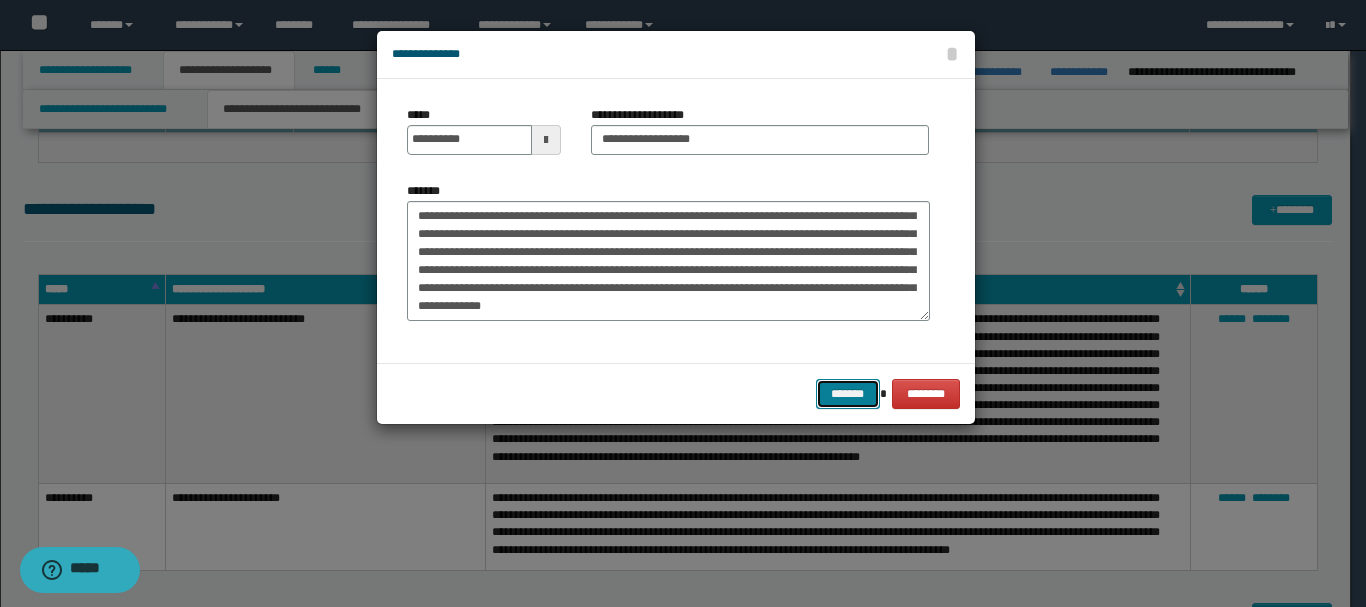 click on "*******" at bounding box center [848, 394] 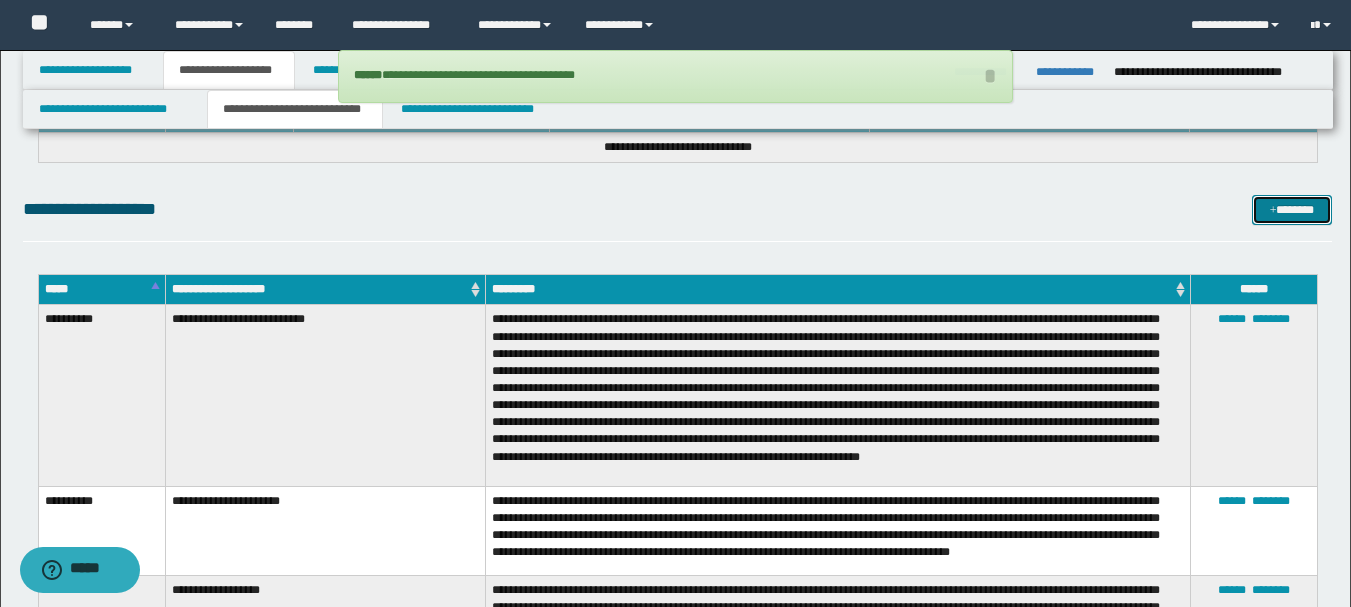 scroll, scrollTop: 888, scrollLeft: 0, axis: vertical 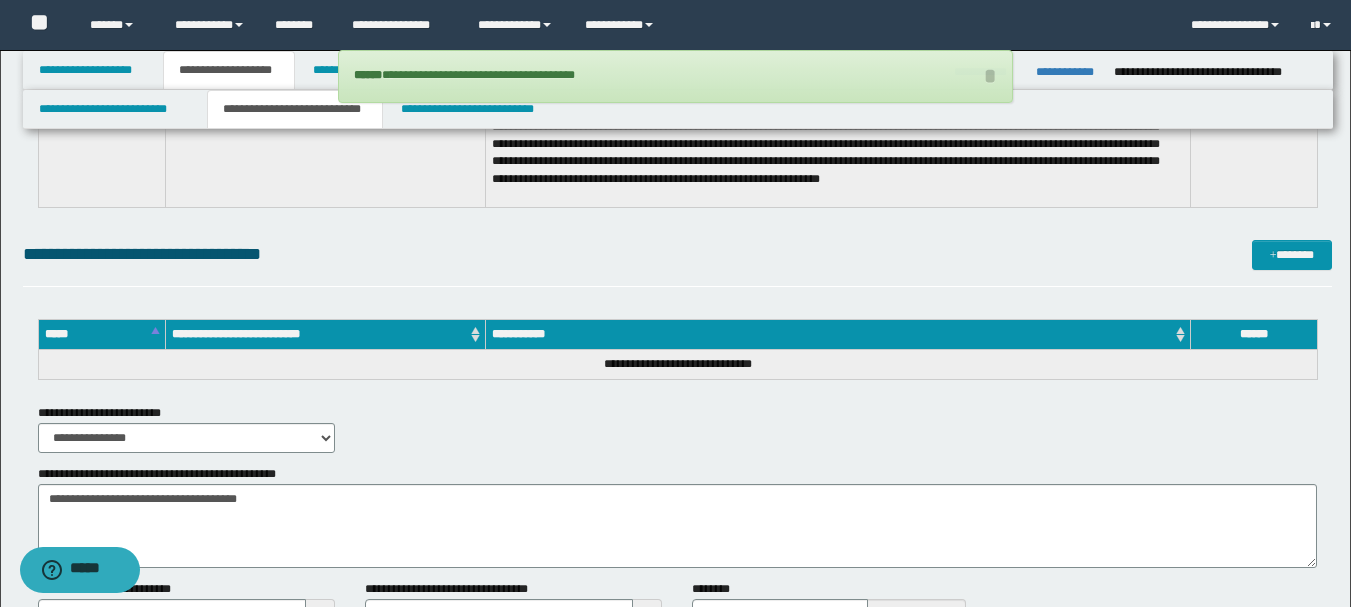 type 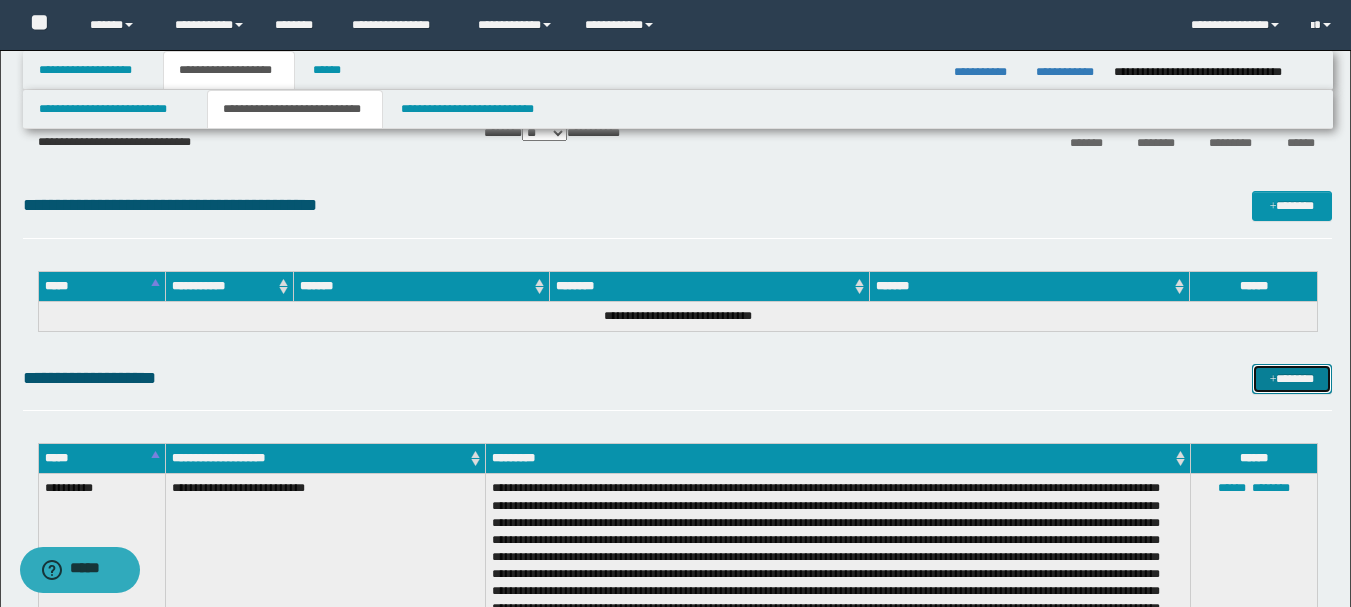 scroll, scrollTop: 0, scrollLeft: 0, axis: both 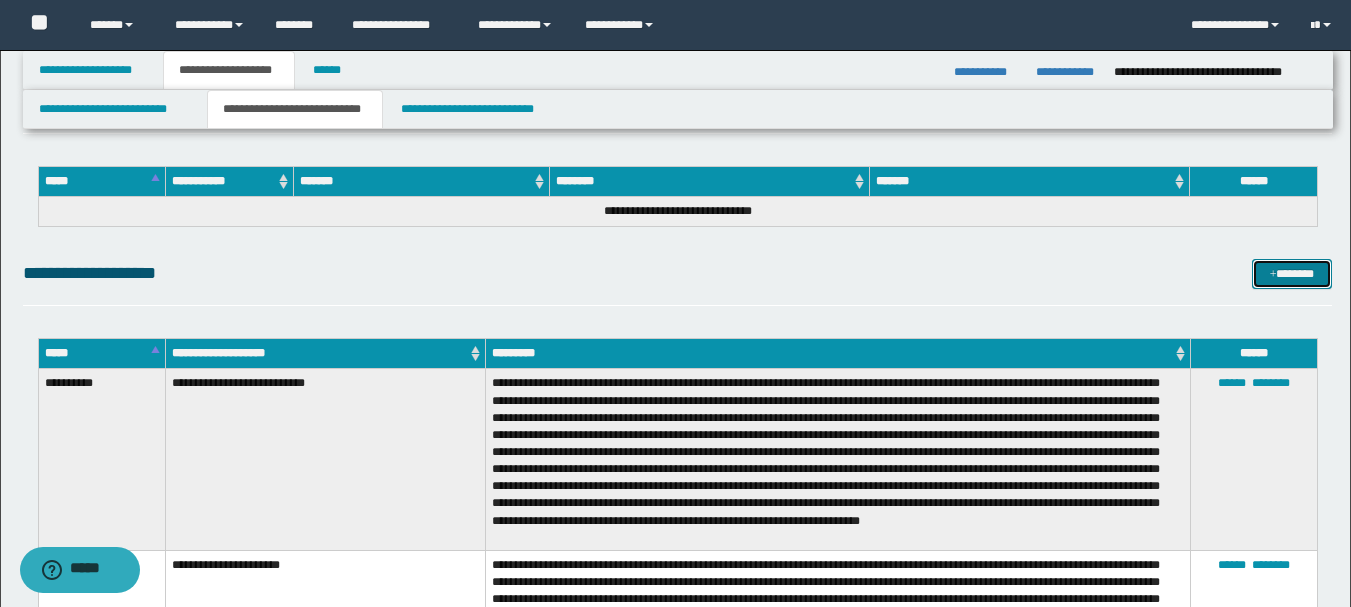 click on "*******" at bounding box center [1292, 274] 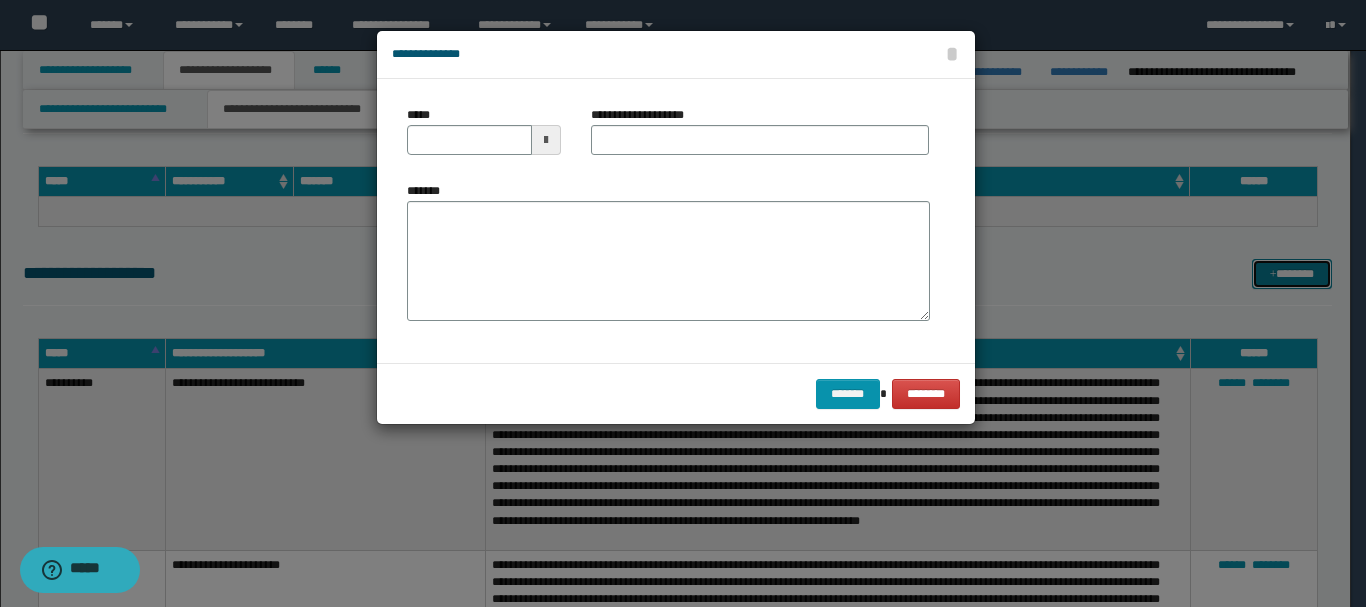 scroll, scrollTop: 0, scrollLeft: 0, axis: both 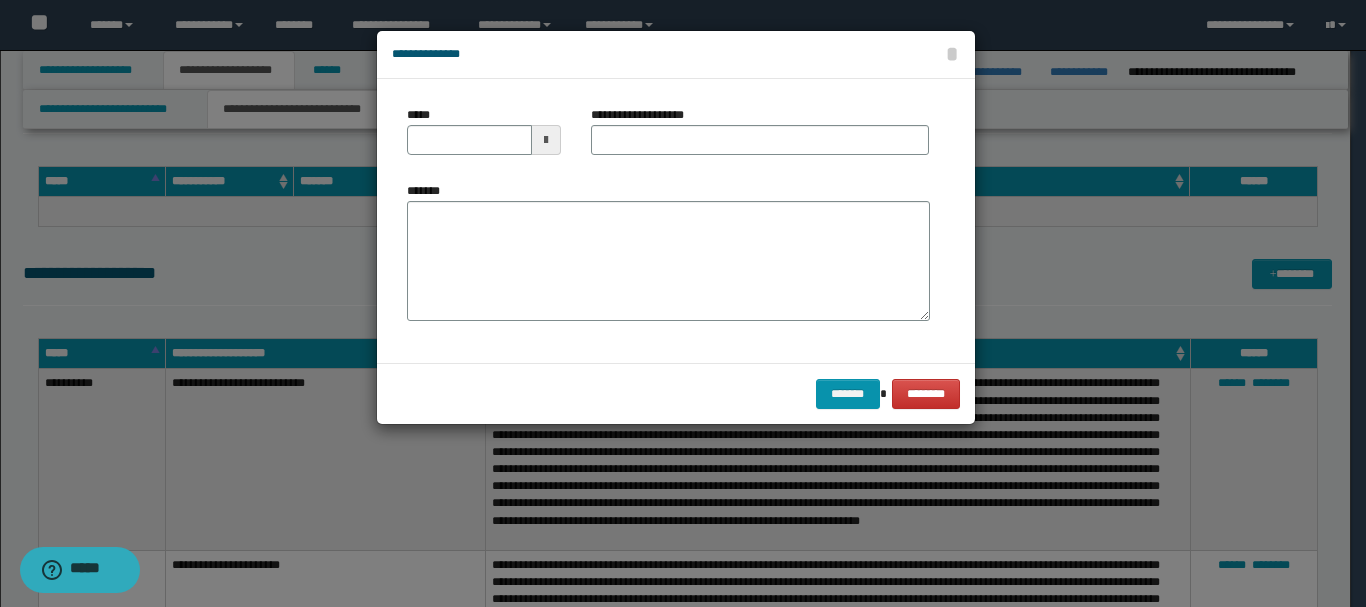 click at bounding box center [546, 140] 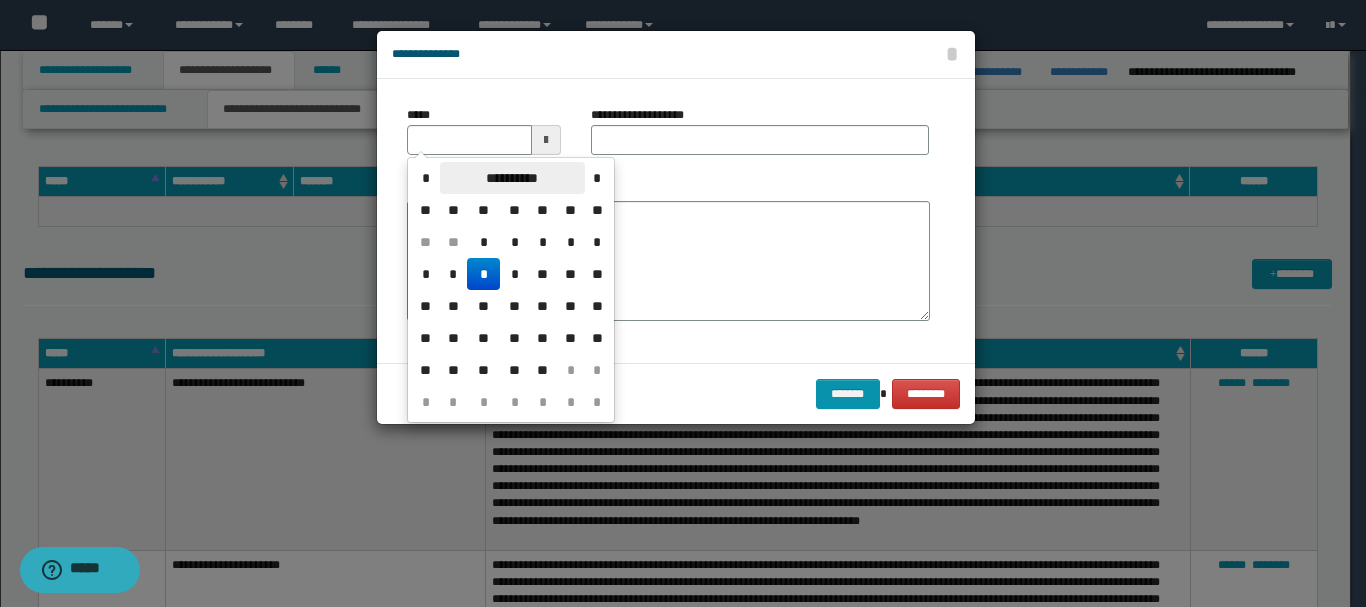 click on "*" at bounding box center [426, 178] 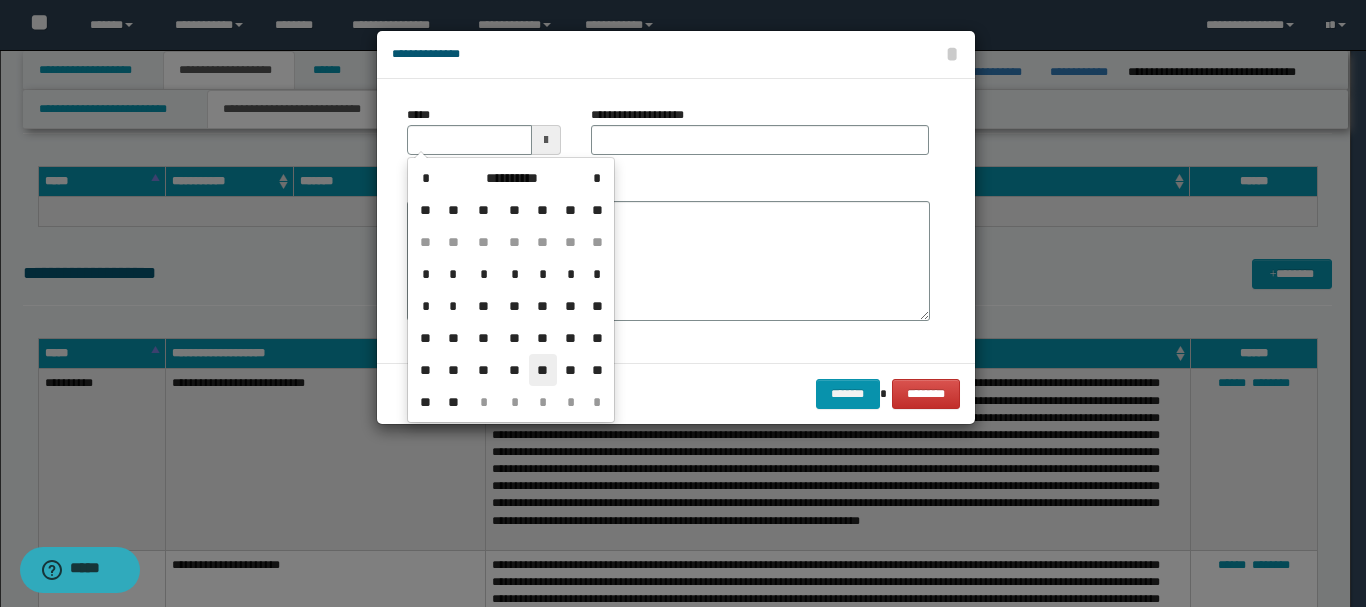 click on "**" at bounding box center (543, 370) 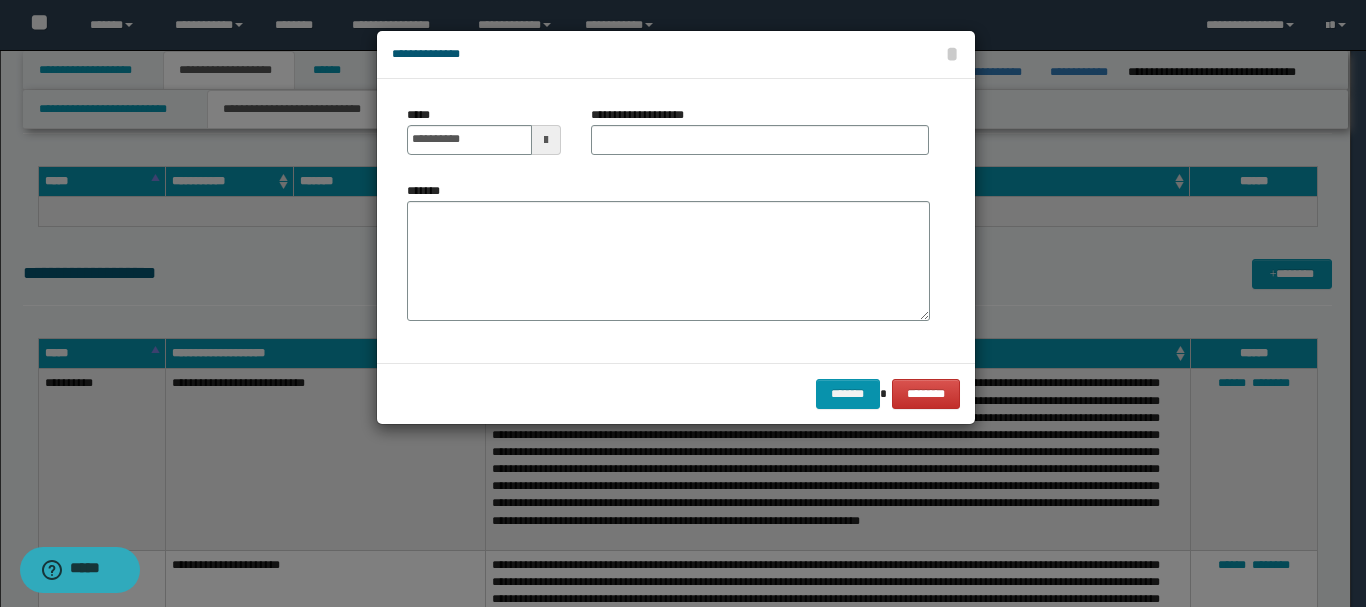 click on "**********" at bounding box center (760, 138) 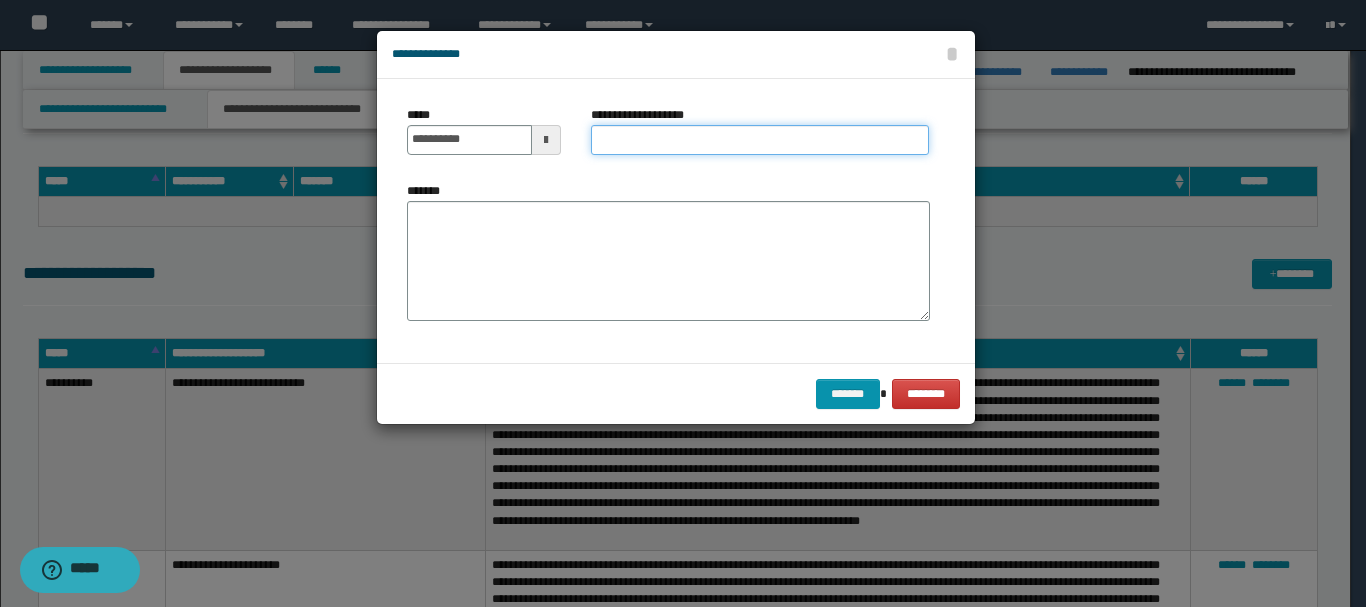 click on "**********" at bounding box center (760, 140) 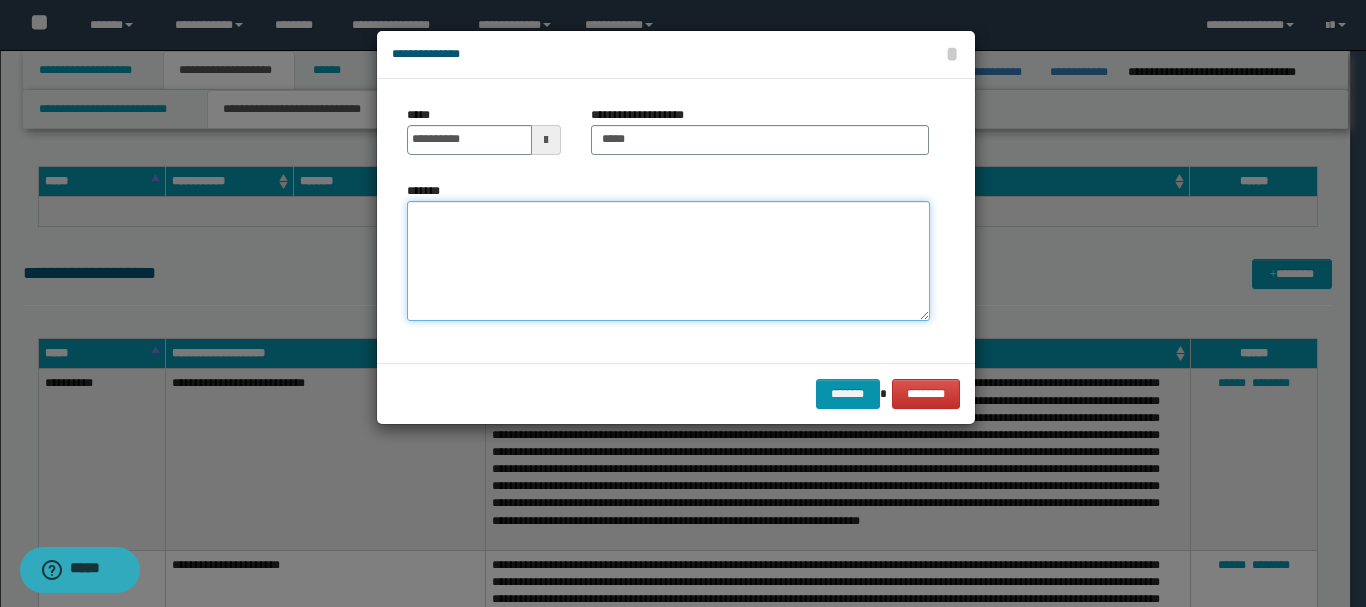 click on "*******" at bounding box center (668, 261) 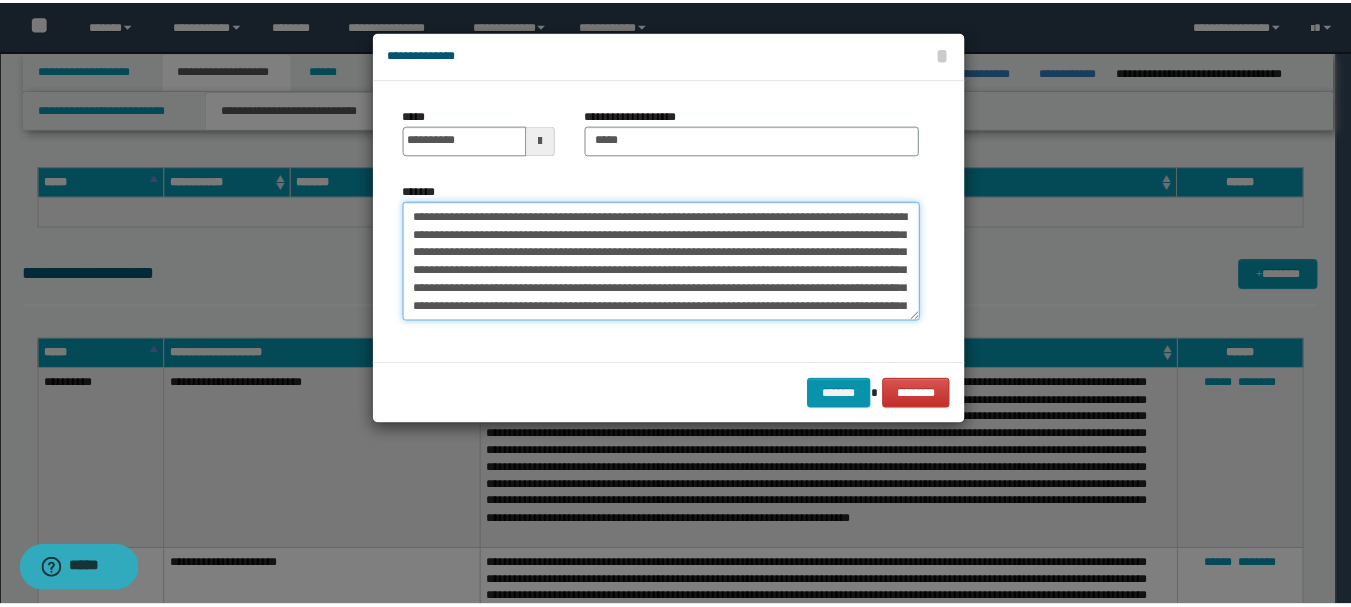 scroll, scrollTop: 174, scrollLeft: 0, axis: vertical 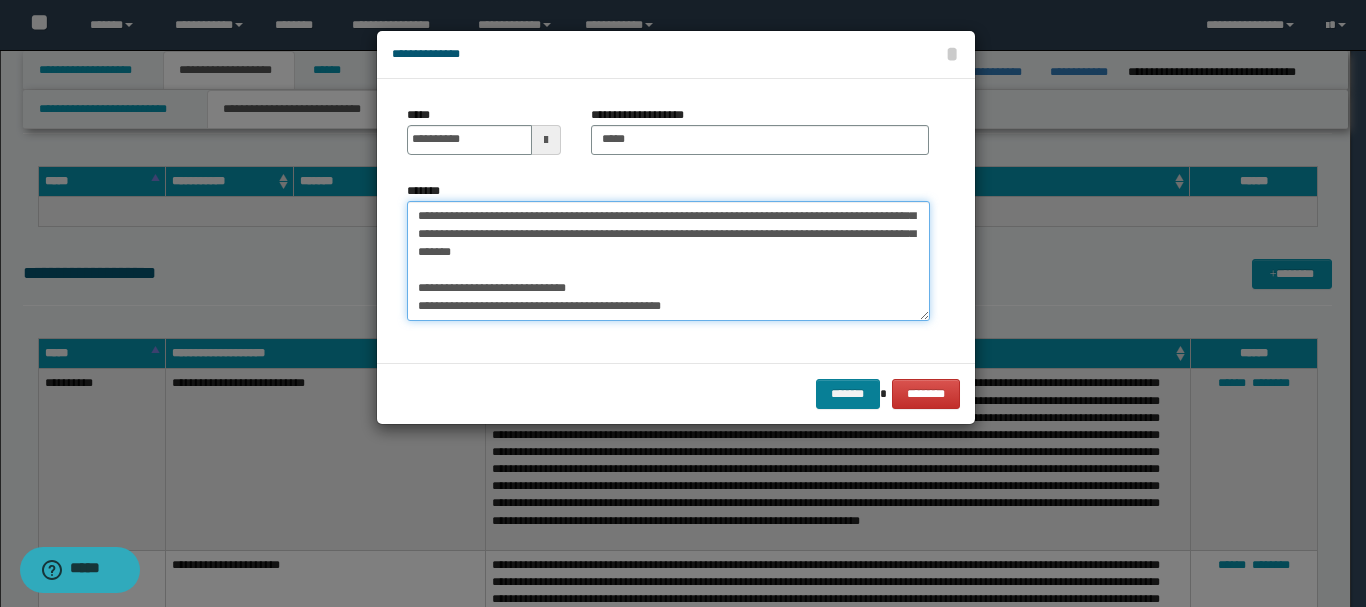 type on "**********" 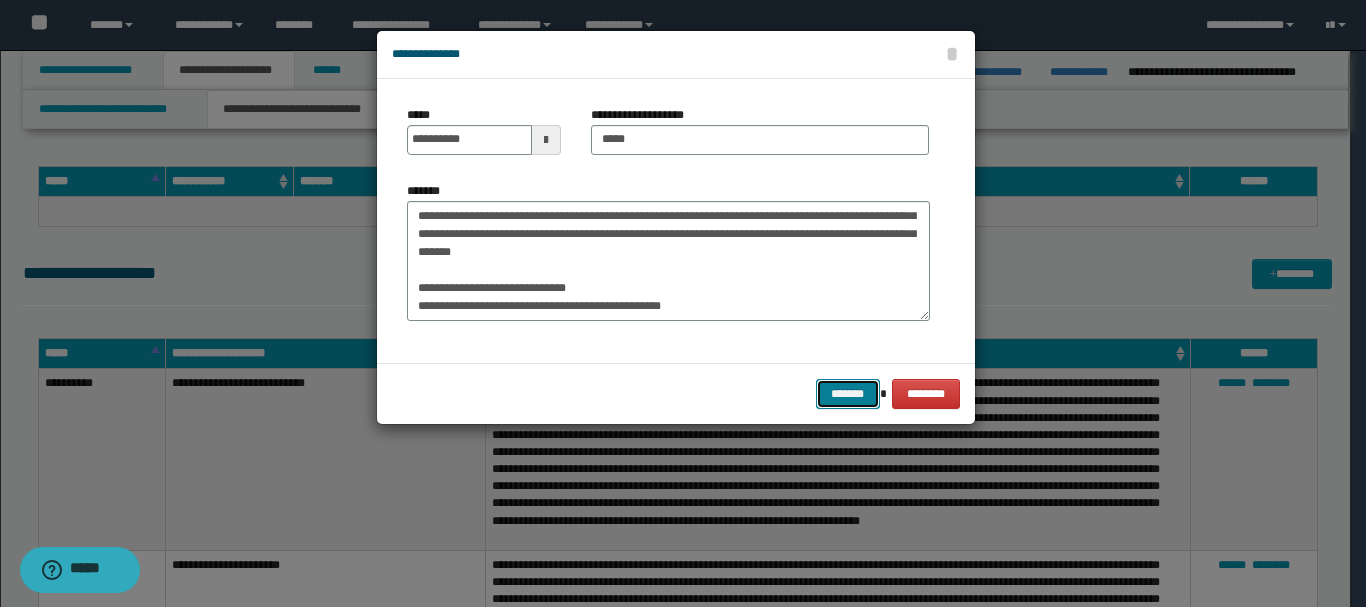 click on "*******" at bounding box center [848, 394] 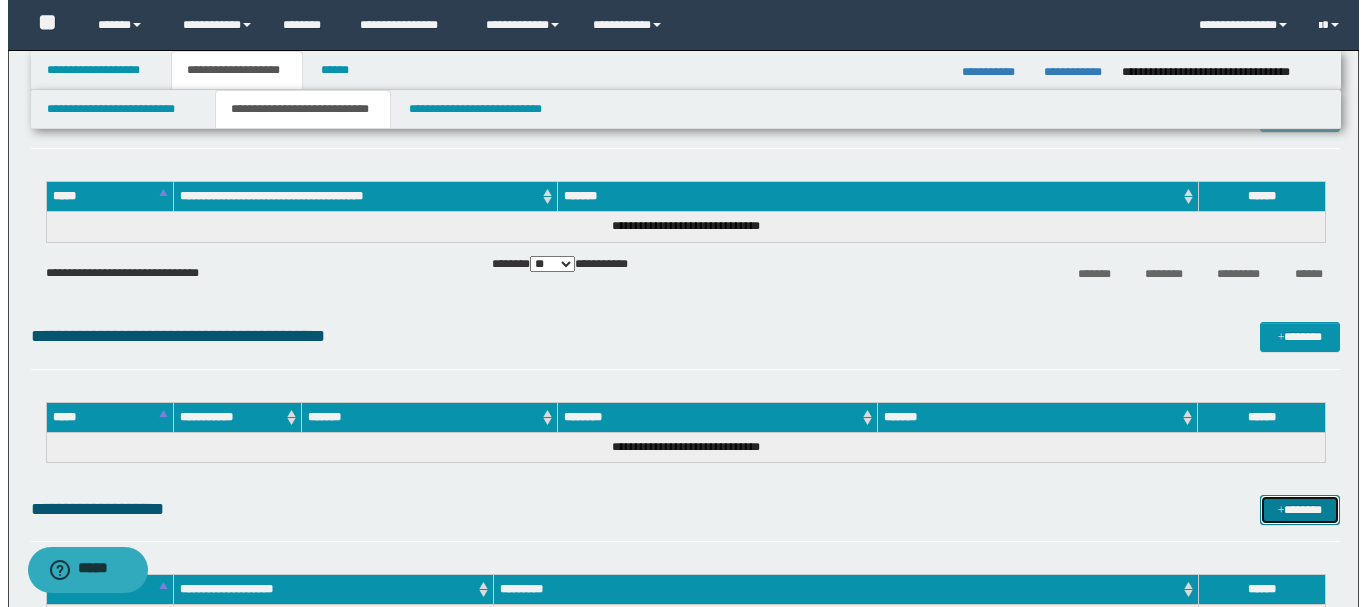 scroll, scrollTop: 0, scrollLeft: 0, axis: both 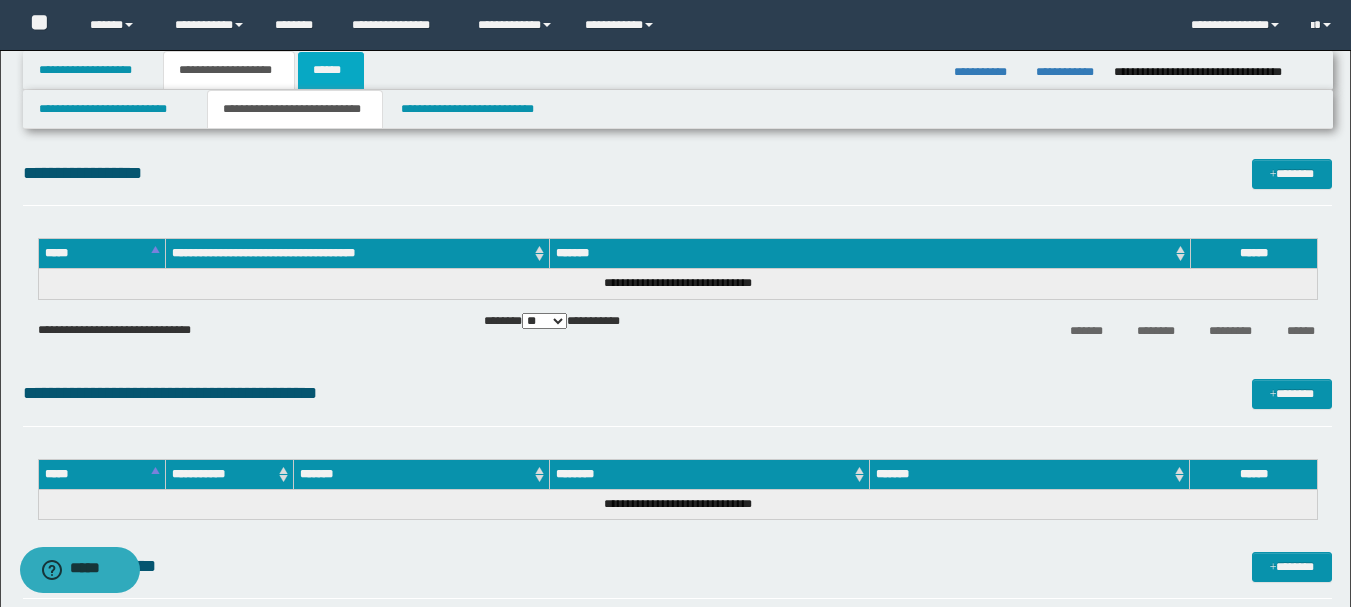 click on "******" at bounding box center [331, 70] 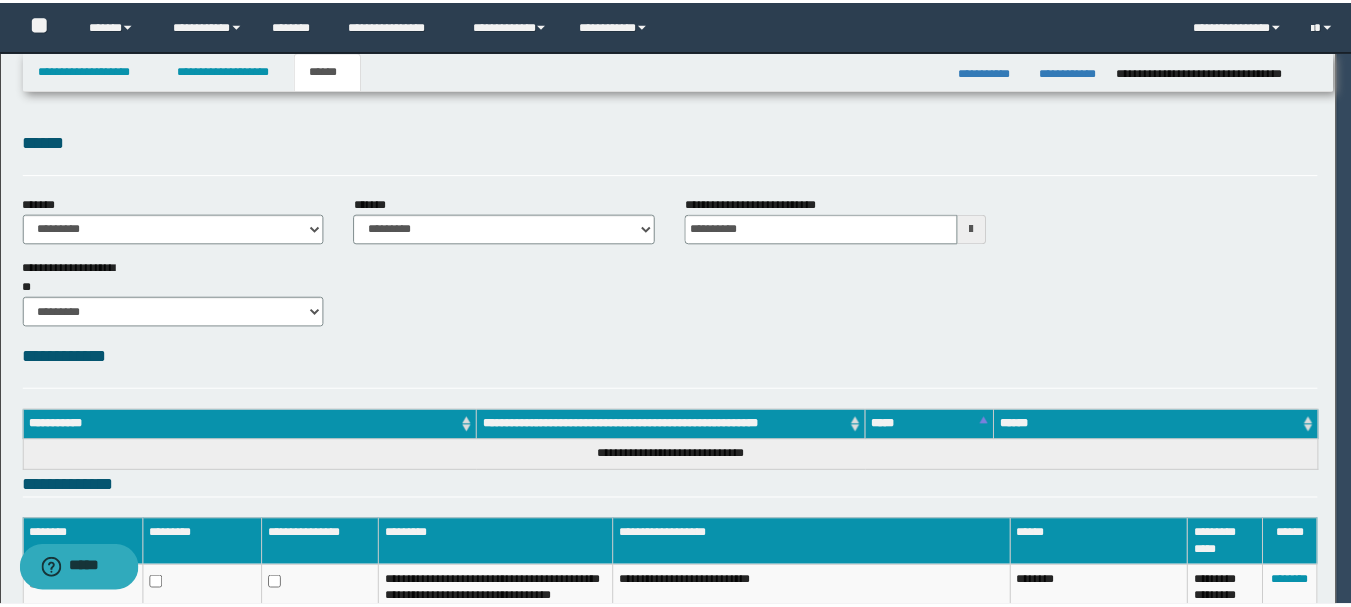 scroll, scrollTop: 0, scrollLeft: 0, axis: both 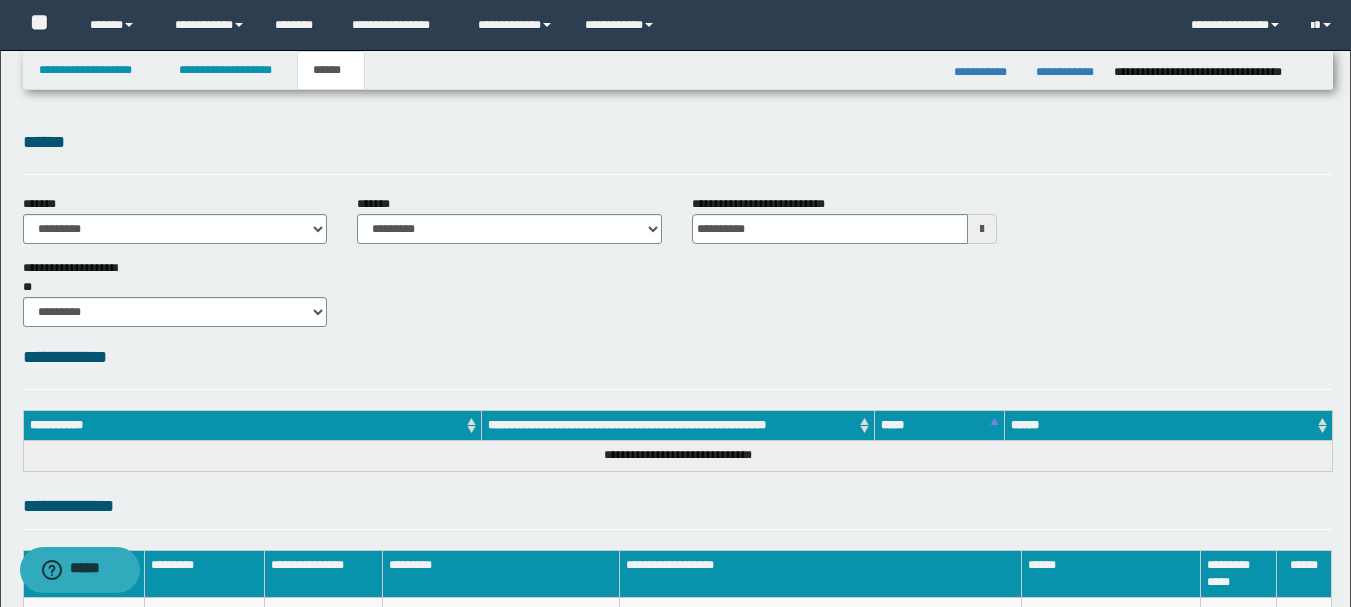drag, startPoint x: 388, startPoint y: 370, endPoint x: 475, endPoint y: 300, distance: 111.66467 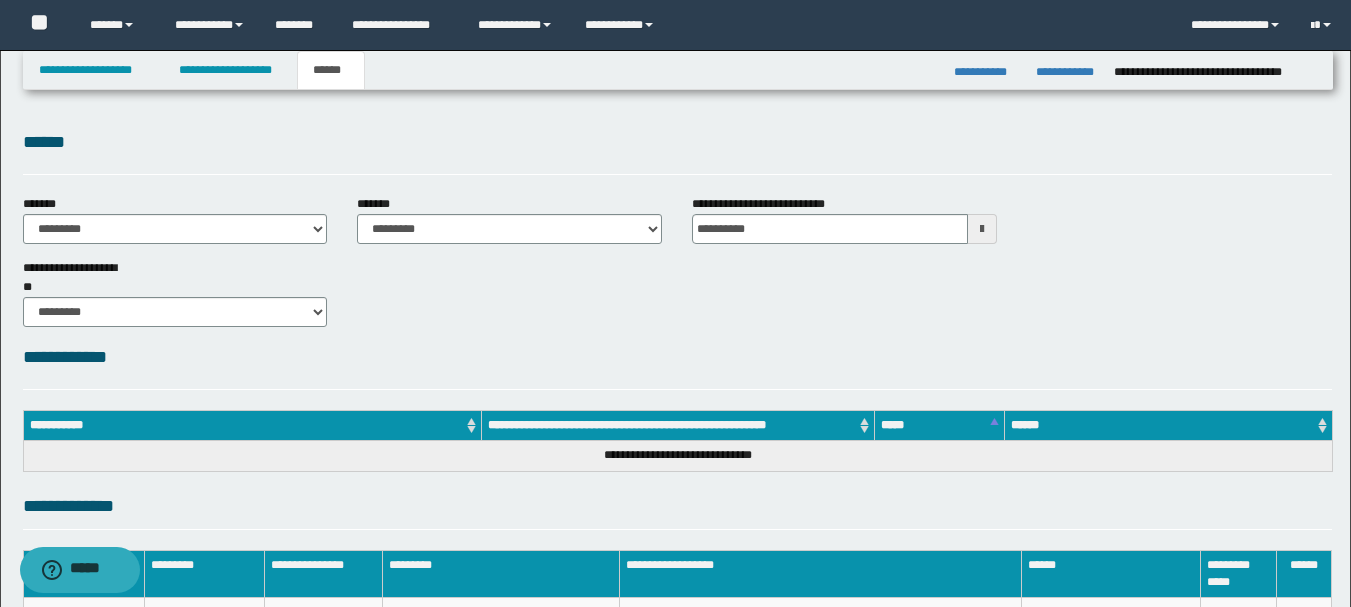 click on "**********" at bounding box center [677, 357] 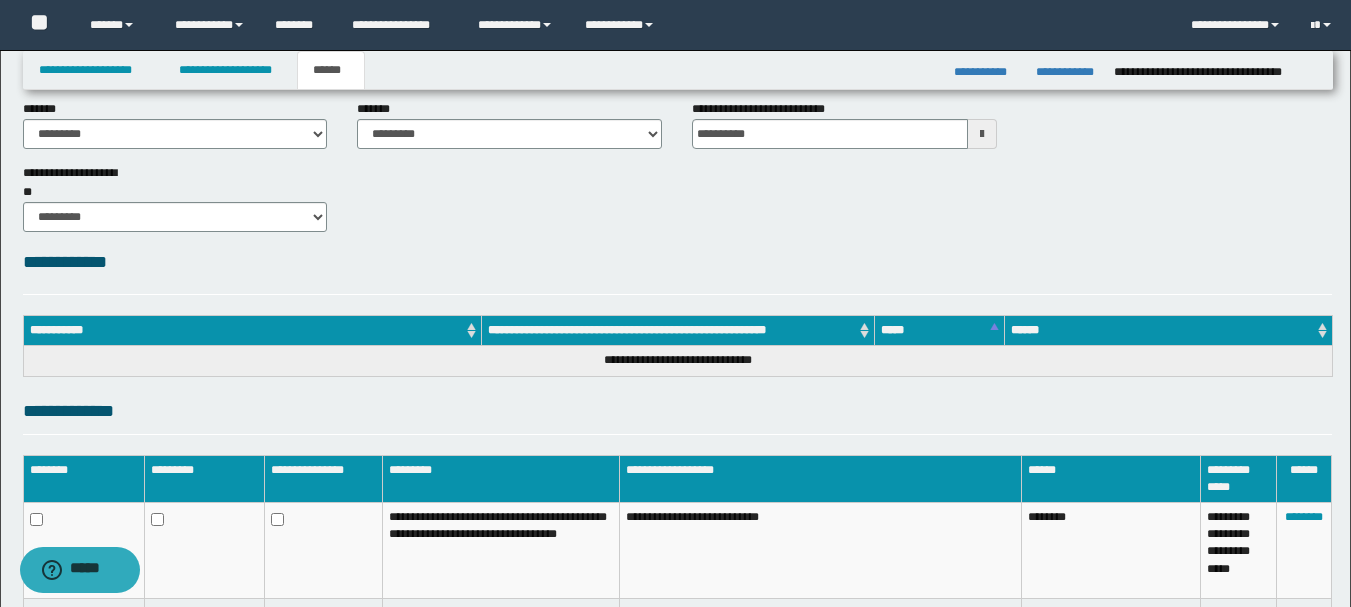 scroll, scrollTop: 5, scrollLeft: 0, axis: vertical 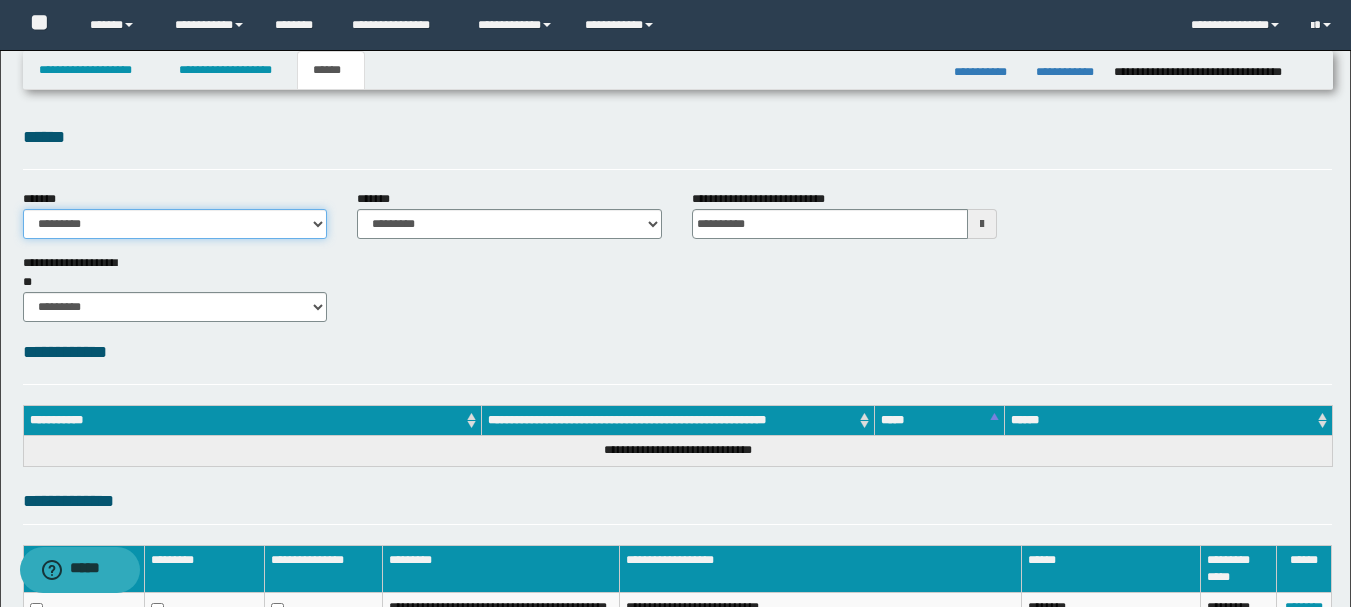 click on "**********" at bounding box center [175, 224] 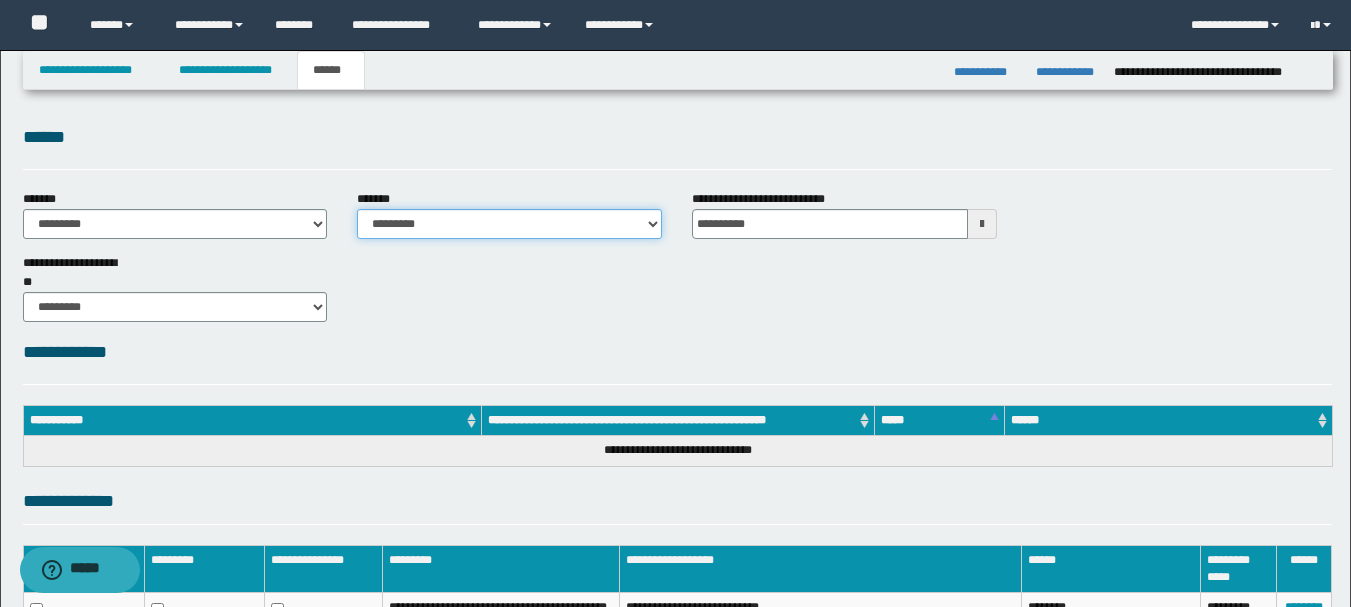 click on "**********" at bounding box center (509, 224) 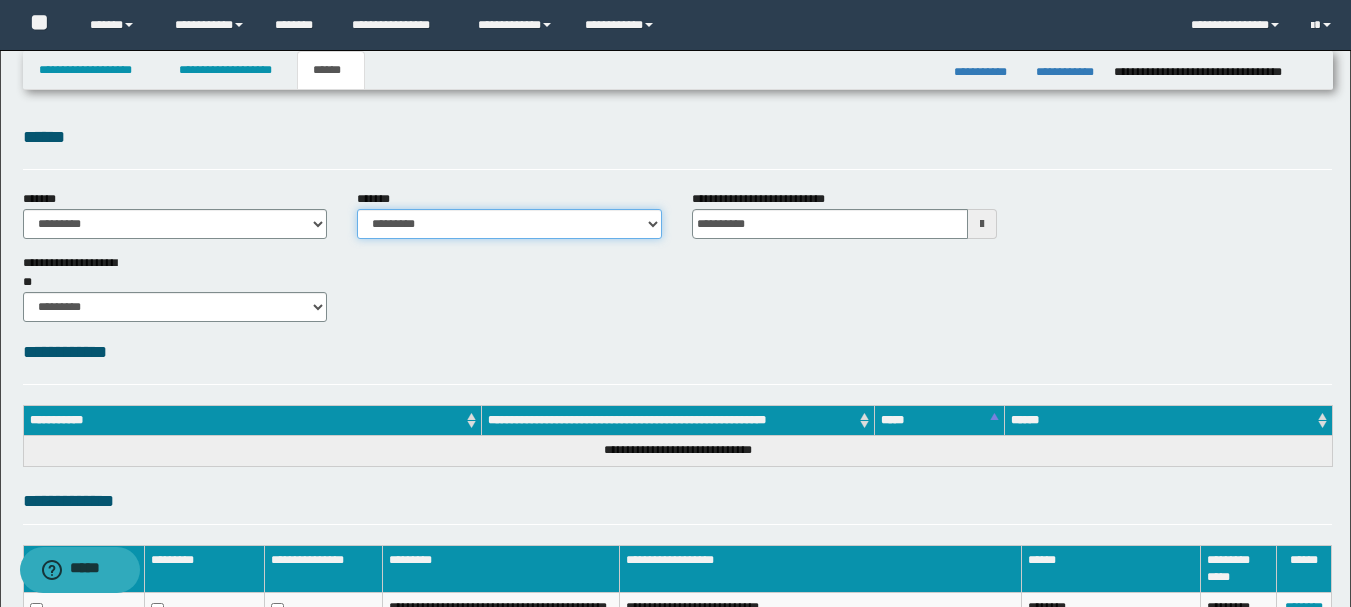 select on "*" 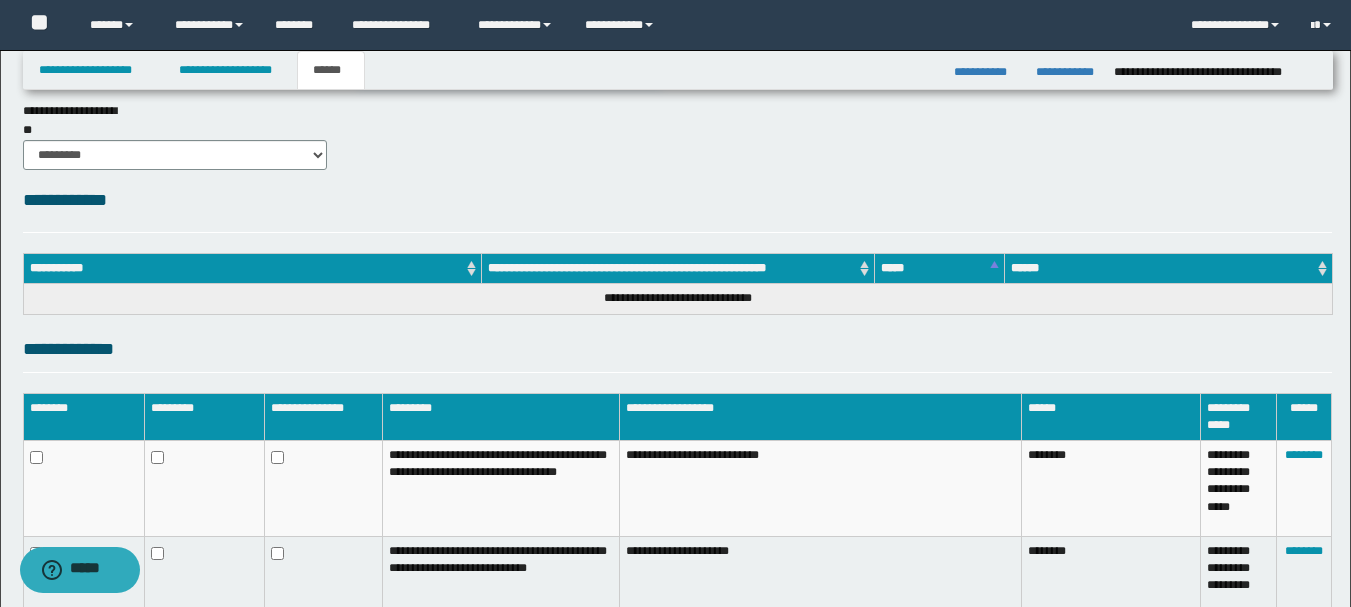 scroll, scrollTop: 0, scrollLeft: 0, axis: both 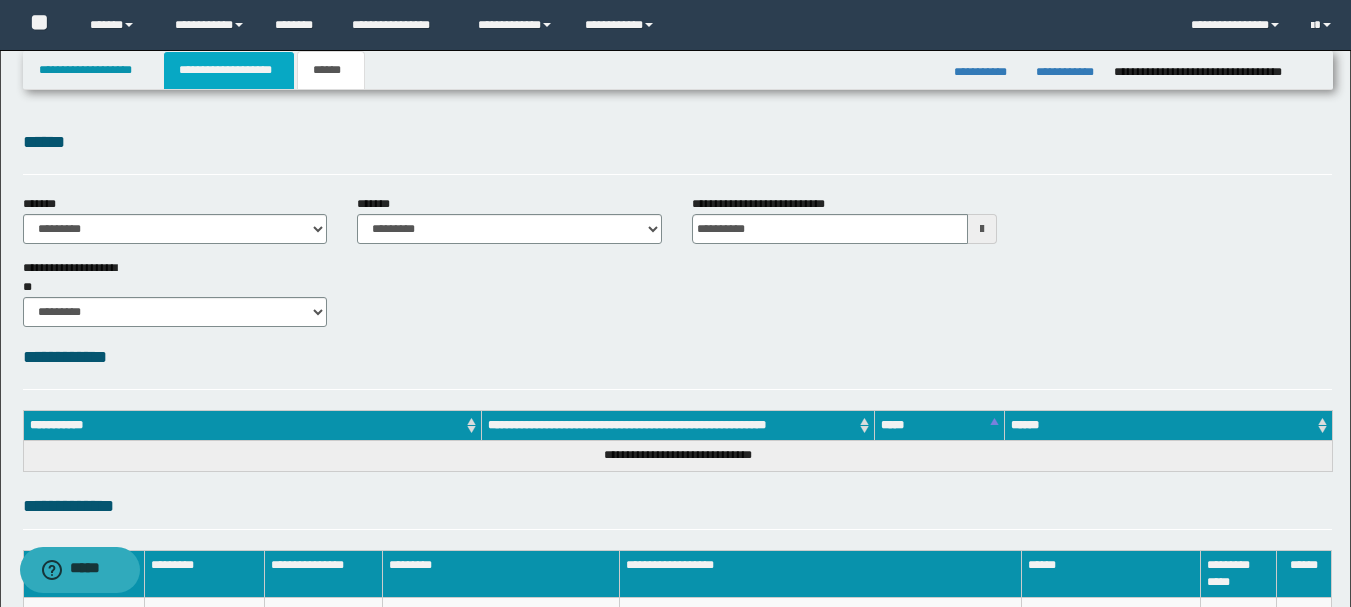 click on "**********" at bounding box center [229, 70] 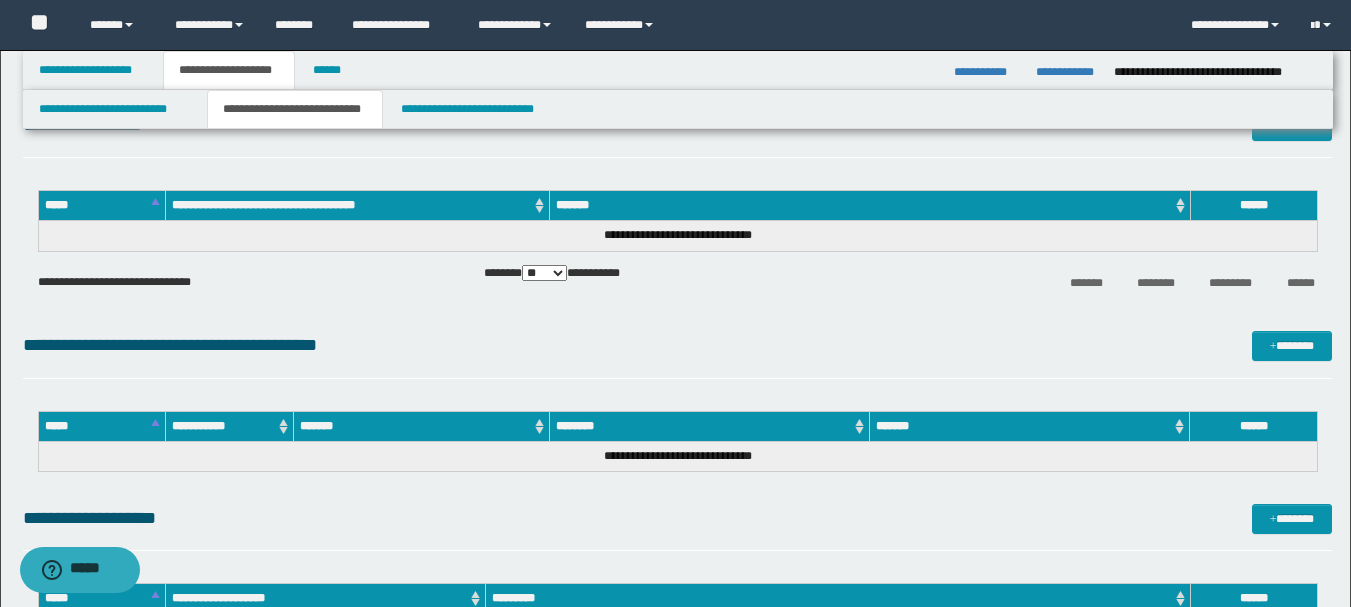 scroll, scrollTop: 0, scrollLeft: 0, axis: both 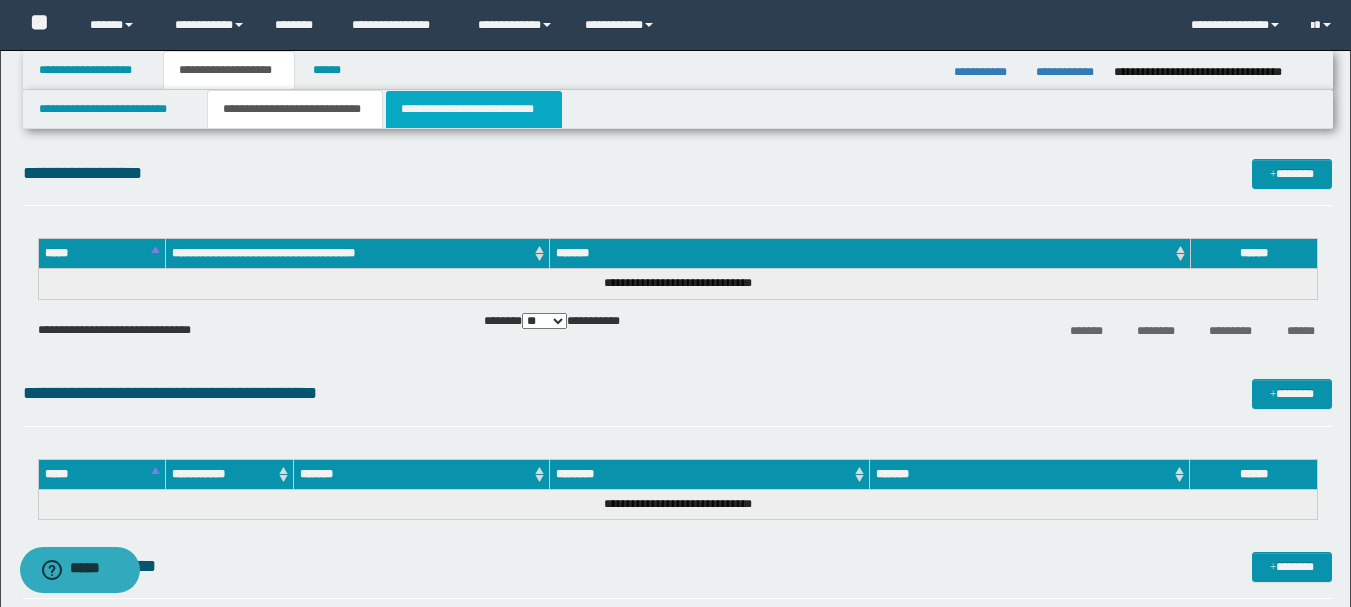click on "**********" at bounding box center [474, 109] 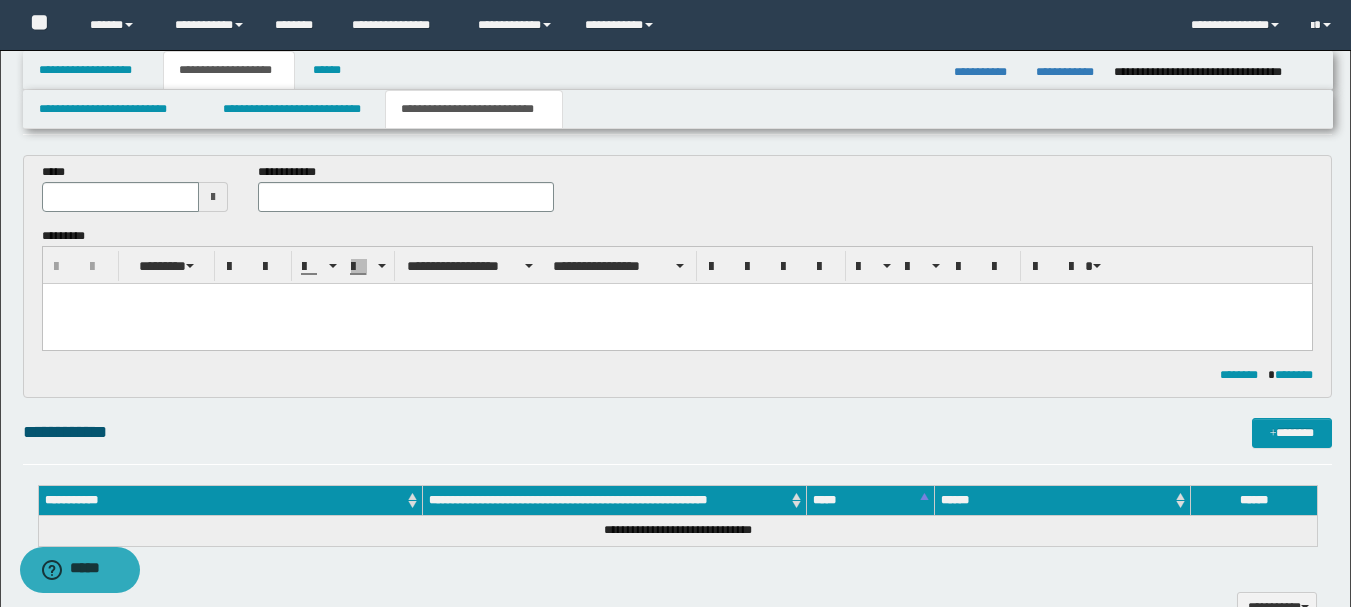 scroll, scrollTop: 0, scrollLeft: 0, axis: both 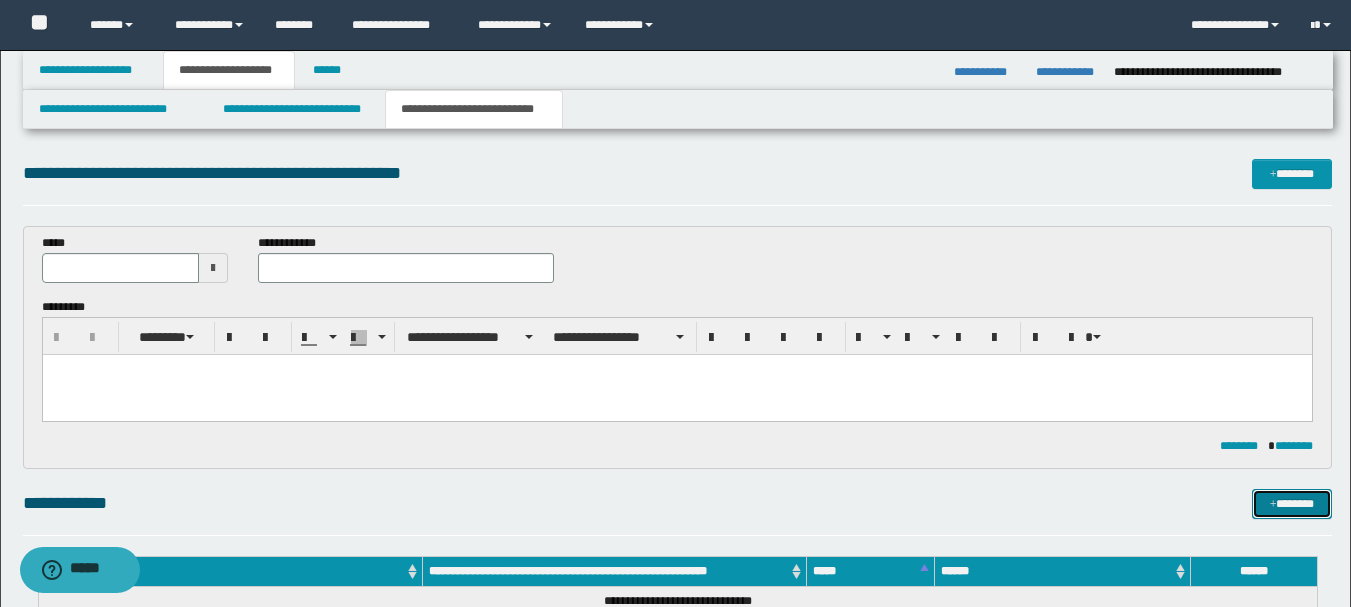 click at bounding box center [1273, 505] 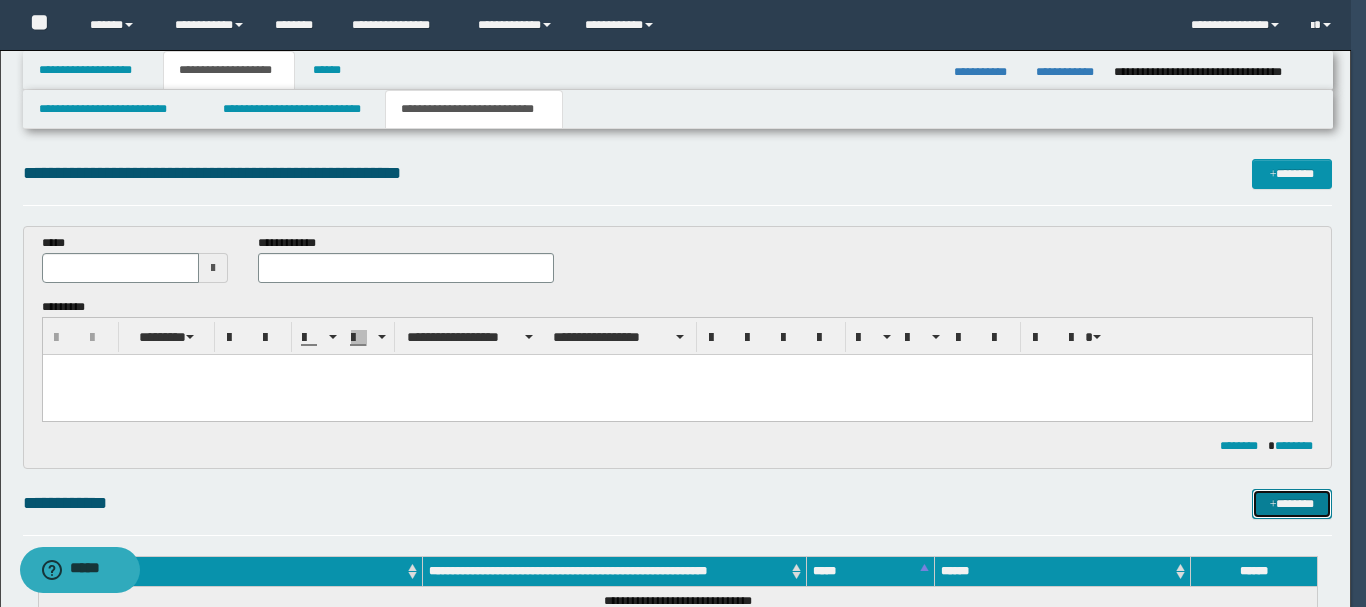 type 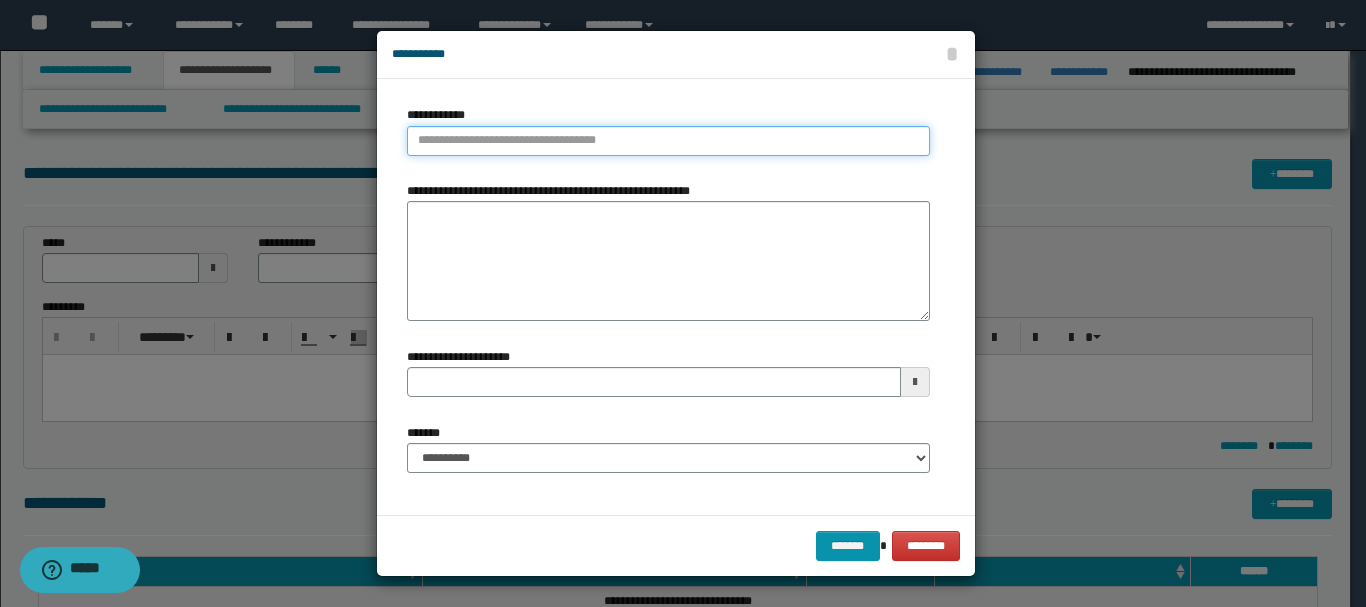 click on "**********" at bounding box center [668, 141] 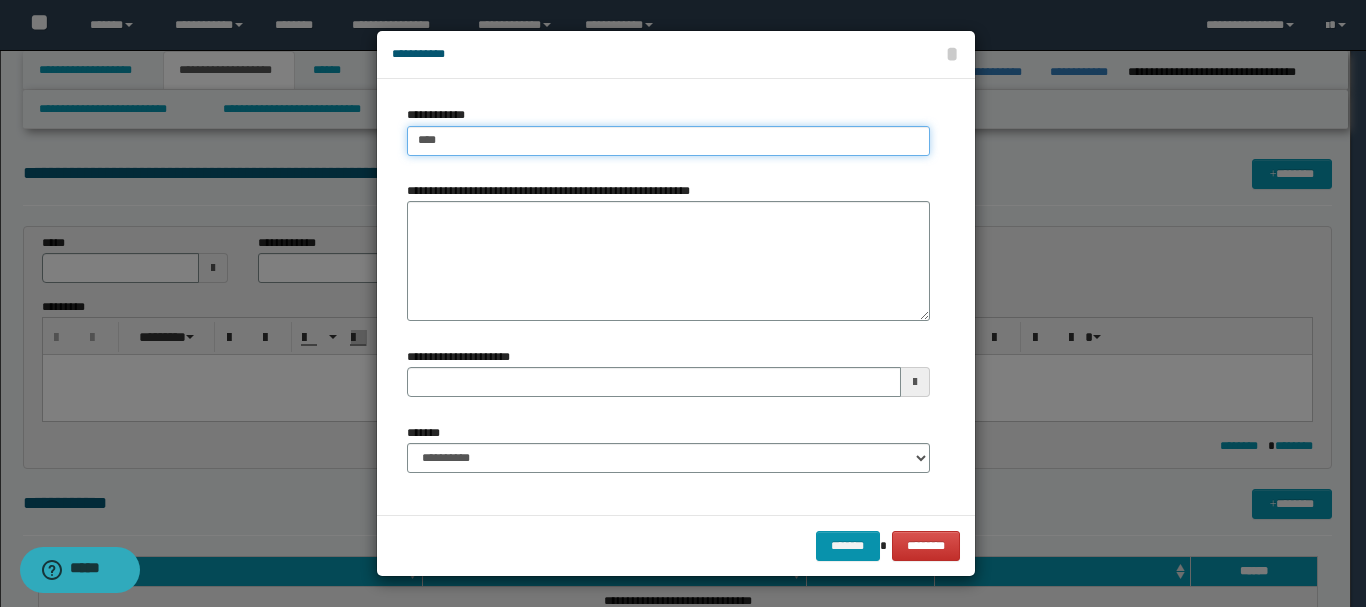 type on "****" 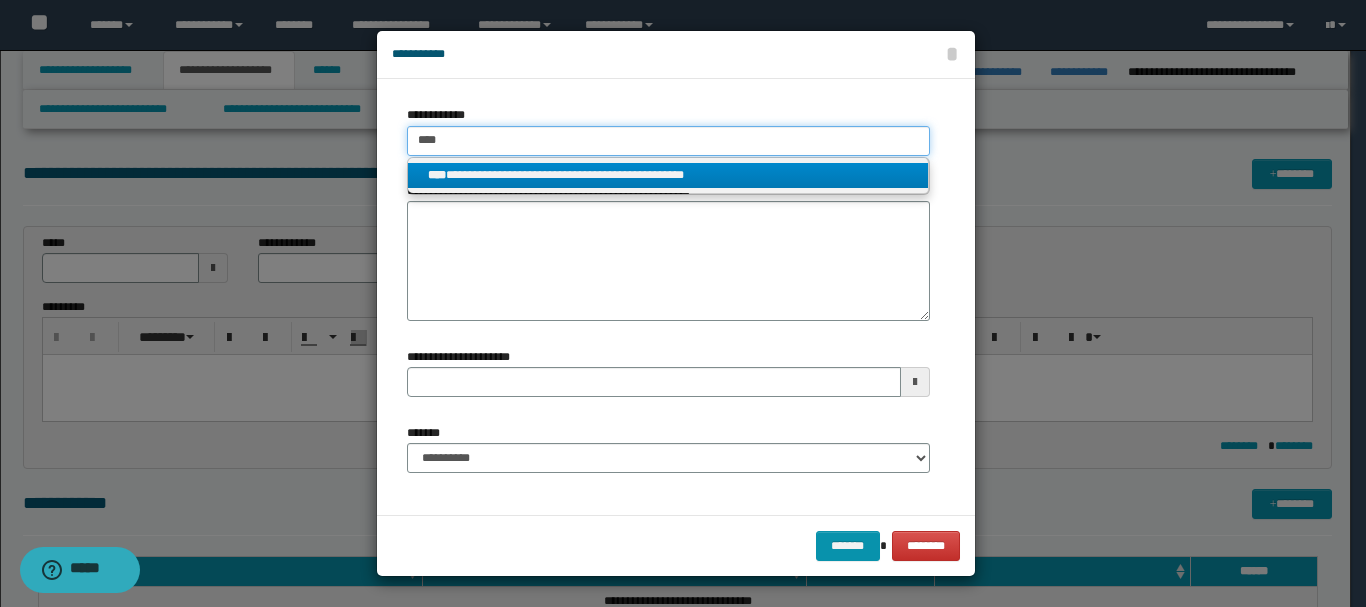 type on "****" 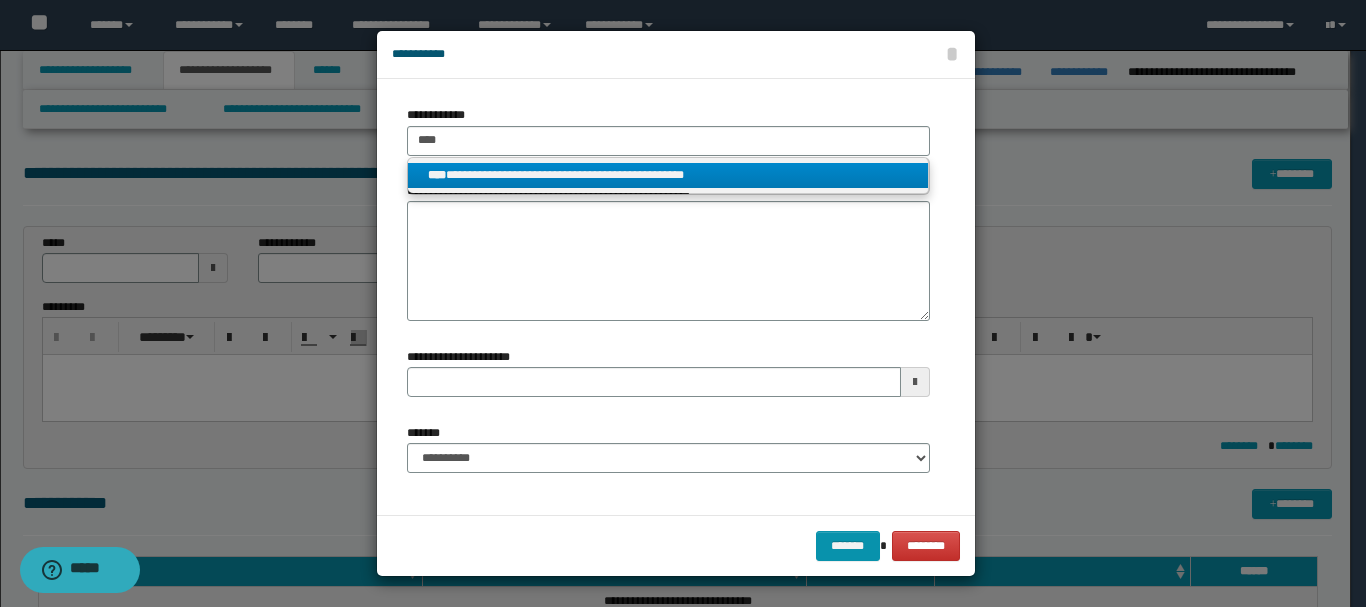 click on "**********" at bounding box center [668, 175] 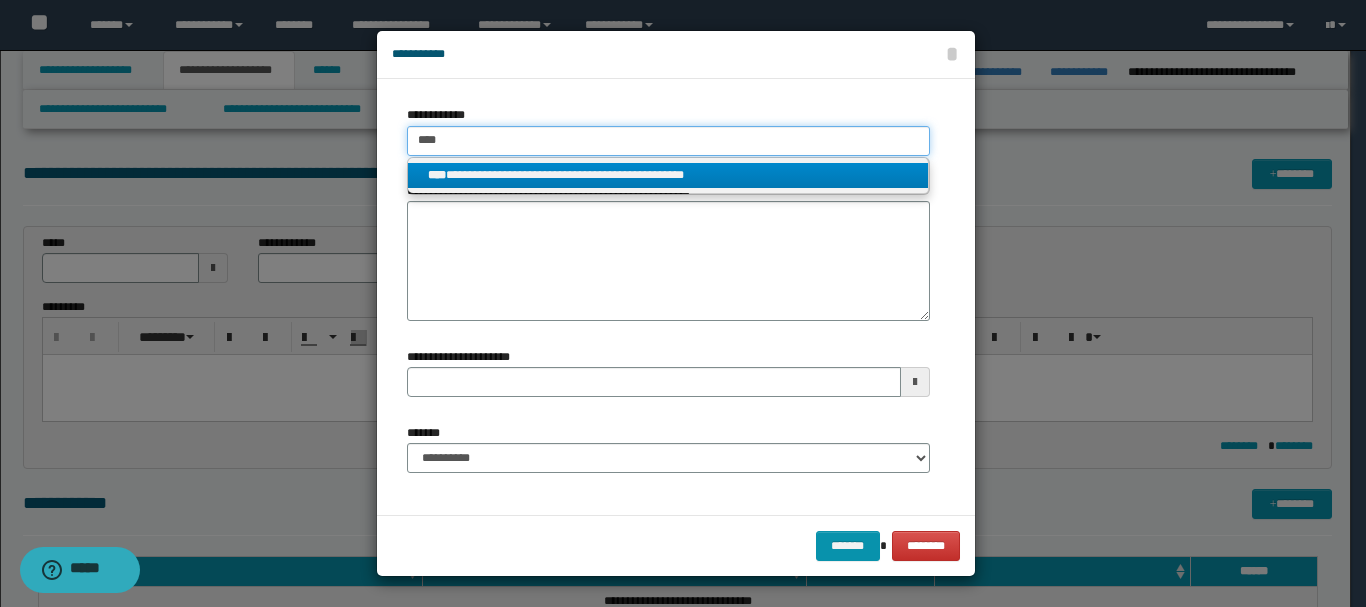 type 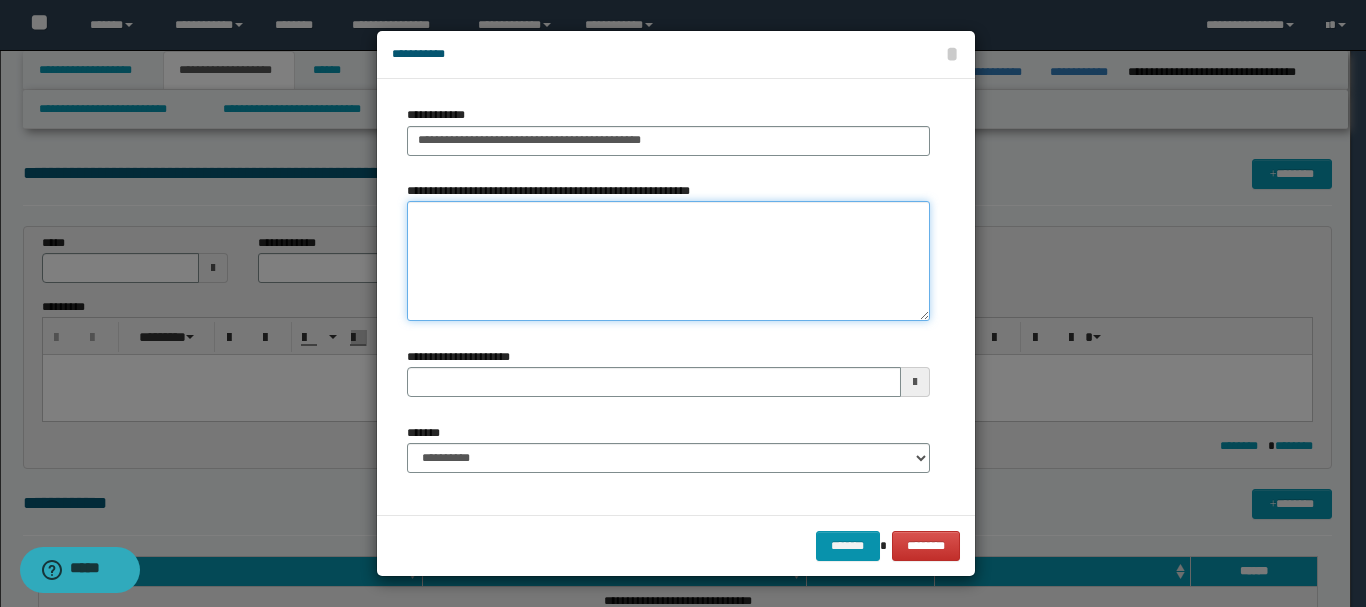 click on "**********" at bounding box center [668, 261] 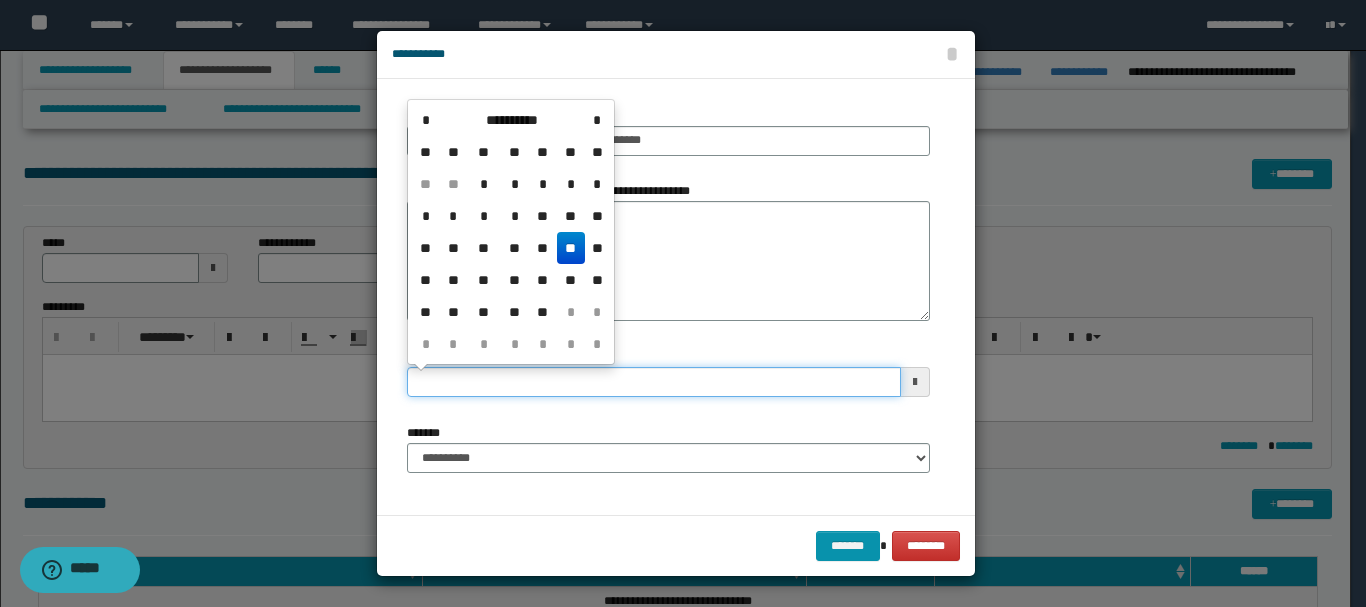 click on "**********" at bounding box center (654, 382) 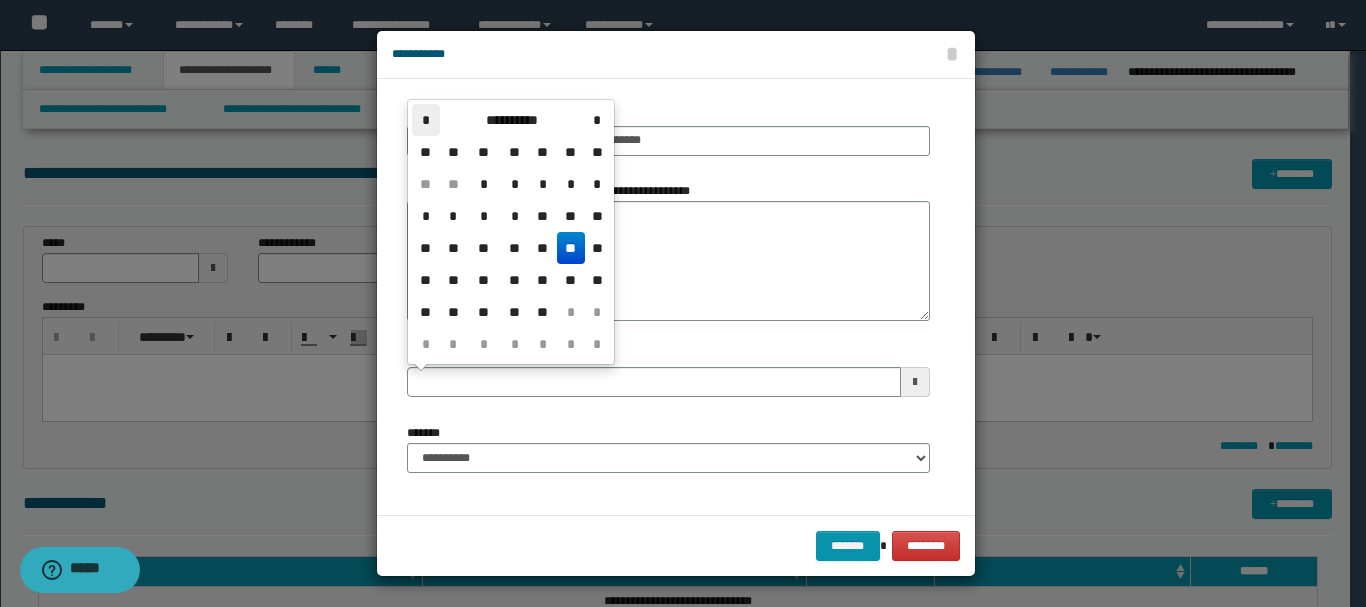 click on "*" at bounding box center [426, 120] 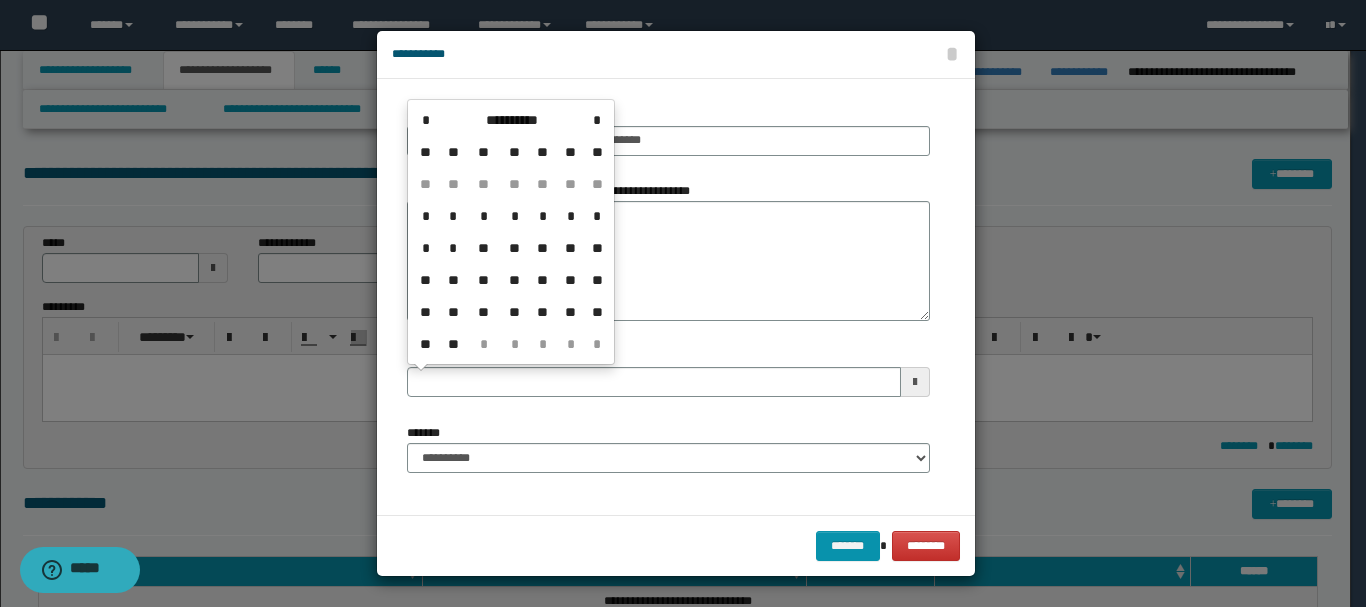 click on "**" at bounding box center (543, 312) 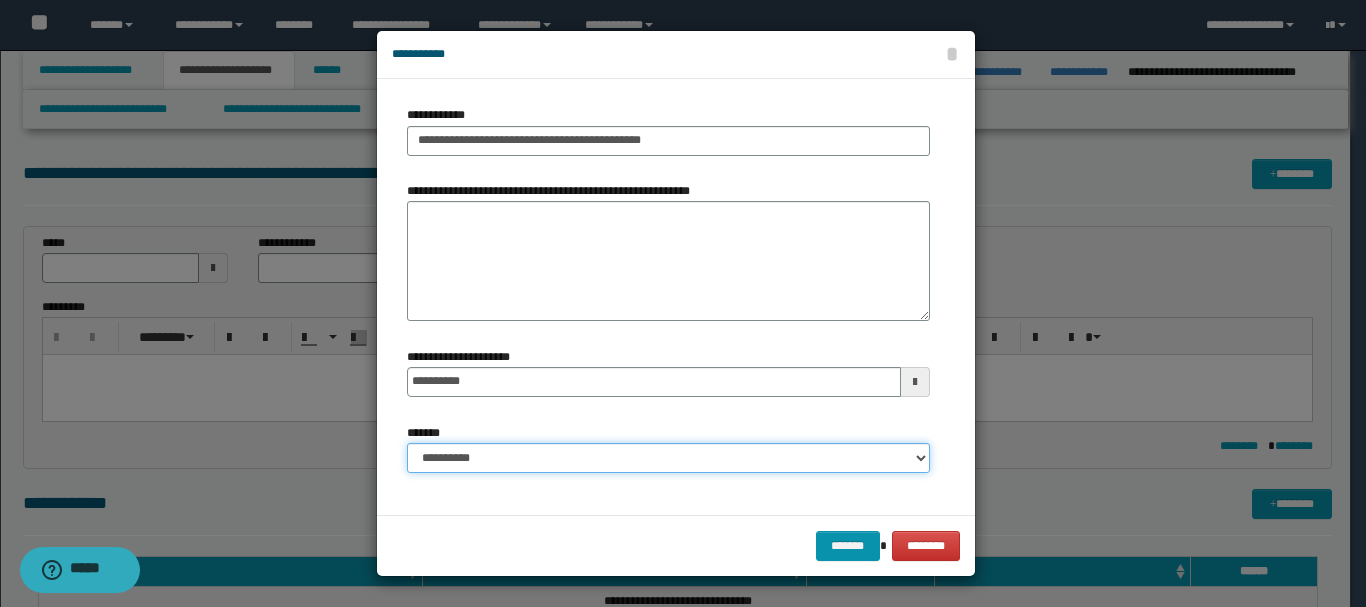 click on "**********" at bounding box center (668, 458) 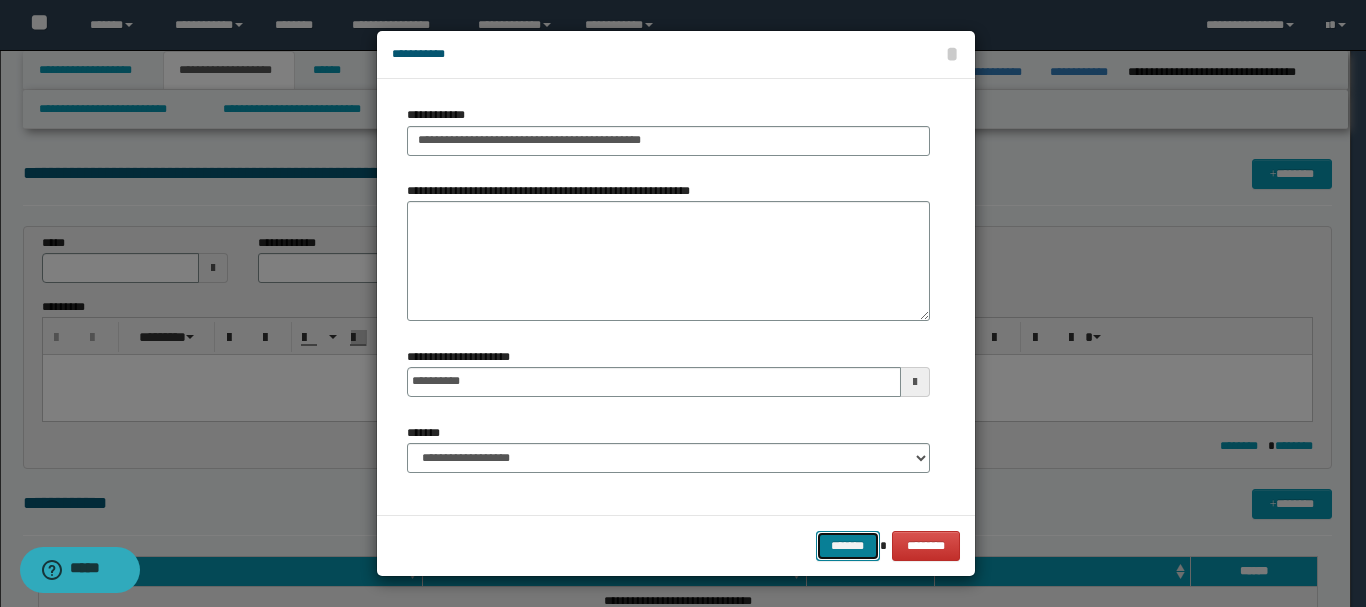 click on "*******" at bounding box center [848, 546] 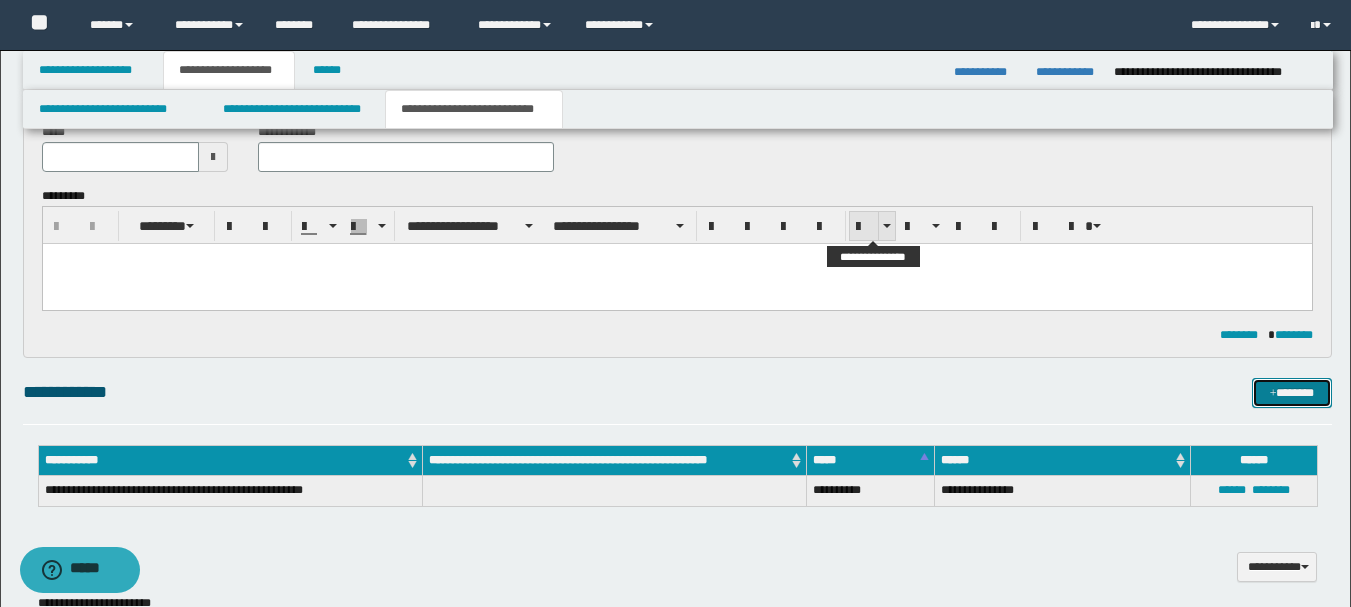 scroll, scrollTop: 0, scrollLeft: 0, axis: both 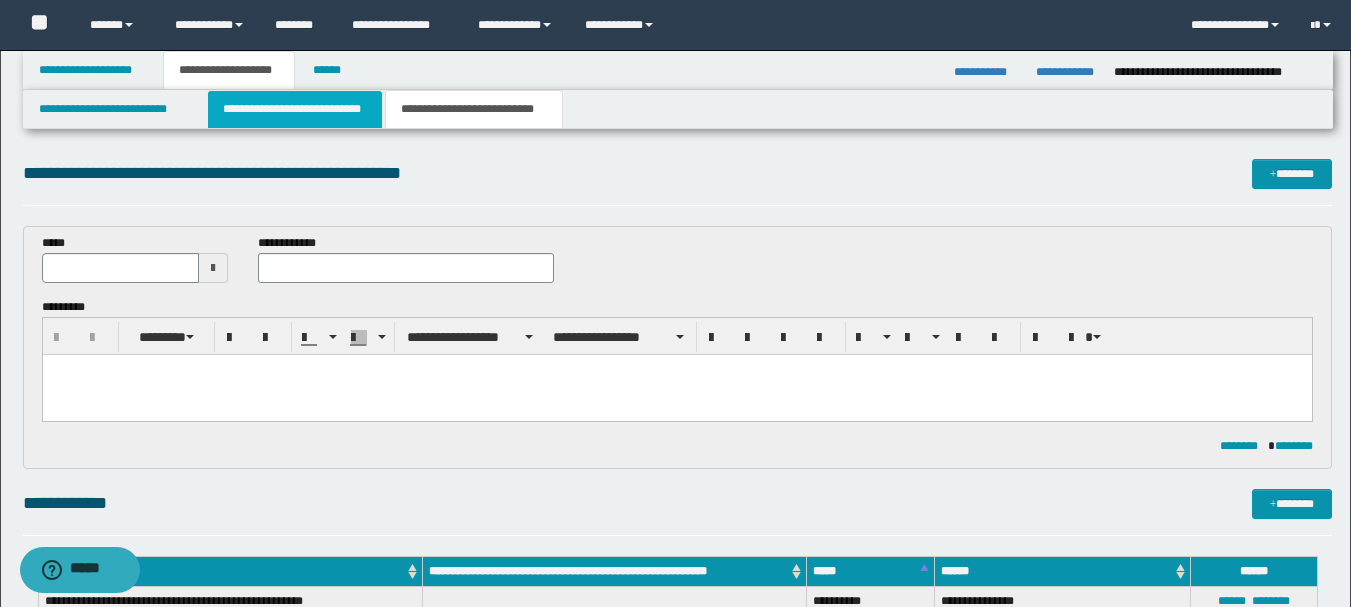 click on "**********" at bounding box center (295, 109) 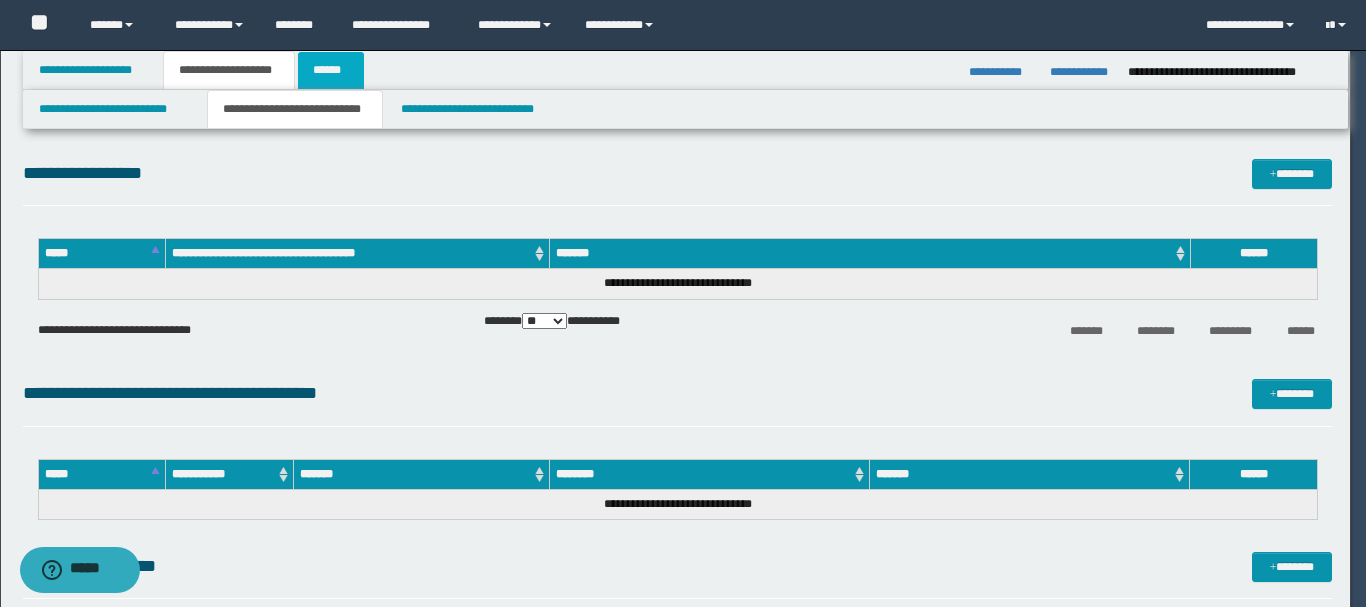 click on "******" at bounding box center [331, 70] 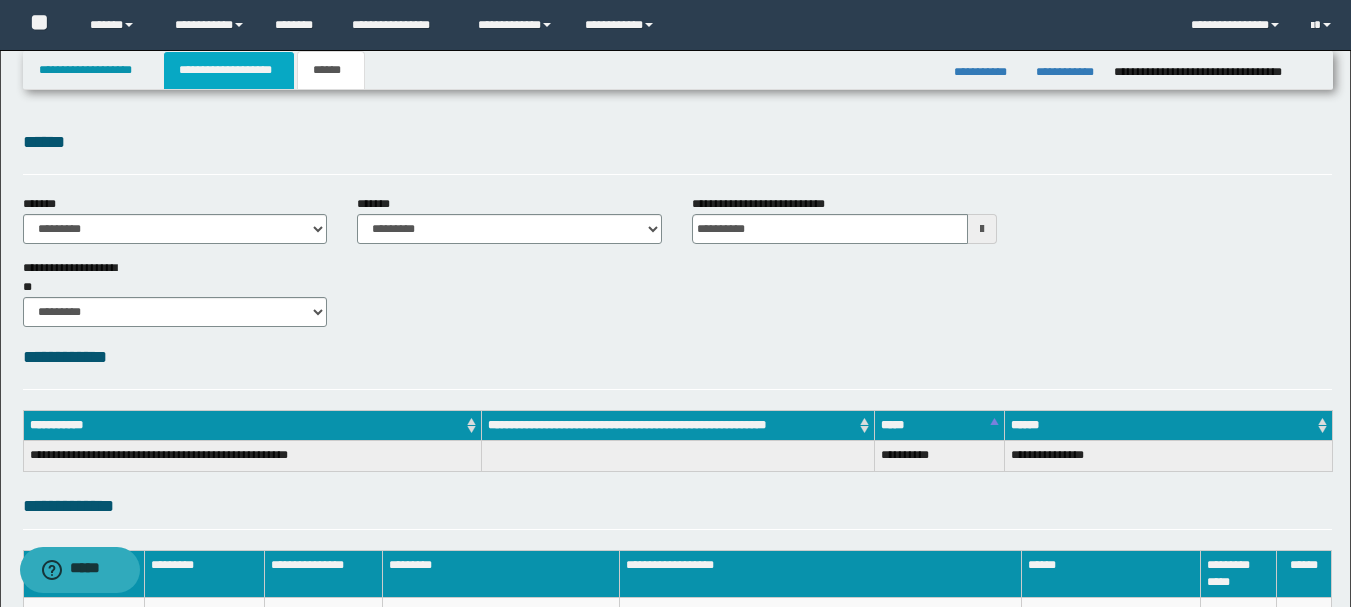 click on "**********" at bounding box center [229, 70] 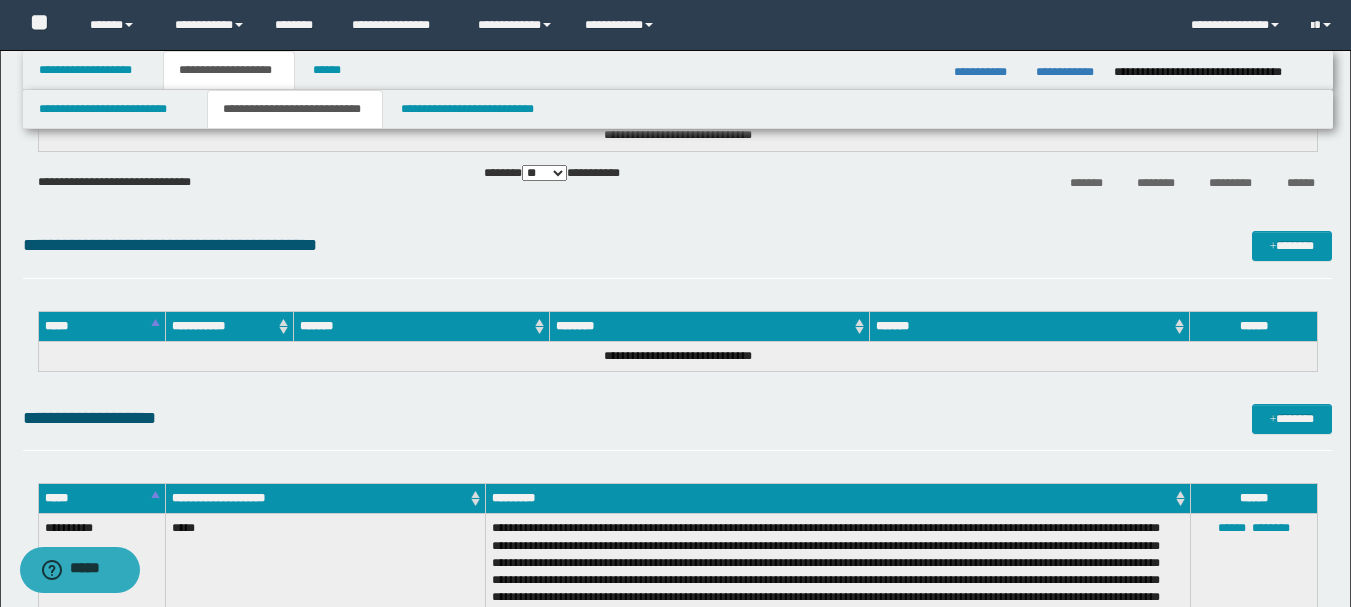 scroll, scrollTop: 155, scrollLeft: 0, axis: vertical 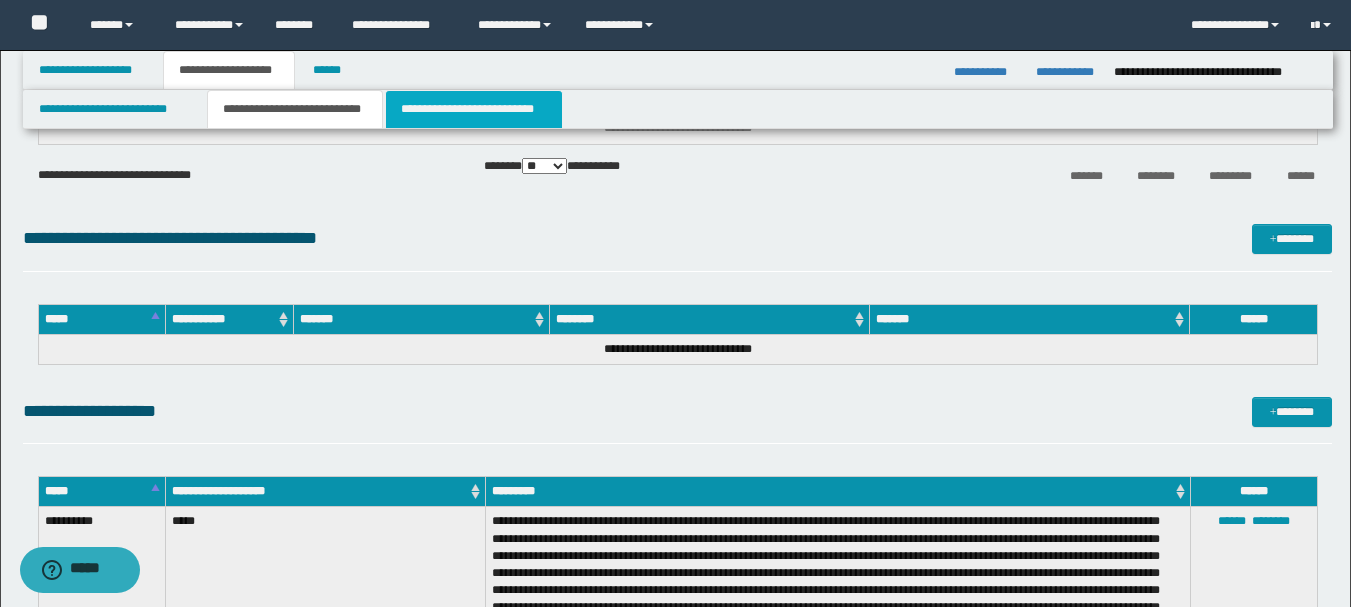 click on "**********" at bounding box center [474, 109] 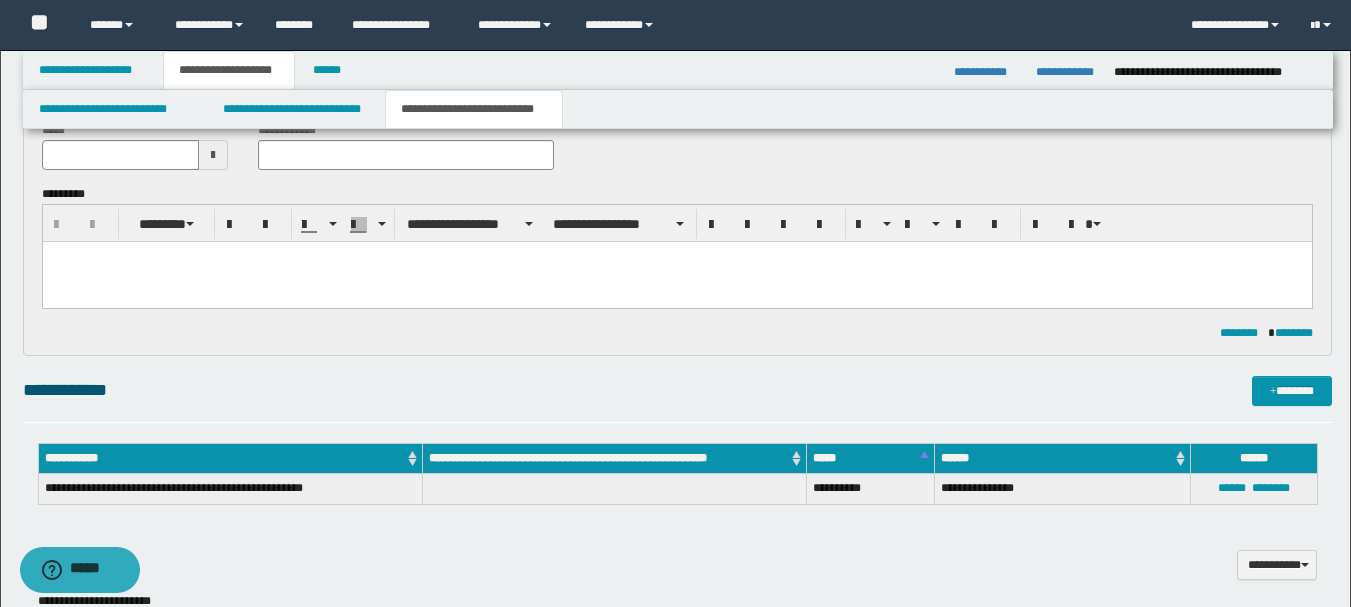 scroll, scrollTop: 0, scrollLeft: 0, axis: both 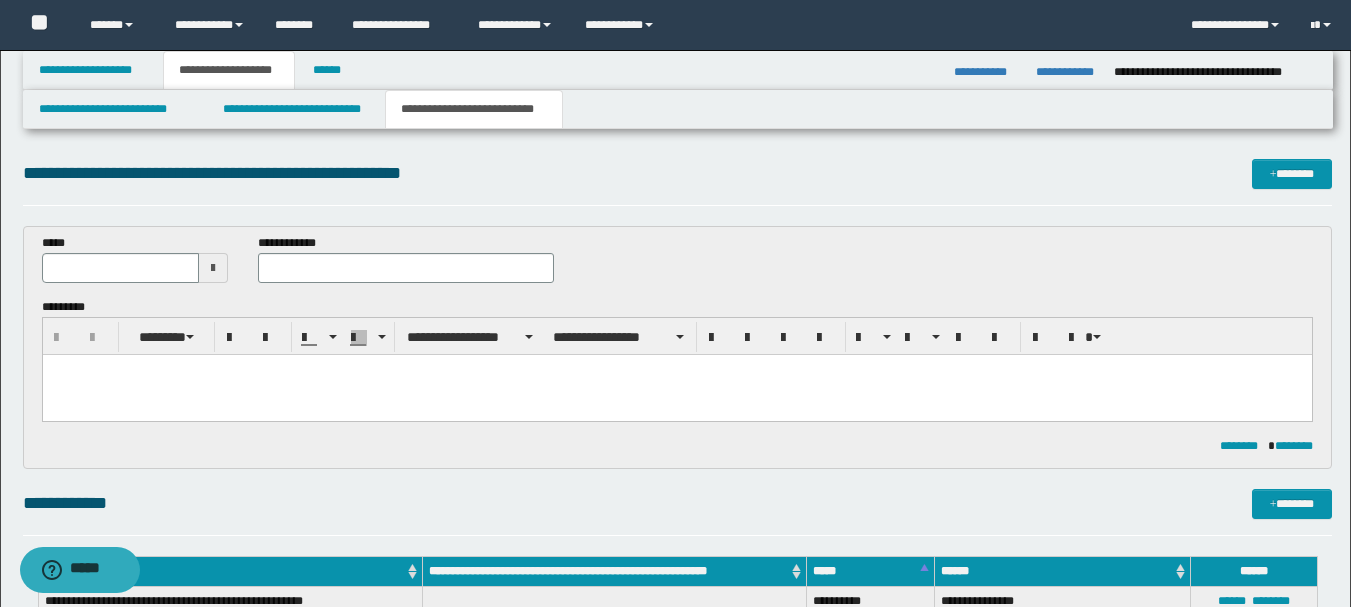 click at bounding box center (676, 395) 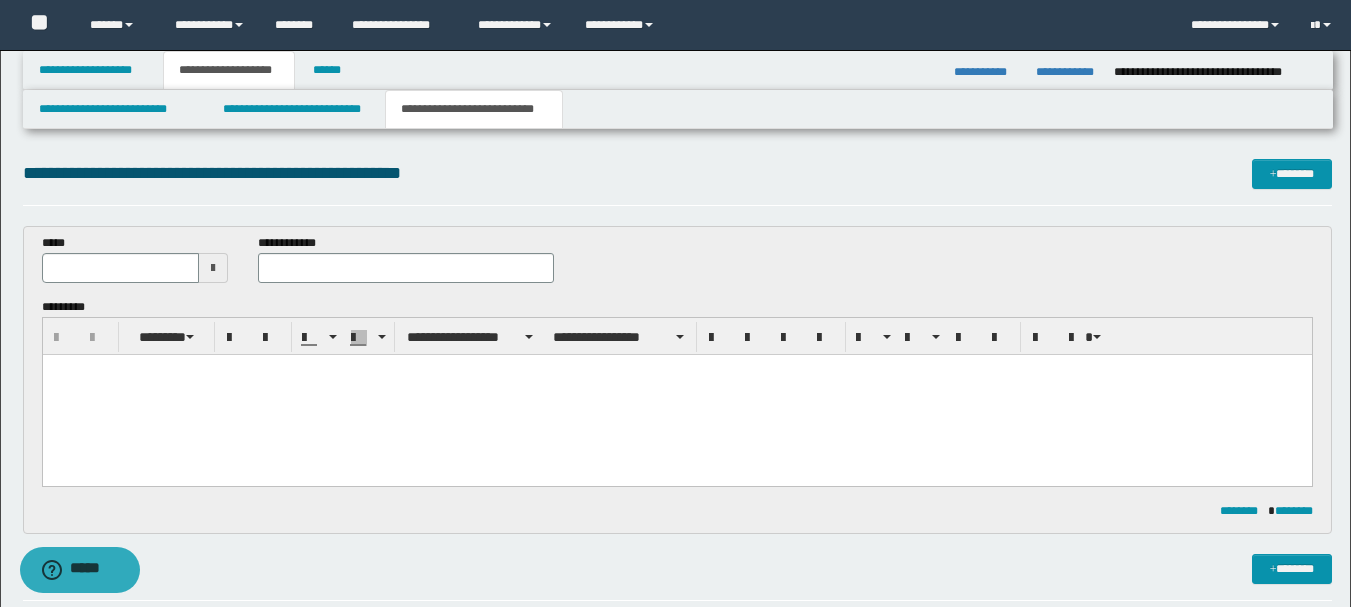 click at bounding box center (676, 370) 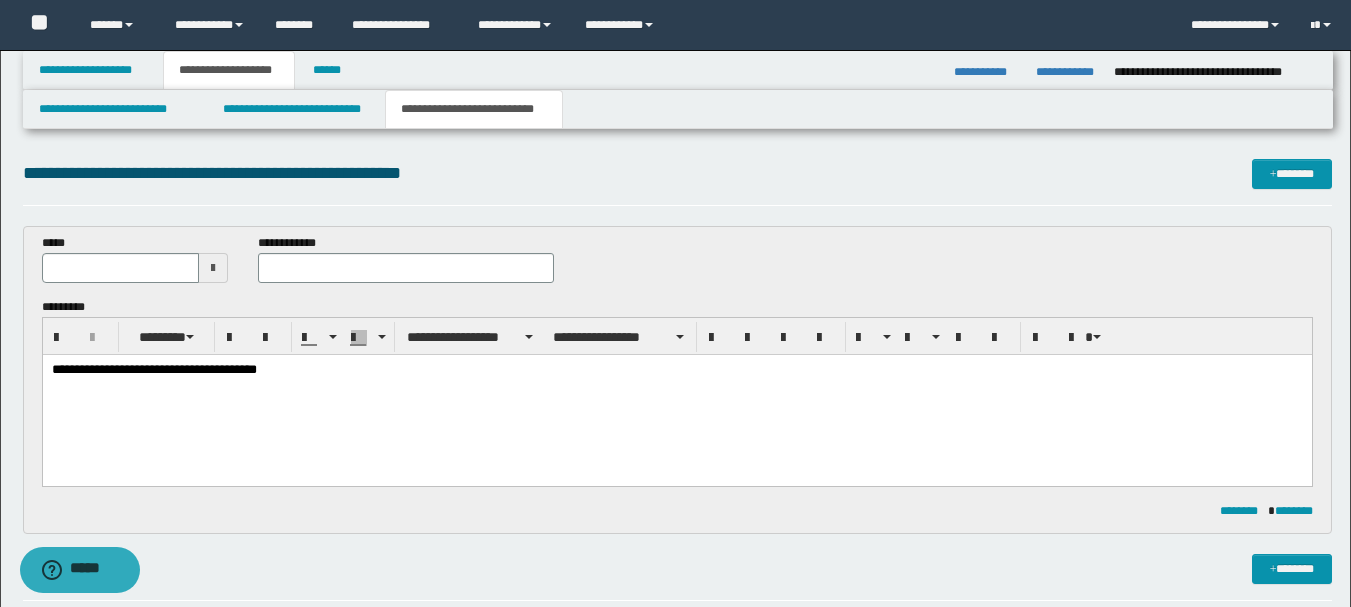 scroll, scrollTop: 531, scrollLeft: 0, axis: vertical 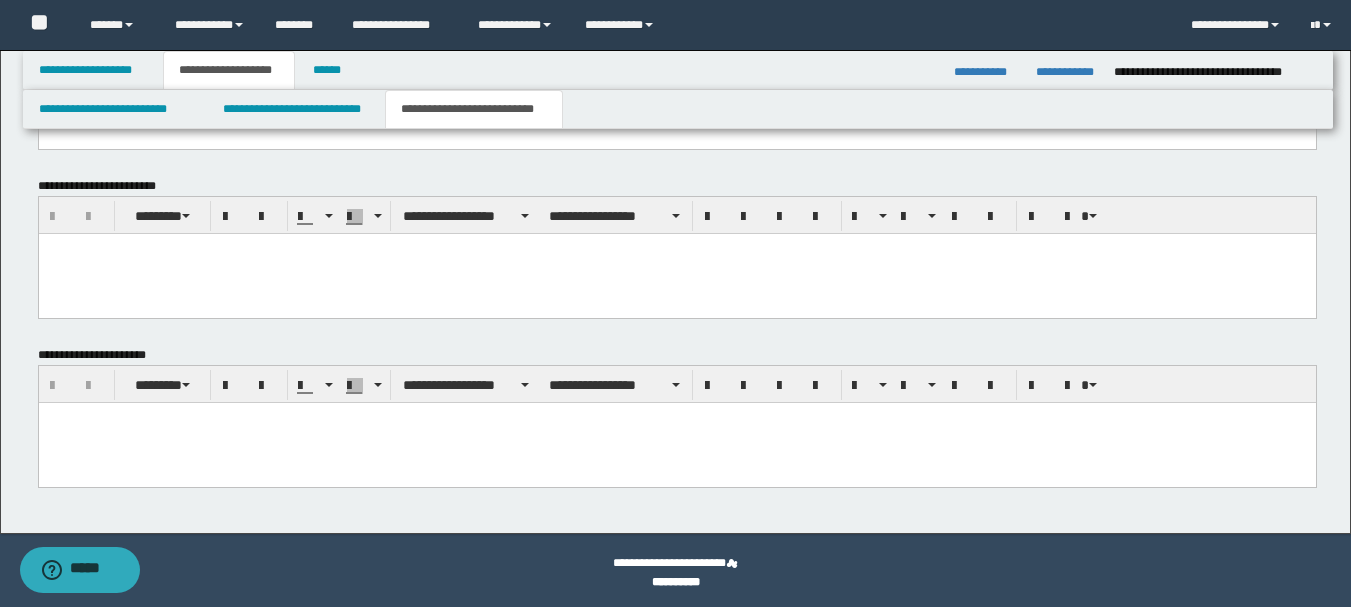drag, startPoint x: 1365, startPoint y: 348, endPoint x: 1125, endPoint y: 41, distance: 389.67807 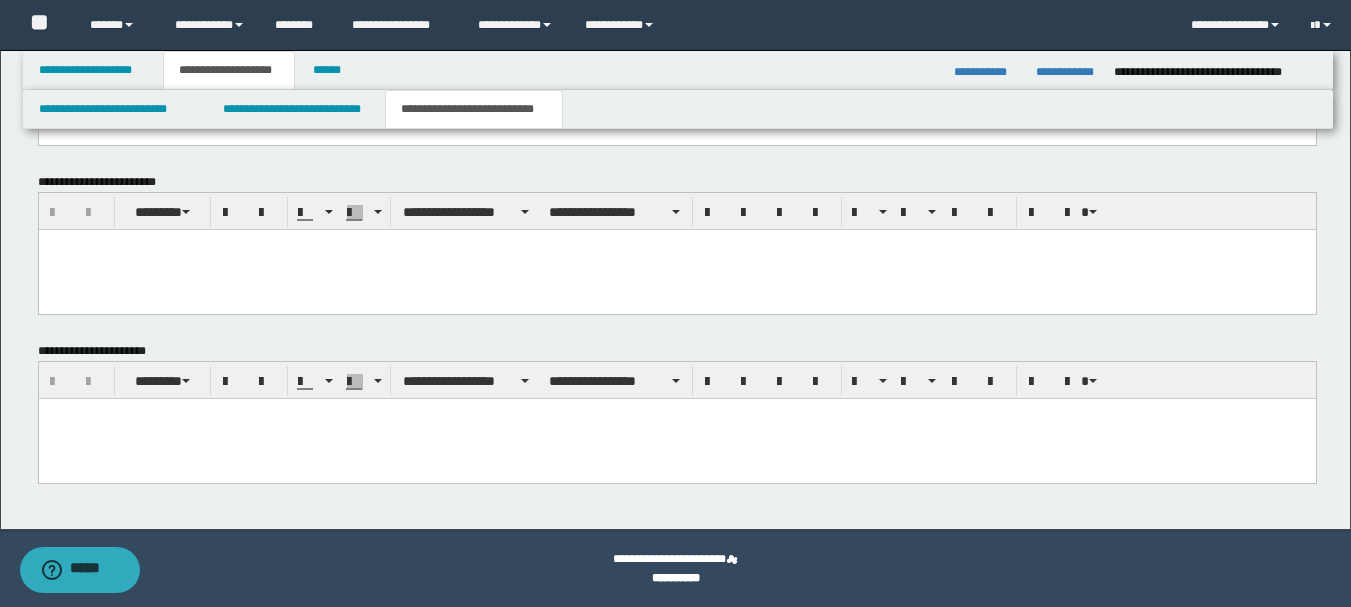 click at bounding box center (676, 438) 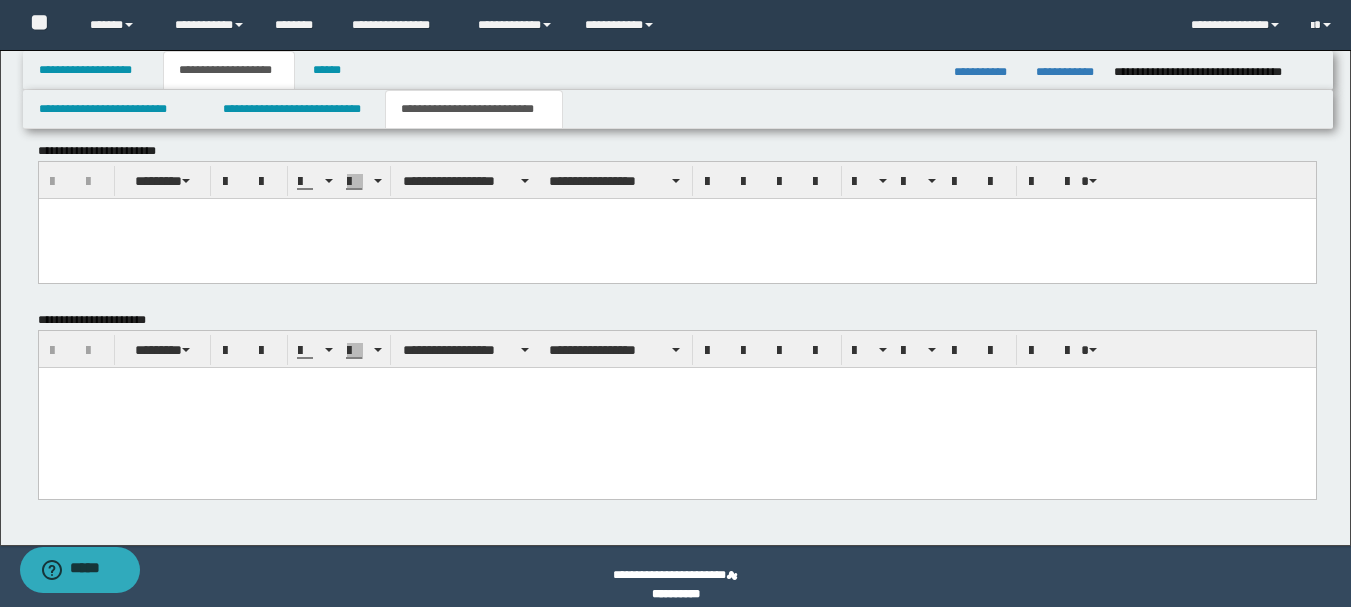 scroll, scrollTop: 813, scrollLeft: 0, axis: vertical 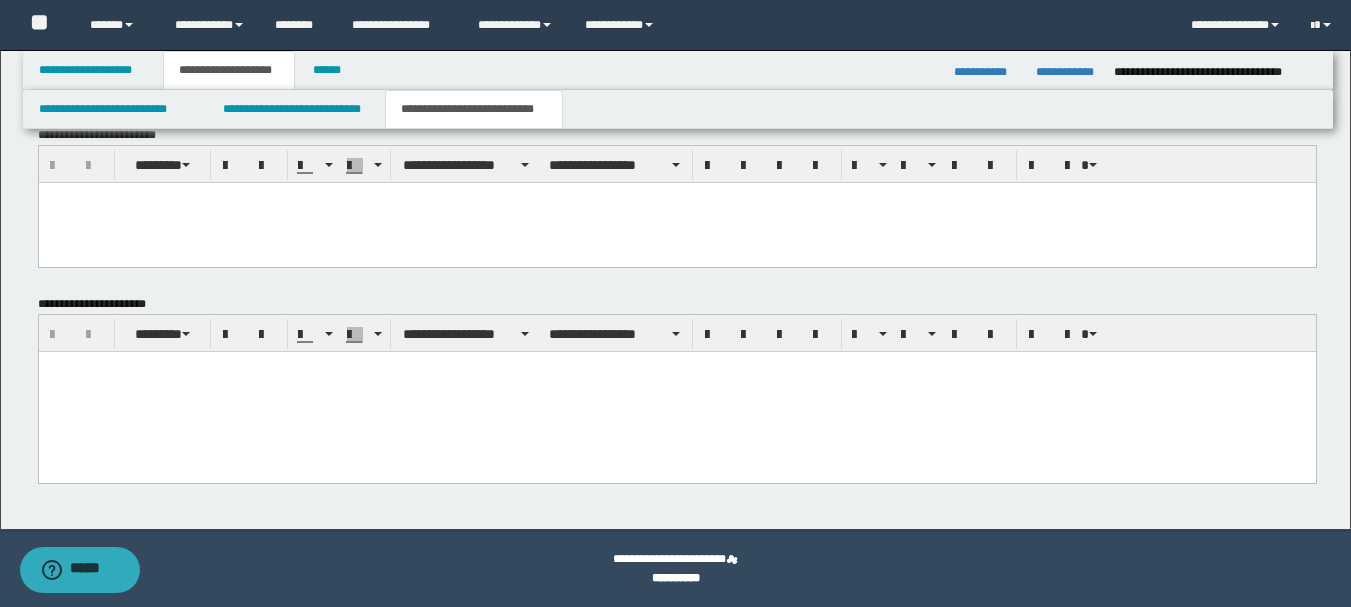 click at bounding box center [676, 391] 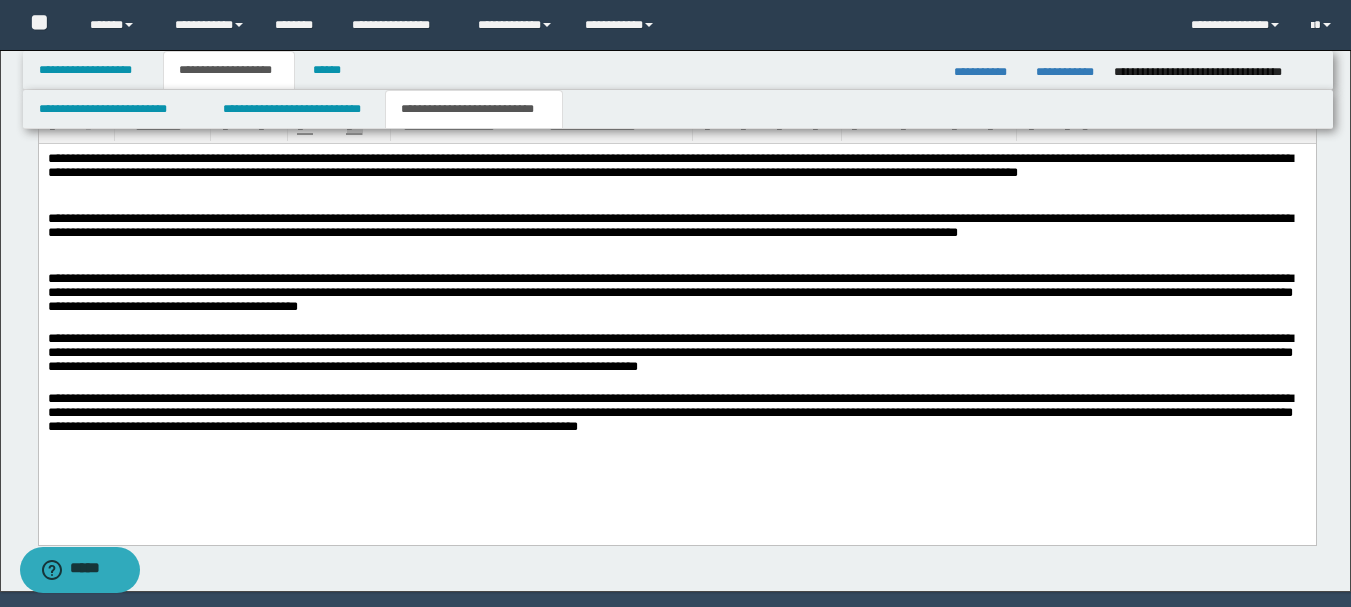 scroll, scrollTop: 1083, scrollLeft: 0, axis: vertical 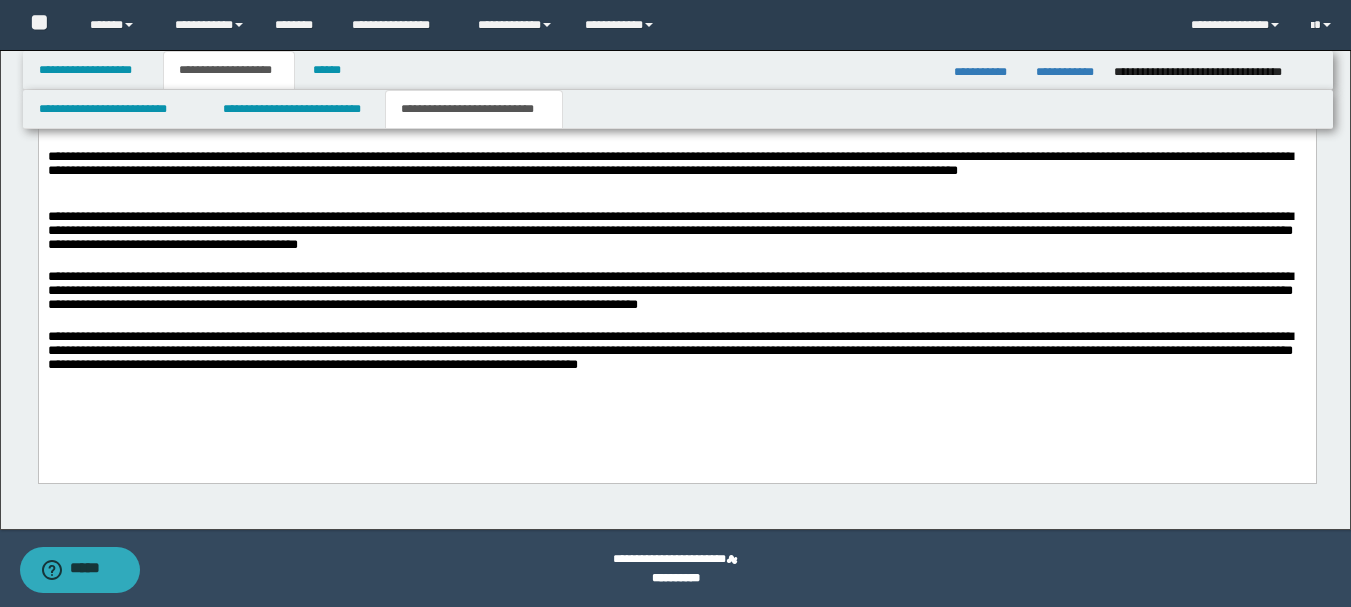 click on "**********" at bounding box center (676, 256) 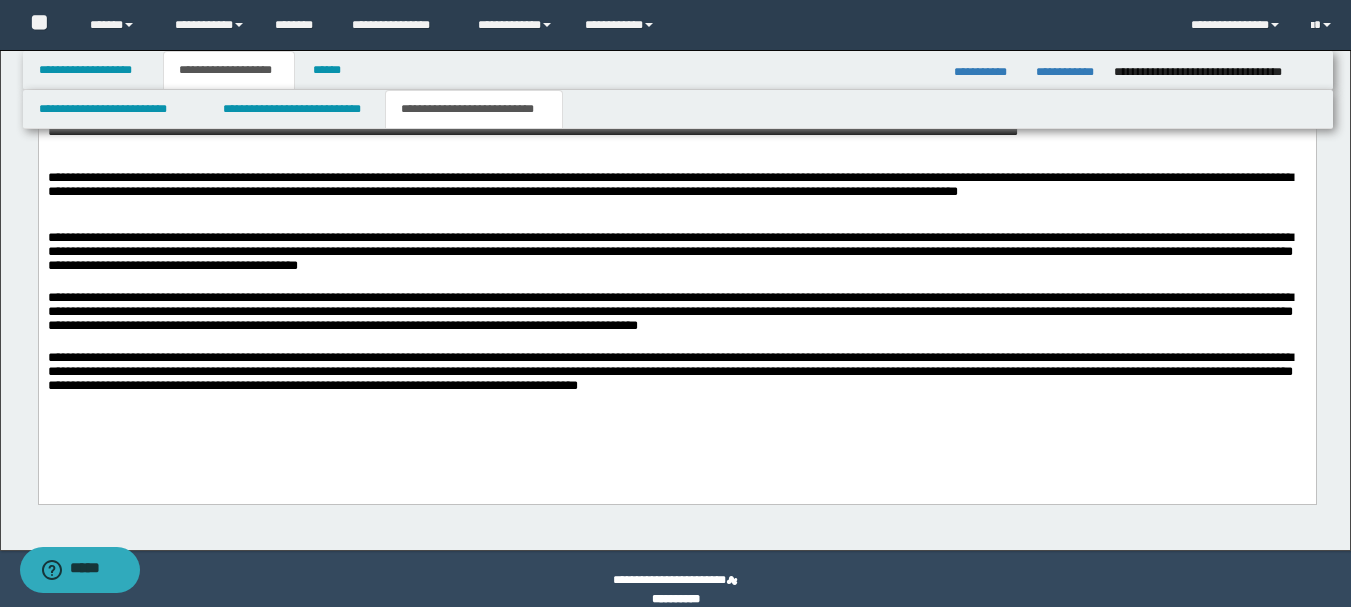 scroll, scrollTop: 531, scrollLeft: 0, axis: vertical 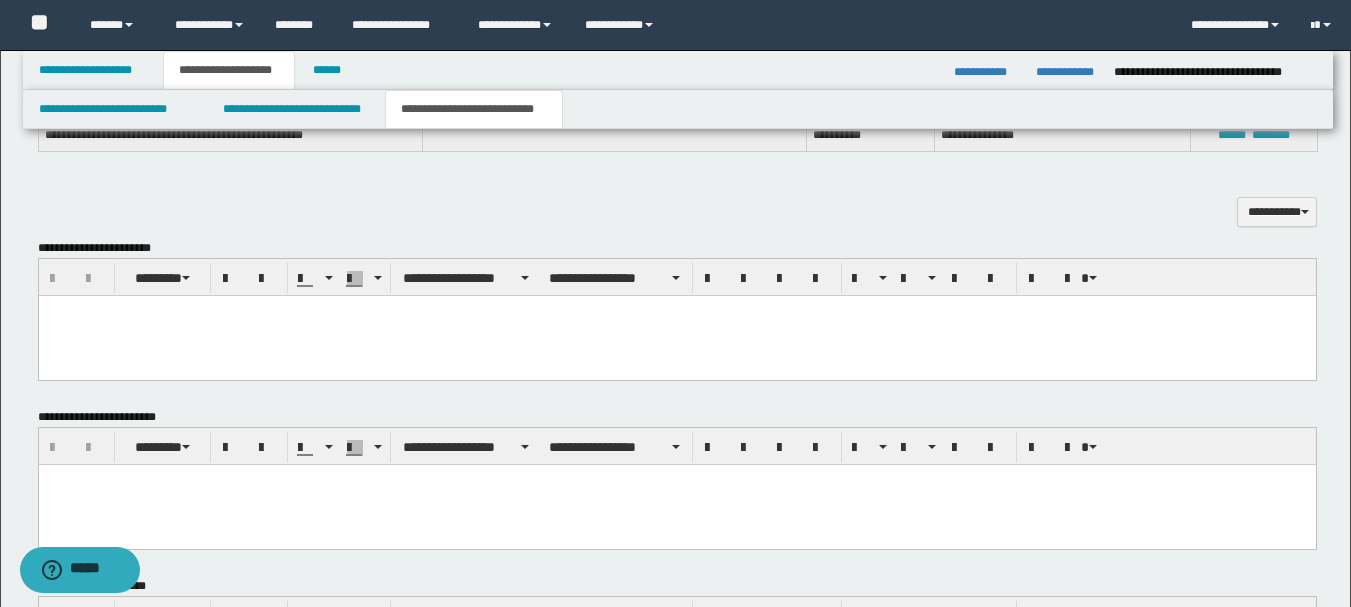 click at bounding box center (676, 336) 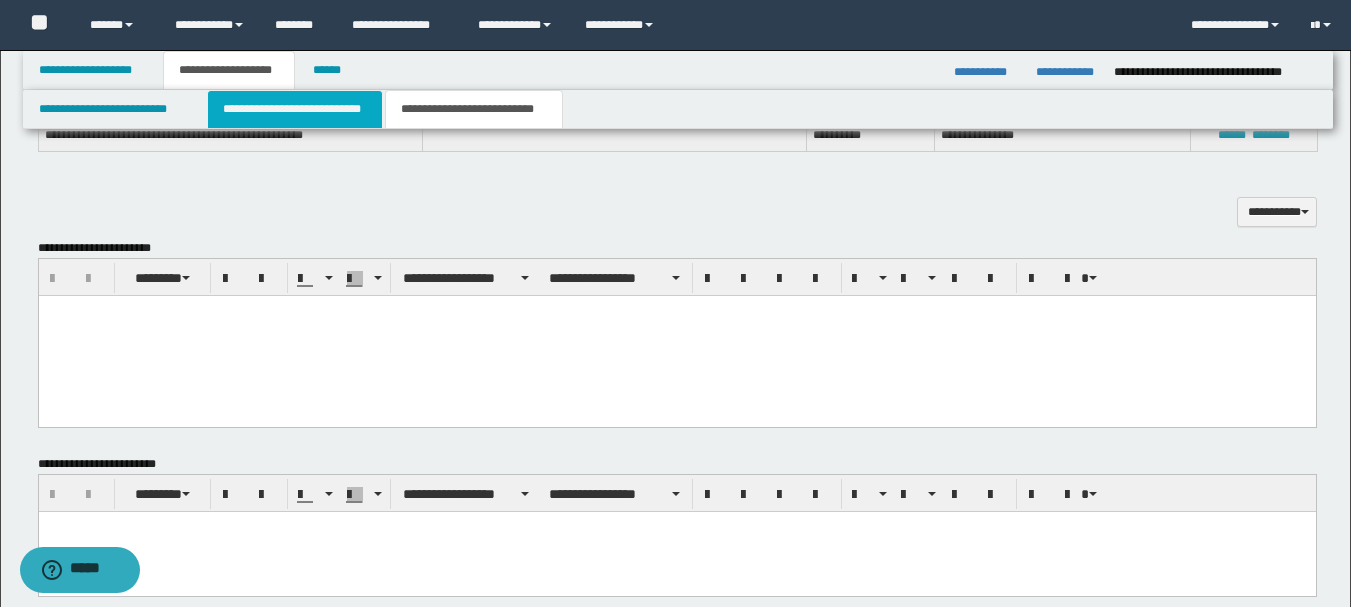 scroll, scrollTop: 0, scrollLeft: 0, axis: both 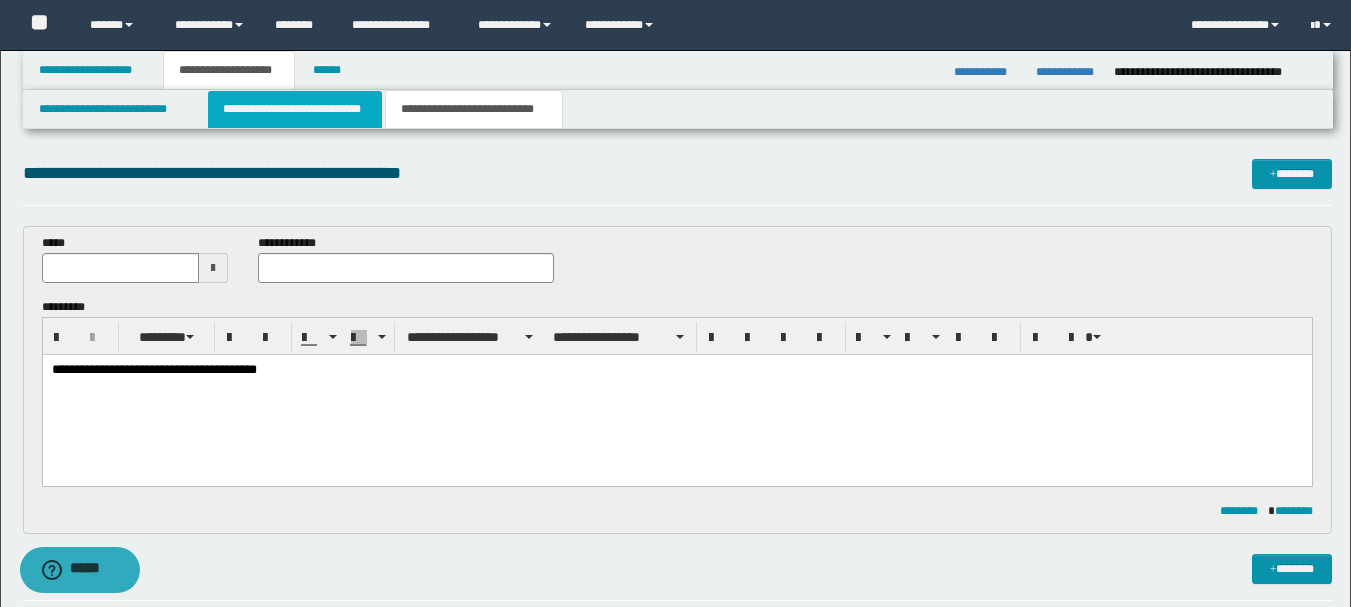 click on "**********" at bounding box center [295, 109] 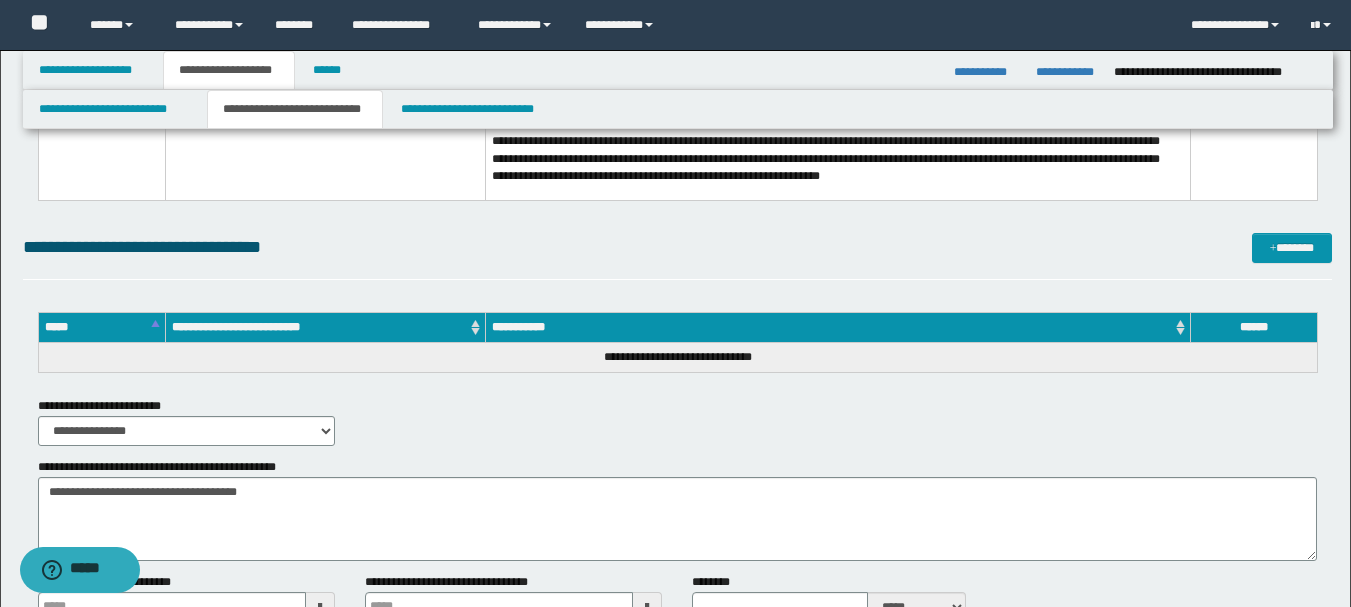 scroll, scrollTop: 531, scrollLeft: 0, axis: vertical 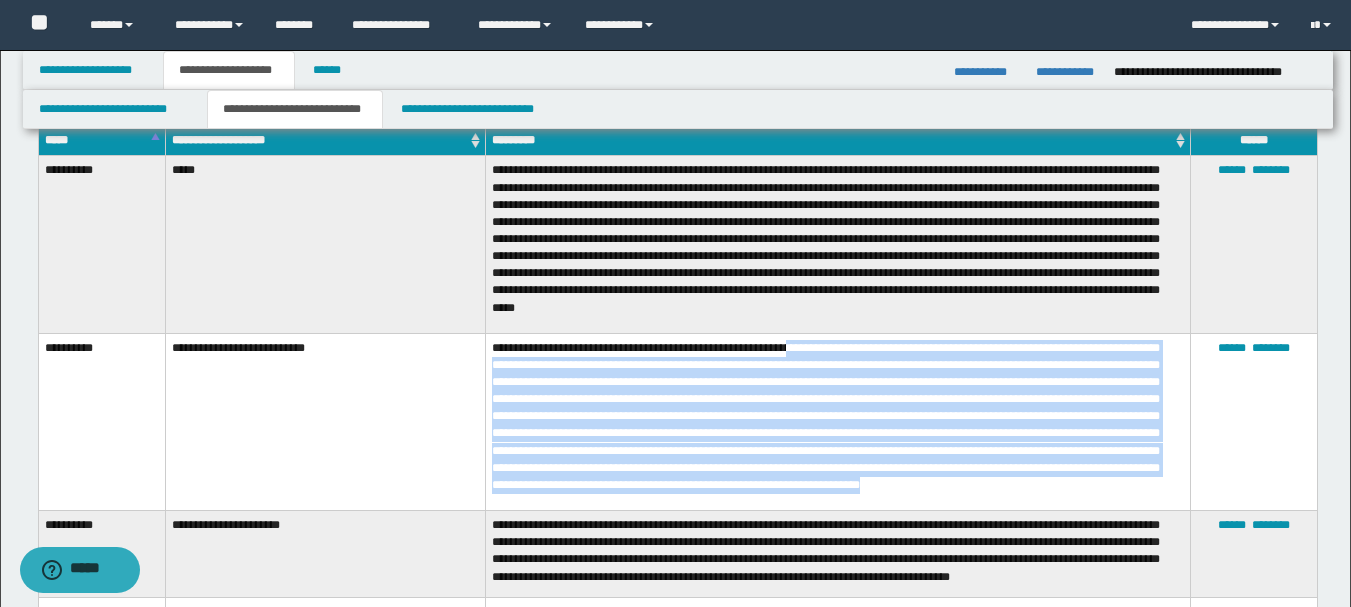 drag, startPoint x: 877, startPoint y: 346, endPoint x: 553, endPoint y: 505, distance: 360.91135 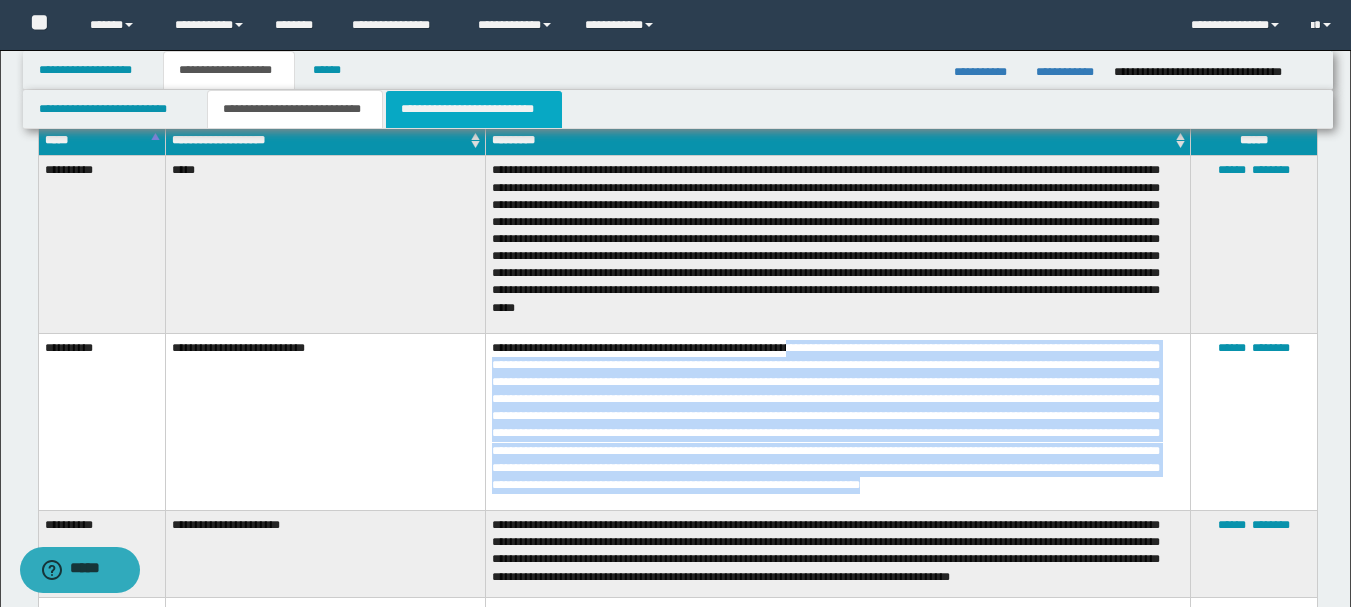 click on "**********" at bounding box center (474, 109) 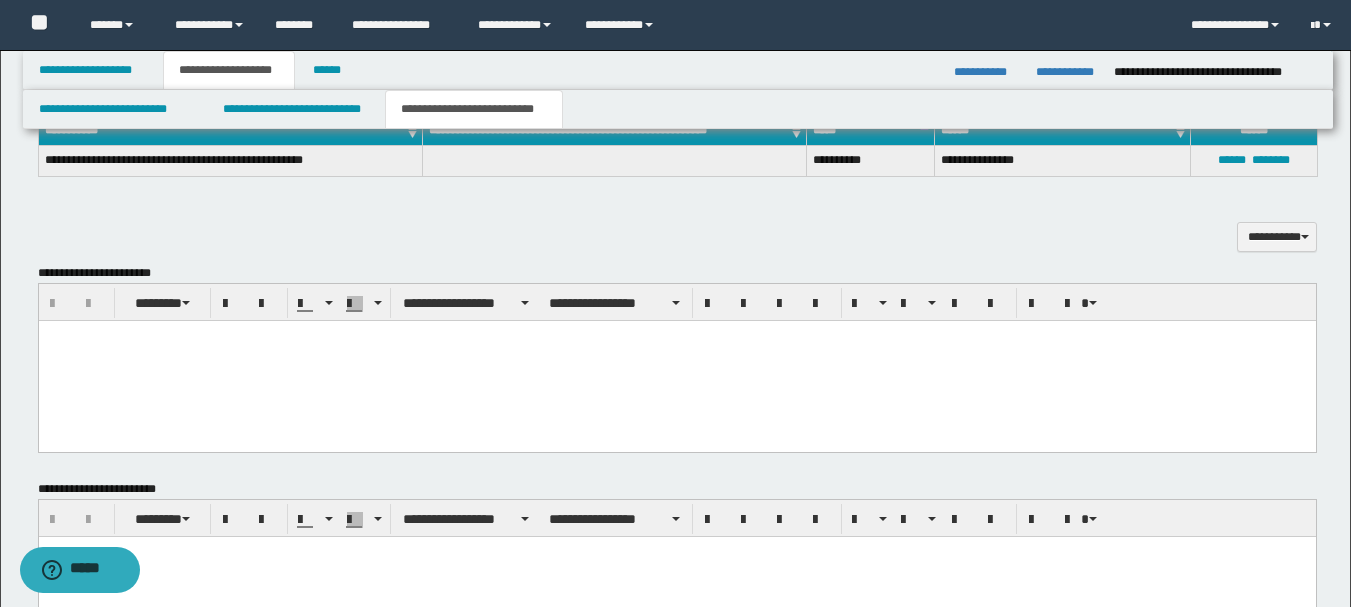 click at bounding box center [676, 361] 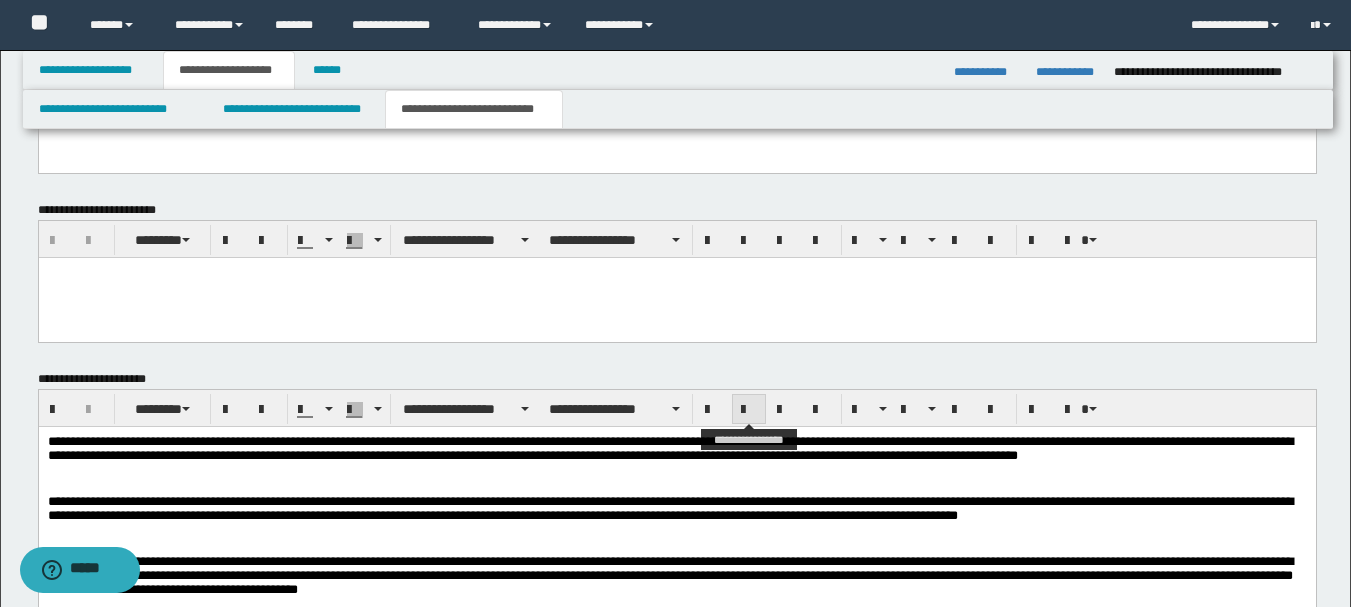 scroll, scrollTop: 506, scrollLeft: 0, axis: vertical 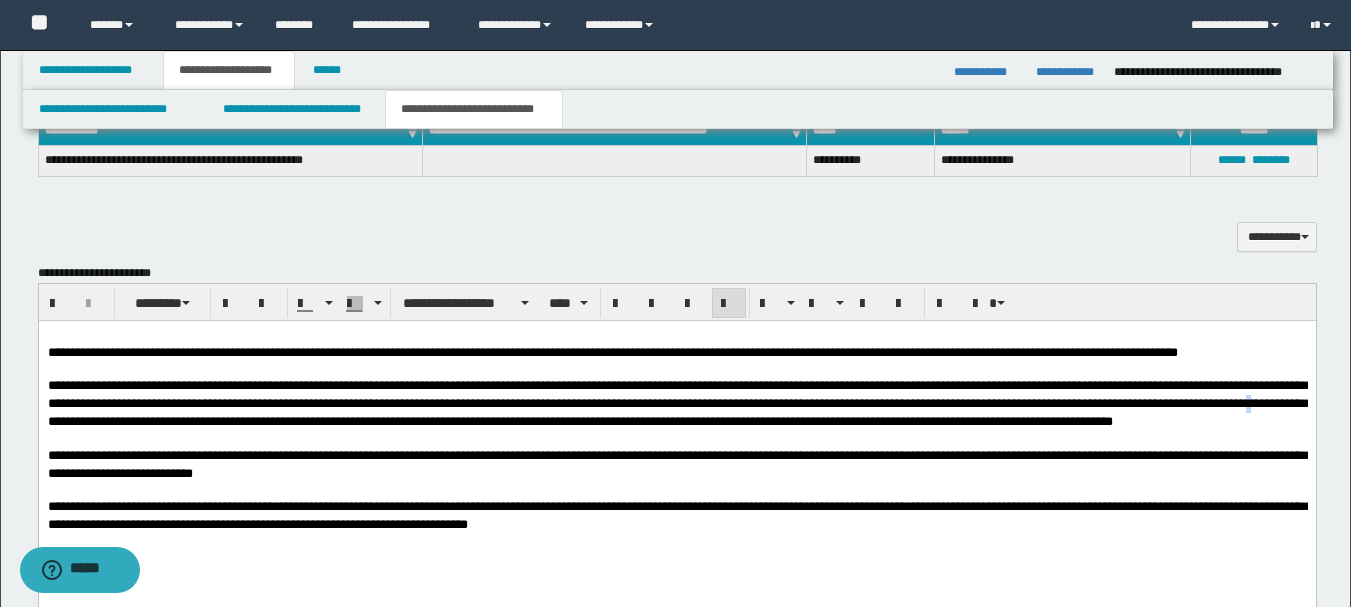 click on "**********" at bounding box center [679, 404] 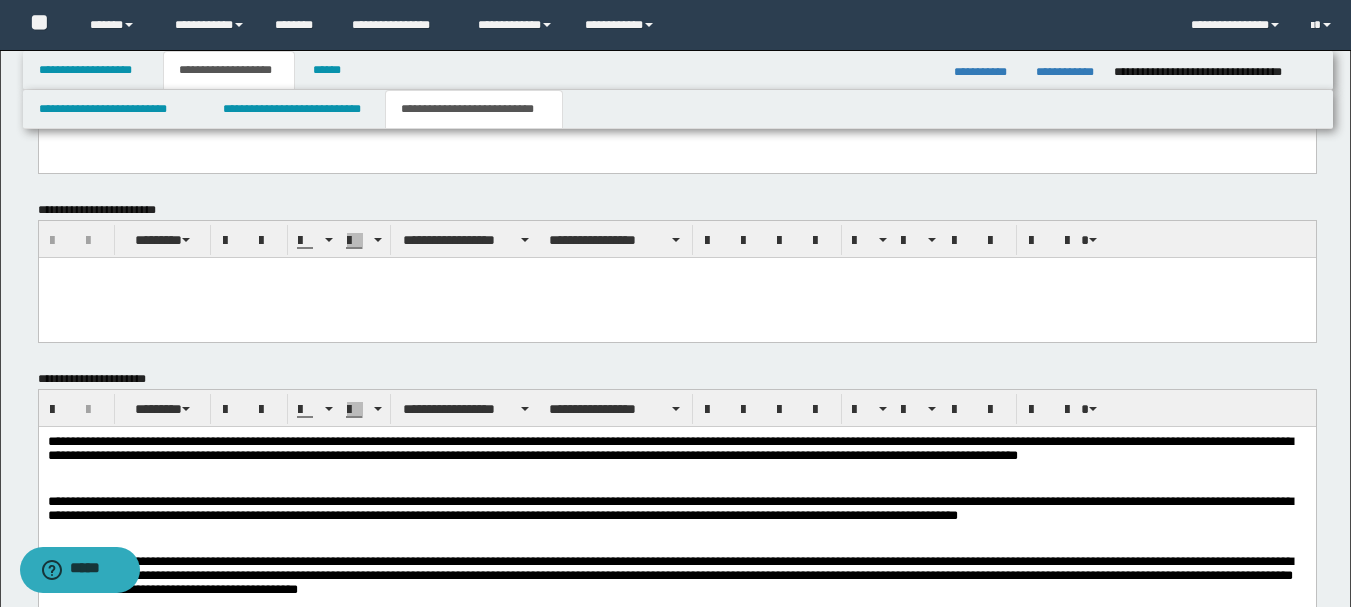 scroll, scrollTop: 506, scrollLeft: 0, axis: vertical 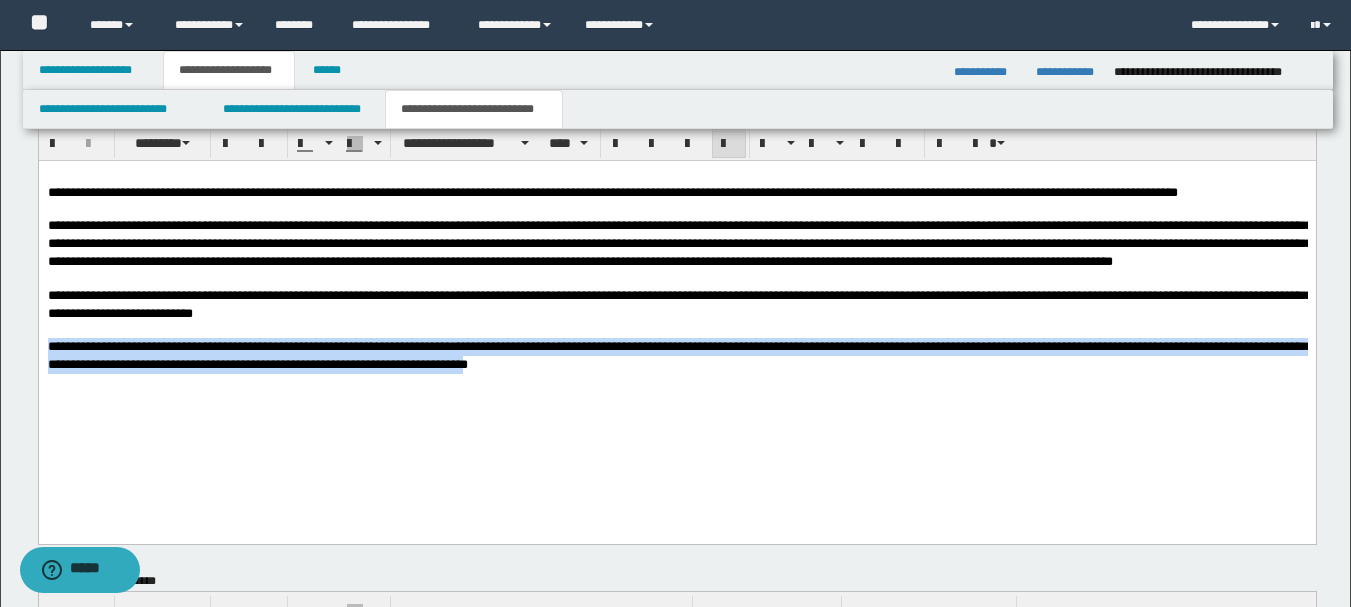 drag, startPoint x: 813, startPoint y: 412, endPoint x: 146, endPoint y: 417, distance: 667.01874 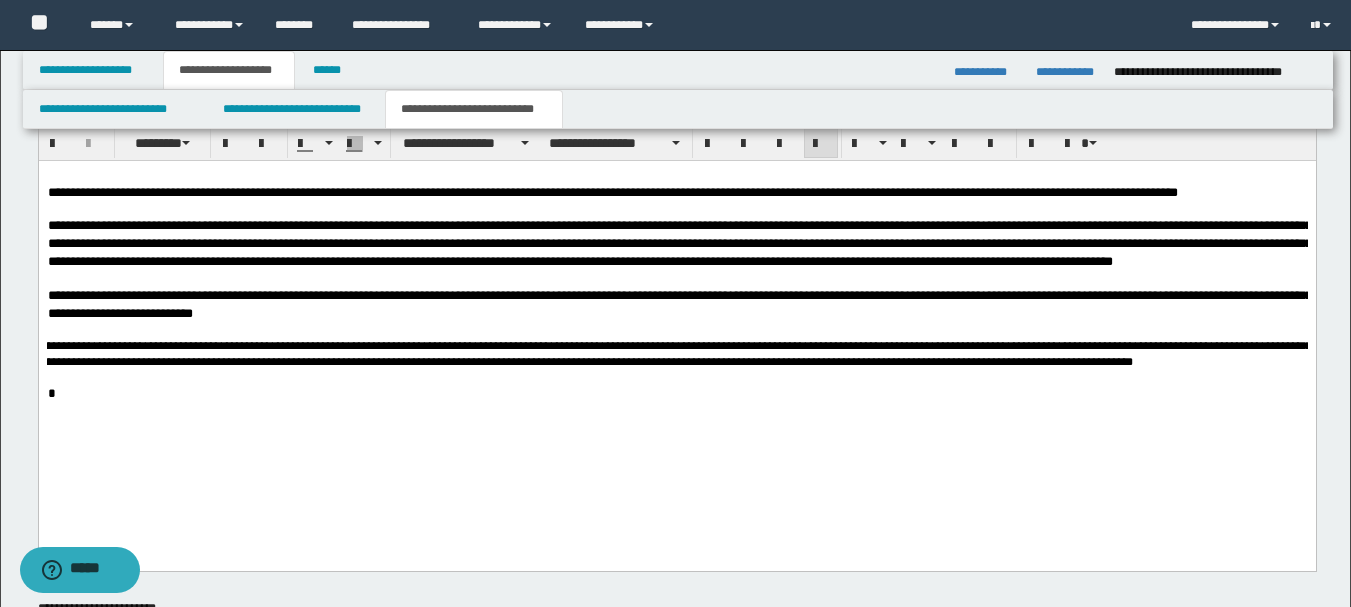 click on "**********" at bounding box center [665, 354] 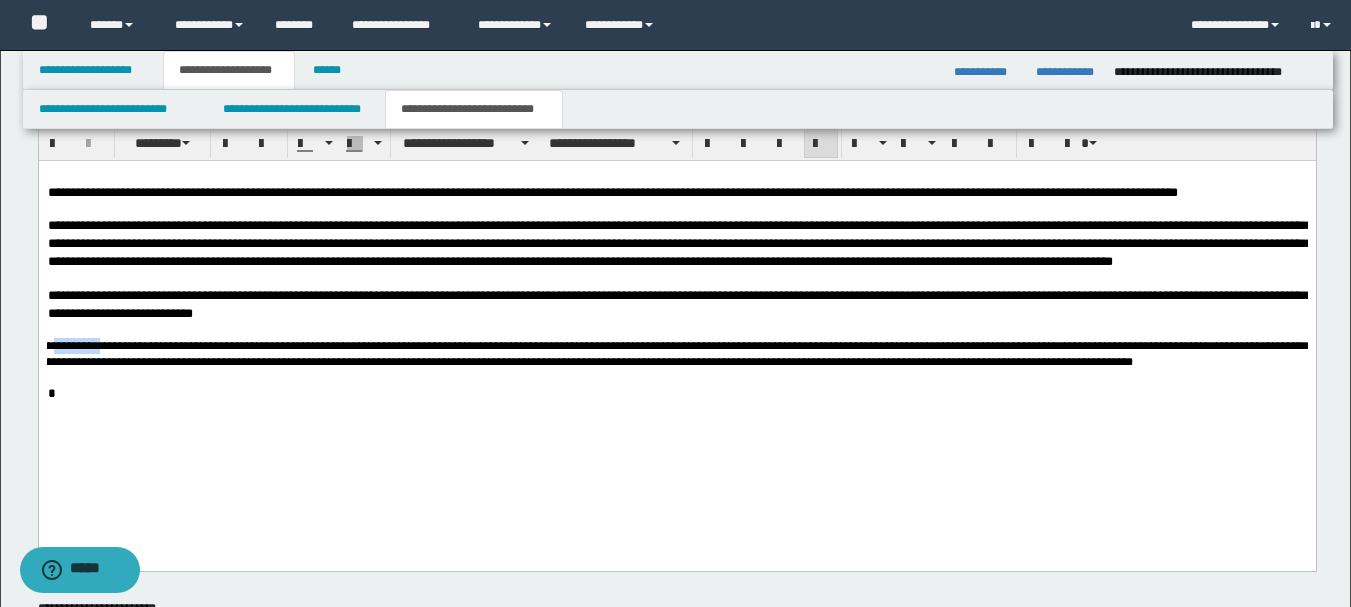click on "**********" at bounding box center (665, 354) 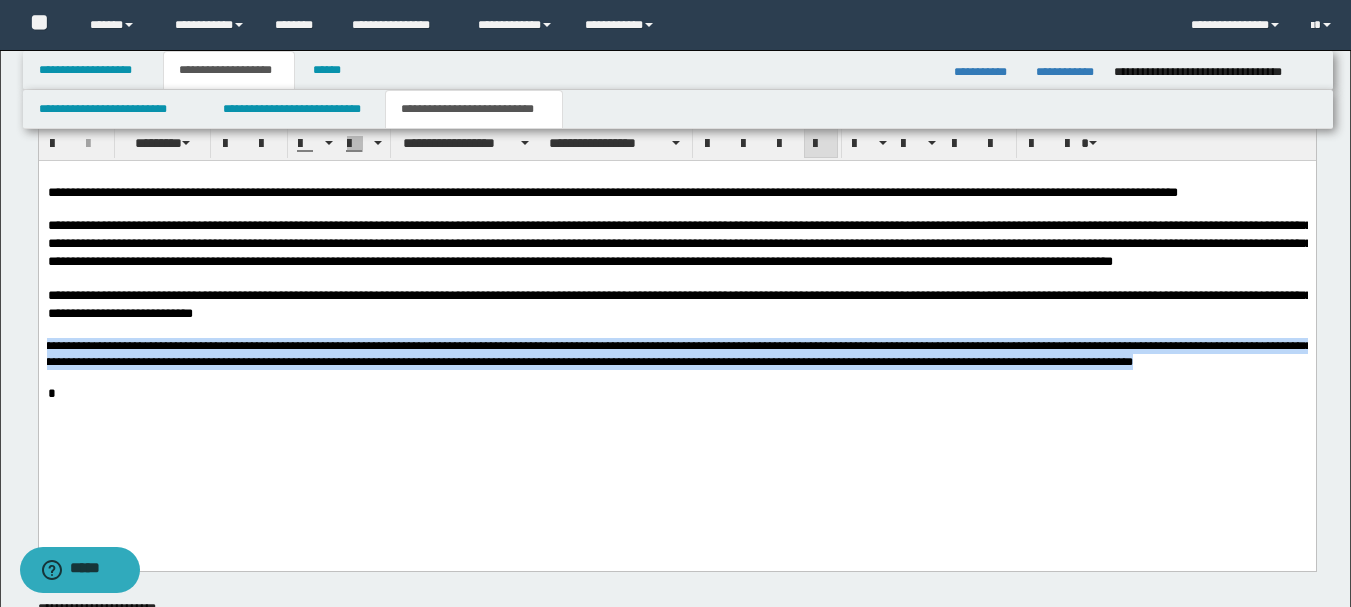 click on "**********" at bounding box center (665, 354) 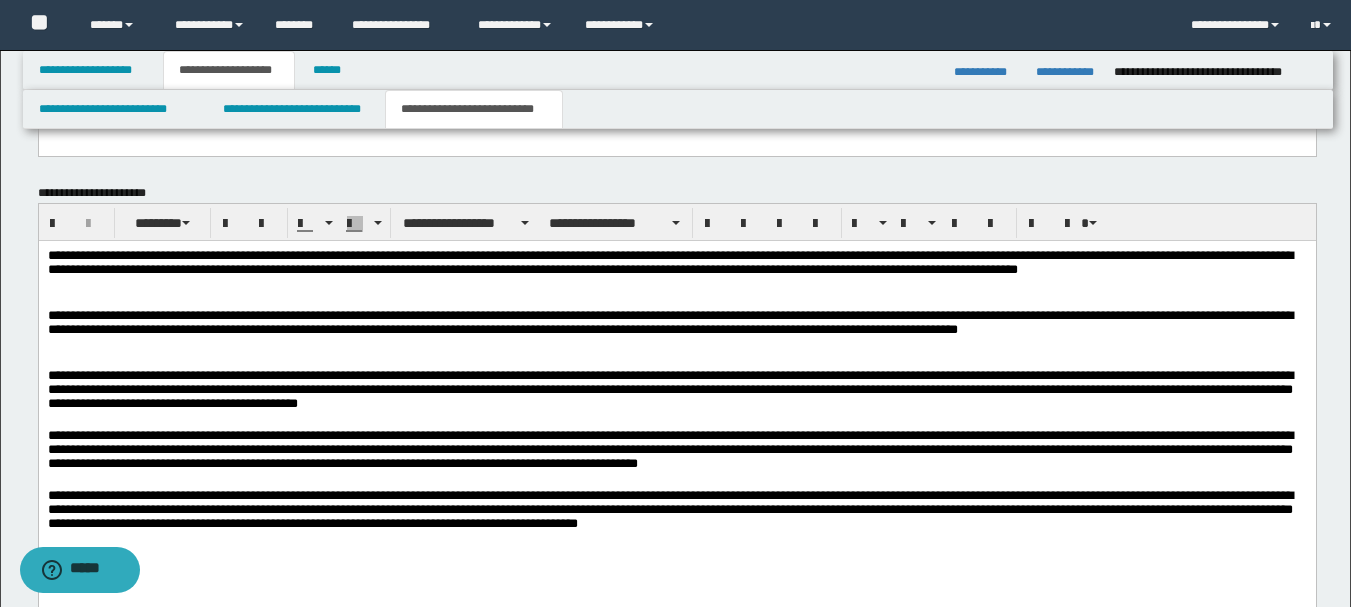 scroll, scrollTop: 1356, scrollLeft: 0, axis: vertical 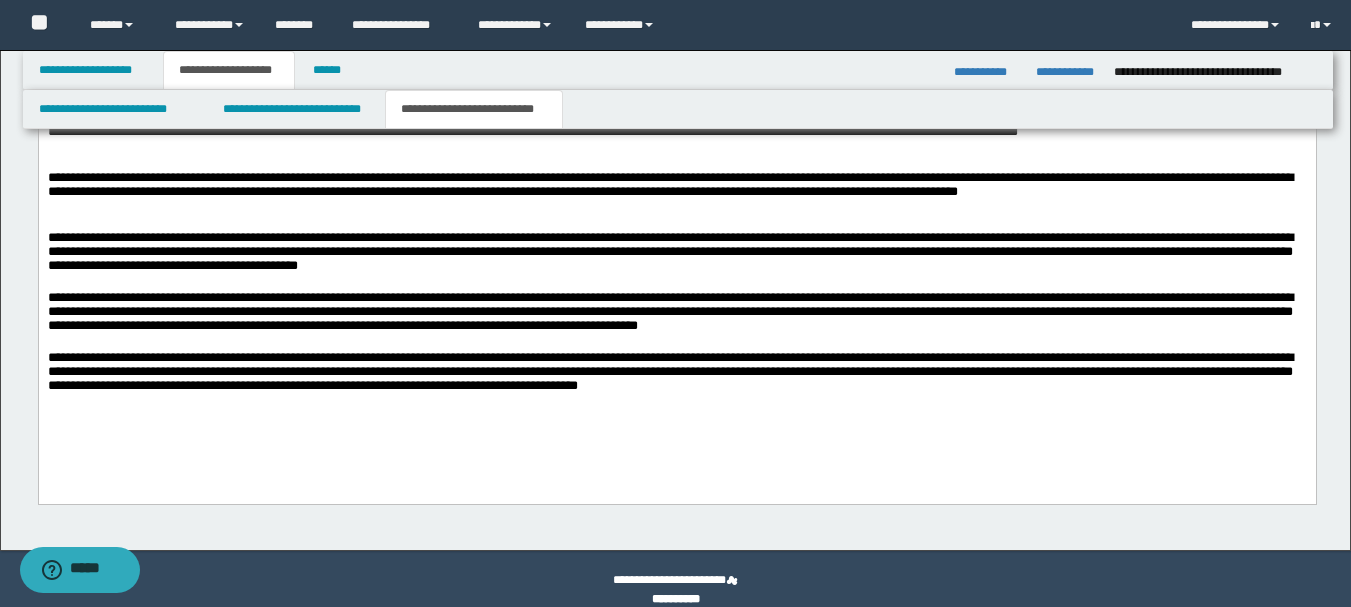 drag, startPoint x: 231, startPoint y: 366, endPoint x: 234, endPoint y: 378, distance: 12.369317 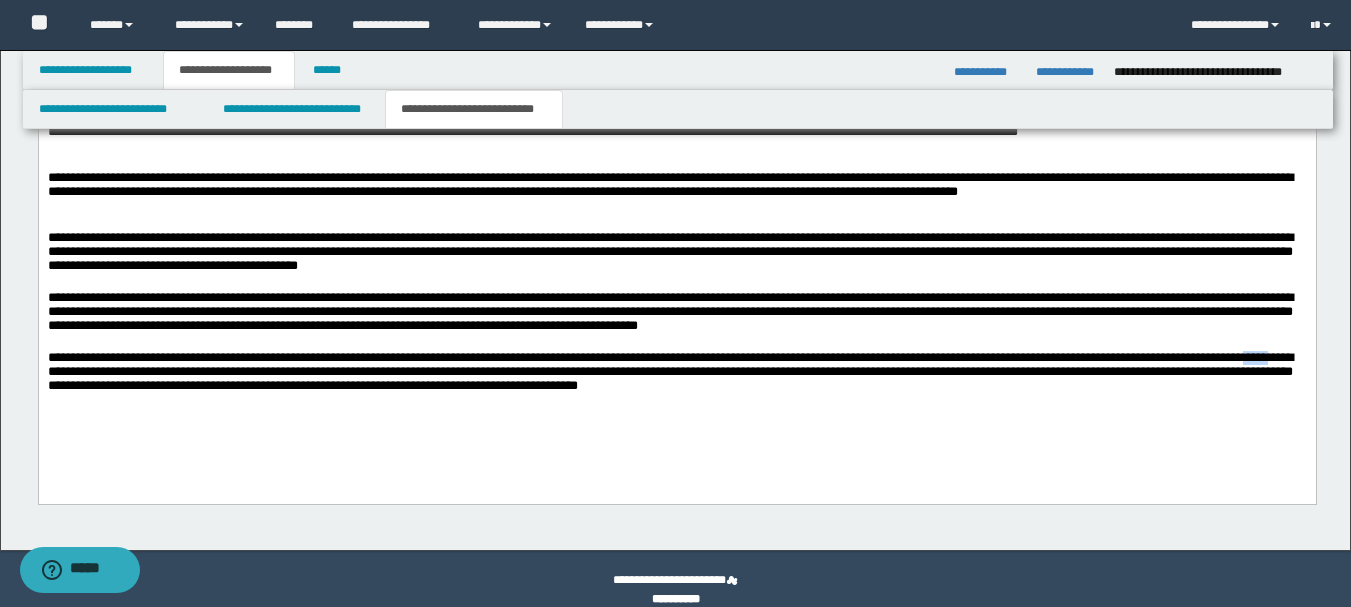 click on "**********" at bounding box center (676, 372) 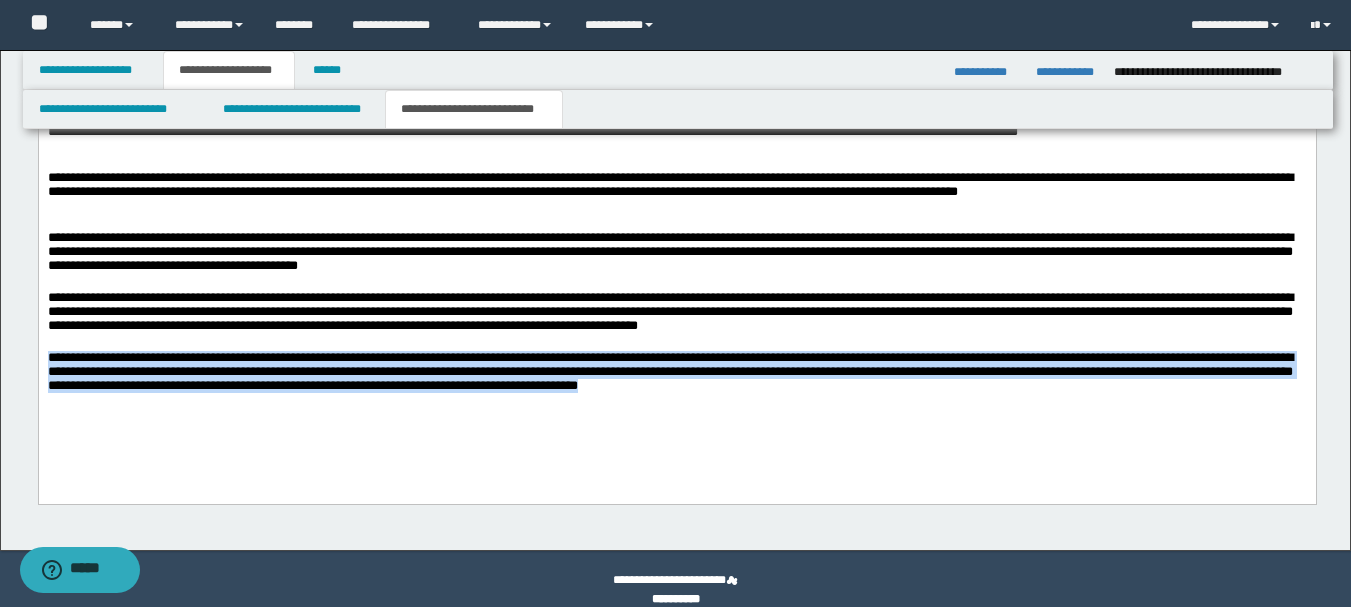 click on "**********" at bounding box center (676, 372) 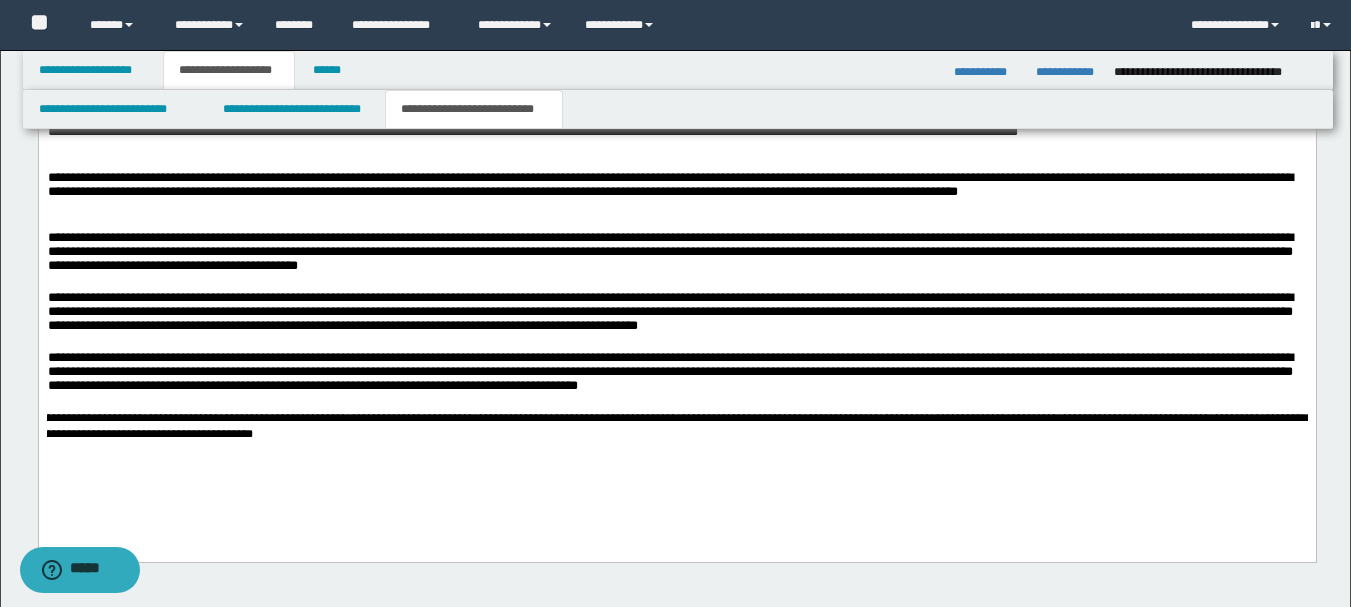 click on "**********" at bounding box center [665, 425] 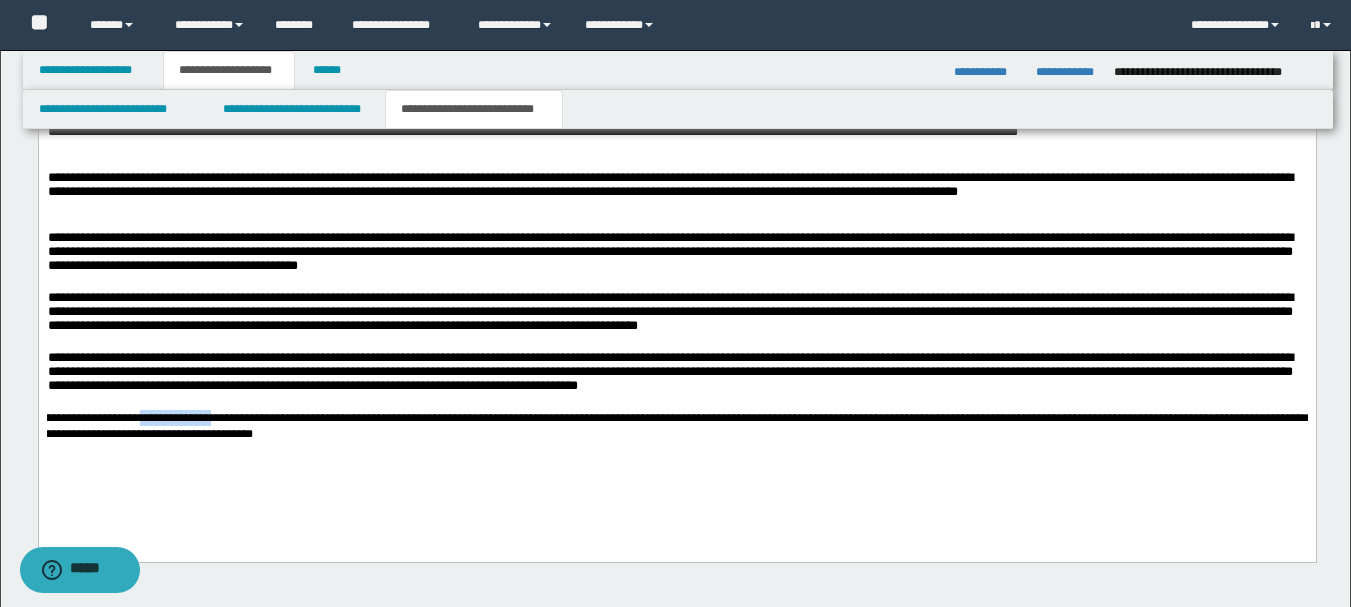 click on "**********" at bounding box center (665, 425) 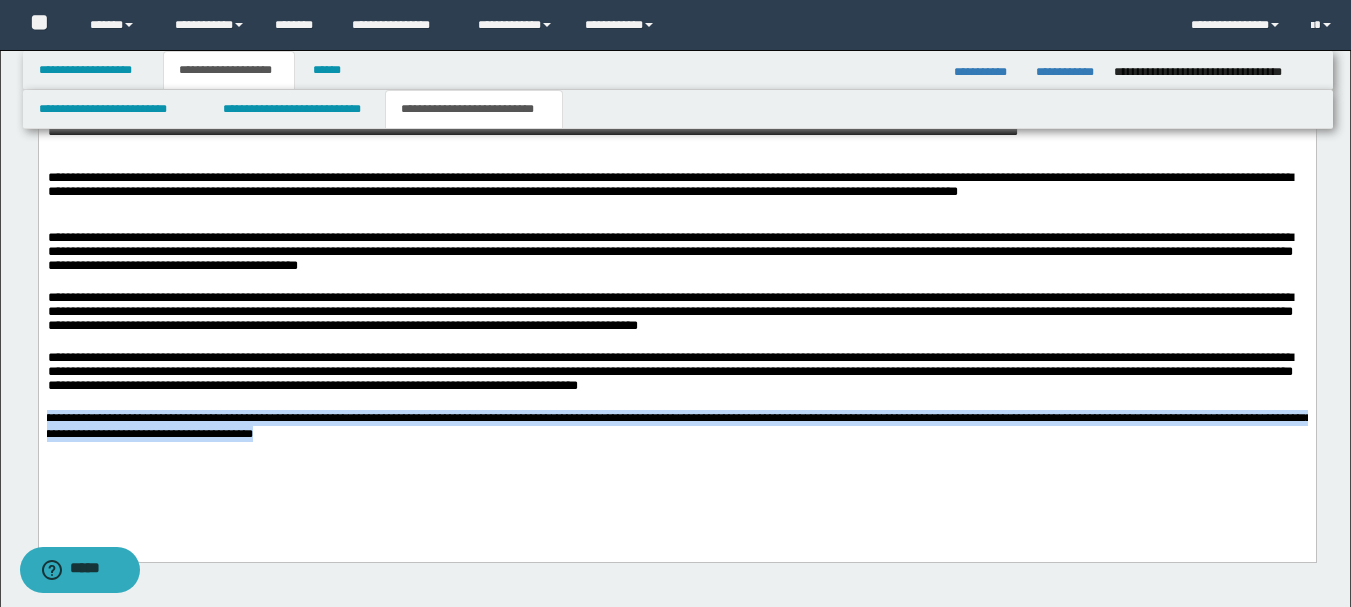 click on "**********" at bounding box center [665, 425] 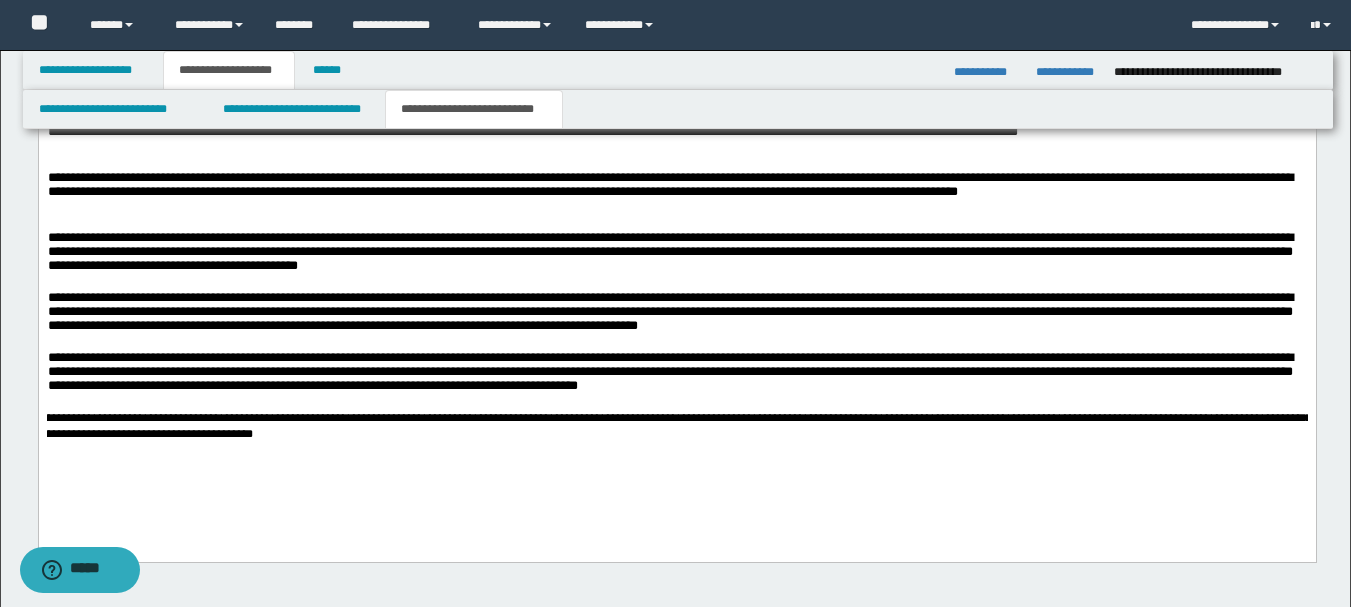click on "**********" at bounding box center (665, 425) 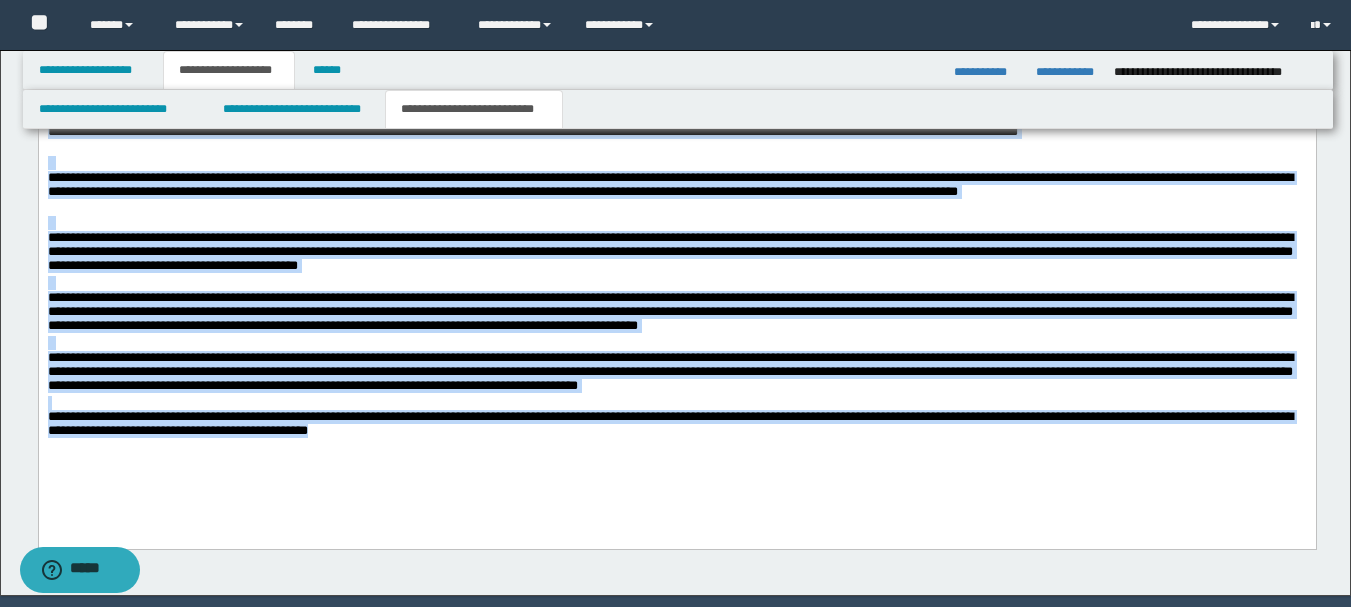 drag, startPoint x: 609, startPoint y: 436, endPoint x: 15, endPoint y: 95, distance: 684.92114 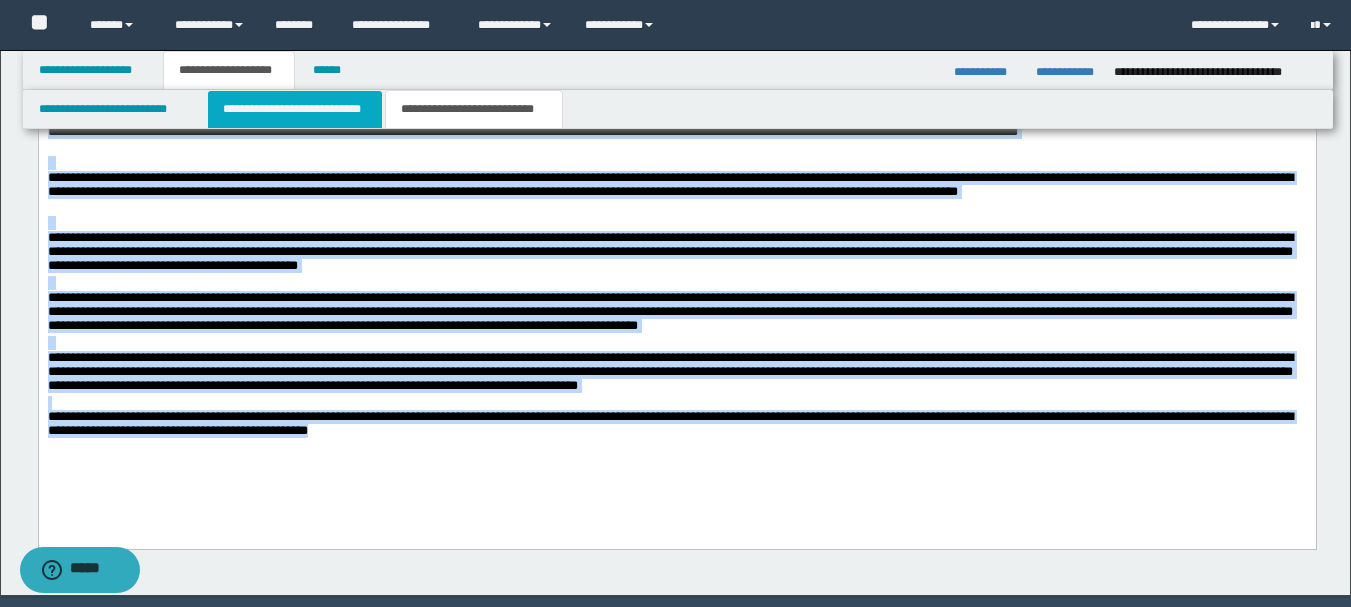 copy on "**********" 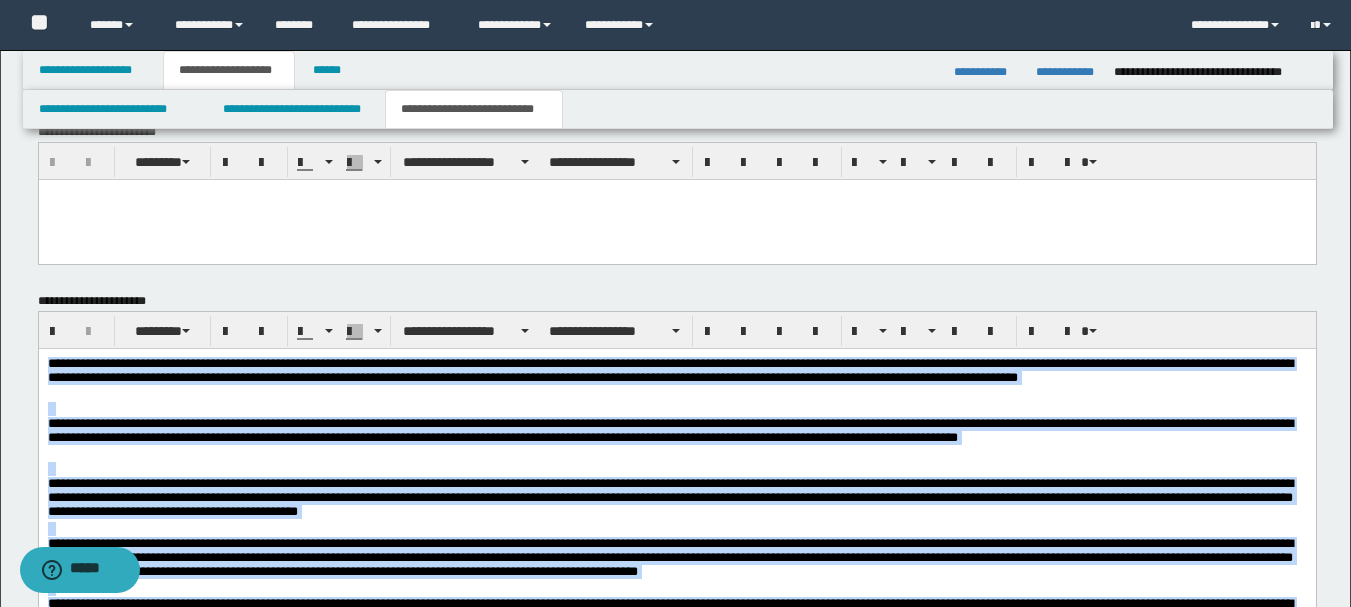 scroll, scrollTop: 1054, scrollLeft: 0, axis: vertical 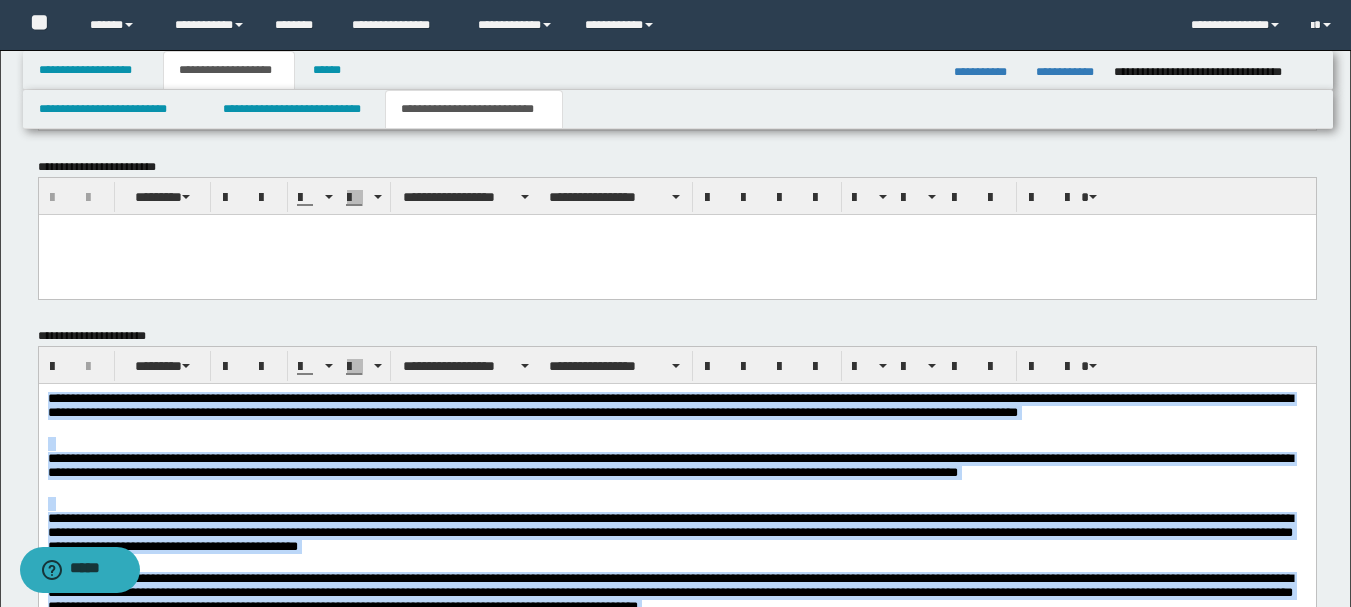 copy on "**********" 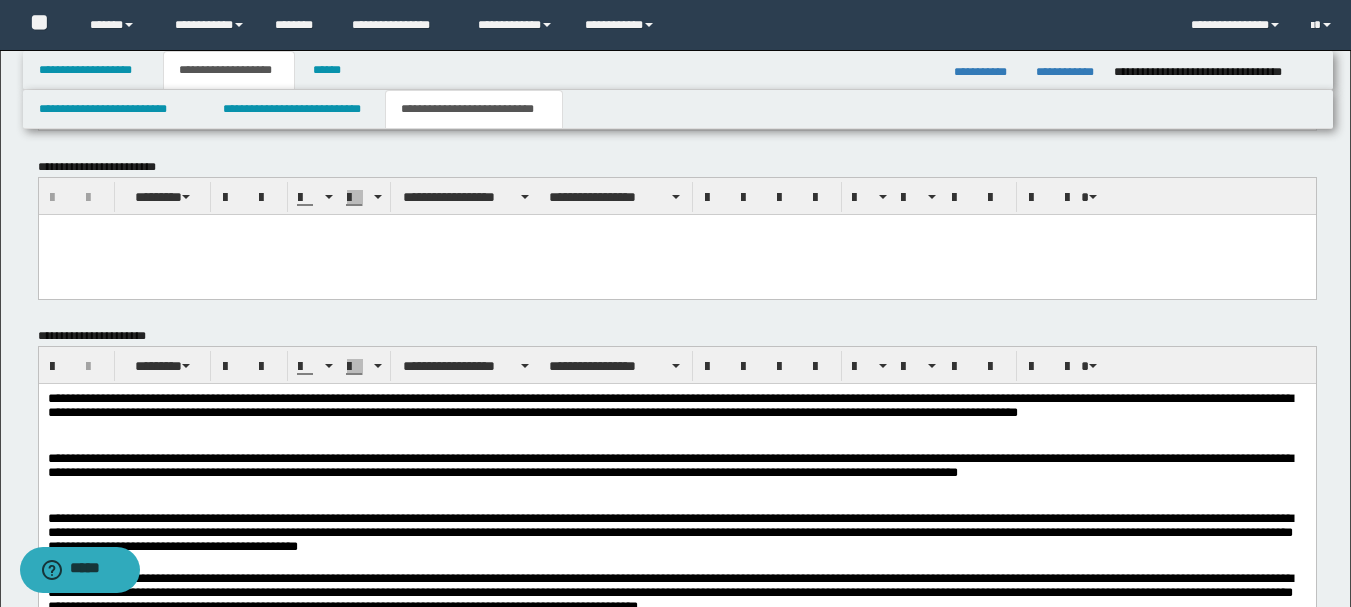 scroll, scrollTop: 523, scrollLeft: 0, axis: vertical 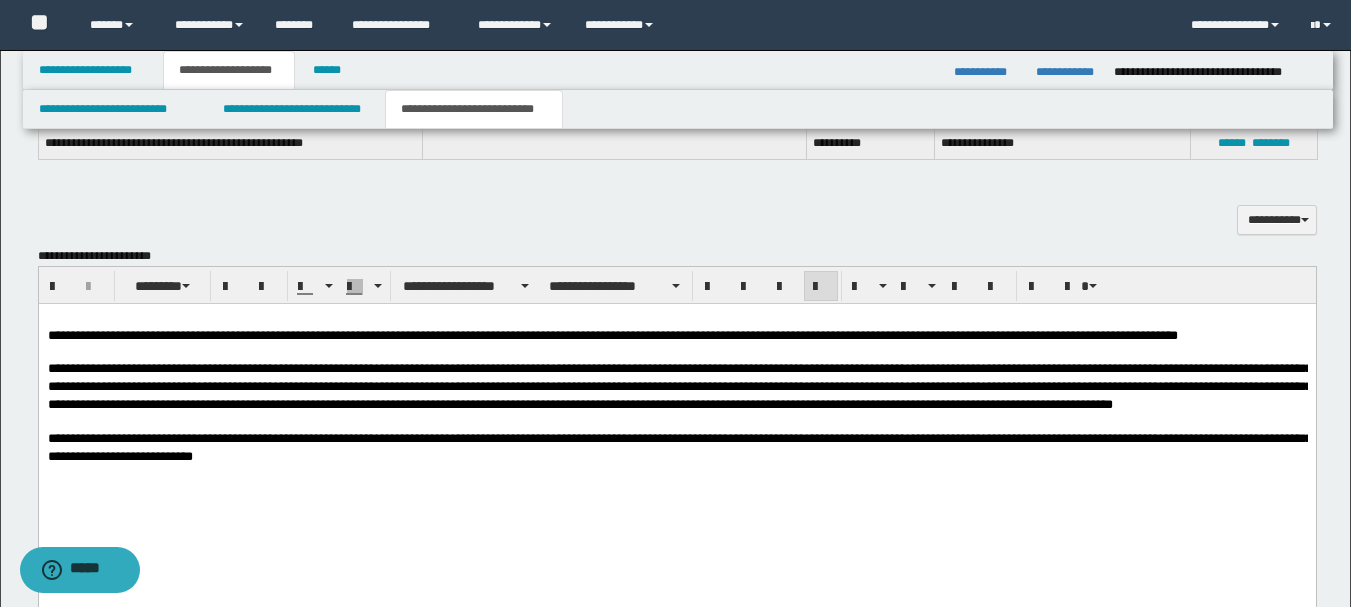 click on "**********" at bounding box center (676, 448) 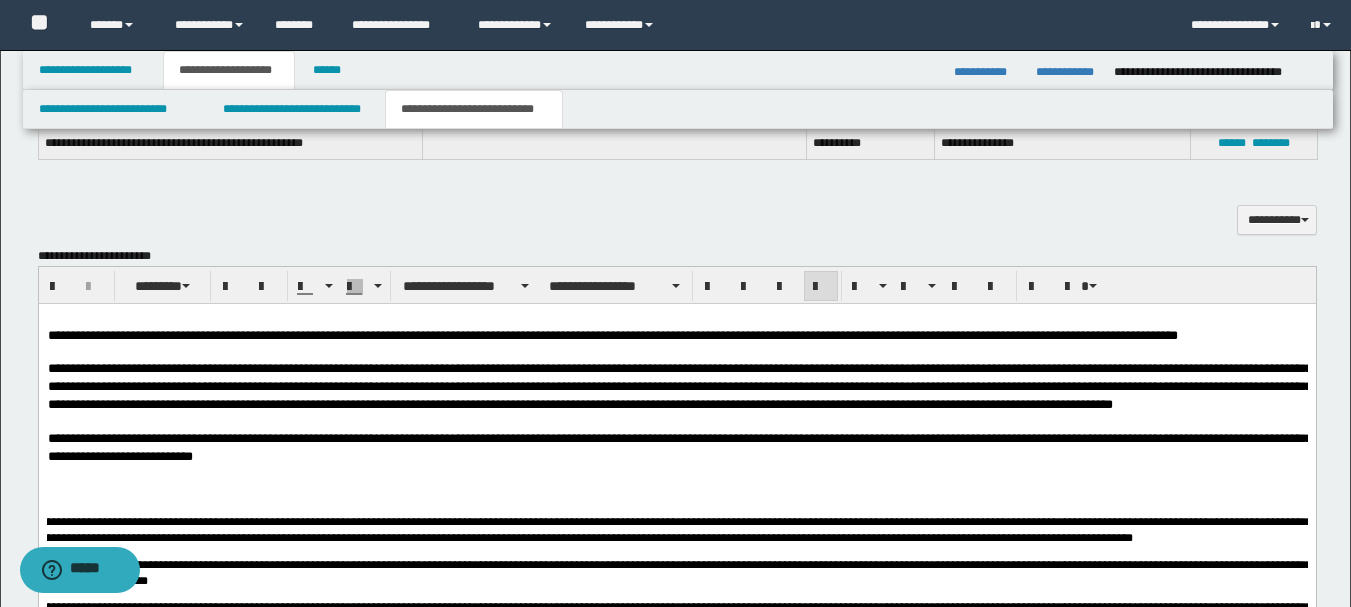 click at bounding box center (676, 490) 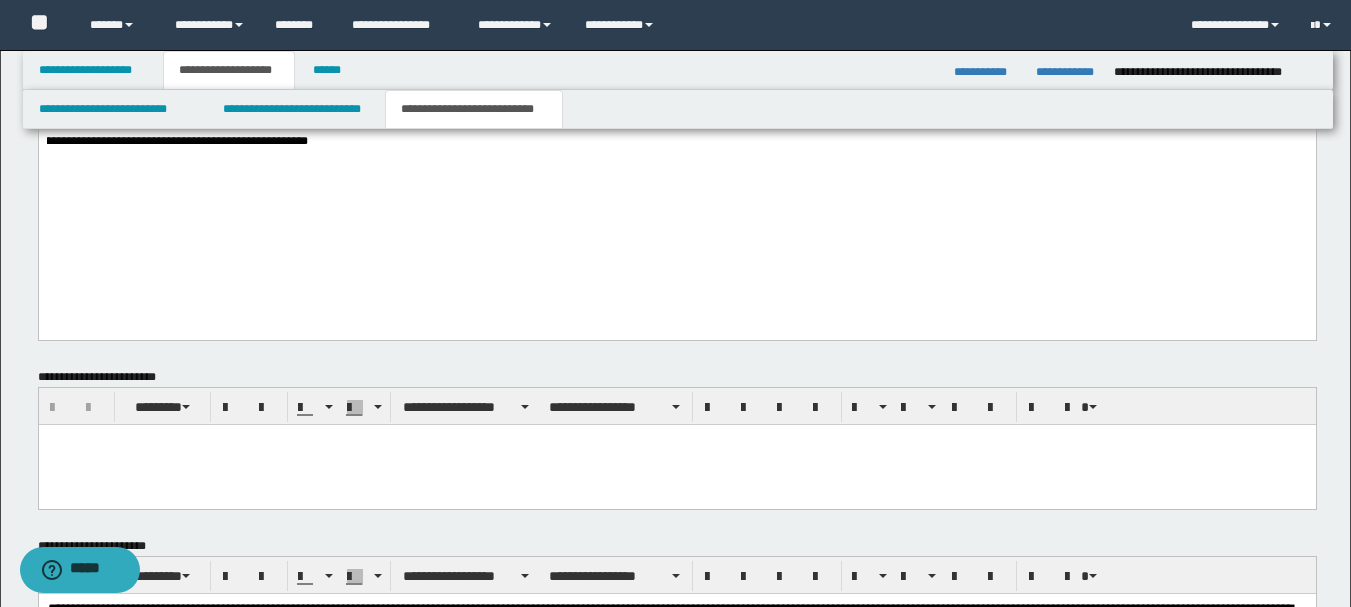 scroll, scrollTop: 733, scrollLeft: 0, axis: vertical 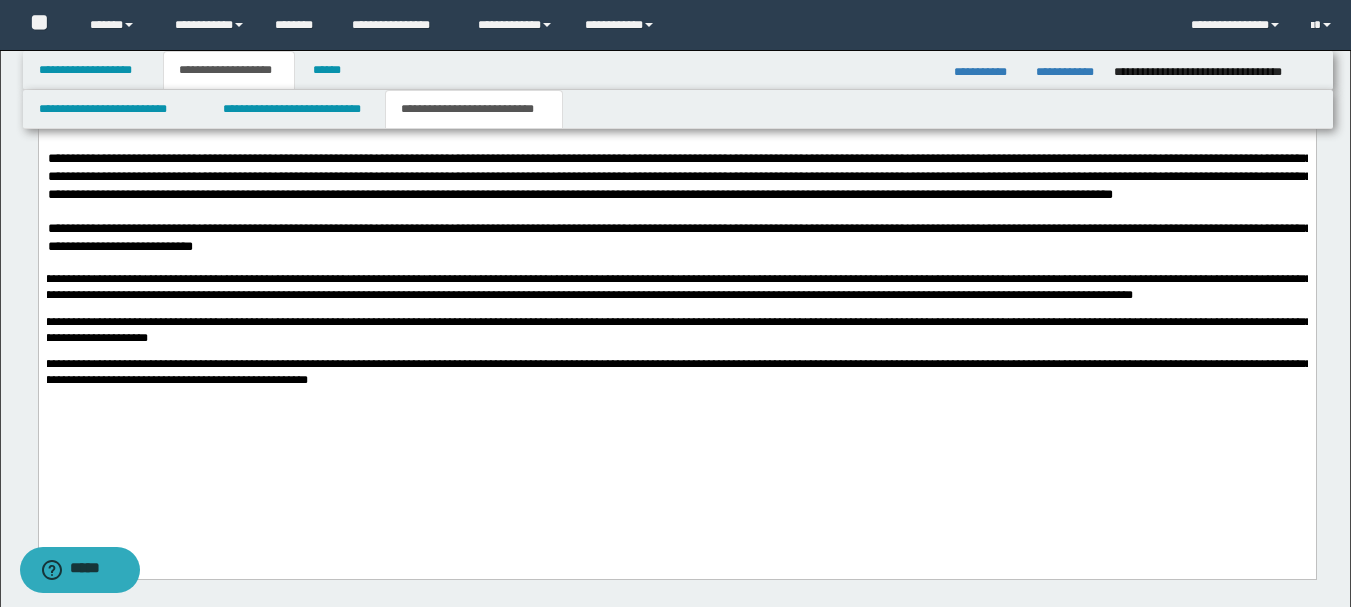 drag, startPoint x: 1363, startPoint y: 499, endPoint x: 833, endPoint y: 234, distance: 592.55804 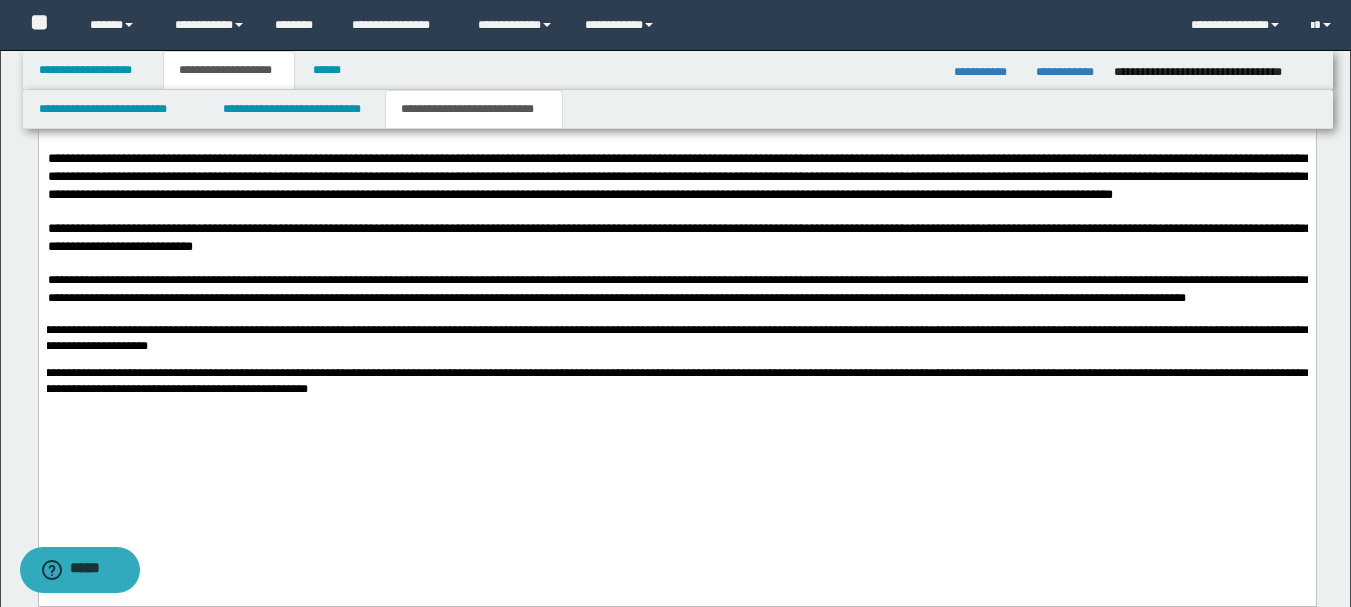click on "**********" at bounding box center (662, 338) 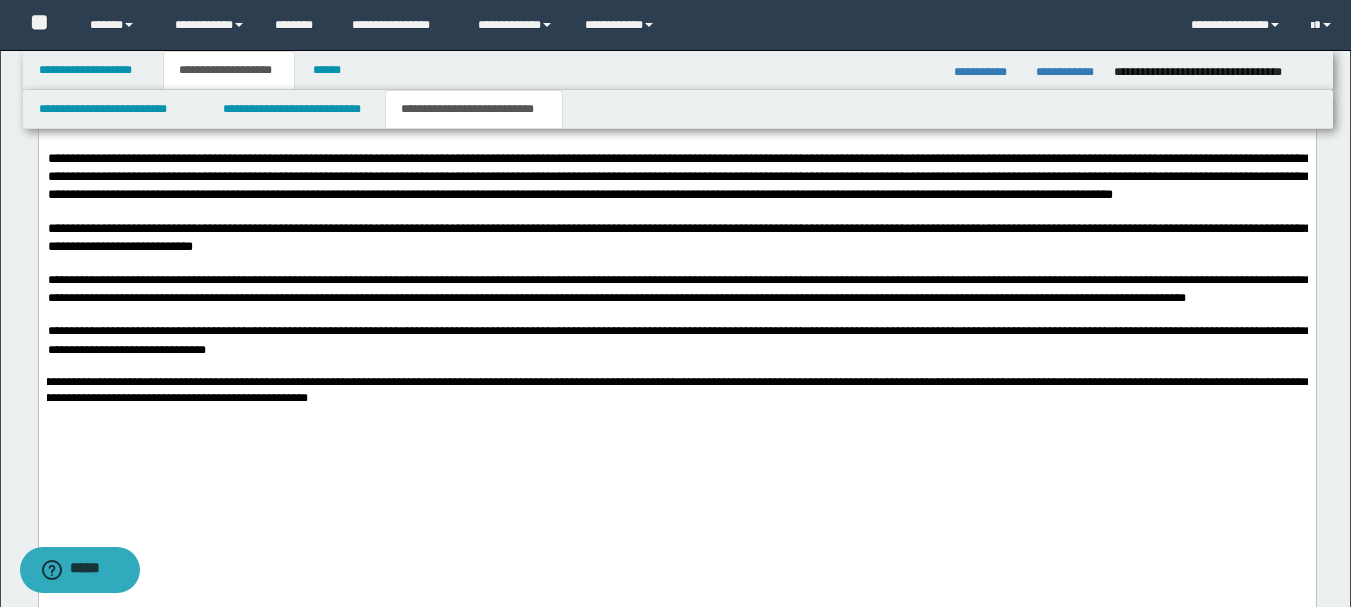 click on "**********" at bounding box center [665, 390] 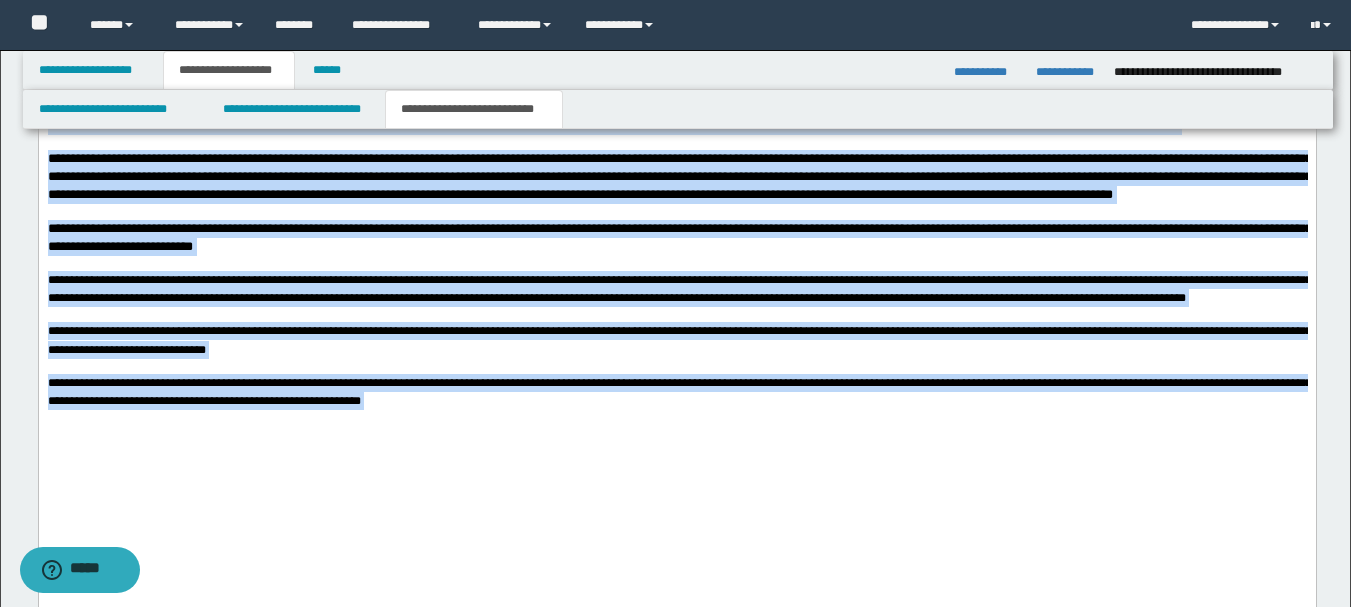 drag, startPoint x: 659, startPoint y: 491, endPoint x: 899, endPoint y: 194, distance: 381.84946 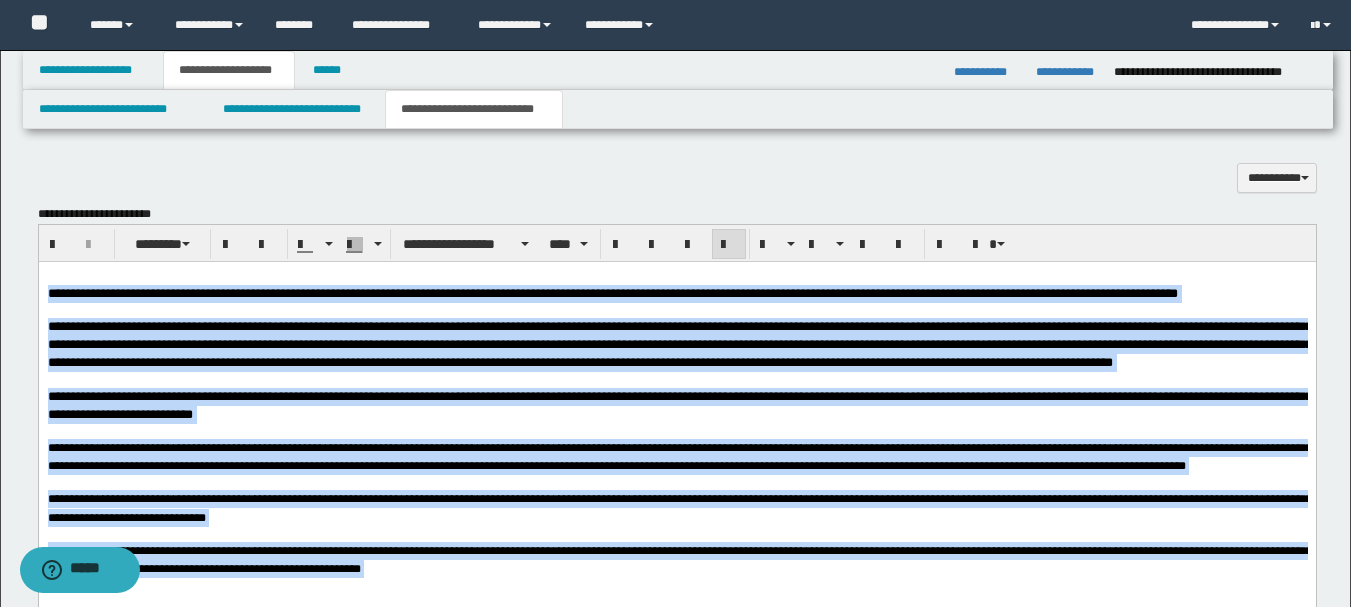 scroll, scrollTop: 553, scrollLeft: 0, axis: vertical 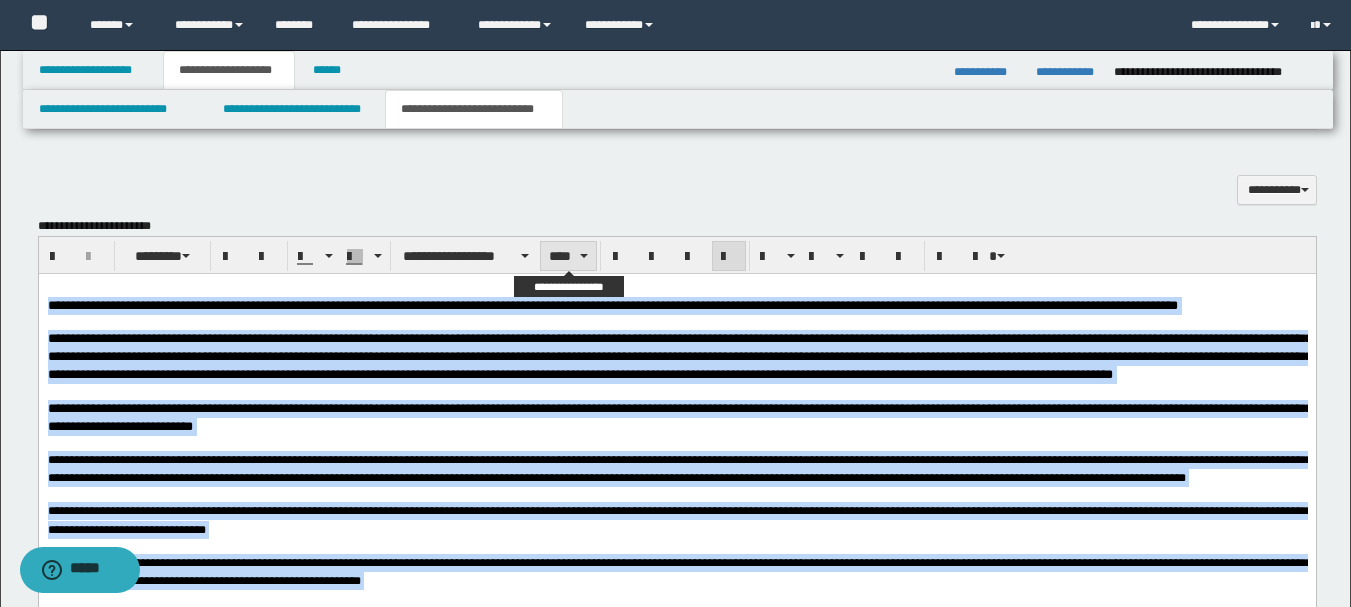 click on "****" at bounding box center (568, 256) 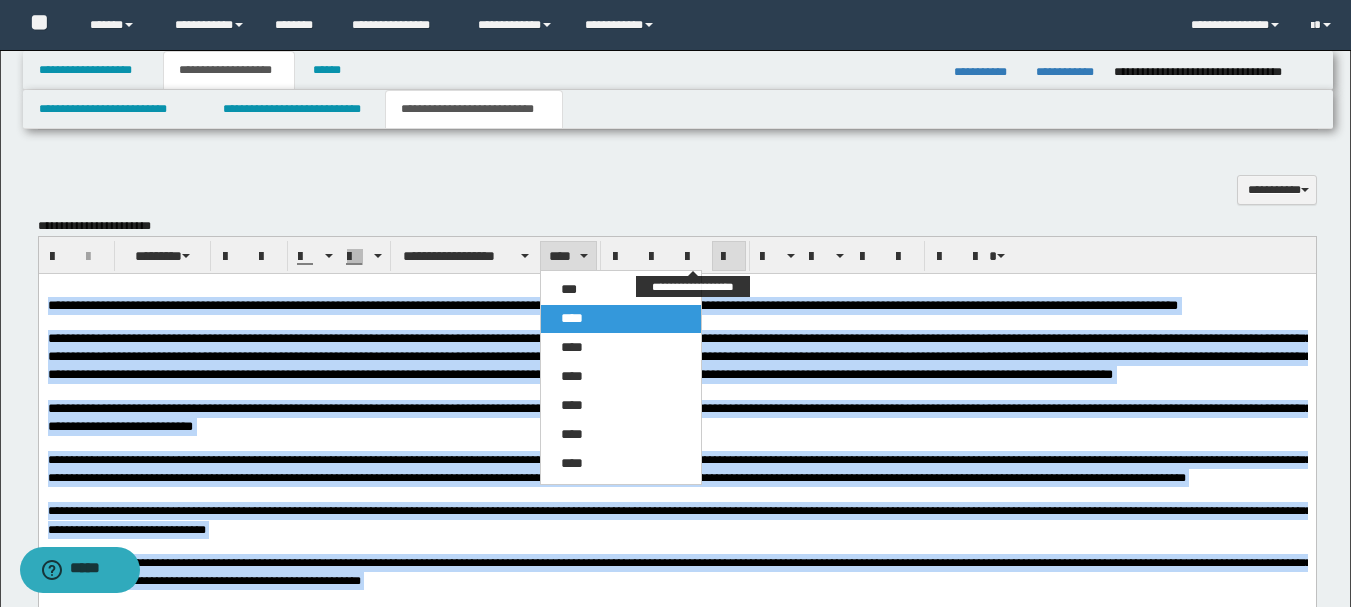 click at bounding box center [729, 257] 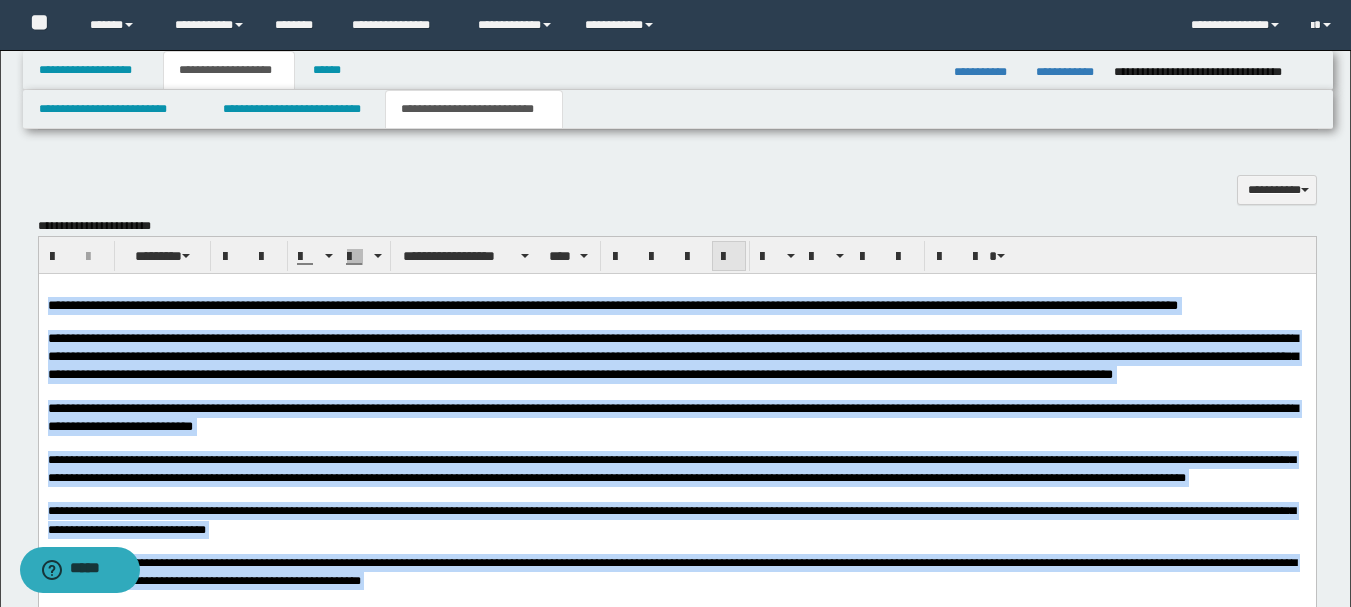 click at bounding box center [729, 257] 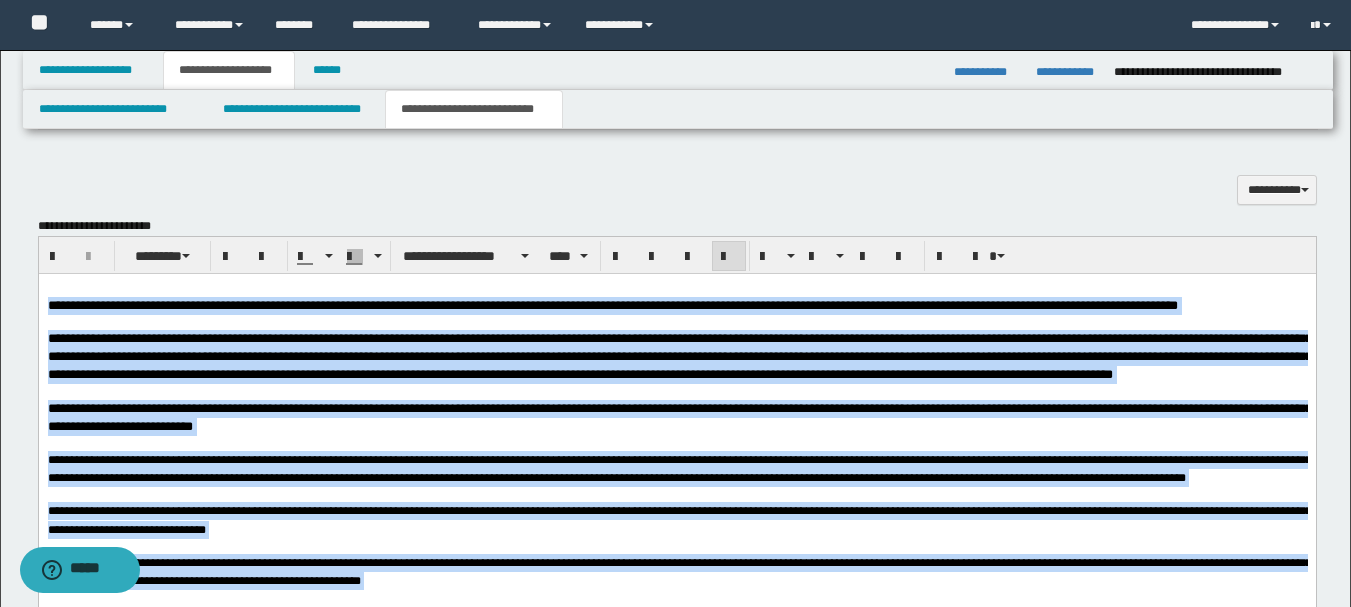 click at bounding box center [729, 257] 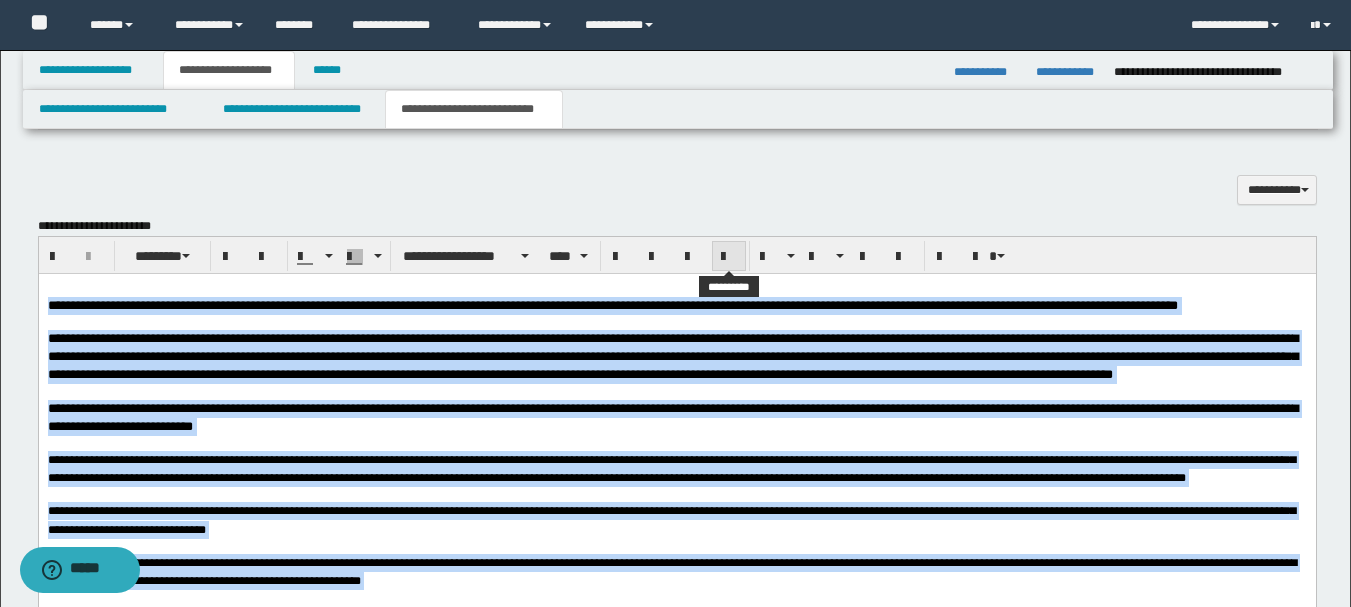 click at bounding box center (729, 256) 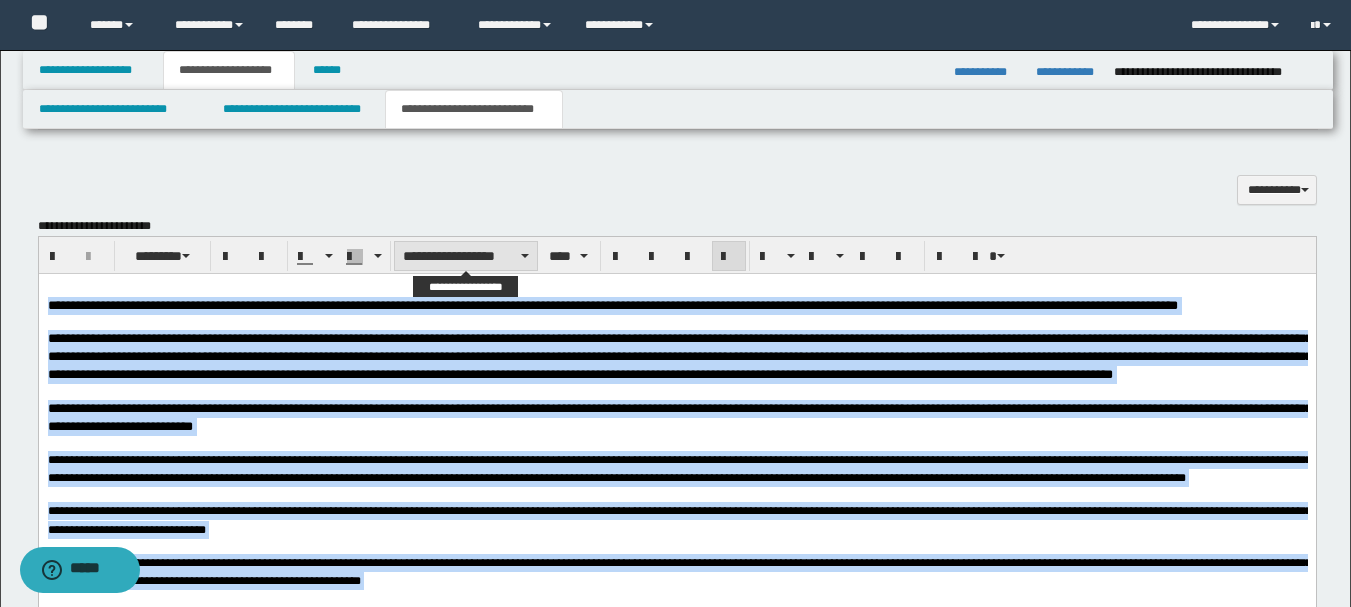 click on "**********" at bounding box center (466, 256) 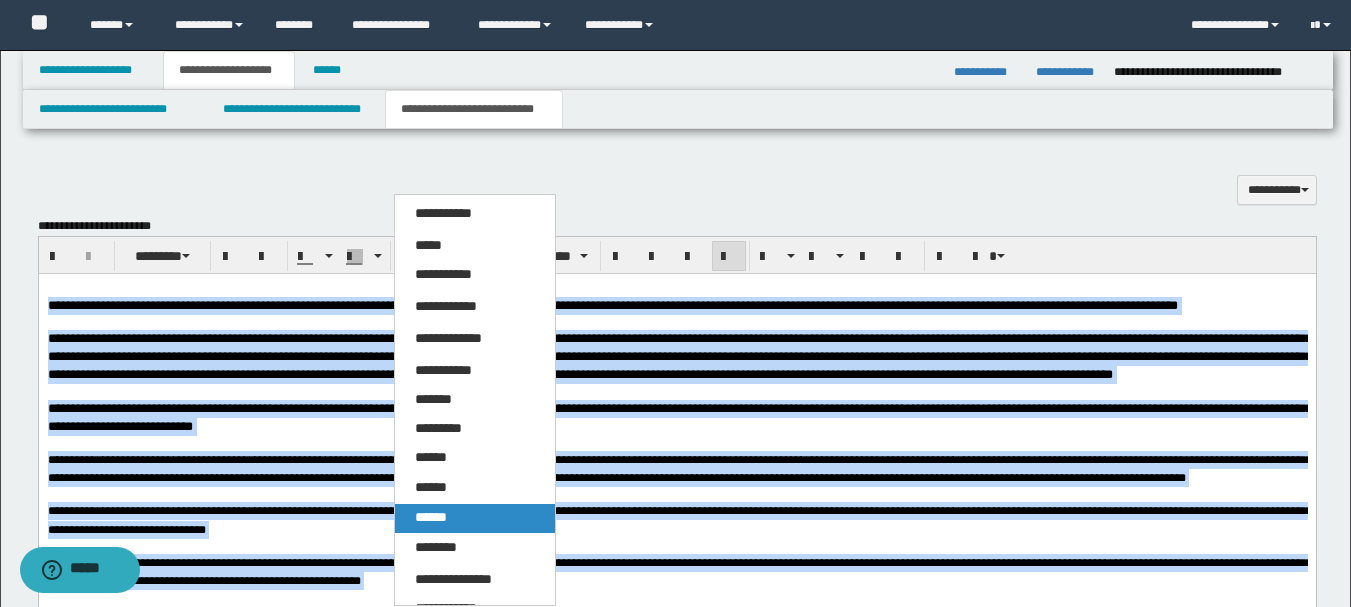 click on "******" at bounding box center (431, 517) 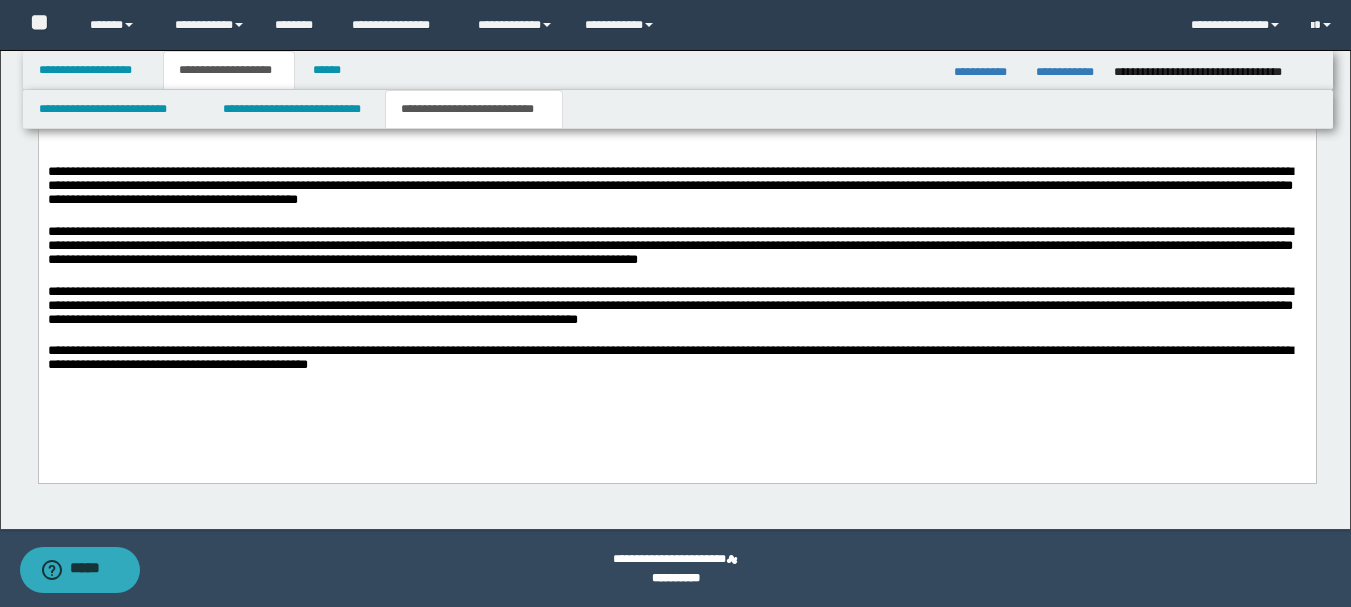 scroll, scrollTop: 0, scrollLeft: 0, axis: both 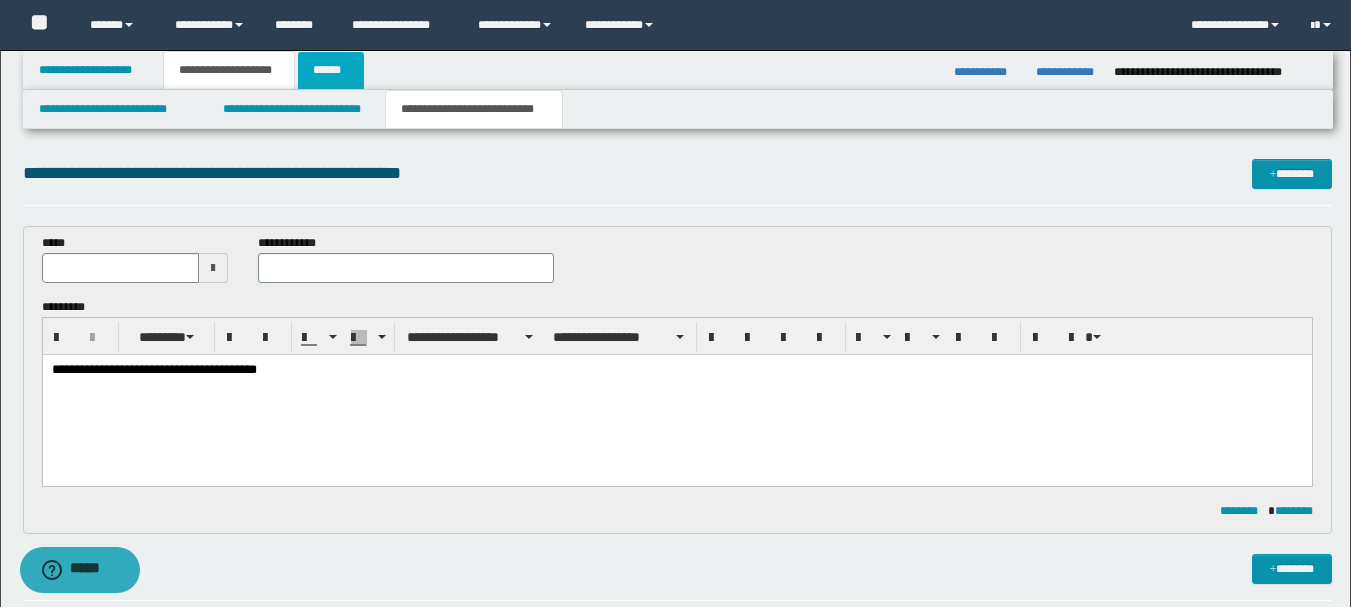 click on "******" at bounding box center [331, 70] 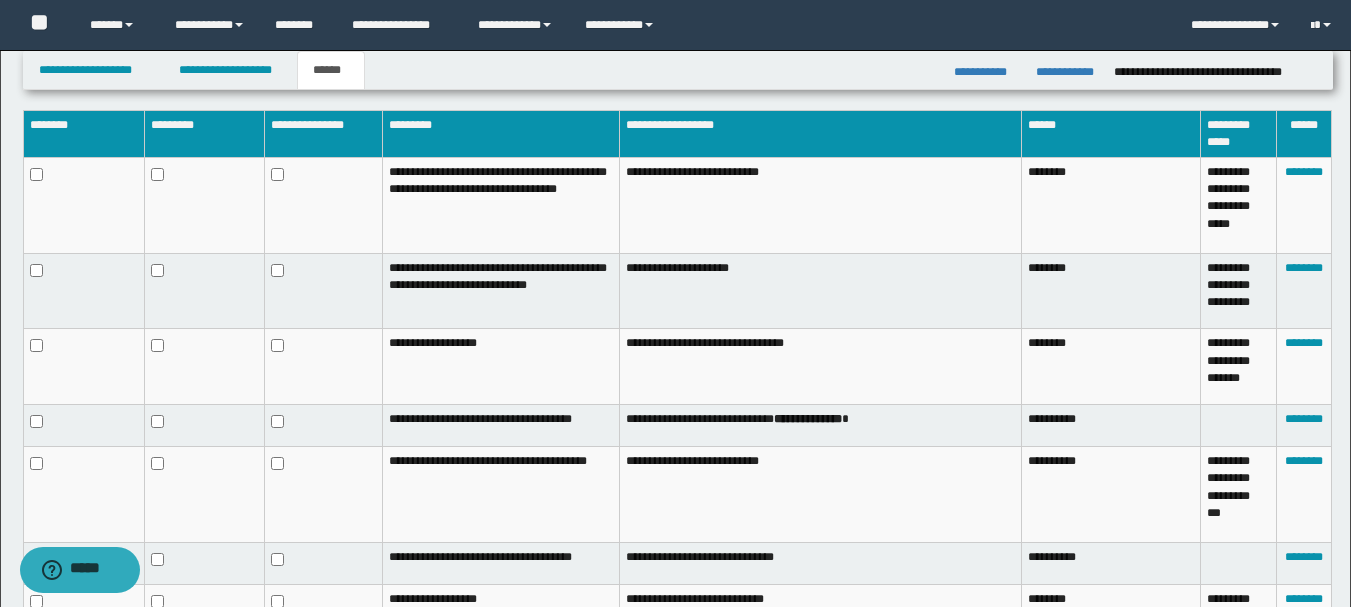 scroll, scrollTop: 402, scrollLeft: 0, axis: vertical 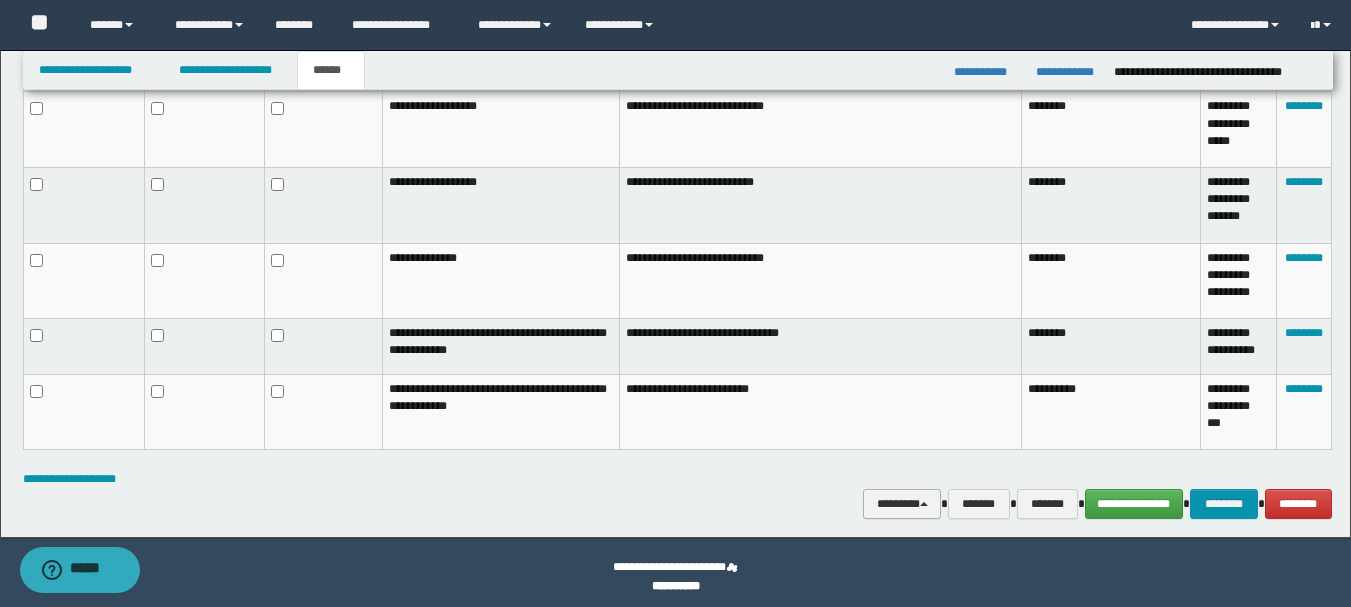 click on "********" at bounding box center (902, 504) 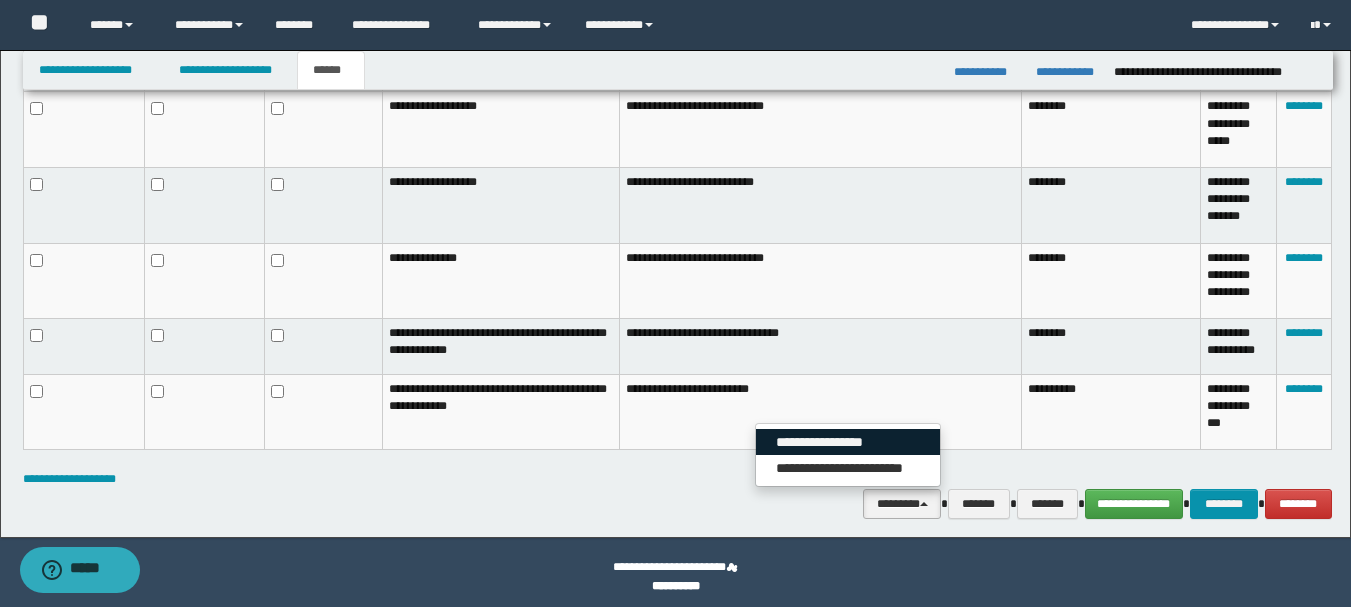 click on "**********" at bounding box center [848, 442] 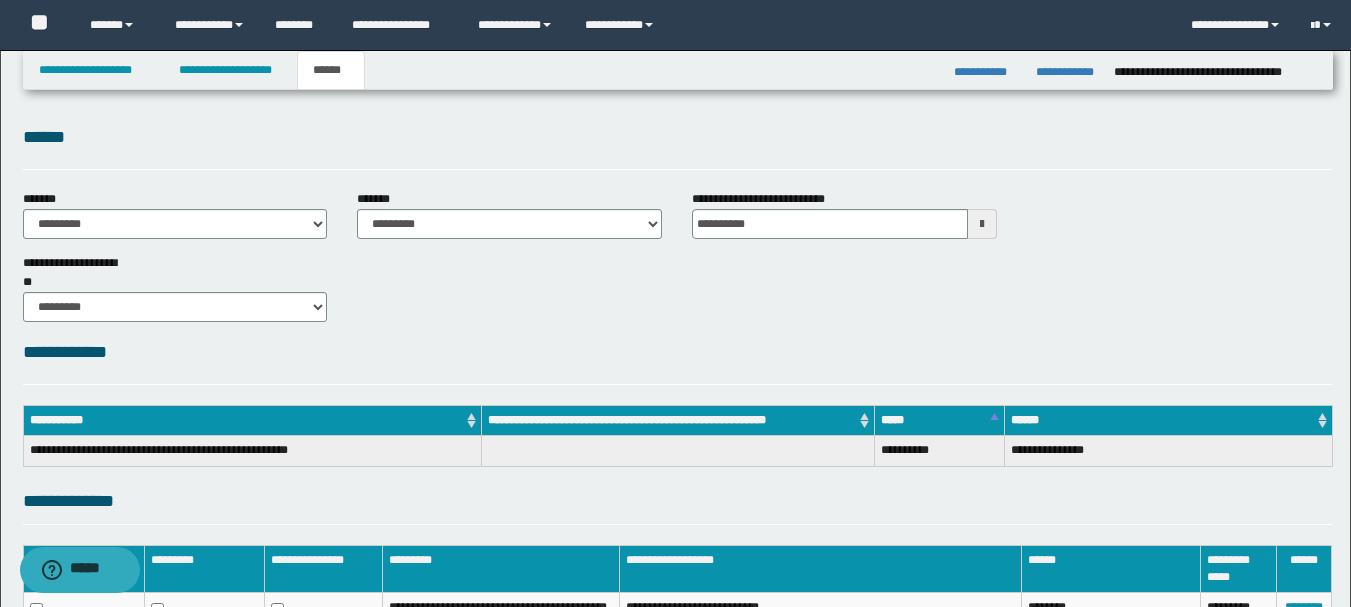scroll, scrollTop: 0, scrollLeft: 0, axis: both 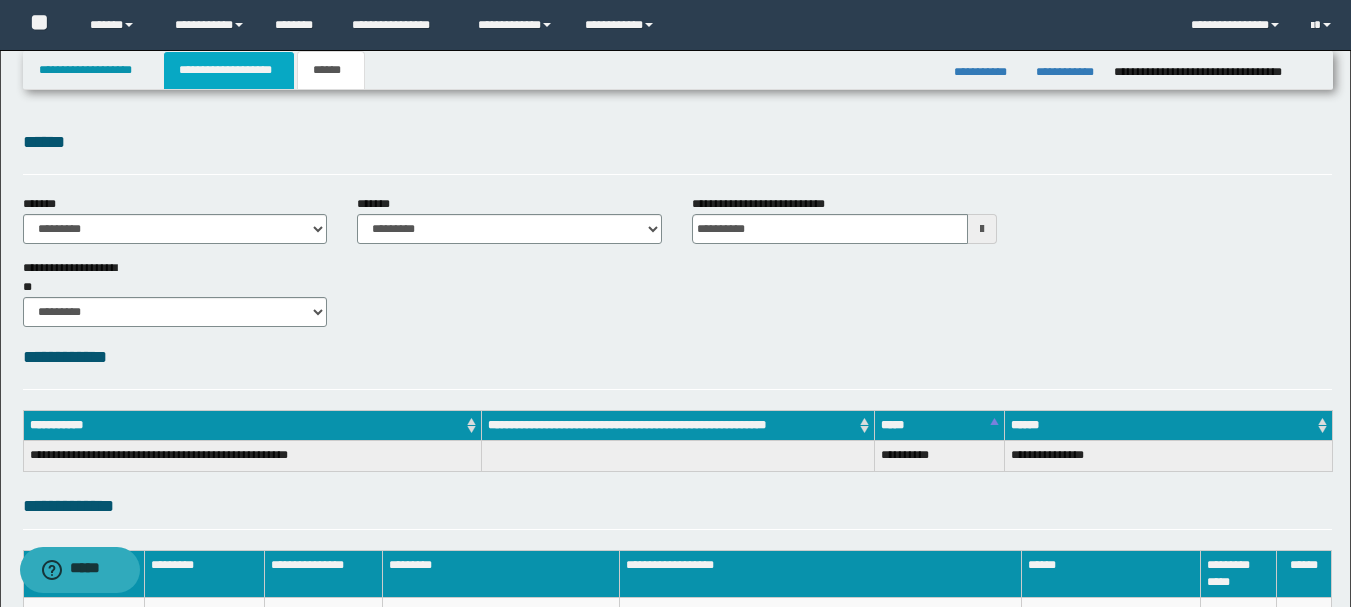 click on "**********" at bounding box center [229, 70] 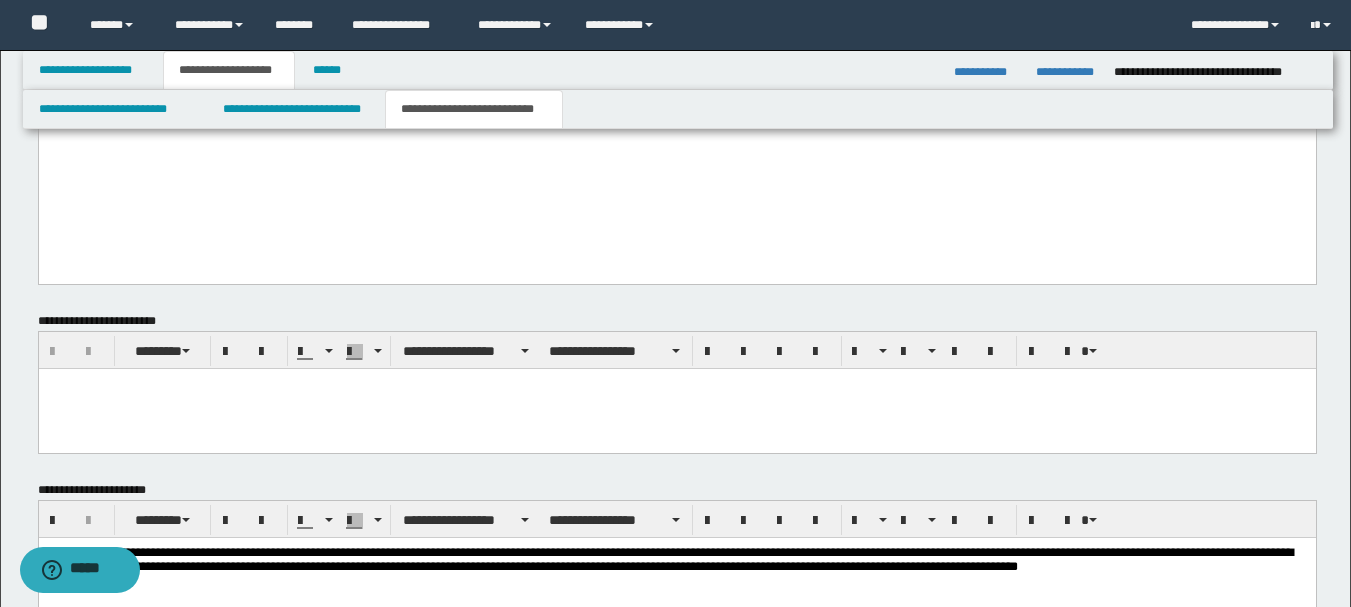 scroll, scrollTop: 1574, scrollLeft: 0, axis: vertical 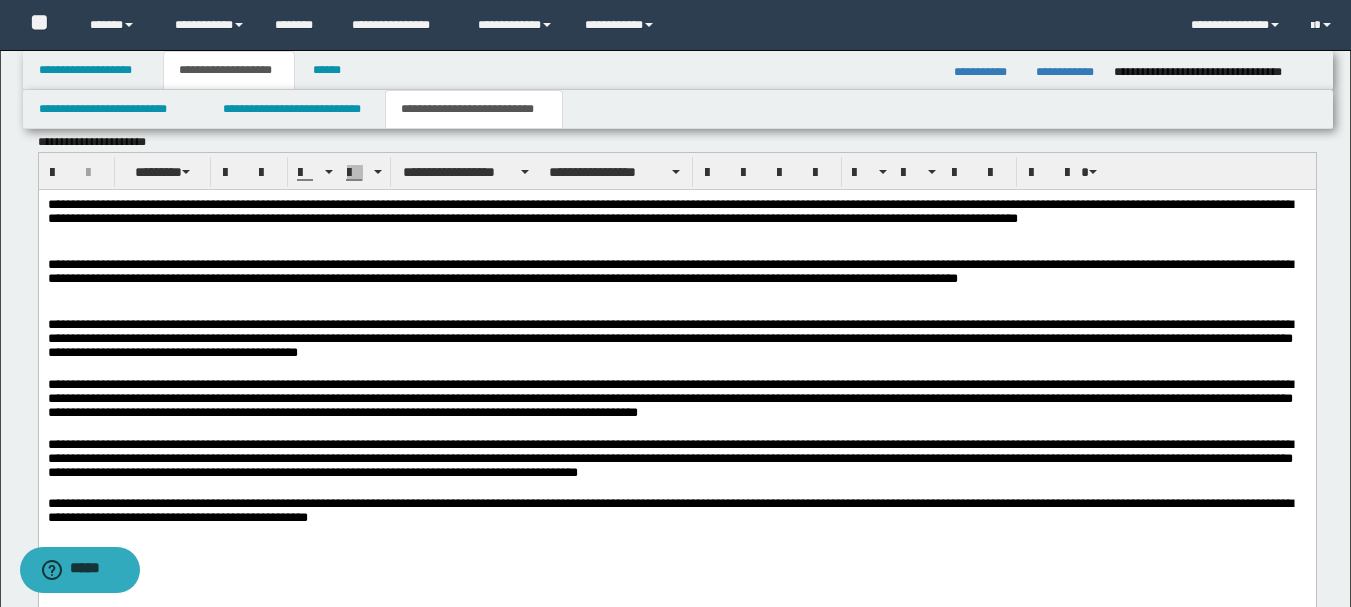 drag, startPoint x: 312, startPoint y: 235, endPoint x: 356, endPoint y: 216, distance: 47.92703 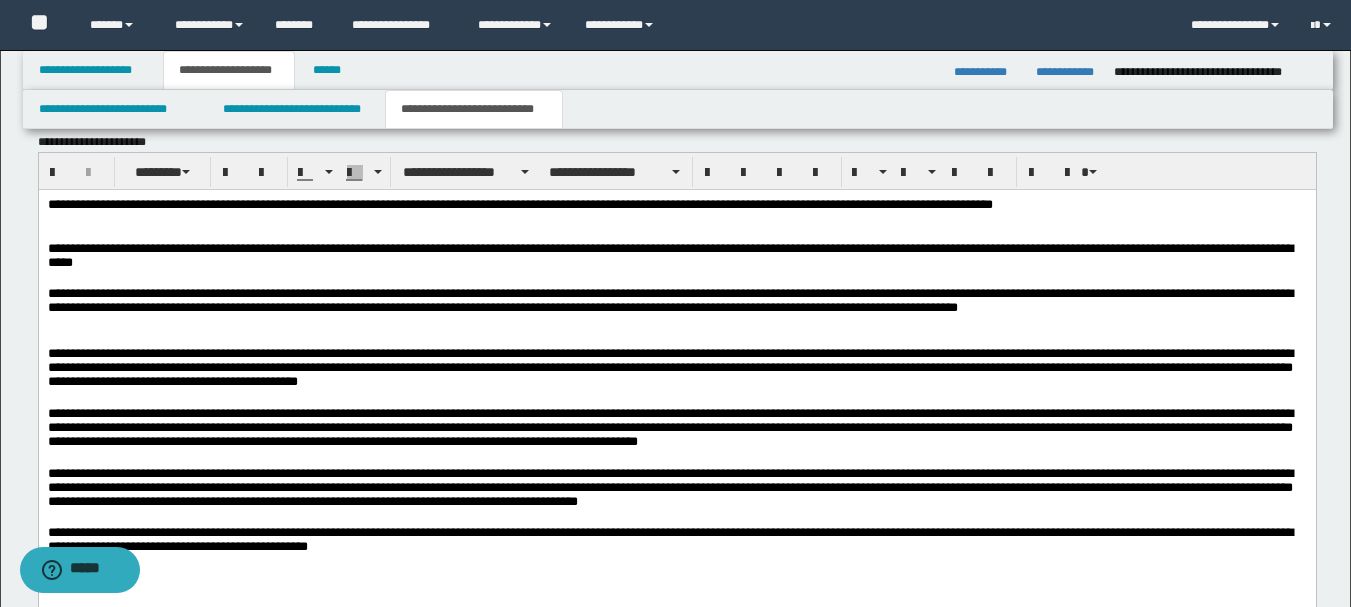 click on "**********" at bounding box center [676, 212] 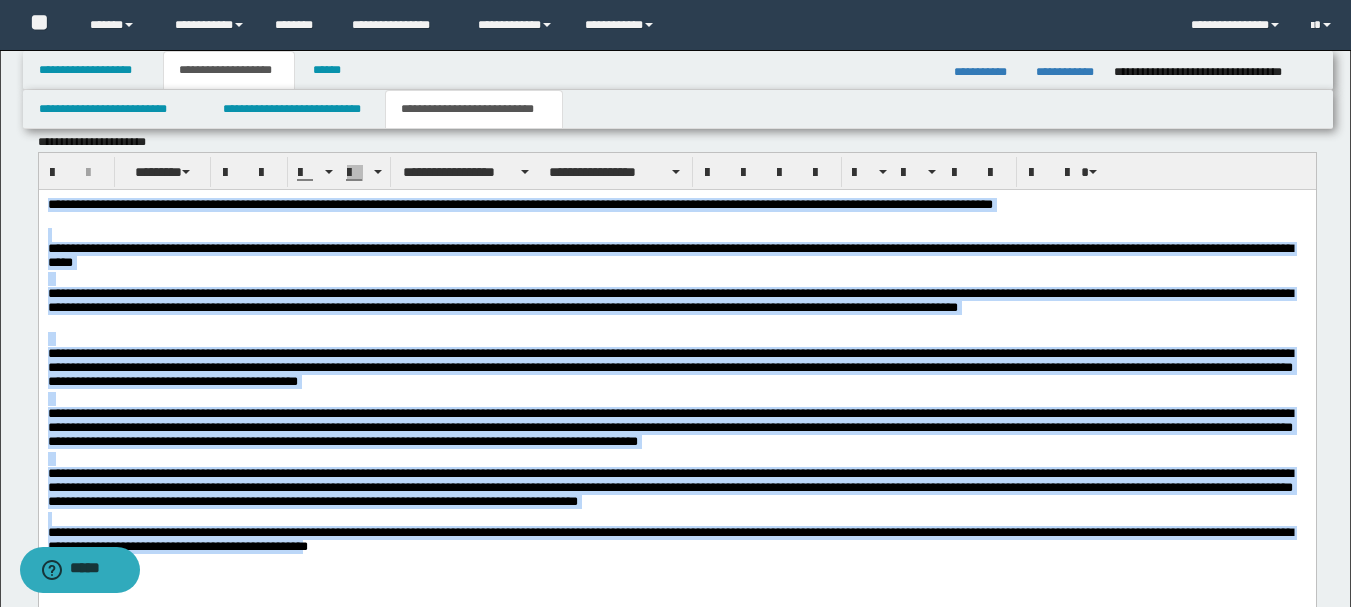 drag, startPoint x: 528, startPoint y: 529, endPoint x: 62, endPoint y: 189, distance: 576.8501 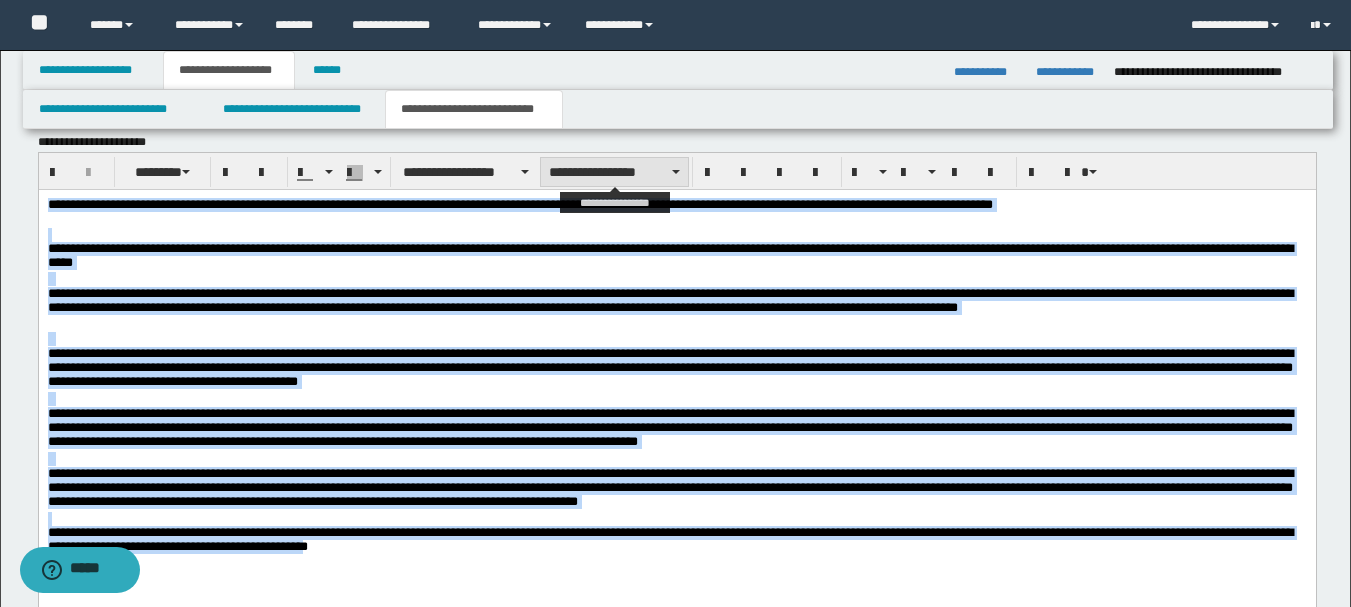 click on "**********" at bounding box center (614, 172) 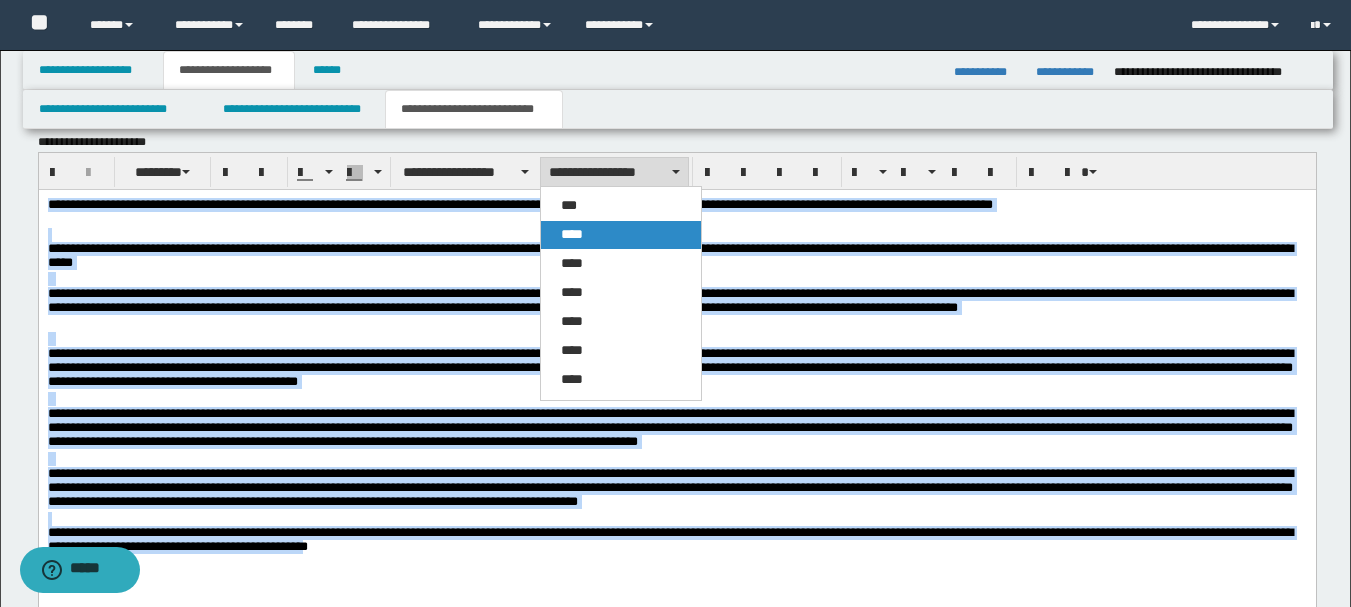 click on "****" at bounding box center [621, 235] 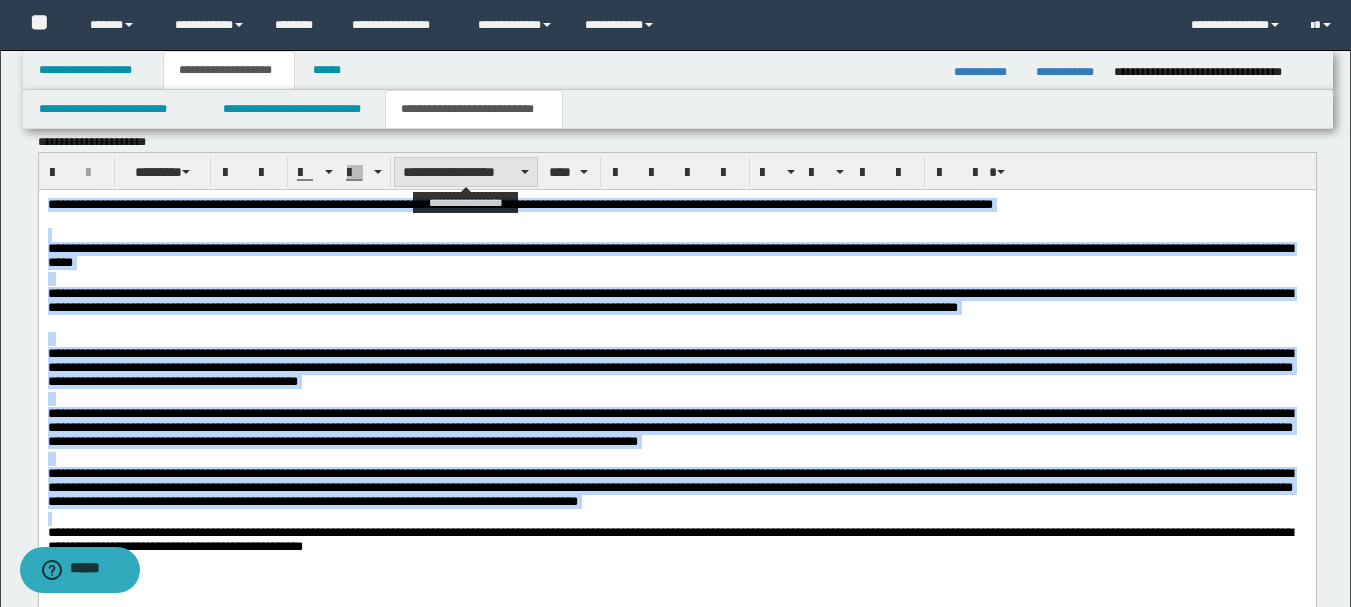 click on "**********" at bounding box center [466, 172] 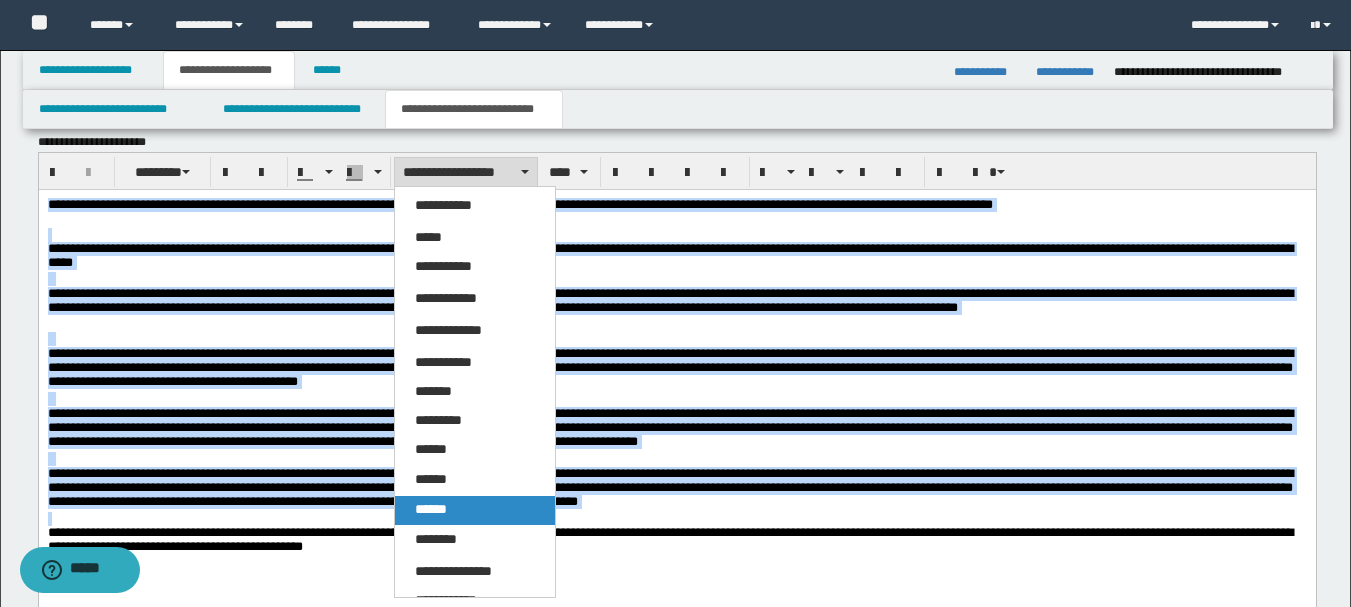 drag, startPoint x: 454, startPoint y: 515, endPoint x: 534, endPoint y: 147, distance: 376.59528 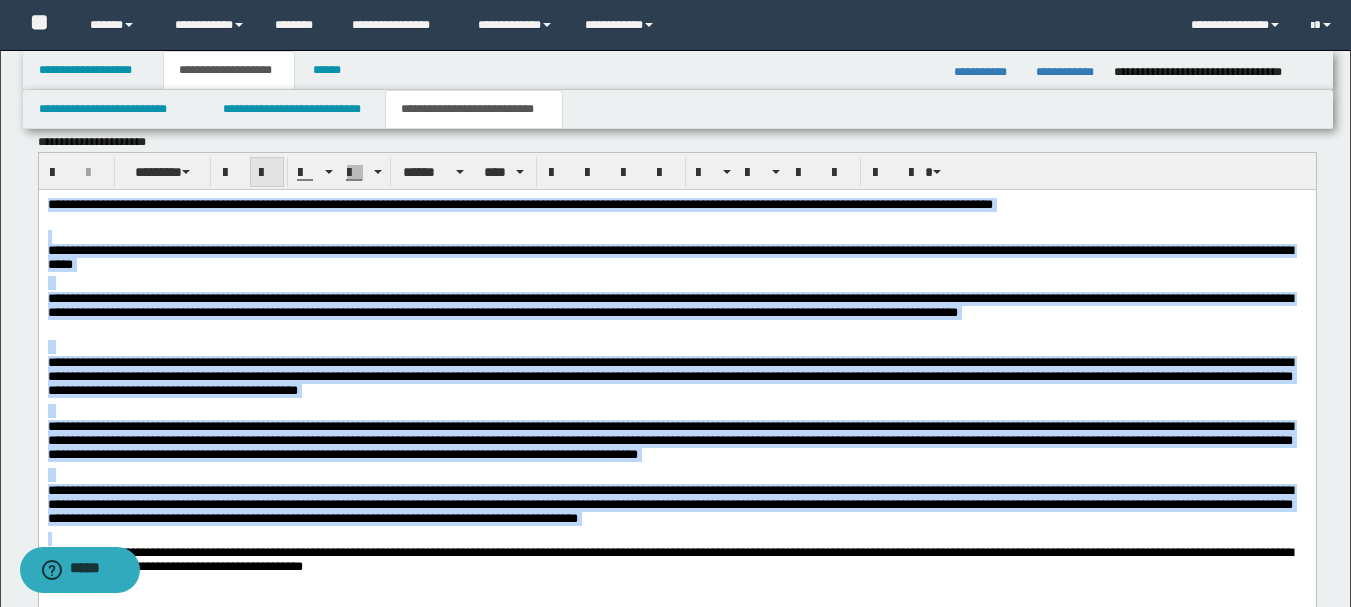 click at bounding box center [267, 173] 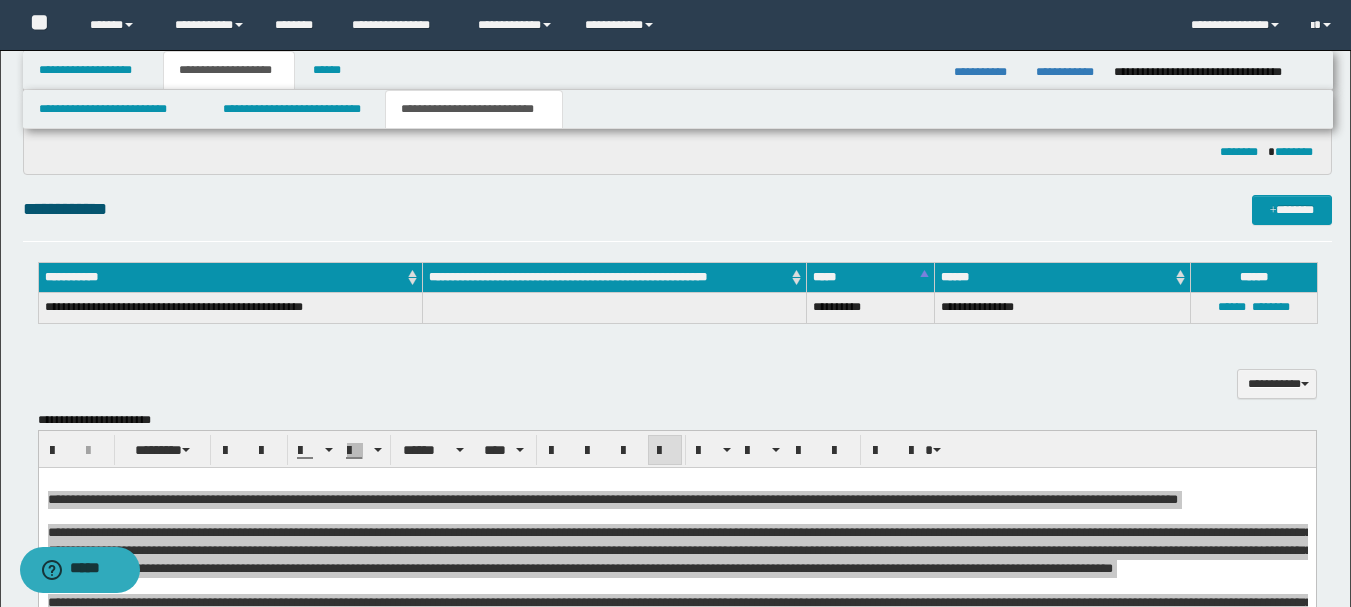 scroll, scrollTop: 890, scrollLeft: 0, axis: vertical 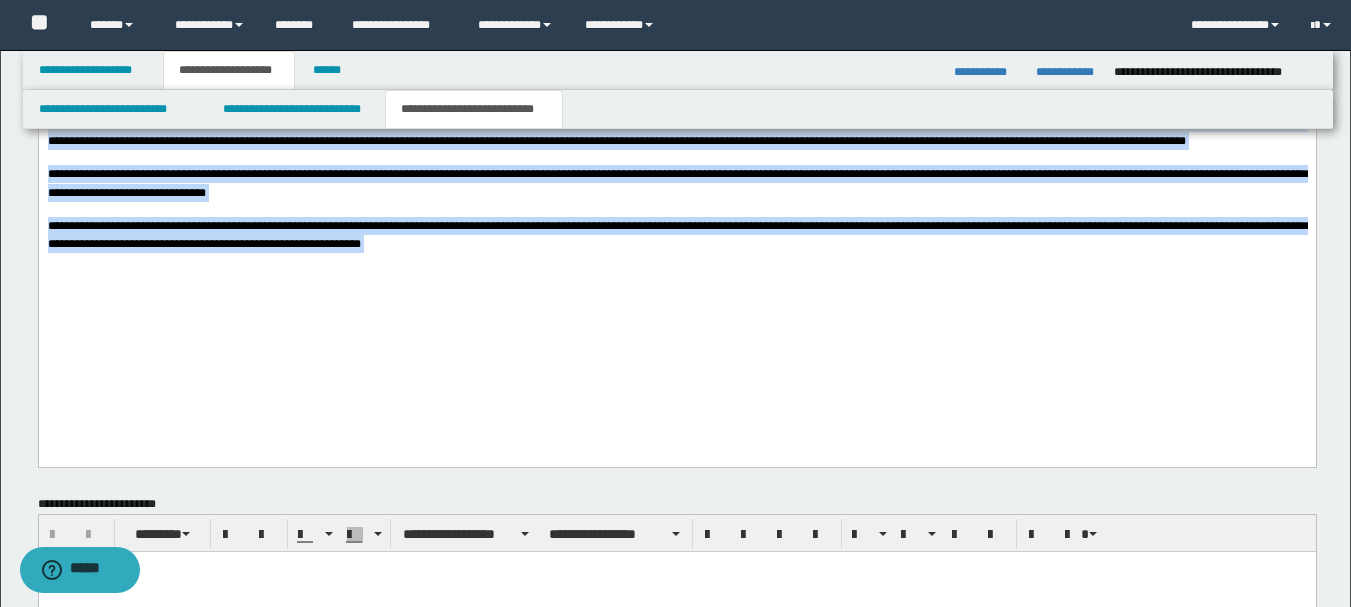 click on "**********" at bounding box center [676, 235] 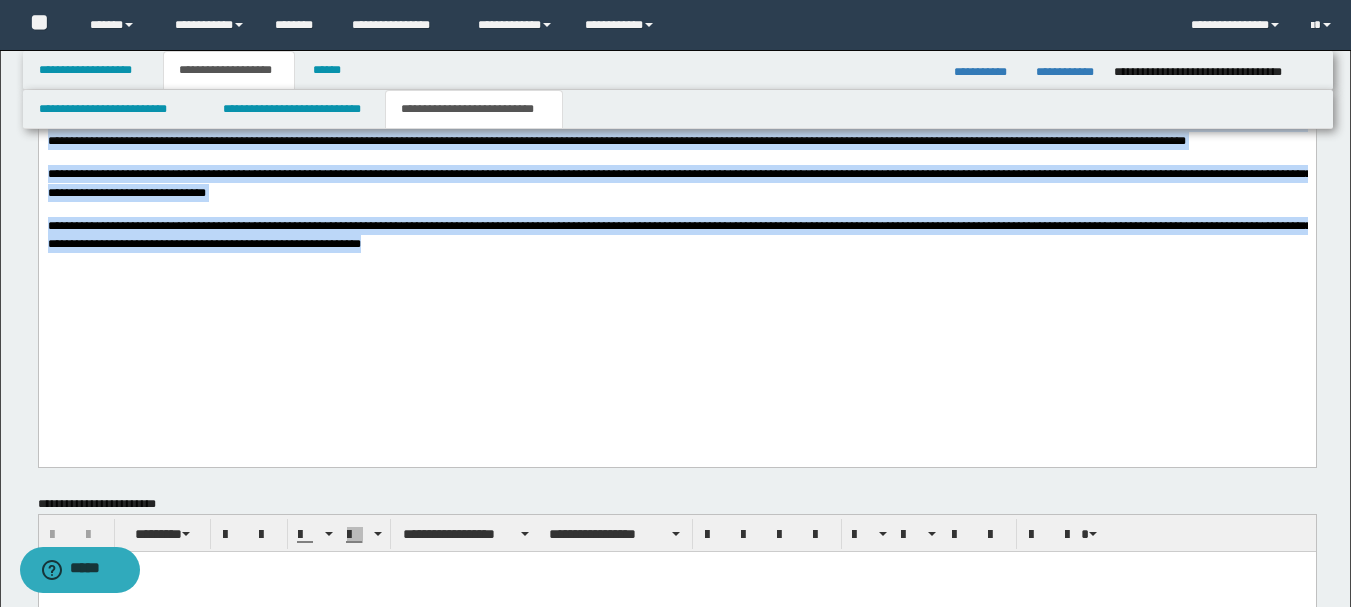 drag, startPoint x: 491, startPoint y: 313, endPoint x: 0, endPoint y: 88, distance: 540.09814 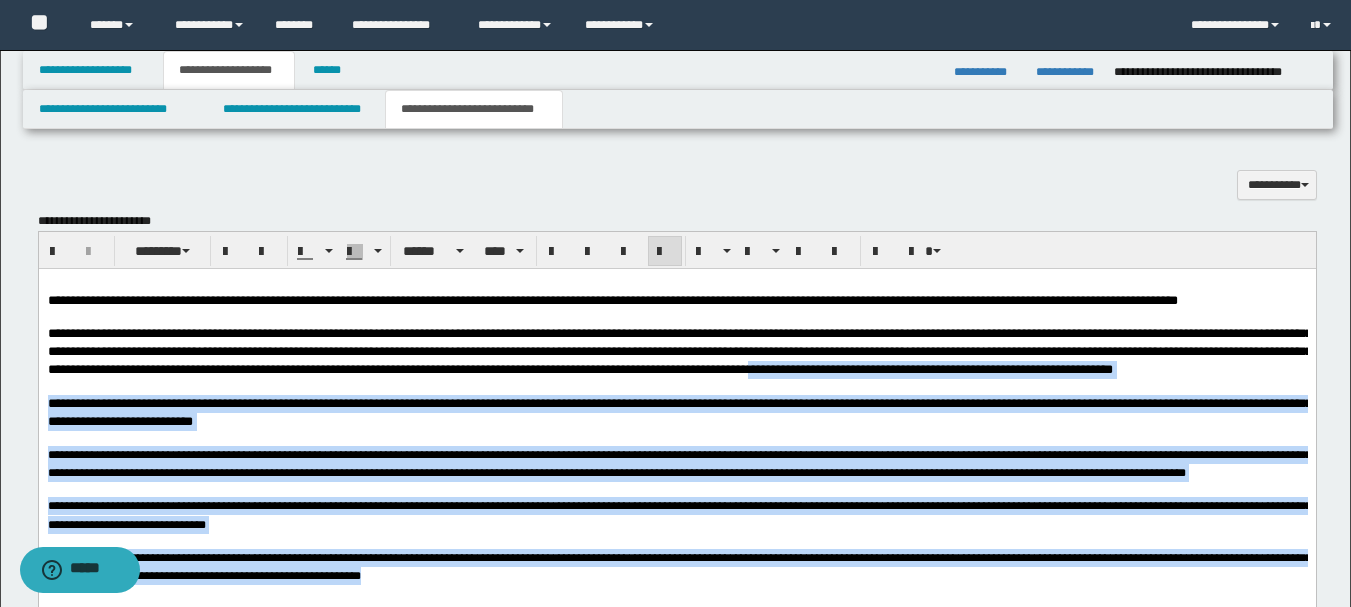 drag, startPoint x: 1363, startPoint y: 391, endPoint x: 501, endPoint y: 107, distance: 907.5792 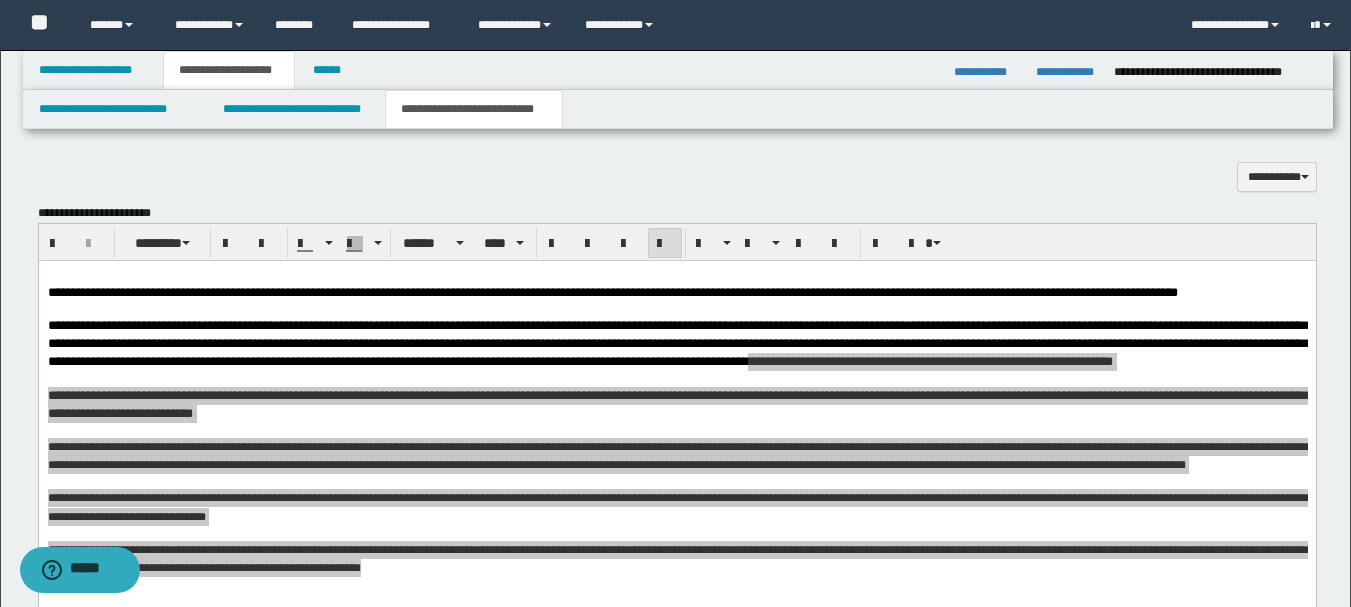 click on "**********" at bounding box center [675, 537] 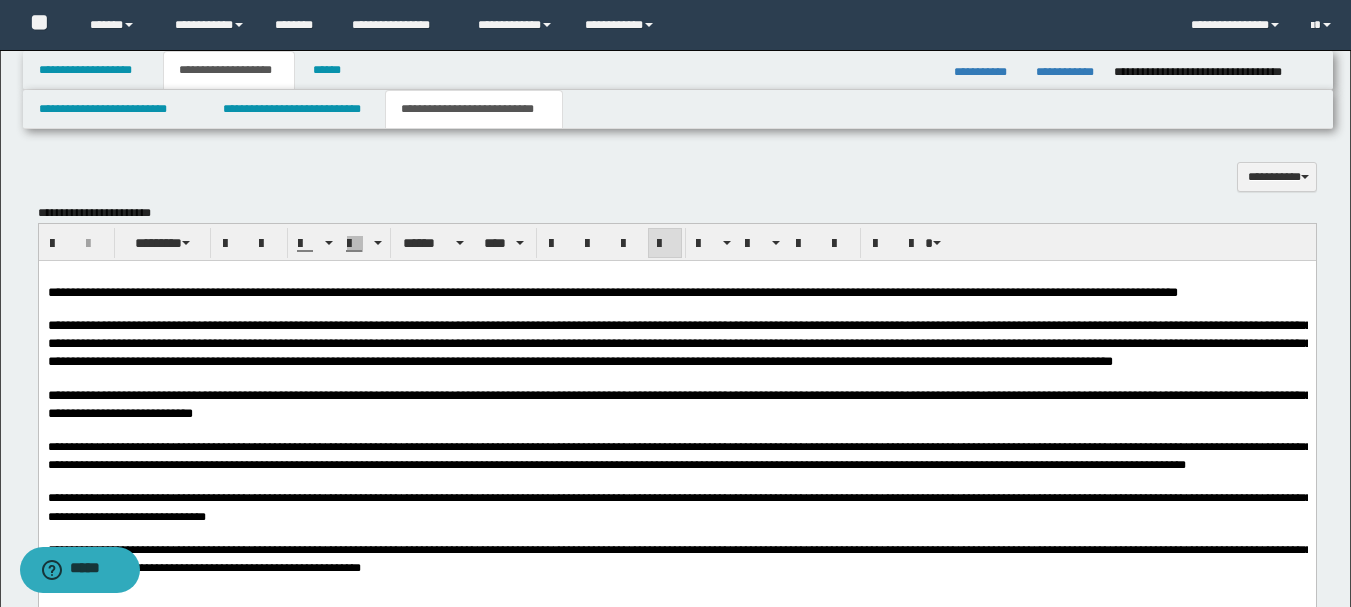 click on "**********" at bounding box center [676, 469] 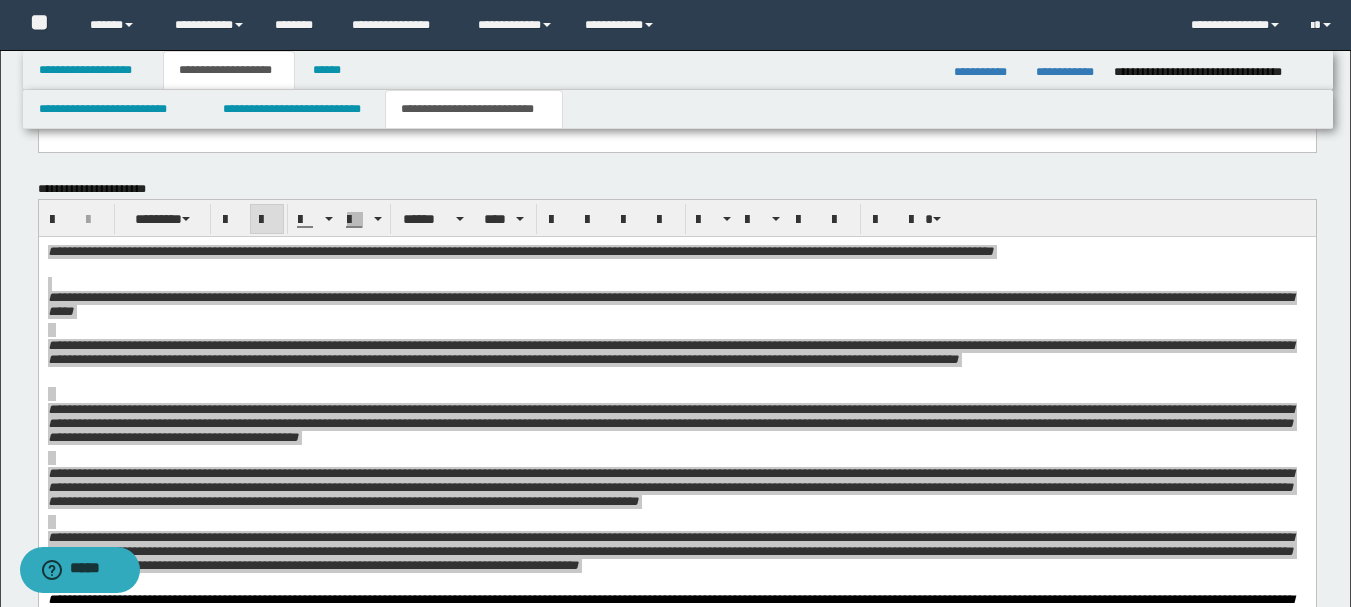 drag, startPoint x: 50, startPoint y: -517, endPoint x: 514, endPoint y: -465, distance: 466.9047 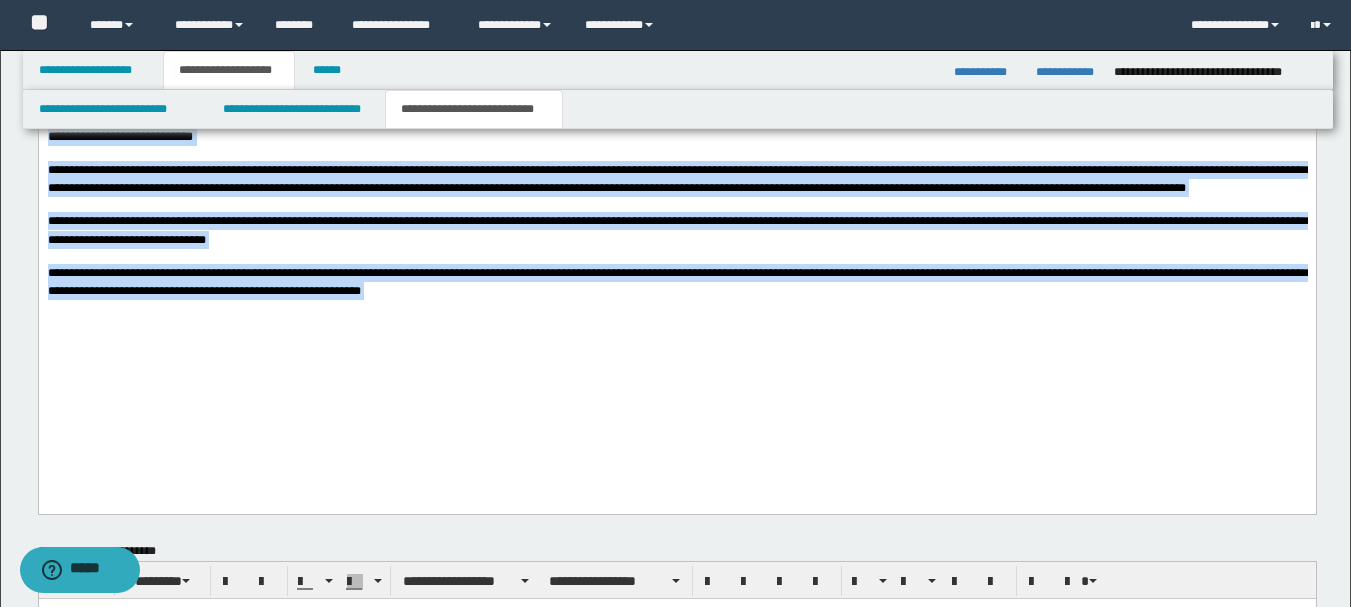 scroll, scrollTop: 311, scrollLeft: 0, axis: vertical 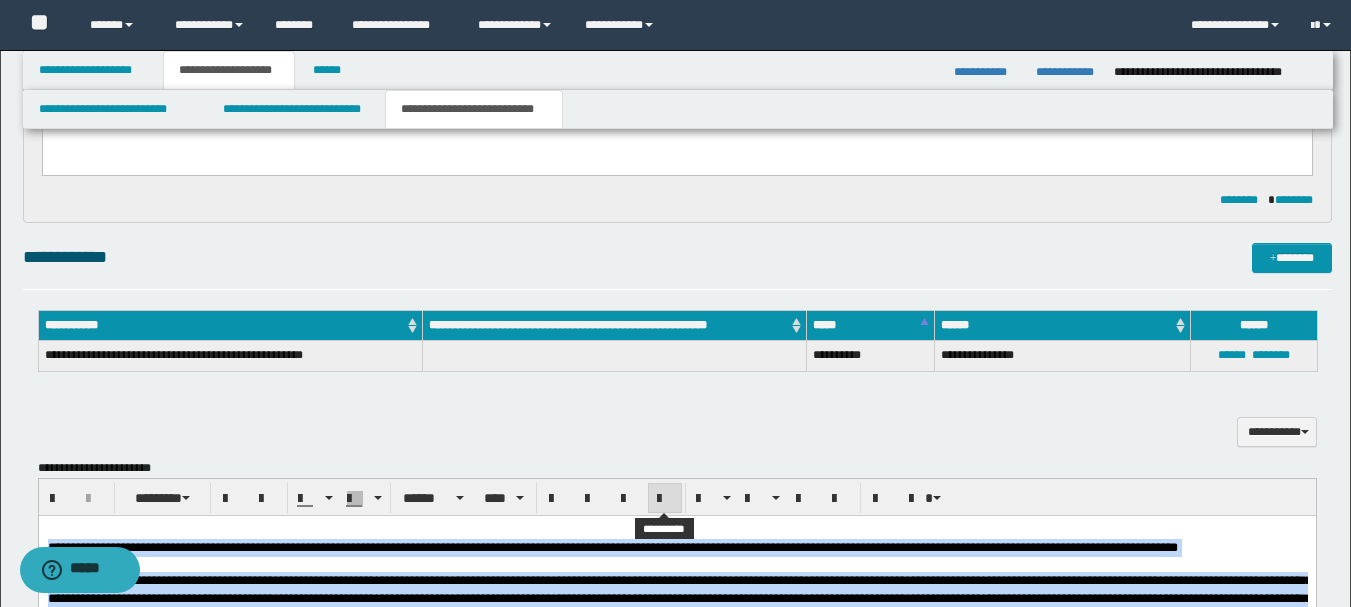 click at bounding box center (665, 498) 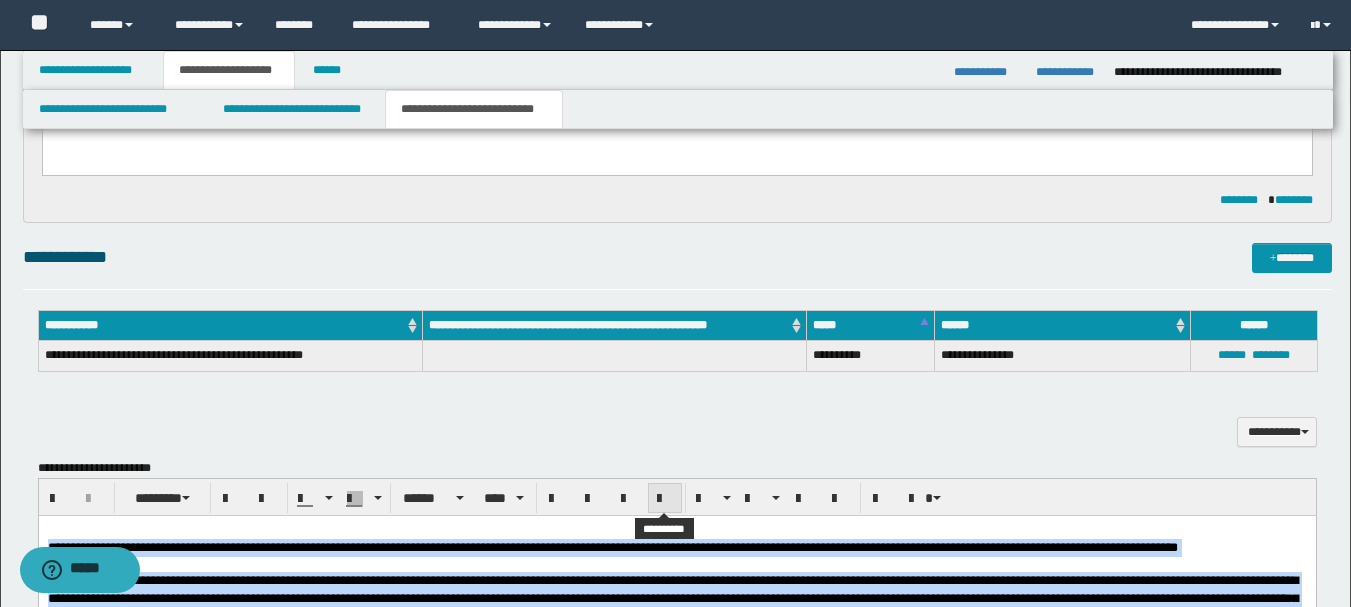 click at bounding box center (665, 498) 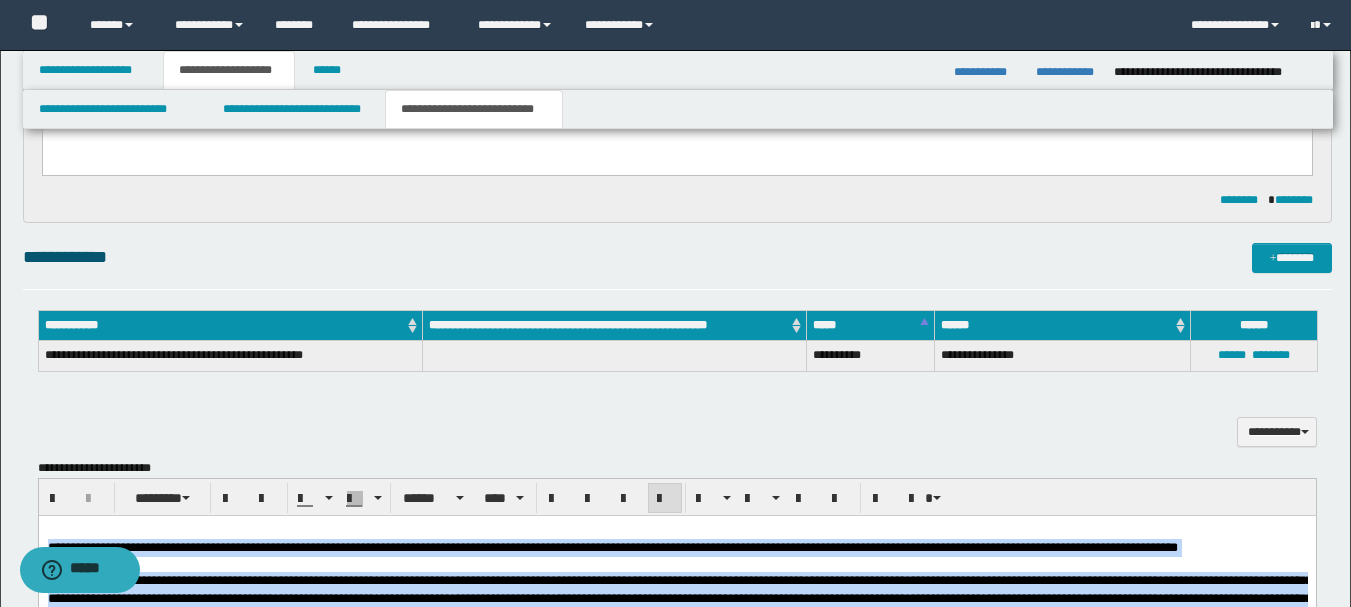 scroll, scrollTop: 843, scrollLeft: 0, axis: vertical 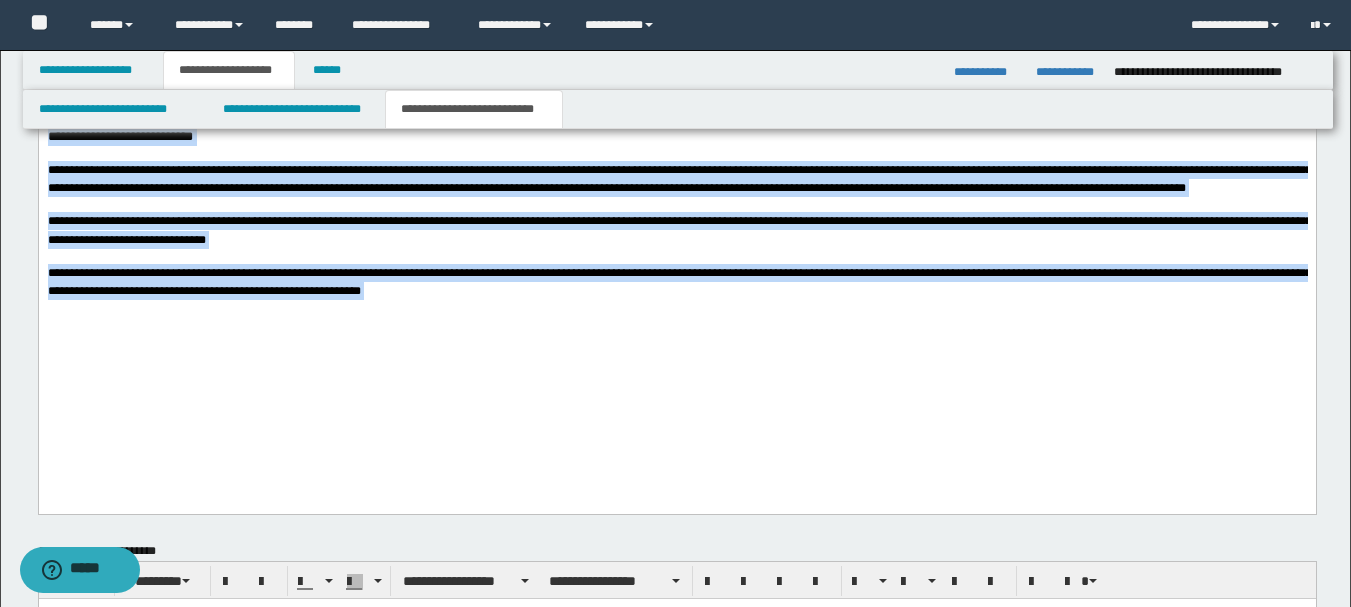 click on "**********" at bounding box center [676, 230] 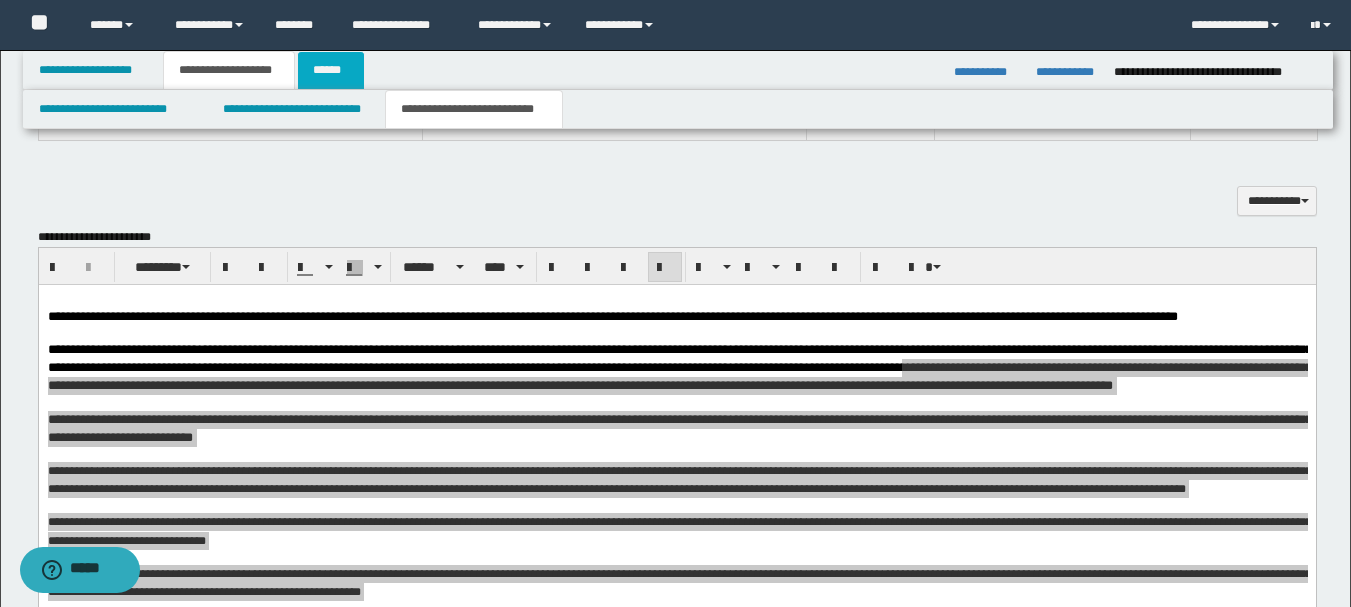 click on "******" at bounding box center (331, 70) 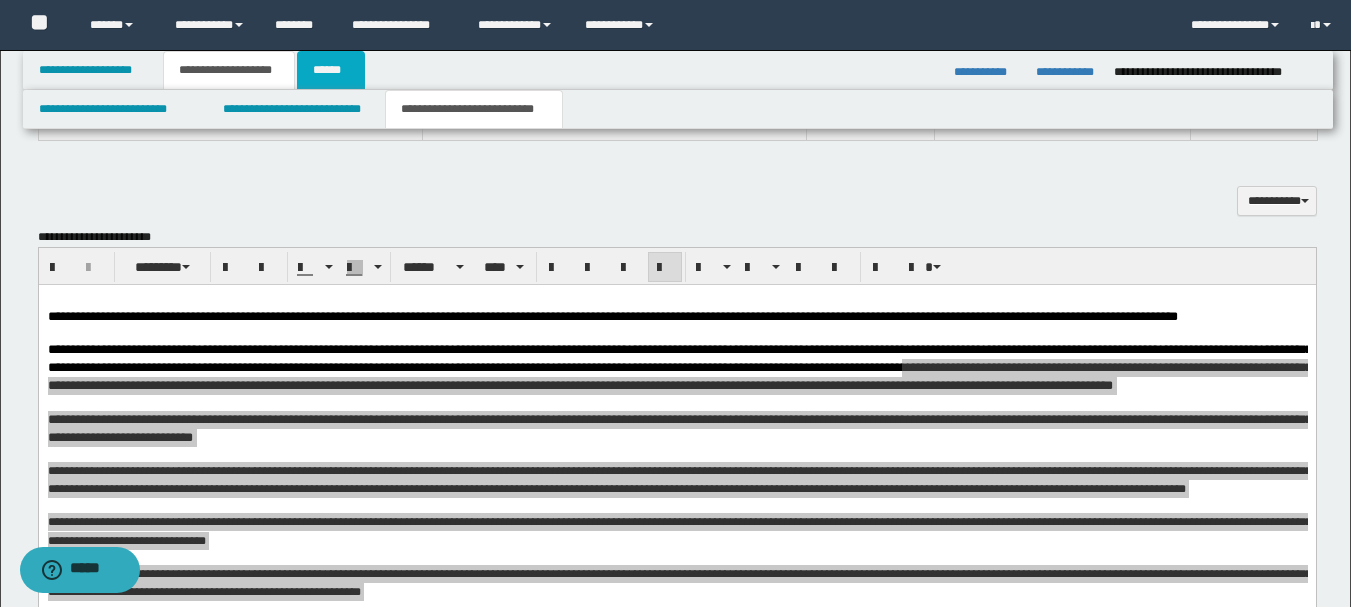type on "**********" 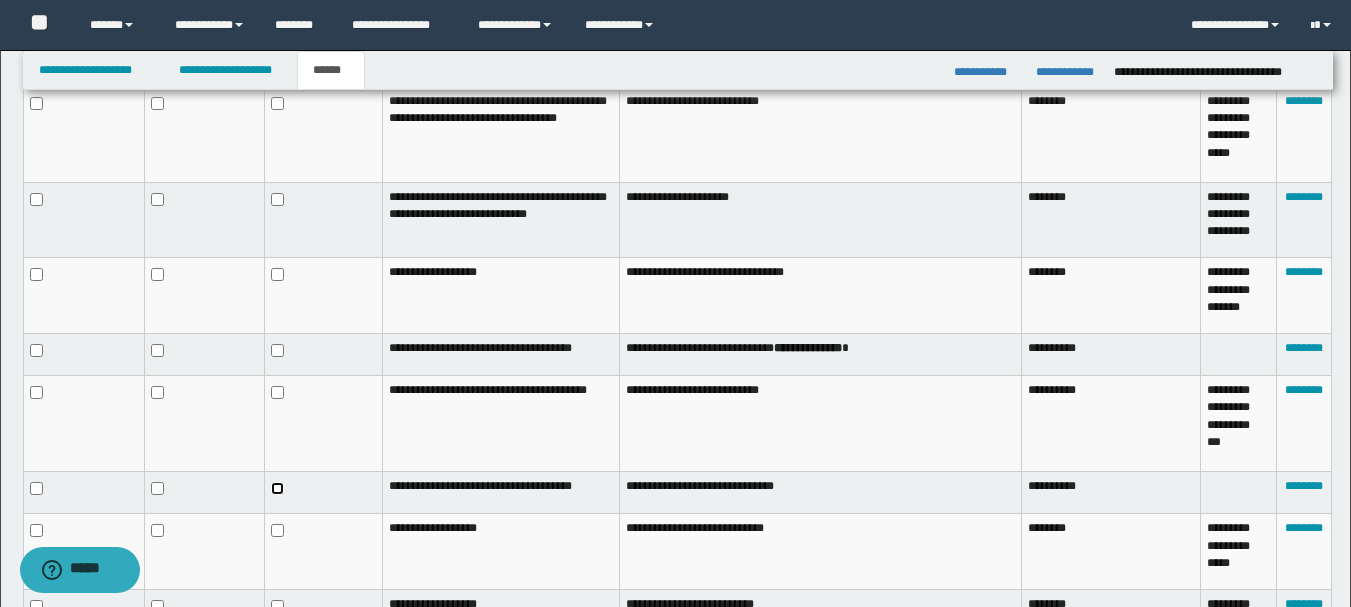 scroll, scrollTop: 942, scrollLeft: 0, axis: vertical 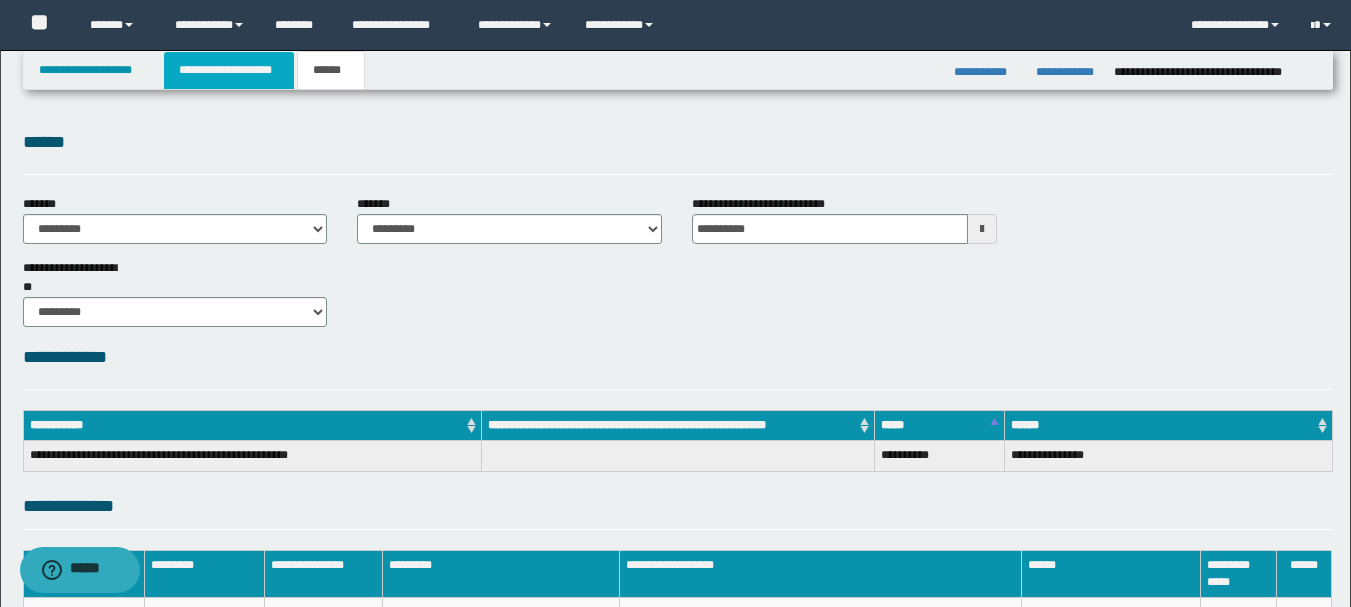 click on "**********" at bounding box center (229, 70) 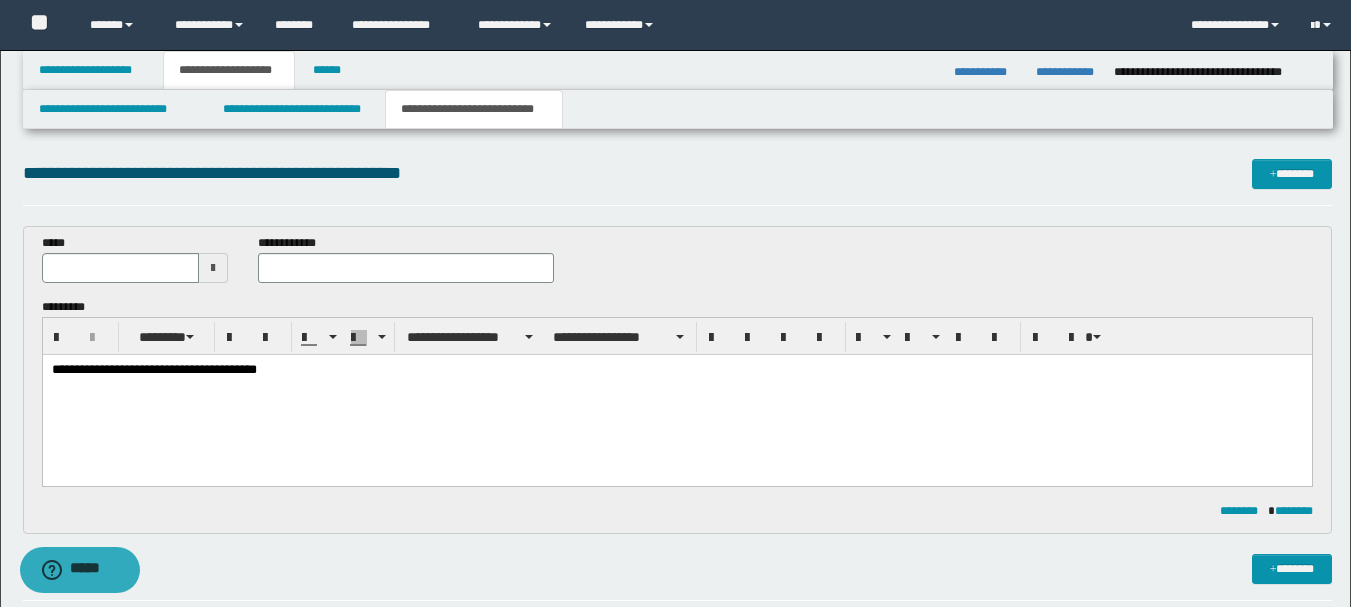 click on "**********" at bounding box center (675, 1103) 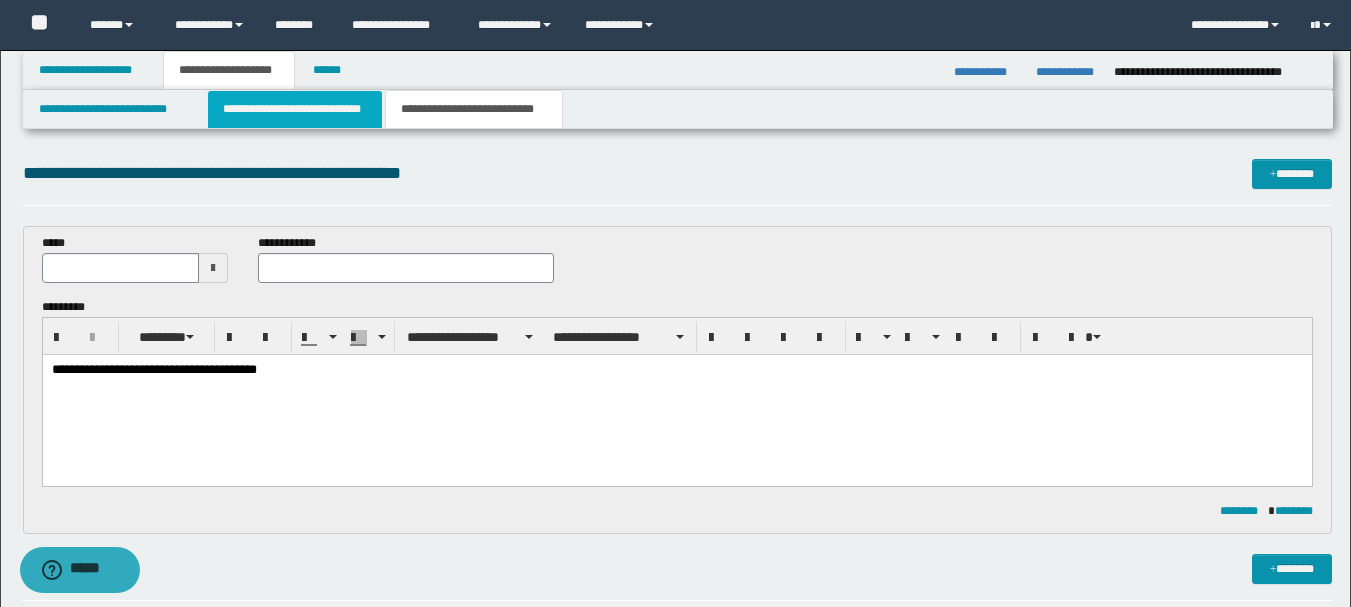 click on "**********" at bounding box center (295, 109) 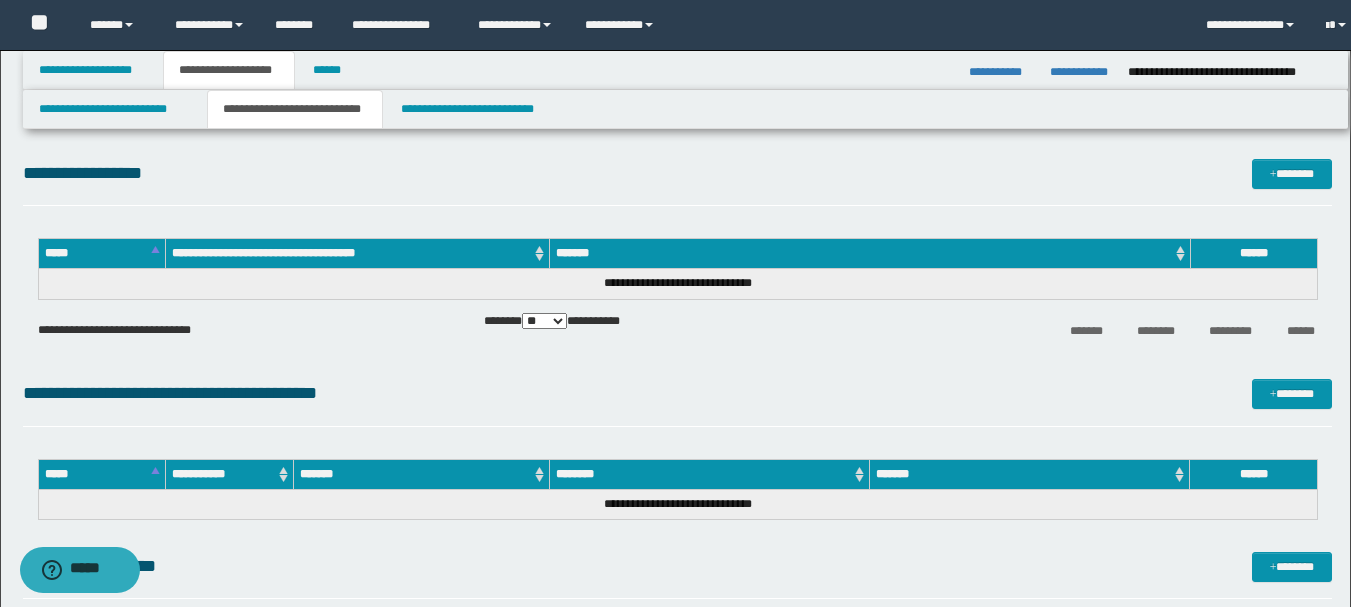 click on "**********" at bounding box center [295, 109] 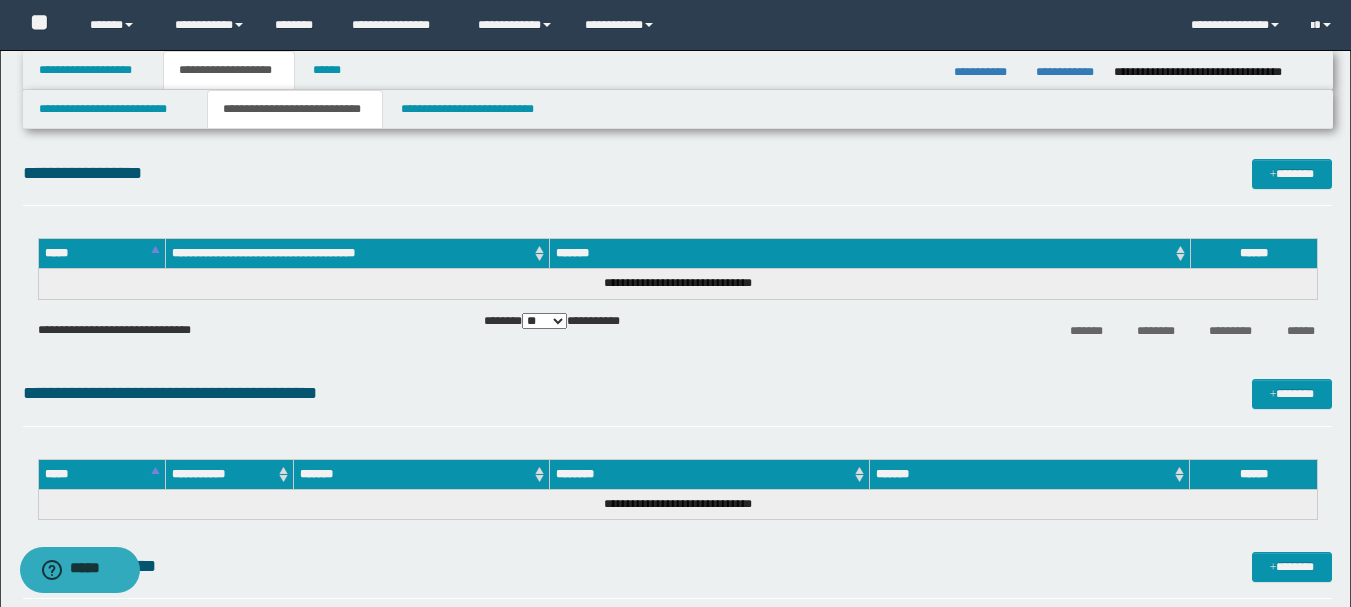 scroll, scrollTop: 531, scrollLeft: 0, axis: vertical 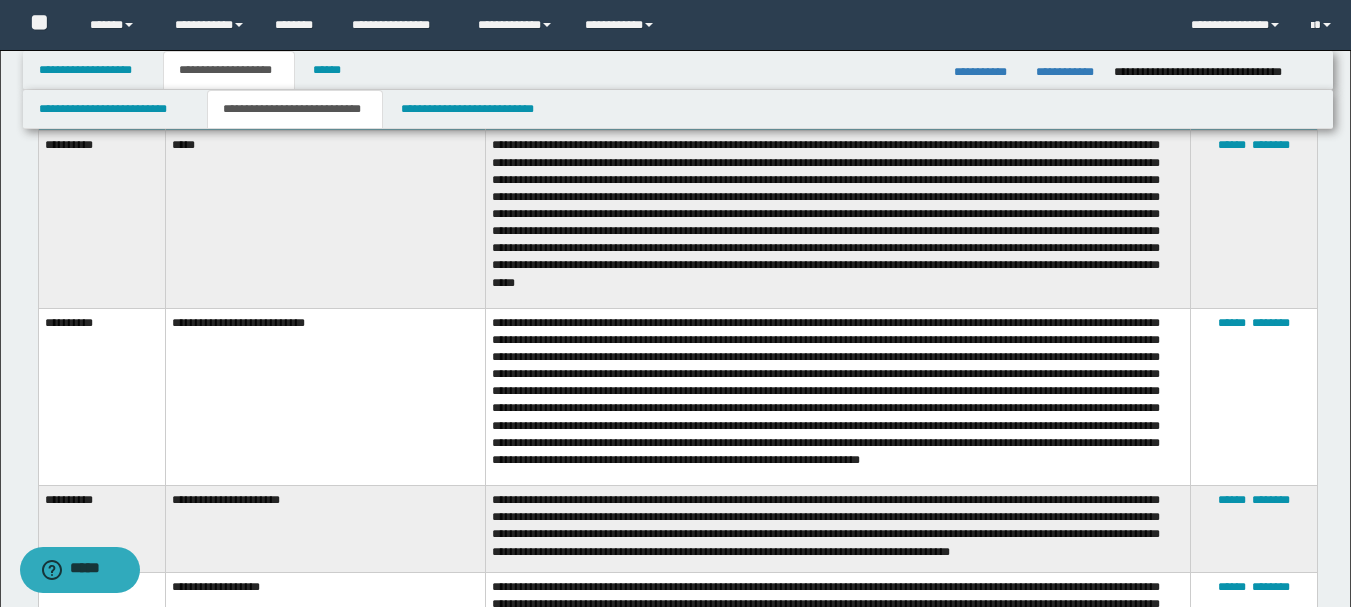 click on "**********" at bounding box center (675, 359) 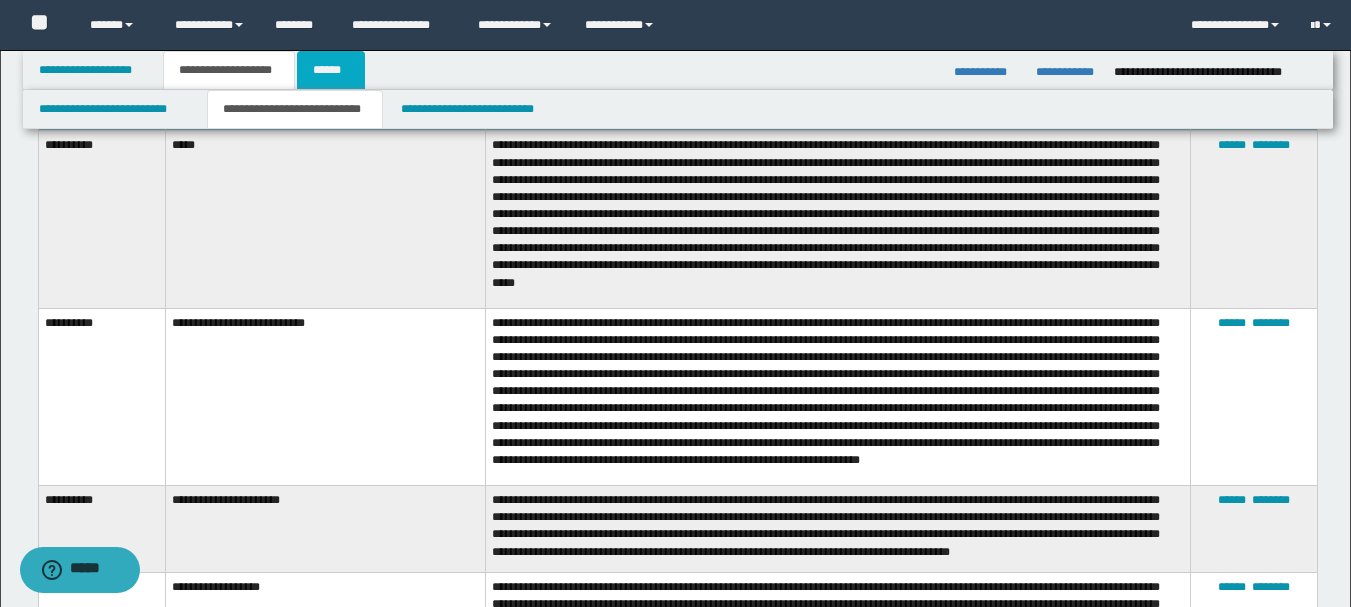 click on "******" at bounding box center (331, 70) 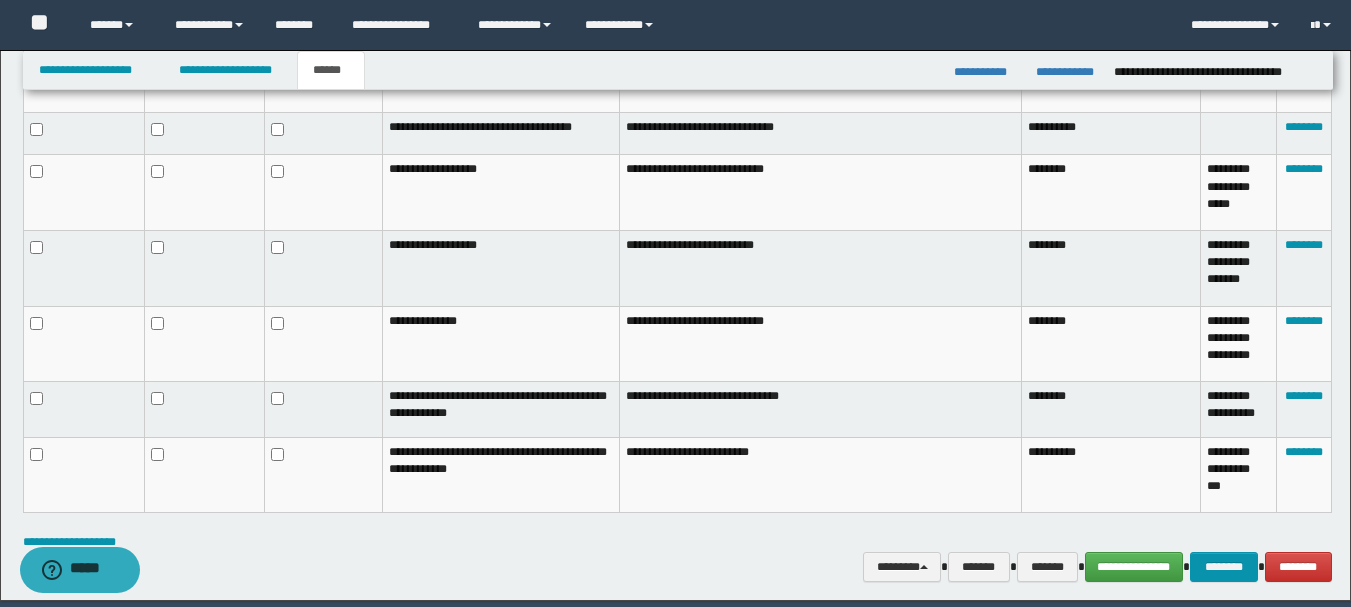 scroll, scrollTop: 942, scrollLeft: 0, axis: vertical 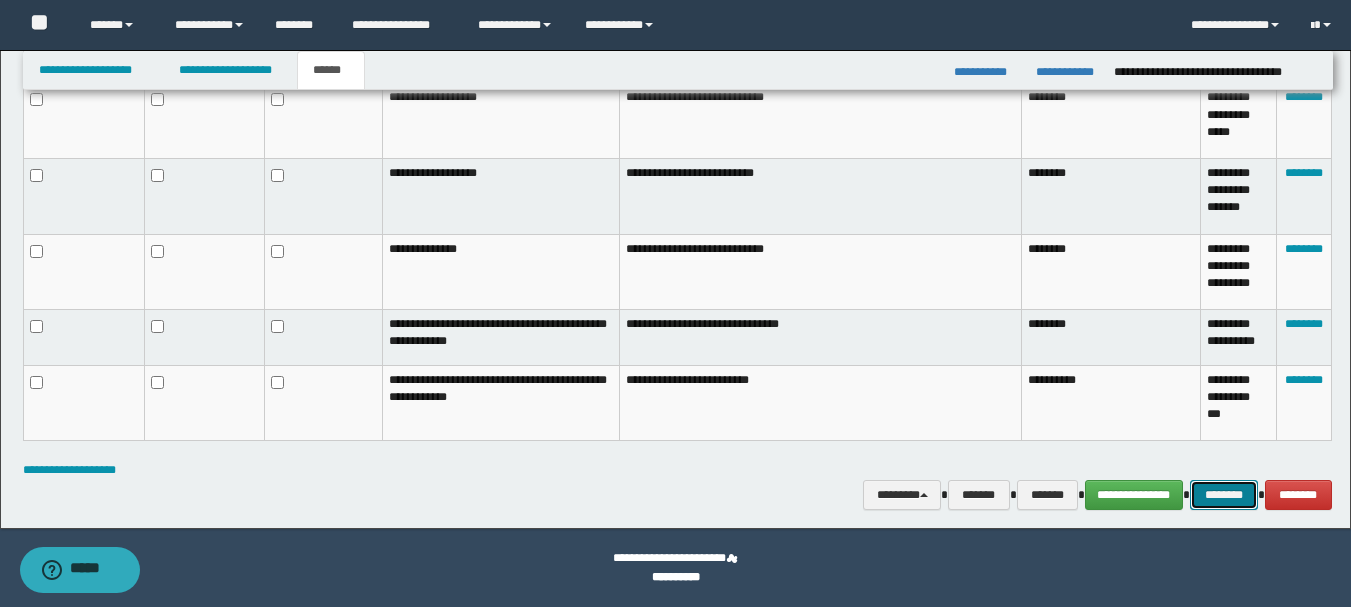 click on "********" at bounding box center (1224, 495) 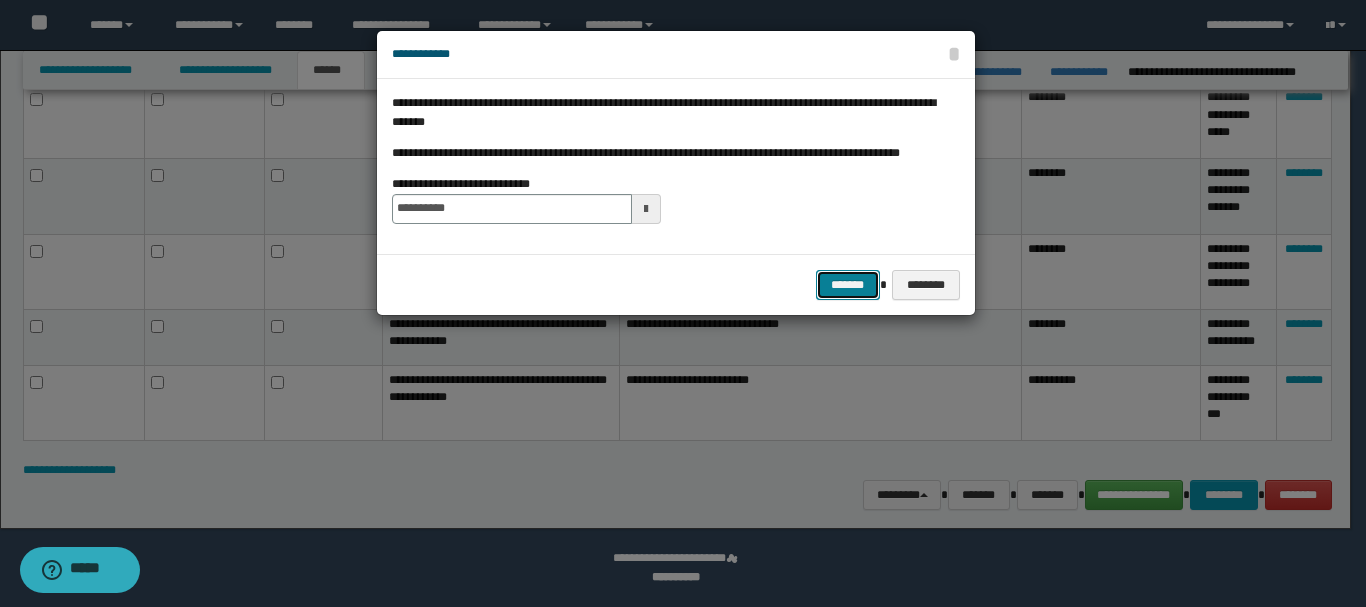 click on "*******" at bounding box center (848, 285) 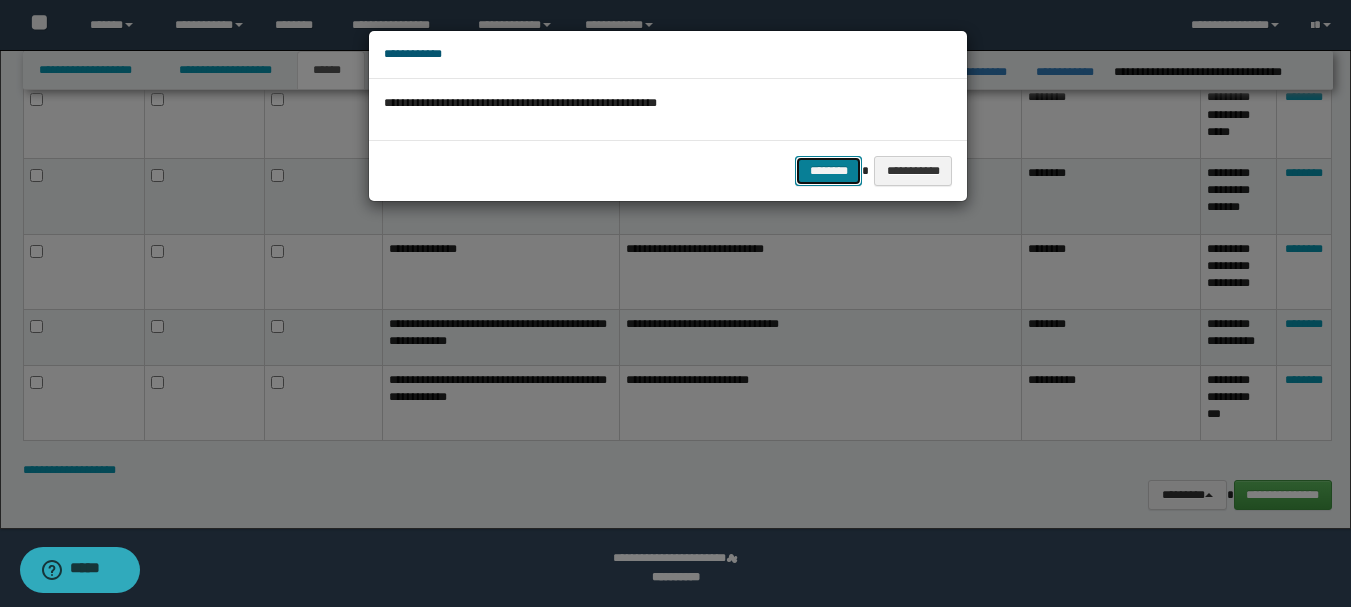 click on "********" at bounding box center (828, 171) 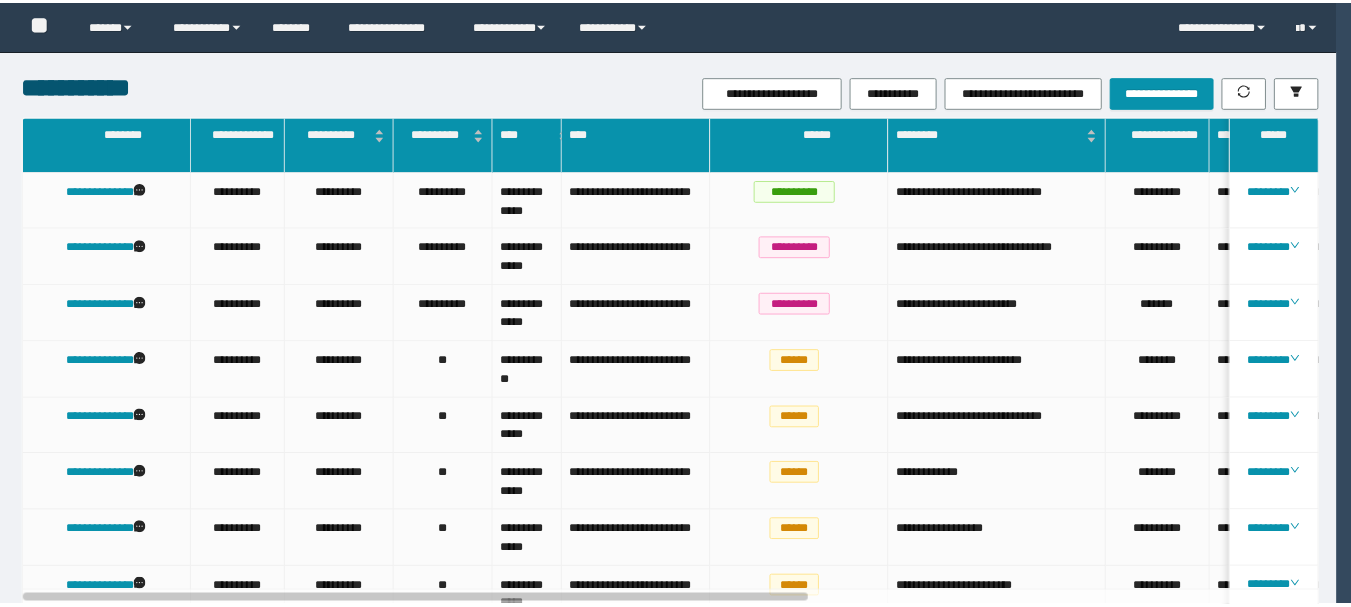 scroll, scrollTop: 0, scrollLeft: 0, axis: both 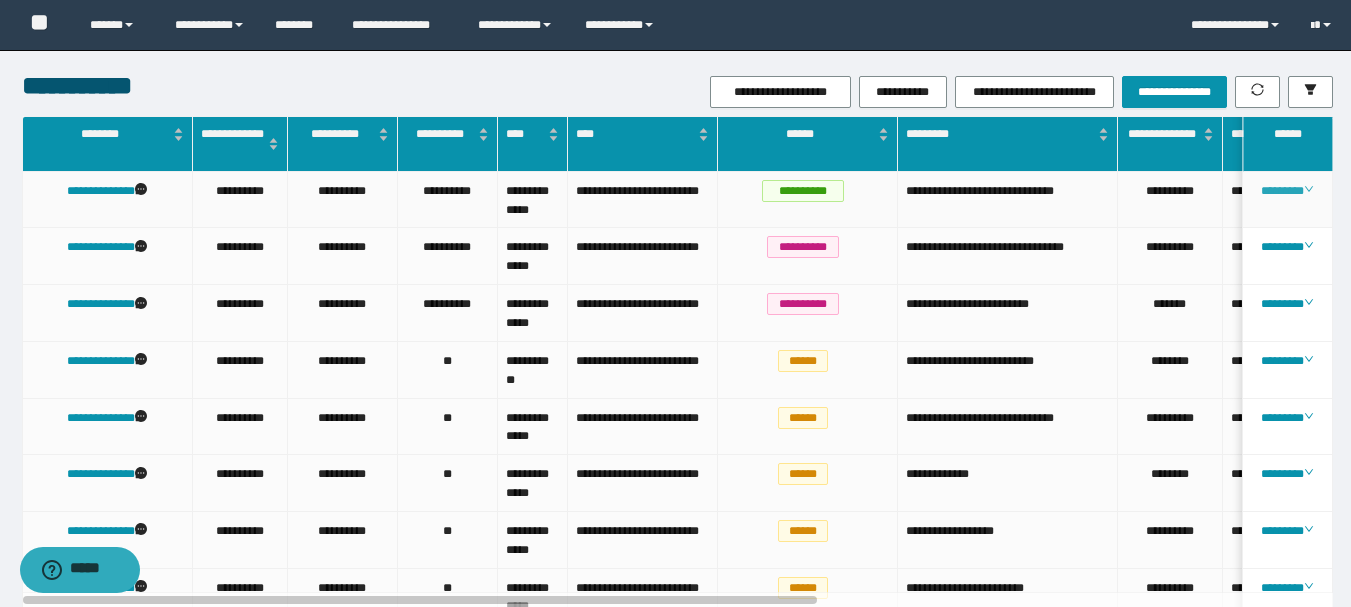 click on "********" at bounding box center (1287, 191) 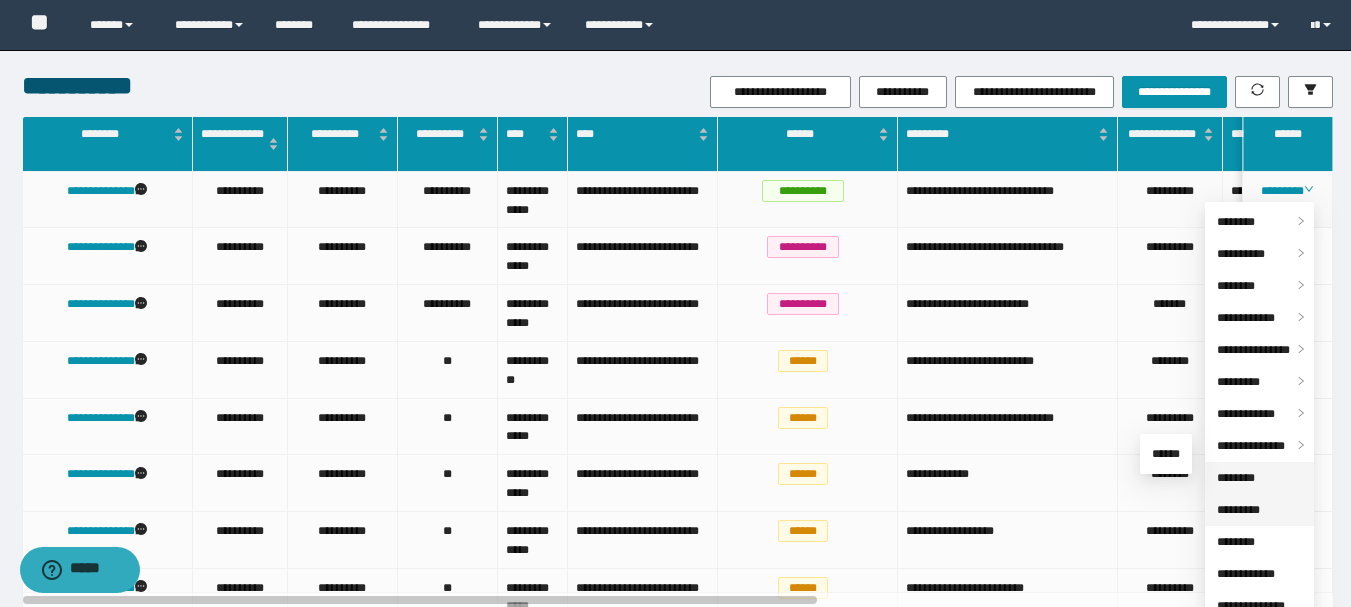 click on "*********" at bounding box center [1238, 510] 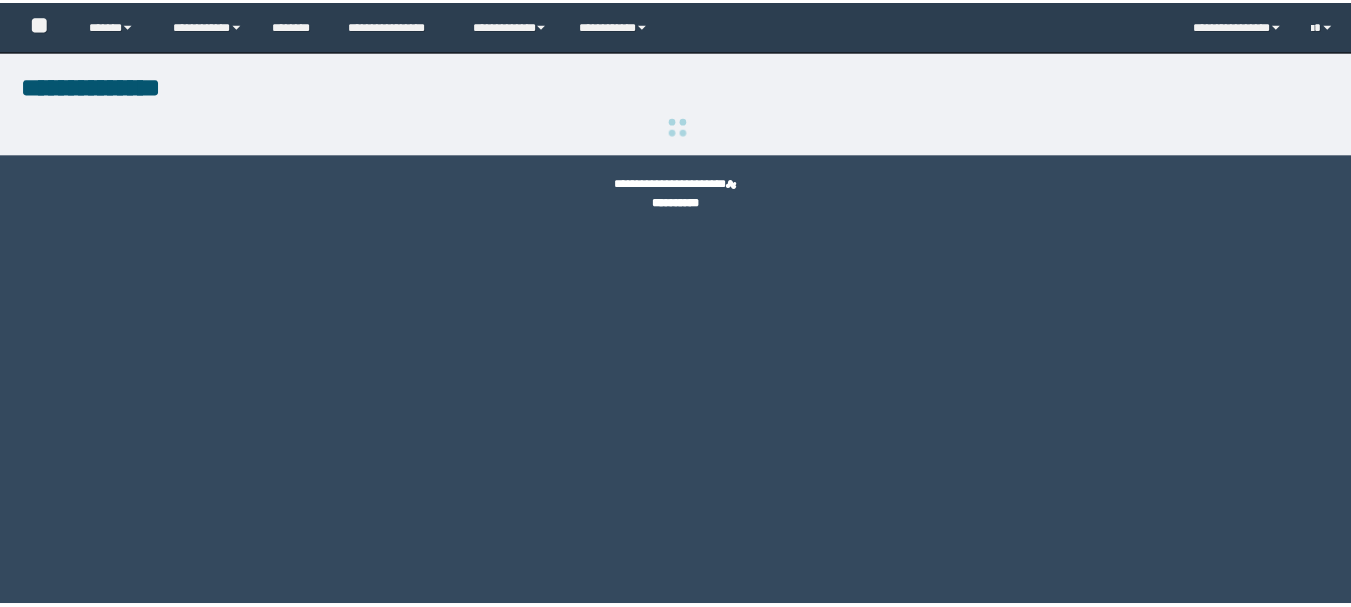 scroll, scrollTop: 0, scrollLeft: 0, axis: both 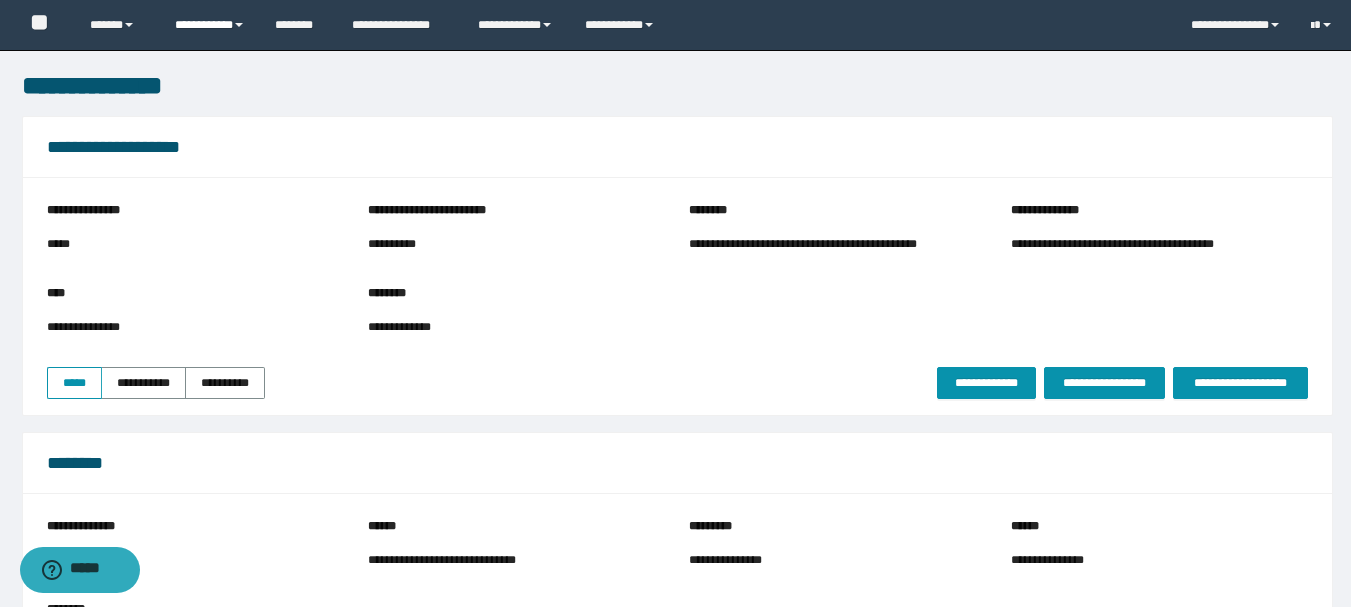 click on "**********" at bounding box center [210, 25] 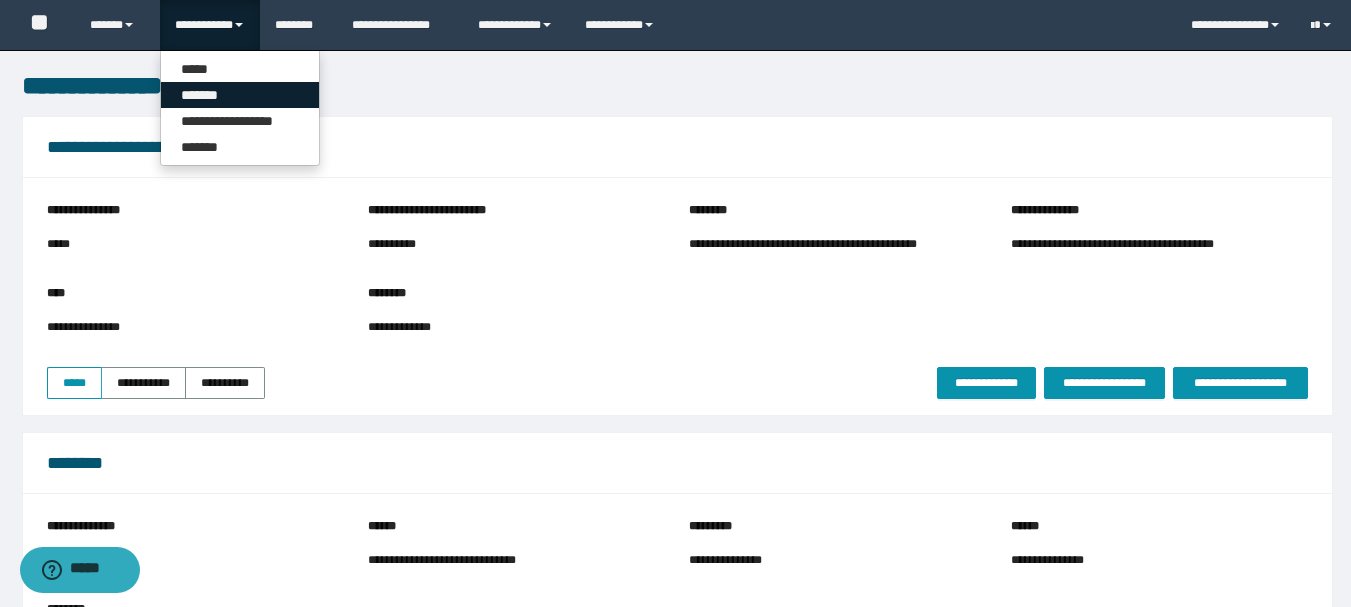 click on "*******" at bounding box center (240, 95) 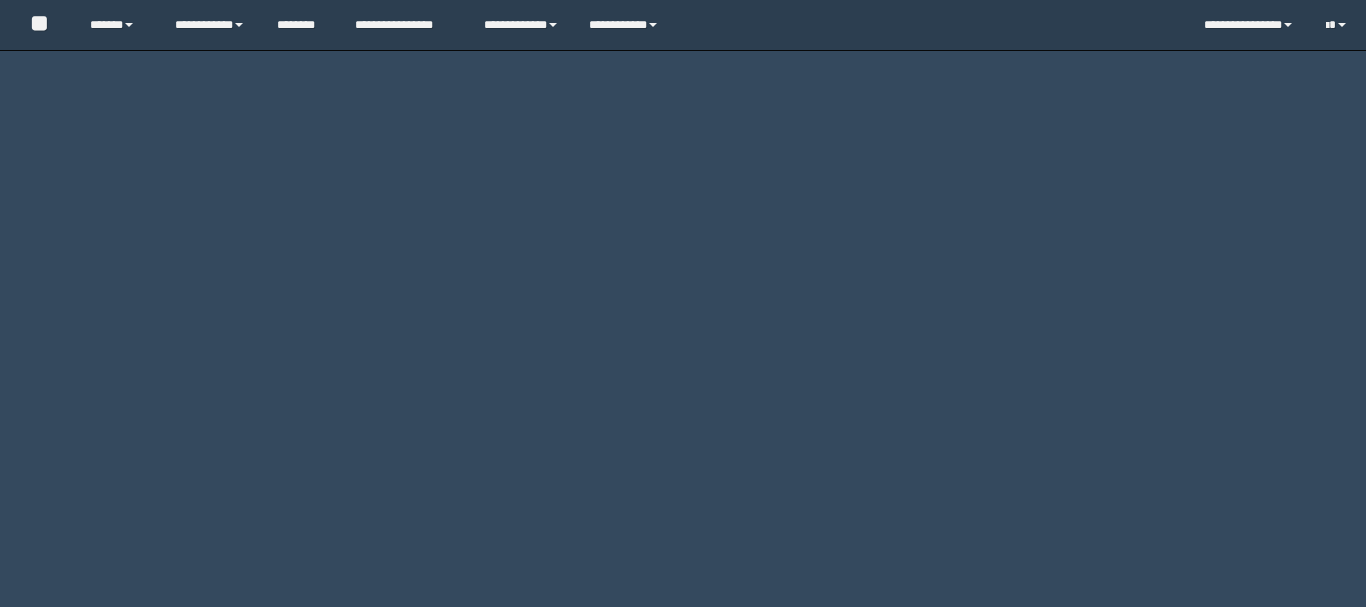 scroll, scrollTop: 0, scrollLeft: 0, axis: both 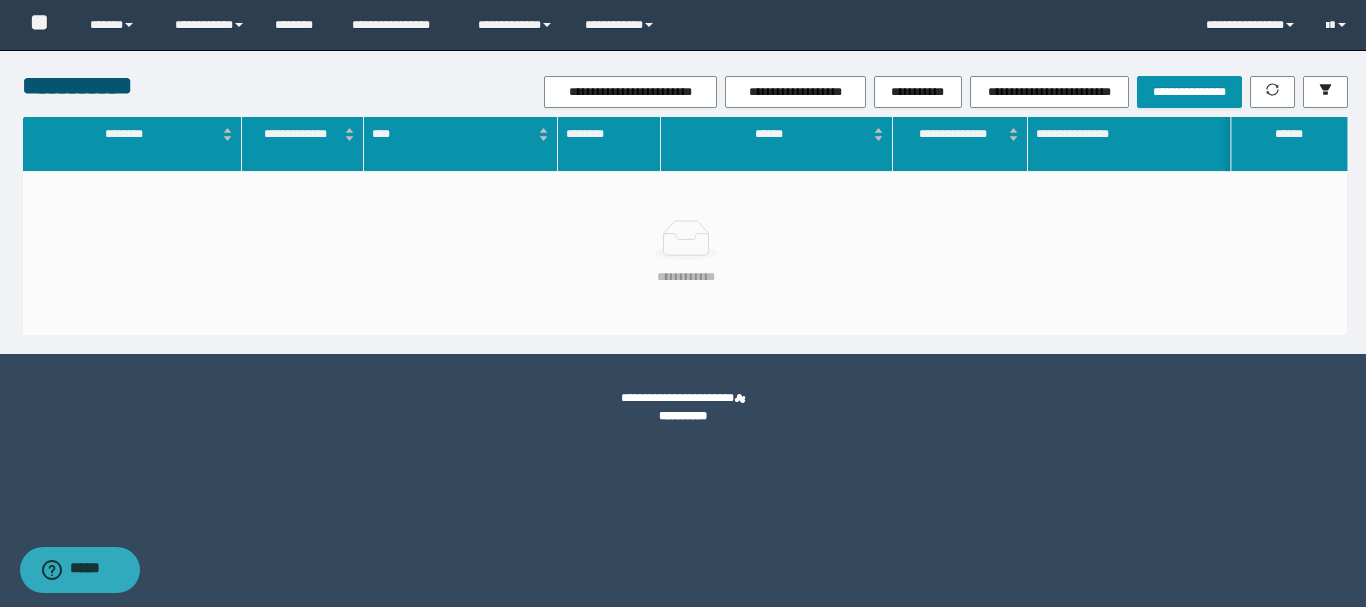 drag, startPoint x: 0, startPoint y: 127, endPoint x: 798, endPoint y: 47, distance: 802 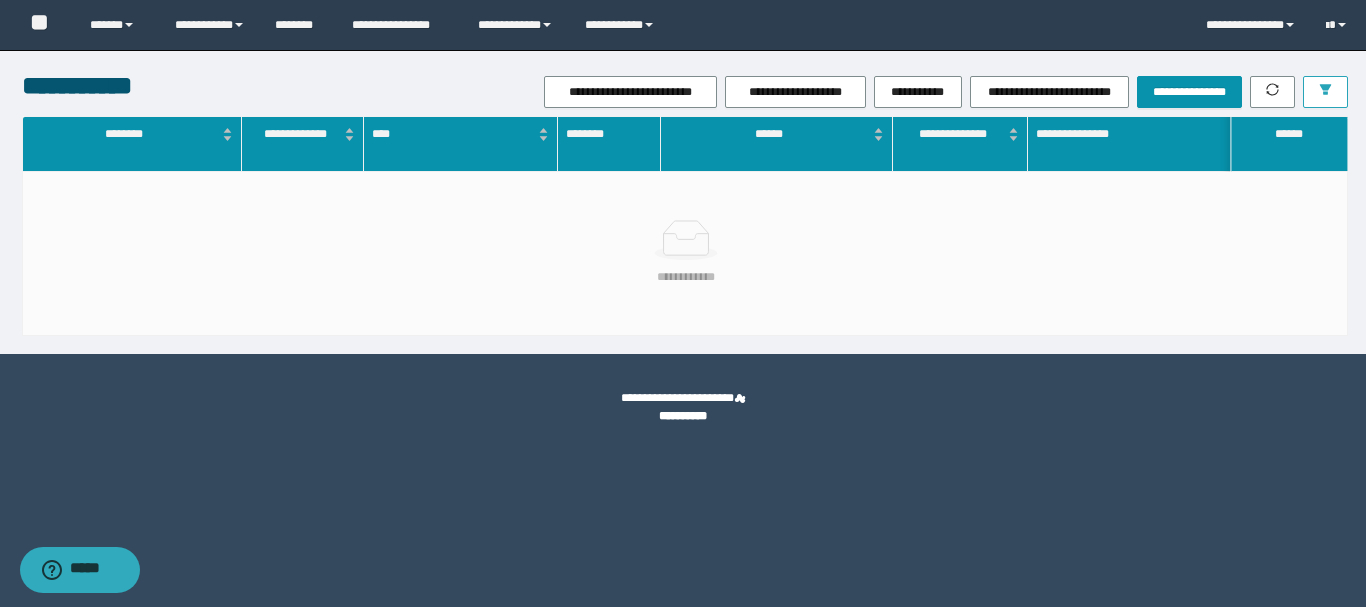 click at bounding box center (1325, 92) 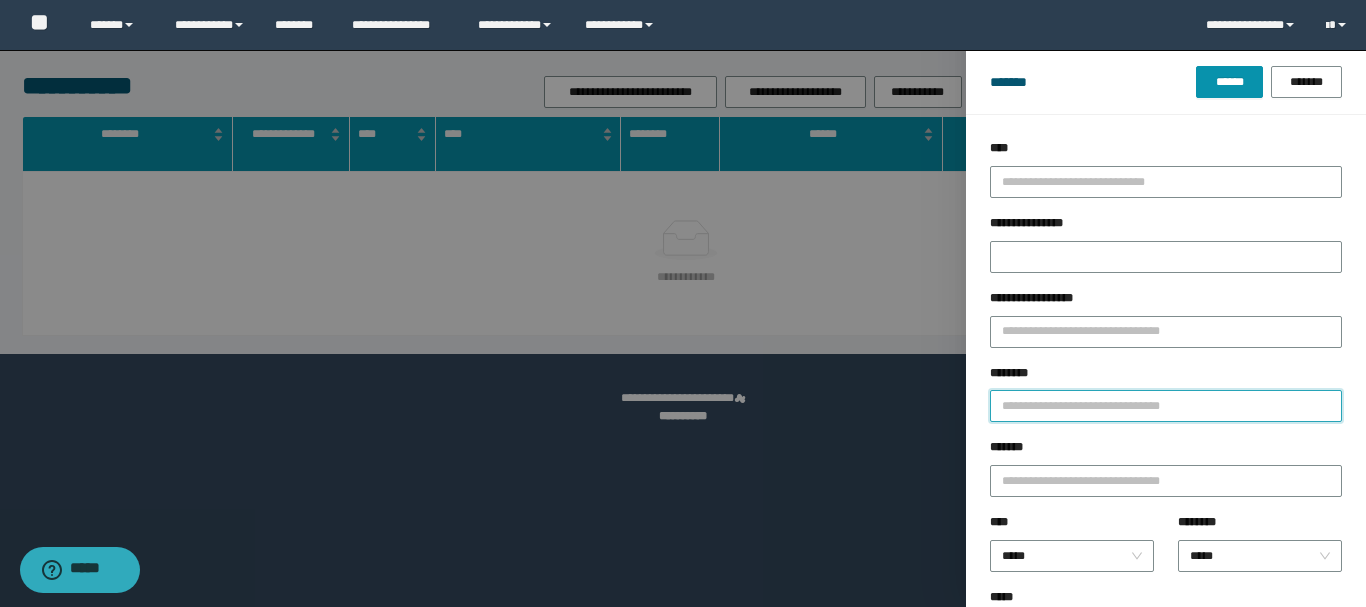 click on "********" at bounding box center (1166, 406) 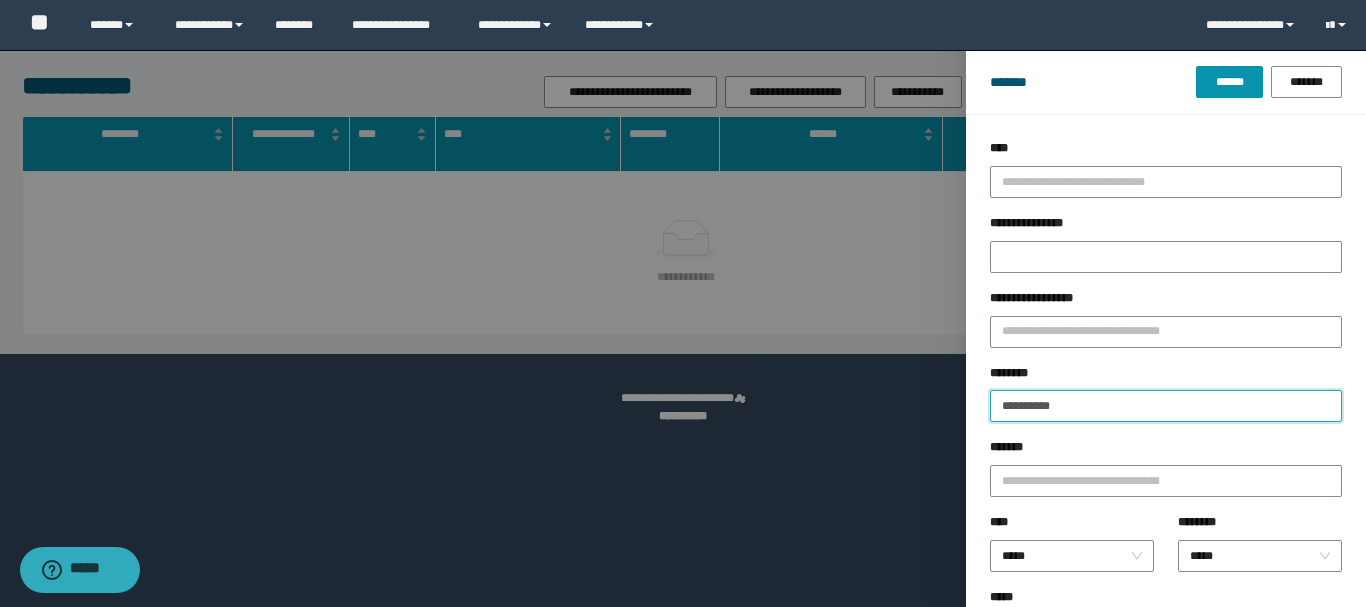type 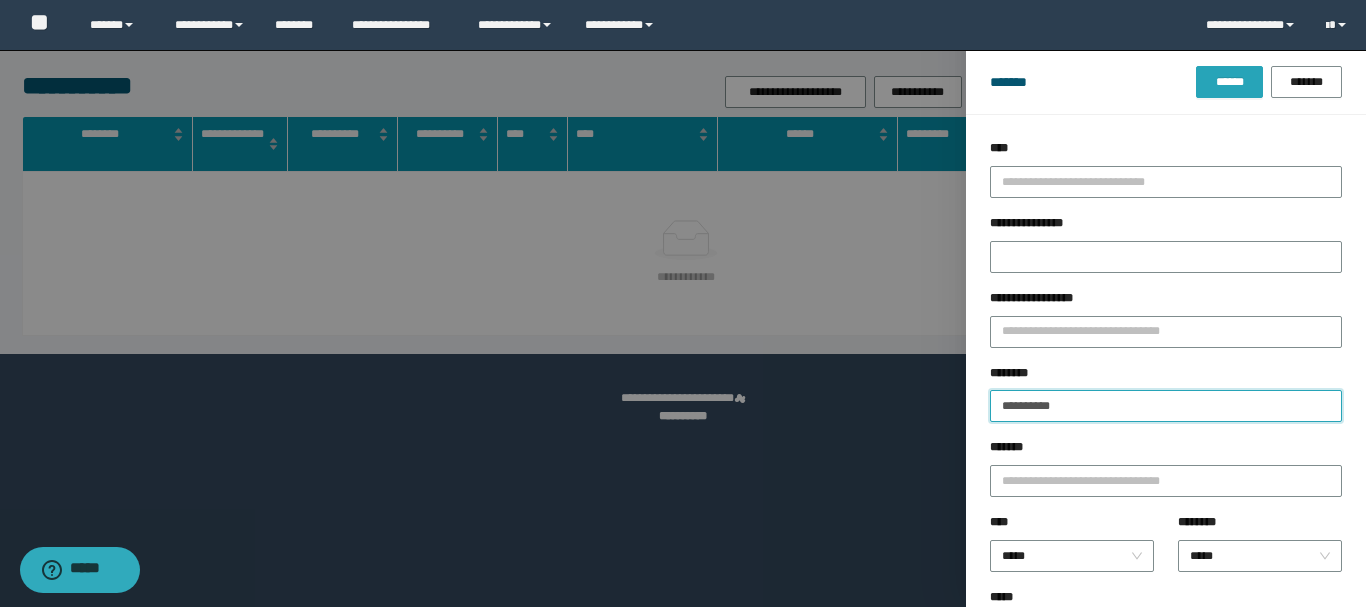 type on "**********" 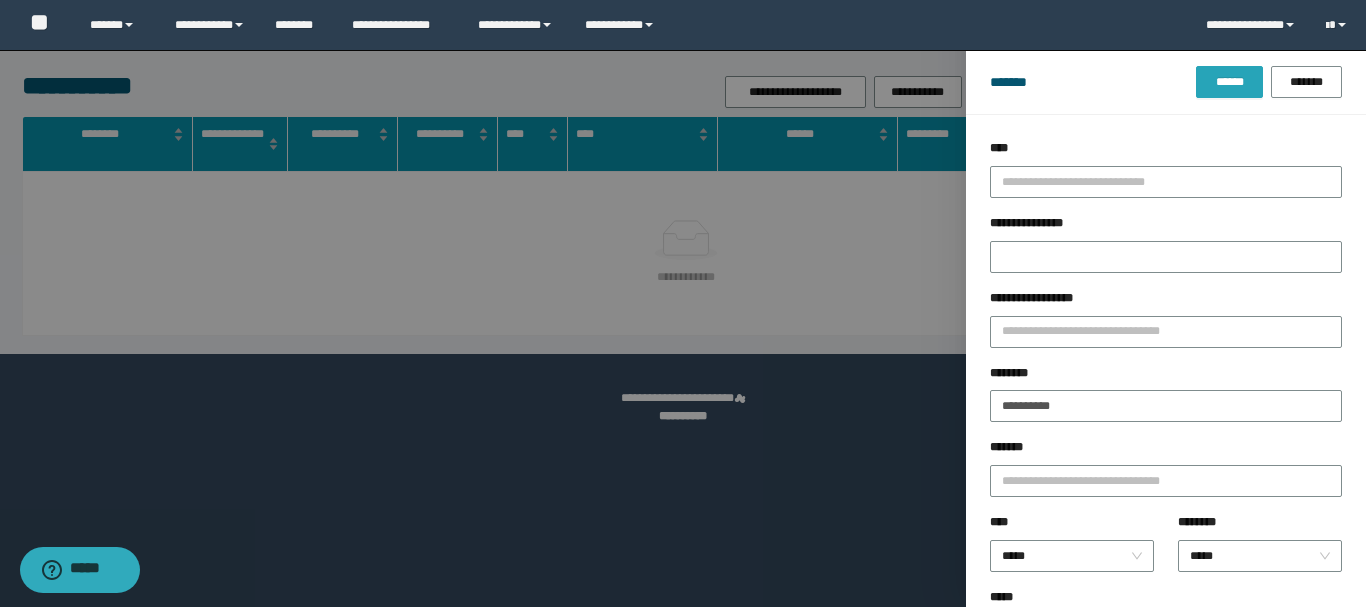 click on "******" at bounding box center (1229, 82) 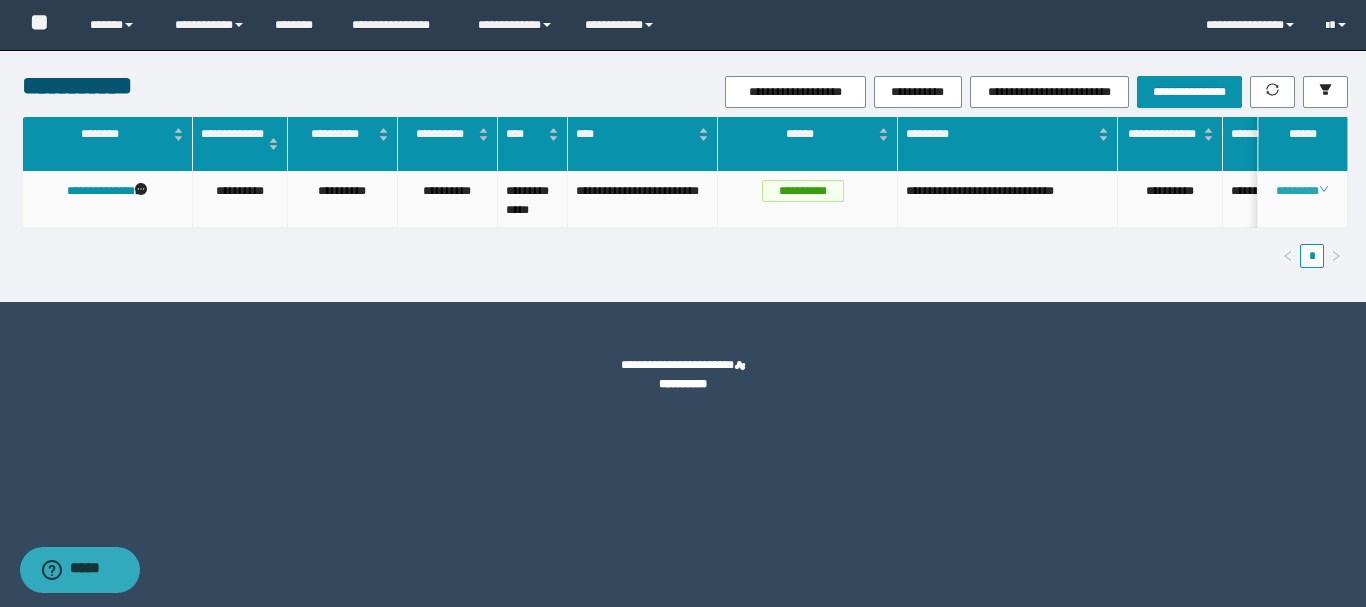click on "********" at bounding box center [1302, 191] 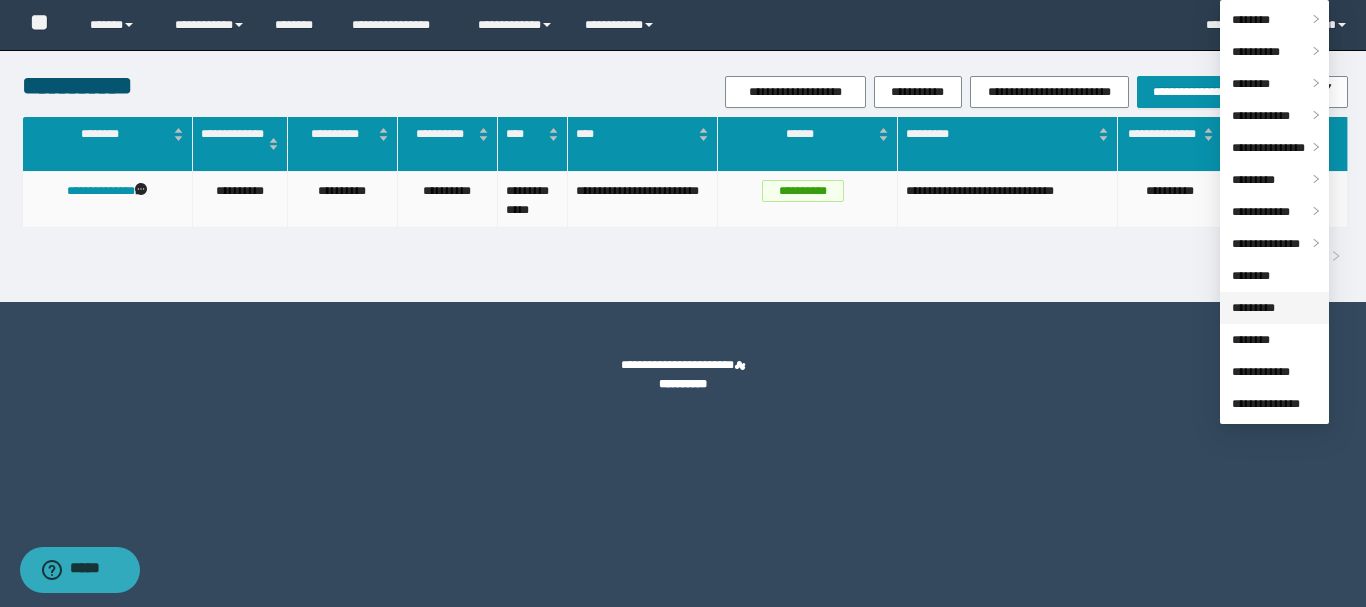 click on "*********" at bounding box center [1253, 308] 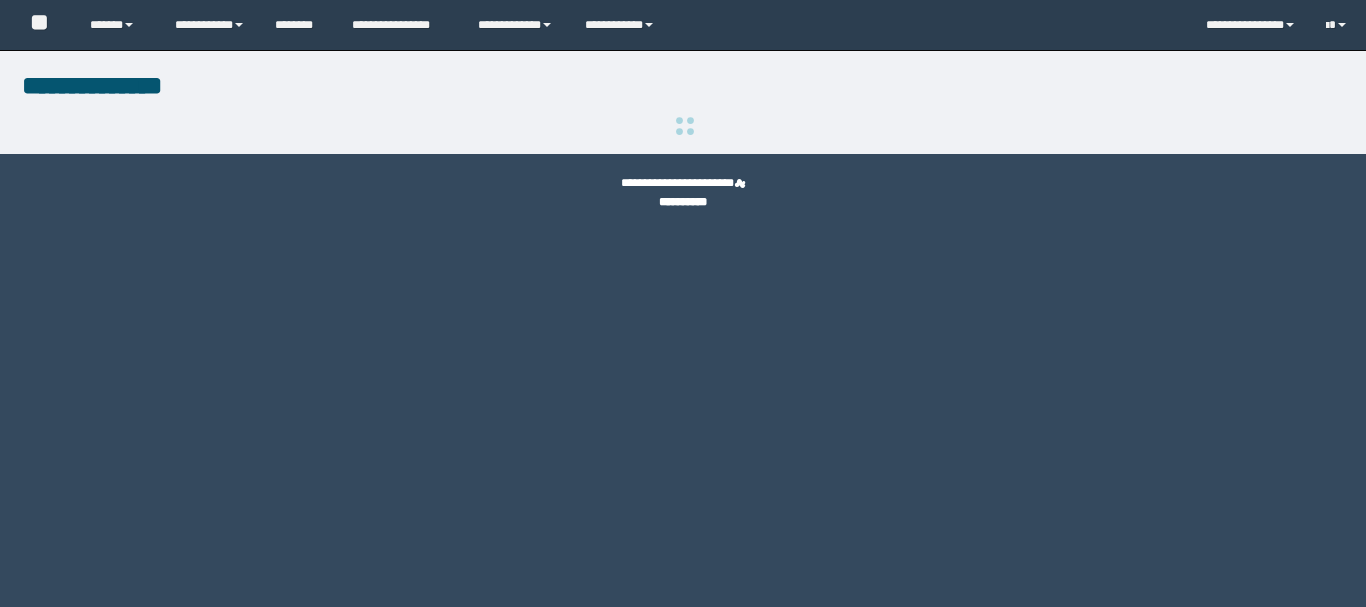 scroll, scrollTop: 0, scrollLeft: 0, axis: both 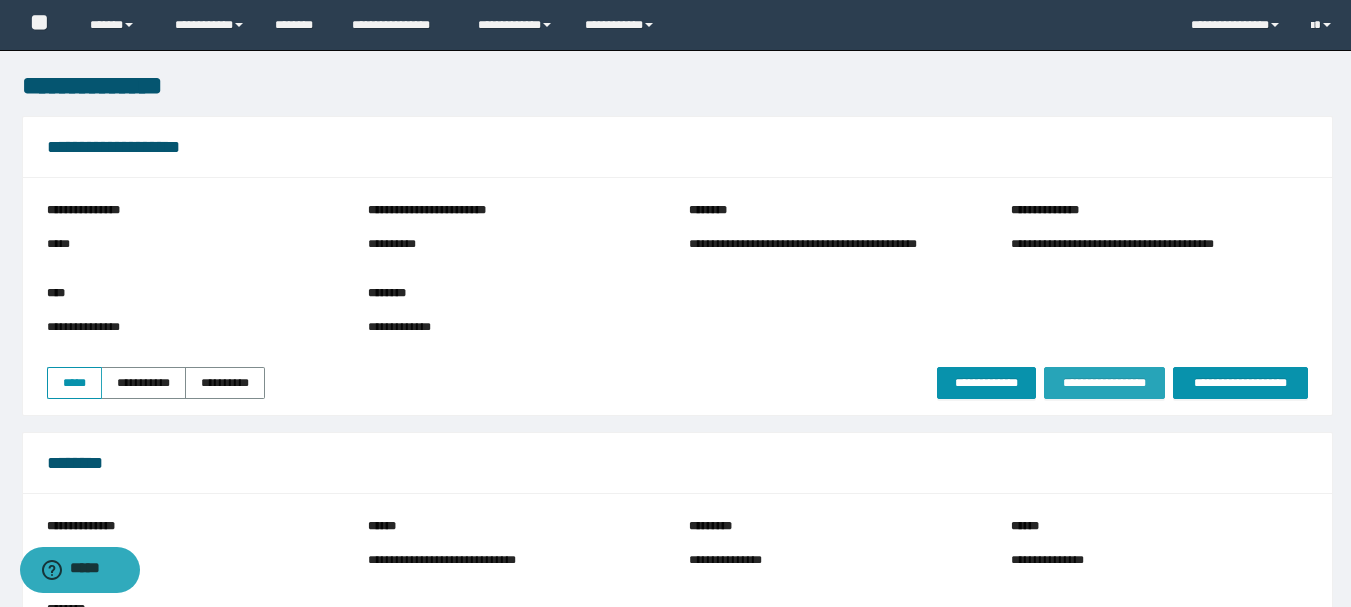 click on "**********" at bounding box center [1104, 383] 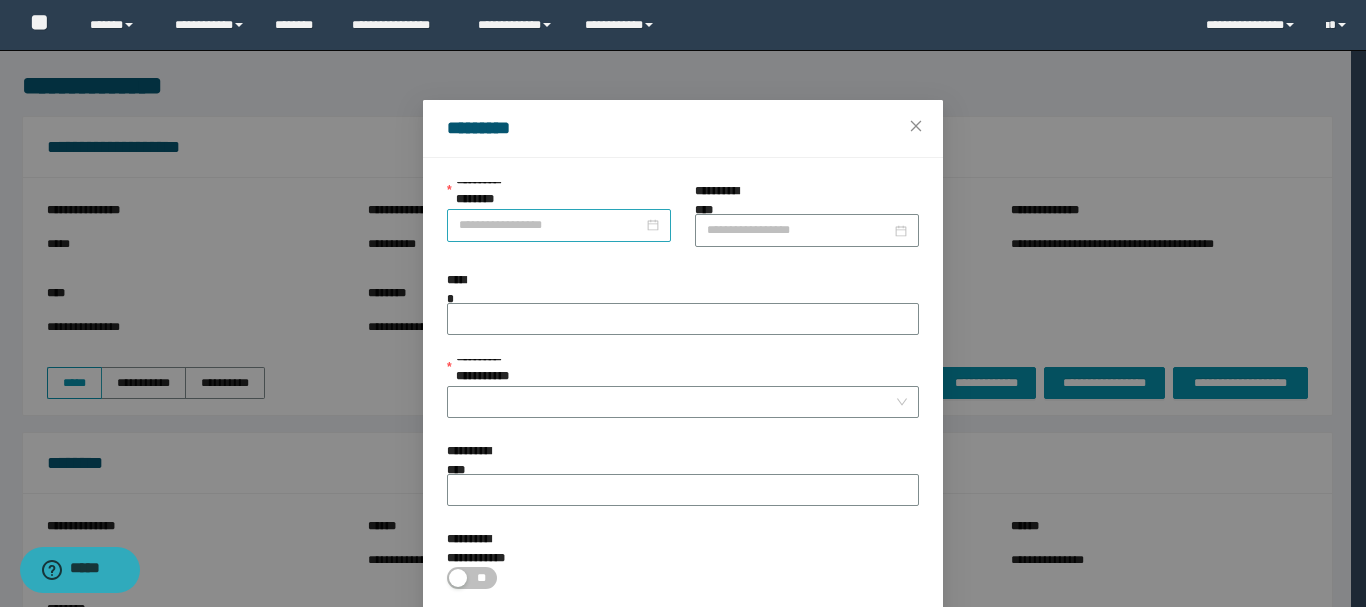click at bounding box center [559, 225] 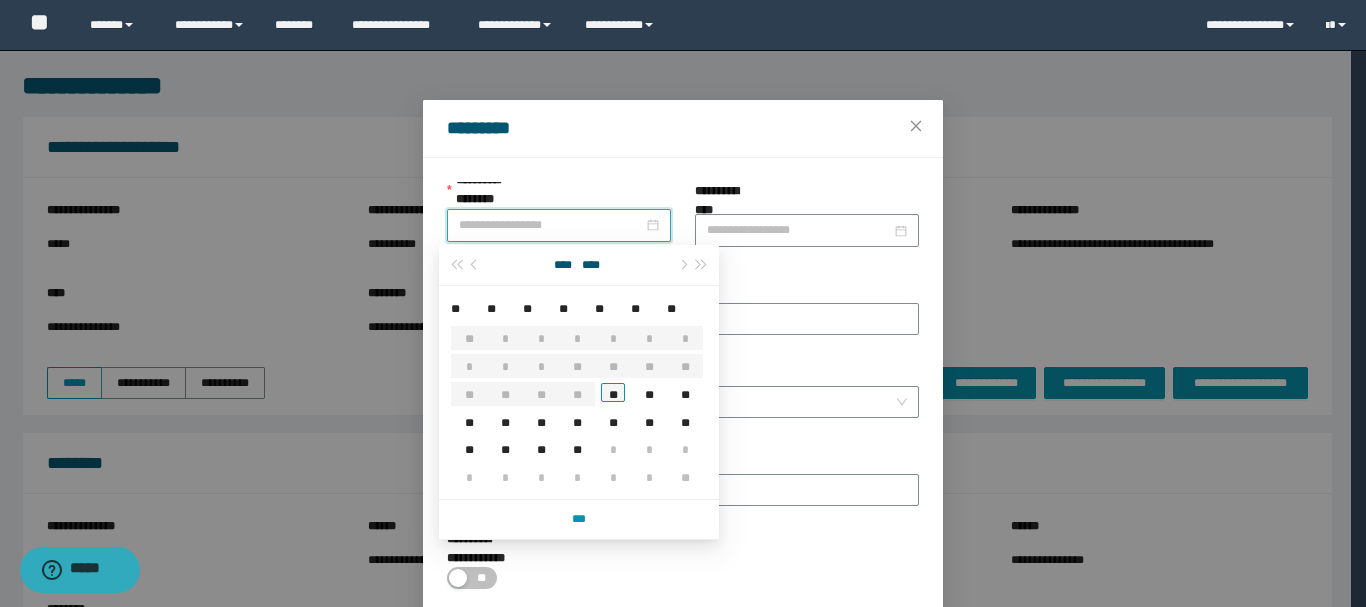 type on "**********" 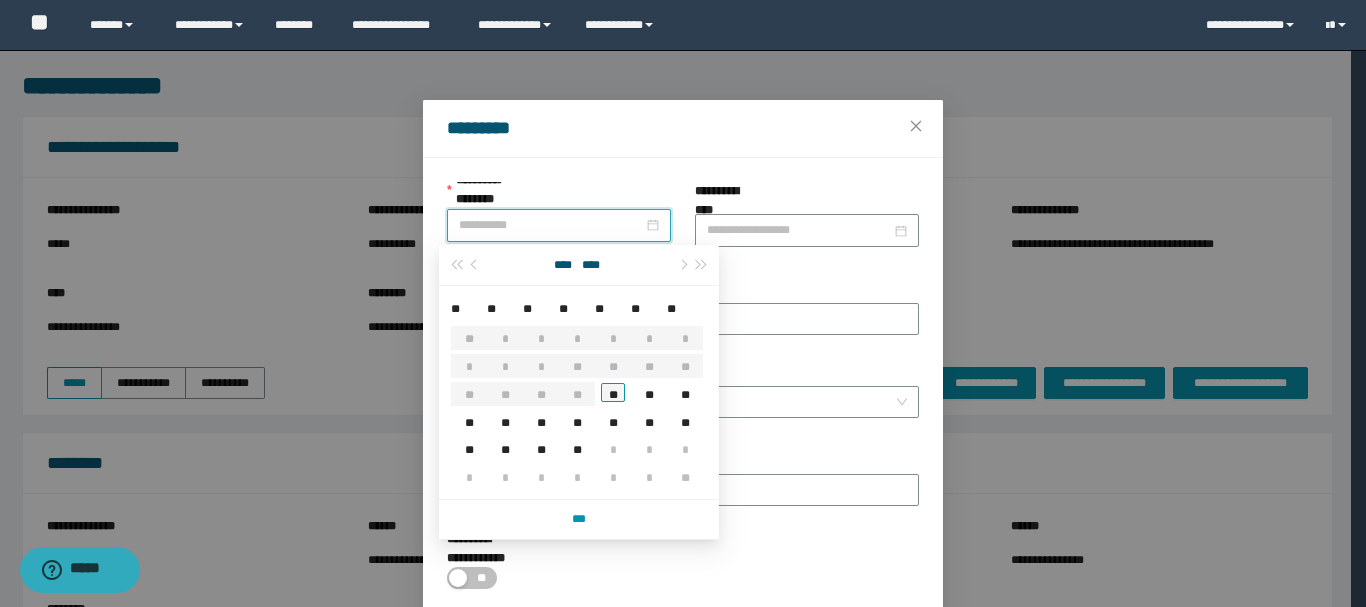 click on "**" at bounding box center (613, 392) 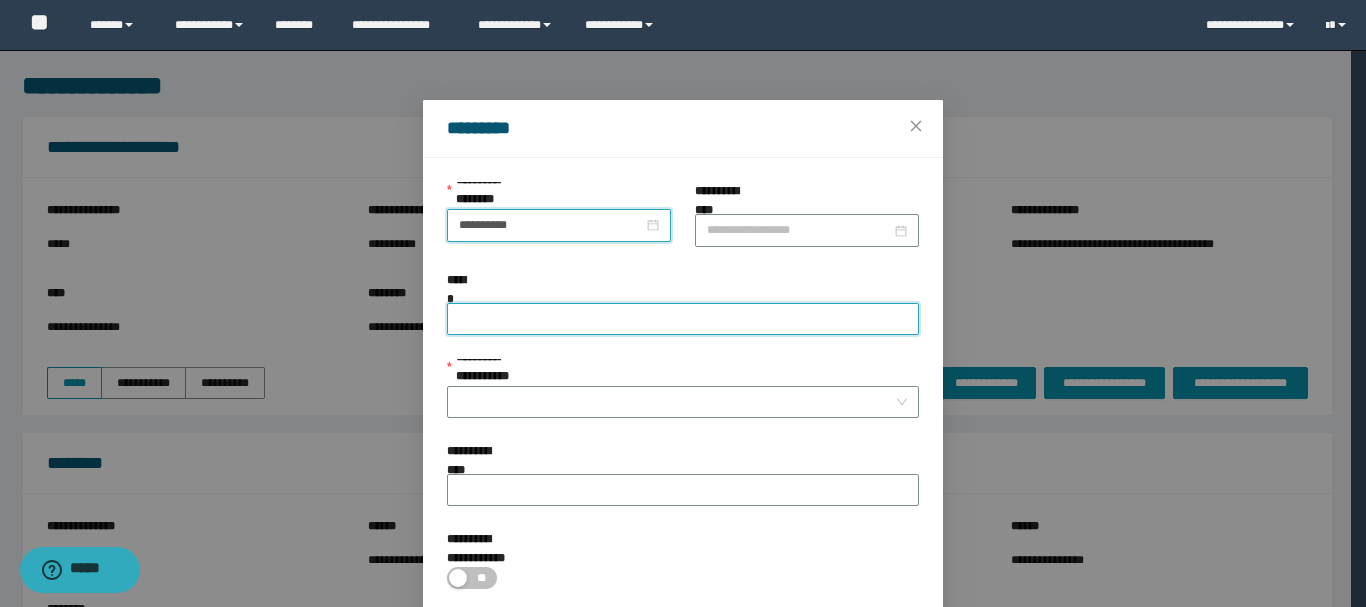 click on "******" at bounding box center [683, 319] 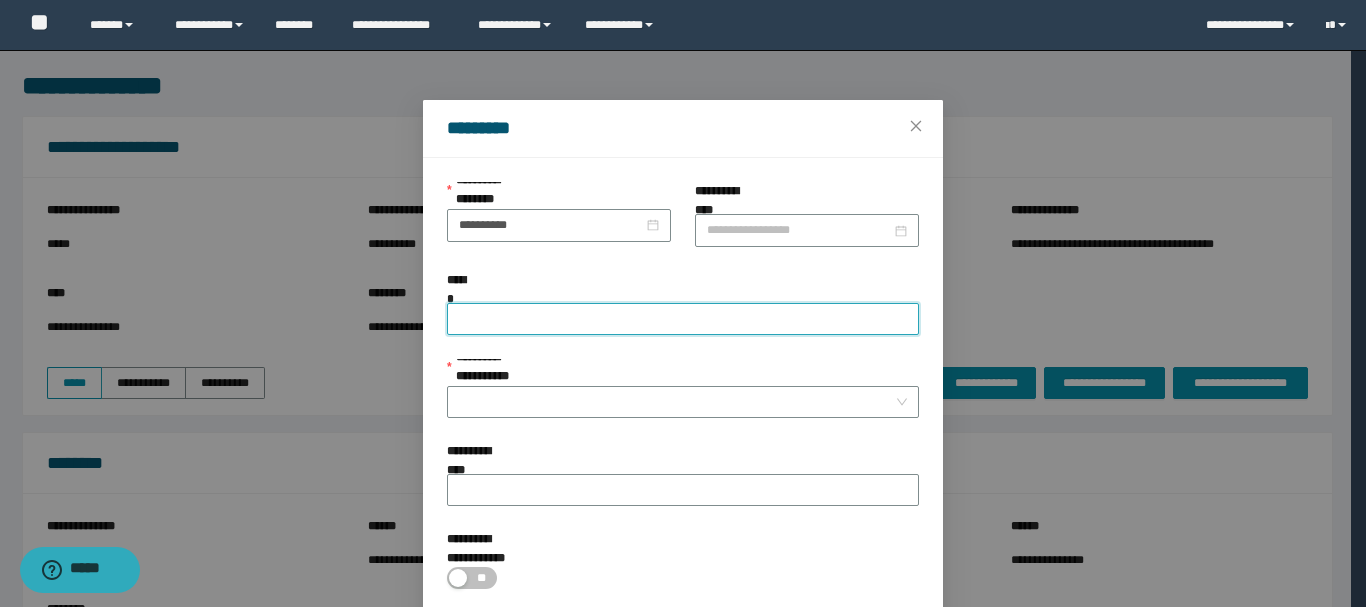paste on "********" 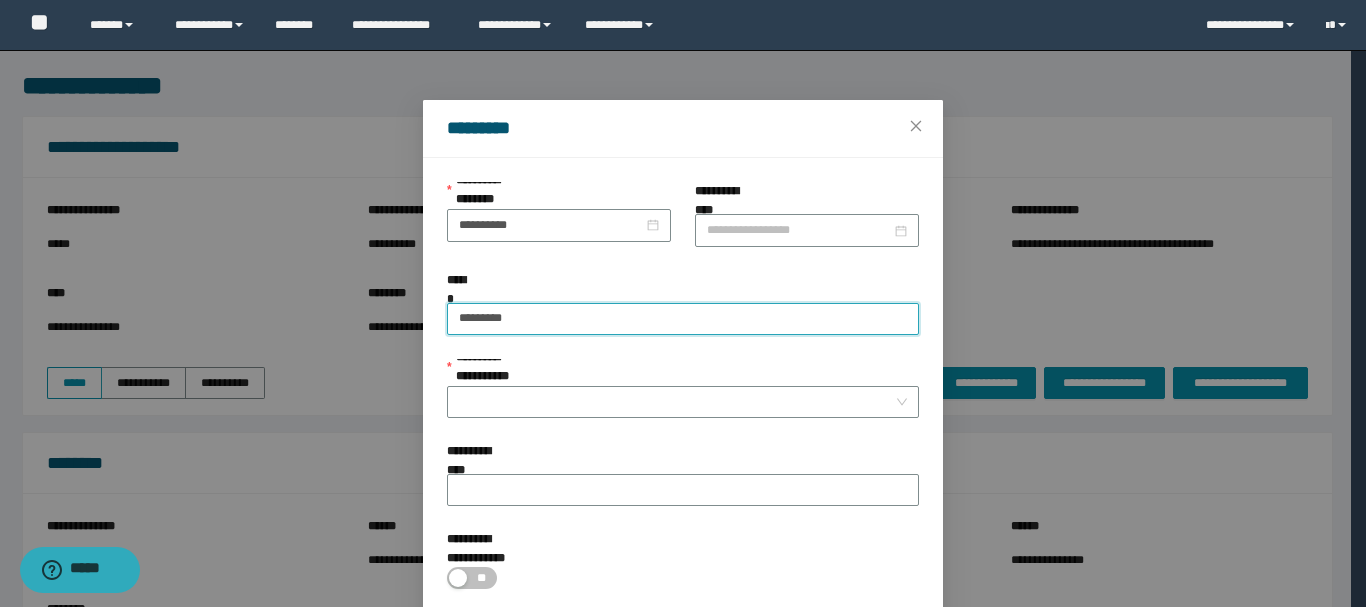 paste on "********" 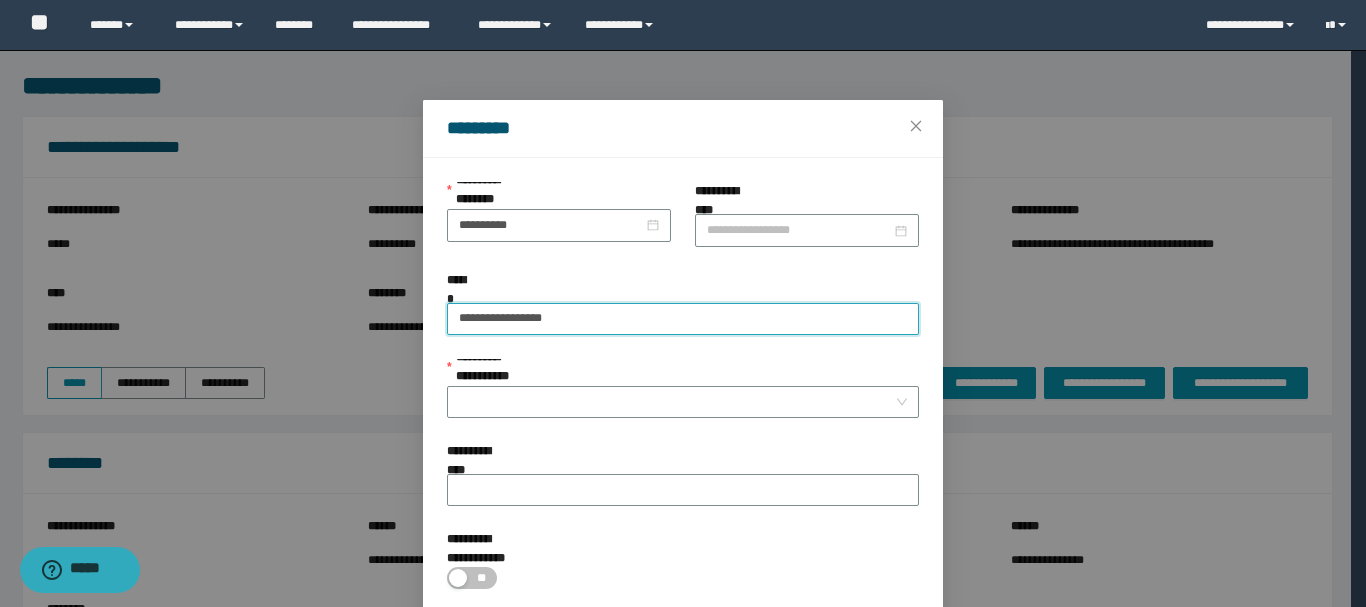 type on "**********" 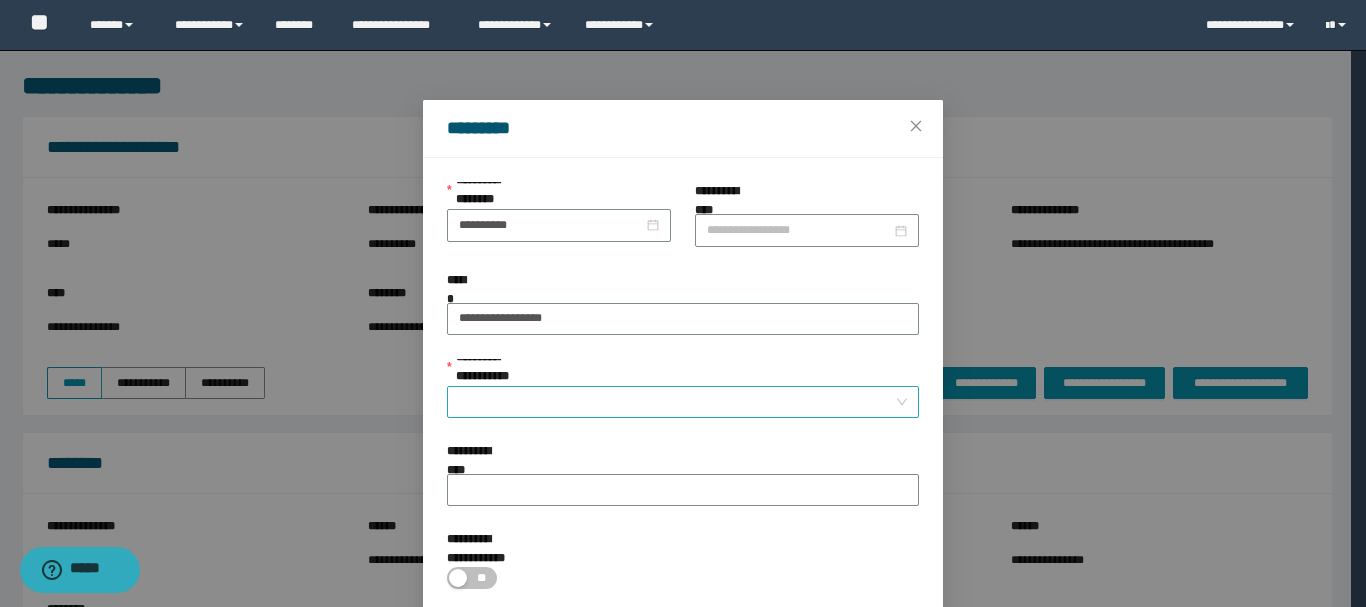 click on "**********" at bounding box center (677, 402) 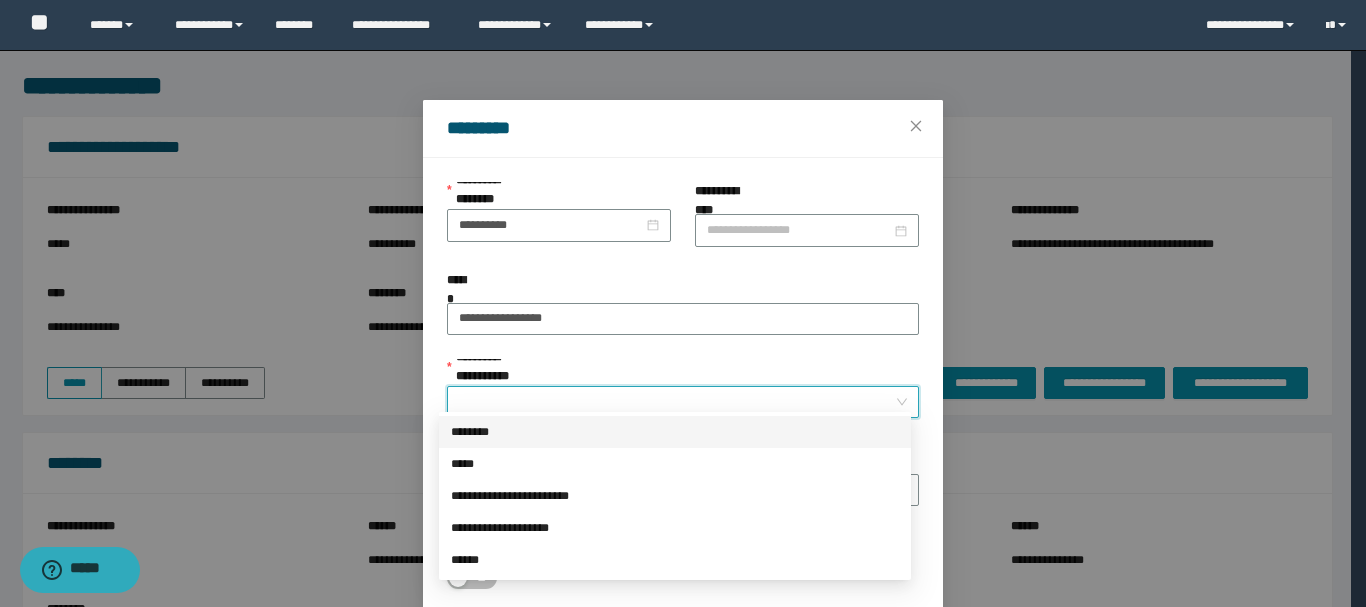 click on "********" at bounding box center [675, 432] 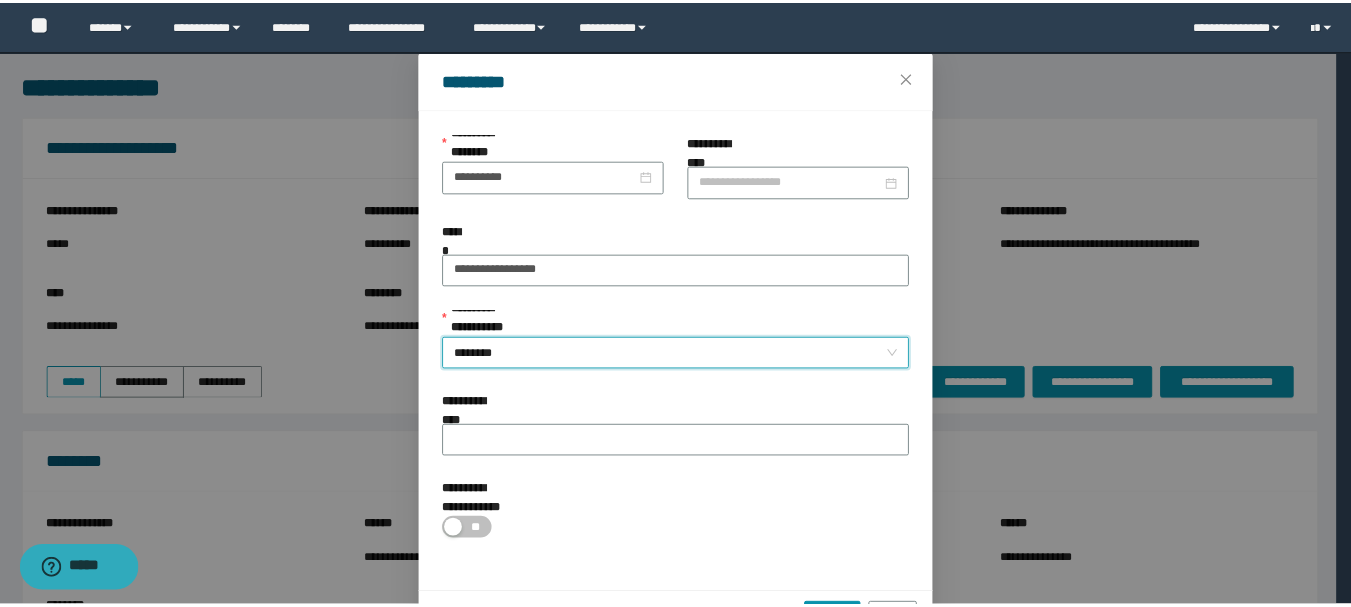 scroll, scrollTop: 92, scrollLeft: 0, axis: vertical 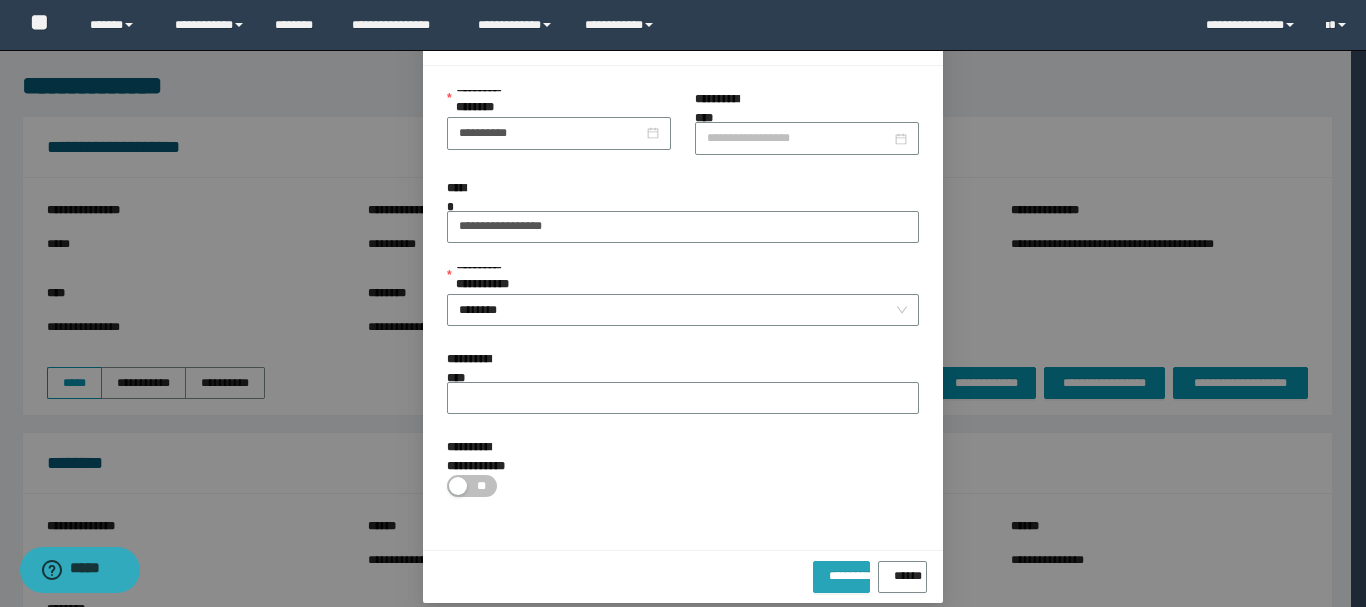 click on "*********" at bounding box center (841, 577) 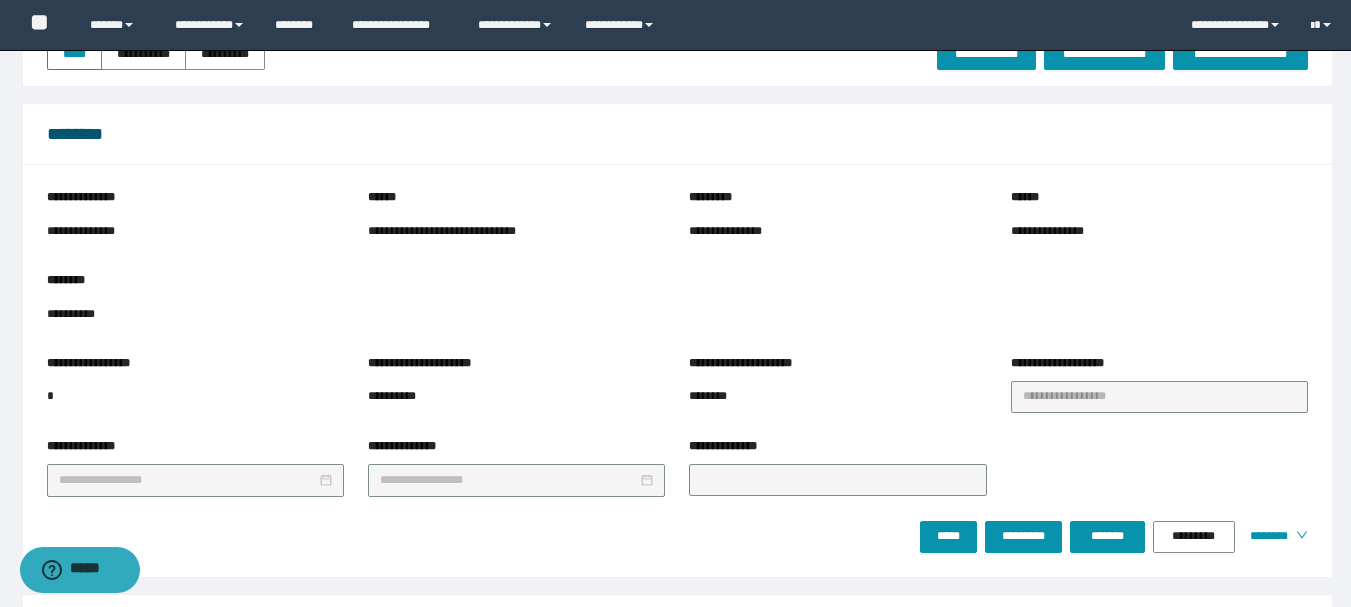 scroll, scrollTop: 302, scrollLeft: 0, axis: vertical 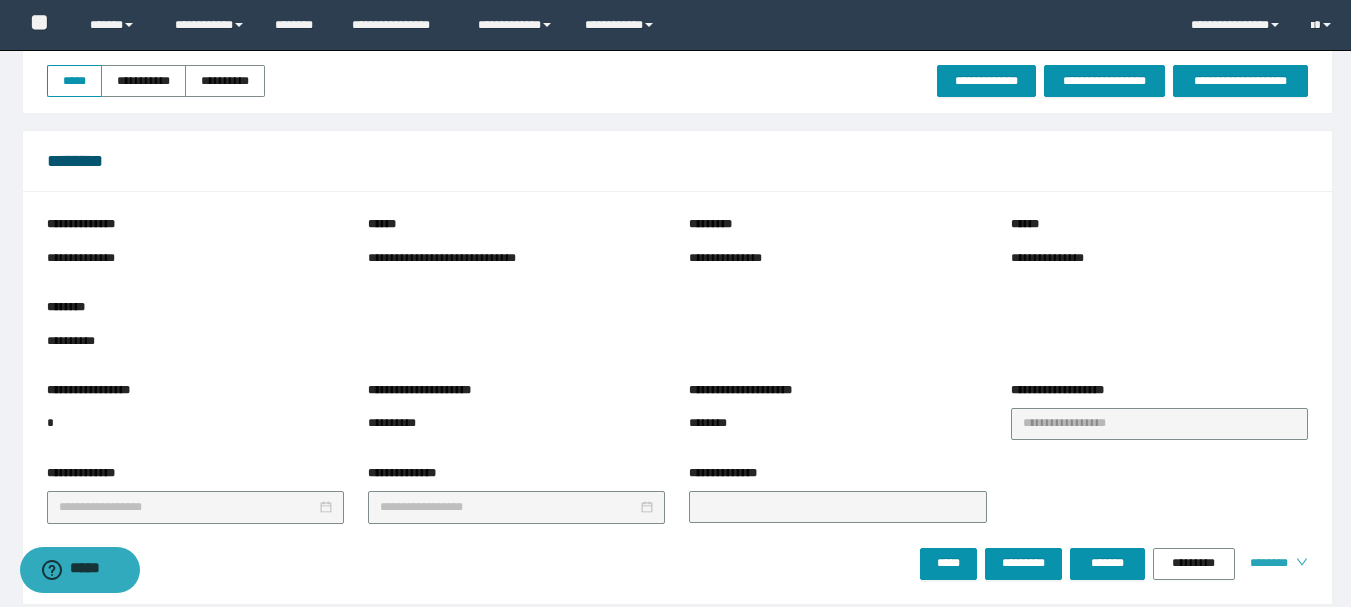 click on "********" at bounding box center (1265, 563) 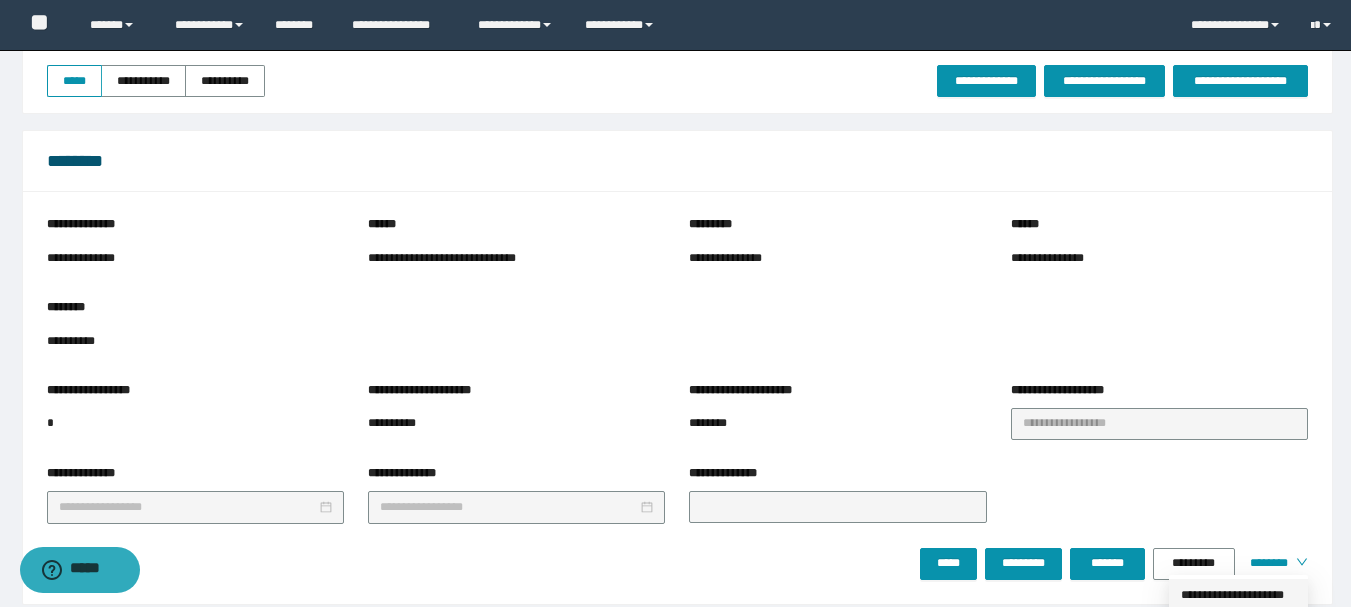 click on "**********" at bounding box center (1238, 595) 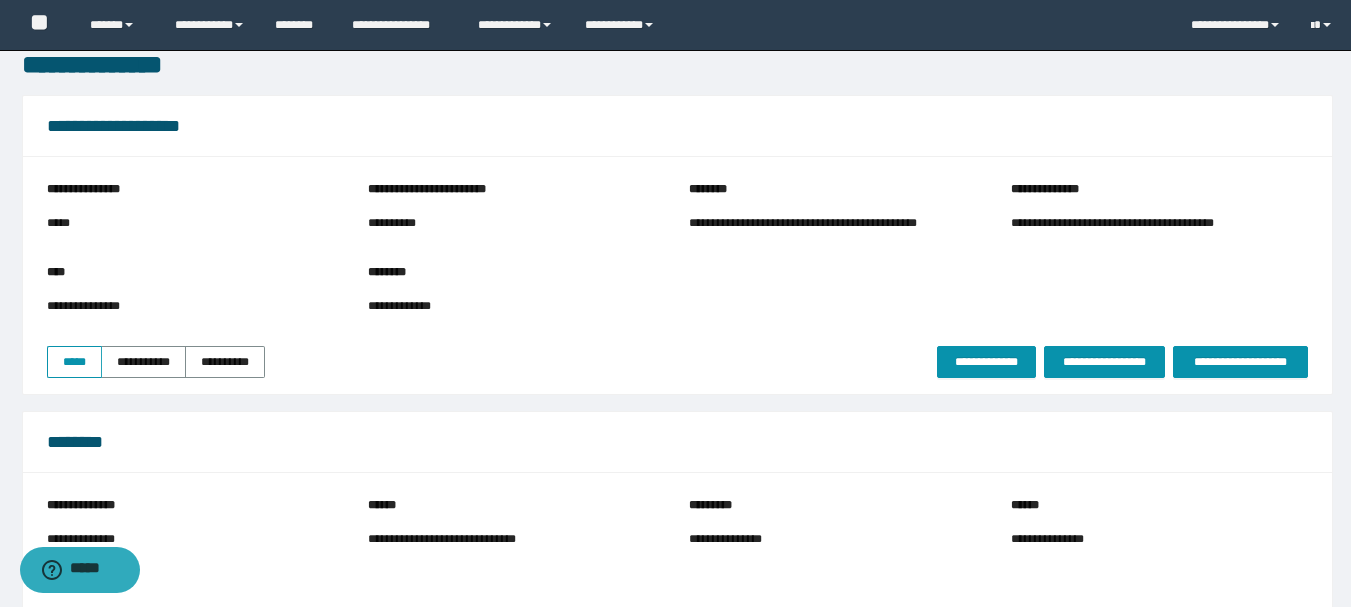 scroll, scrollTop: 0, scrollLeft: 0, axis: both 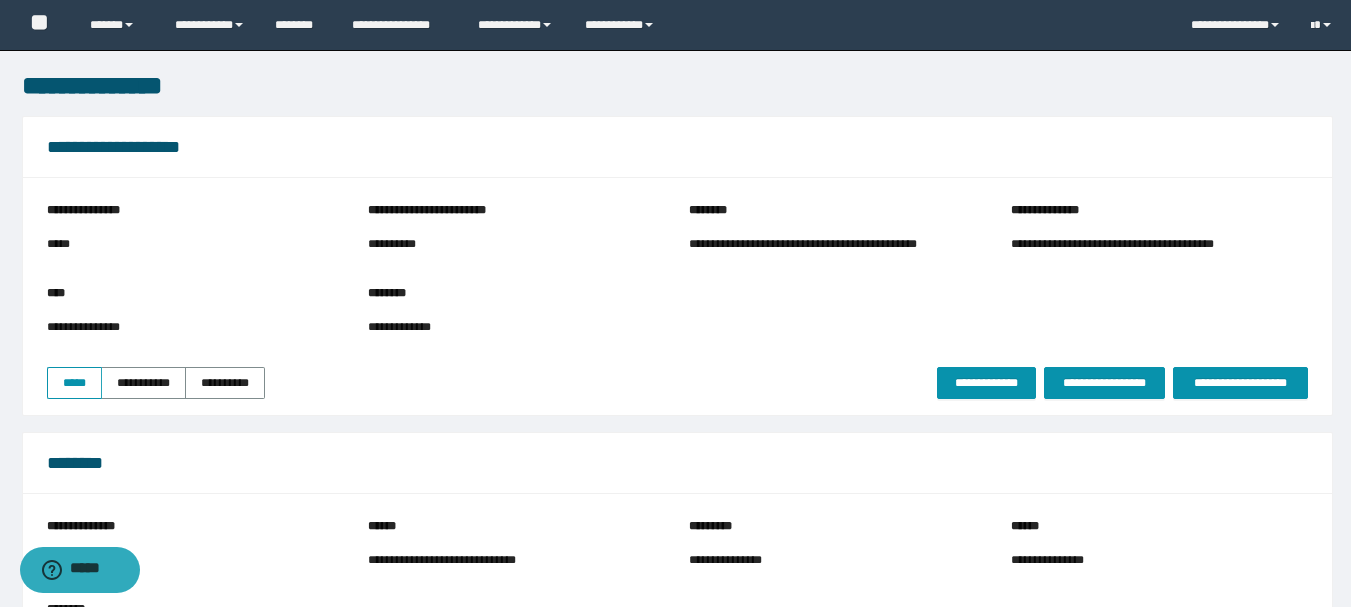 click on "**********" at bounding box center [836, 244] 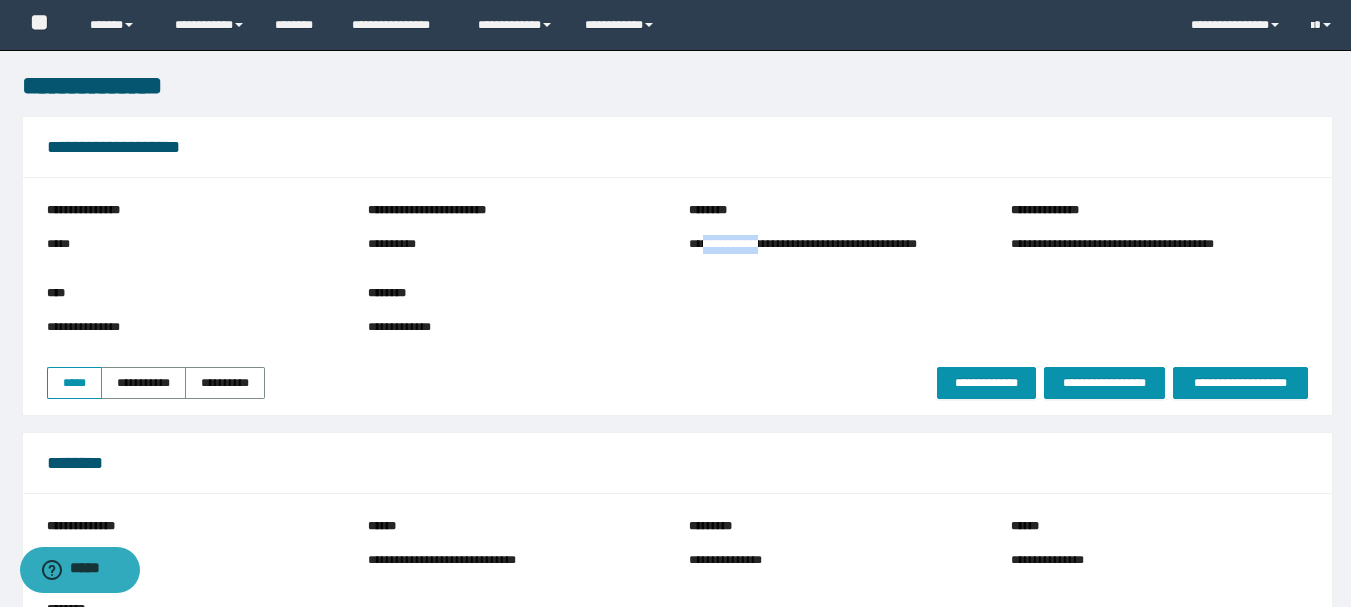 click on "**********" at bounding box center [836, 244] 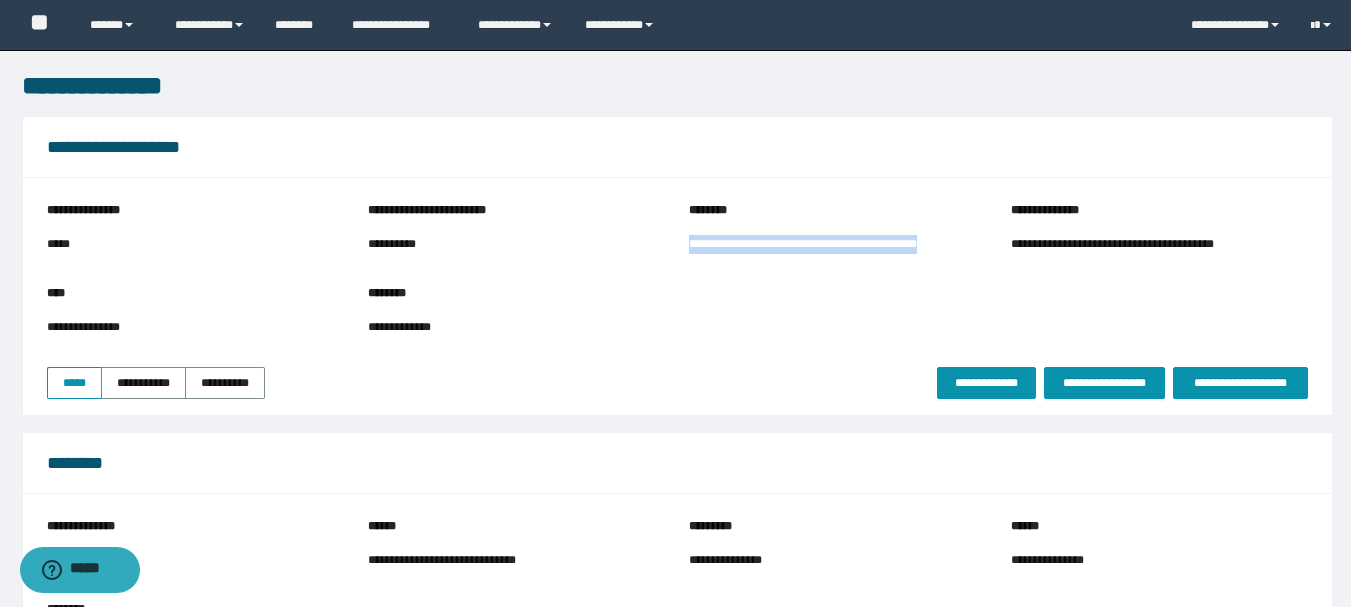 click on "**********" at bounding box center (836, 244) 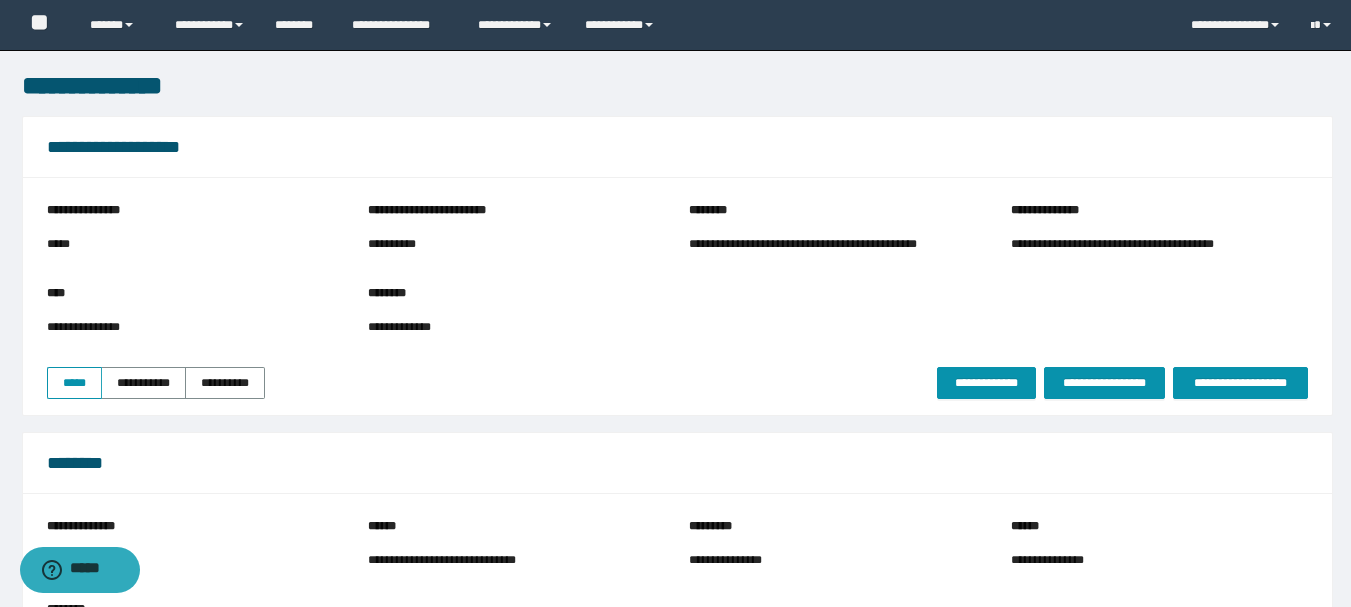 click on "**********" at bounding box center (836, 244) 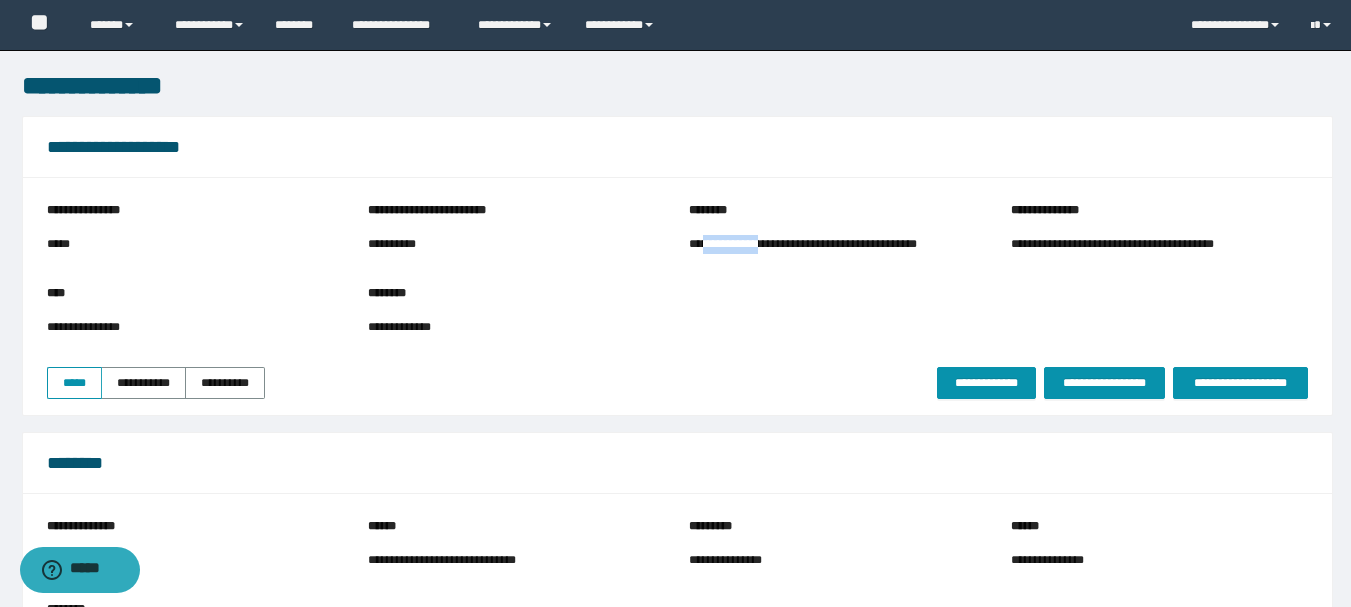 click on "**********" at bounding box center (836, 244) 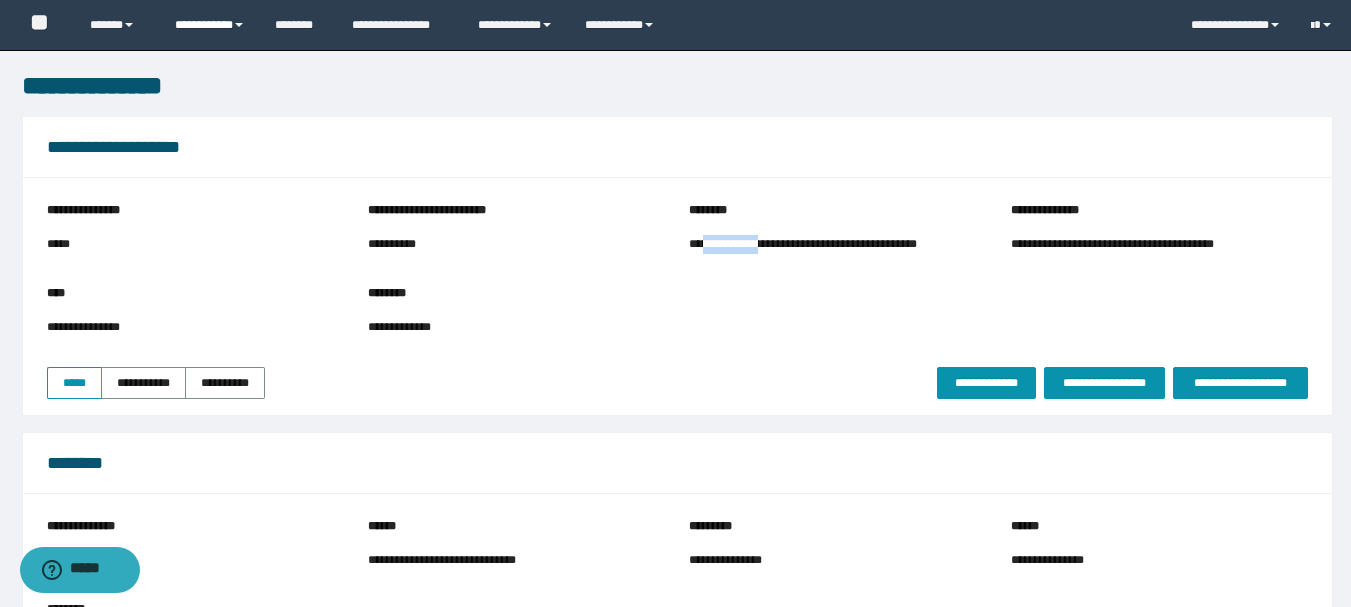 click on "**********" at bounding box center [210, 25] 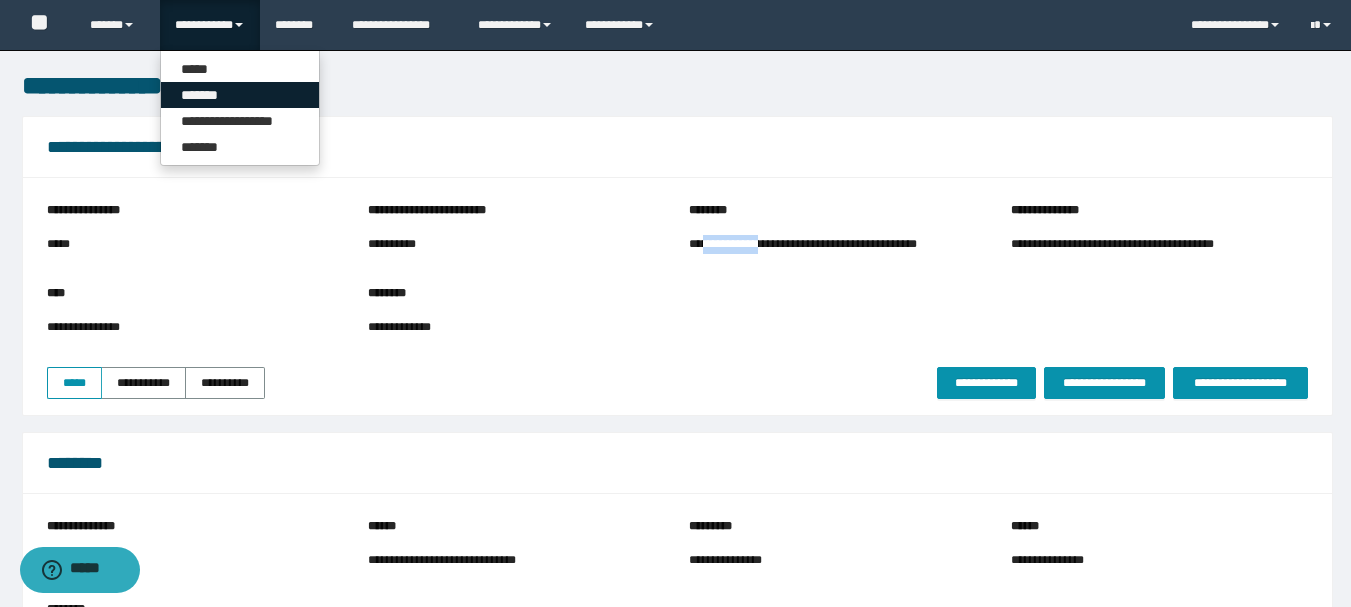 click on "*******" at bounding box center (240, 95) 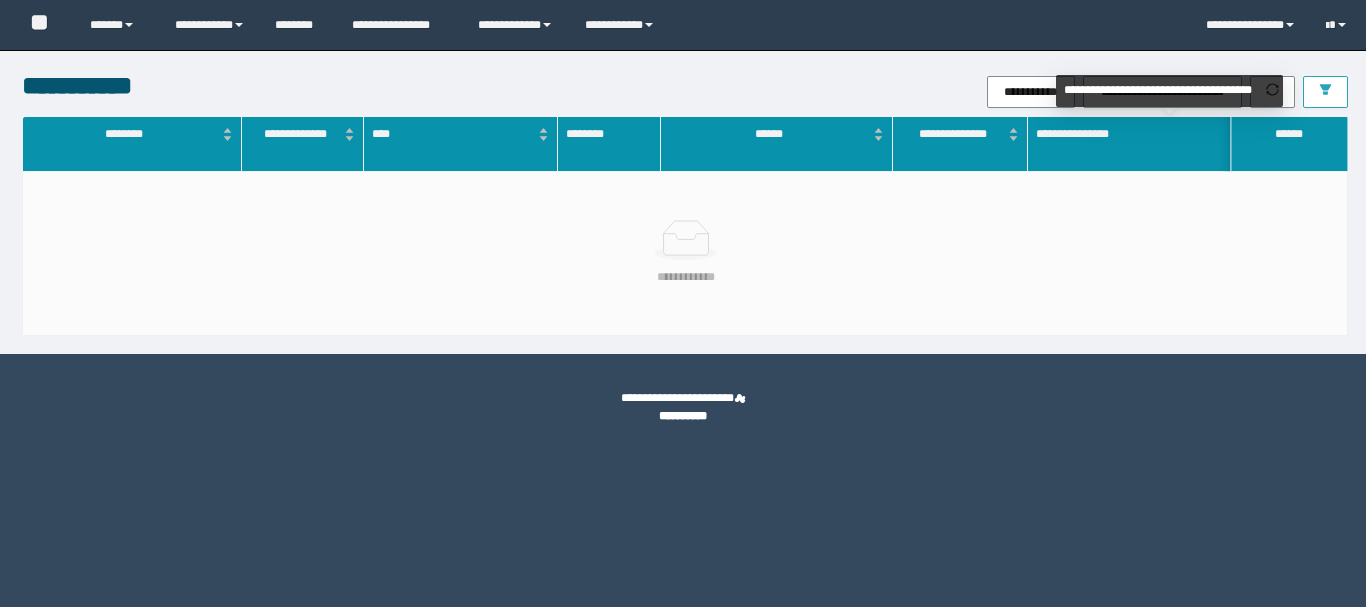 scroll, scrollTop: 0, scrollLeft: 0, axis: both 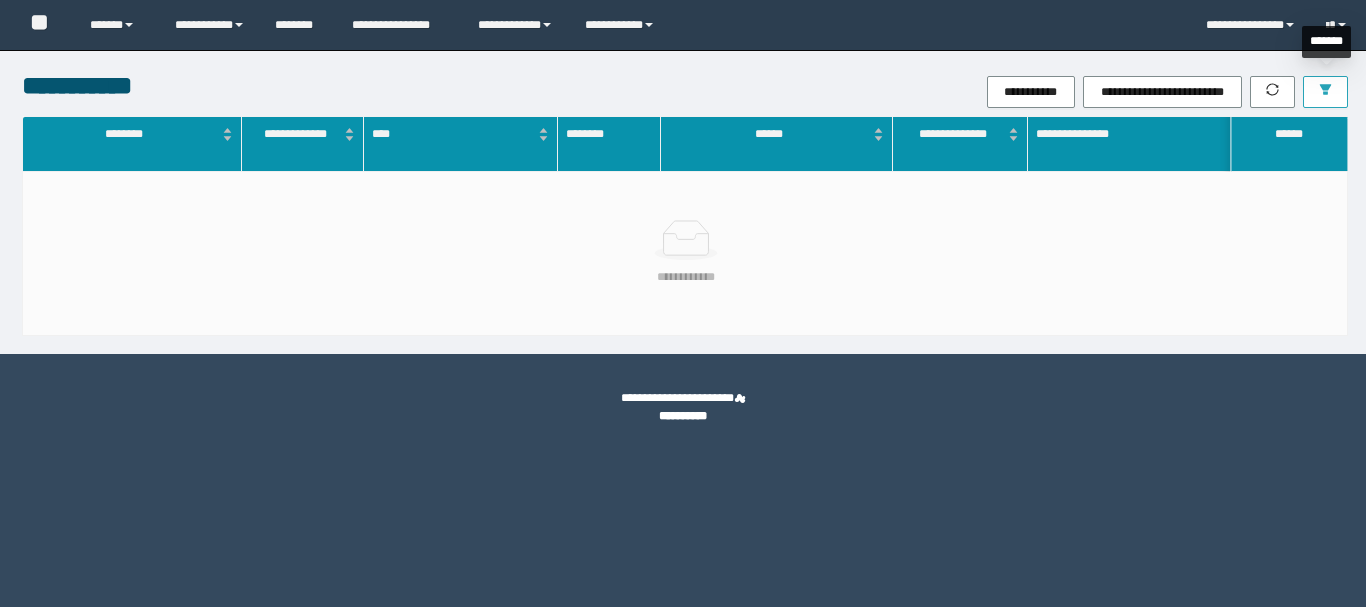 click 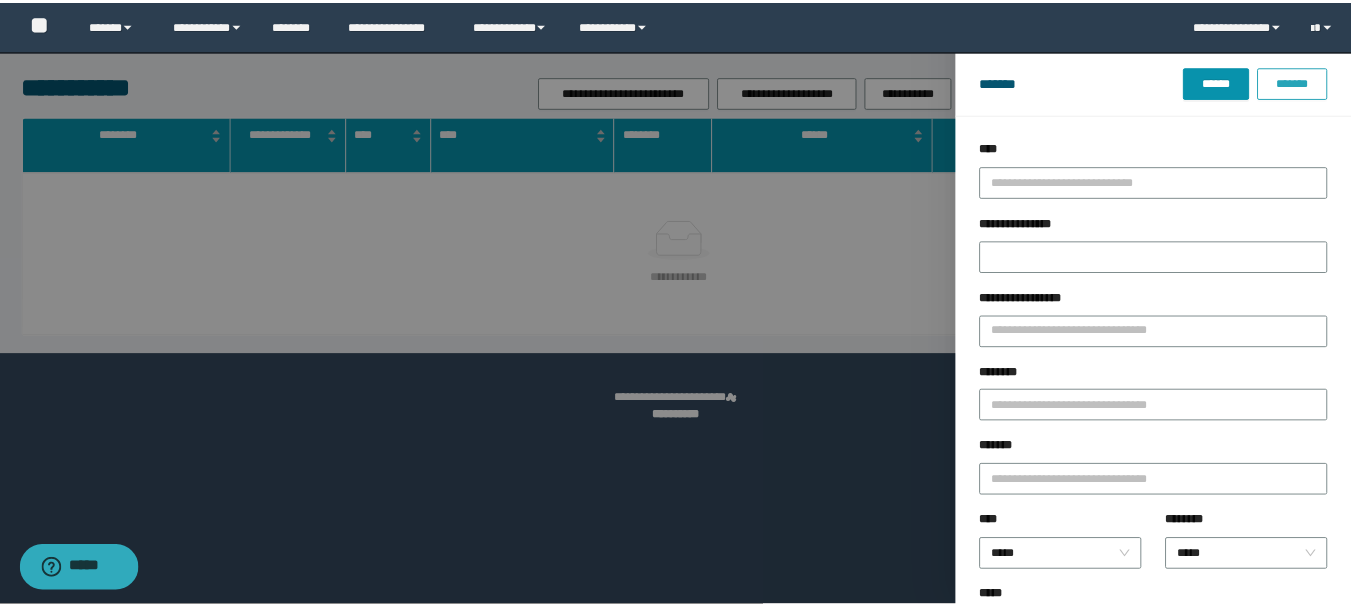 scroll, scrollTop: 0, scrollLeft: 0, axis: both 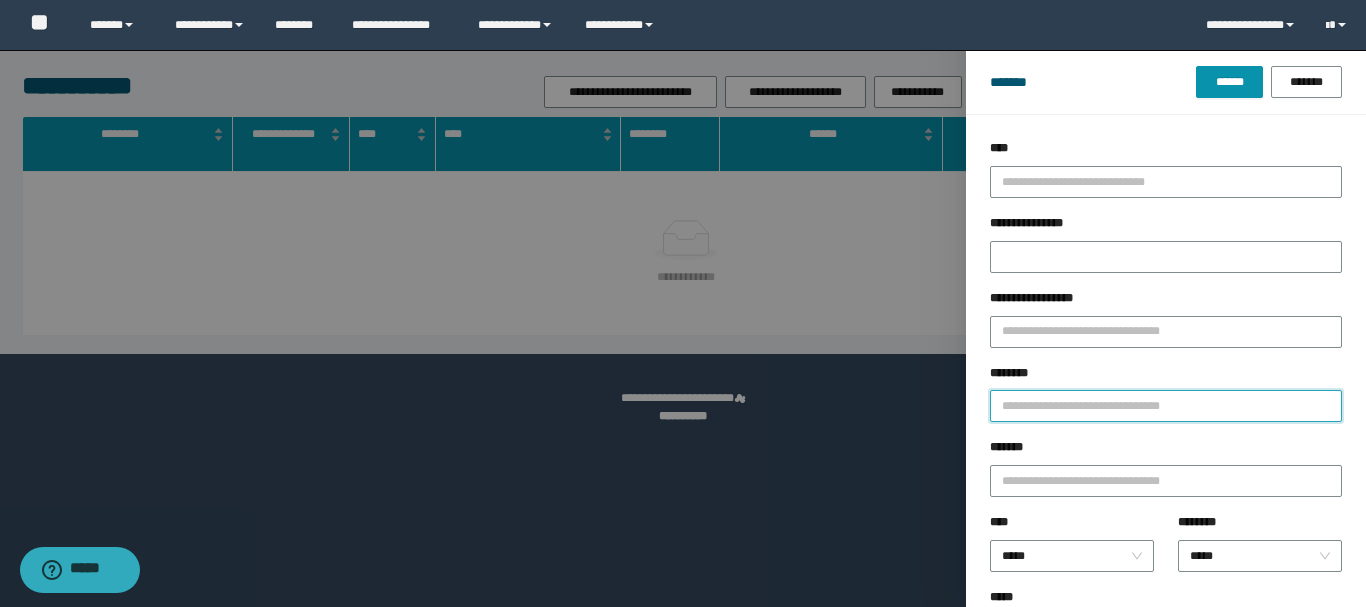 click on "********" at bounding box center [1166, 406] 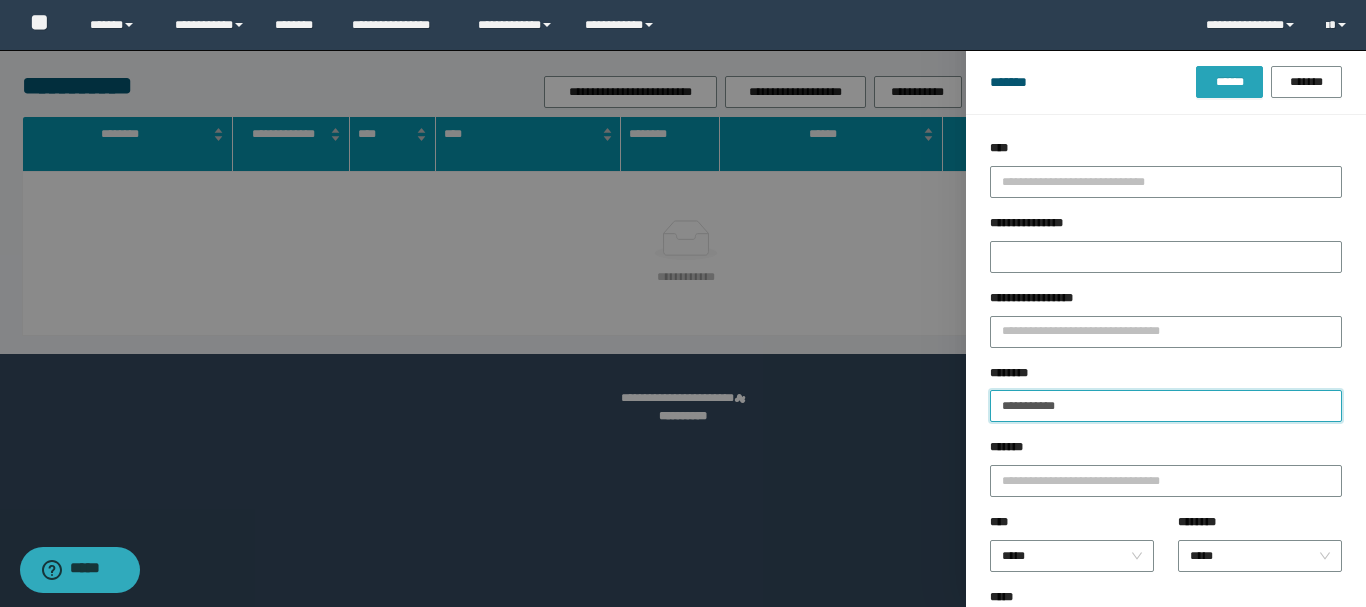 type on "**********" 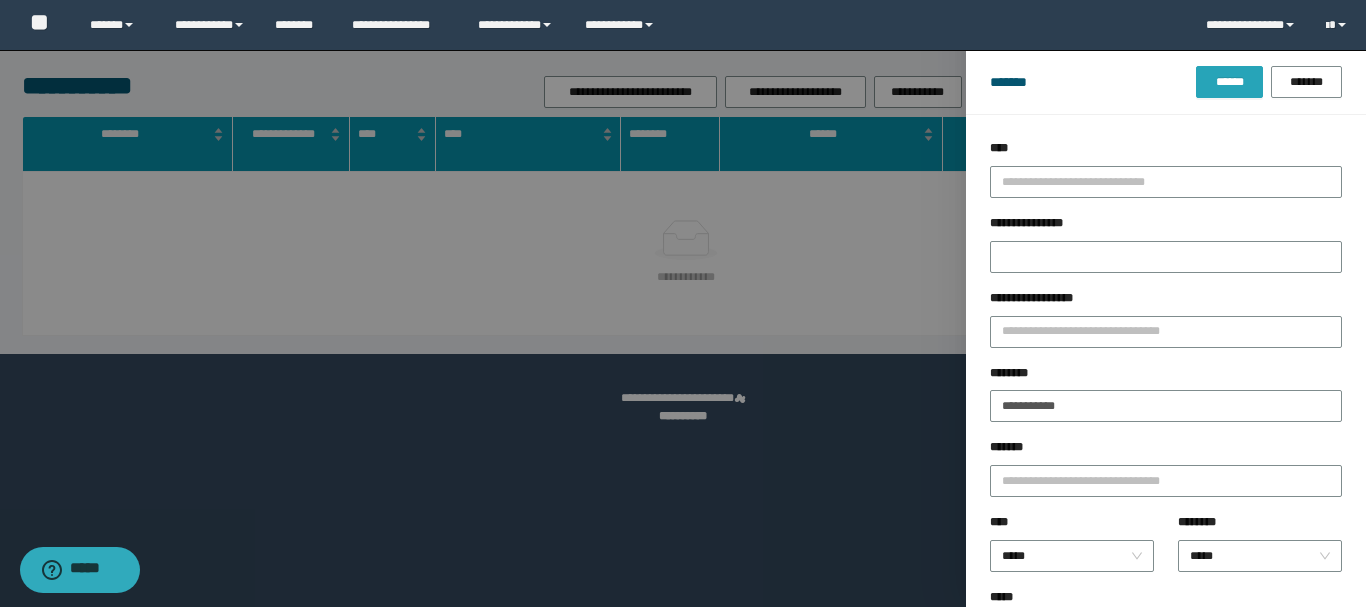 click on "******" at bounding box center (1229, 82) 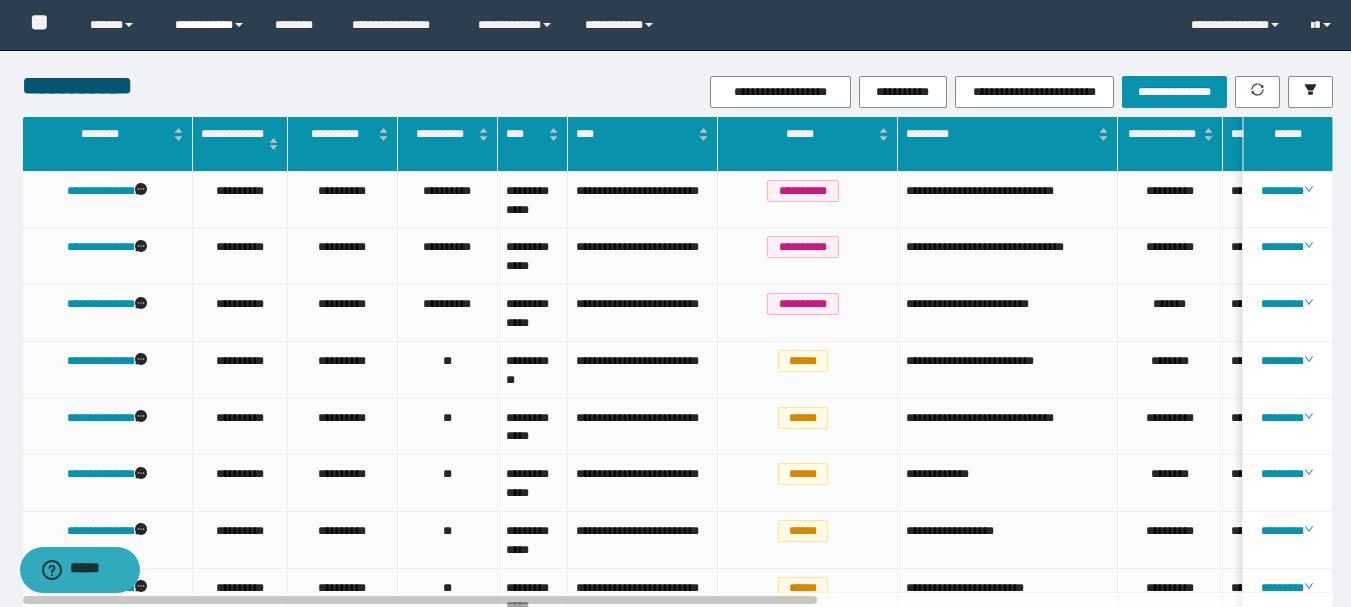 click on "**********" at bounding box center [210, 25] 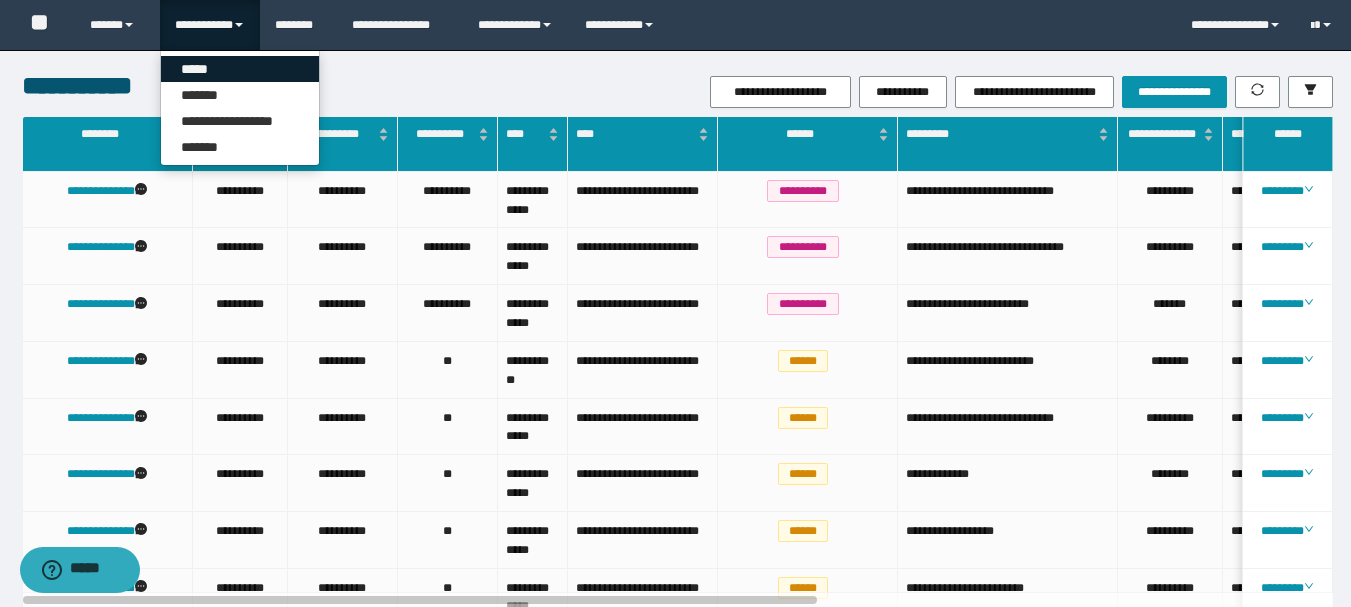 click on "*****" at bounding box center [240, 69] 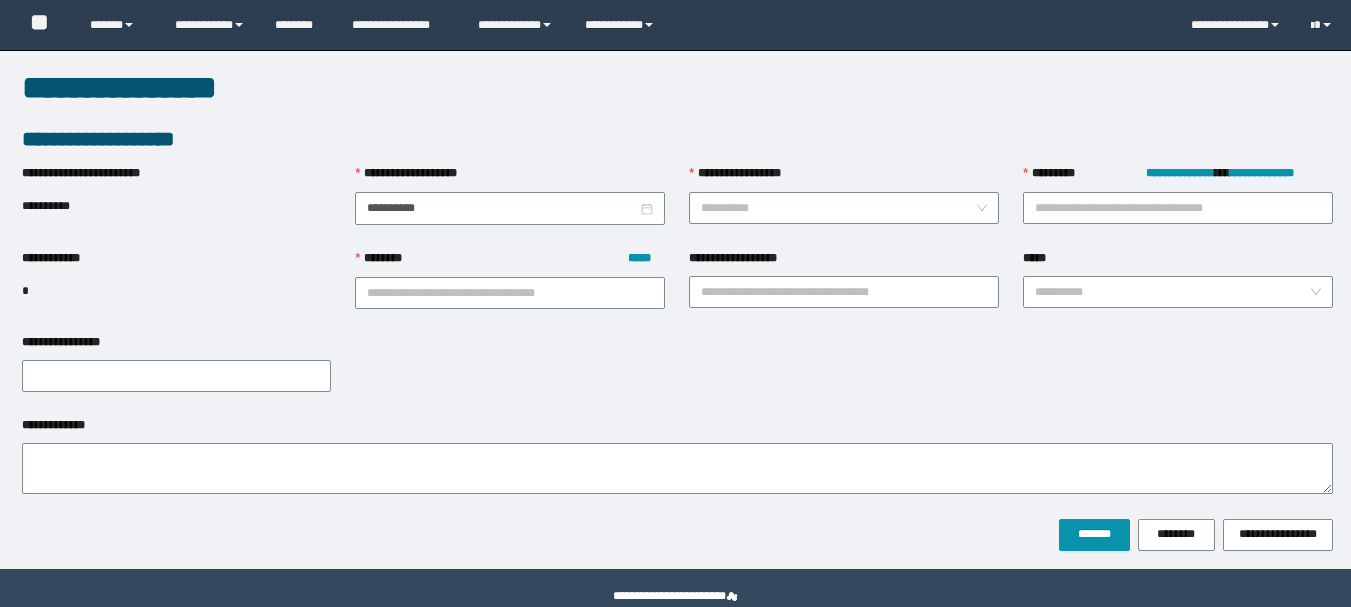 scroll, scrollTop: 0, scrollLeft: 0, axis: both 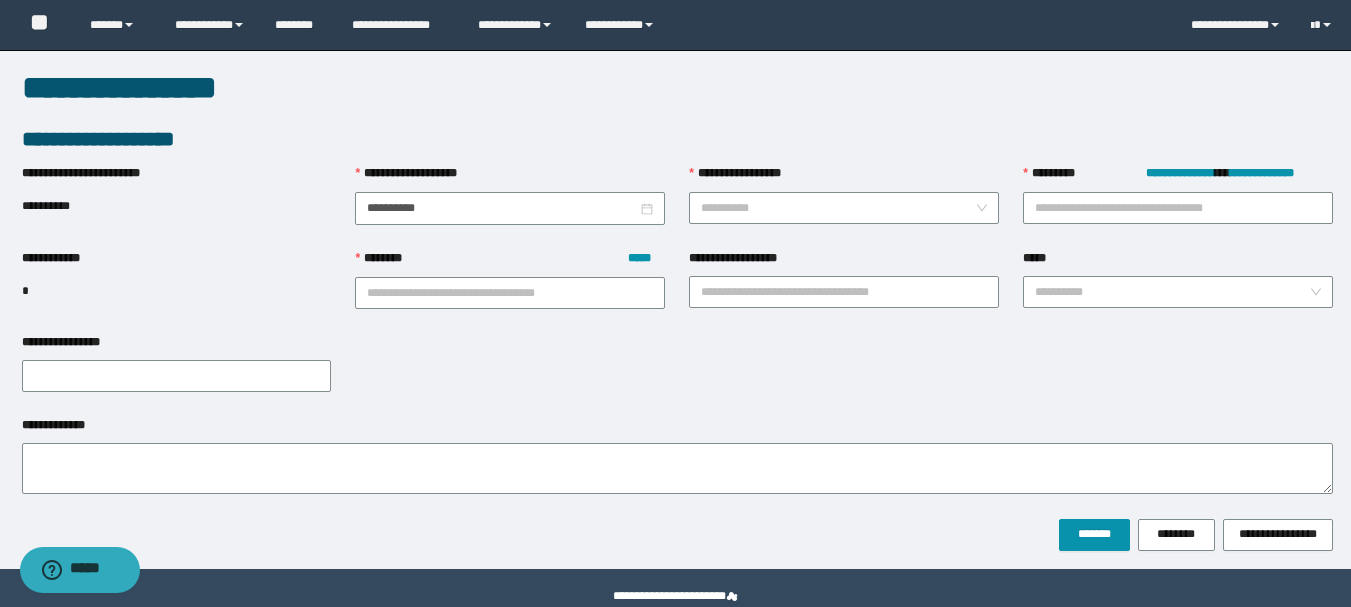 drag, startPoint x: 324, startPoint y: 227, endPoint x: 413, endPoint y: 166, distance: 107.8981 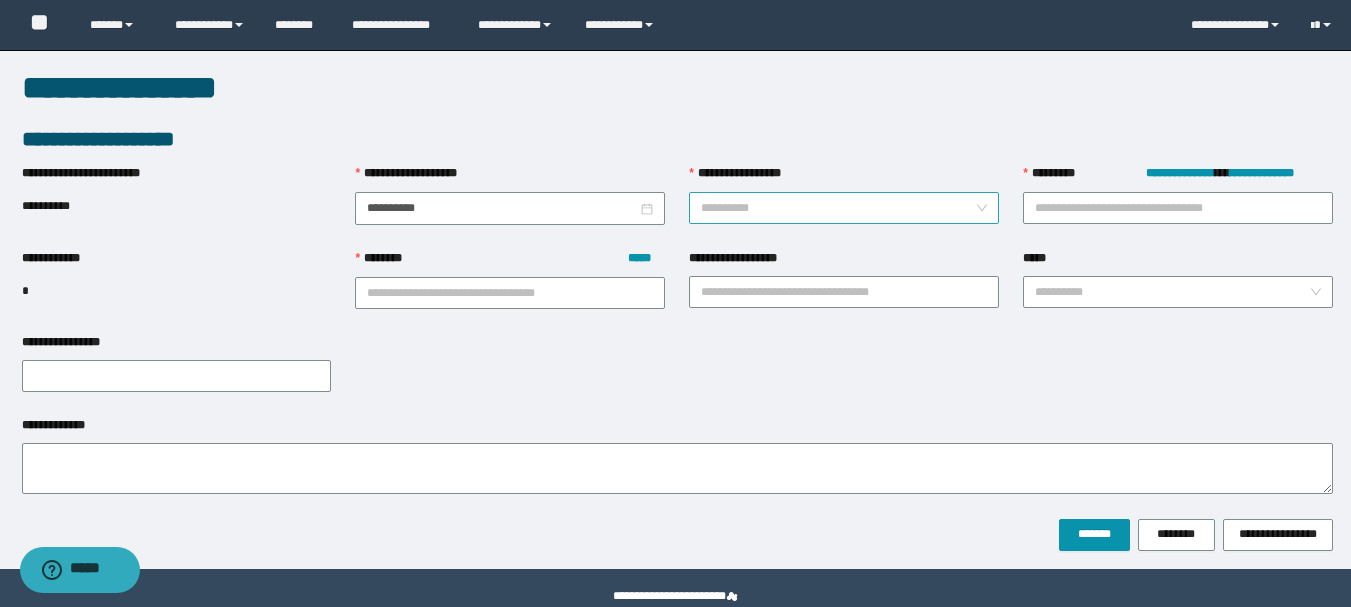 click on "**********" at bounding box center (838, 208) 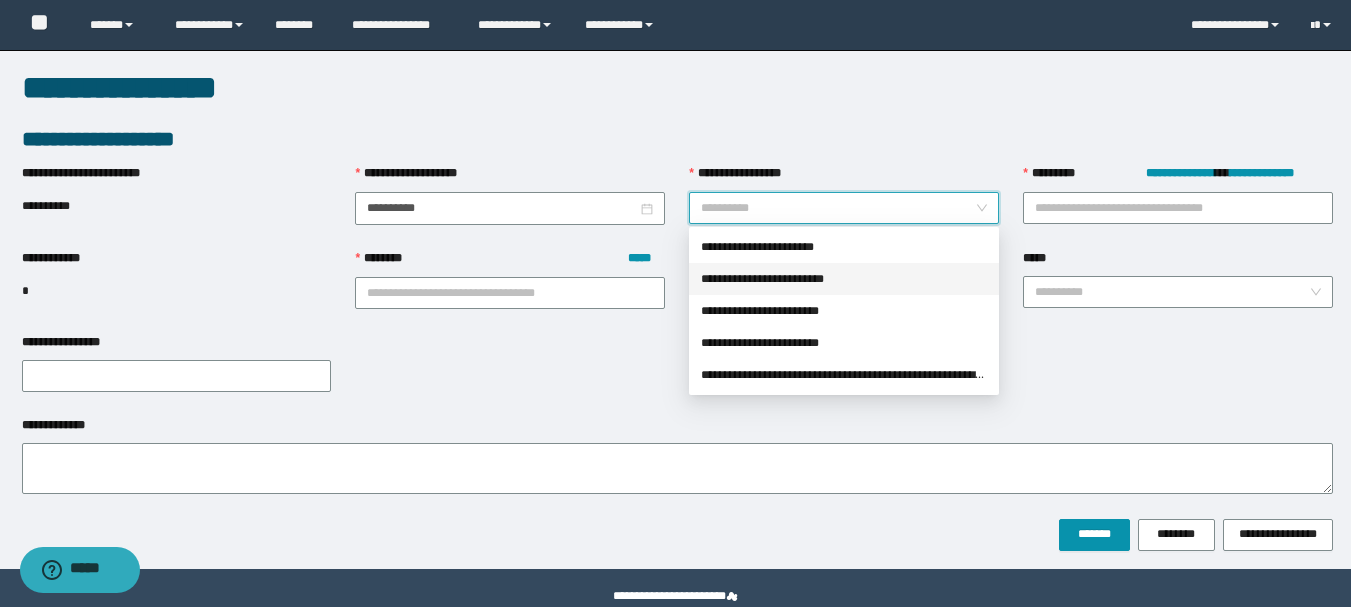 click on "**********" at bounding box center (844, 279) 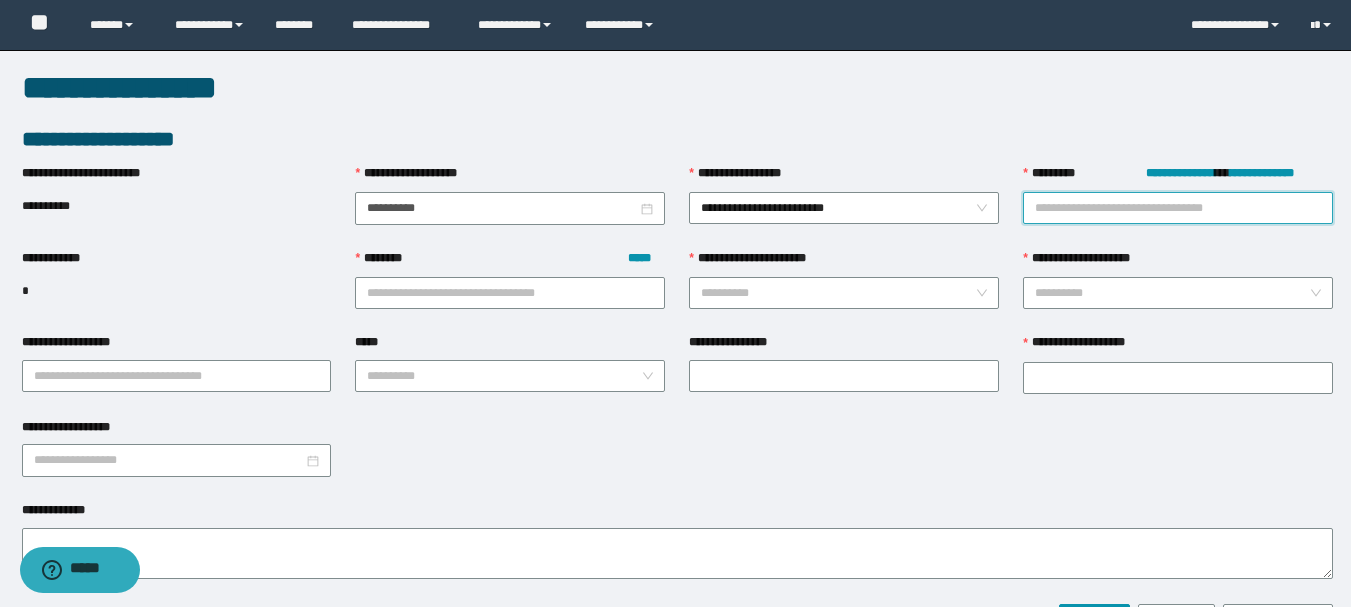 click on "**********" at bounding box center (1178, 208) 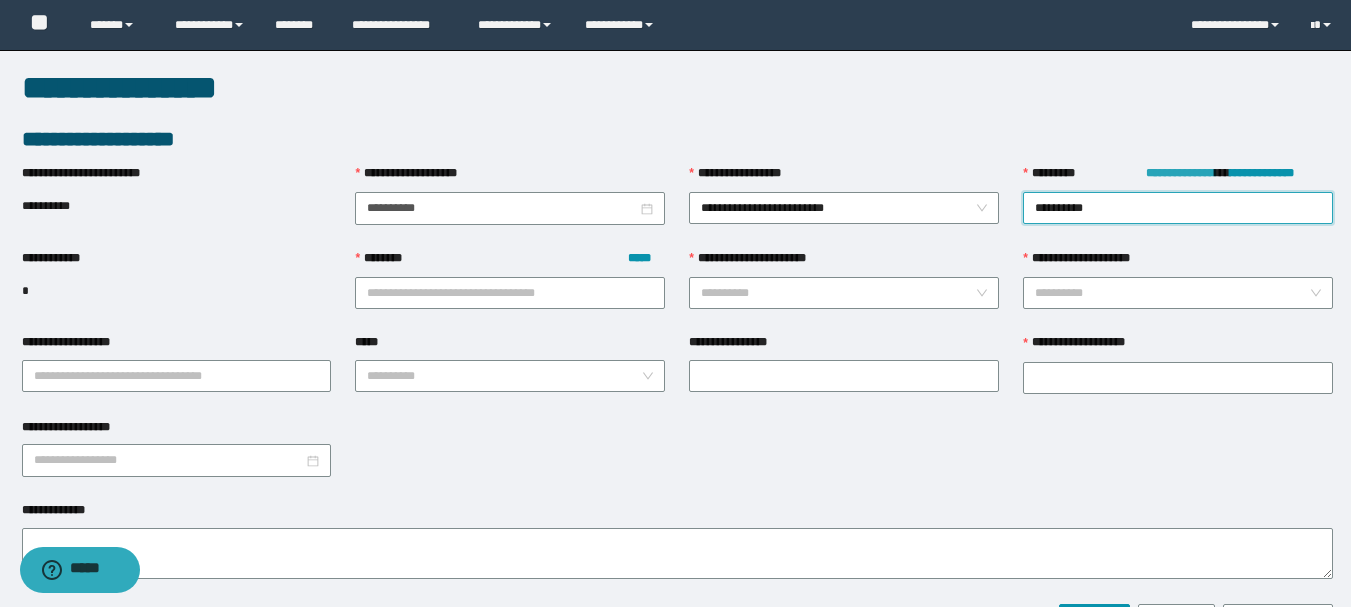 type on "**********" 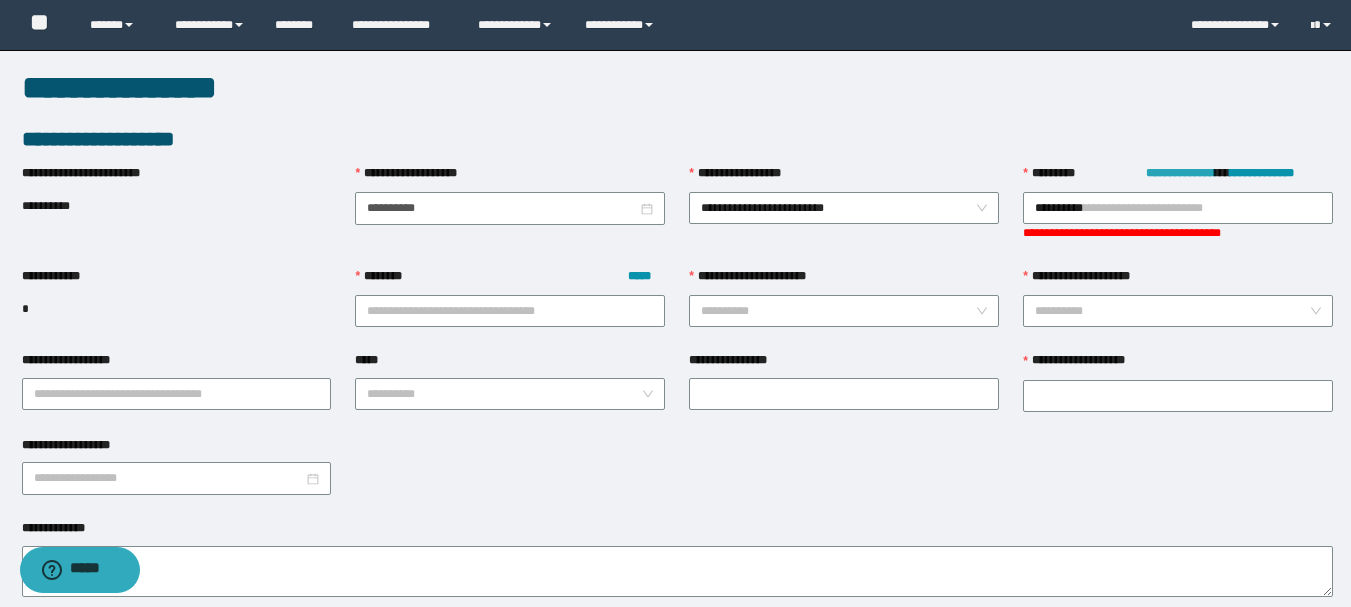 click on "**********" at bounding box center [1180, 173] 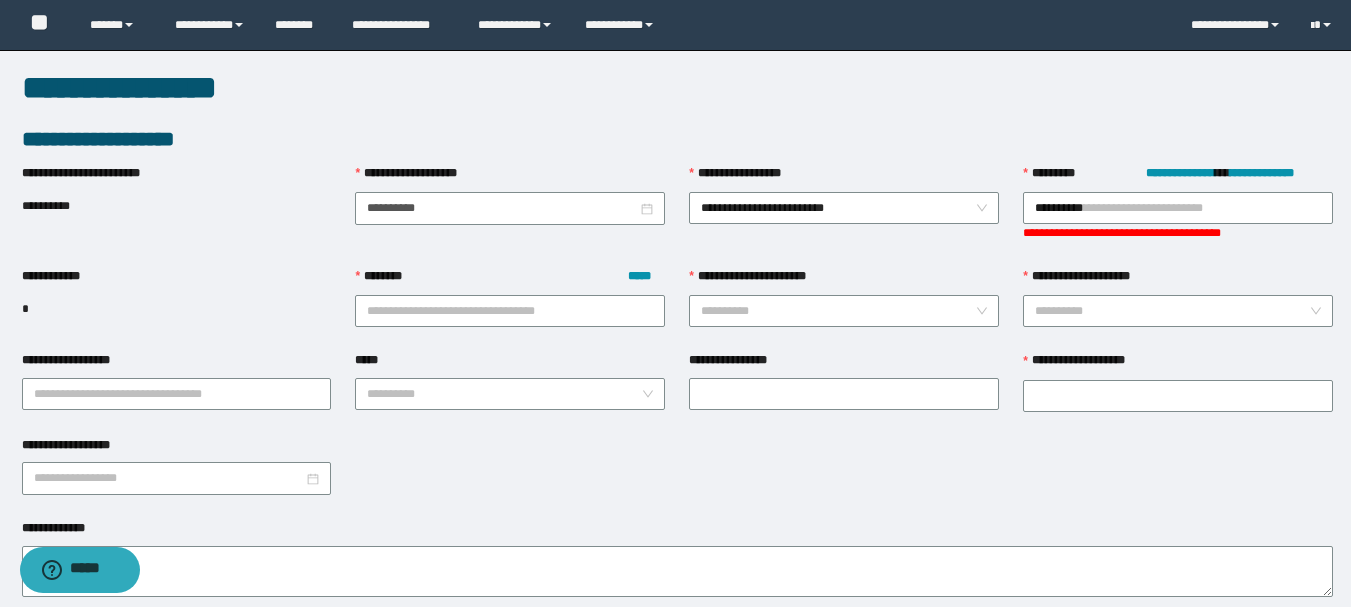 click on "**********" at bounding box center [177, 206] 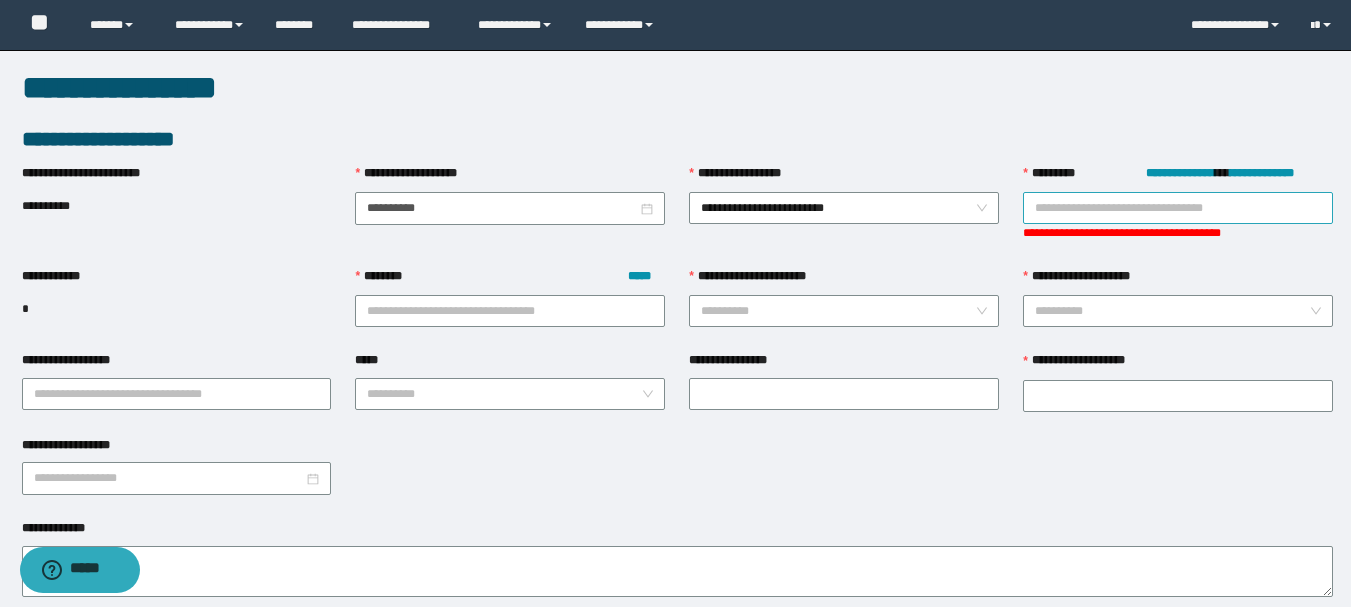 click on "**********" at bounding box center [1178, 208] 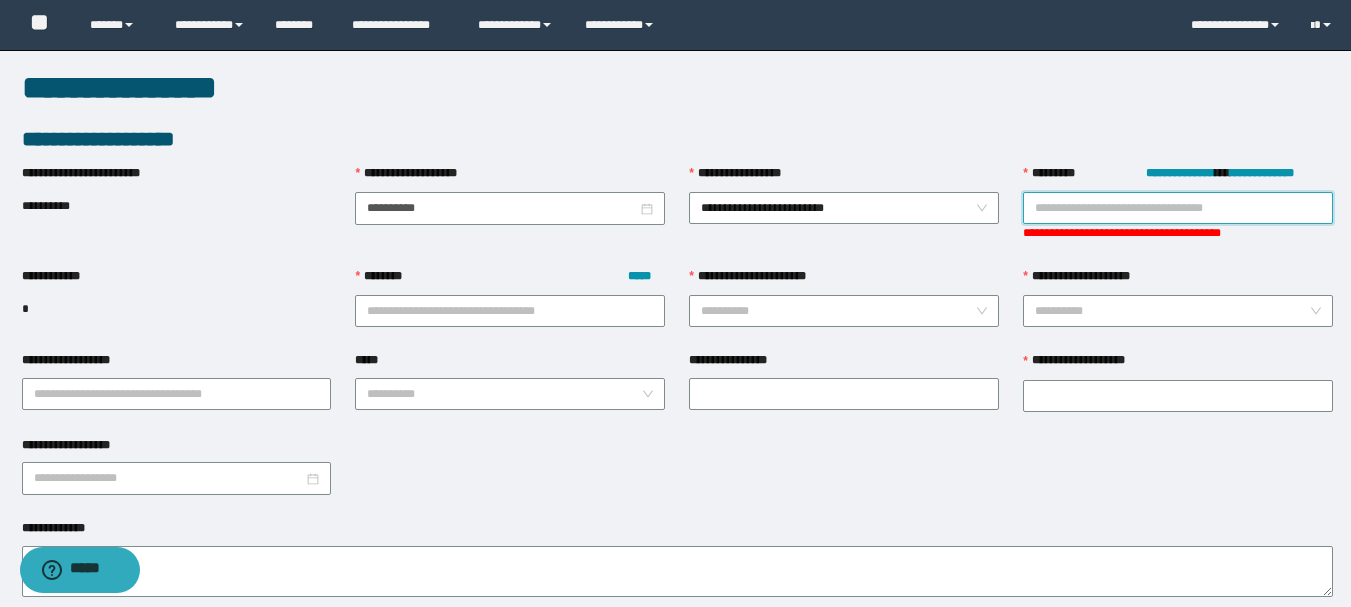 paste on "**********" 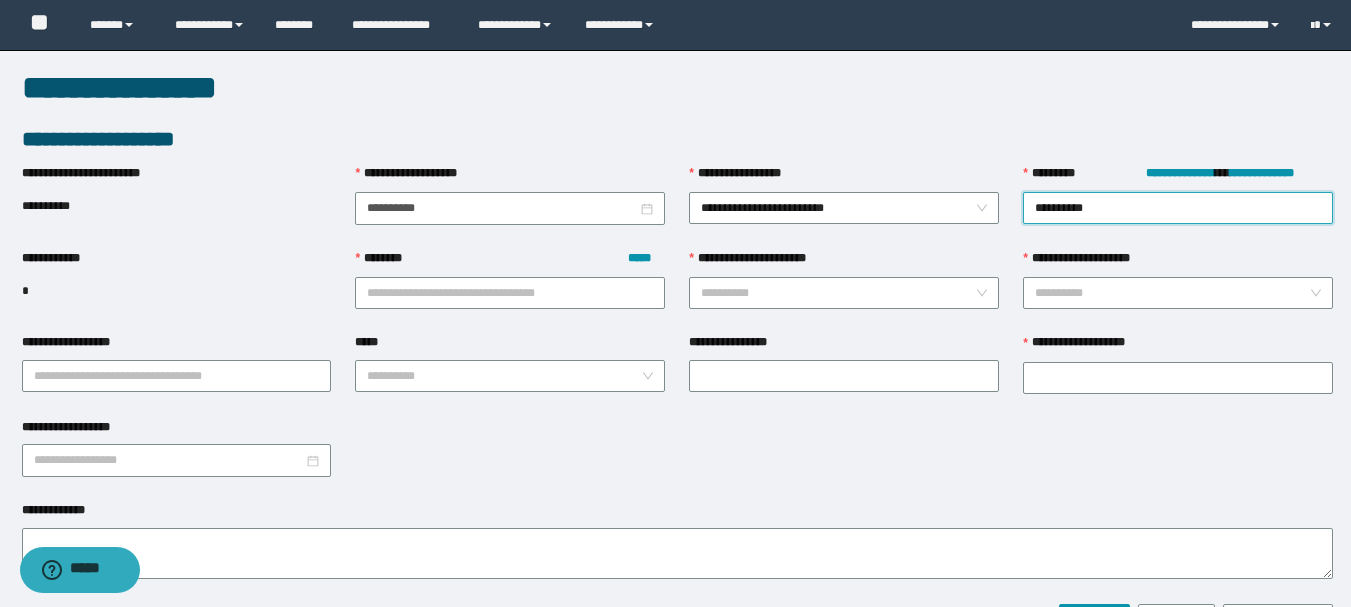 type on "**********" 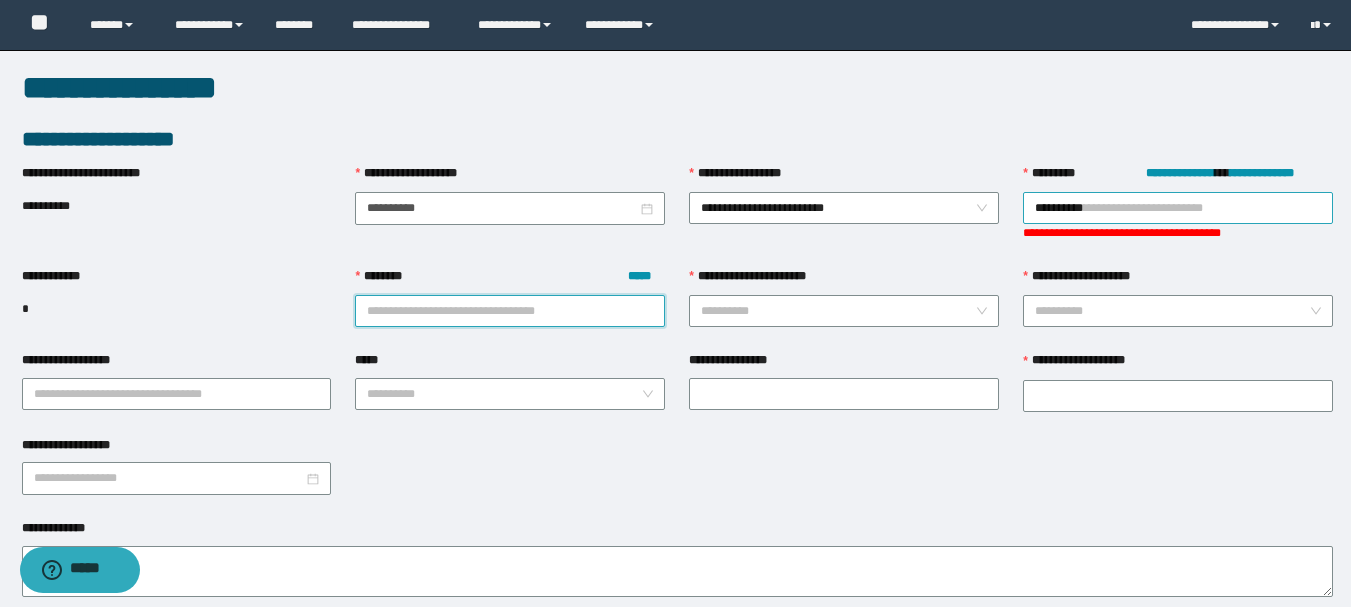 click on "**********" at bounding box center (1178, 208) 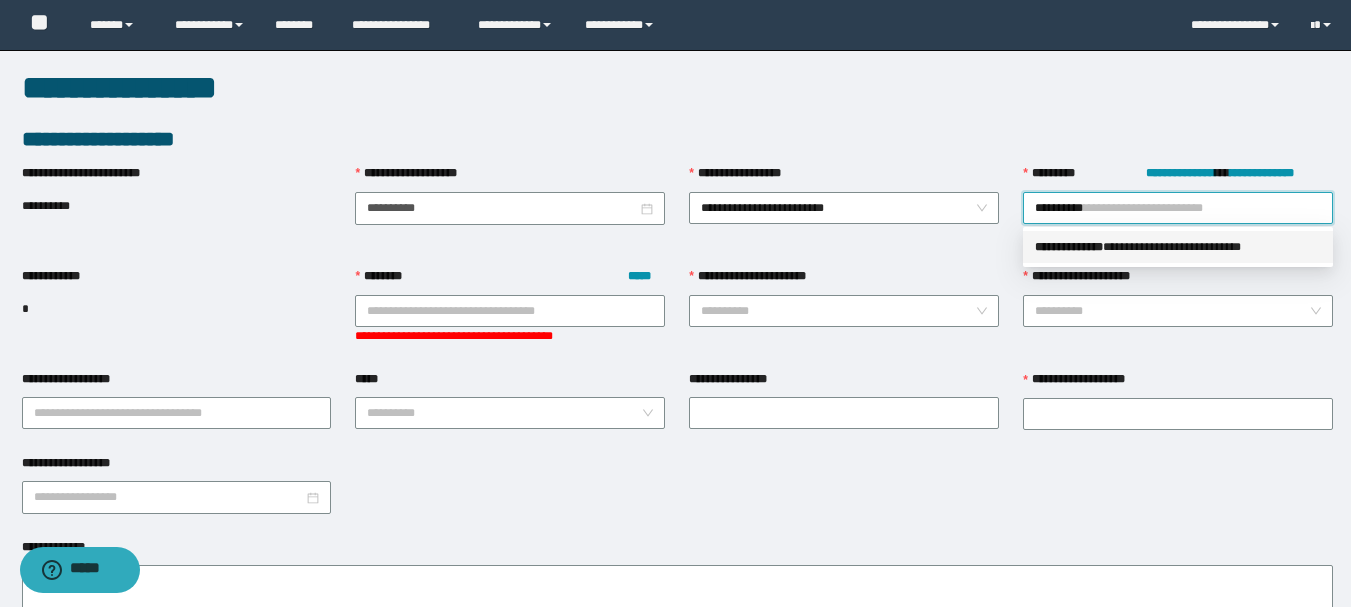 click on "**********" at bounding box center (1069, 247) 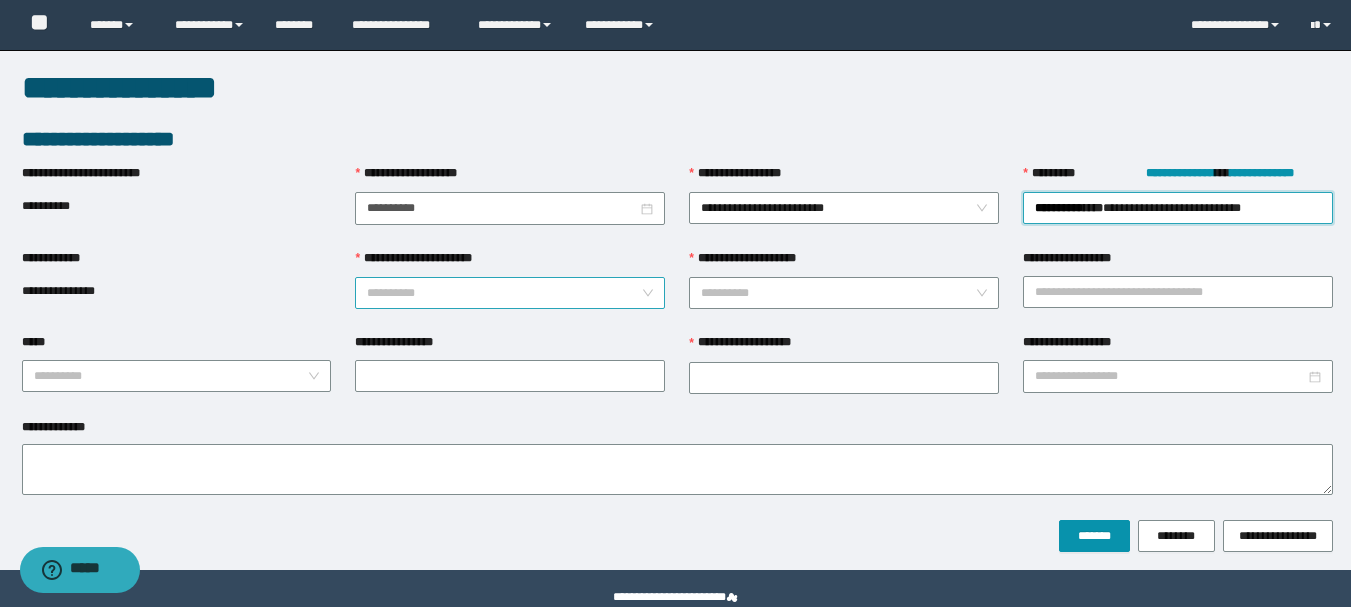 click on "**********" at bounding box center (504, 293) 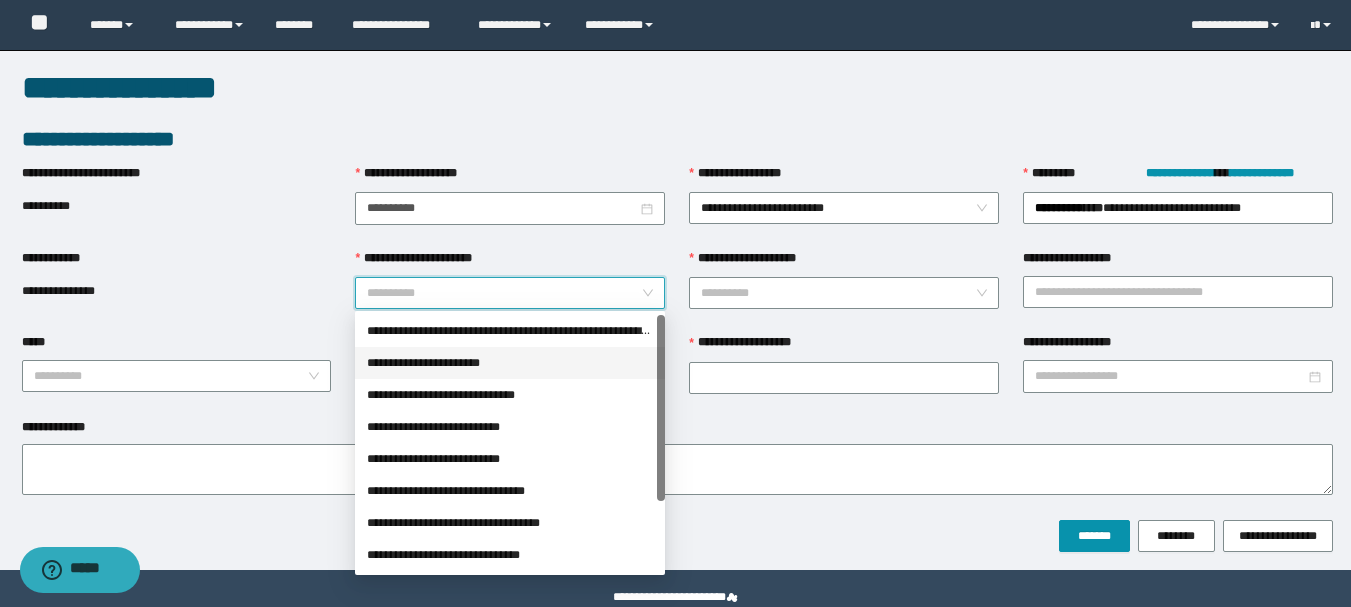 click on "**********" at bounding box center [510, 363] 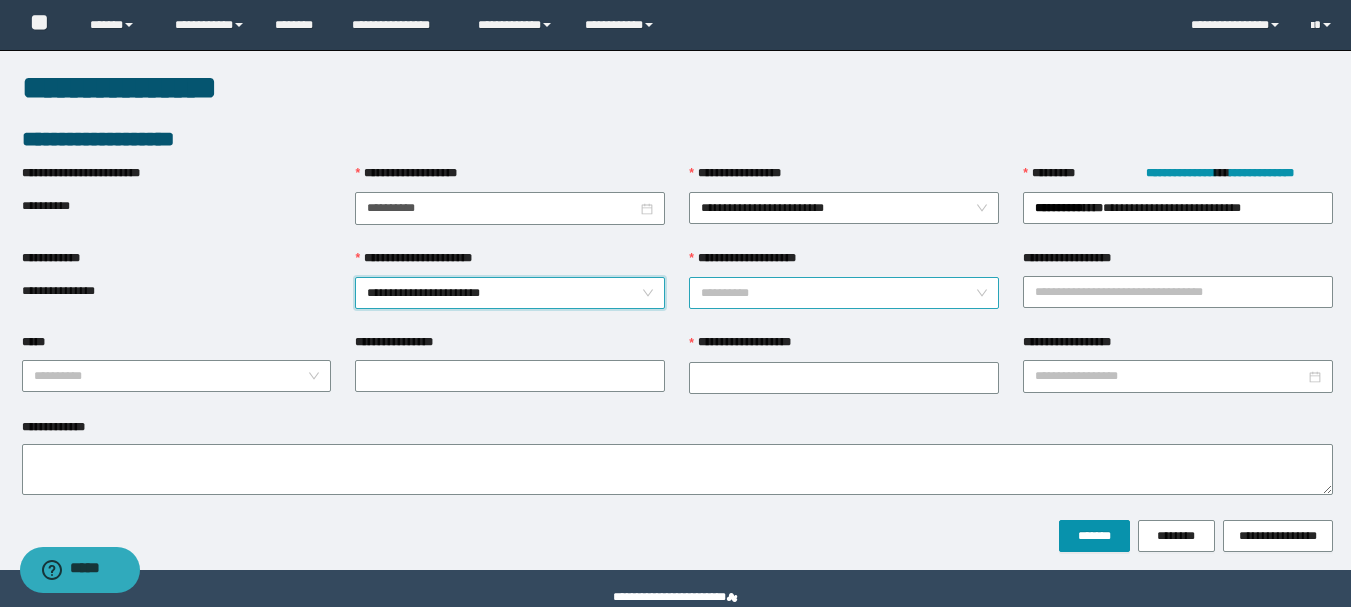 click on "**********" at bounding box center (838, 293) 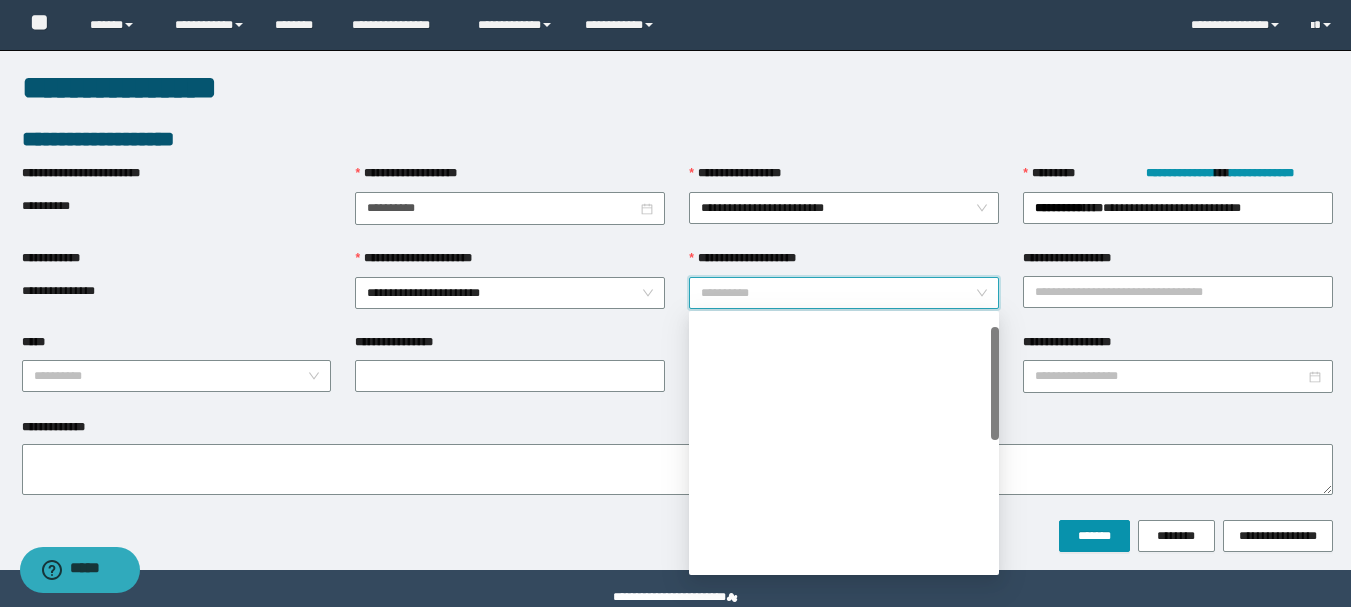 scroll, scrollTop: 320, scrollLeft: 0, axis: vertical 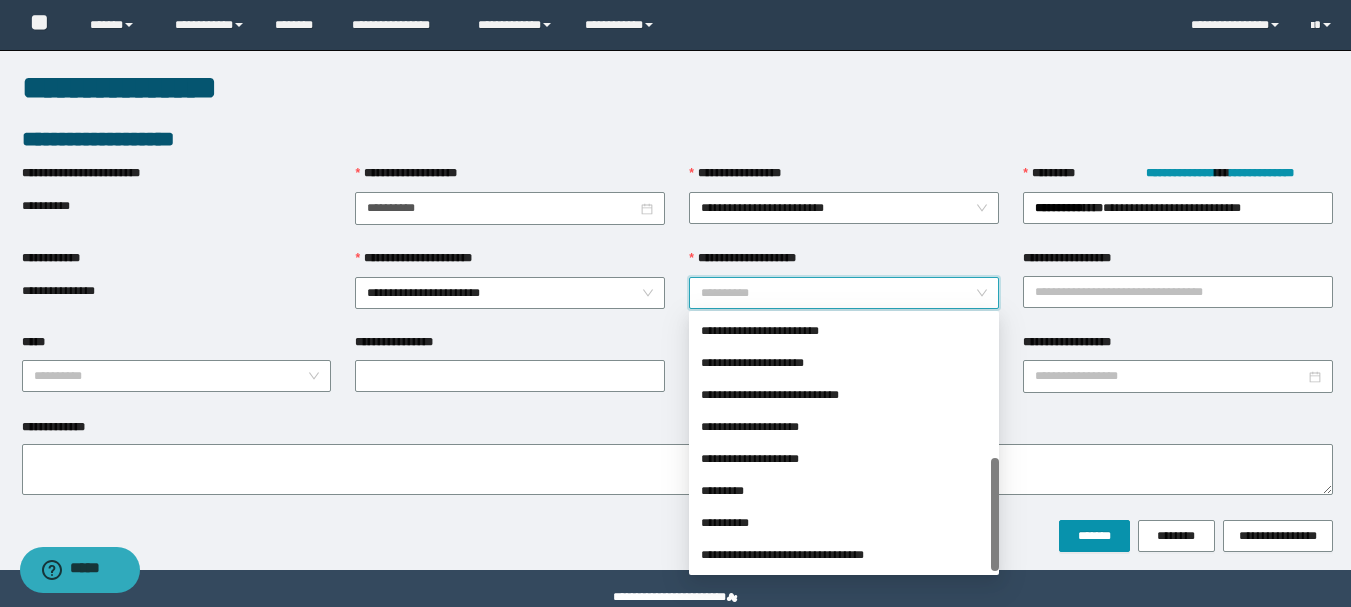 drag, startPoint x: 993, startPoint y: 327, endPoint x: 919, endPoint y: 487, distance: 176.28386 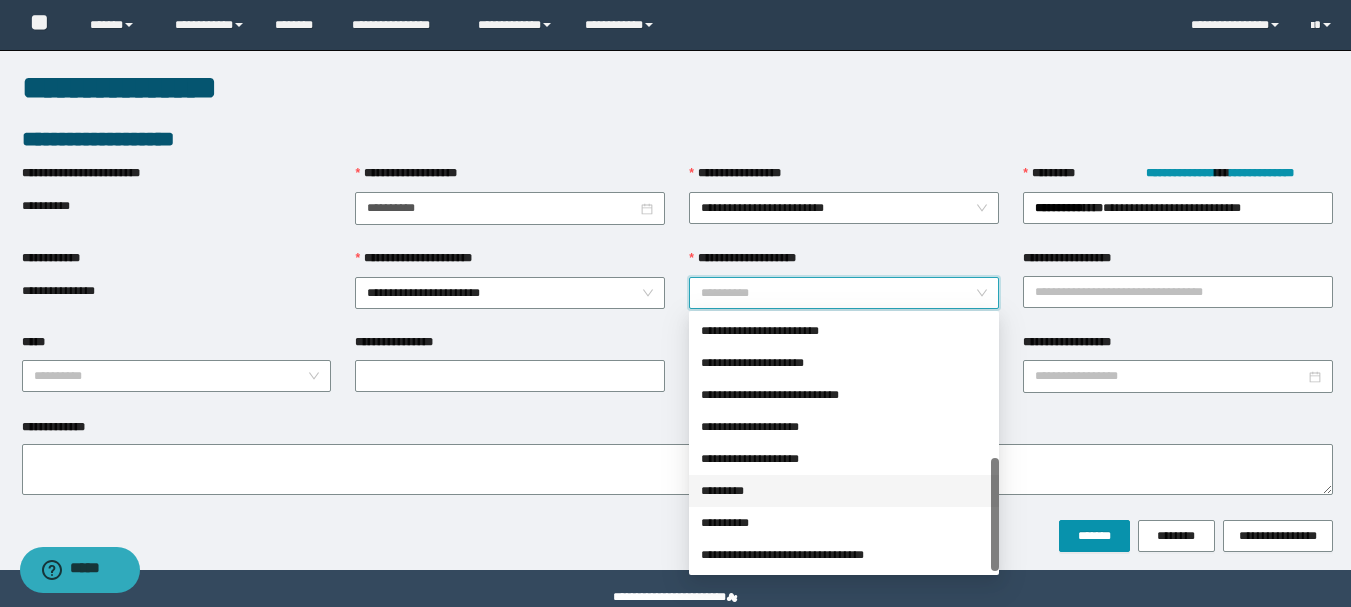 click on "*********" at bounding box center (844, 491) 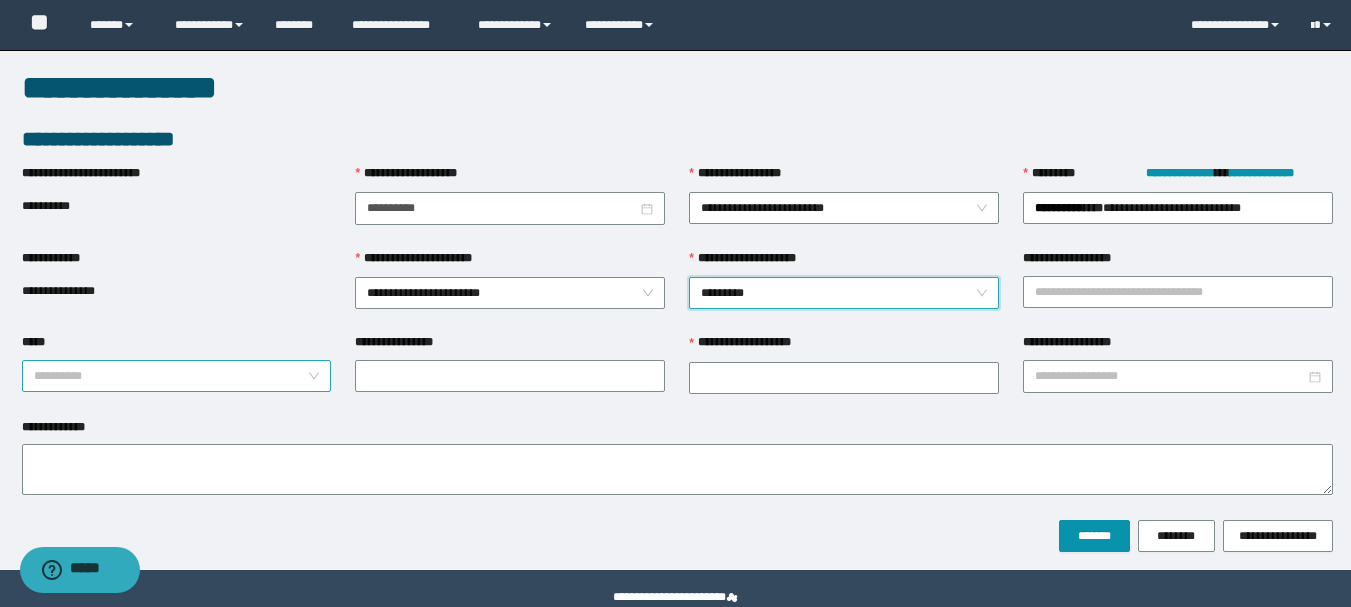 click on "*****" at bounding box center (171, 376) 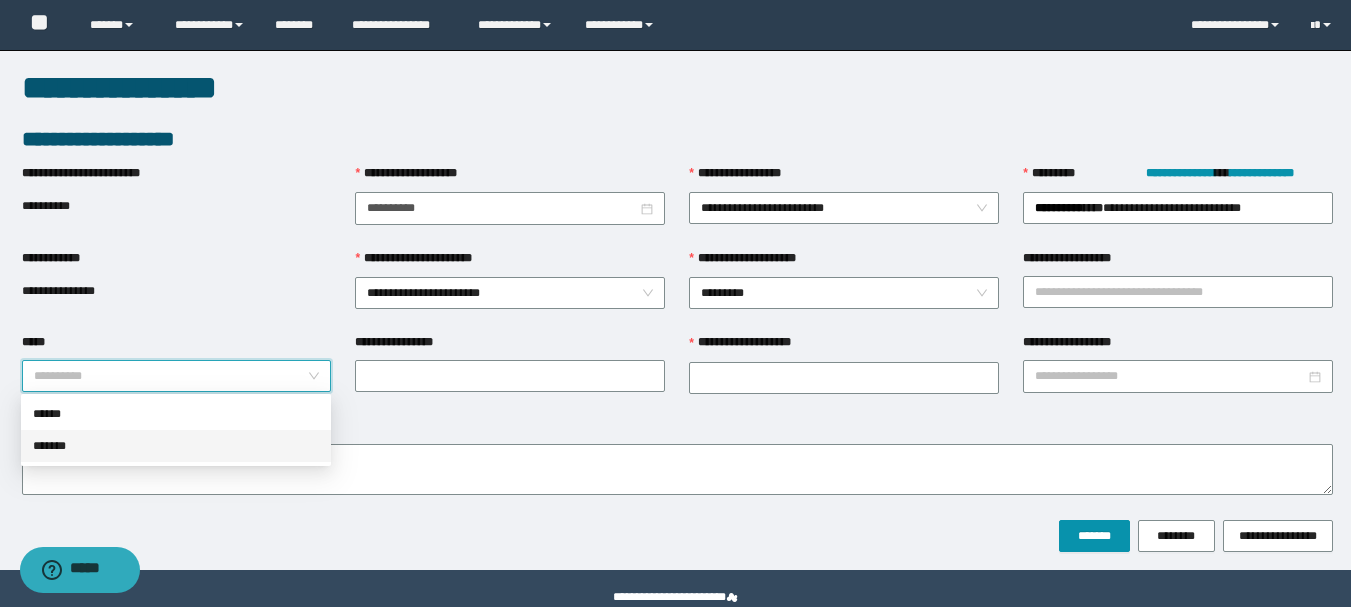 click on "*******" at bounding box center (176, 446) 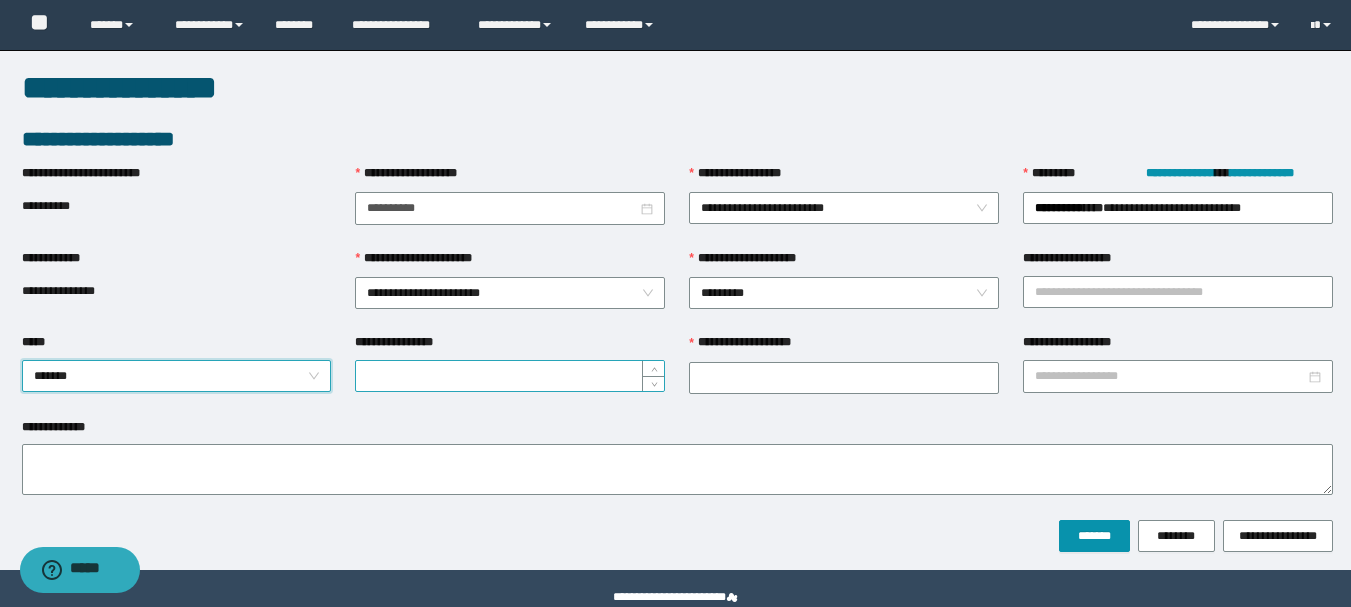 click on "**********" at bounding box center [510, 376] 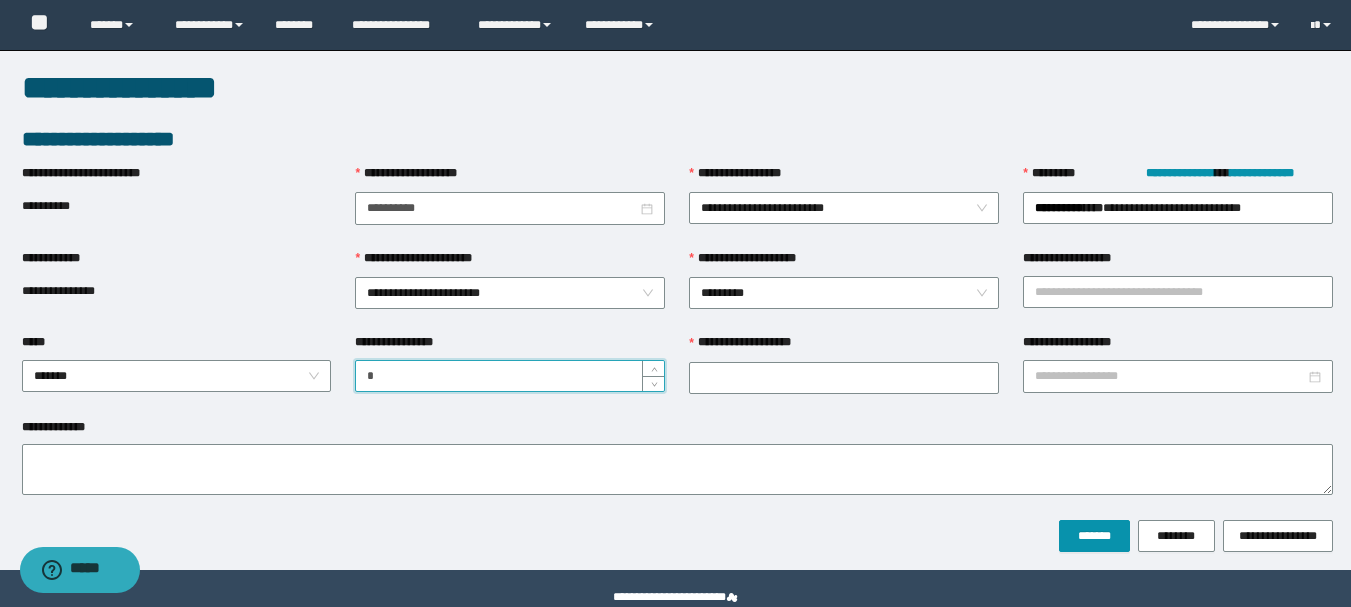 type on "*" 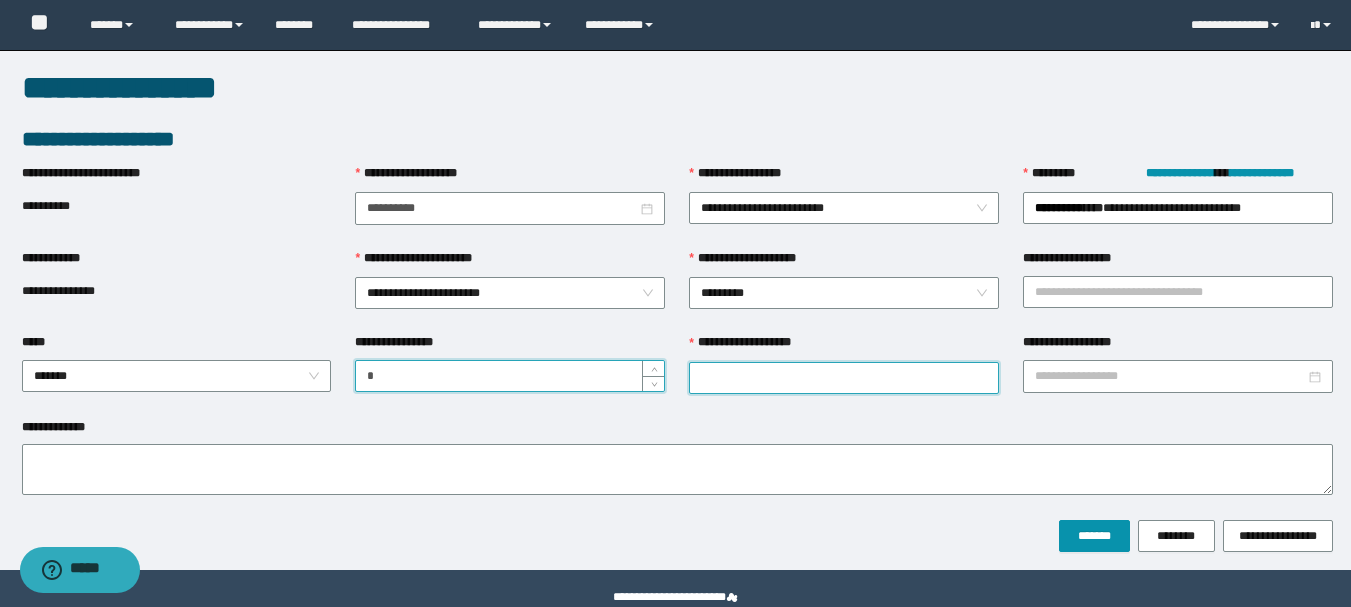 drag, startPoint x: 833, startPoint y: 373, endPoint x: 971, endPoint y: 381, distance: 138.23169 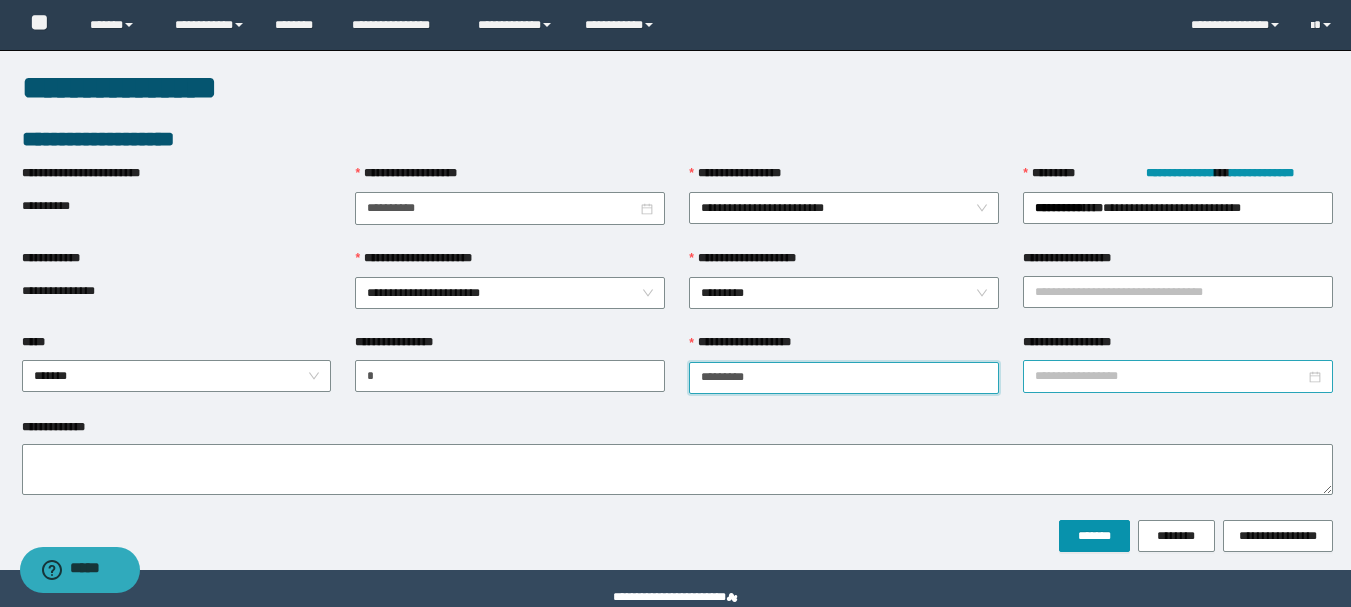 type on "*********" 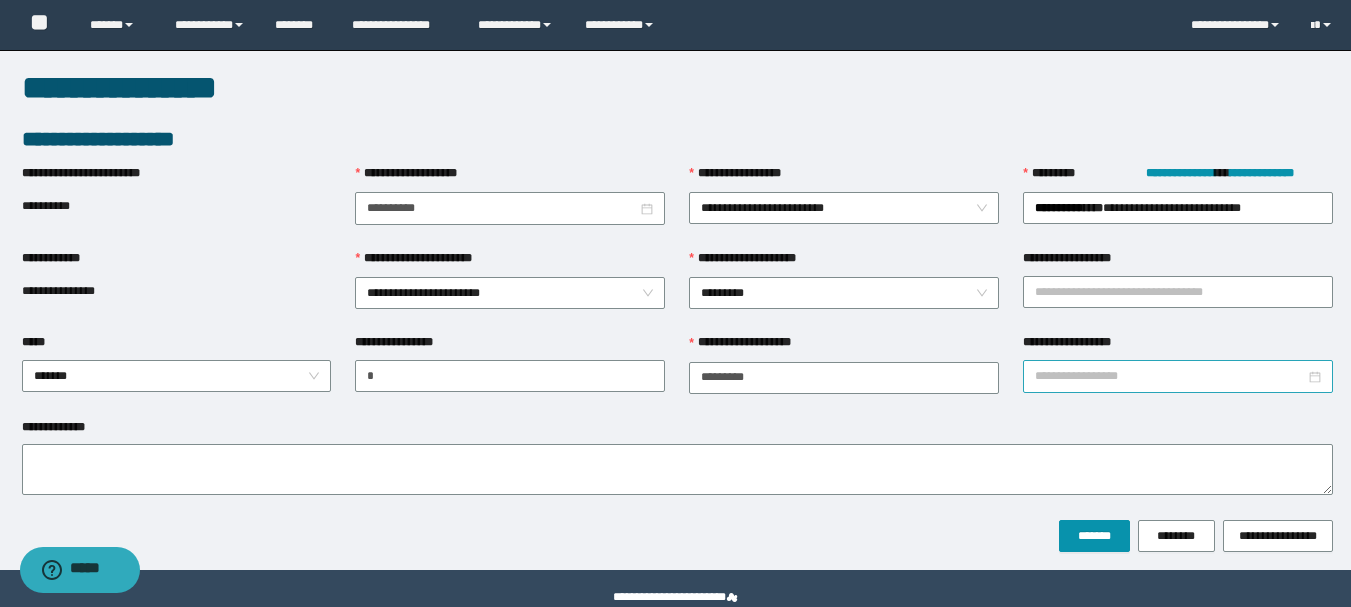 click on "**********" at bounding box center (1170, 376) 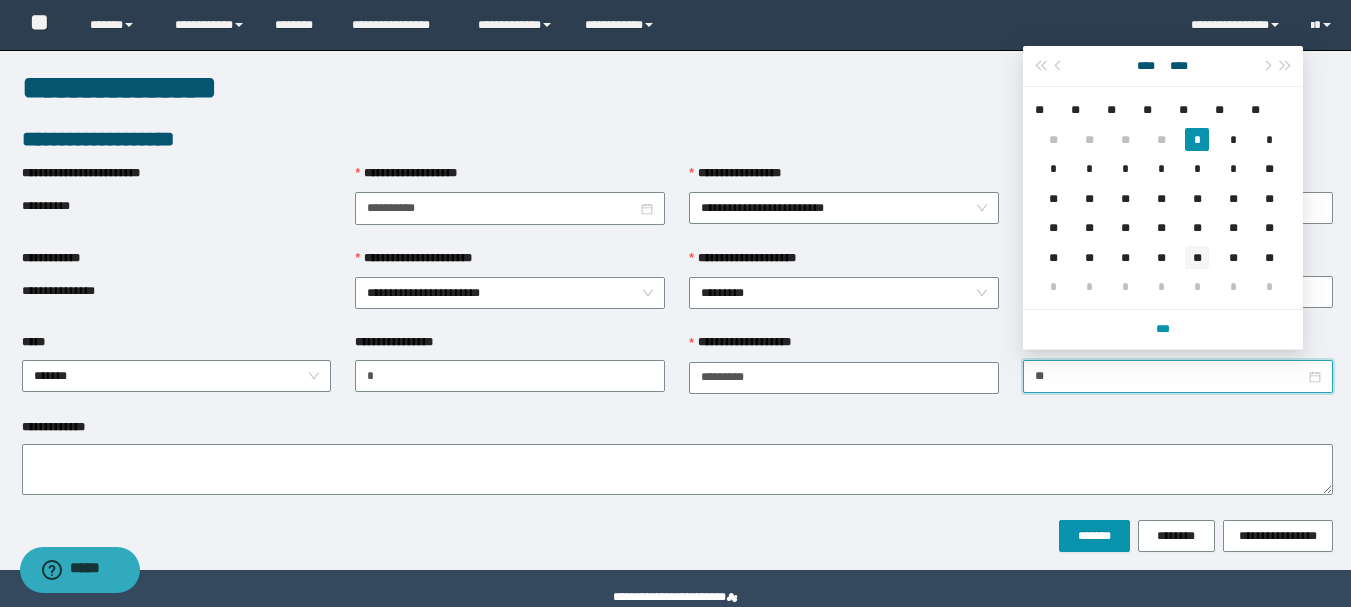type on "*" 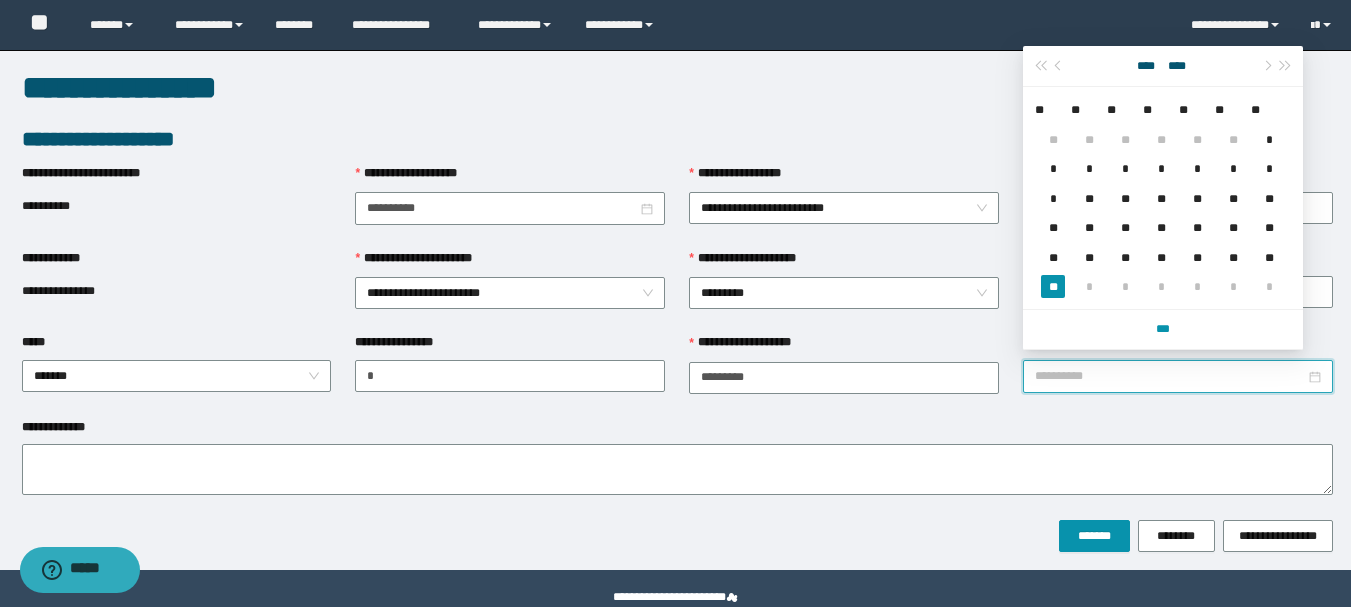 click on "**" at bounding box center [1053, 286] 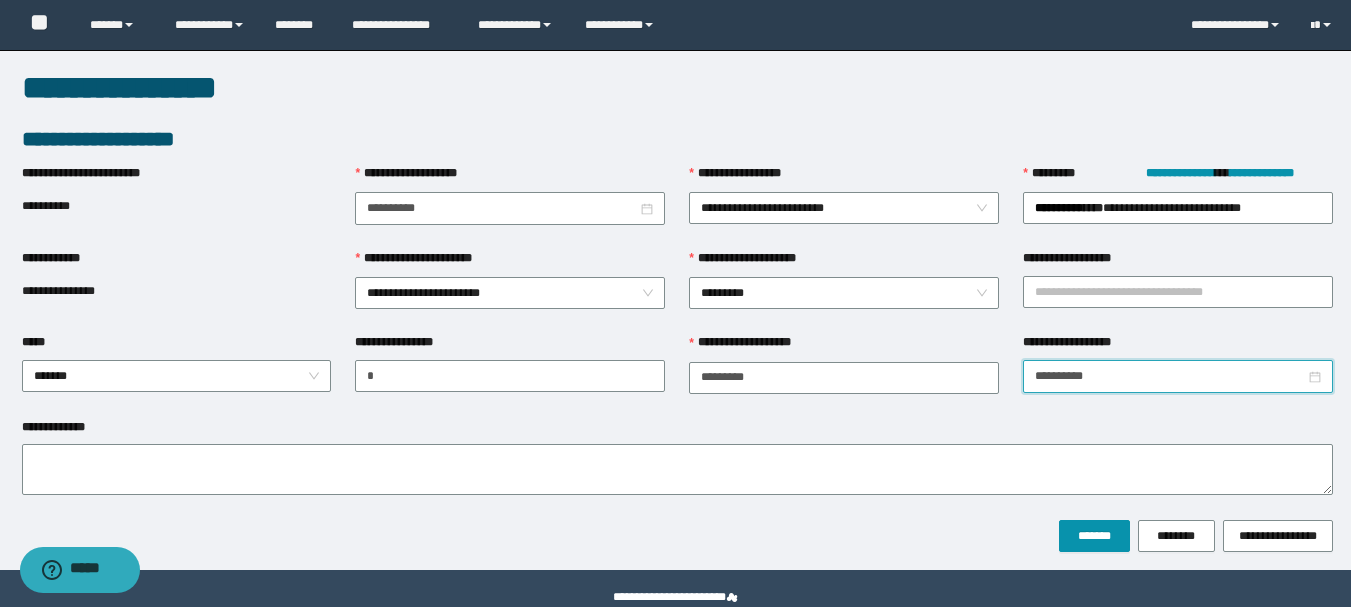type on "**********" 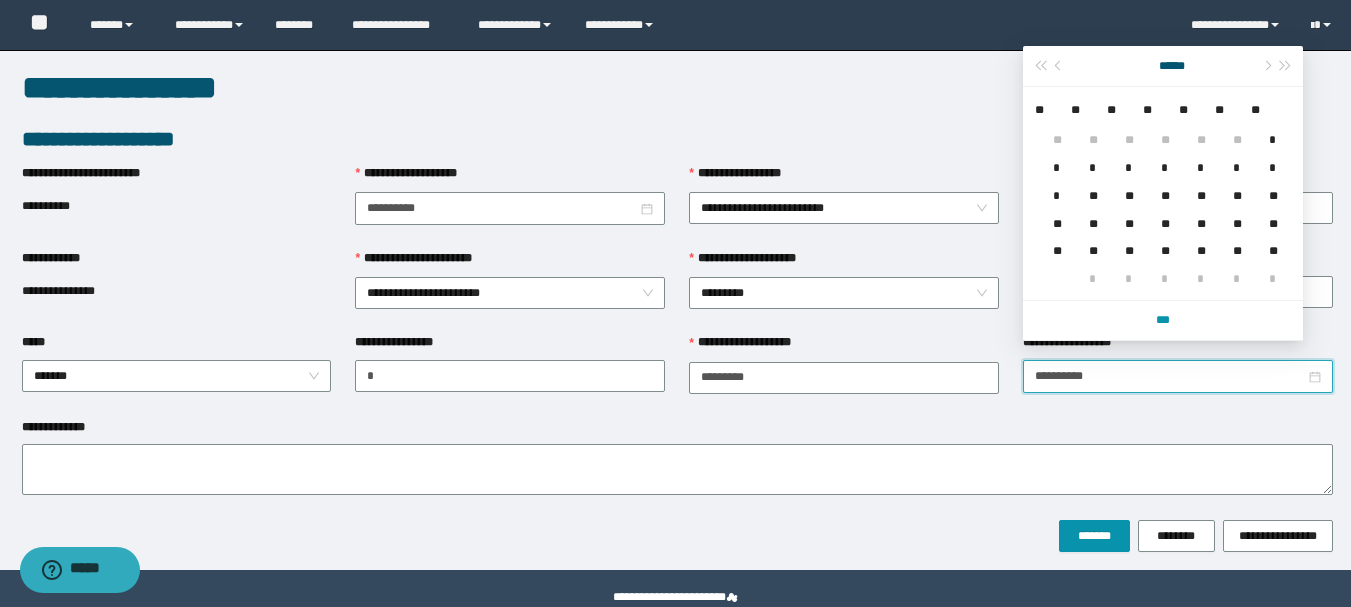 click on "**********" at bounding box center (677, 469) 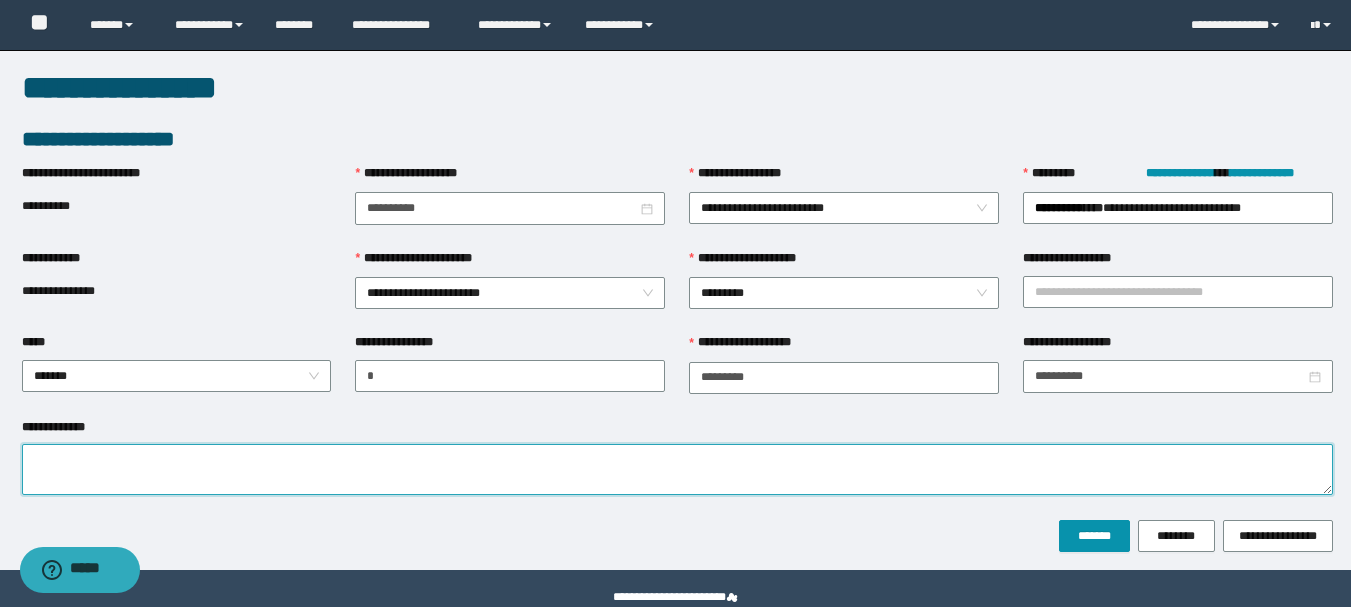 click on "**********" at bounding box center [677, 469] 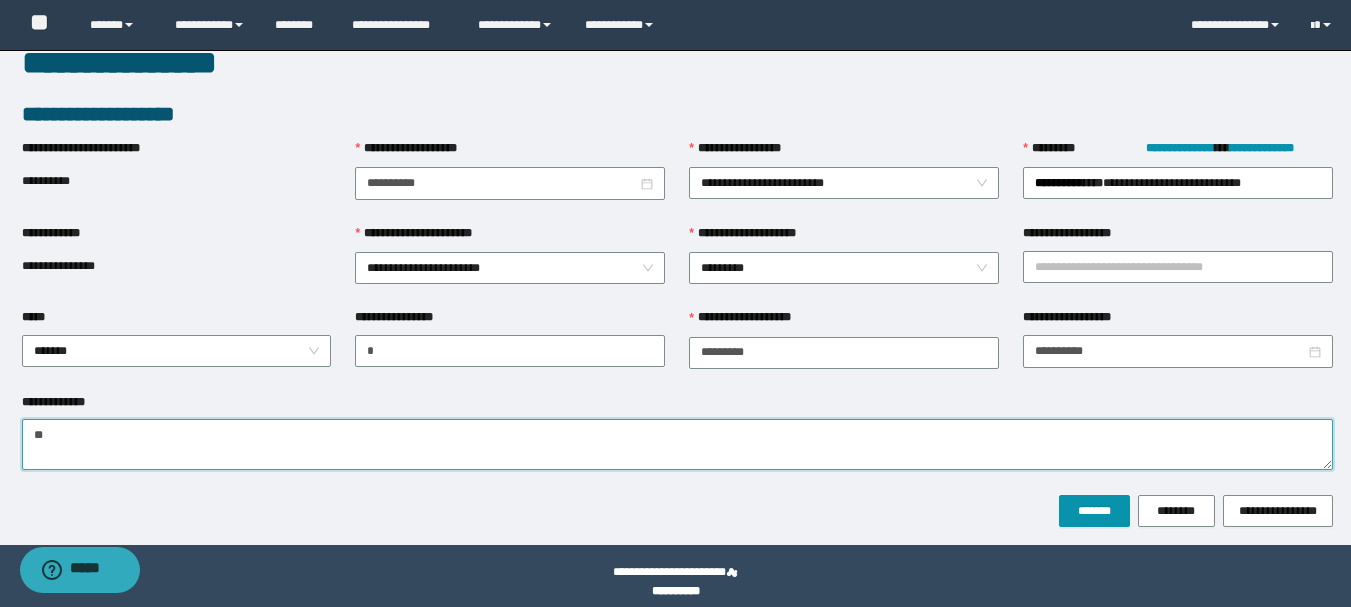 scroll, scrollTop: 39, scrollLeft: 0, axis: vertical 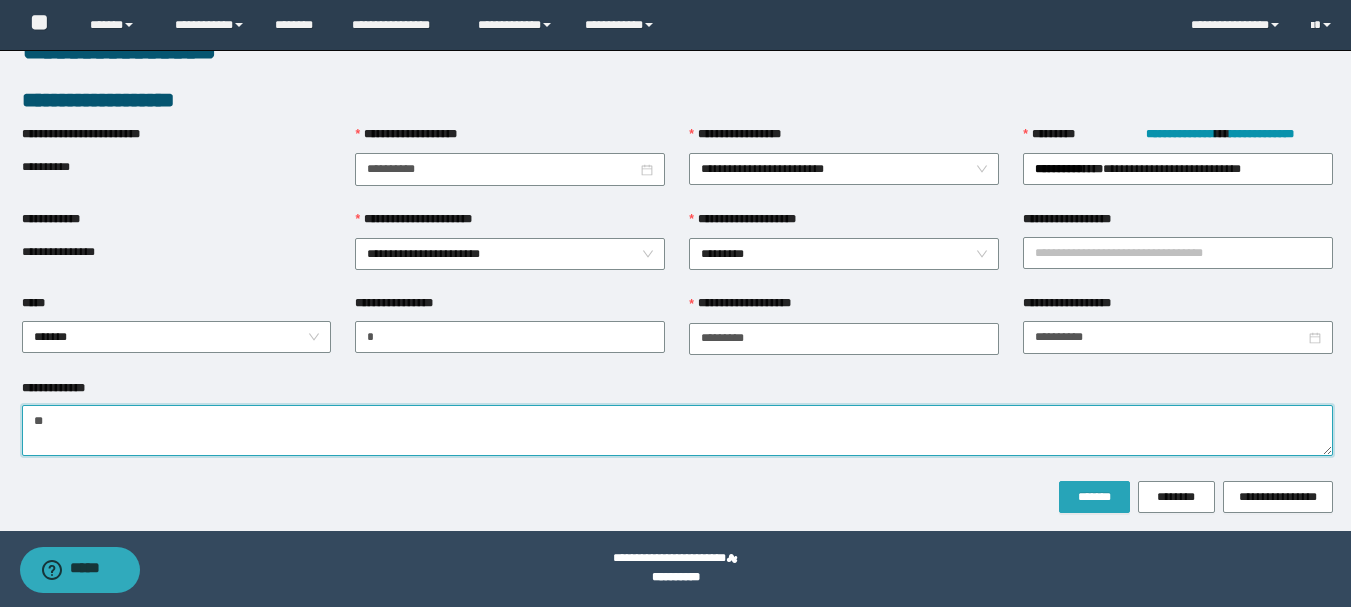 type on "**" 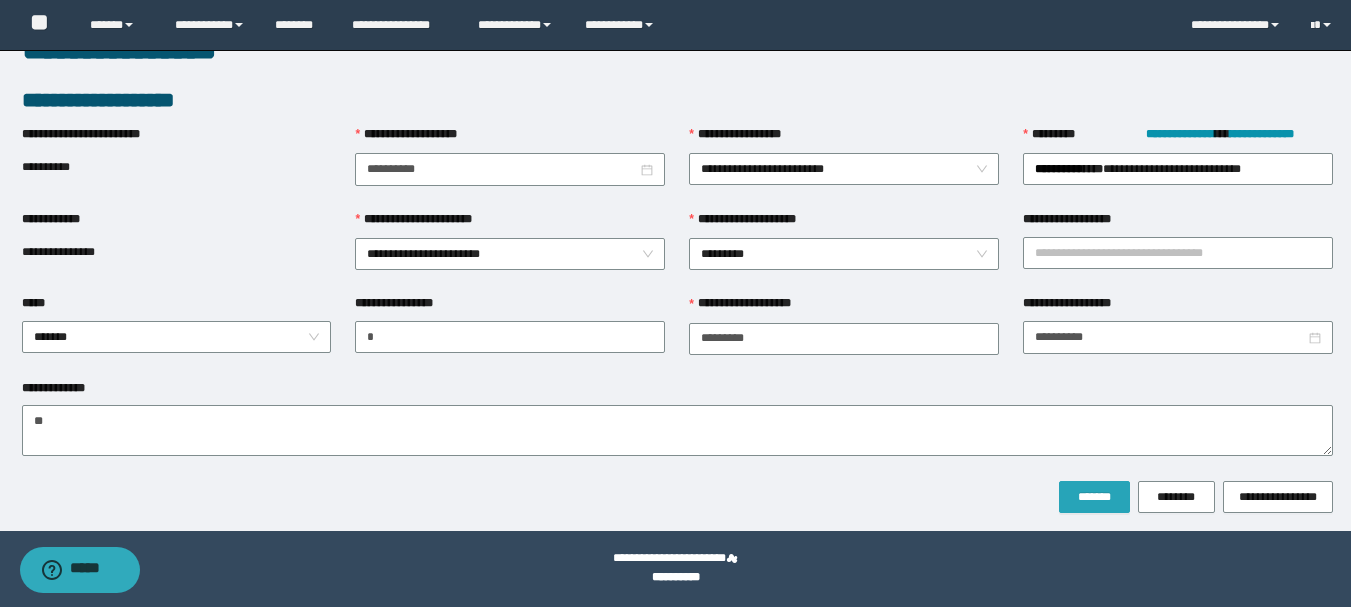 click on "*******" at bounding box center [1094, 497] 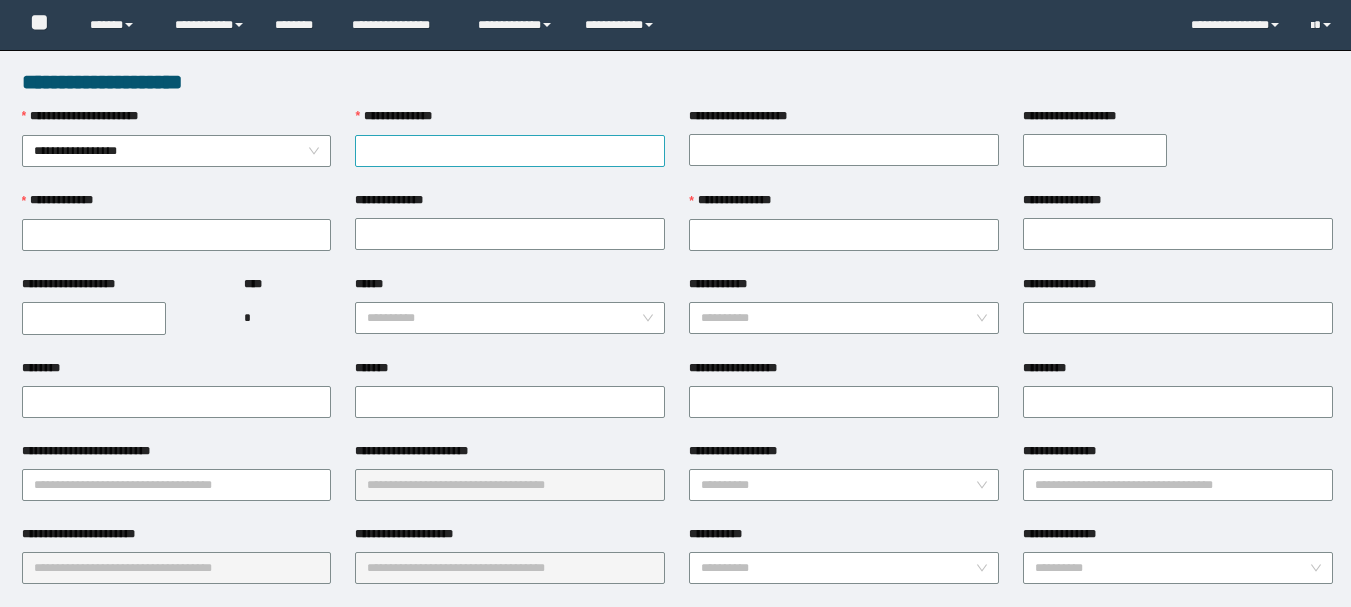 scroll, scrollTop: 0, scrollLeft: 0, axis: both 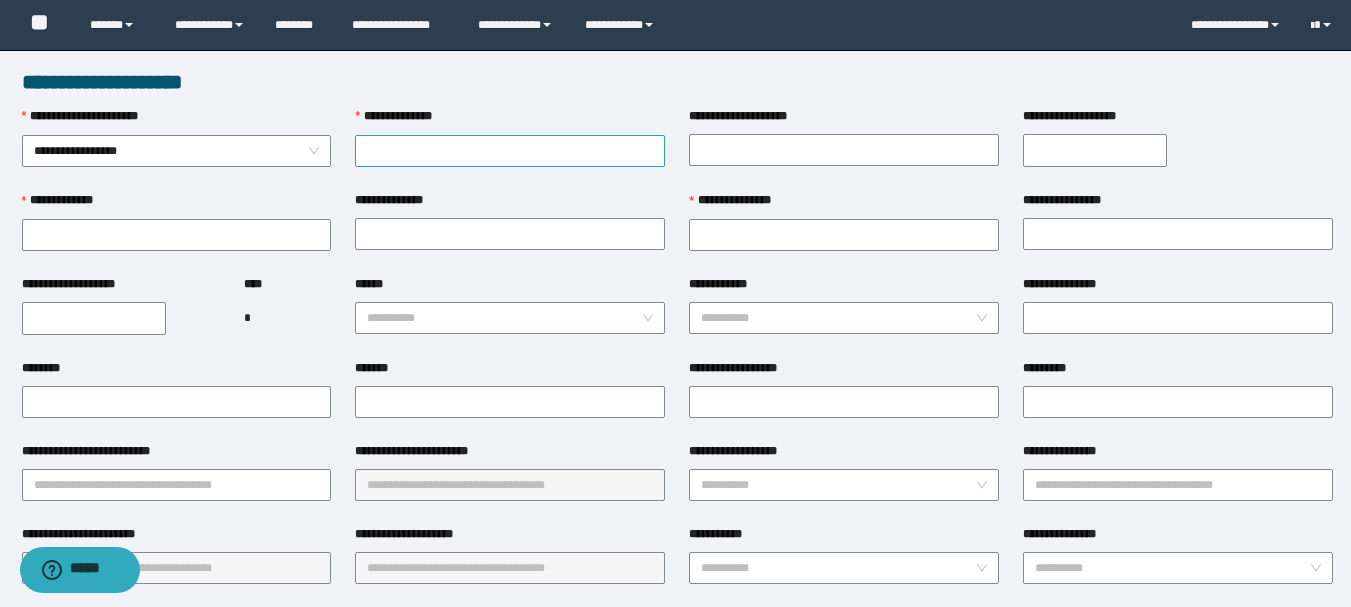 click on "**********" at bounding box center [510, 151] 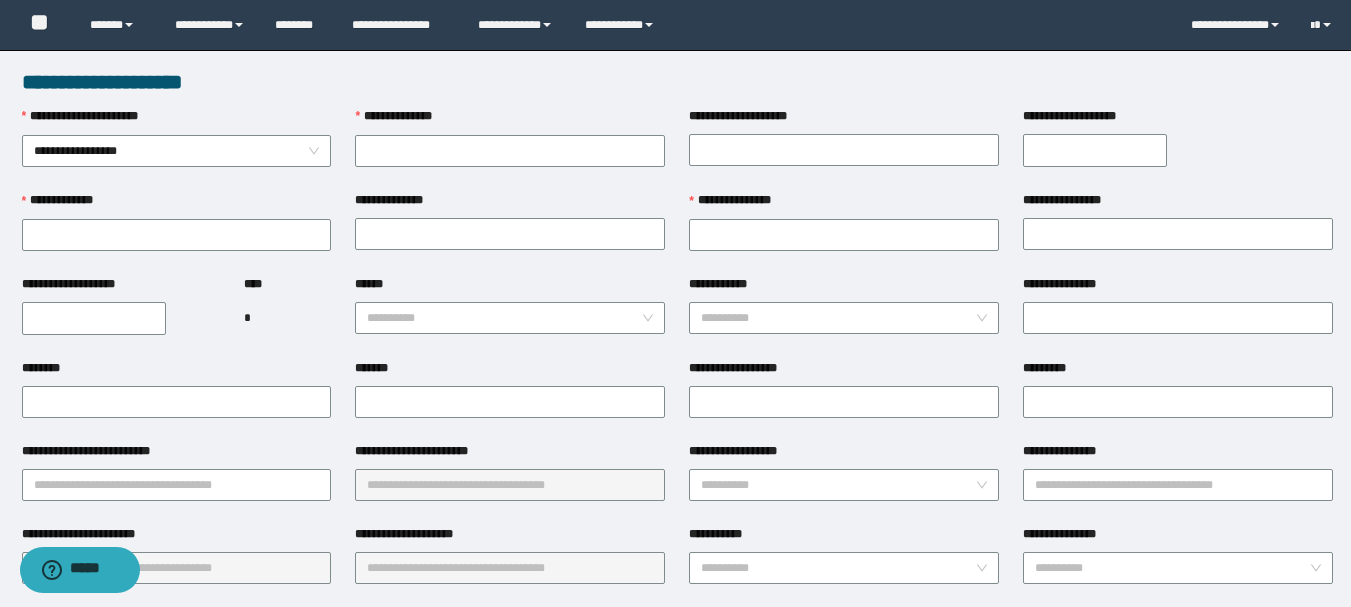 drag, startPoint x: 381, startPoint y: 327, endPoint x: 422, endPoint y: 187, distance: 145.88008 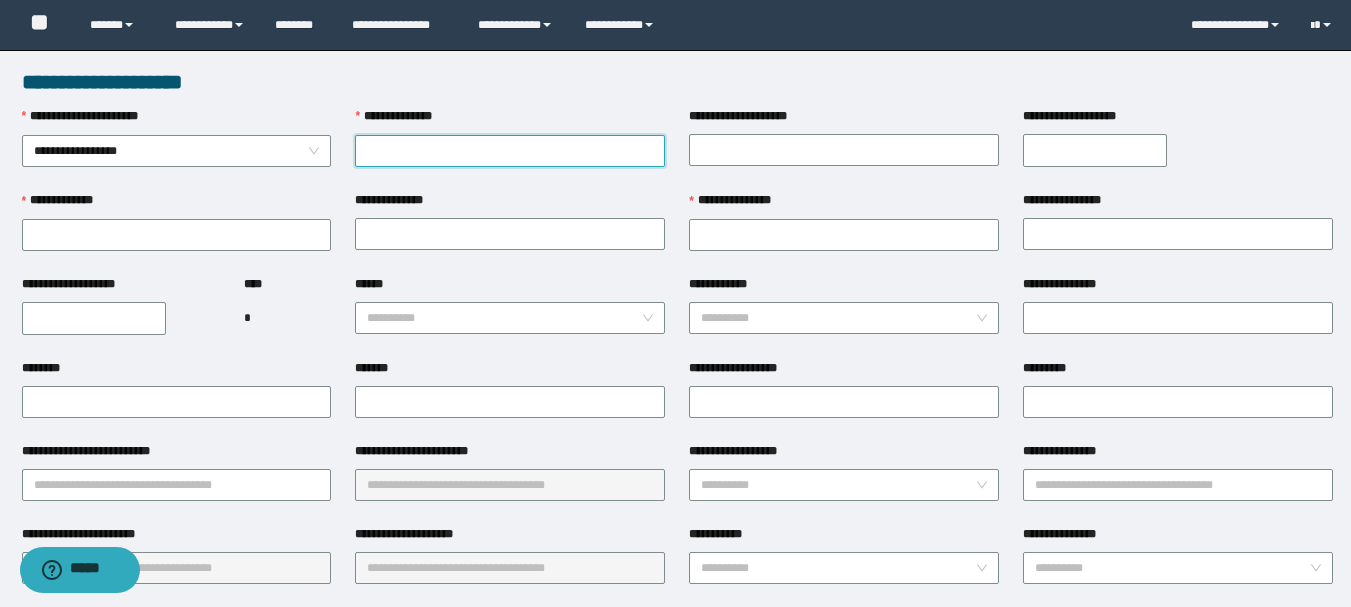 click on "**********" at bounding box center [510, 151] 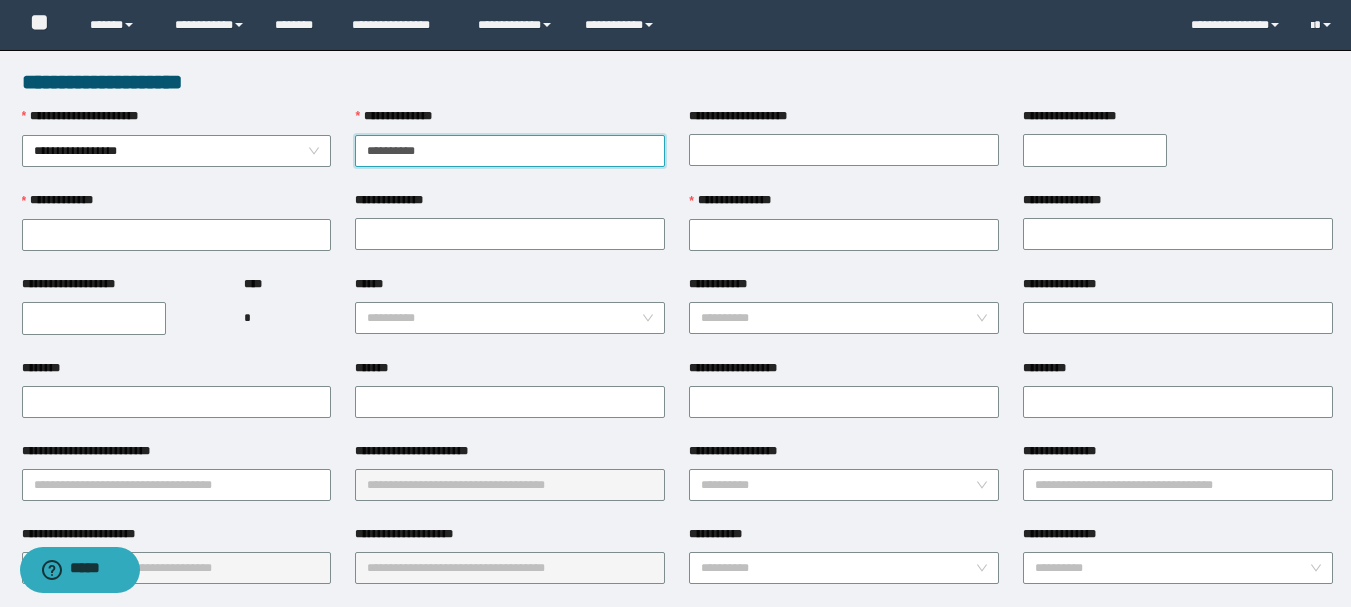 type on "**********" 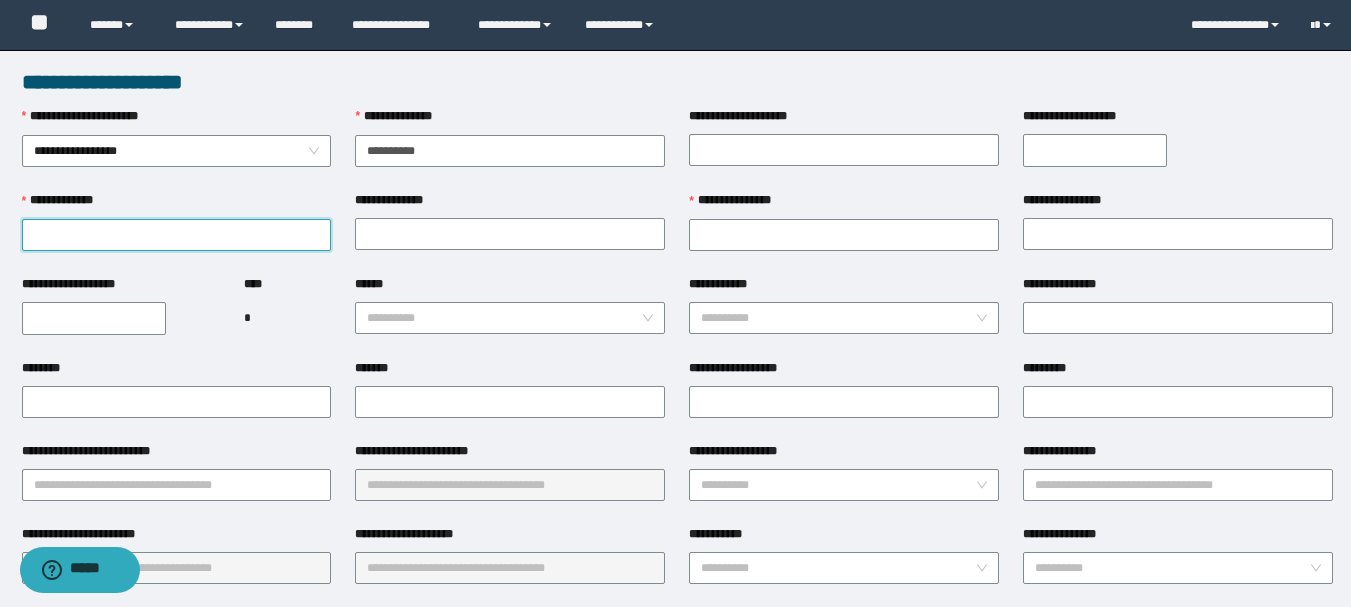 drag, startPoint x: 156, startPoint y: 224, endPoint x: 93, endPoint y: 238, distance: 64.53681 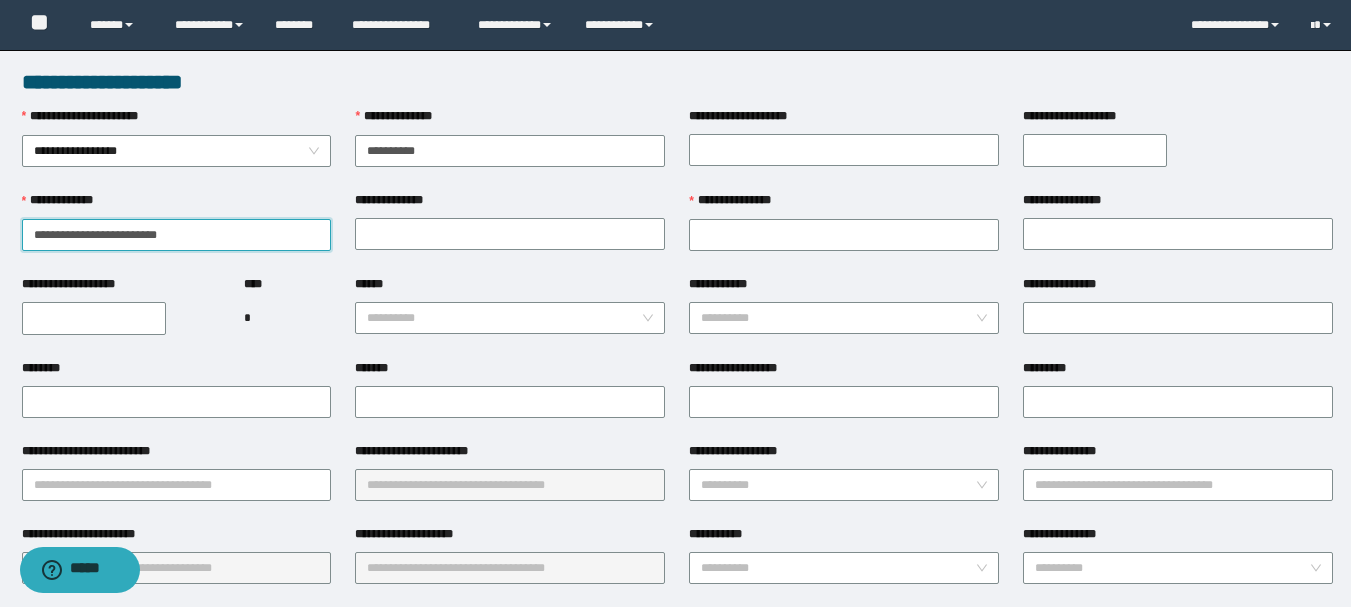 click on "**********" at bounding box center [177, 235] 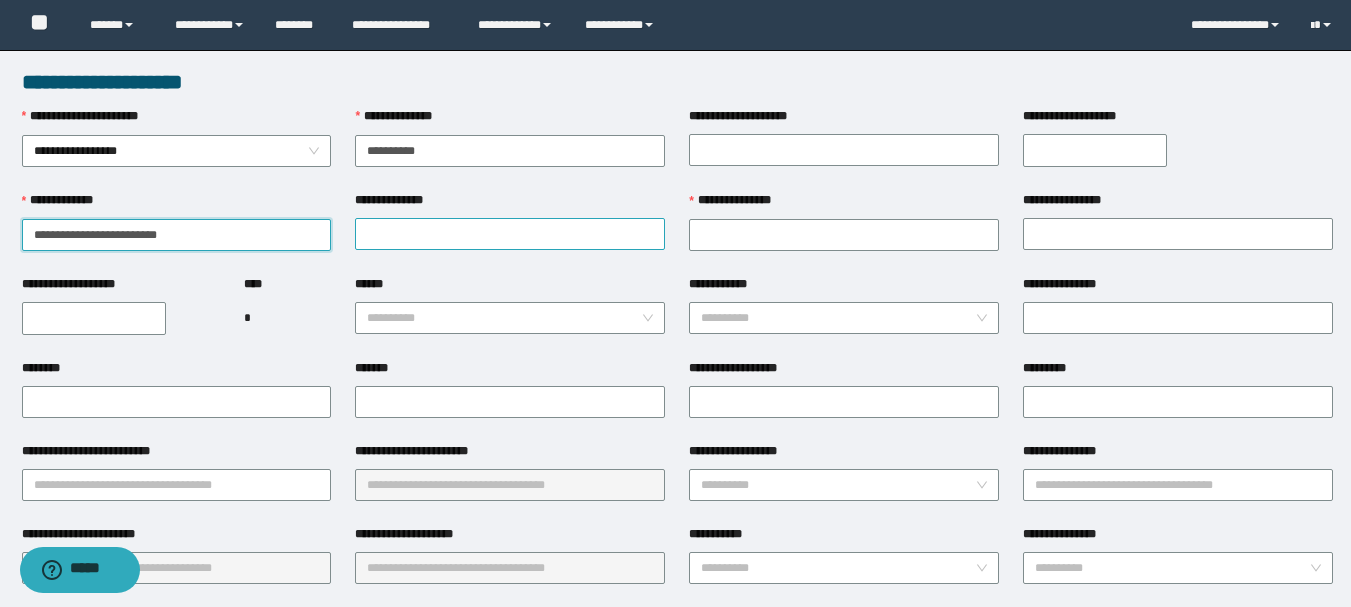 type on "**********" 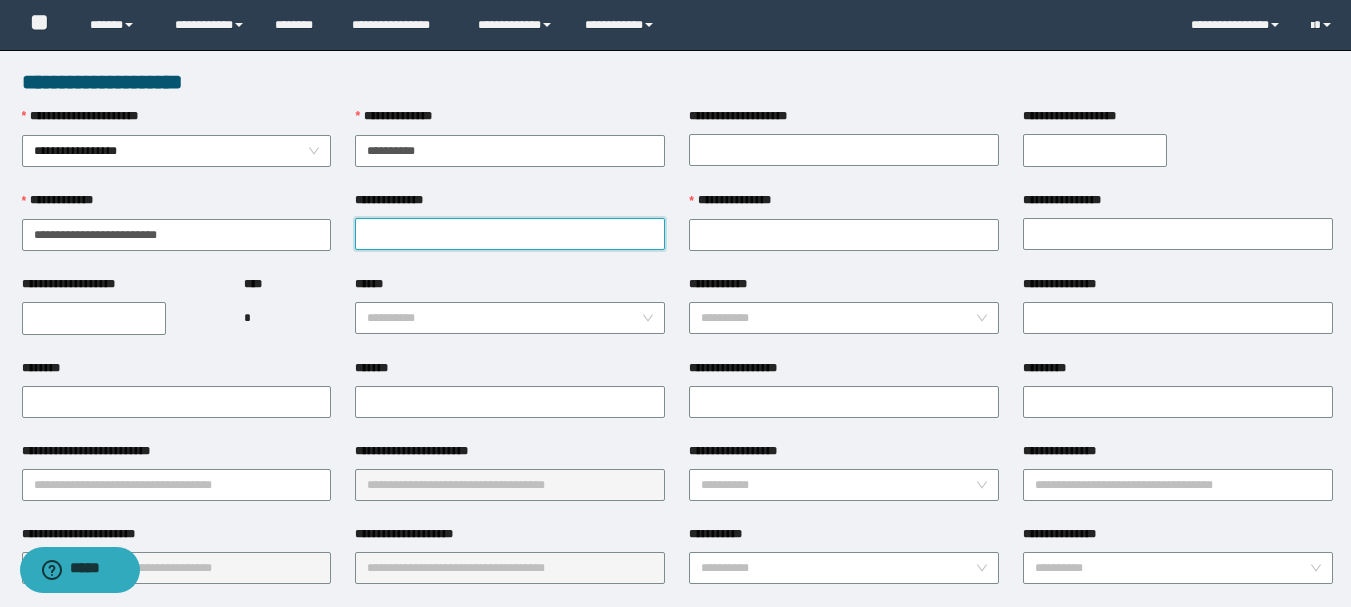 click on "**********" at bounding box center [510, 234] 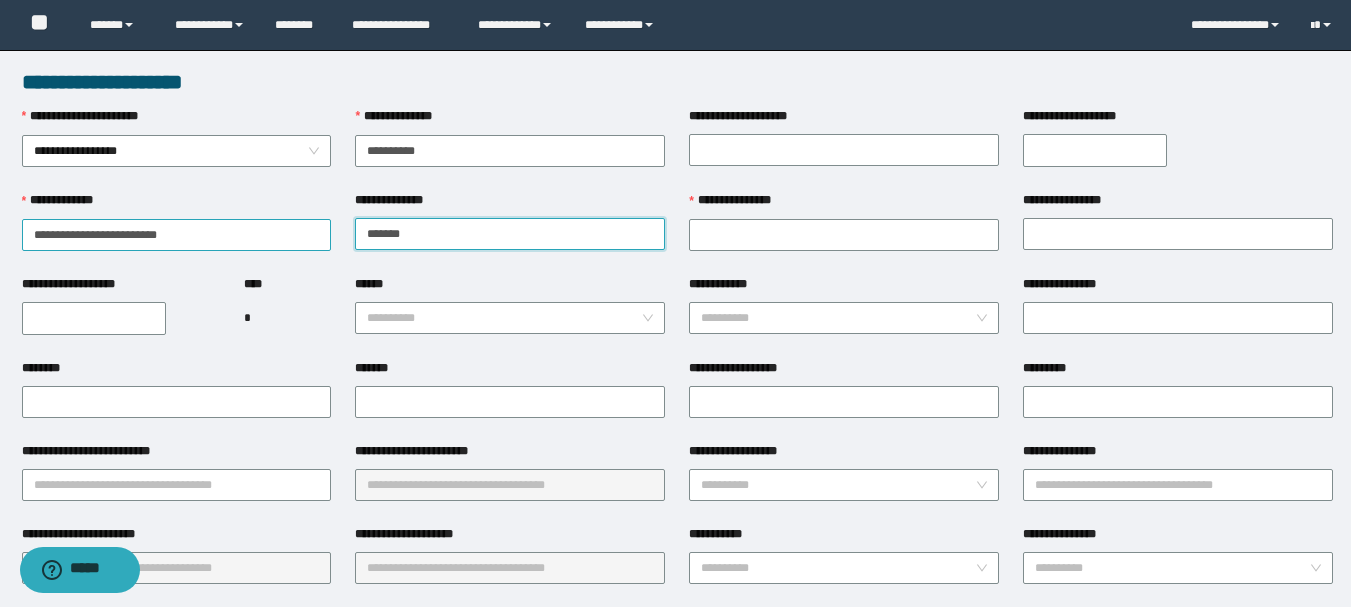 type on "******" 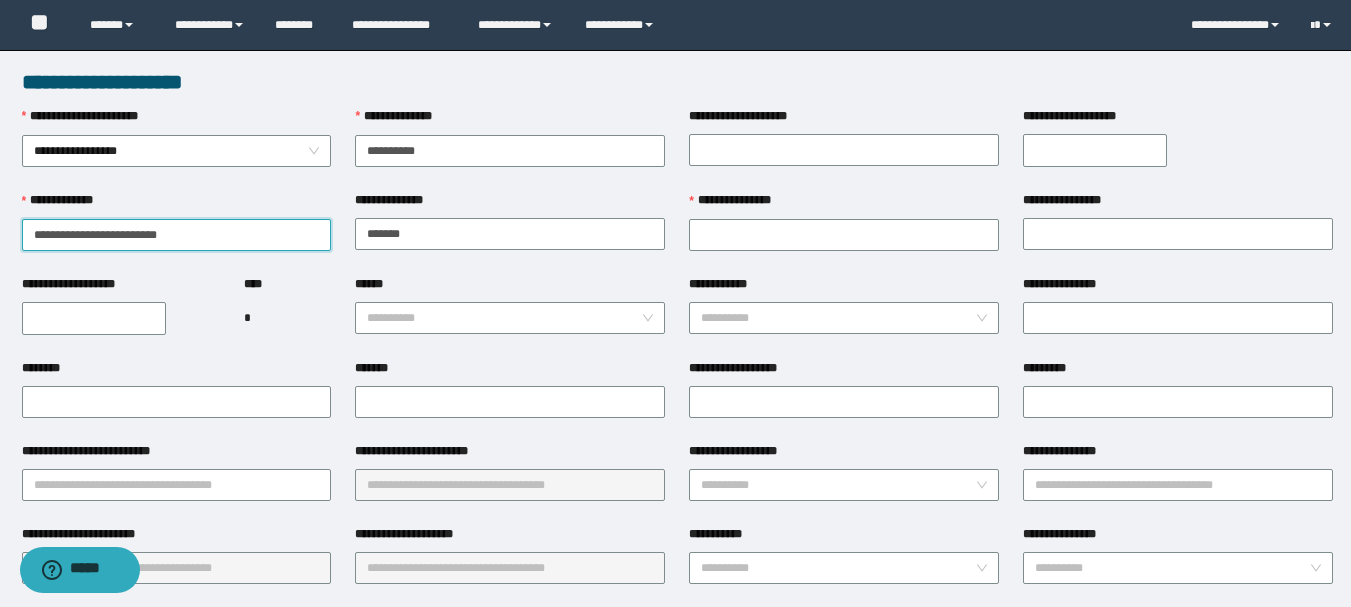 click on "**********" at bounding box center [177, 235] 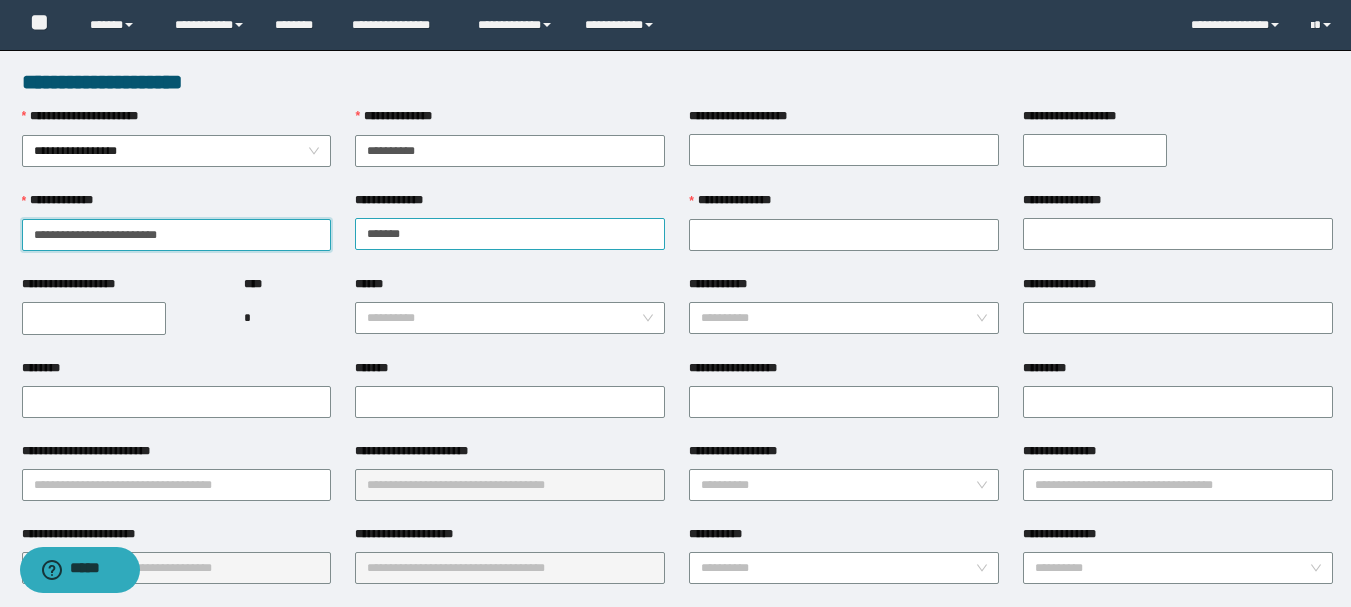 drag, startPoint x: 115, startPoint y: 238, endPoint x: 647, endPoint y: 238, distance: 532 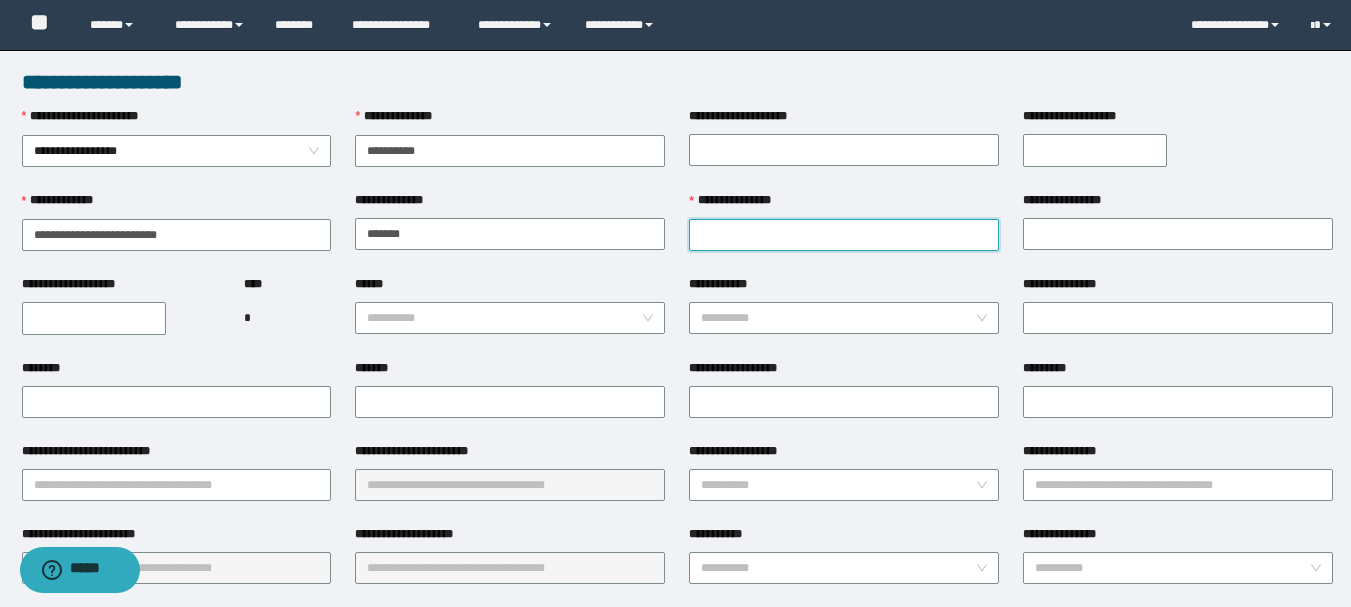 click on "**********" at bounding box center [844, 235] 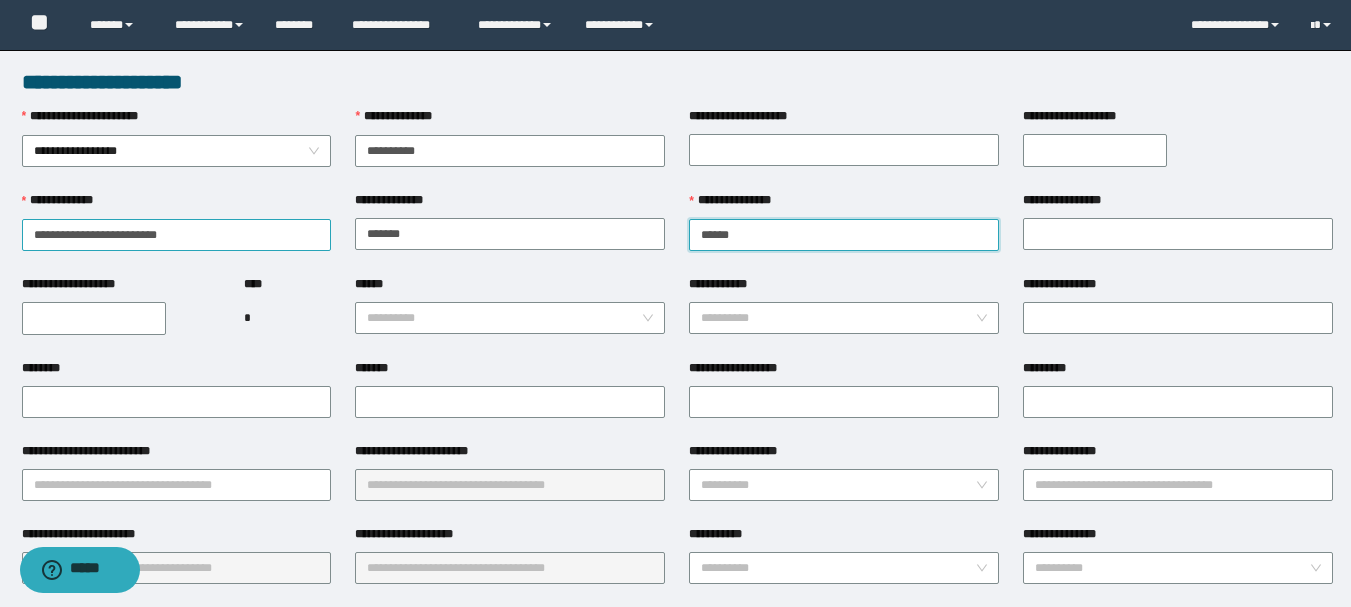 type on "******" 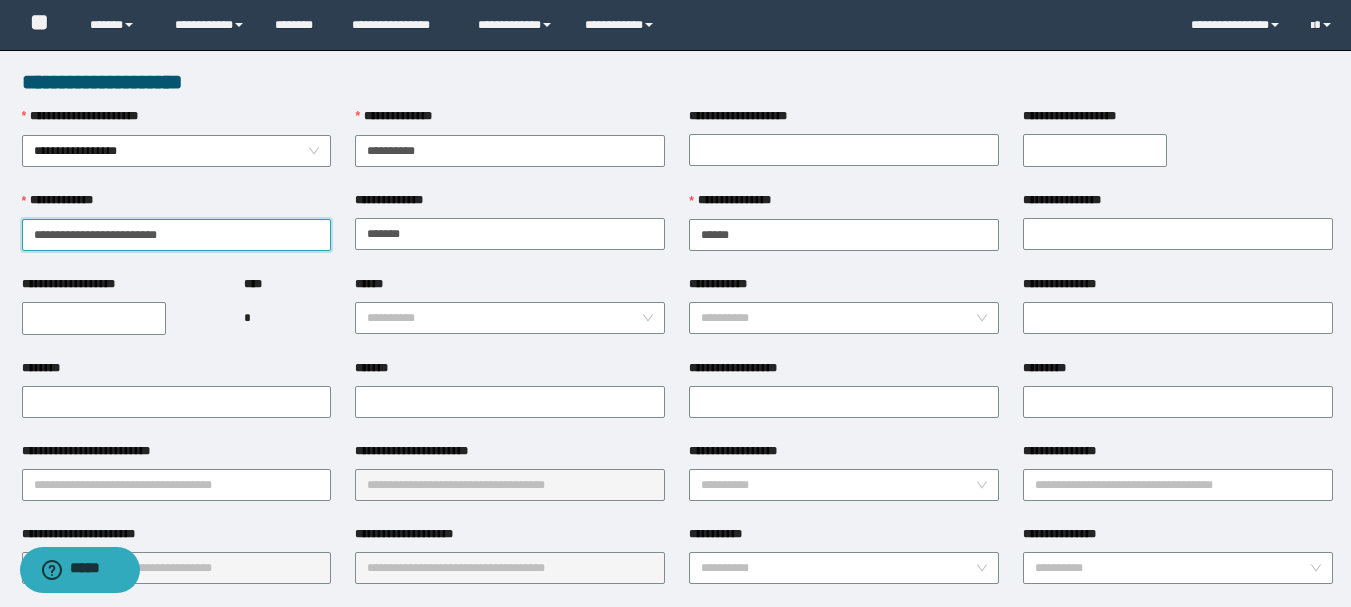 click on "**********" at bounding box center [177, 235] 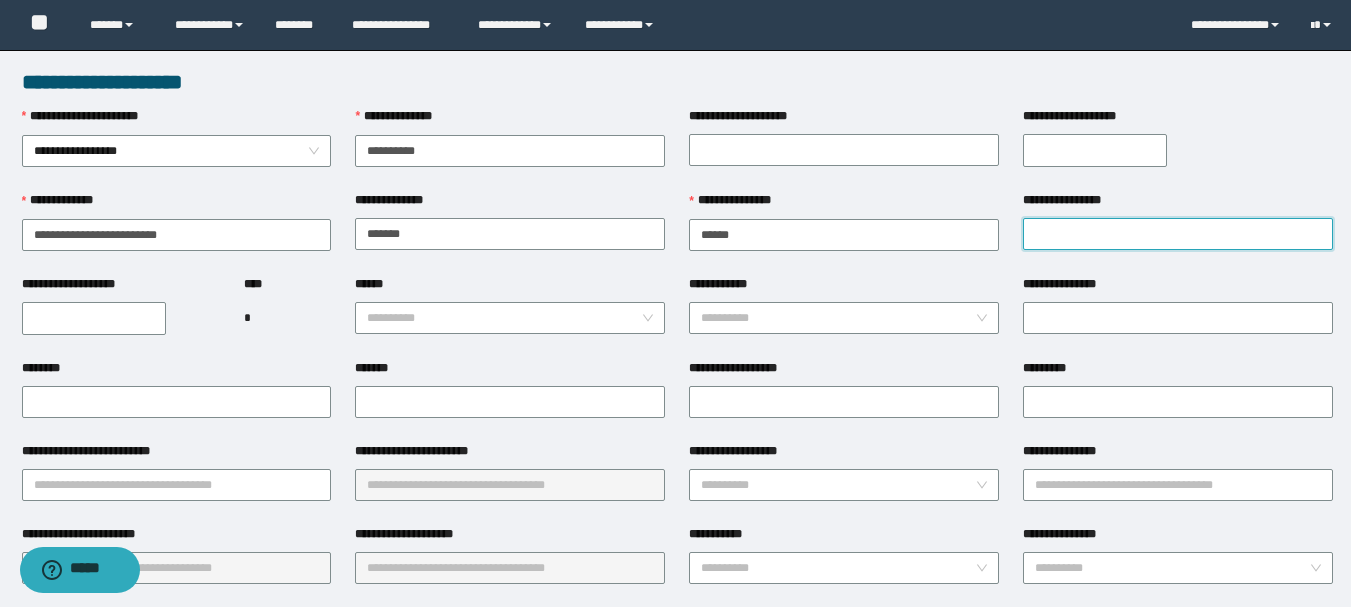 paste on "******" 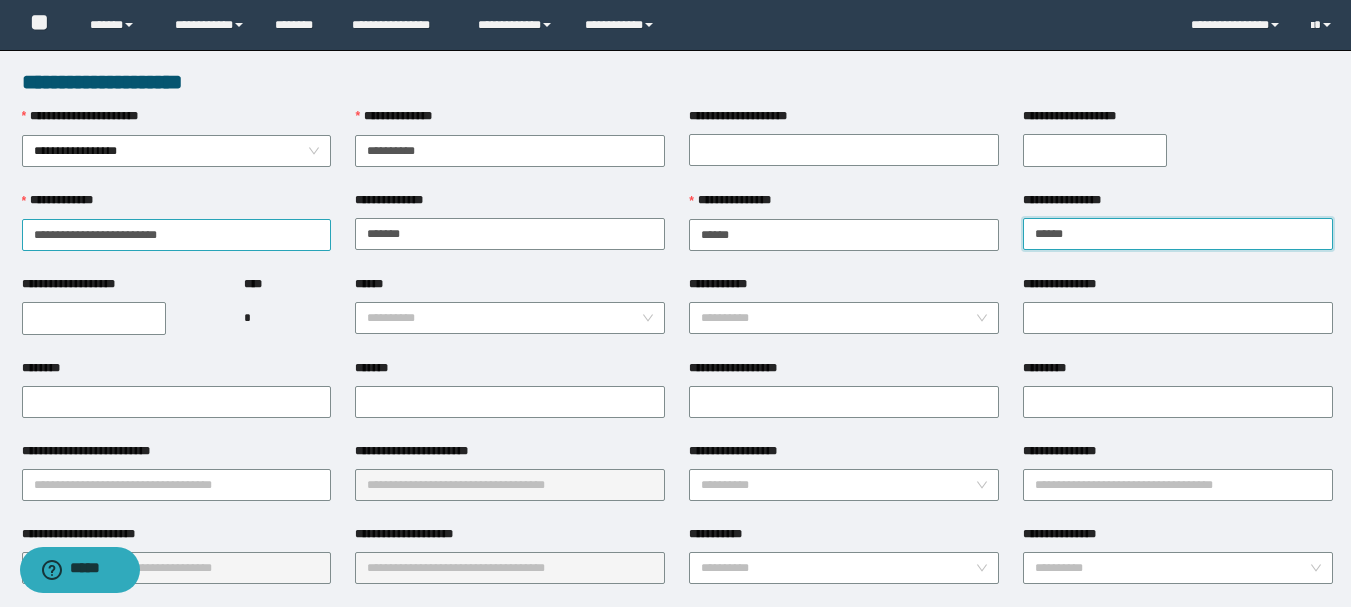 type on "******" 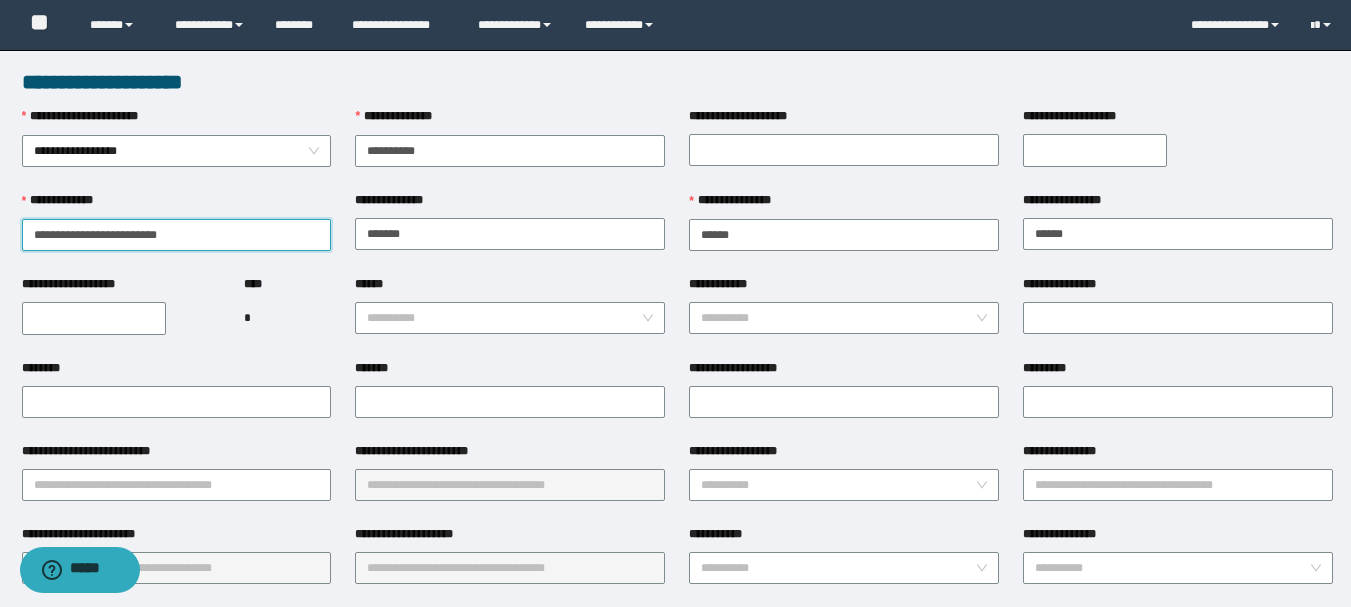 drag, startPoint x: 248, startPoint y: 233, endPoint x: 70, endPoint y: 233, distance: 178 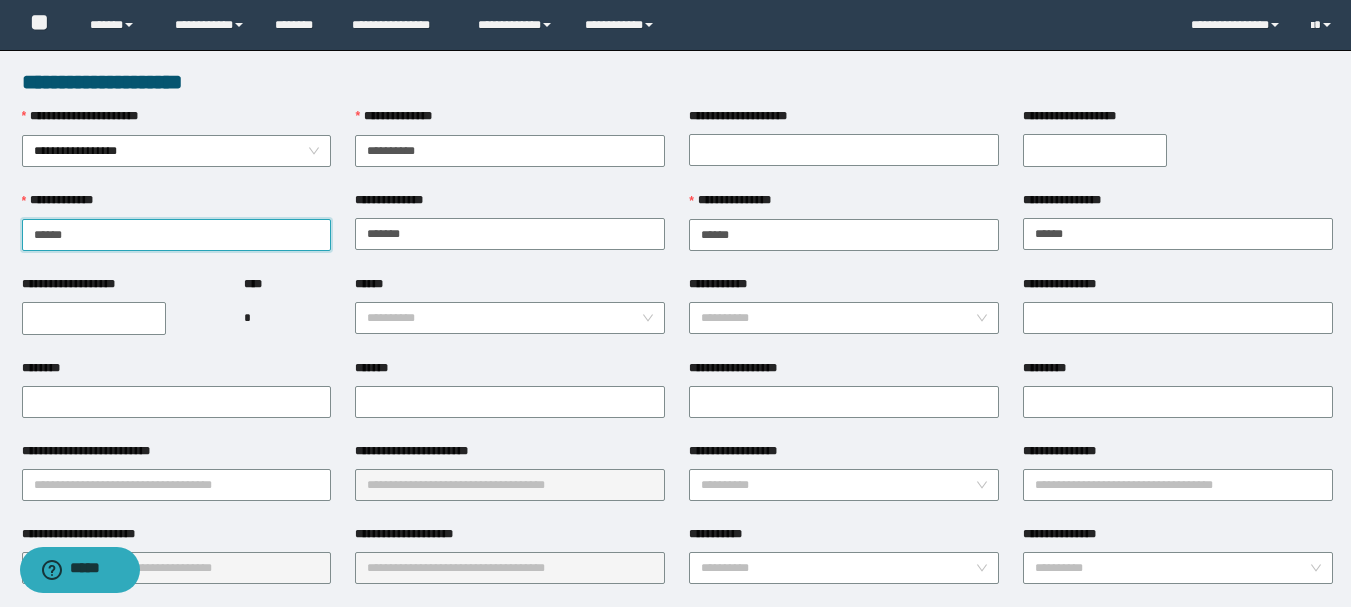 click on "******" at bounding box center [177, 235] 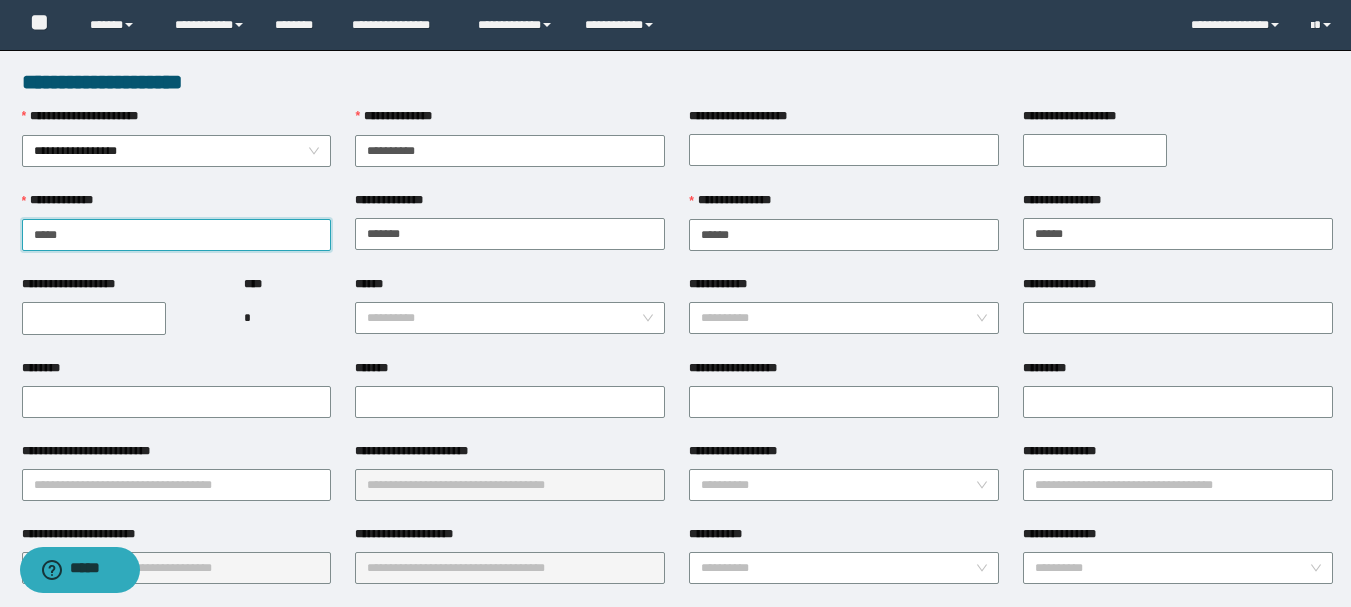 type on "****" 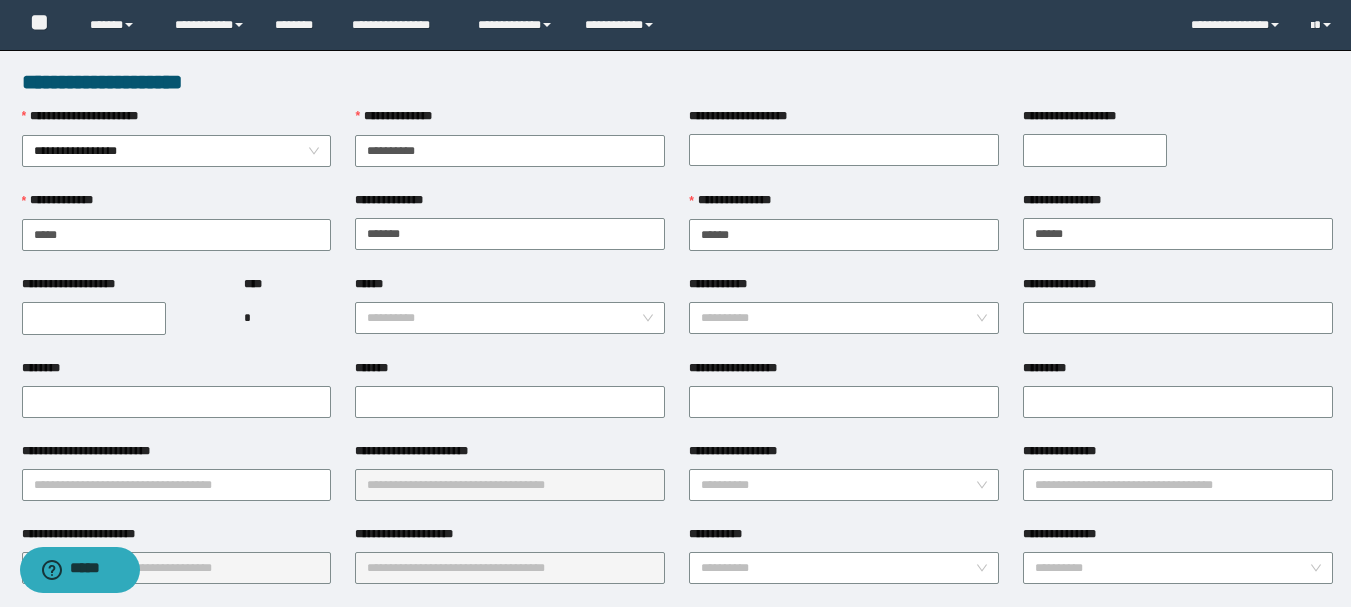 click on "**********" at bounding box center [94, 318] 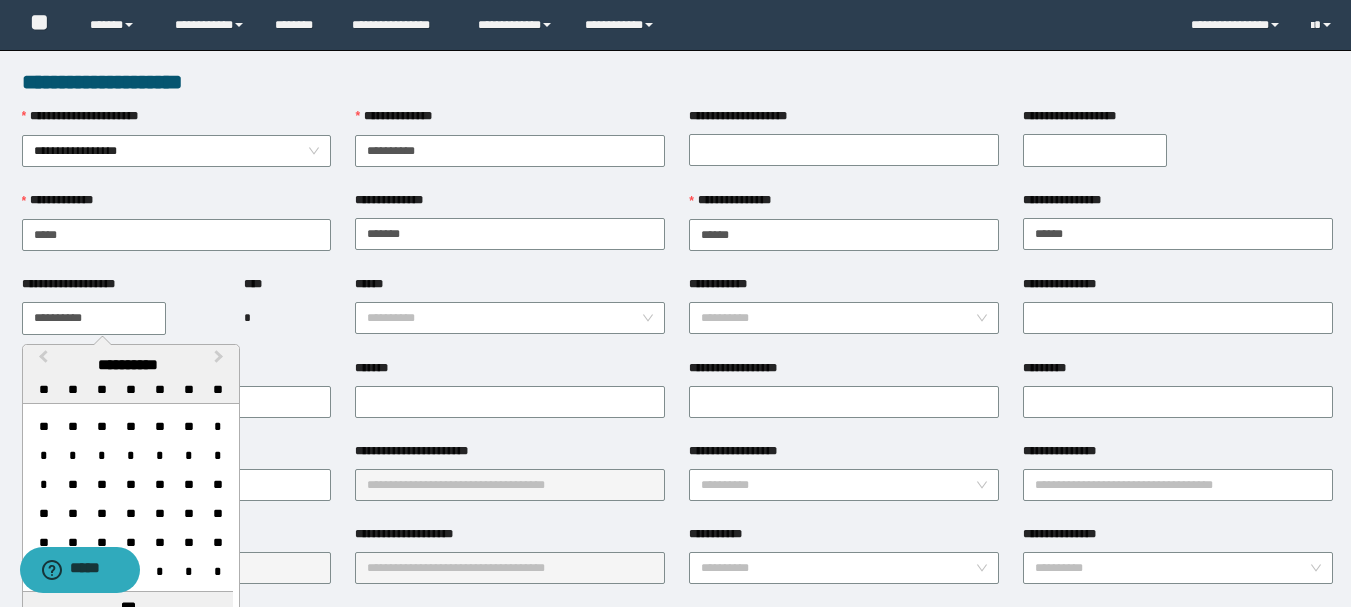 type on "**********" 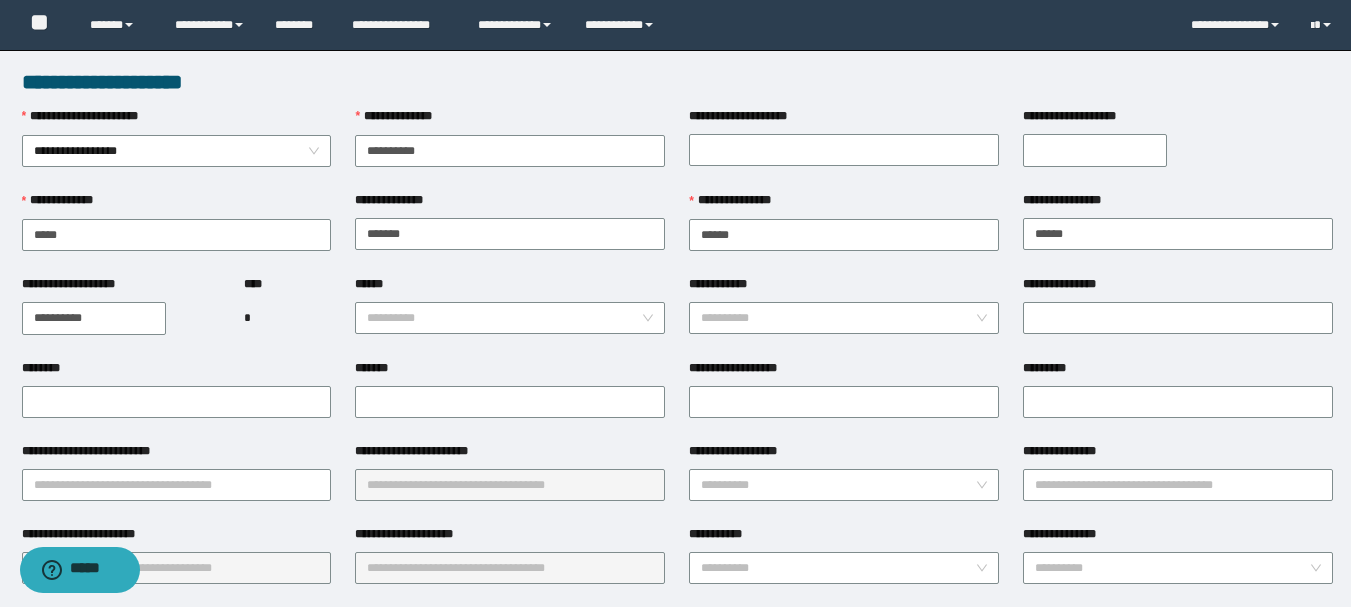 click on "*" at bounding box center (287, 318) 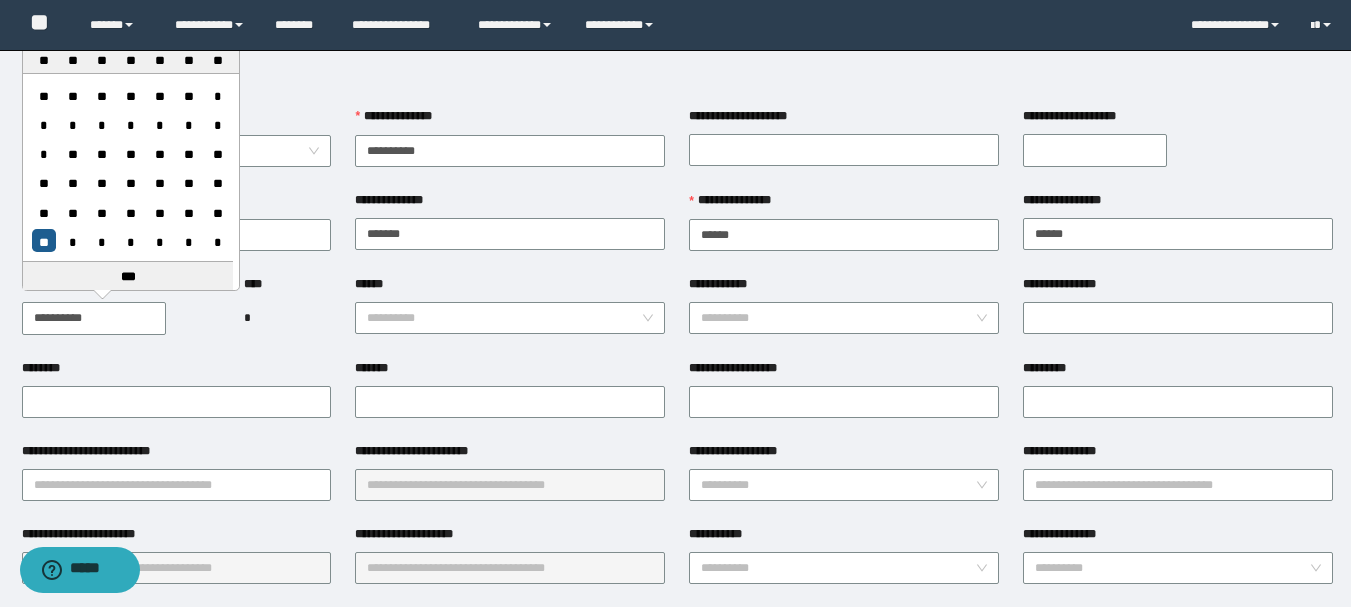 click on "**" at bounding box center [44, 241] 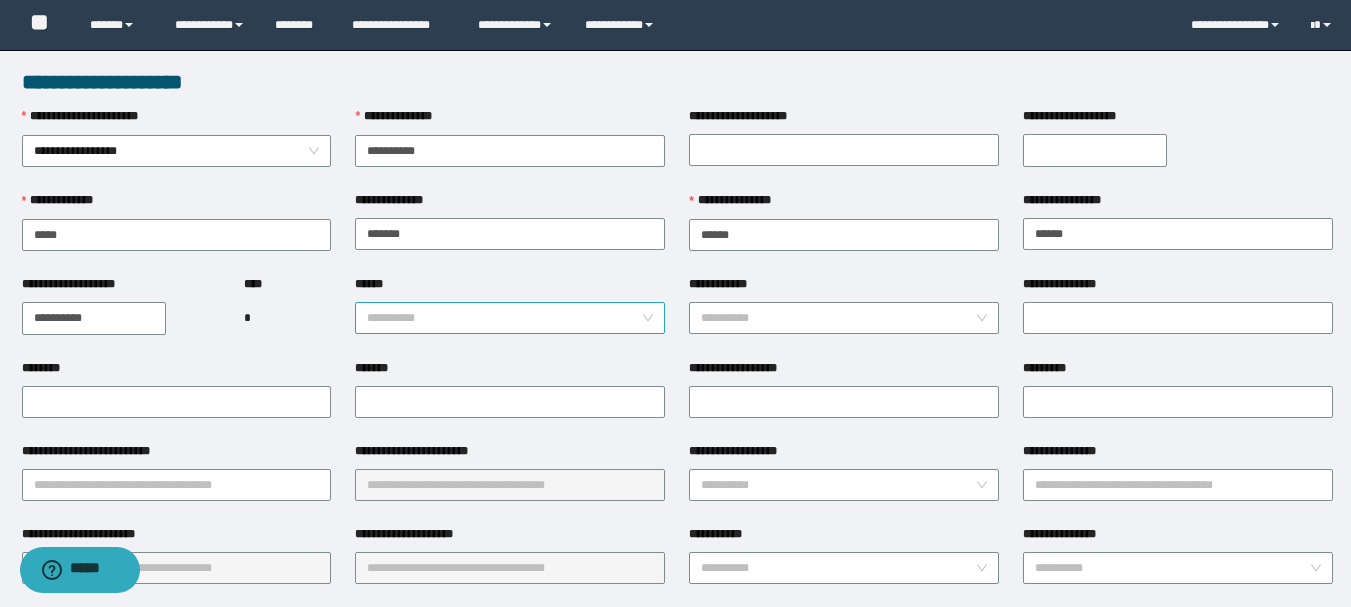 click on "******" at bounding box center (504, 318) 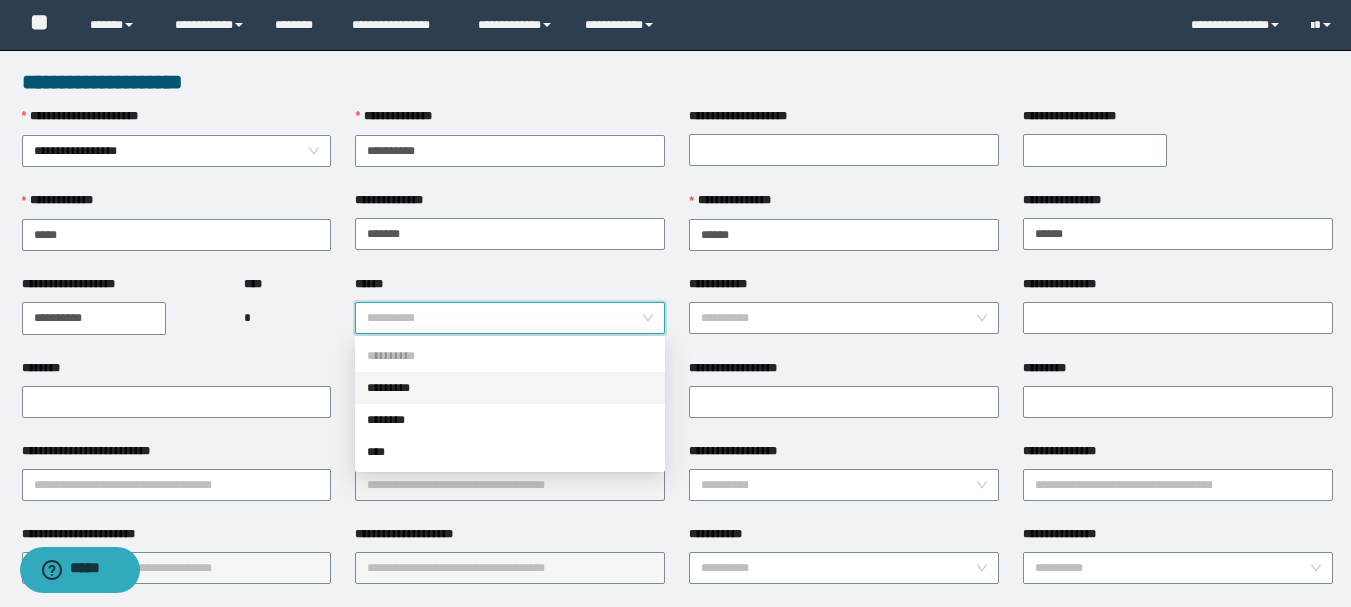 click on "*********" at bounding box center [510, 388] 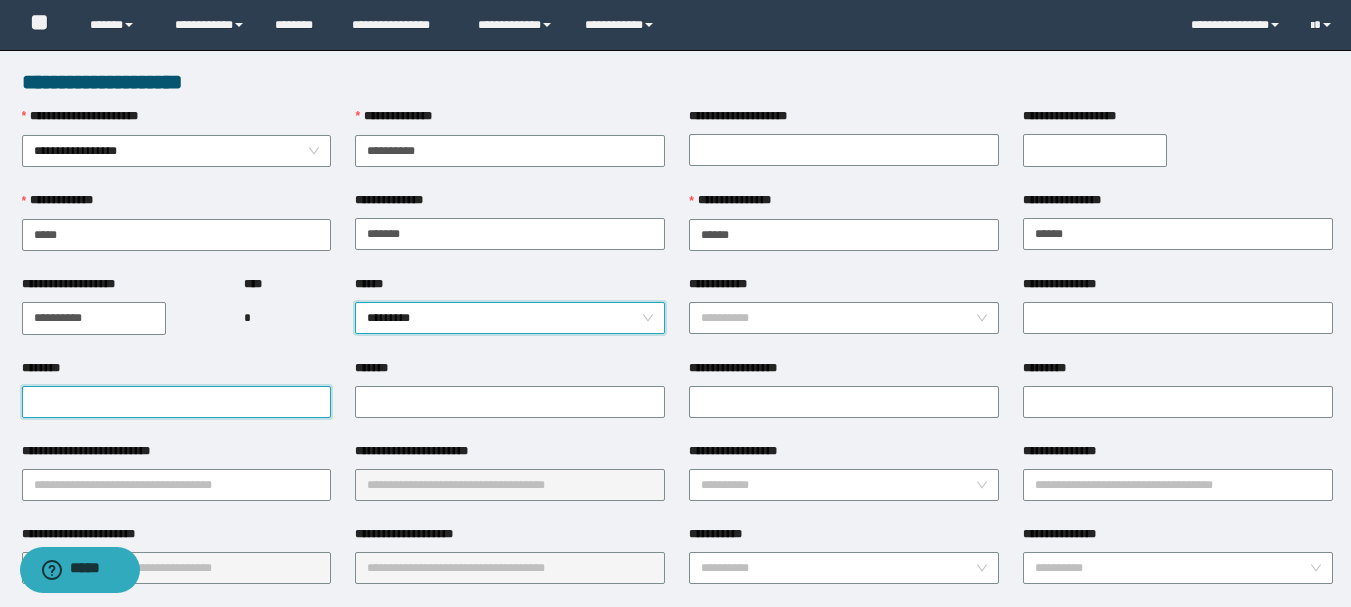 drag, startPoint x: 92, startPoint y: 399, endPoint x: 154, endPoint y: 434, distance: 71.19691 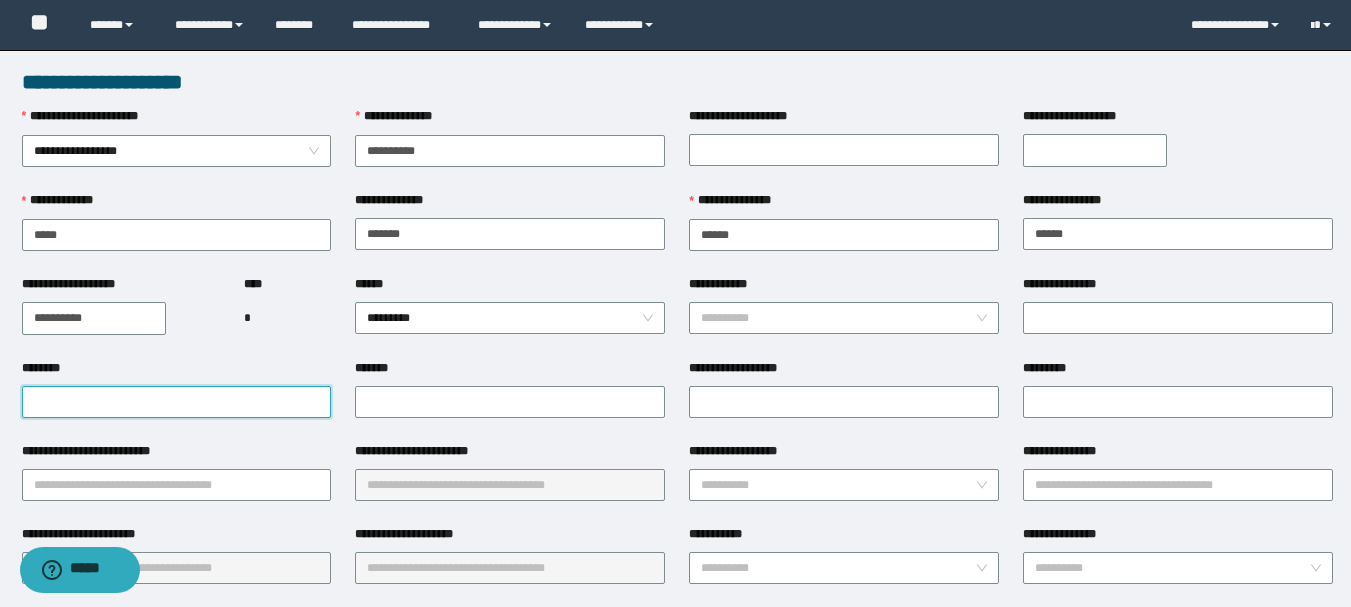 paste on "**********" 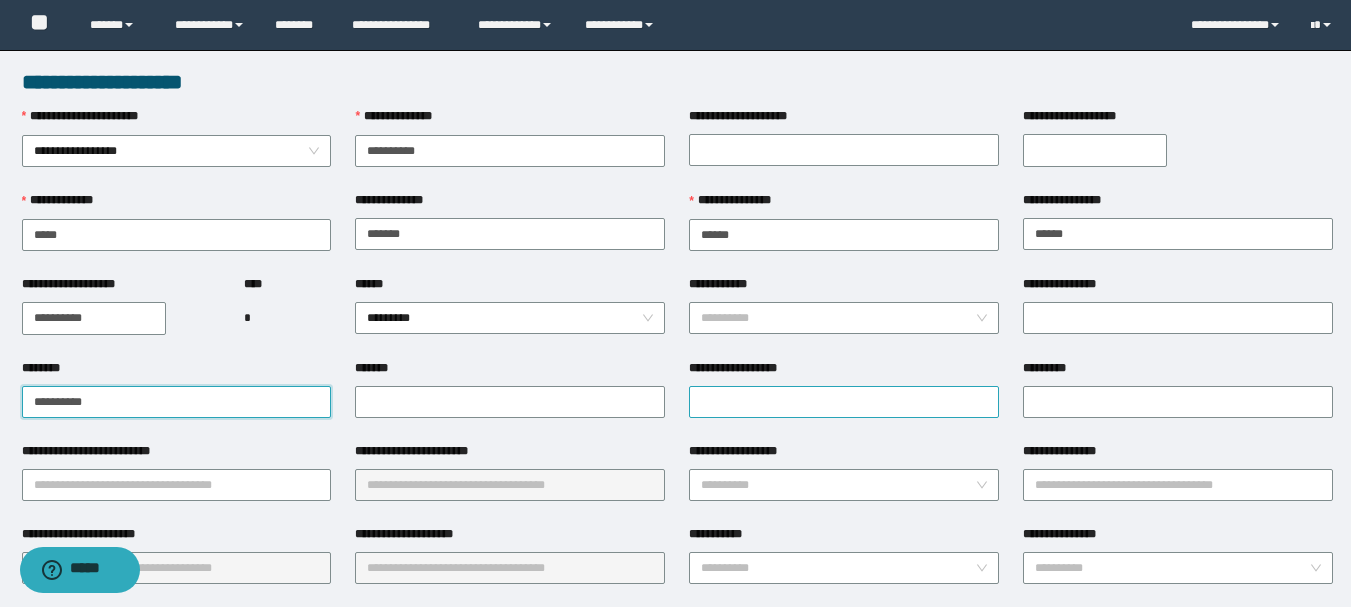 type on "**********" 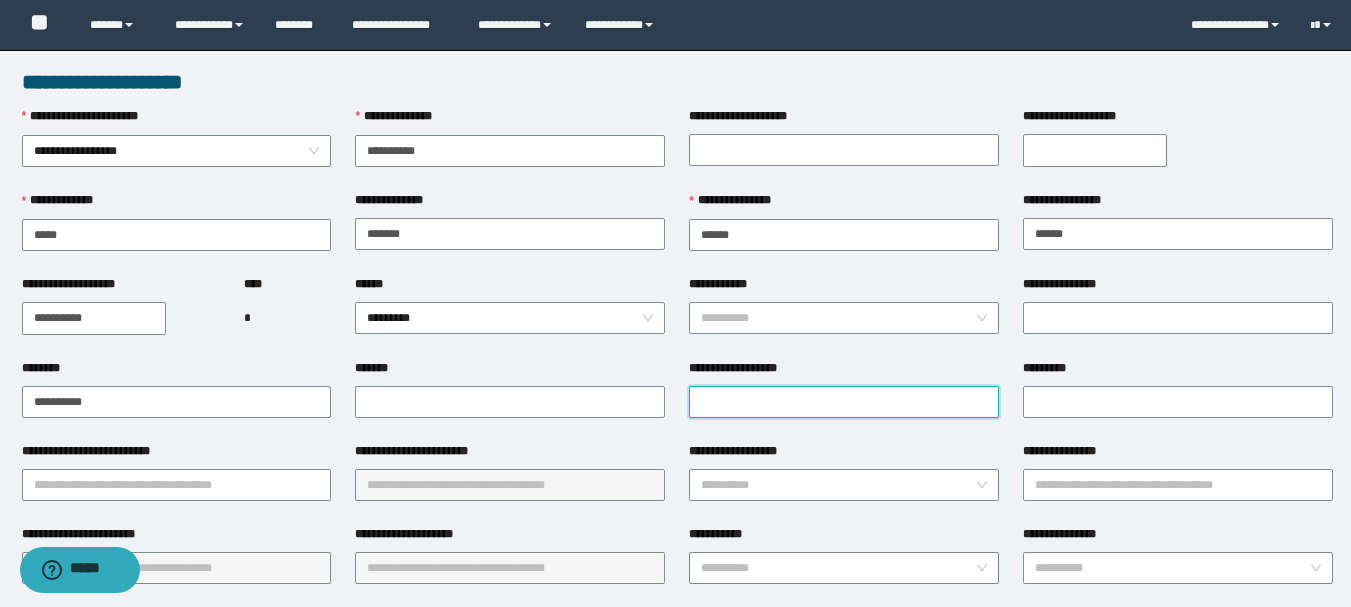 drag, startPoint x: 786, startPoint y: 405, endPoint x: 1070, endPoint y: 295, distance: 304.5587 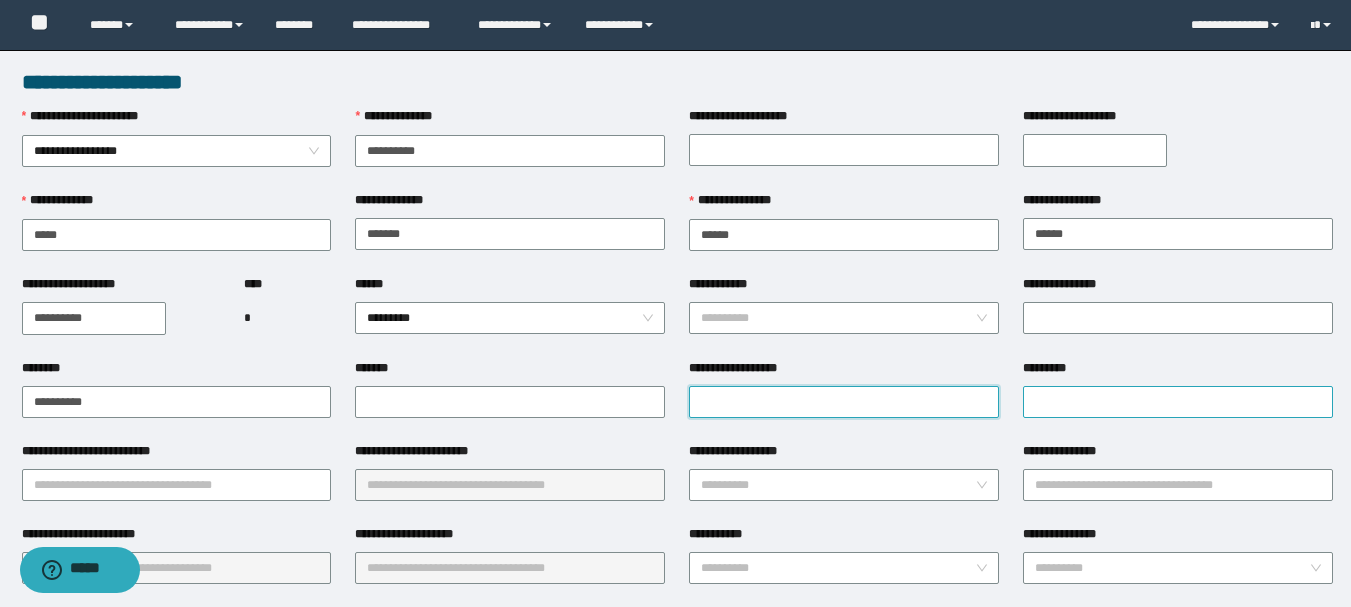 paste on "**********" 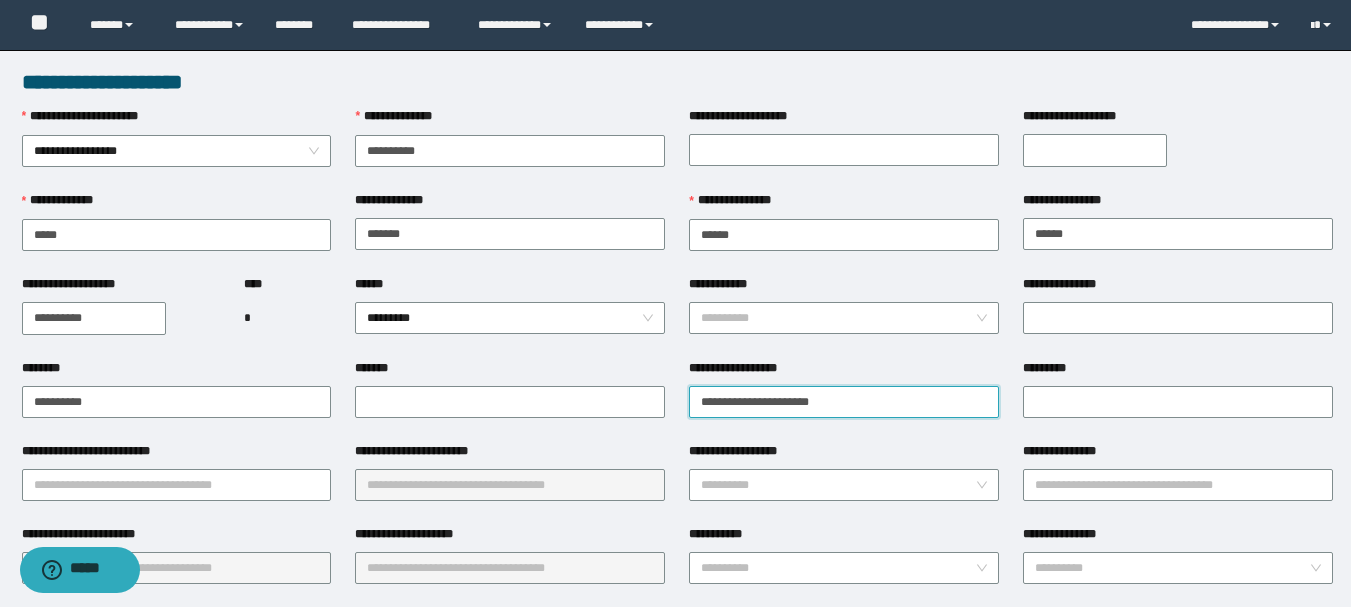 click on "**********" at bounding box center (844, 402) 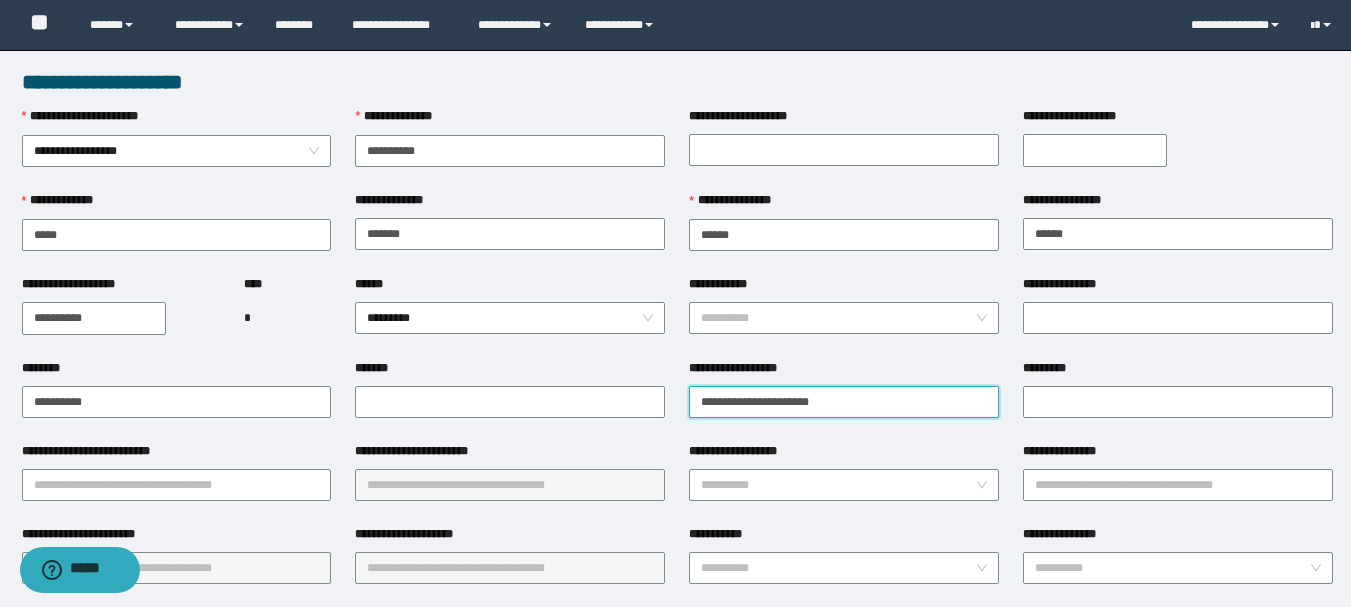 type on "**********" 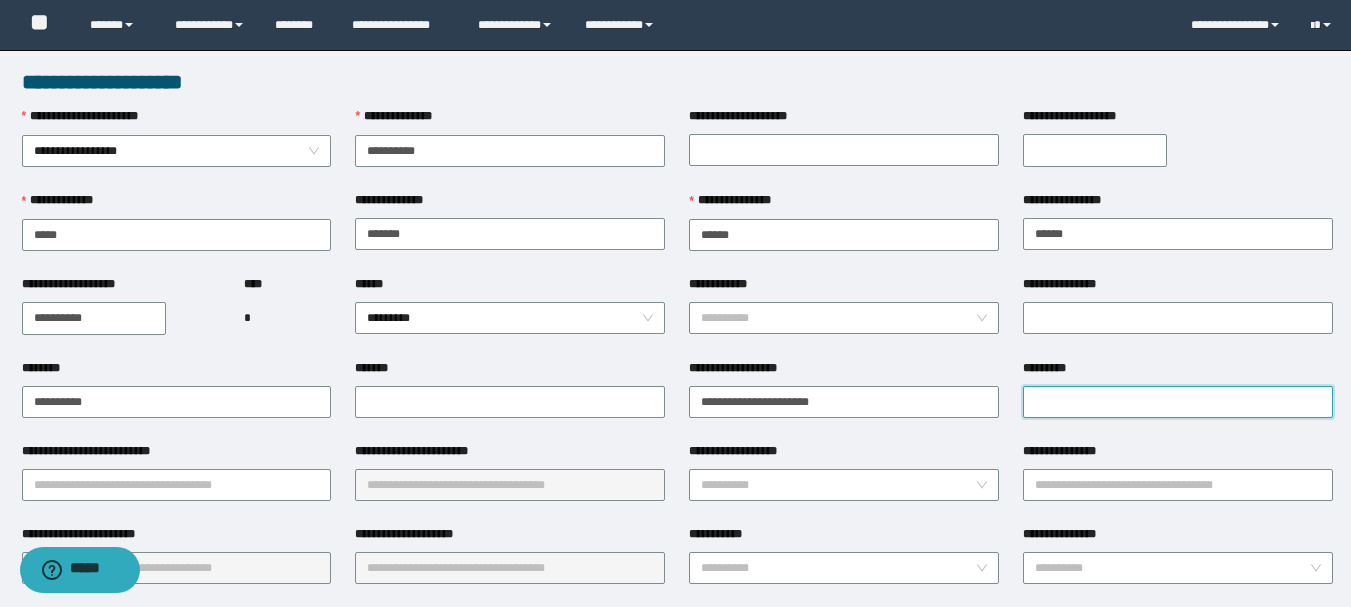 click on "*********" at bounding box center (1178, 402) 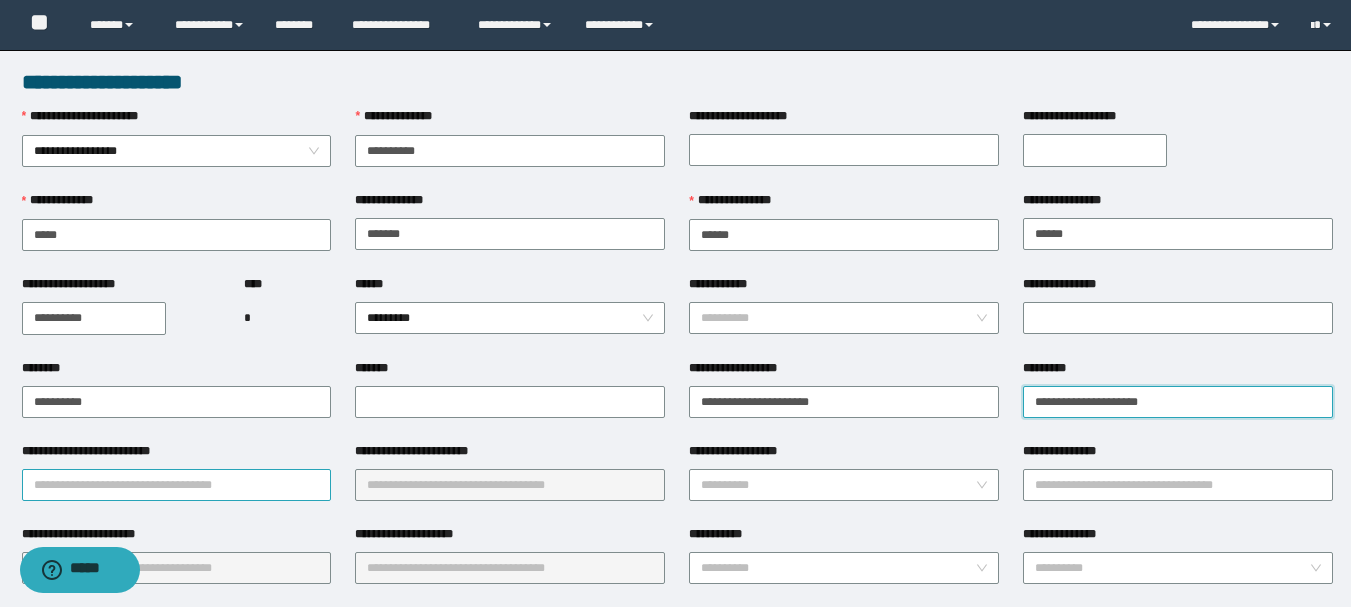 type on "**********" 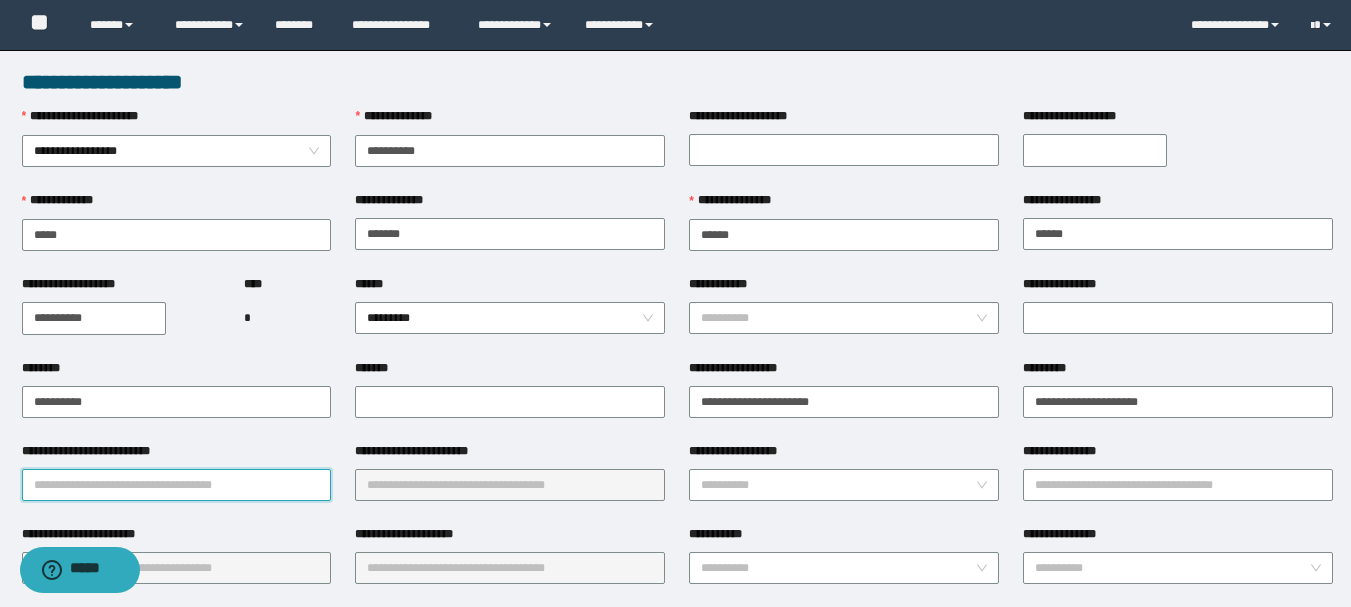 click on "**********" at bounding box center [177, 485] 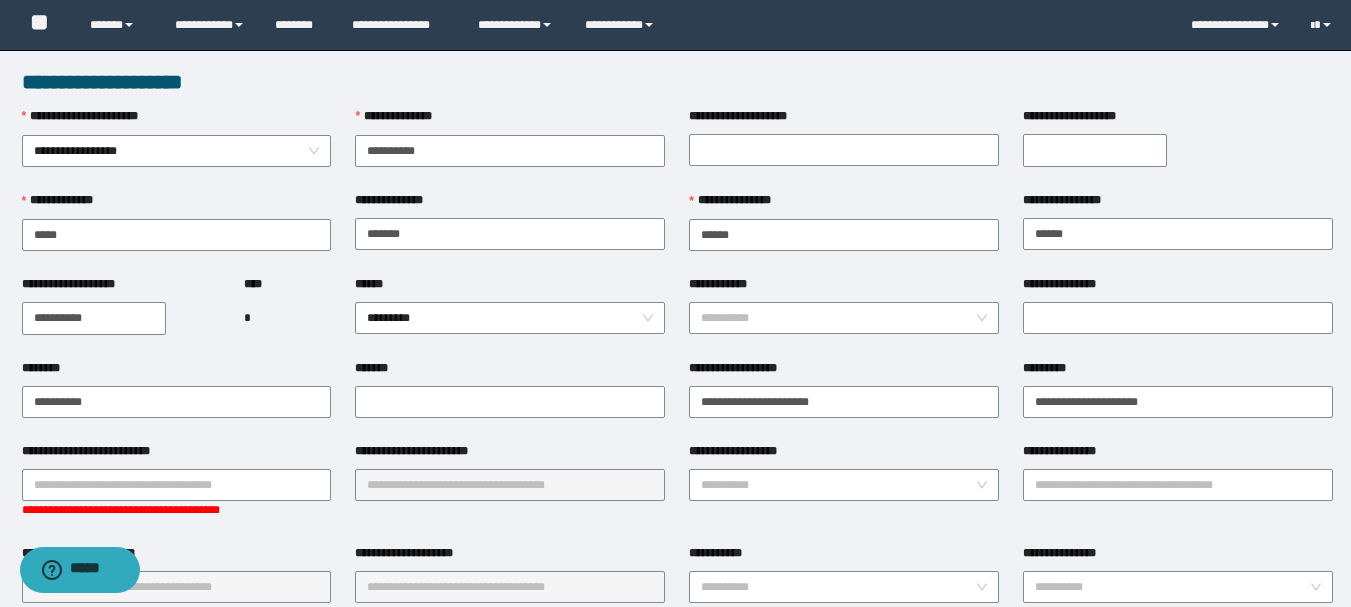 drag, startPoint x: 204, startPoint y: 510, endPoint x: 187, endPoint y: 502, distance: 18.788294 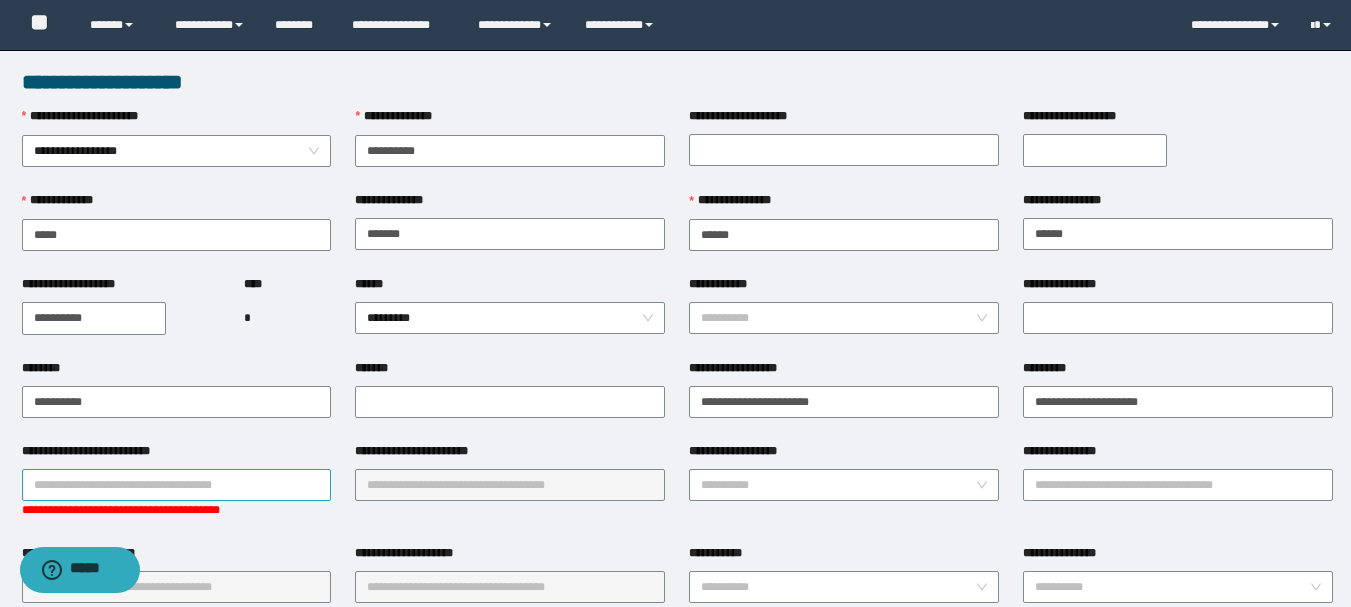 click on "**********" at bounding box center [177, 485] 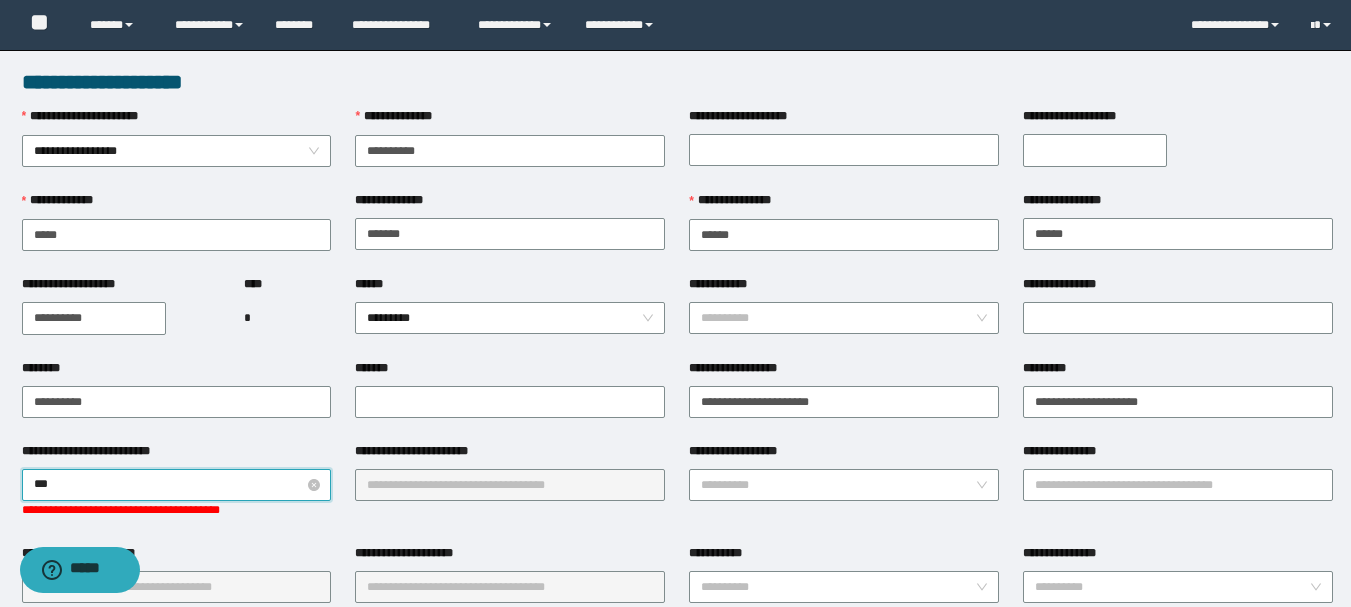 type on "****" 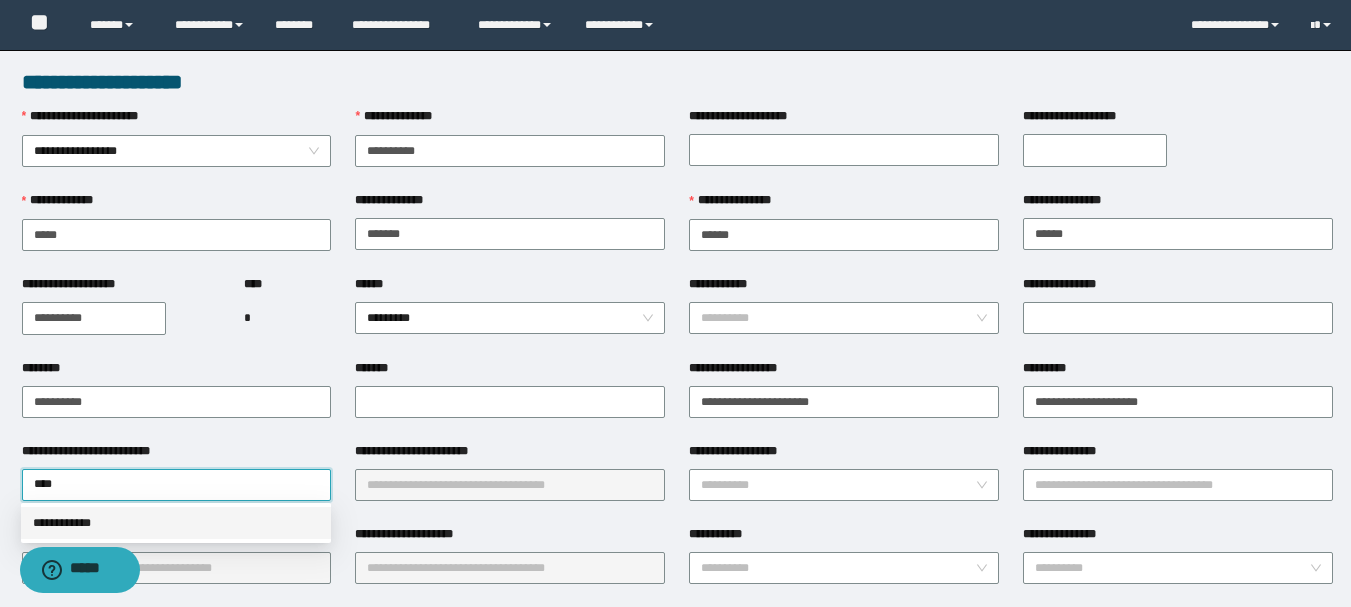 click on "**********" at bounding box center [176, 523] 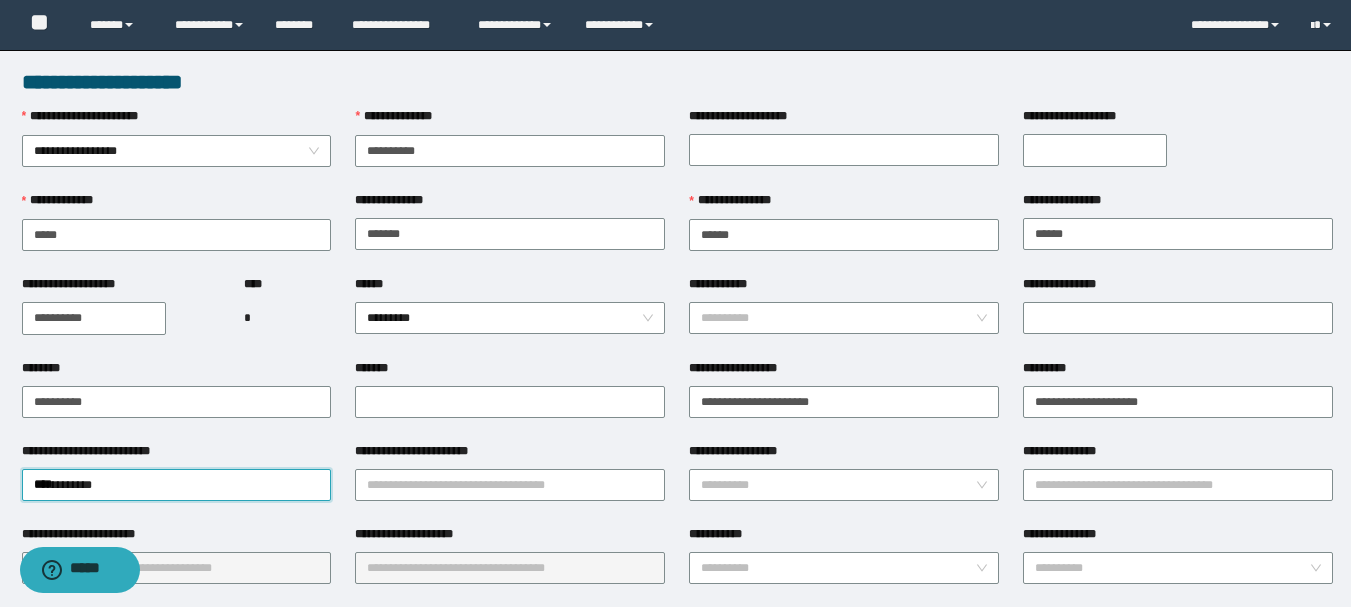 click on "**********" at bounding box center [510, 455] 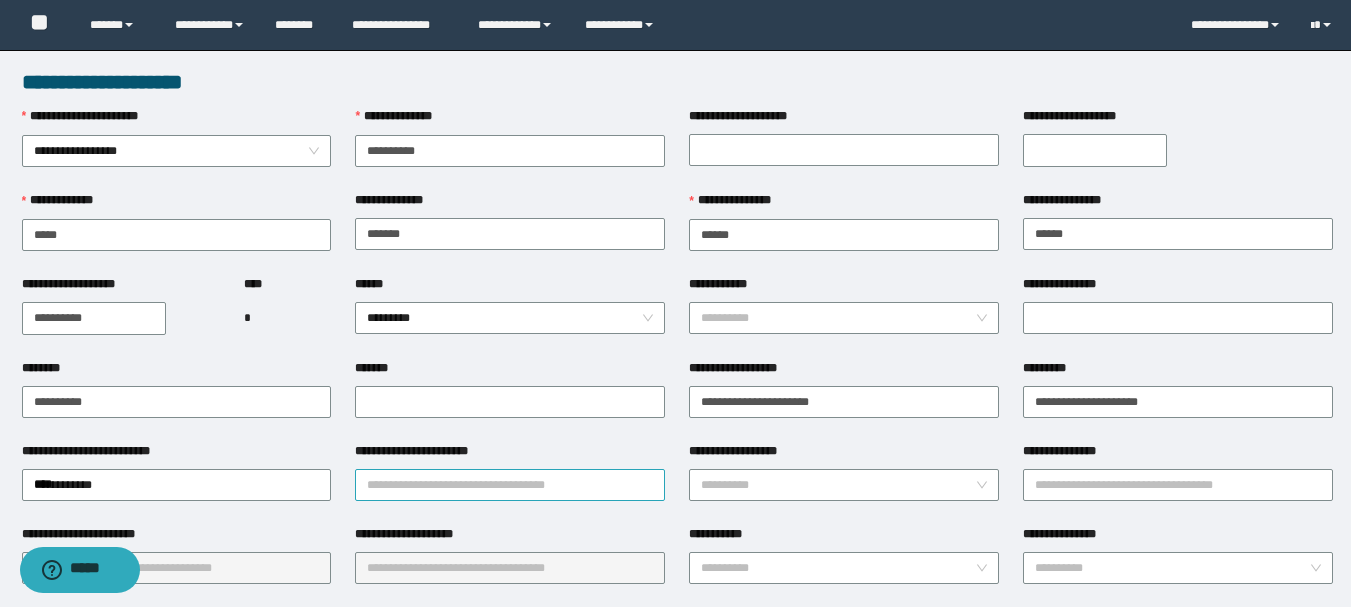 click on "**********" at bounding box center [510, 485] 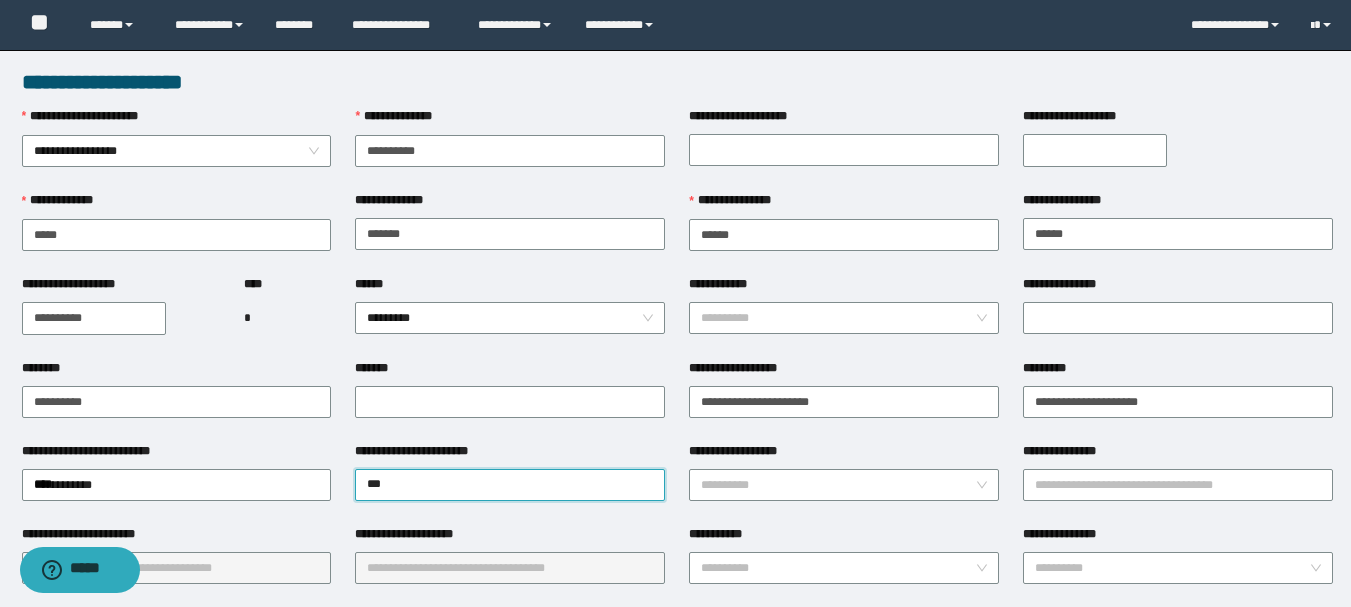 type on "****" 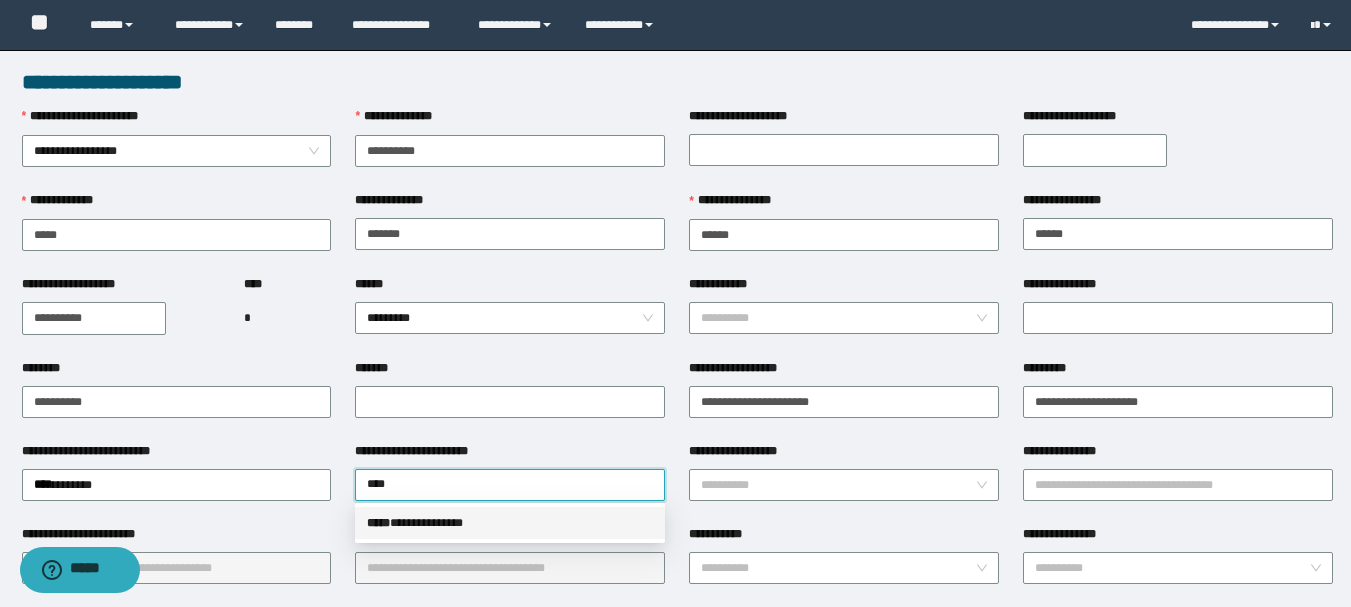 click on "**********" at bounding box center (510, 523) 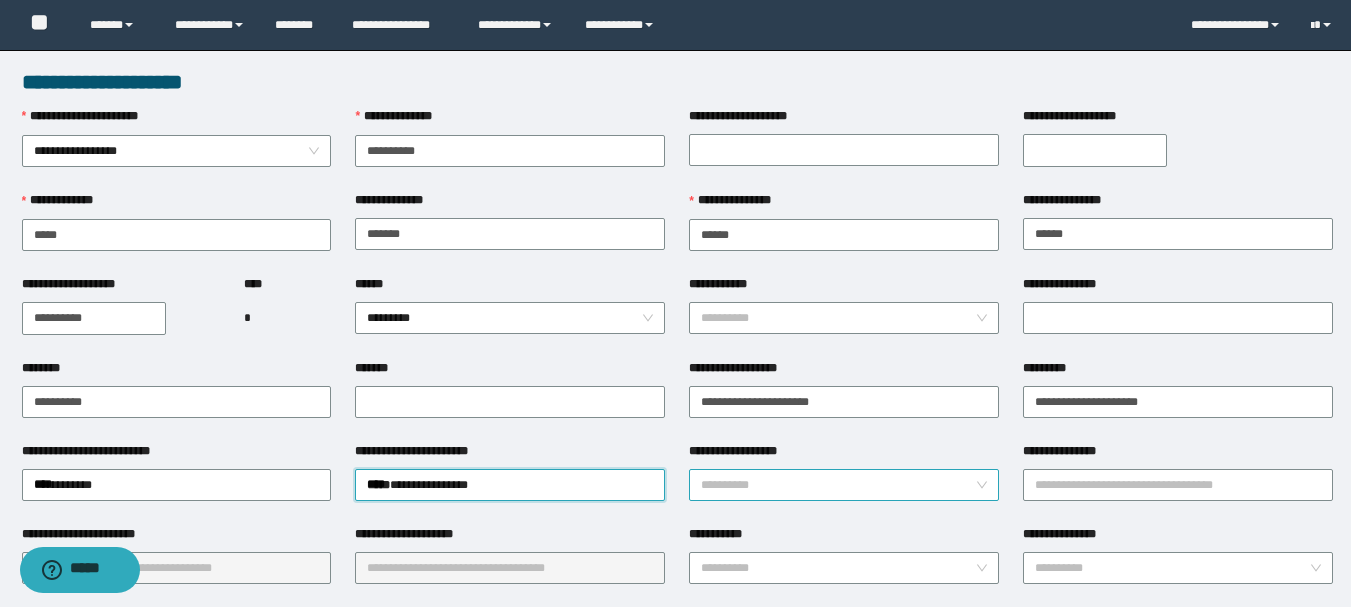click on "**********" at bounding box center (838, 485) 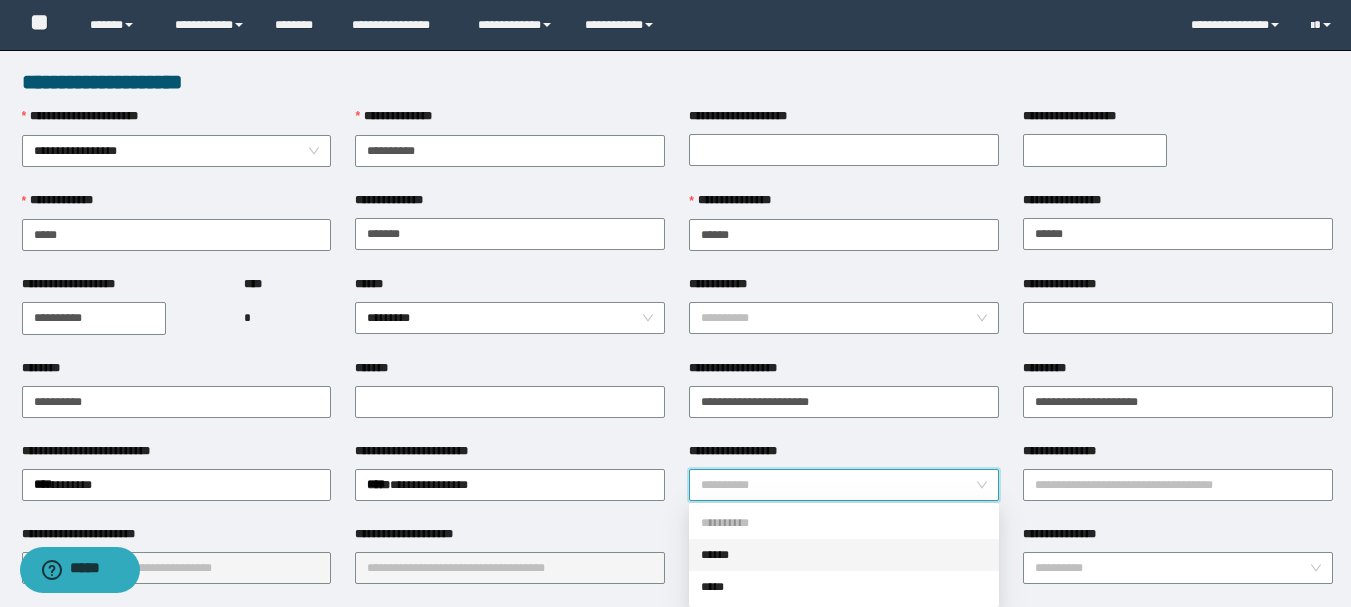click on "******" at bounding box center (844, 555) 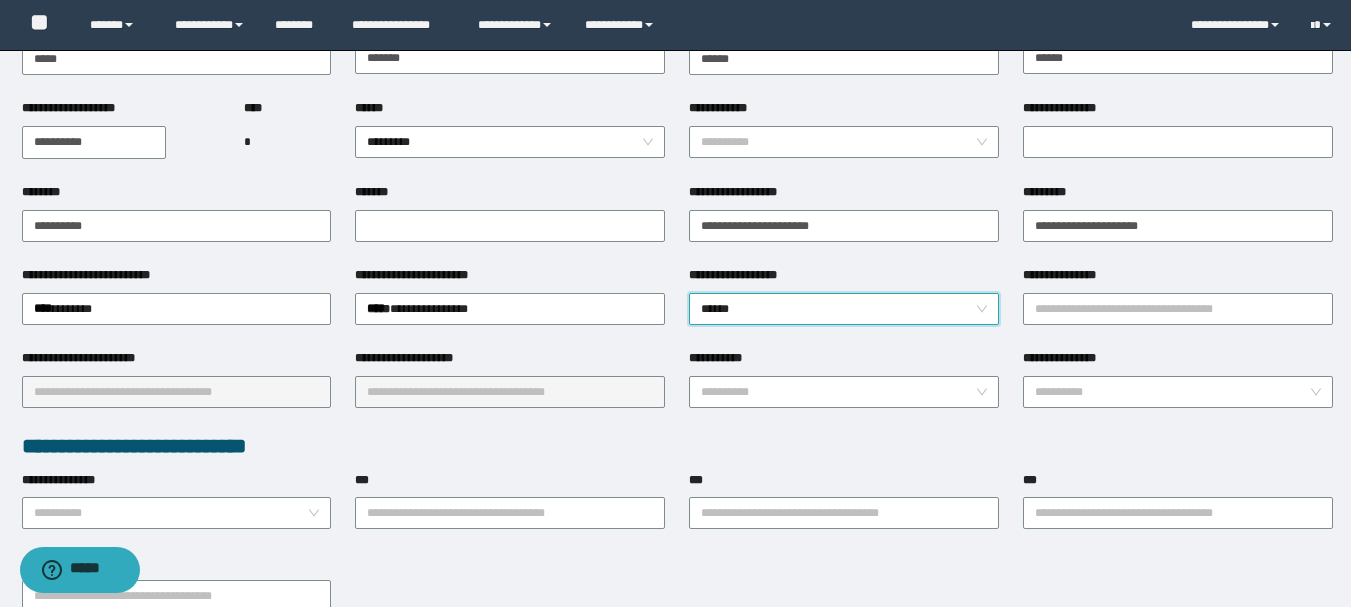 scroll, scrollTop: 382, scrollLeft: 0, axis: vertical 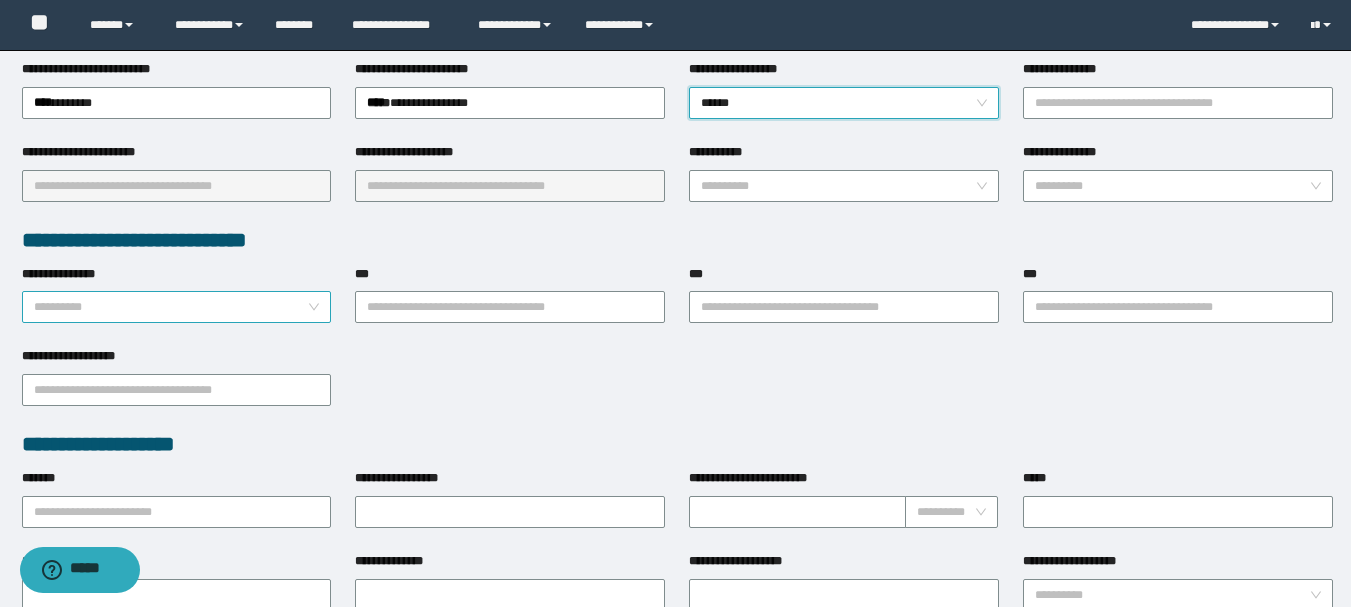 click on "**********" at bounding box center [171, 307] 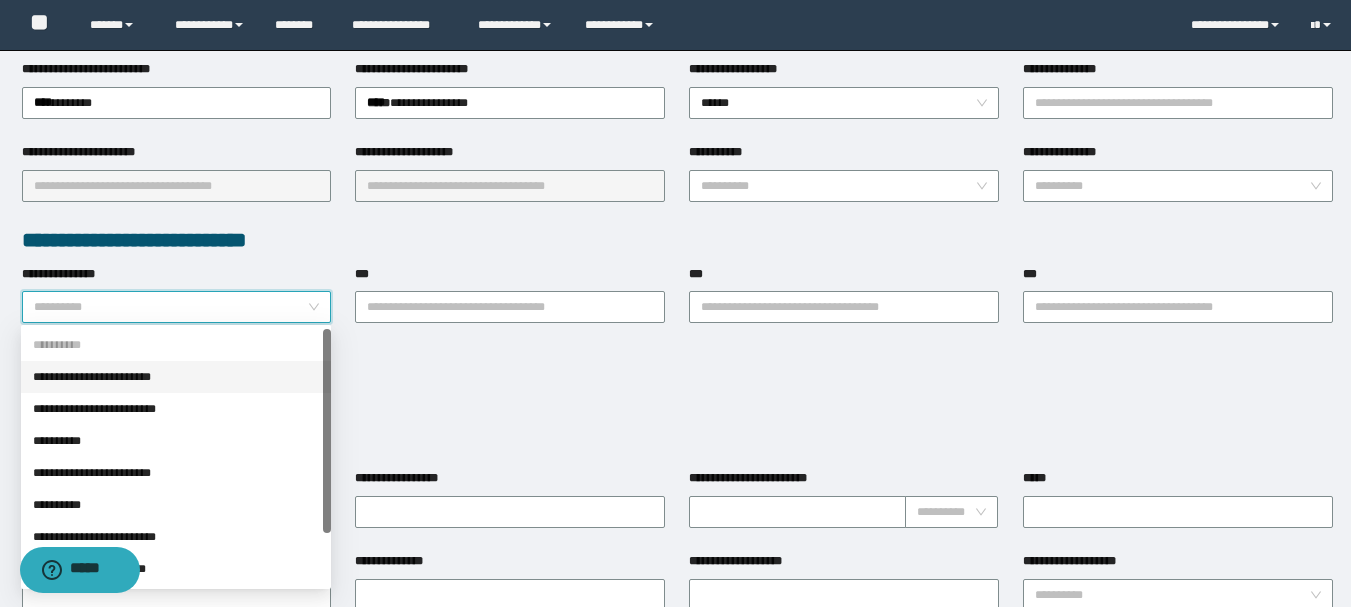 drag, startPoint x: 169, startPoint y: 375, endPoint x: 235, endPoint y: 375, distance: 66 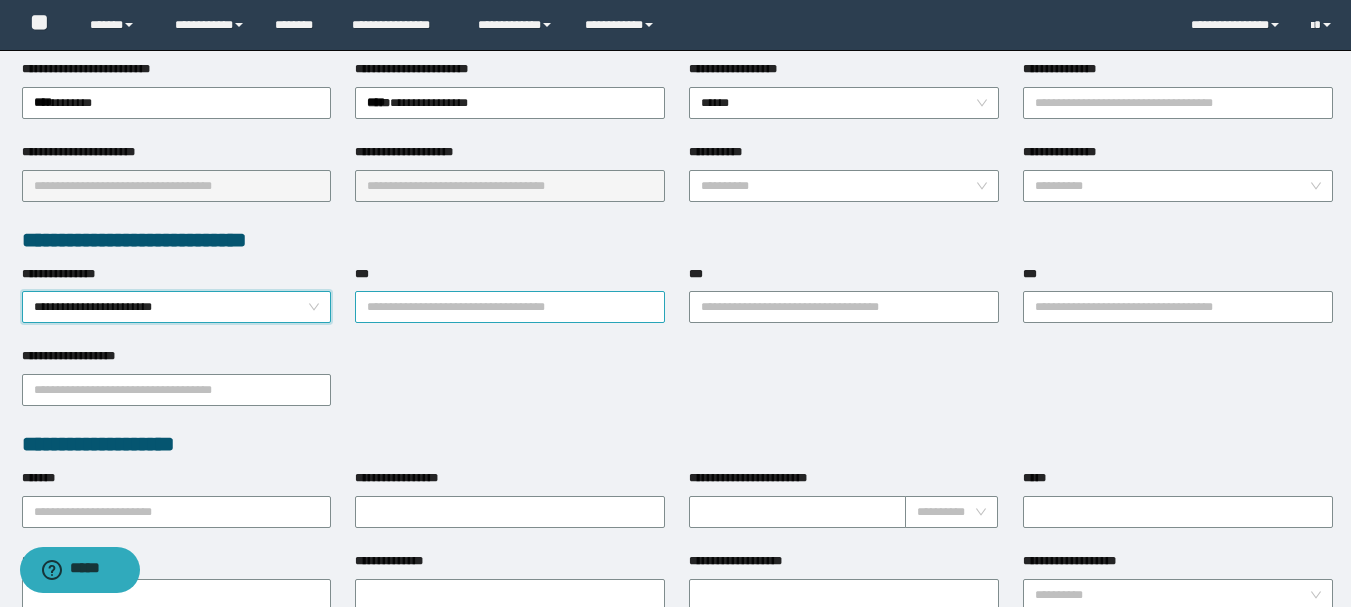 click on "***" at bounding box center [510, 307] 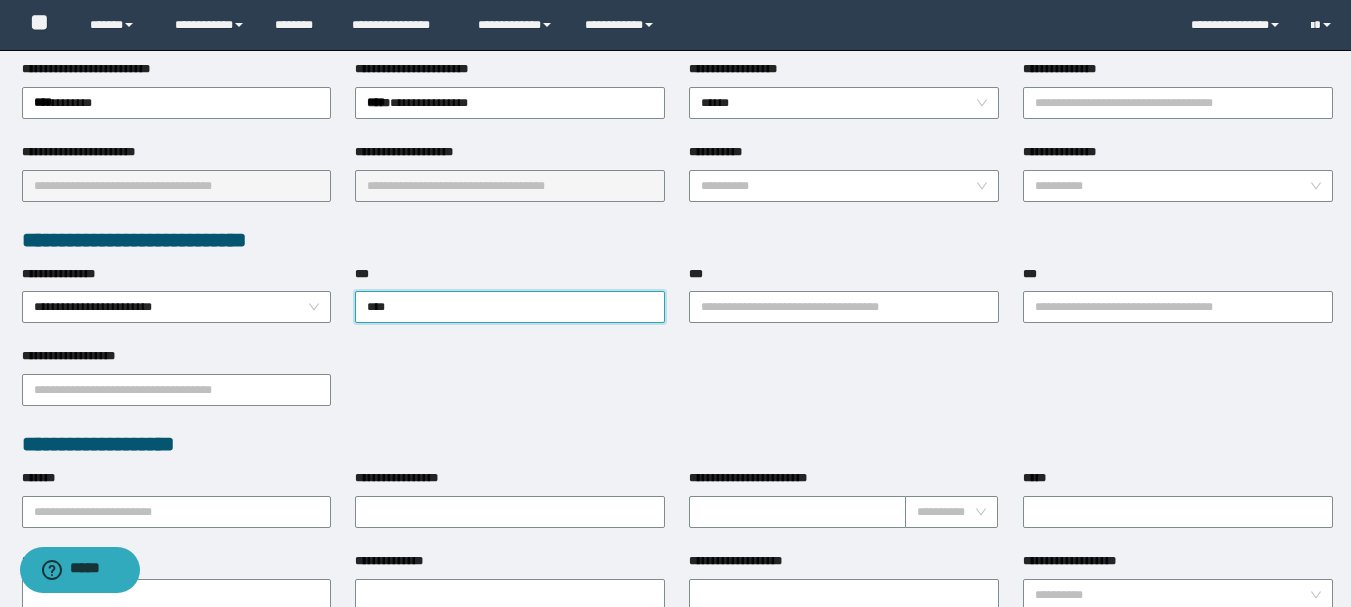 type on "*****" 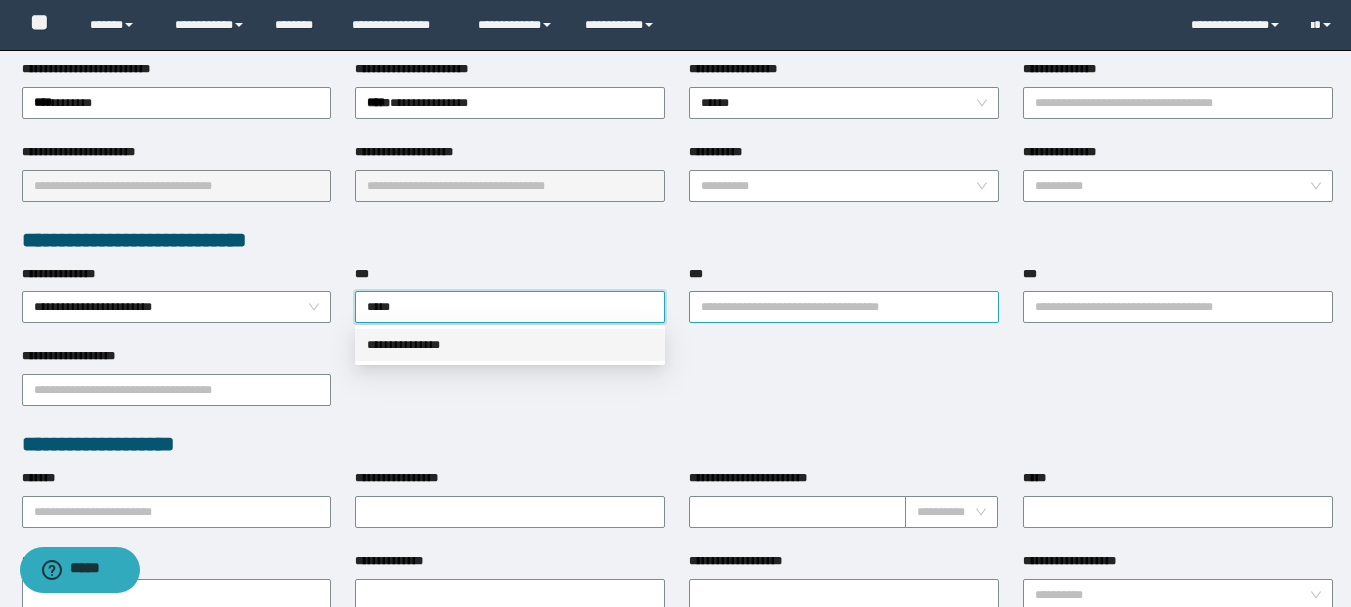 drag, startPoint x: 453, startPoint y: 352, endPoint x: 875, endPoint y: 299, distance: 425.3152 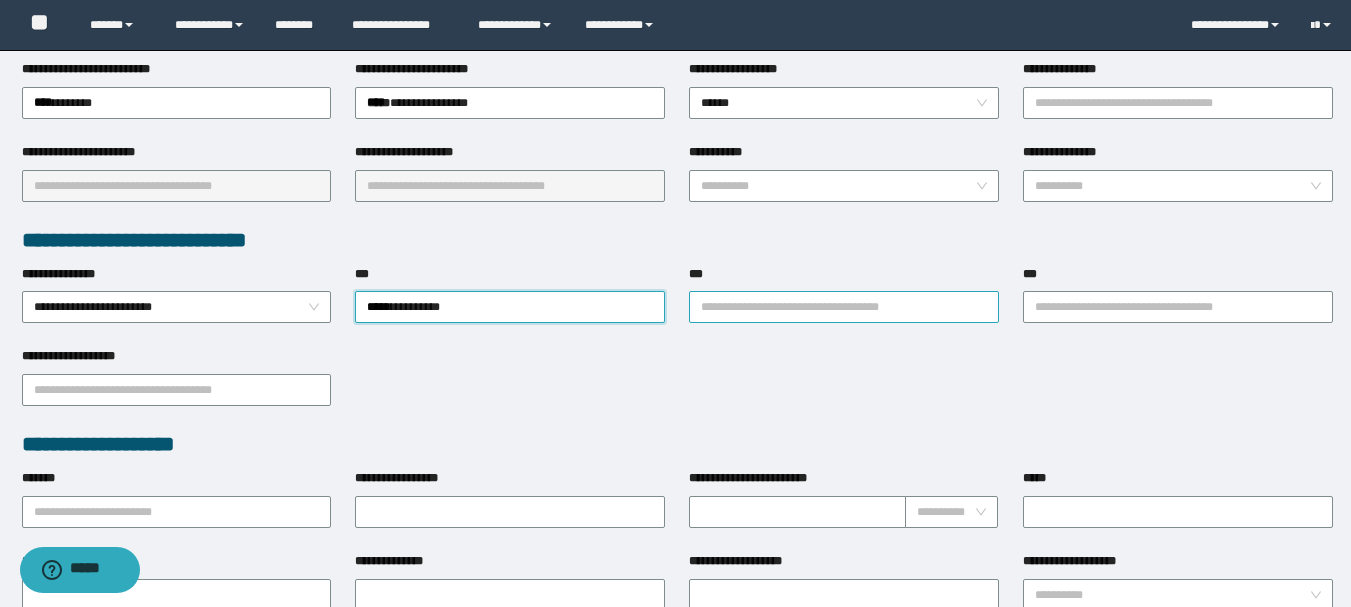 click on "***" at bounding box center [844, 307] 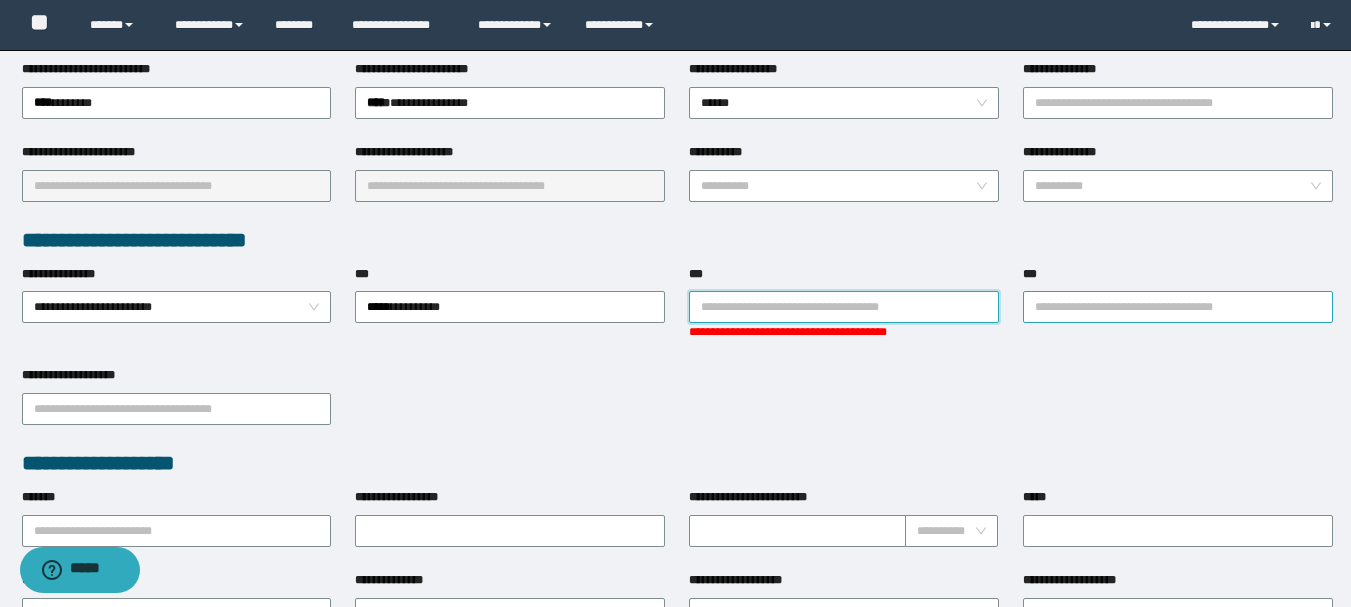 drag, startPoint x: 1102, startPoint y: 312, endPoint x: 1125, endPoint y: 309, distance: 23.194826 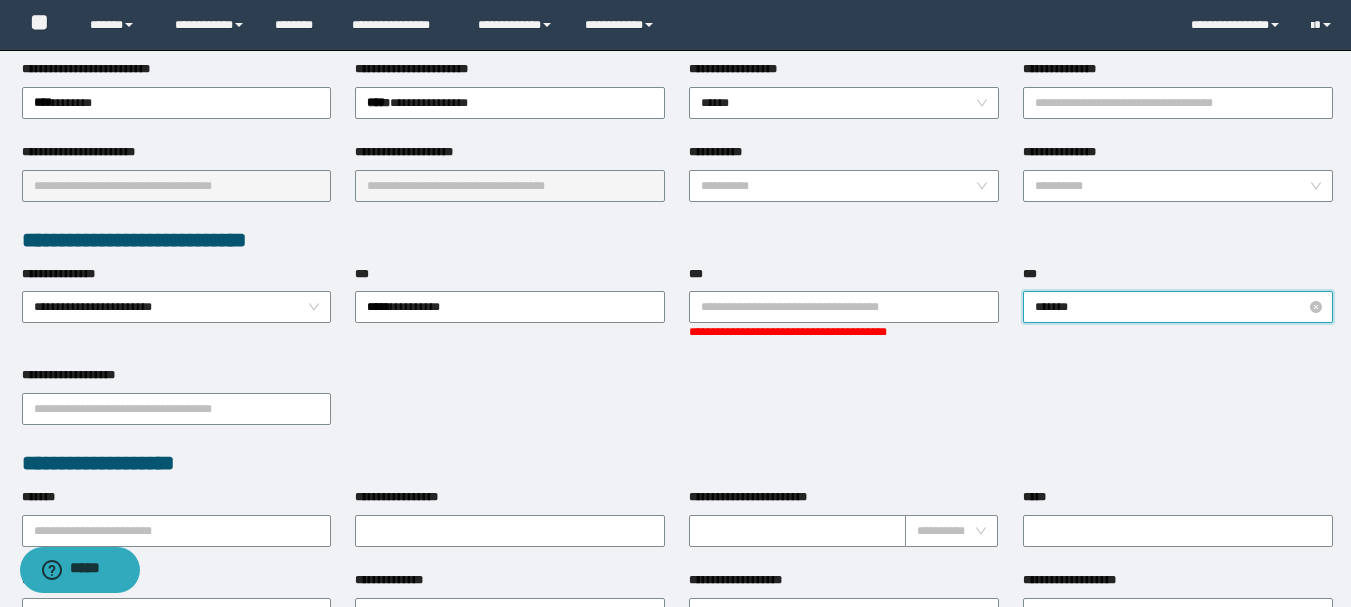 type on "********" 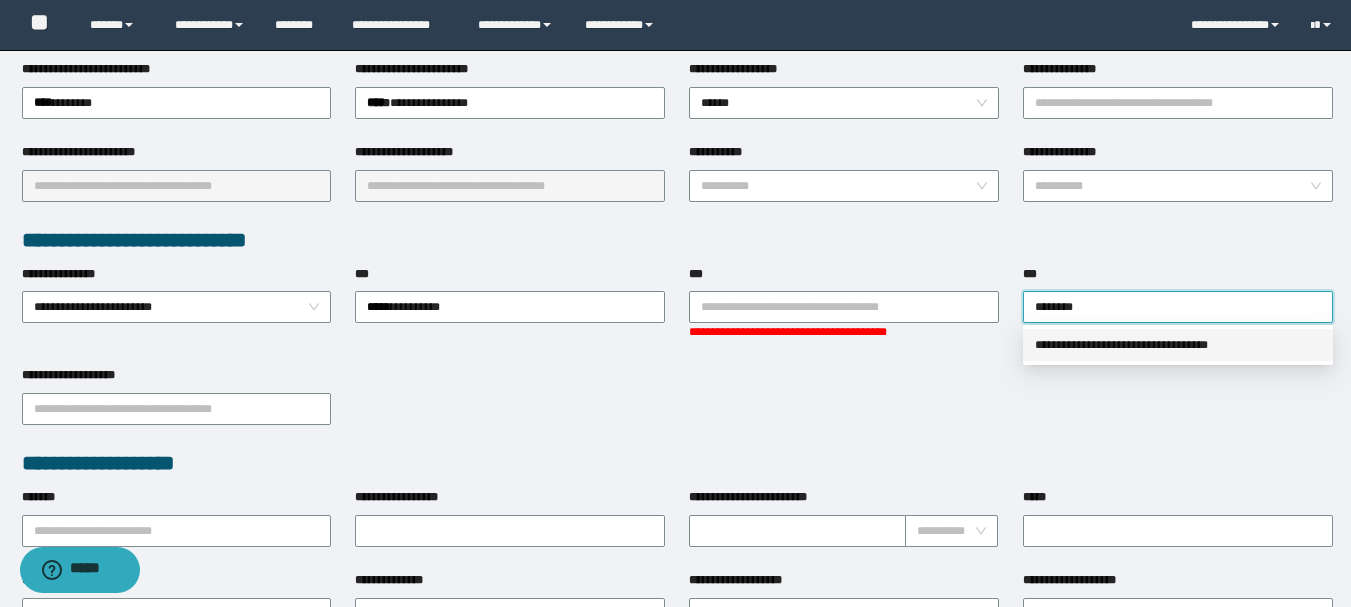 click on "**********" at bounding box center (1178, 345) 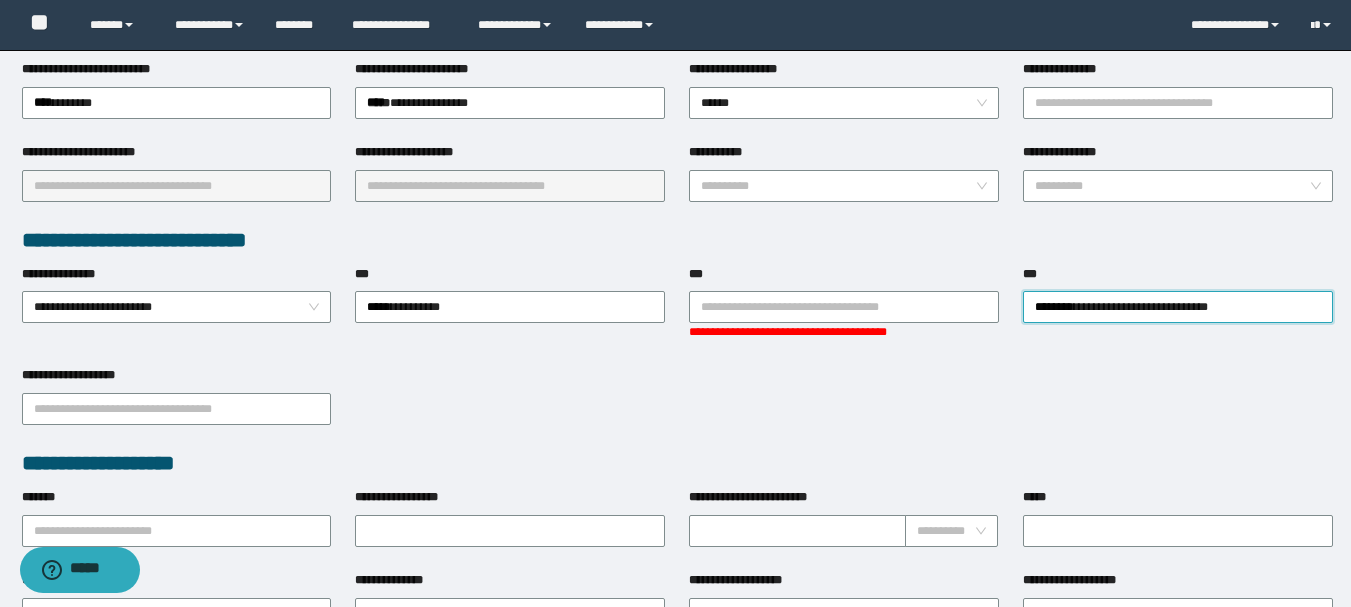 type 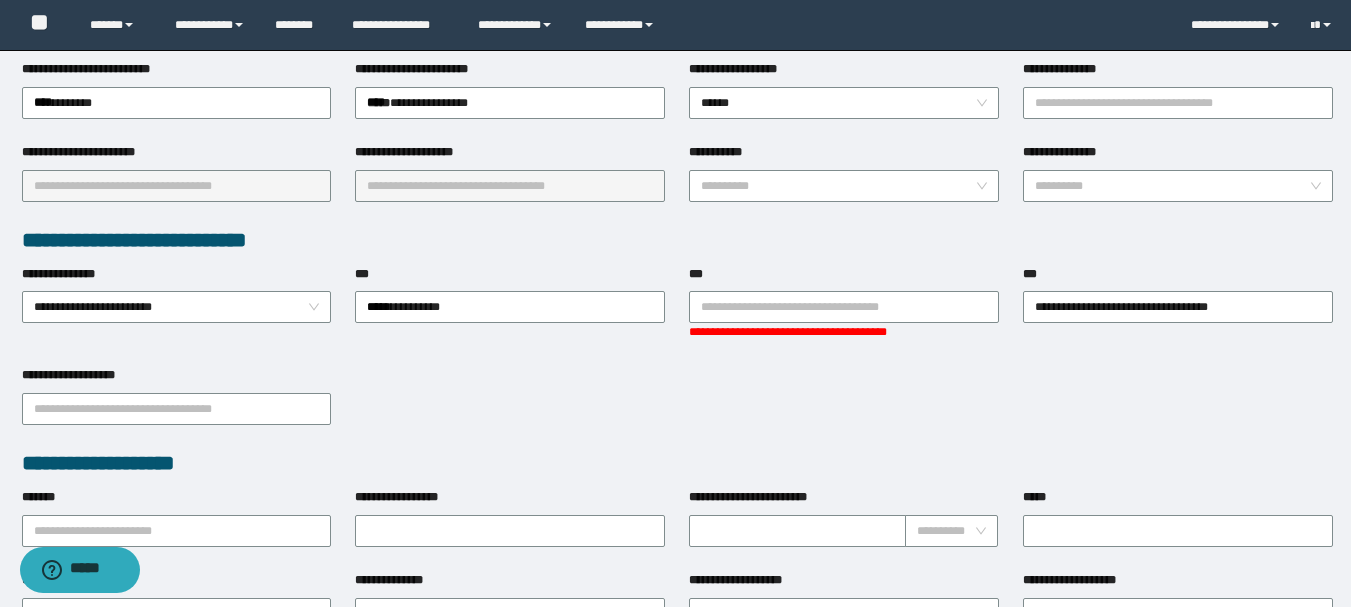 drag, startPoint x: 0, startPoint y: 188, endPoint x: 500, endPoint y: 50, distance: 518.6945 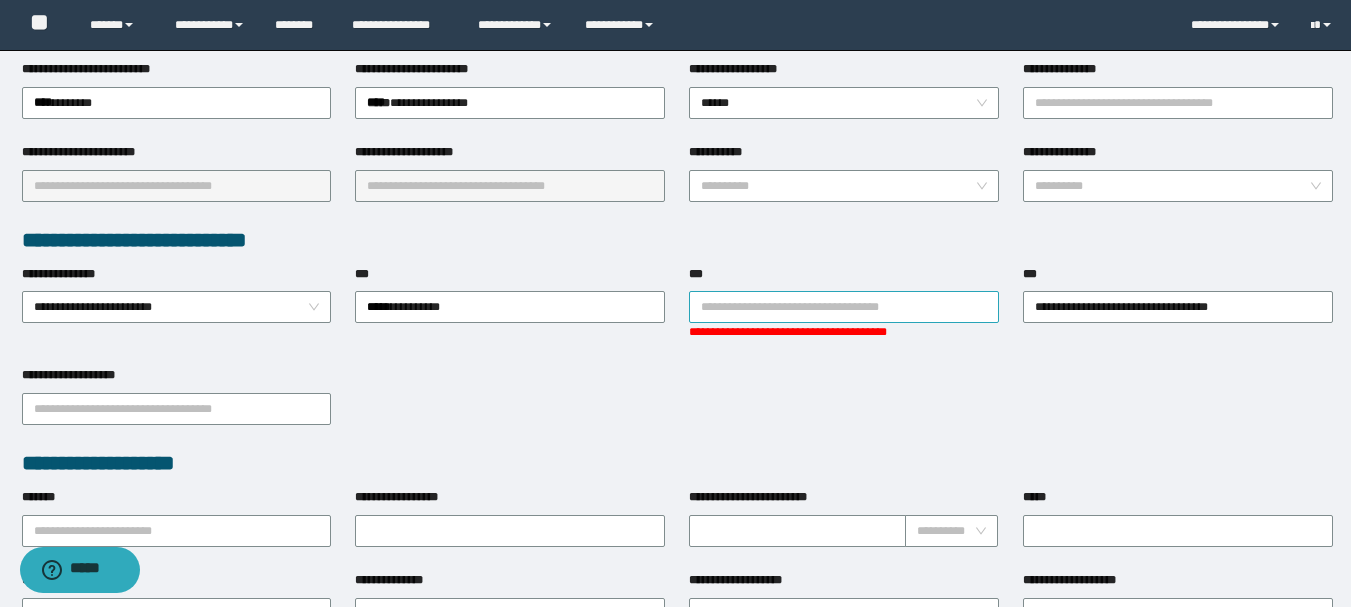 click on "***" at bounding box center (844, 307) 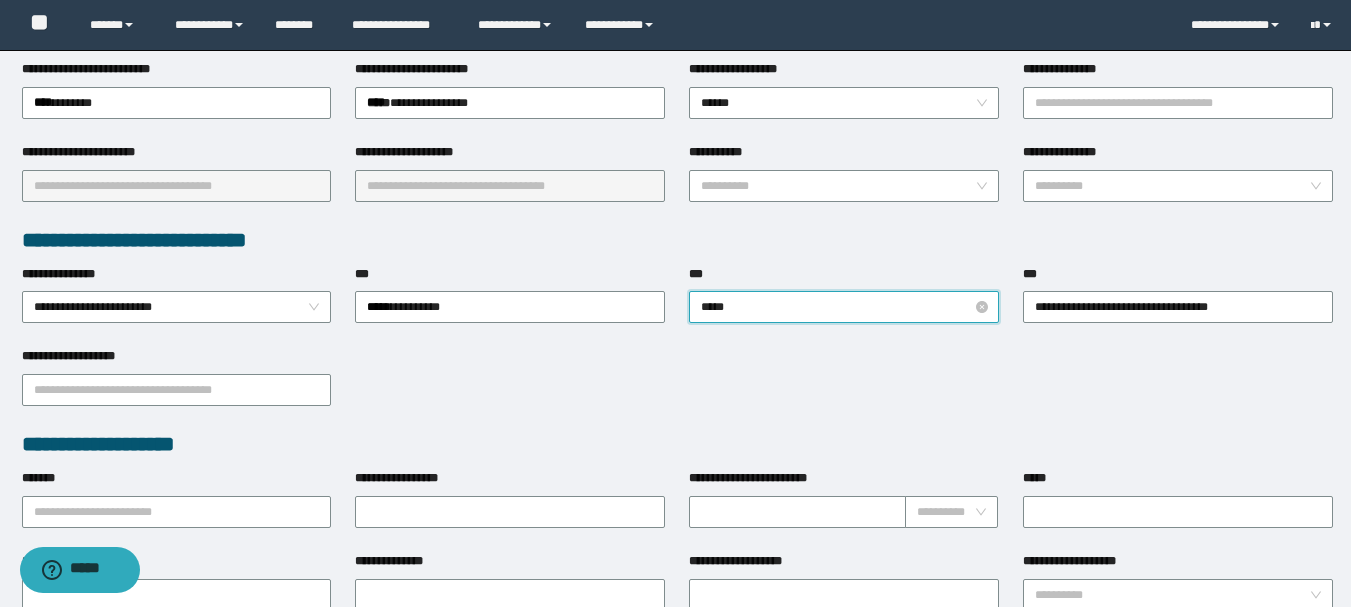 type on "******" 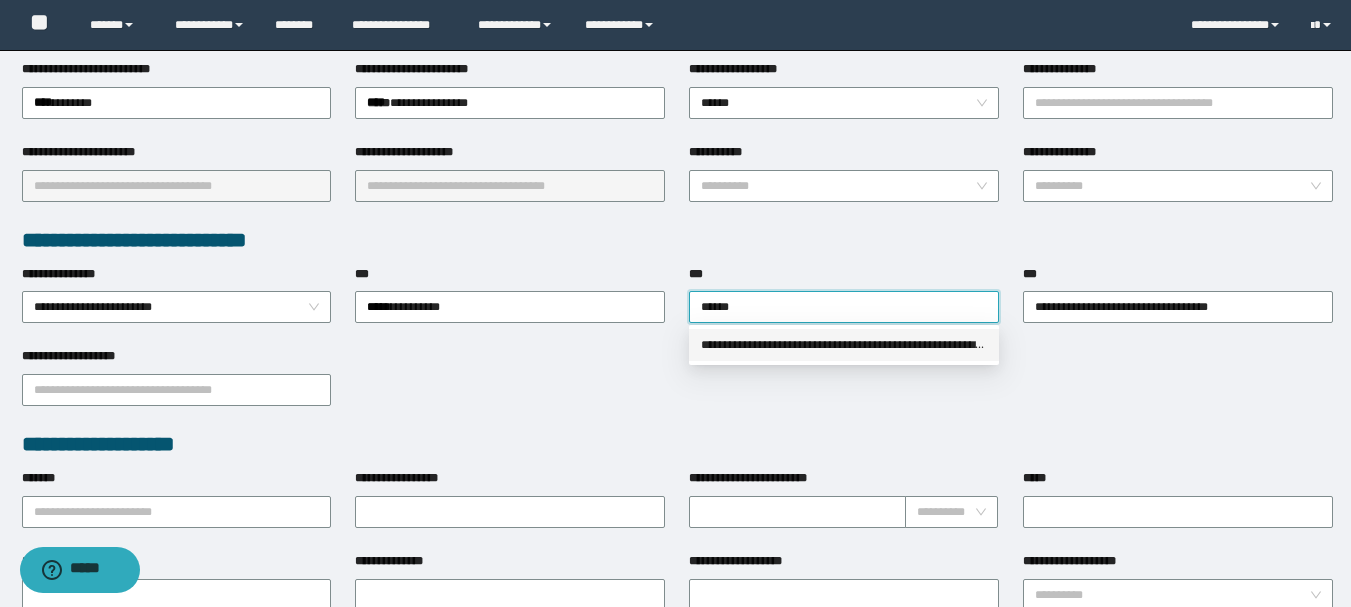 click on "**********" at bounding box center (844, 345) 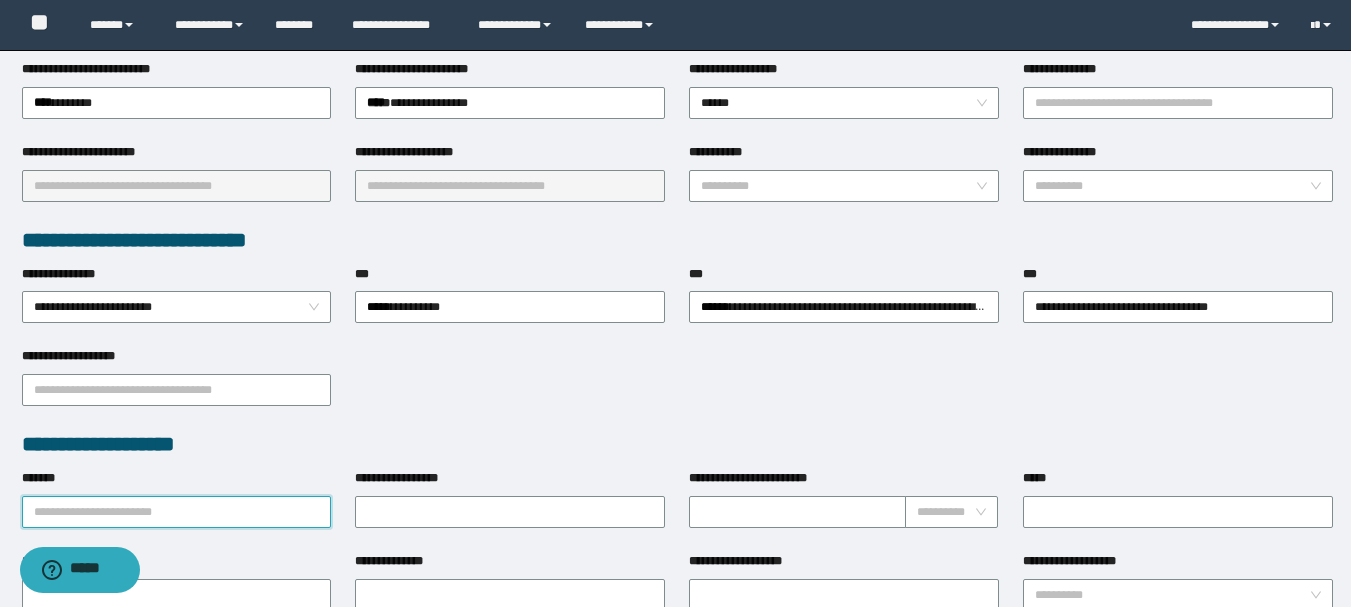 drag, startPoint x: 114, startPoint y: 522, endPoint x: 338, endPoint y: 469, distance: 230.18471 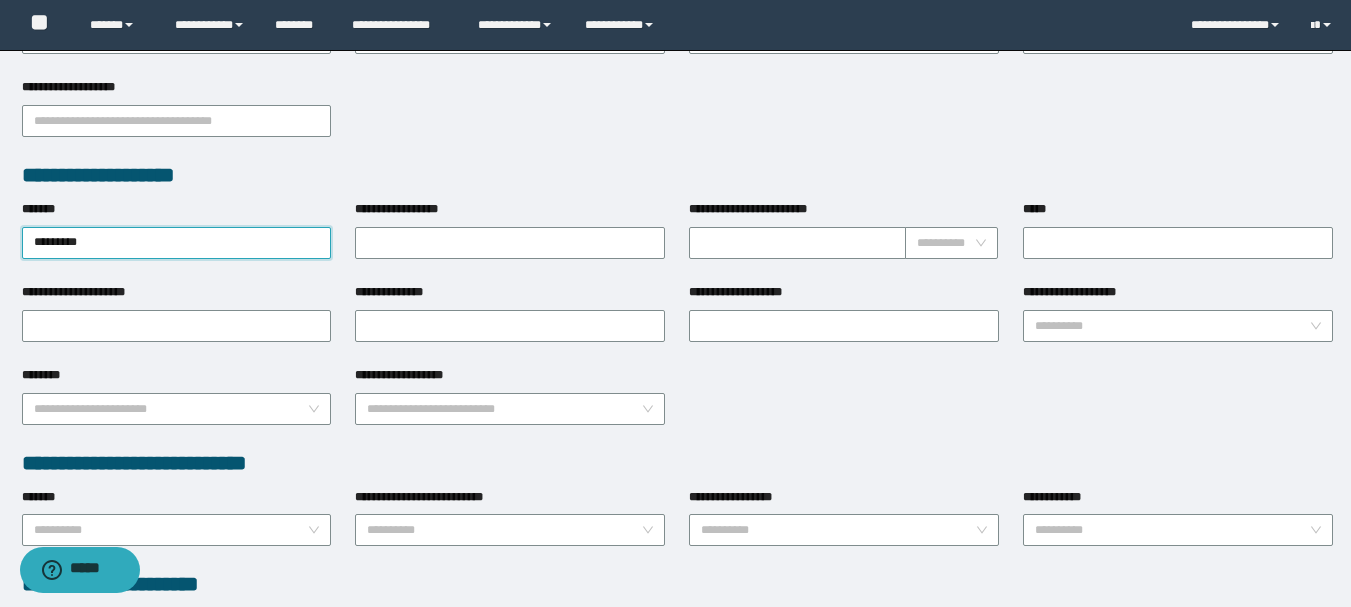 scroll, scrollTop: 708, scrollLeft: 0, axis: vertical 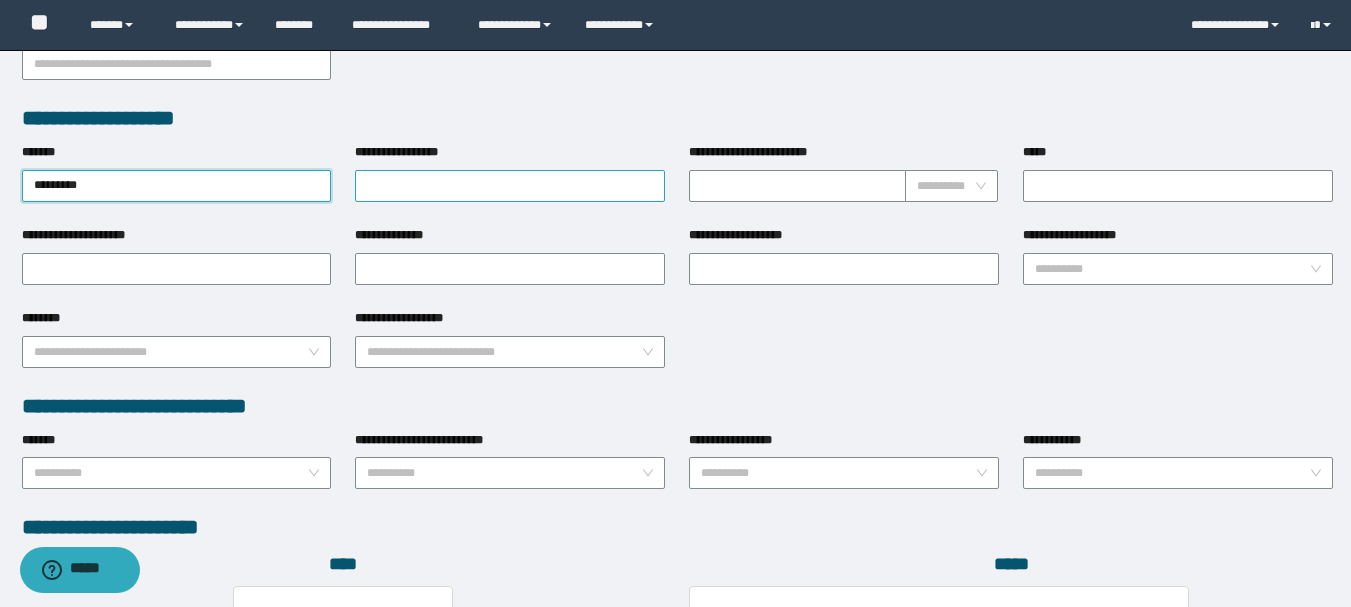 type on "*********" 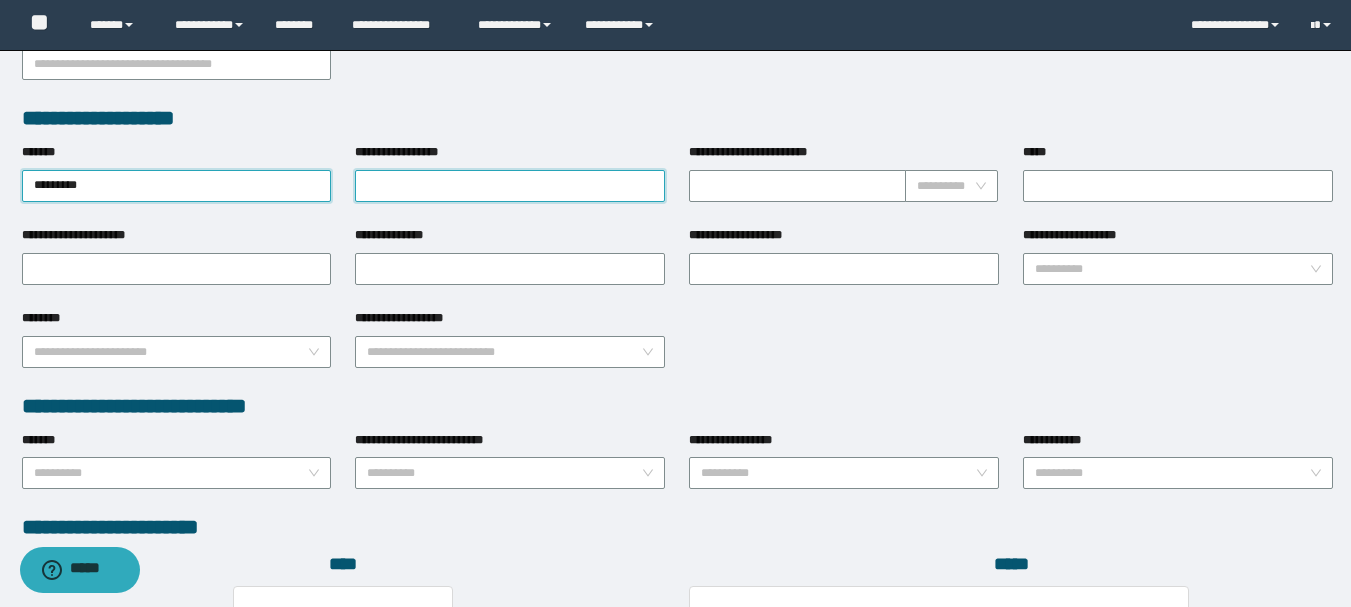click on "**********" at bounding box center [510, 186] 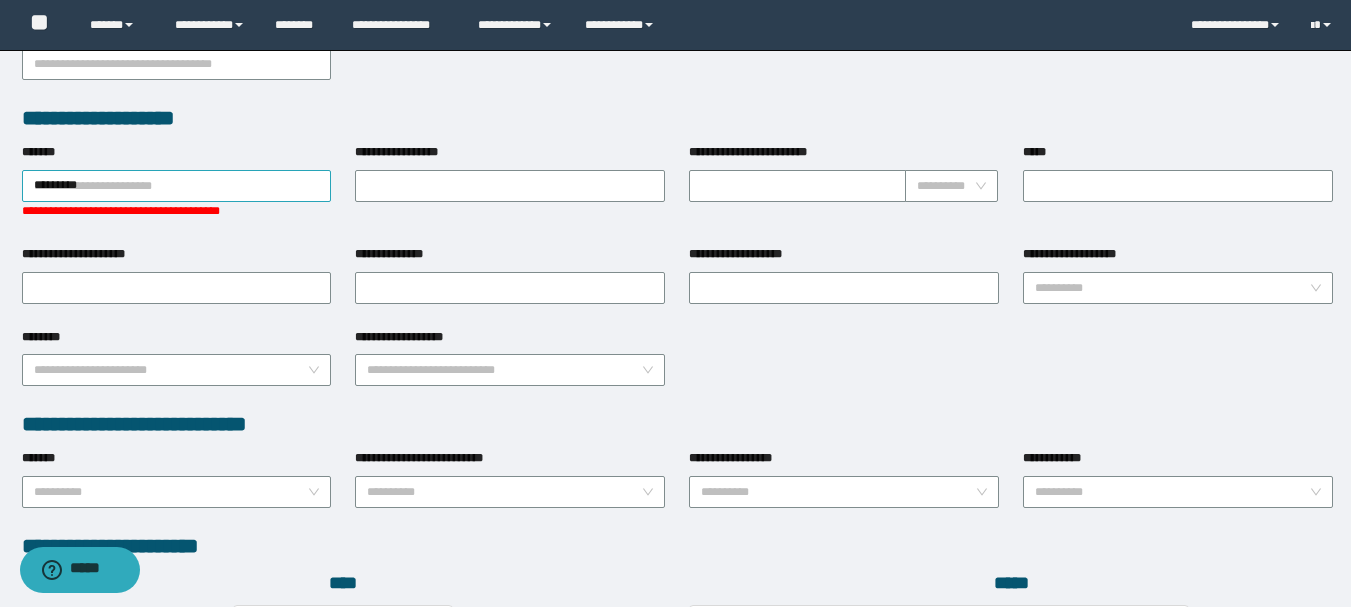 click on "*********" at bounding box center [177, 186] 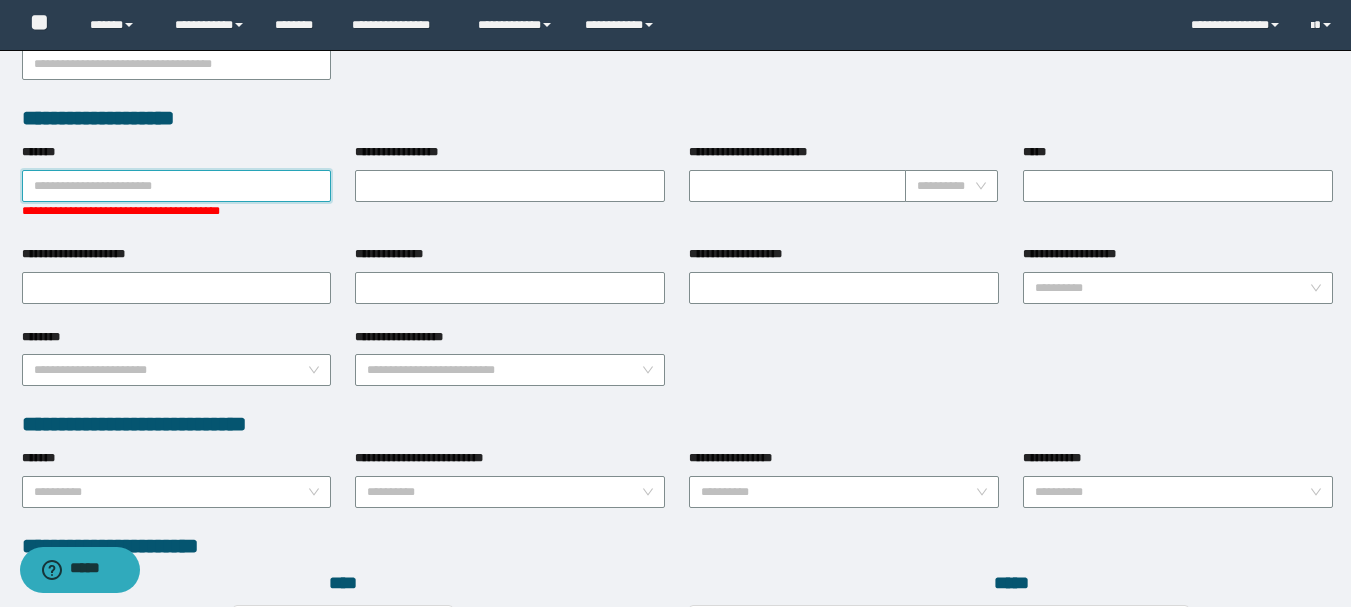 paste on "*********" 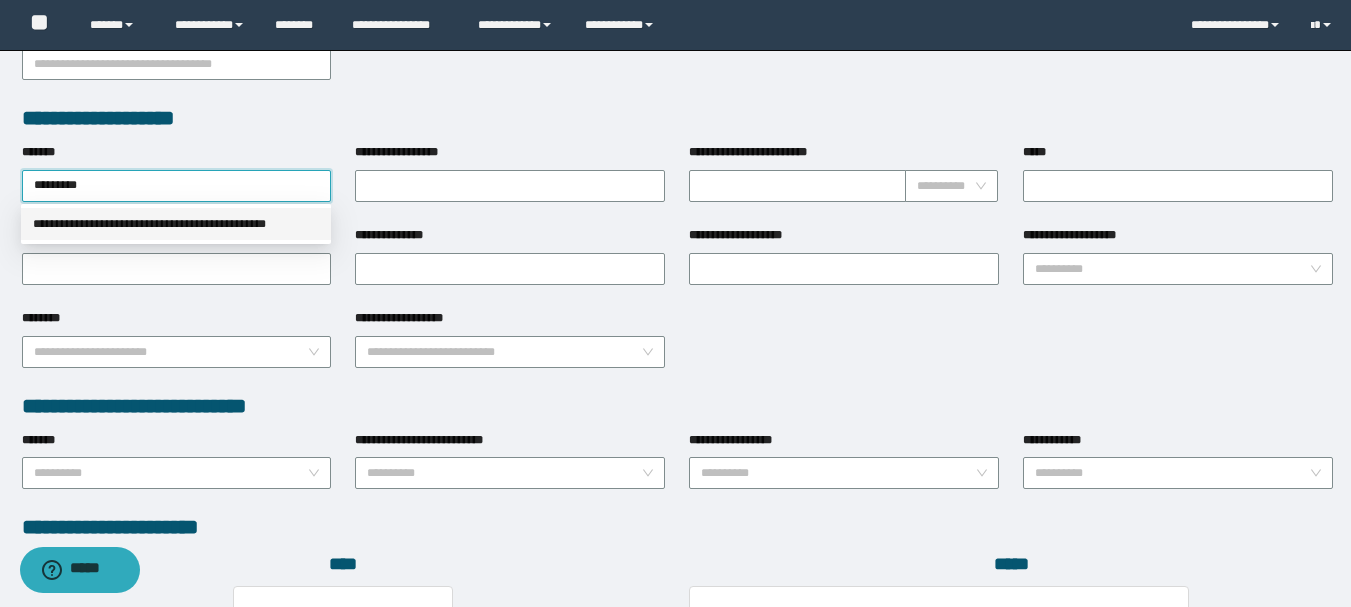 click on "**********" at bounding box center (176, 224) 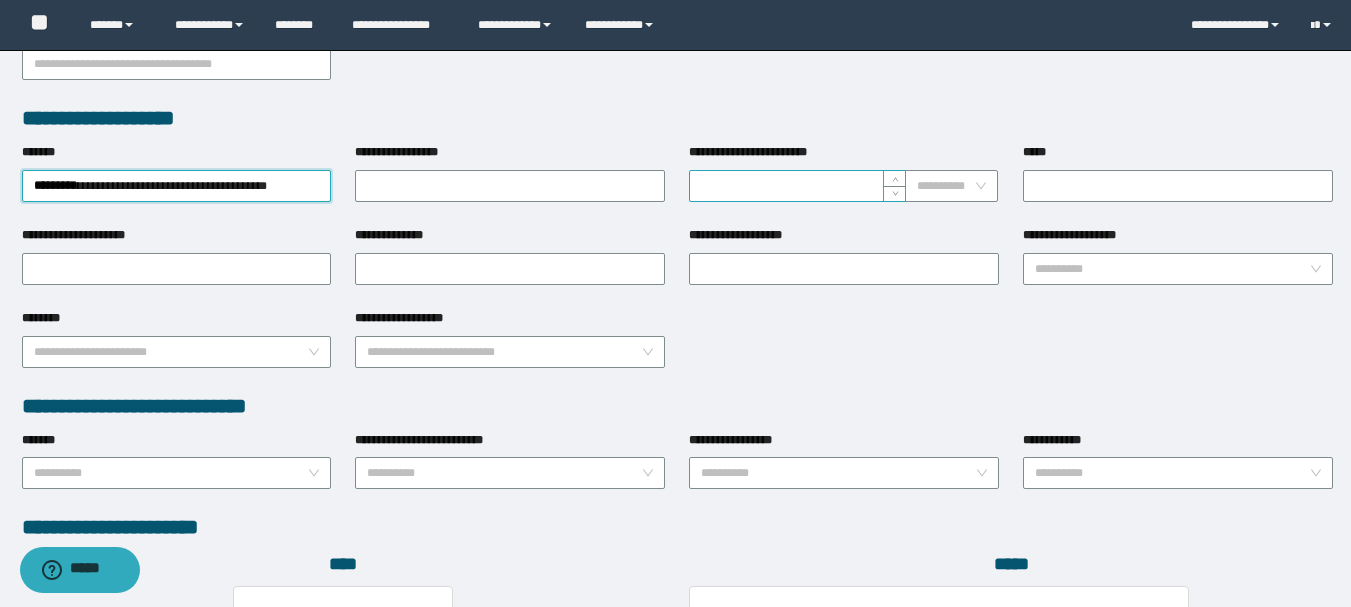 click on "**********" at bounding box center [797, 186] 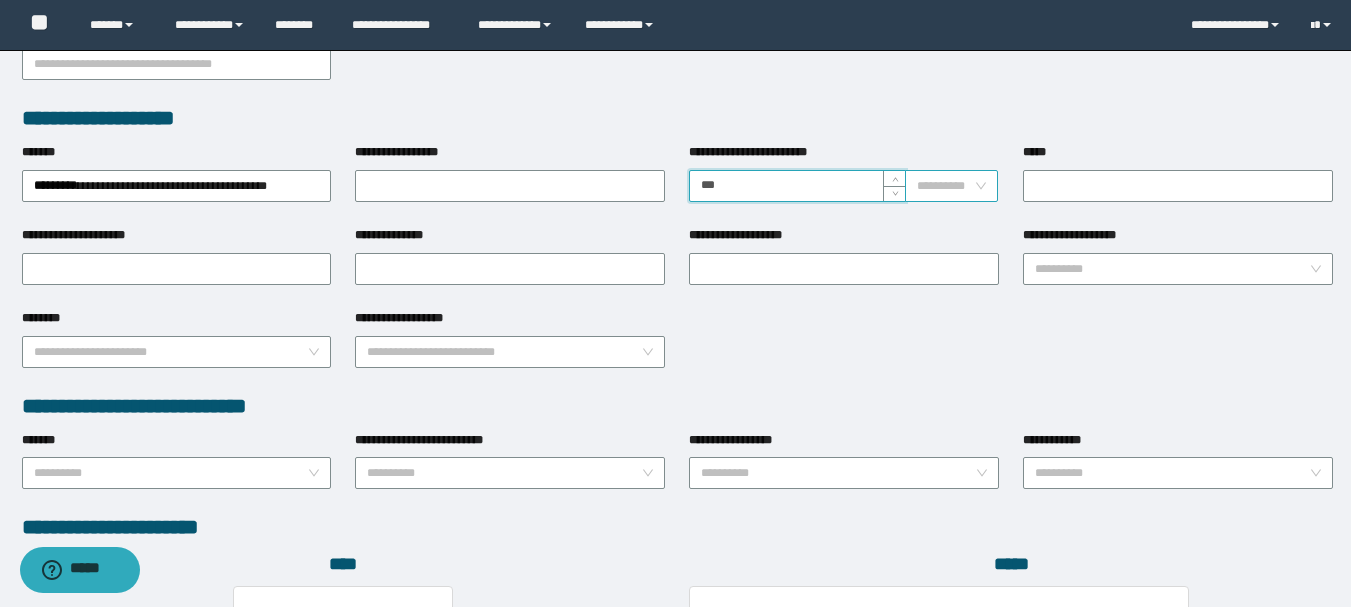 type on "***" 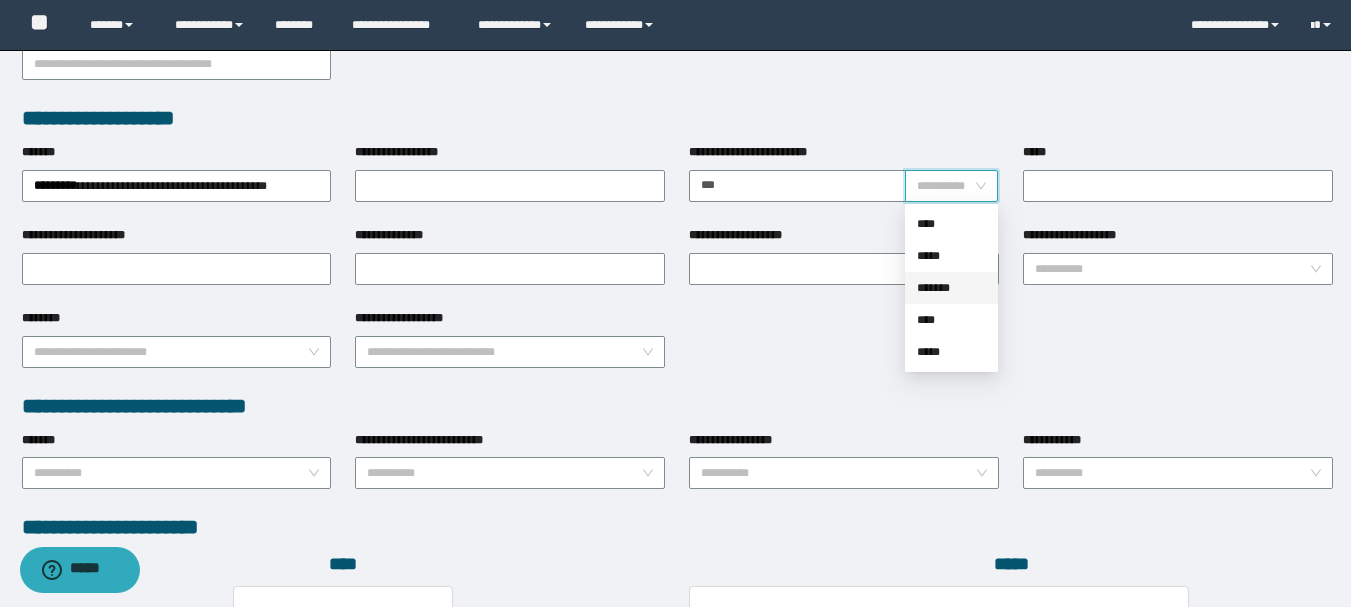 click on "*****" at bounding box center (951, 256) 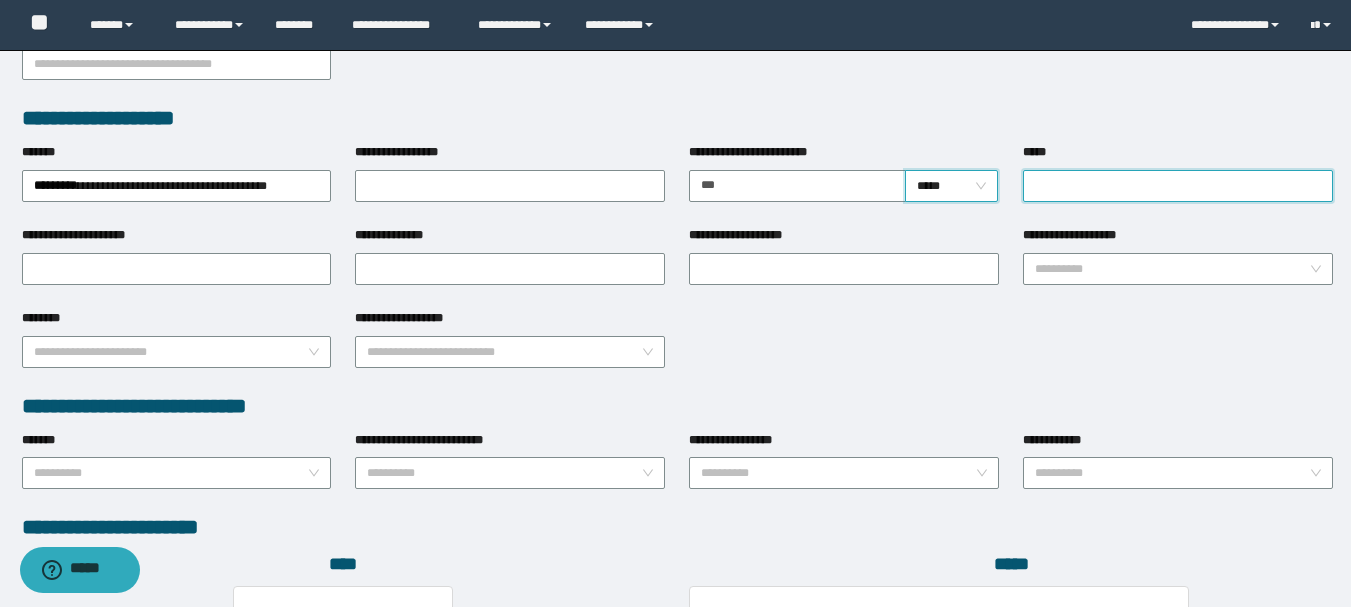 click on "*****" at bounding box center (1178, 186) 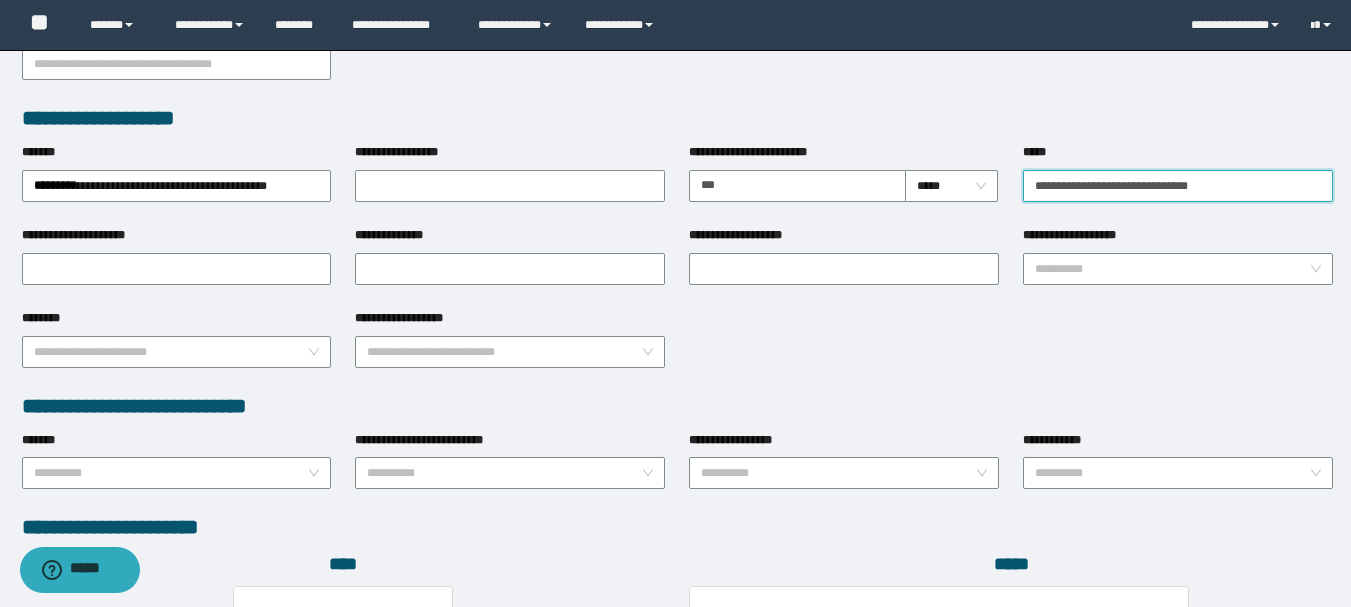 click on "**********" at bounding box center (1178, 186) 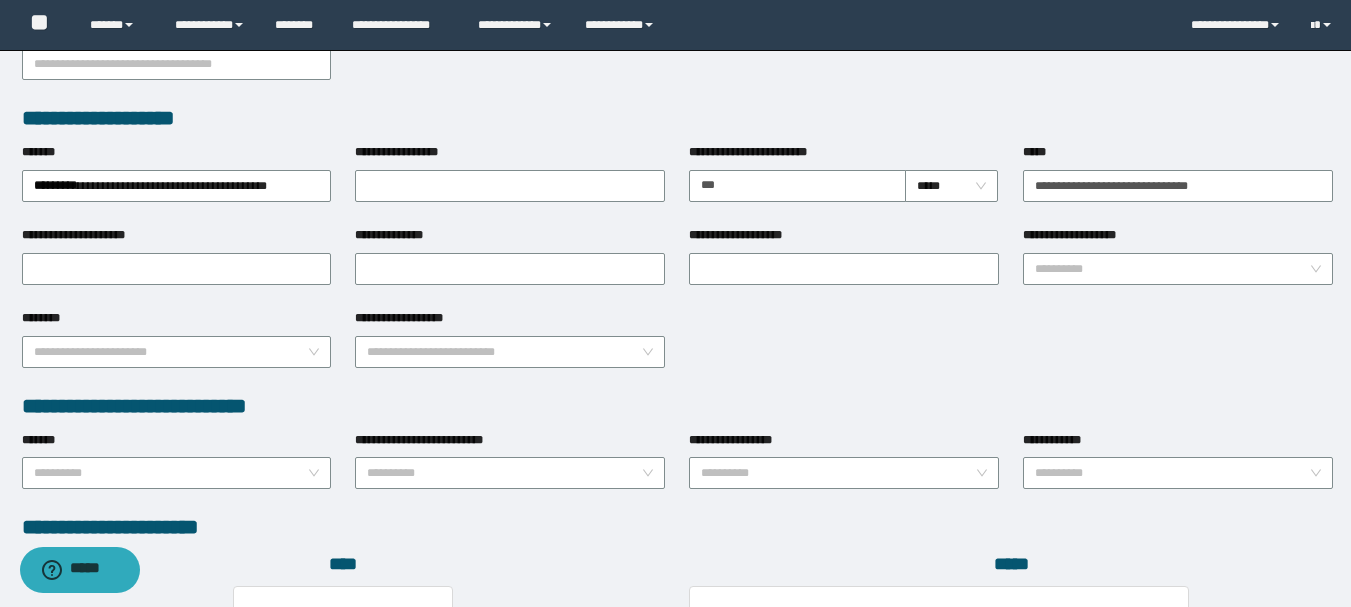 drag, startPoint x: 1164, startPoint y: 194, endPoint x: 1172, endPoint y: 217, distance: 24.351591 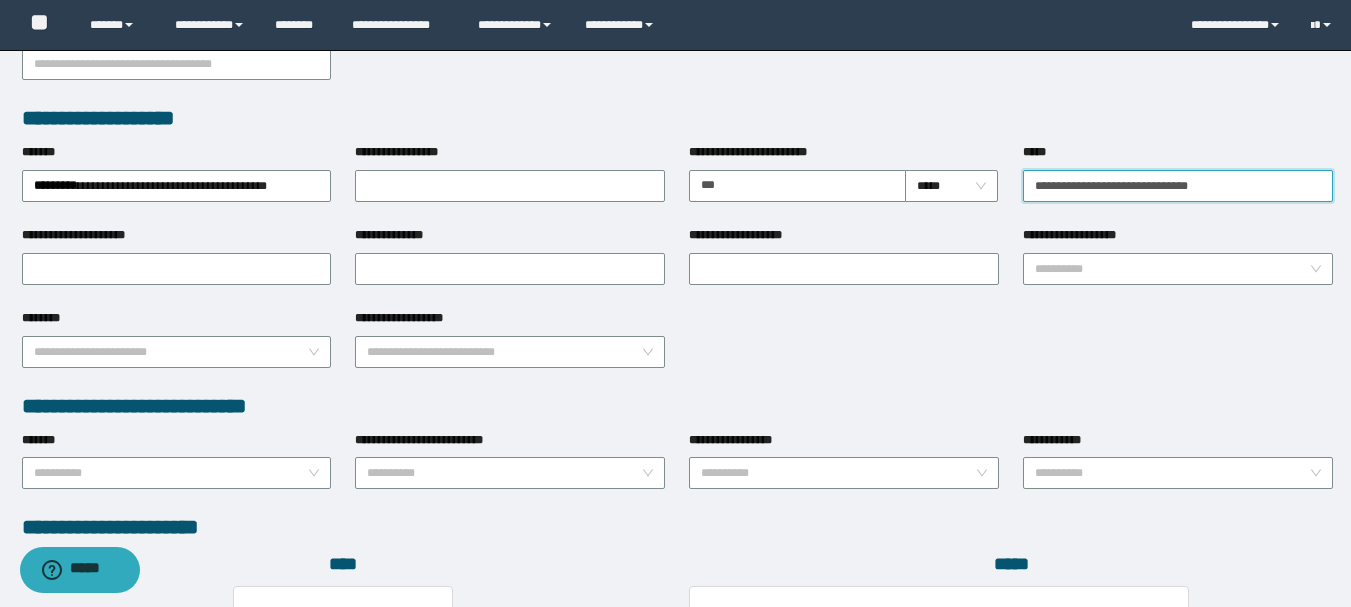 drag, startPoint x: 1176, startPoint y: 181, endPoint x: 1190, endPoint y: 188, distance: 15.652476 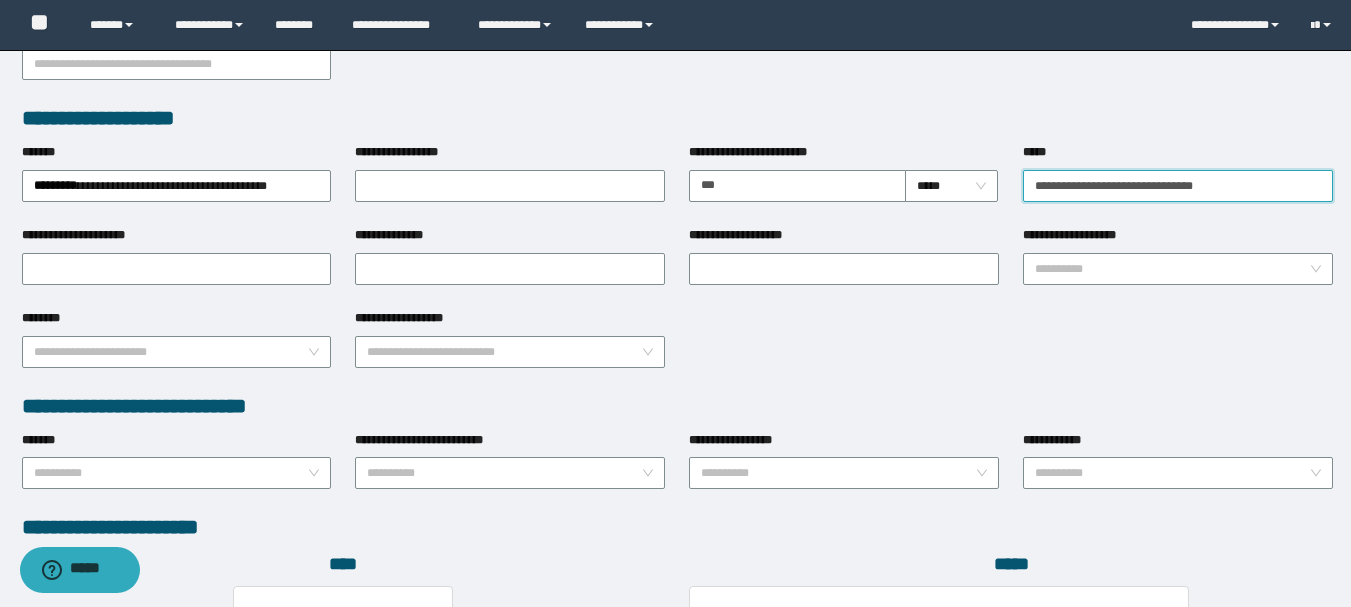 click on "**********" at bounding box center (1178, 186) 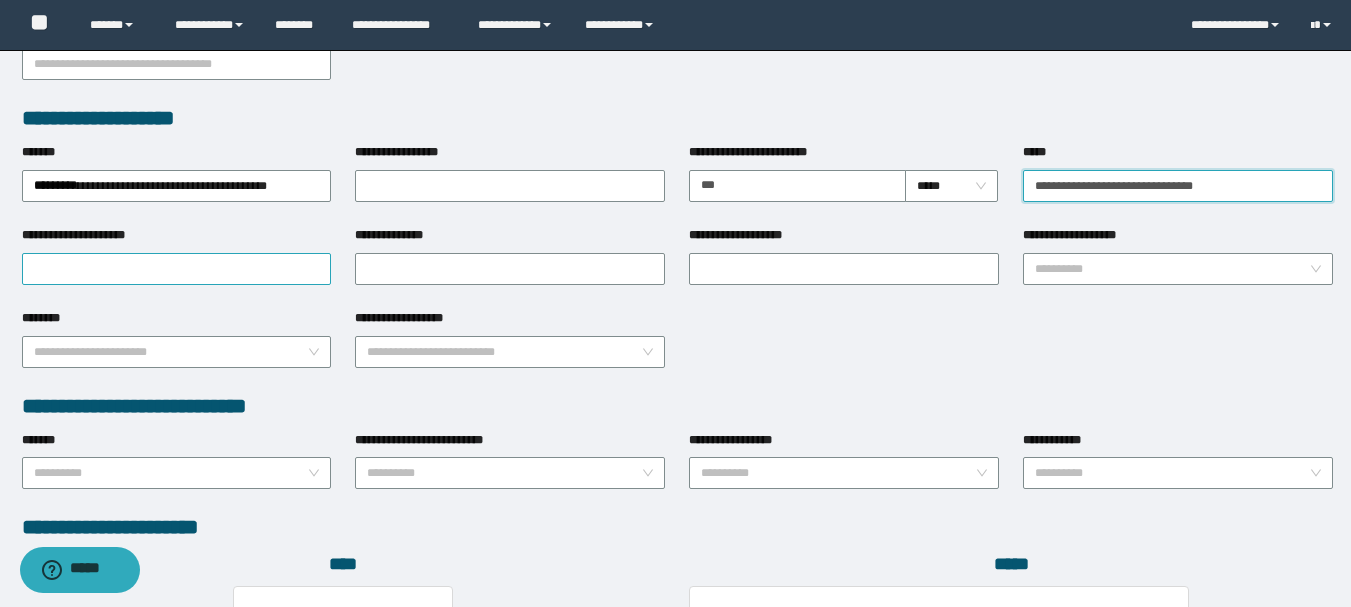 type on "**********" 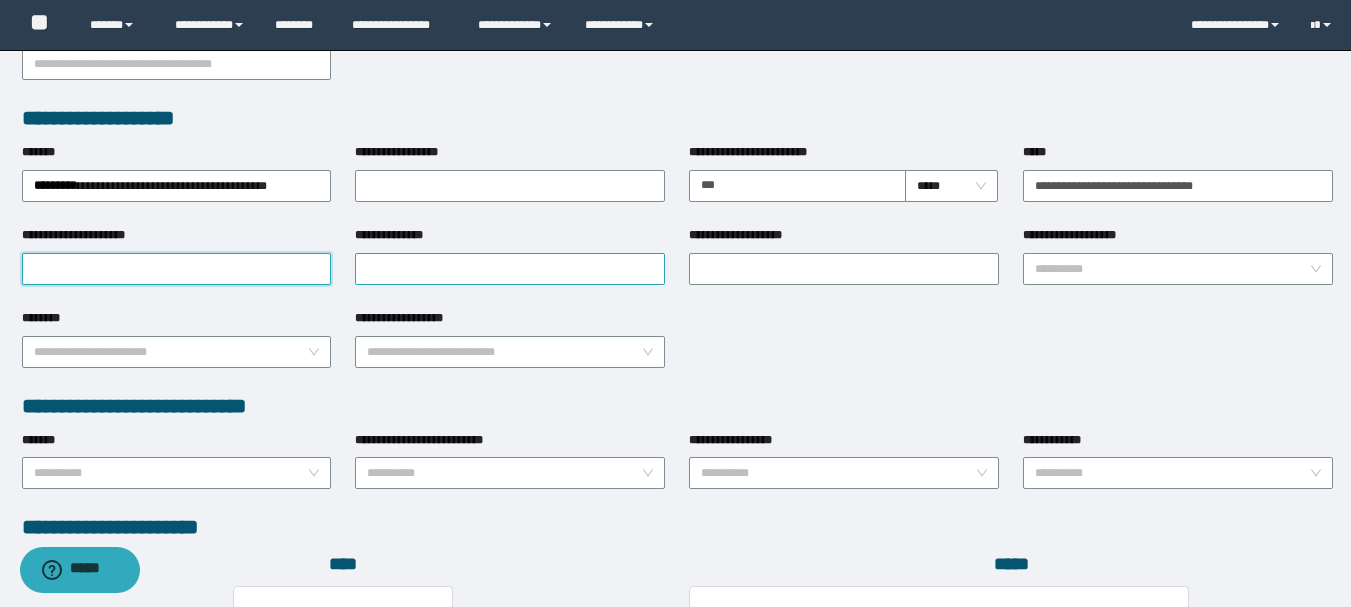 drag, startPoint x: 244, startPoint y: 263, endPoint x: 402, endPoint y: 265, distance: 158.01266 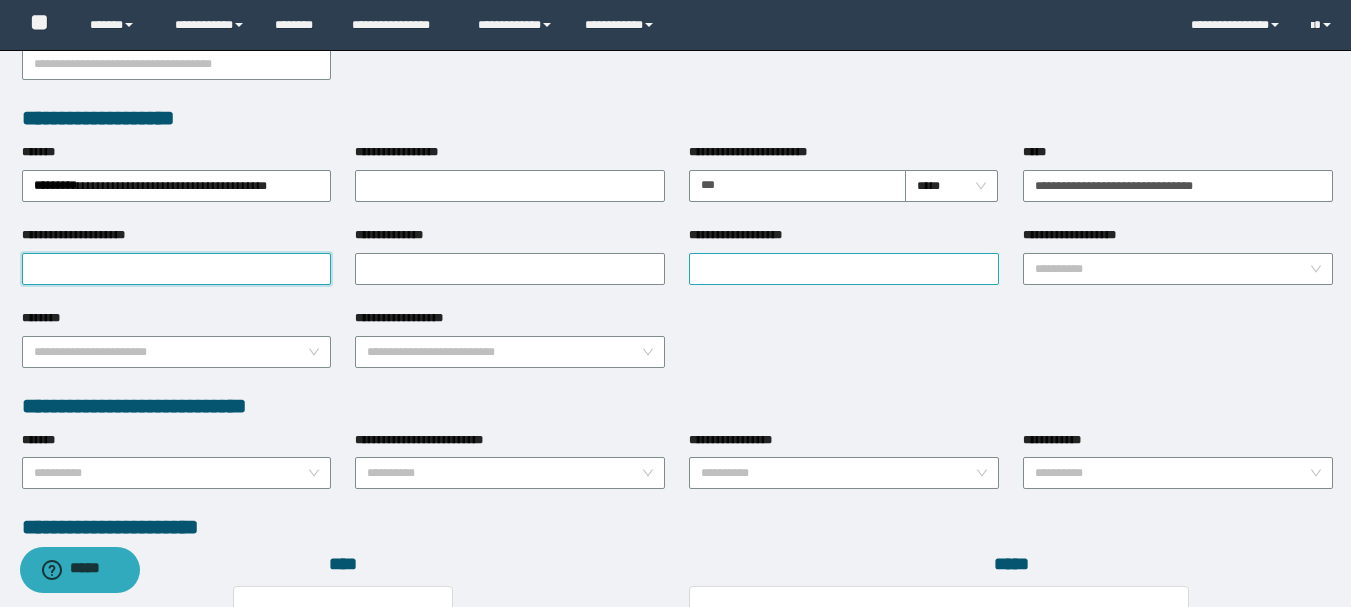 paste on "**********" 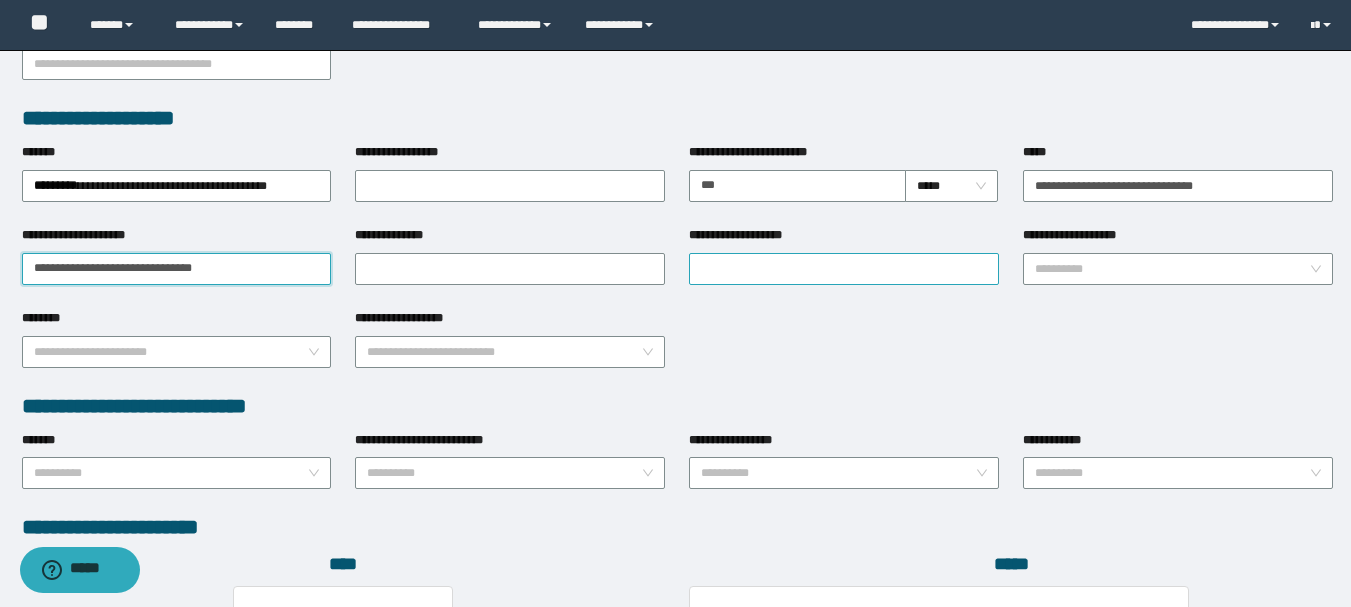 type on "**********" 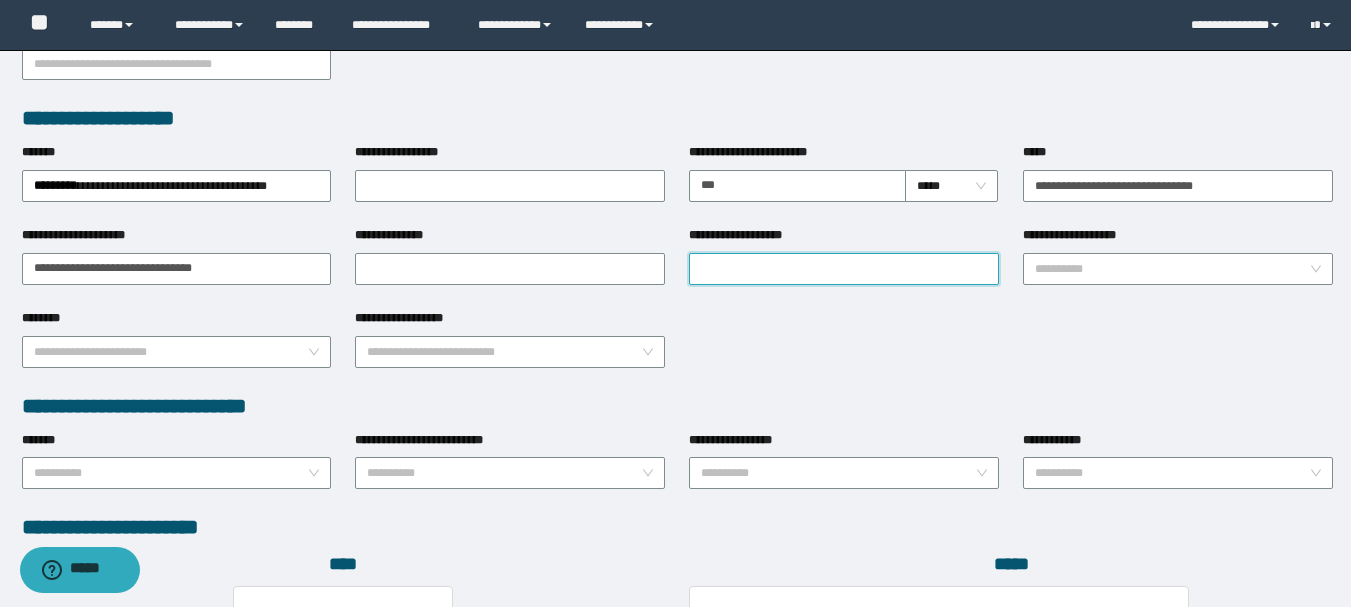 click on "**********" at bounding box center (844, 269) 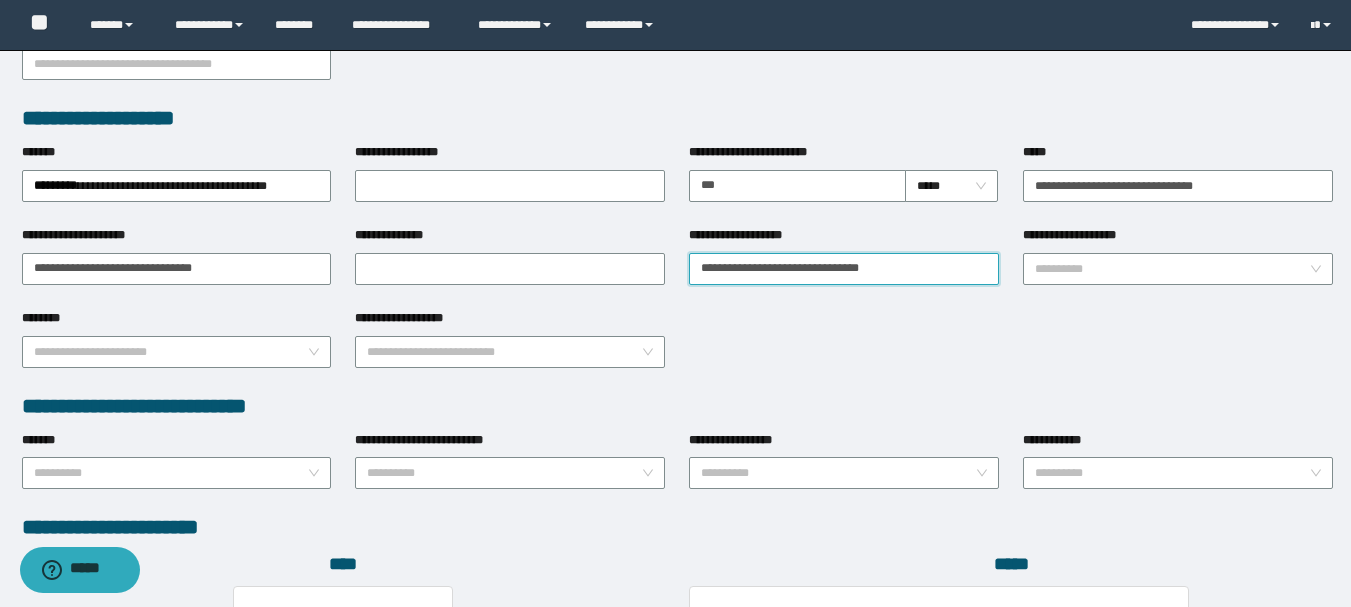 type on "**********" 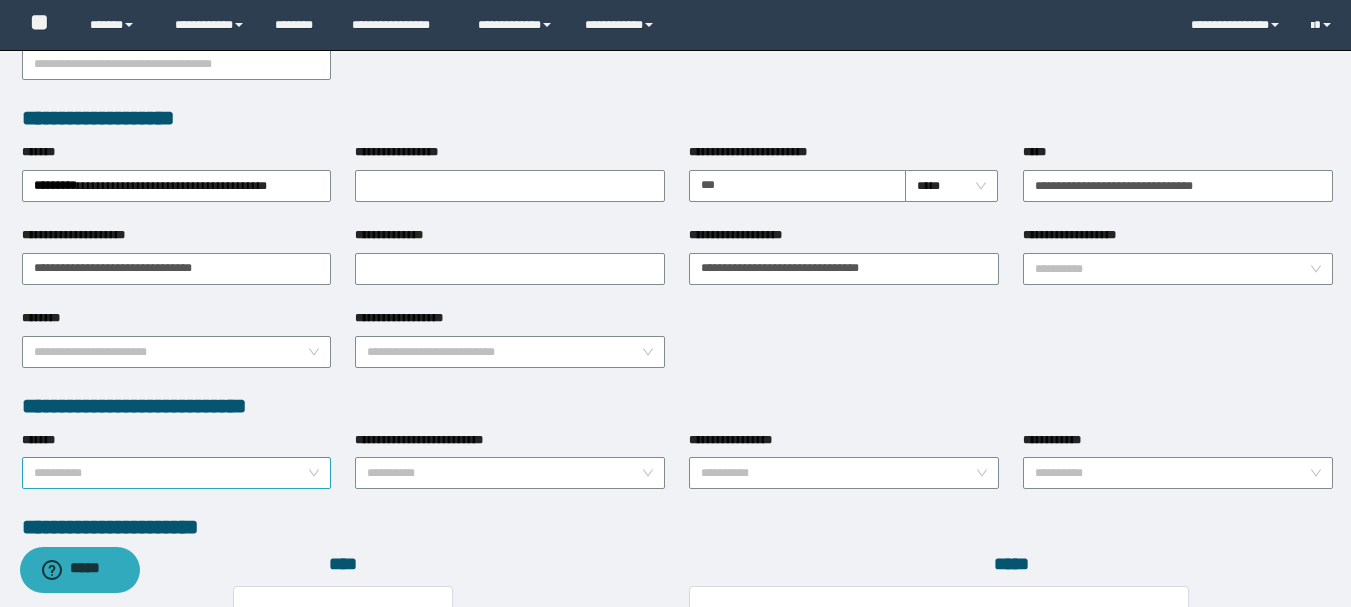 click on "*******" at bounding box center (171, 473) 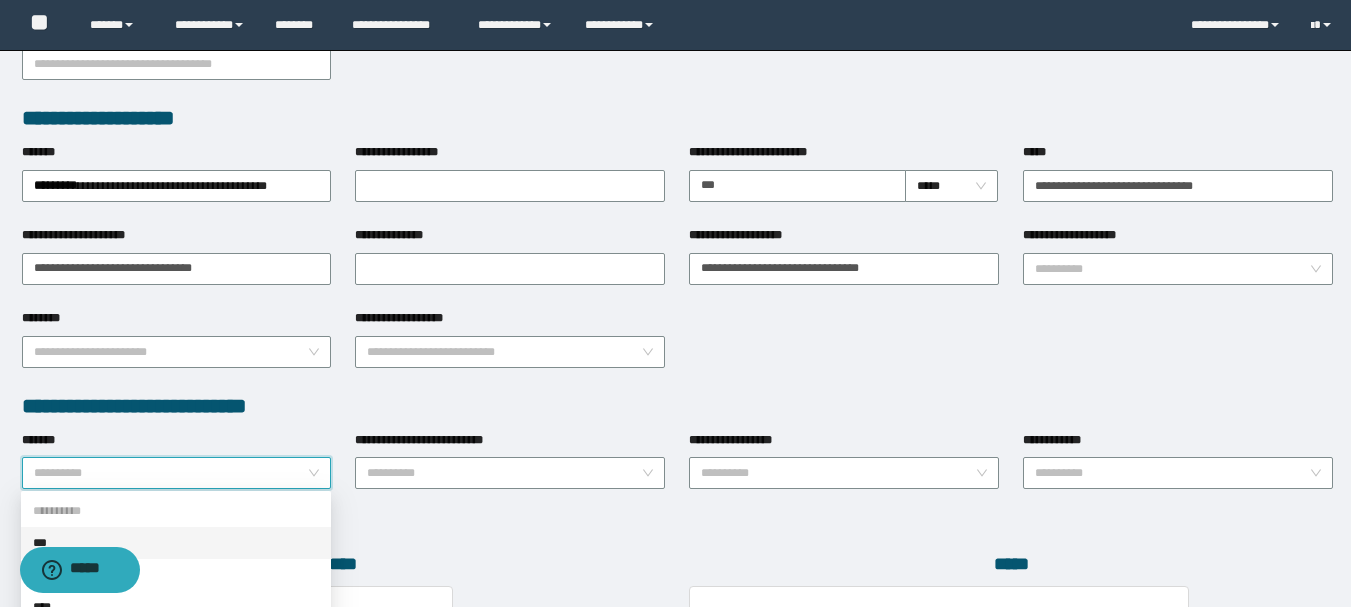 click on "**********" at bounding box center (677, 350) 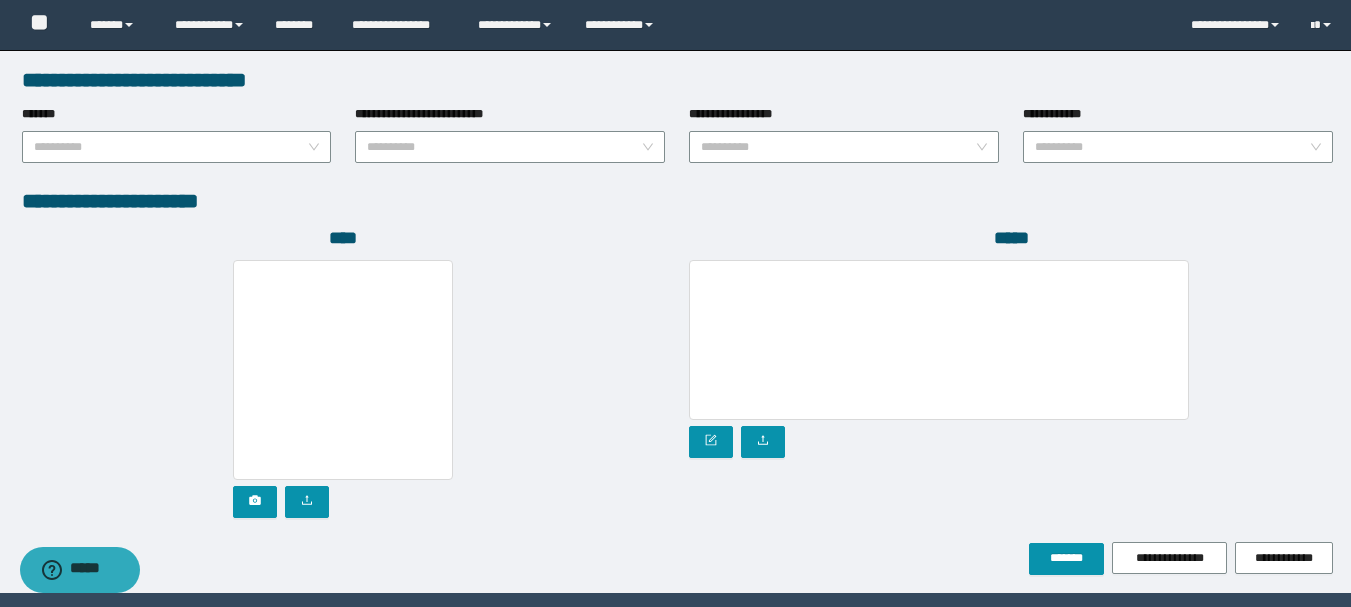 scroll, scrollTop: 1096, scrollLeft: 0, axis: vertical 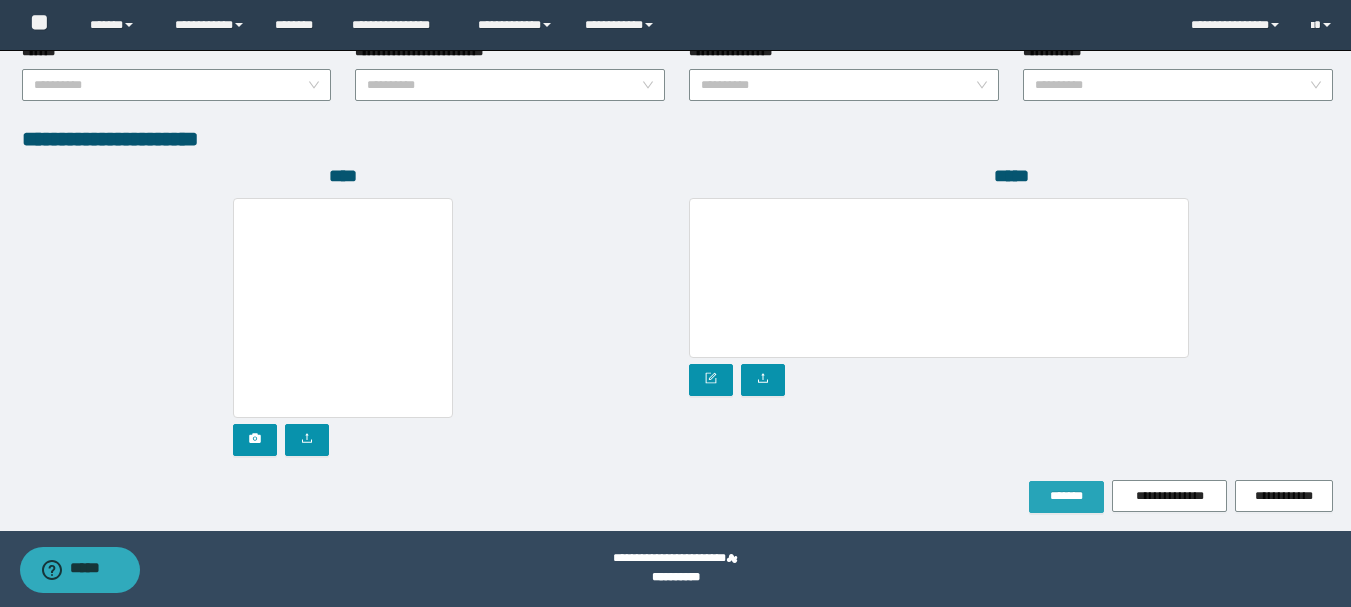 click on "*******" at bounding box center (1066, 496) 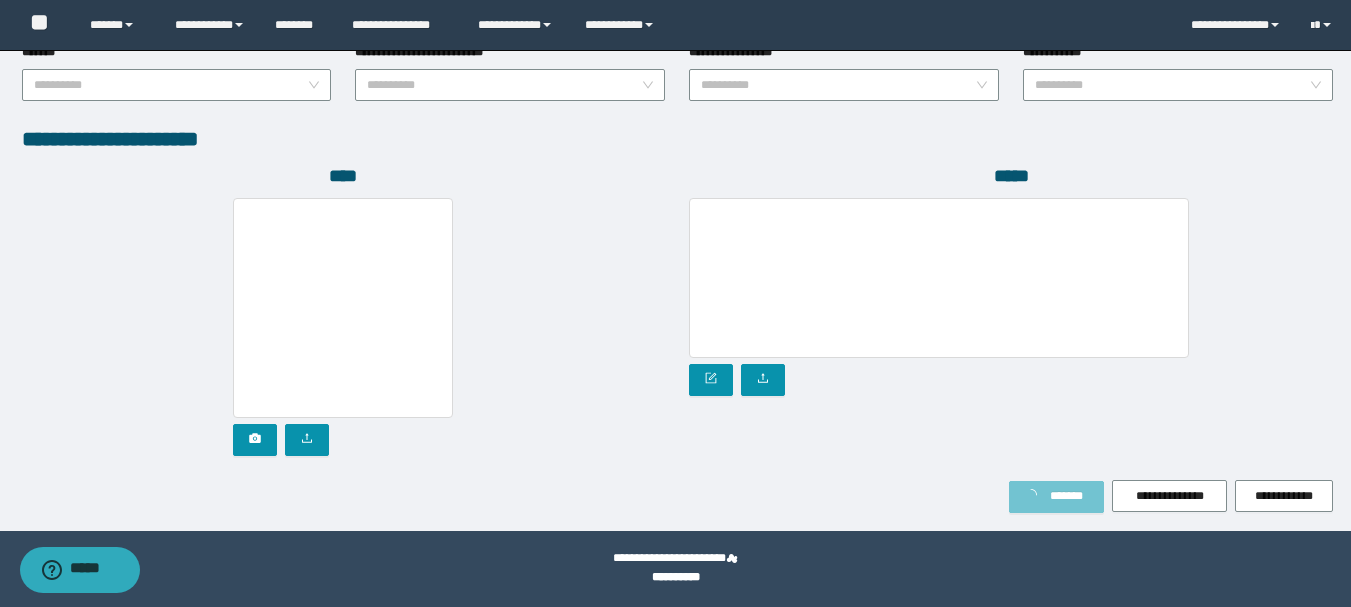 scroll, scrollTop: 1149, scrollLeft: 0, axis: vertical 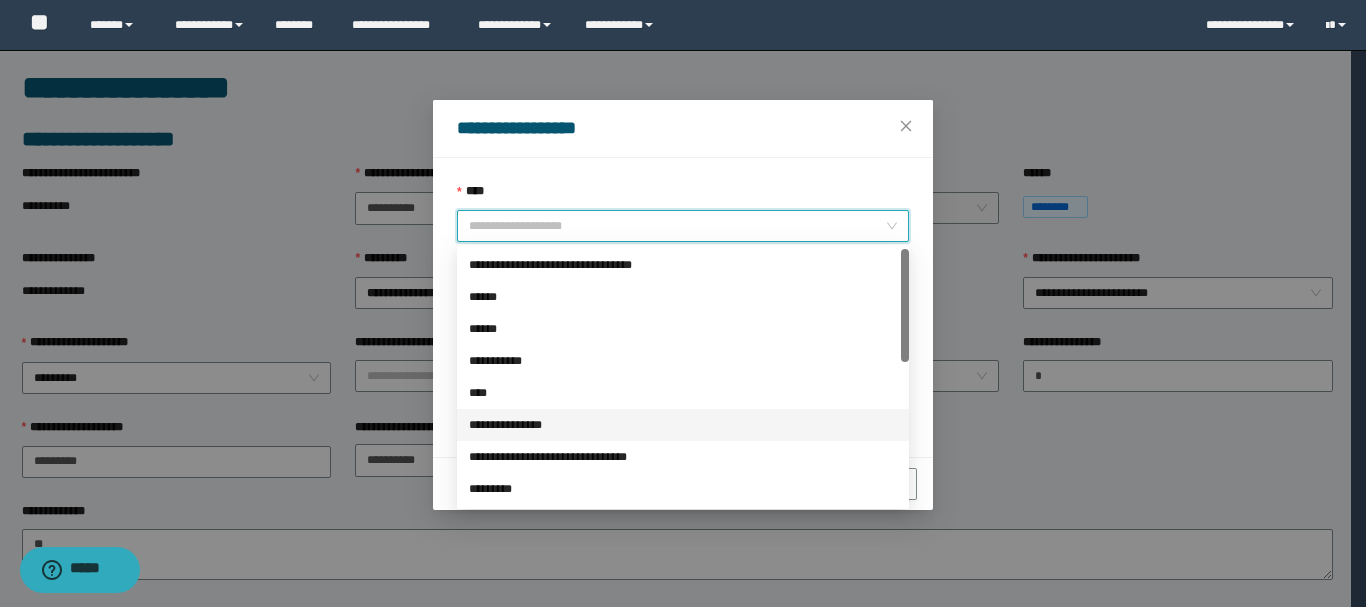 click on "**********" at bounding box center (683, 425) 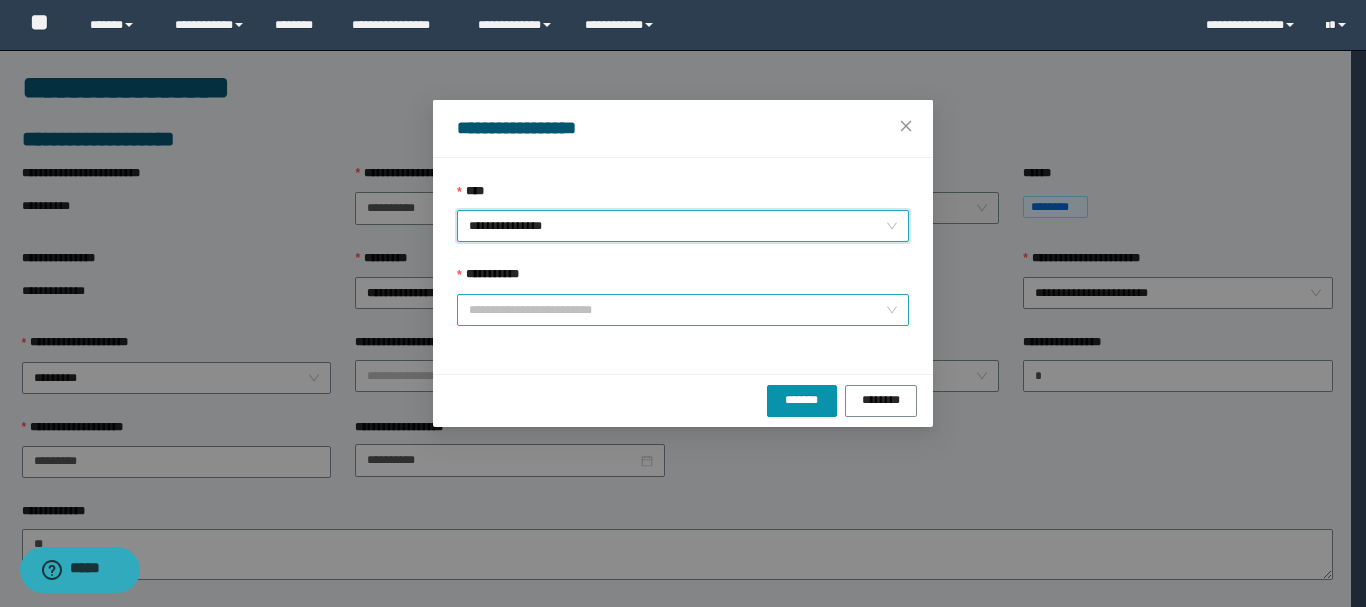 click on "**********" at bounding box center [677, 310] 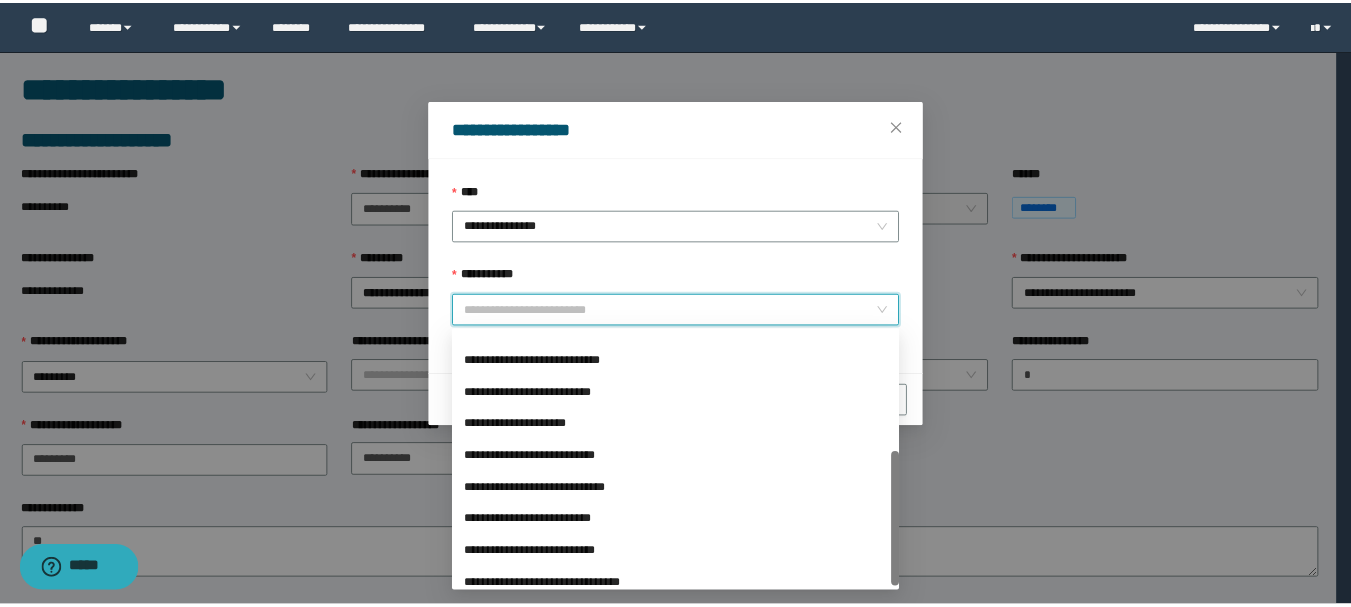 scroll, scrollTop: 224, scrollLeft: 0, axis: vertical 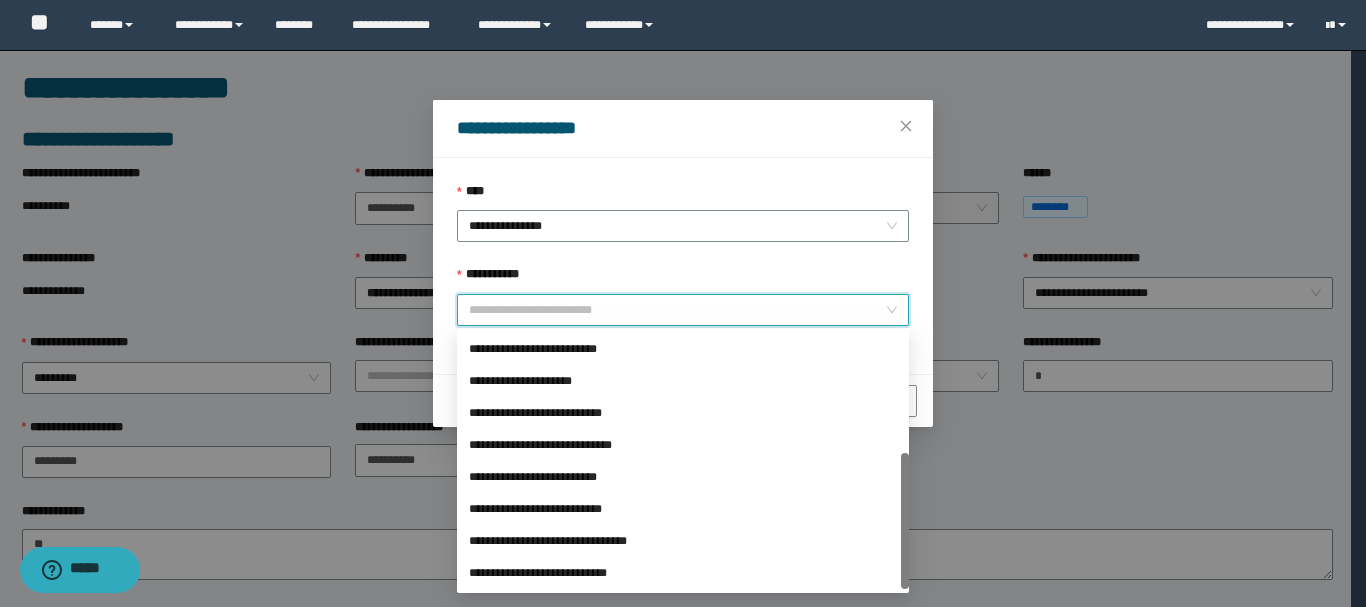 drag, startPoint x: 905, startPoint y: 381, endPoint x: 879, endPoint y: 562, distance: 182.85786 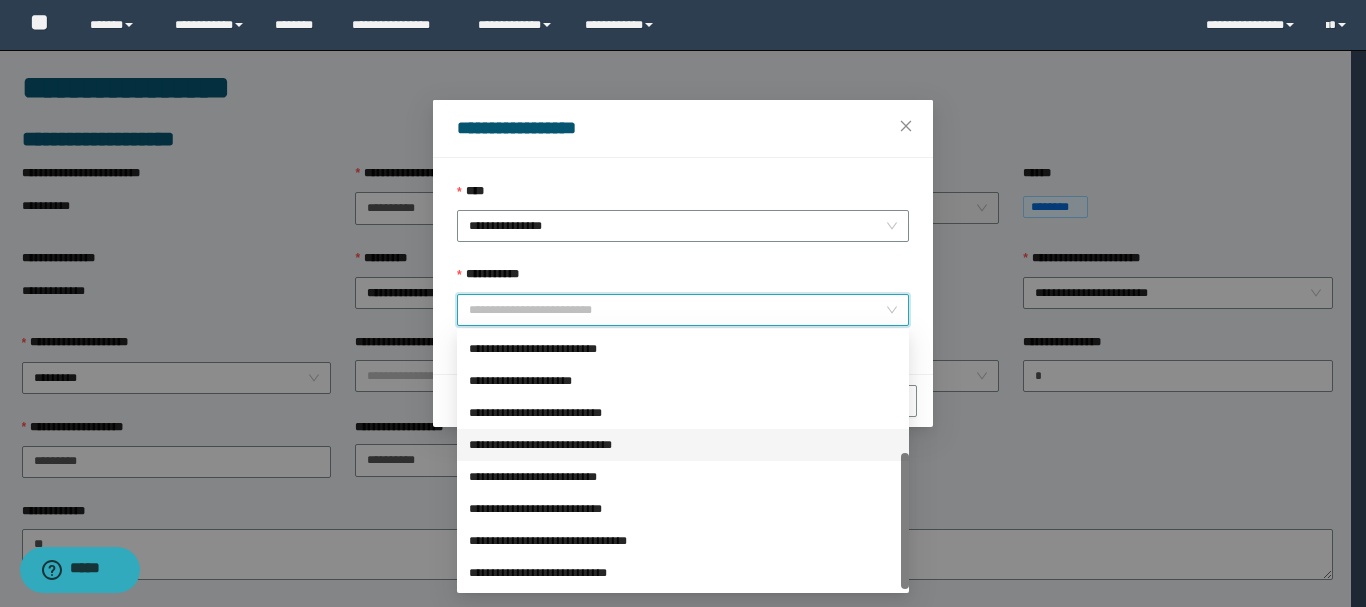 click on "**********" at bounding box center [683, 445] 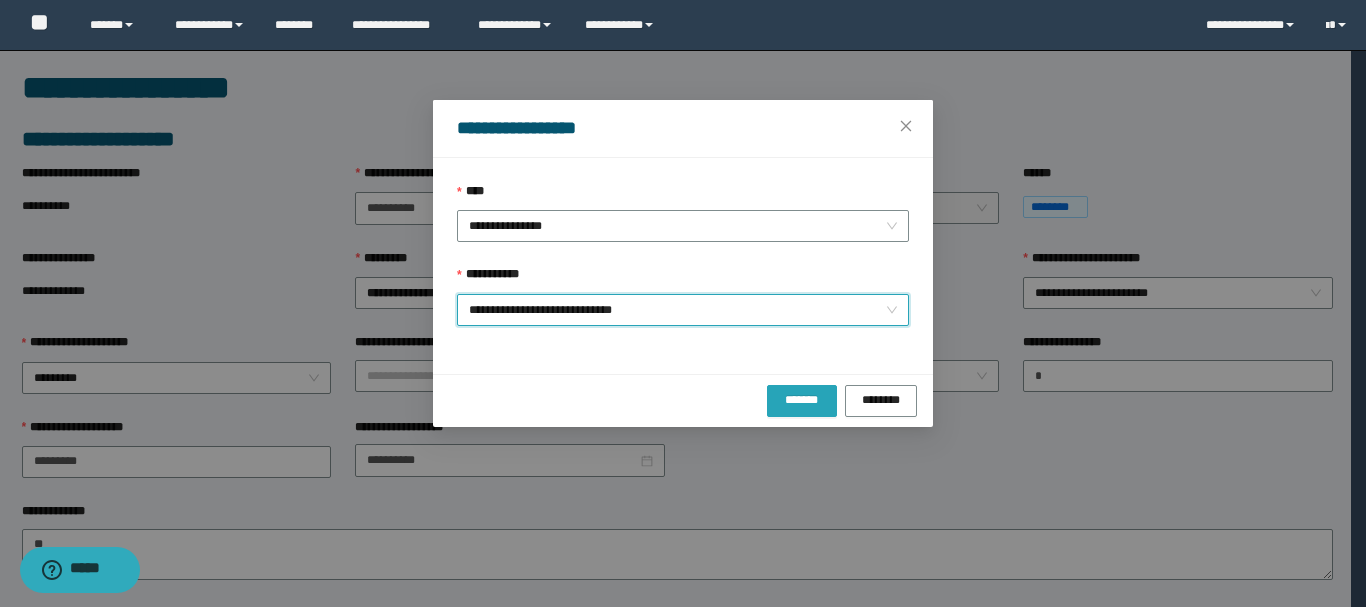 click on "*******" at bounding box center (802, 399) 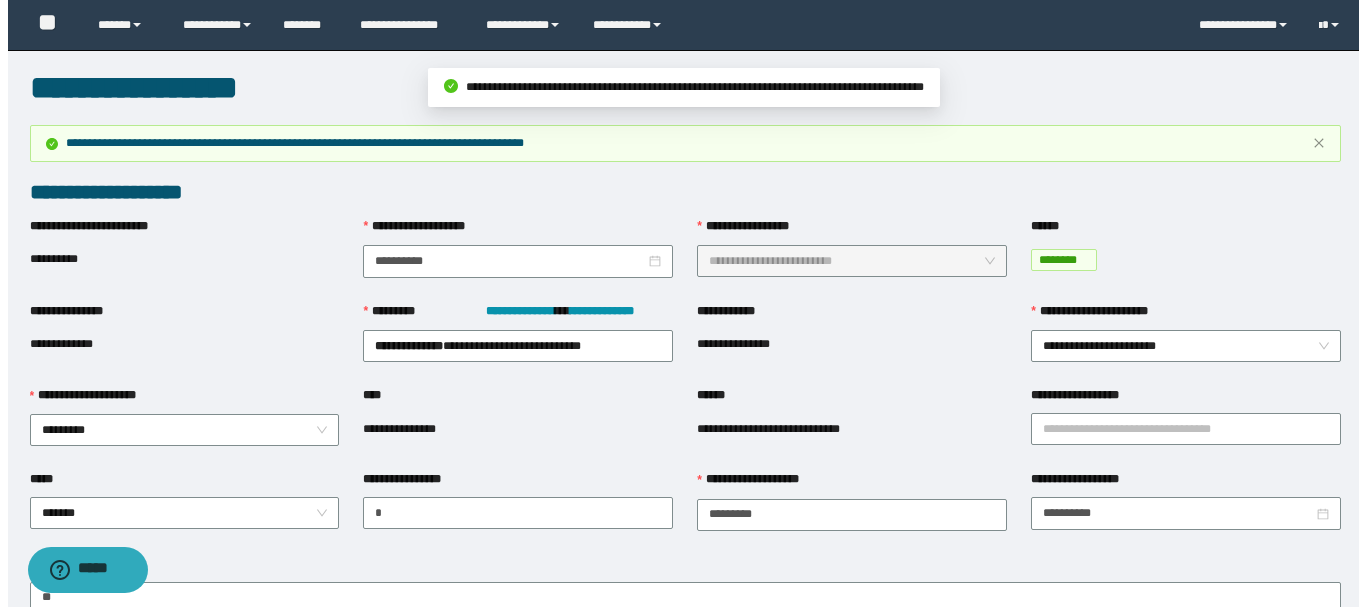 scroll, scrollTop: 480, scrollLeft: 0, axis: vertical 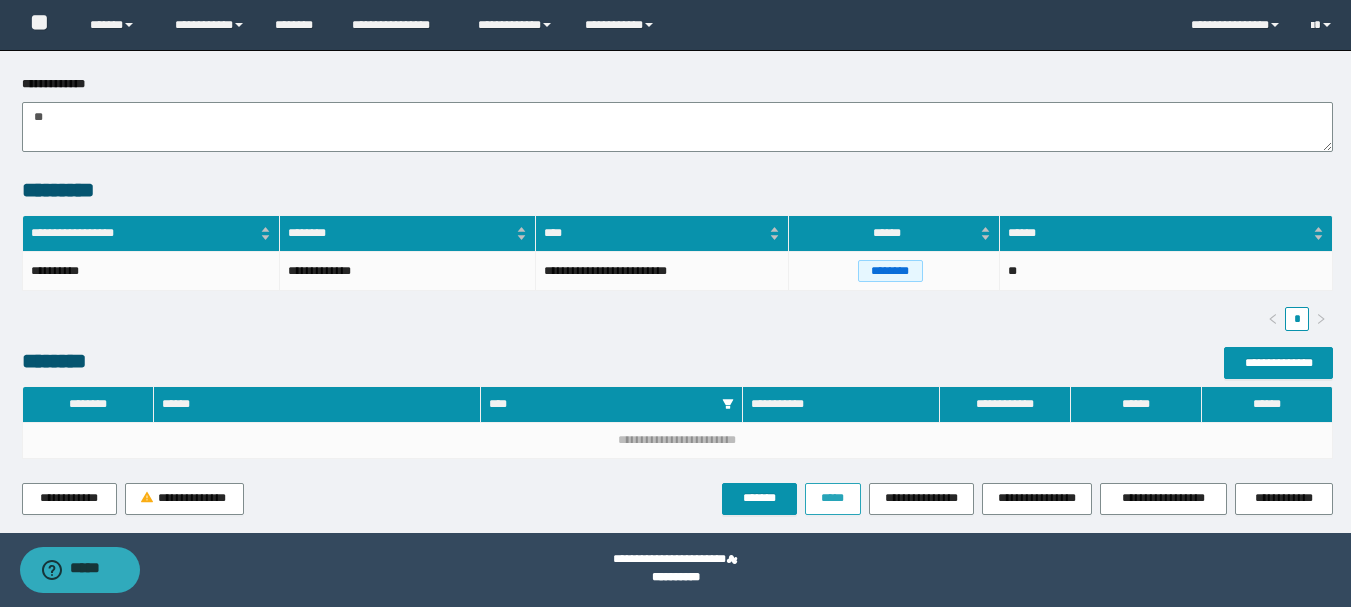 click on "*****" at bounding box center [833, 498] 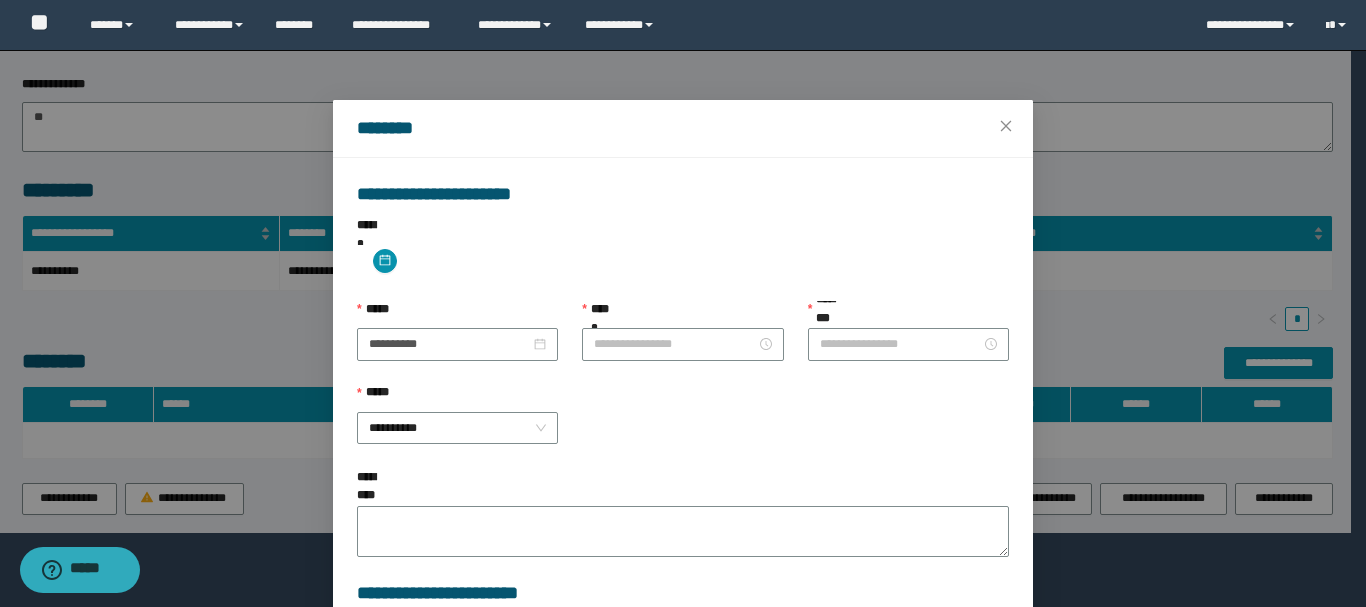 type on "**********" 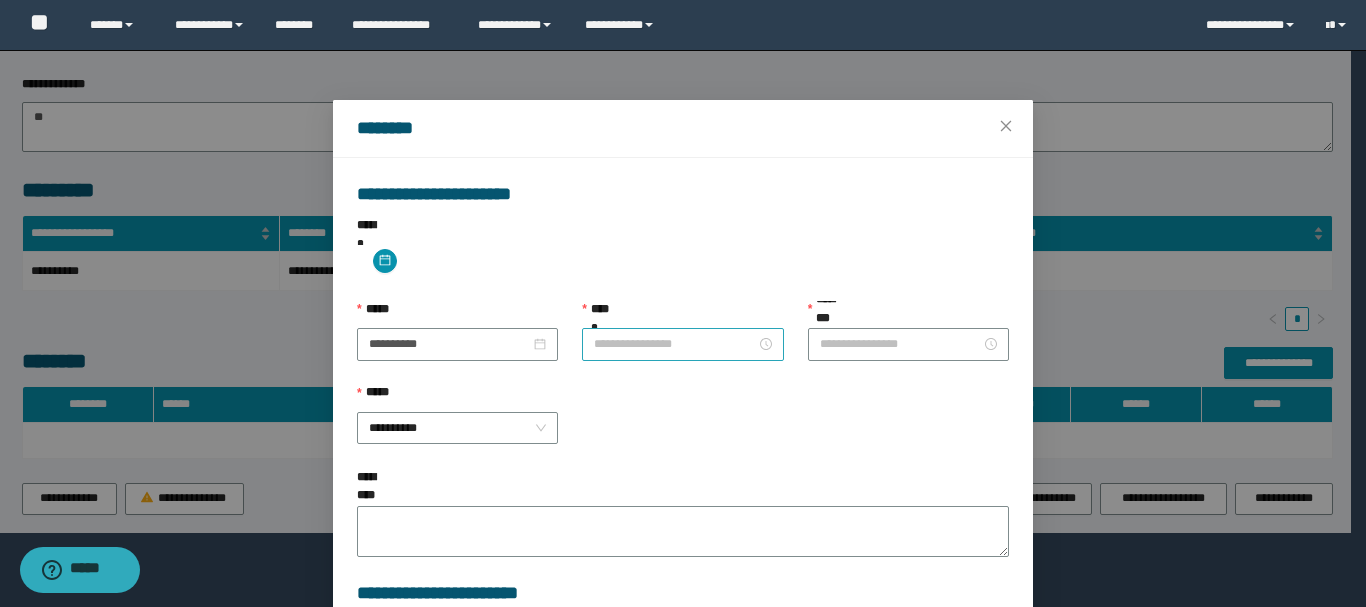 click on "**********" at bounding box center (674, 344) 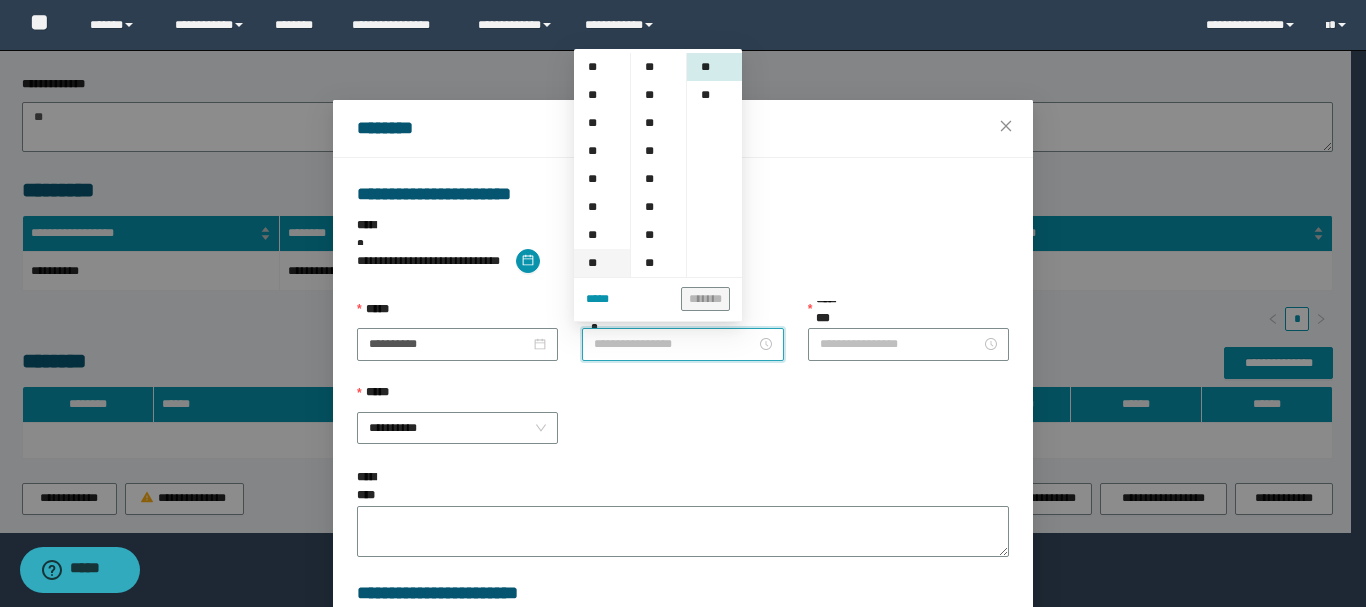 click on "**" at bounding box center [602, 263] 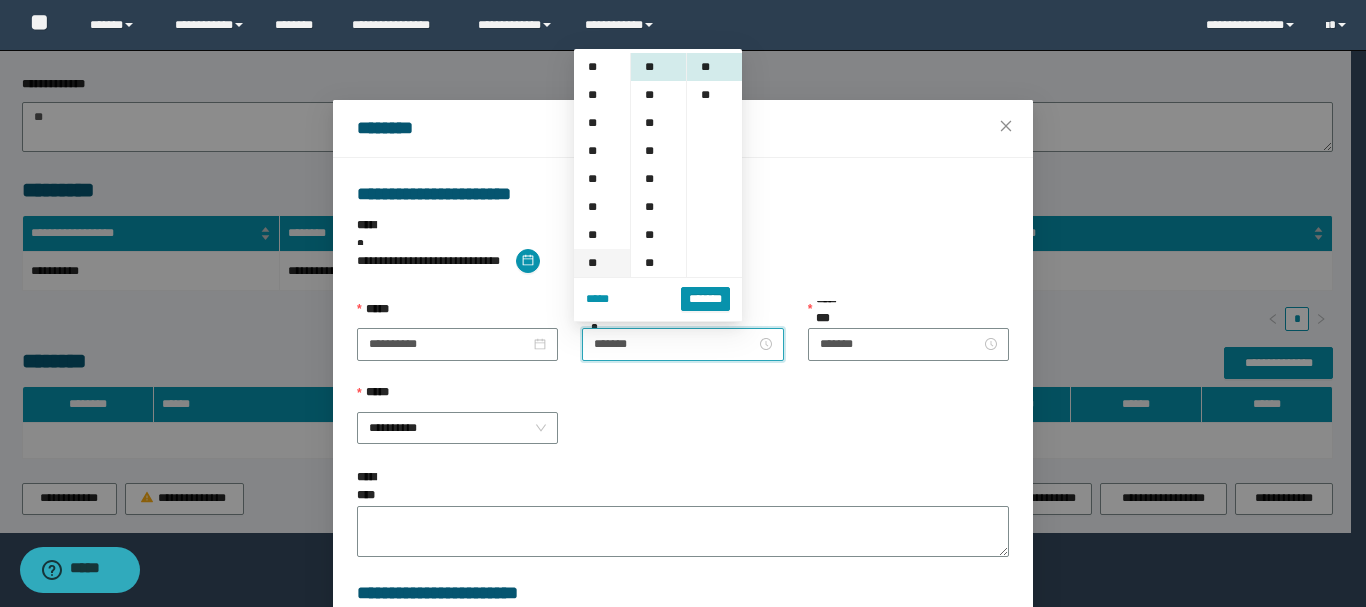 type on "*******" 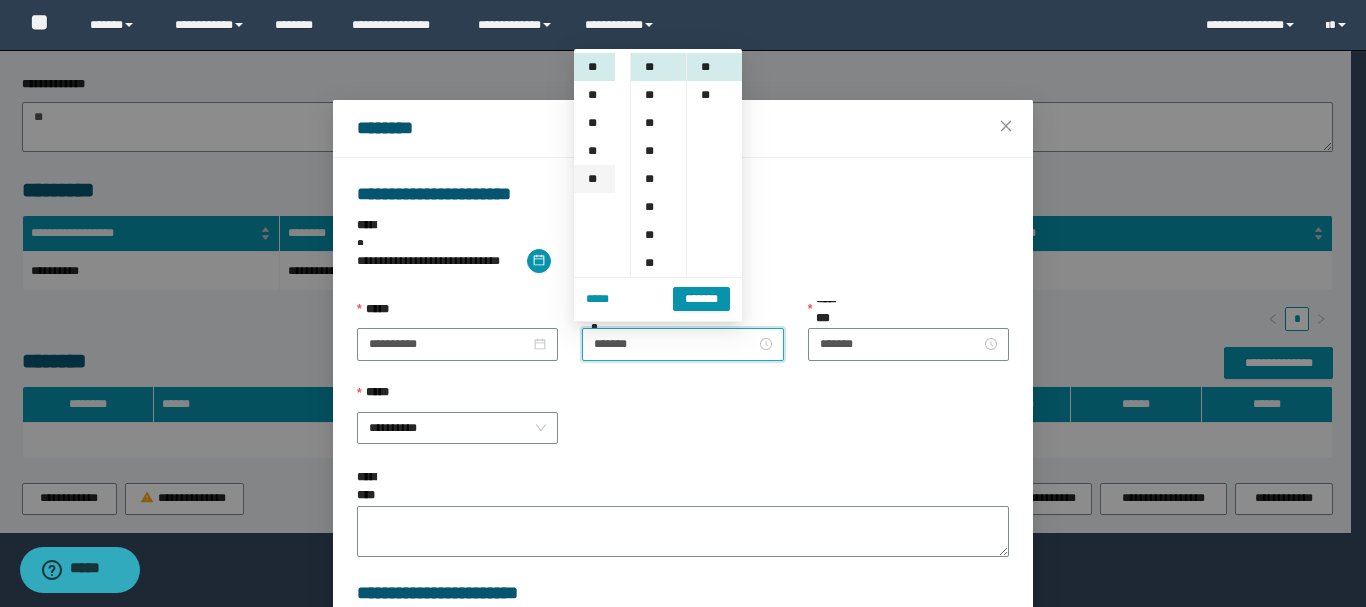 click on "**" at bounding box center (594, 179) 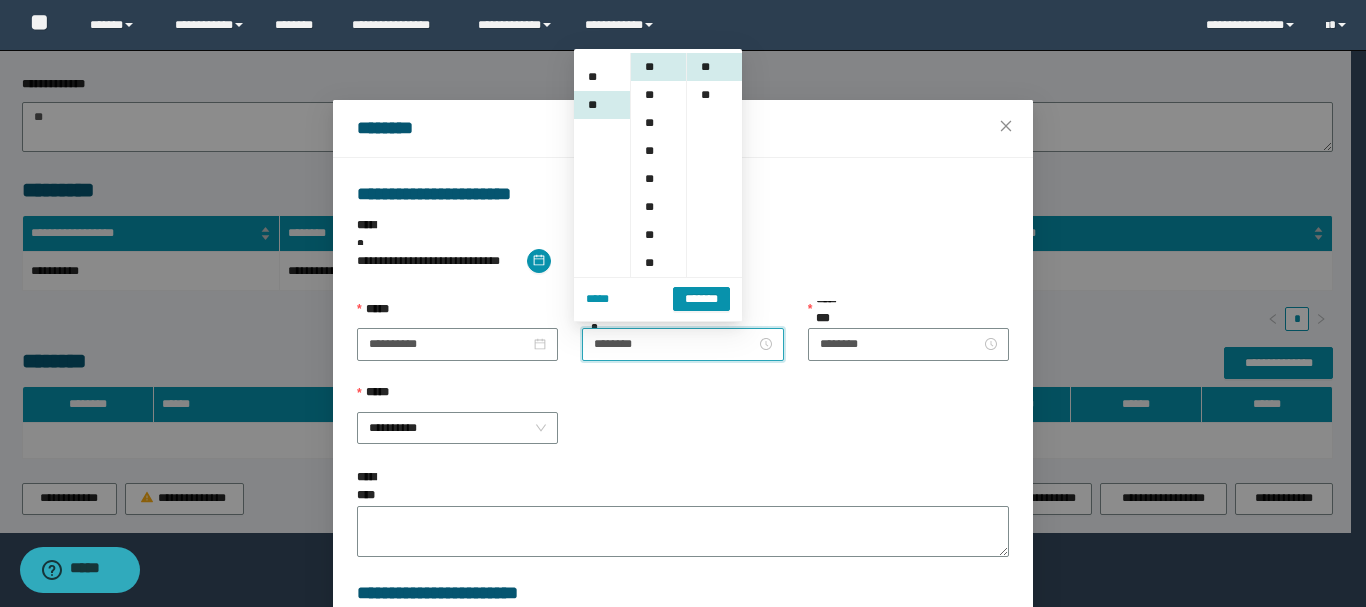 scroll, scrollTop: 308, scrollLeft: 0, axis: vertical 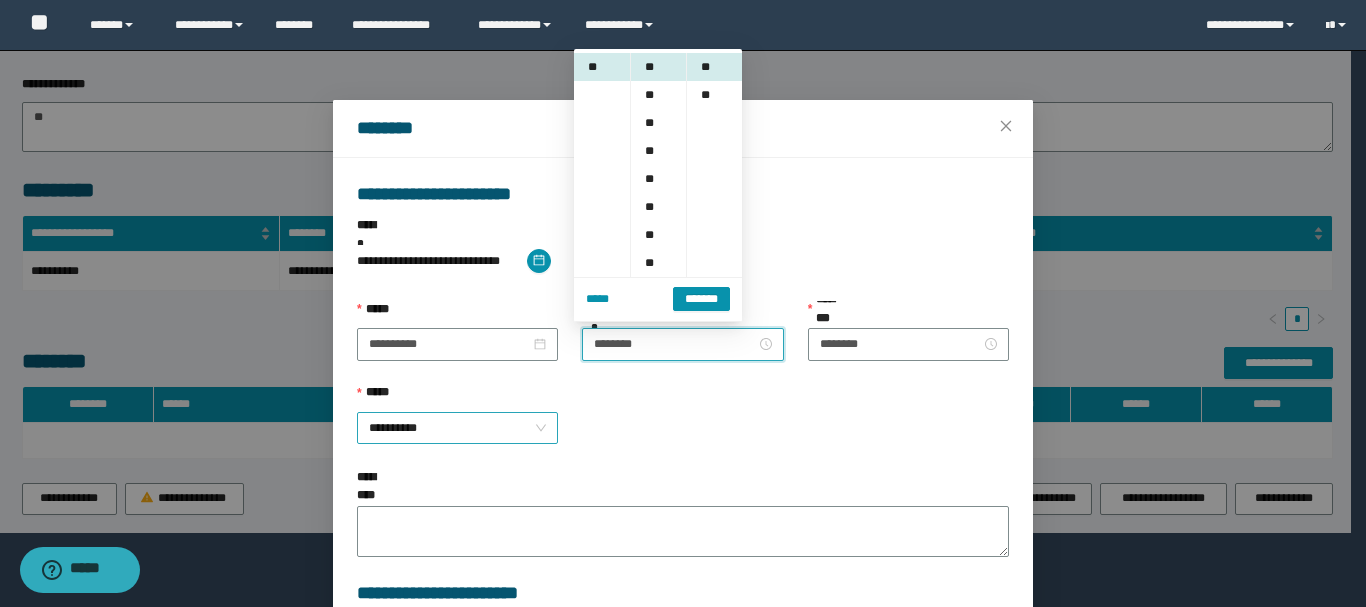 click on "**********" at bounding box center [457, 428] 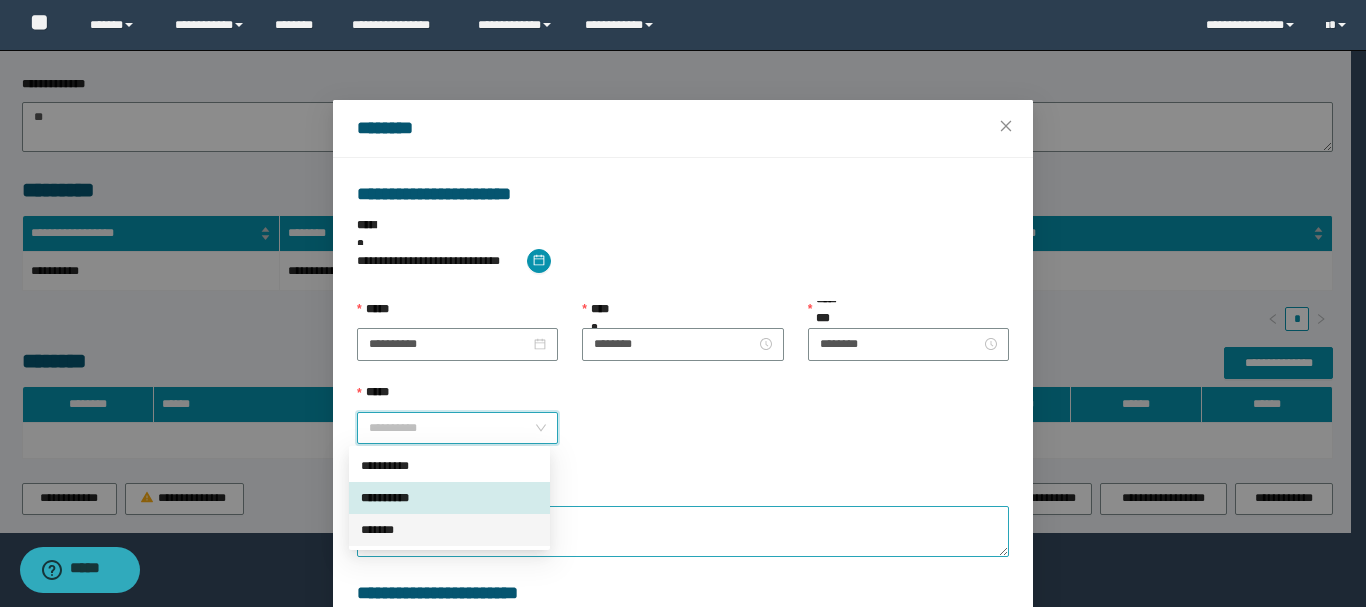 click on "*******" at bounding box center (449, 530) 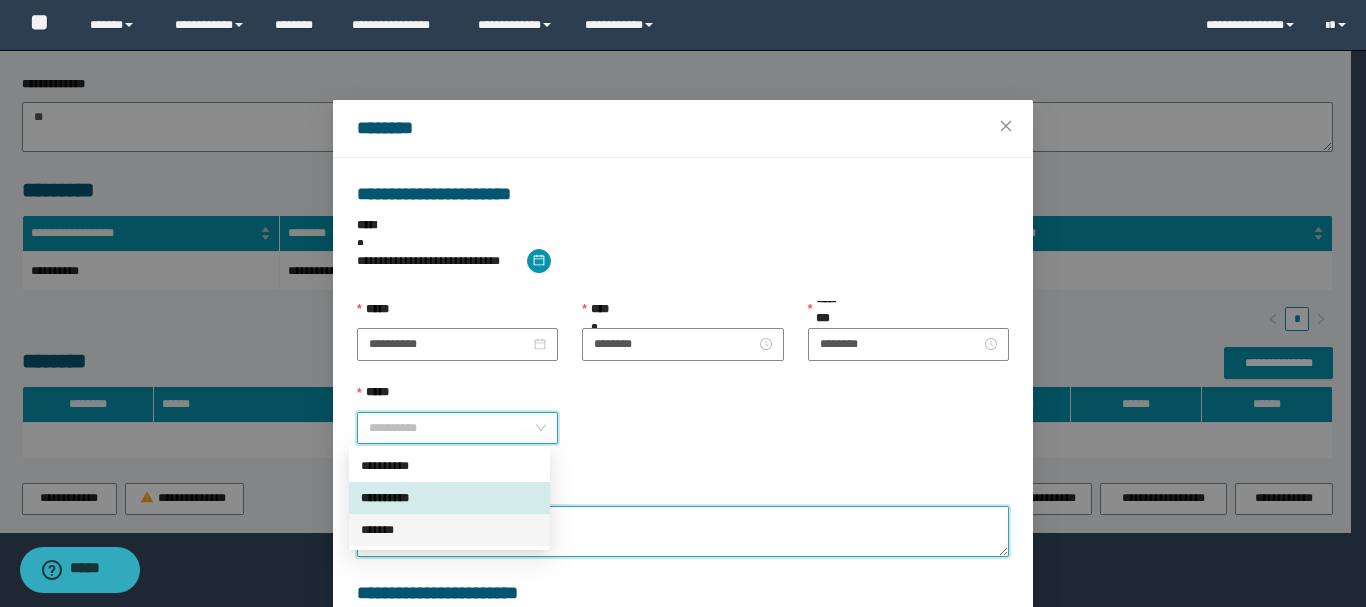 click on "**********" at bounding box center [683, 531] 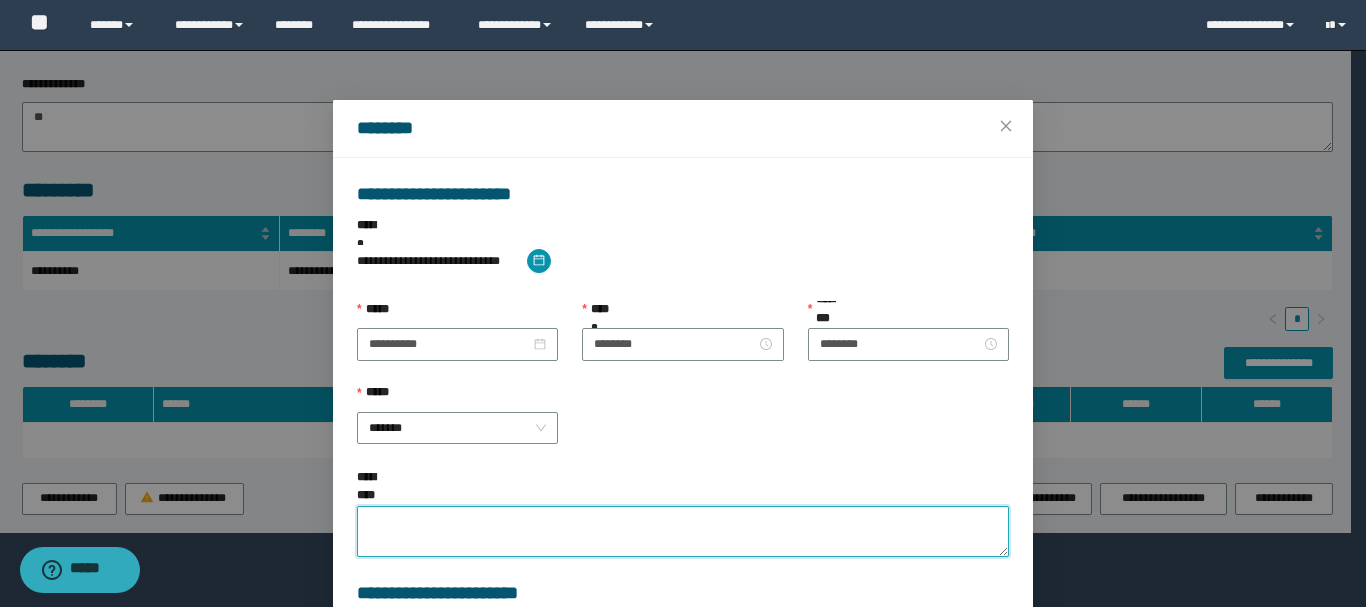 click on "**********" at bounding box center (683, 531) 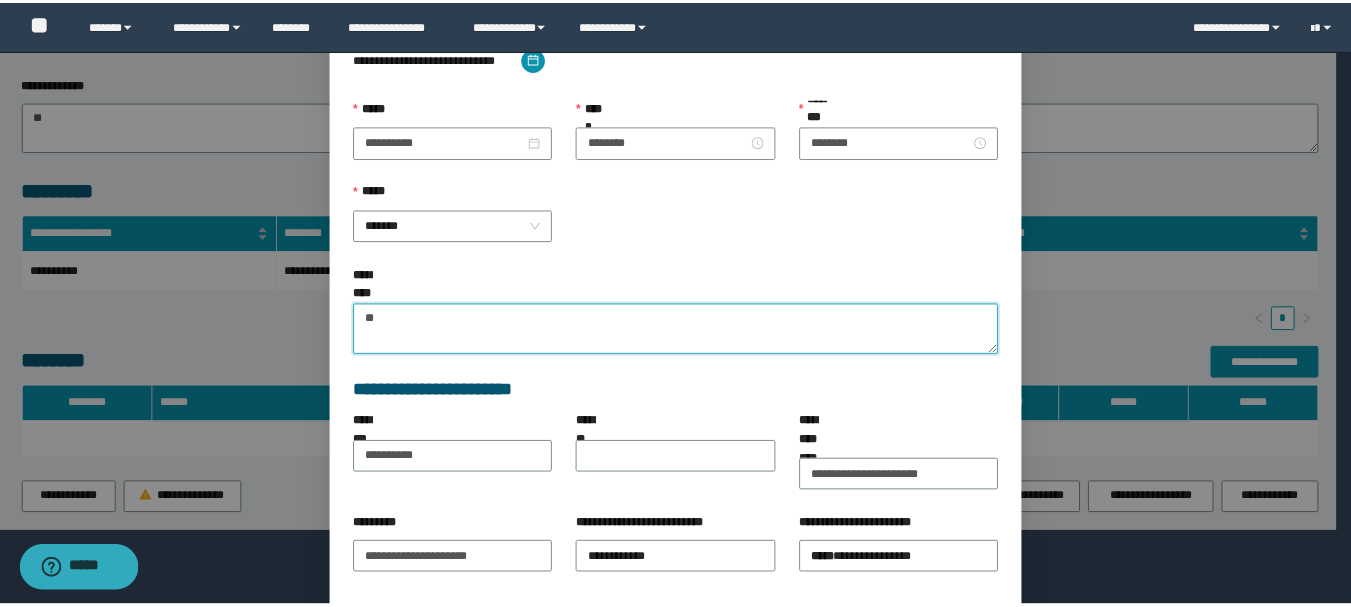 scroll, scrollTop: 263, scrollLeft: 0, axis: vertical 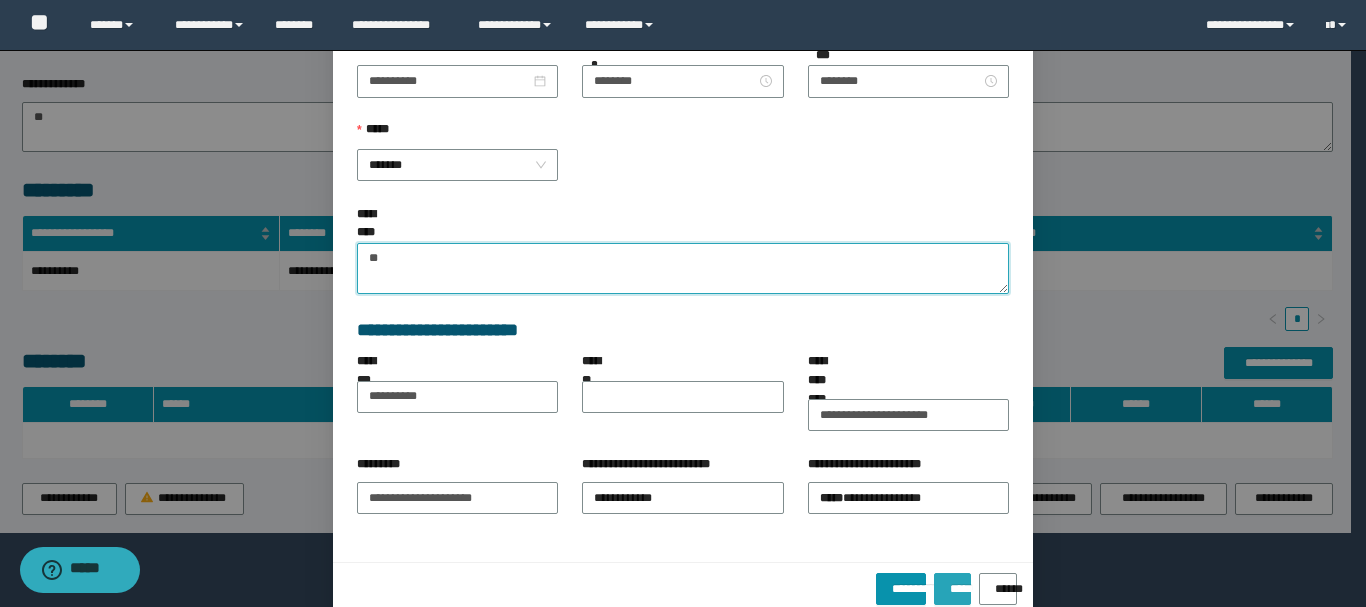 type on "**" 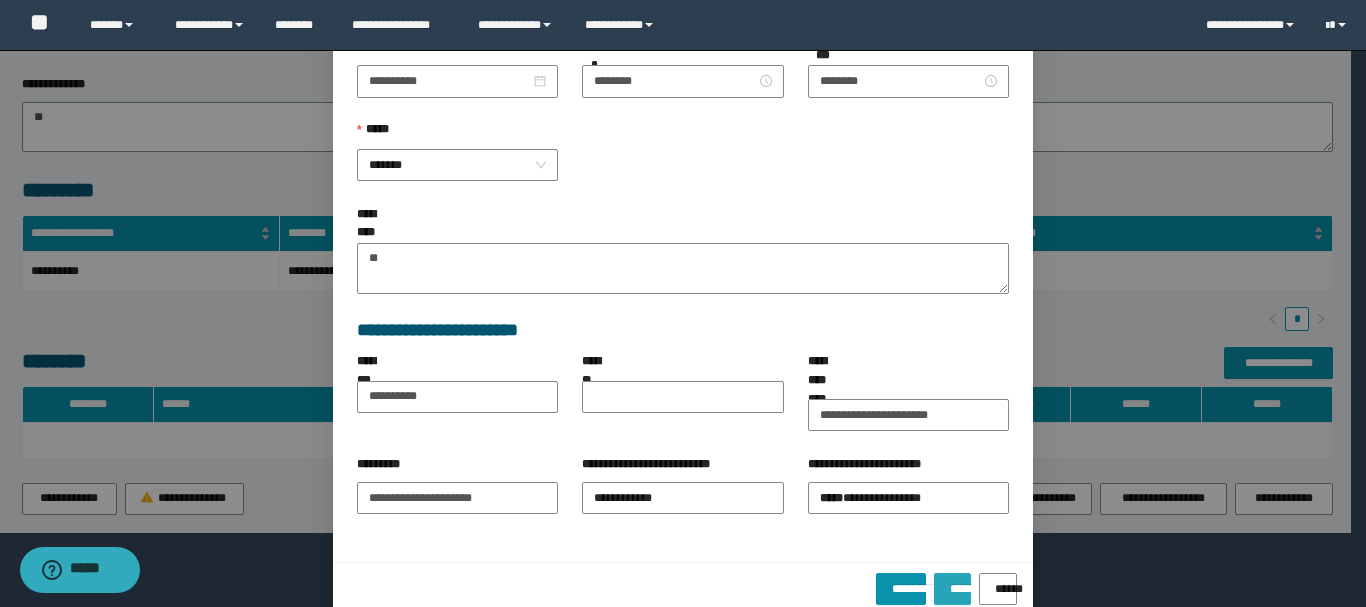 click on "*****" at bounding box center [952, 582] 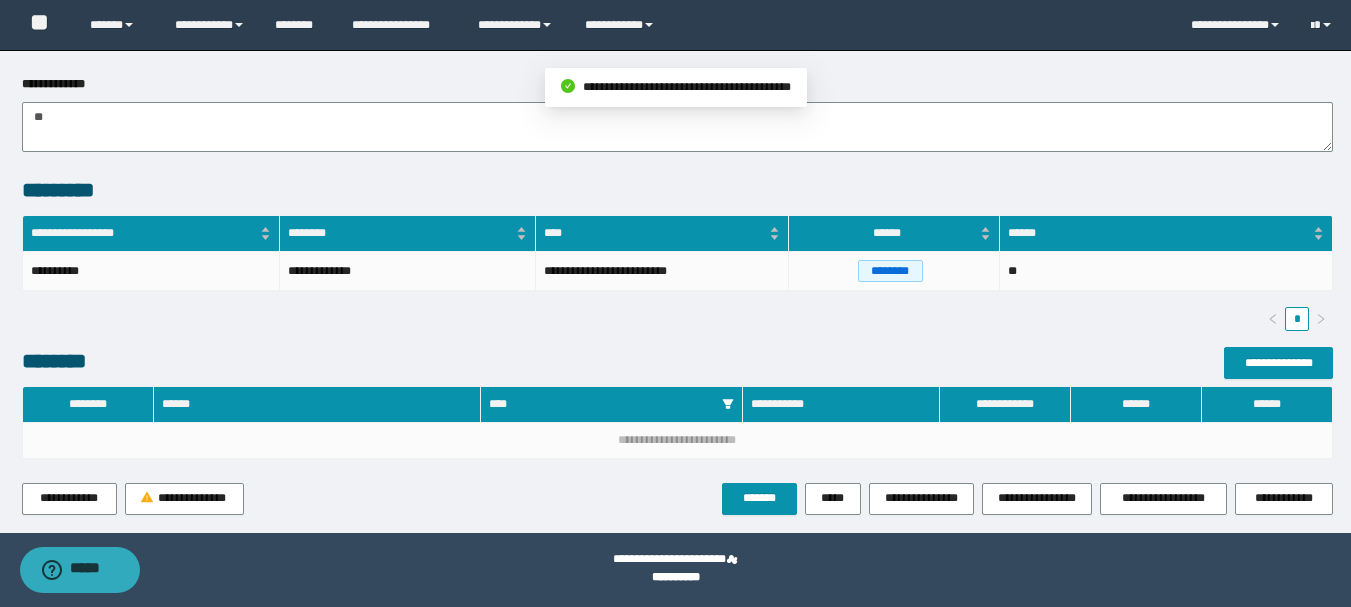 scroll, scrollTop: 0, scrollLeft: 0, axis: both 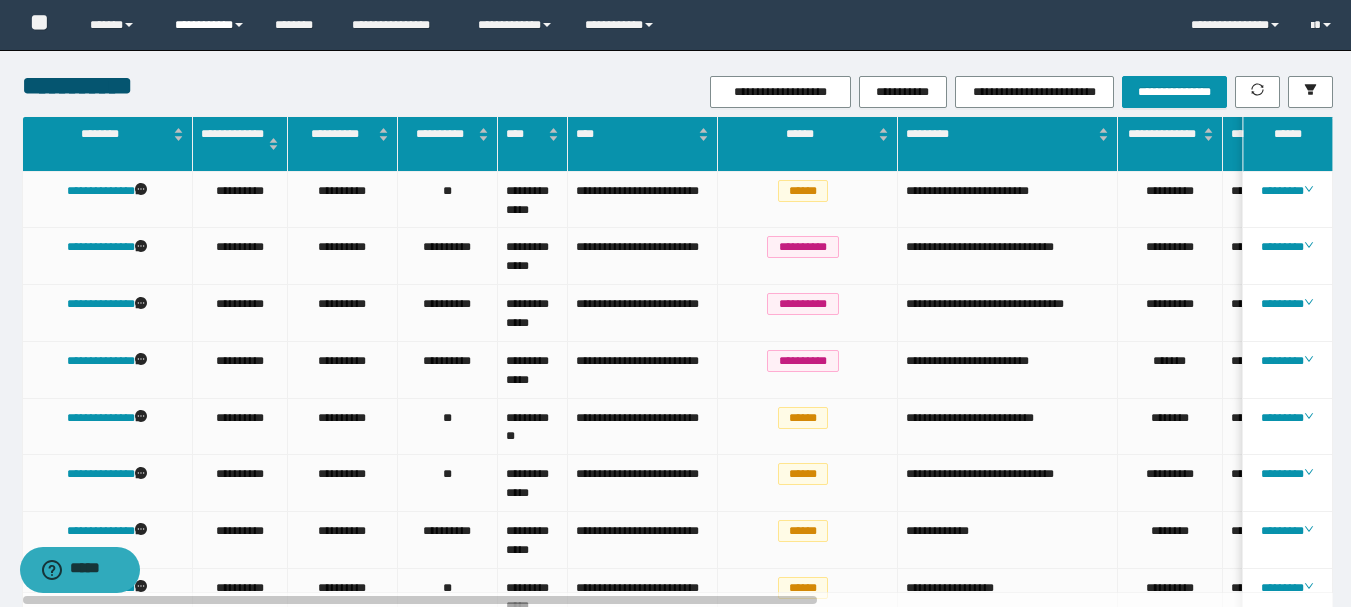 click on "**********" at bounding box center (210, 25) 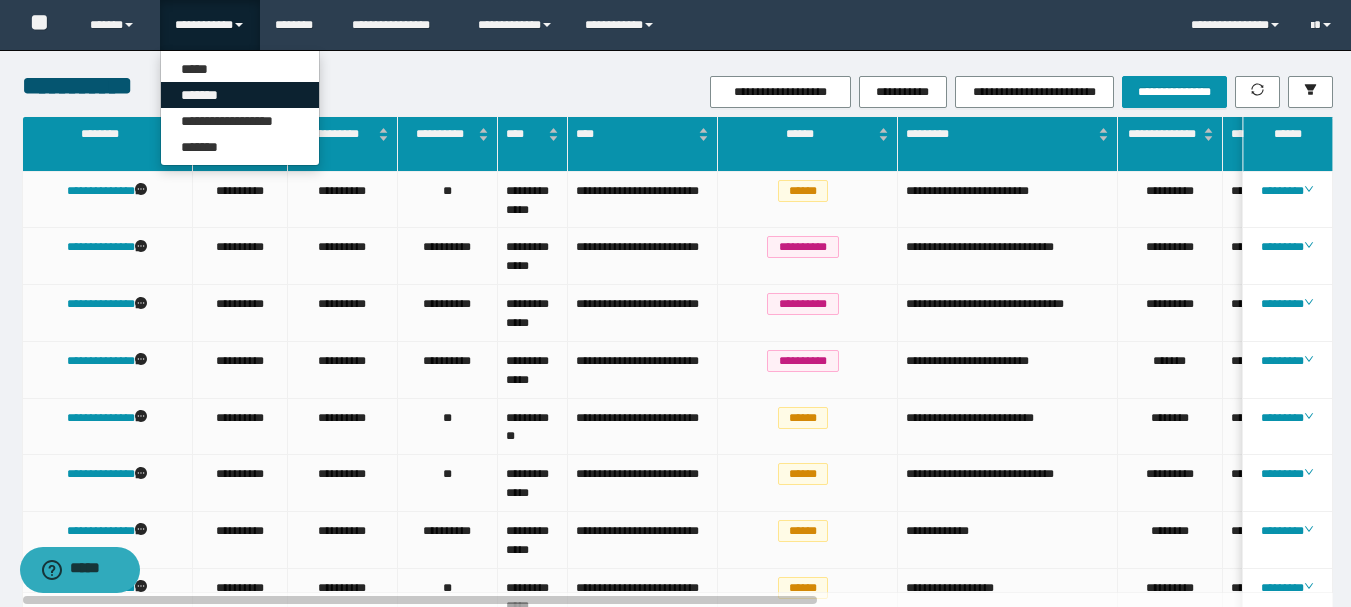 click on "*******" at bounding box center (240, 95) 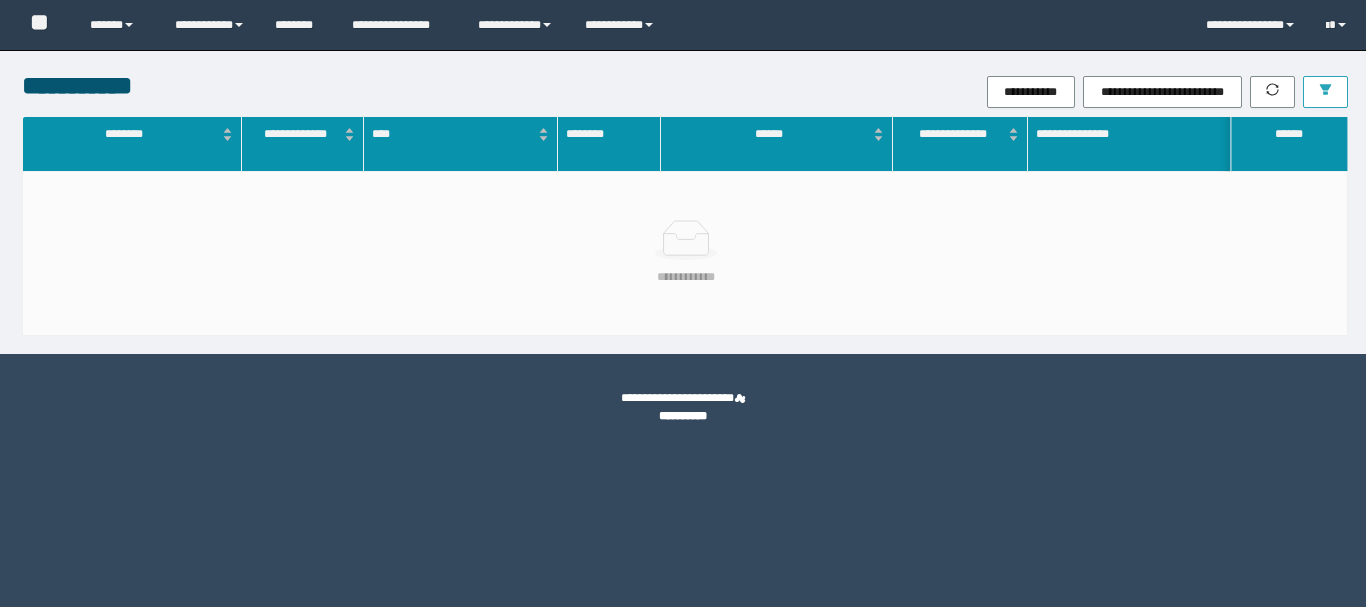click at bounding box center [1325, 92] 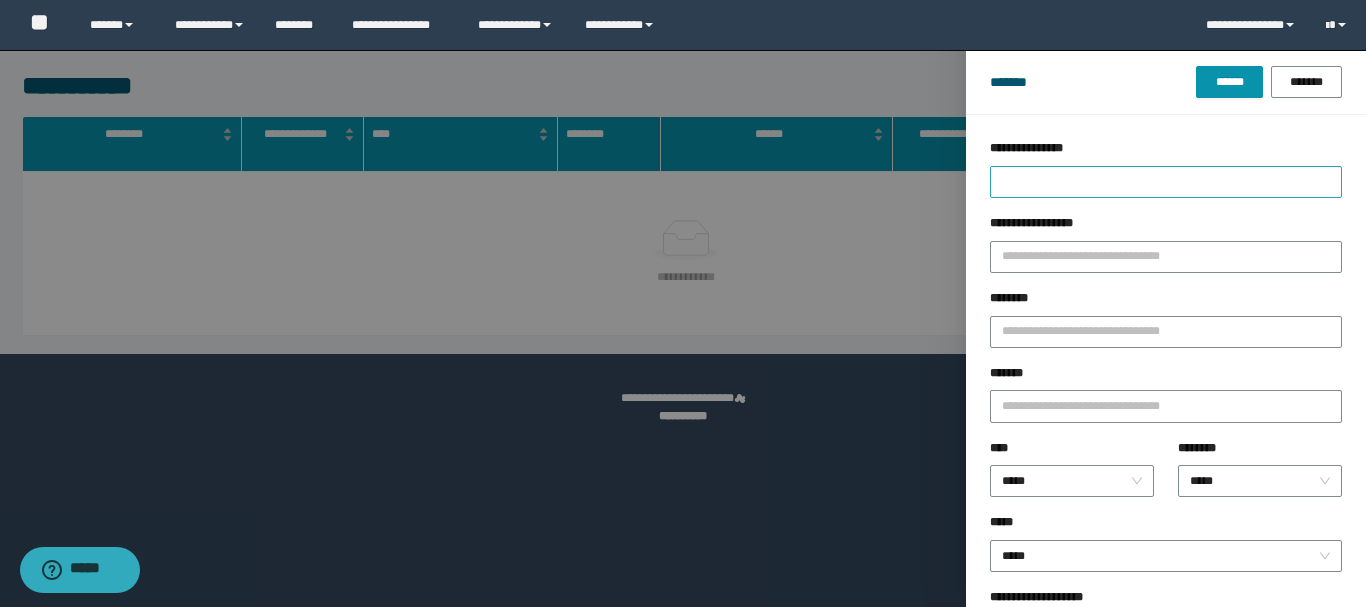 scroll, scrollTop: 0, scrollLeft: 0, axis: both 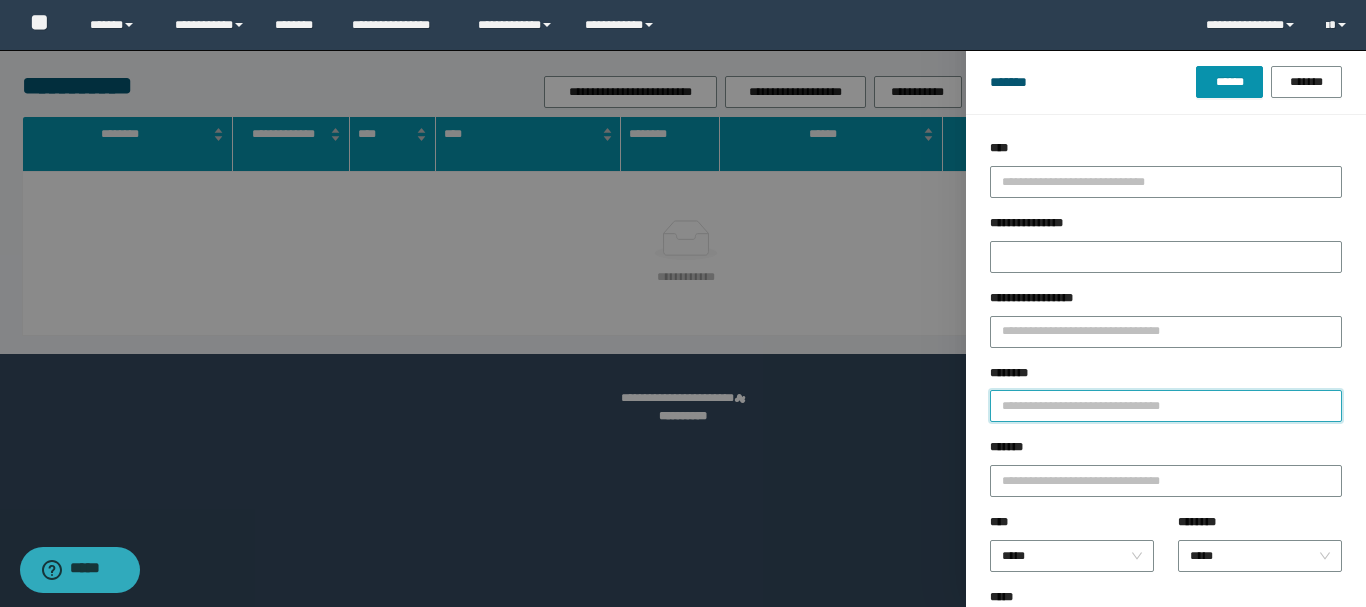 click on "********" at bounding box center (1166, 406) 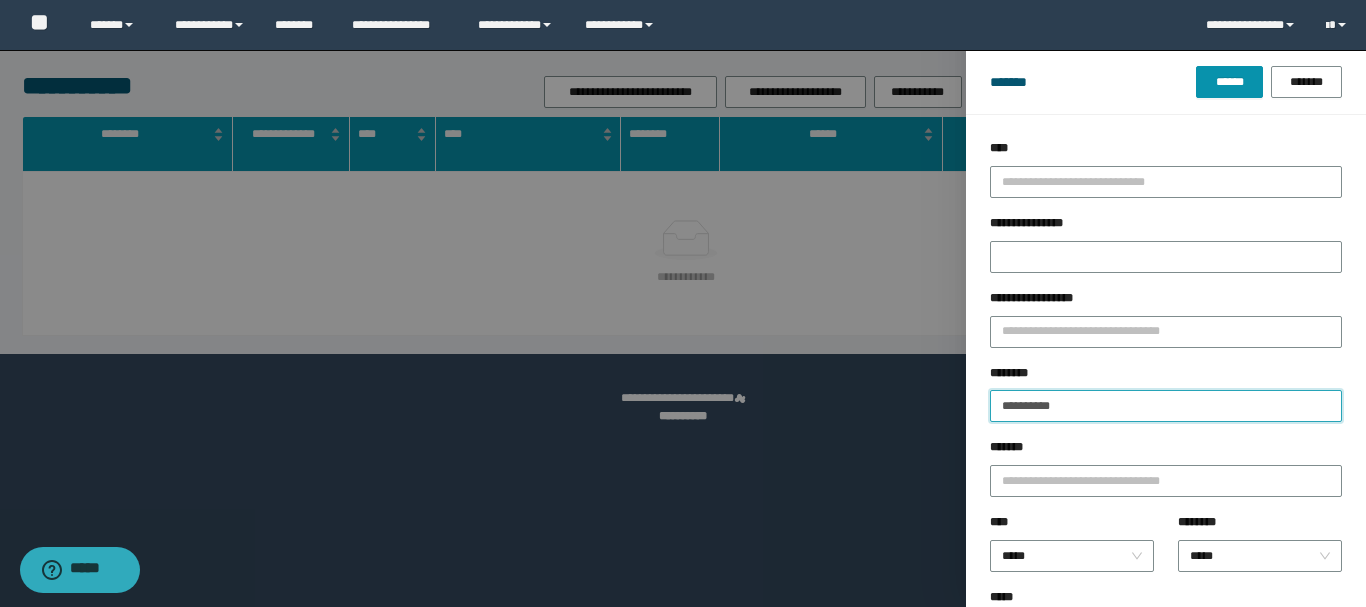 type 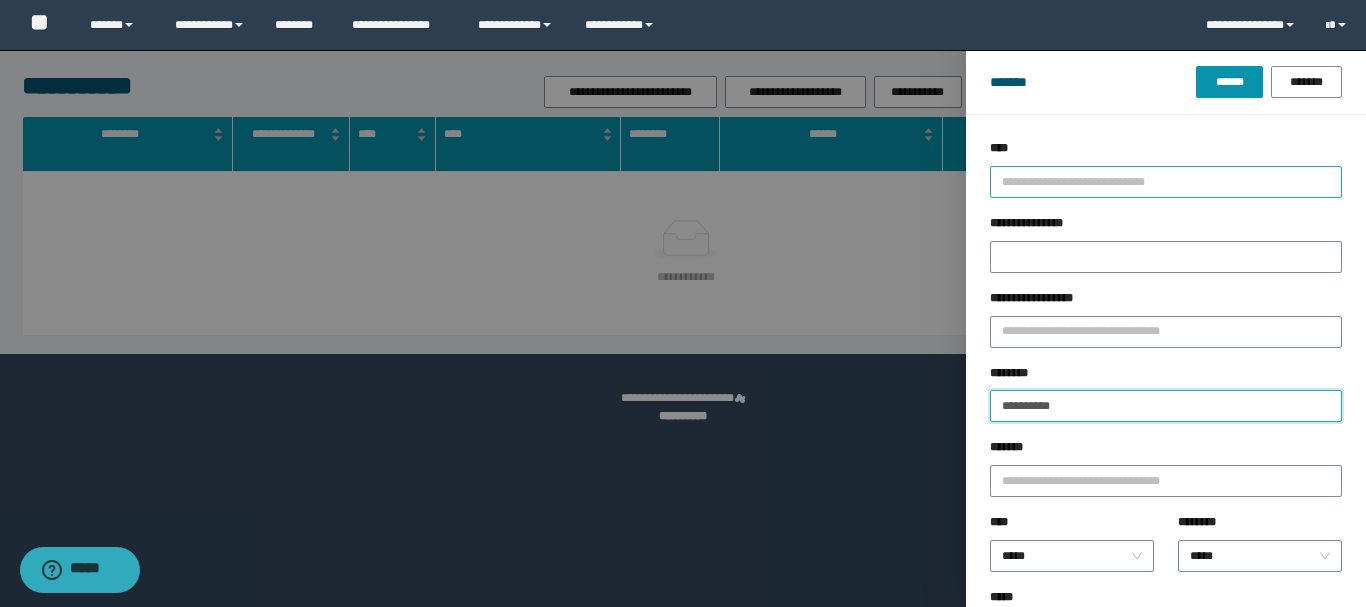 paste on "**********" 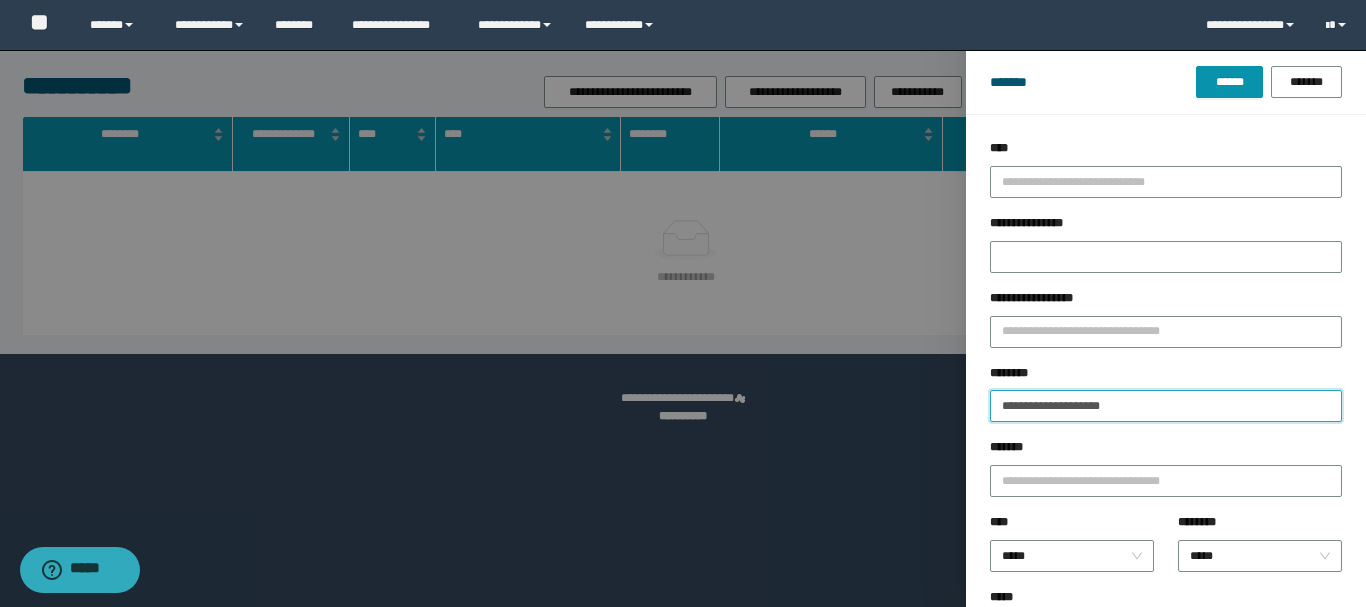 click on "**********" at bounding box center [1166, 406] 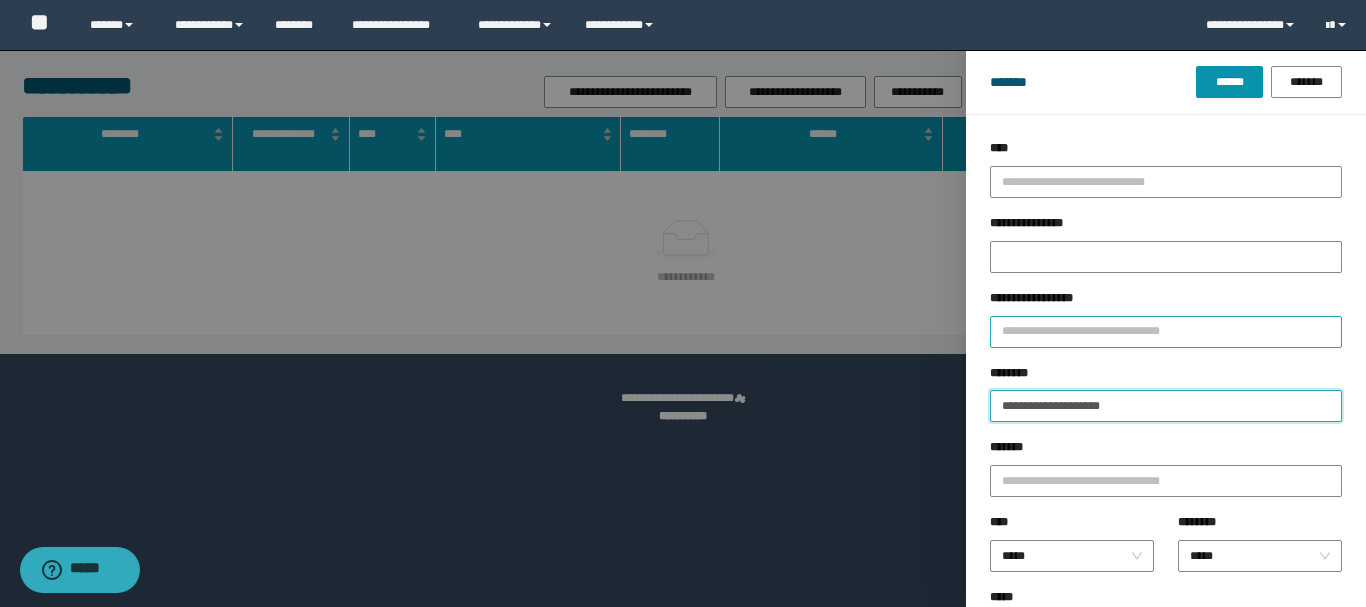 paste 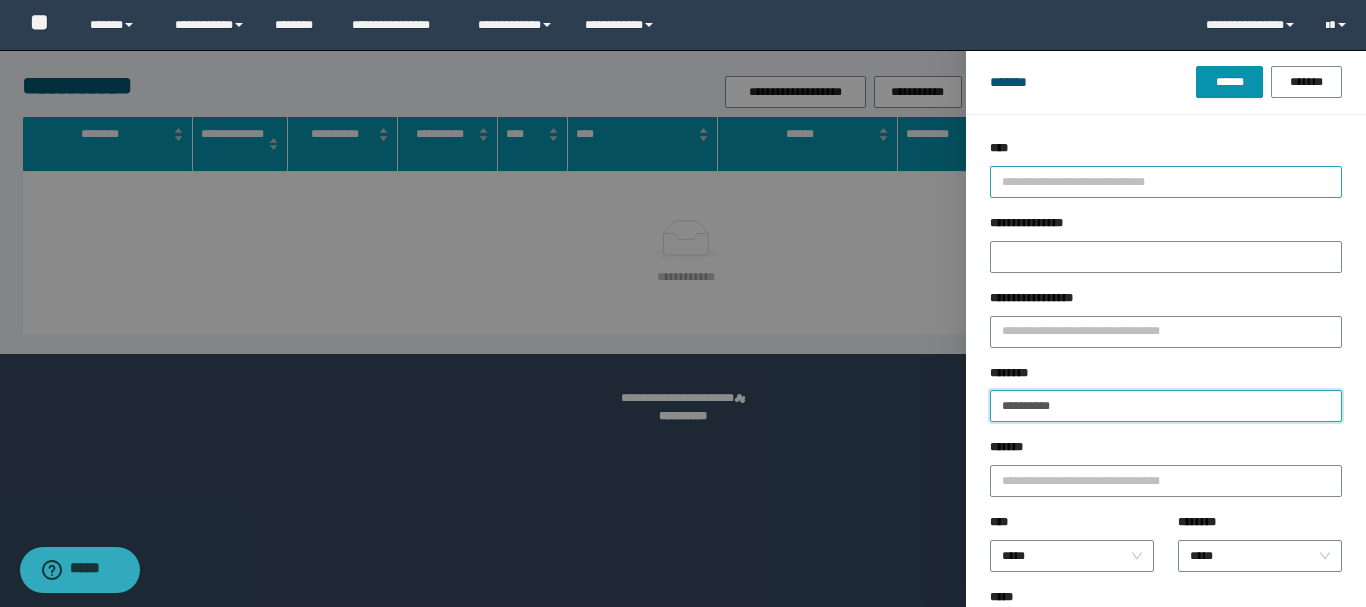 type on "**********" 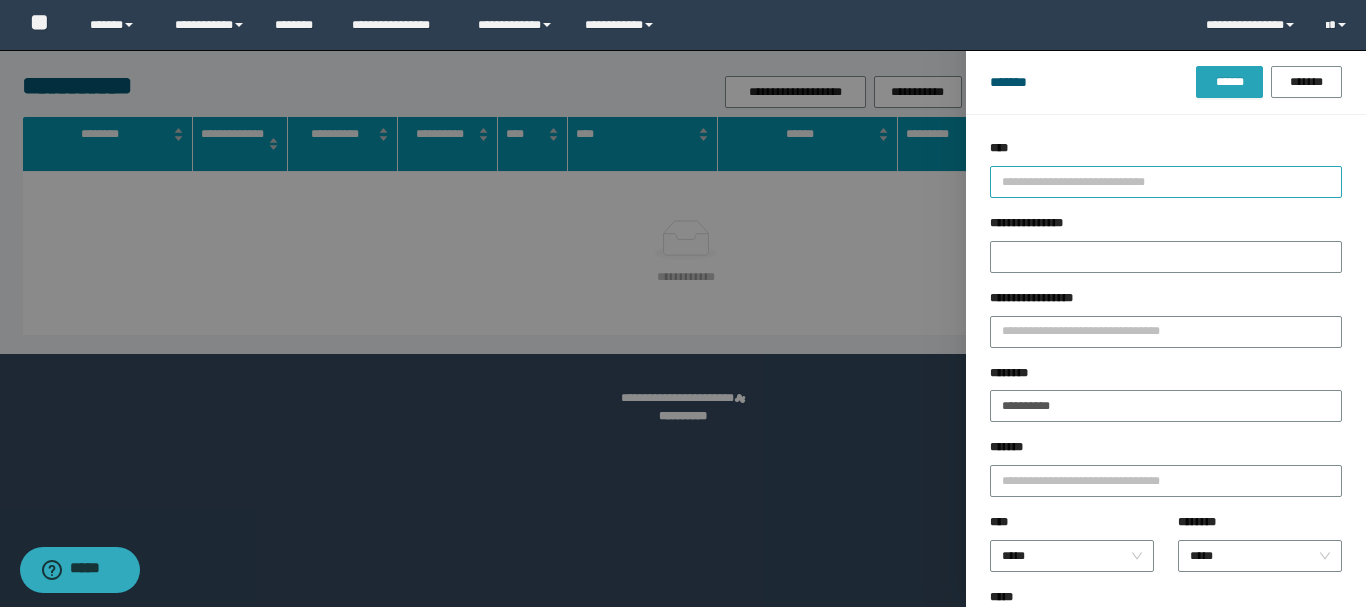 click on "******" at bounding box center (1229, 82) 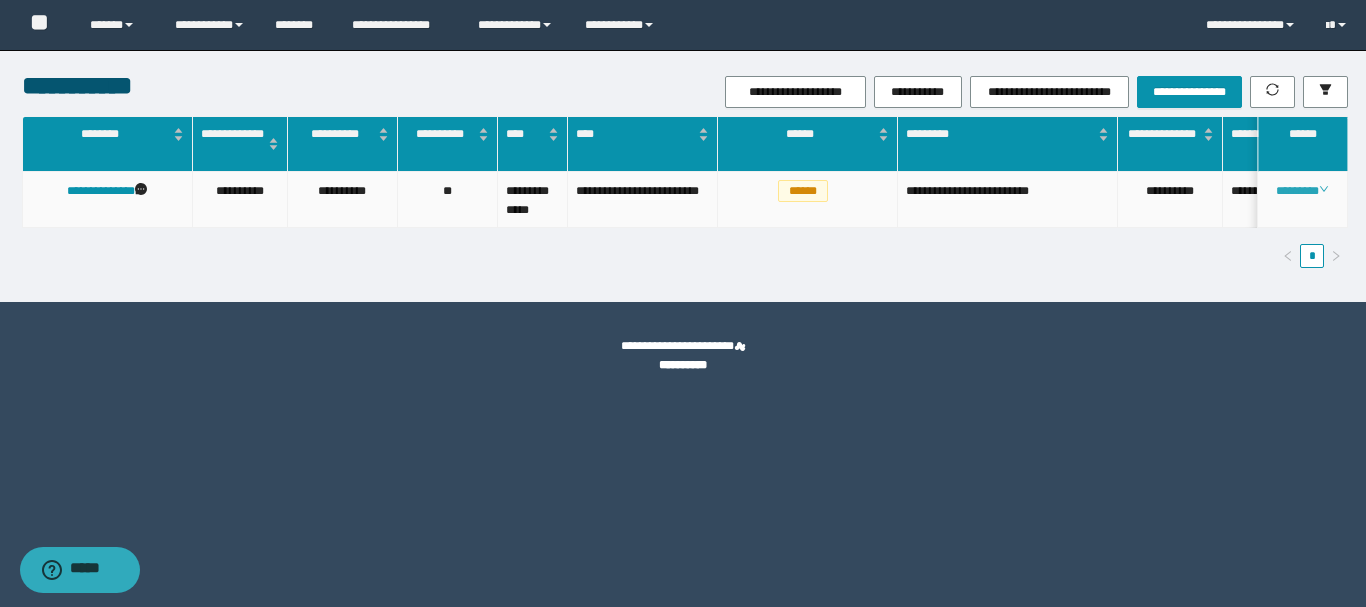 click on "********" at bounding box center (1302, 191) 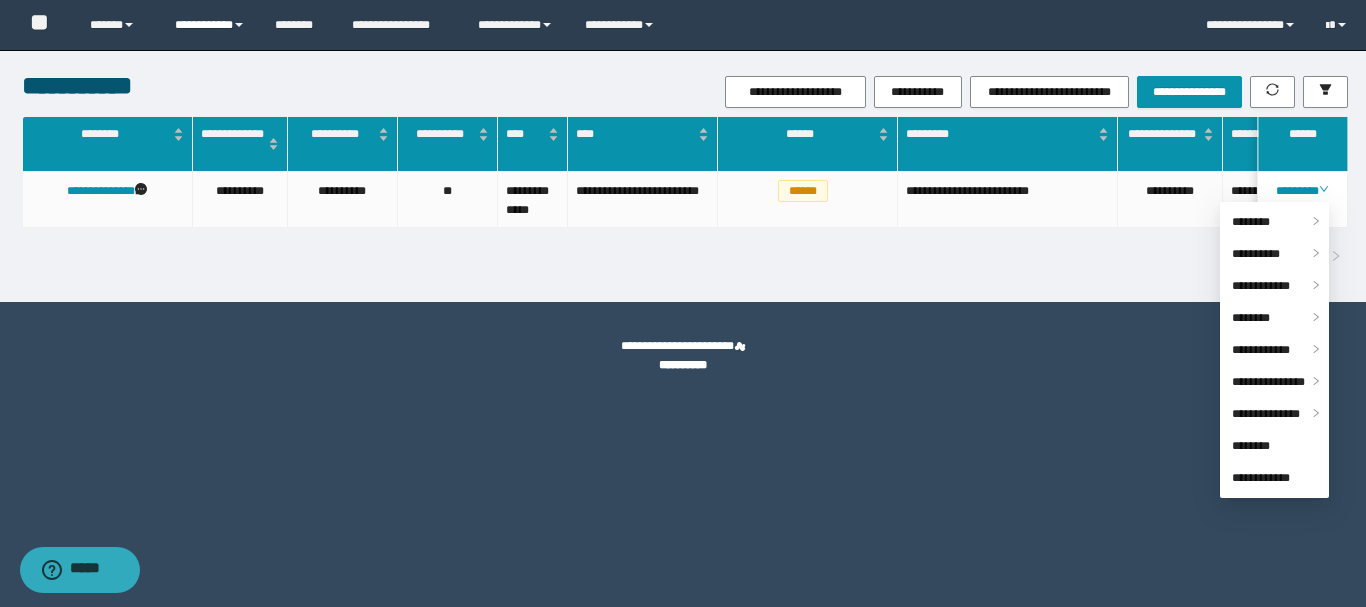 click on "**********" at bounding box center [210, 25] 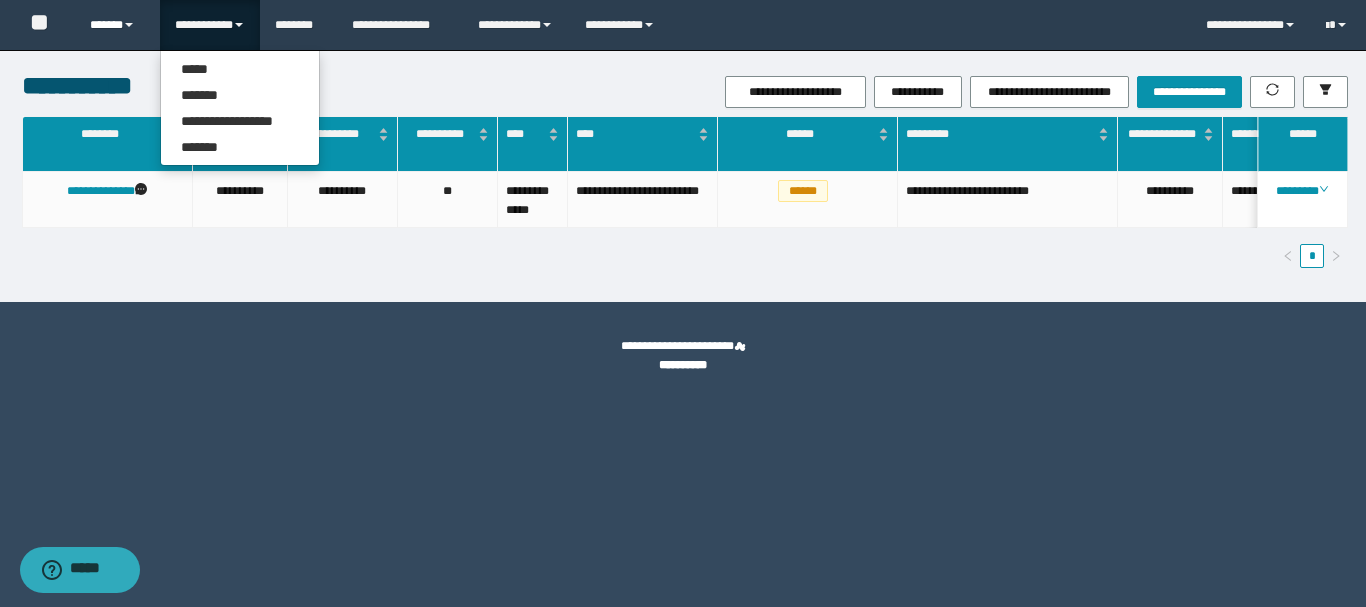 click on "******" at bounding box center [117, 25] 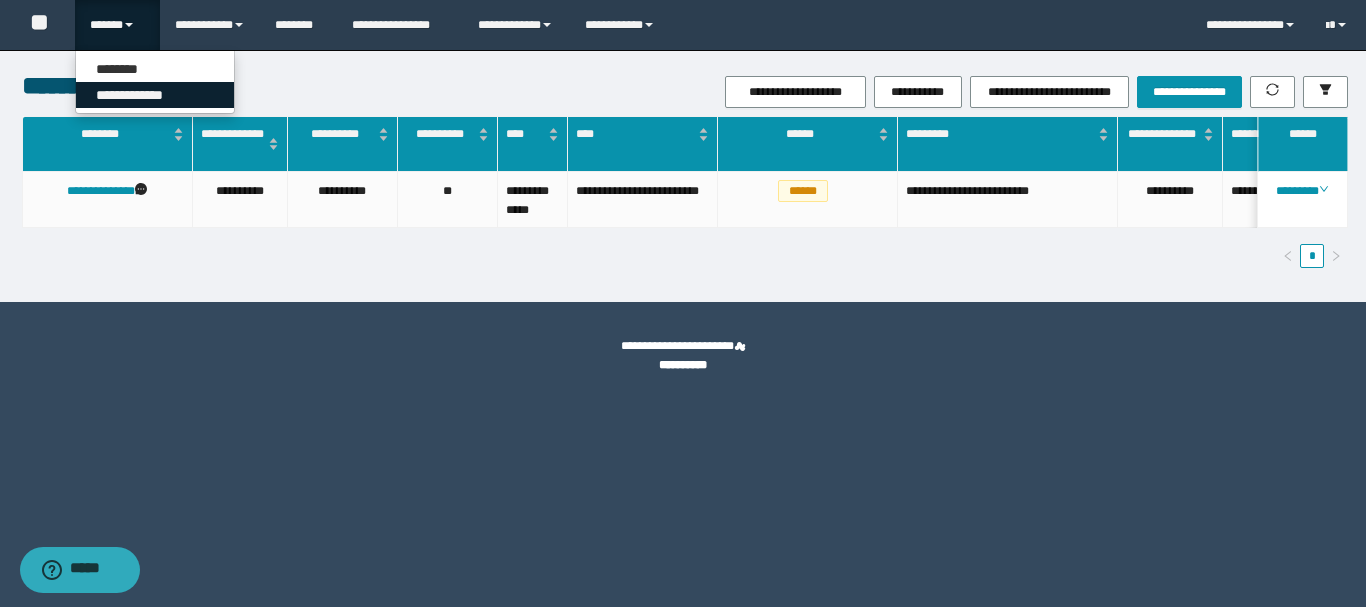 click on "**********" at bounding box center [155, 95] 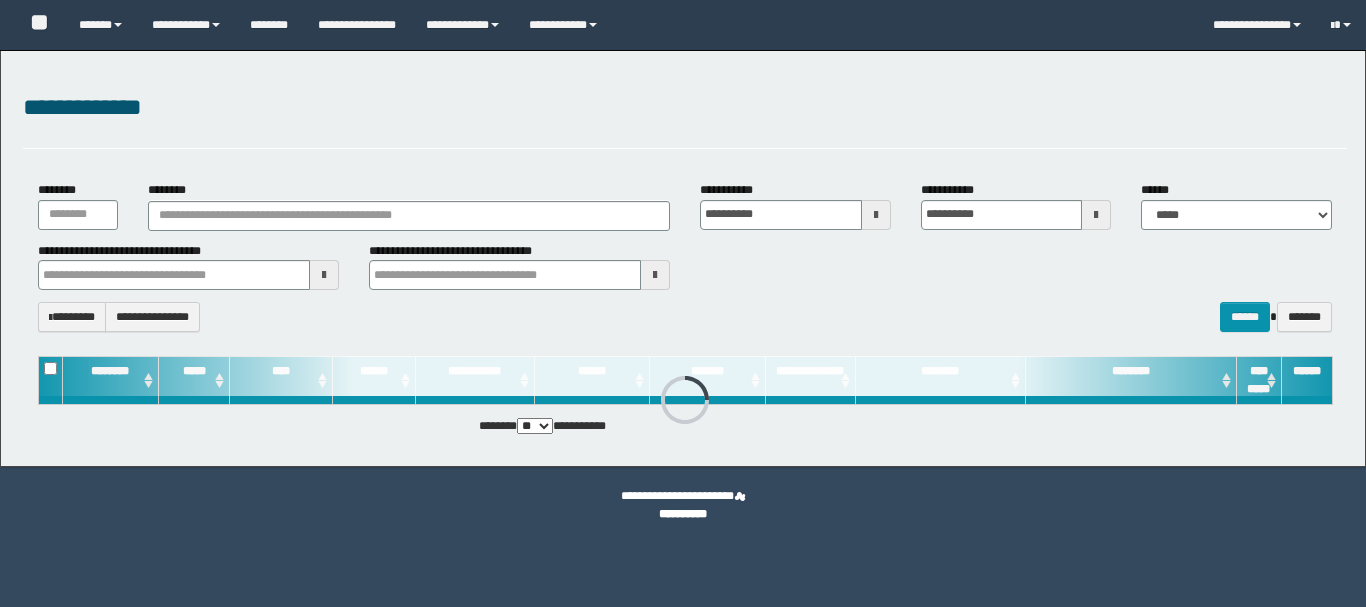 scroll, scrollTop: 0, scrollLeft: 0, axis: both 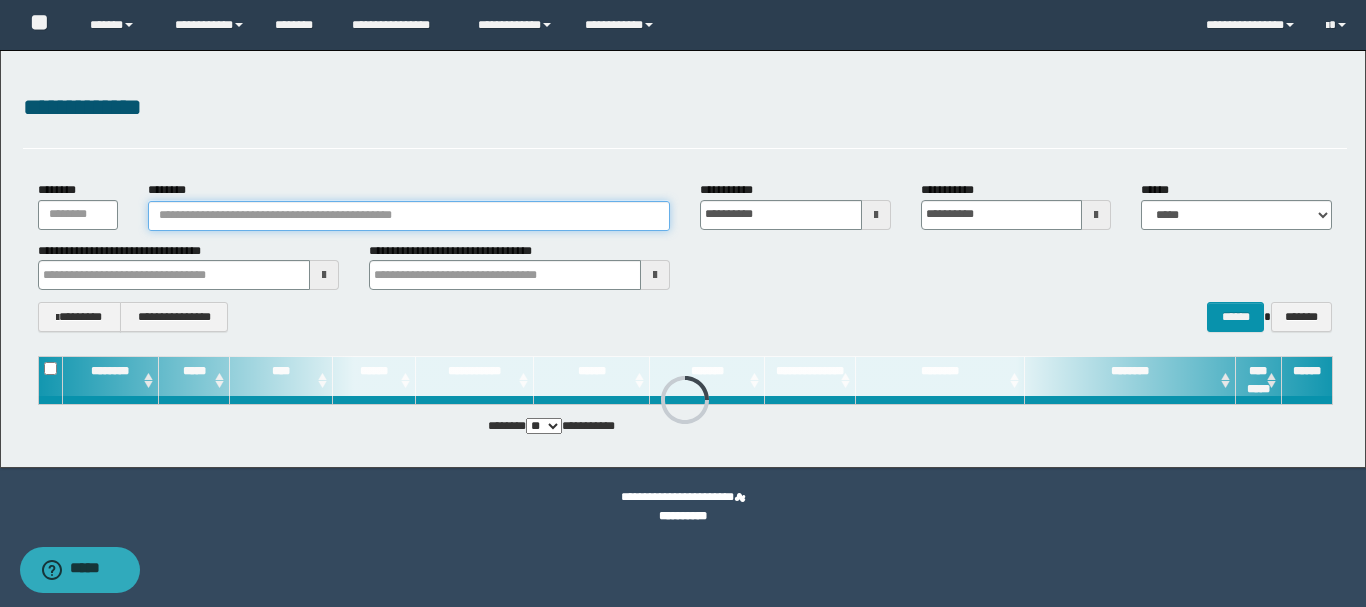 click on "********" at bounding box center [409, 216] 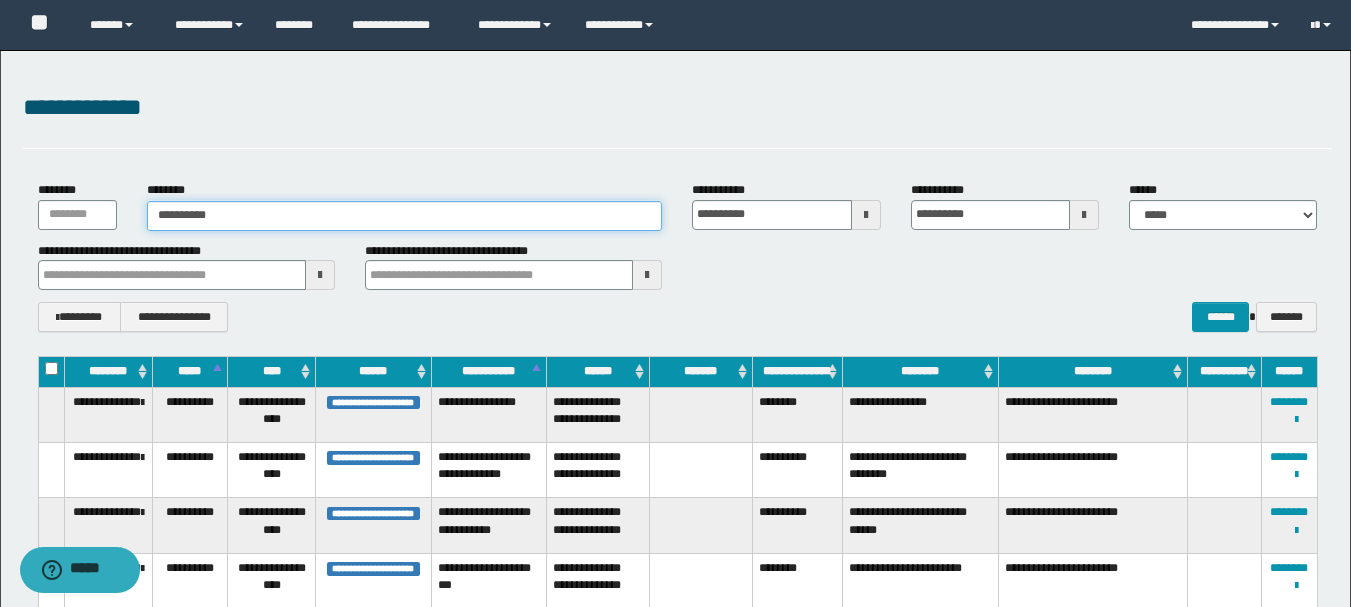 type on "**********" 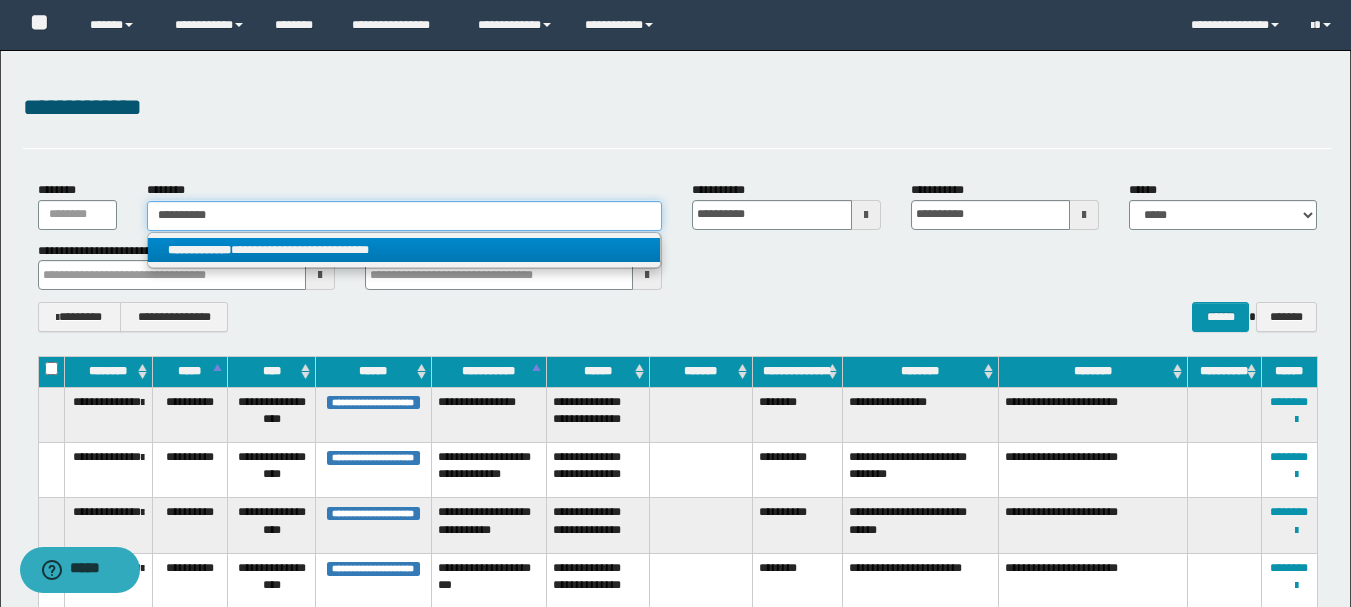 type on "**********" 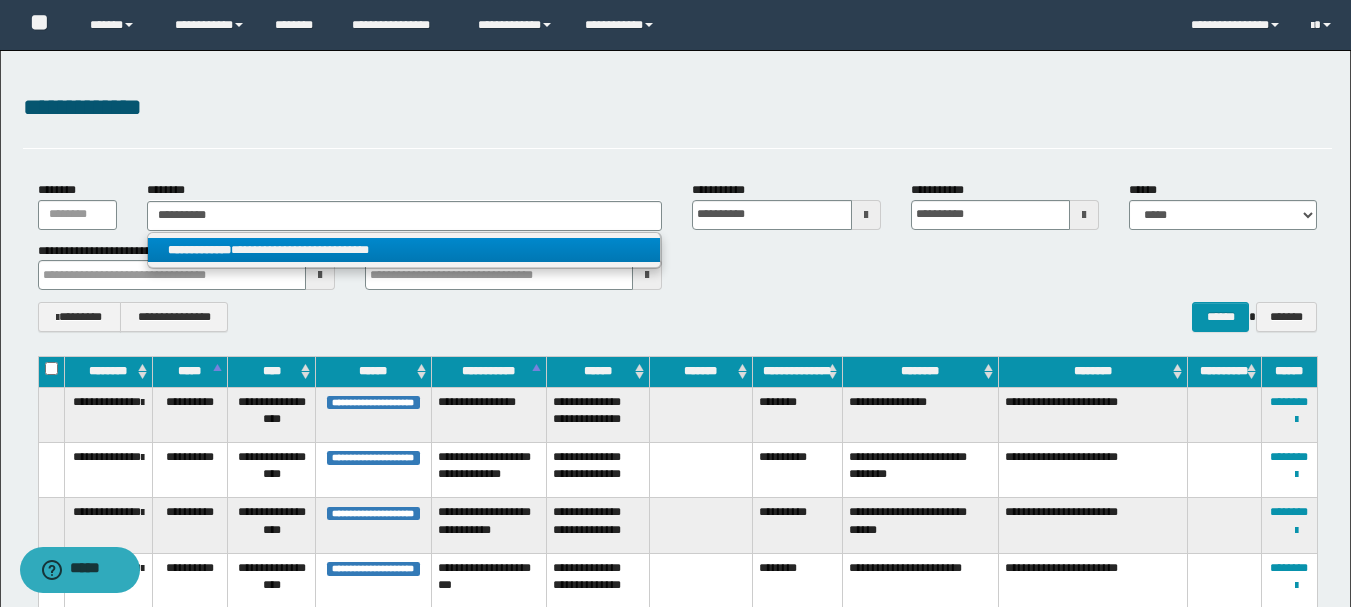 click on "**********" at bounding box center (404, 250) 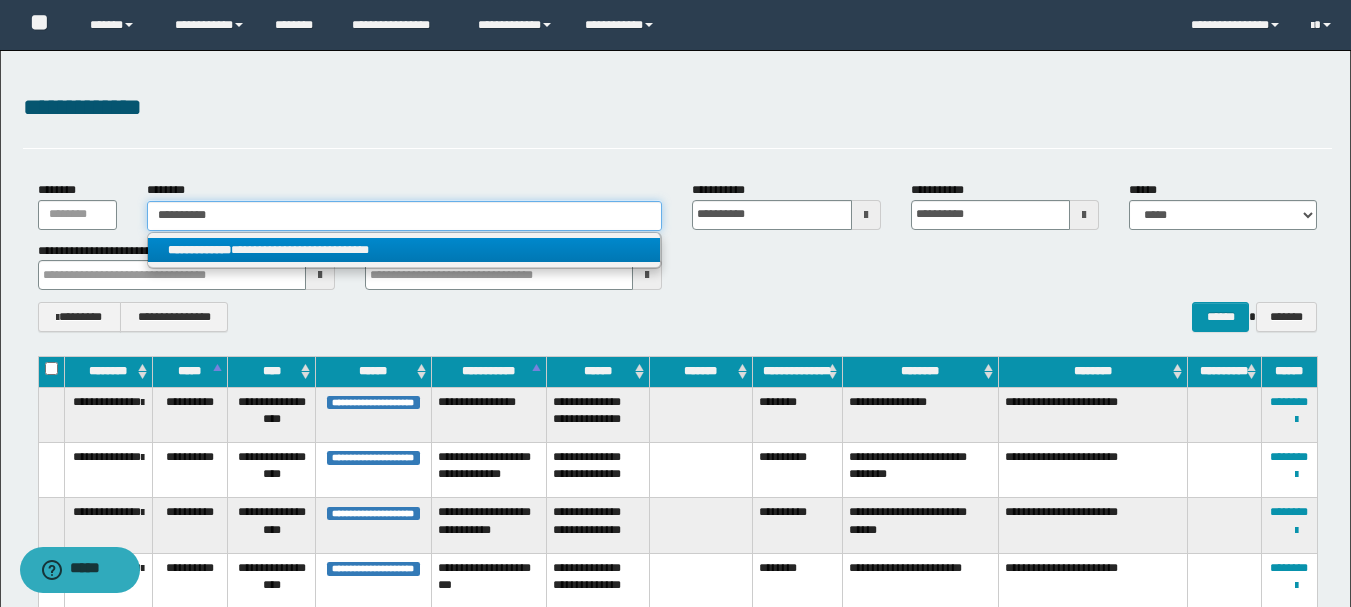 type 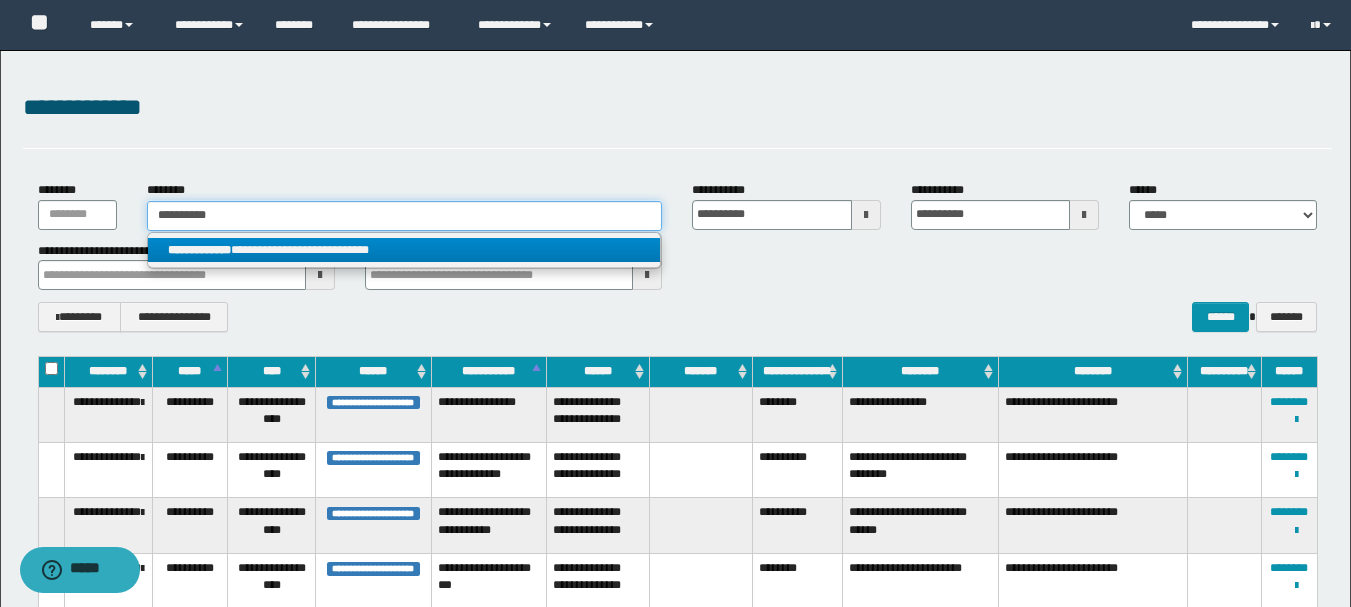 type on "**********" 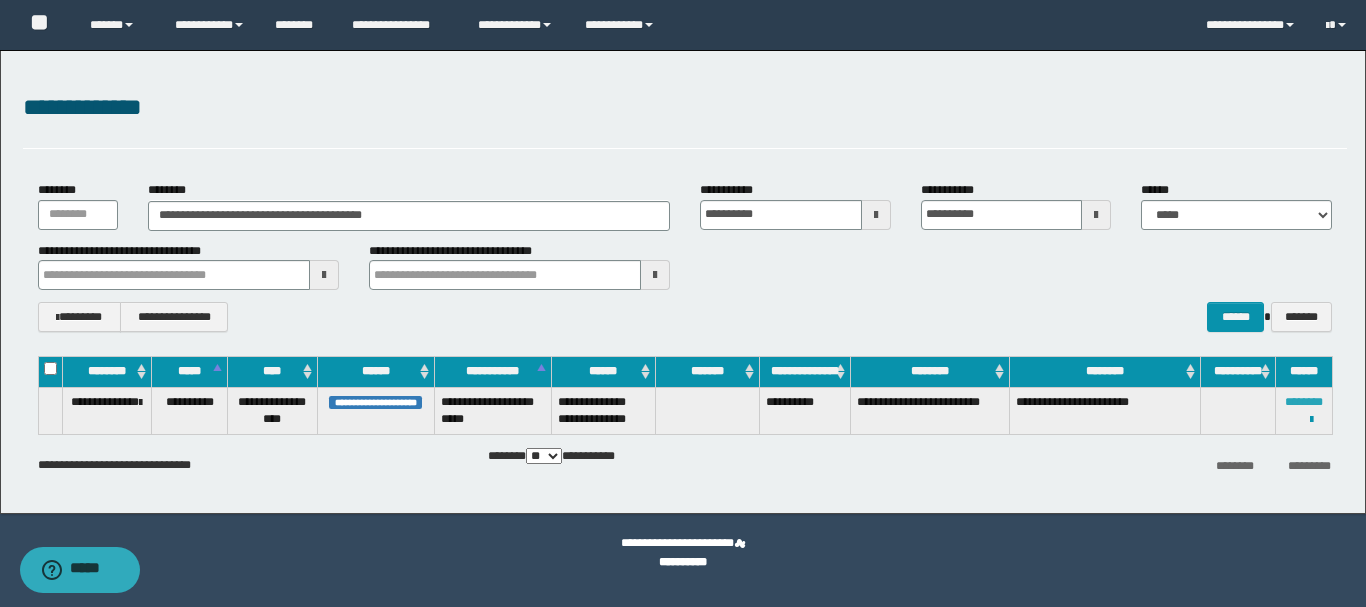 click on "********" at bounding box center [1304, 402] 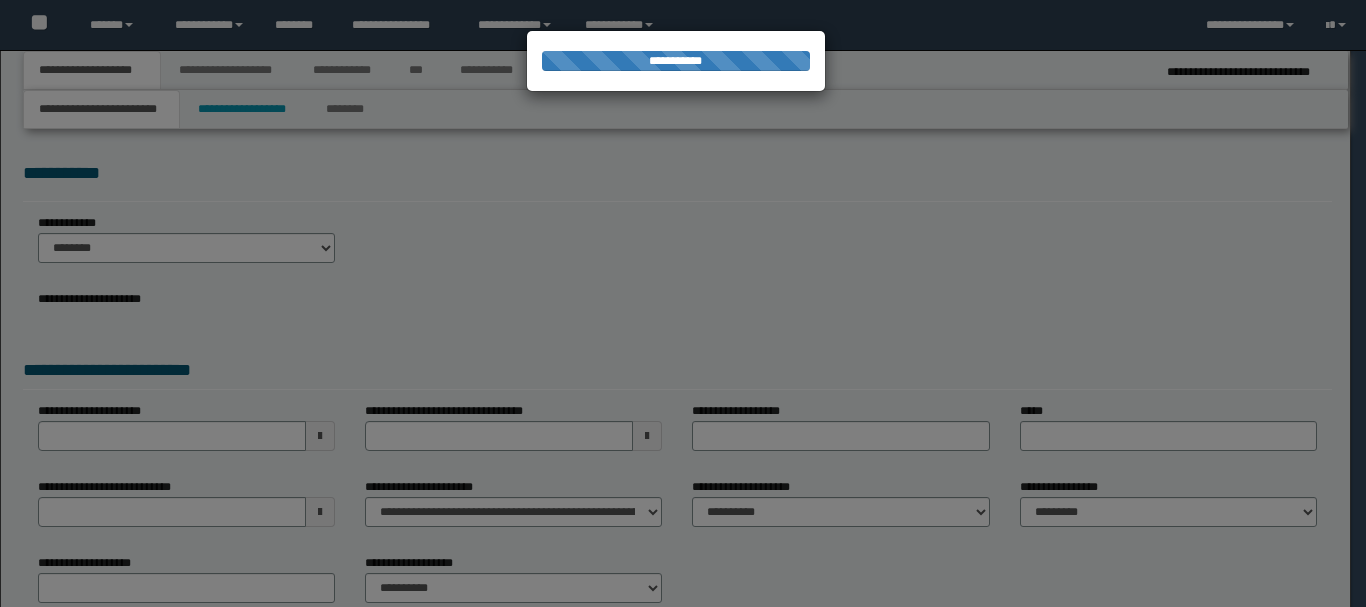 select on "*" 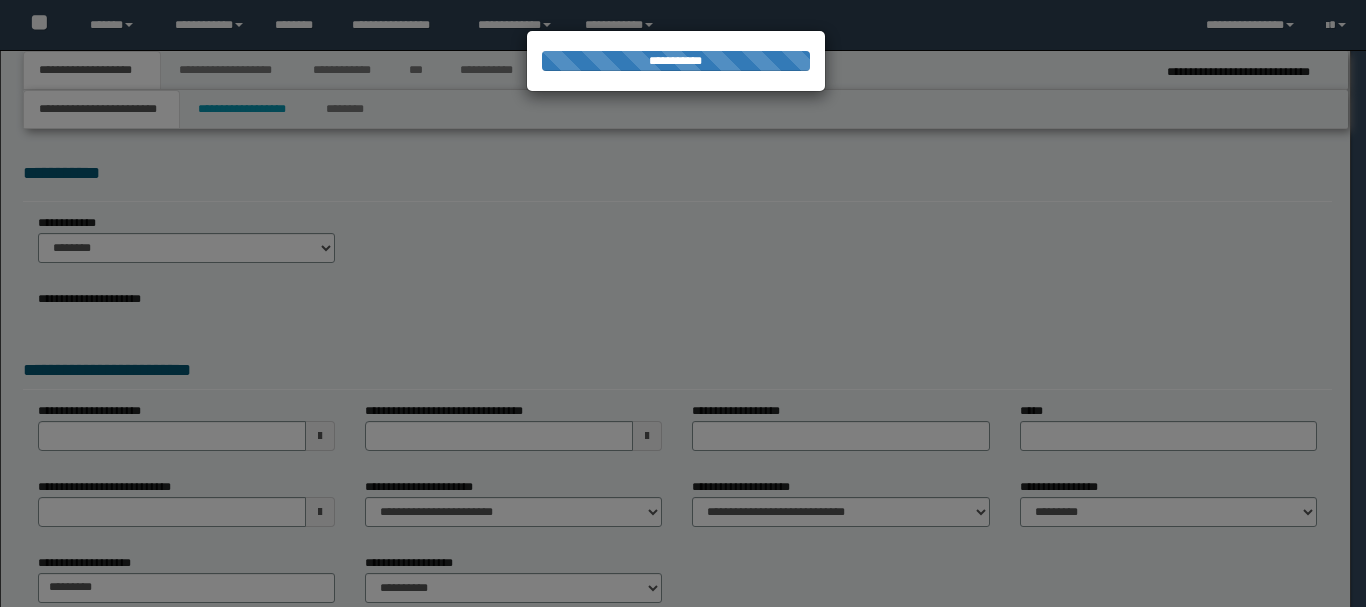 scroll, scrollTop: 0, scrollLeft: 0, axis: both 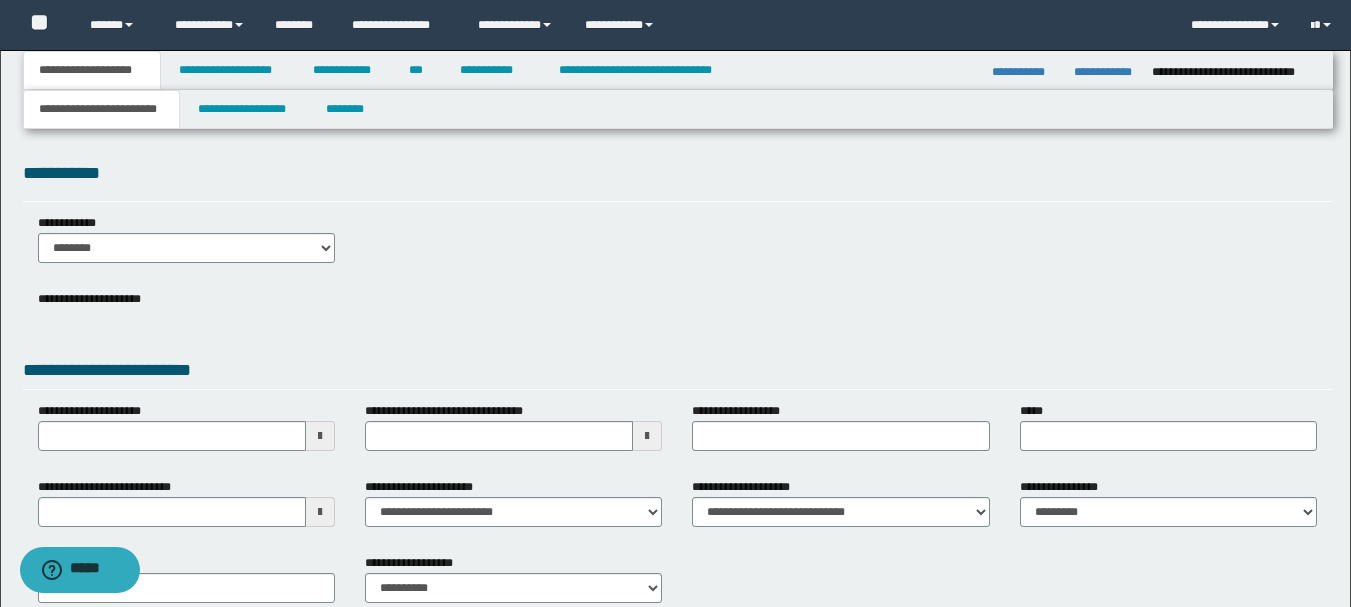 click at bounding box center (320, 436) 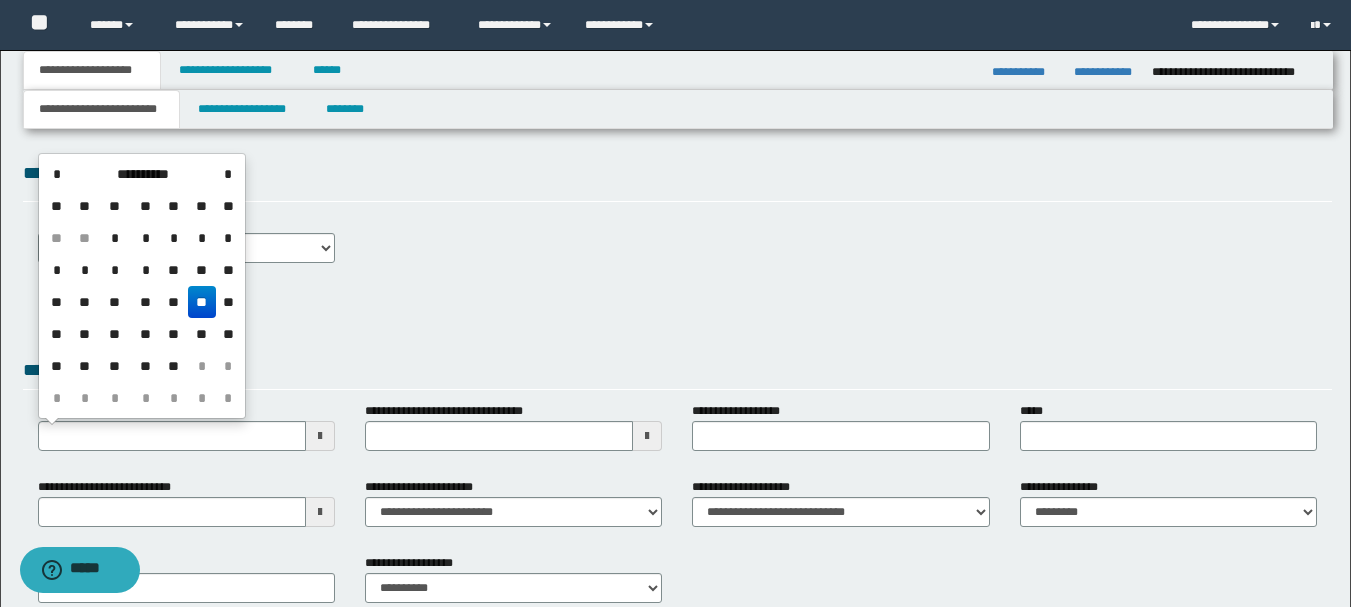 click on "**" at bounding box center [202, 302] 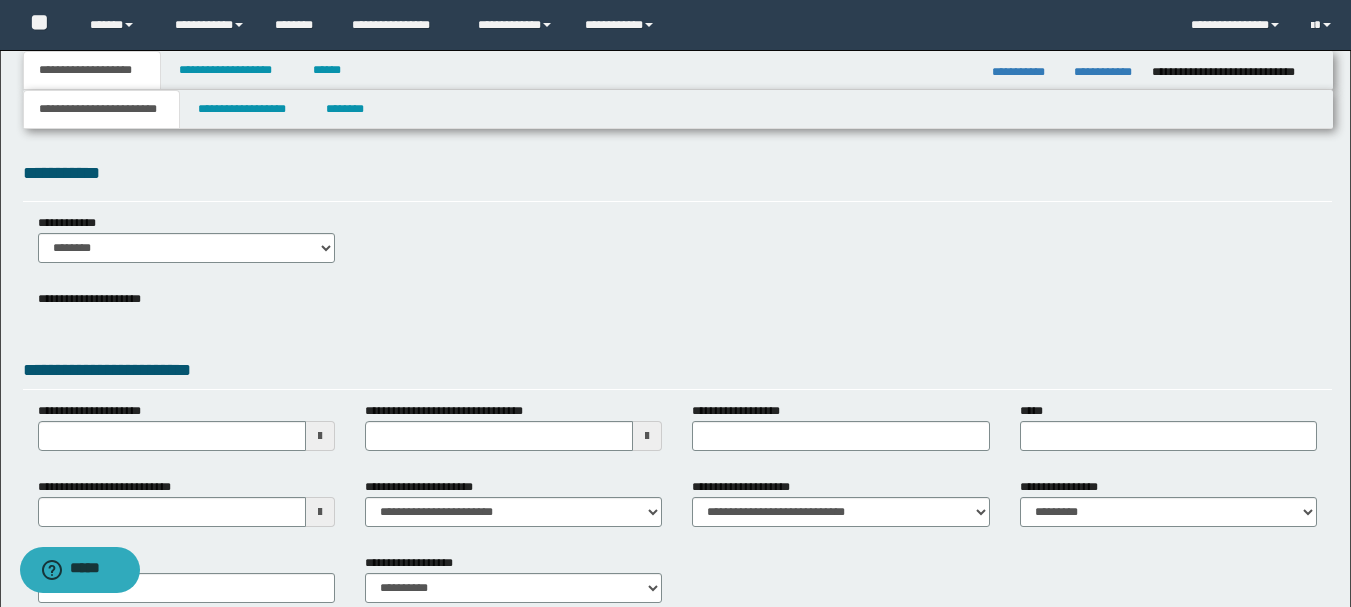 click at bounding box center (320, 512) 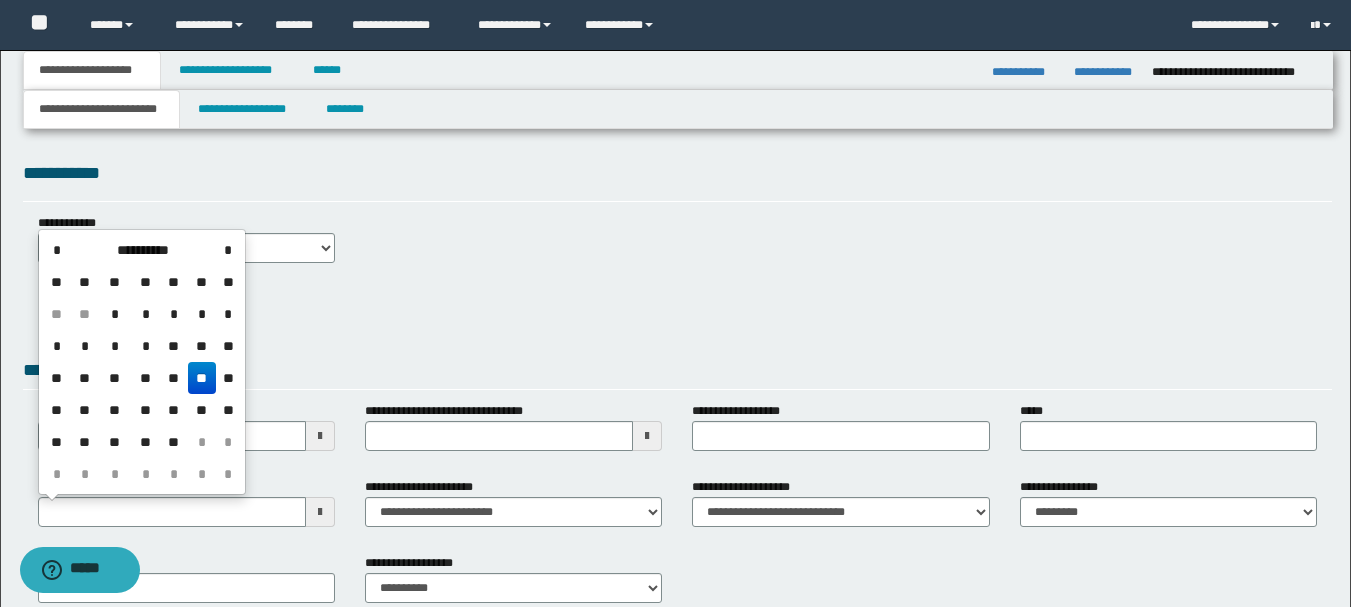 click on "**" at bounding box center [202, 378] 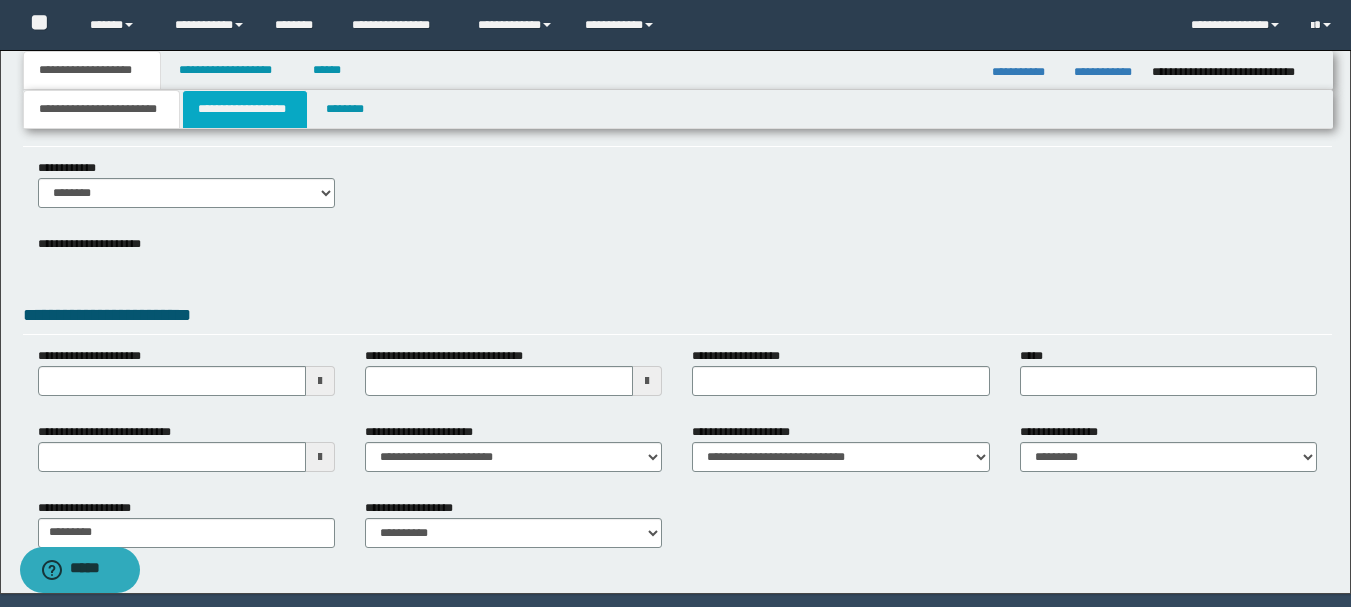 scroll, scrollTop: 0, scrollLeft: 0, axis: both 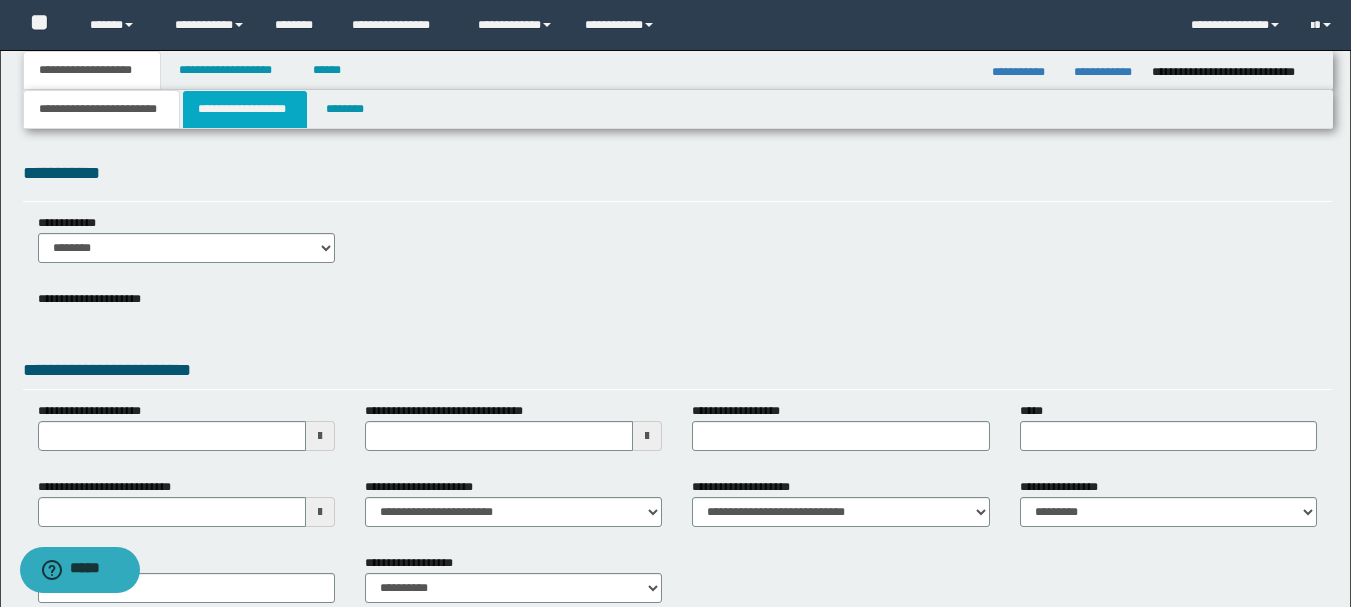 click on "**********" at bounding box center [245, 109] 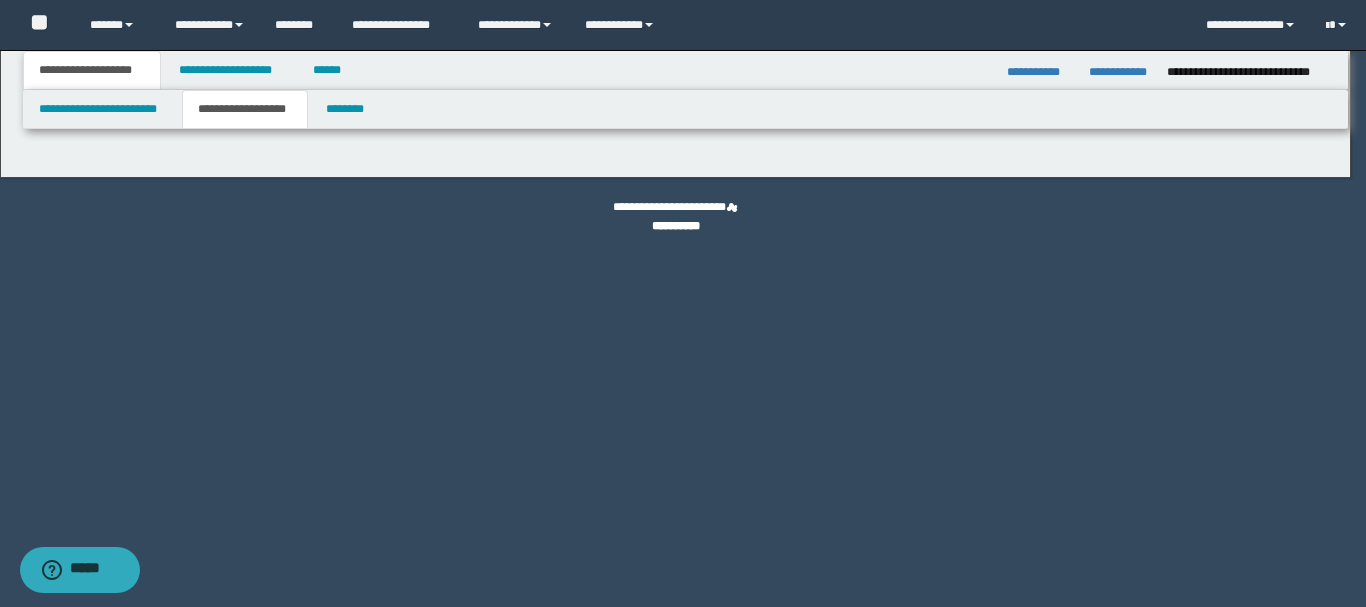 type on "**********" 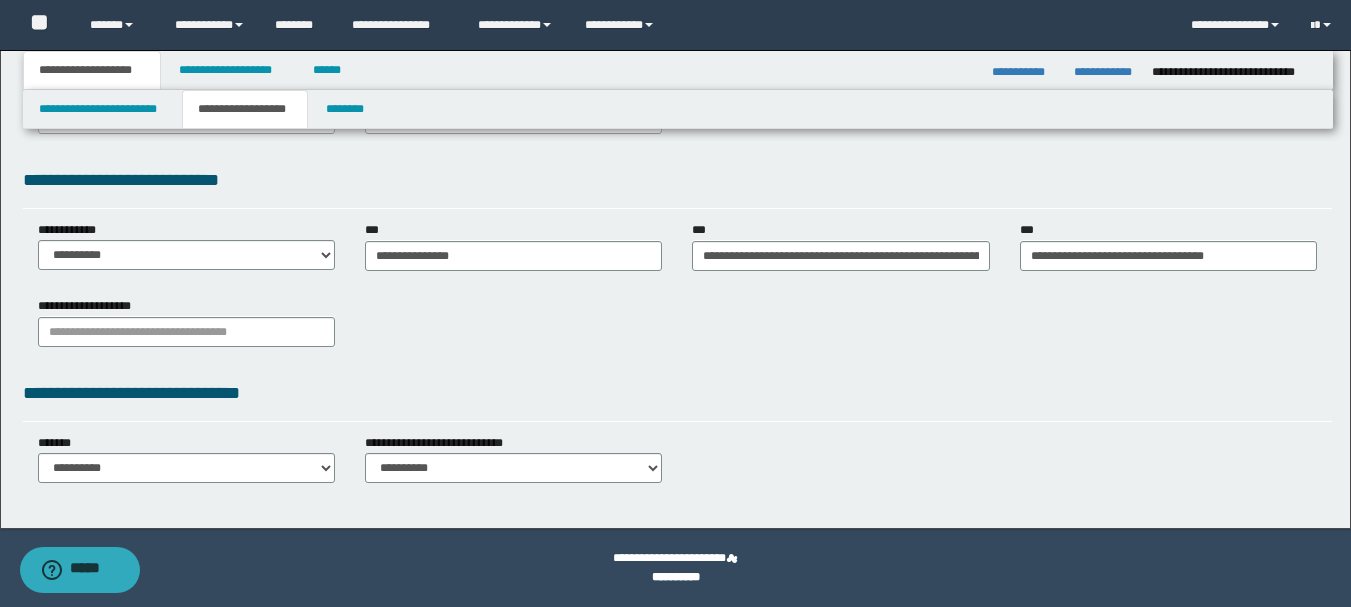 scroll, scrollTop: 0, scrollLeft: 0, axis: both 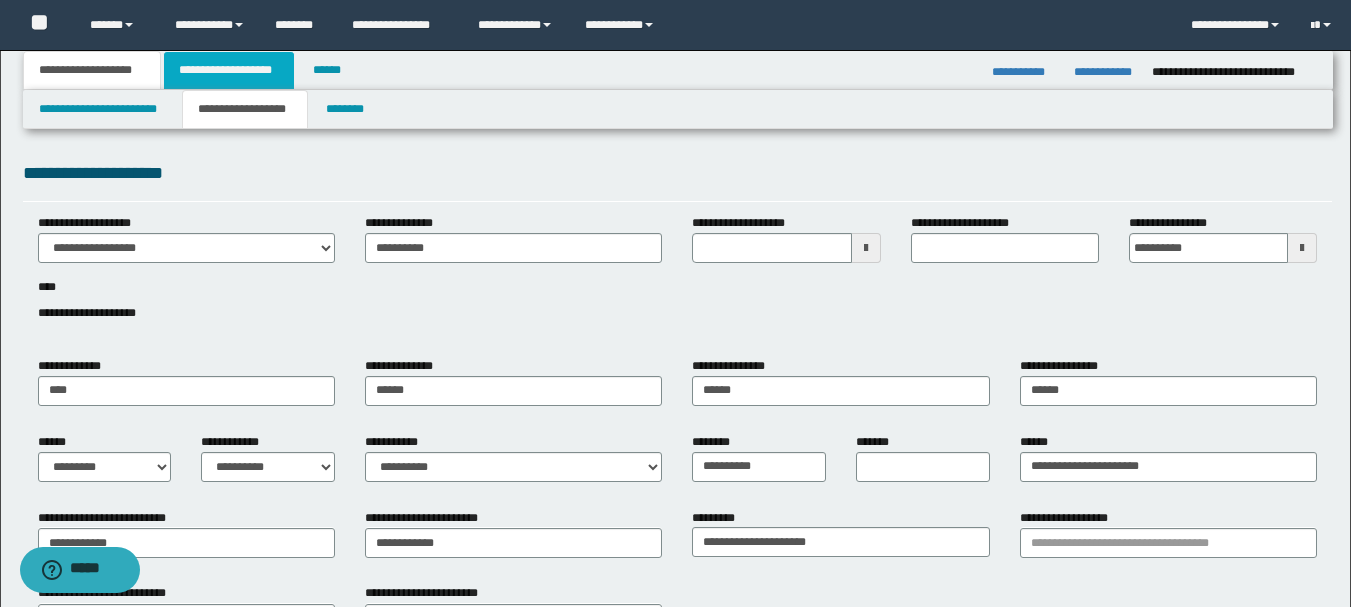 click on "**********" at bounding box center (229, 70) 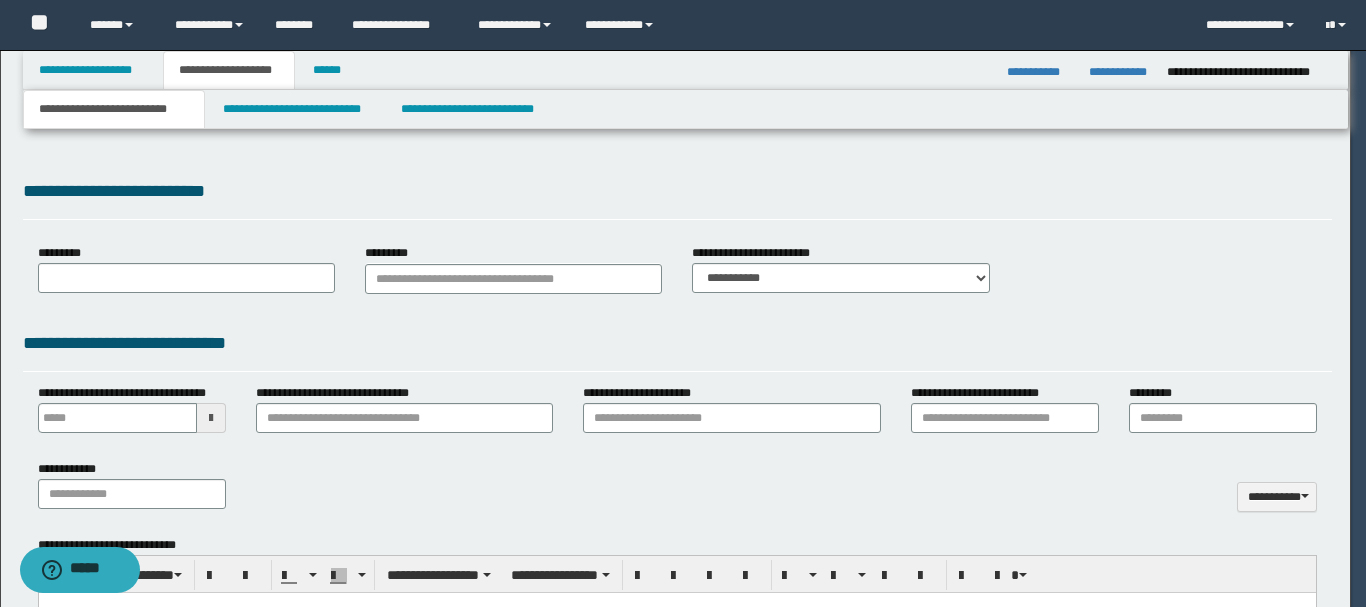 type on "**********" 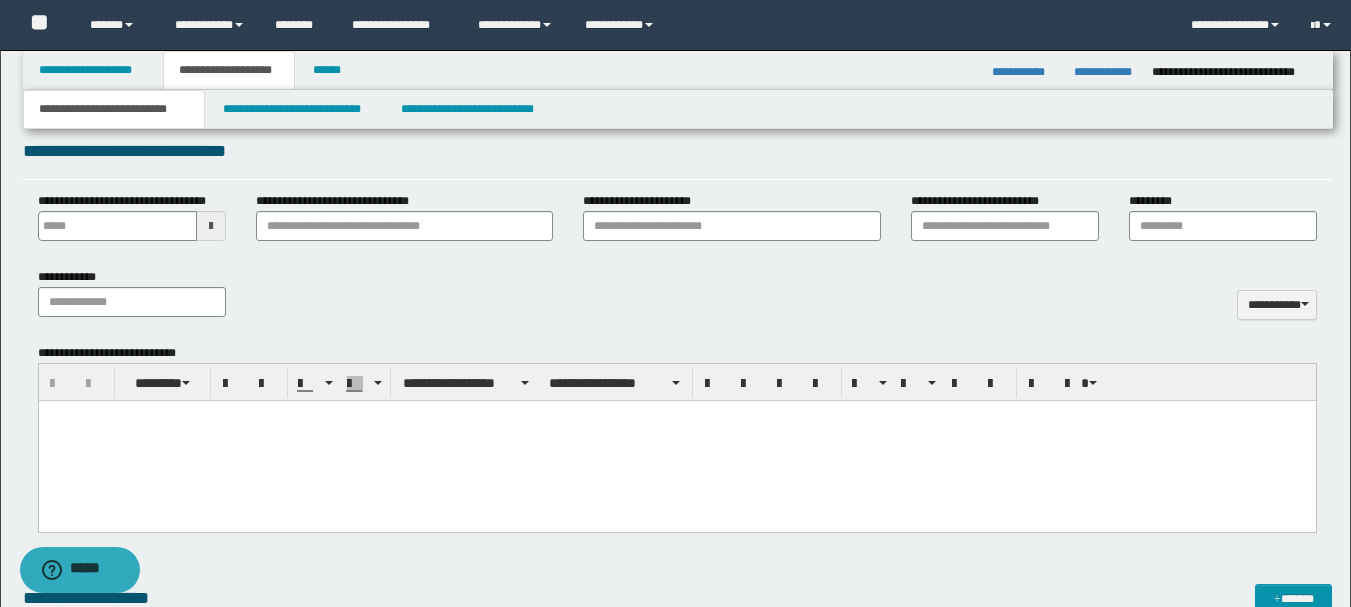 scroll, scrollTop: 1392, scrollLeft: 0, axis: vertical 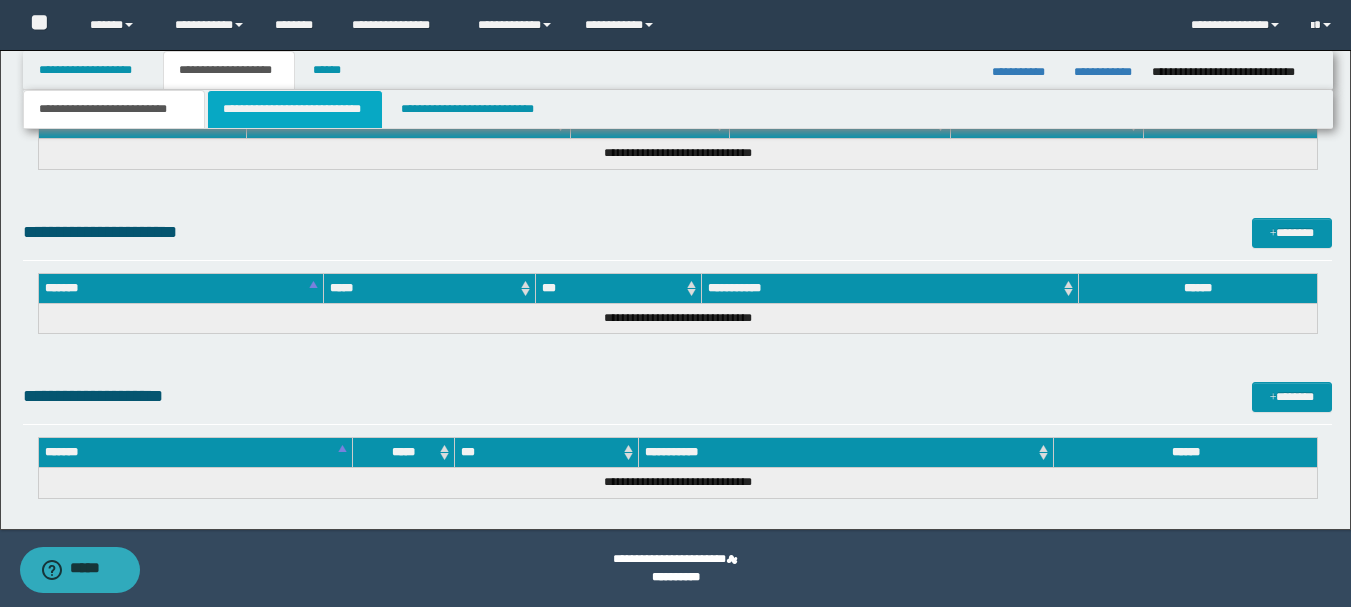 click on "**********" at bounding box center [295, 109] 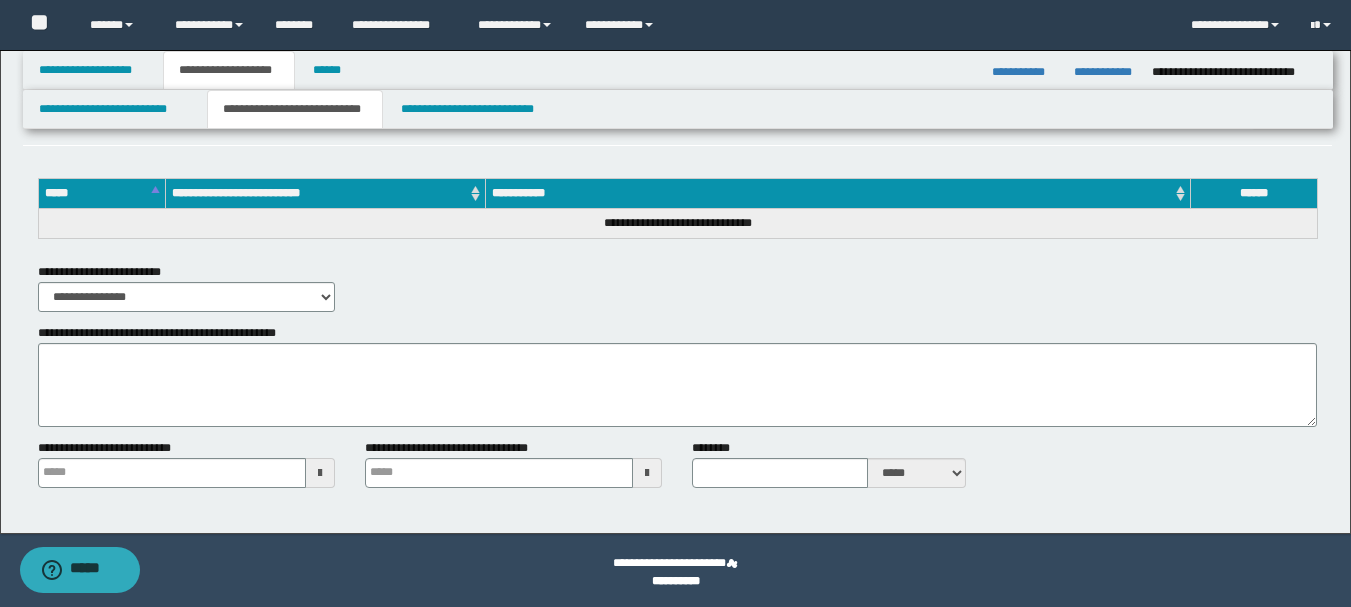 scroll, scrollTop: 630, scrollLeft: 0, axis: vertical 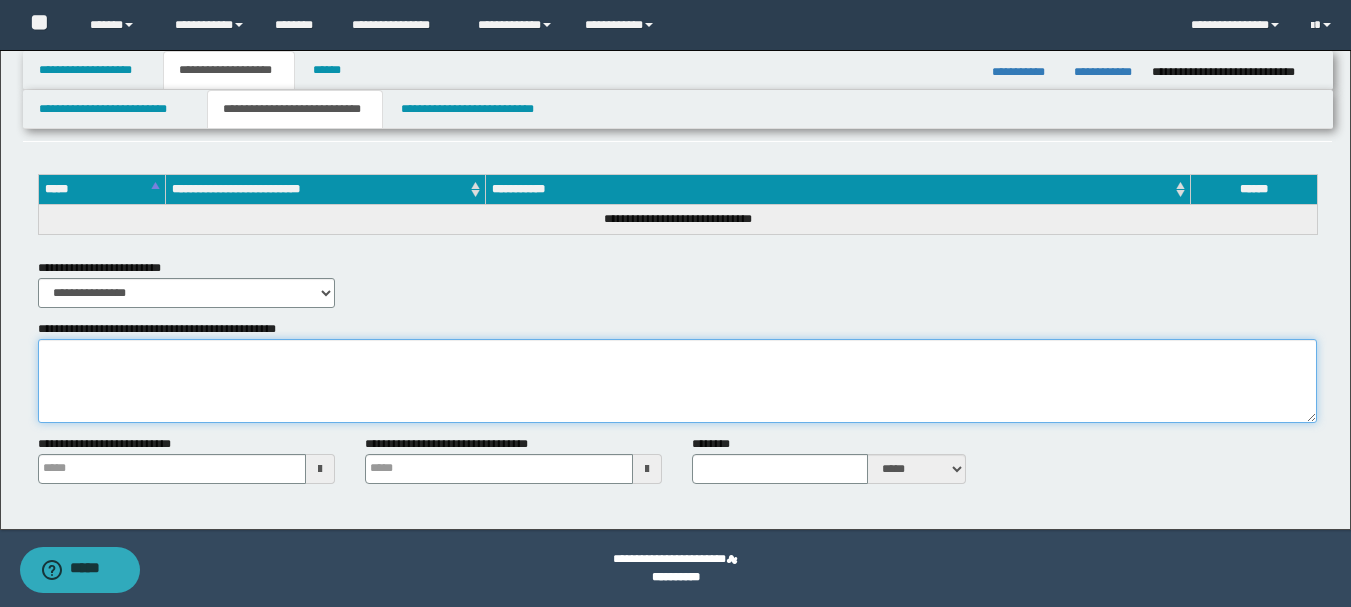 click on "**********" at bounding box center [677, 381] 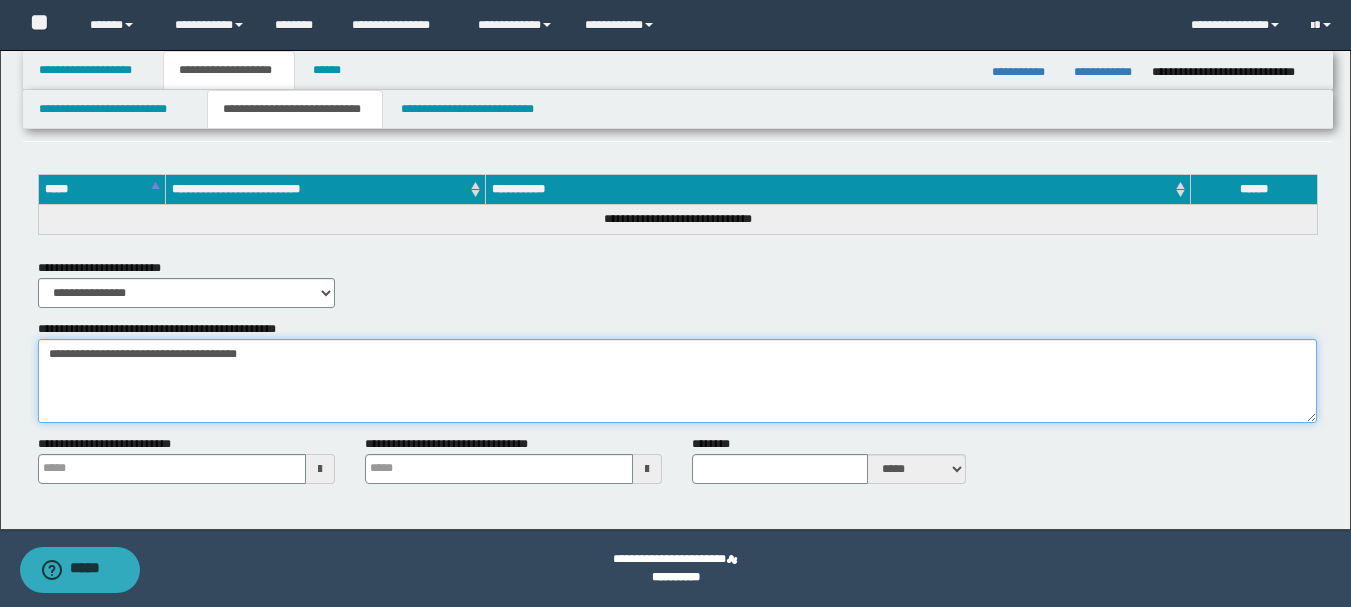type on "**********" 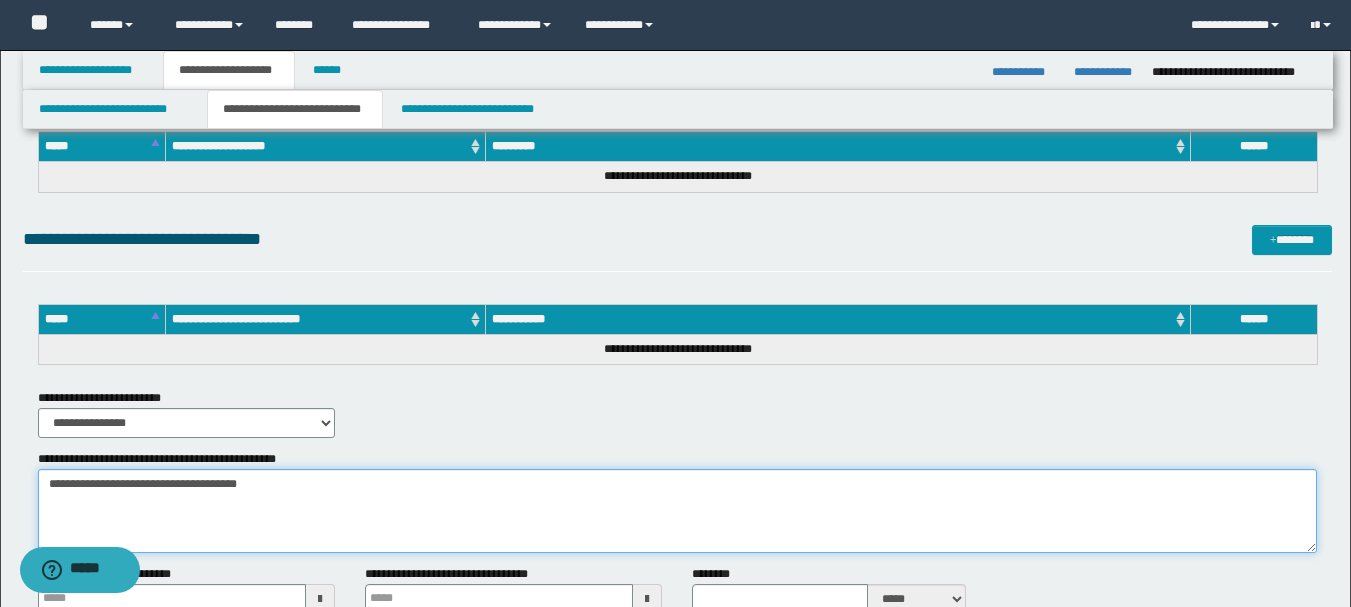 scroll, scrollTop: 561, scrollLeft: 0, axis: vertical 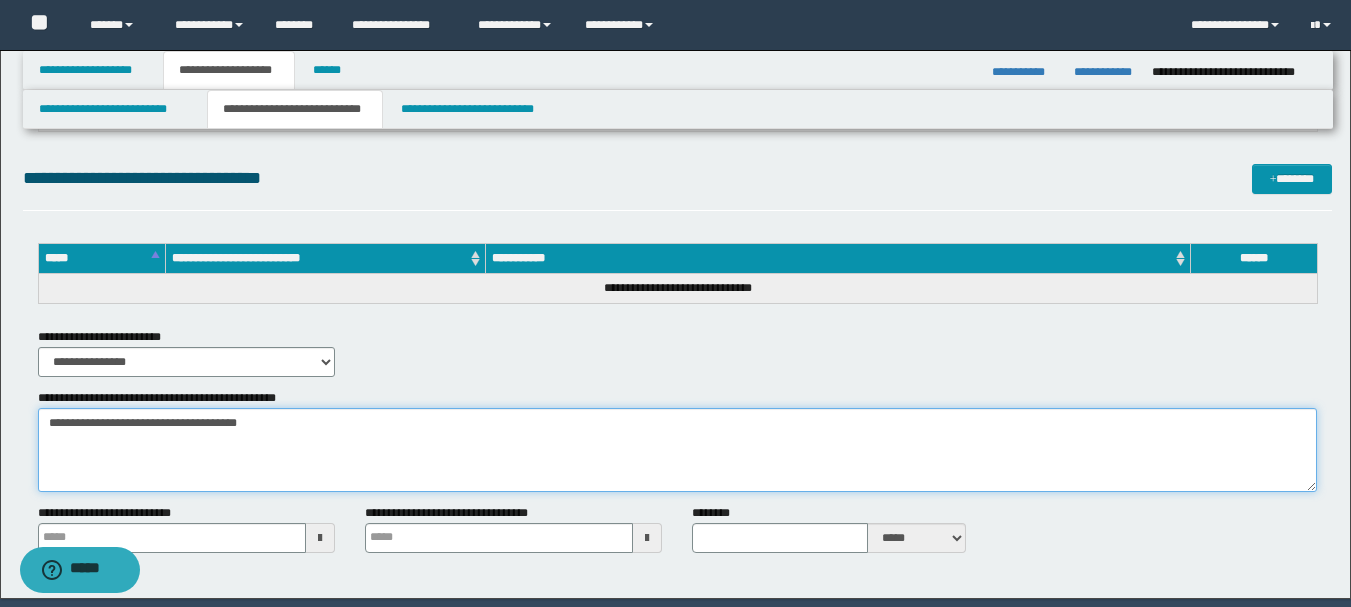 type 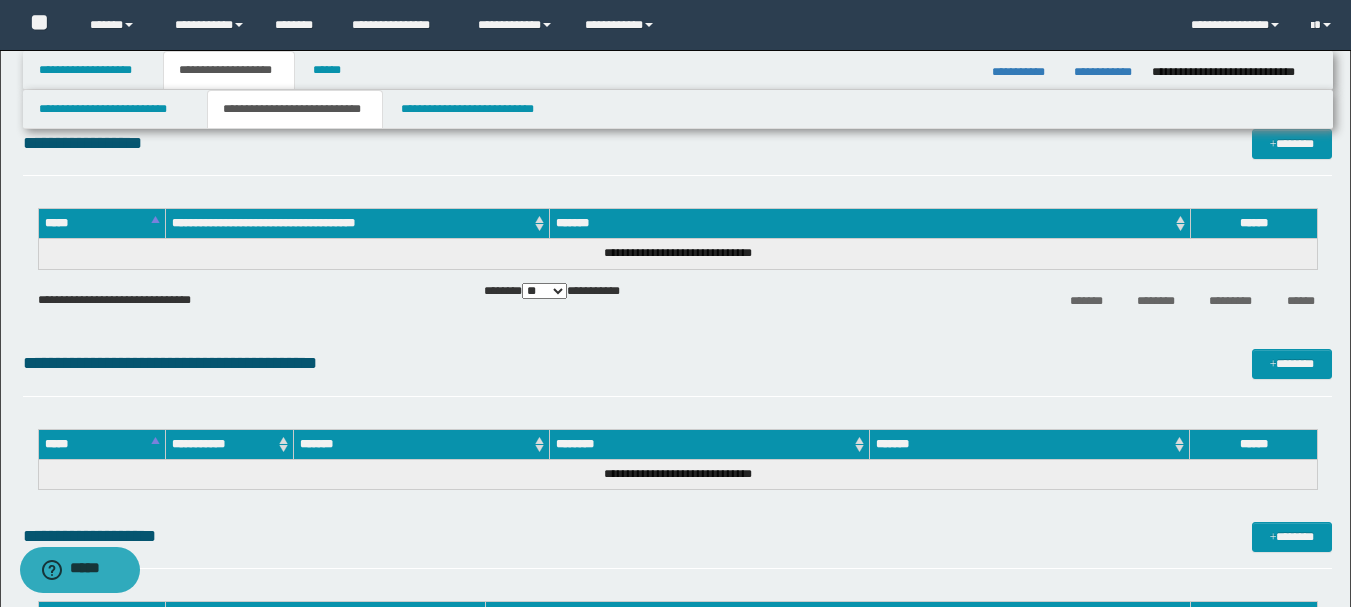 scroll, scrollTop: 630, scrollLeft: 0, axis: vertical 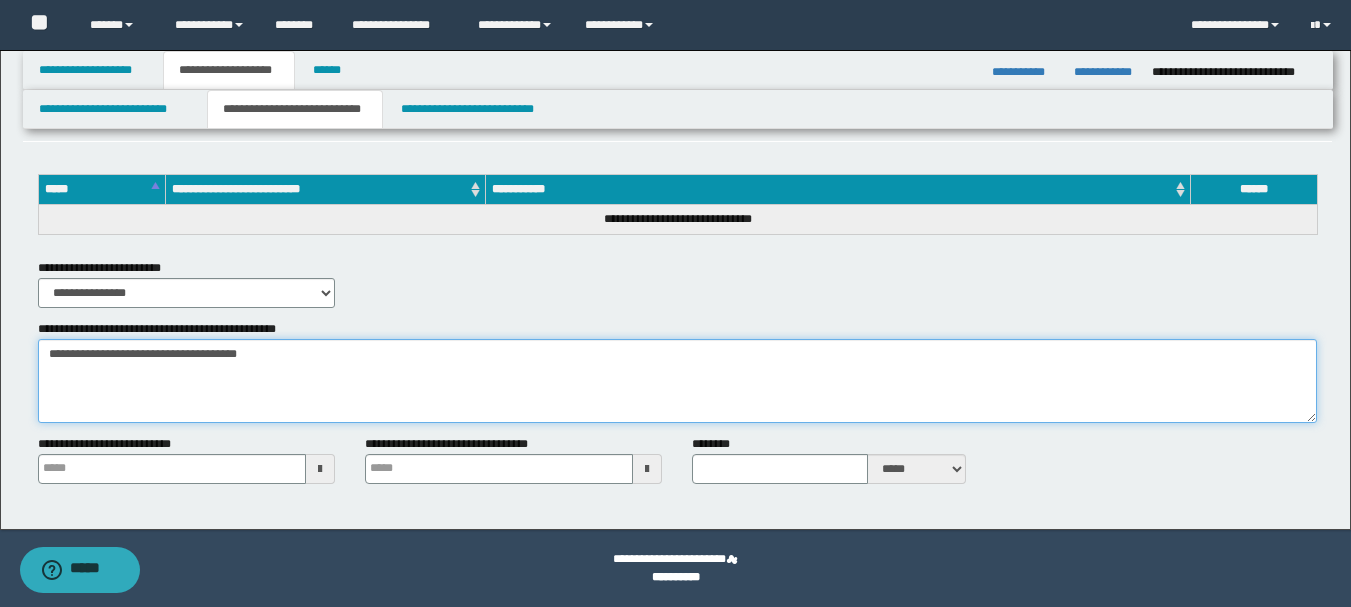 type 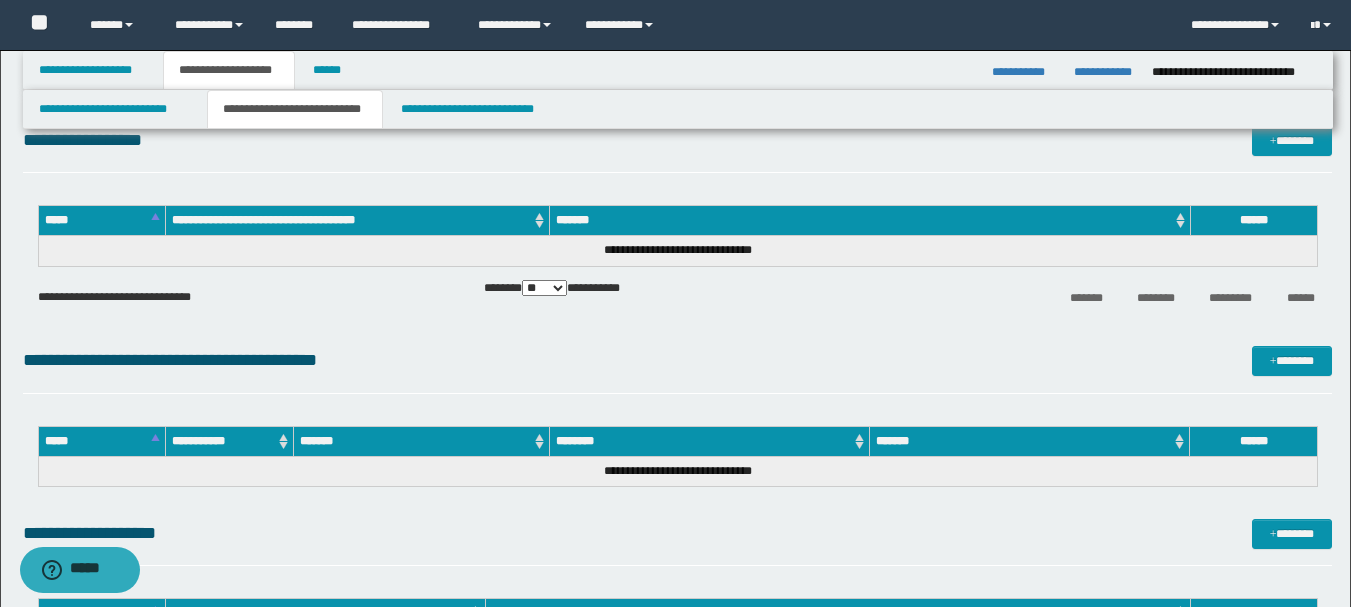 scroll, scrollTop: 0, scrollLeft: 0, axis: both 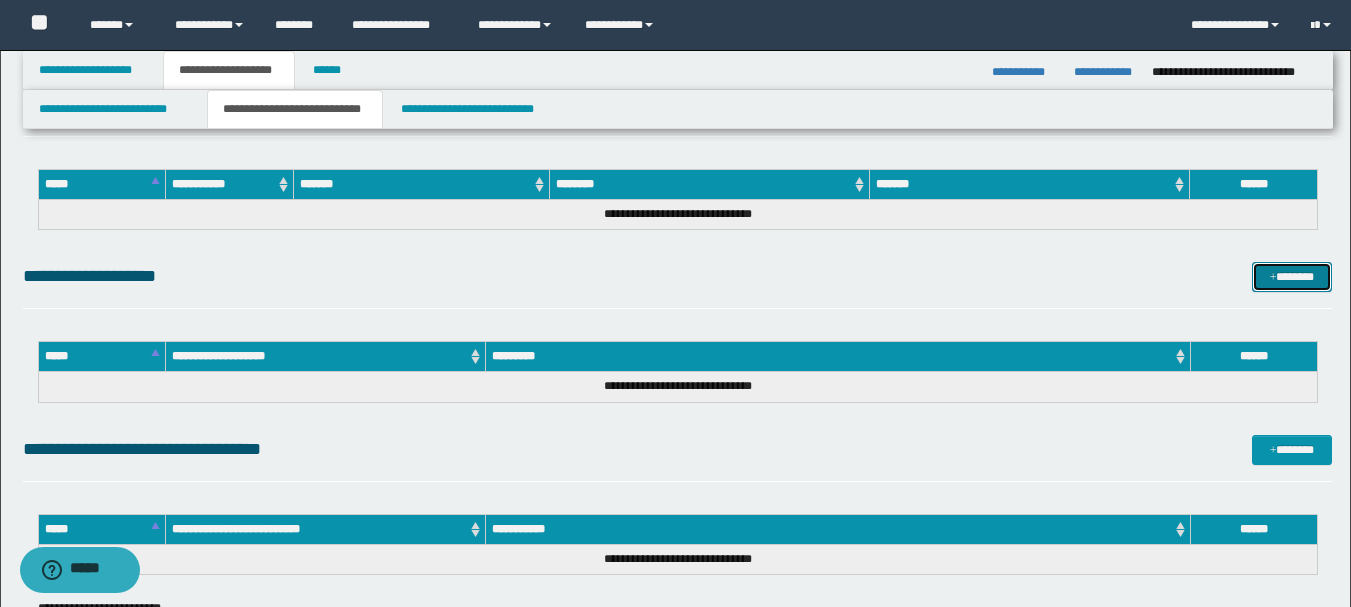 click on "*******" at bounding box center [1292, 277] 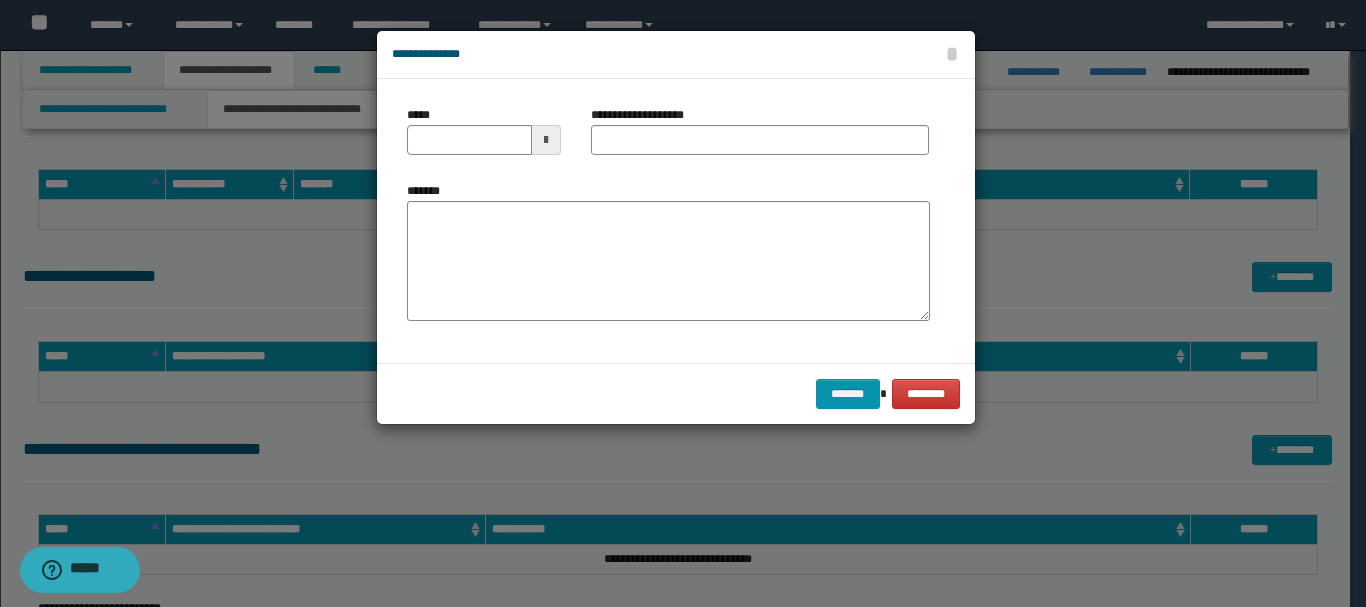 click at bounding box center [546, 140] 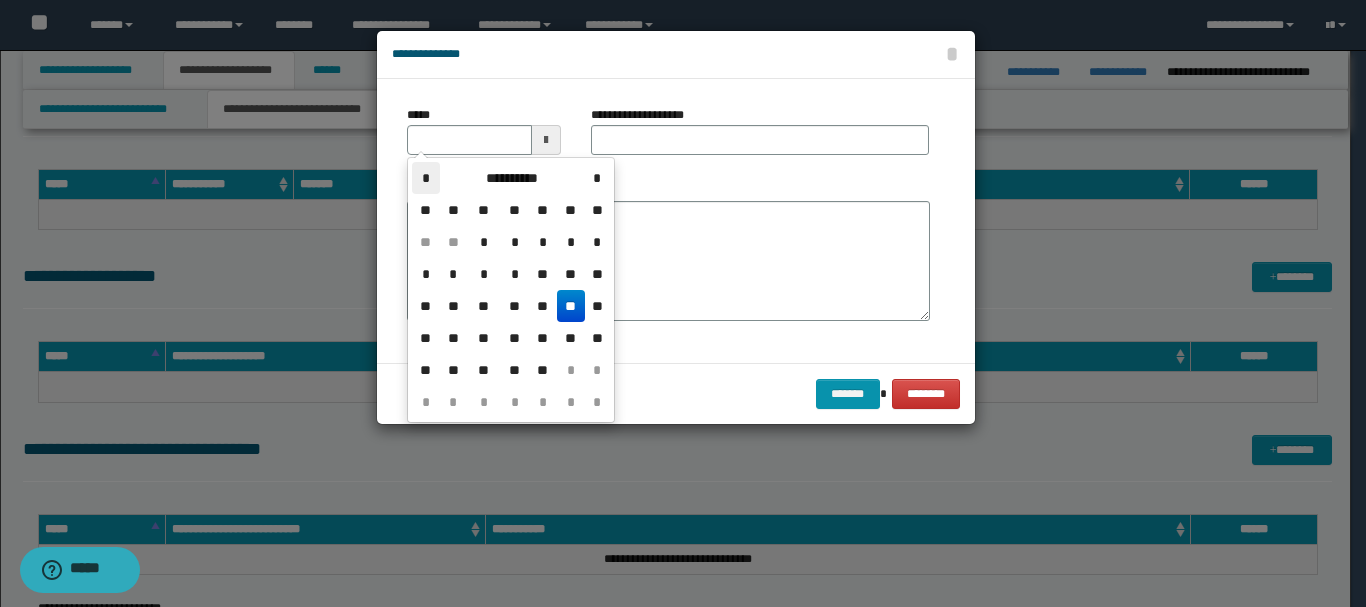 click on "*" at bounding box center [426, 178] 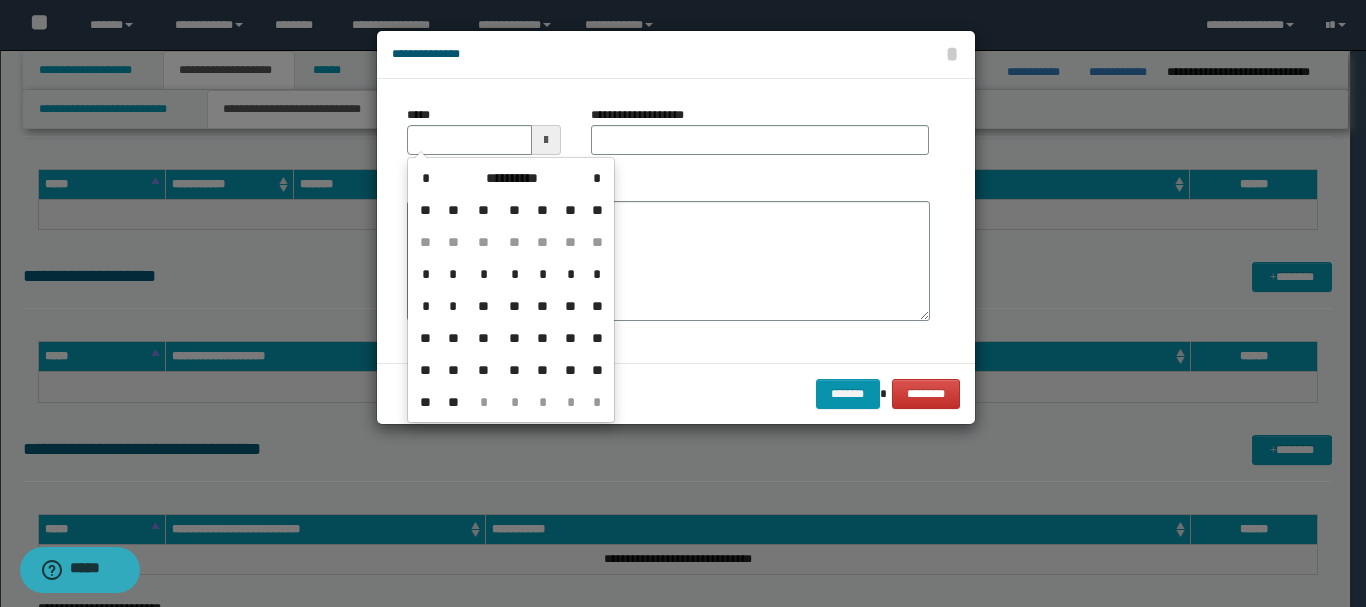 click on "**" at bounding box center [454, 402] 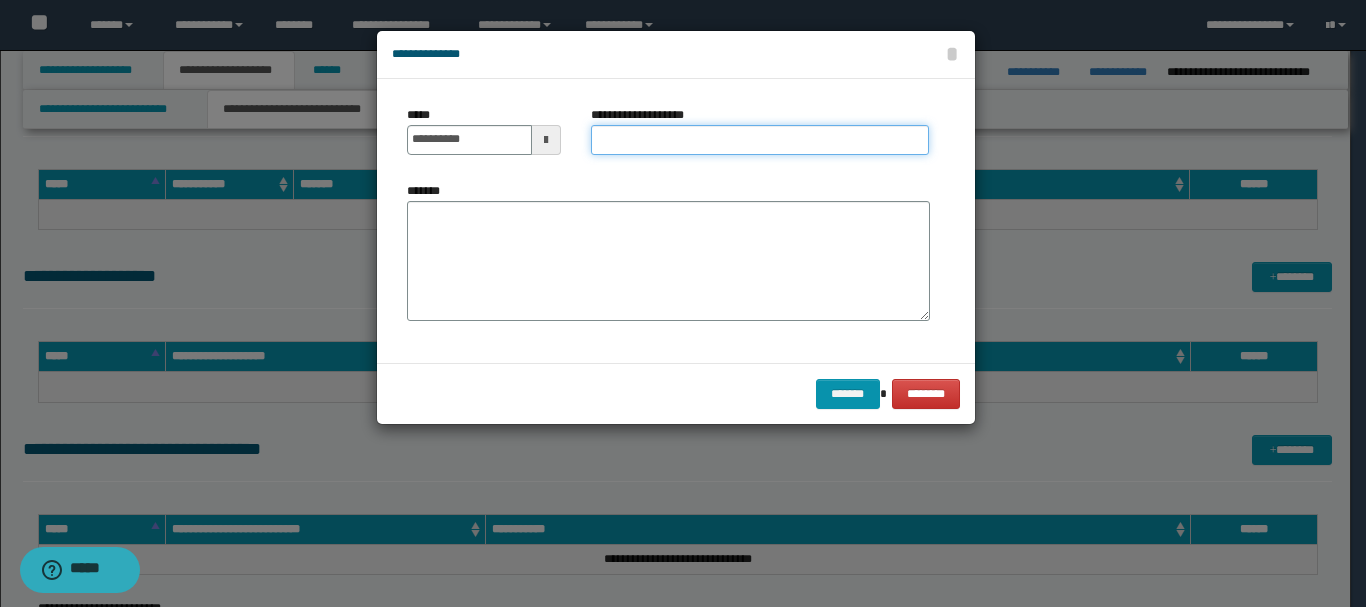 drag, startPoint x: 632, startPoint y: 137, endPoint x: 668, endPoint y: 154, distance: 39.812057 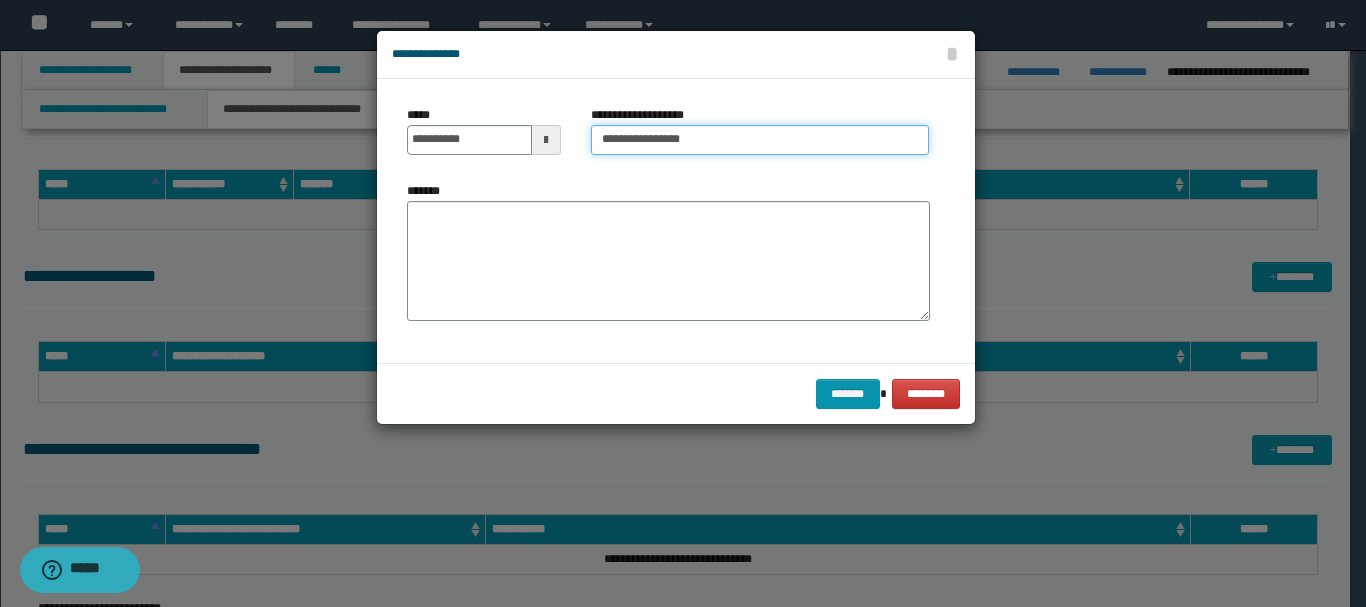 type on "**********" 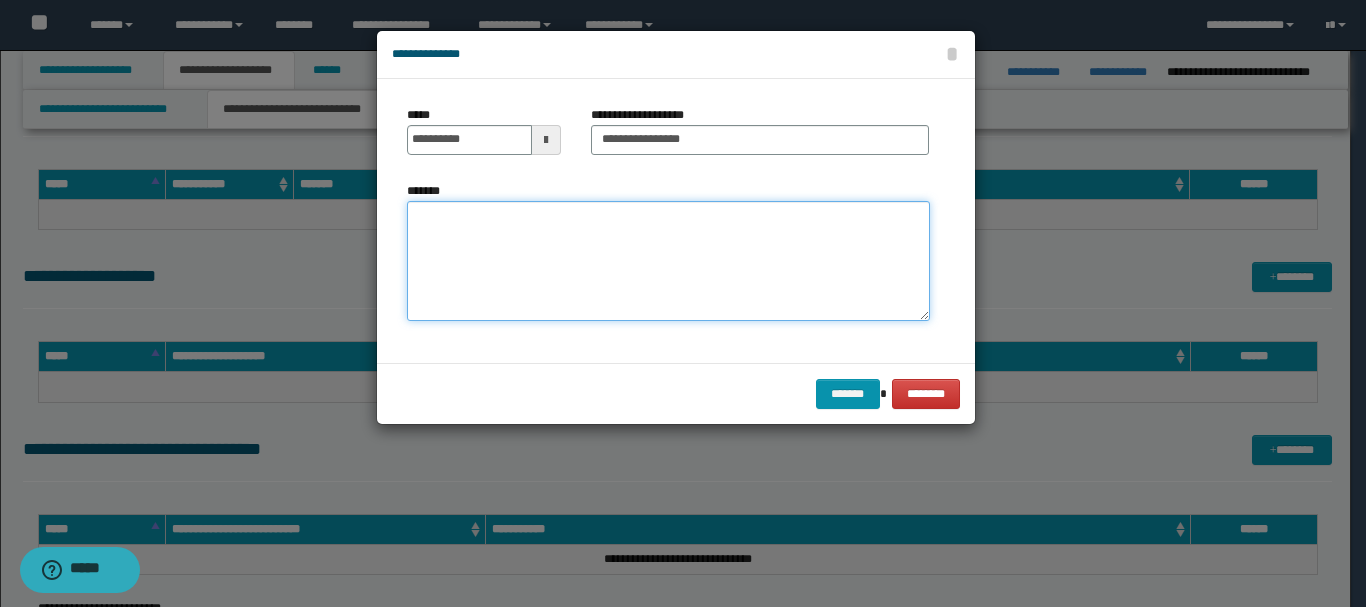 click on "*******" at bounding box center [668, 261] 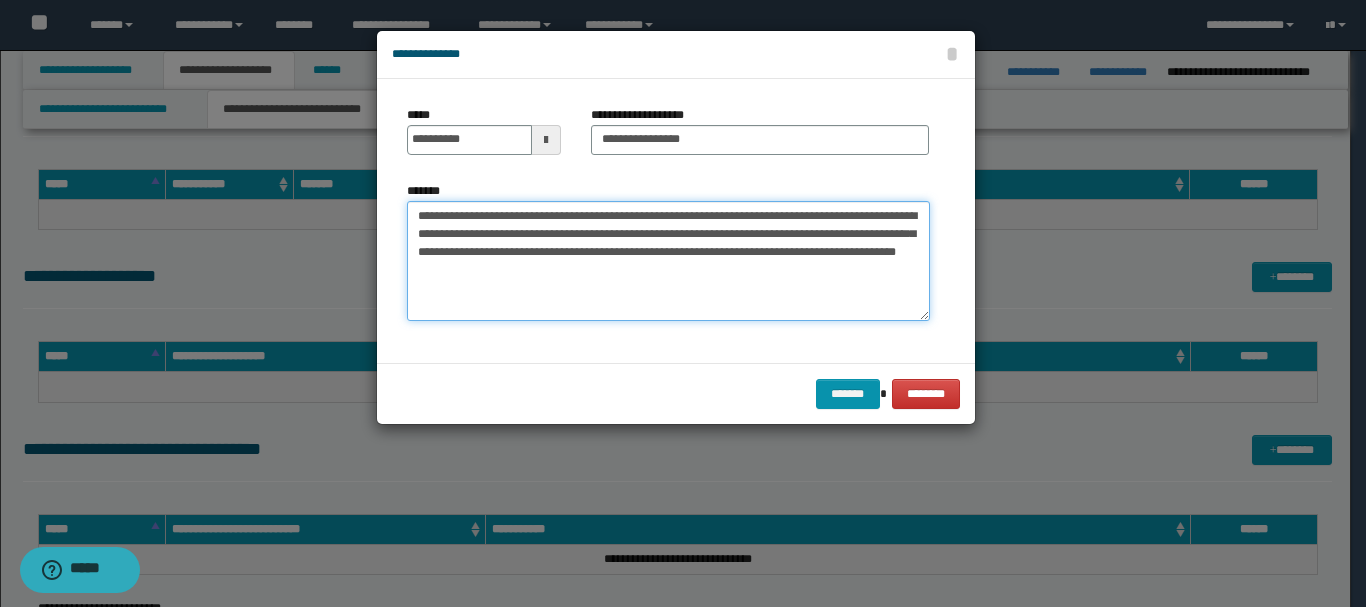 click on "**********" at bounding box center [668, 261] 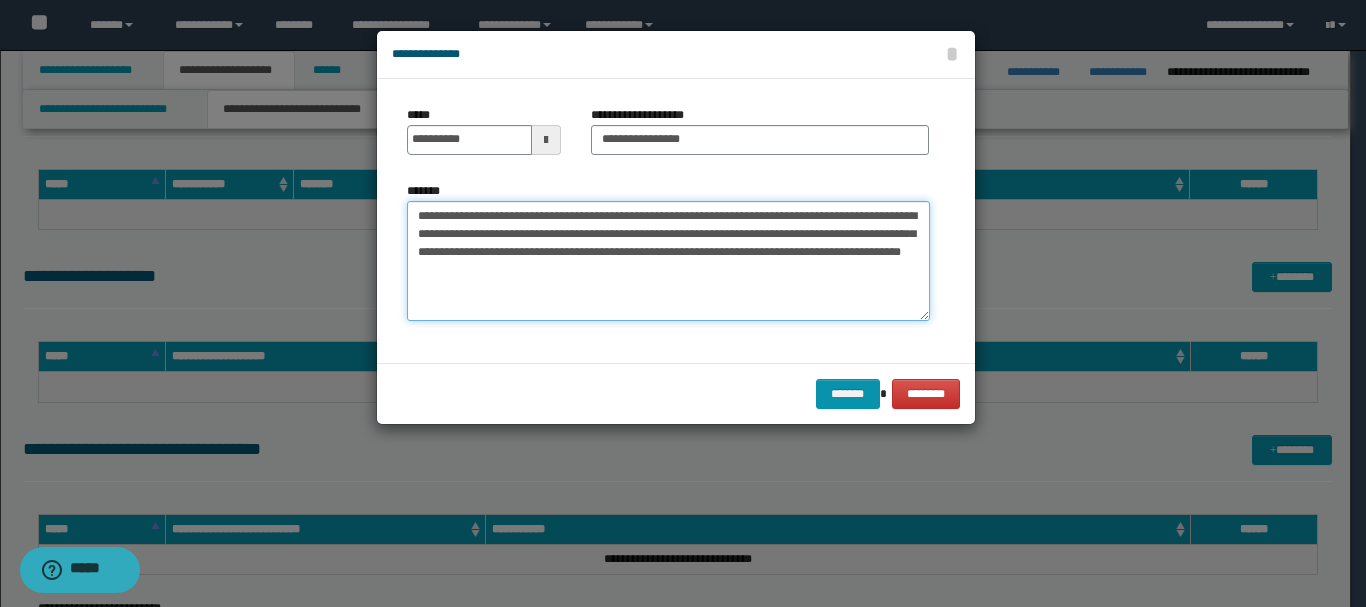 click on "**********" at bounding box center [668, 261] 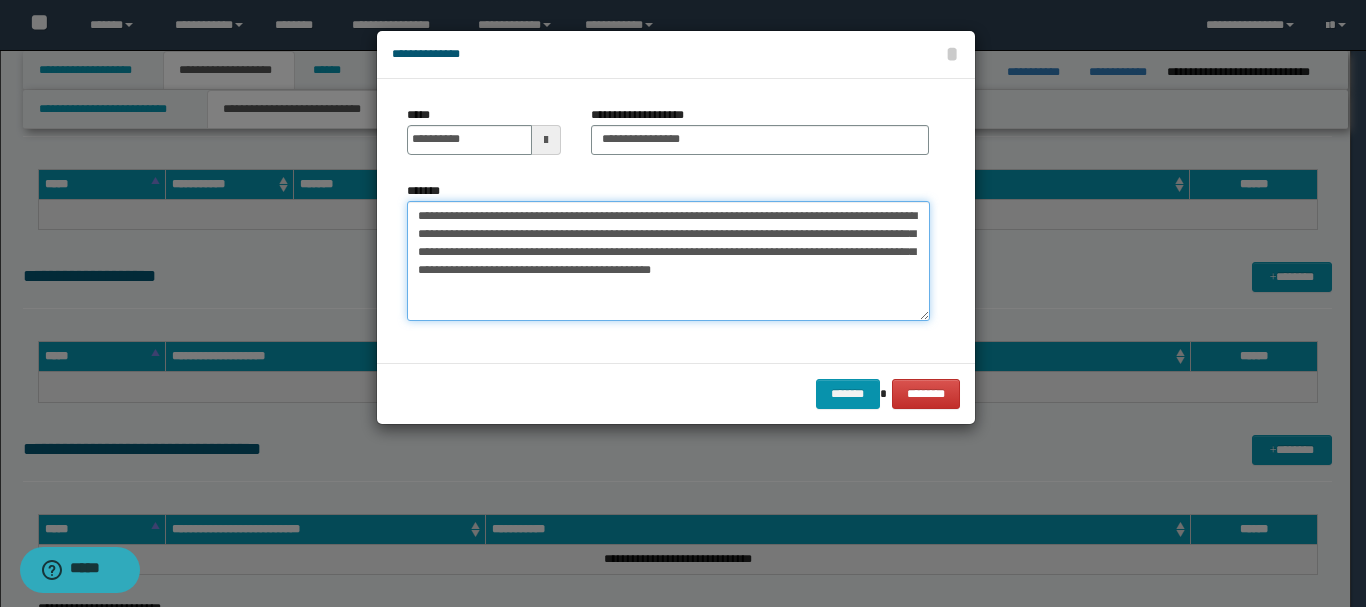 type on "**********" 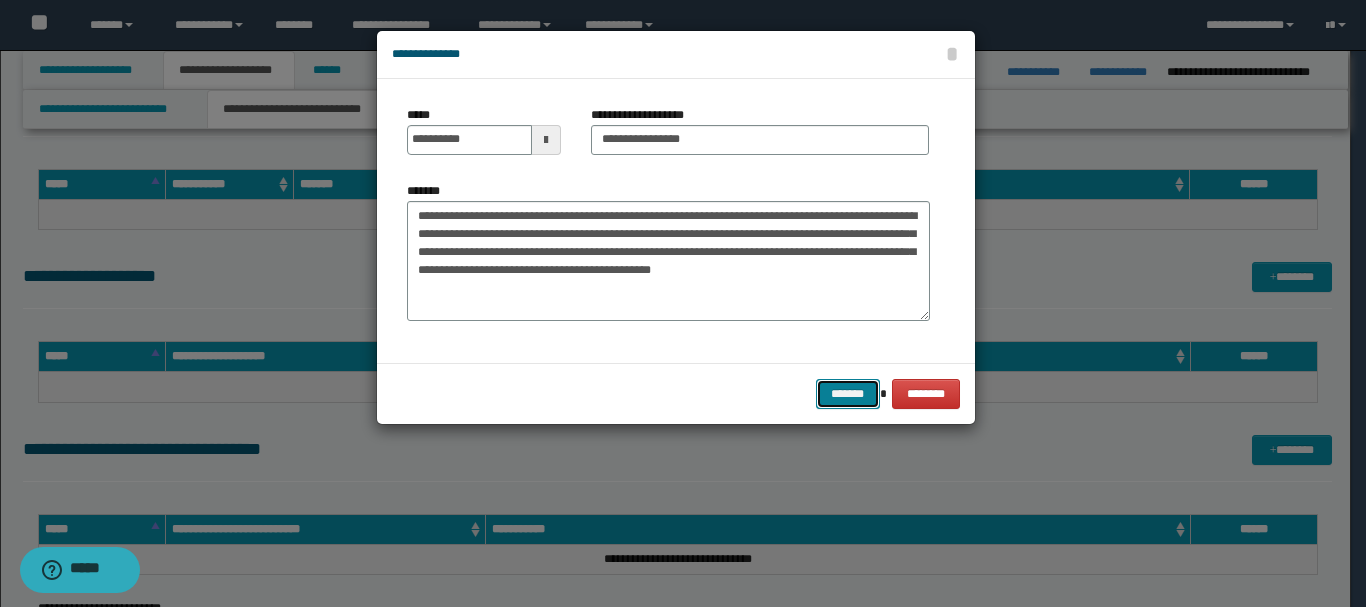 click on "*******" at bounding box center [848, 394] 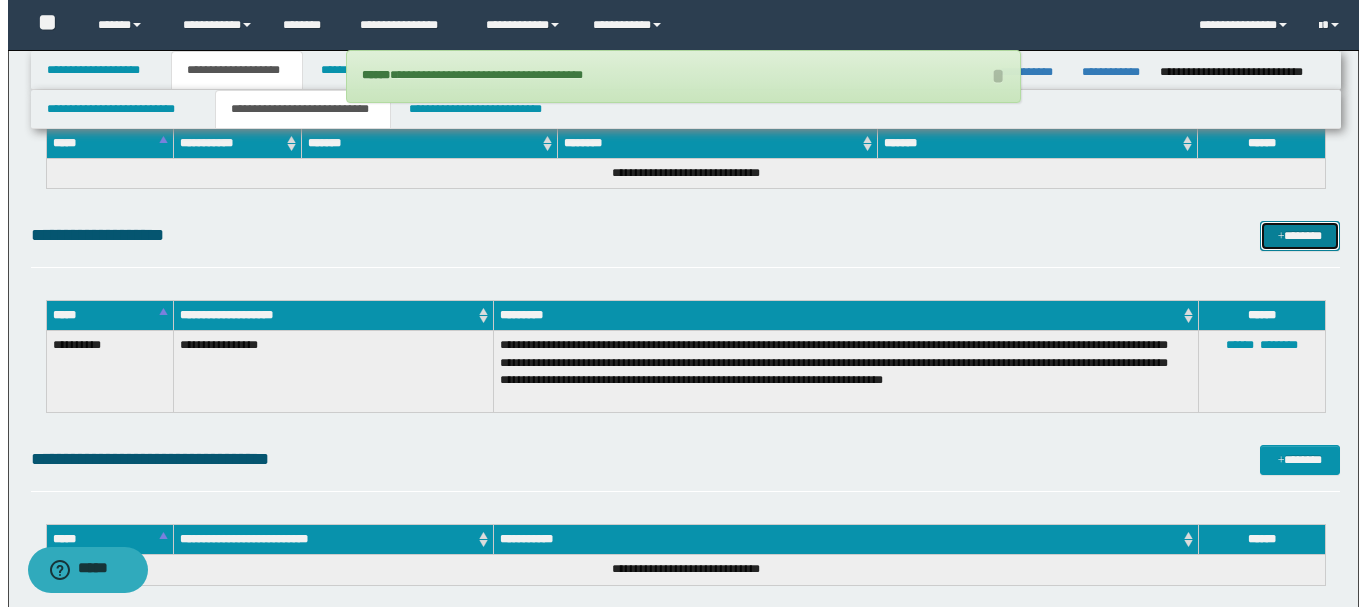 scroll, scrollTop: 310, scrollLeft: 0, axis: vertical 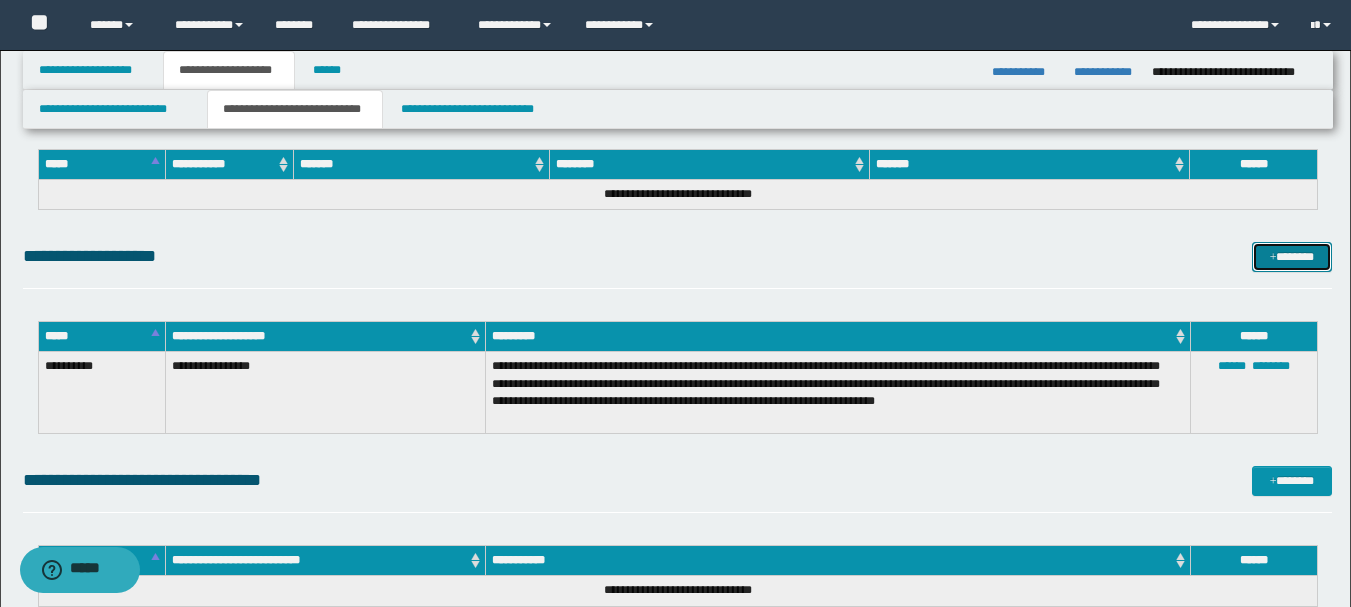 click on "*******" at bounding box center [1292, 257] 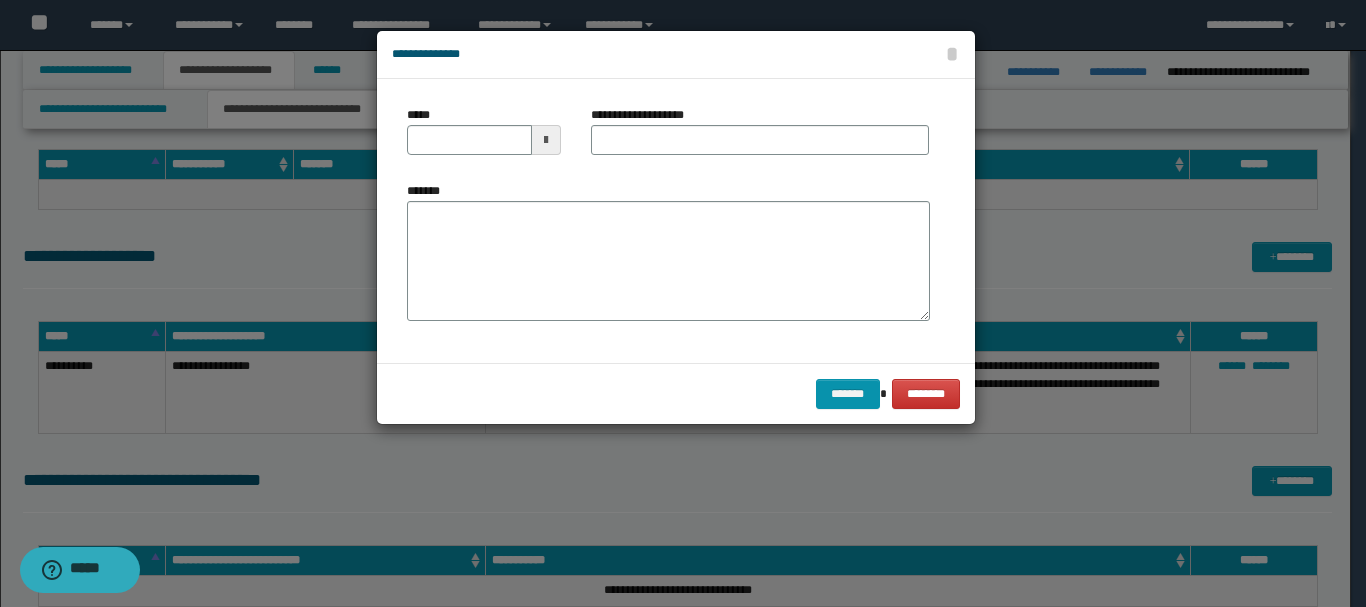 click at bounding box center (546, 140) 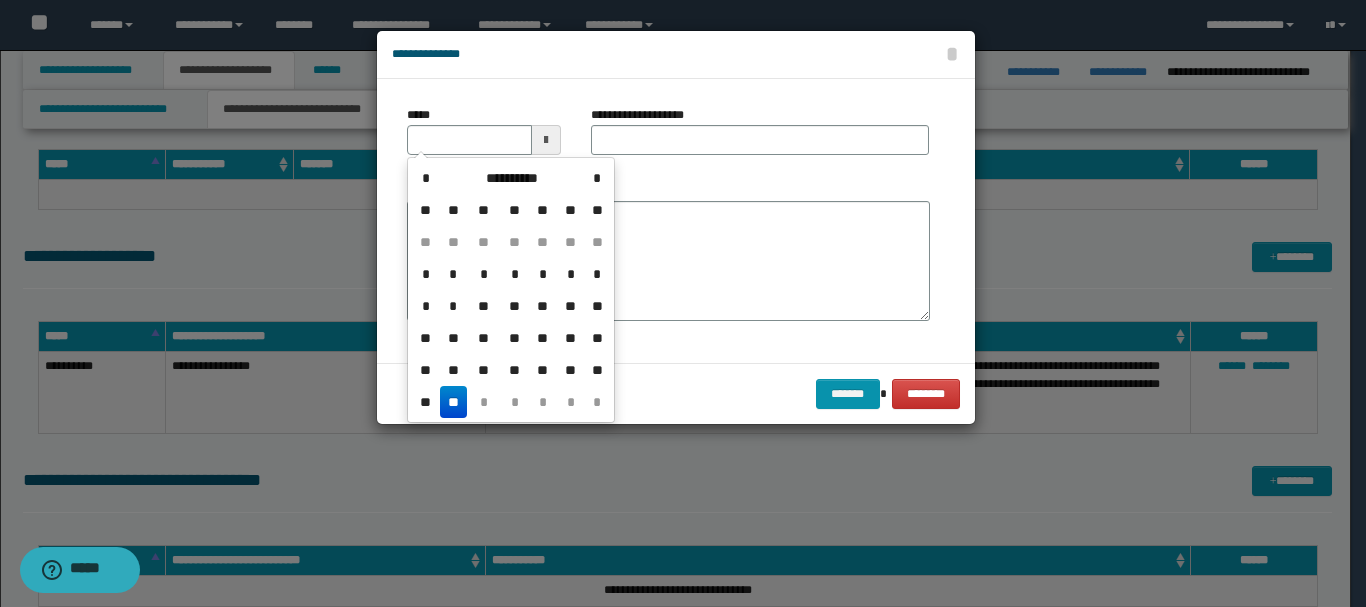 click on "**" at bounding box center [454, 402] 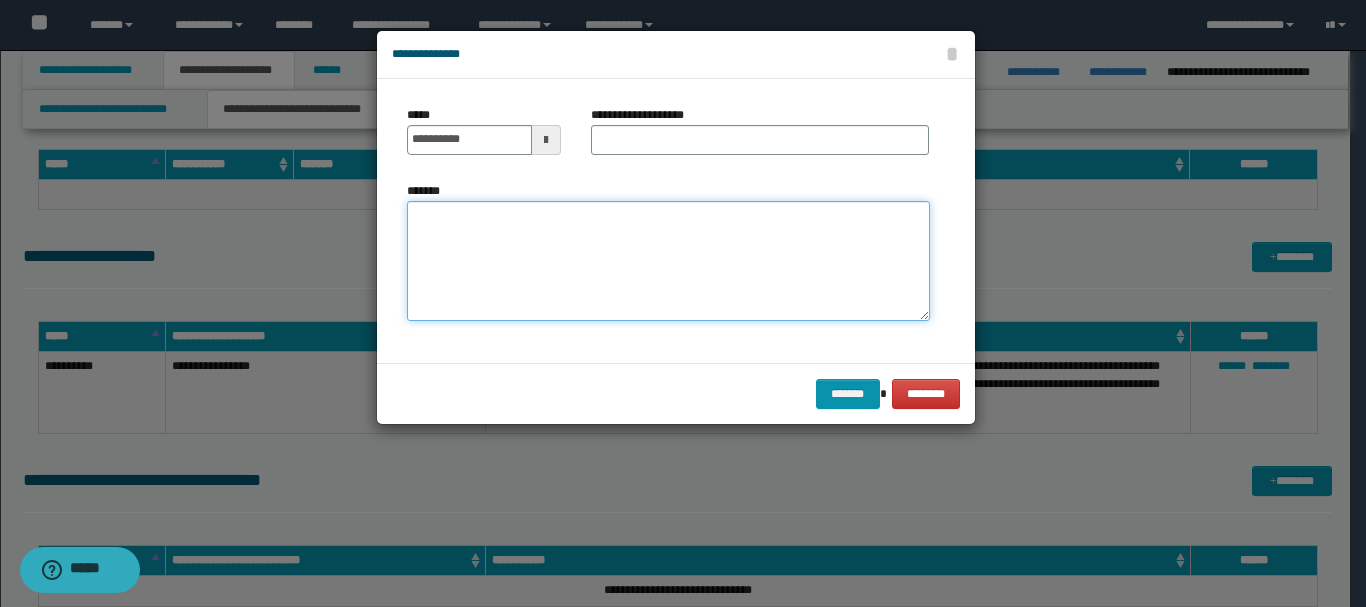 click on "*******" at bounding box center [668, 261] 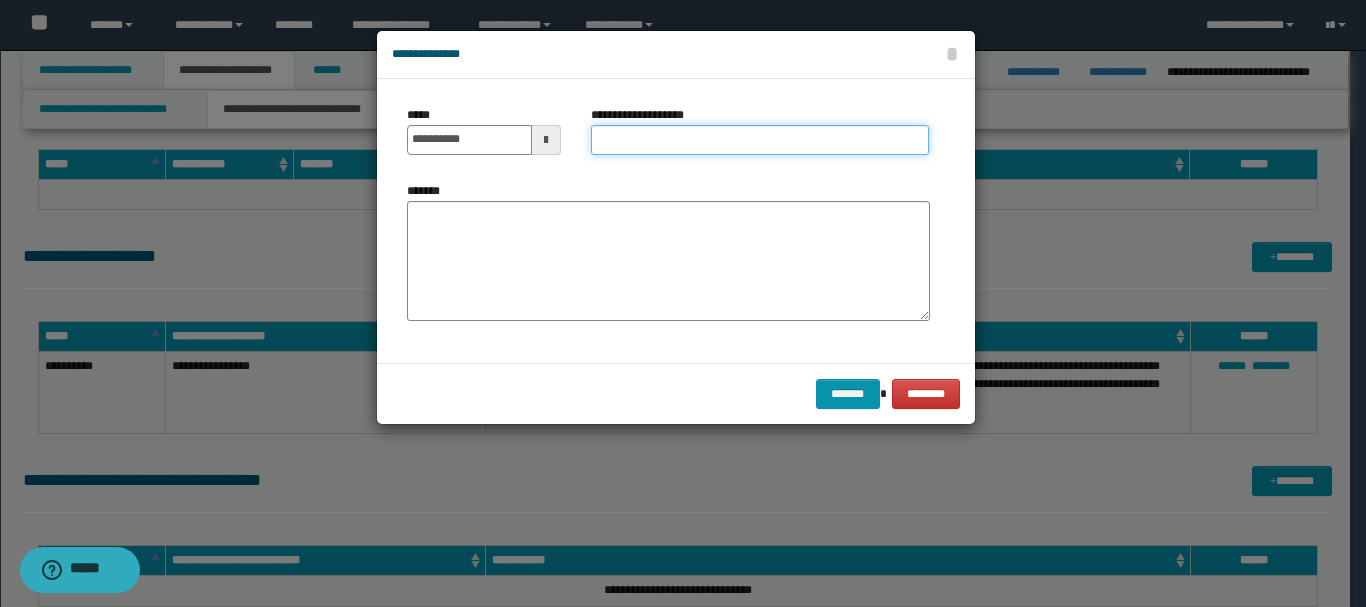 click on "**********" at bounding box center (760, 140) 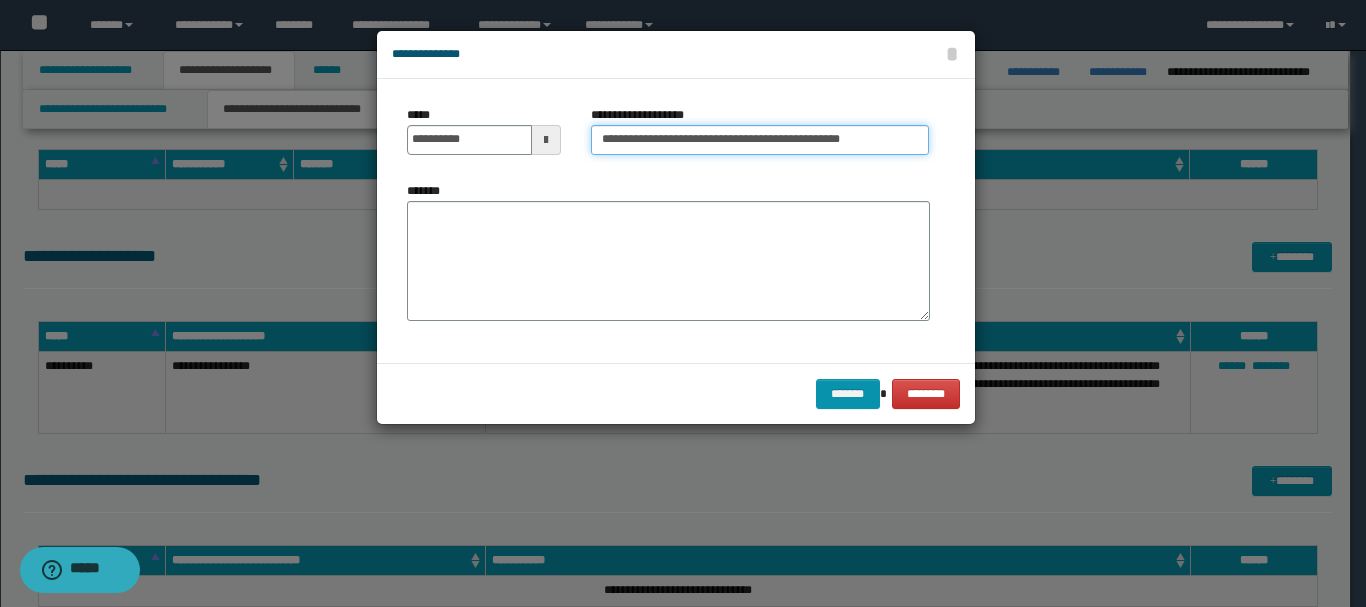 type on "**********" 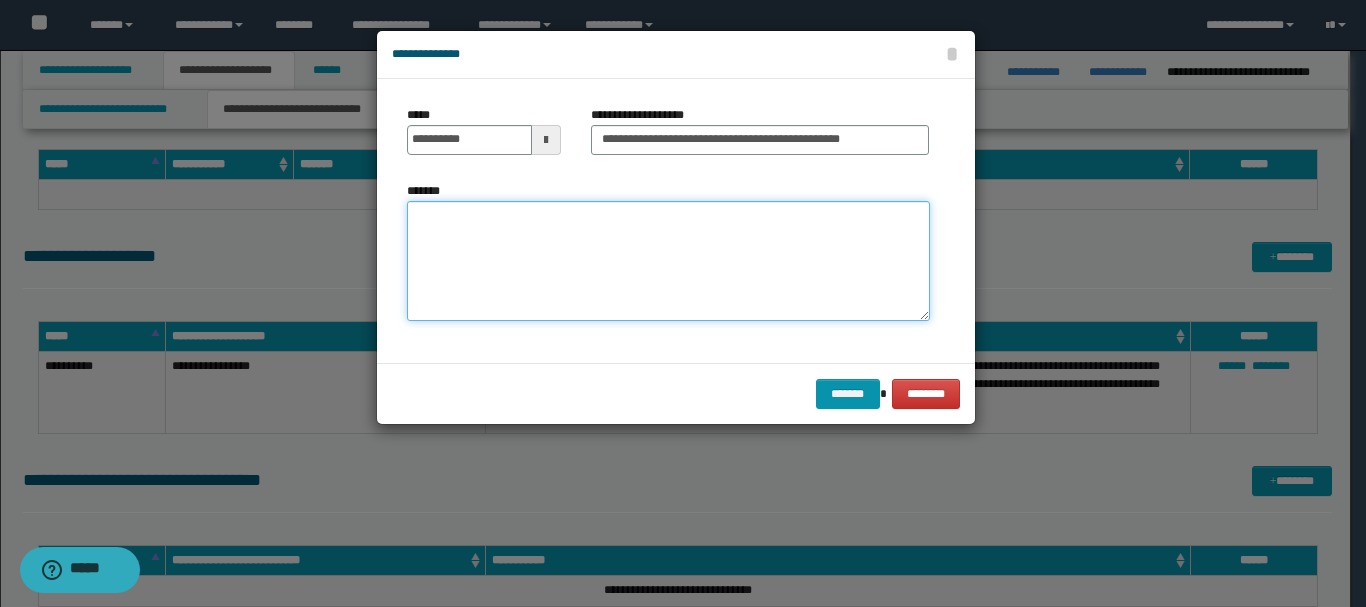 click on "*******" at bounding box center [668, 261] 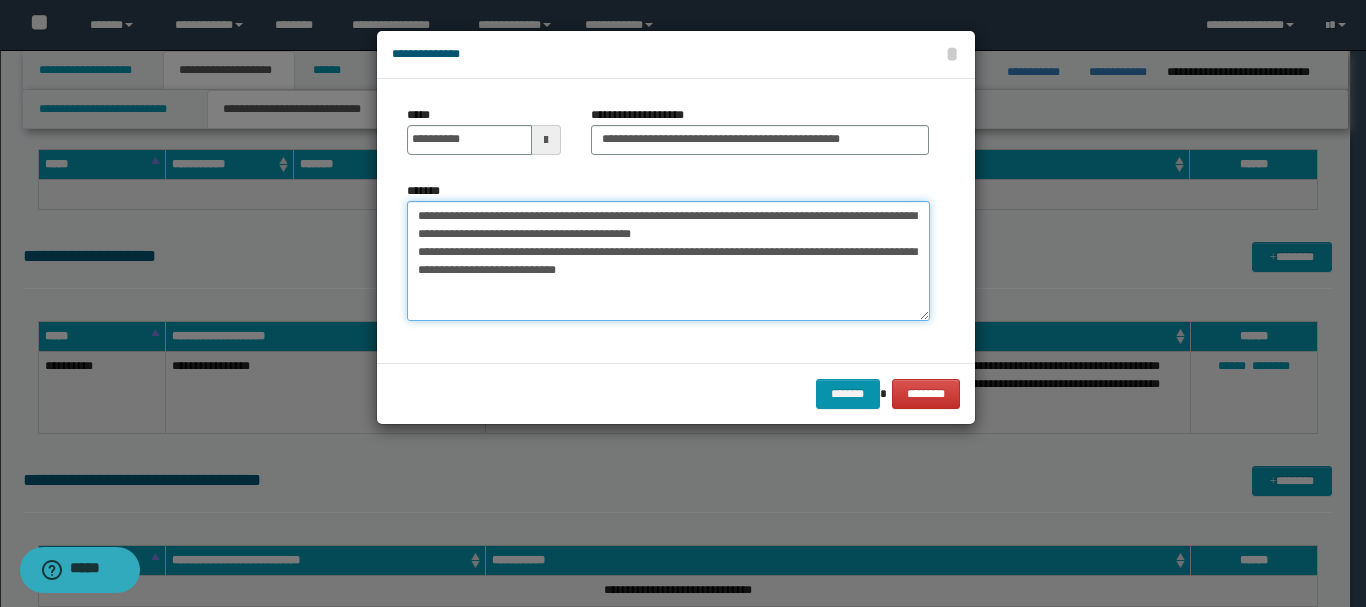 click on "**********" at bounding box center (668, 261) 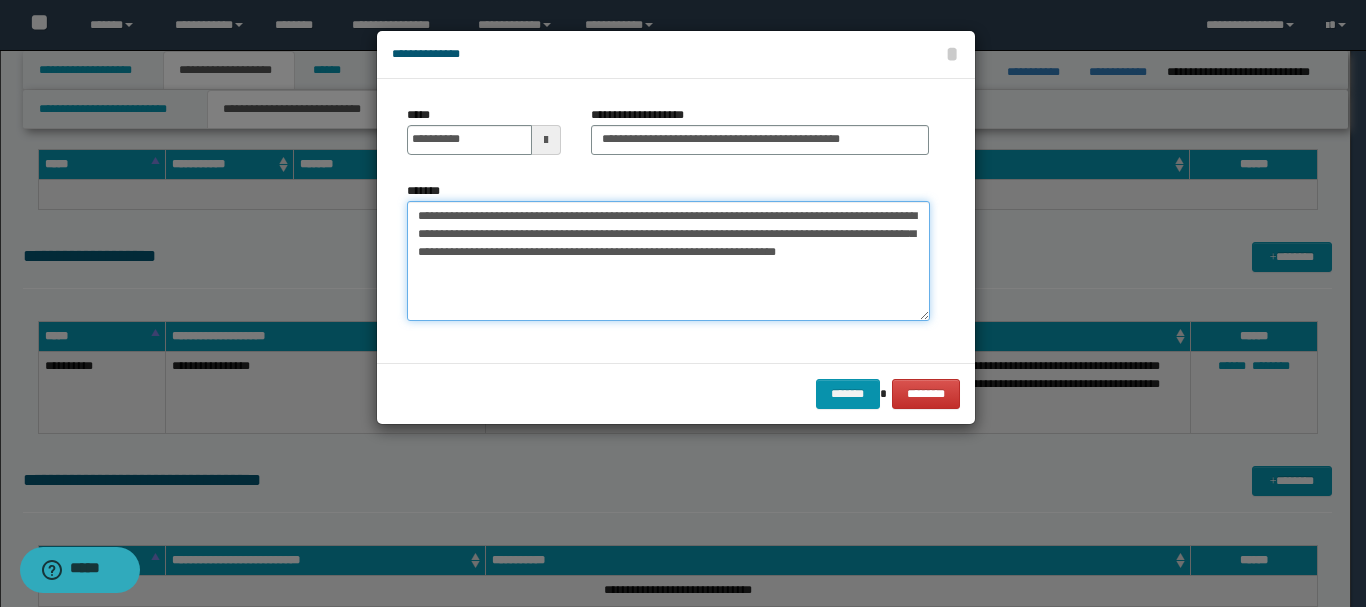 click on "**********" at bounding box center [668, 261] 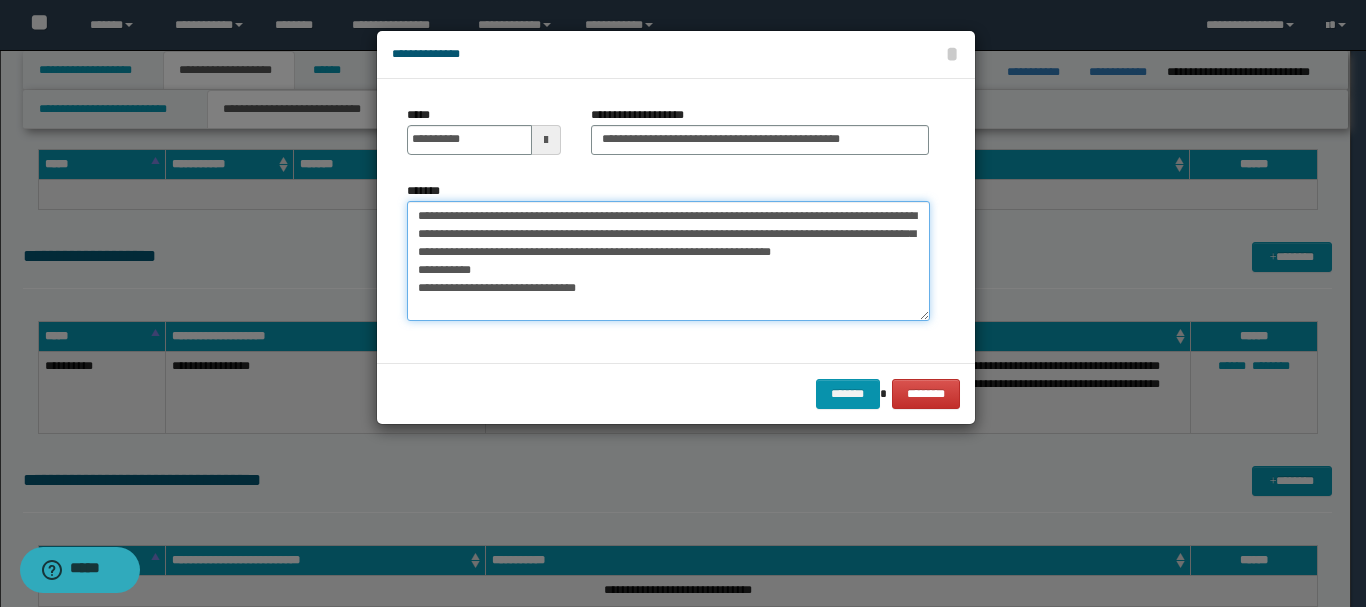 click on "**********" at bounding box center (668, 261) 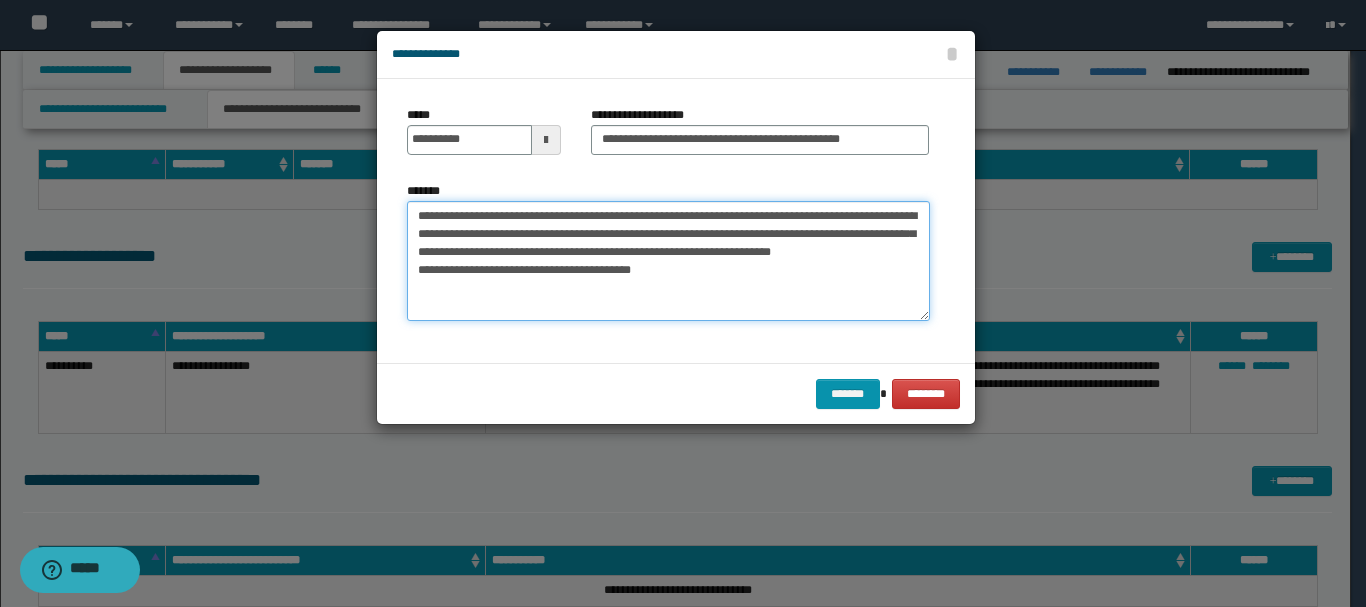 type on "**********" 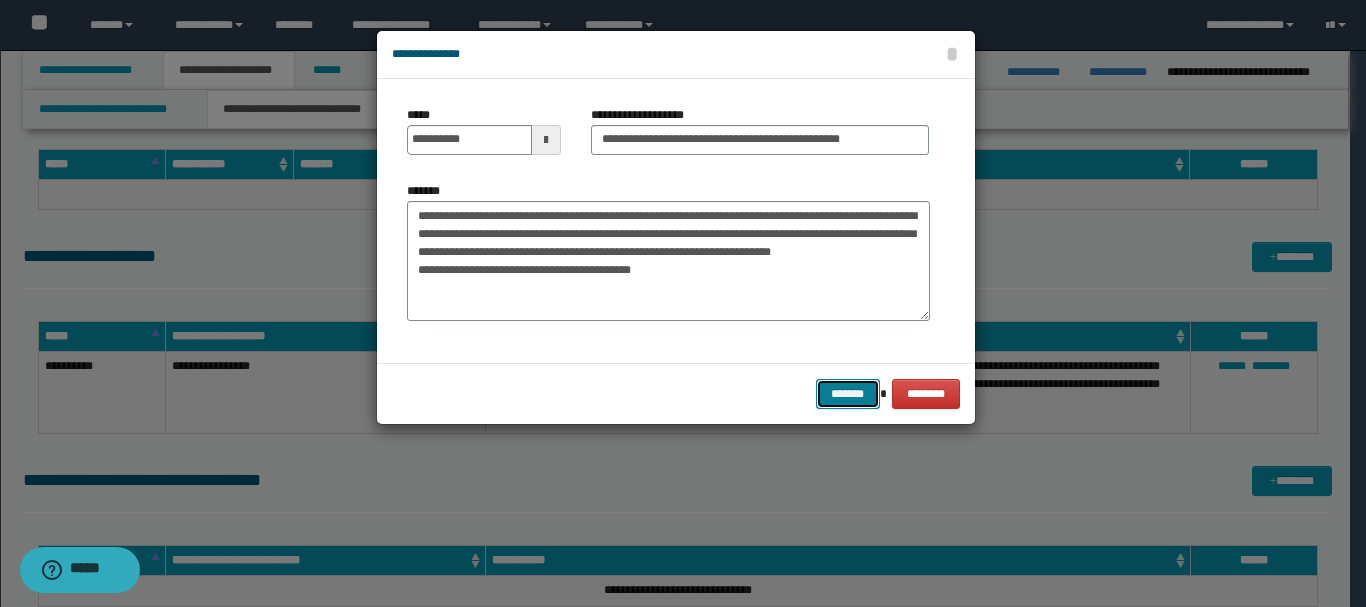 click on "*******" at bounding box center (848, 394) 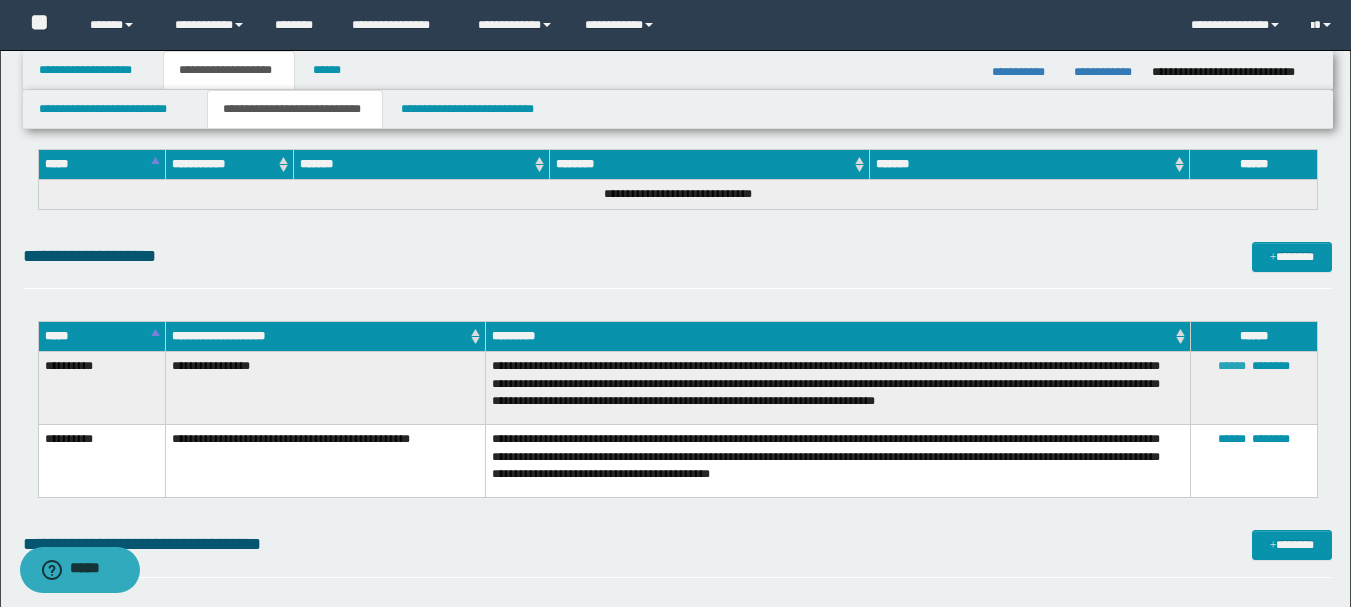 click on "******" at bounding box center (1232, 366) 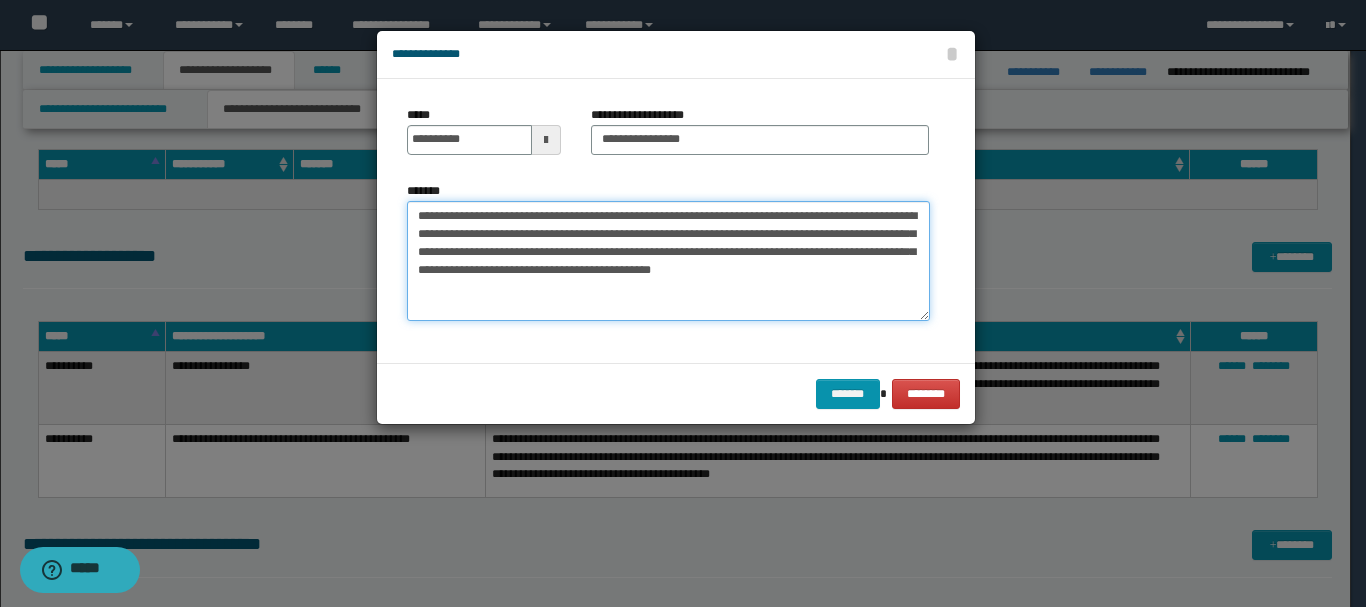 click on "**********" at bounding box center [668, 261] 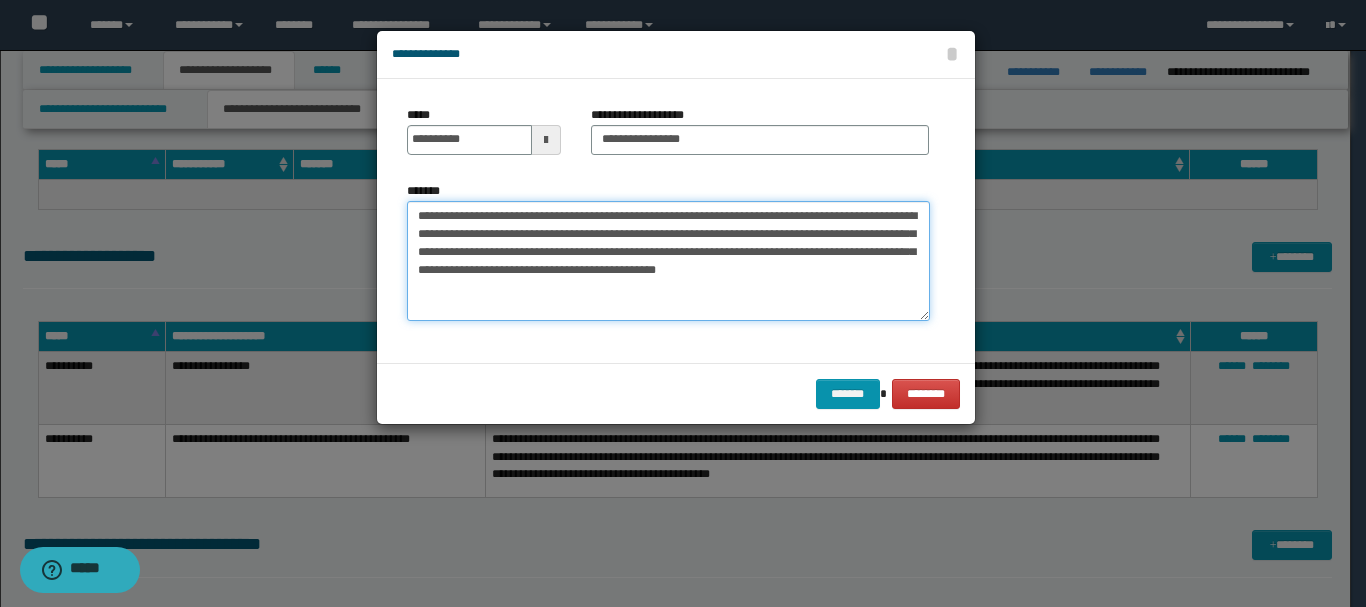 paste on "**********" 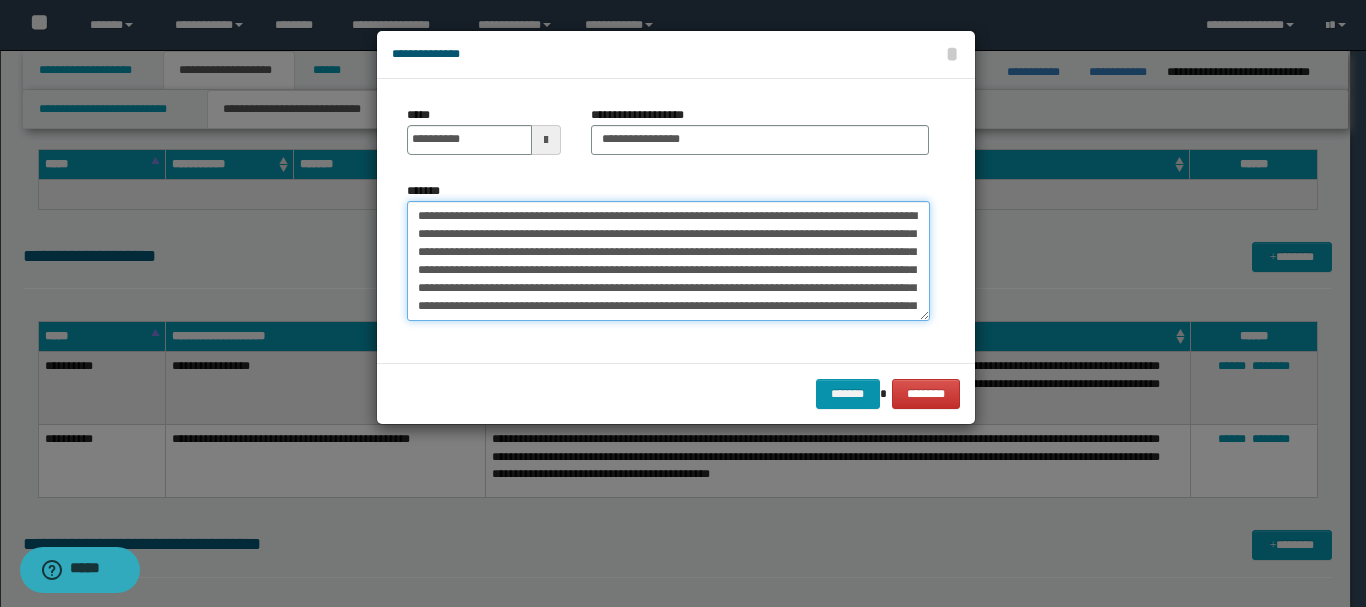 scroll, scrollTop: 66, scrollLeft: 0, axis: vertical 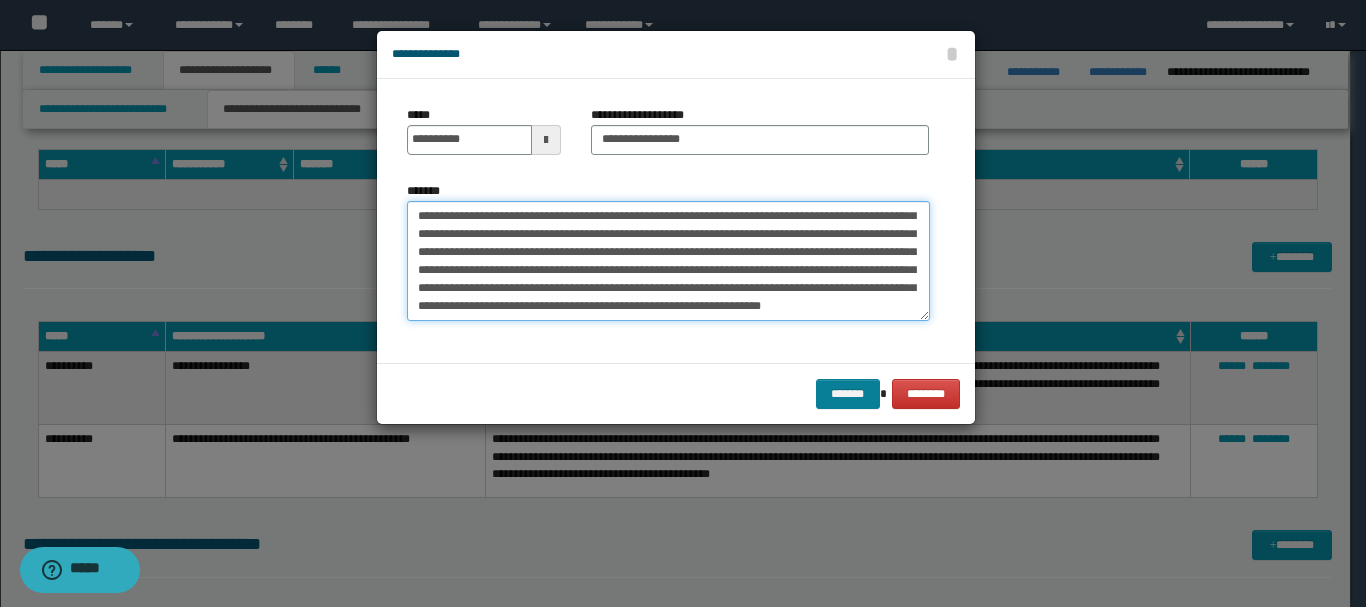type on "**********" 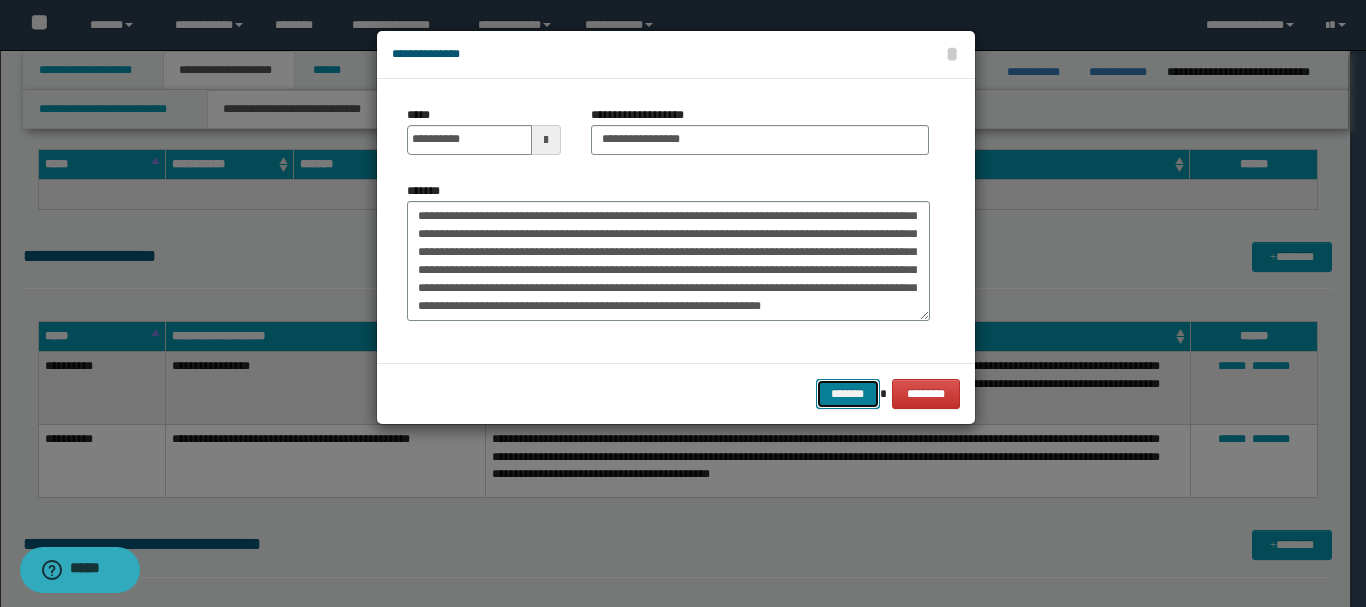 click on "*******" at bounding box center (848, 394) 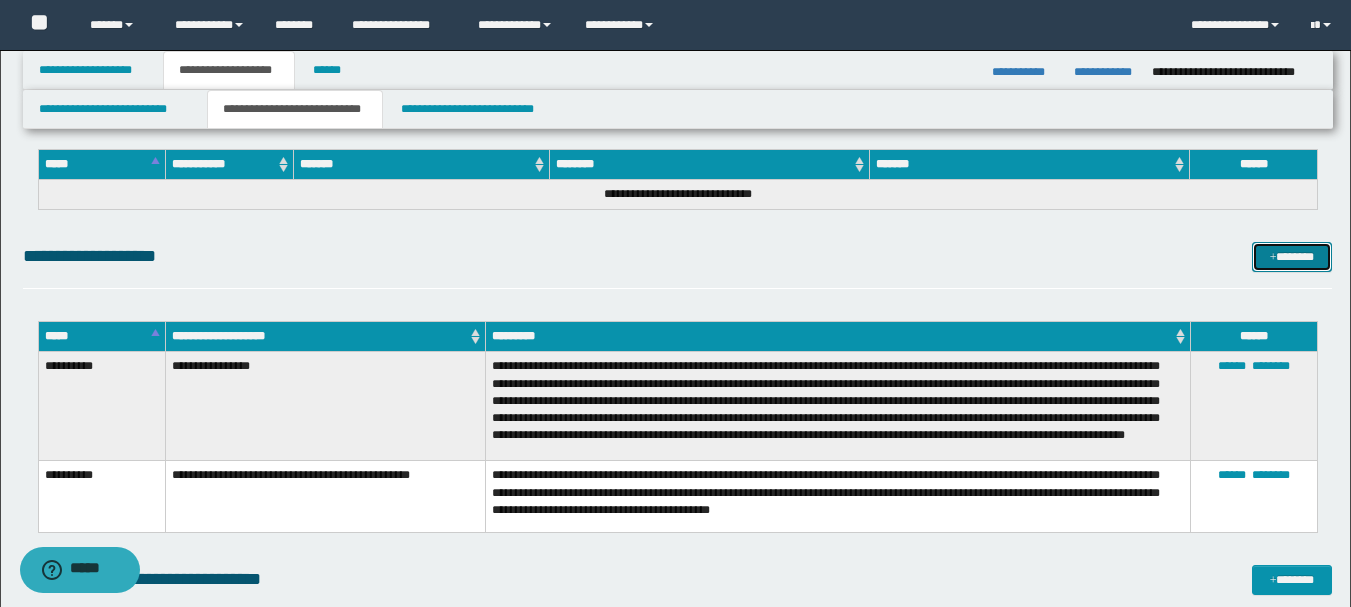 click on "*******" at bounding box center [1292, 257] 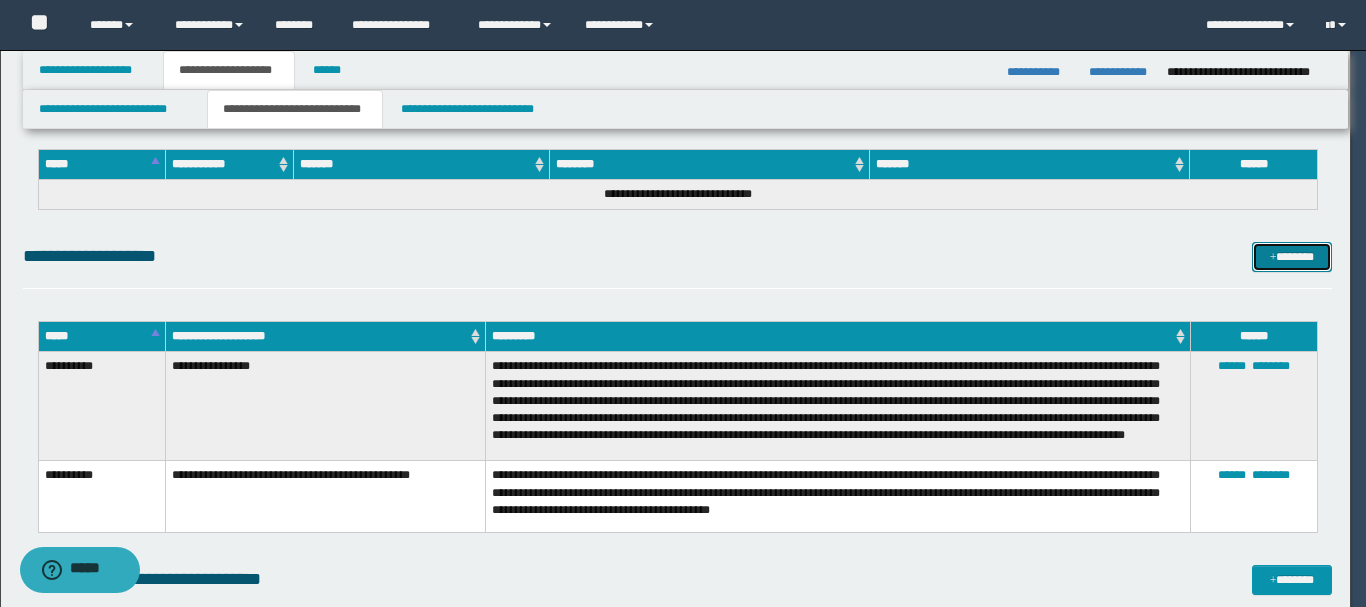 scroll, scrollTop: 0, scrollLeft: 0, axis: both 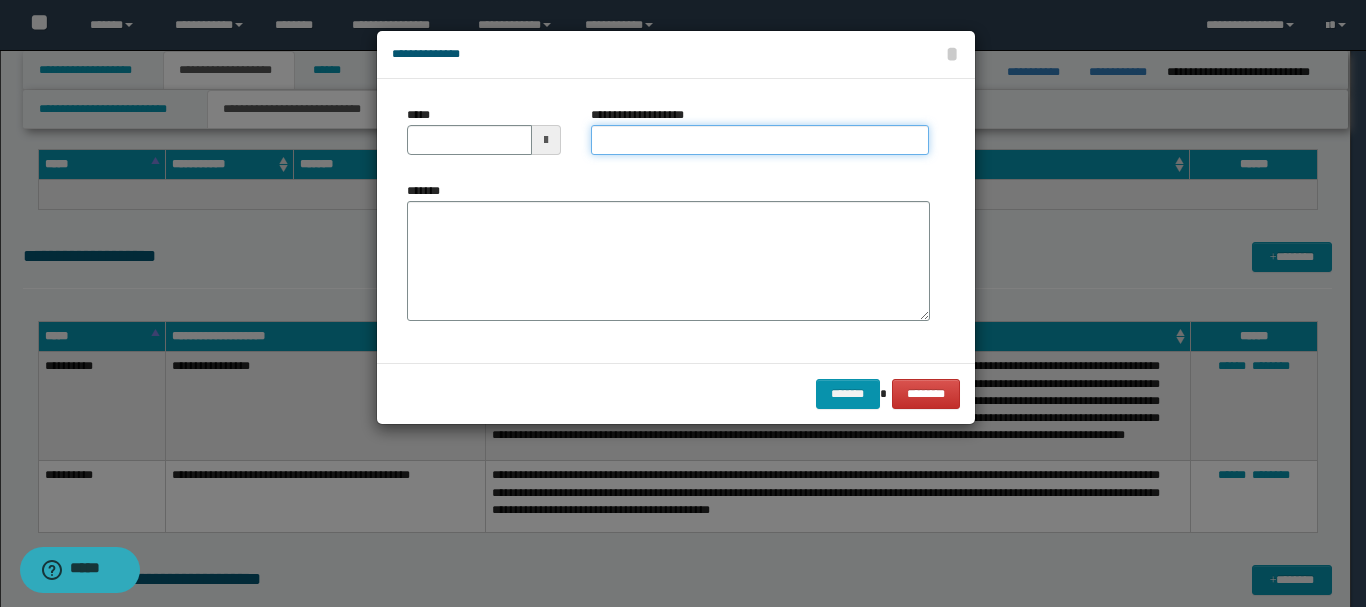 click on "**********" at bounding box center (760, 140) 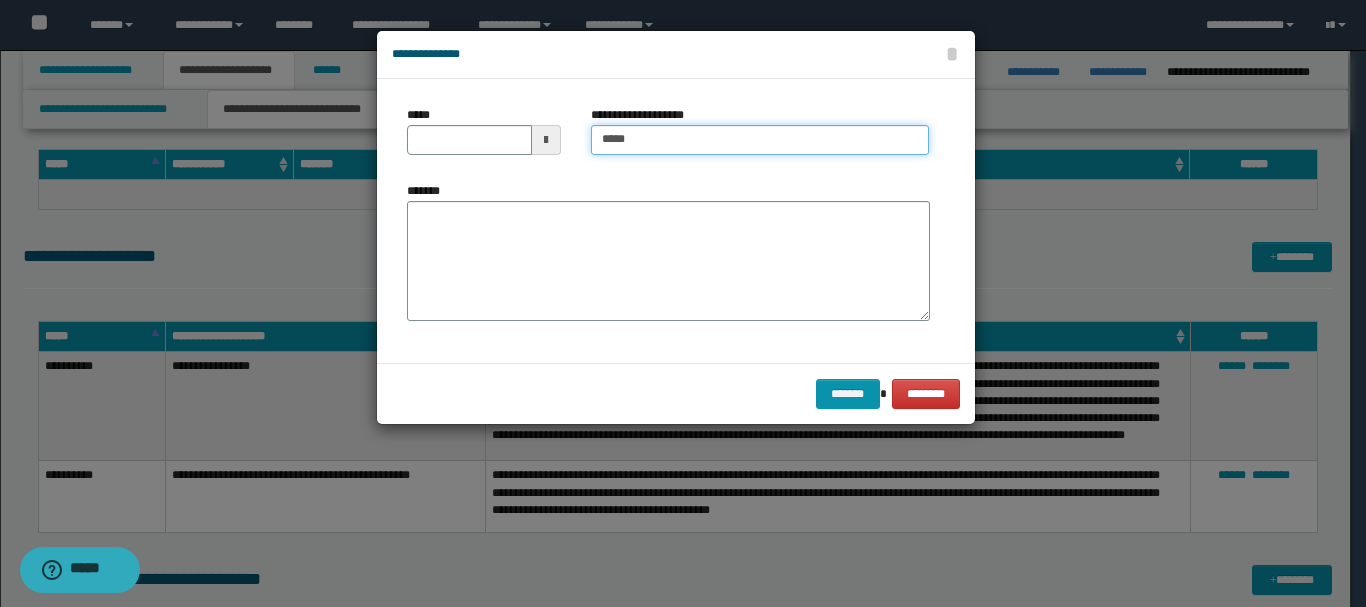 type on "*****" 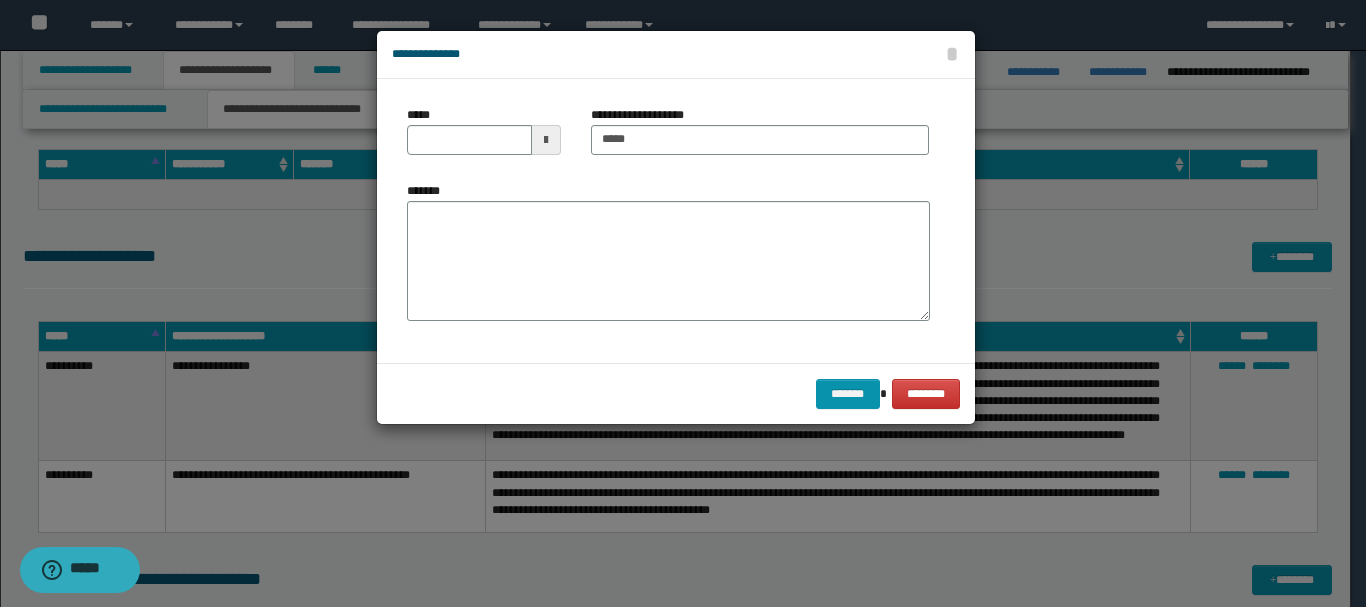 click at bounding box center (546, 140) 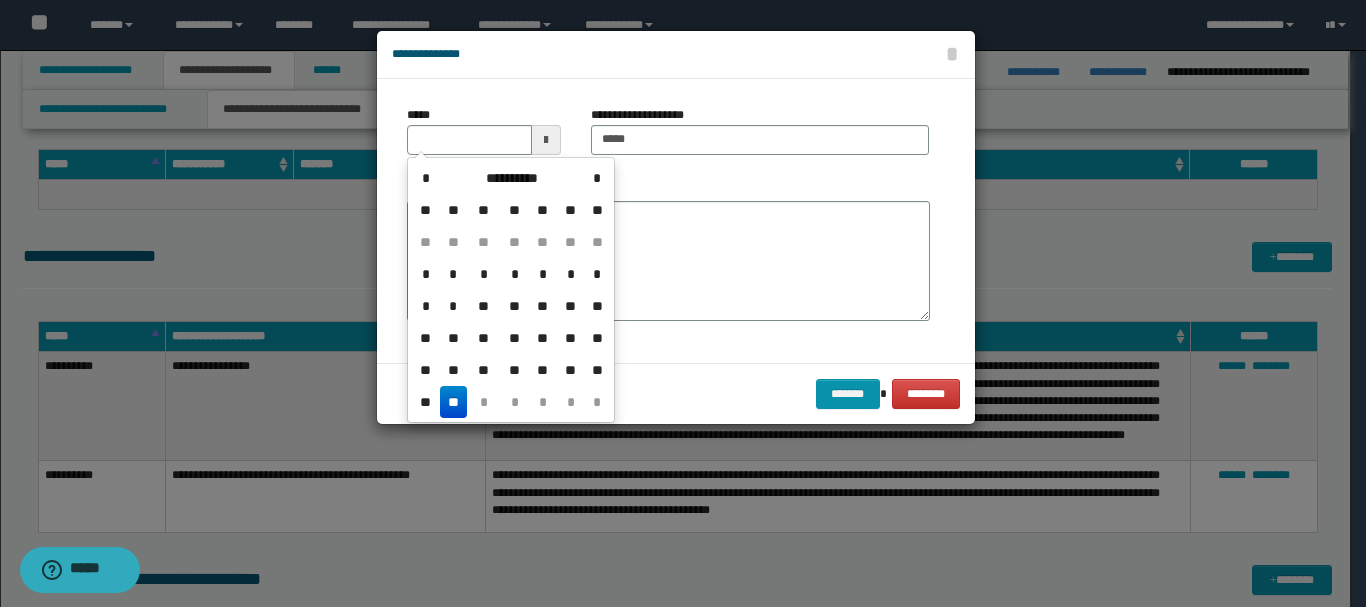 click on "**" at bounding box center [454, 402] 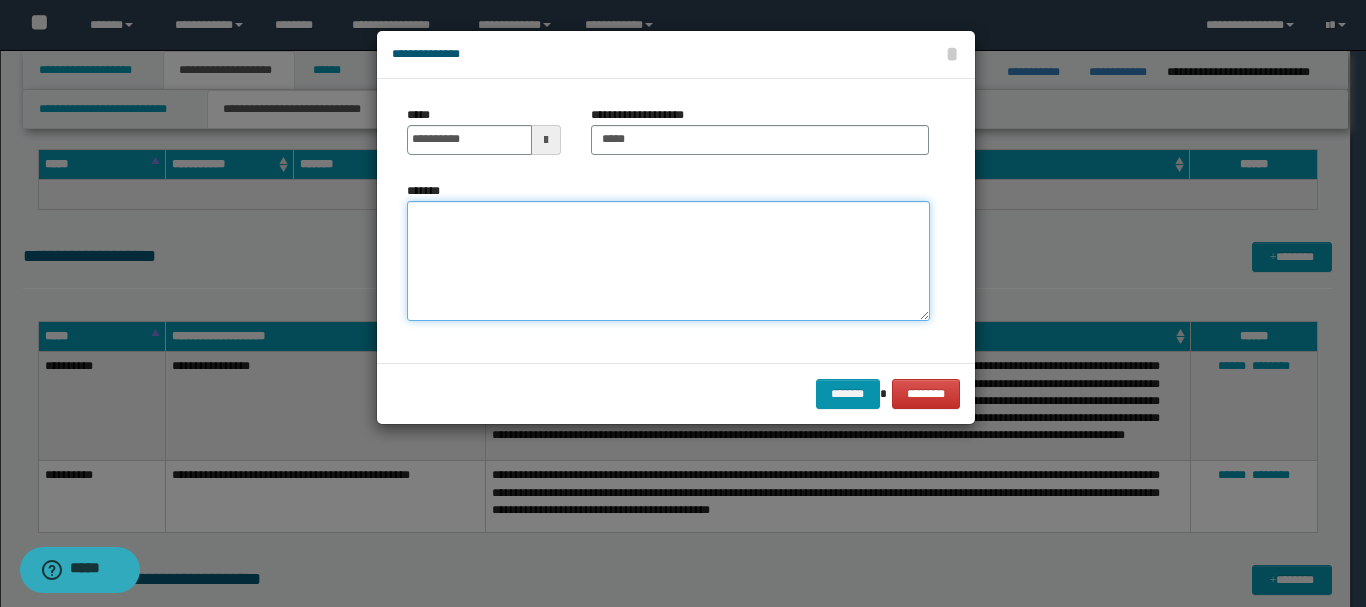 click on "*******" at bounding box center [668, 261] 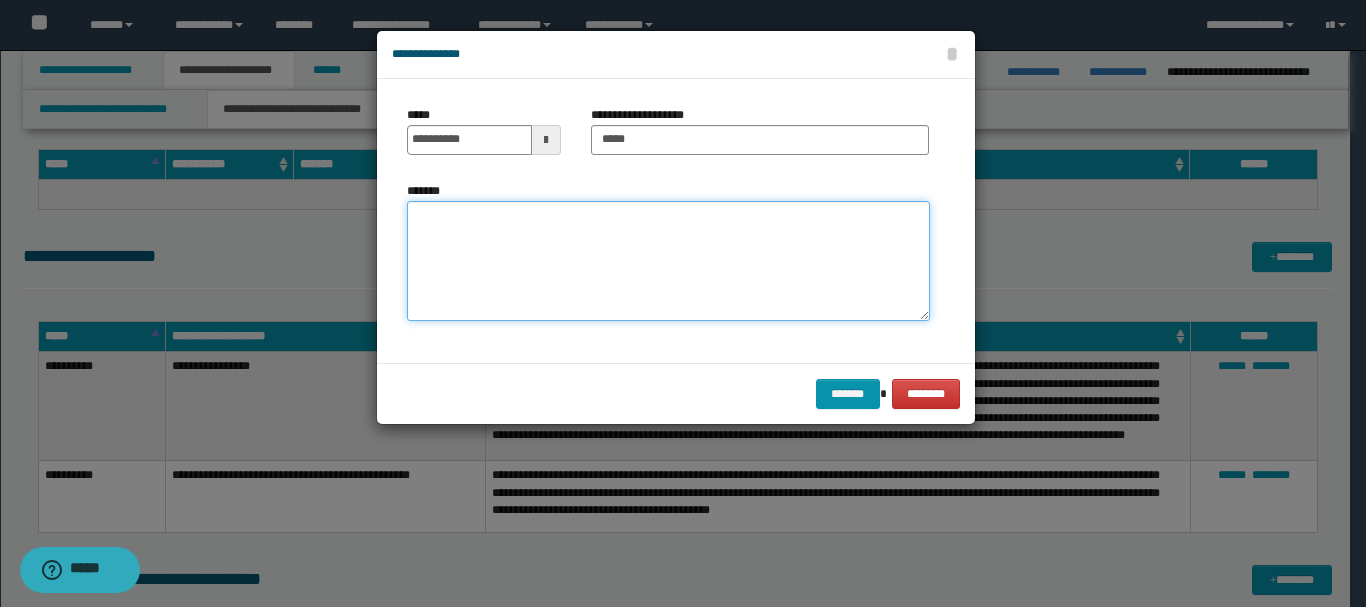 paste on "**********" 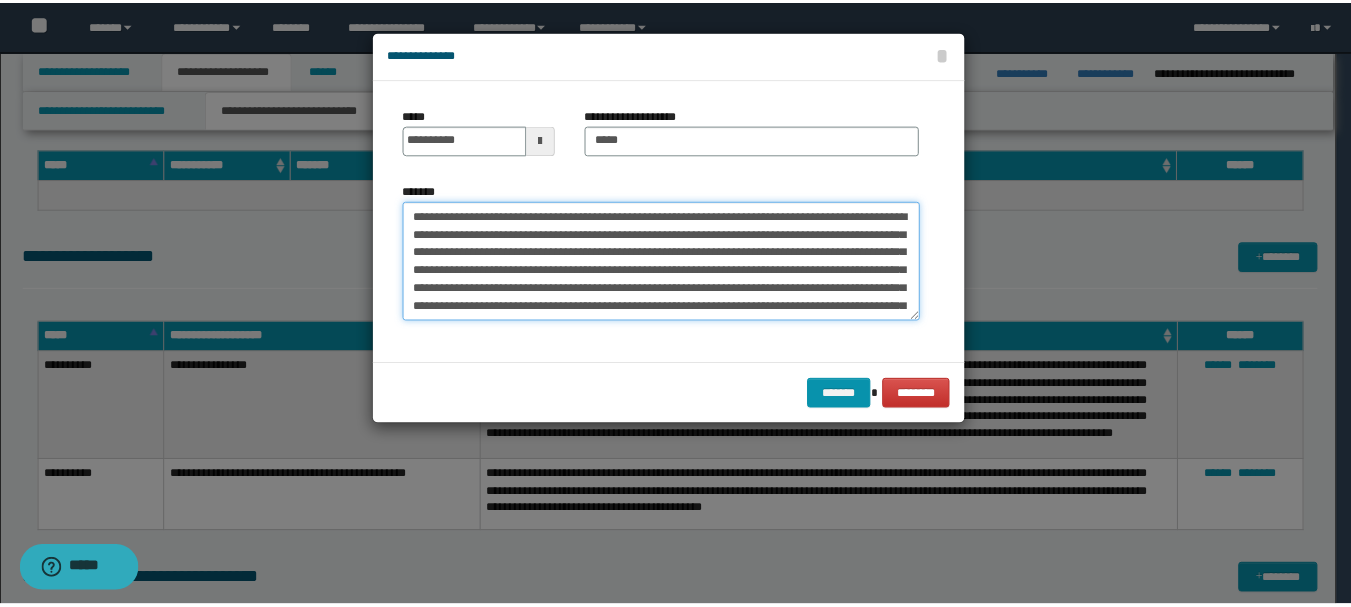 scroll, scrollTop: 48, scrollLeft: 0, axis: vertical 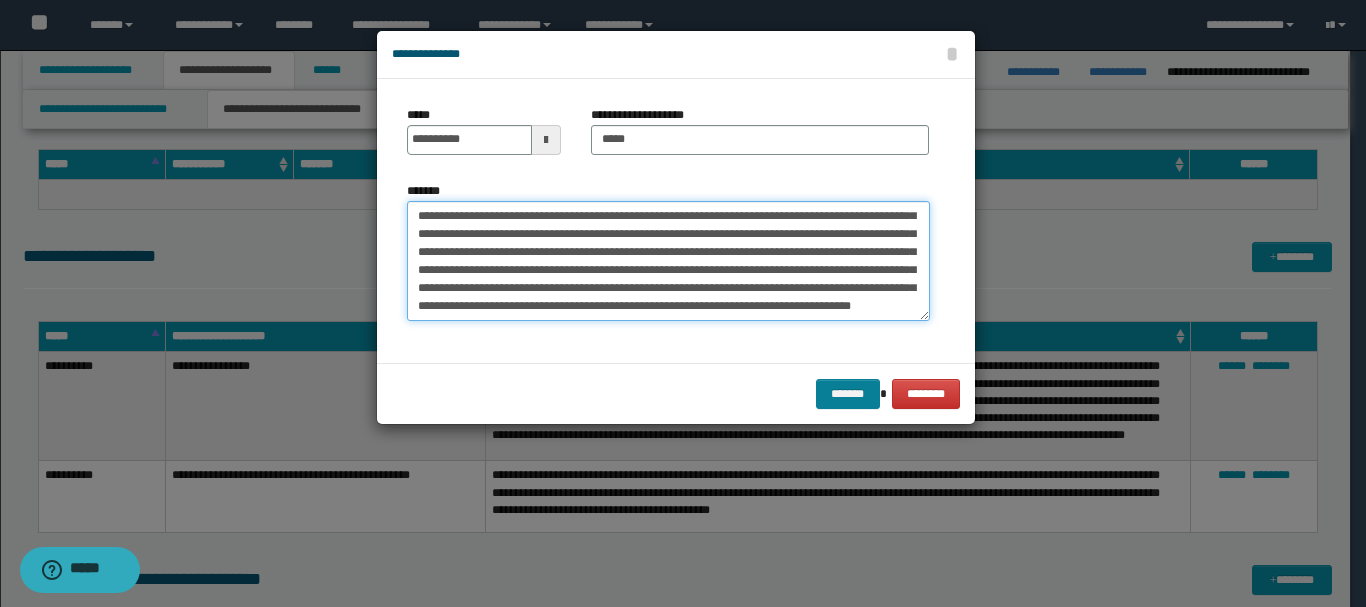 type on "**********" 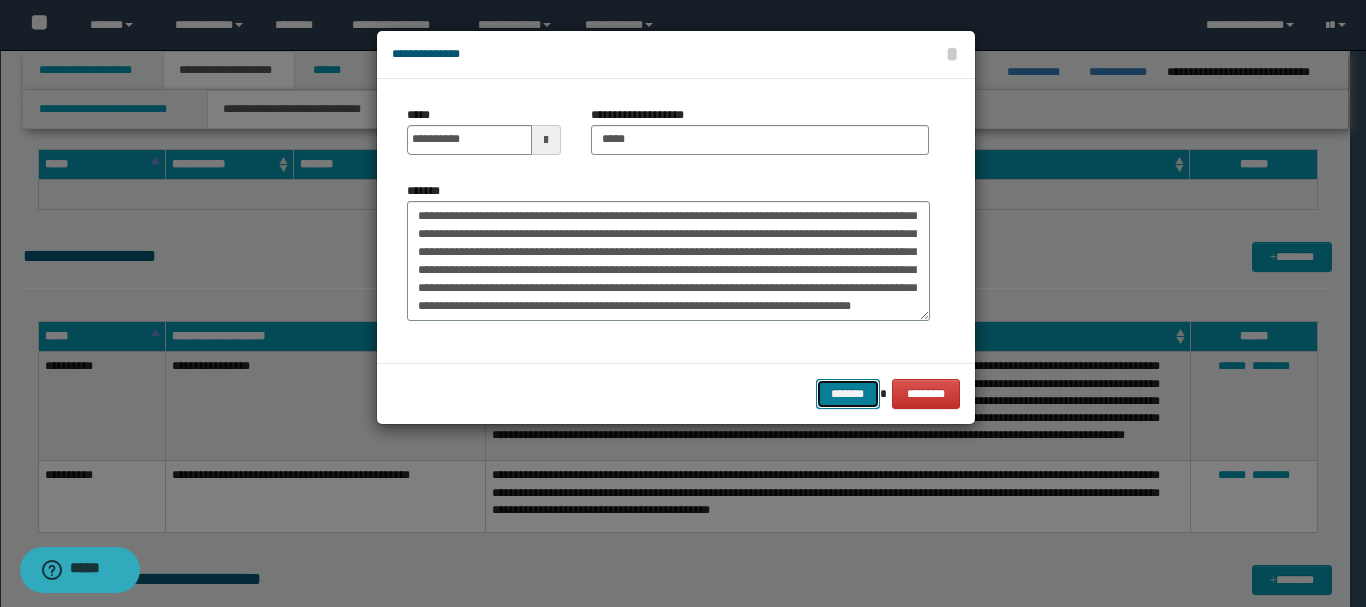click on "*******" at bounding box center [848, 394] 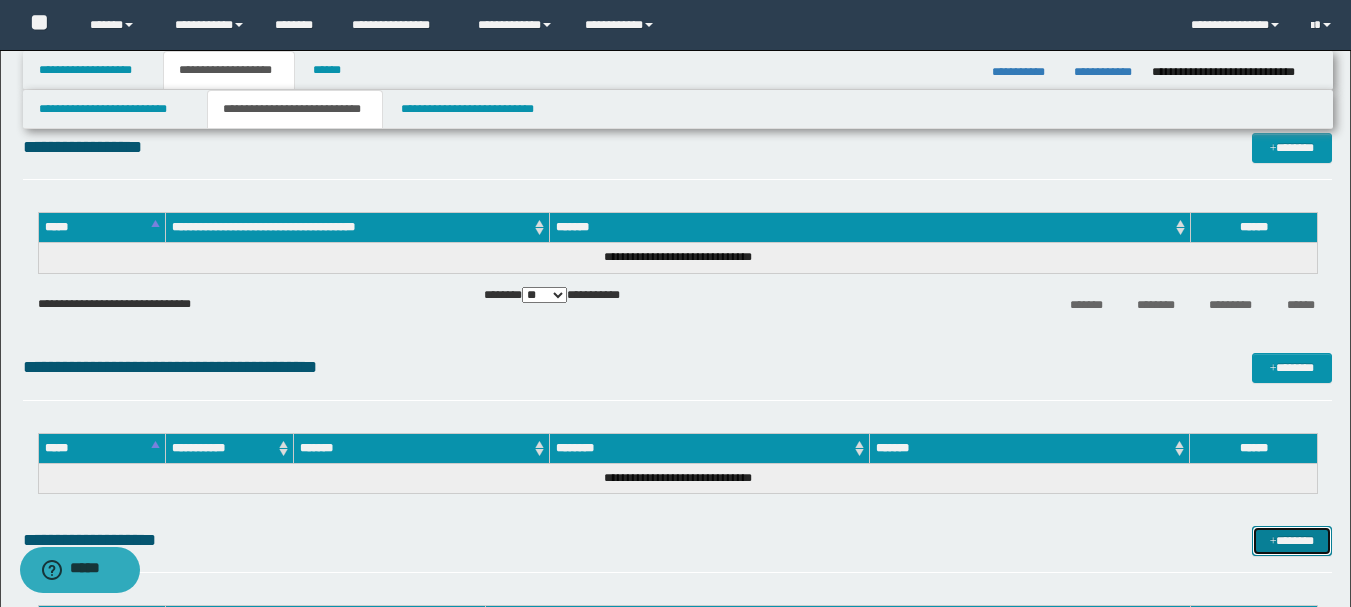 scroll, scrollTop: 0, scrollLeft: 0, axis: both 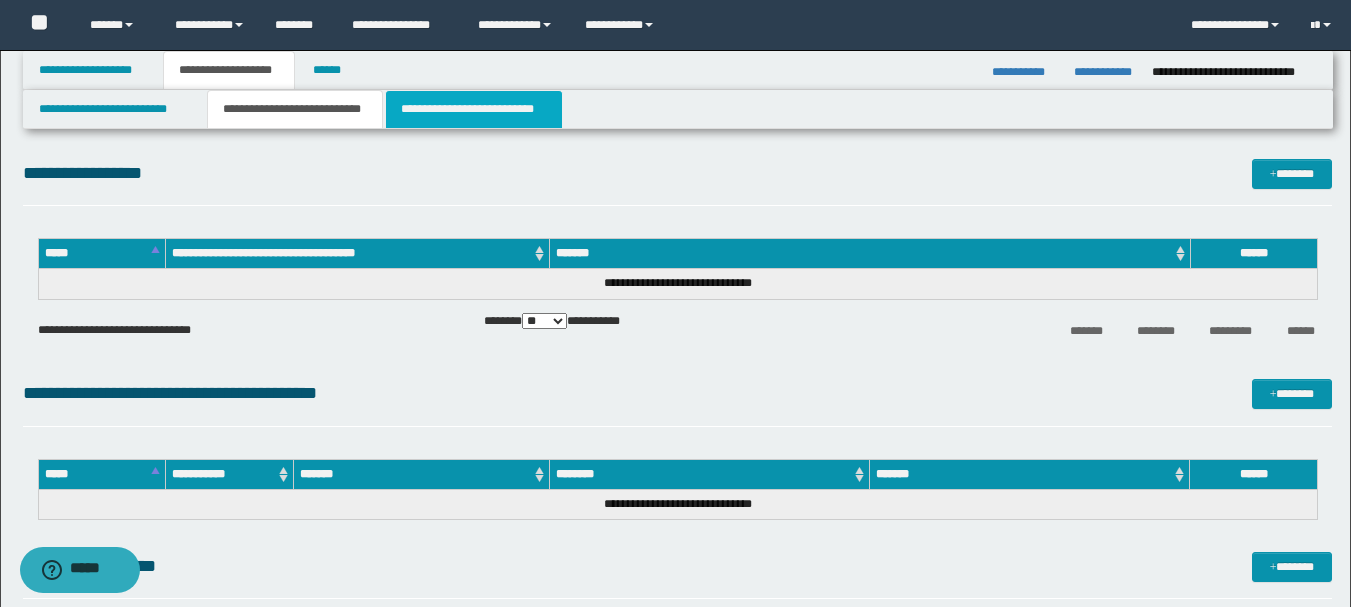 click on "**********" at bounding box center [474, 109] 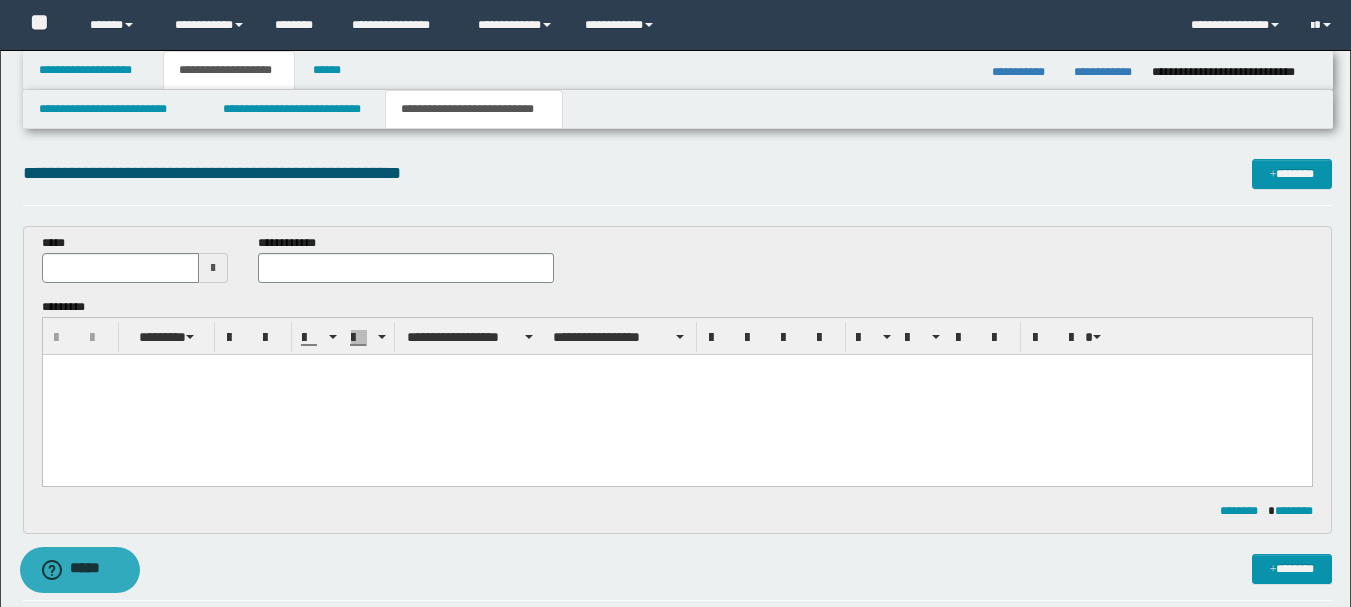 scroll, scrollTop: 0, scrollLeft: 0, axis: both 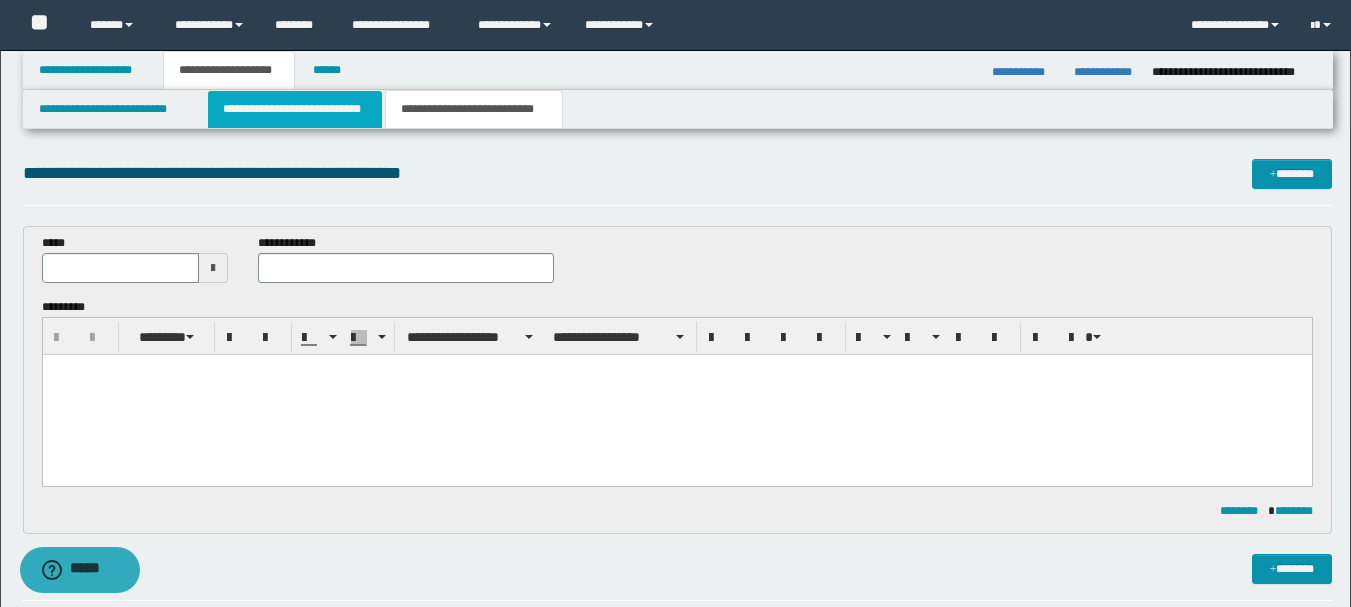 click on "**********" at bounding box center (295, 109) 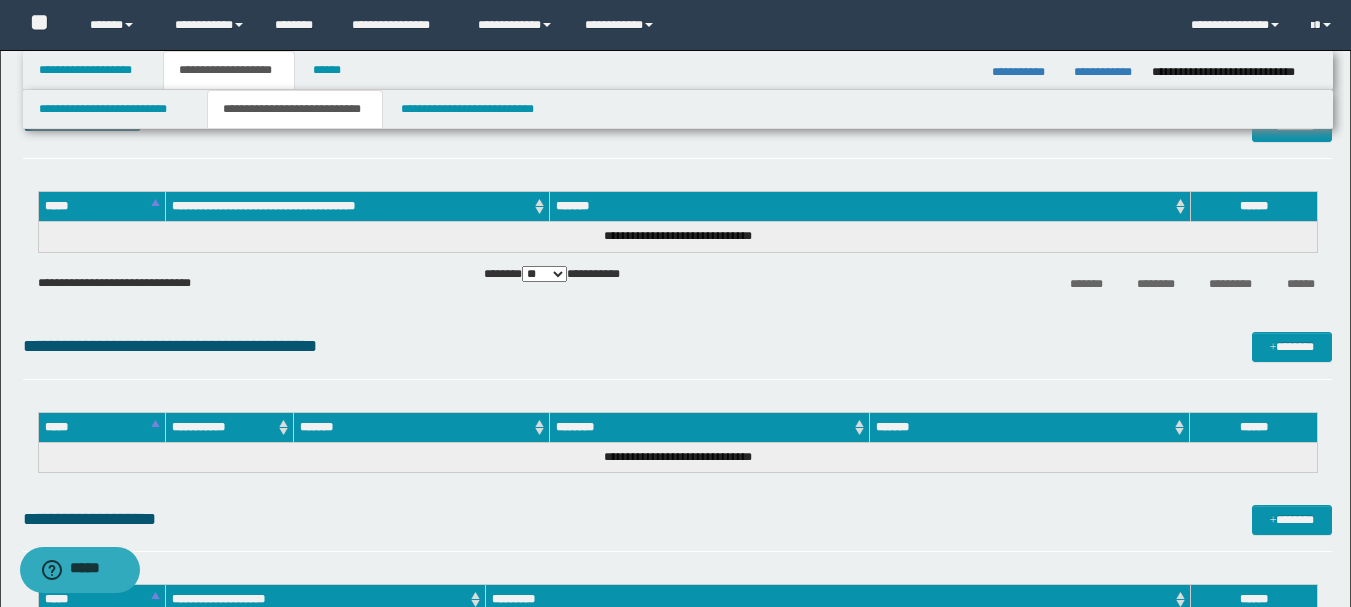 scroll, scrollTop: 0, scrollLeft: 0, axis: both 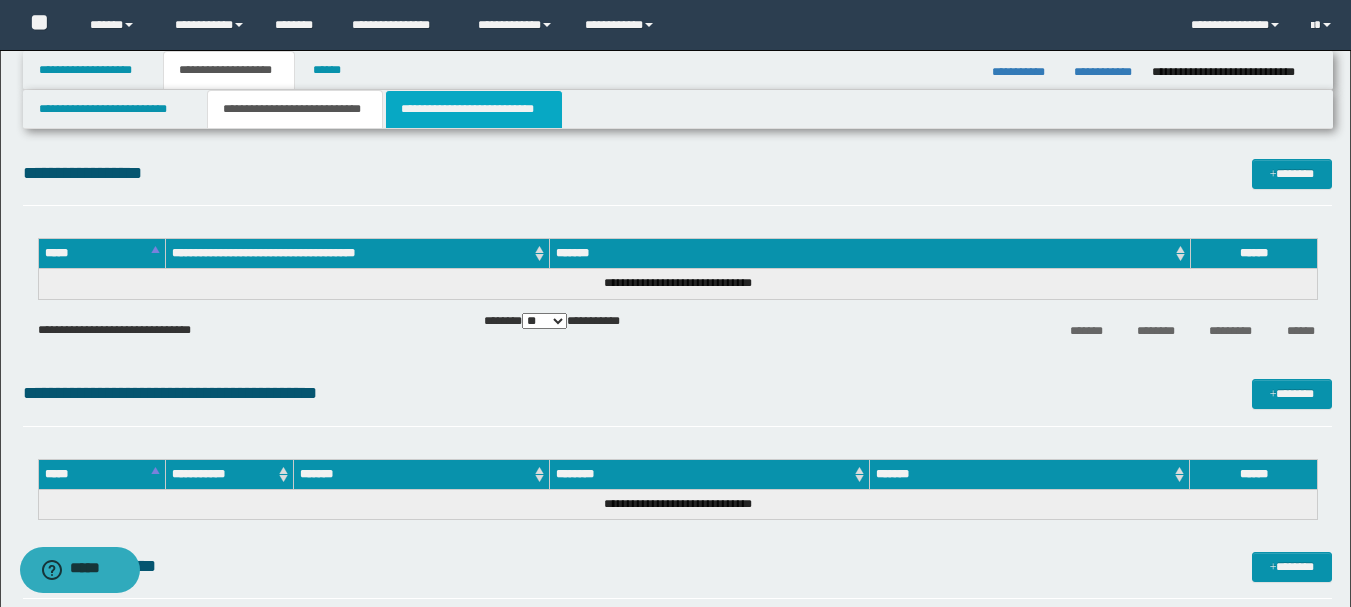 click on "**********" at bounding box center (474, 109) 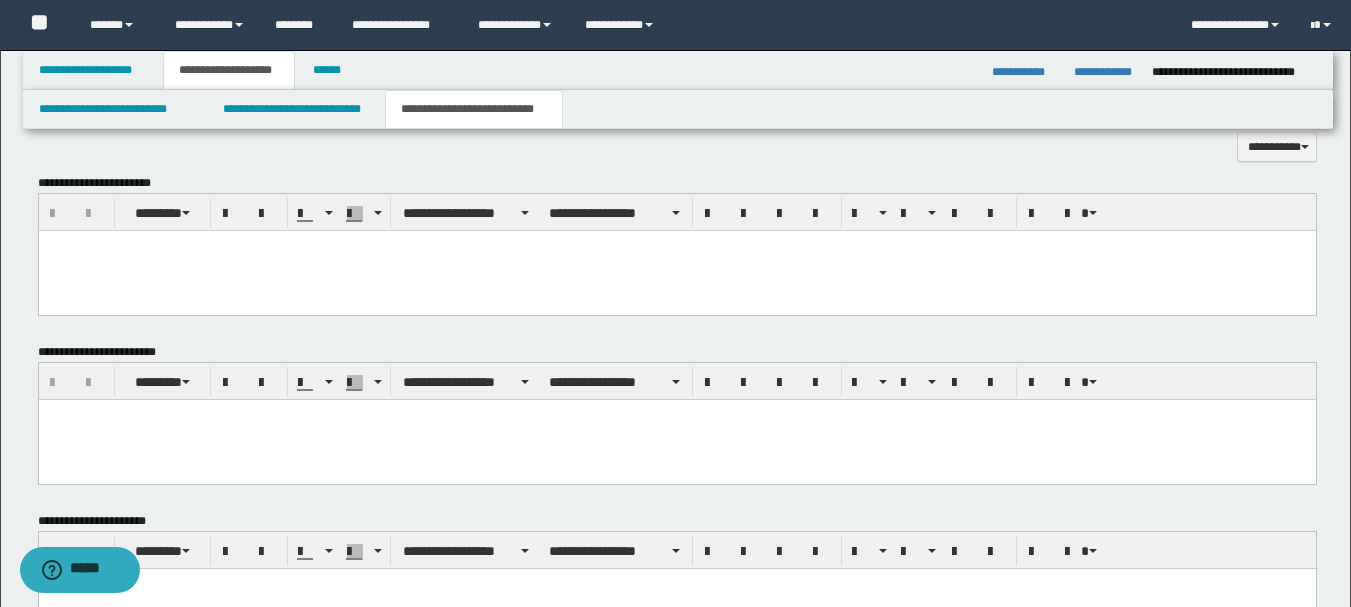 scroll, scrollTop: 0, scrollLeft: 0, axis: both 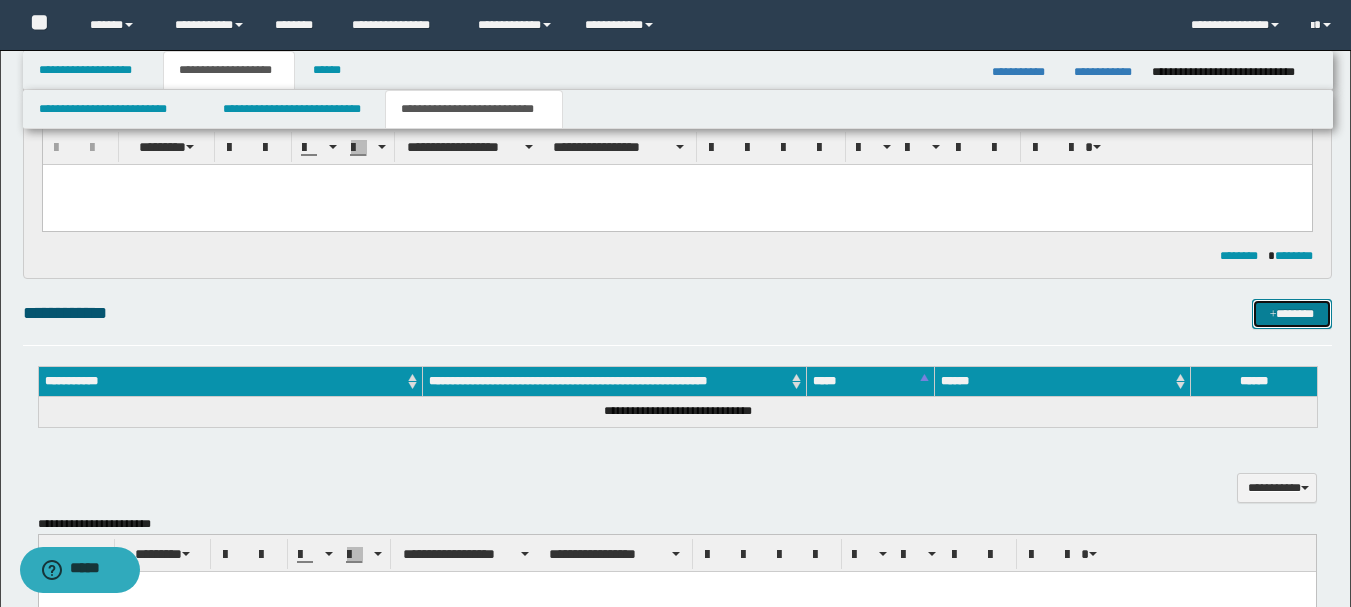 click on "*******" at bounding box center (1292, 314) 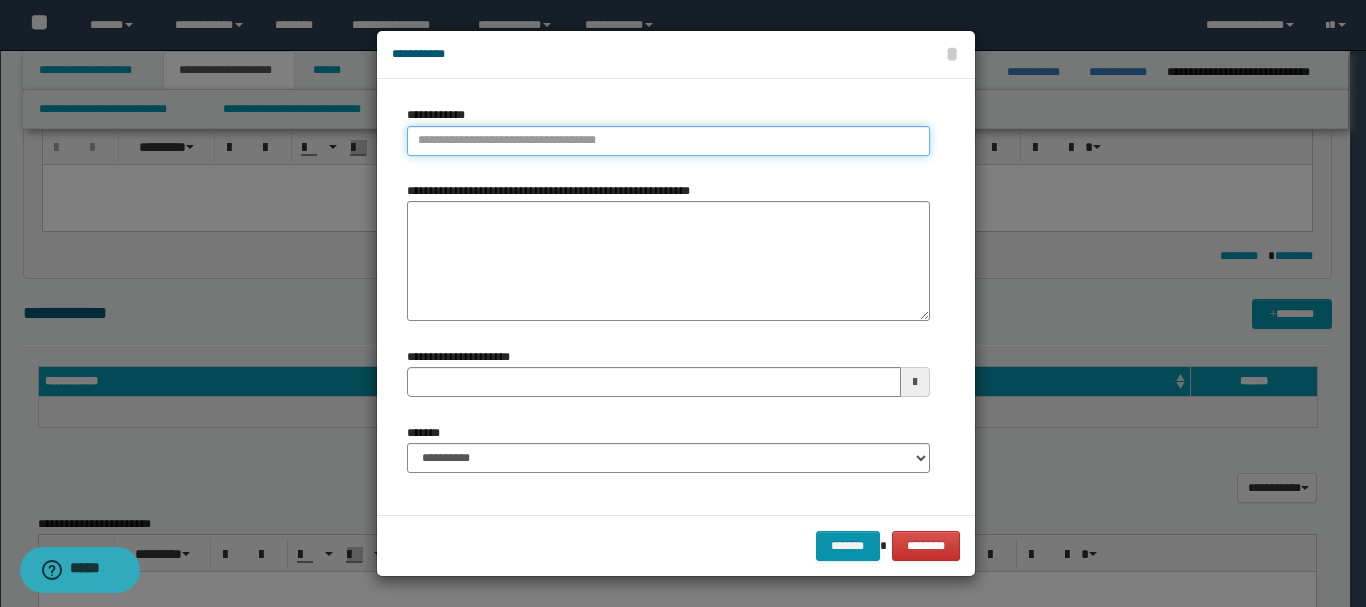 click on "**********" at bounding box center [668, 141] 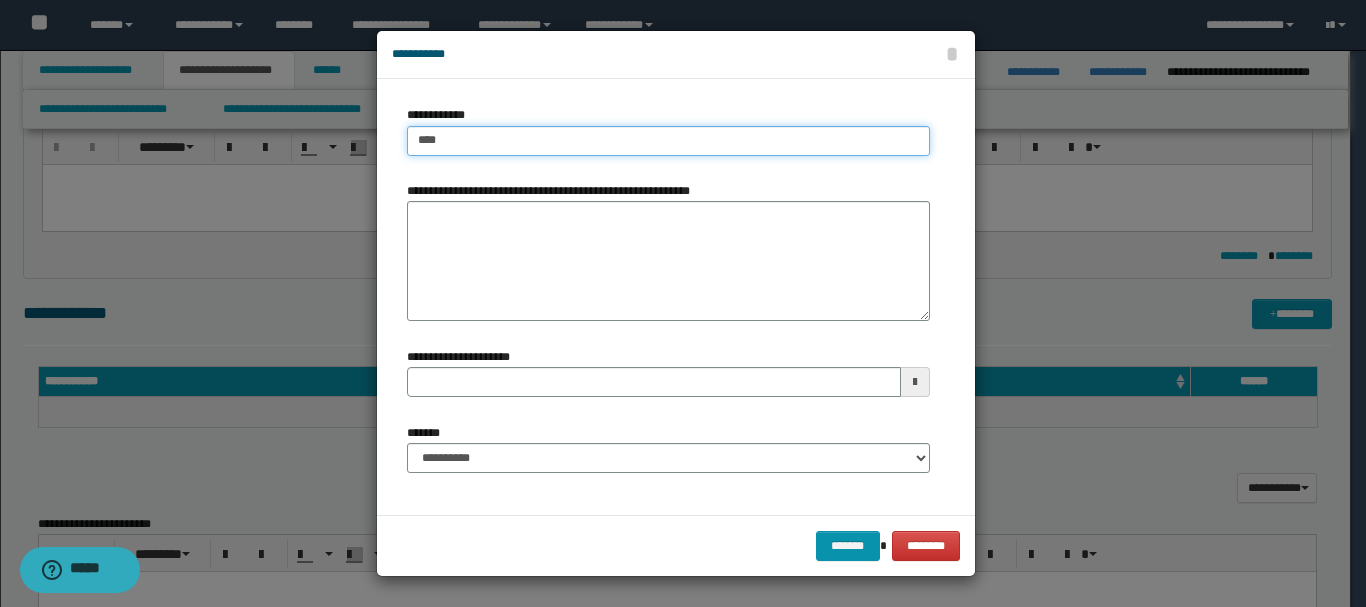 type on "****" 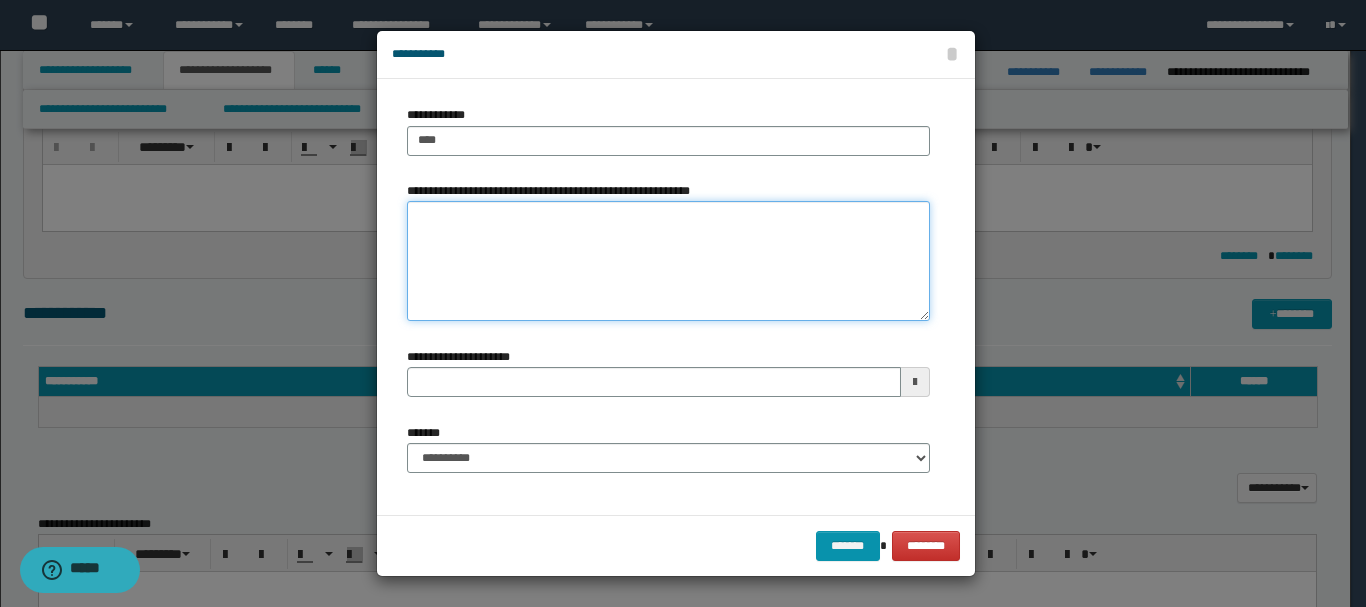 click on "**********" at bounding box center (668, 261) 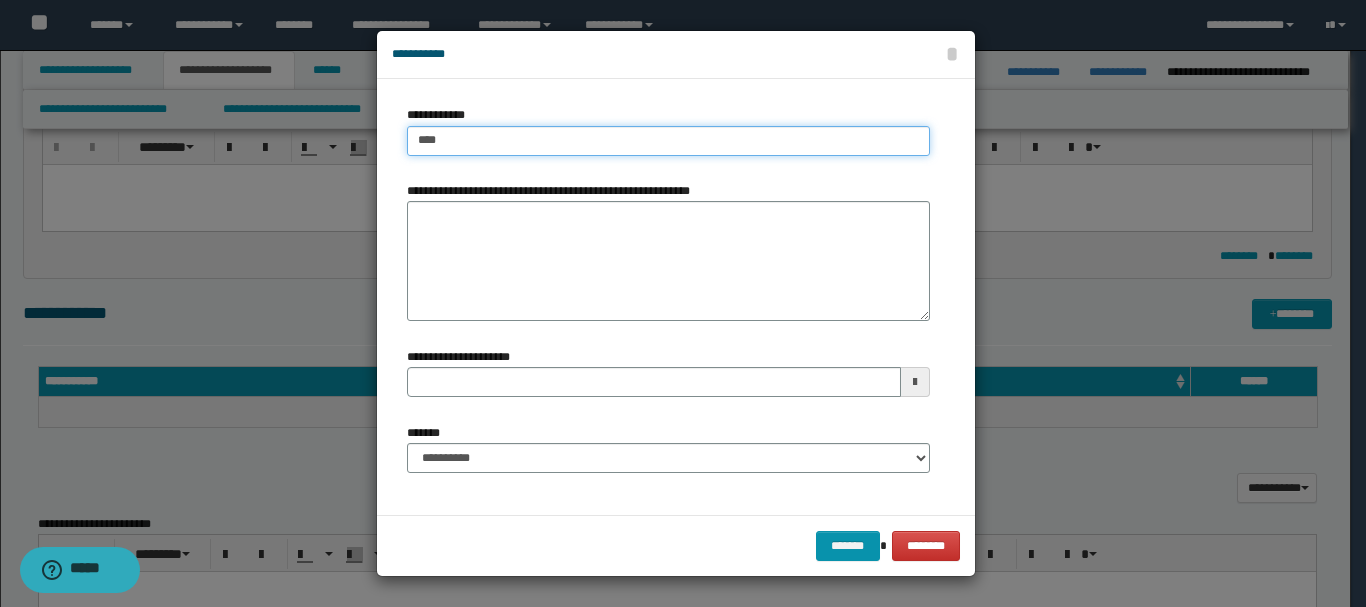 type on "****" 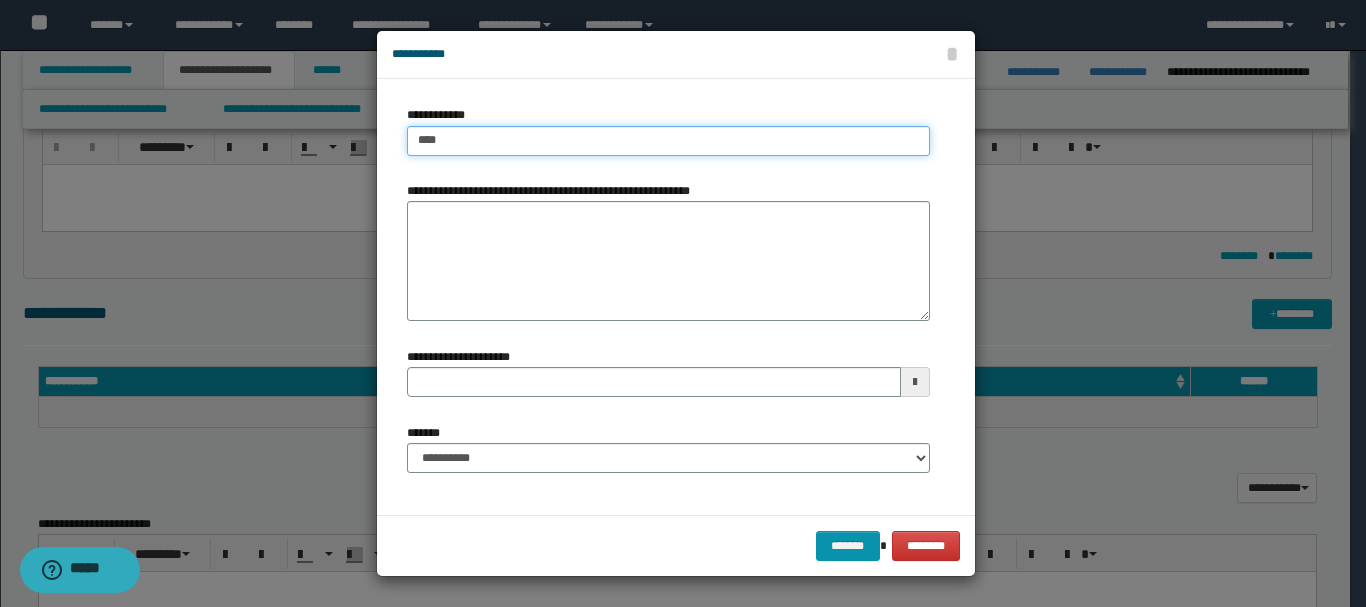 click on "****" at bounding box center (668, 141) 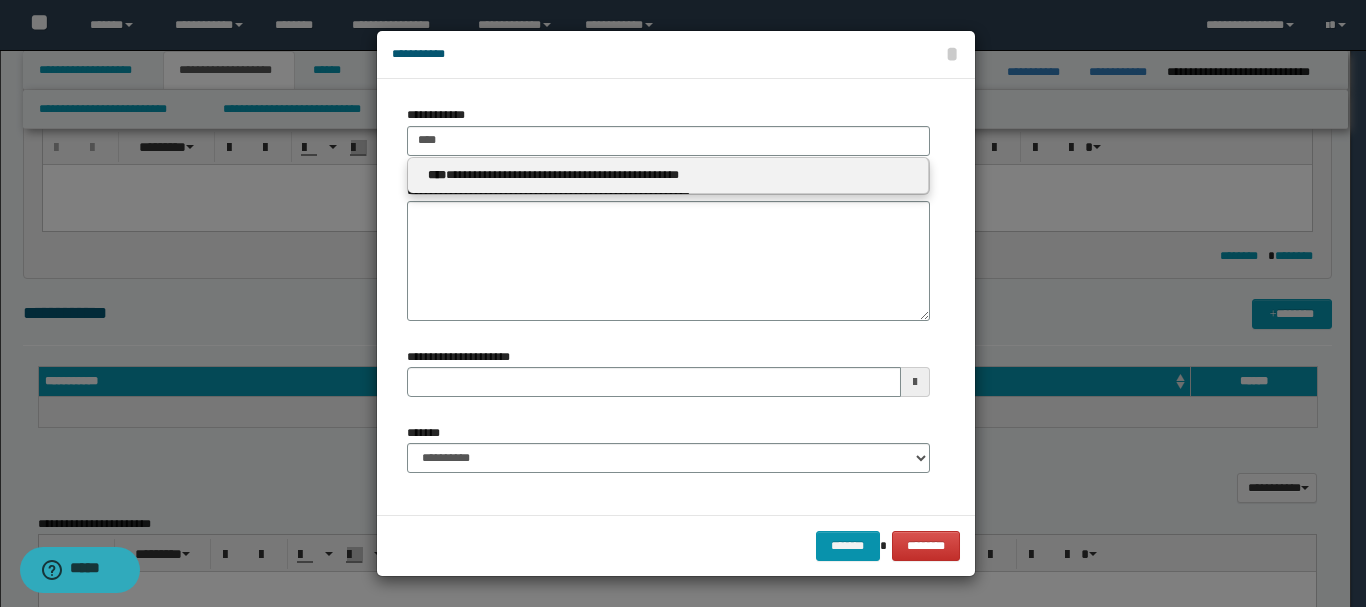 click on "**********" at bounding box center (668, 175) 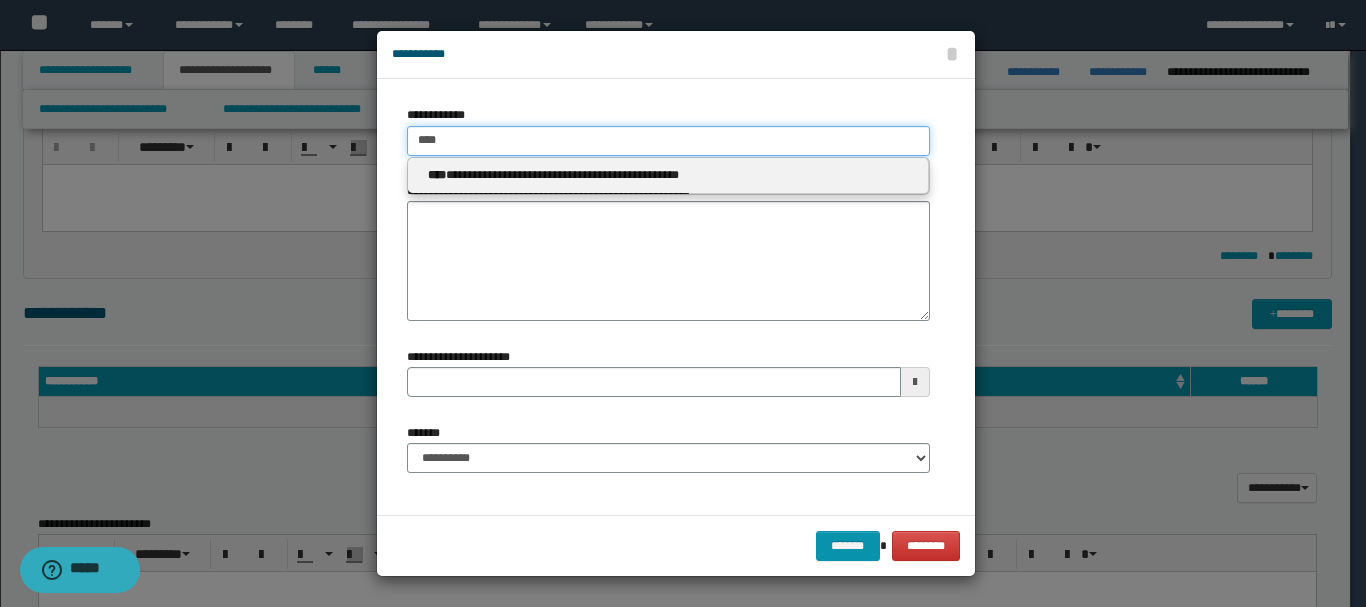 type 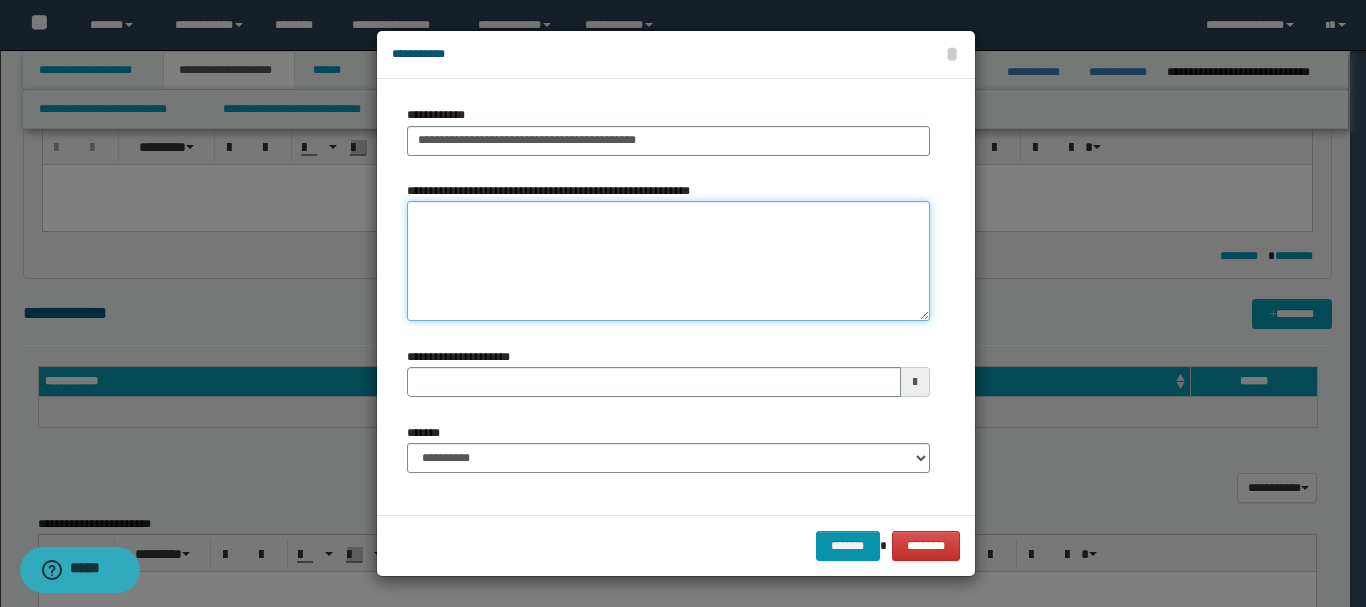 click on "**********" at bounding box center (668, 261) 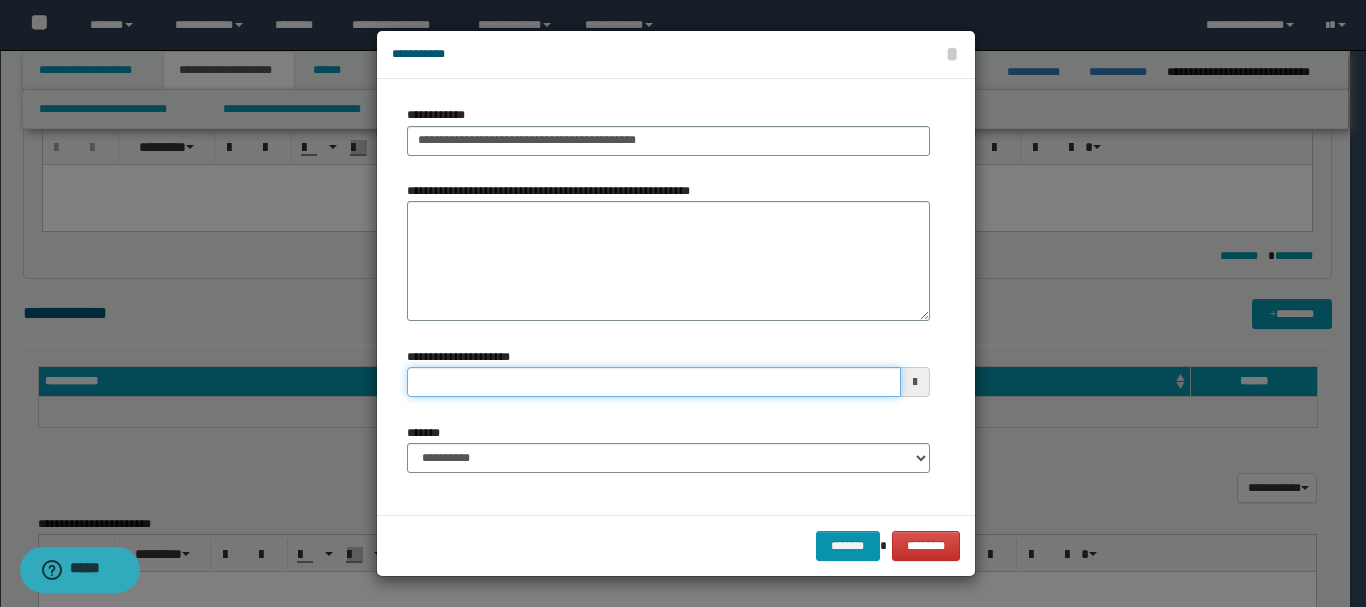 click on "**********" at bounding box center [654, 382] 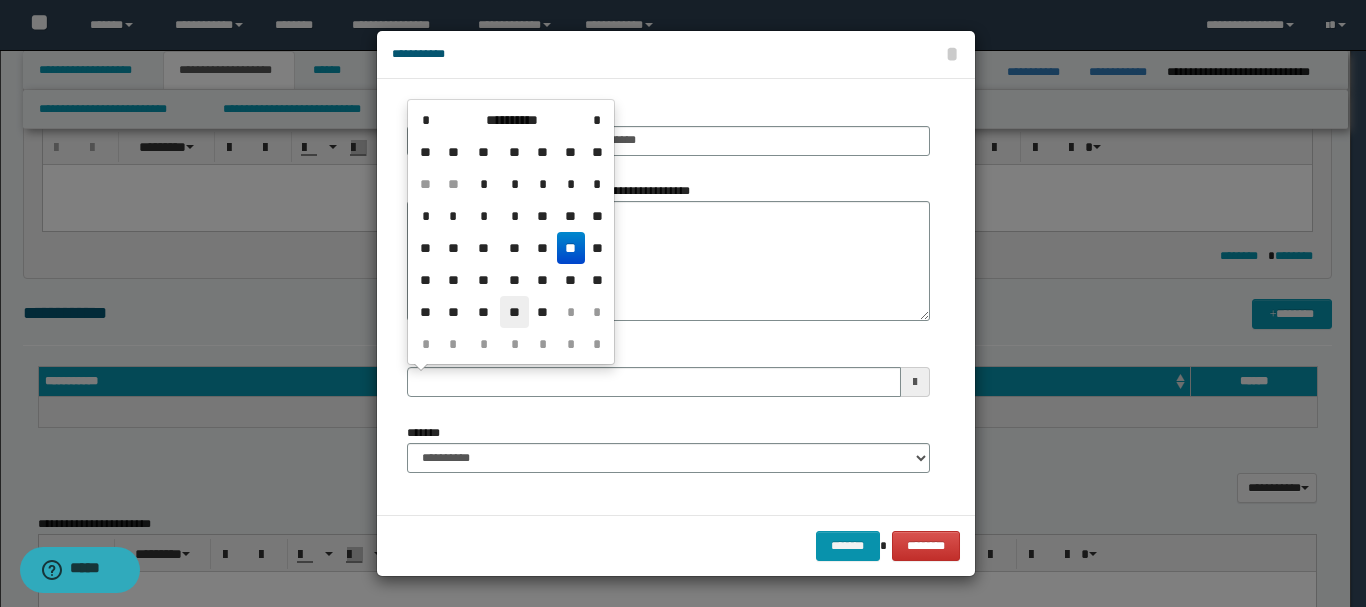 click on "**" at bounding box center (514, 312) 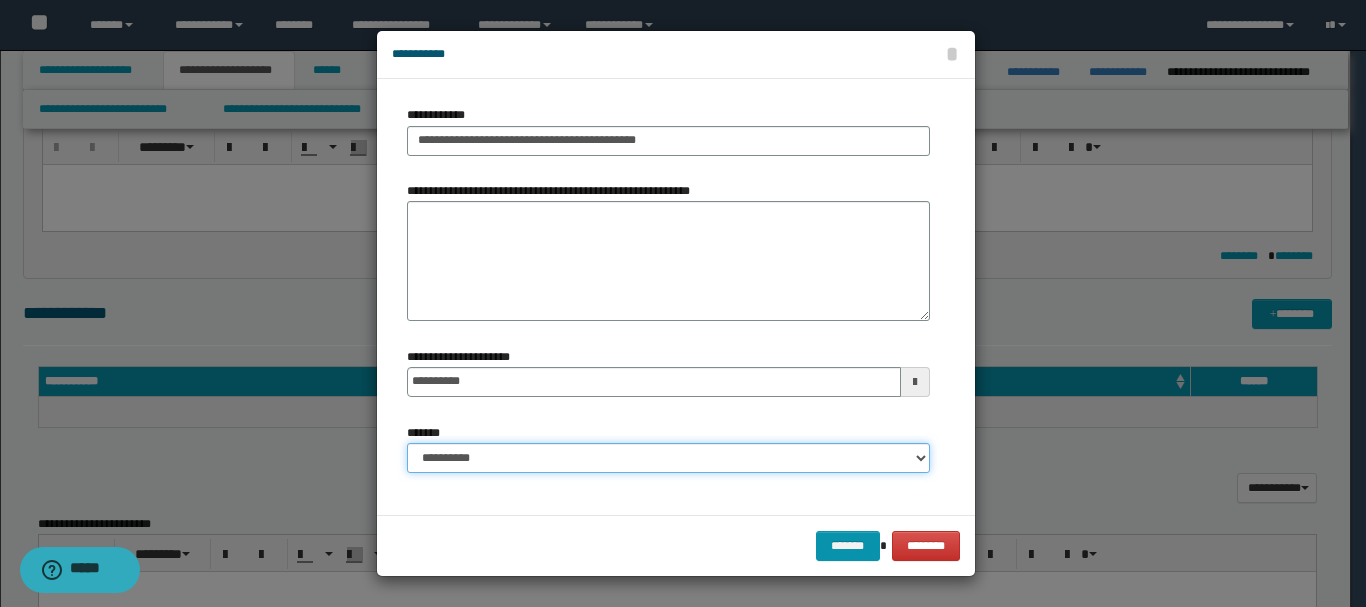click on "**********" at bounding box center [668, 458] 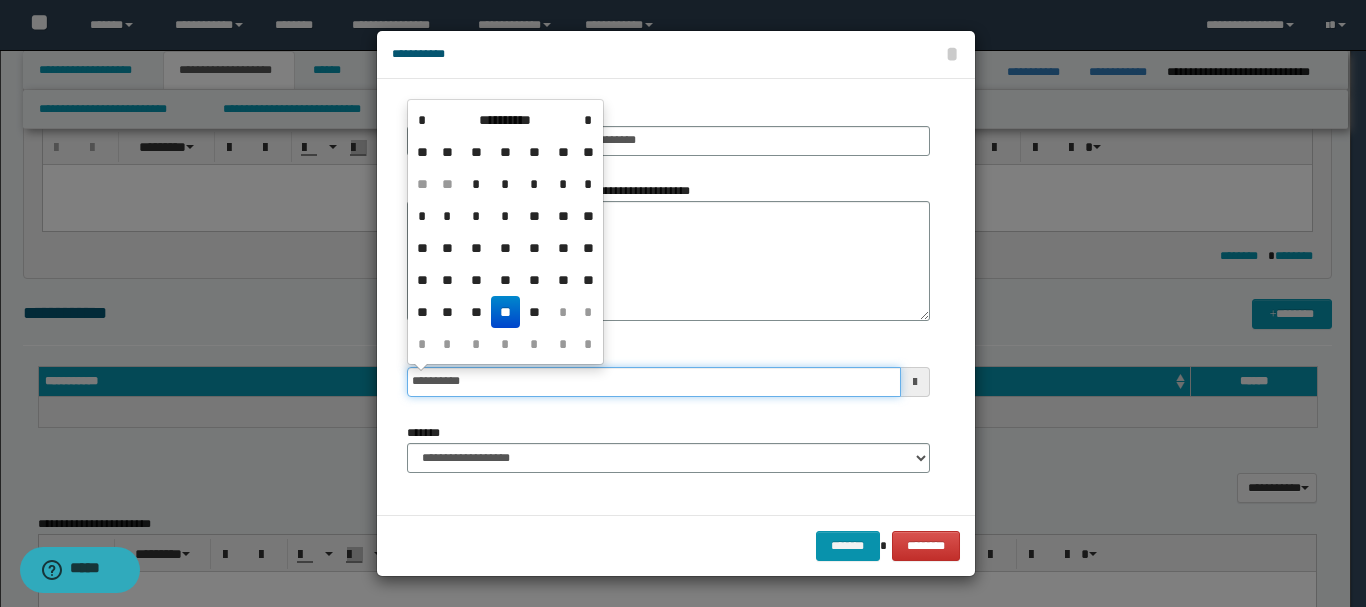 click on "**********" at bounding box center (654, 382) 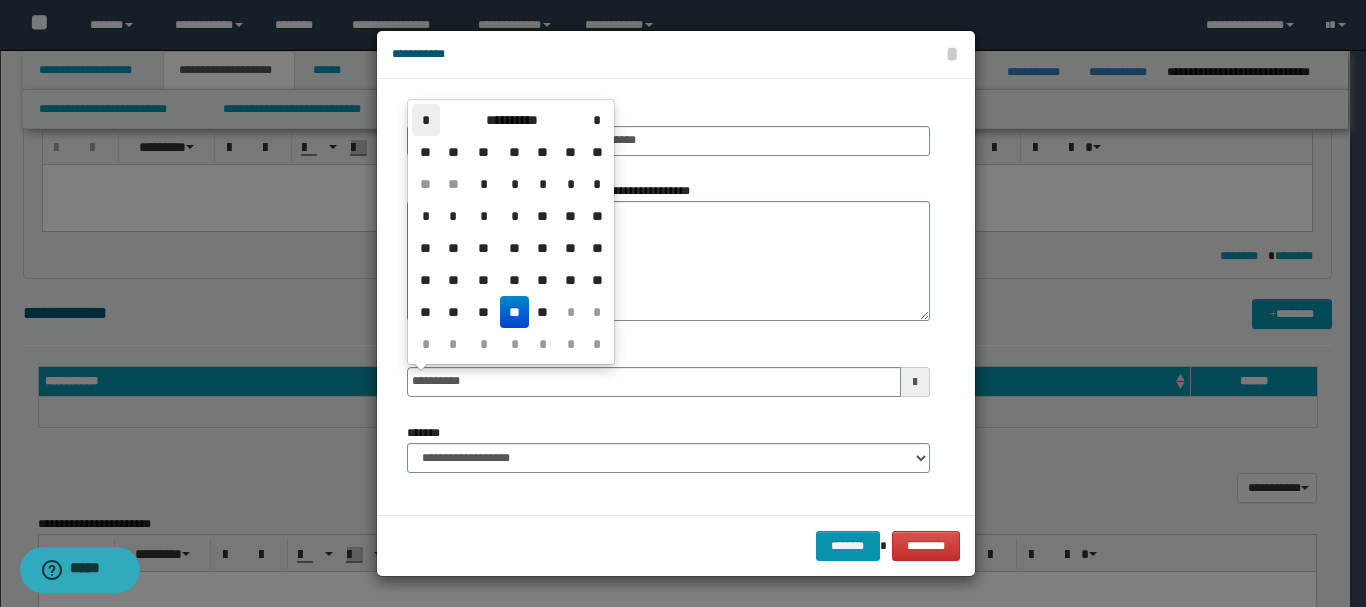 click on "*" at bounding box center (426, 120) 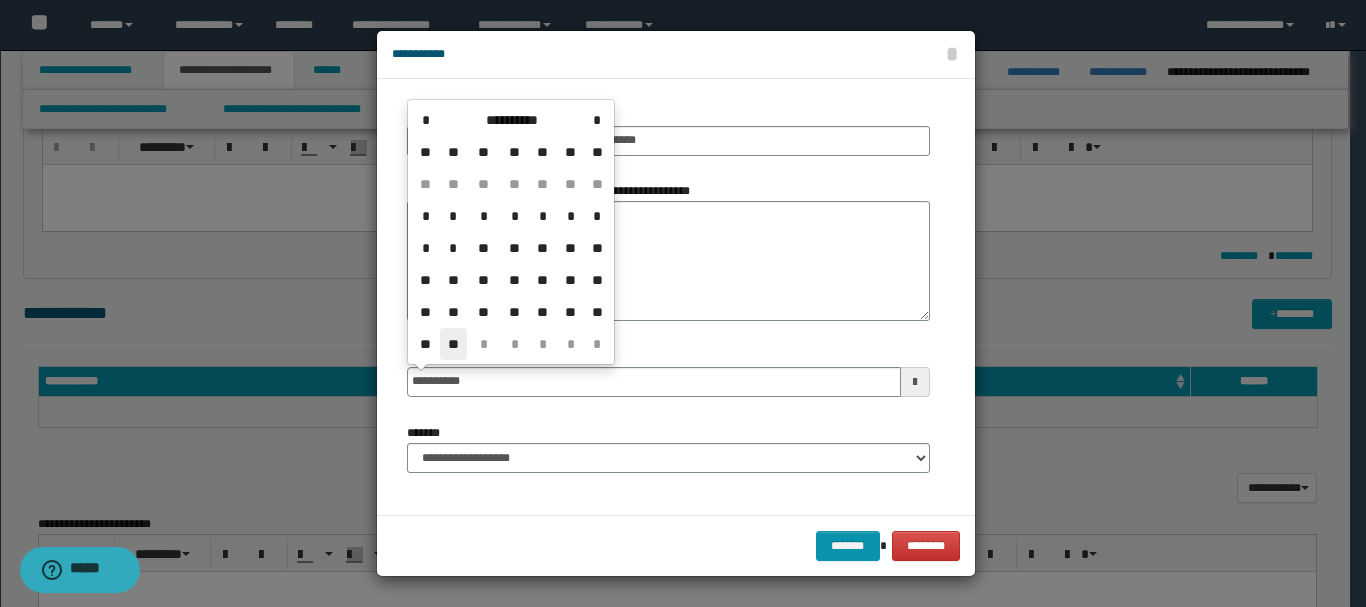 click on "**" at bounding box center [454, 344] 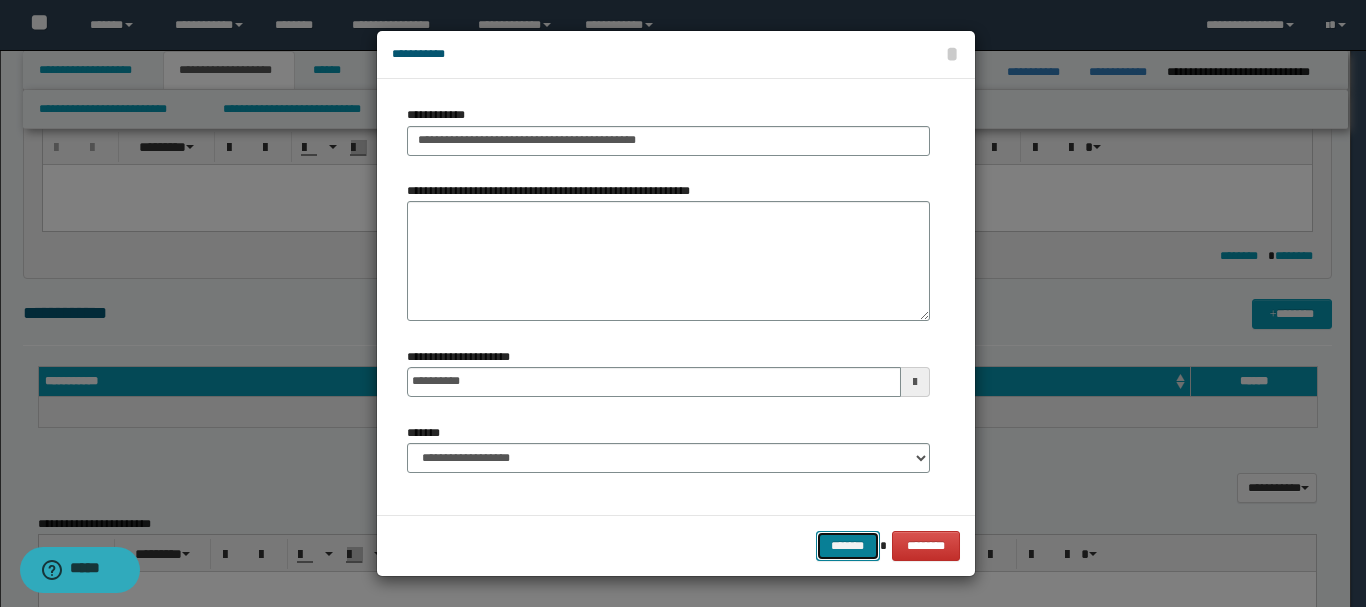 click on "*******" at bounding box center [848, 546] 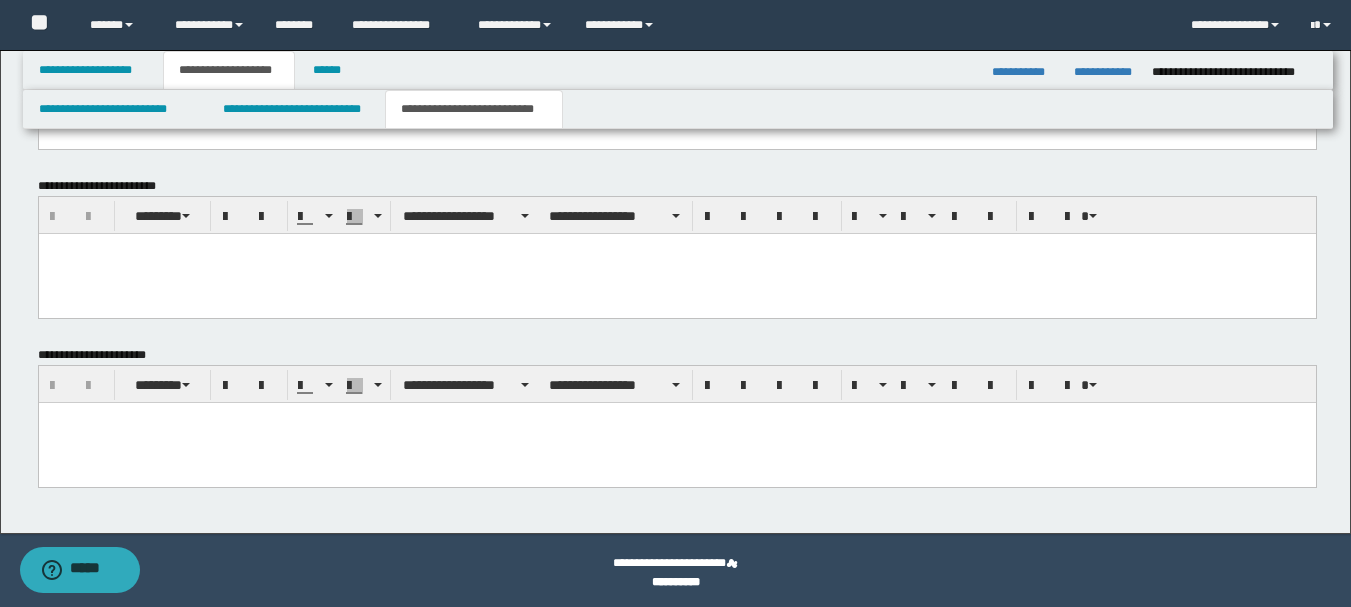 scroll, scrollTop: 701, scrollLeft: 0, axis: vertical 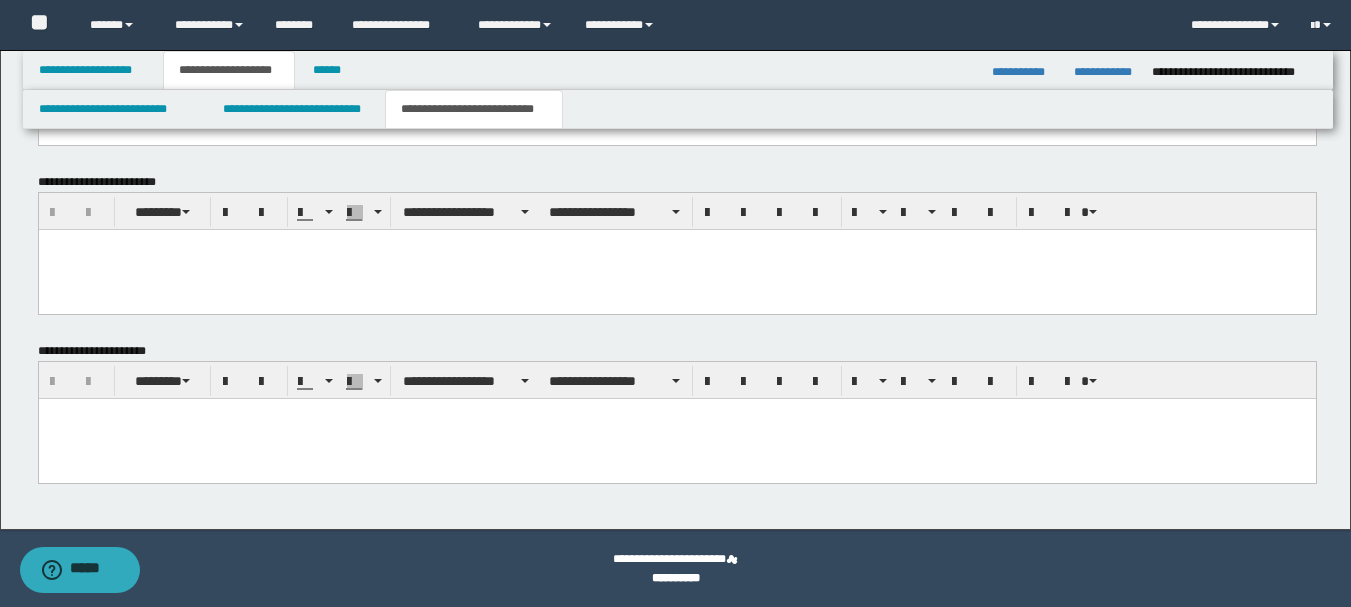 drag, startPoint x: 1361, startPoint y: 172, endPoint x: 1273, endPoint y: 21, distance: 174.77129 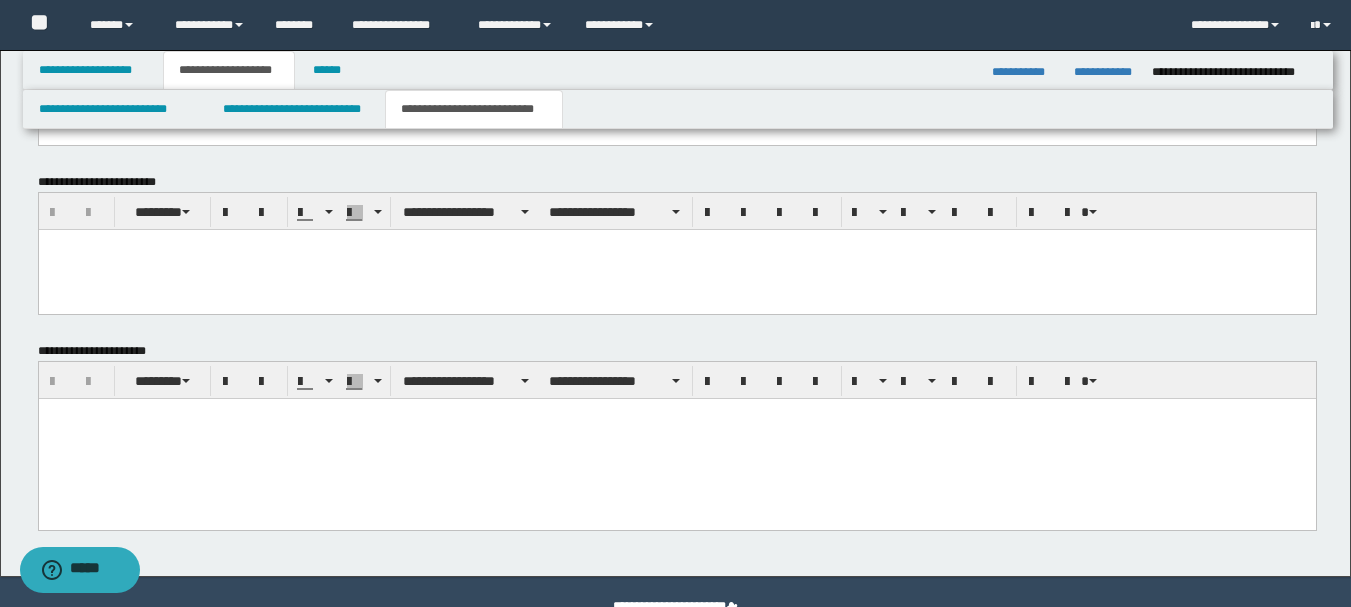 click at bounding box center [676, 438] 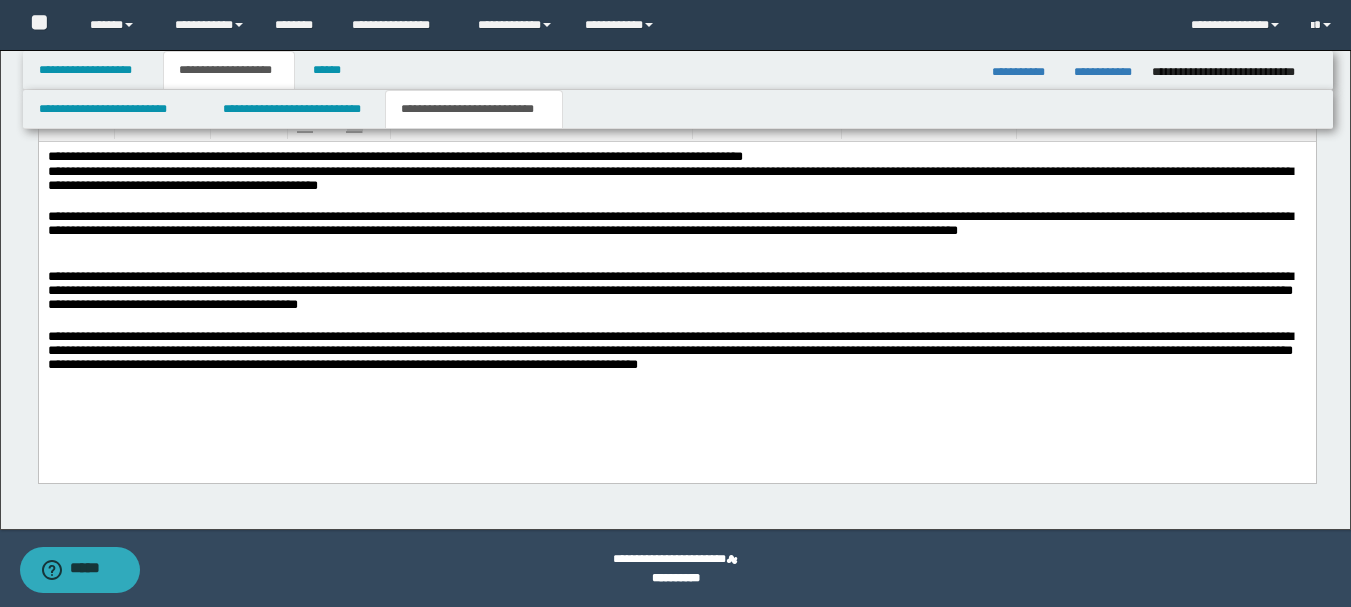 scroll, scrollTop: 427, scrollLeft: 0, axis: vertical 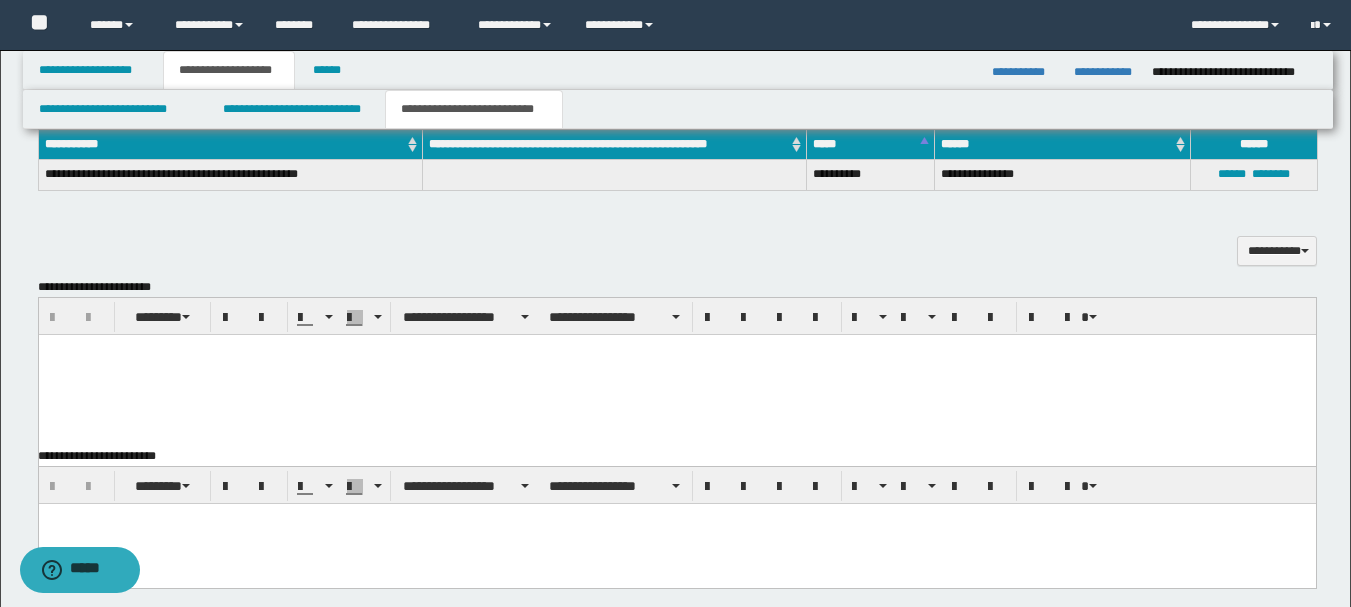 click at bounding box center (676, 375) 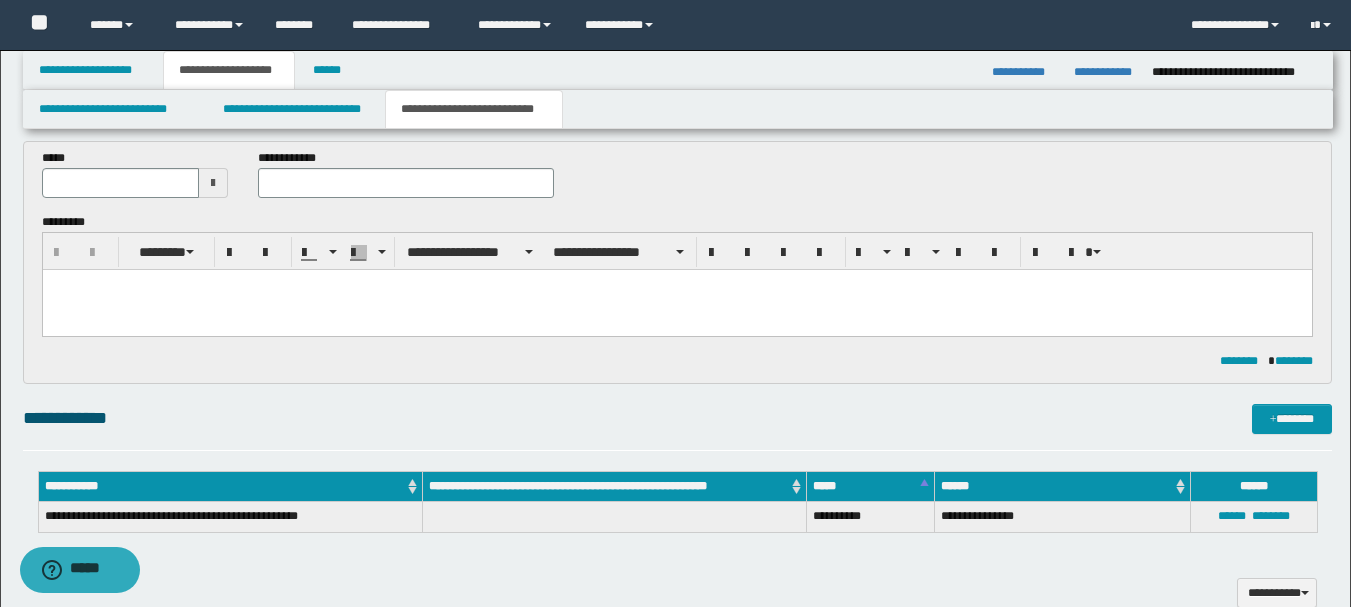 scroll, scrollTop: 71, scrollLeft: 0, axis: vertical 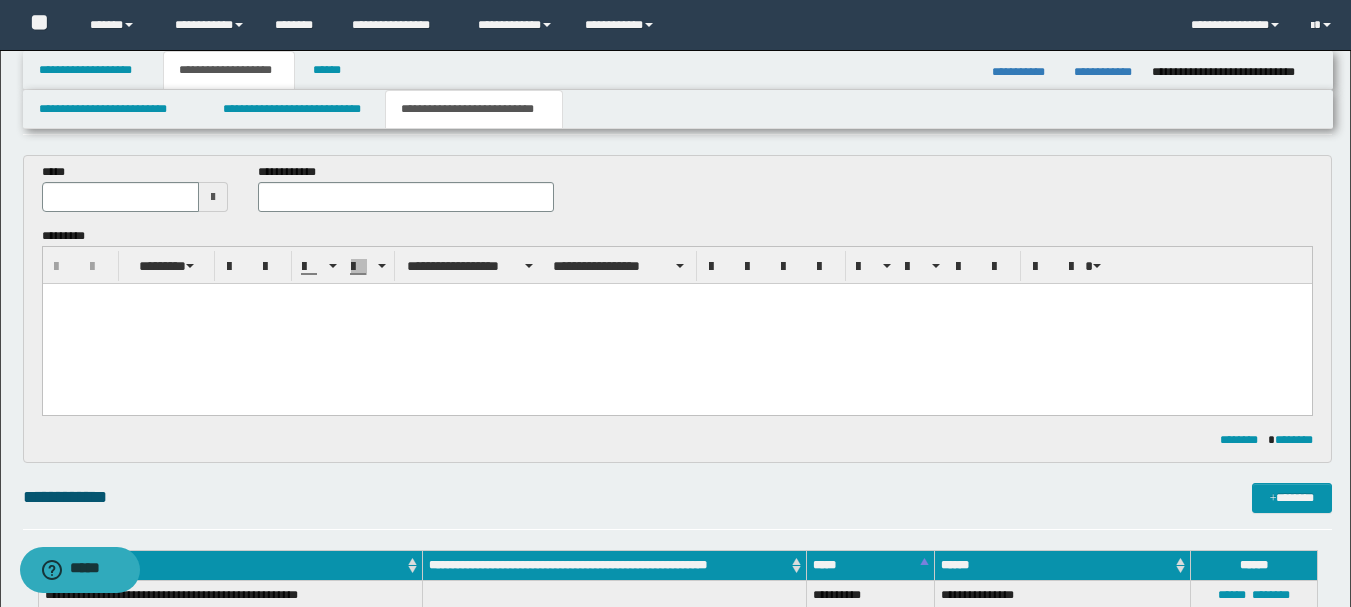 click at bounding box center [676, 324] 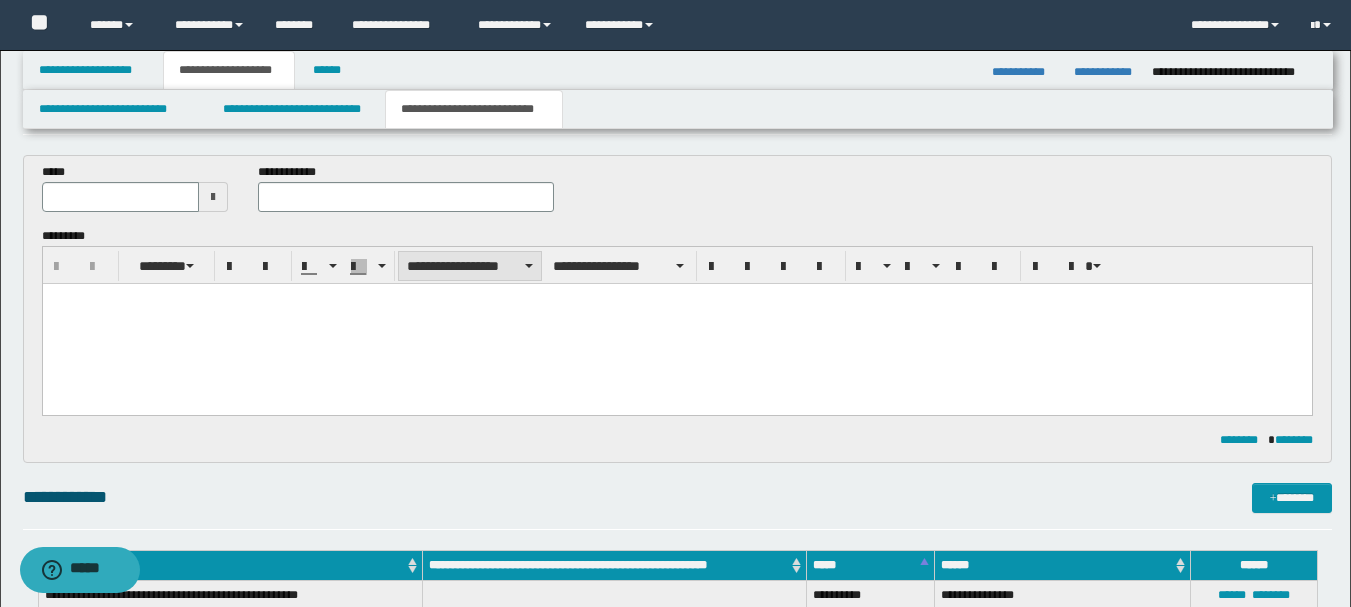 scroll, scrollTop: 0, scrollLeft: 0, axis: both 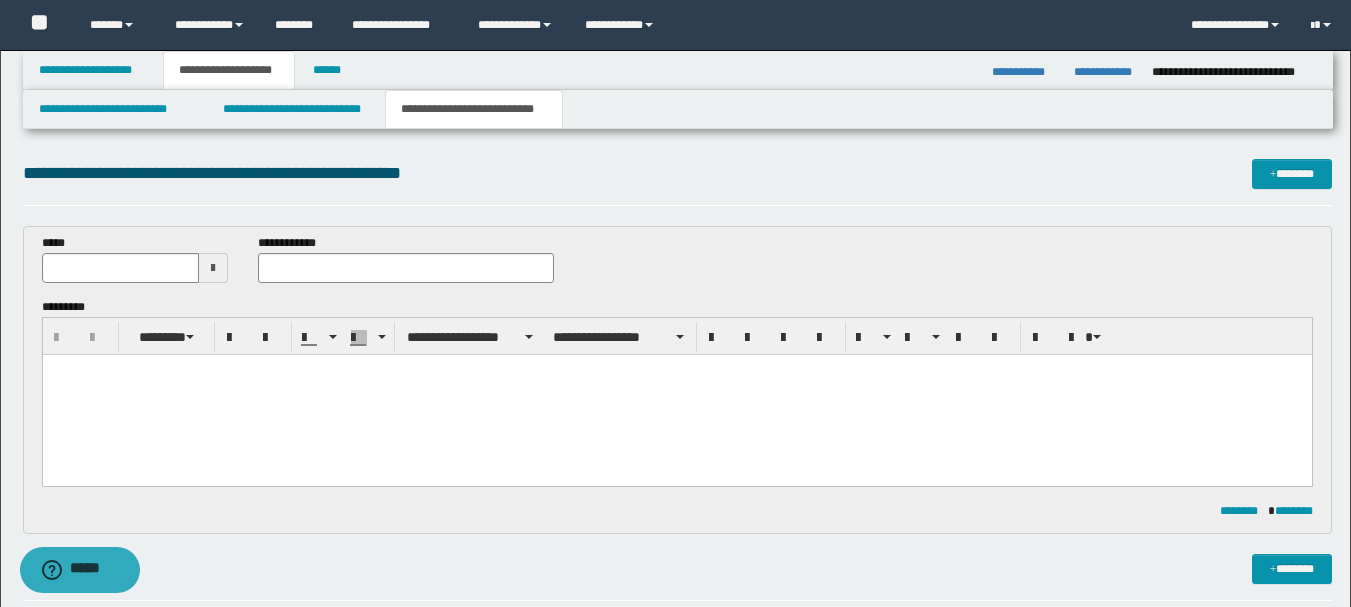click at bounding box center (676, 395) 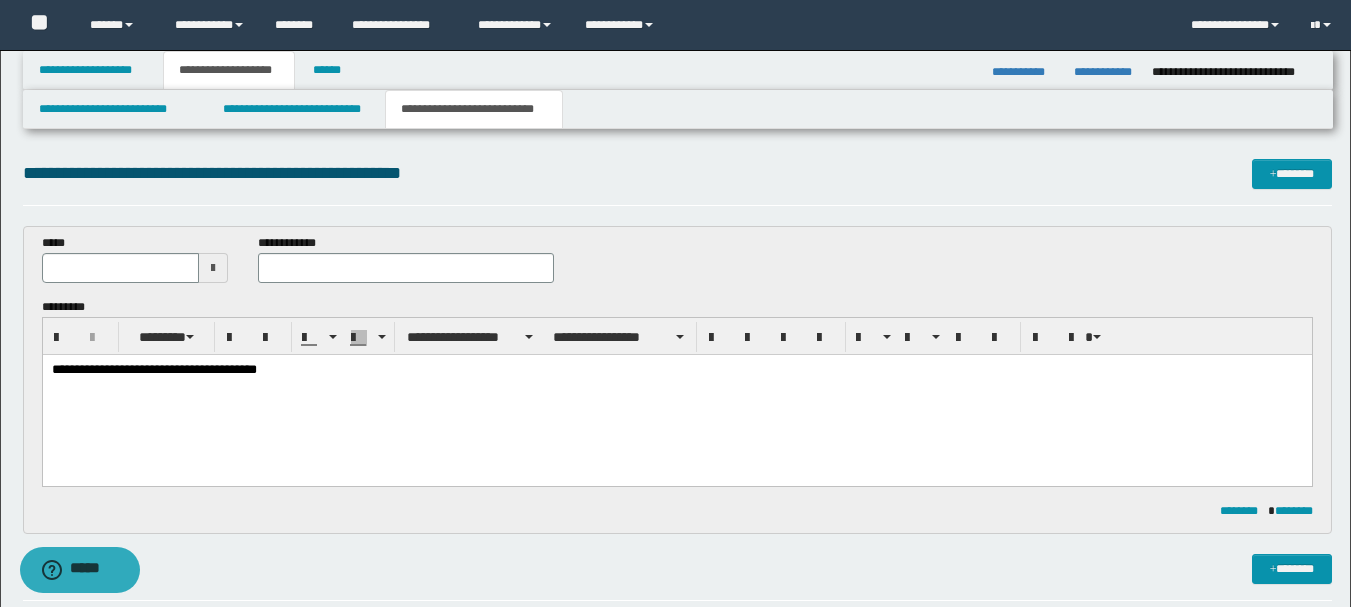 scroll, scrollTop: 531, scrollLeft: 0, axis: vertical 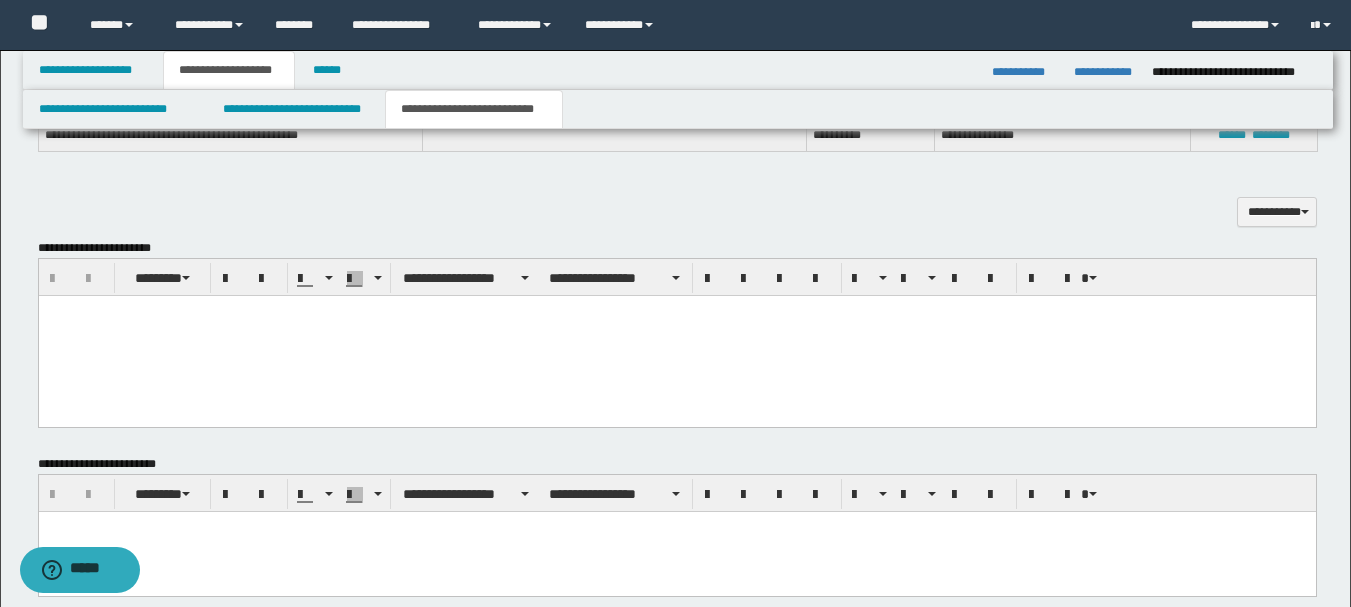 click at bounding box center (676, 336) 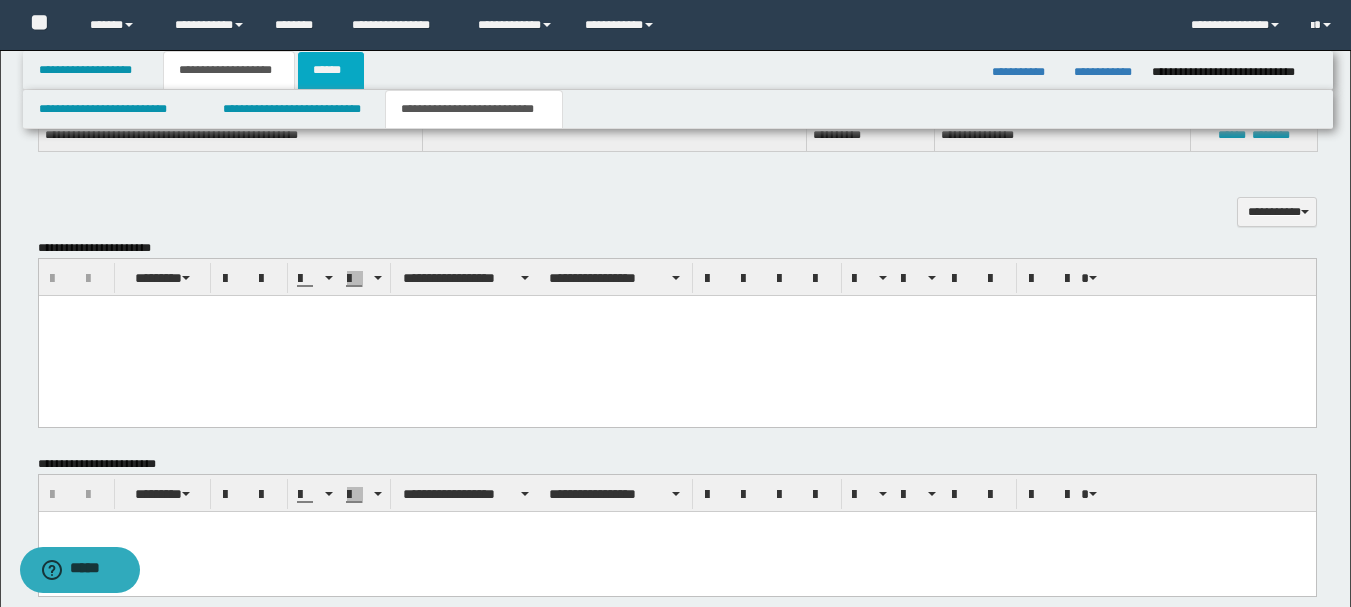 click on "******" at bounding box center [331, 70] 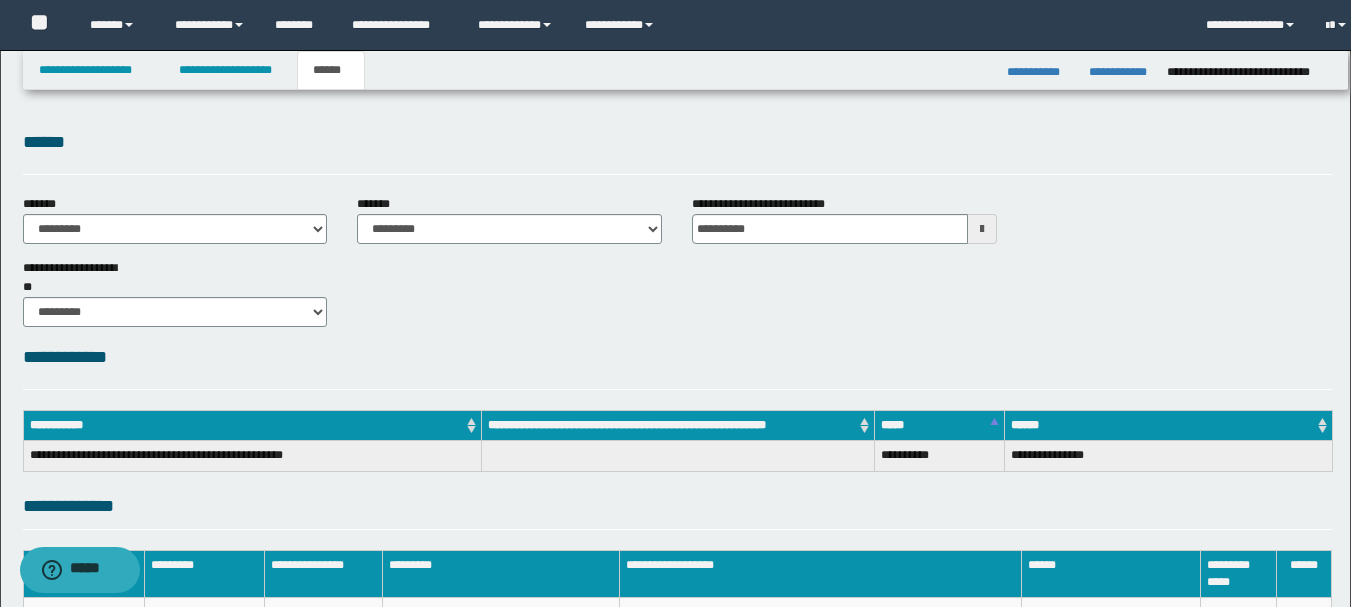 scroll, scrollTop: 0, scrollLeft: 0, axis: both 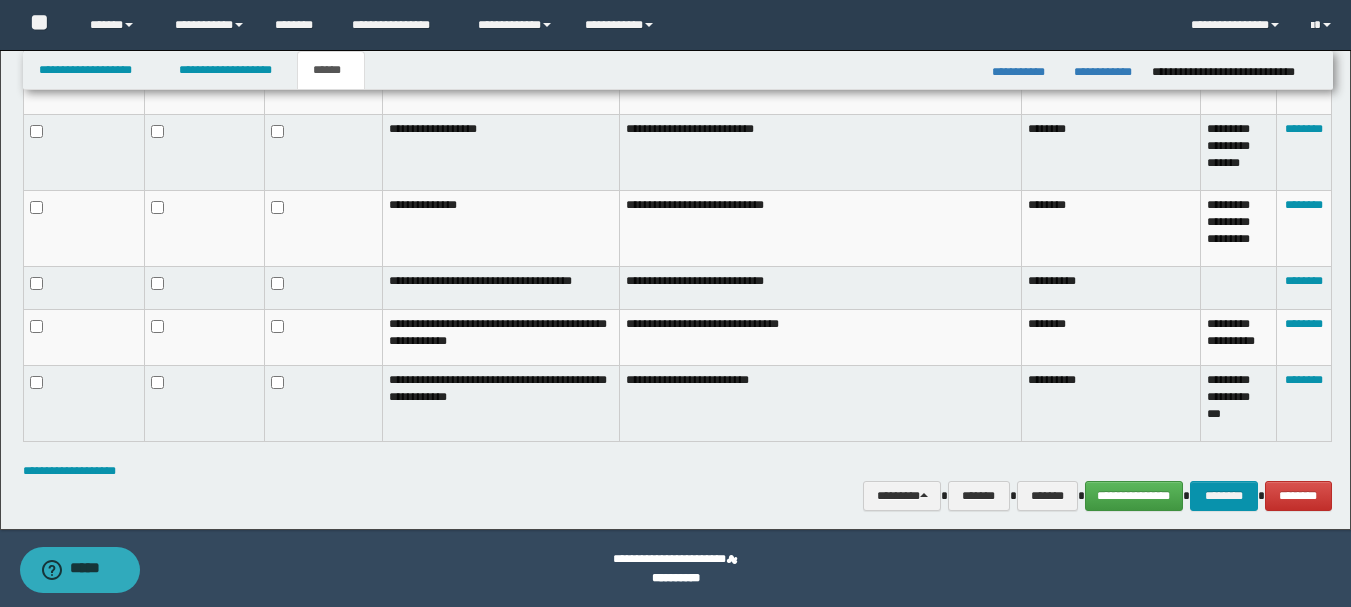 click at bounding box center [323, 403] 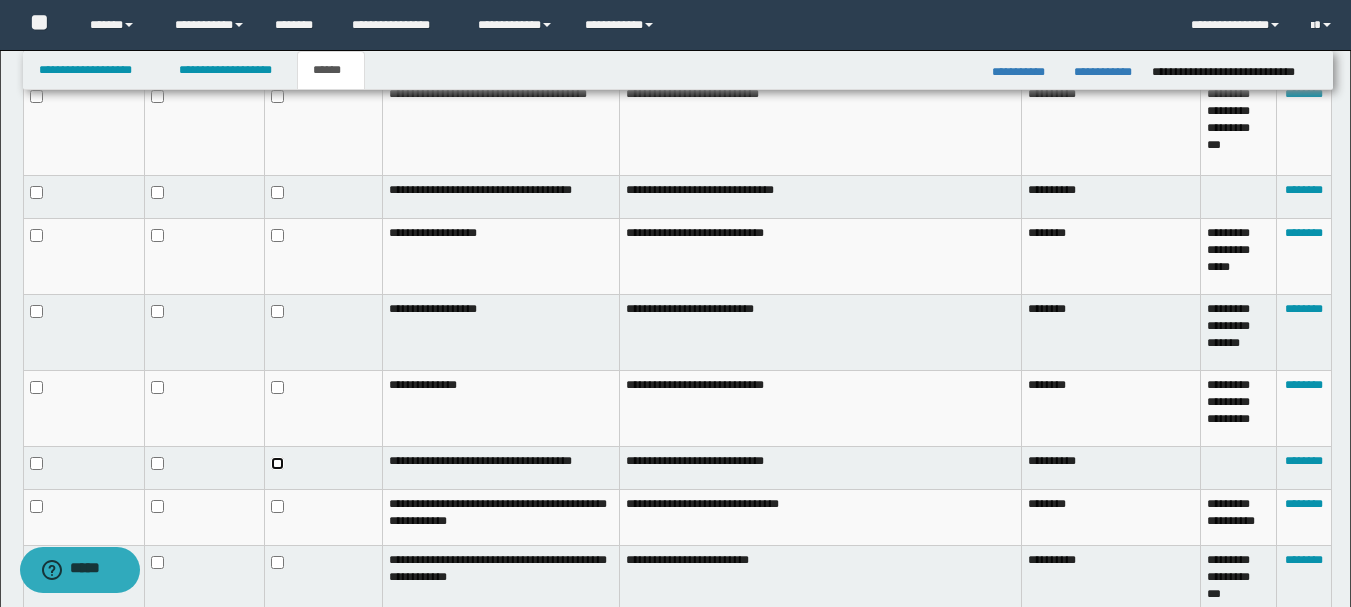 scroll, scrollTop: 797, scrollLeft: 0, axis: vertical 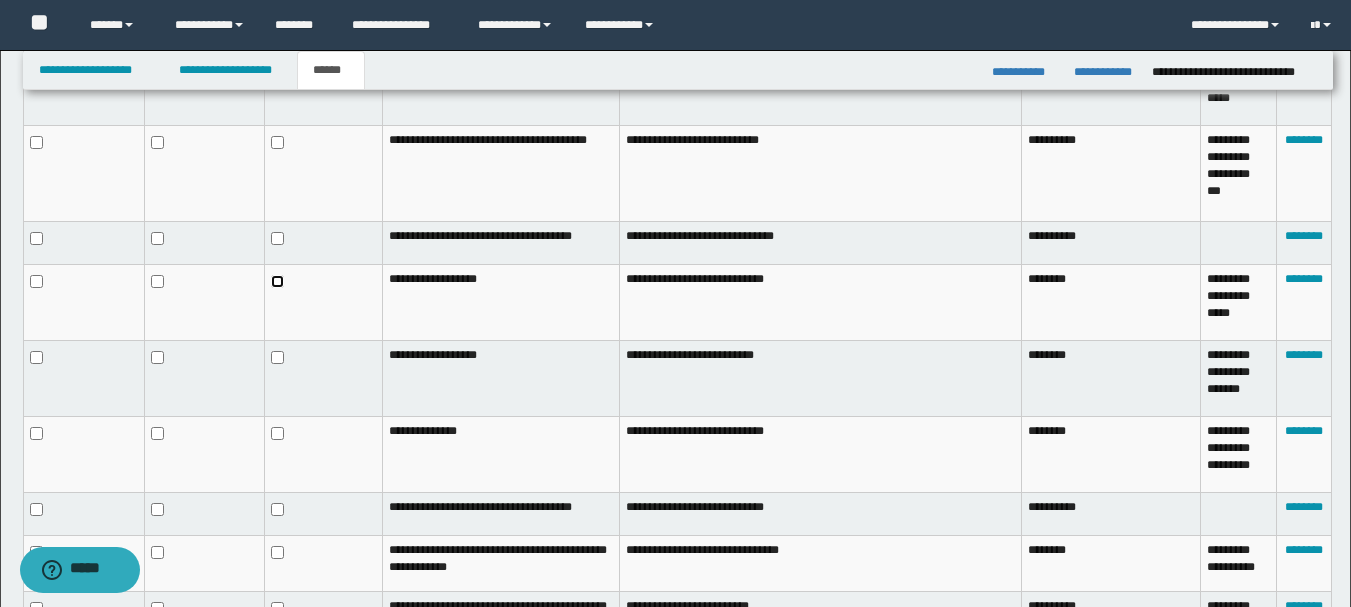 click at bounding box center (323, 302) 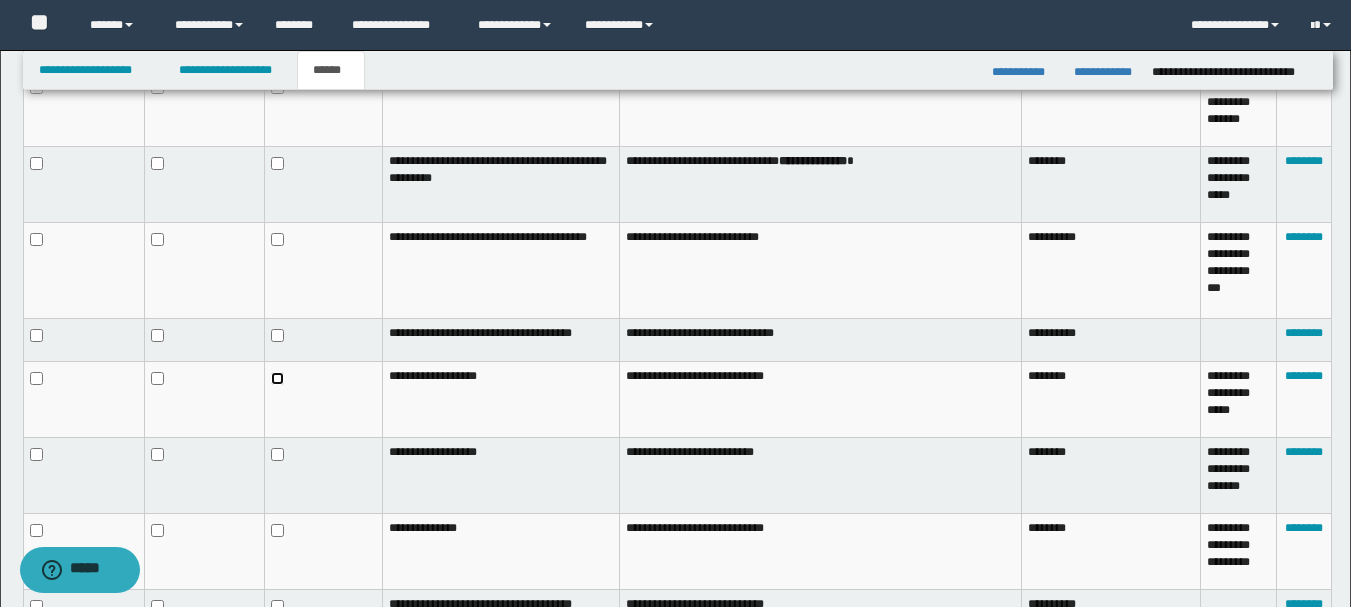 scroll, scrollTop: 686, scrollLeft: 0, axis: vertical 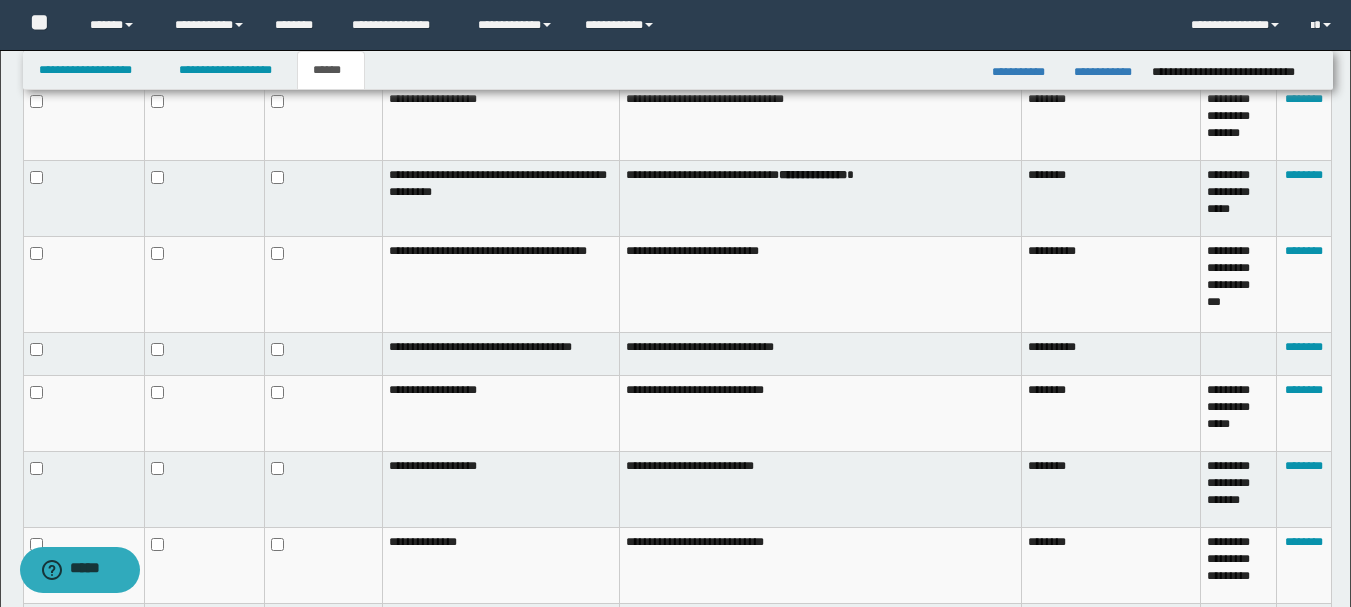 click at bounding box center [323, 413] 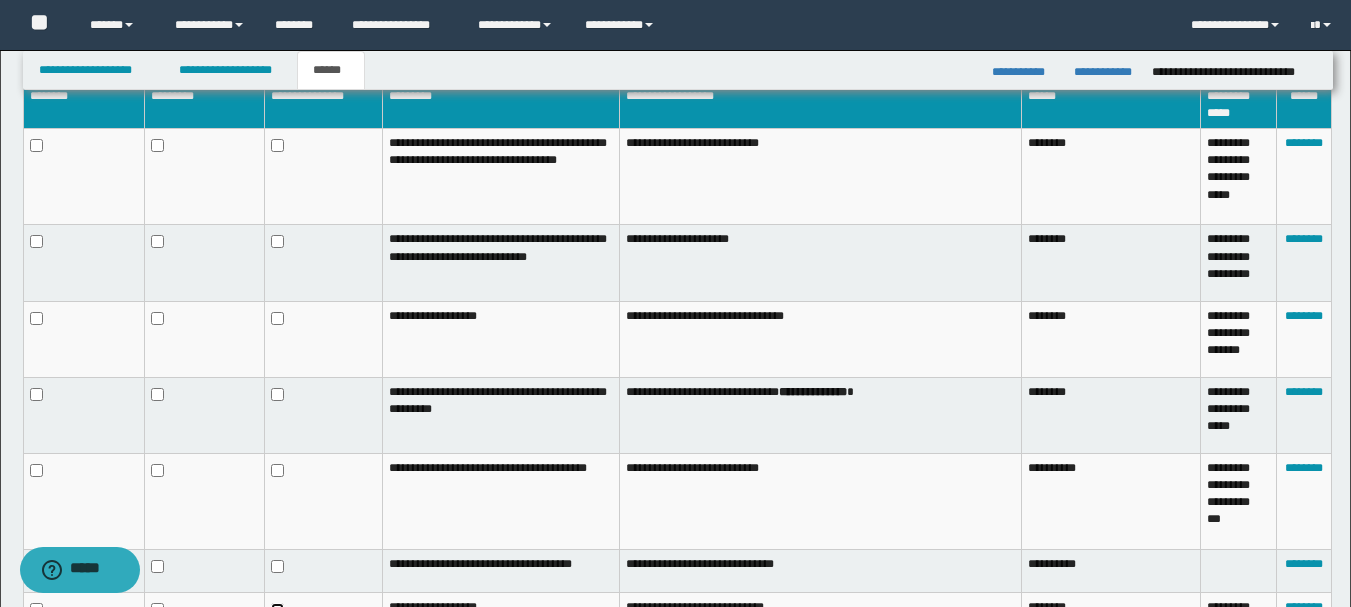 scroll, scrollTop: 437, scrollLeft: 0, axis: vertical 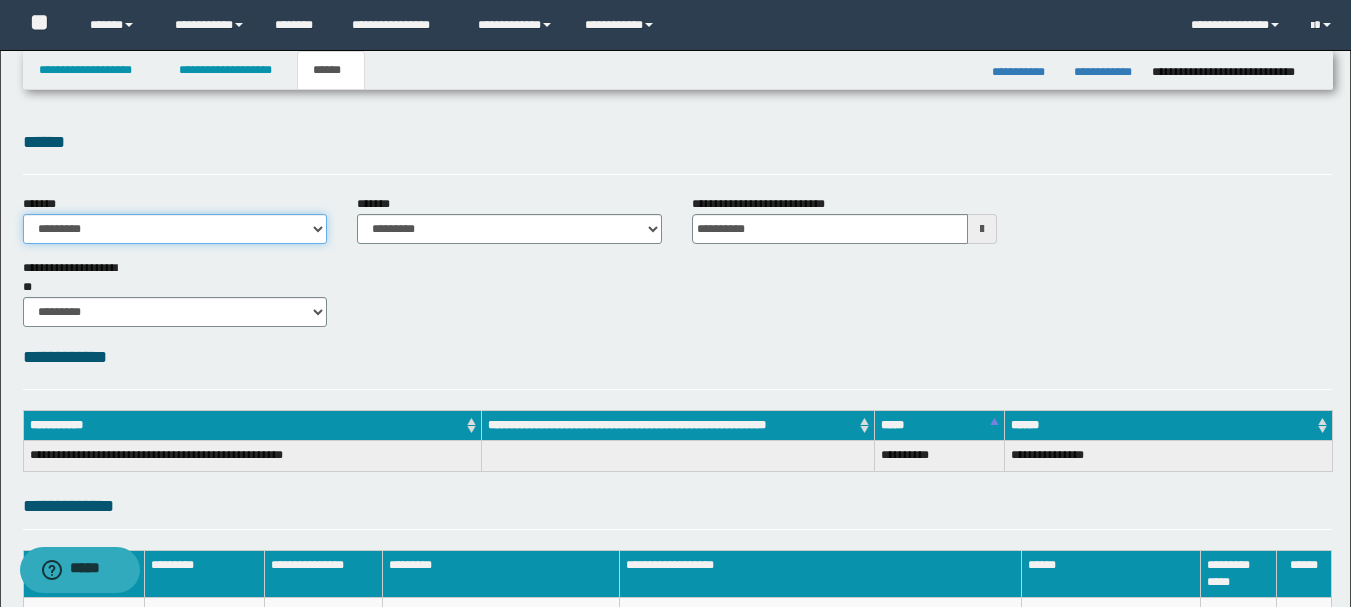 click on "**********" at bounding box center [175, 229] 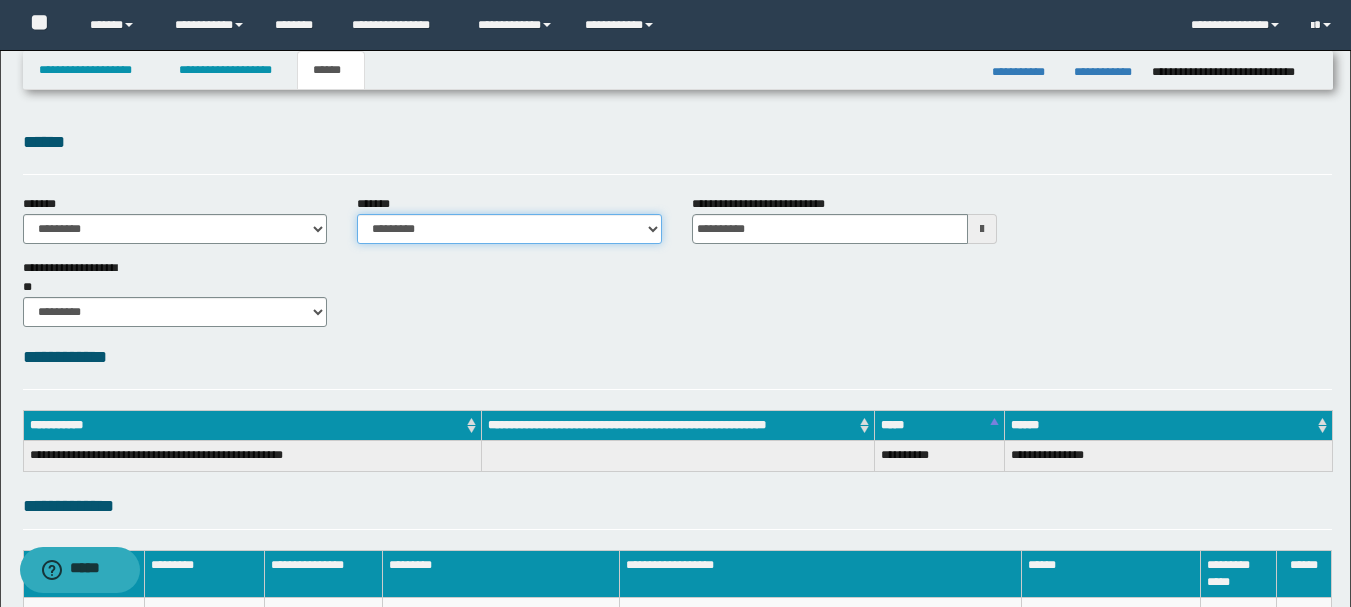 click on "**********" at bounding box center (509, 229) 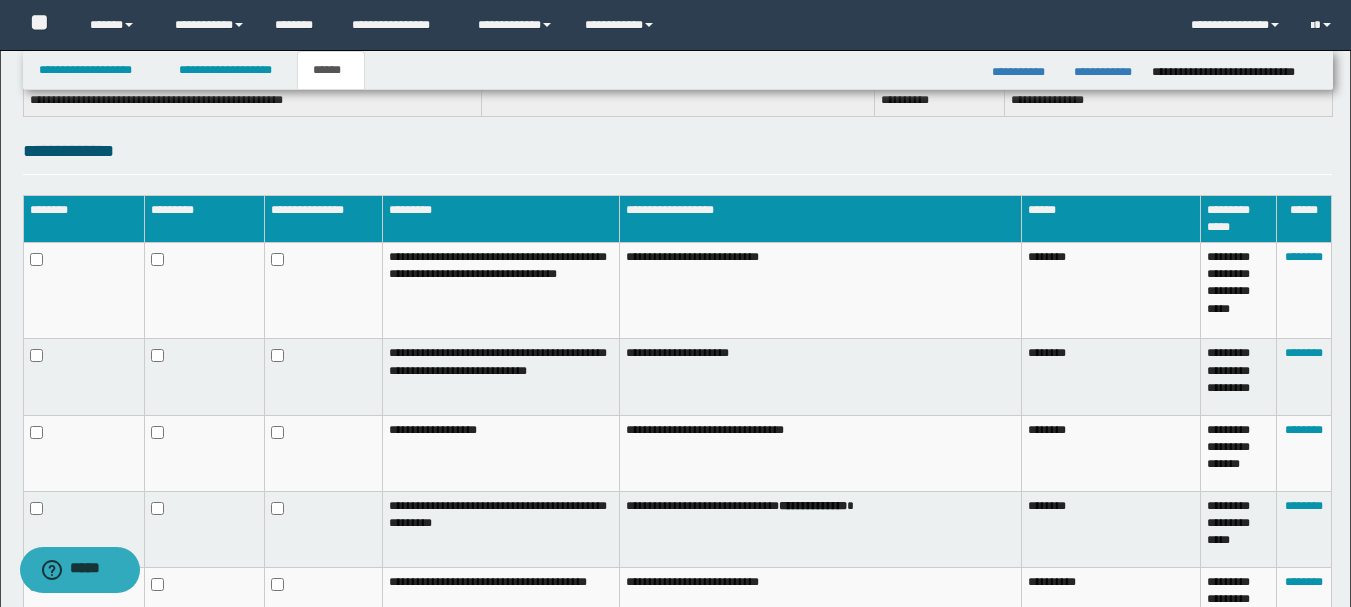 scroll, scrollTop: 43, scrollLeft: 0, axis: vertical 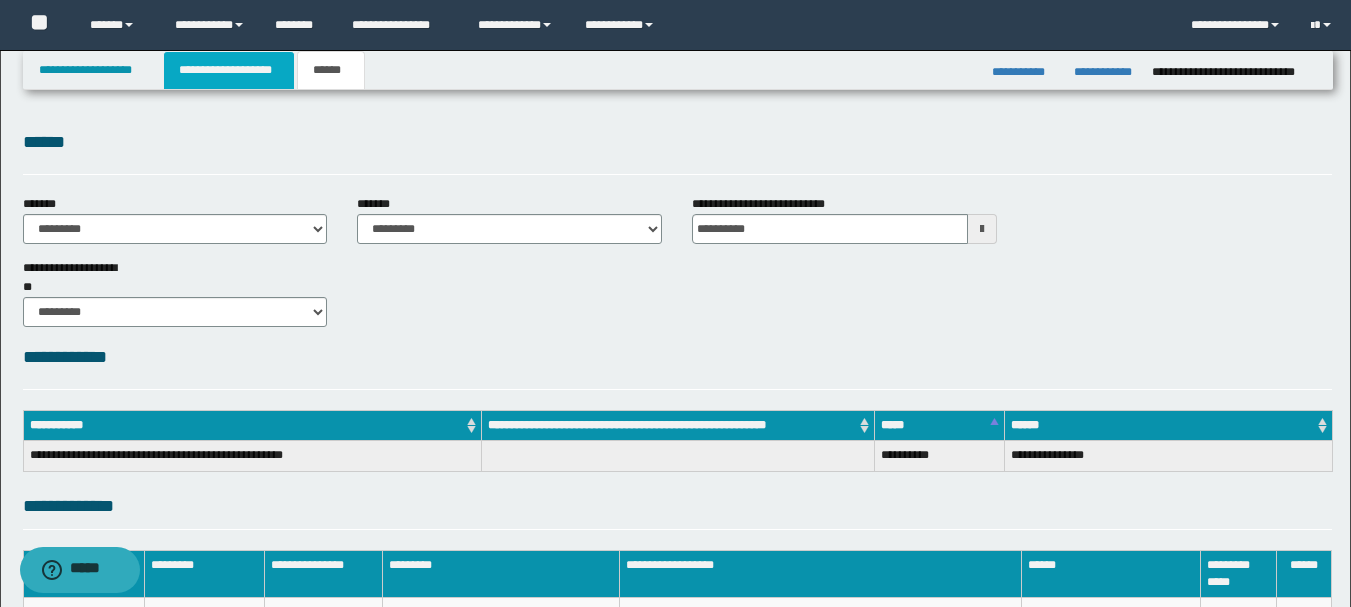 click on "**********" at bounding box center [229, 70] 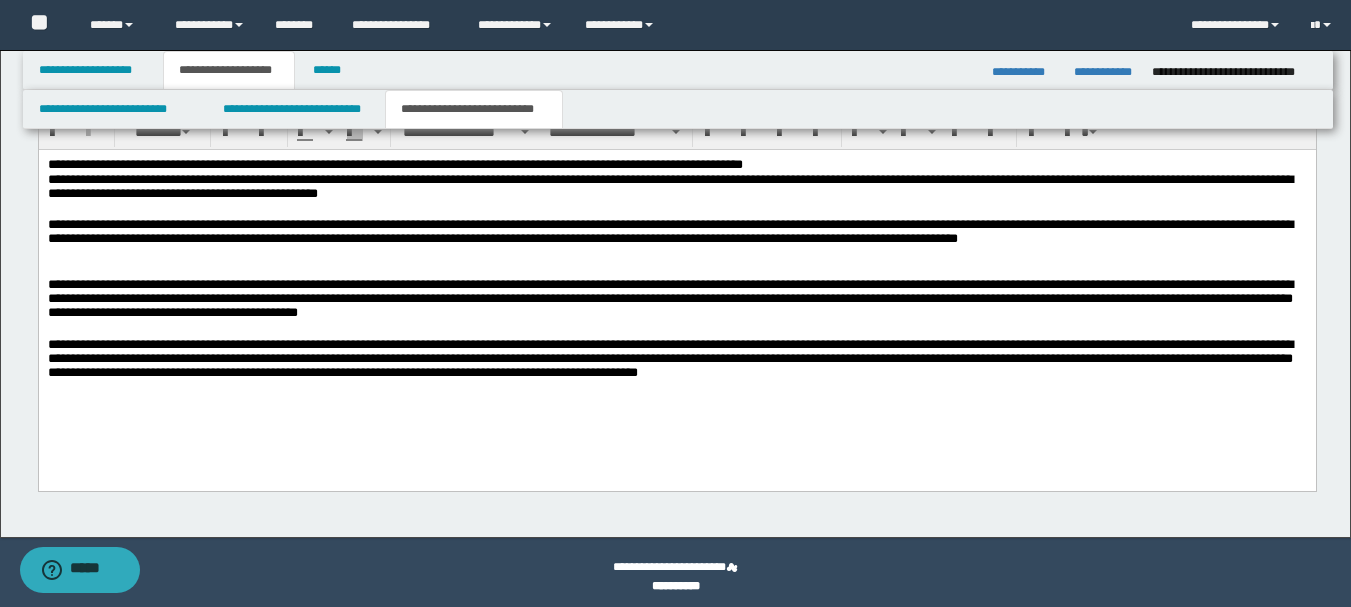 scroll, scrollTop: 531, scrollLeft: 0, axis: vertical 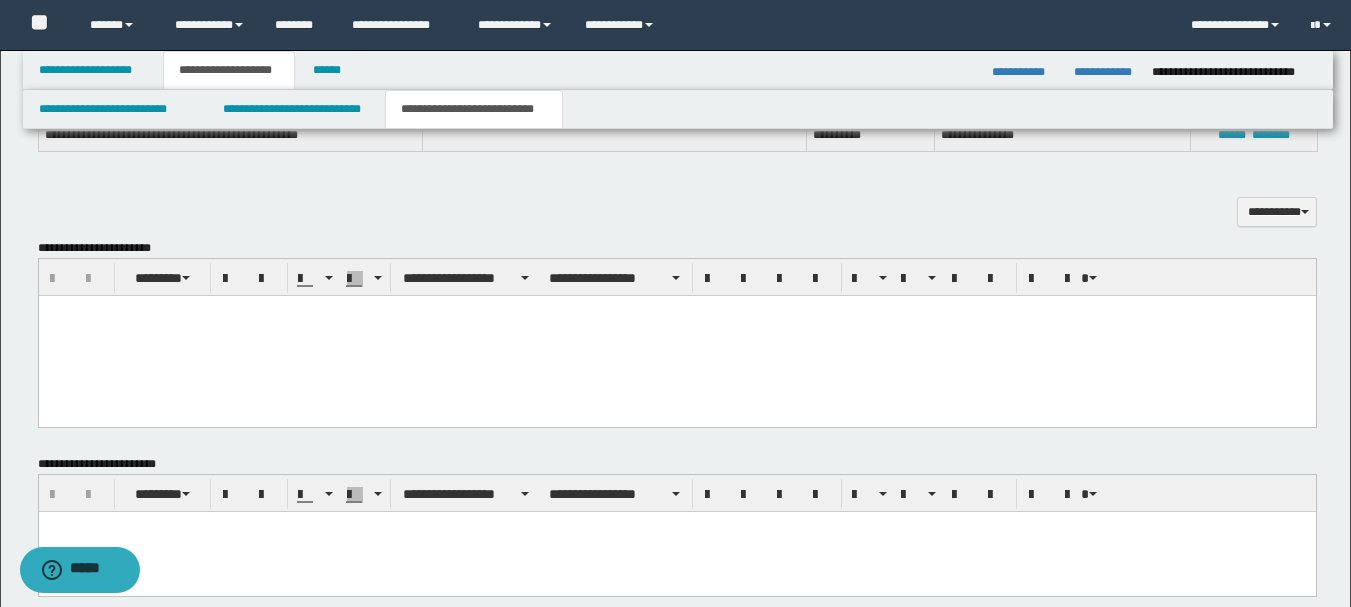 click at bounding box center [676, 336] 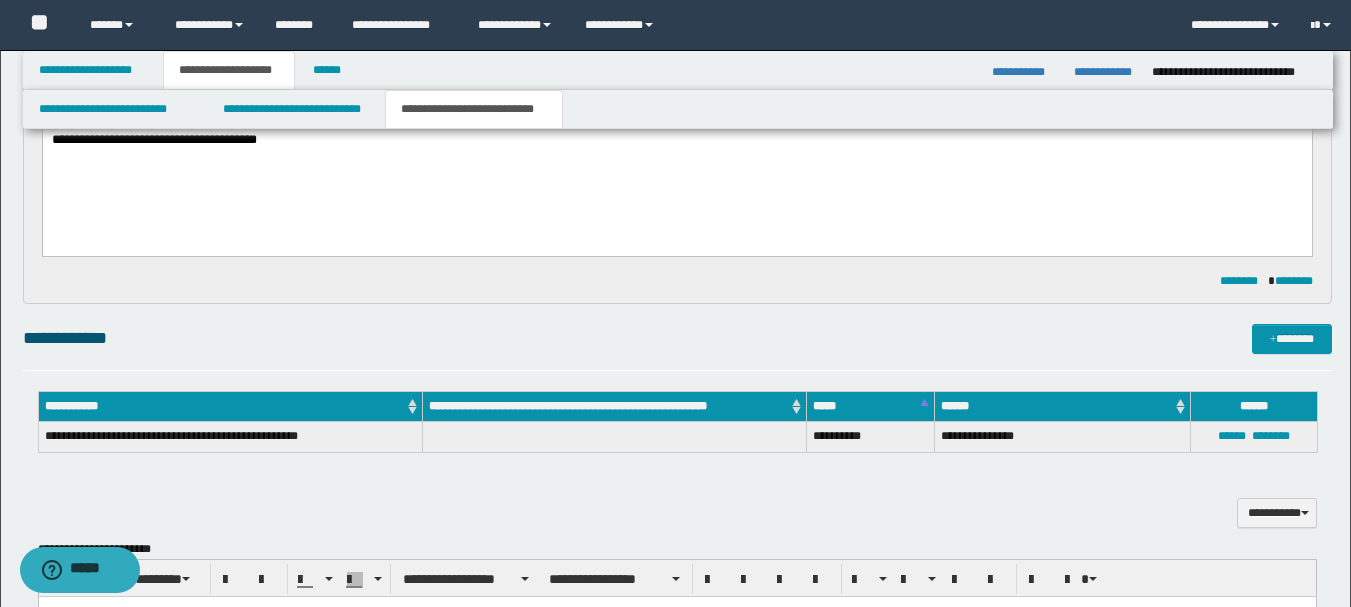 scroll, scrollTop: 0, scrollLeft: 0, axis: both 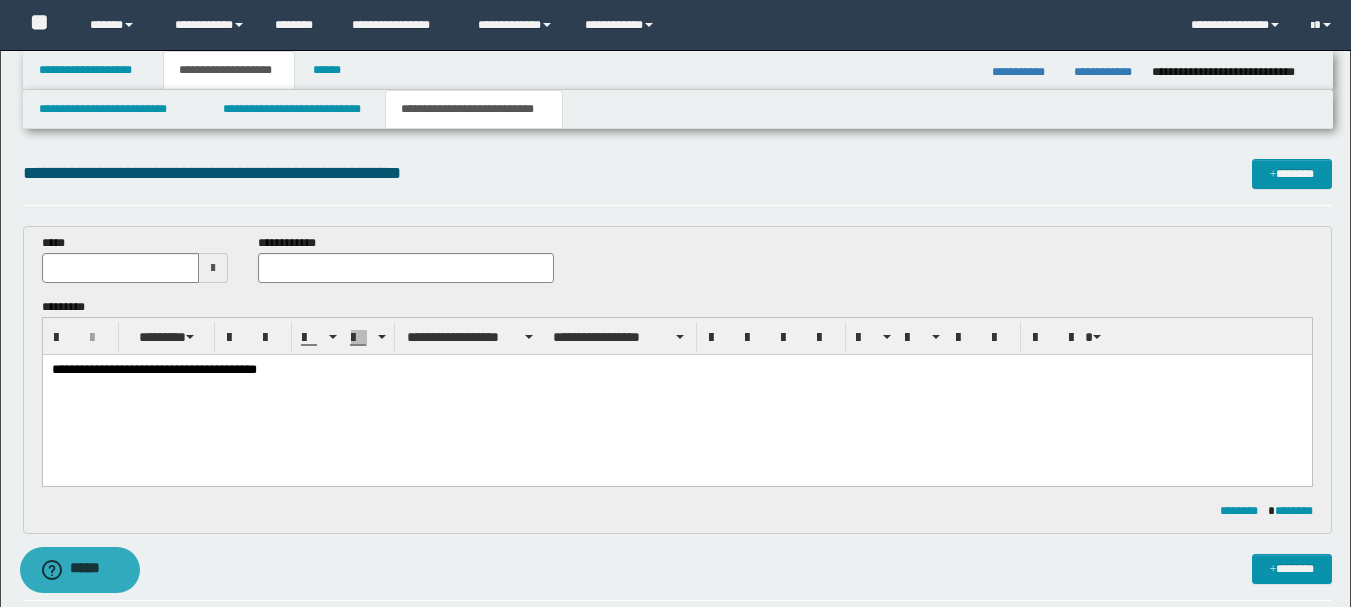click on "**********" at bounding box center [676, 395] 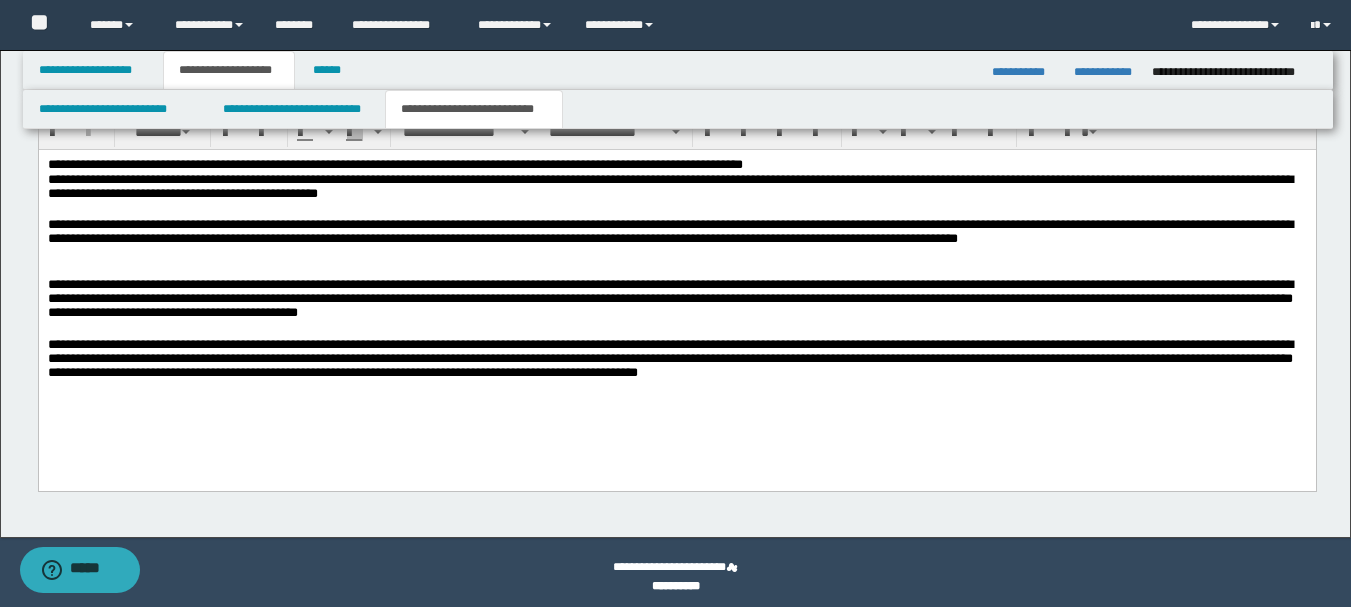 scroll, scrollTop: 0, scrollLeft: 0, axis: both 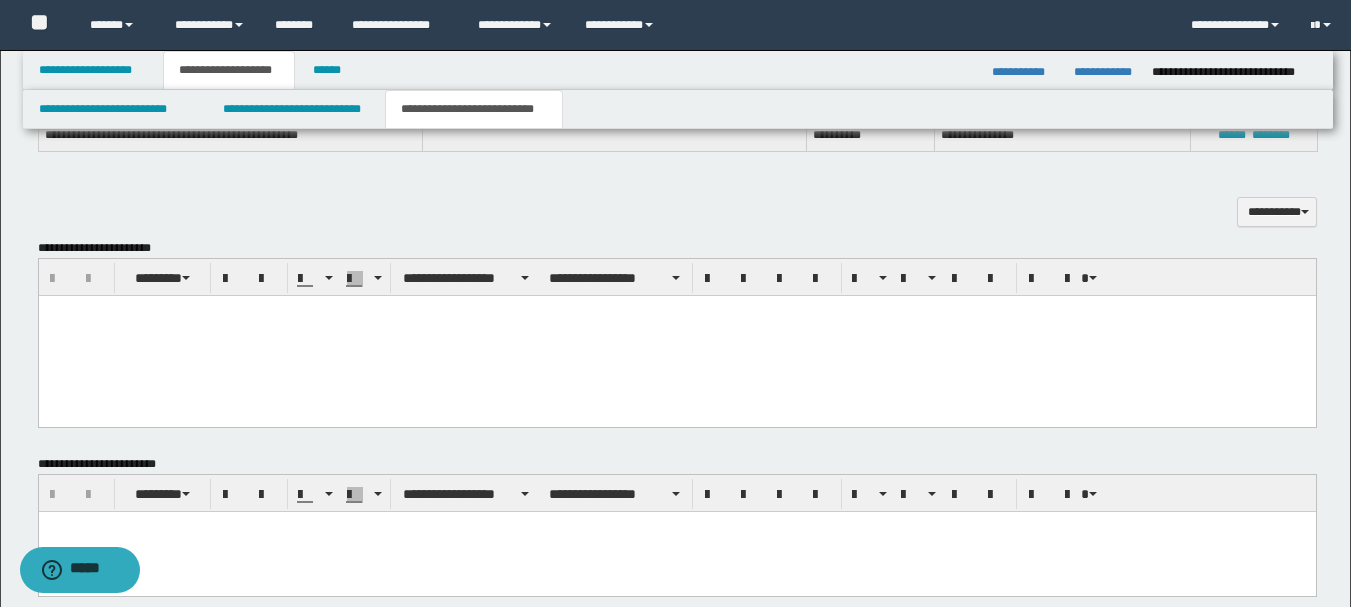 click at bounding box center [676, 336] 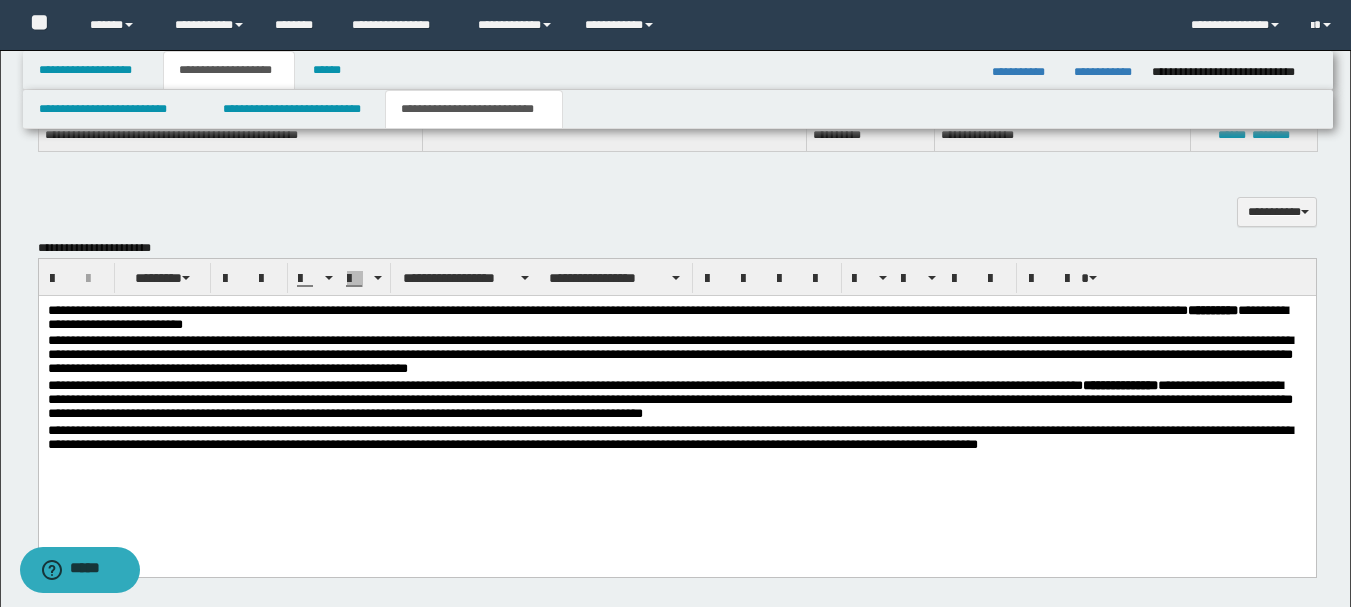 click on "**********" at bounding box center [676, 319] 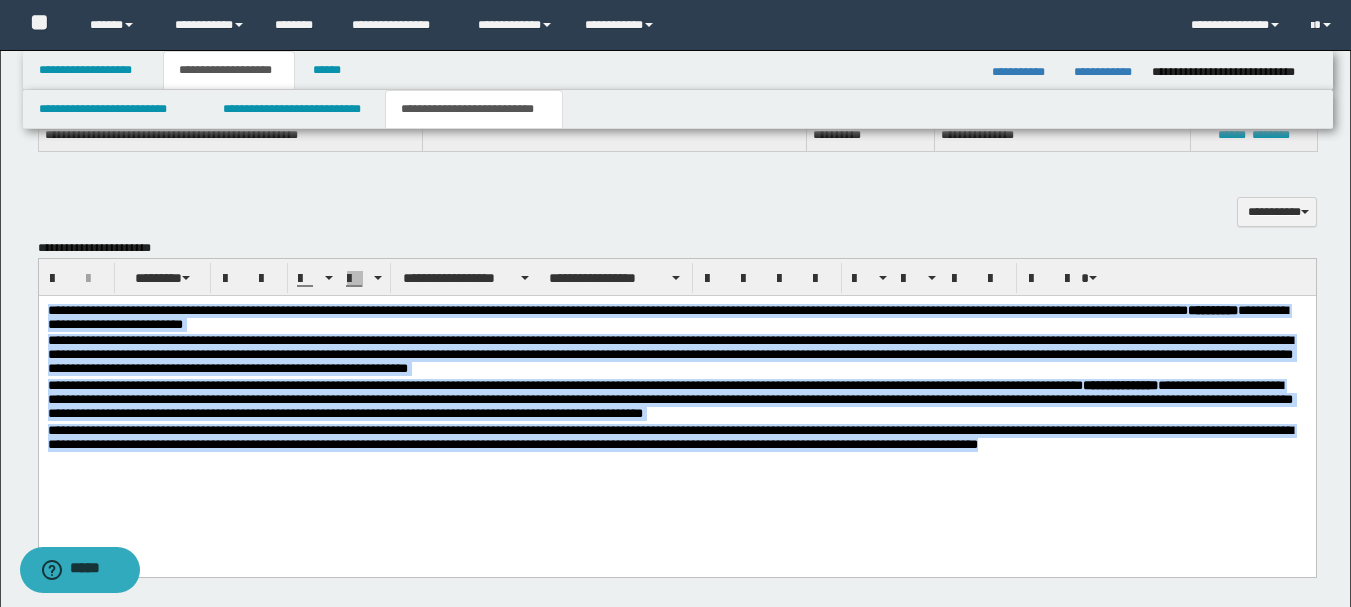 drag, startPoint x: 165, startPoint y: 491, endPoint x: 50, endPoint y: 606, distance: 162.63457 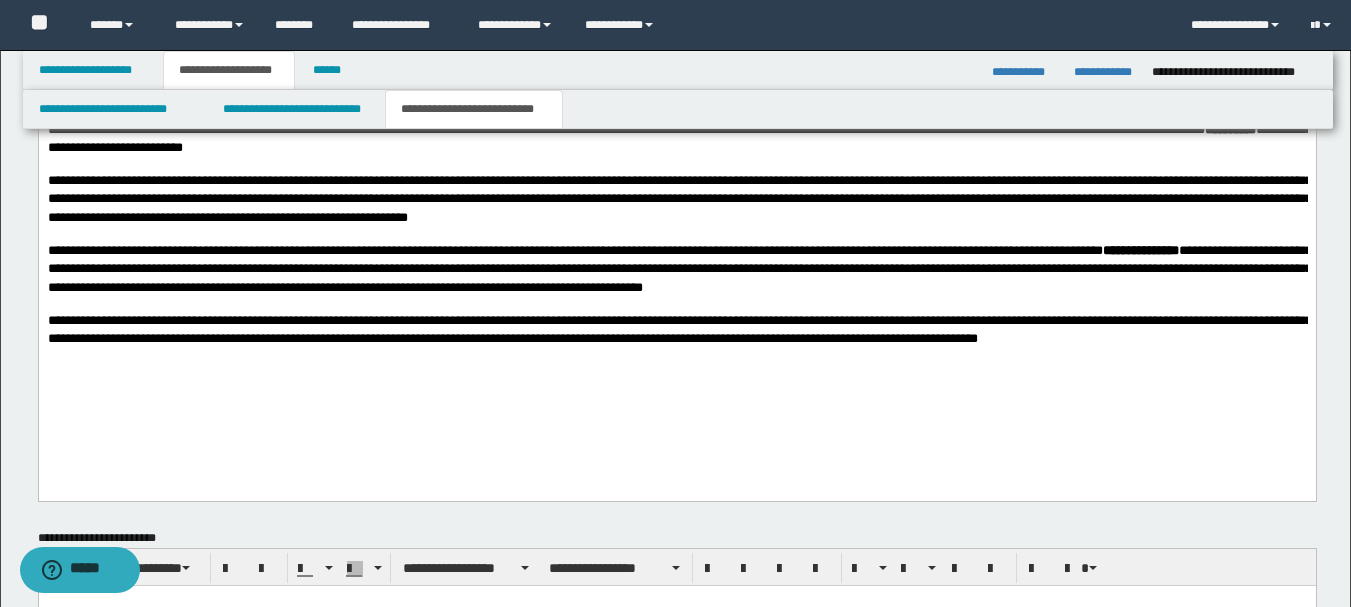 scroll, scrollTop: 736, scrollLeft: 0, axis: vertical 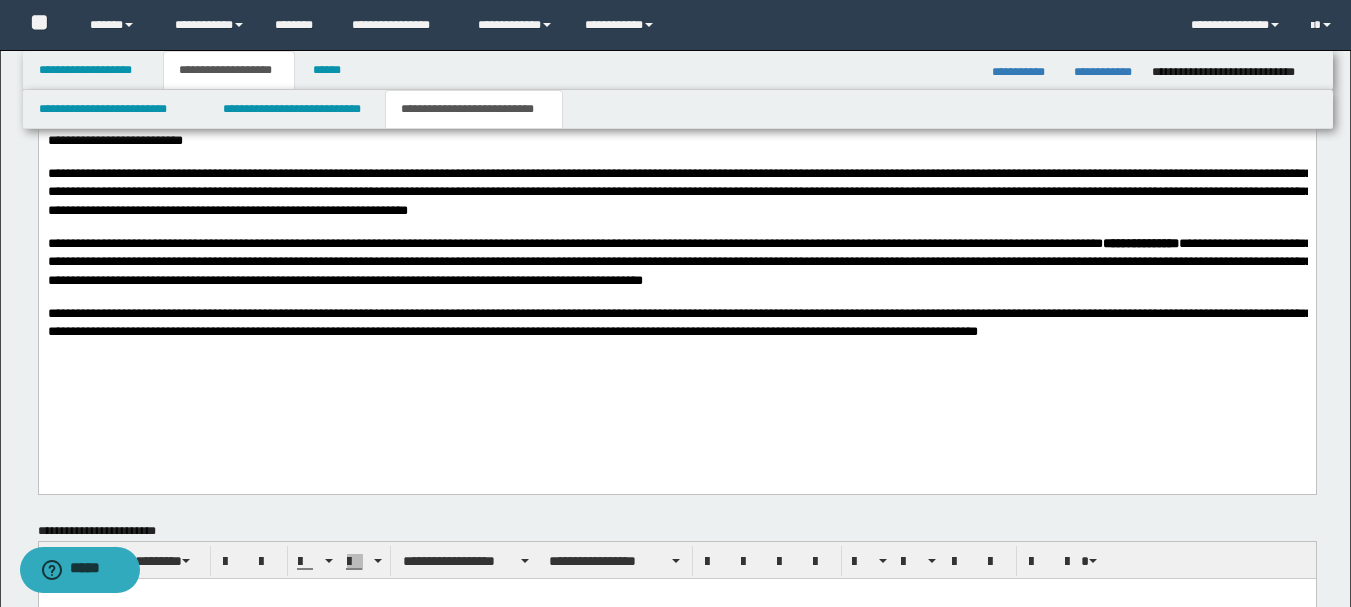 click on "**********" at bounding box center (679, 322) 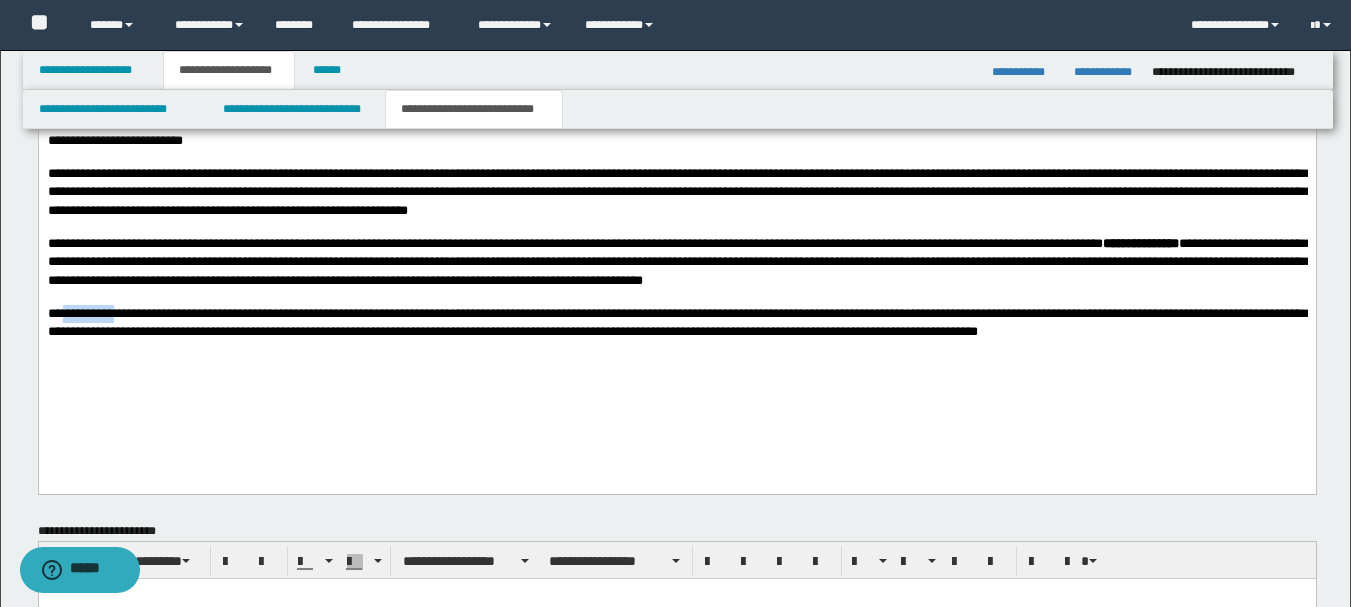 click on "**********" at bounding box center [679, 322] 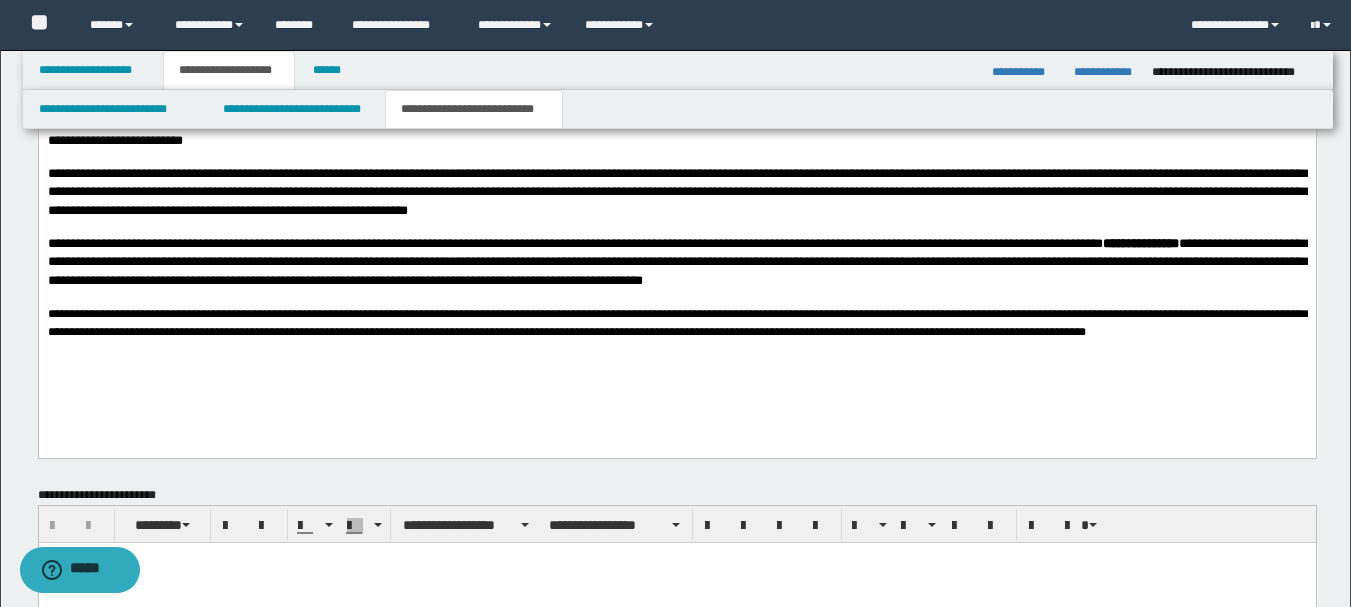 drag, startPoint x: 1000, startPoint y: 288, endPoint x: 930, endPoint y: 244, distance: 82.68011 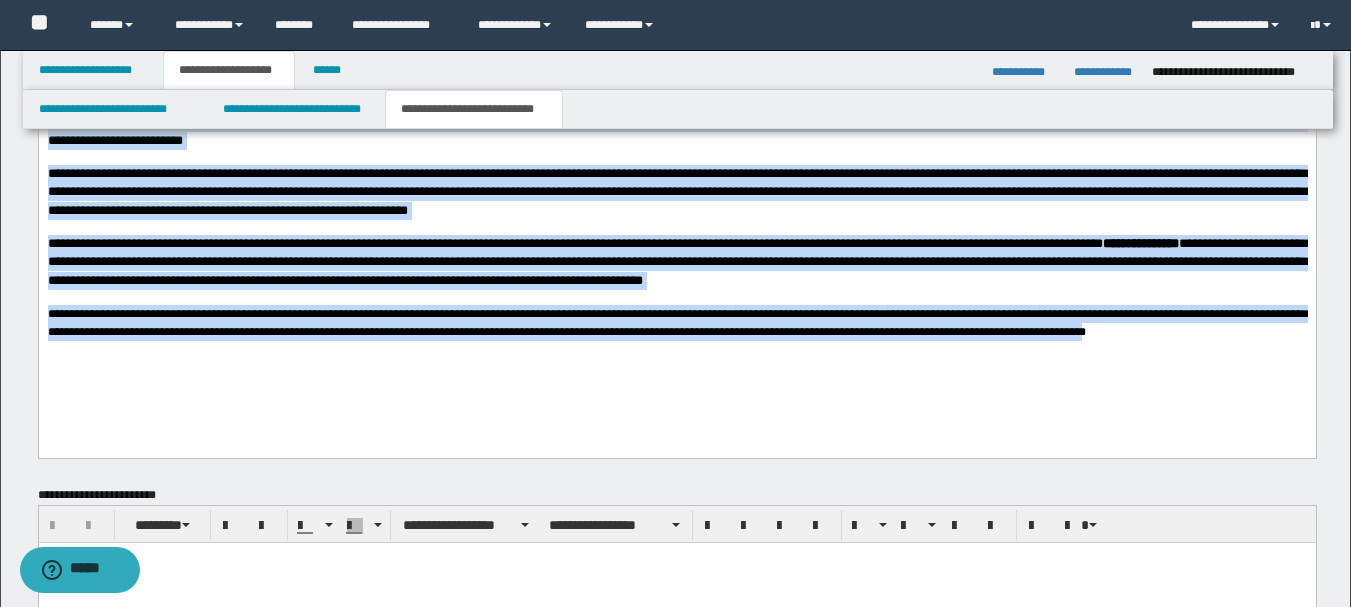 drag, startPoint x: 1249, startPoint y: 340, endPoint x: 113, endPoint y: 214, distance: 1142.9663 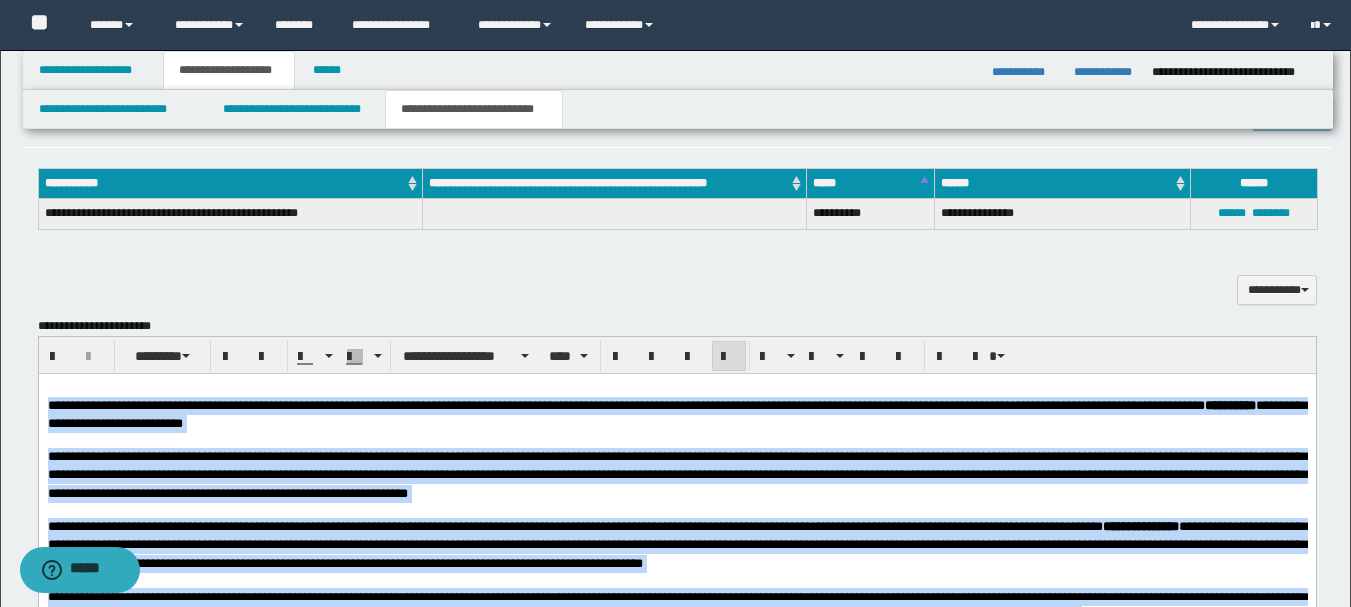 scroll, scrollTop: 530, scrollLeft: 0, axis: vertical 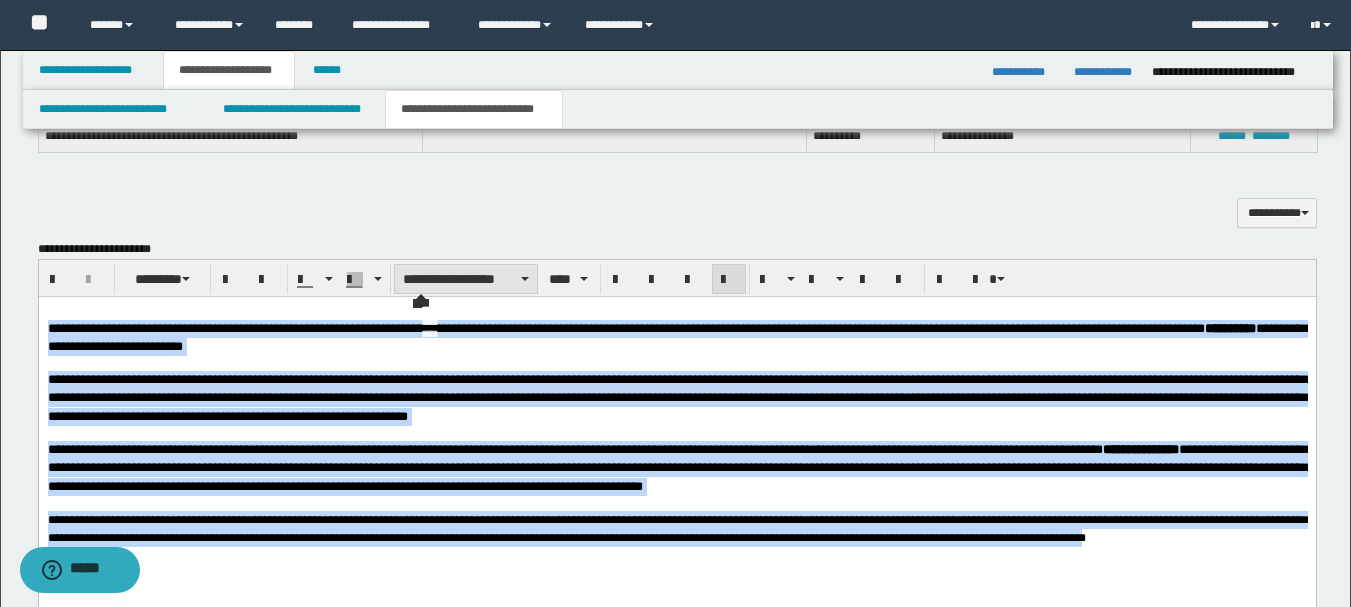 click on "**********" at bounding box center (466, 279) 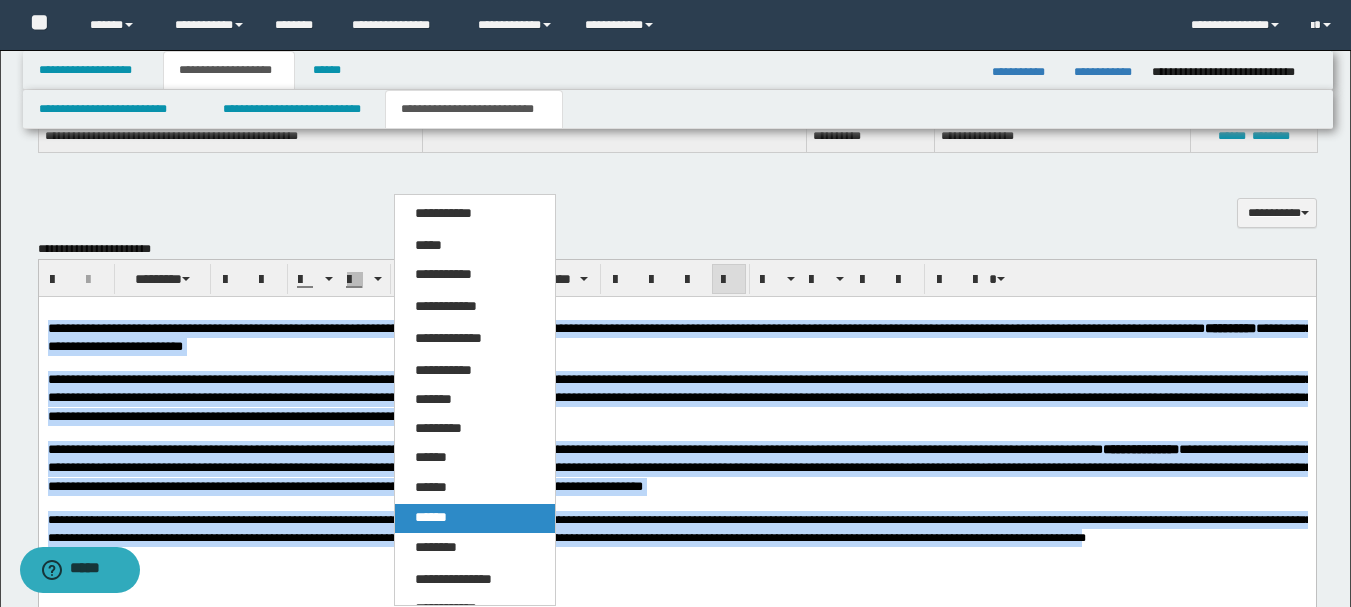 click on "******" at bounding box center (431, 517) 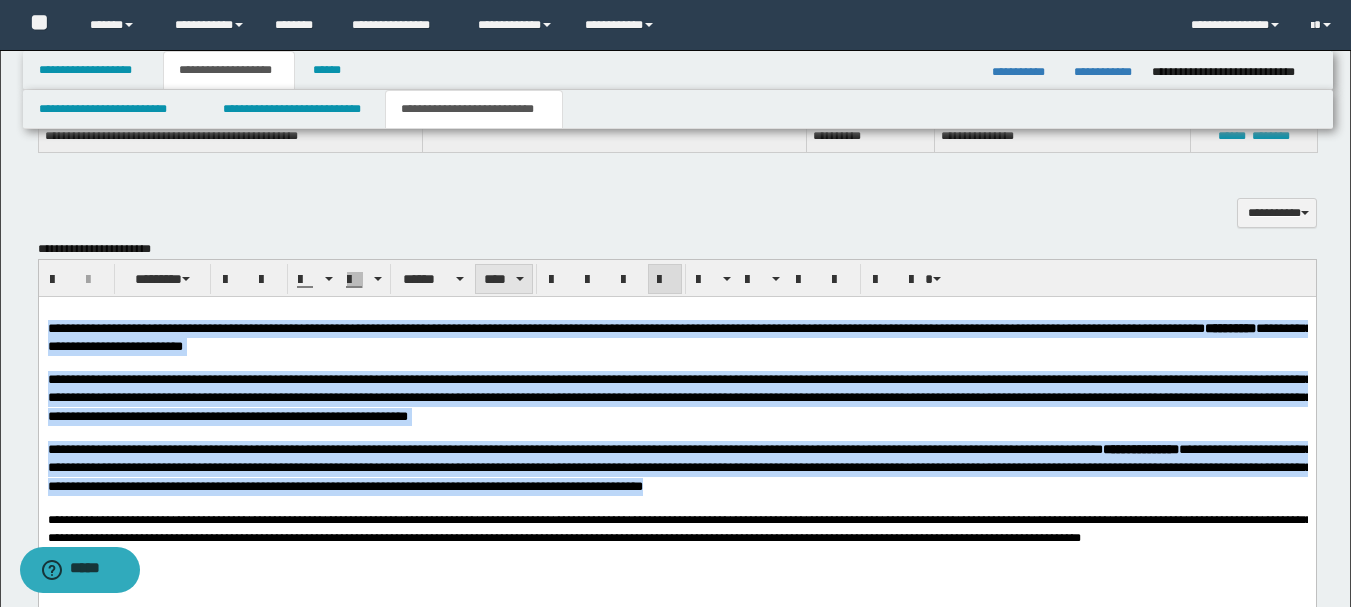 click on "****" at bounding box center [503, 279] 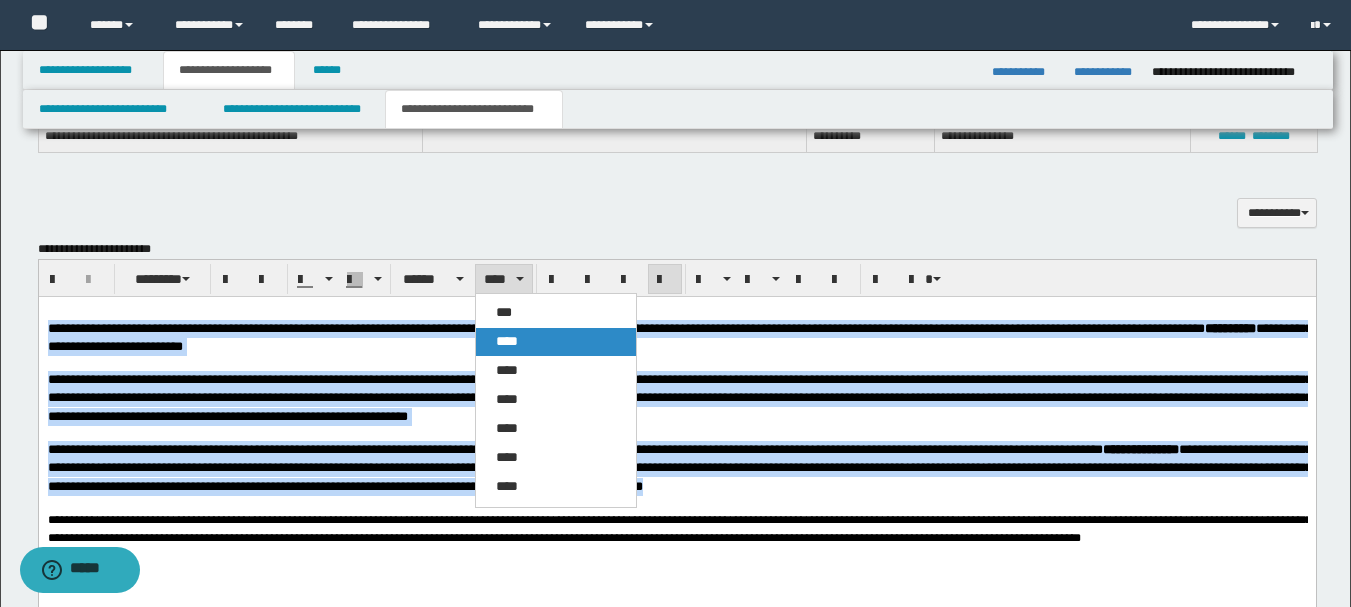 click on "****" at bounding box center [556, 342] 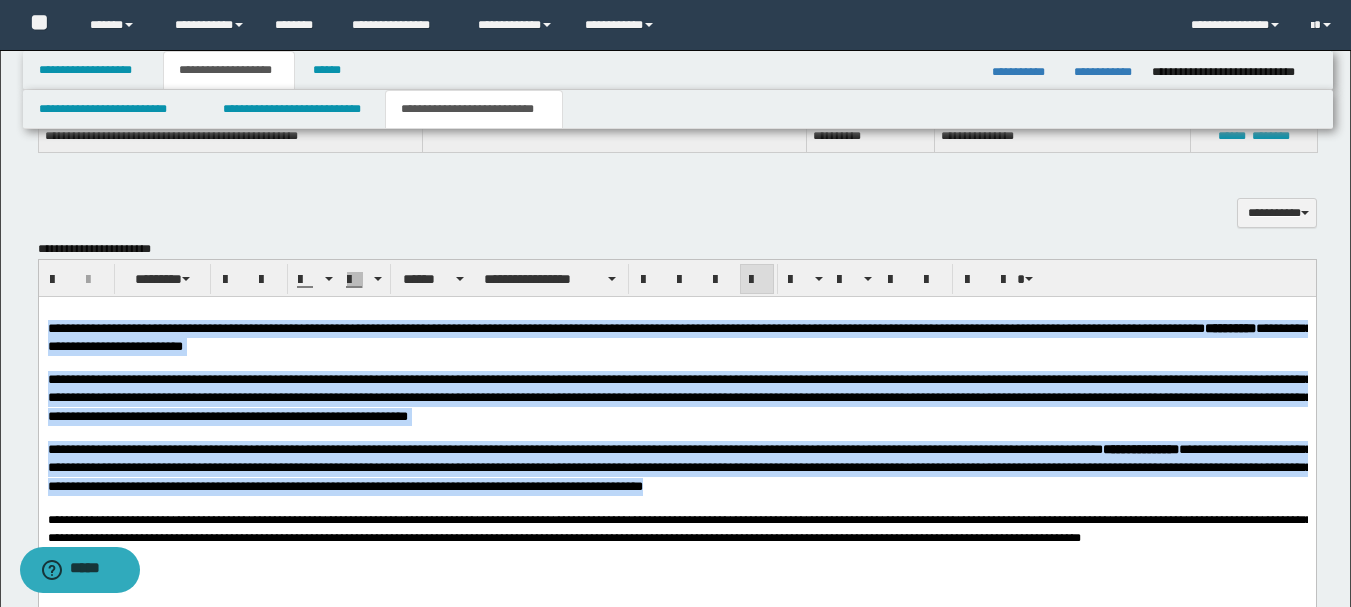 click on "**********" at bounding box center [679, 398] 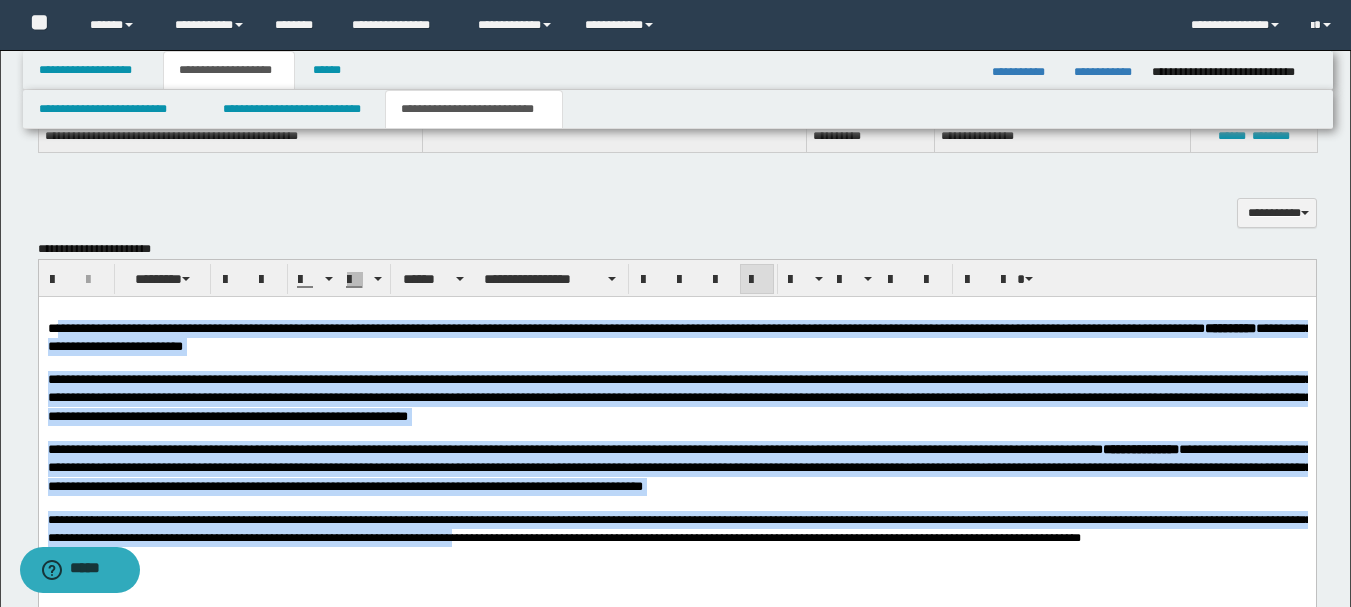drag, startPoint x: 63, startPoint y: 329, endPoint x: 634, endPoint y: 399, distance: 575.2747 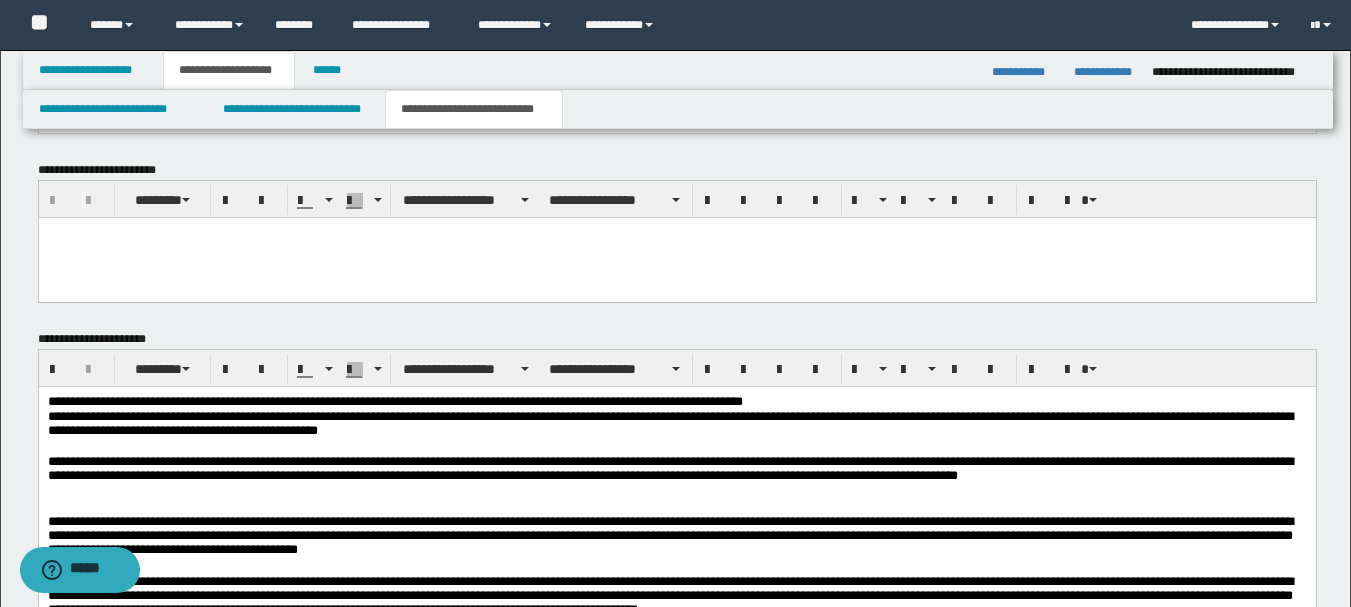 scroll, scrollTop: 530, scrollLeft: 0, axis: vertical 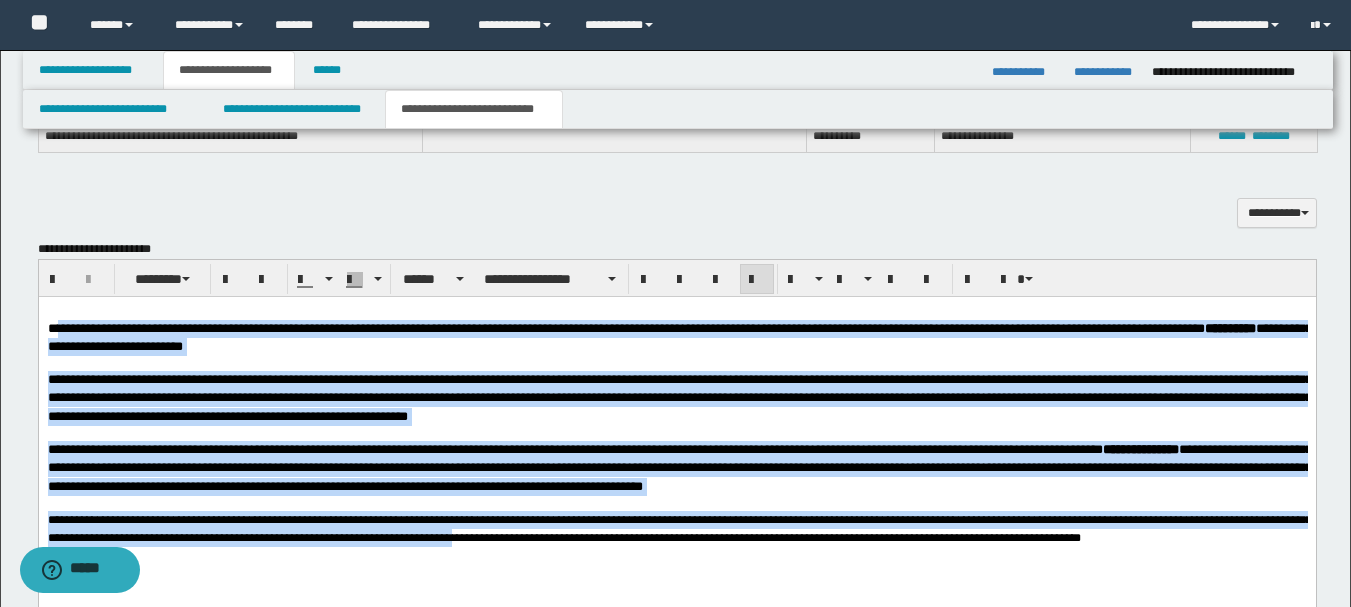click on "**********" at bounding box center (676, 451) 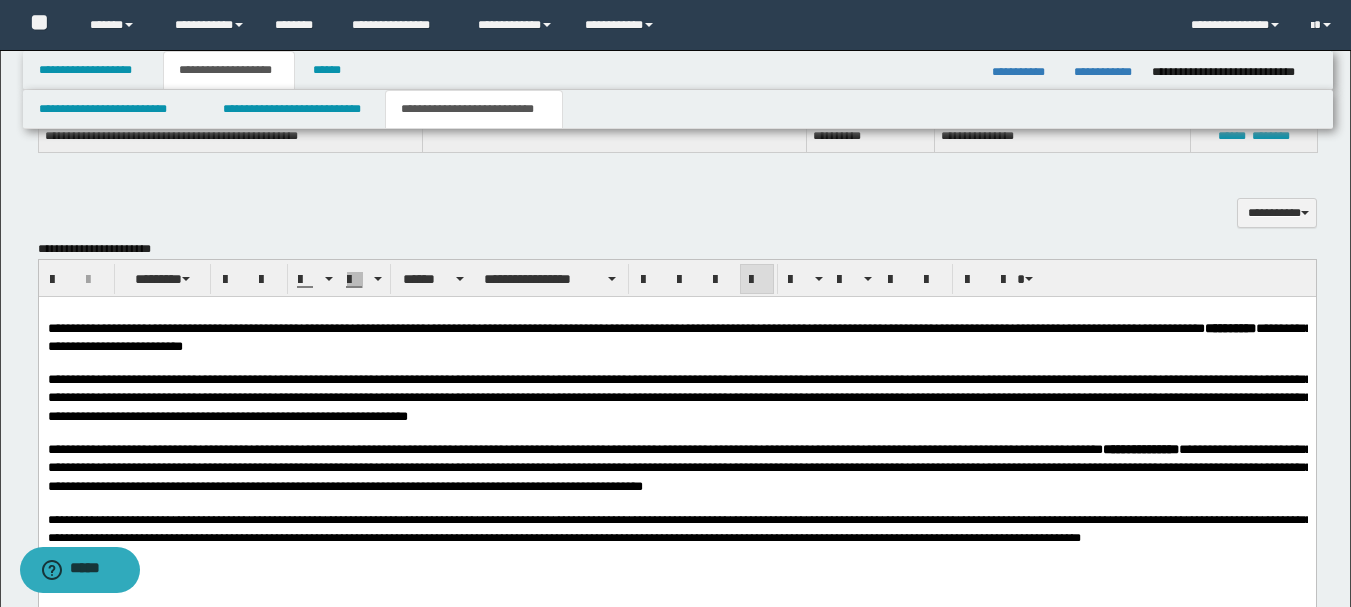 drag, startPoint x: 44, startPoint y: 326, endPoint x: 64, endPoint y: 331, distance: 20.615528 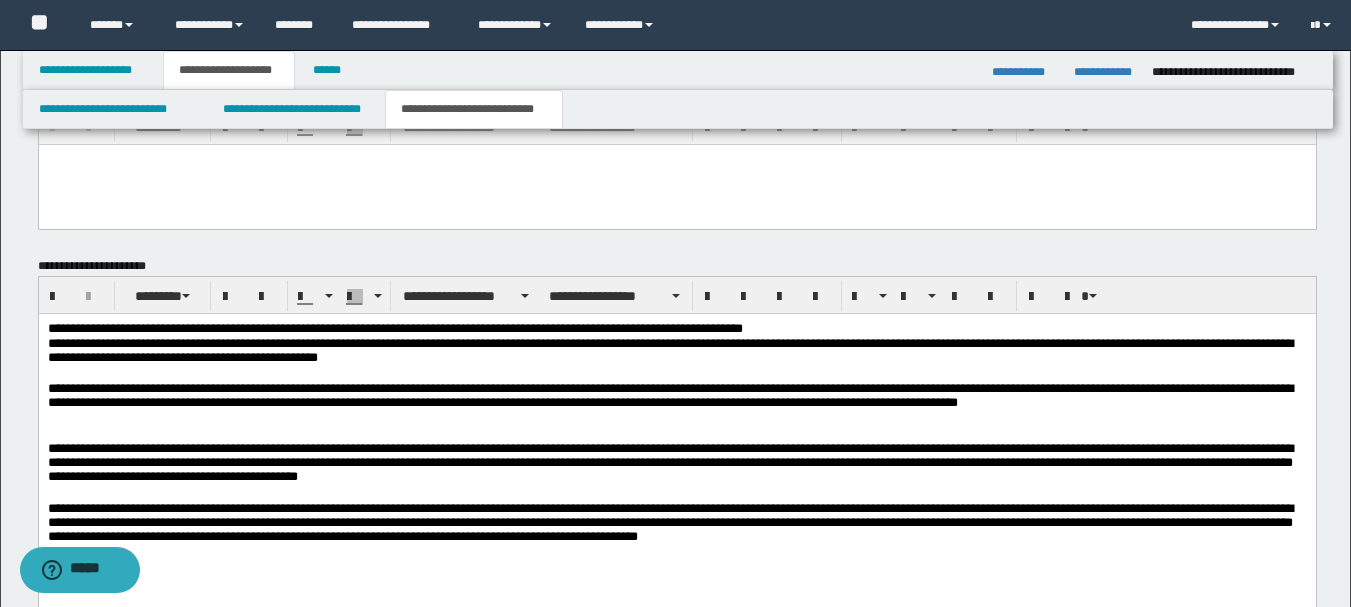drag, startPoint x: 202, startPoint y: -182, endPoint x: 535, endPoint y: 466, distance: 728.5554 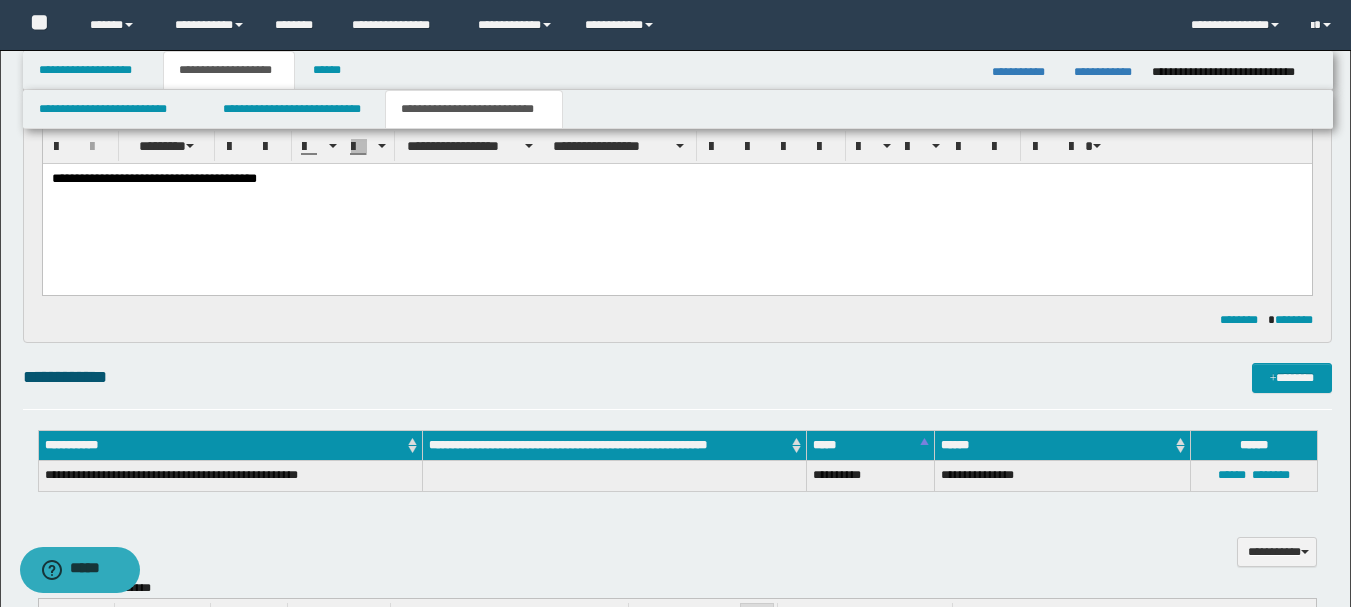 scroll, scrollTop: 723, scrollLeft: 0, axis: vertical 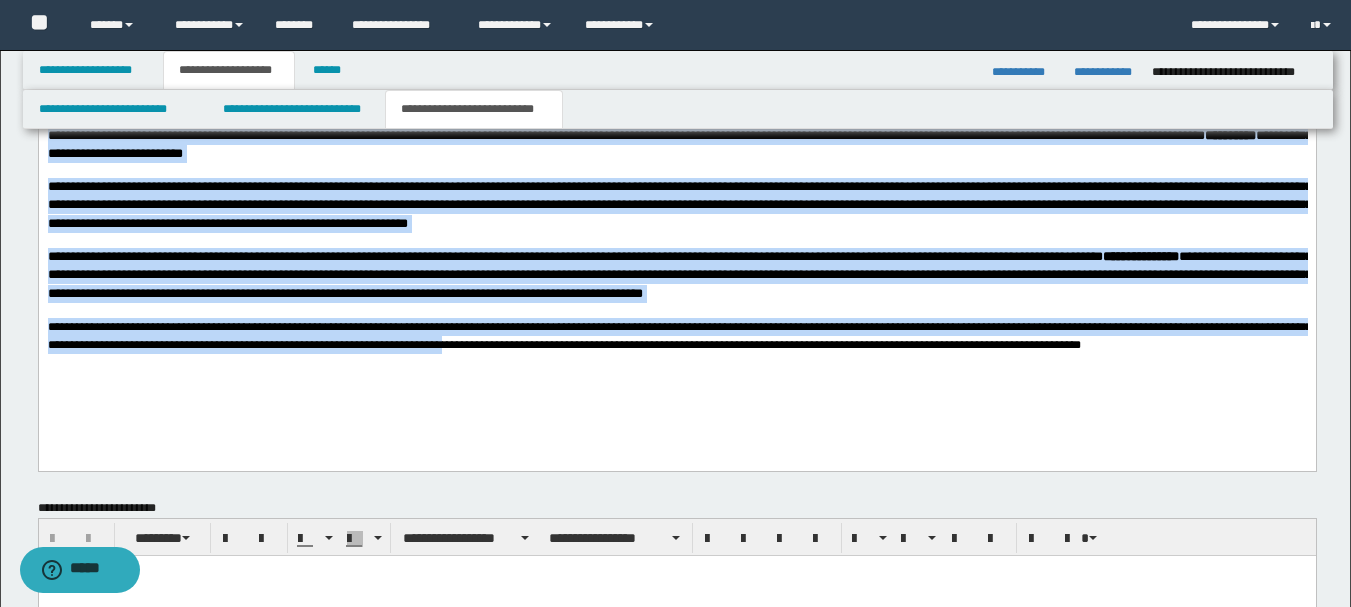 click on "**********" at bounding box center [676, 258] 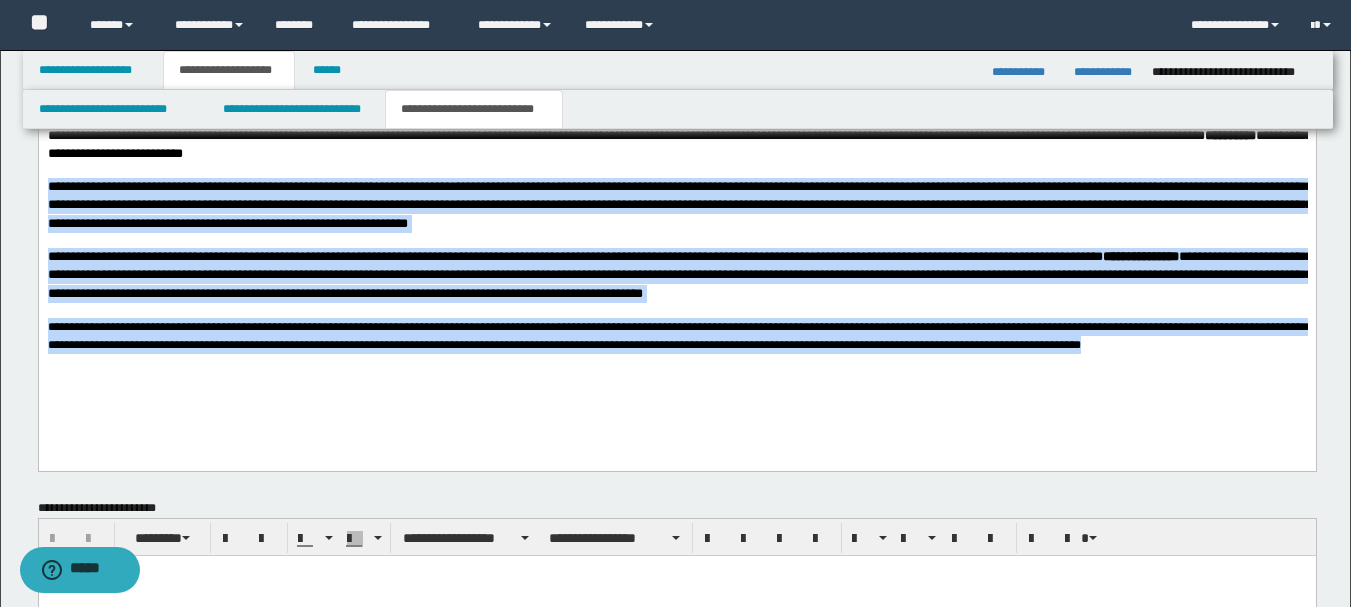 drag, startPoint x: 1278, startPoint y: 363, endPoint x: 1, endPoint y: 166, distance: 1292.1061 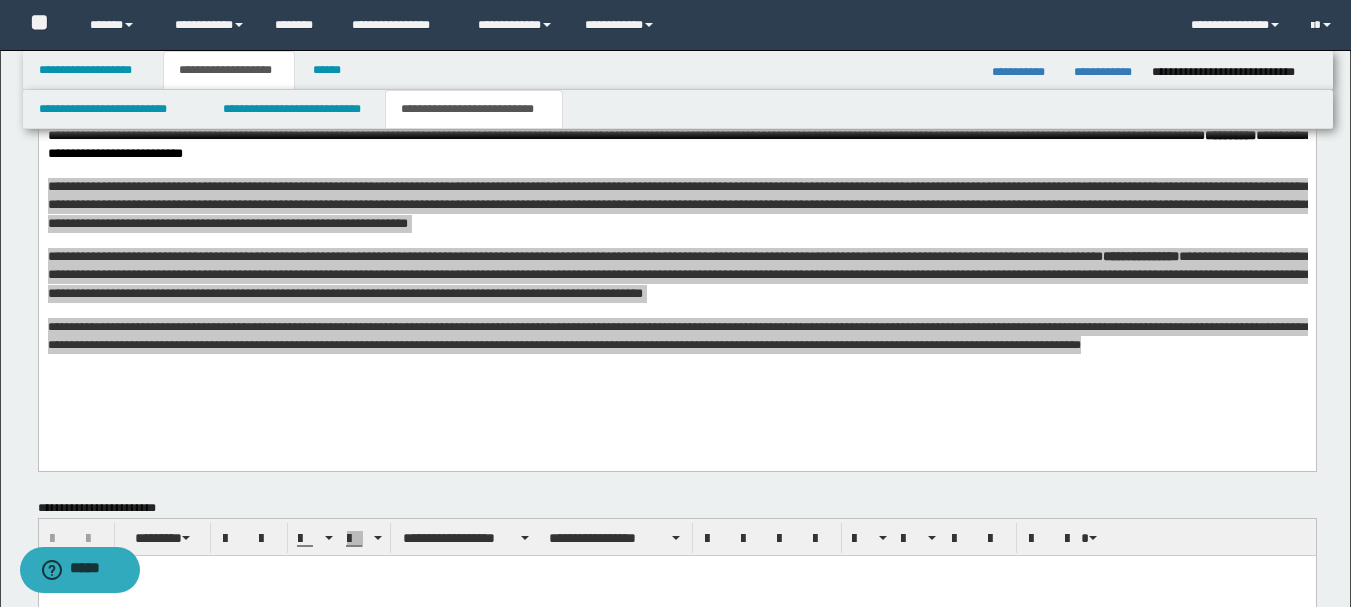drag, startPoint x: 0, startPoint y: 135, endPoint x: 36, endPoint y: 144, distance: 37.107952 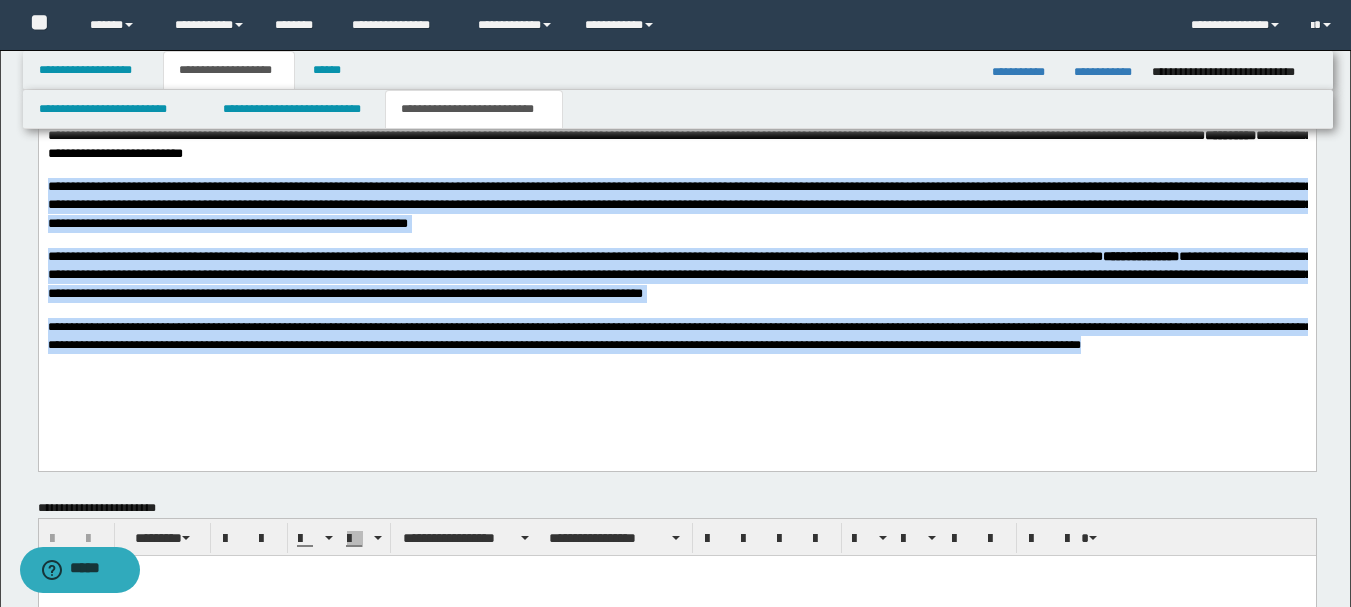 click on "**********" at bounding box center (679, 205) 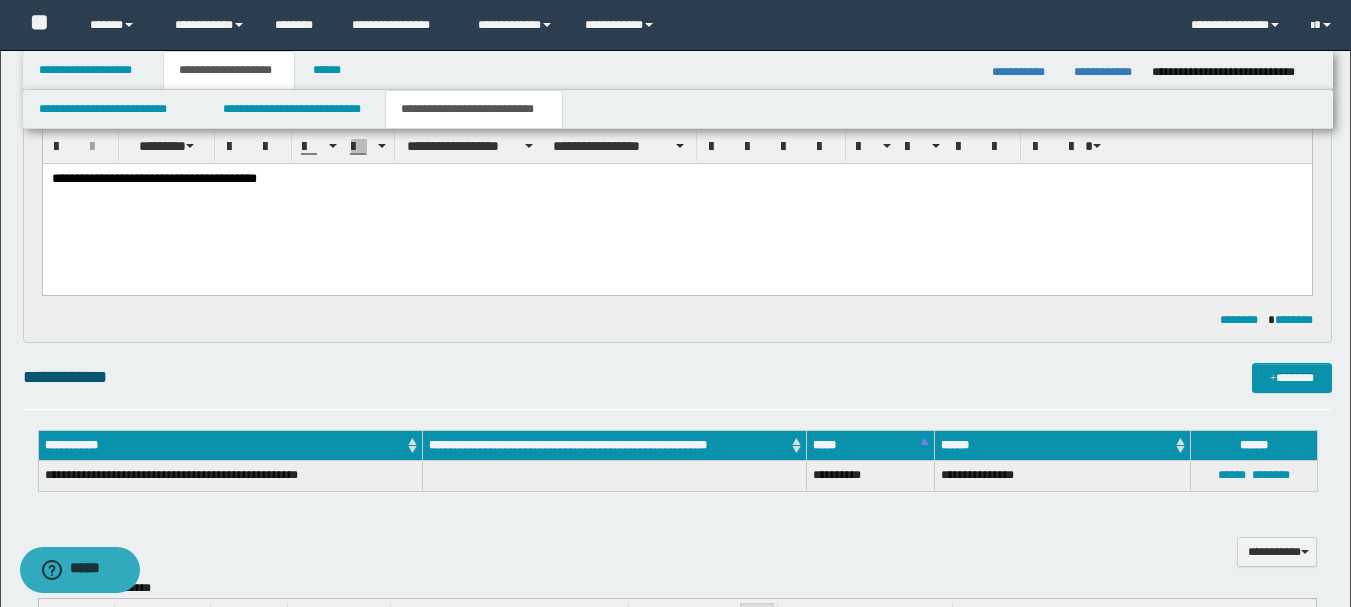 drag, startPoint x: 1246, startPoint y: 880, endPoint x: 42, endPoint y: 341, distance: 1319.1426 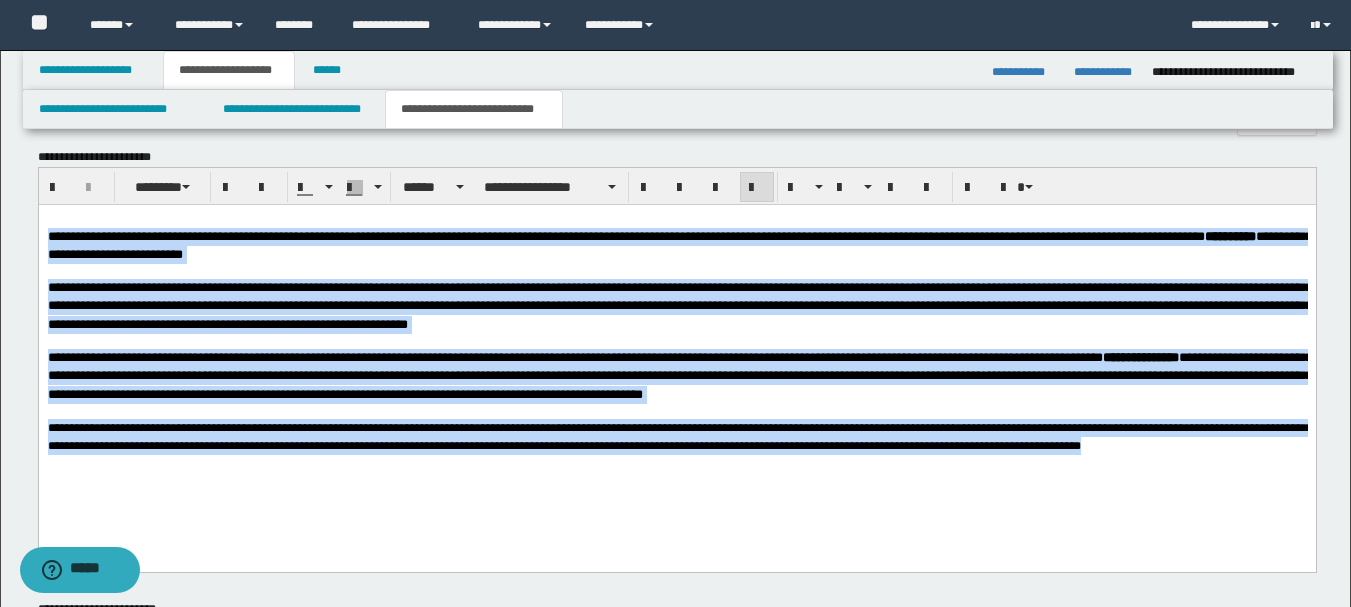 scroll, scrollTop: 612, scrollLeft: 0, axis: vertical 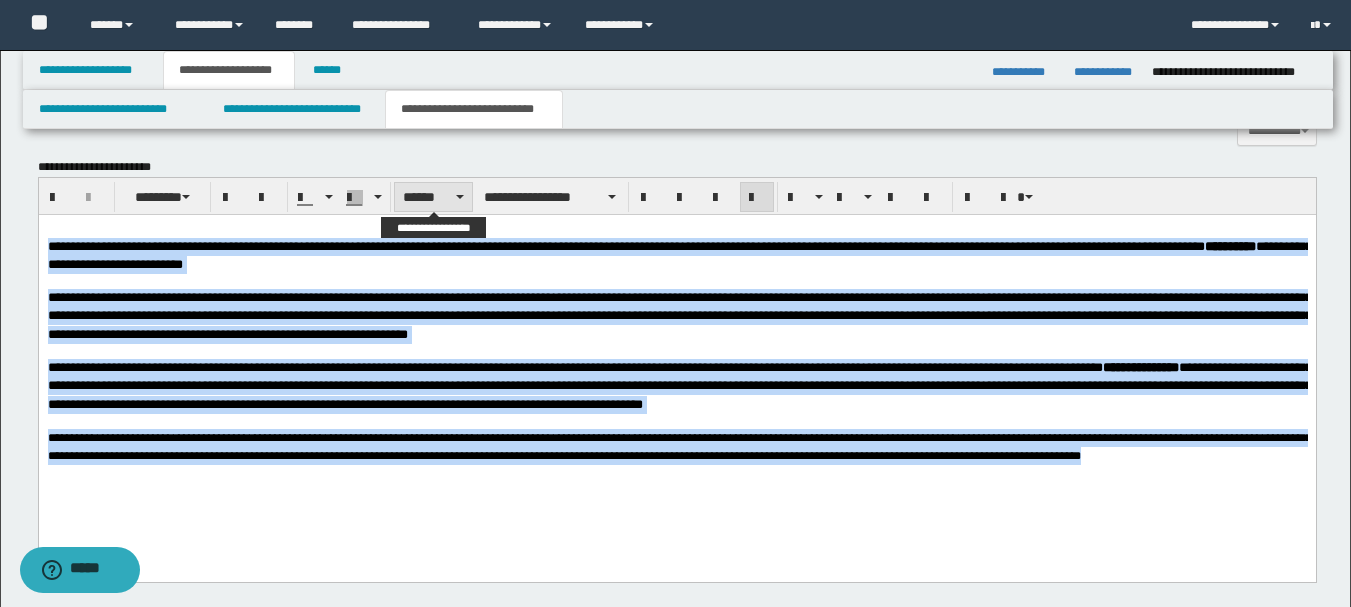 click on "******" at bounding box center (434, 197) 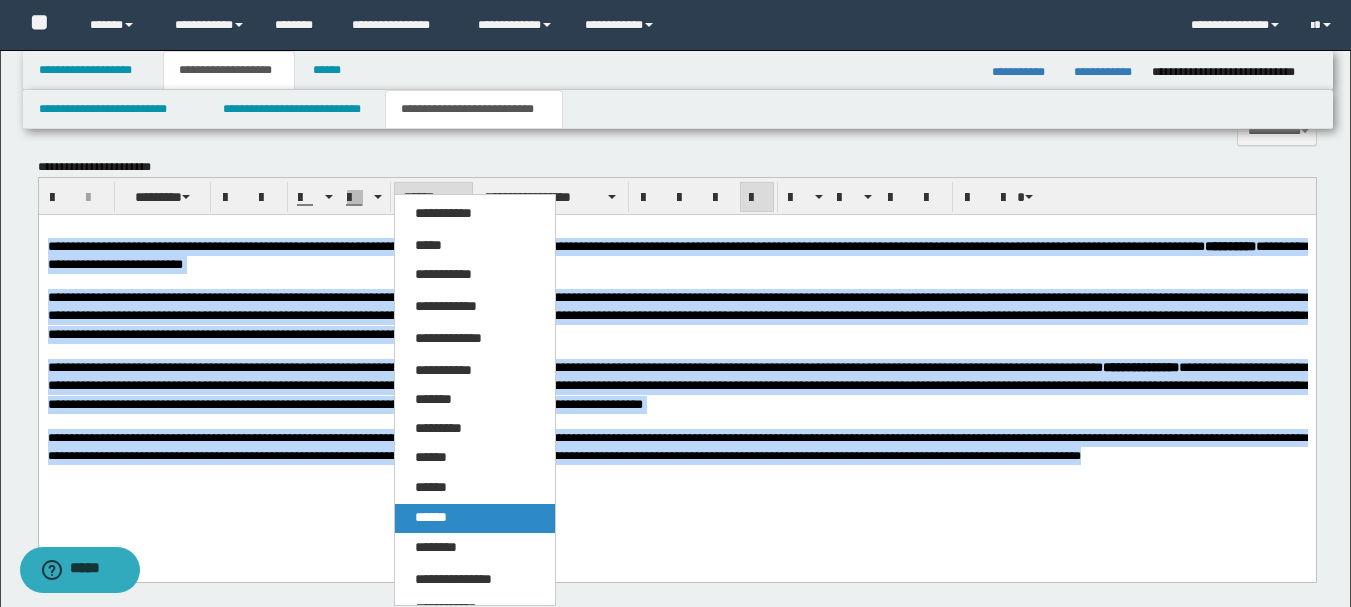 click on "******" at bounding box center [475, 518] 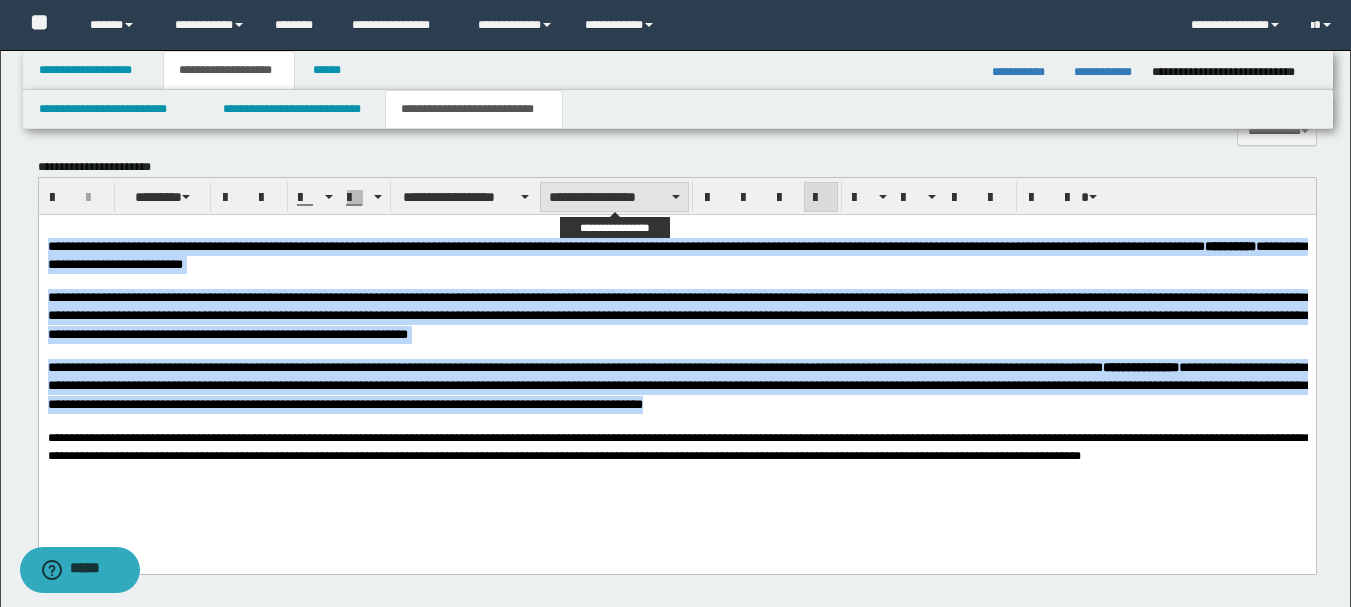 click on "**********" at bounding box center [614, 197] 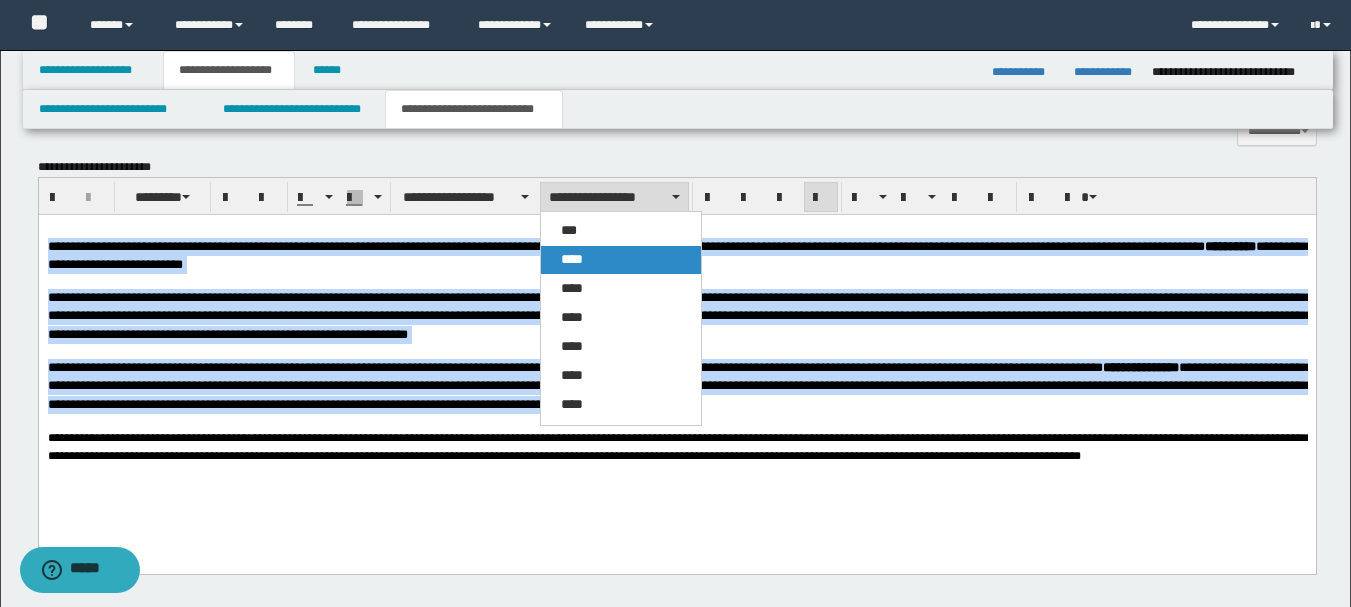 click on "****" at bounding box center [621, 260] 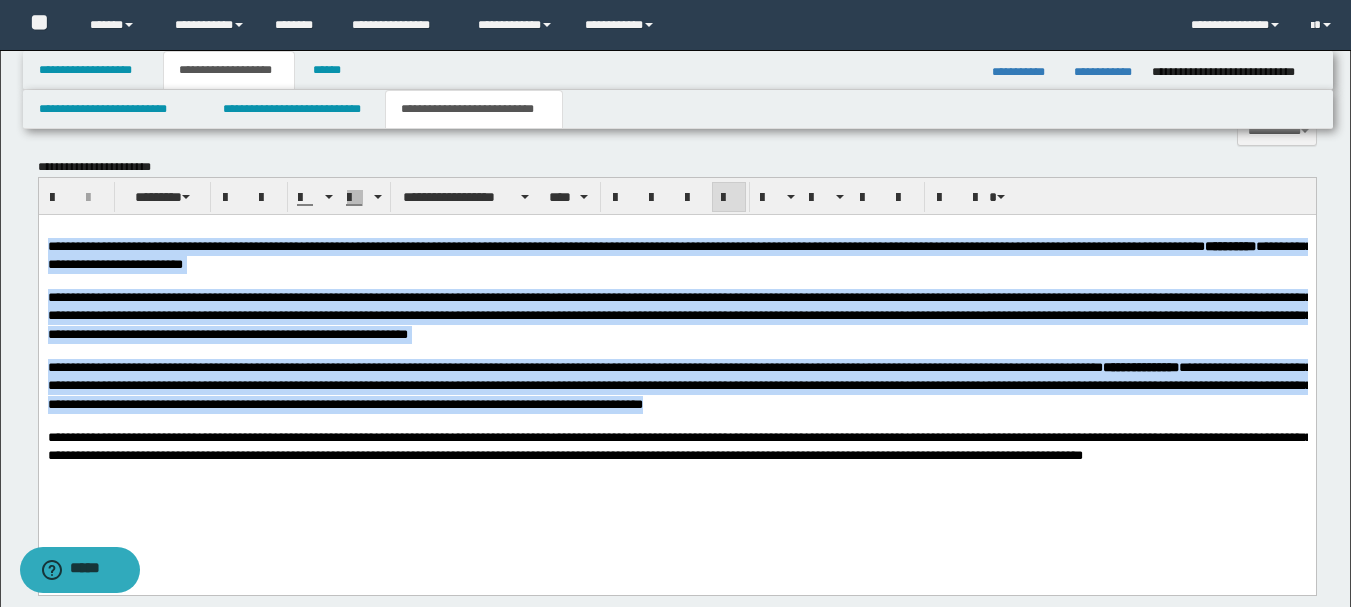 click on "**********" at bounding box center [676, 316] 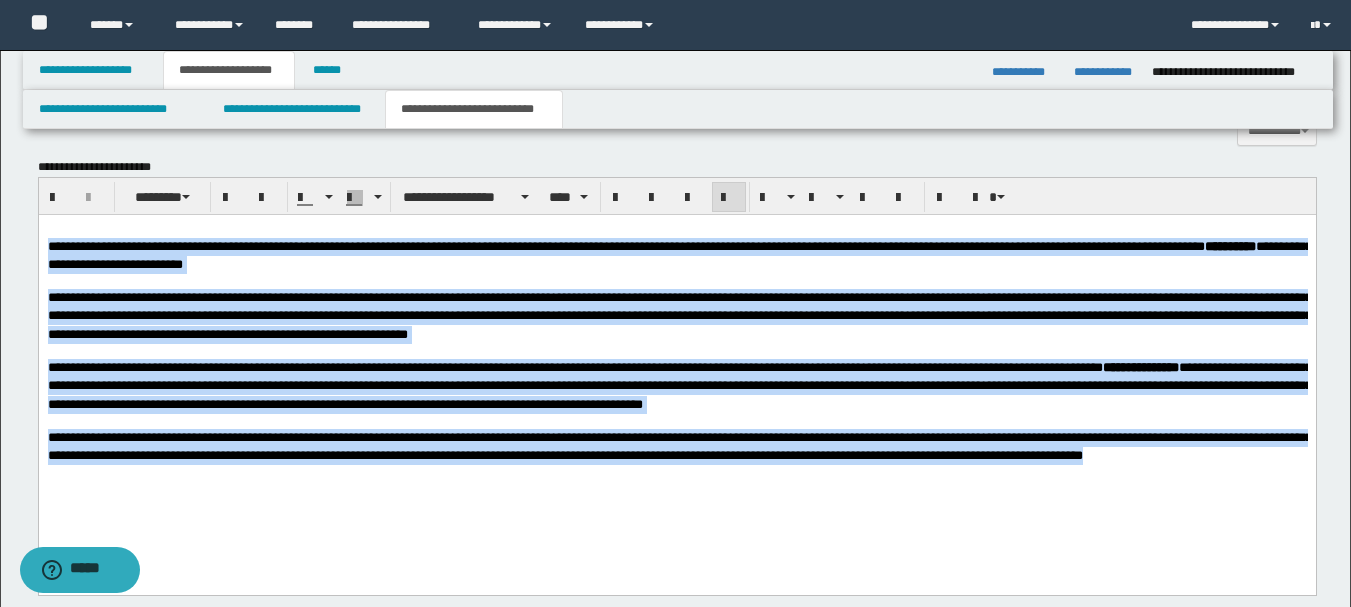 drag, startPoint x: 293, startPoint y: 481, endPoint x: 71, endPoint y: 246, distance: 323.2785 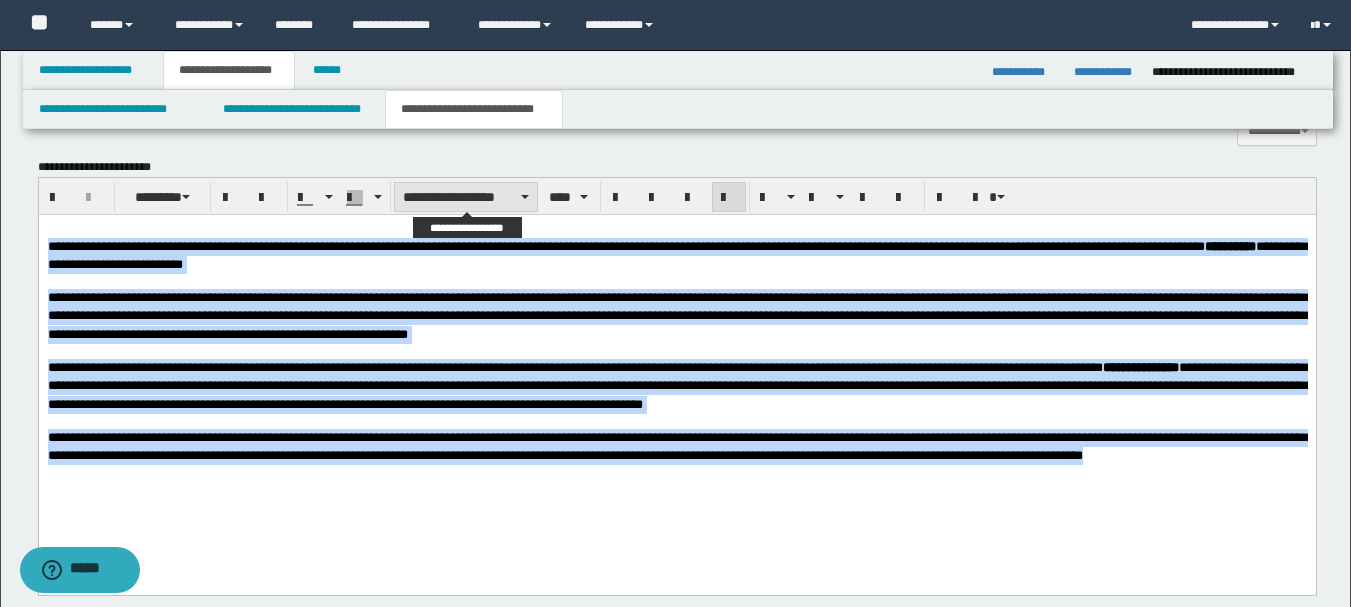 click on "**********" at bounding box center (466, 197) 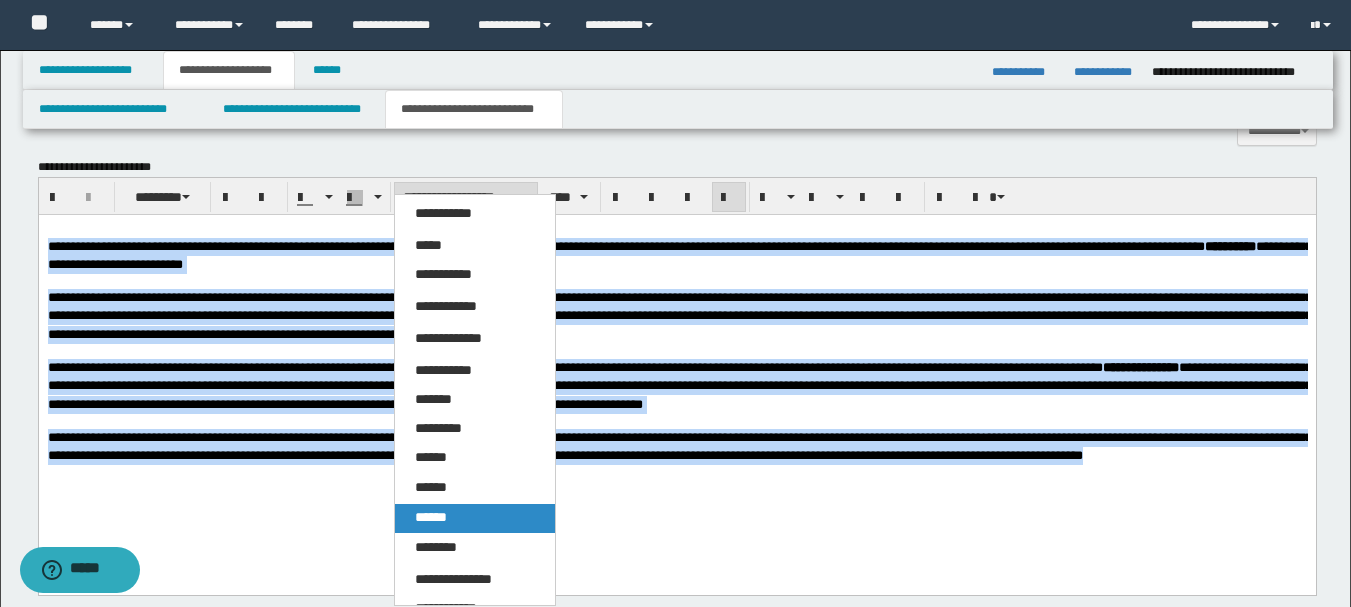 click on "******" at bounding box center (475, 518) 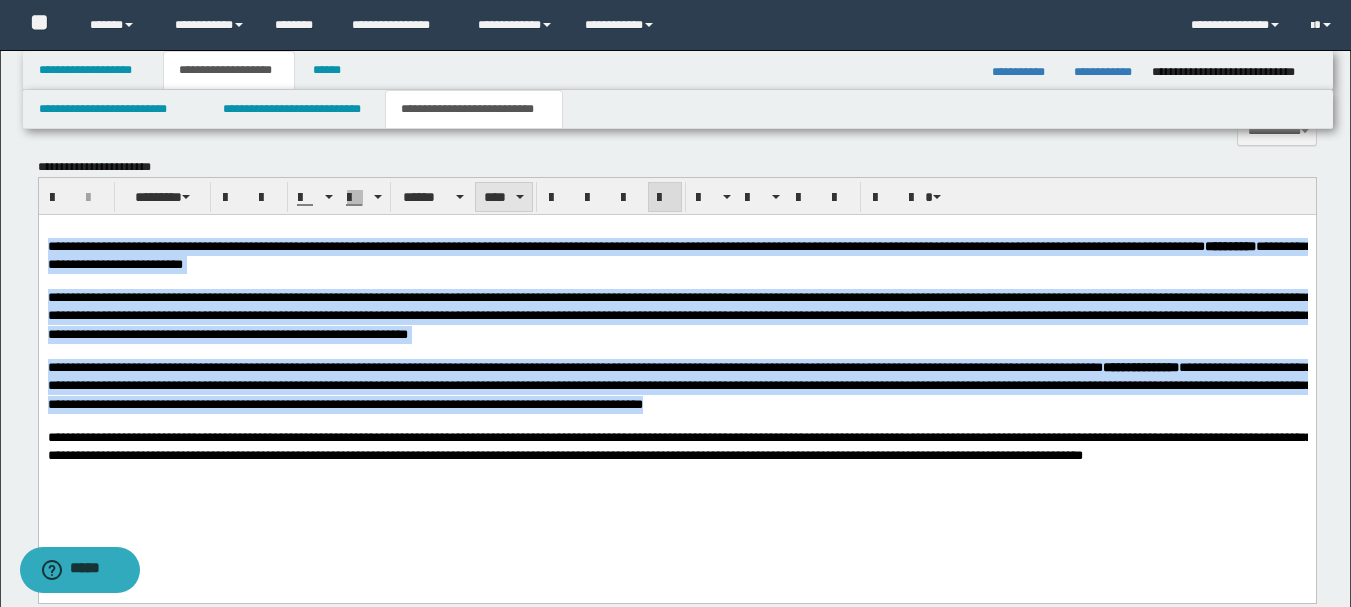 click on "****" at bounding box center (503, 197) 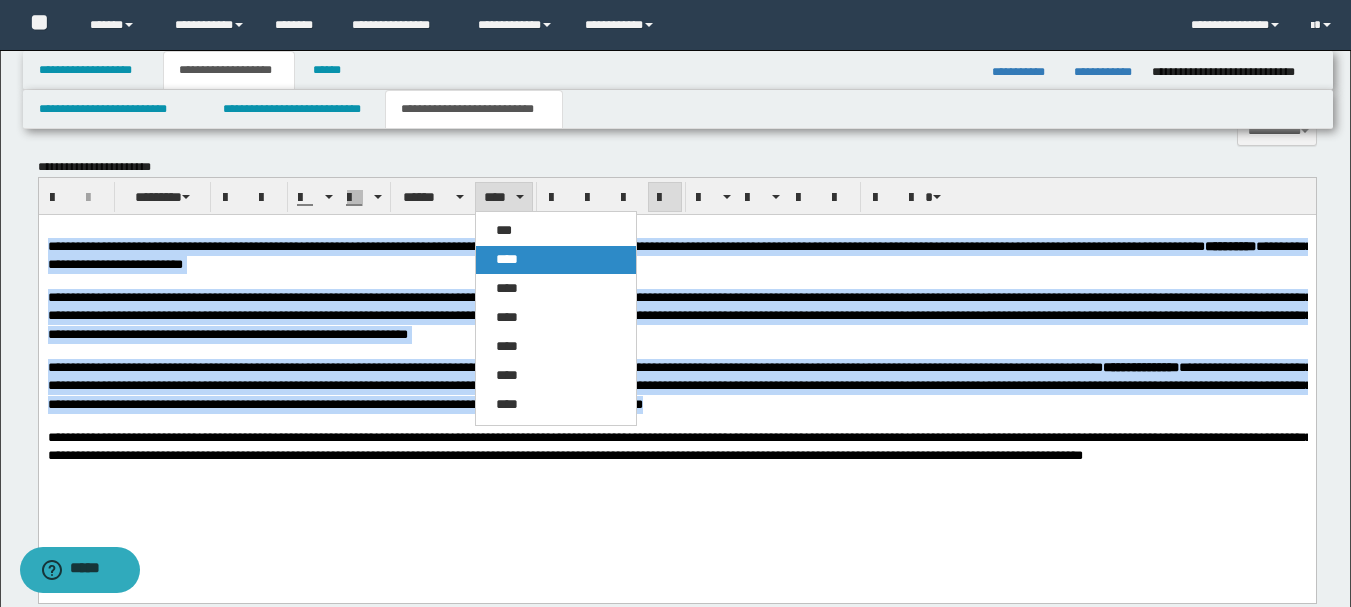 click on "****" at bounding box center (556, 260) 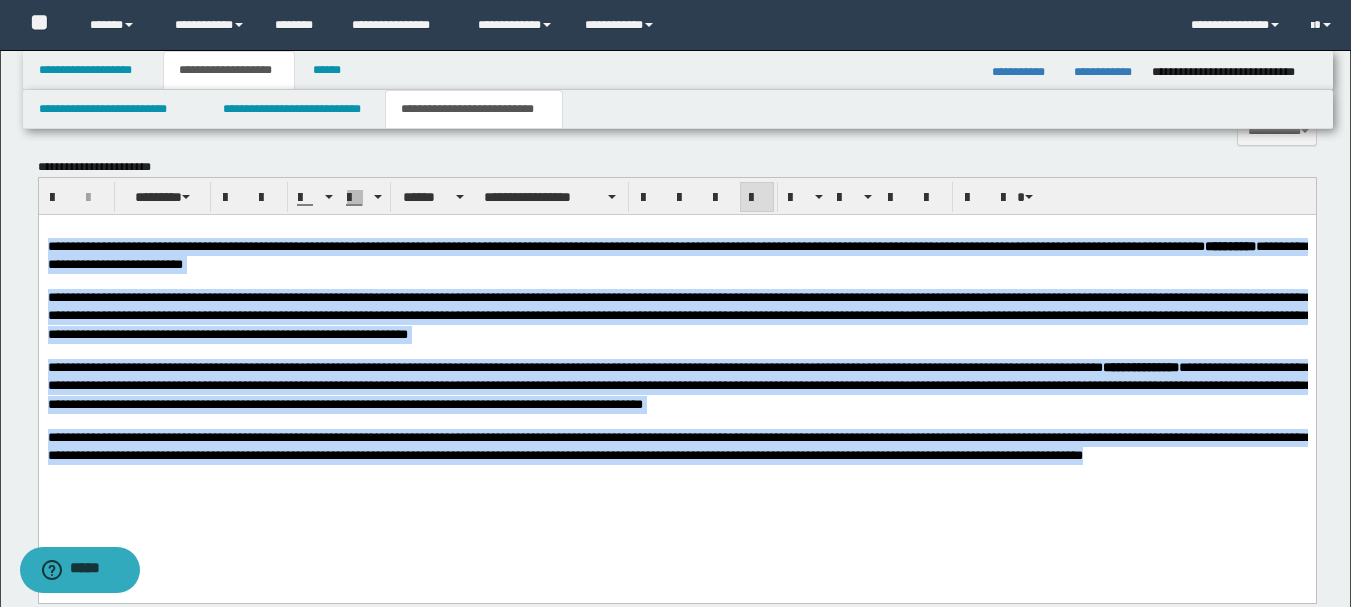 click on "**********" at bounding box center (679, 386) 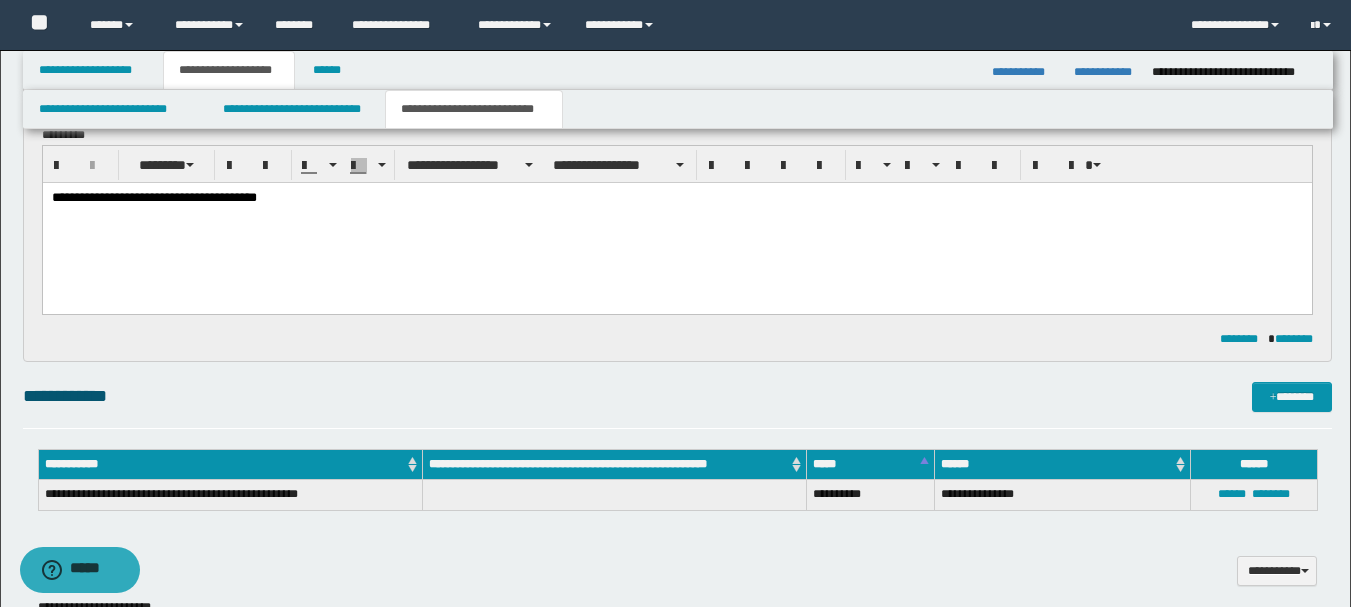 scroll, scrollTop: 0, scrollLeft: 0, axis: both 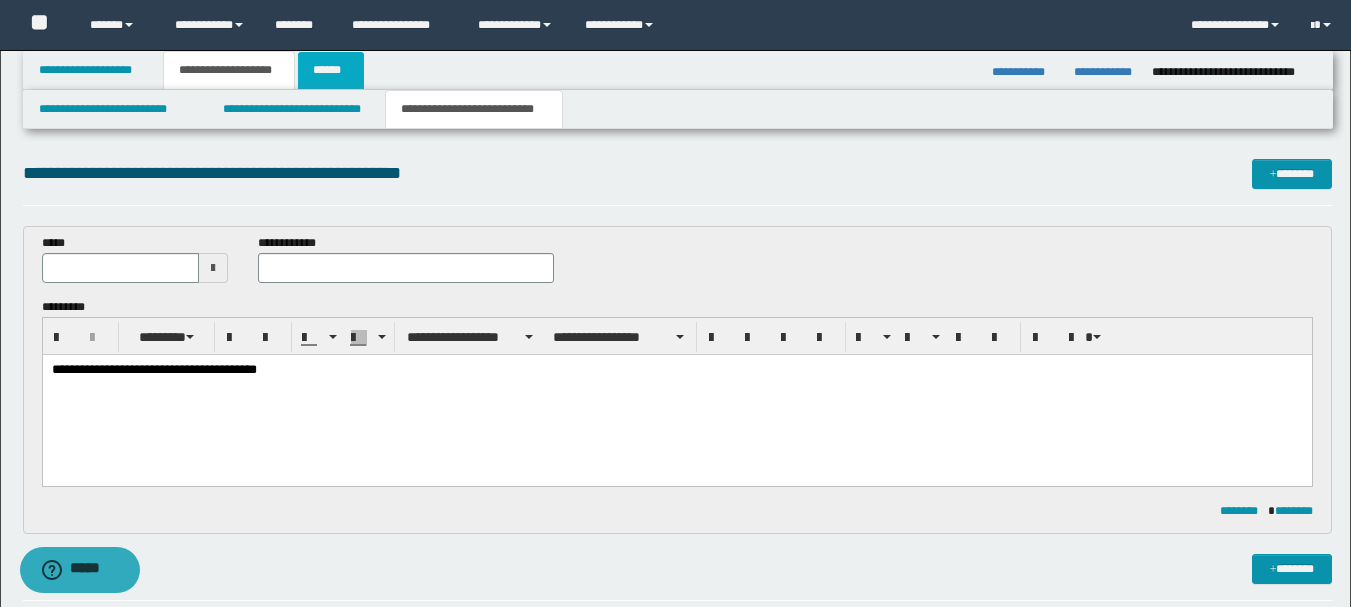 click on "******" at bounding box center [331, 70] 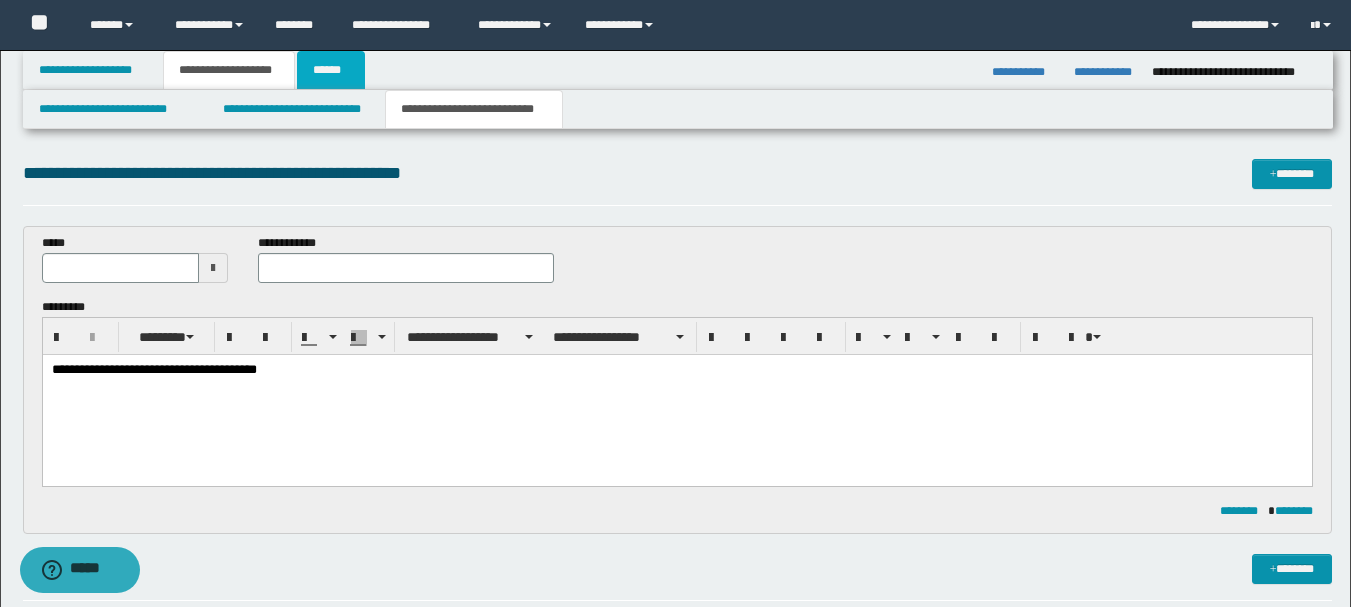 type on "**********" 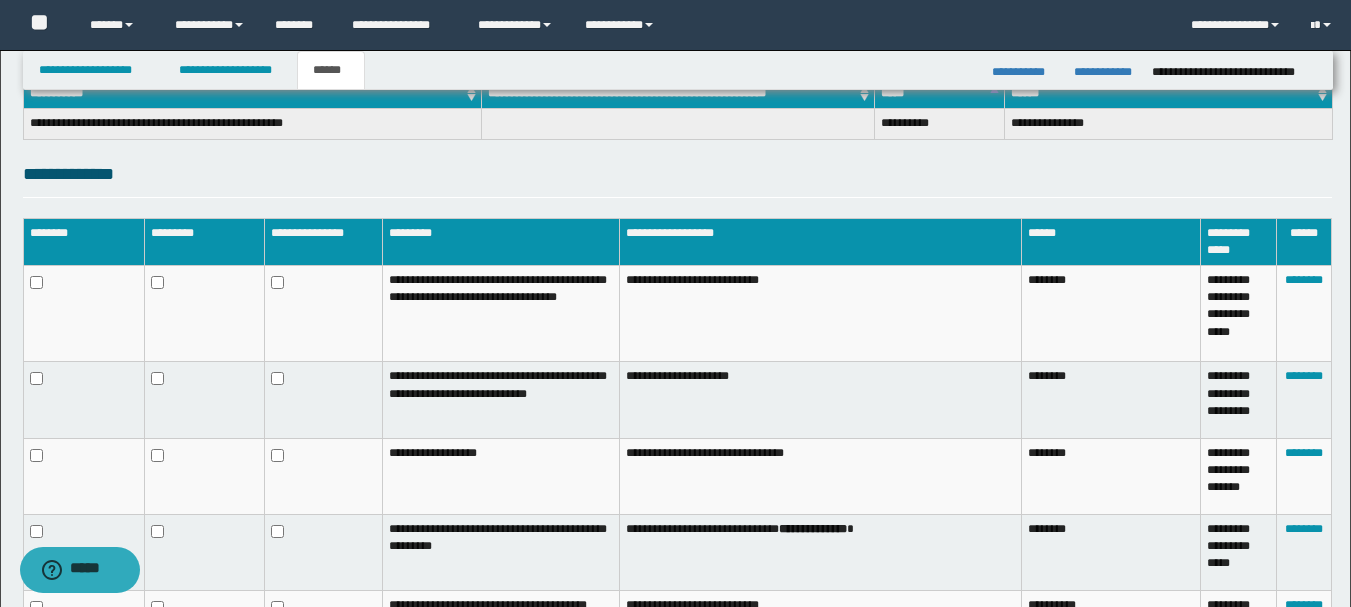 scroll, scrollTop: 1023, scrollLeft: 0, axis: vertical 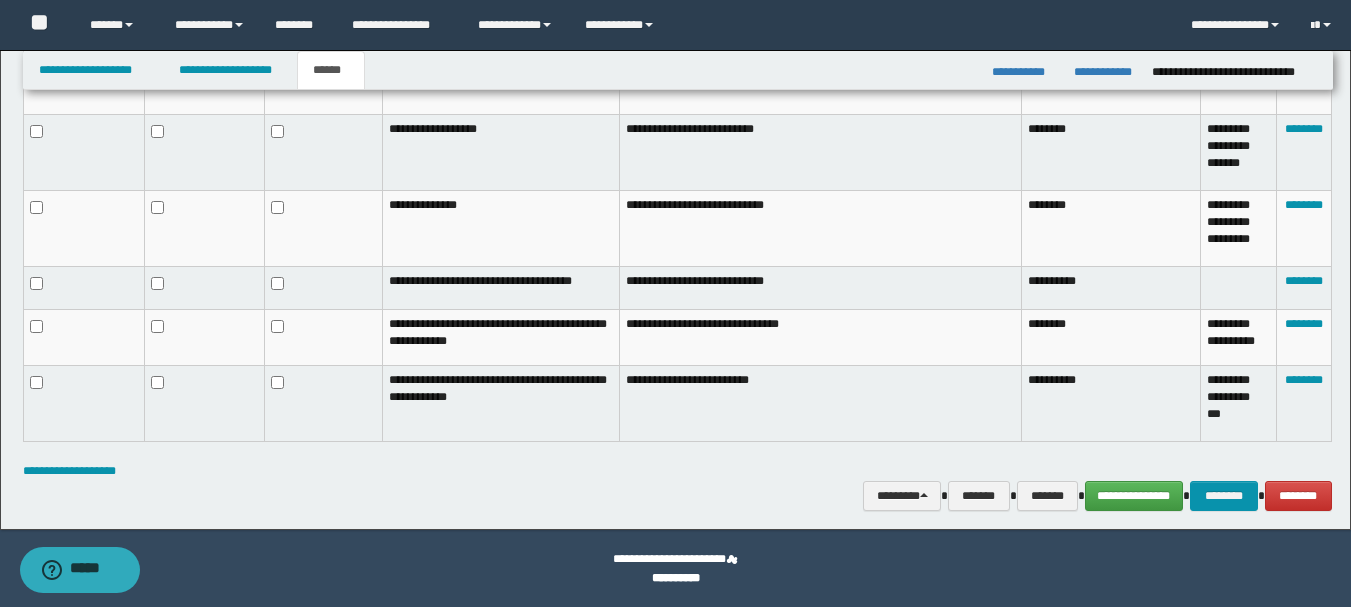 click on "**********" at bounding box center (676, 578) 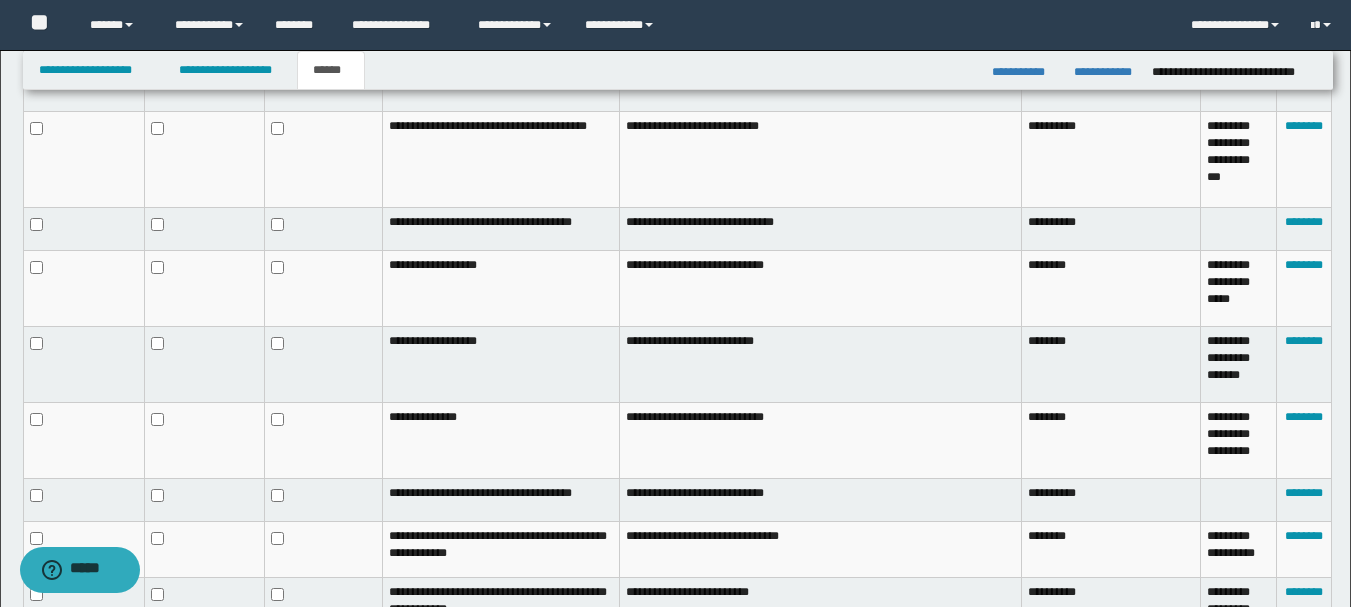 scroll, scrollTop: 1023, scrollLeft: 0, axis: vertical 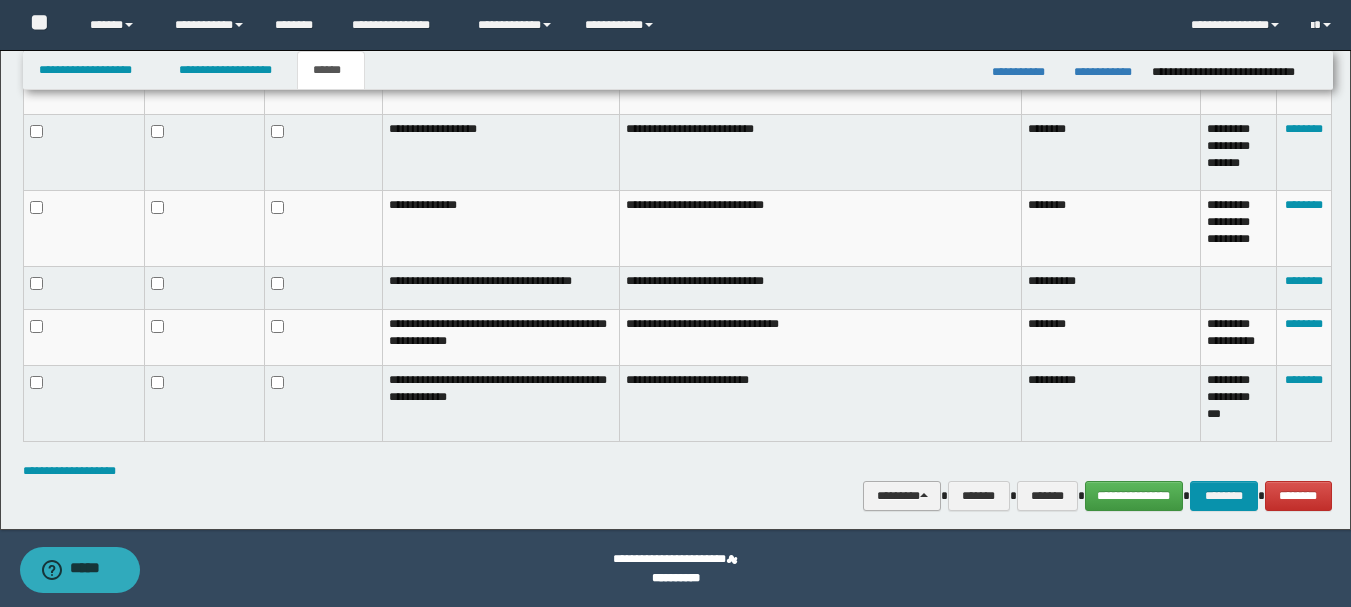click on "********" at bounding box center (902, 496) 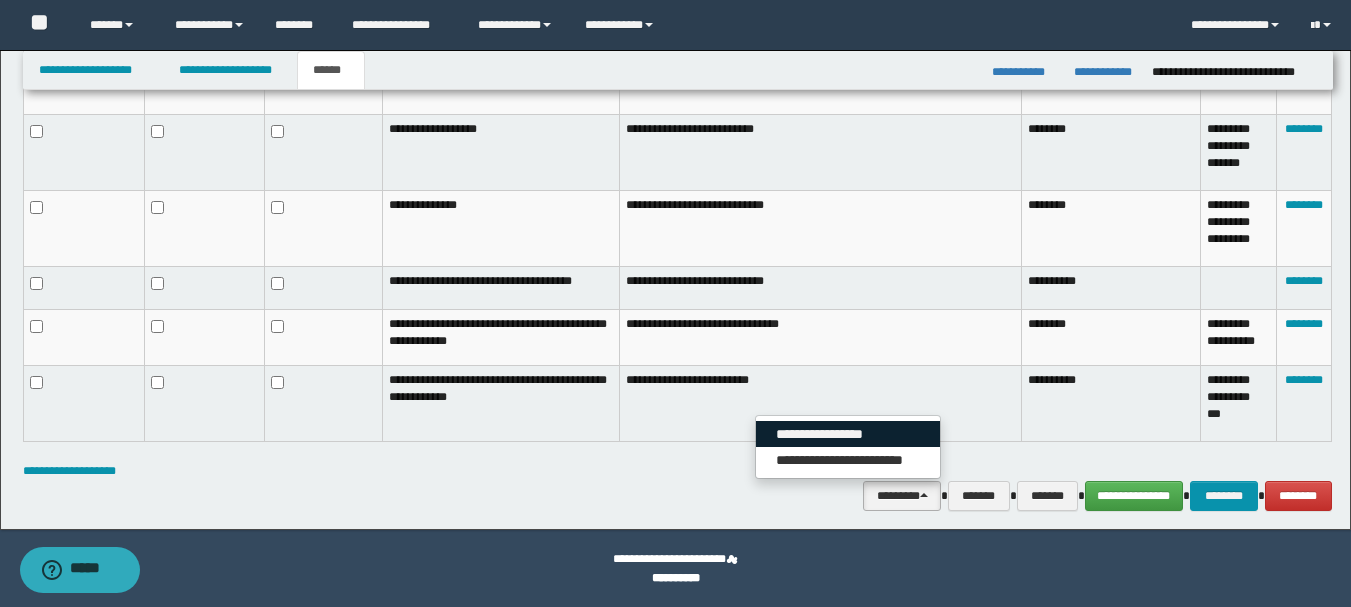 click on "**********" at bounding box center (848, 434) 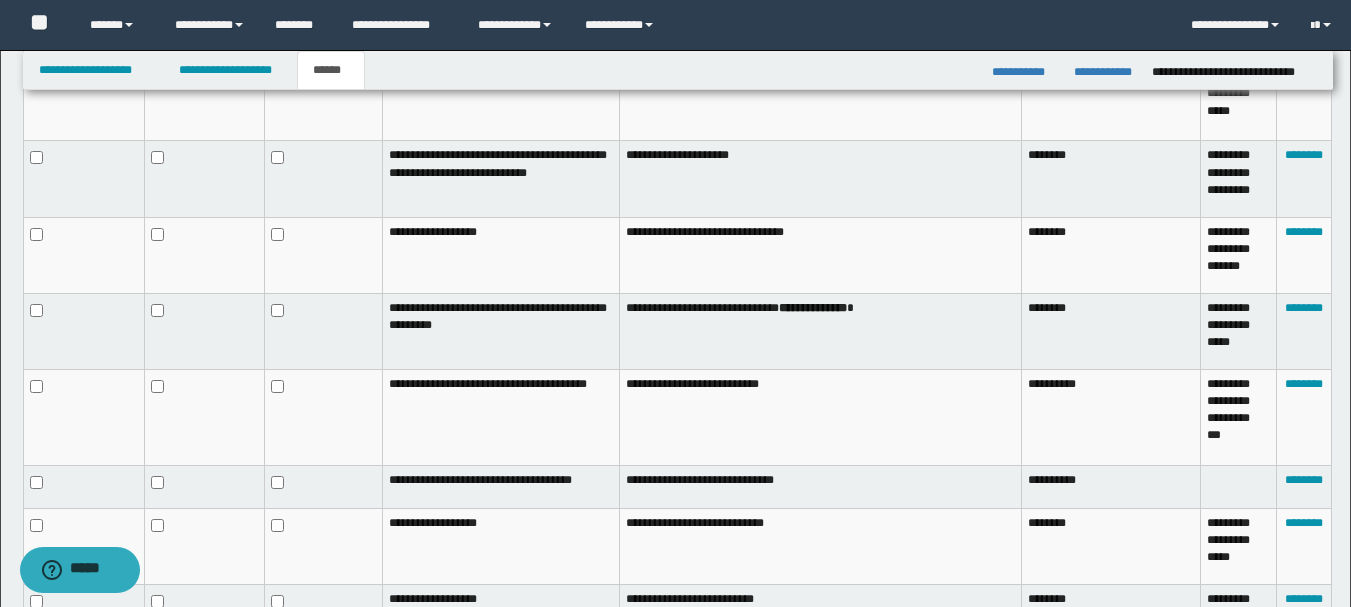 scroll, scrollTop: 0, scrollLeft: 0, axis: both 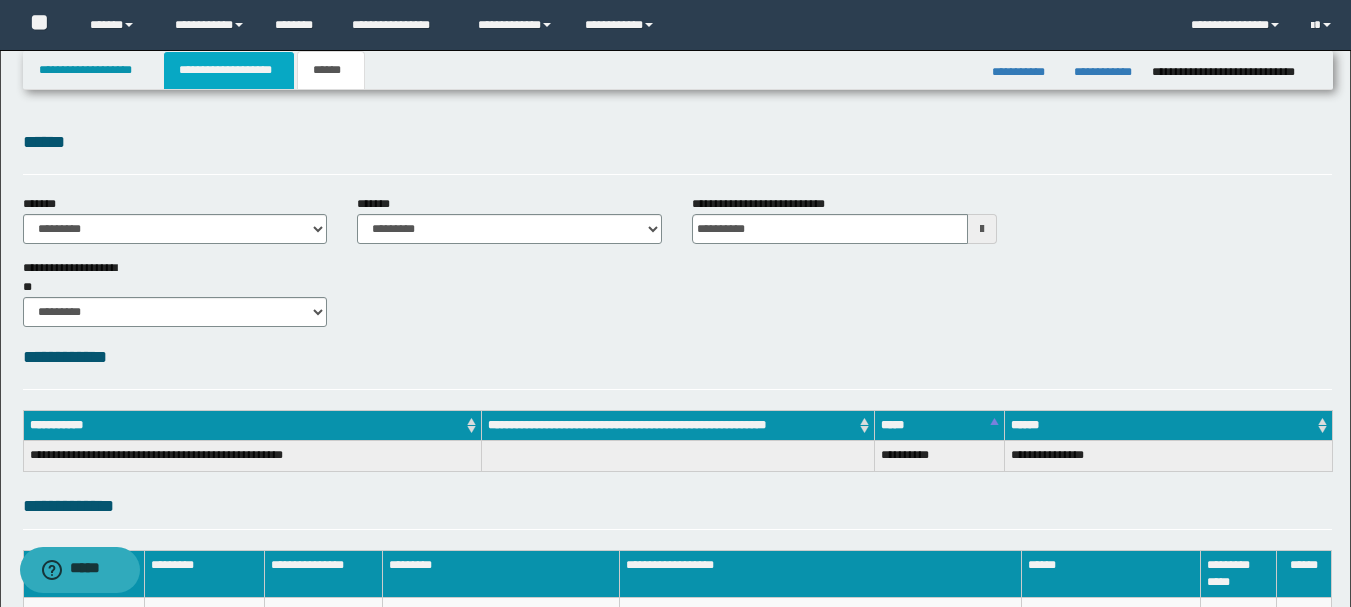 click on "**********" at bounding box center [229, 70] 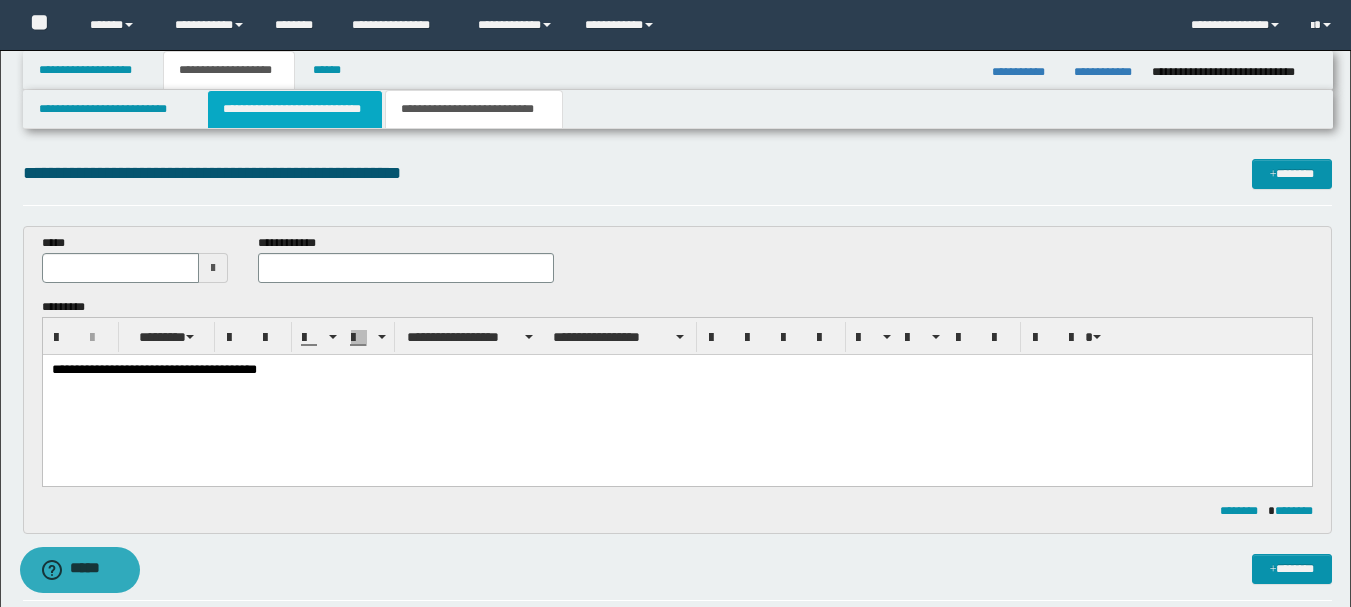 click on "**********" at bounding box center (295, 109) 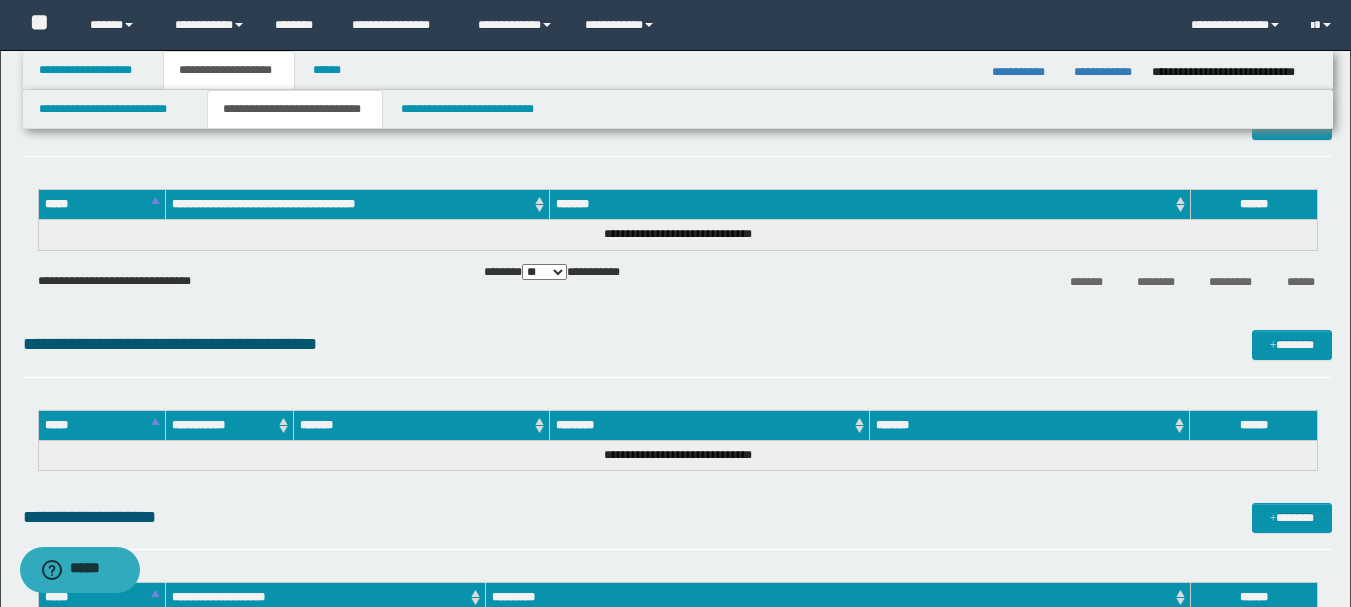 scroll, scrollTop: 0, scrollLeft: 0, axis: both 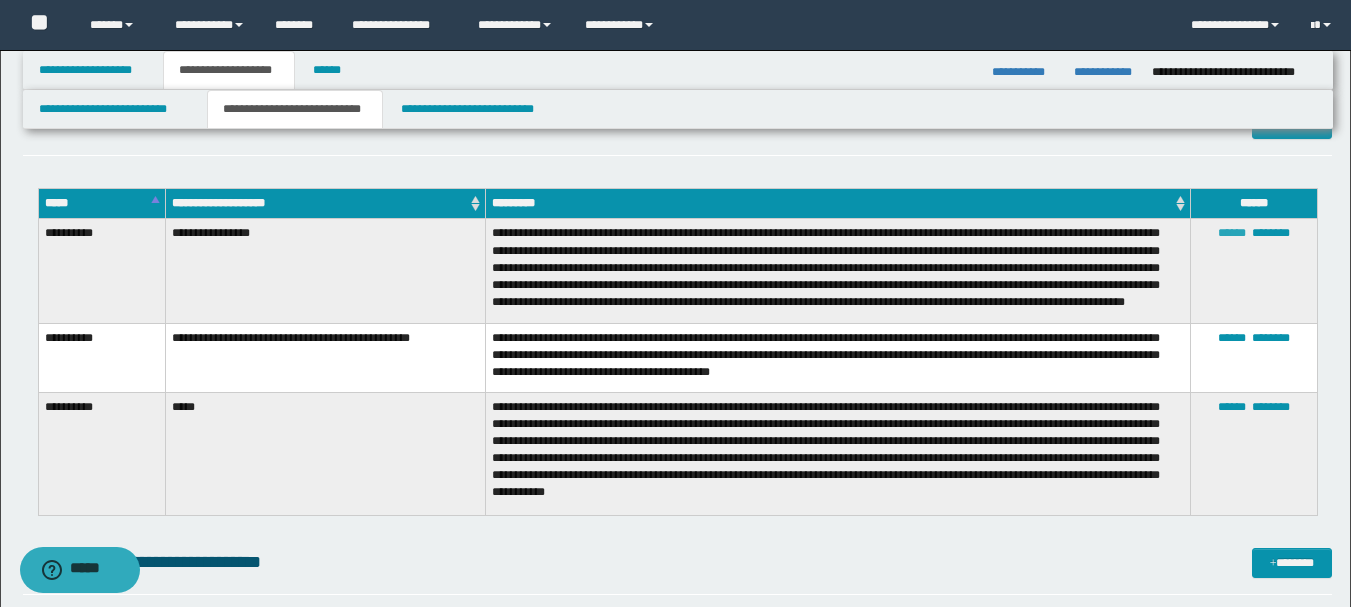 click on "******" at bounding box center [1232, 233] 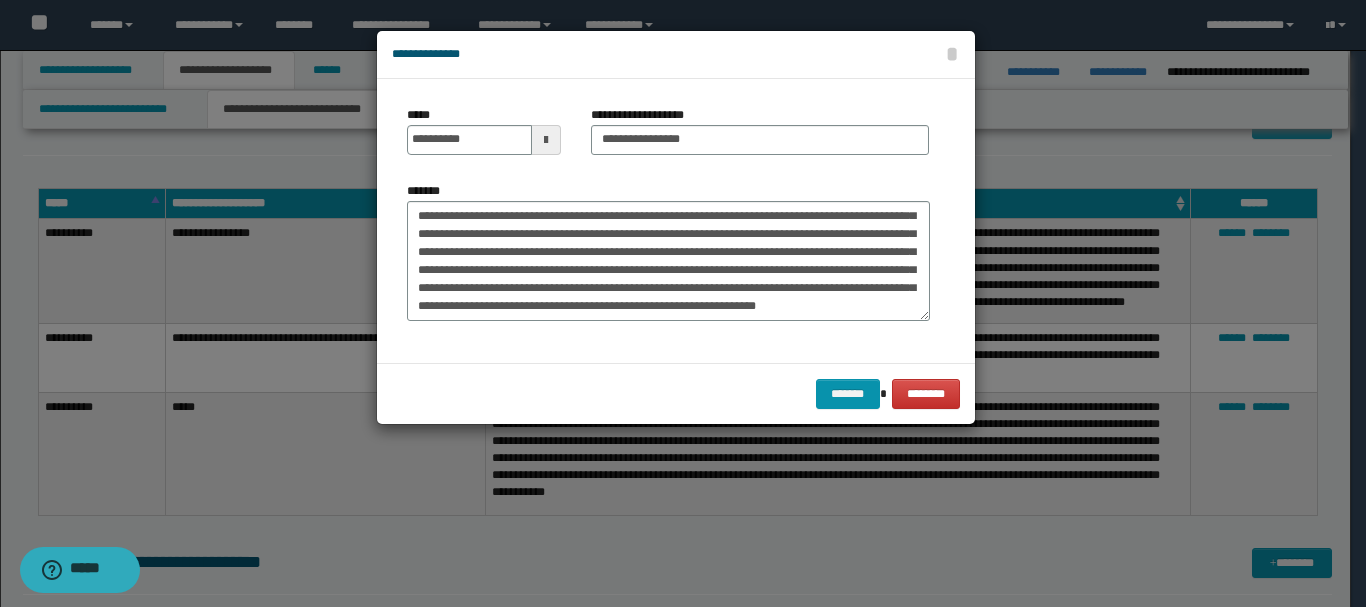 scroll, scrollTop: 54, scrollLeft: 0, axis: vertical 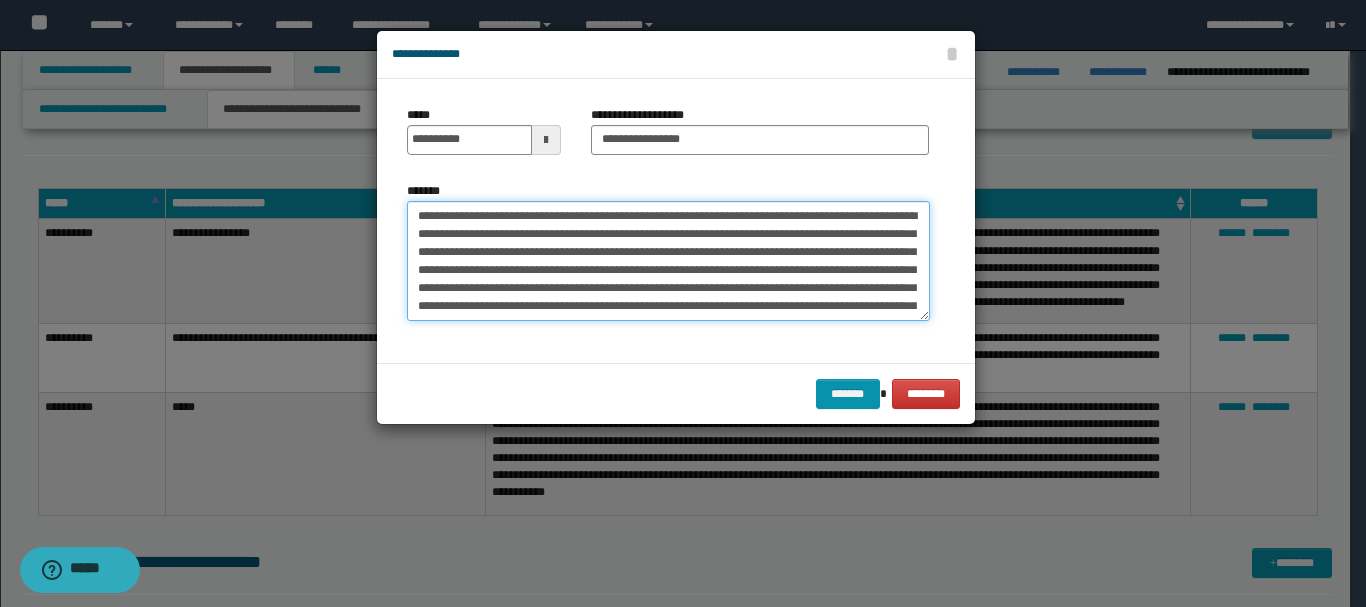 drag, startPoint x: 728, startPoint y: 314, endPoint x: 552, endPoint y: 199, distance: 210.24034 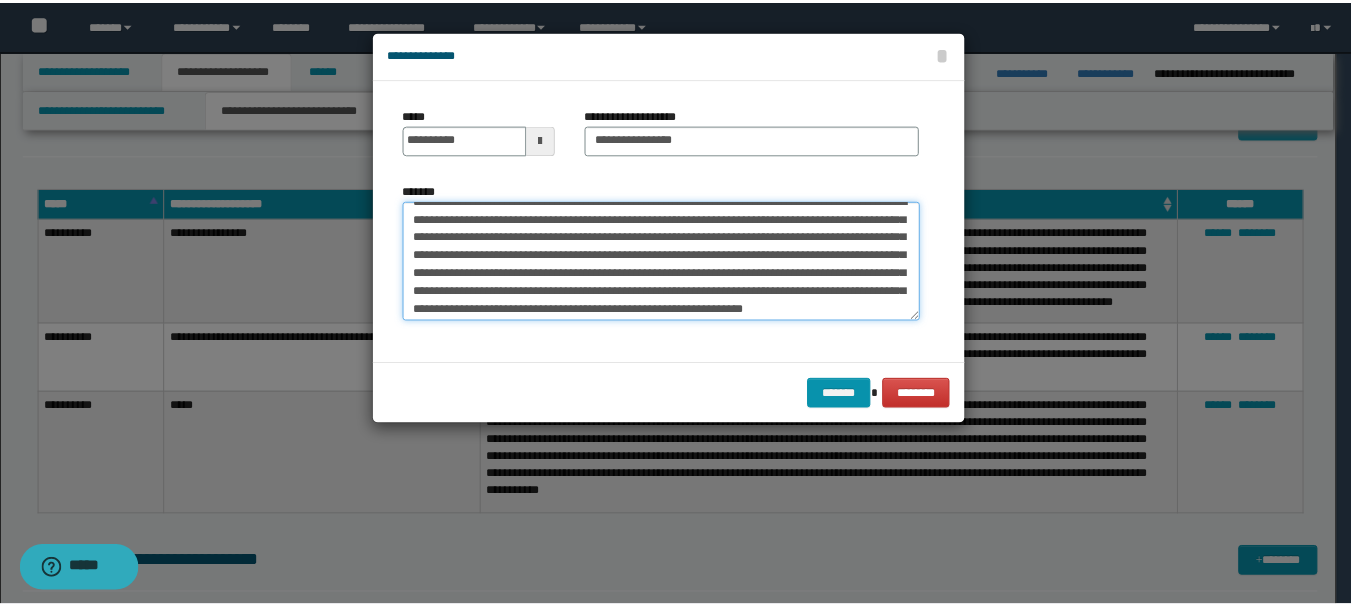 scroll, scrollTop: 0, scrollLeft: 0, axis: both 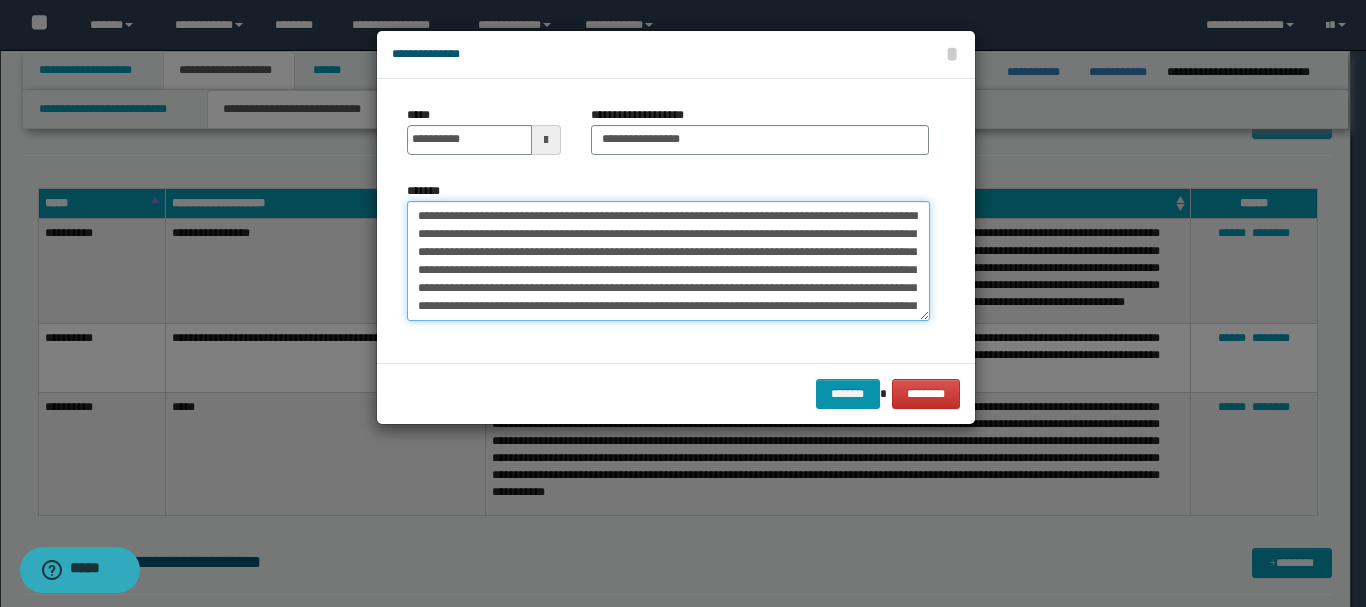 drag, startPoint x: 474, startPoint y: 244, endPoint x: 464, endPoint y: 238, distance: 11.661903 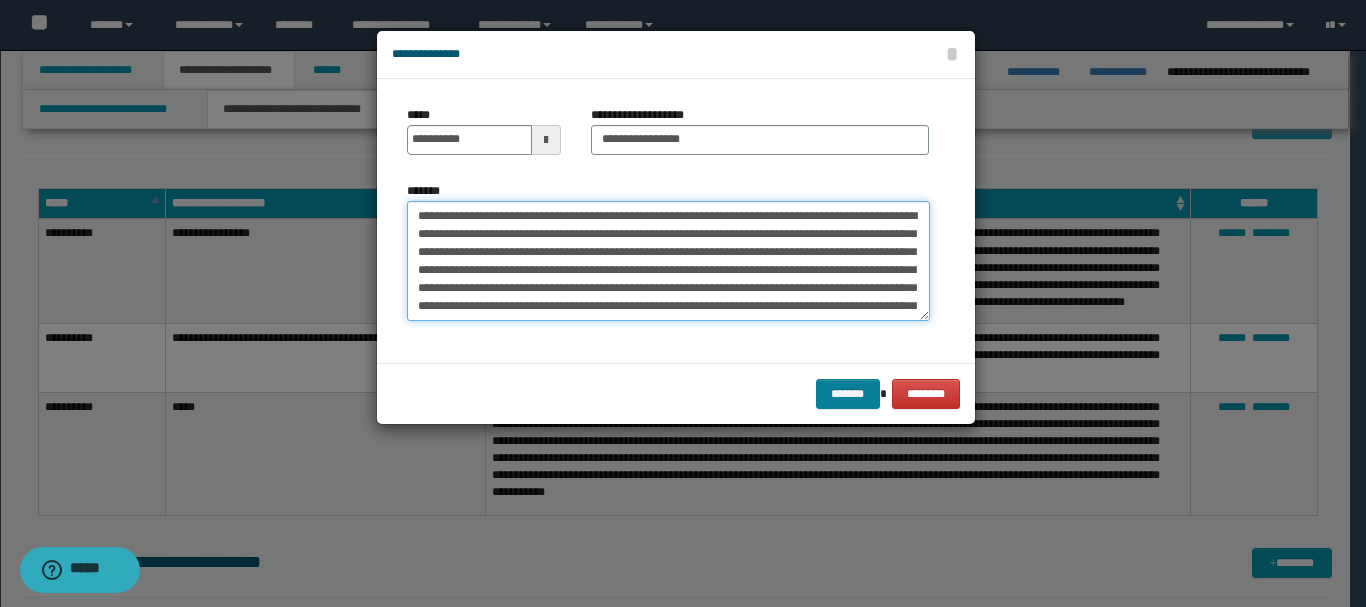 type on "**********" 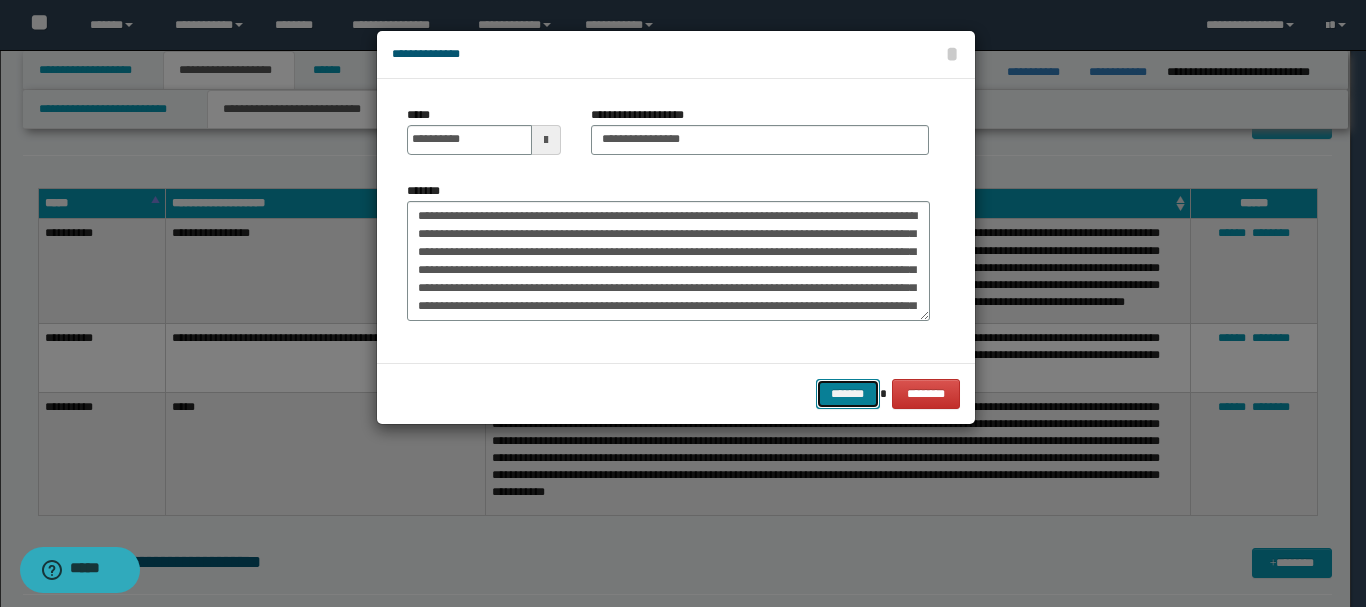 click on "*******" at bounding box center [848, 394] 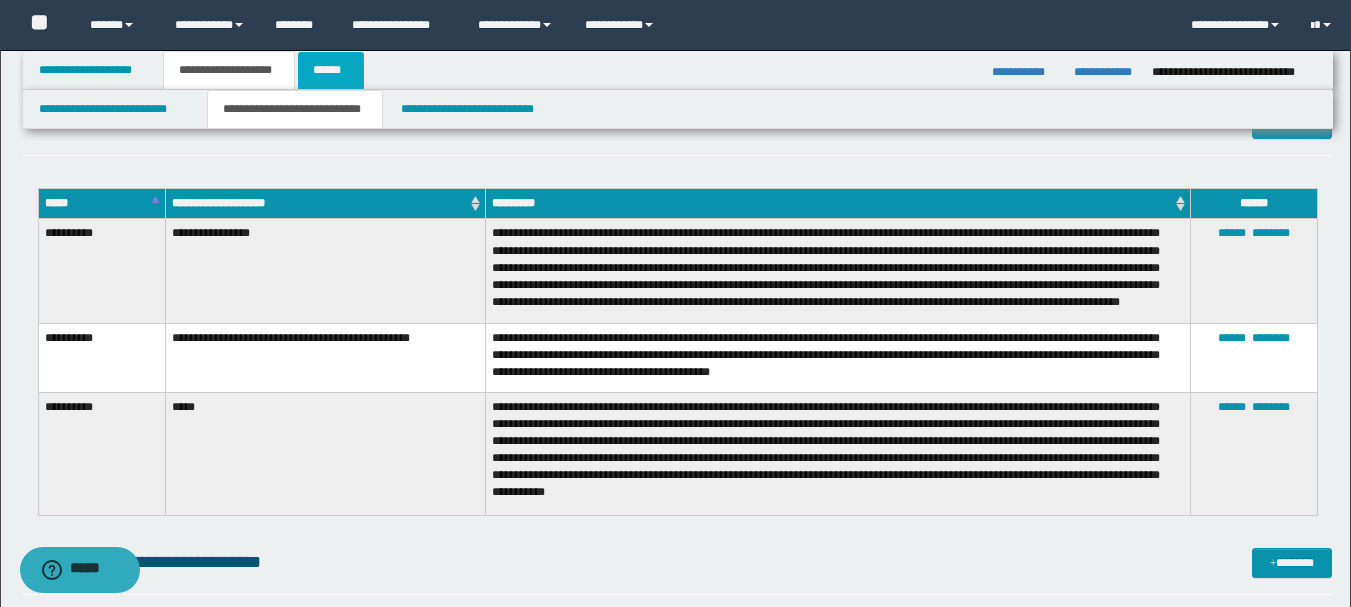 click on "******" at bounding box center (331, 70) 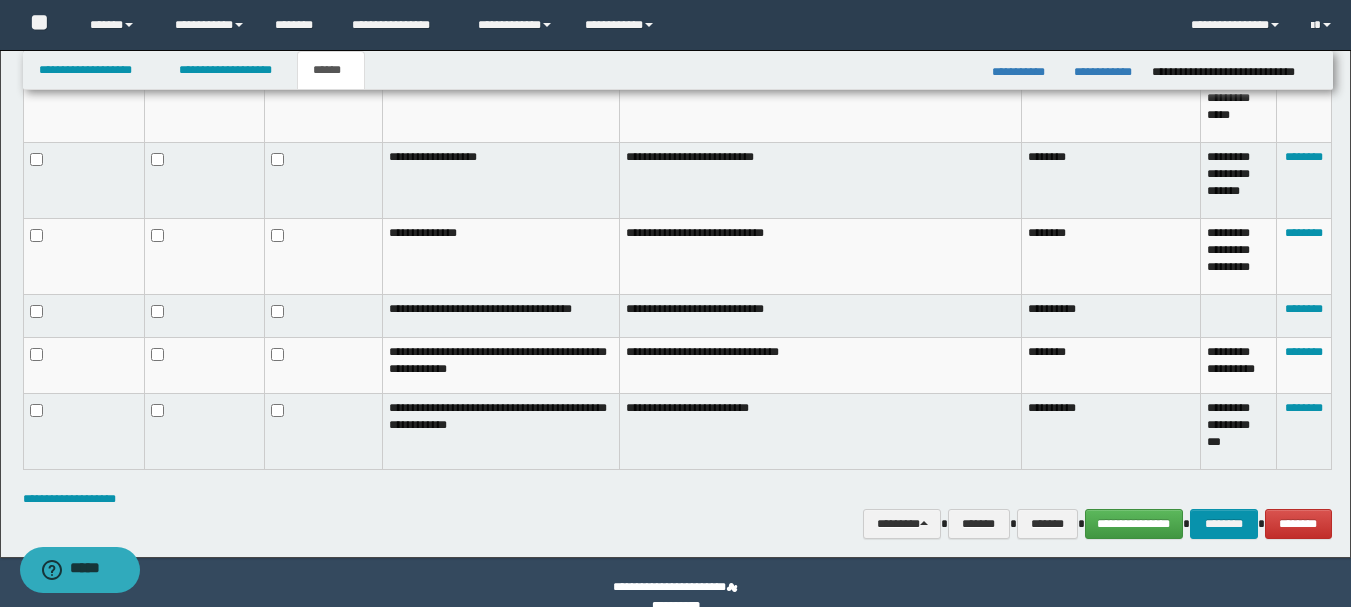 scroll, scrollTop: 1023, scrollLeft: 0, axis: vertical 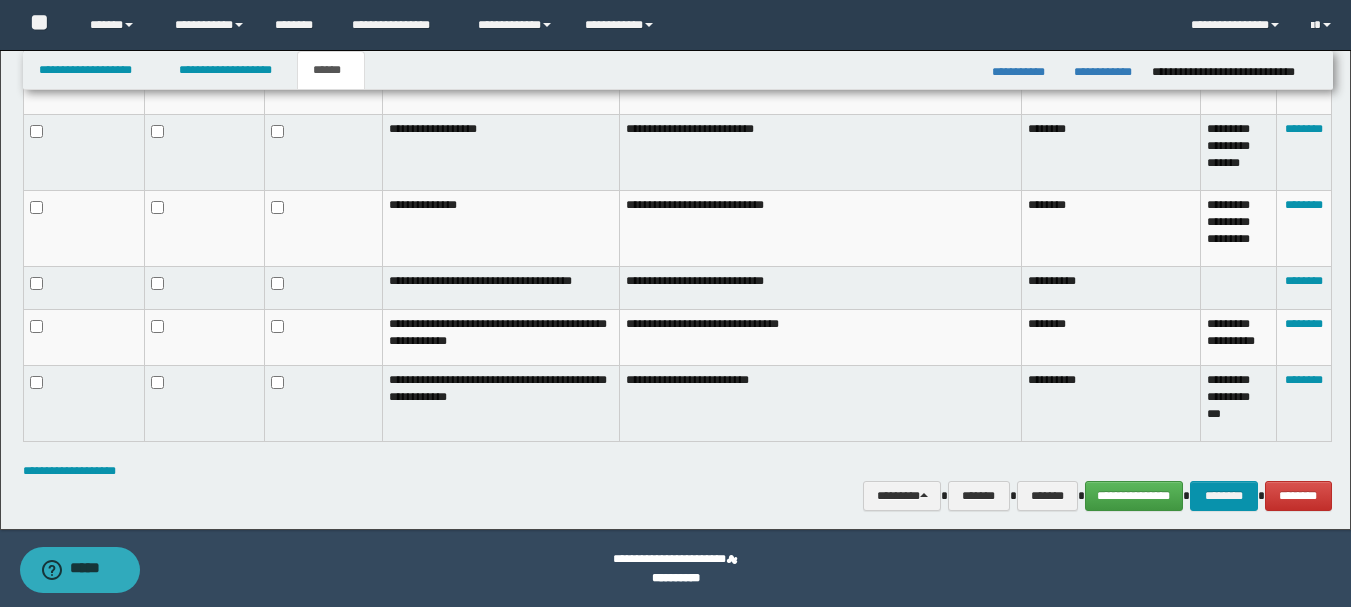 click on "**********" at bounding box center [675, 560] 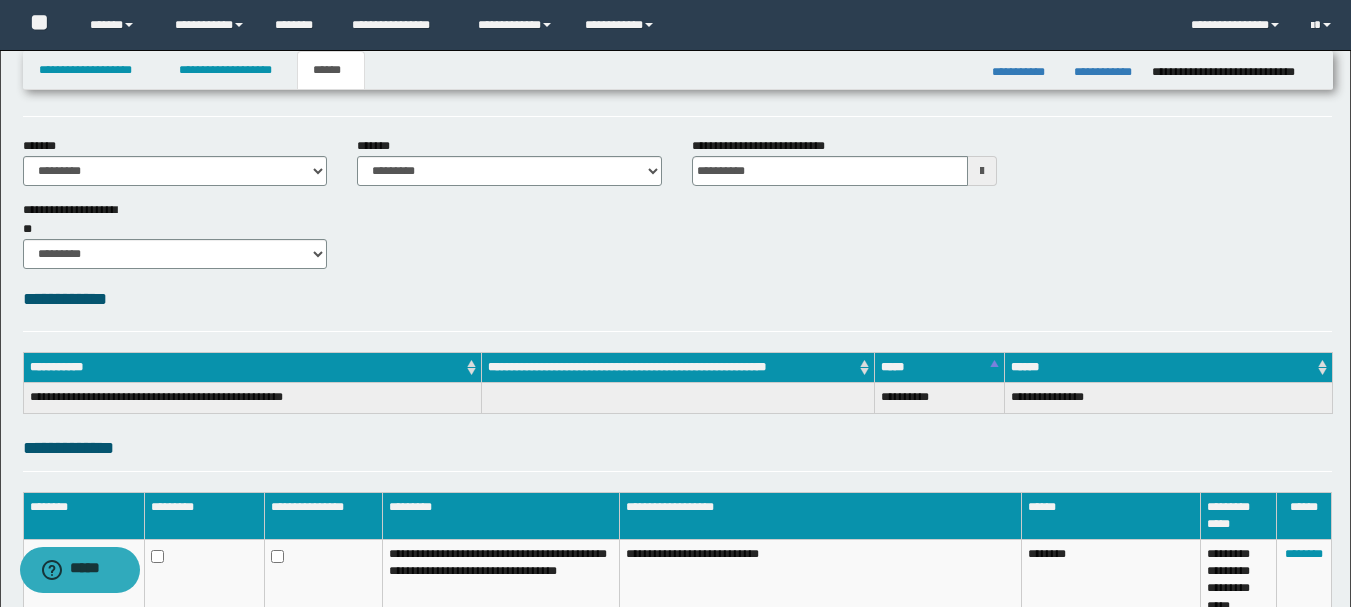 scroll, scrollTop: 0, scrollLeft: 0, axis: both 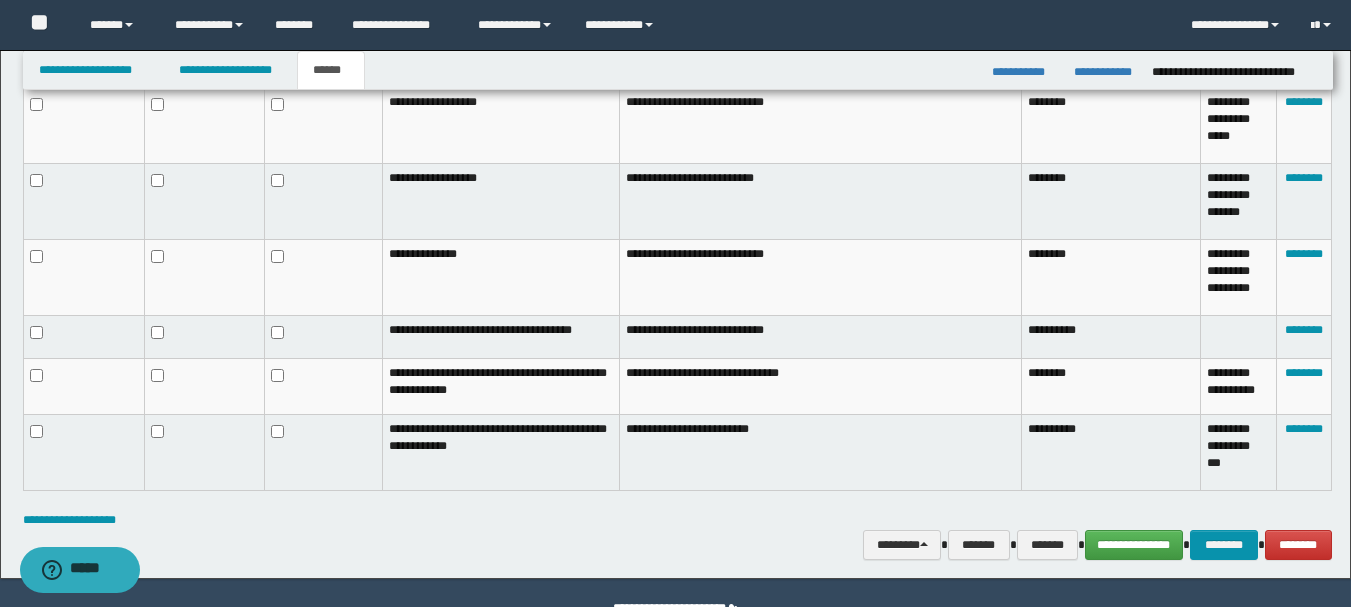 click on "**********" at bounding box center [675, -173] 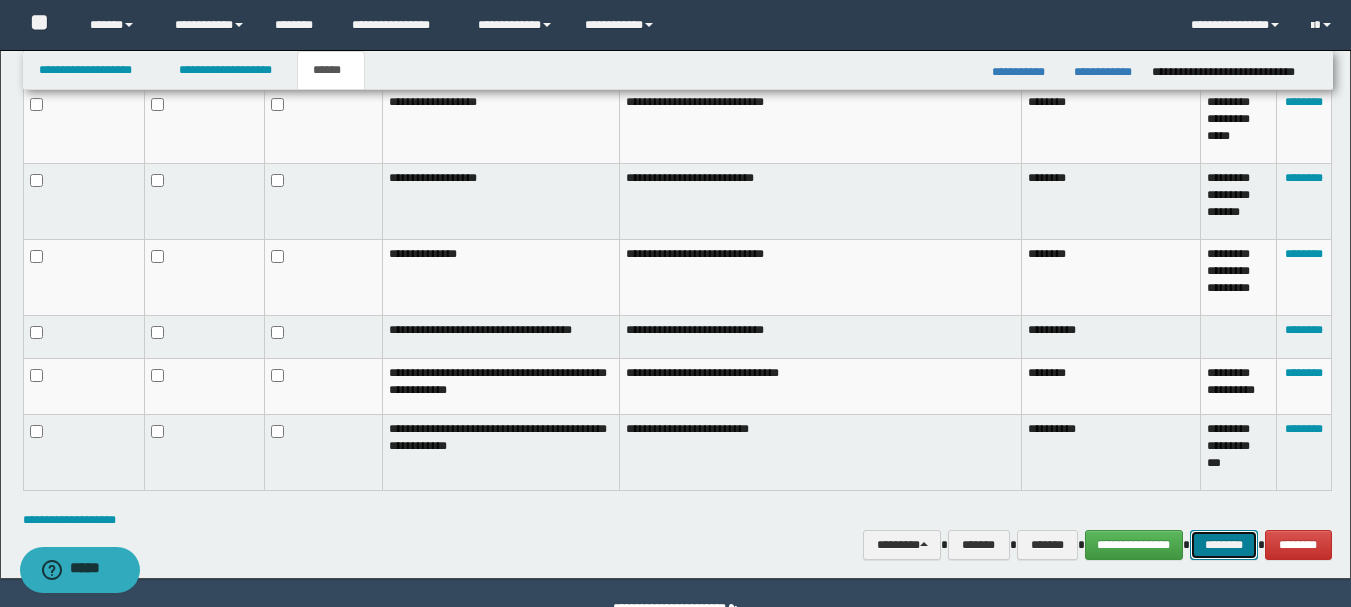 click on "********" at bounding box center [1224, 545] 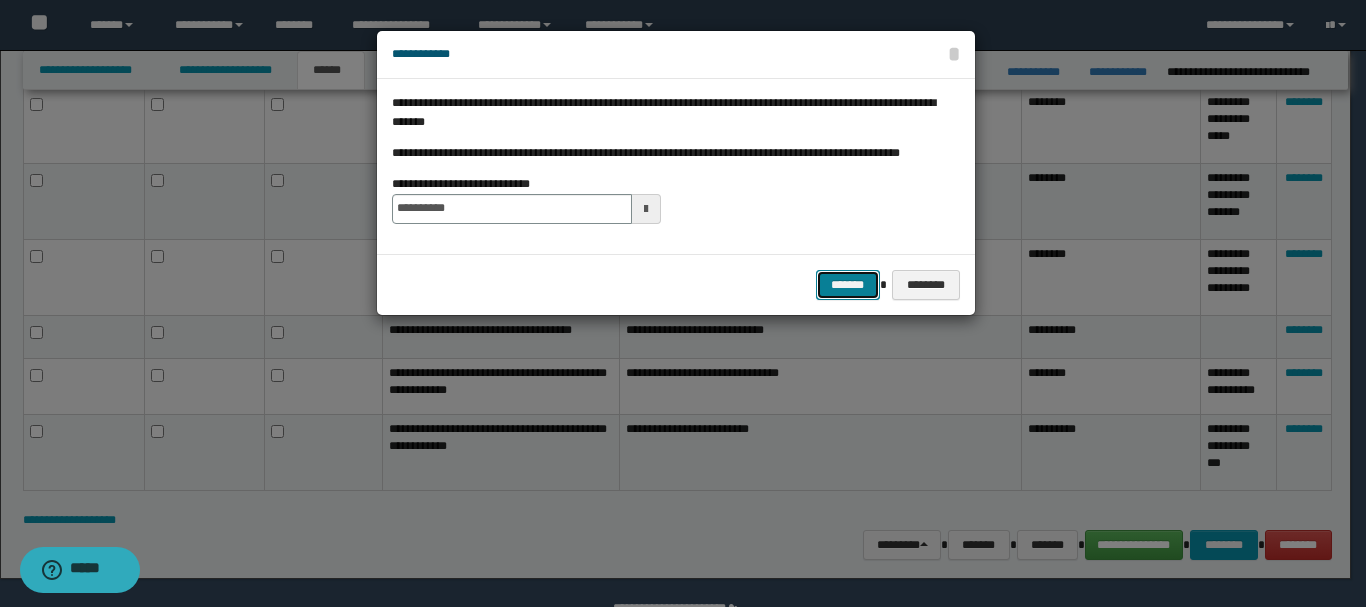 click on "*******" at bounding box center [848, 285] 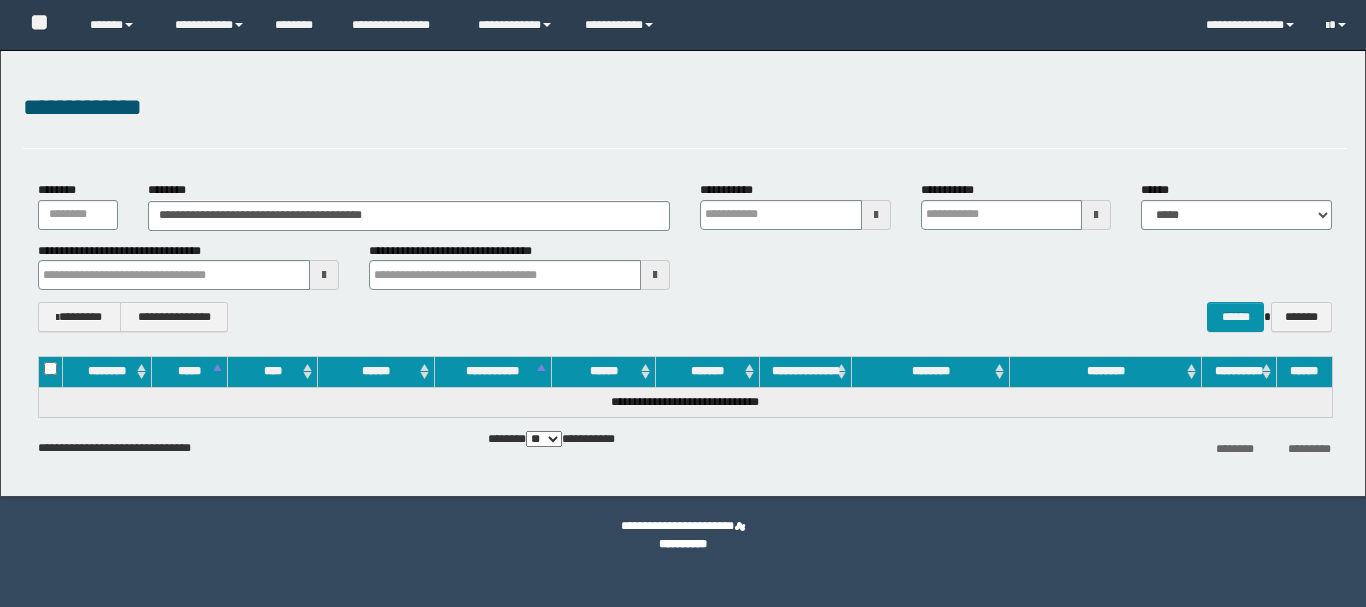 scroll, scrollTop: 0, scrollLeft: 0, axis: both 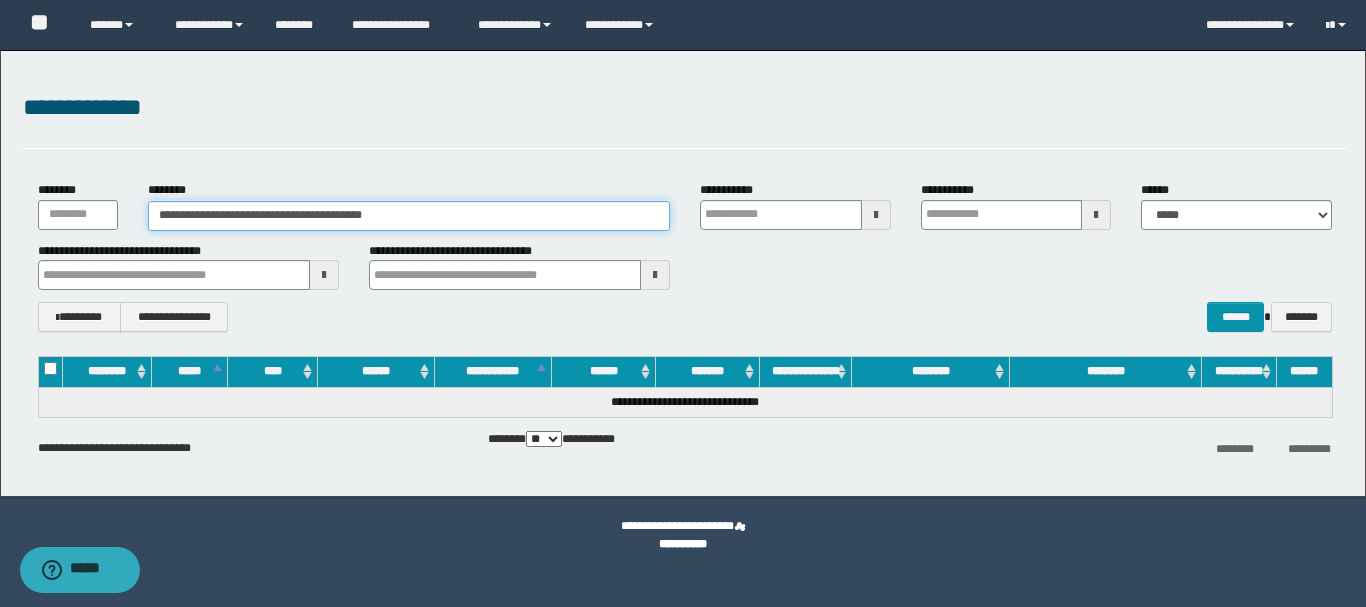 click on "**********" at bounding box center (409, 216) 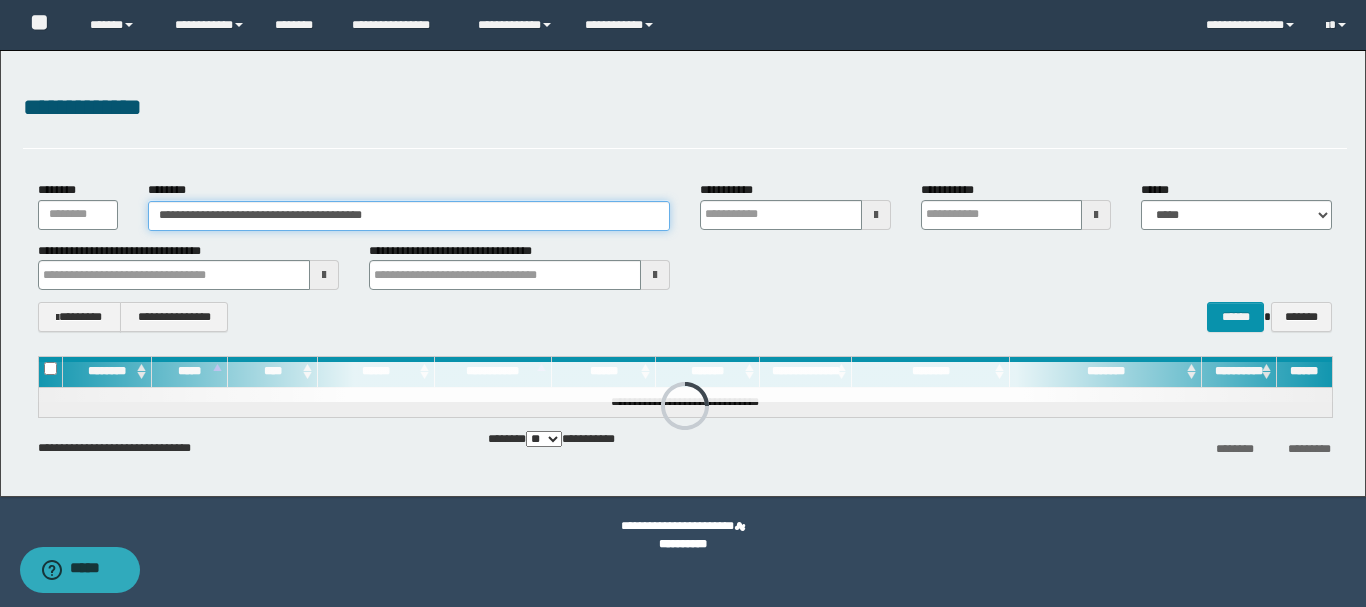 click on "**********" at bounding box center [409, 216] 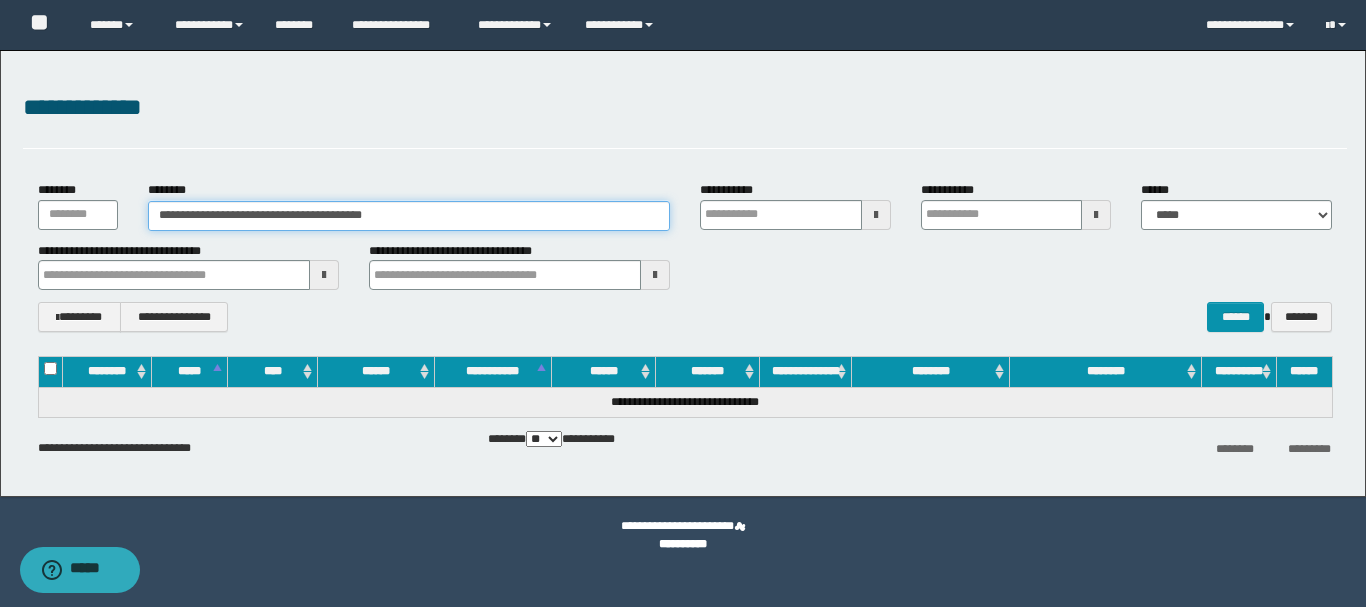 click on "**********" at bounding box center [409, 216] 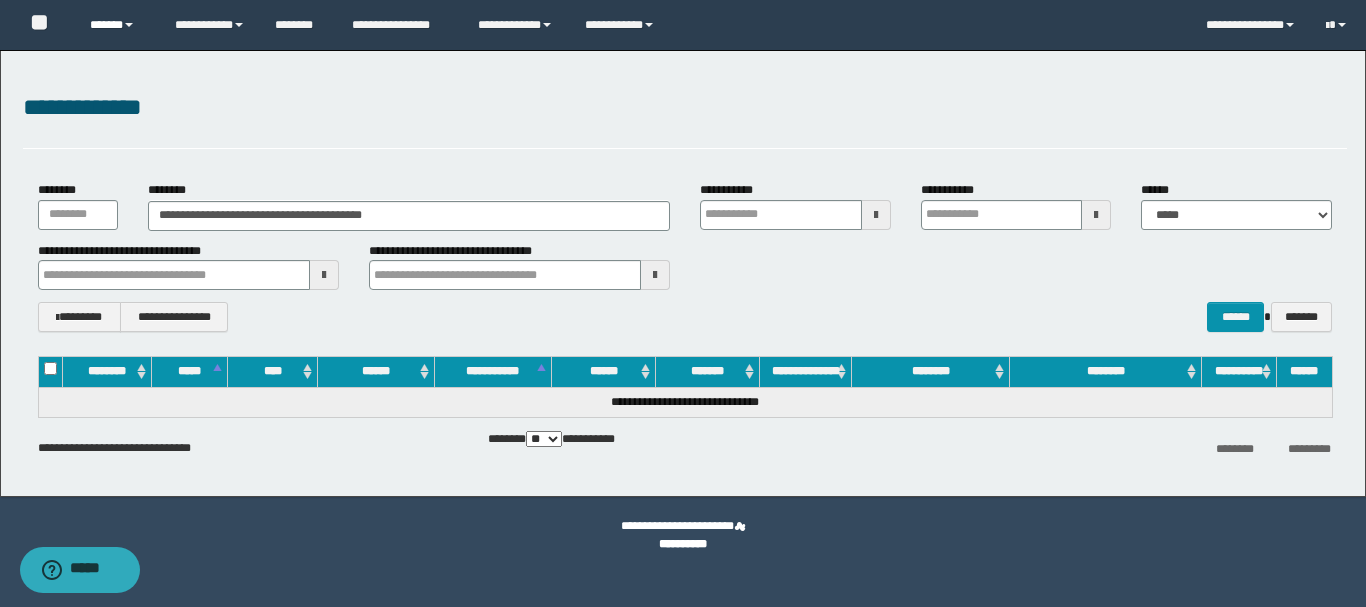 click on "******" at bounding box center (117, 25) 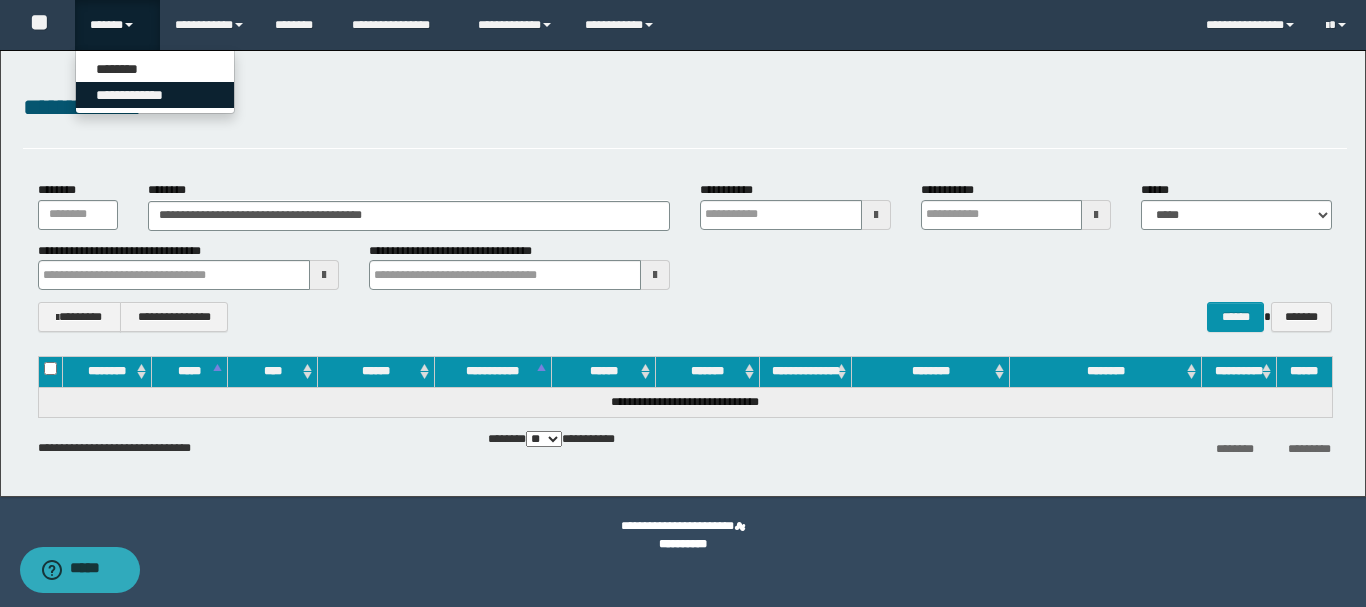 click on "**********" at bounding box center [155, 95] 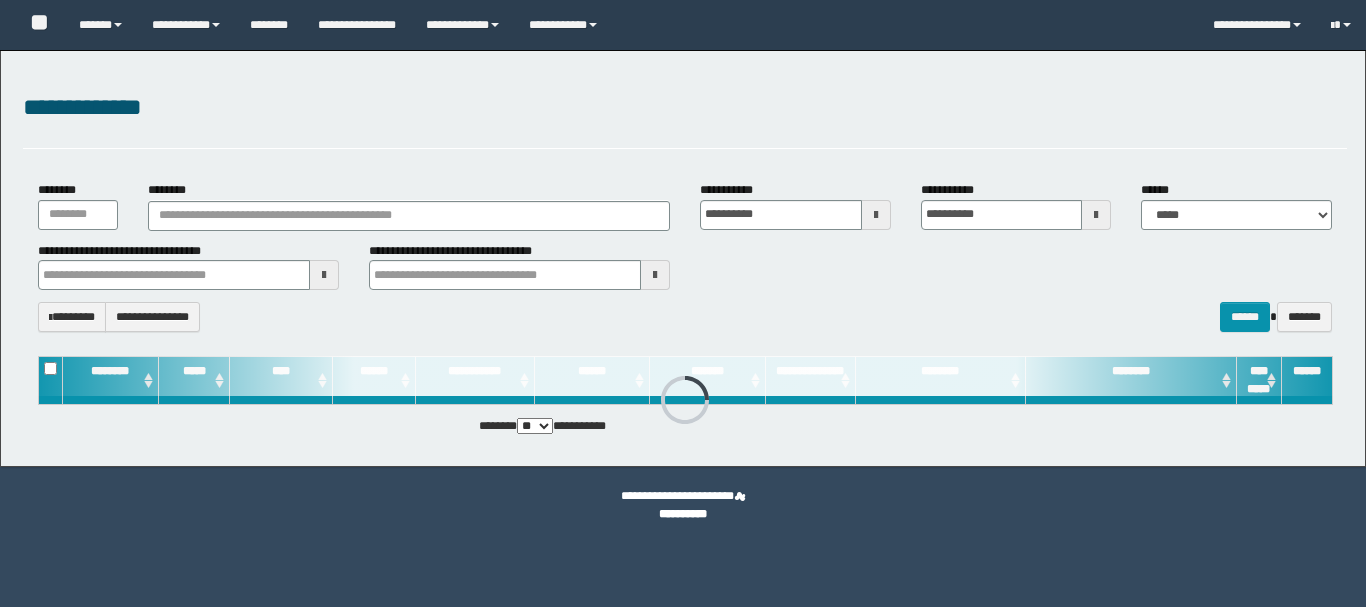 scroll, scrollTop: 0, scrollLeft: 0, axis: both 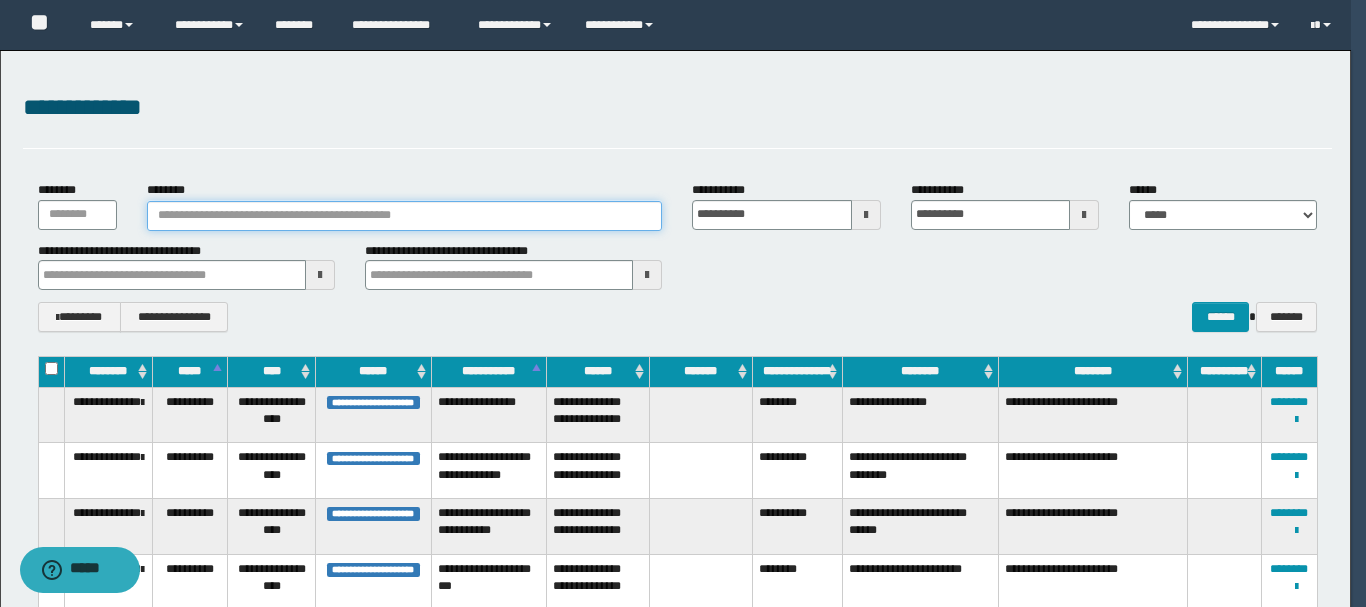 click on "********" at bounding box center (405, 216) 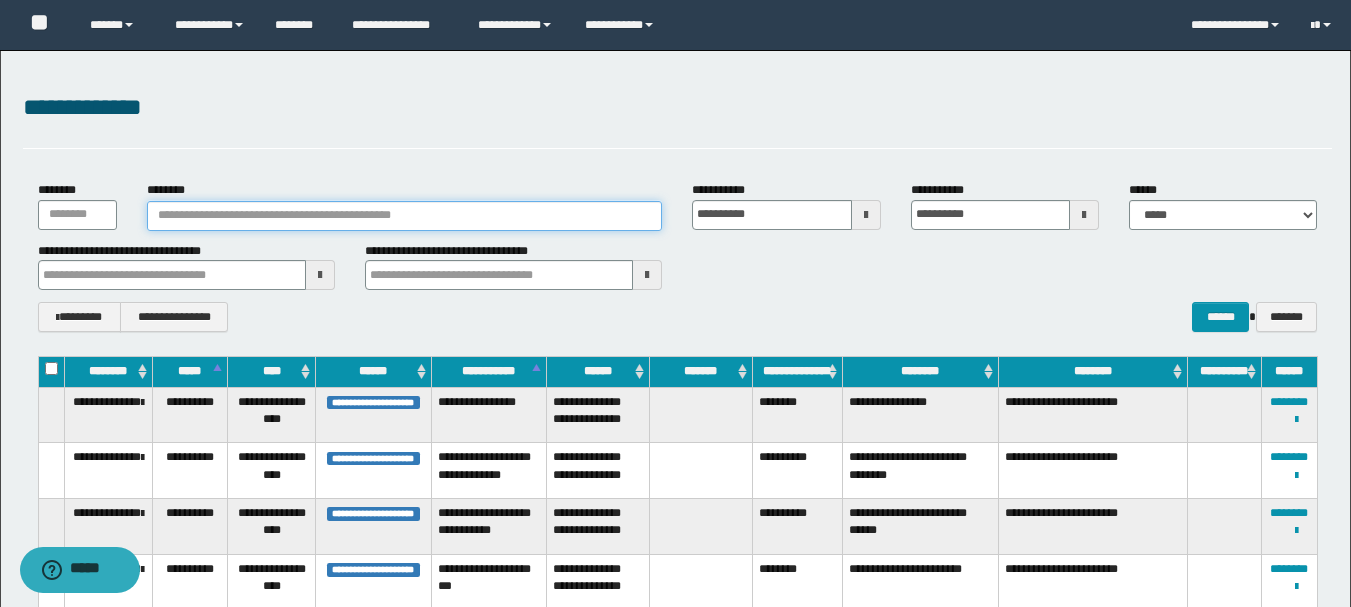paste on "**********" 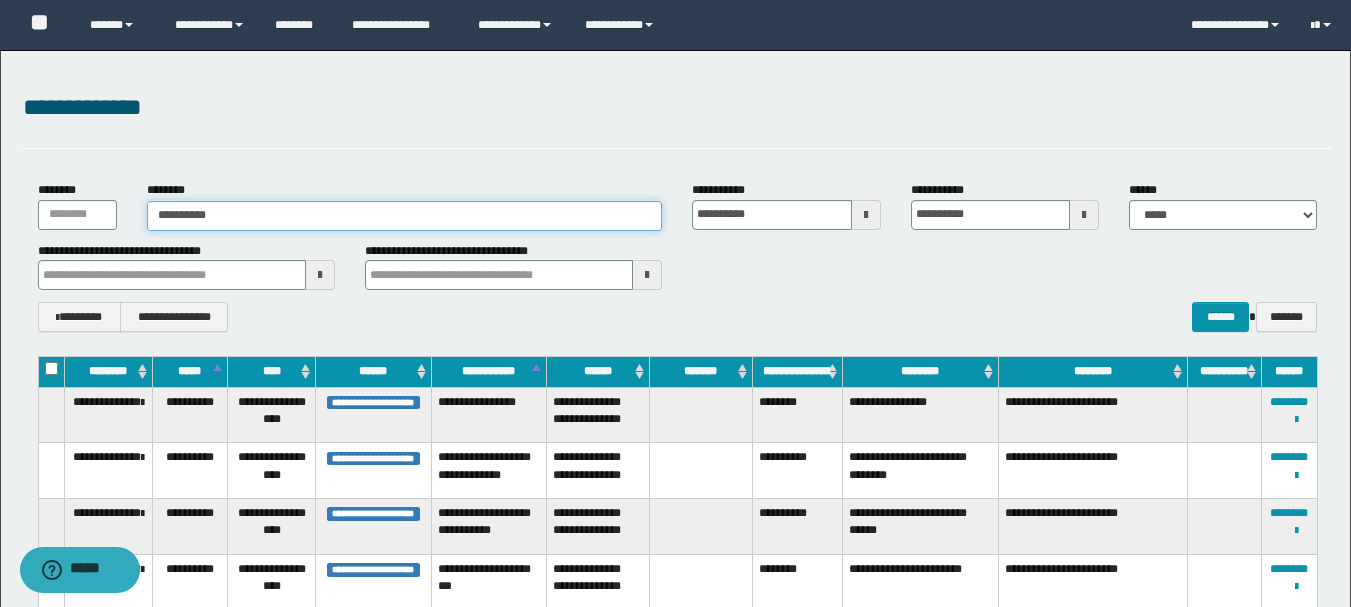 click on "**********" at bounding box center [405, 216] 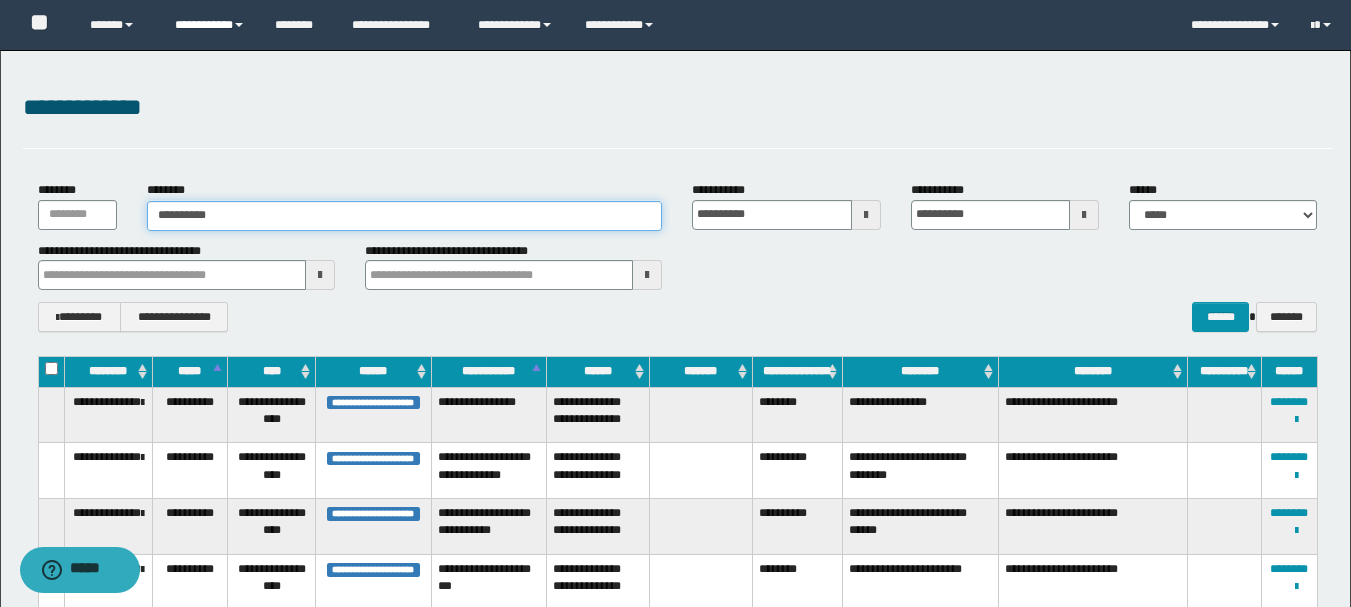 type on "**********" 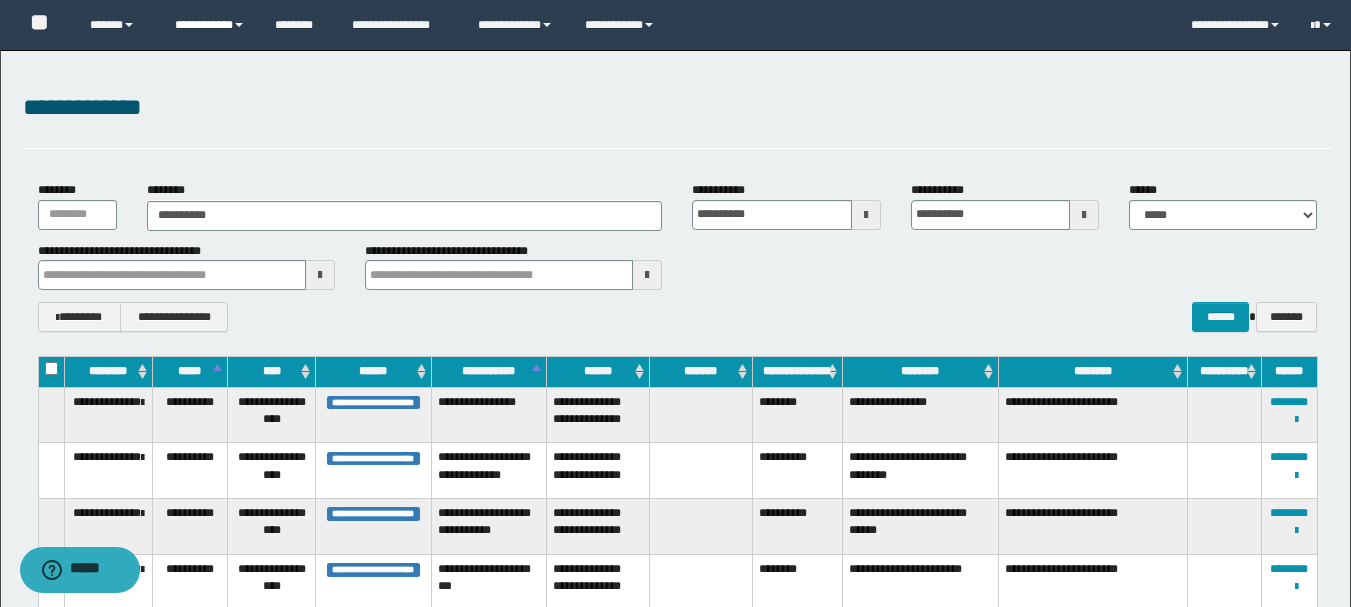 click on "**********" at bounding box center [210, 25] 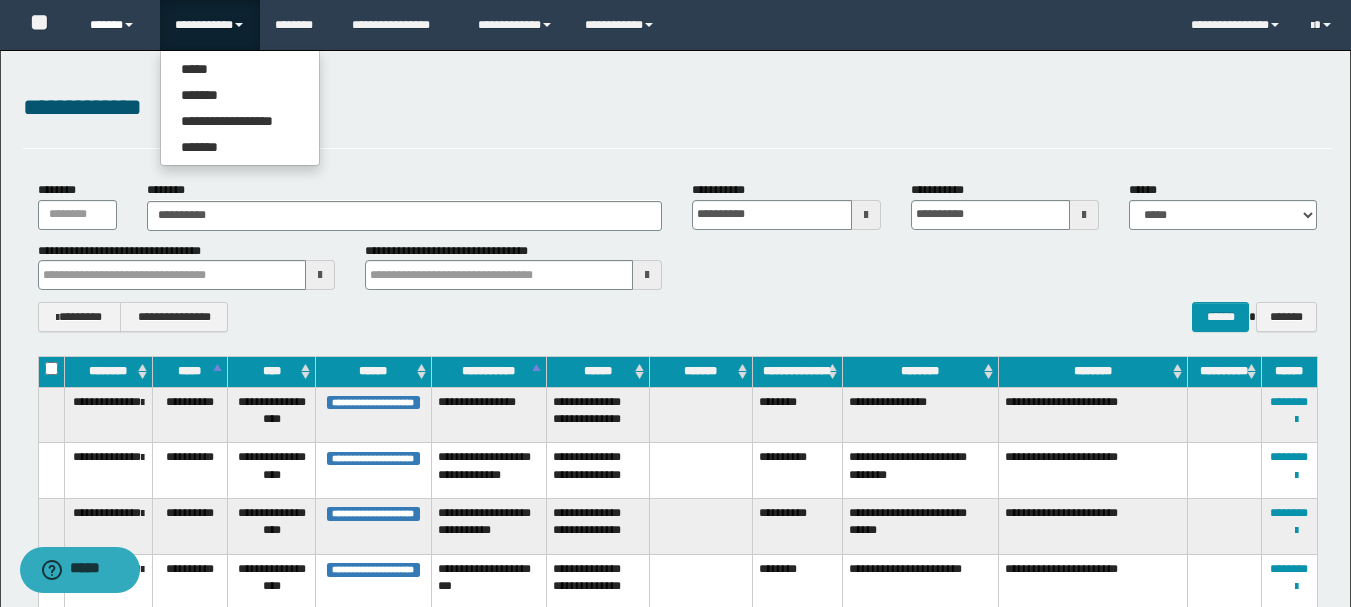 click on "******" at bounding box center (117, 25) 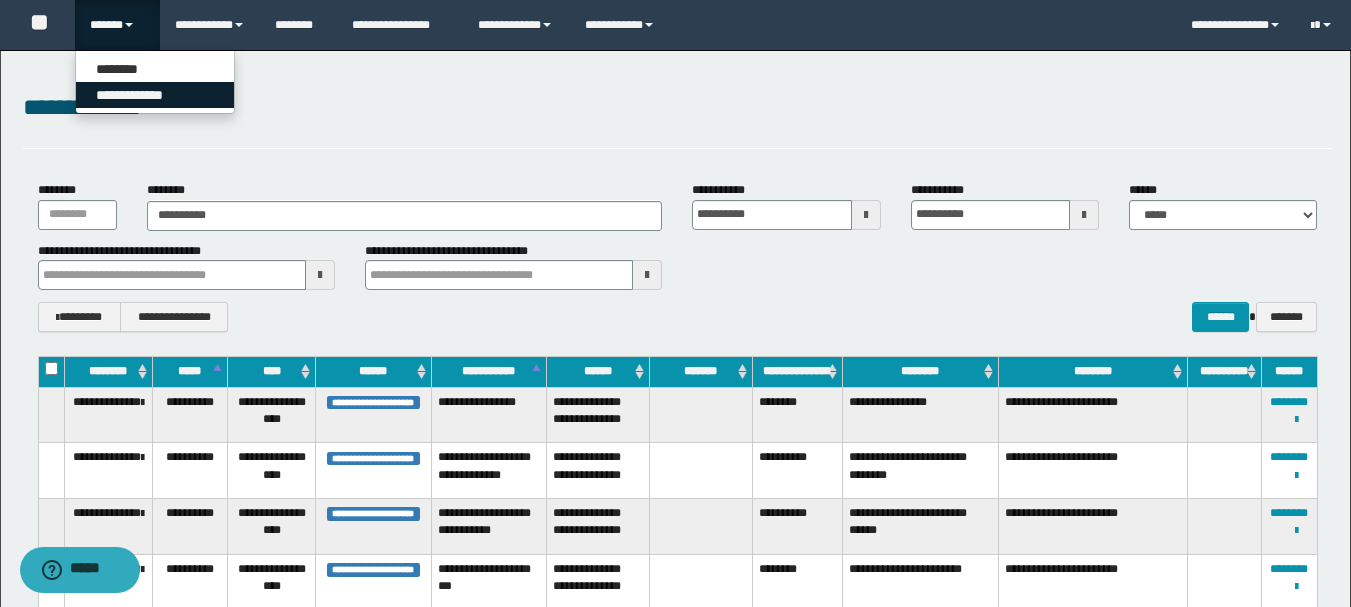 click on "**********" at bounding box center (155, 95) 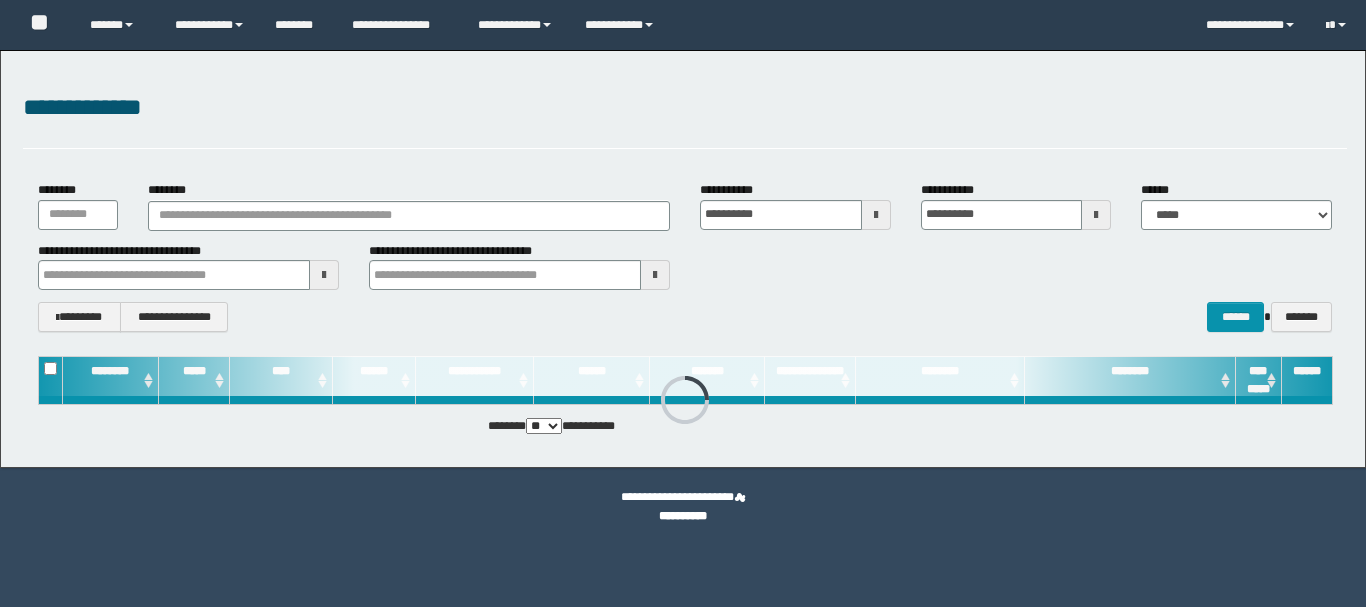 scroll, scrollTop: 0, scrollLeft: 0, axis: both 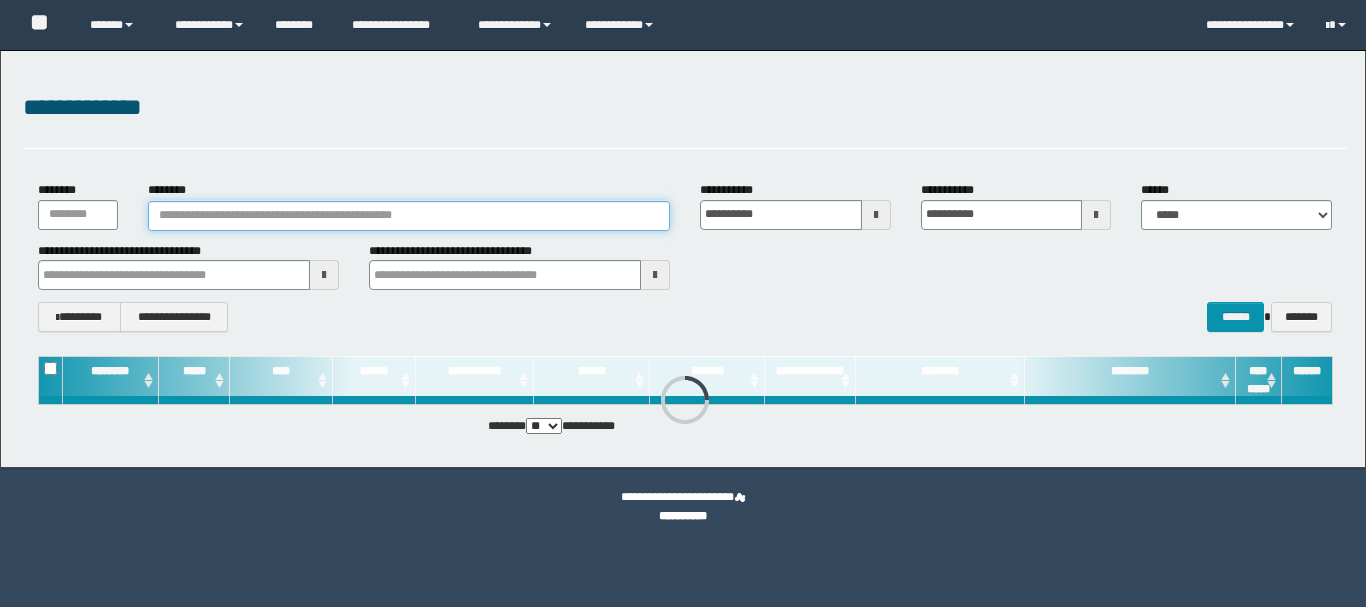 click on "********" at bounding box center [409, 216] 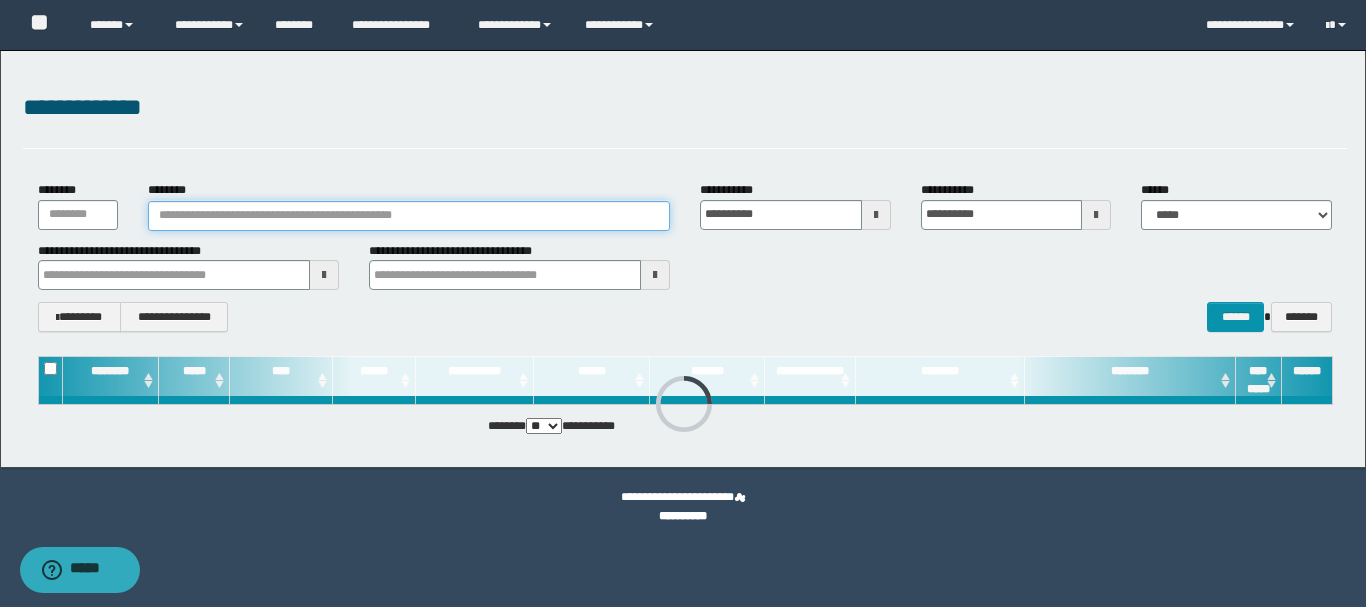 click on "********" at bounding box center [409, 216] 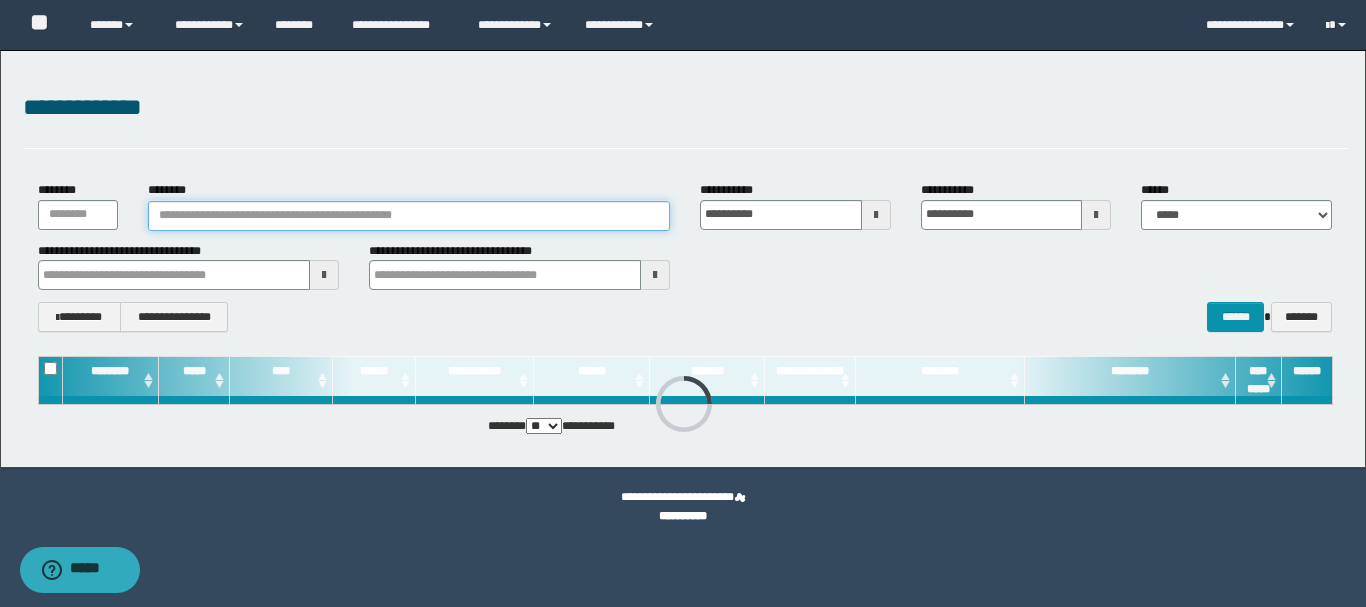 paste on "**********" 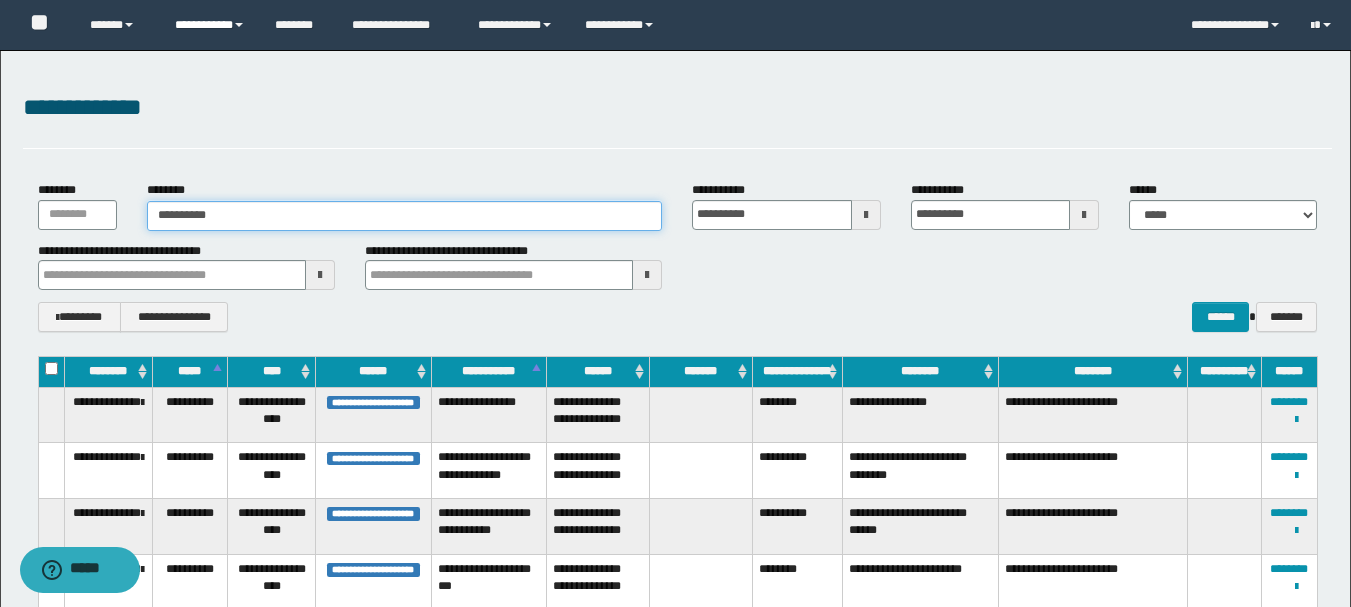 type on "**********" 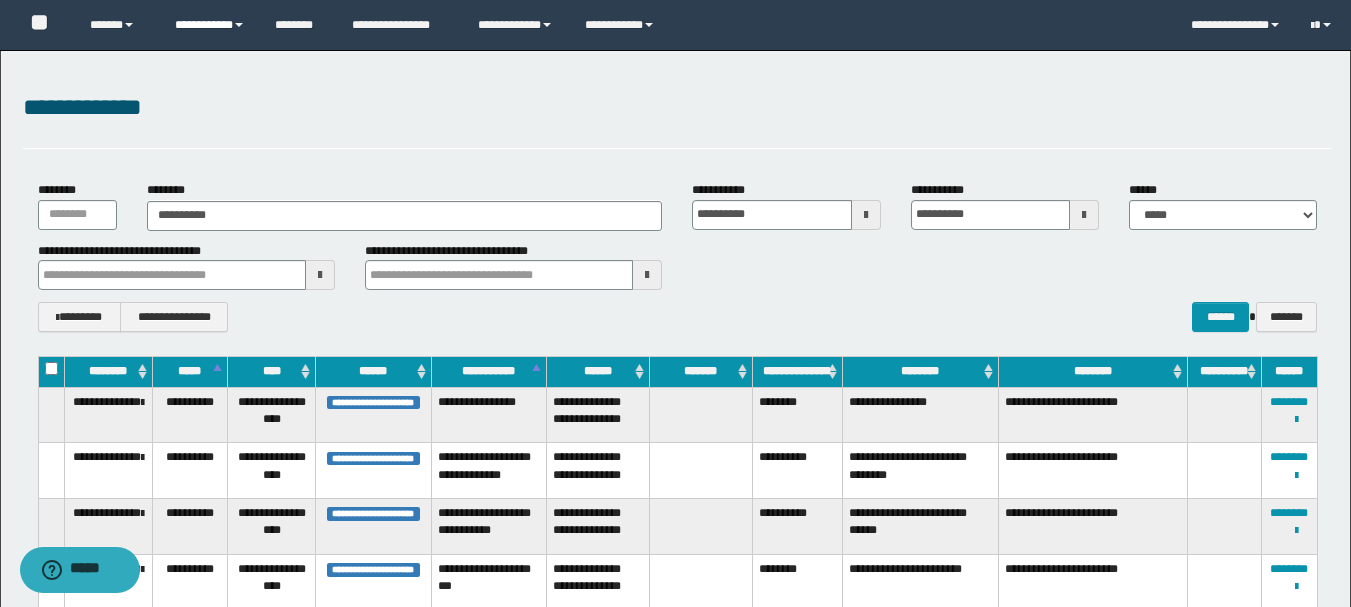 click on "**********" at bounding box center [210, 25] 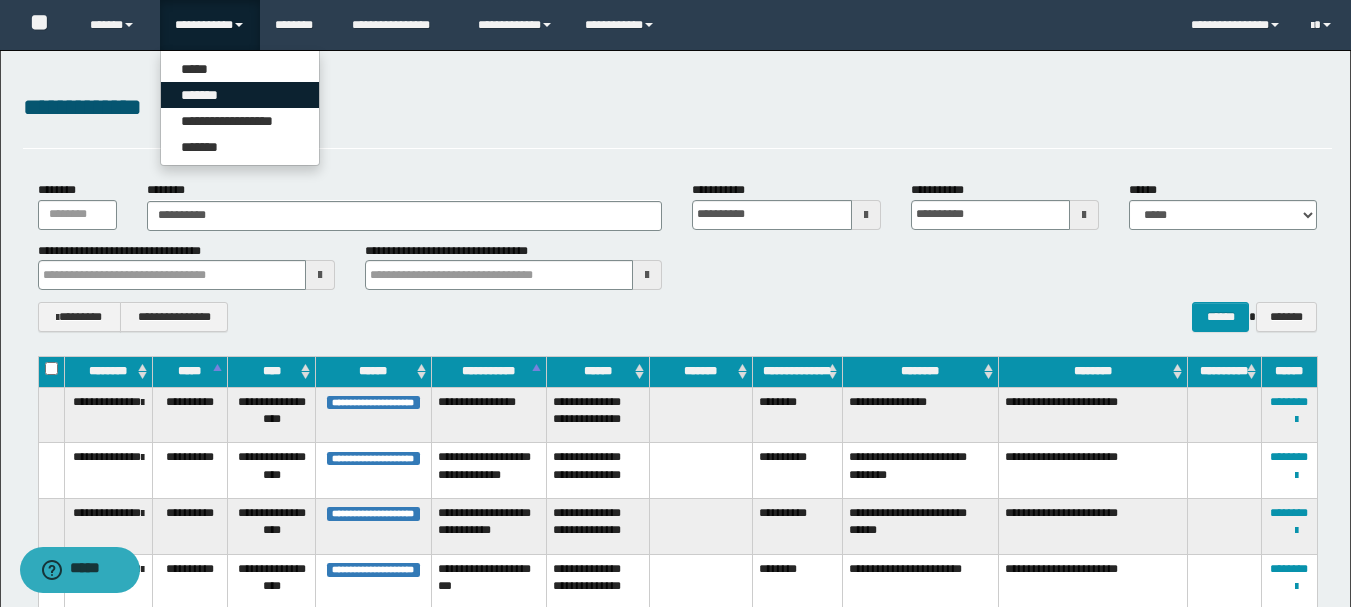 click on "*******" at bounding box center (240, 95) 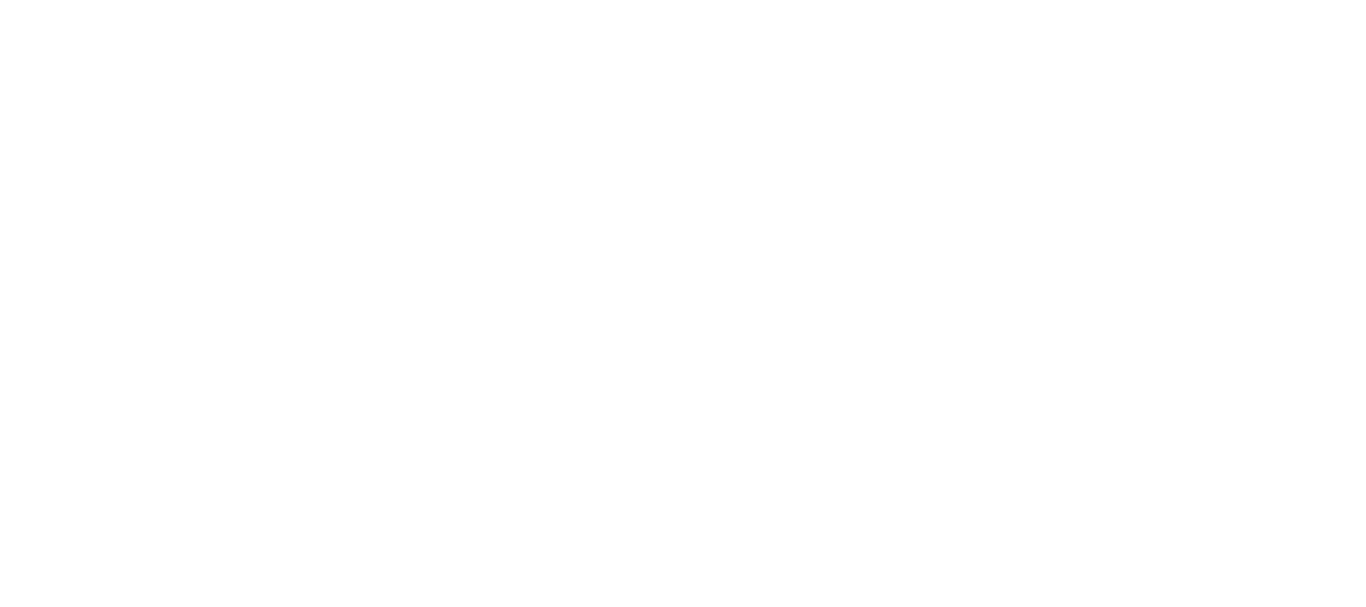 scroll, scrollTop: 0, scrollLeft: 0, axis: both 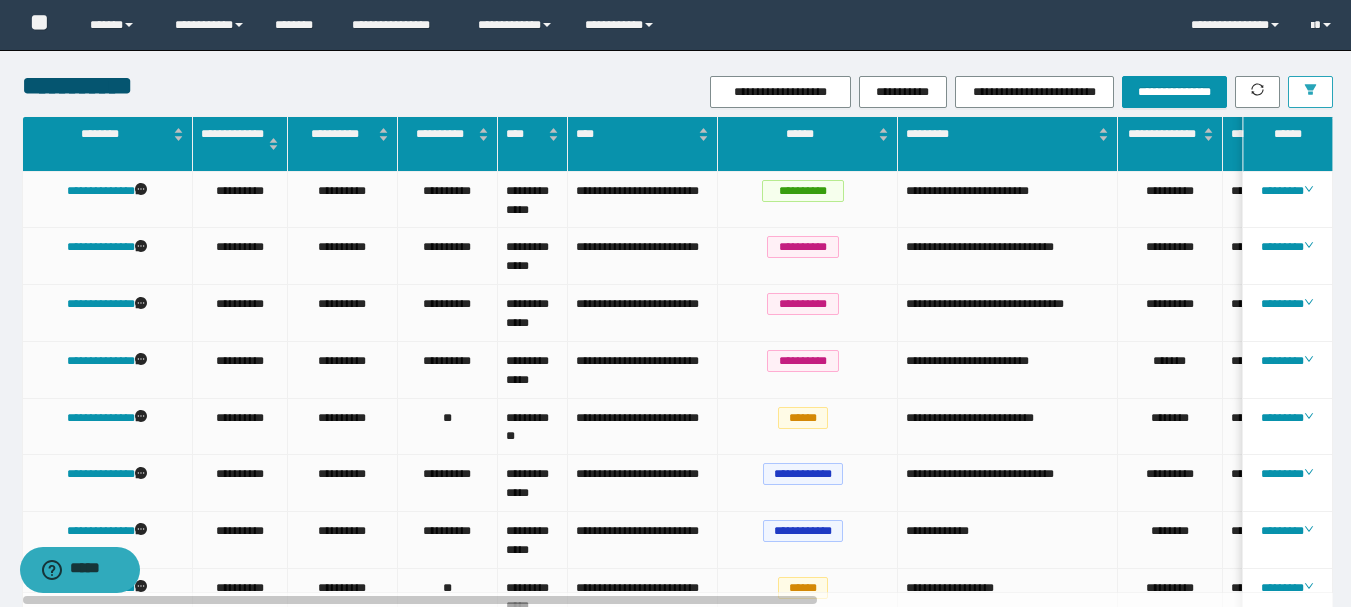 click at bounding box center [1310, 92] 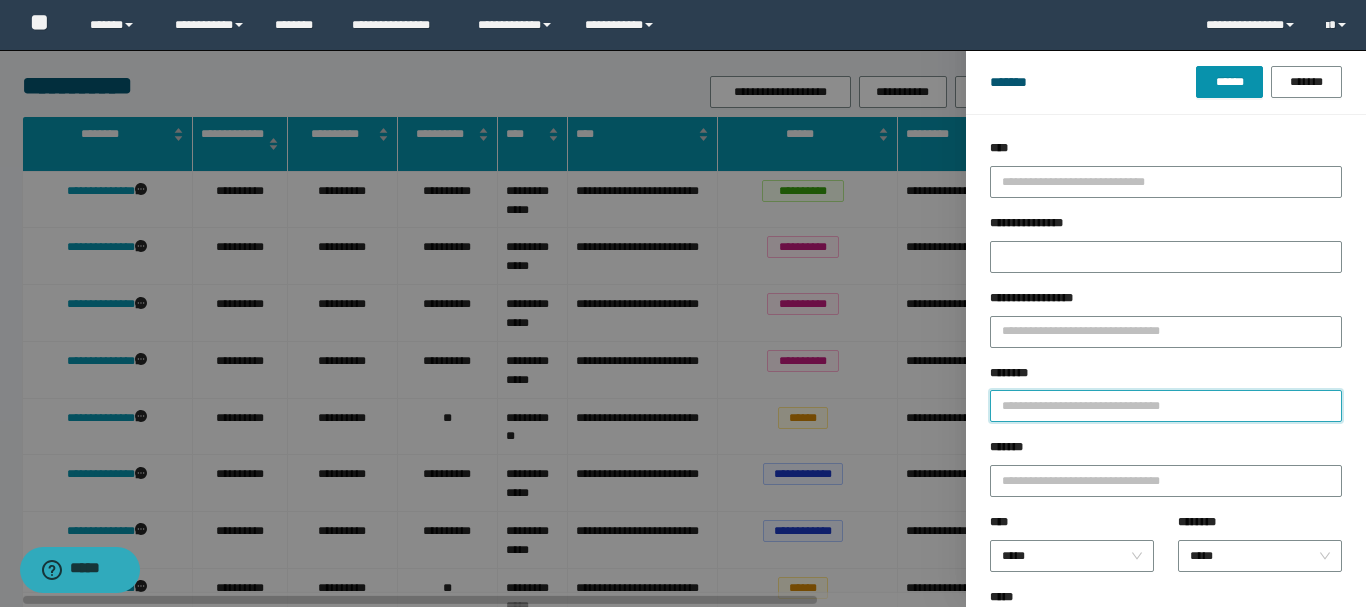 click on "********" at bounding box center (1166, 406) 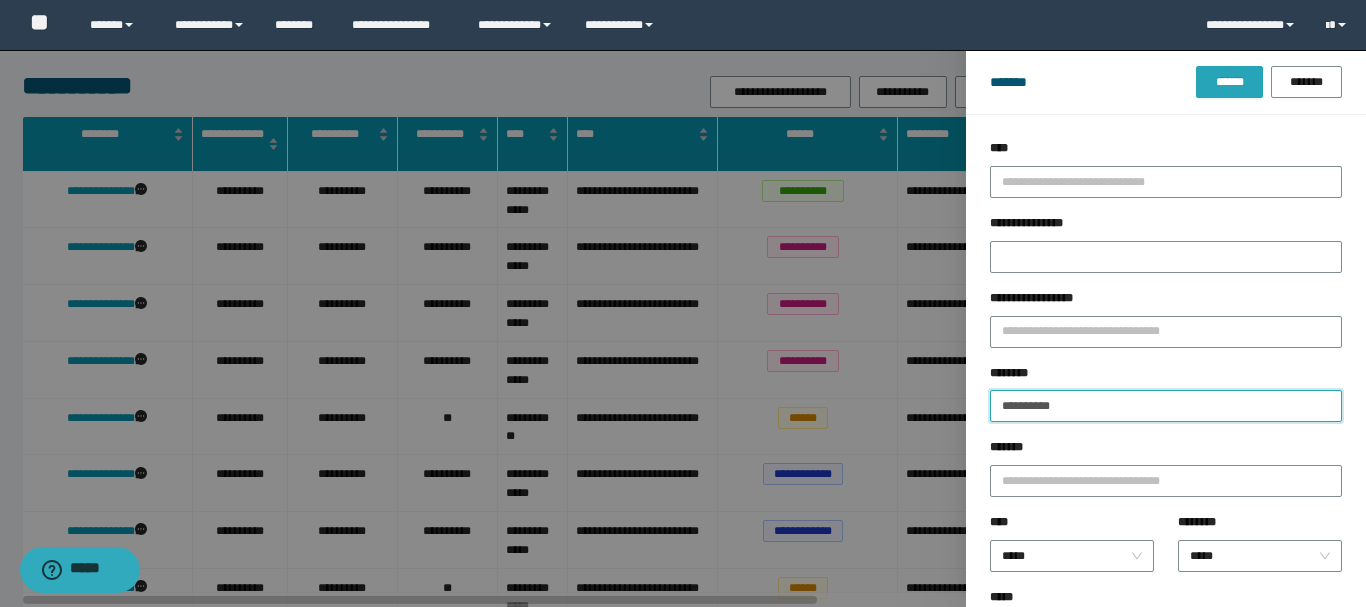 type on "**********" 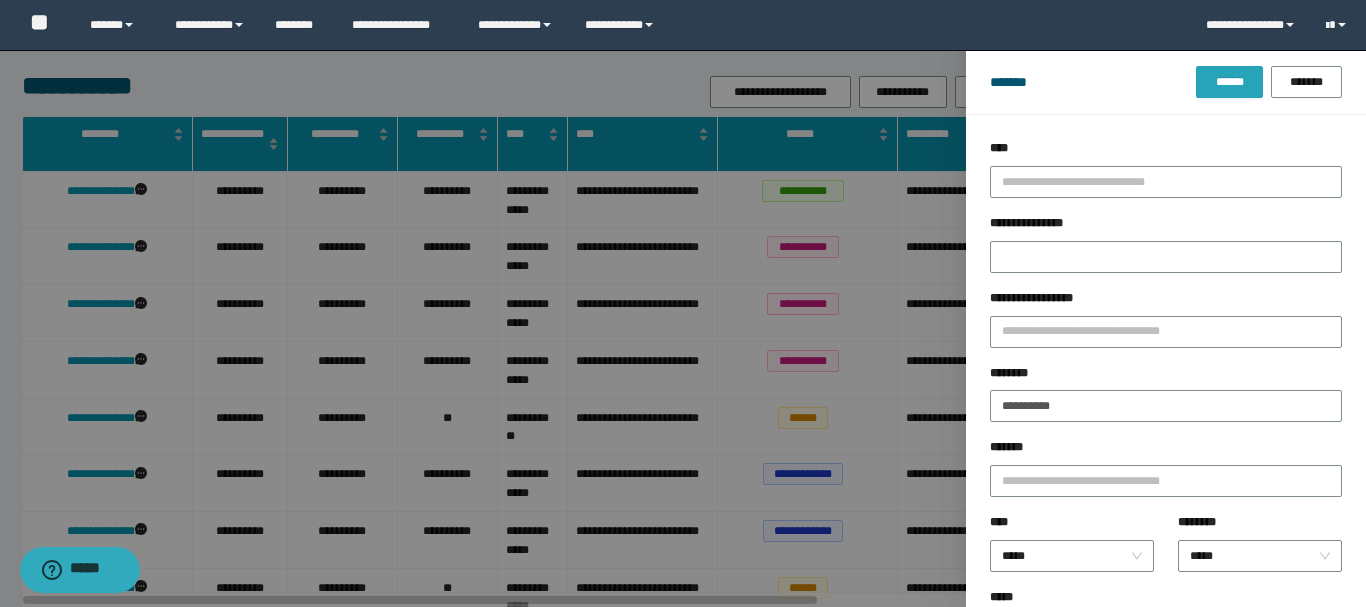 click on "******" at bounding box center (1229, 82) 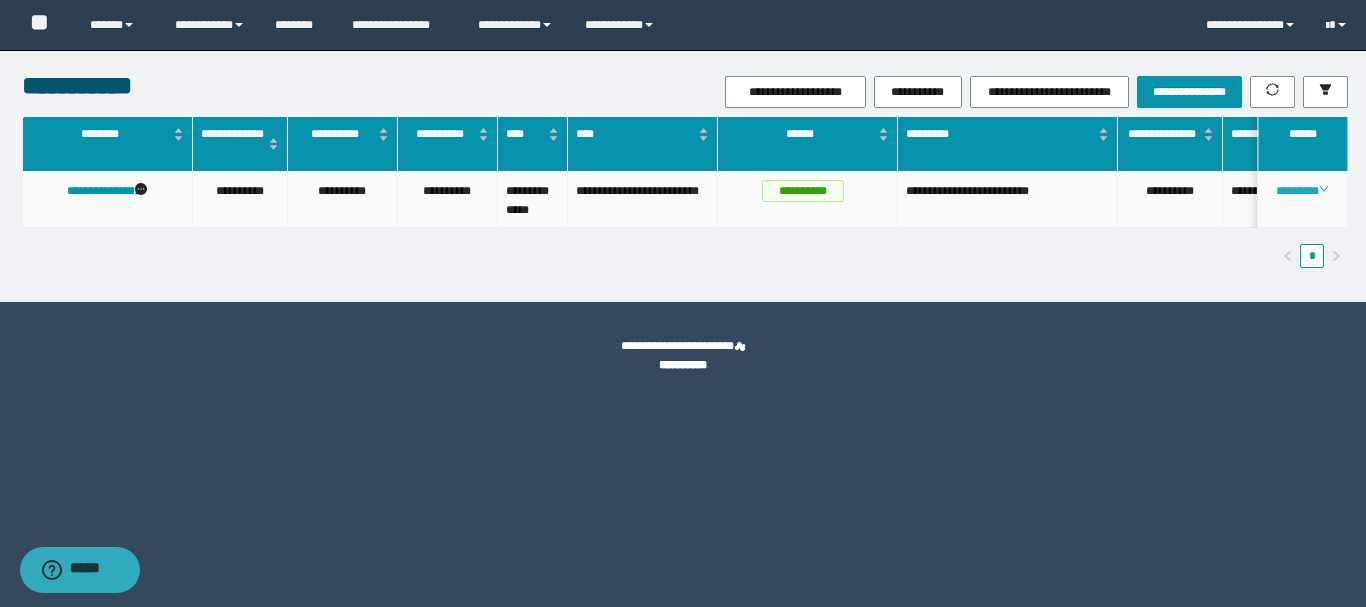 click on "********" at bounding box center (1302, 191) 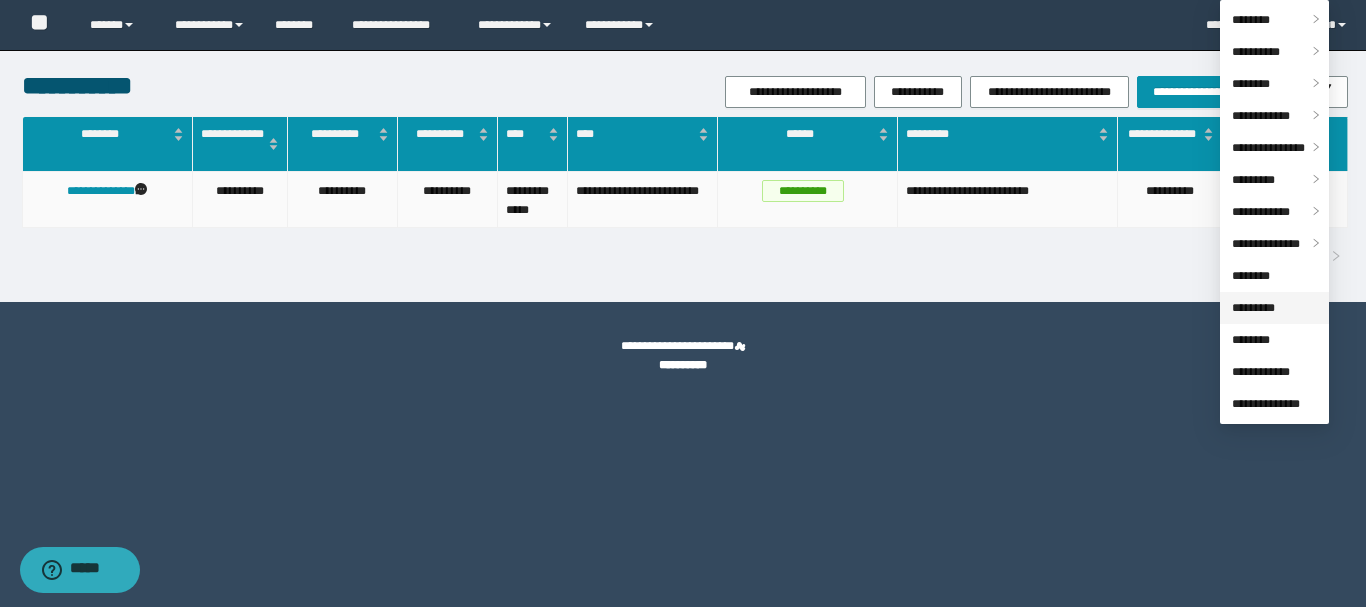 click on "*********" at bounding box center [1253, 308] 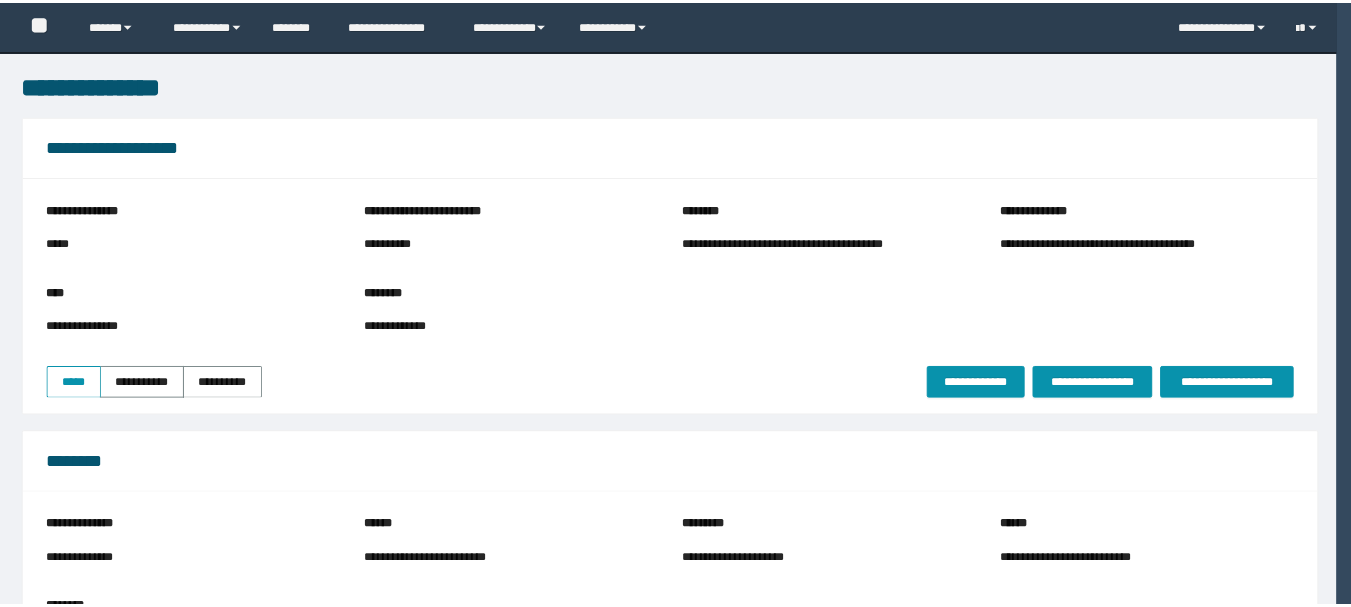 scroll, scrollTop: 0, scrollLeft: 0, axis: both 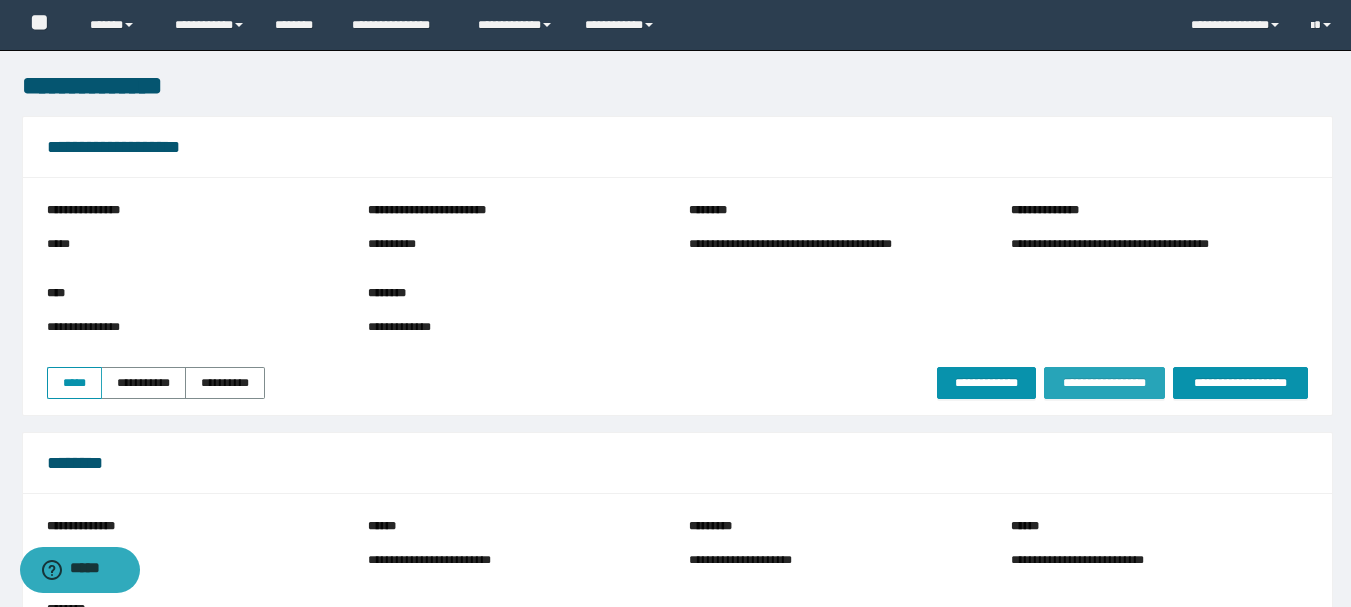 click on "**********" at bounding box center [1104, 383] 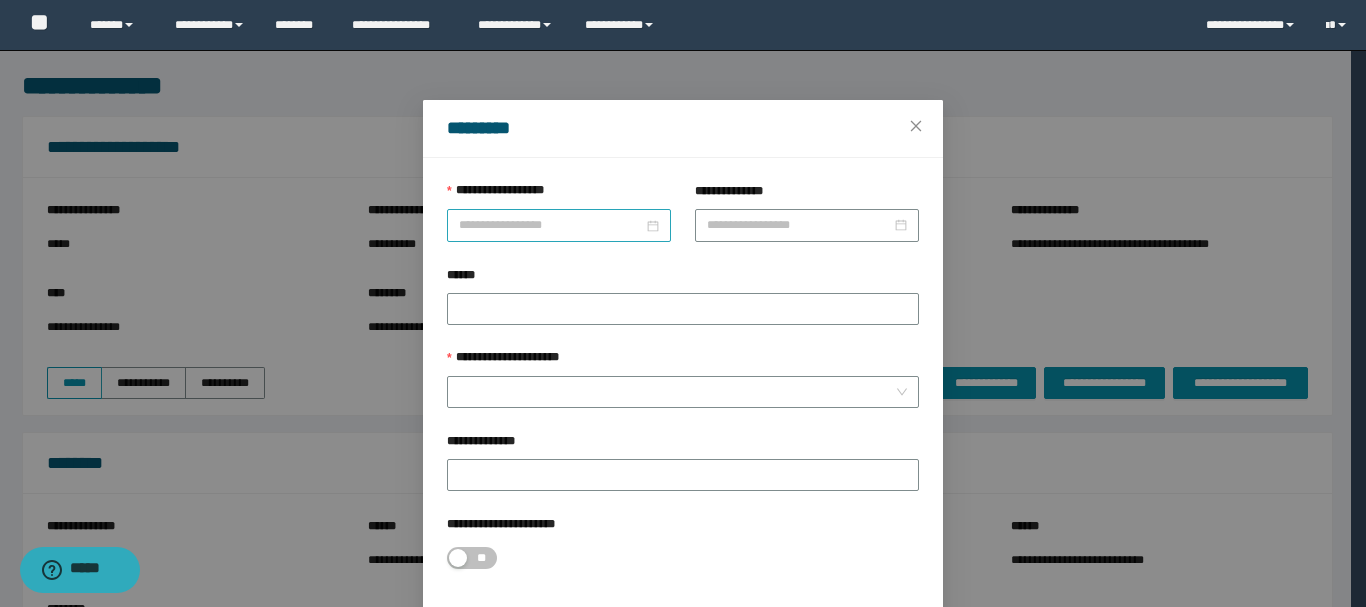 click at bounding box center [559, 225] 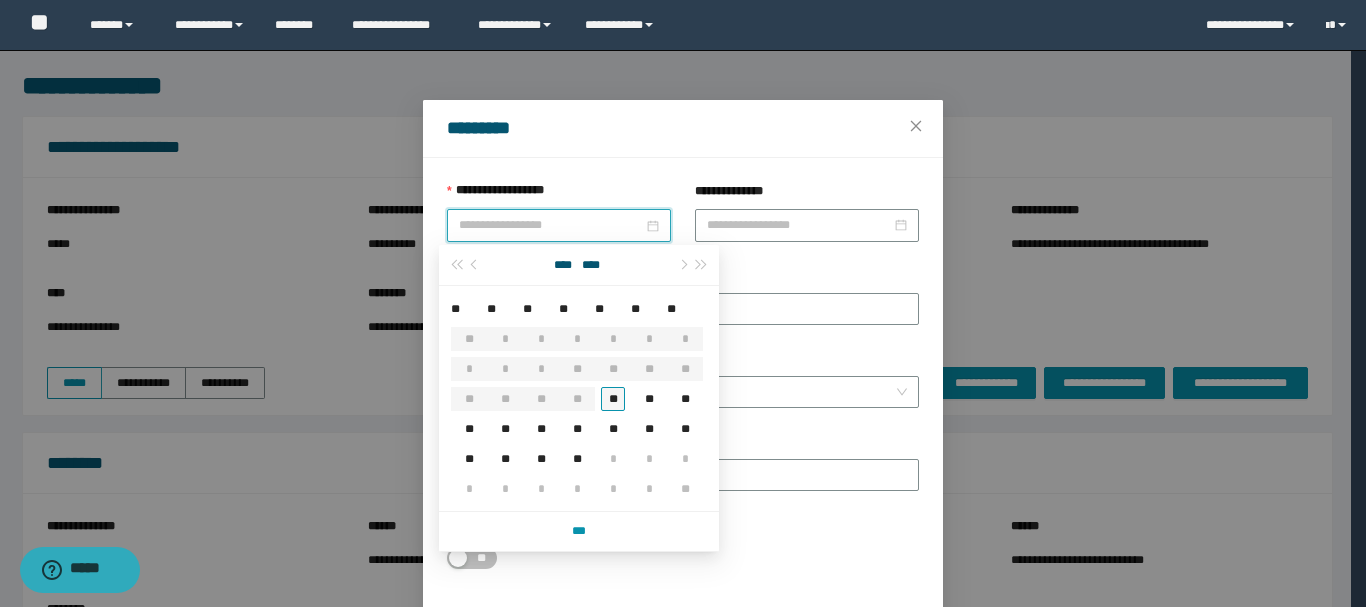 type on "**********" 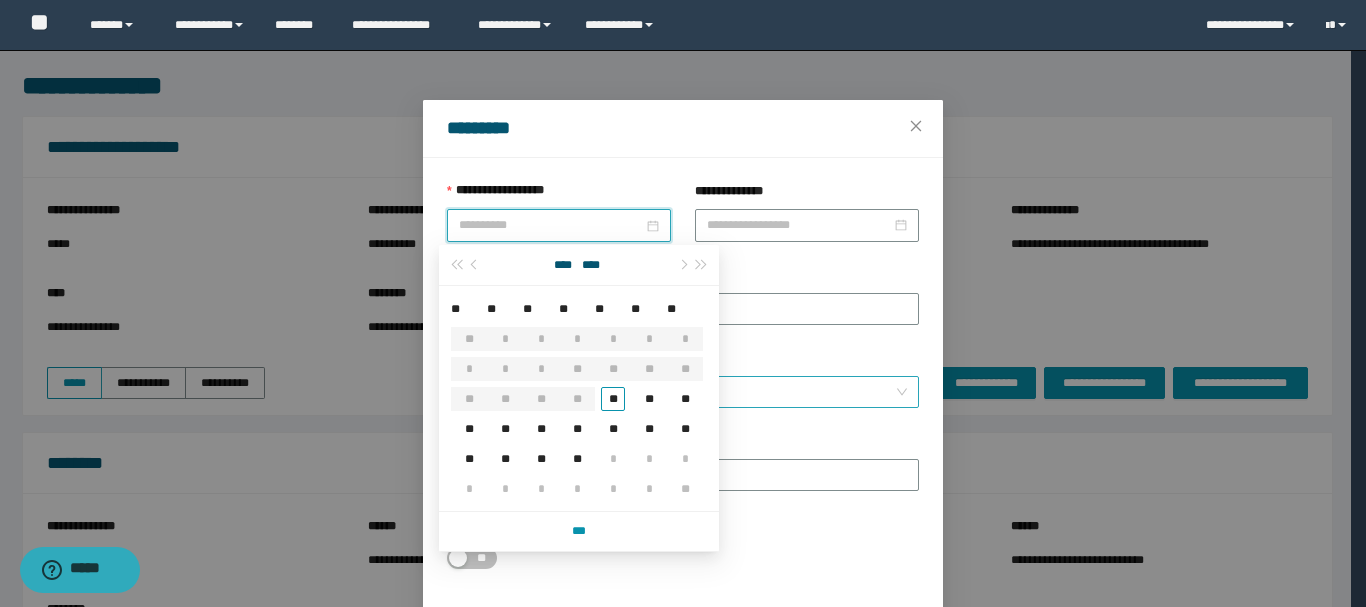 click on "**" at bounding box center [613, 399] 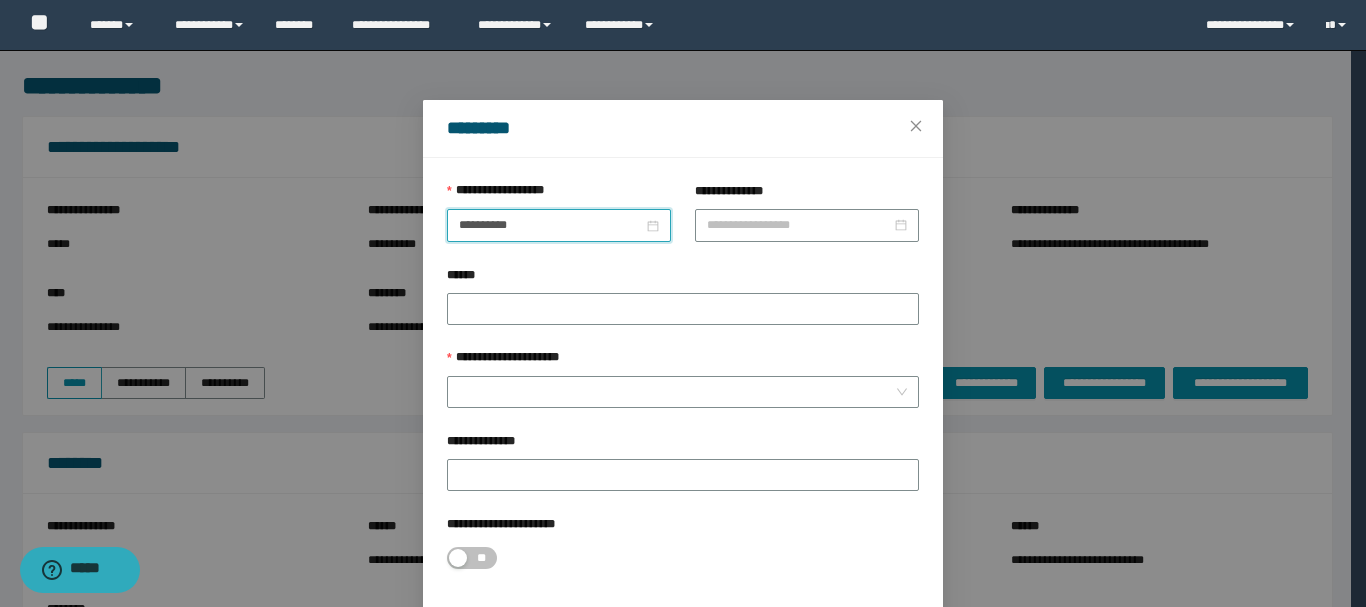 click on "******" at bounding box center (683, 307) 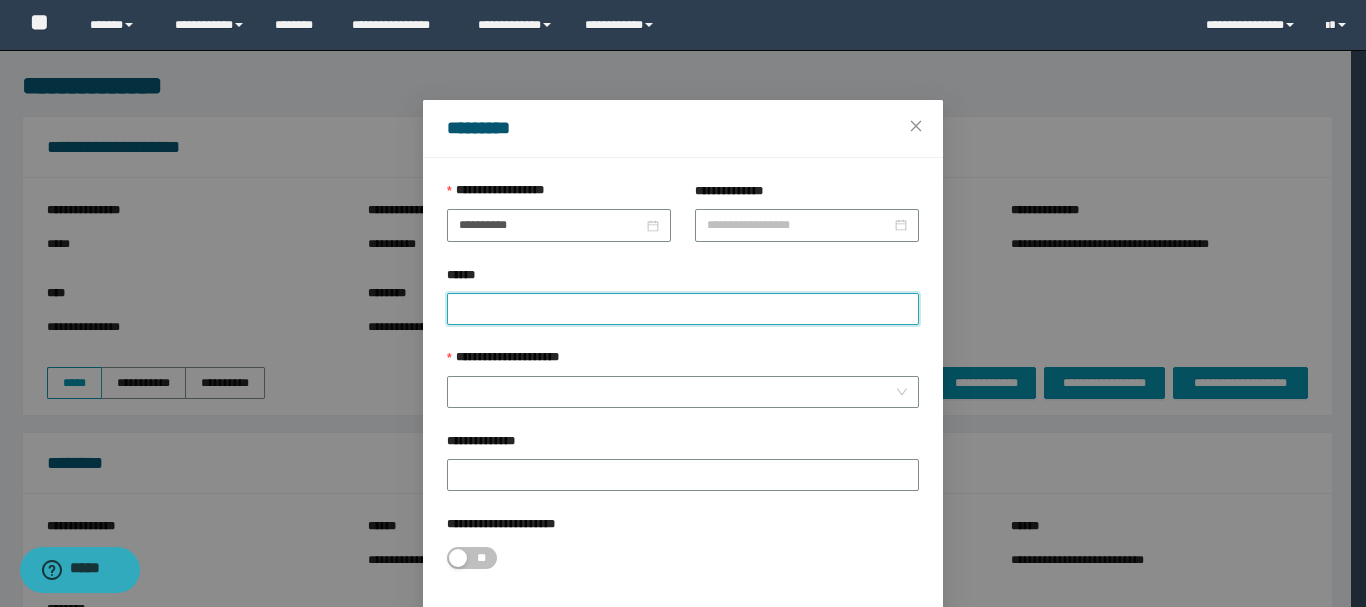 click on "******" at bounding box center [683, 309] 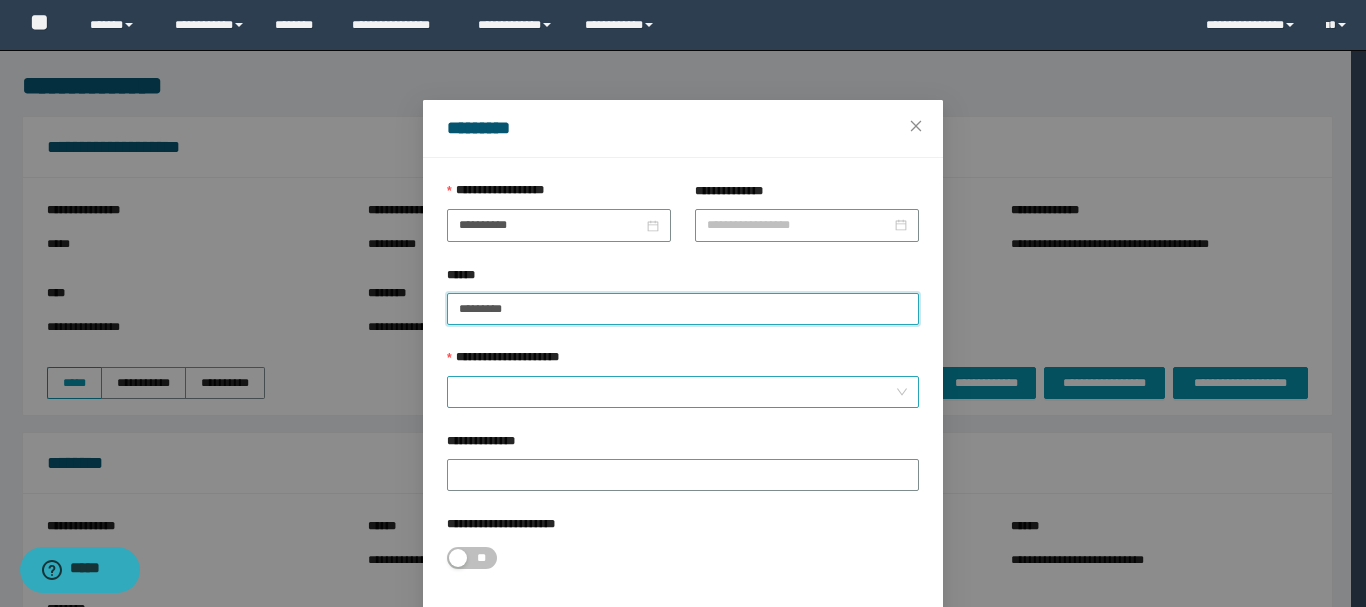 paste on "********" 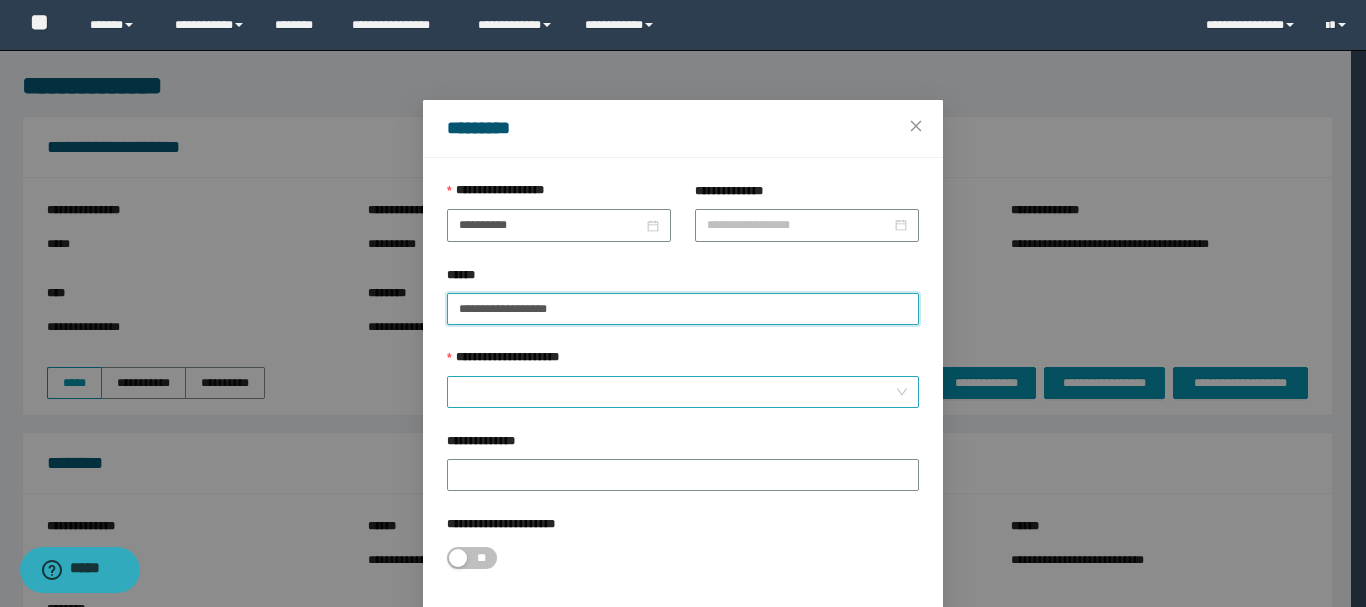 type on "**********" 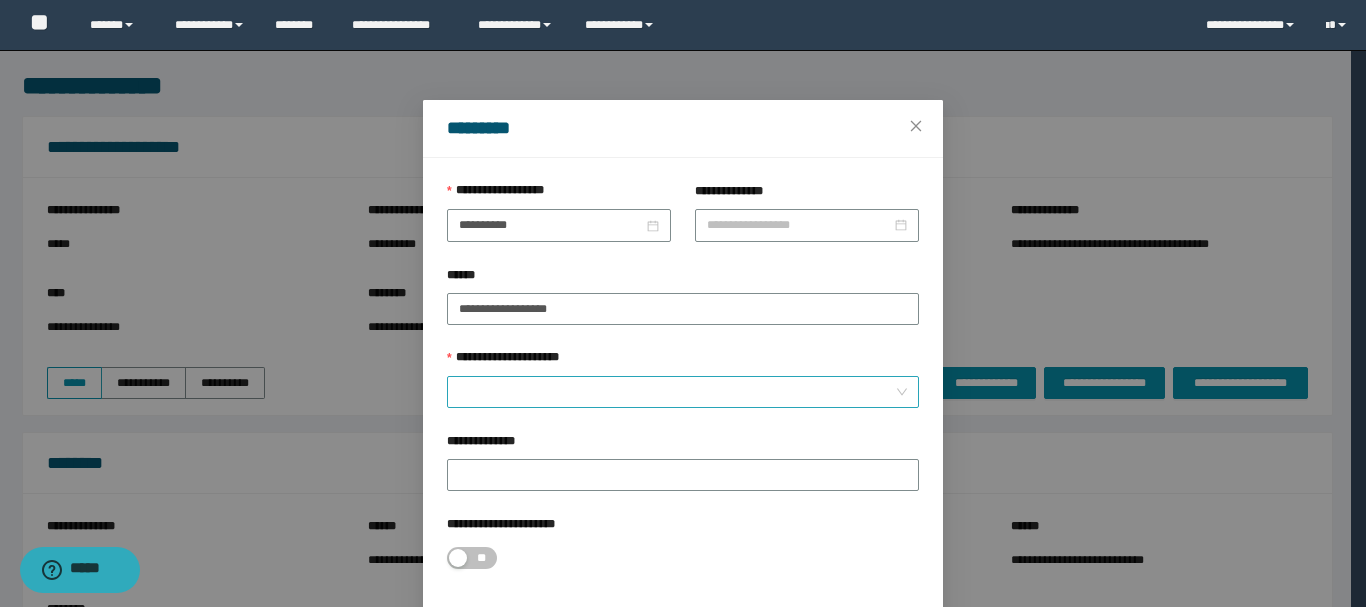 click on "**********" at bounding box center (677, 392) 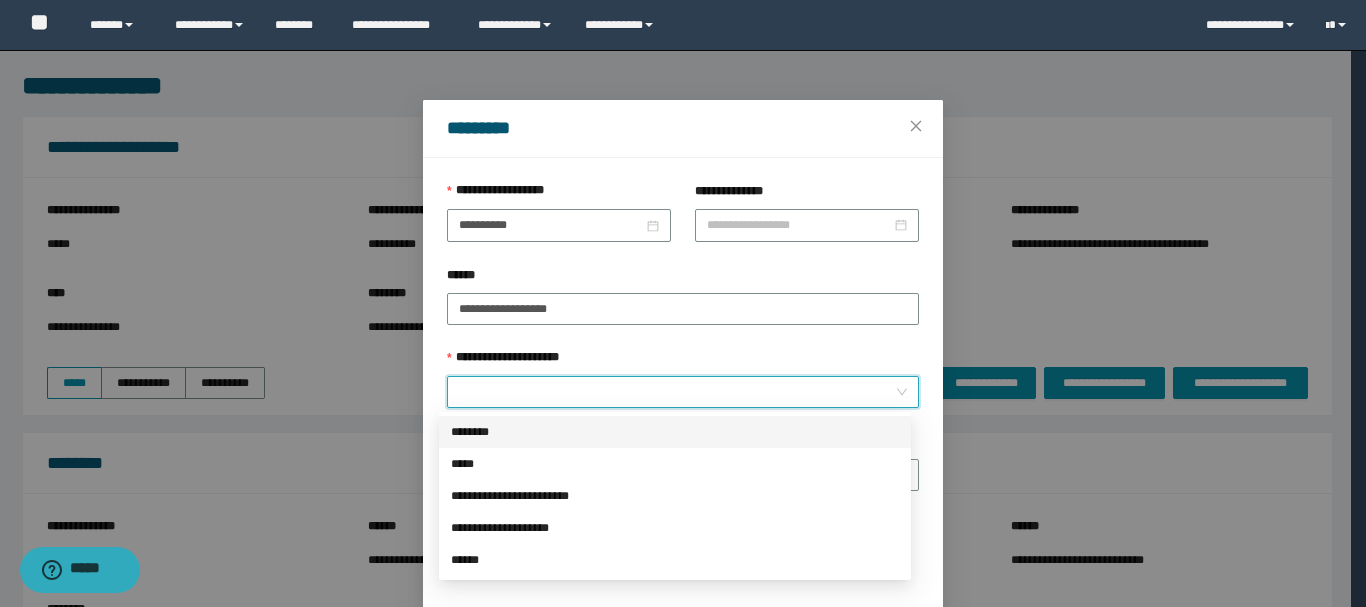 click on "********" at bounding box center [675, 432] 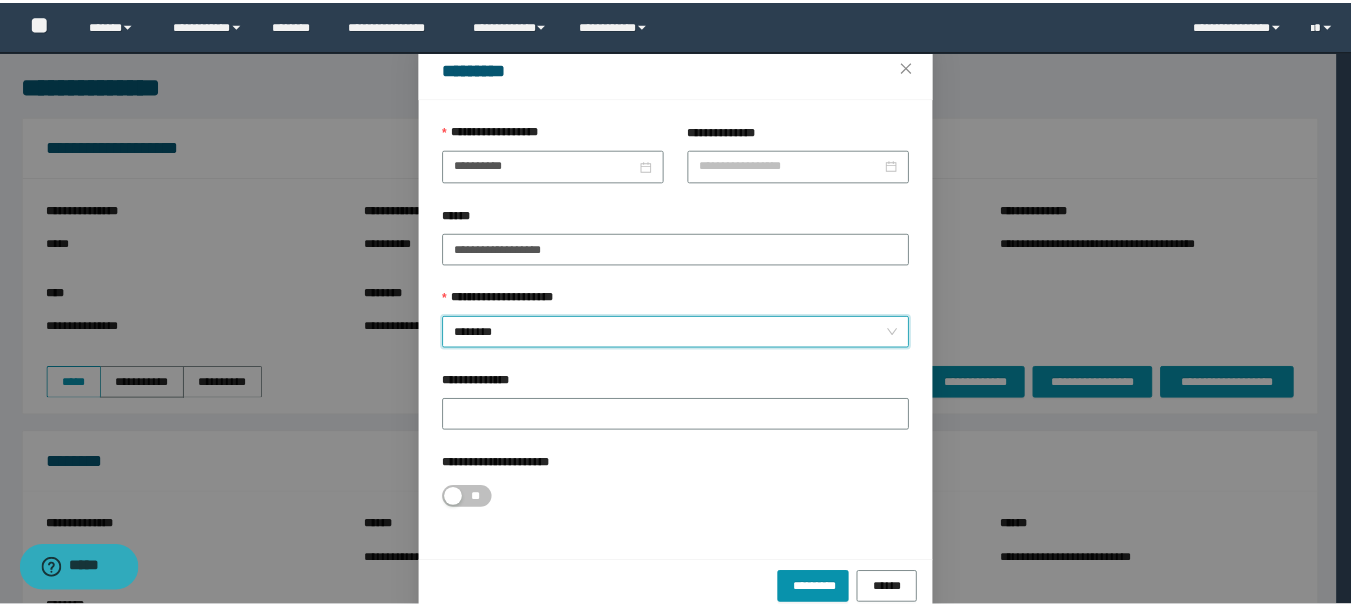 scroll, scrollTop: 92, scrollLeft: 0, axis: vertical 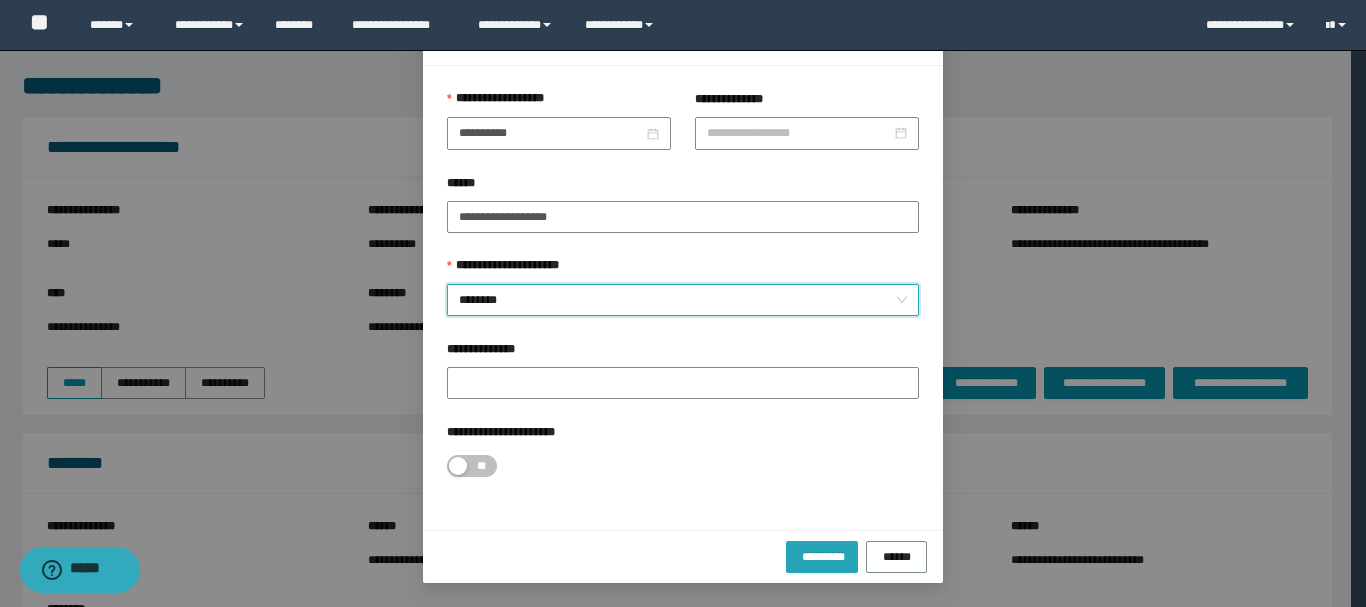 click on "*********" at bounding box center [822, 556] 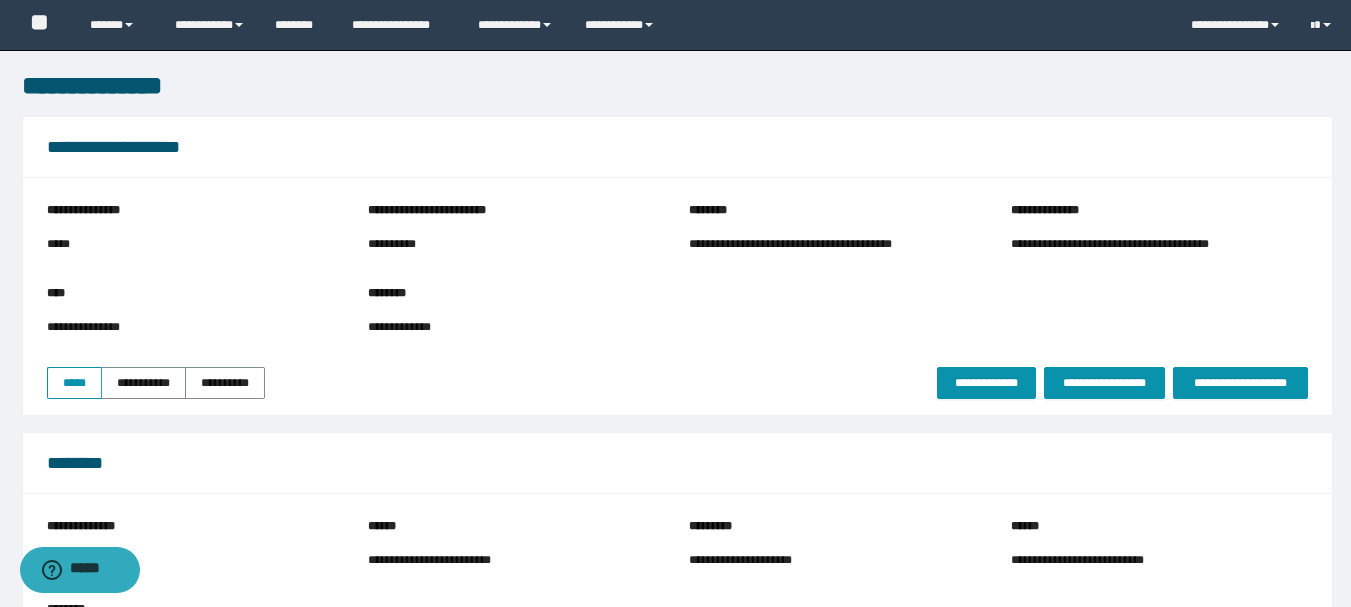 click on "**********" at bounding box center [817, 244] 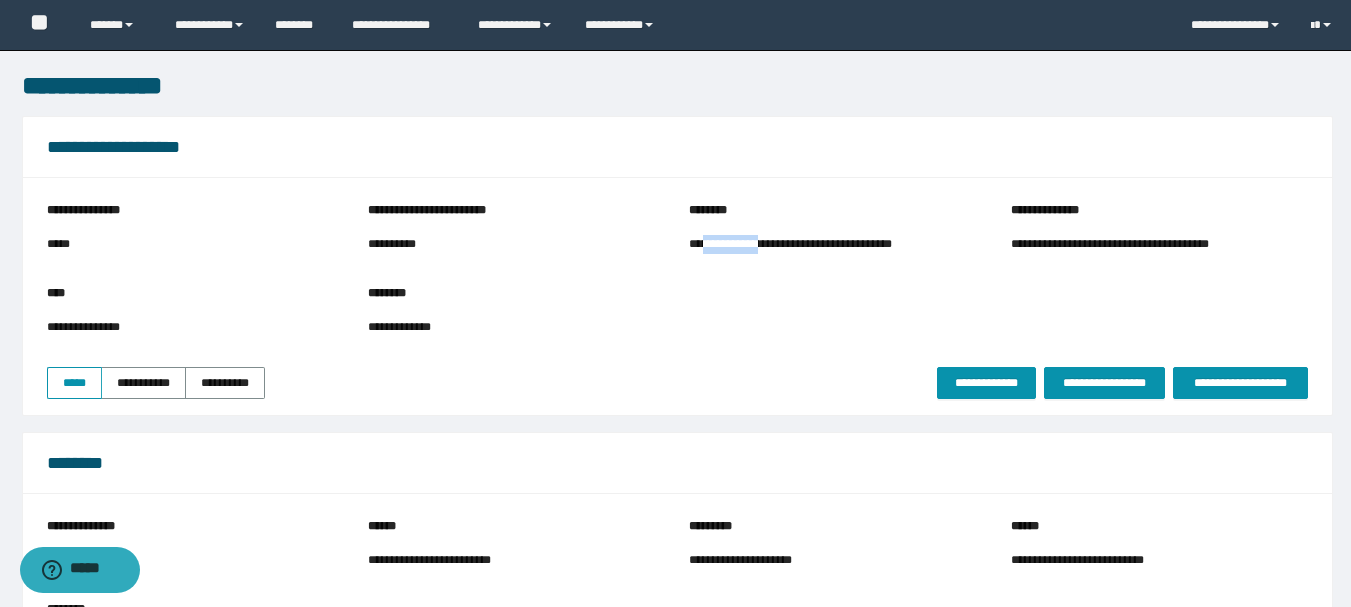 click on "**********" at bounding box center [817, 244] 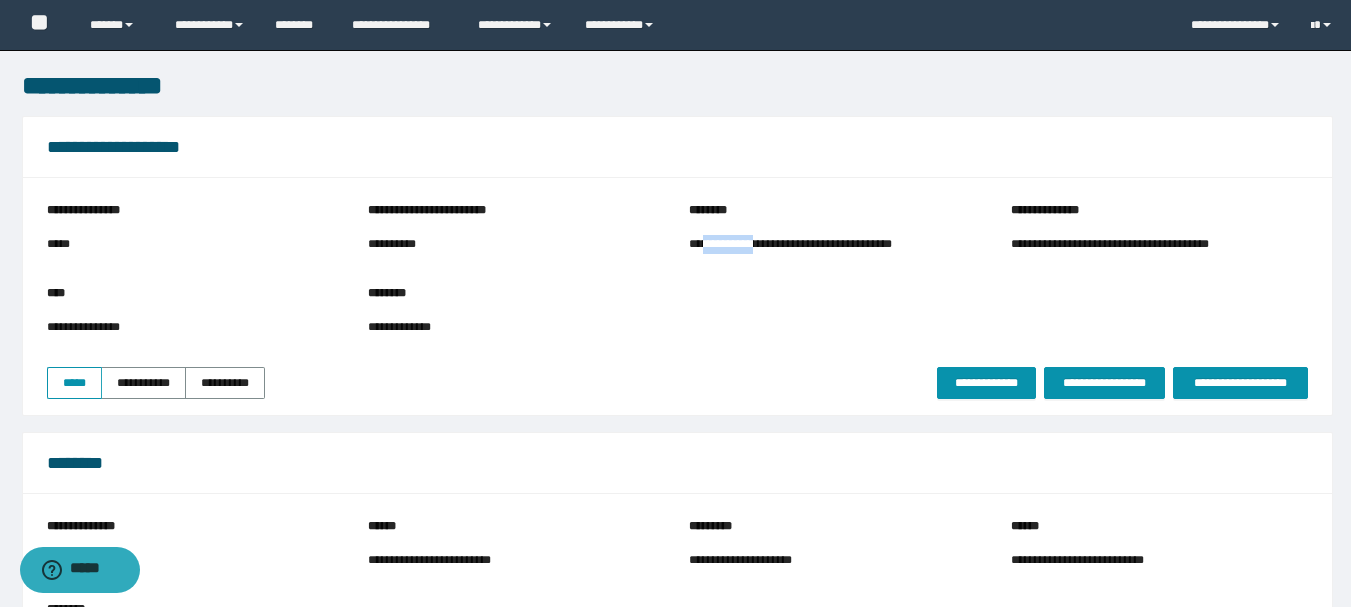 copy on "**********" 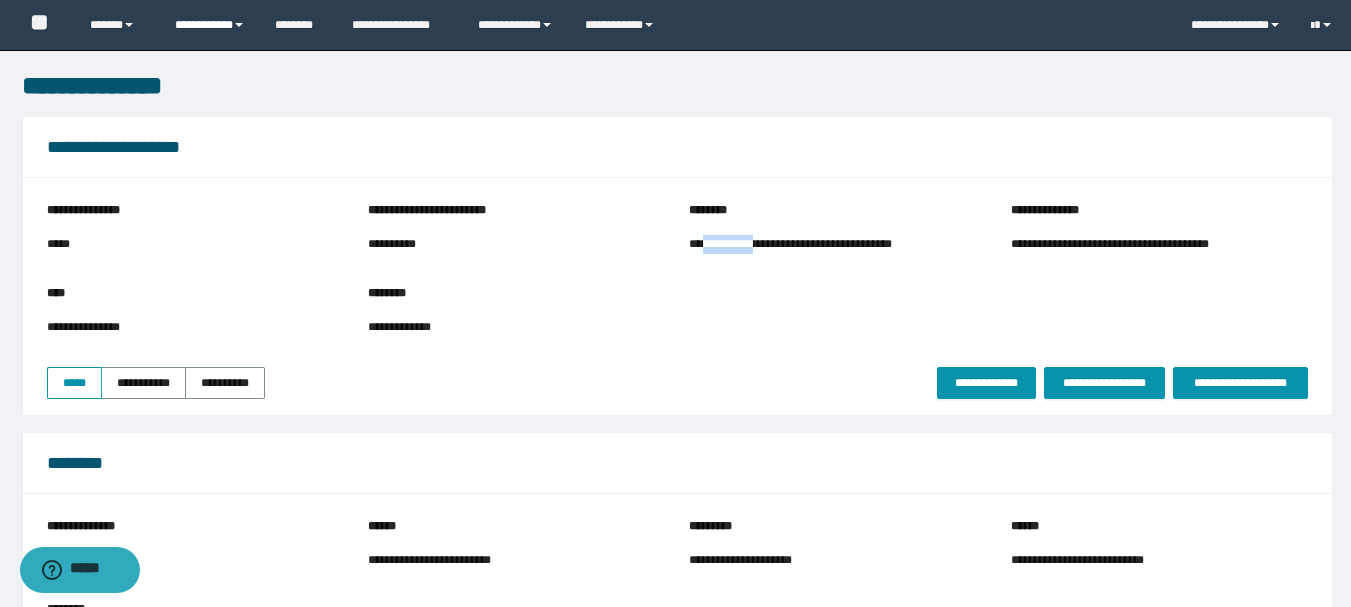 click on "**********" at bounding box center (210, 25) 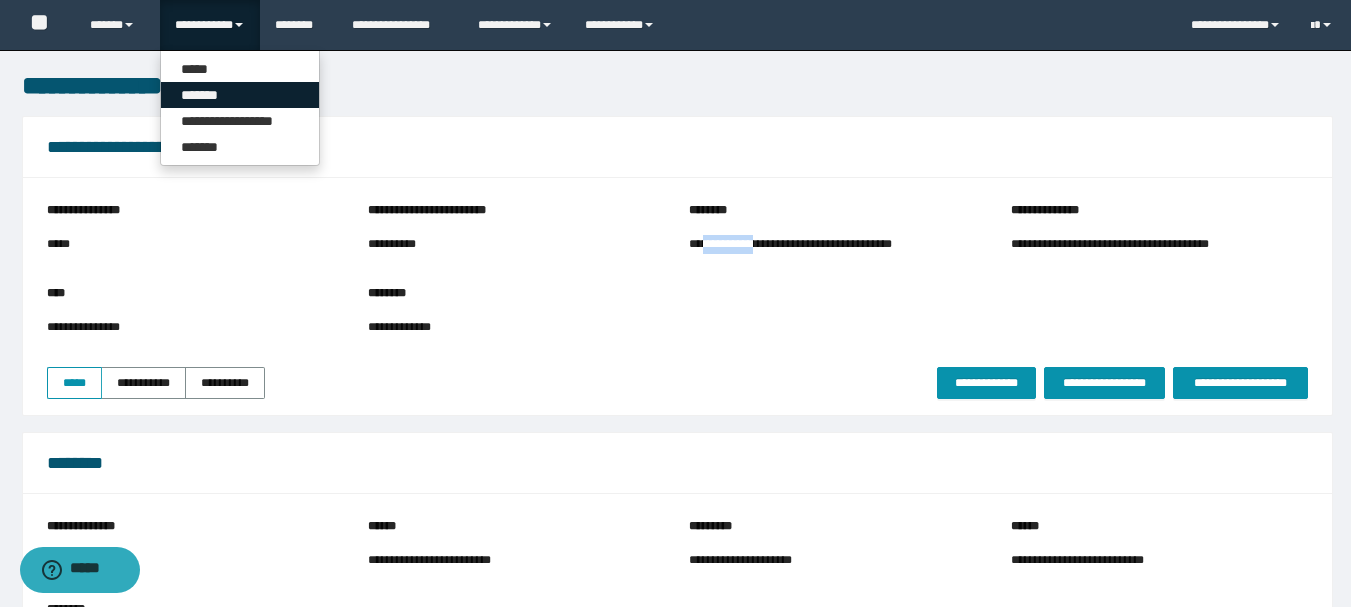 click on "*******" at bounding box center [240, 95] 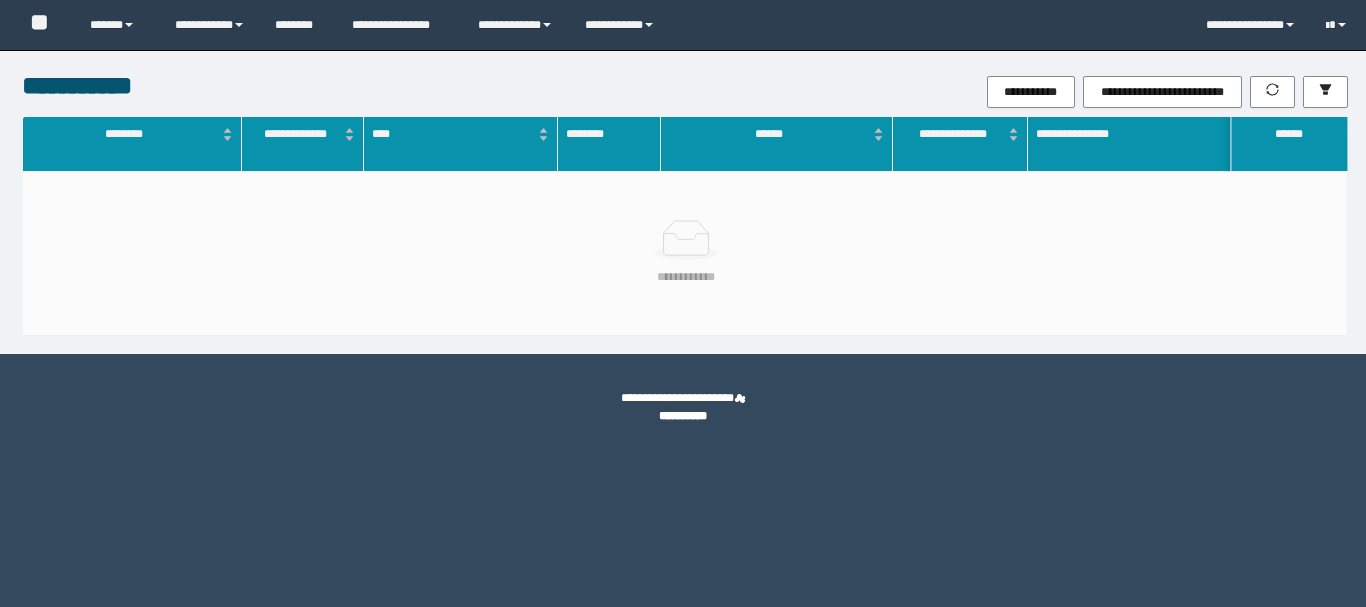 scroll, scrollTop: 0, scrollLeft: 0, axis: both 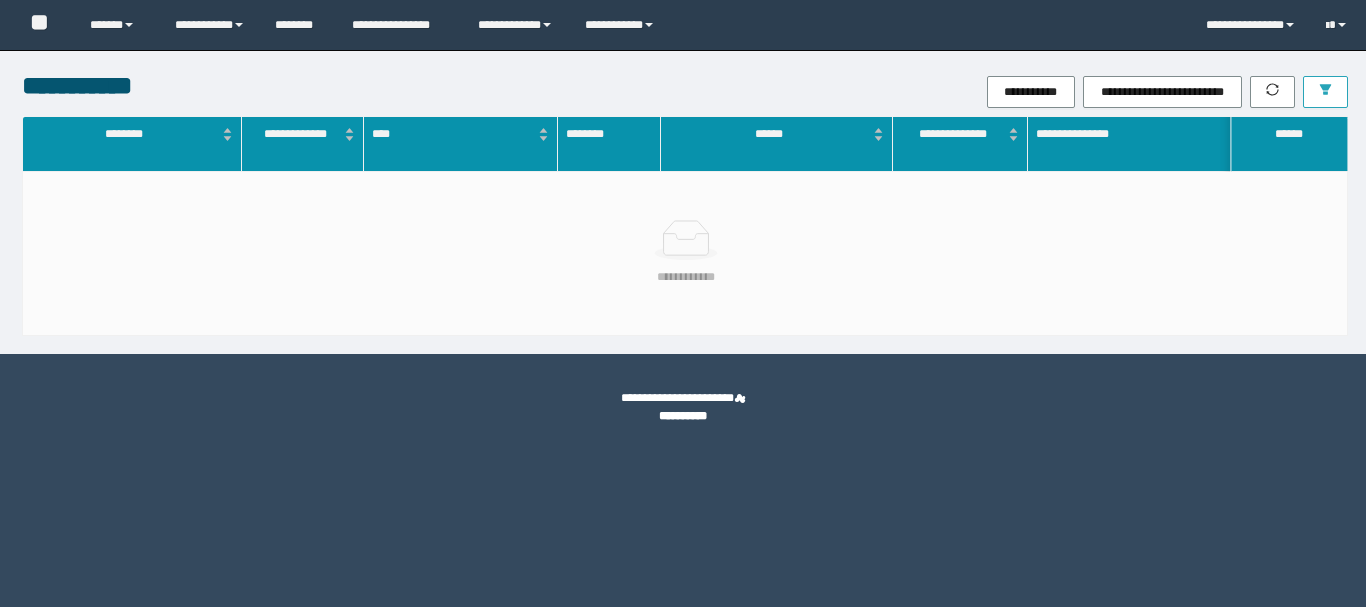 click 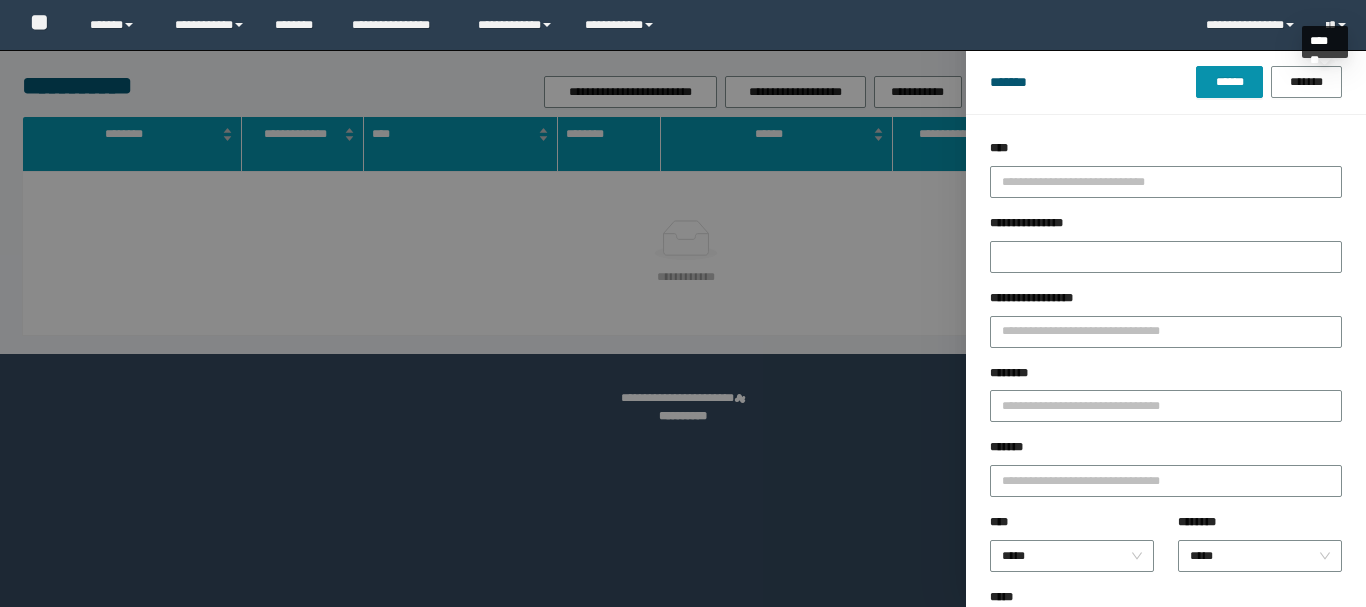 scroll, scrollTop: 0, scrollLeft: 0, axis: both 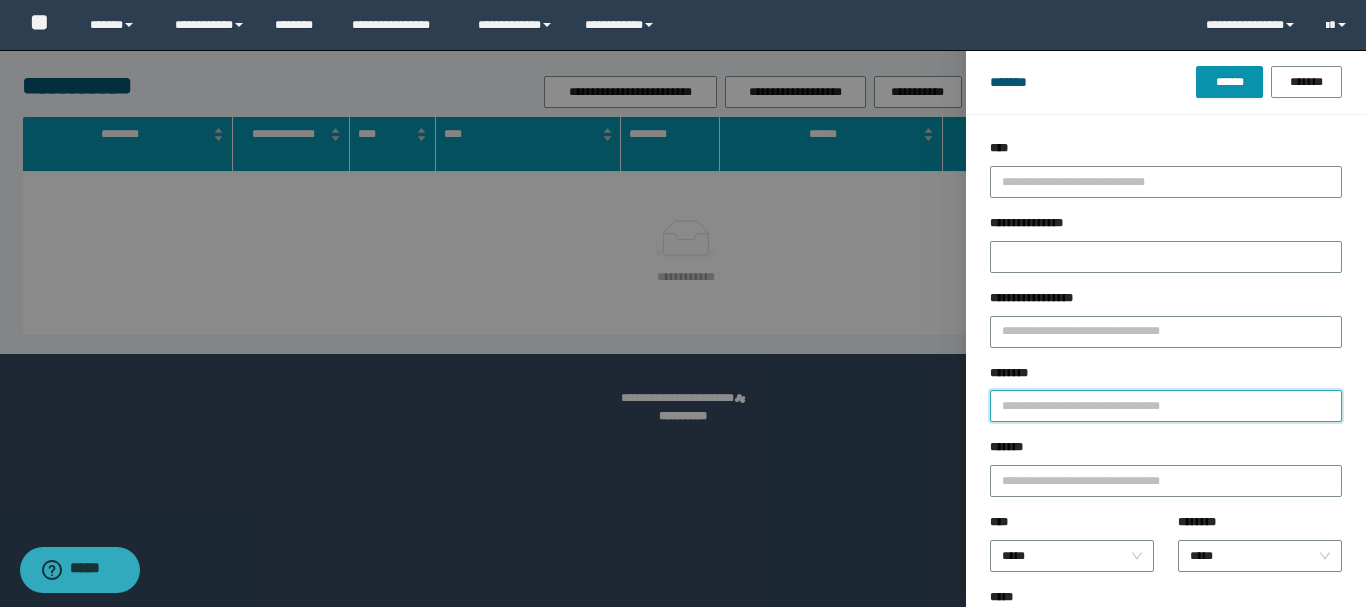 click on "********" at bounding box center [1166, 406] 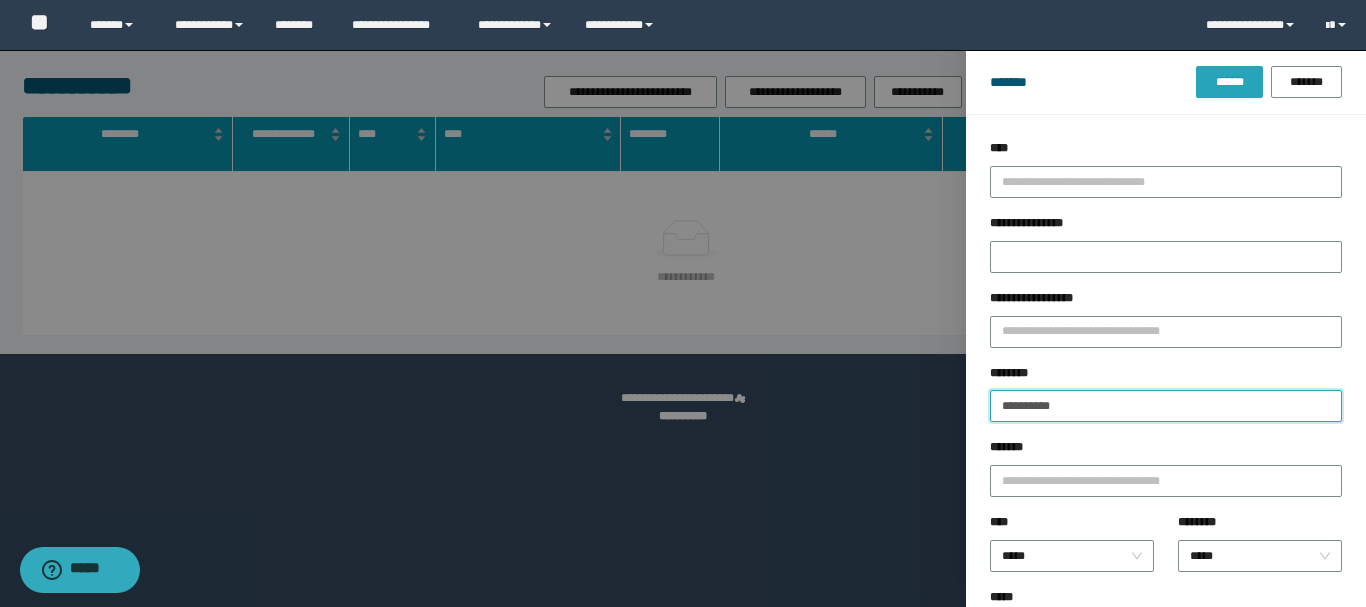 type on "**********" 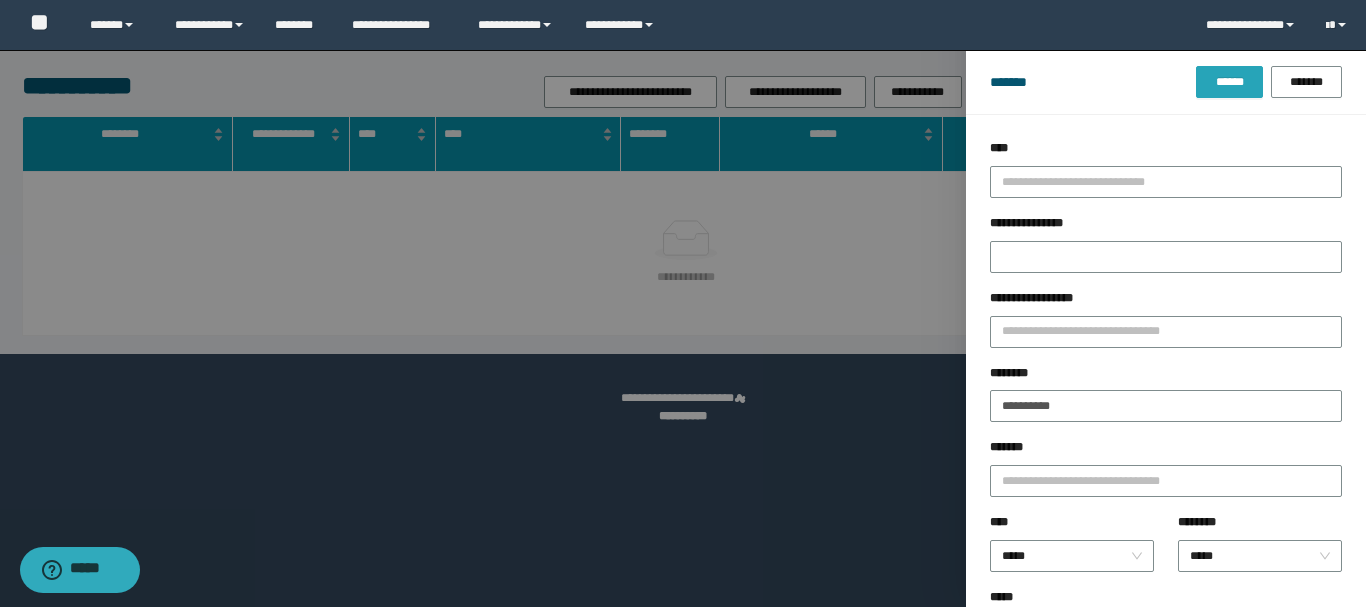 click on "******" at bounding box center [1229, 82] 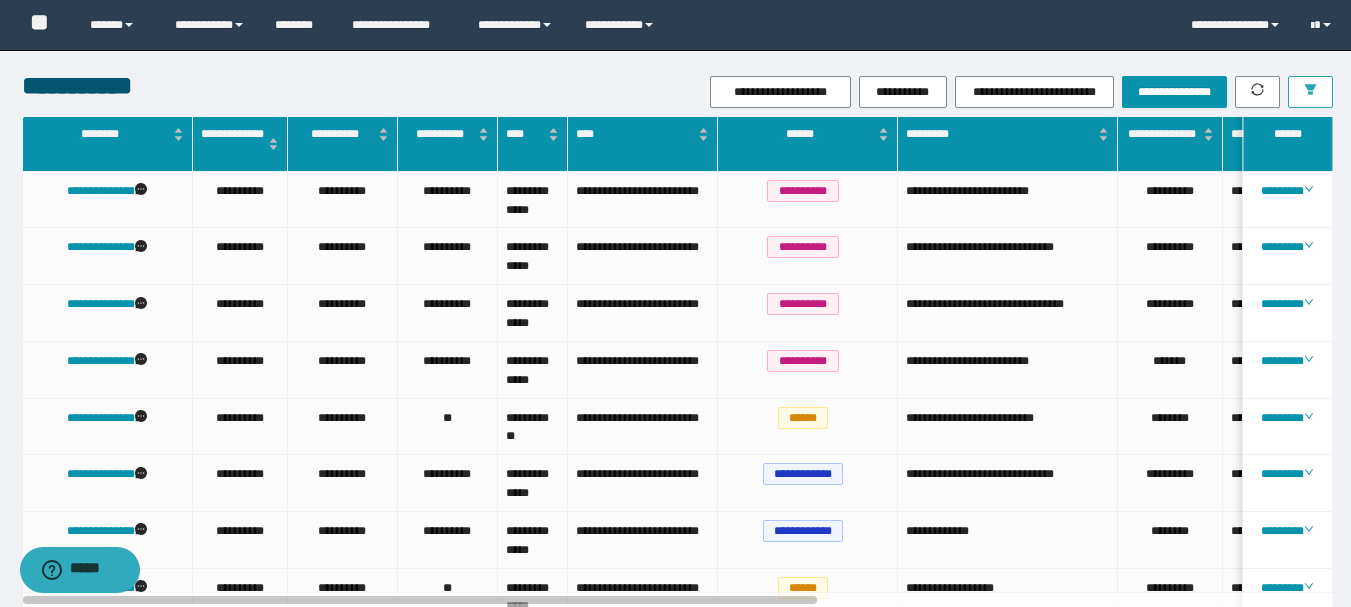 click 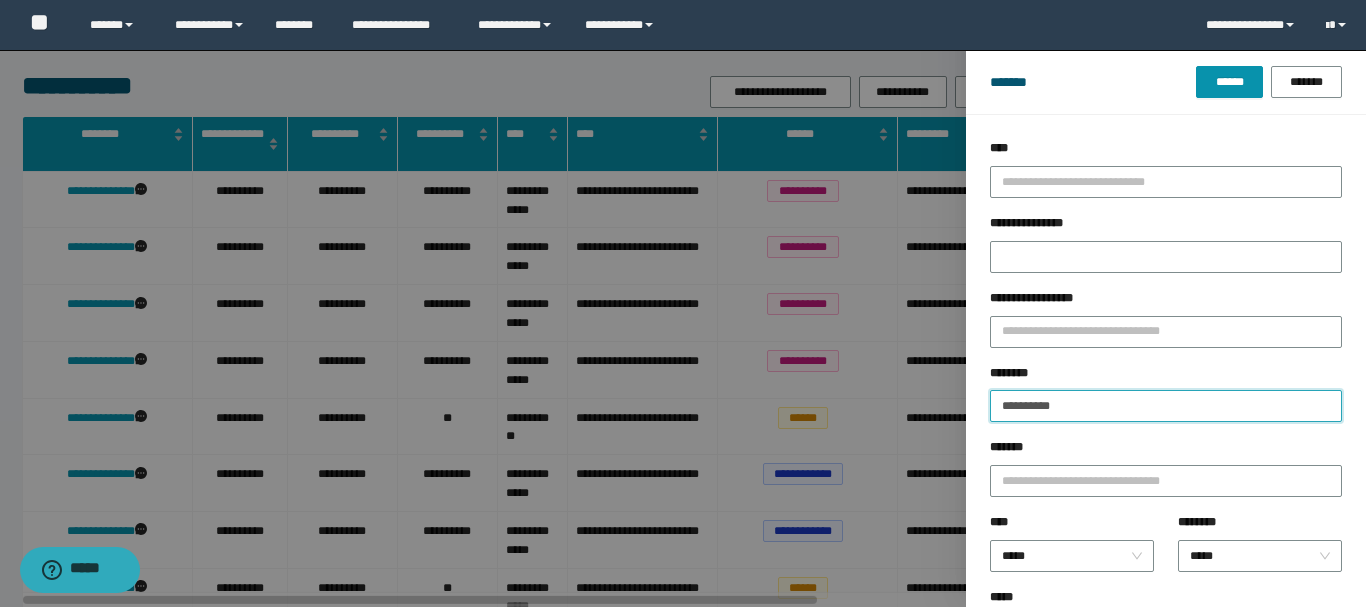 click on "**********" at bounding box center (1166, 406) 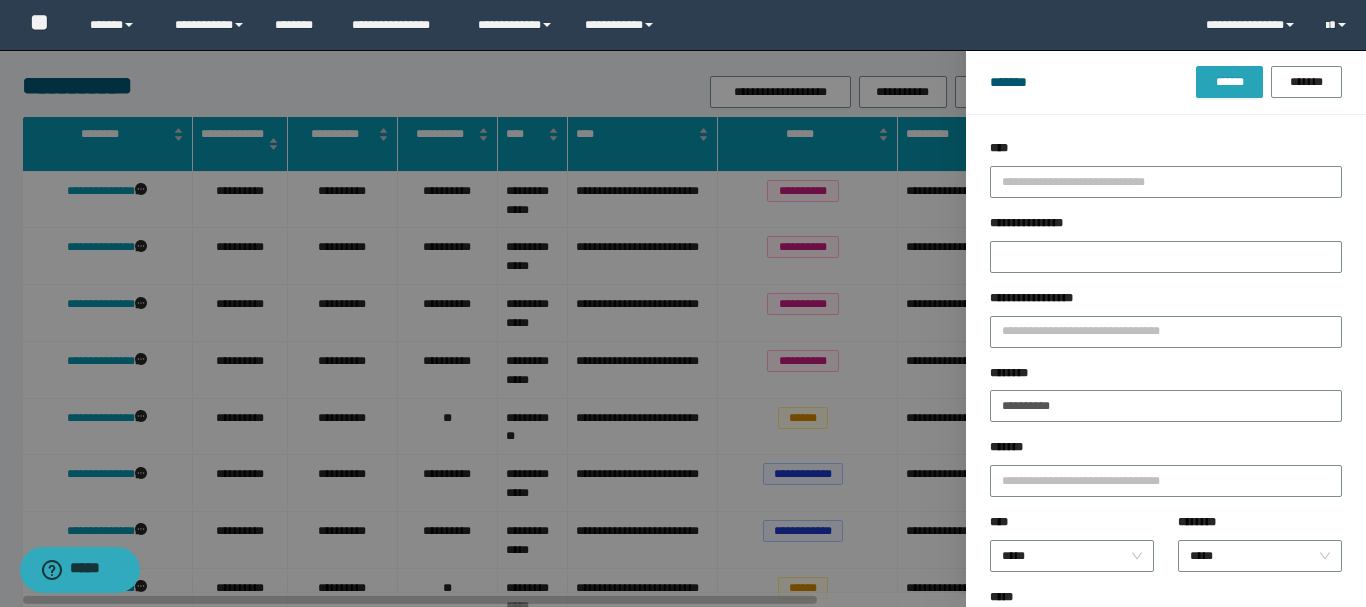 click on "******" at bounding box center (1229, 82) 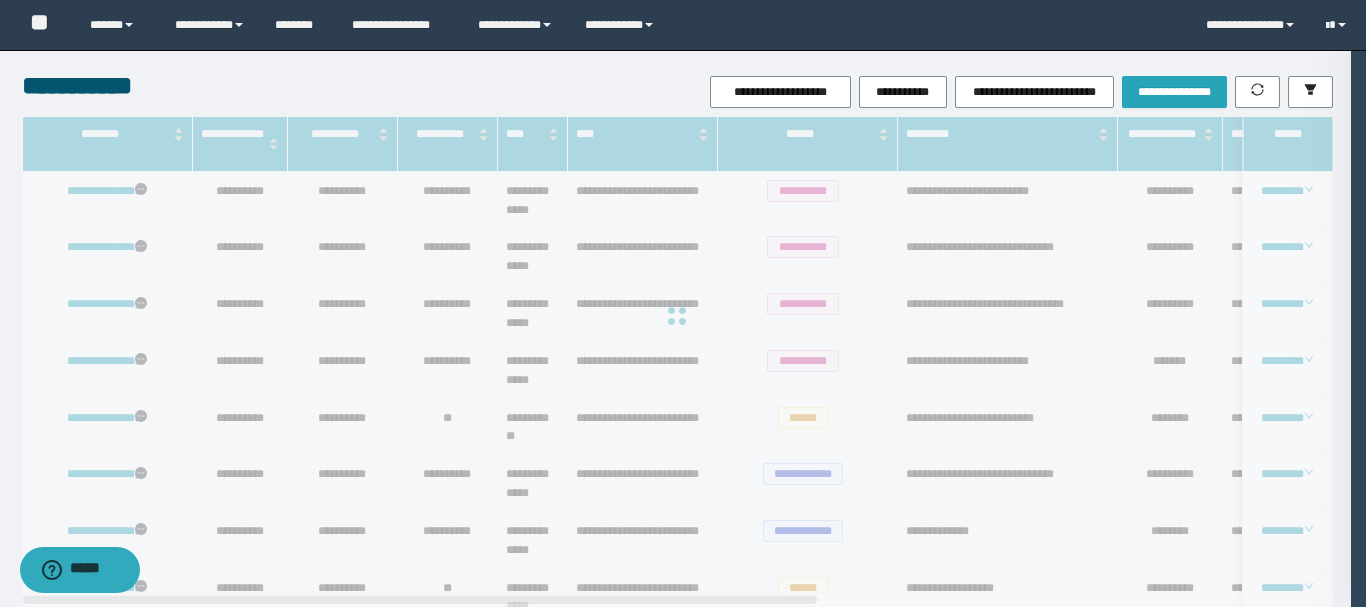click at bounding box center (683, 303) 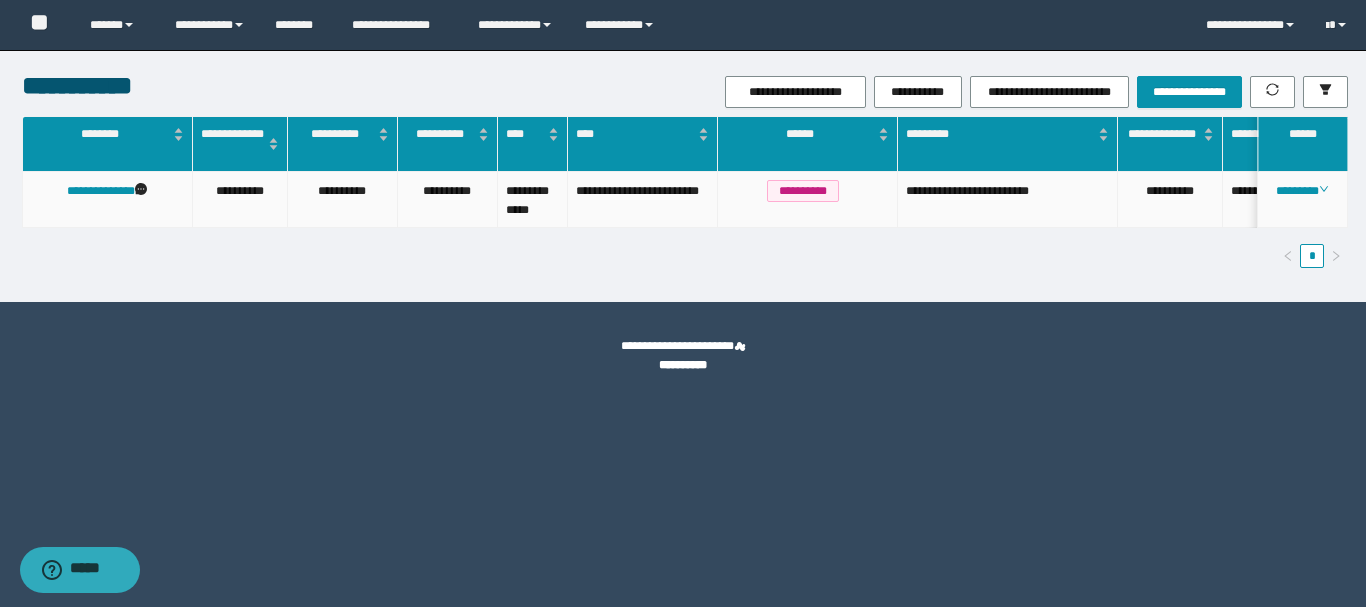 click on "********" at bounding box center [1303, 200] 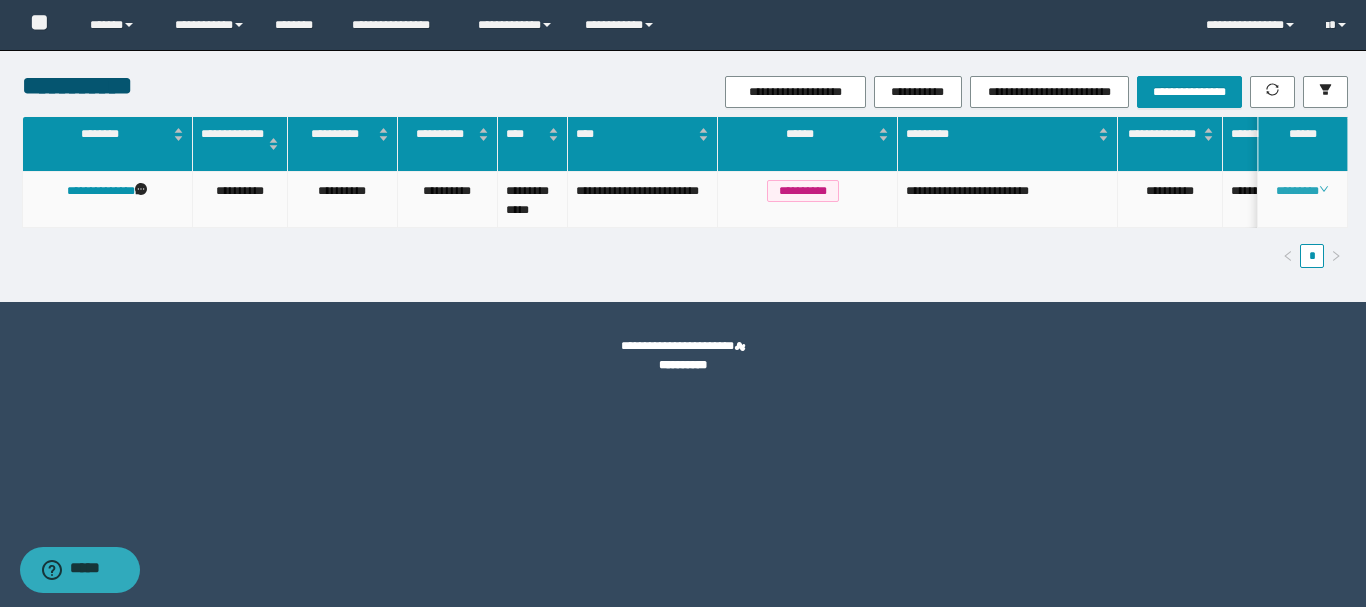 click on "********" at bounding box center [1302, 191] 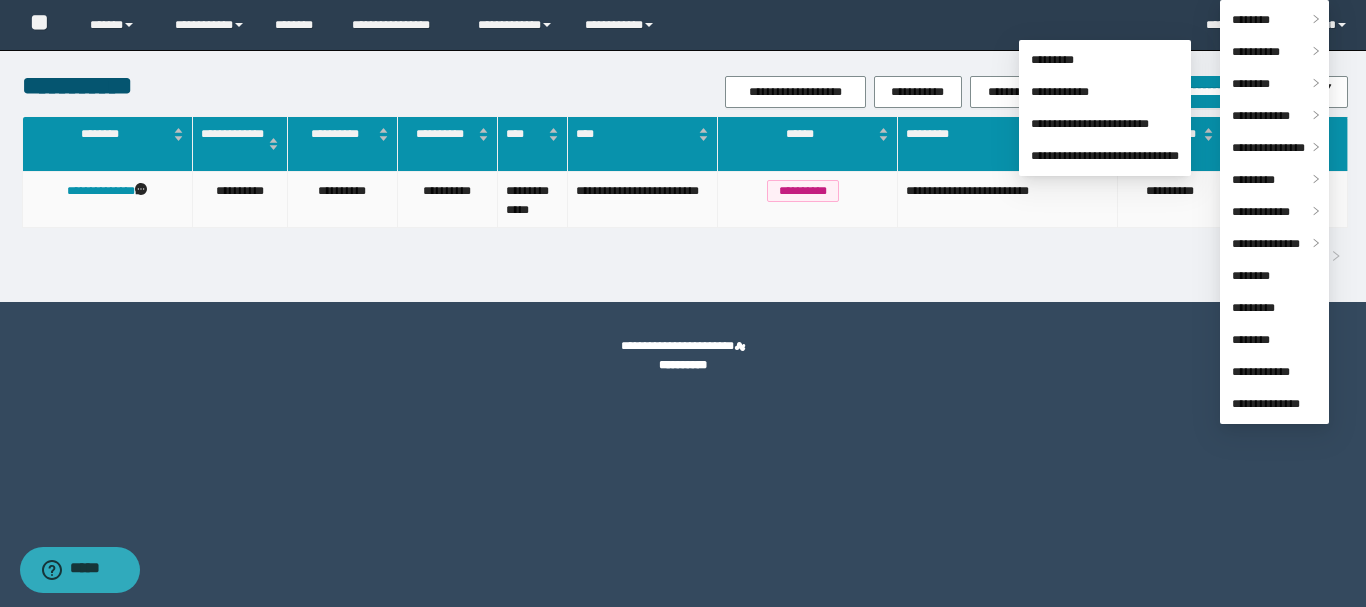 click on "**********" at bounding box center [683, 356] 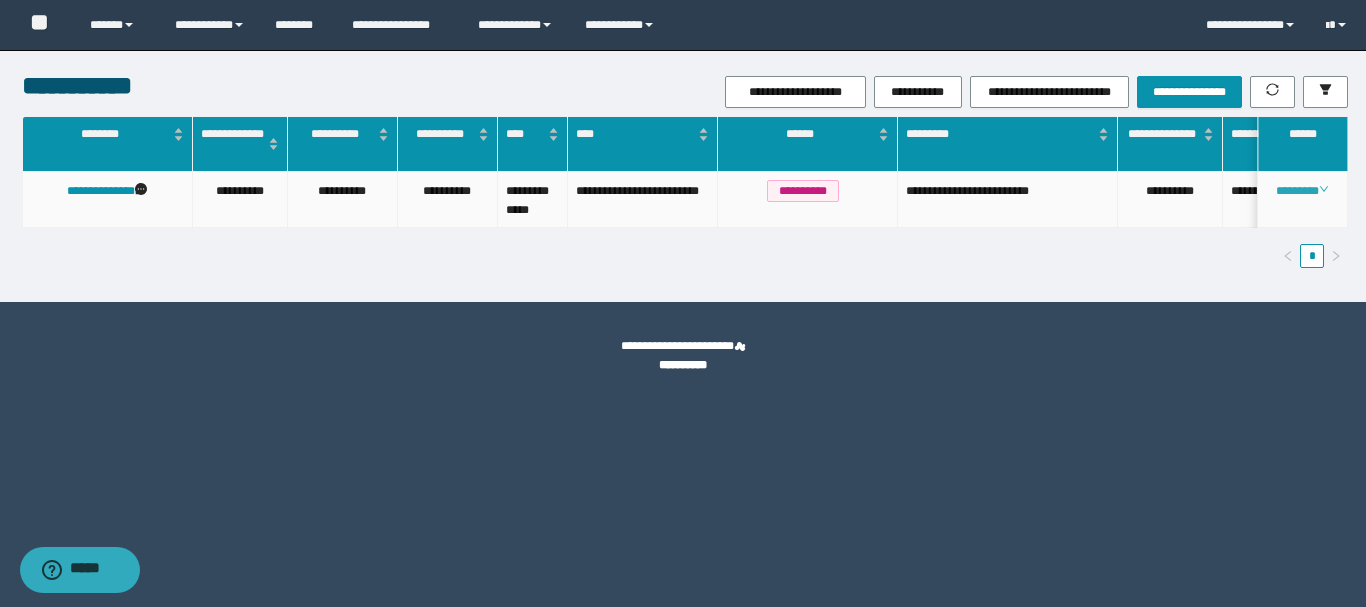 click on "********" at bounding box center [1302, 191] 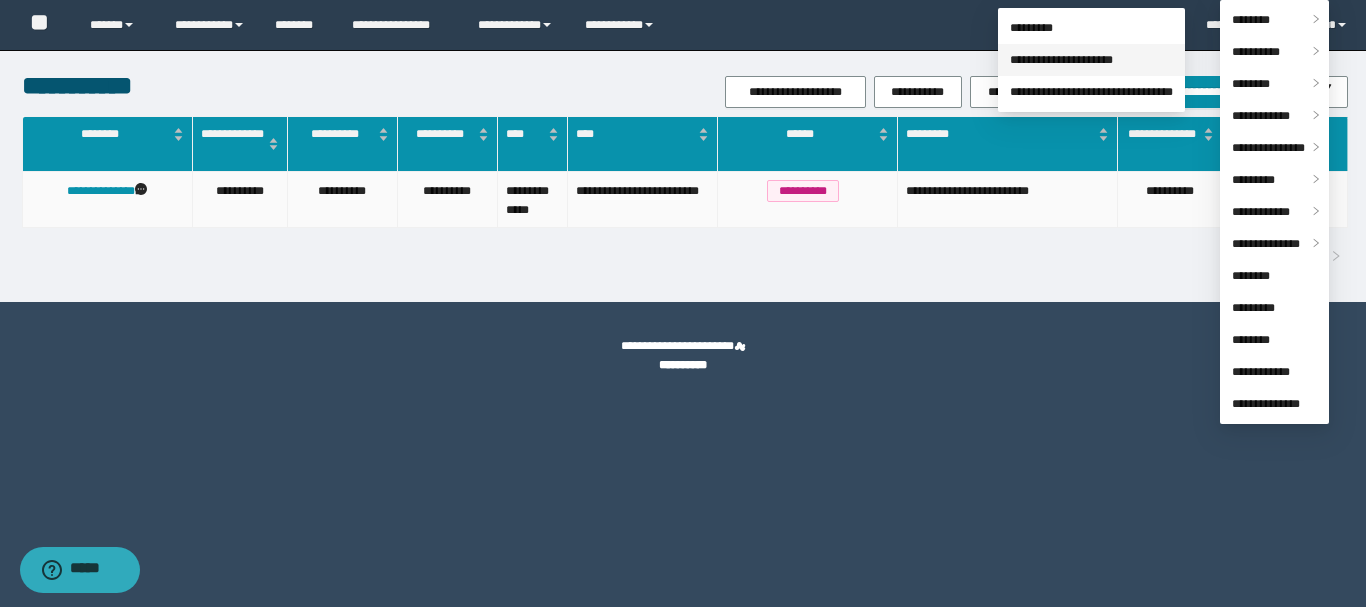 click on "**********" at bounding box center (1061, 60) 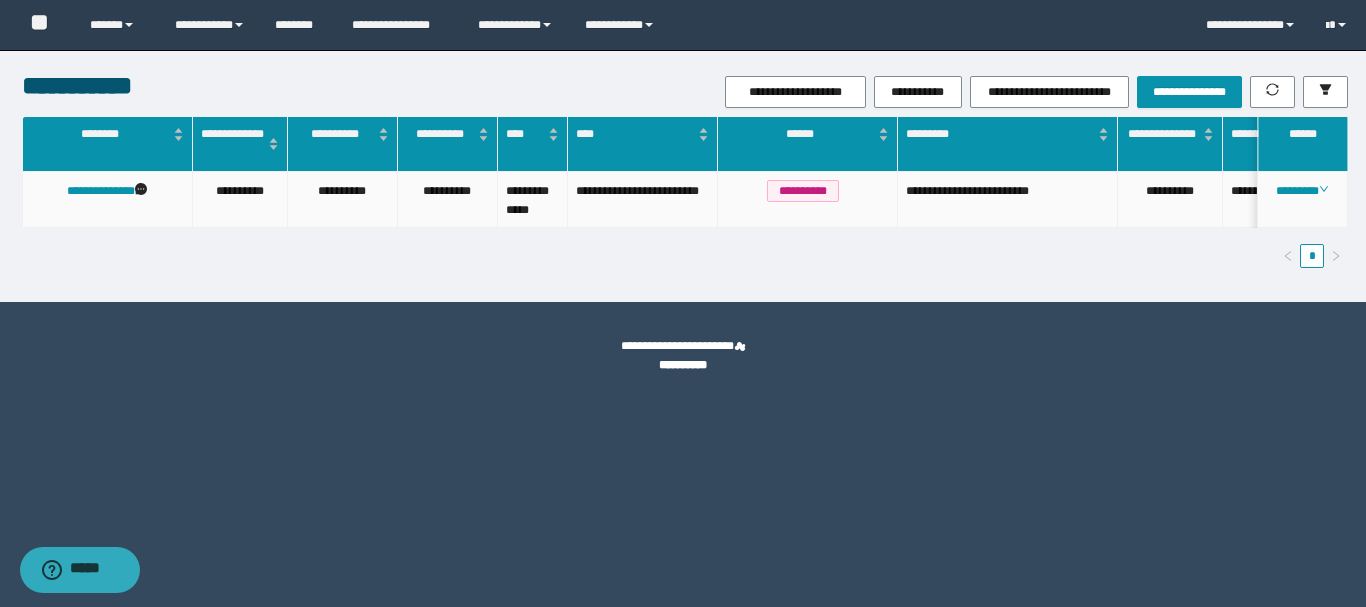 click on "********" at bounding box center (1303, 200) 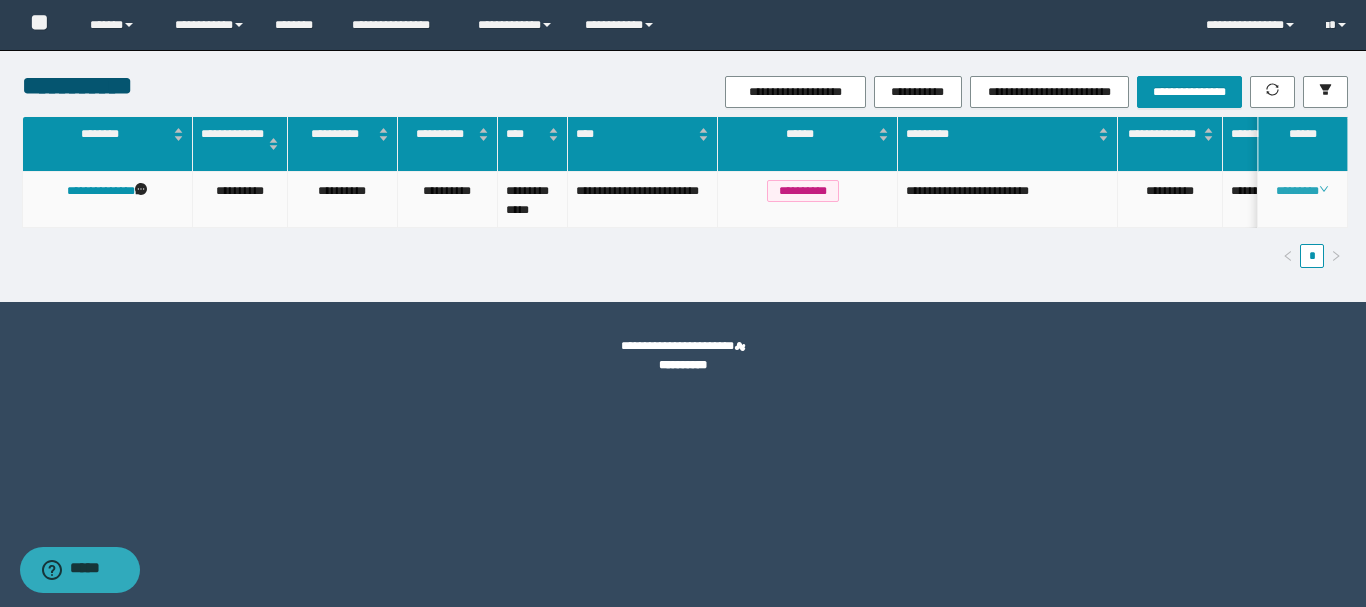 click on "********" at bounding box center [1302, 191] 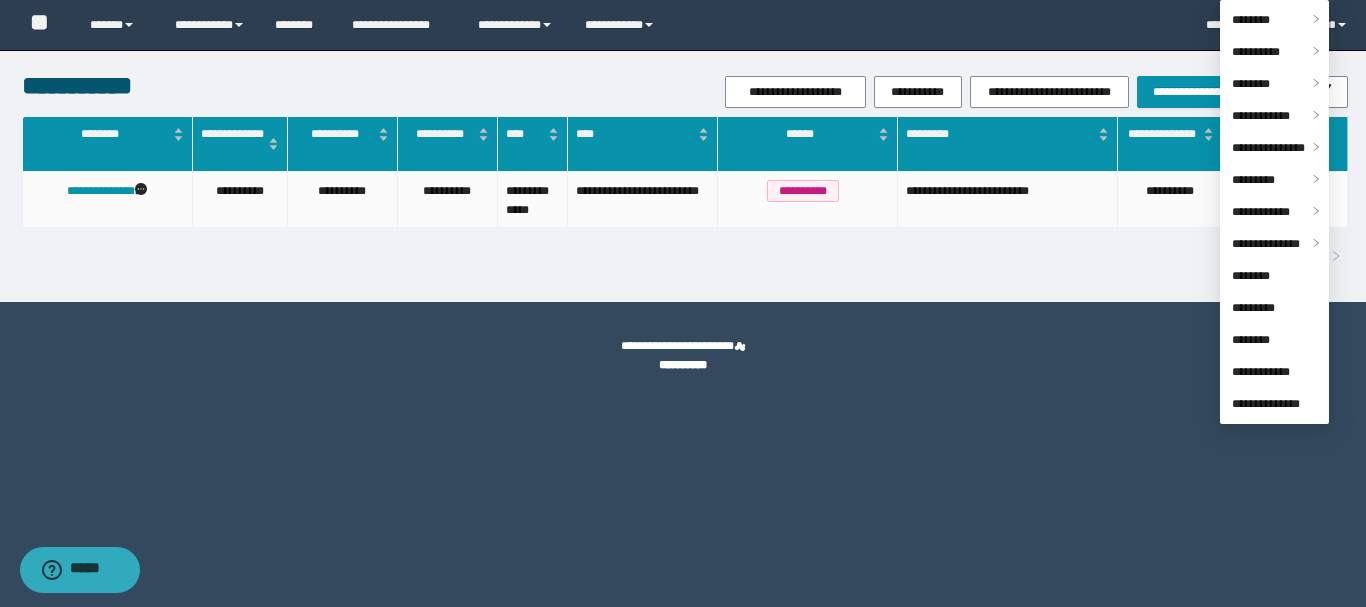 click on "*" at bounding box center (685, 256) 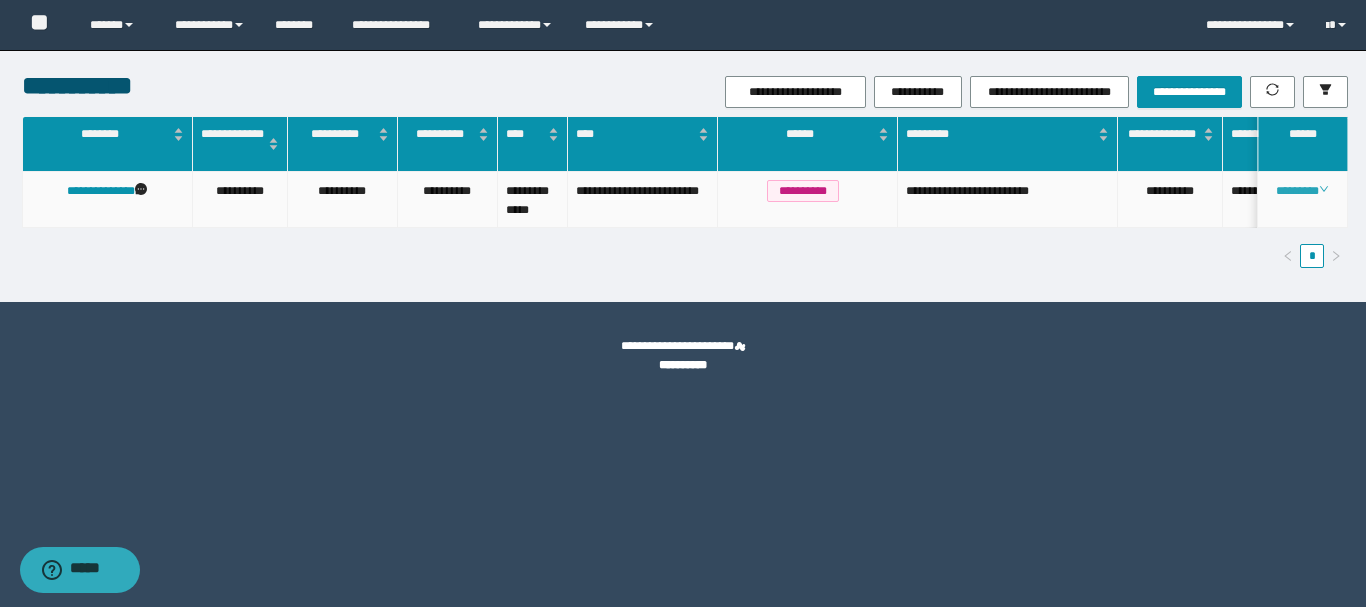 click on "********" at bounding box center (1302, 191) 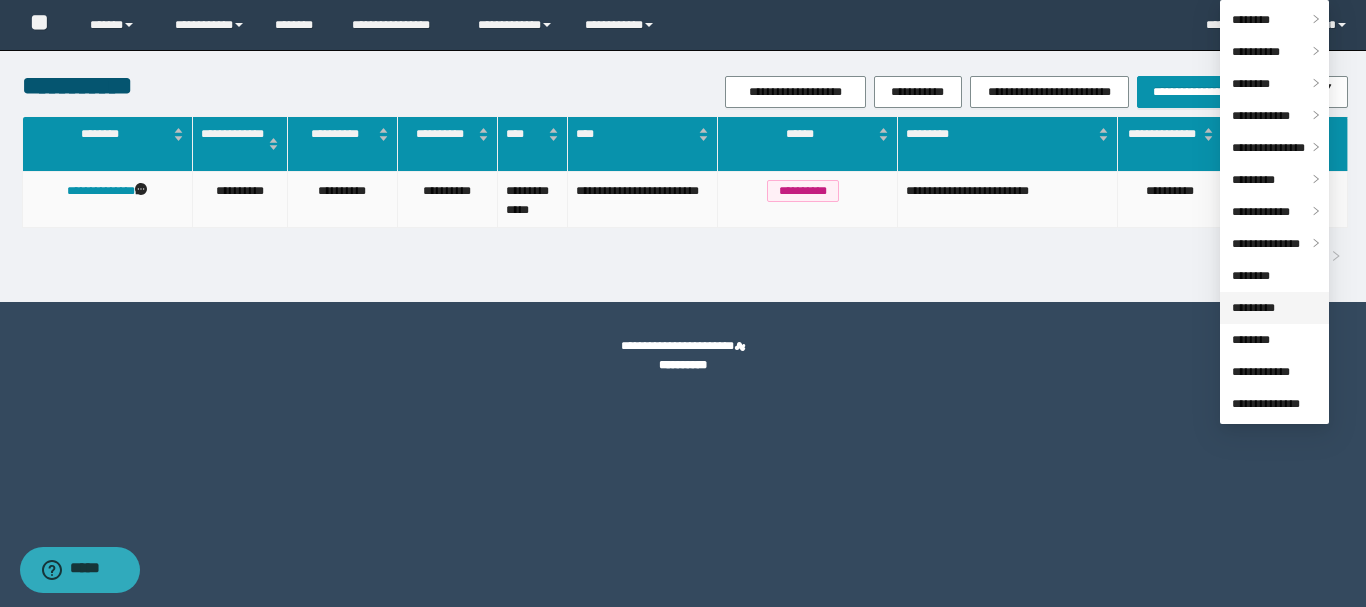 click on "*********" at bounding box center (1253, 308) 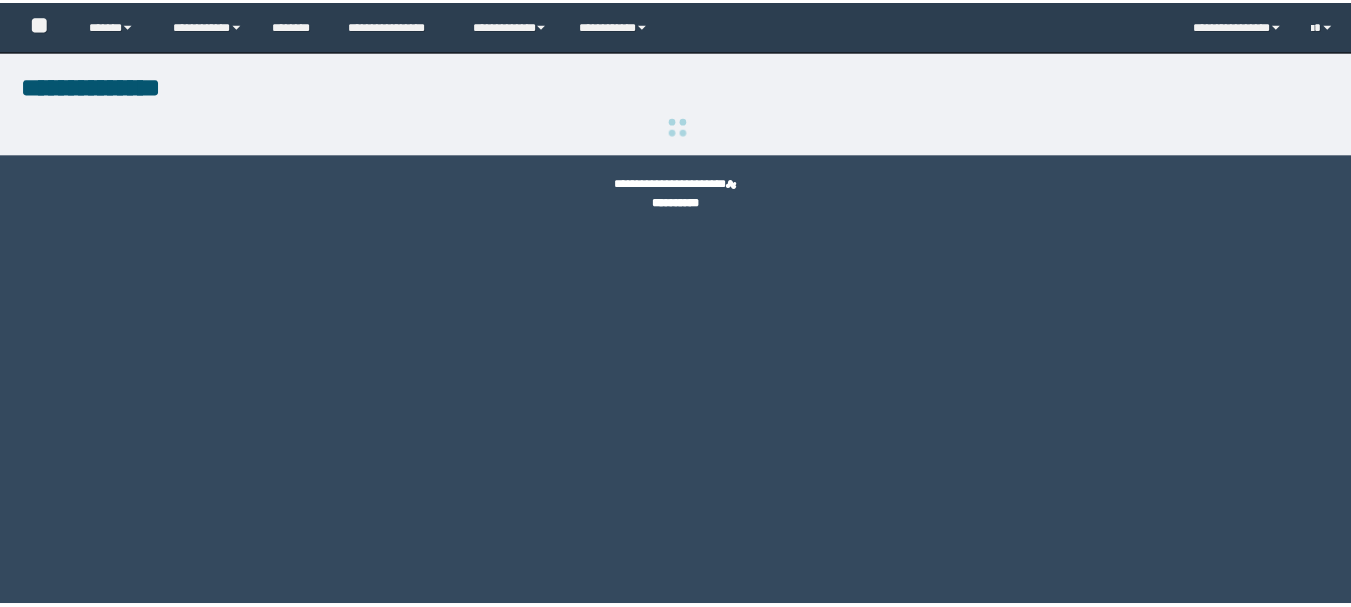 scroll, scrollTop: 0, scrollLeft: 0, axis: both 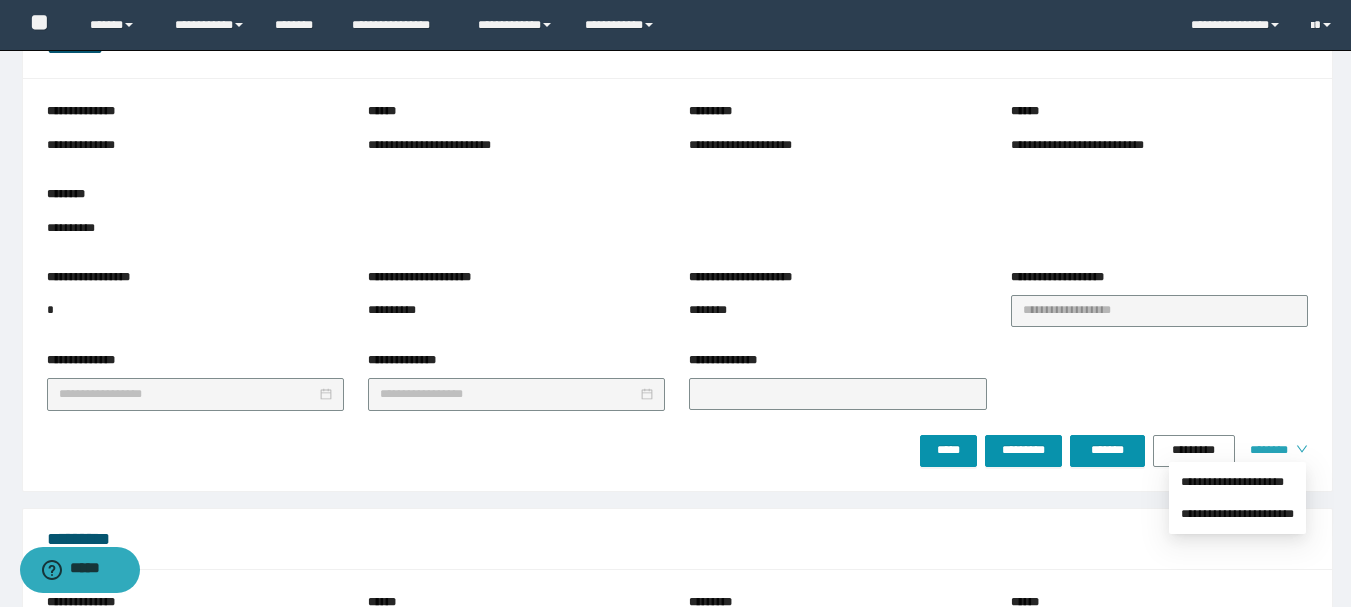 click on "********" at bounding box center (1275, 450) 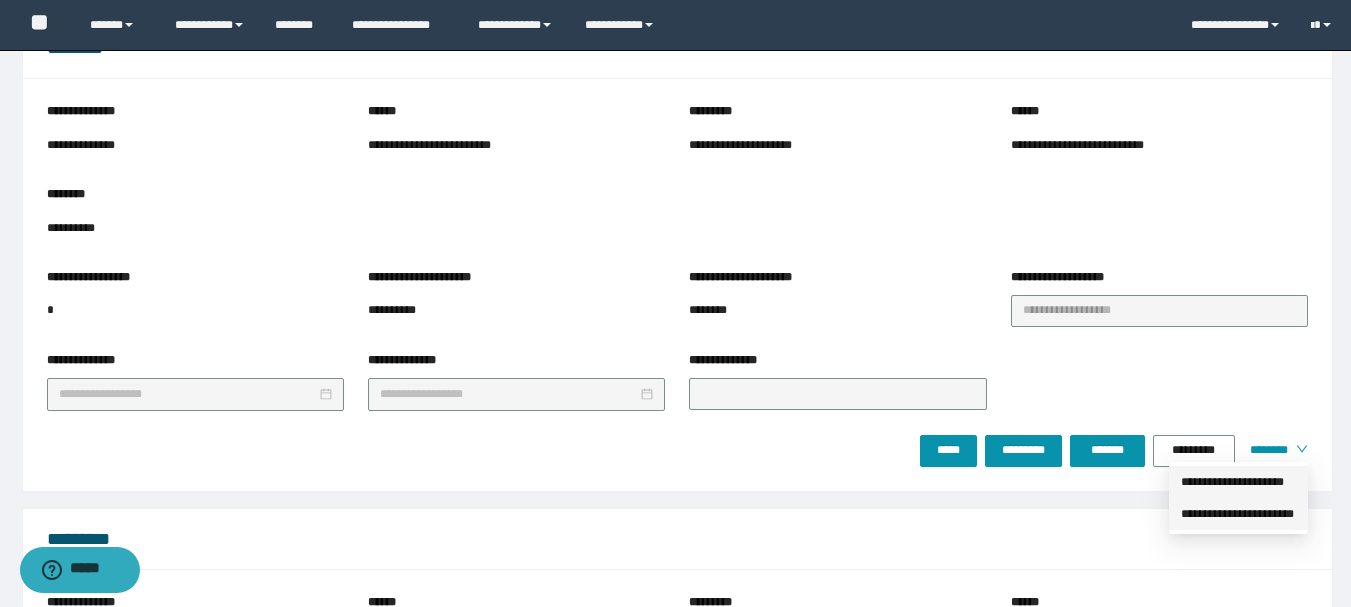 click on "**********" at bounding box center [1238, 482] 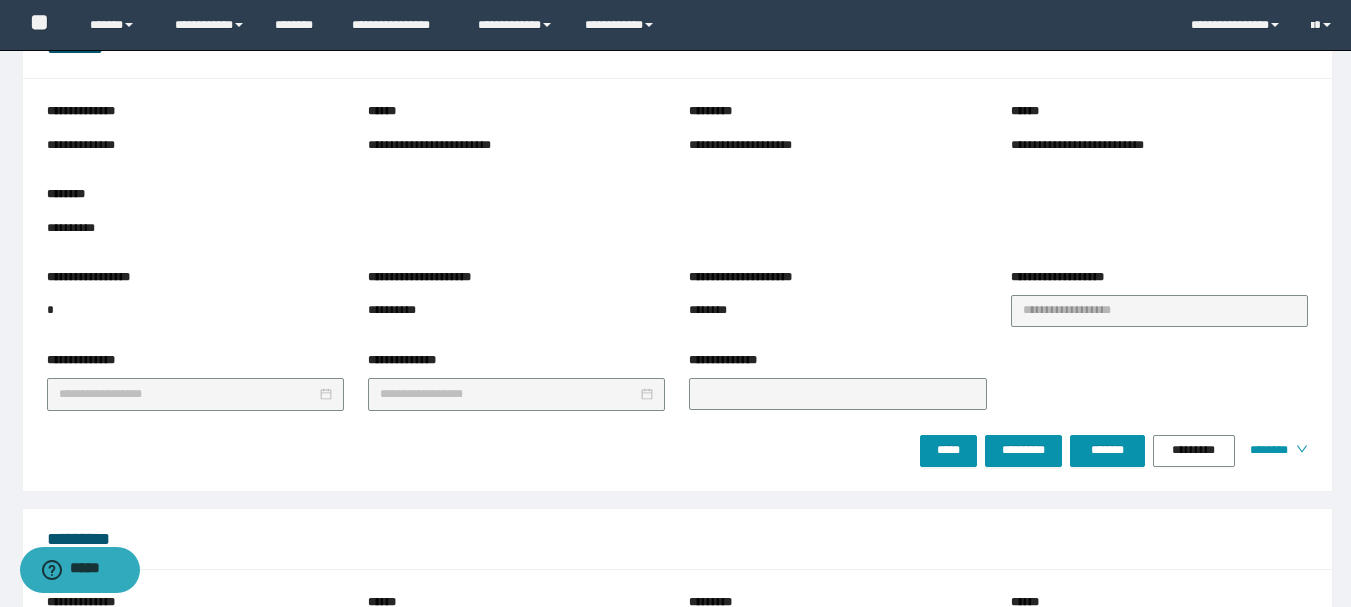 scroll, scrollTop: 0, scrollLeft: 0, axis: both 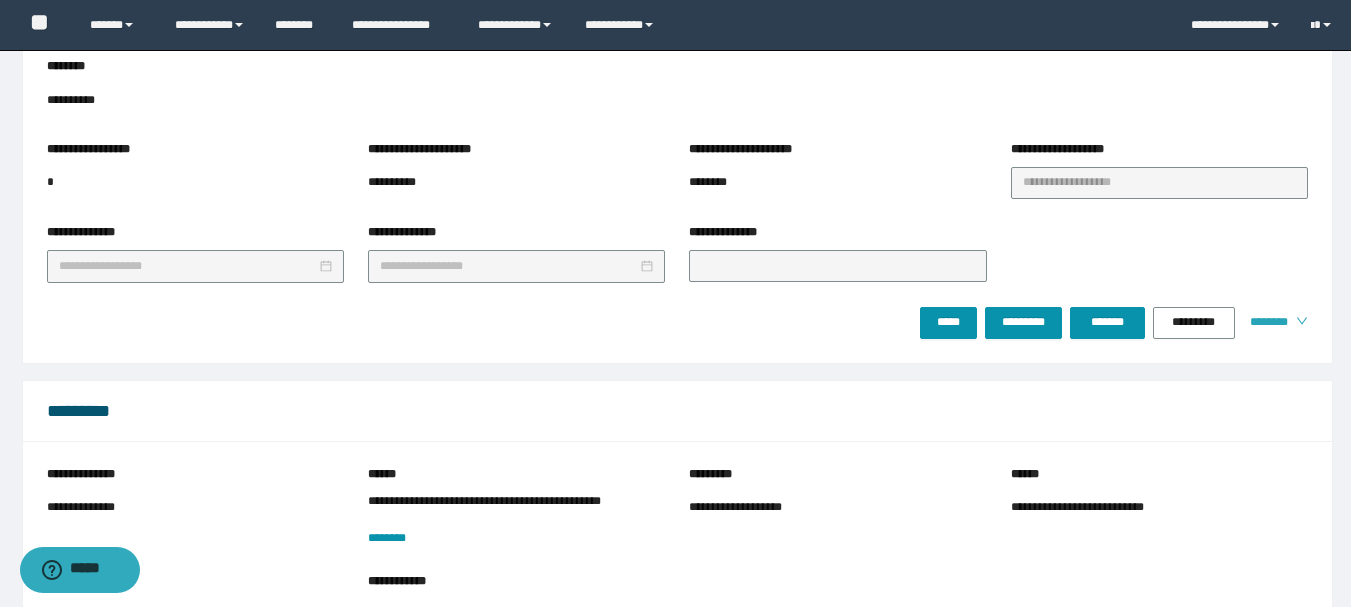 click on "********" at bounding box center [1265, 322] 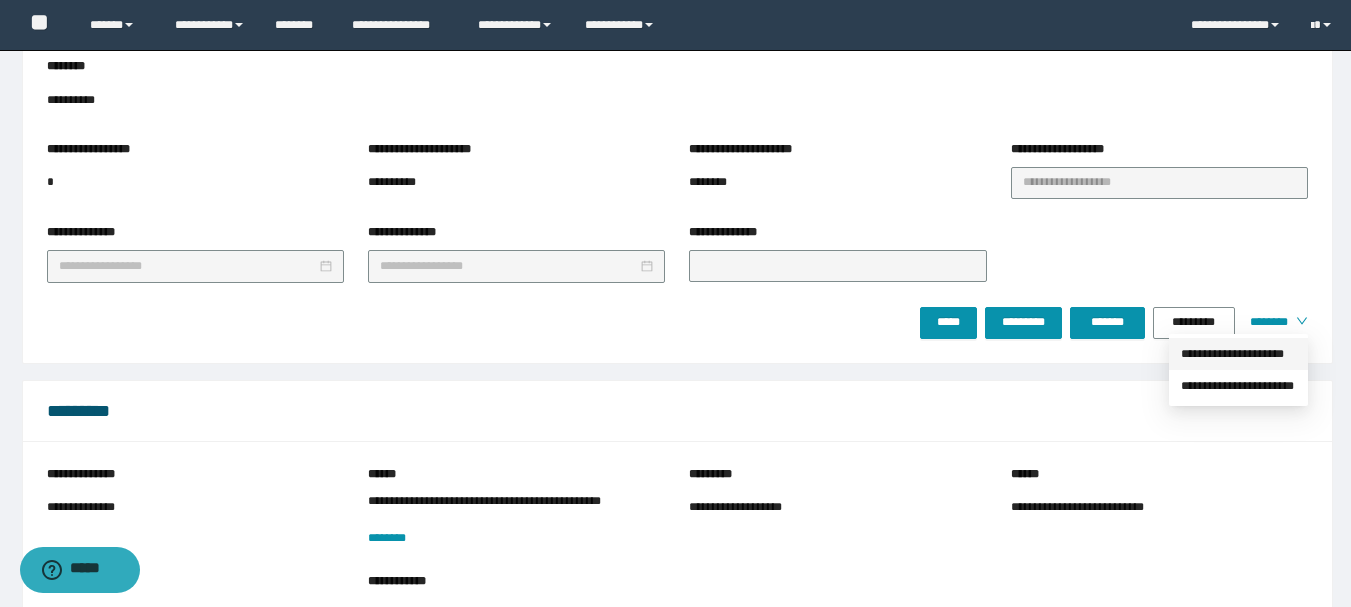 click on "**********" at bounding box center [1238, 354] 